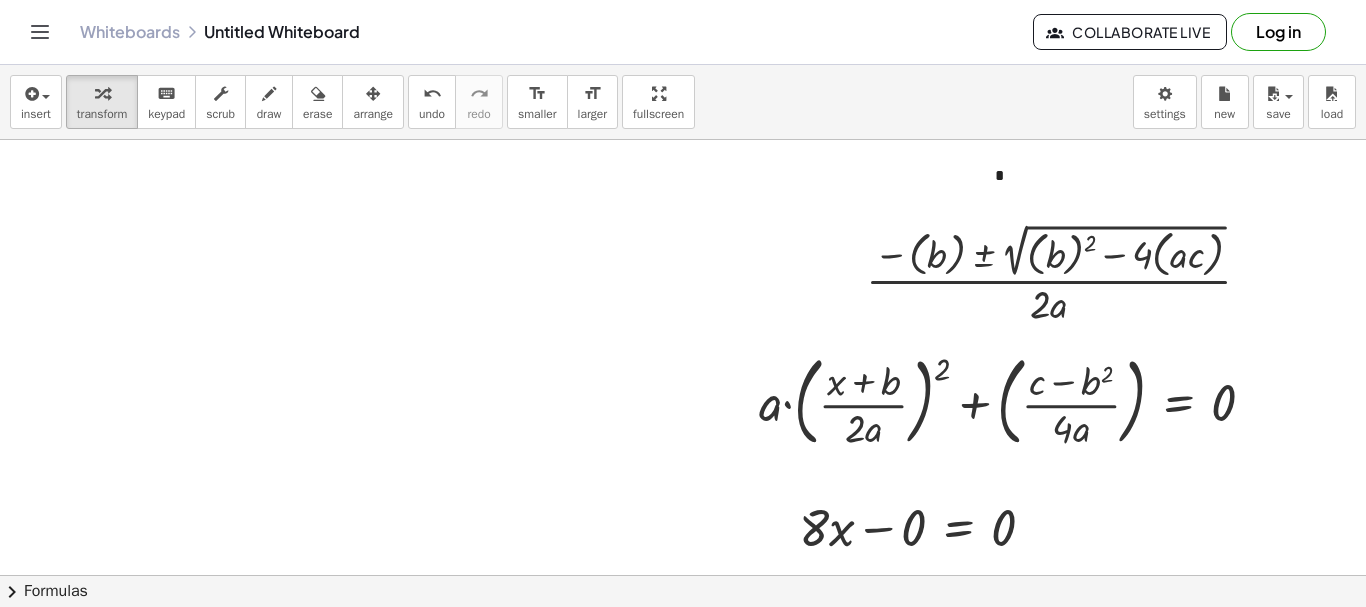 scroll, scrollTop: 0, scrollLeft: 0, axis: both 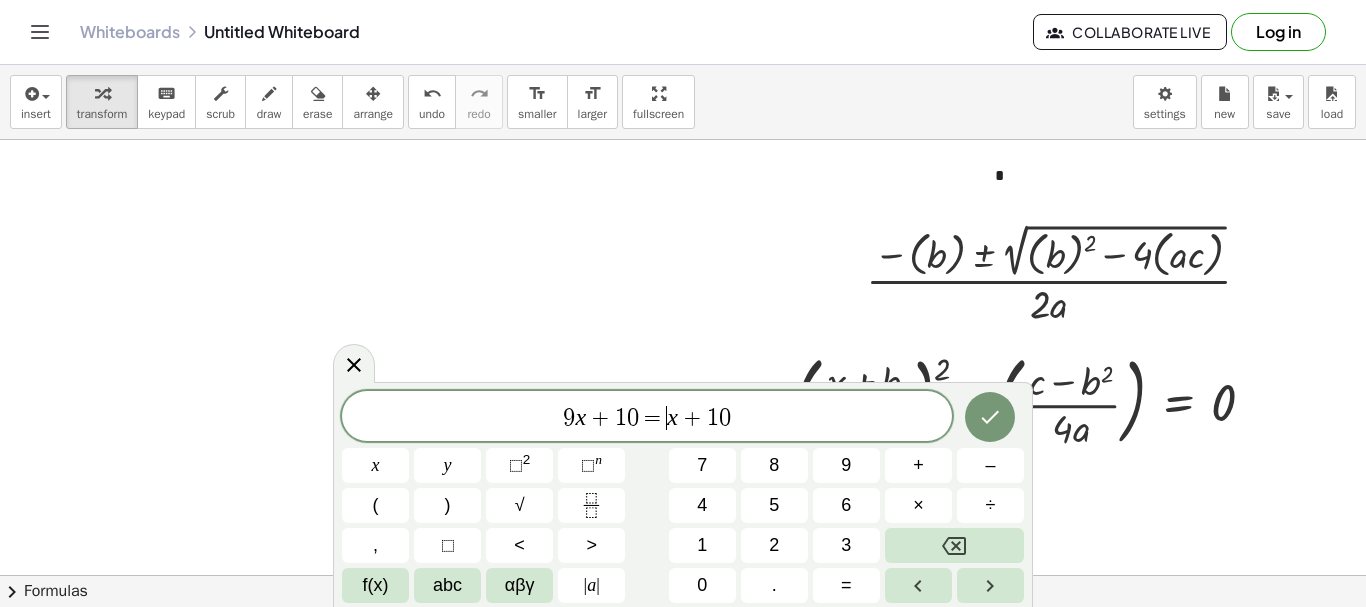 click on "=" at bounding box center [653, 418] 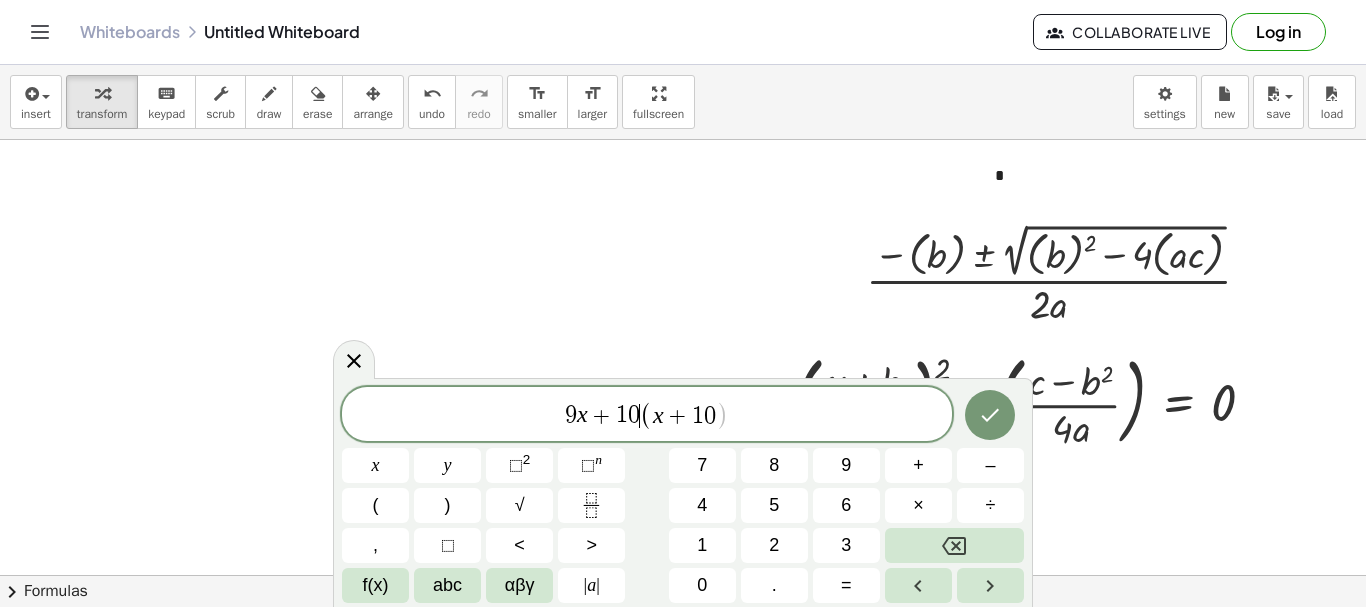 click on "0" at bounding box center (634, 416) 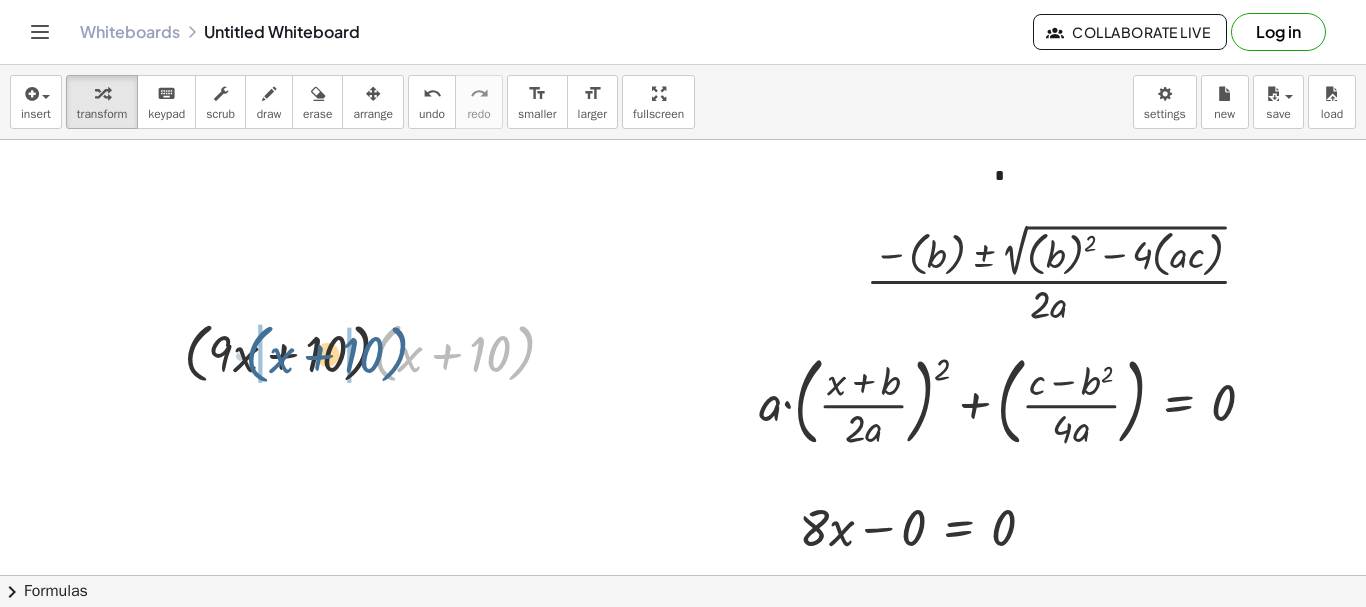 drag, startPoint x: 375, startPoint y: 367, endPoint x: 247, endPoint y: 368, distance: 128.0039 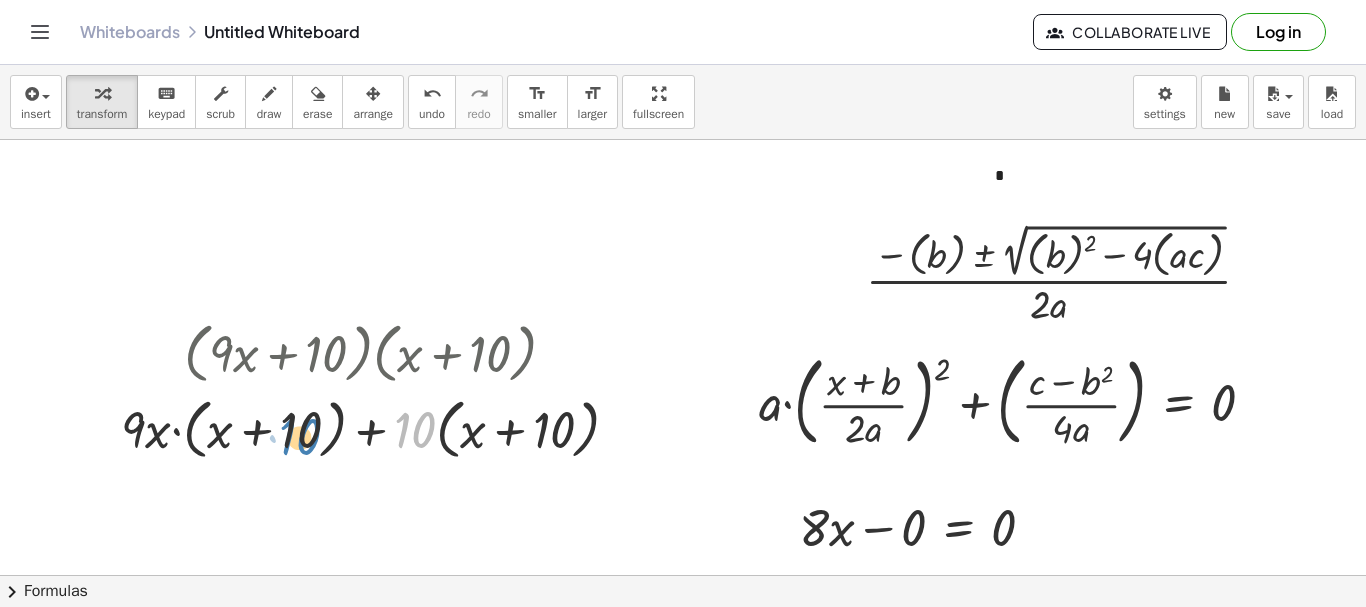 drag, startPoint x: 398, startPoint y: 440, endPoint x: 283, endPoint y: 447, distance: 115.212845 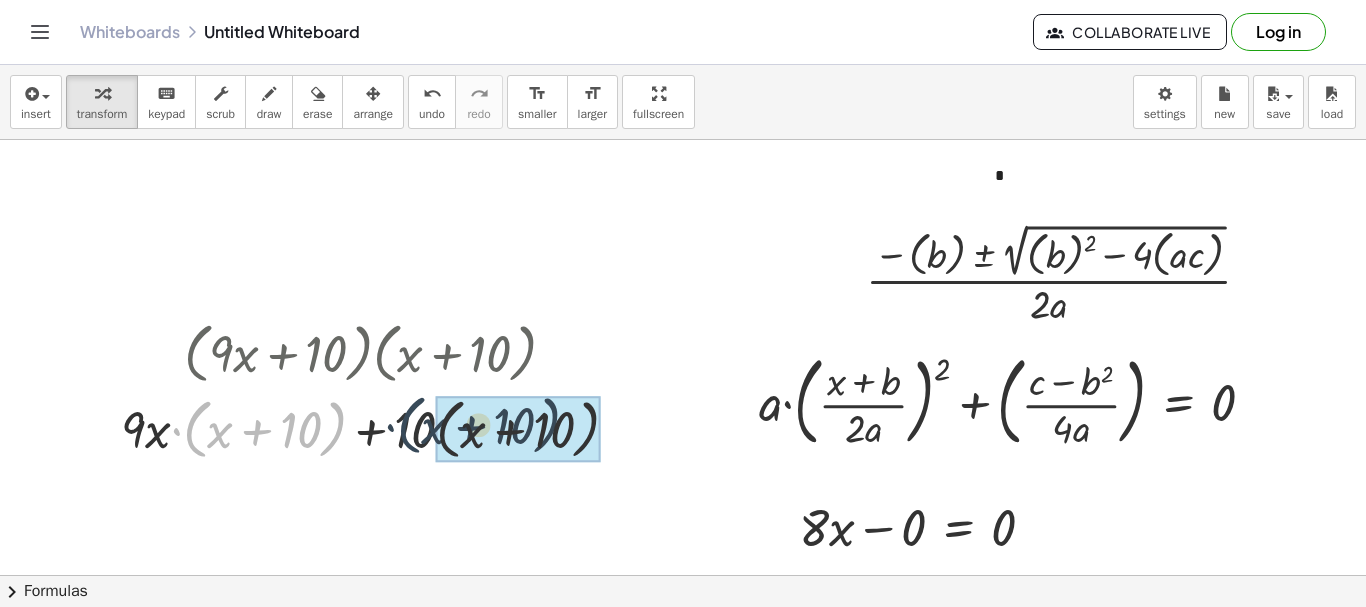 drag, startPoint x: 205, startPoint y: 446, endPoint x: 422, endPoint y: 442, distance: 217.03687 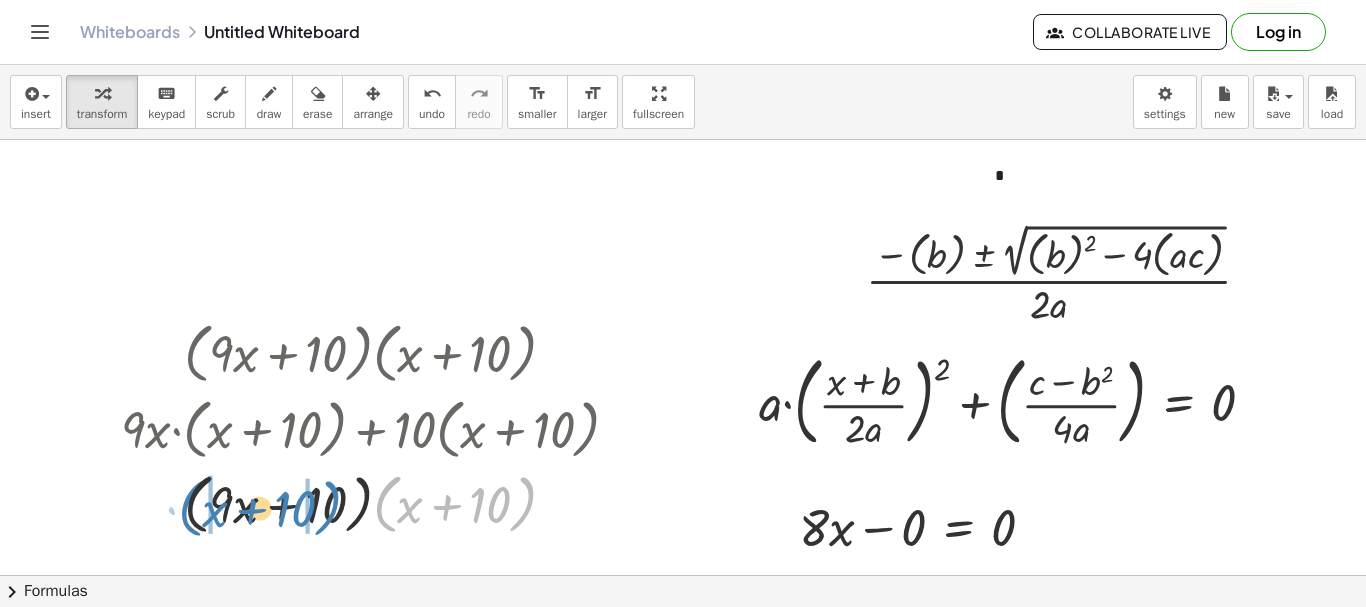 drag, startPoint x: 383, startPoint y: 504, endPoint x: 188, endPoint y: 509, distance: 195.06409 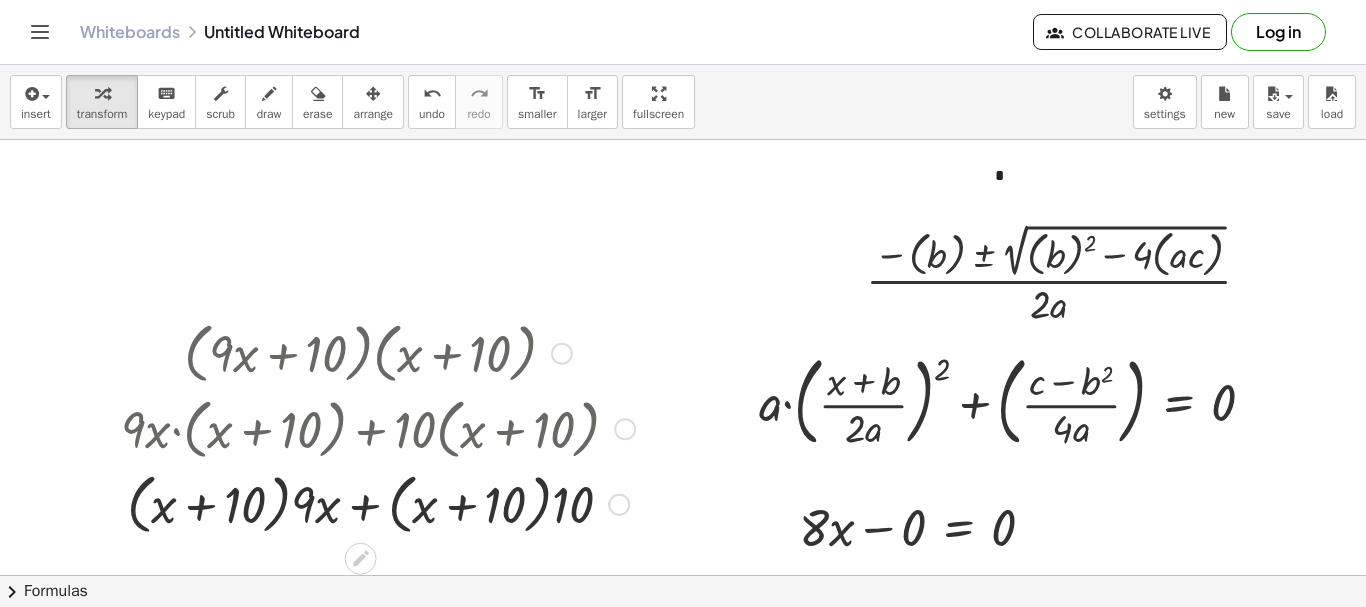 click at bounding box center [378, 503] 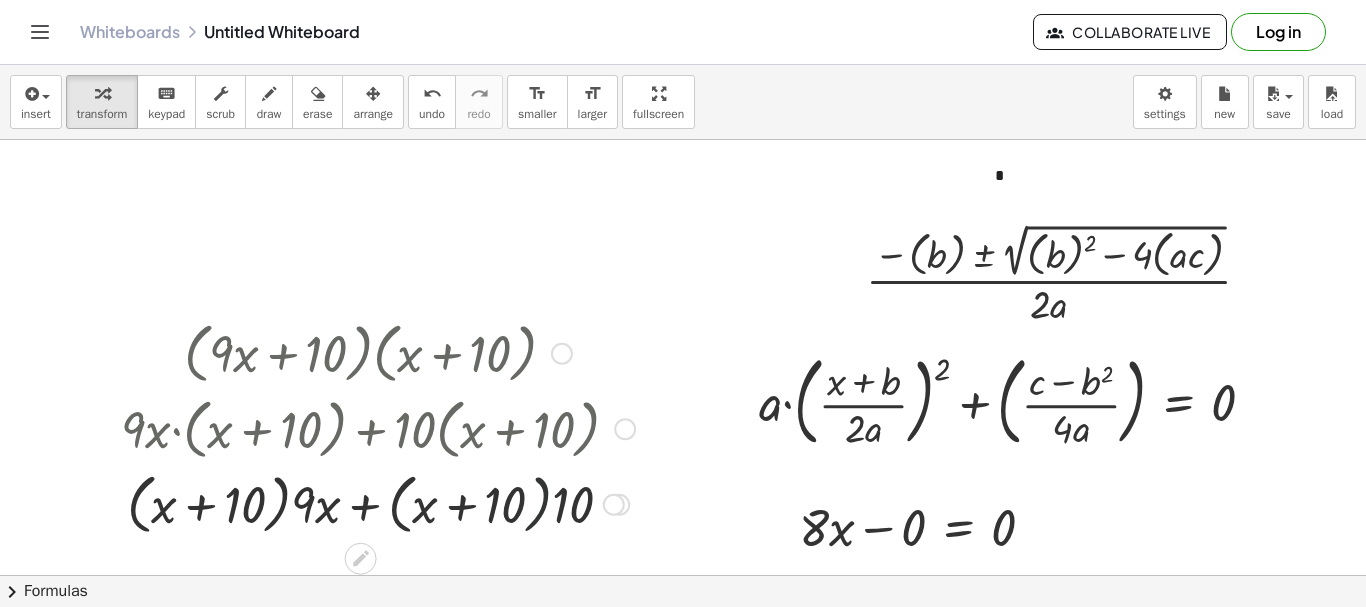 click at bounding box center [378, 503] 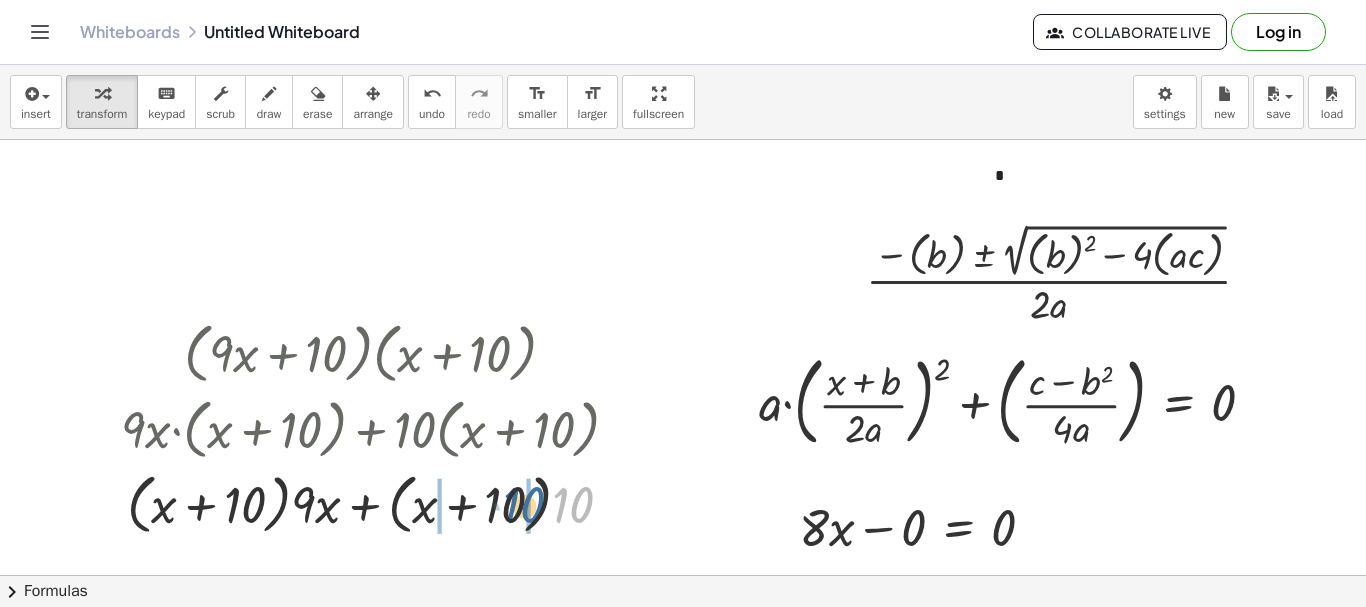 drag, startPoint x: 563, startPoint y: 508, endPoint x: 513, endPoint y: 508, distance: 50 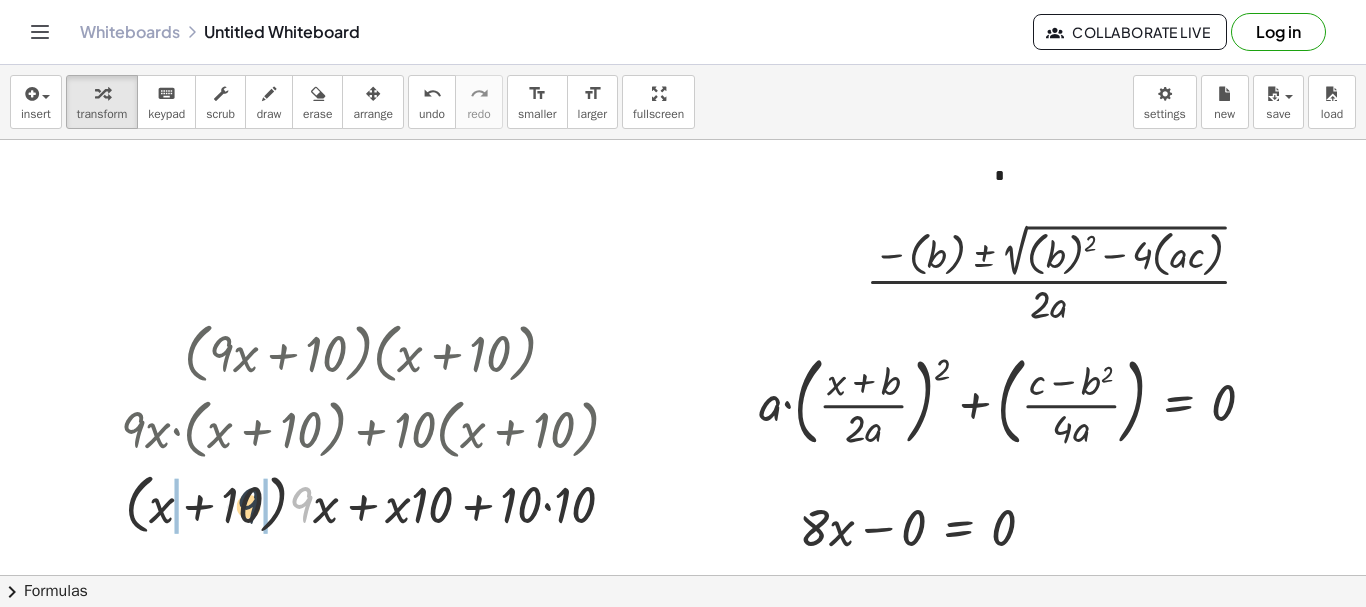 drag, startPoint x: 303, startPoint y: 515, endPoint x: 249, endPoint y: 516, distance: 54.00926 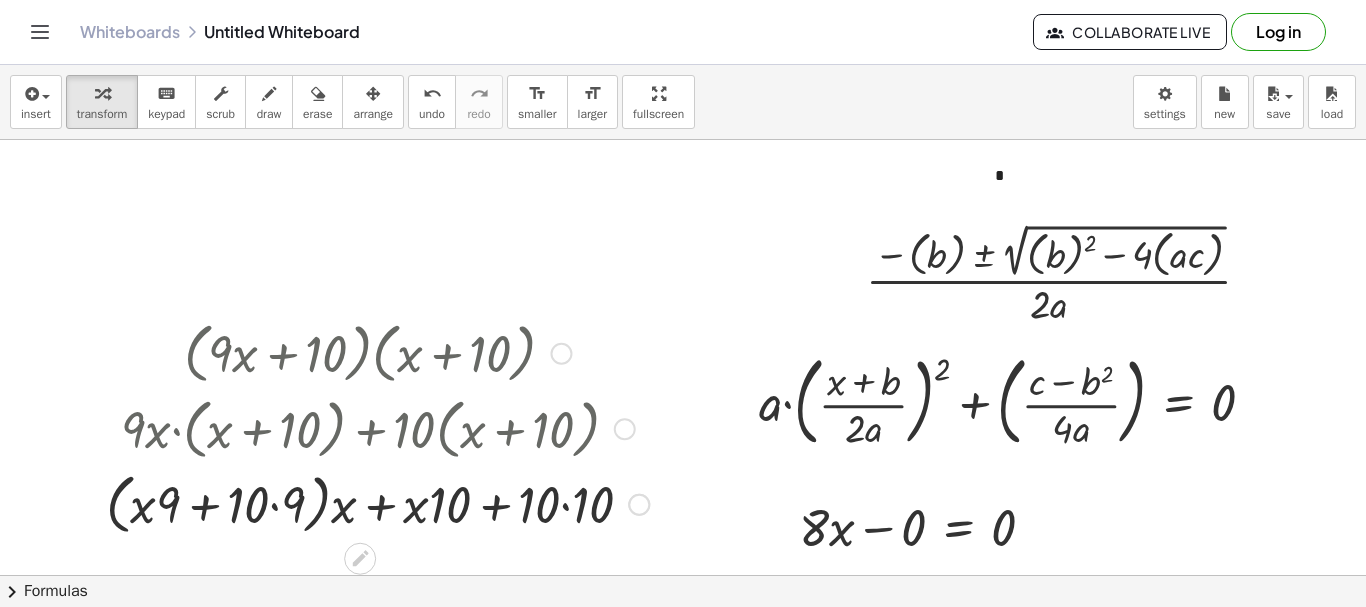 click at bounding box center (377, 503) 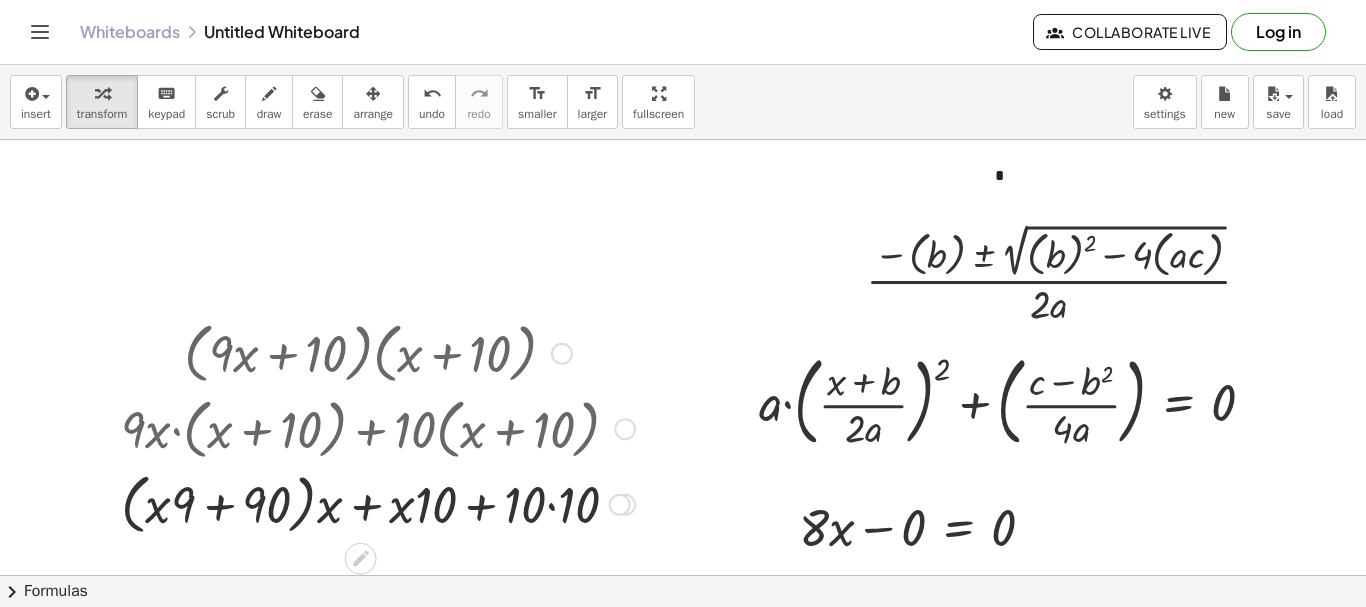 click at bounding box center (378, 503) 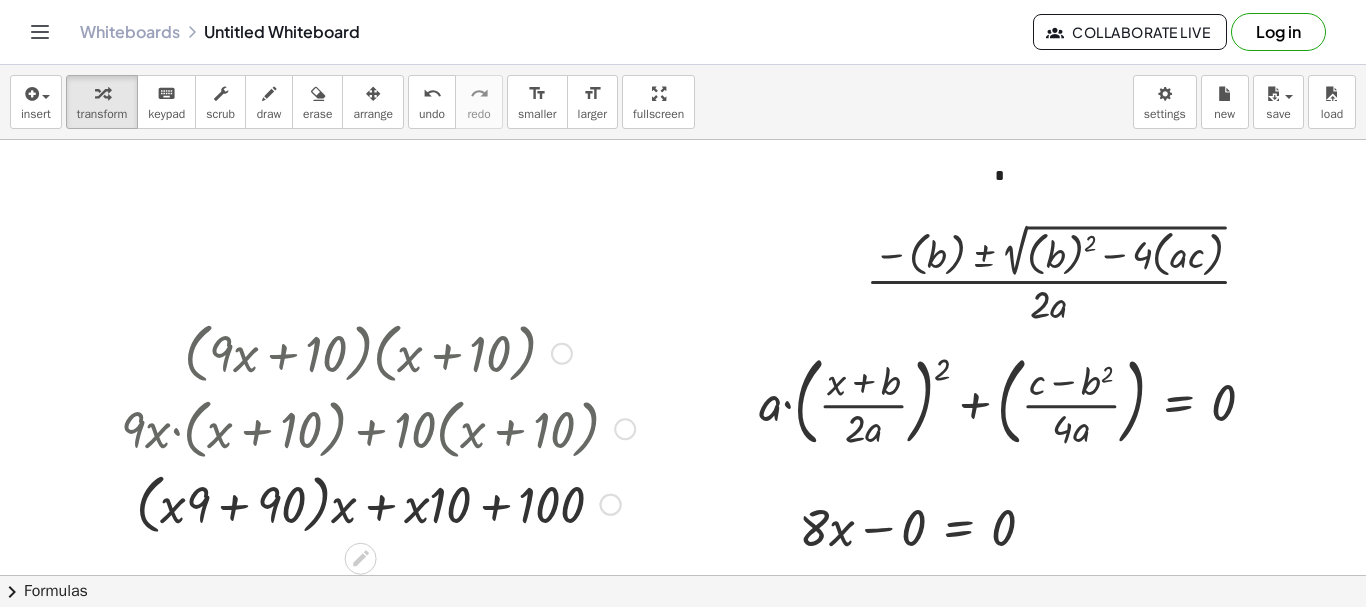 click at bounding box center (378, 503) 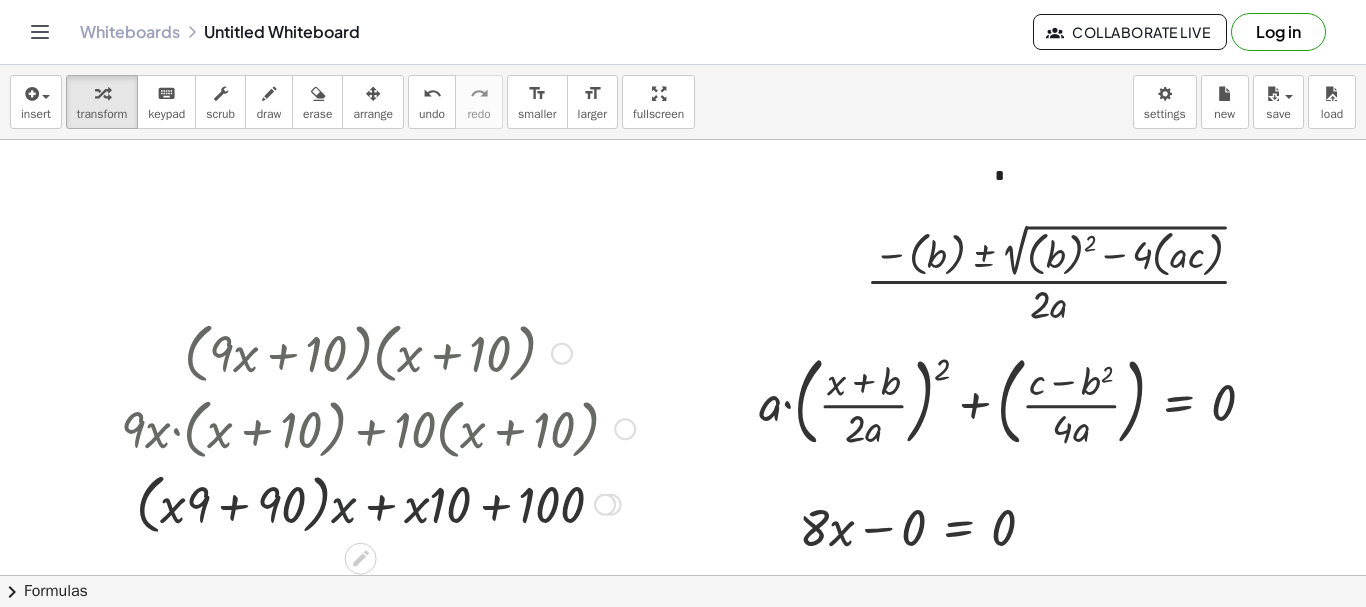 click at bounding box center [378, 503] 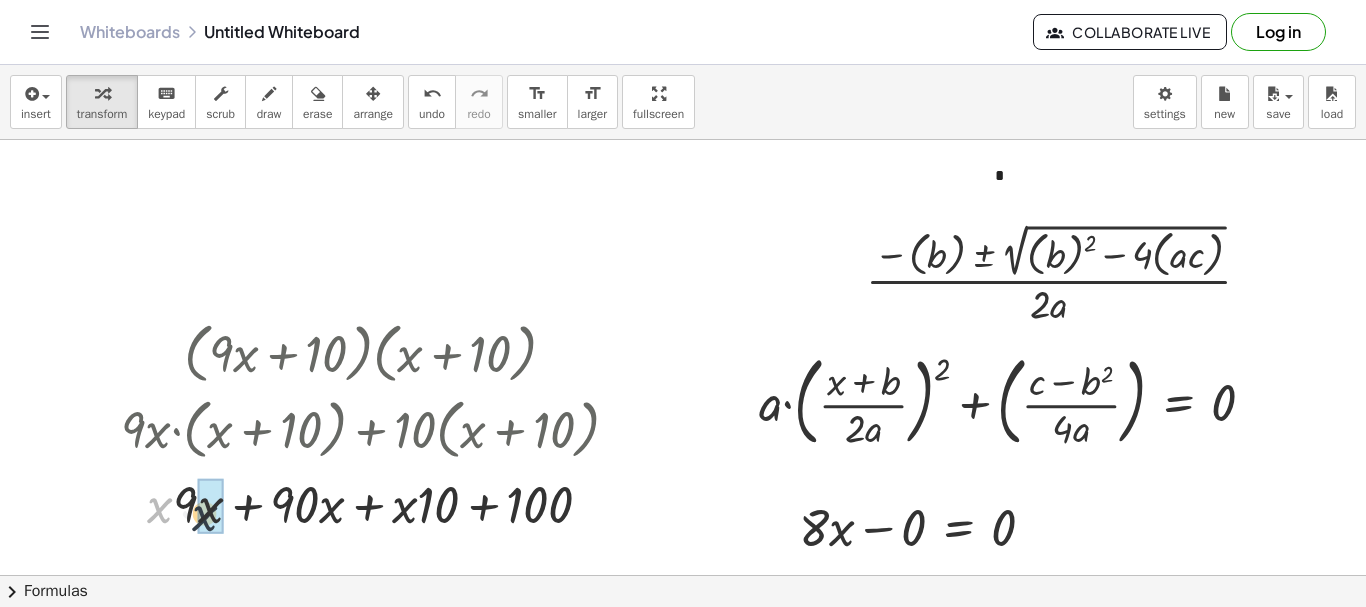 drag, startPoint x: 164, startPoint y: 503, endPoint x: 207, endPoint y: 510, distance: 43.56604 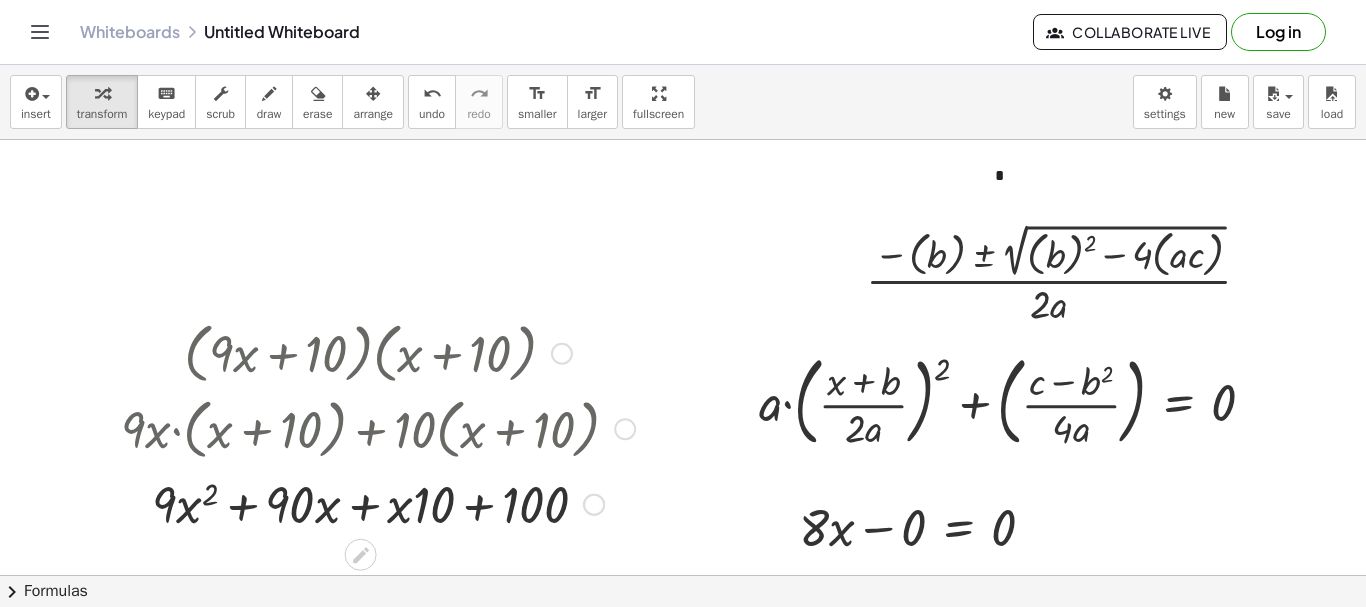click at bounding box center [378, 503] 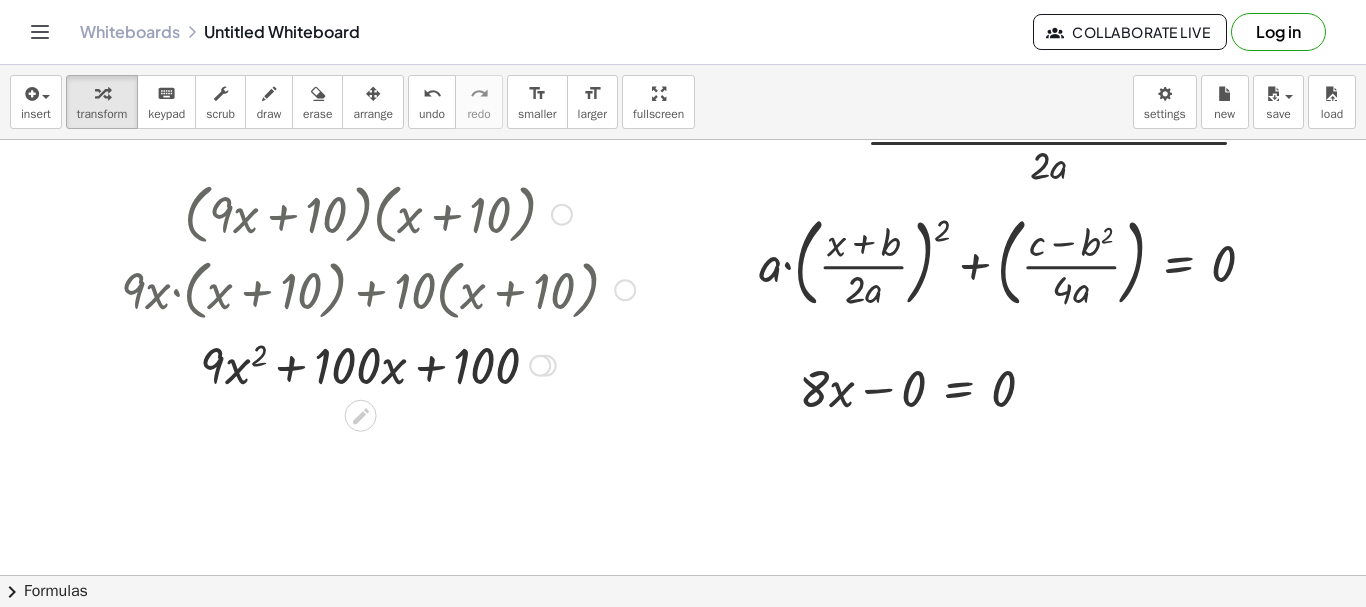 scroll, scrollTop: 138, scrollLeft: 0, axis: vertical 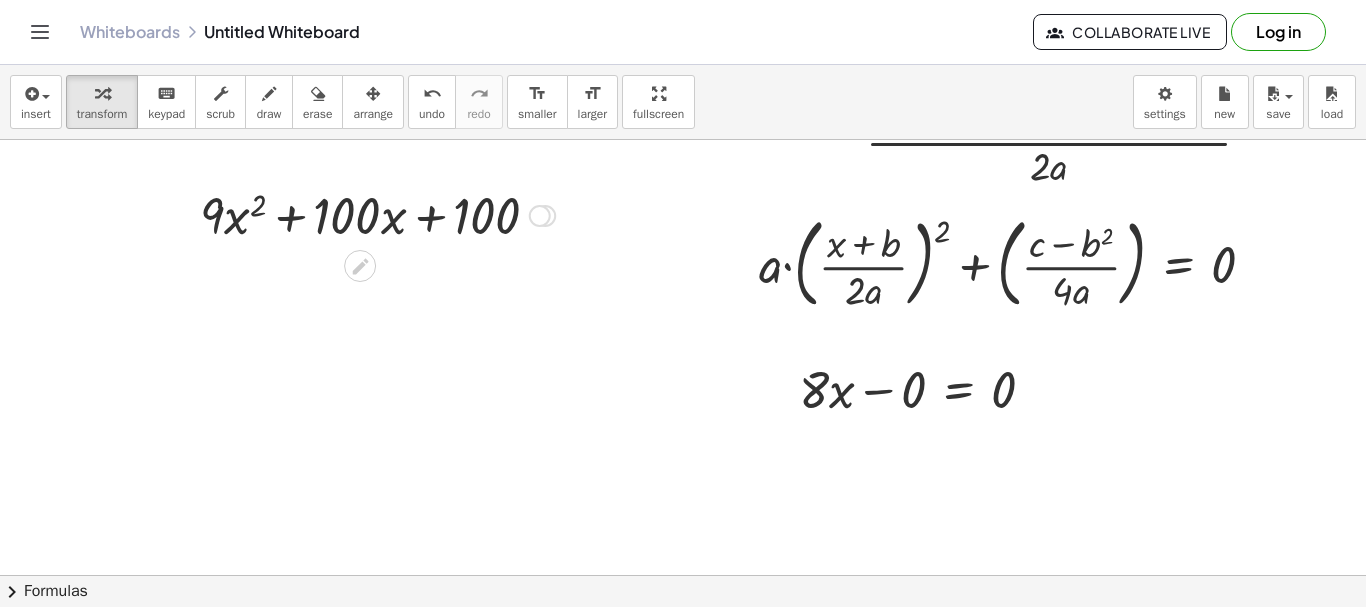drag, startPoint x: 542, startPoint y: 370, endPoint x: 540, endPoint y: 148, distance: 222.009 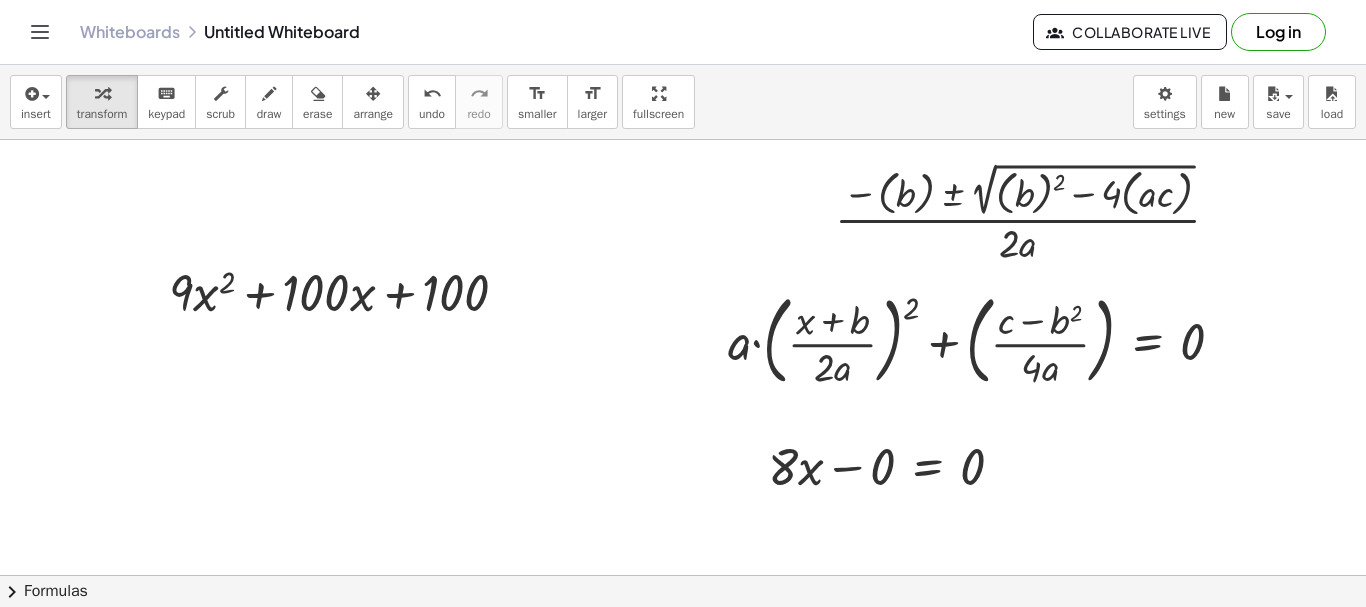 scroll, scrollTop: 59, scrollLeft: 32, axis: both 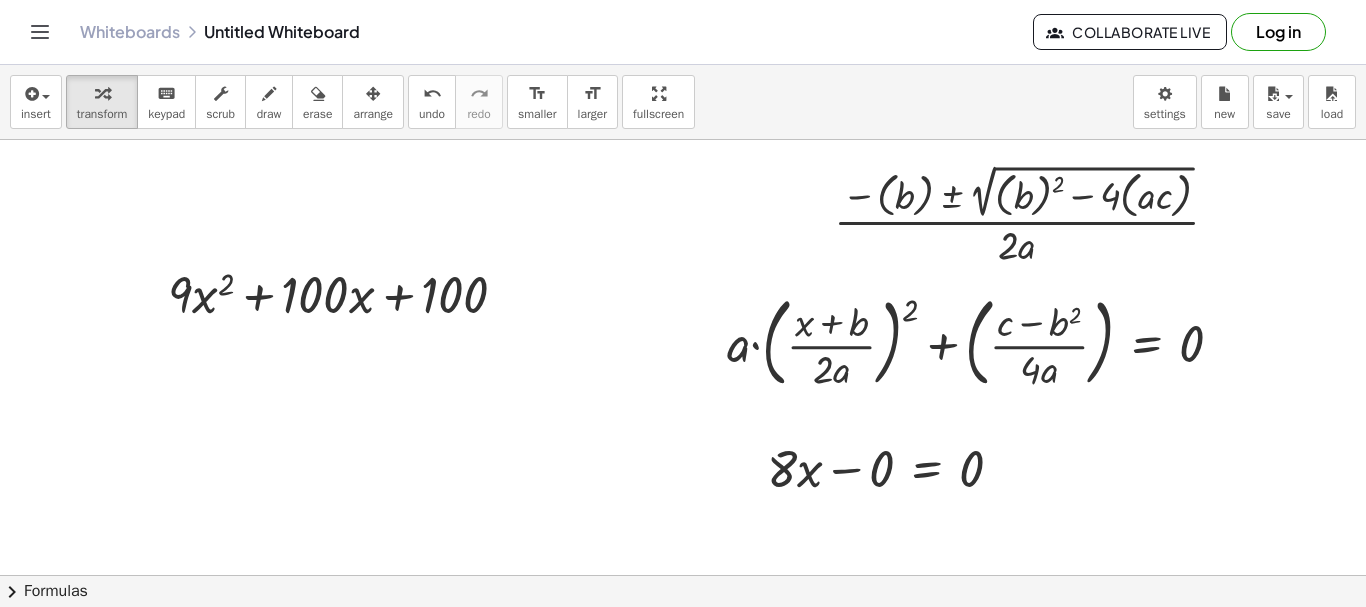 click at bounding box center [736, 581] 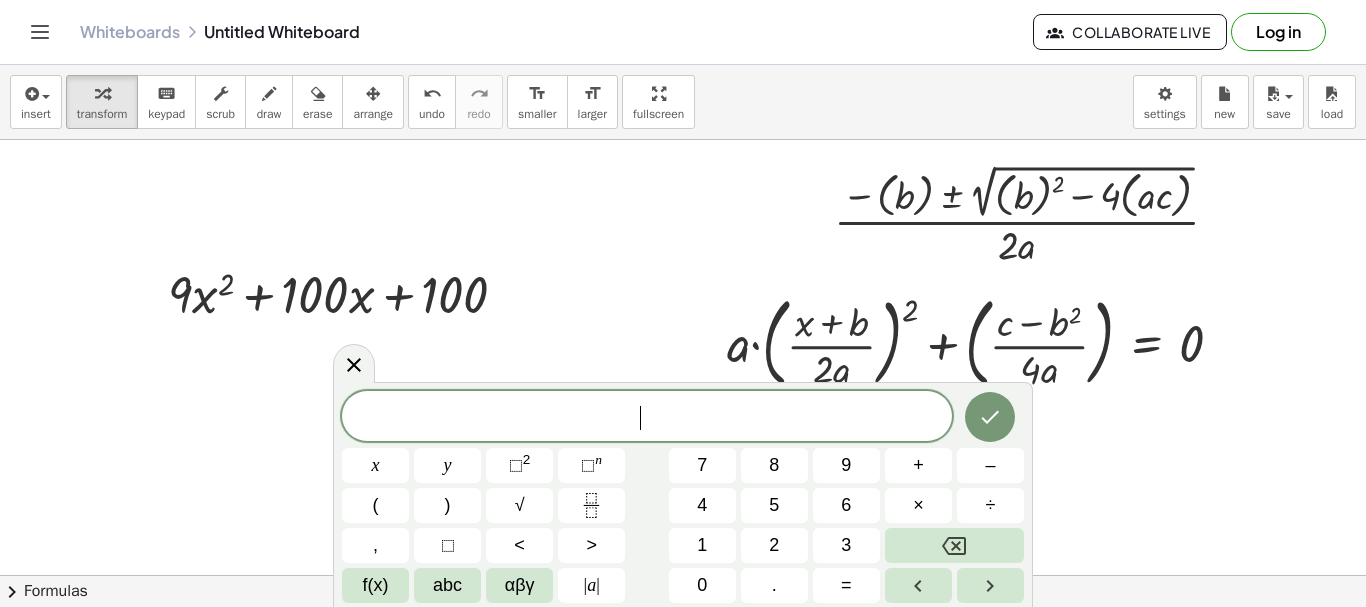 scroll, scrollTop: 59, scrollLeft: 0, axis: vertical 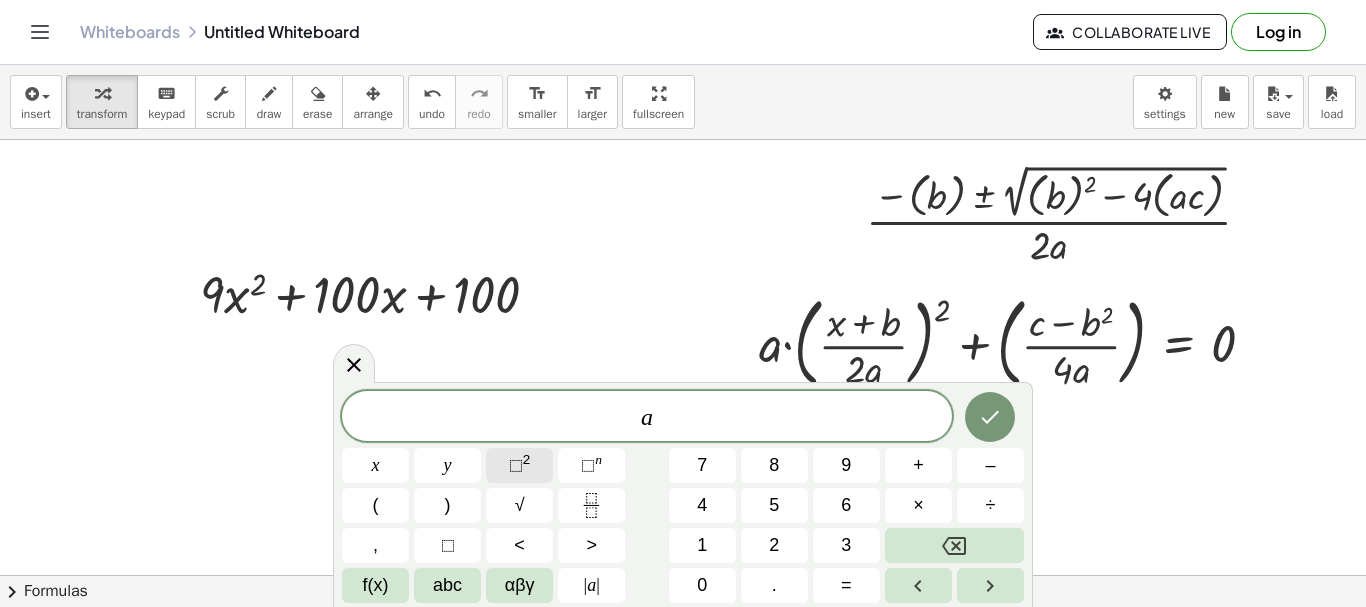 click on "⬚ 2" at bounding box center [519, 465] 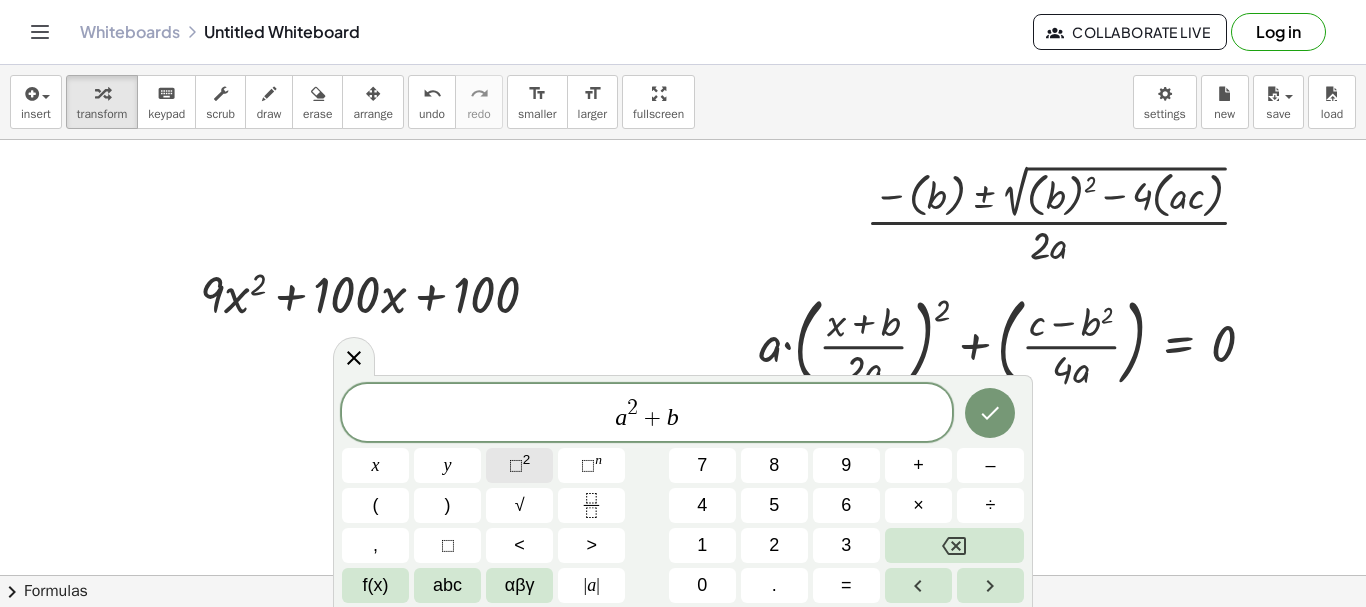 click on "⬚" at bounding box center (516, 465) 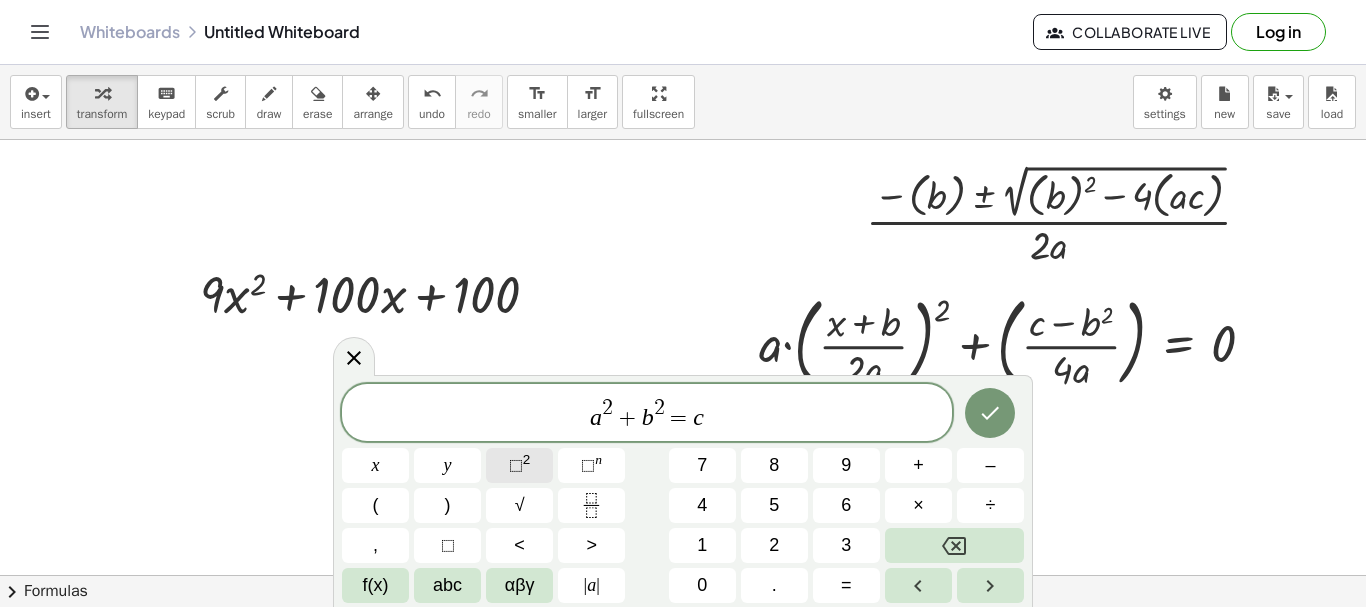 click on "⬚ 2" 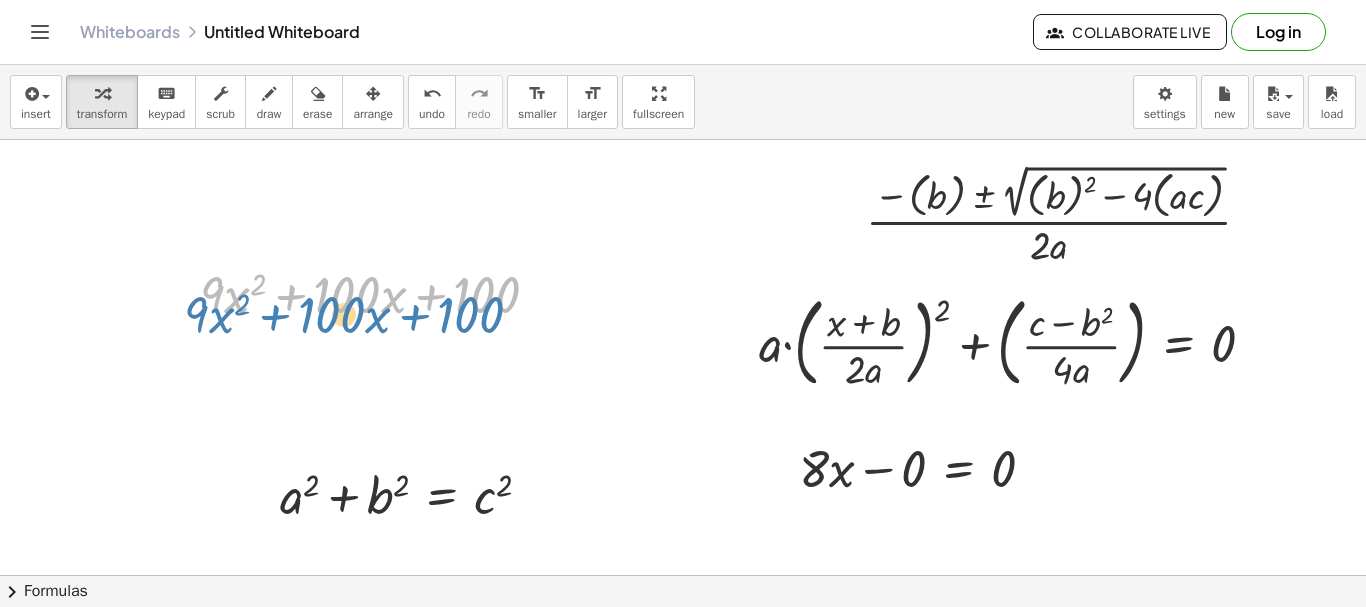 drag, startPoint x: 505, startPoint y: 307, endPoint x: 489, endPoint y: 318, distance: 19.416489 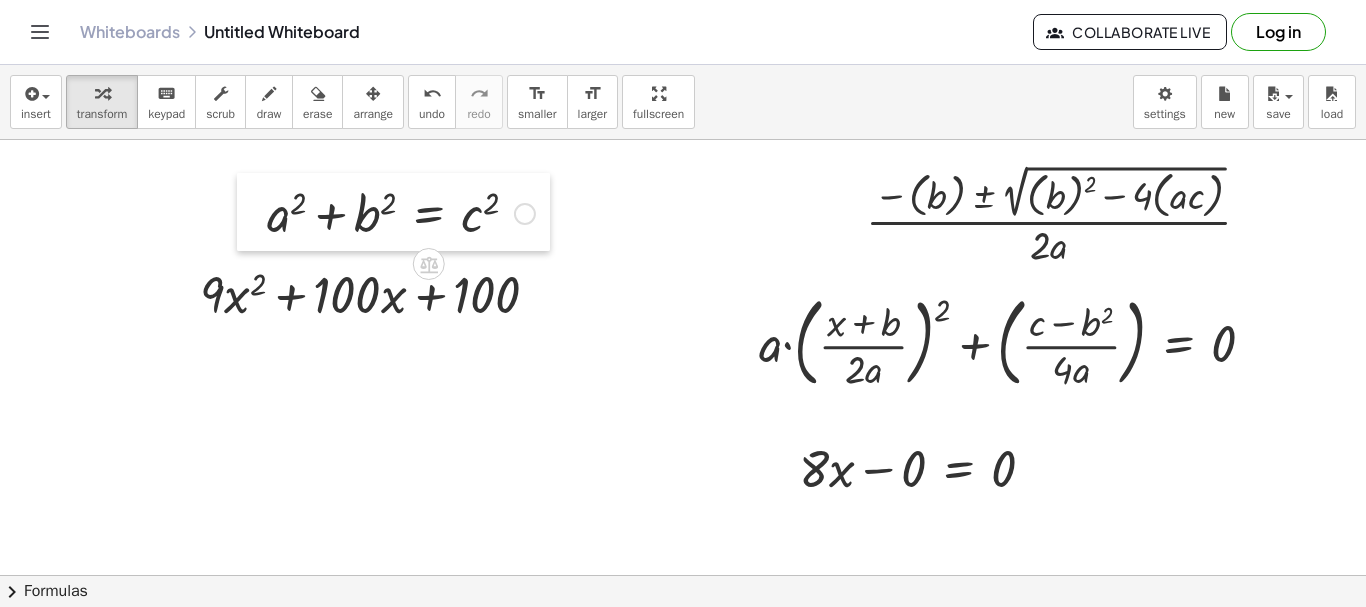 drag, startPoint x: 268, startPoint y: 487, endPoint x: 255, endPoint y: 205, distance: 282.2995 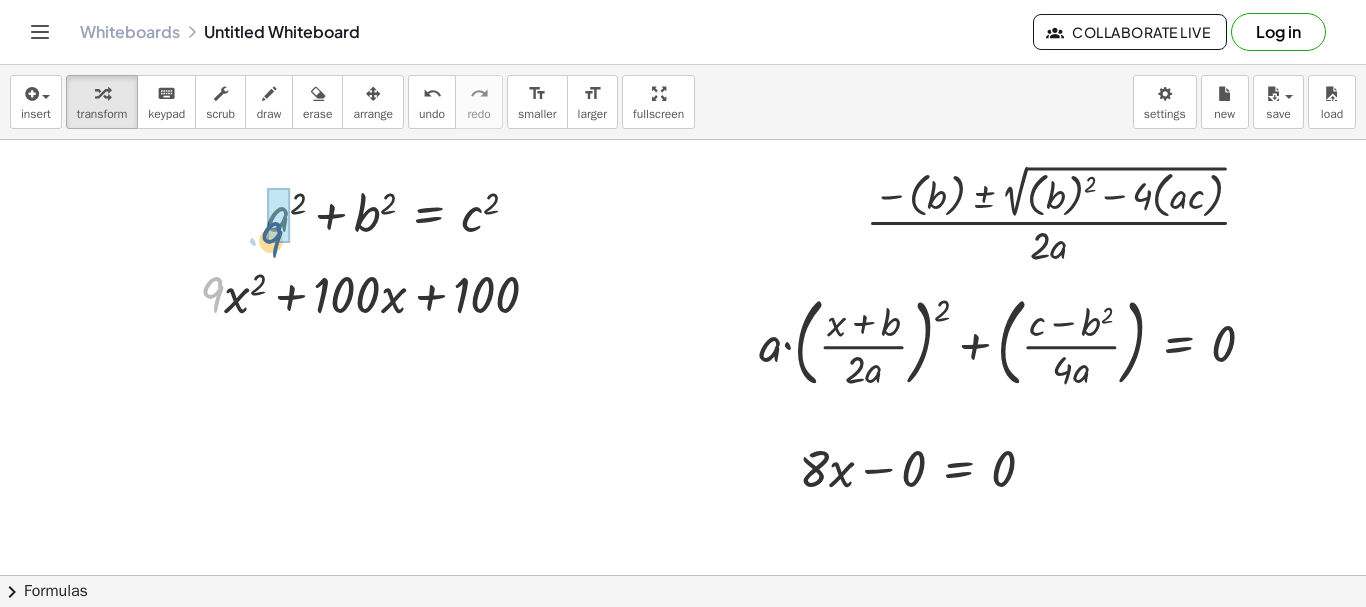 drag, startPoint x: 211, startPoint y: 292, endPoint x: 271, endPoint y: 233, distance: 84.14868 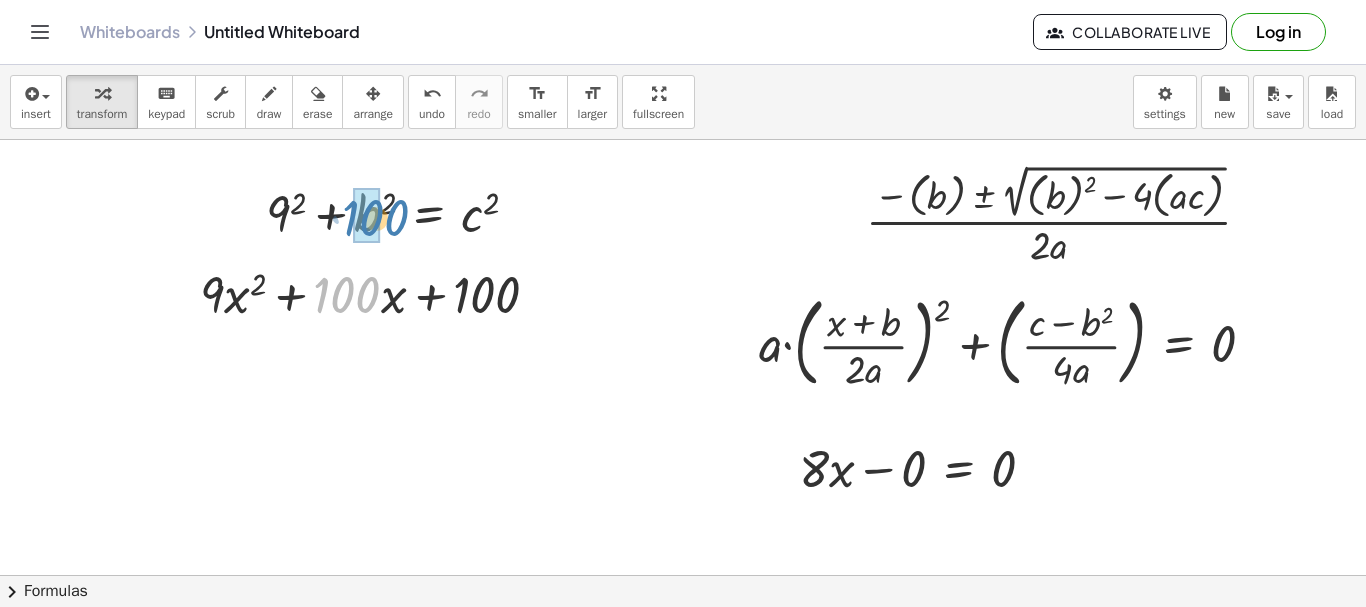 drag, startPoint x: 318, startPoint y: 287, endPoint x: 347, endPoint y: 210, distance: 82.28001 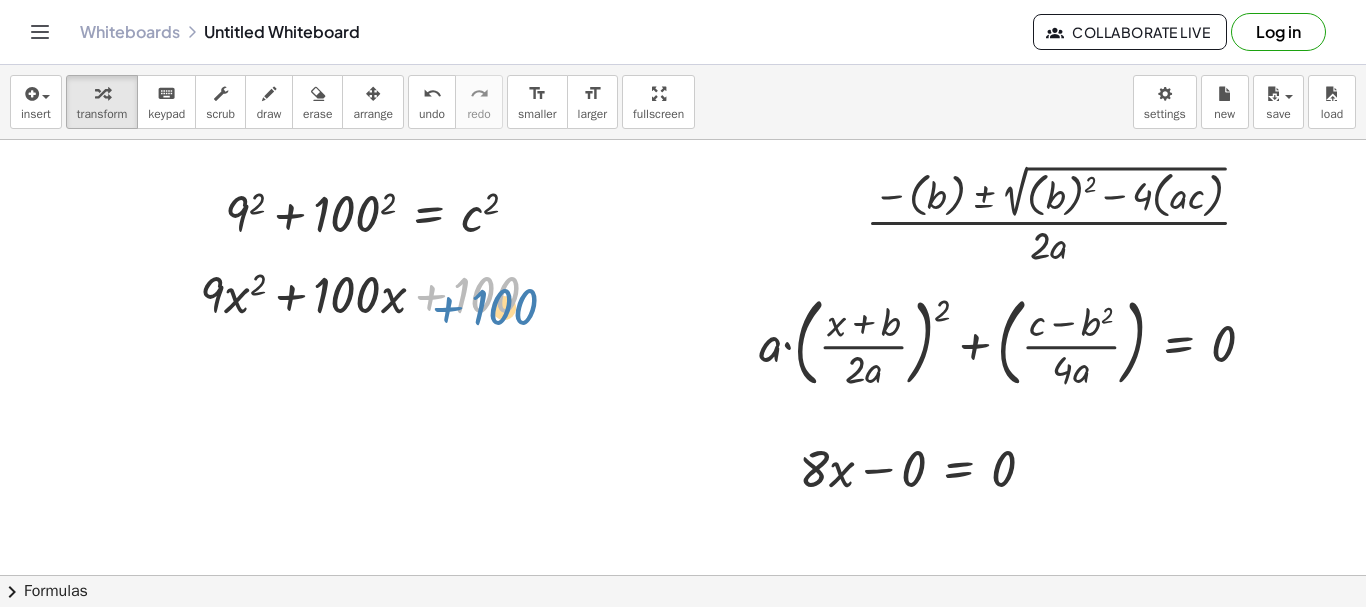 drag, startPoint x: 478, startPoint y: 291, endPoint x: 496, endPoint y: 306, distance: 23.43075 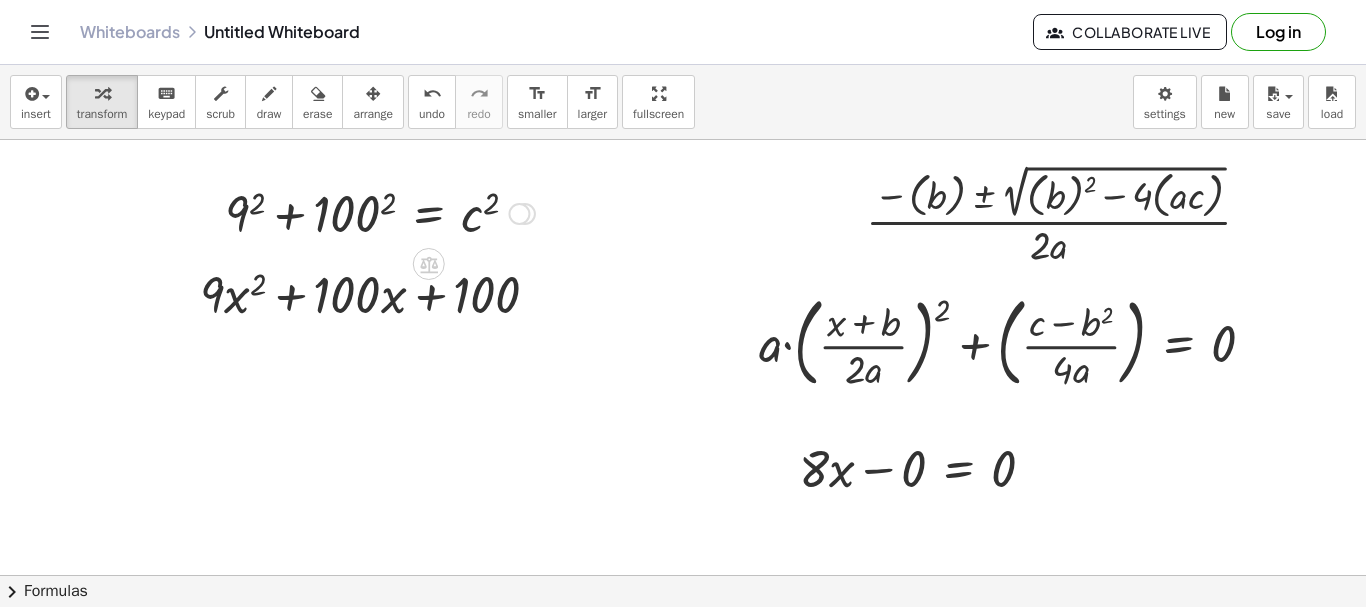 click at bounding box center (380, 212) 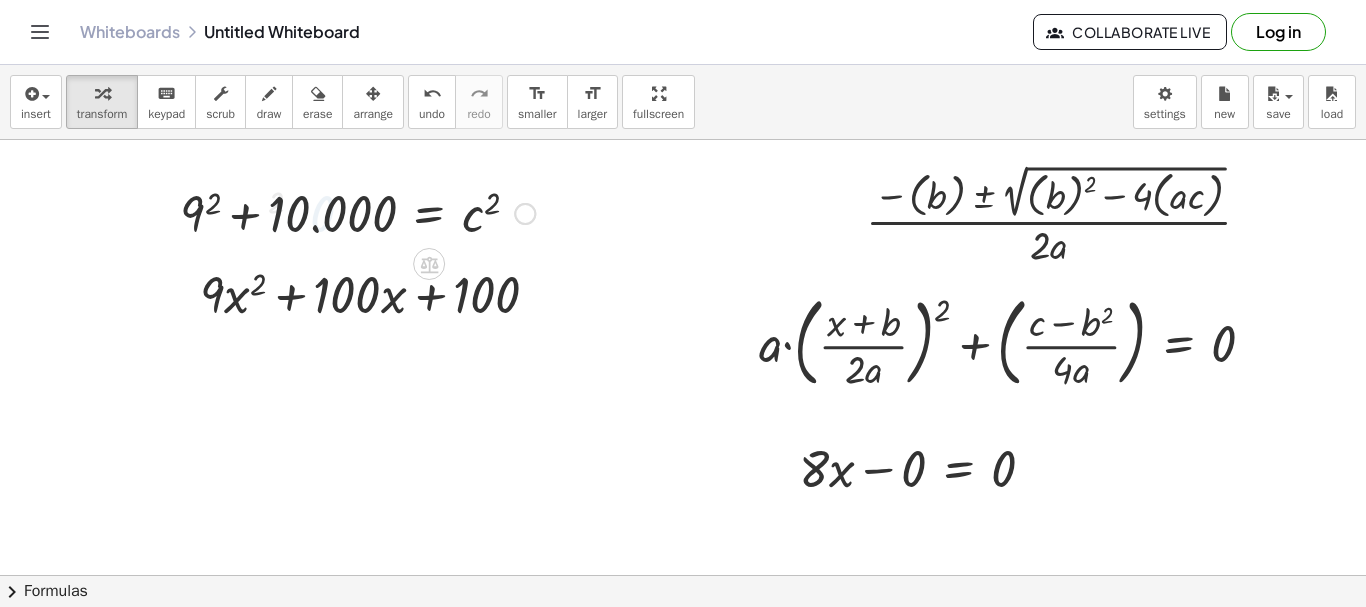 click at bounding box center [357, 212] 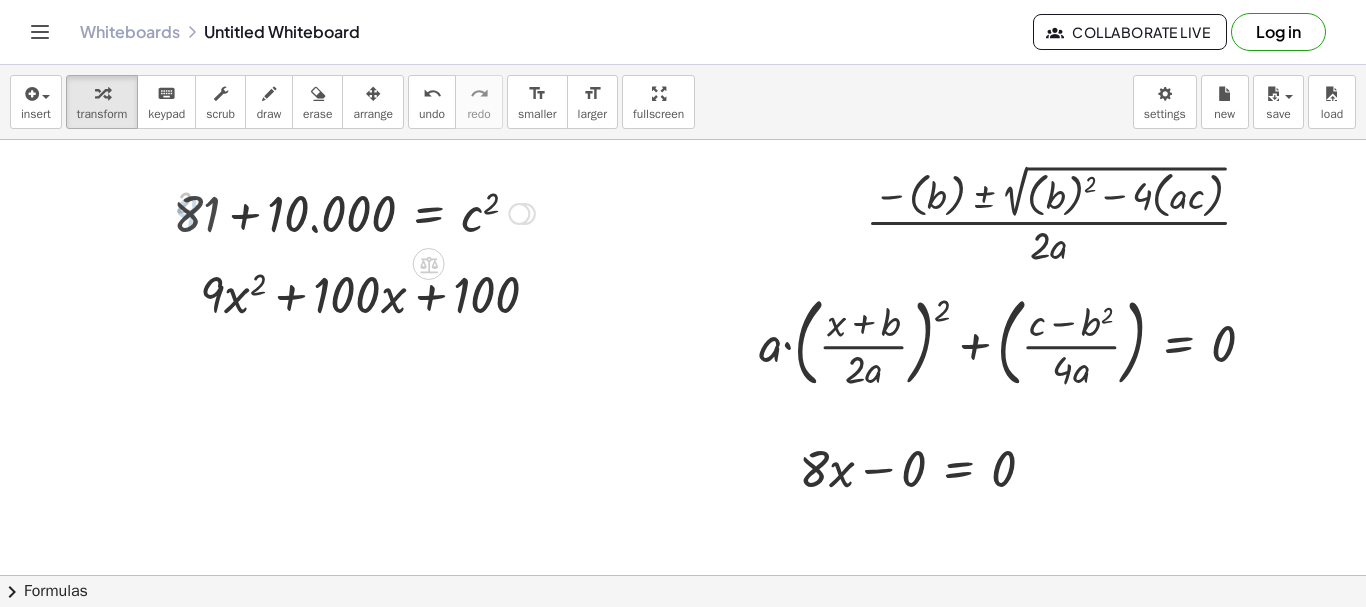 click at bounding box center (354, 212) 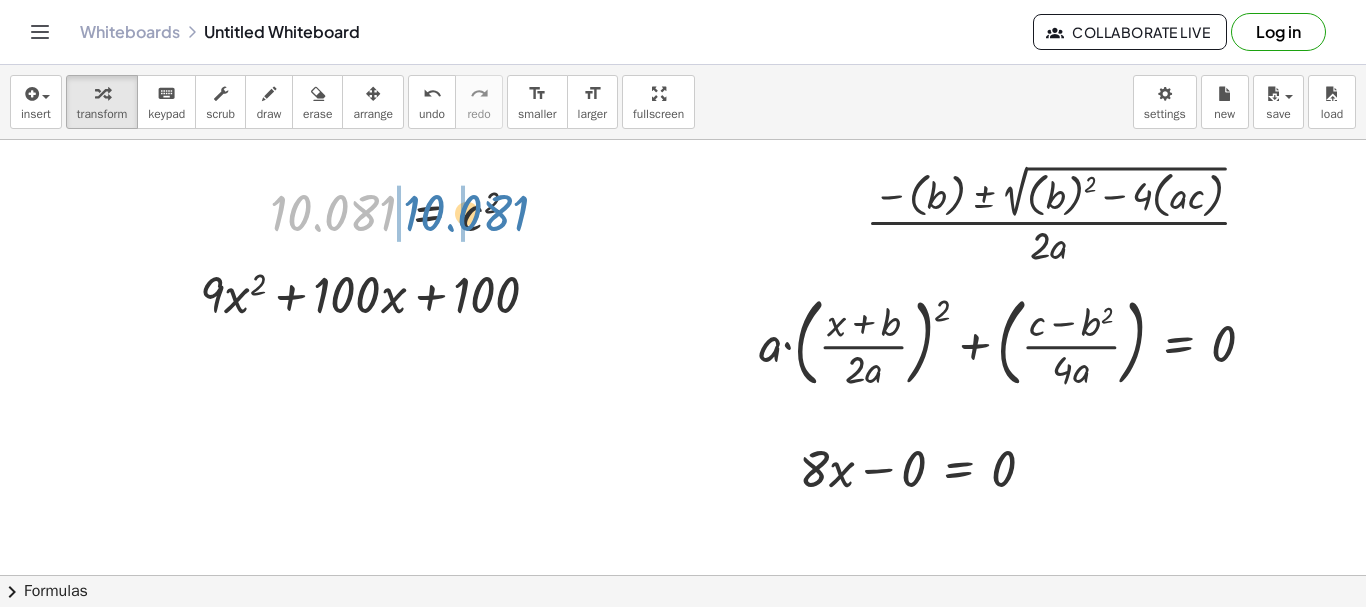 drag, startPoint x: 344, startPoint y: 213, endPoint x: 477, endPoint y: 213, distance: 133 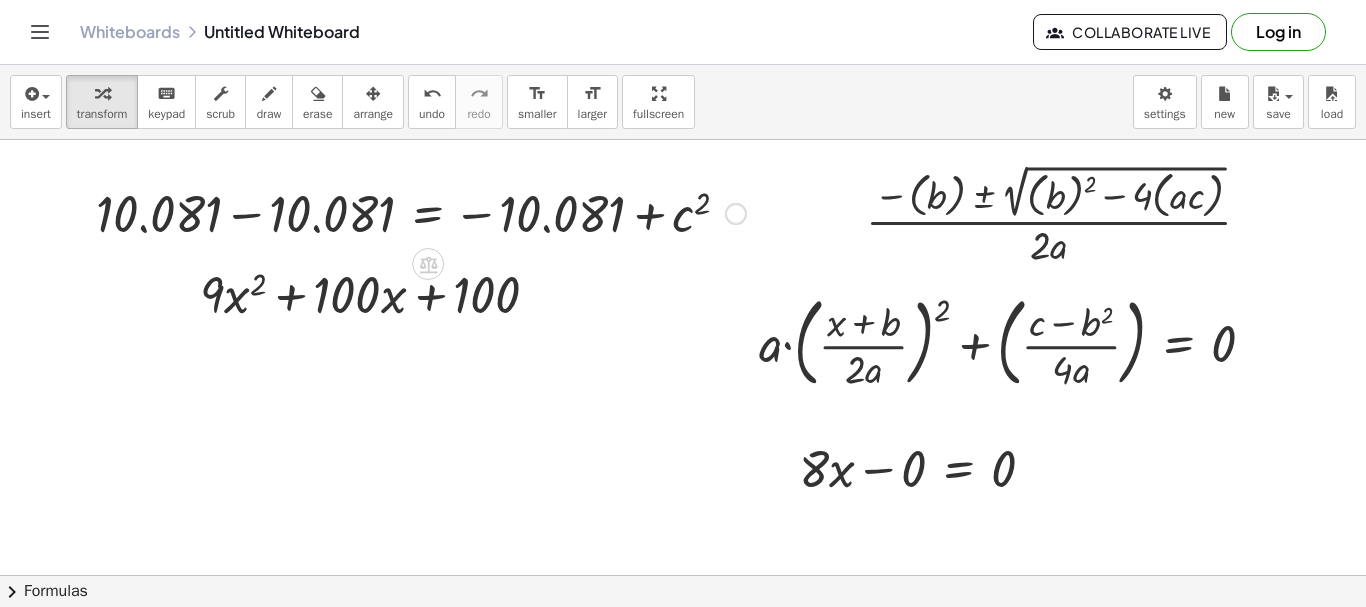 click at bounding box center (421, 212) 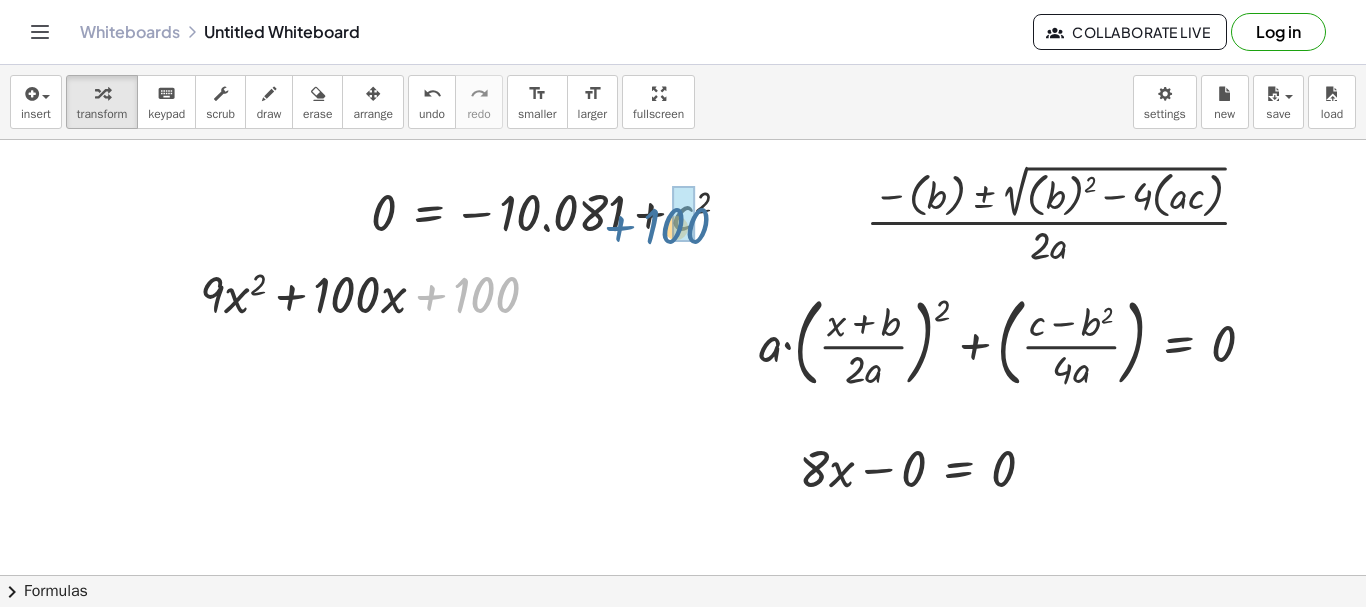 drag, startPoint x: 475, startPoint y: 300, endPoint x: 666, endPoint y: 231, distance: 203.08127 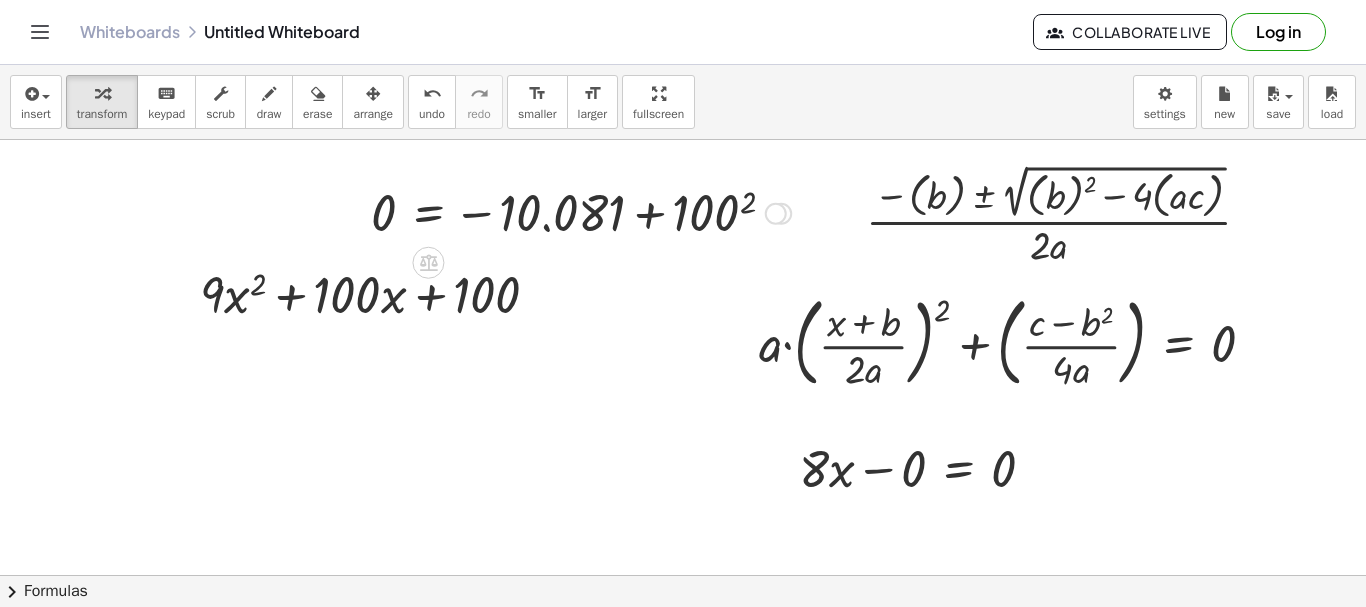 click at bounding box center [581, 212] 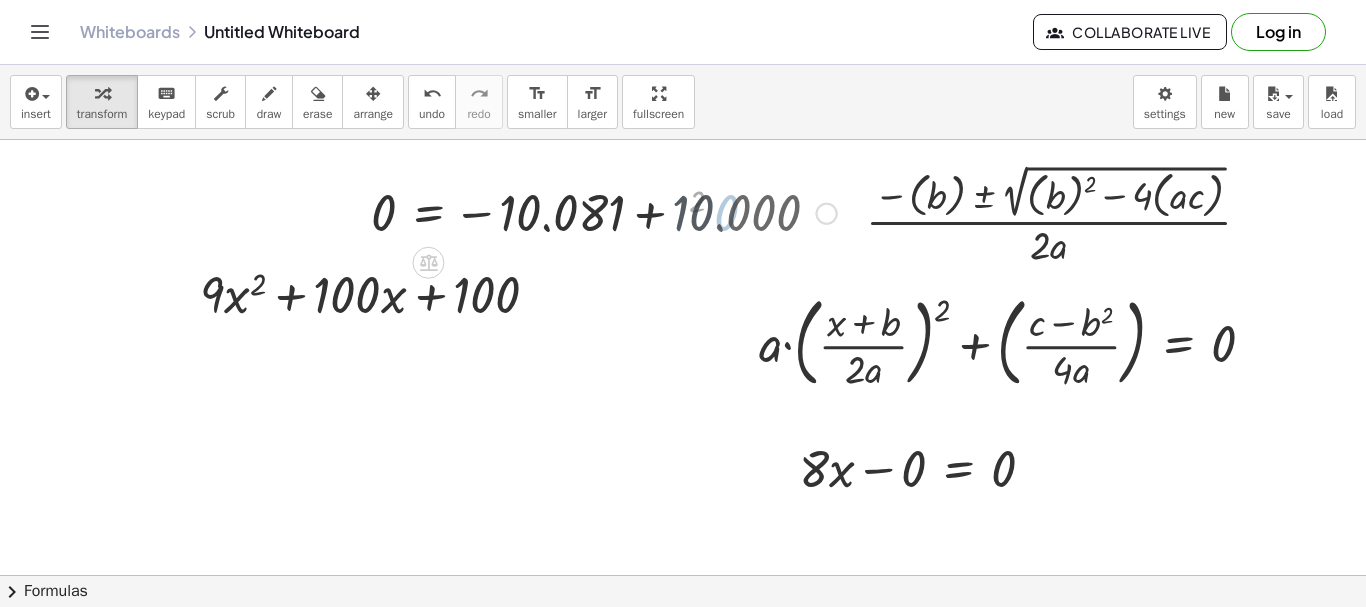 click at bounding box center (604, 212) 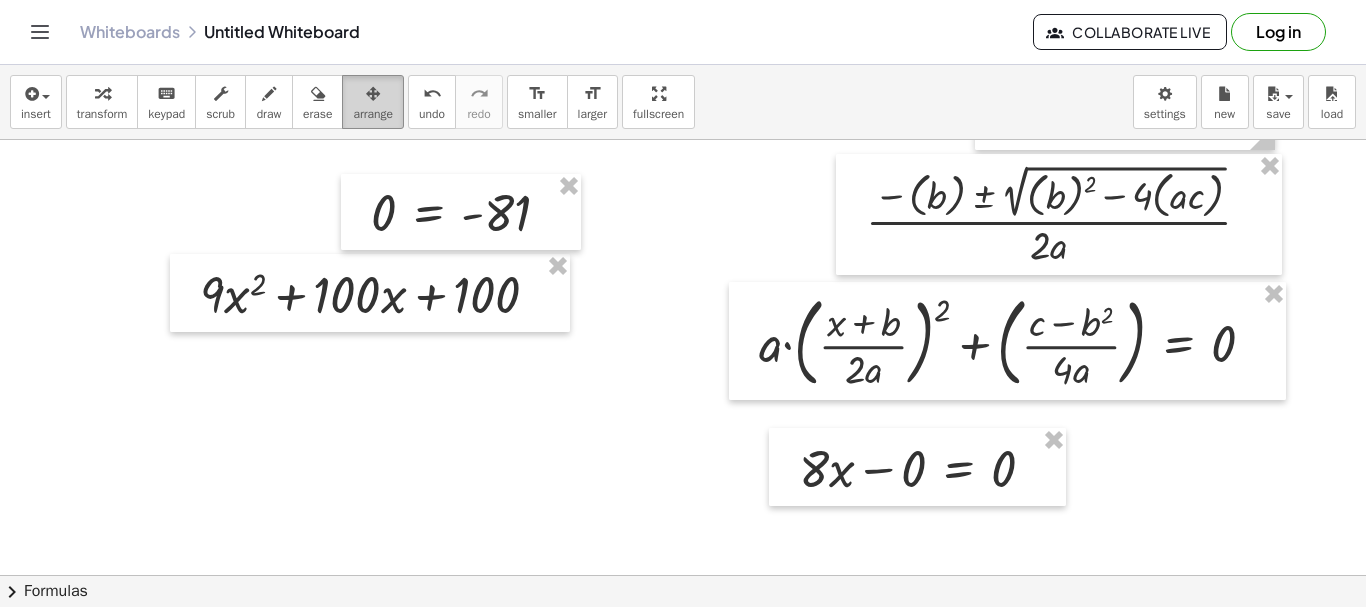 click on "arrange" at bounding box center [373, 102] 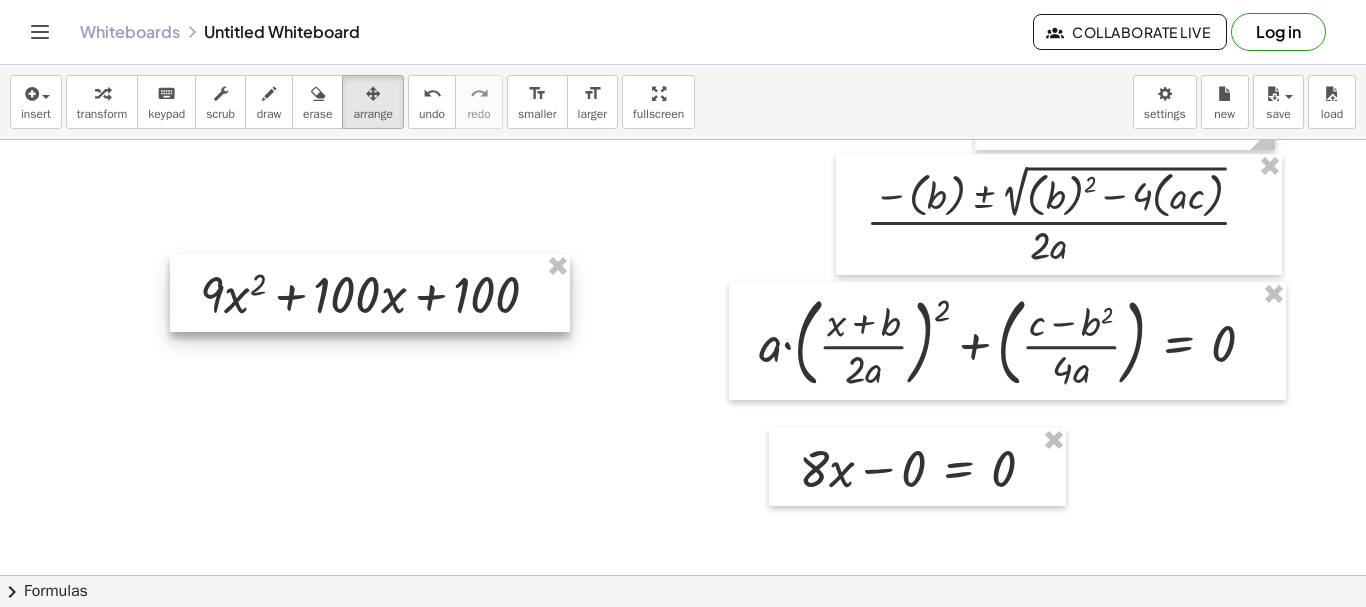 drag, startPoint x: 555, startPoint y: 267, endPoint x: 306, endPoint y: 242, distance: 250.25188 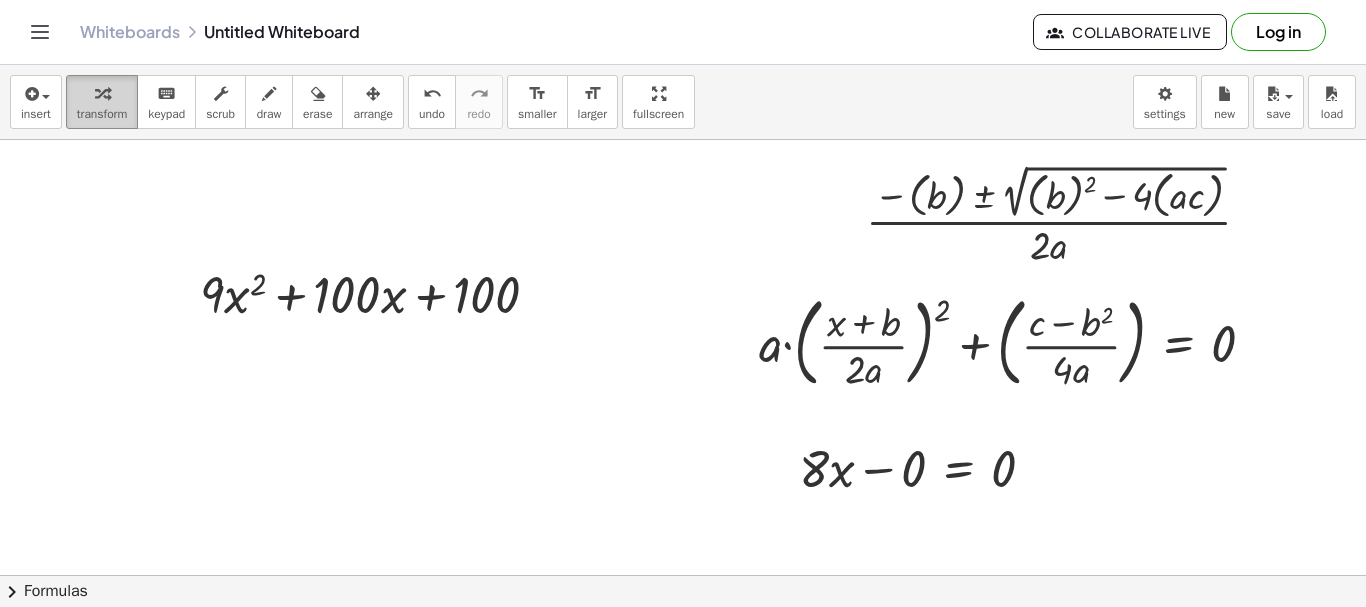 click on "transform" at bounding box center (102, 114) 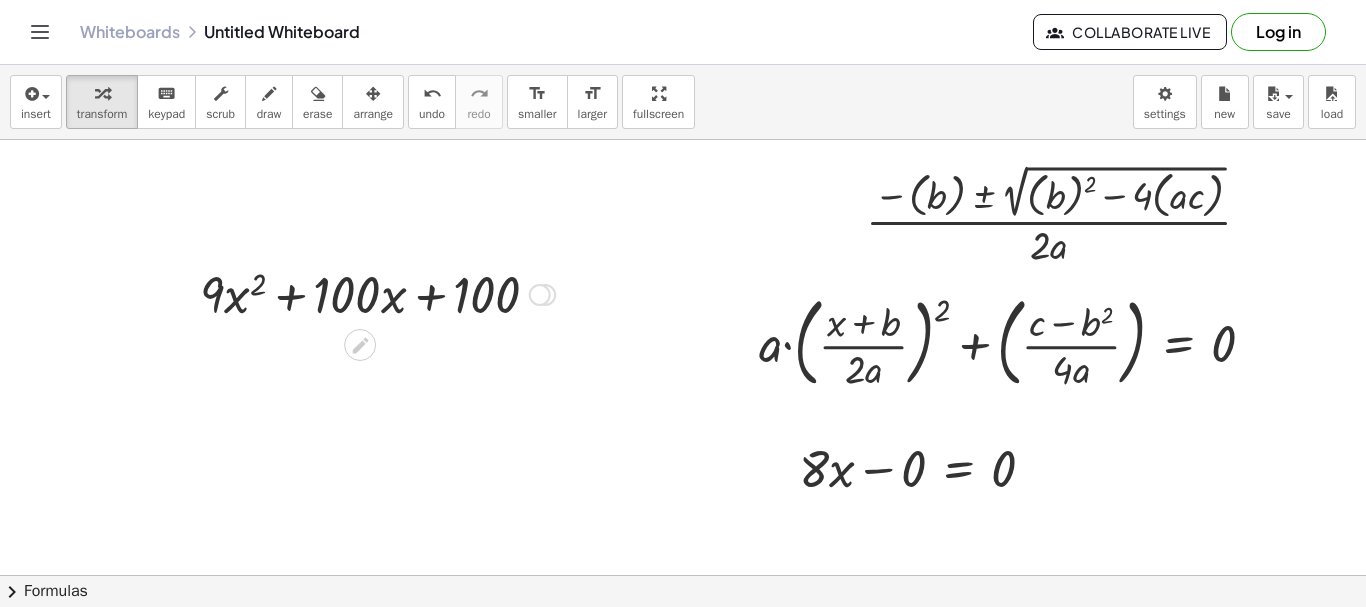 click at bounding box center [540, 295] 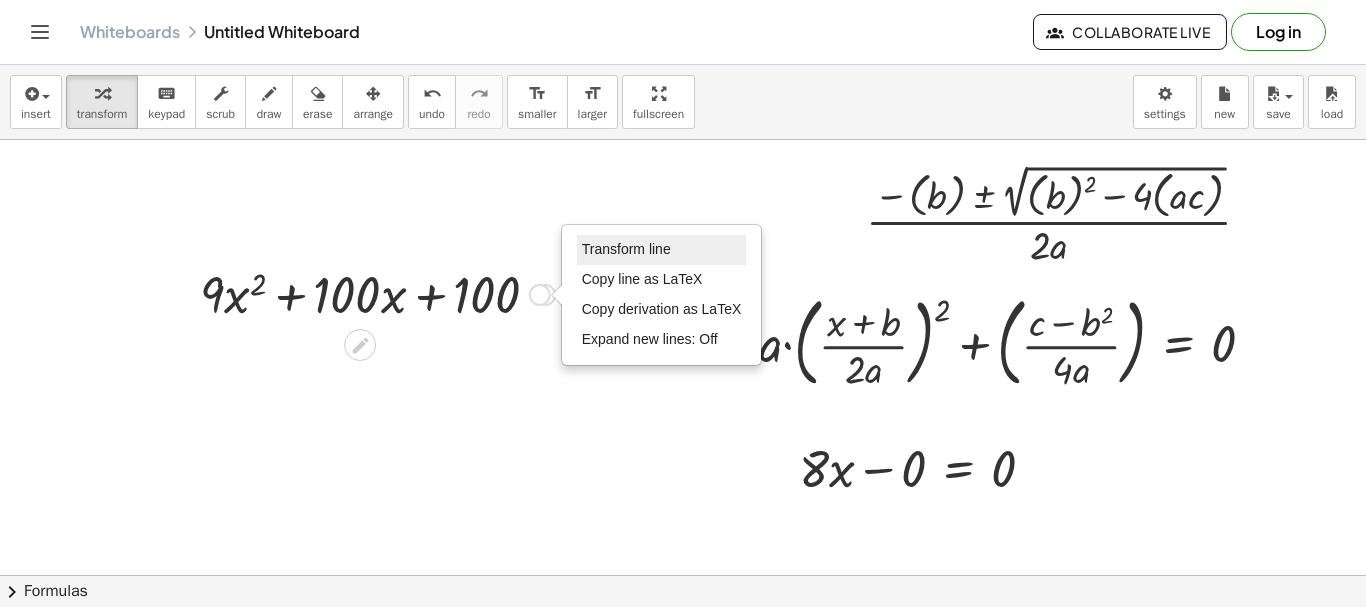 click on "Transform line" at bounding box center (662, 250) 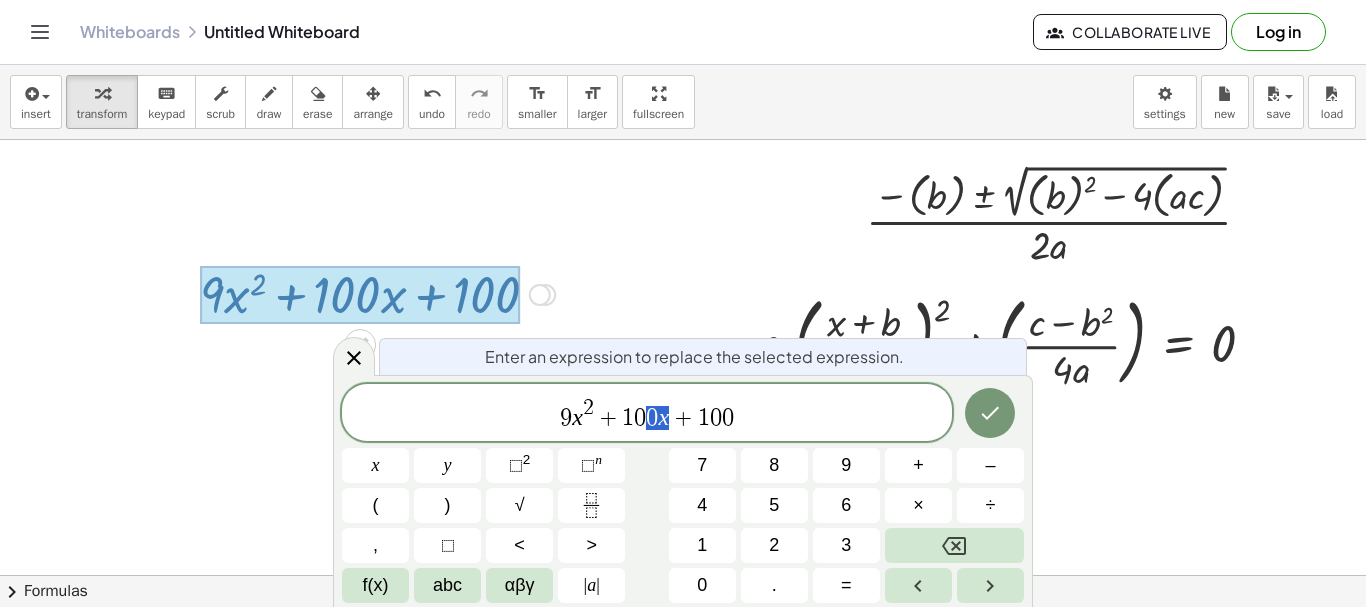 drag, startPoint x: 665, startPoint y: 417, endPoint x: 647, endPoint y: 421, distance: 18.439089 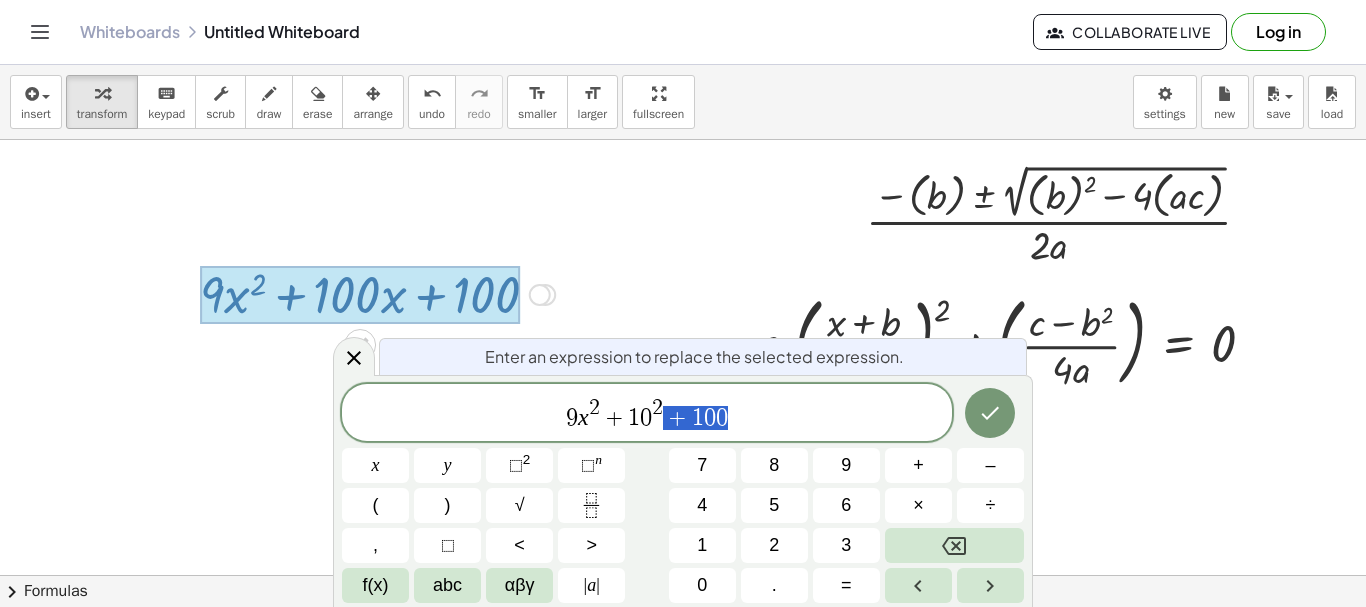 drag, startPoint x: 740, startPoint y: 423, endPoint x: 674, endPoint y: 434, distance: 66.910385 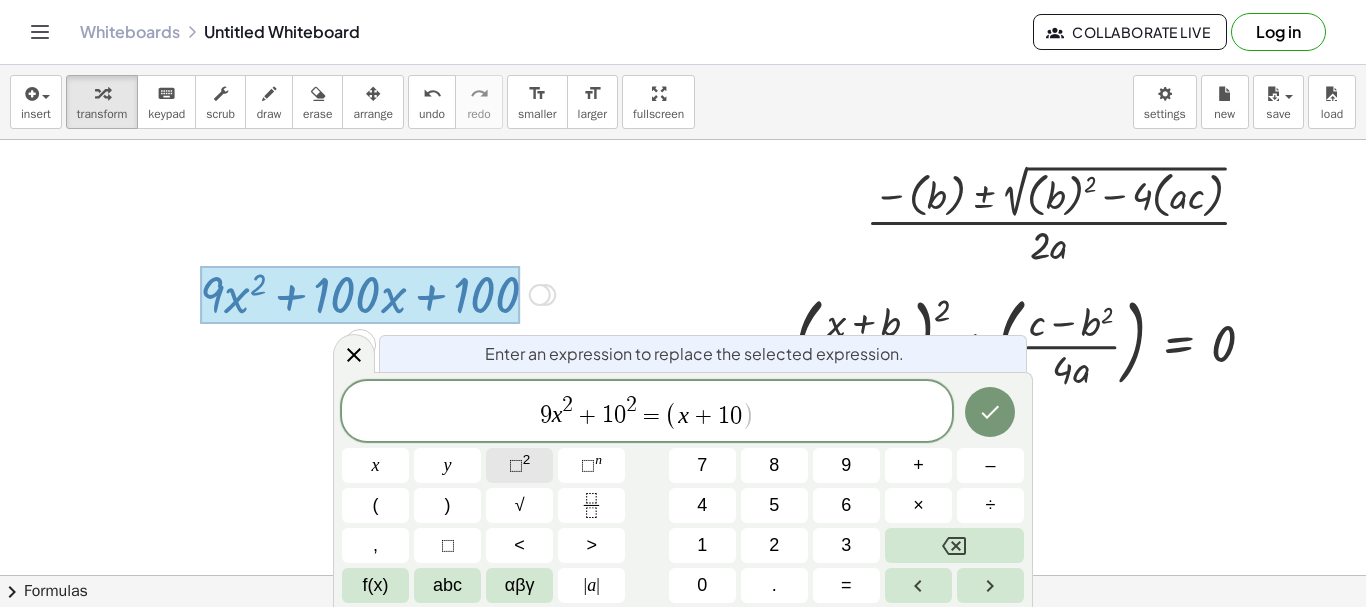 click on "⬚ 2" at bounding box center (519, 465) 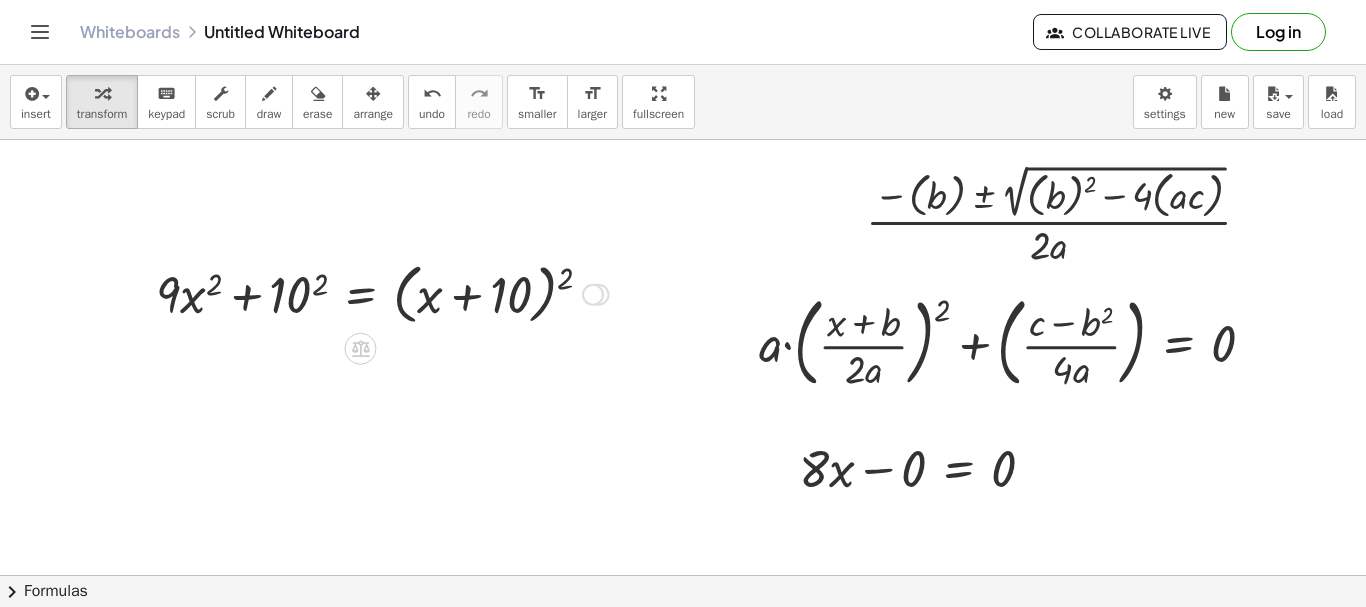 click at bounding box center [382, 293] 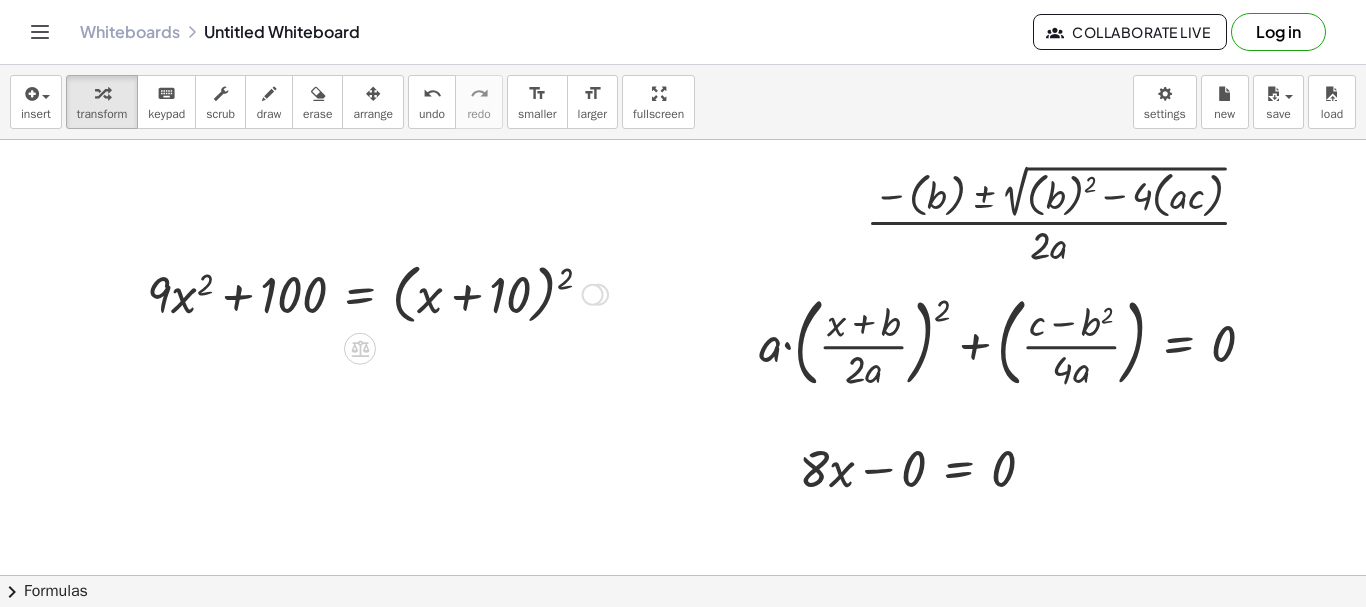 click at bounding box center [377, 293] 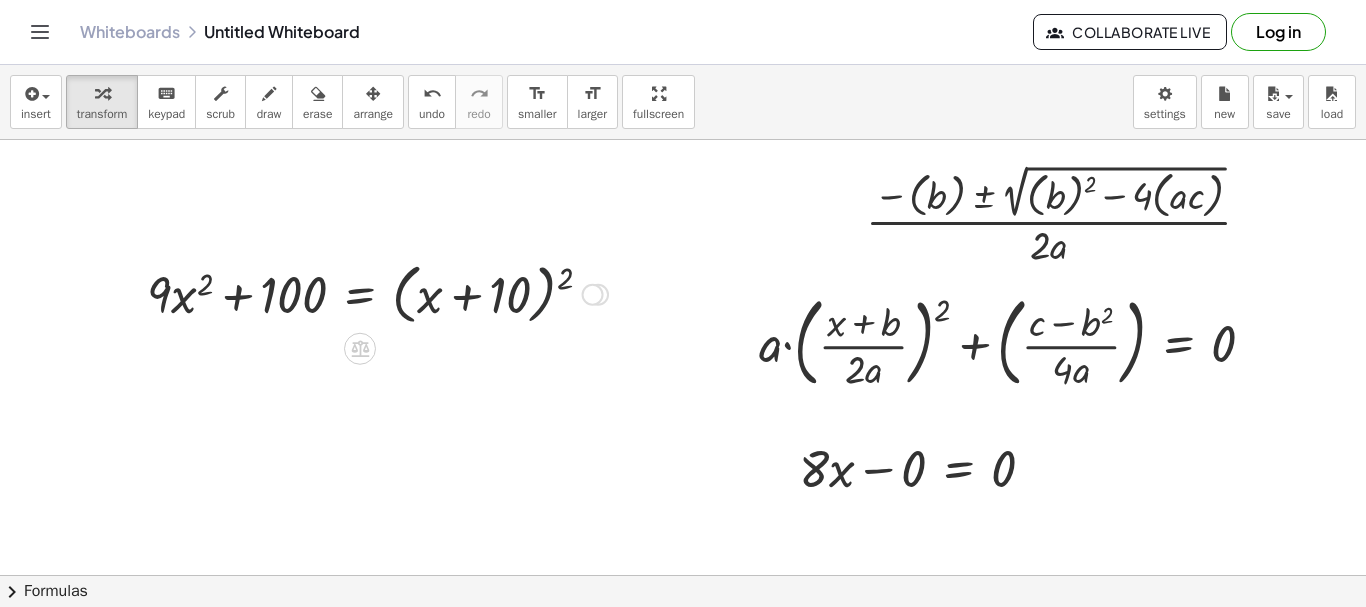 click at bounding box center (377, 293) 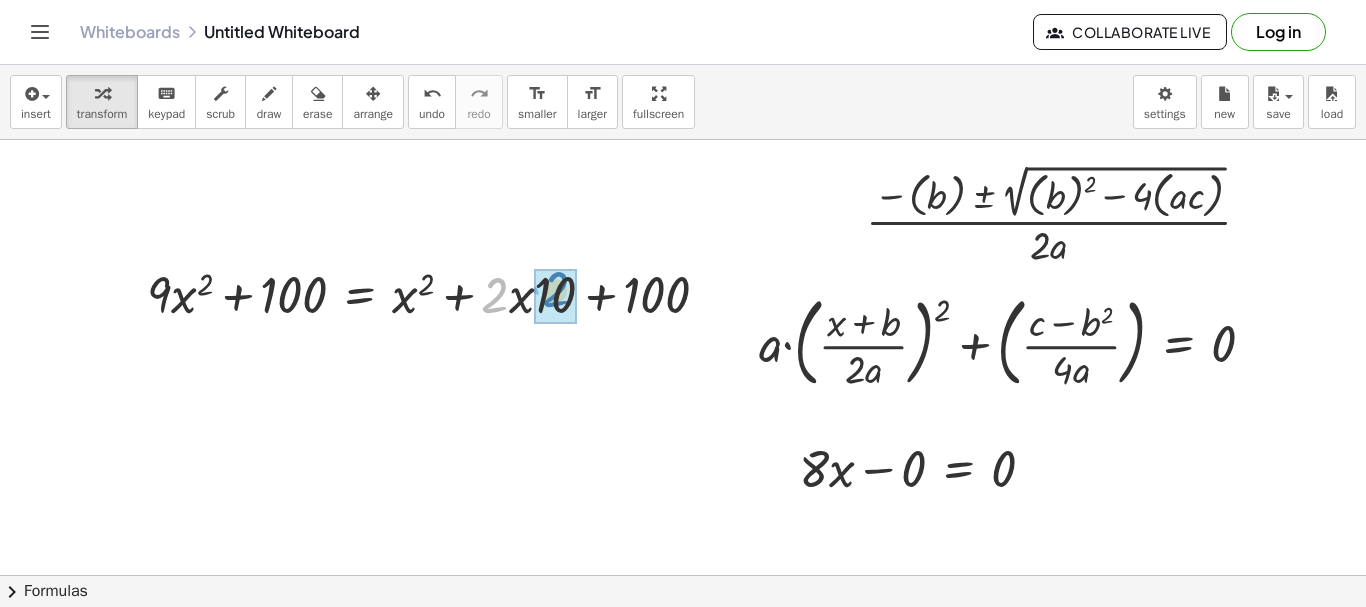 drag, startPoint x: 490, startPoint y: 306, endPoint x: 552, endPoint y: 300, distance: 62.289646 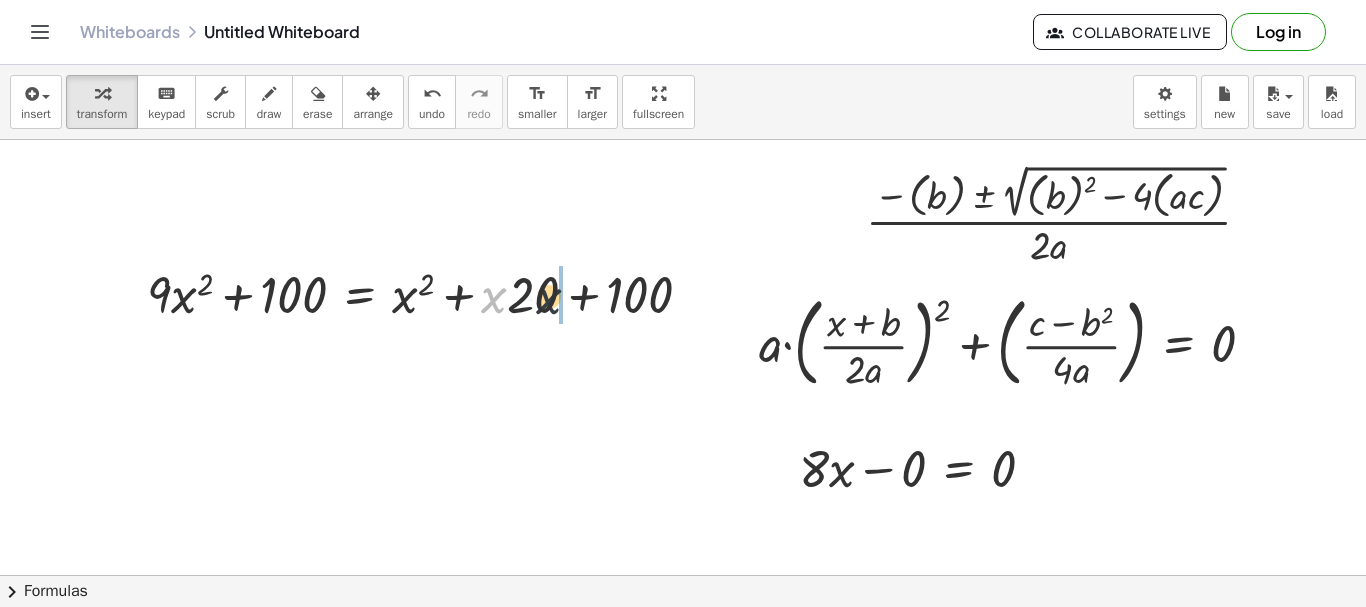 drag, startPoint x: 488, startPoint y: 307, endPoint x: 547, endPoint y: 306, distance: 59.008472 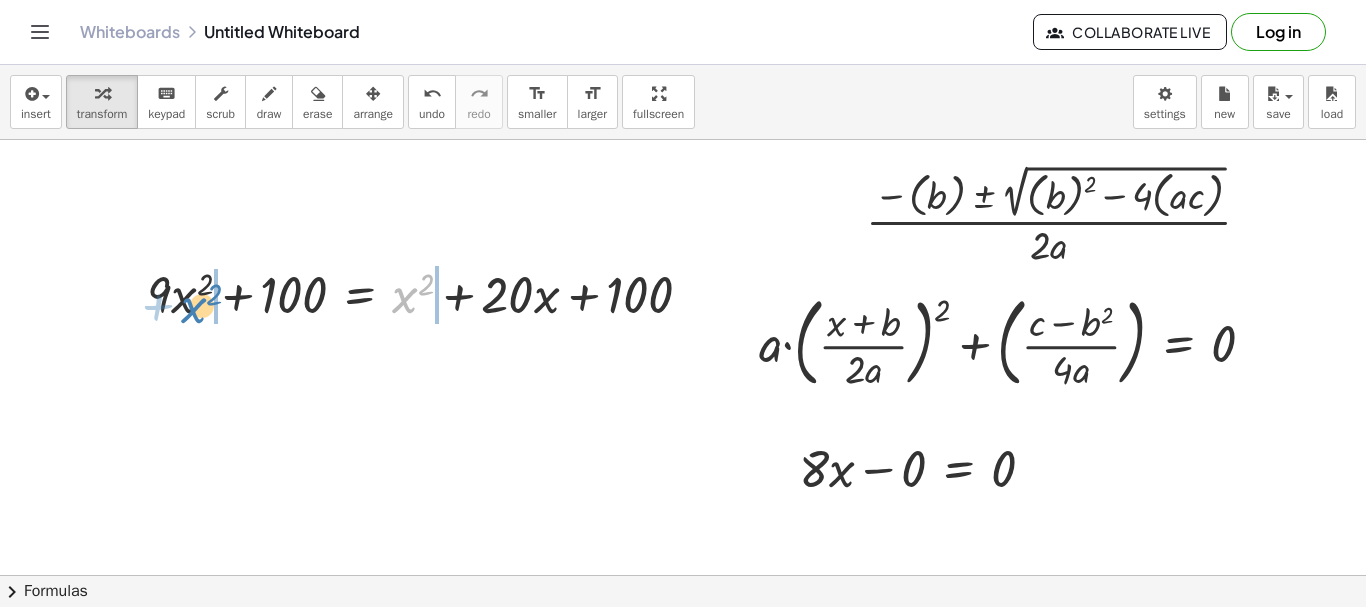 drag, startPoint x: 393, startPoint y: 298, endPoint x: 181, endPoint y: 308, distance: 212.23572 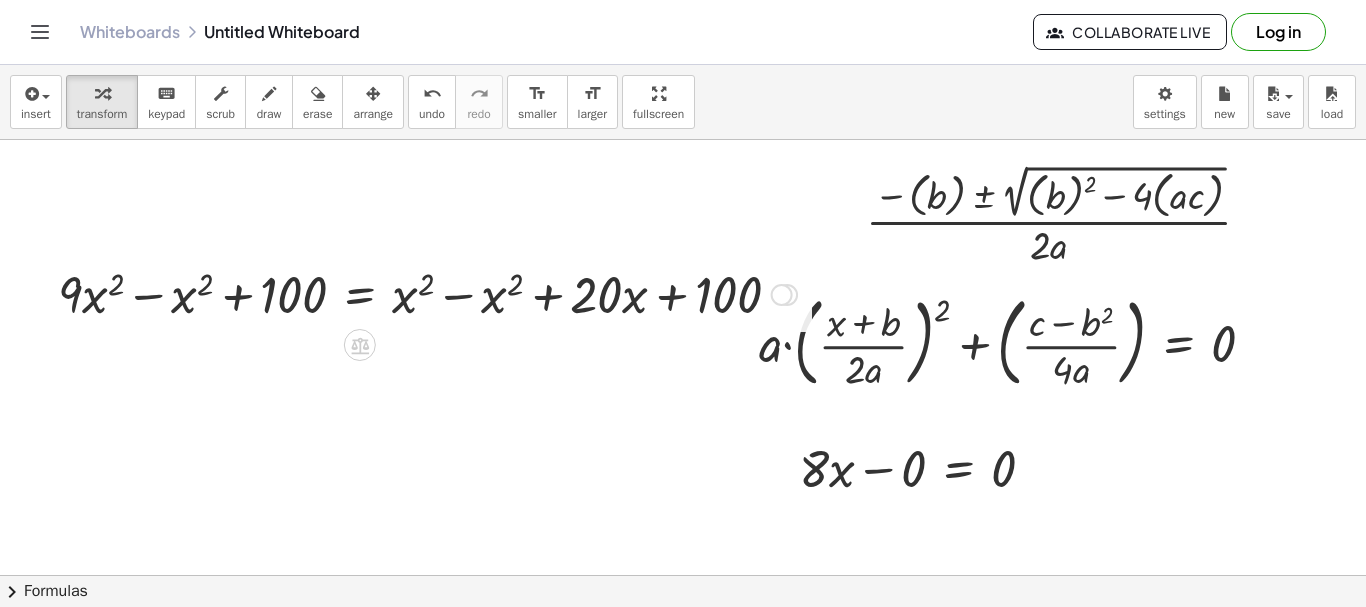 click at bounding box center (427, 293) 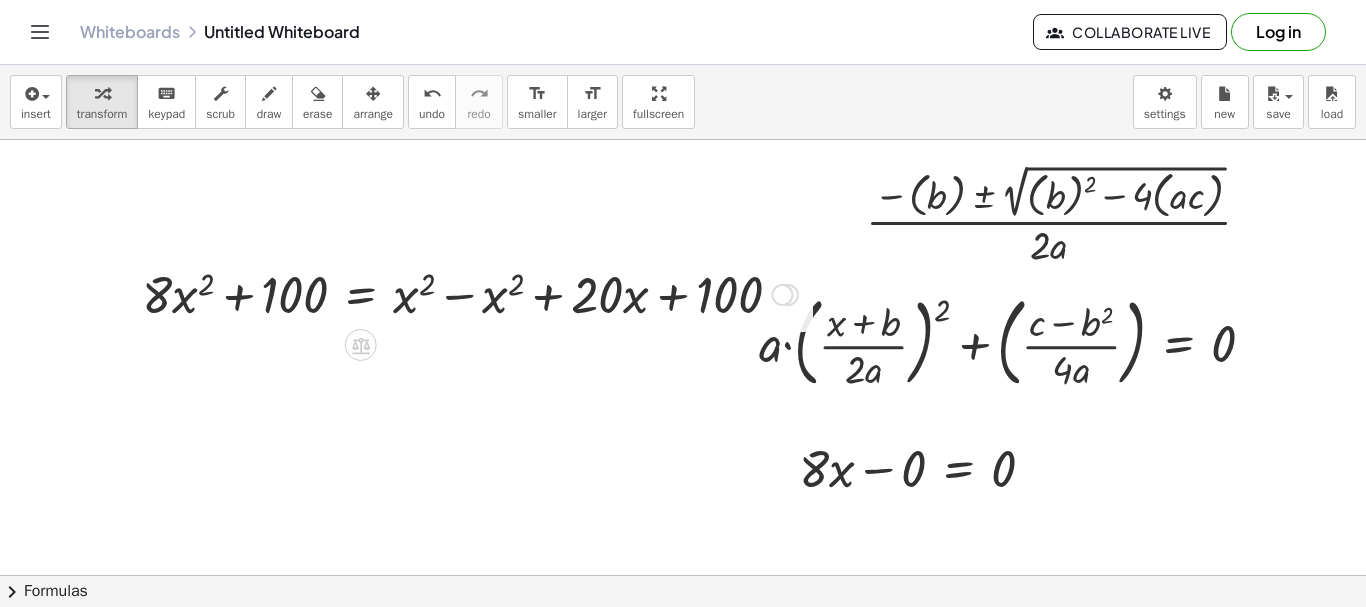 click at bounding box center (470, 293) 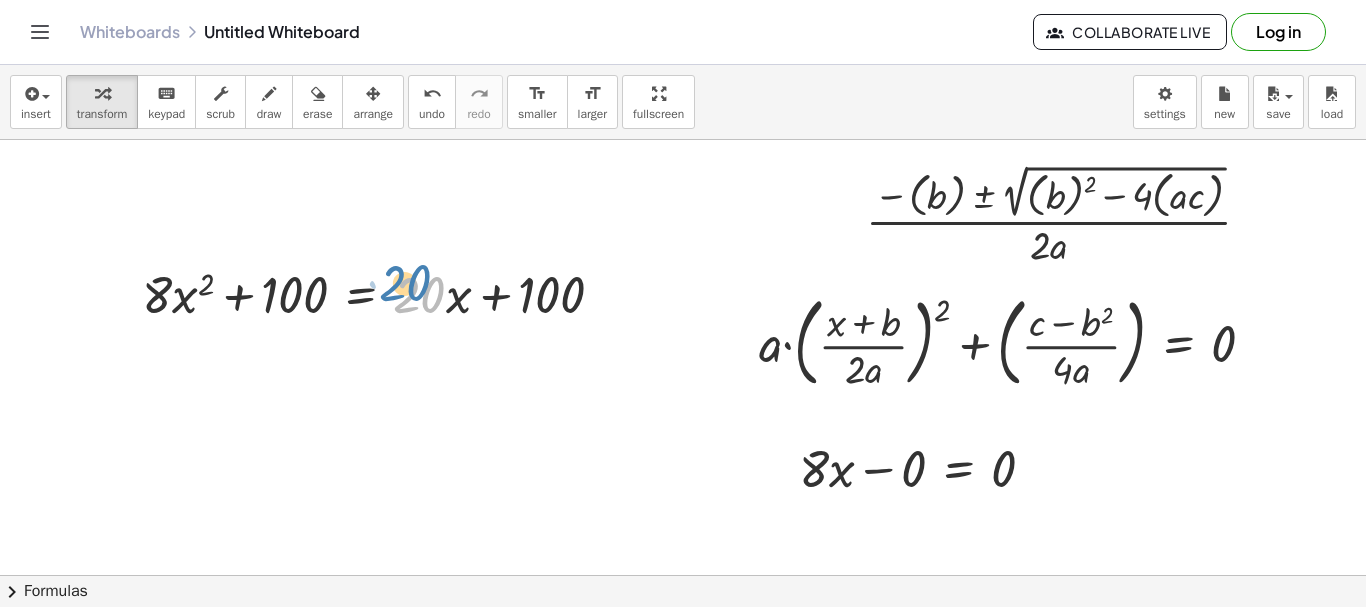 drag, startPoint x: 432, startPoint y: 300, endPoint x: 487, endPoint y: 290, distance: 55.9017 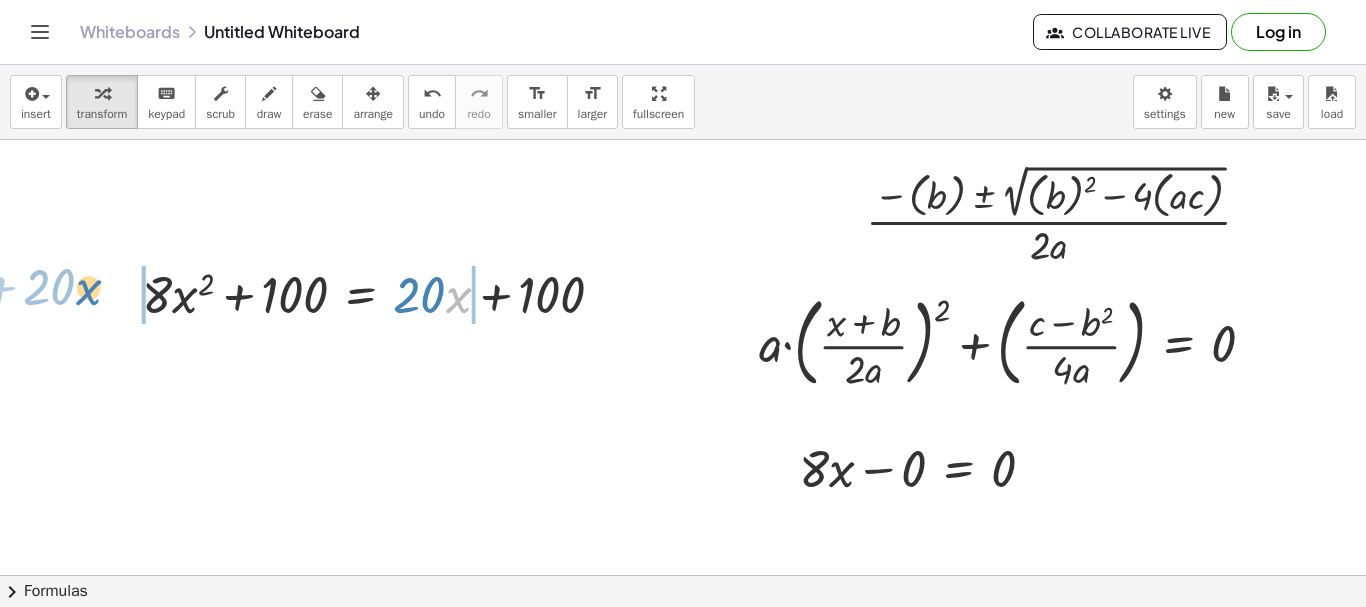drag, startPoint x: 457, startPoint y: 298, endPoint x: 87, endPoint y: 290, distance: 370.0865 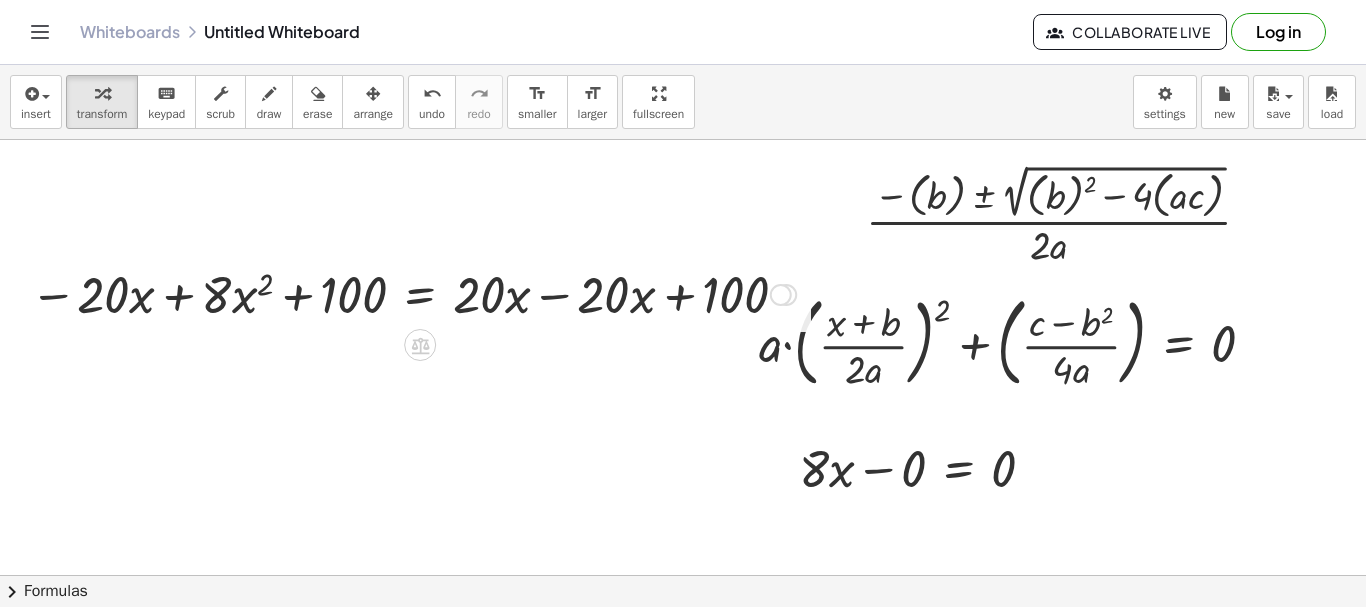 click at bounding box center (413, 293) 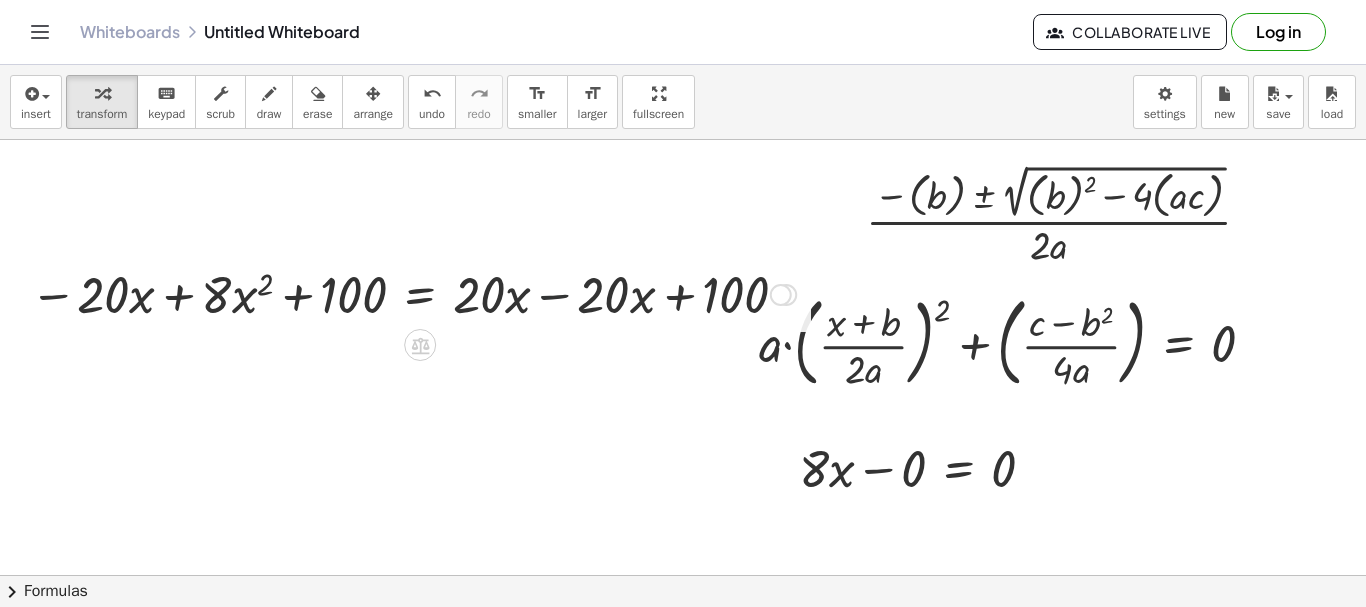 click at bounding box center (413, 293) 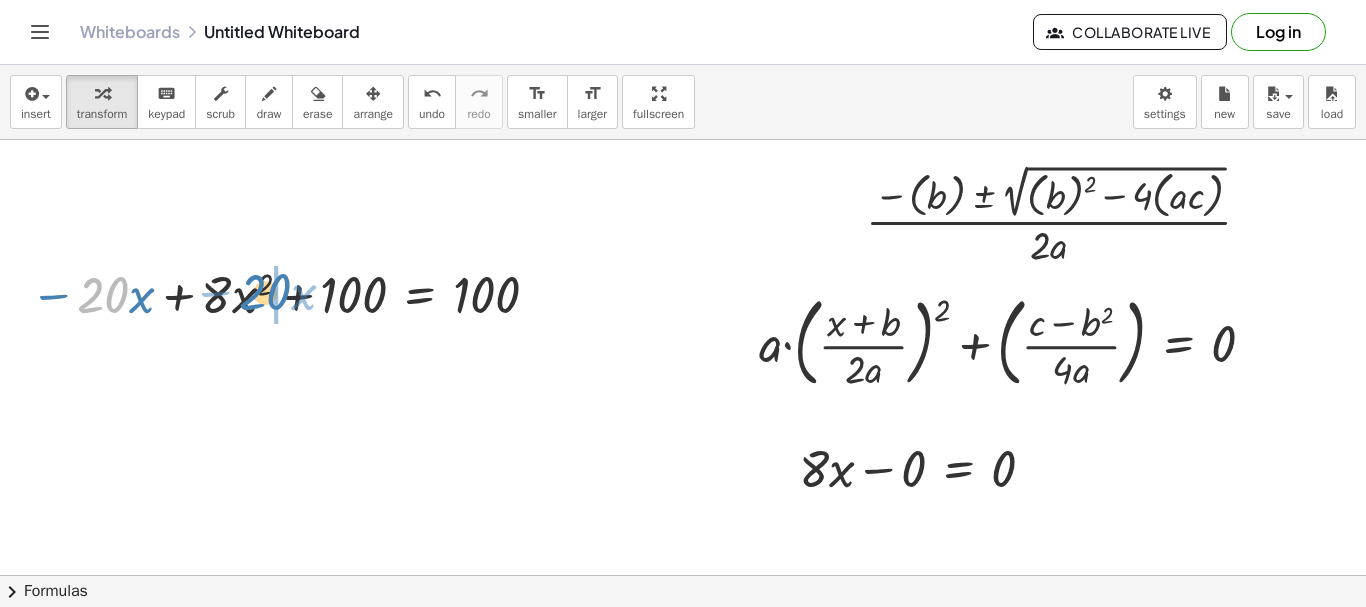 drag, startPoint x: 86, startPoint y: 302, endPoint x: 248, endPoint y: 299, distance: 162.02777 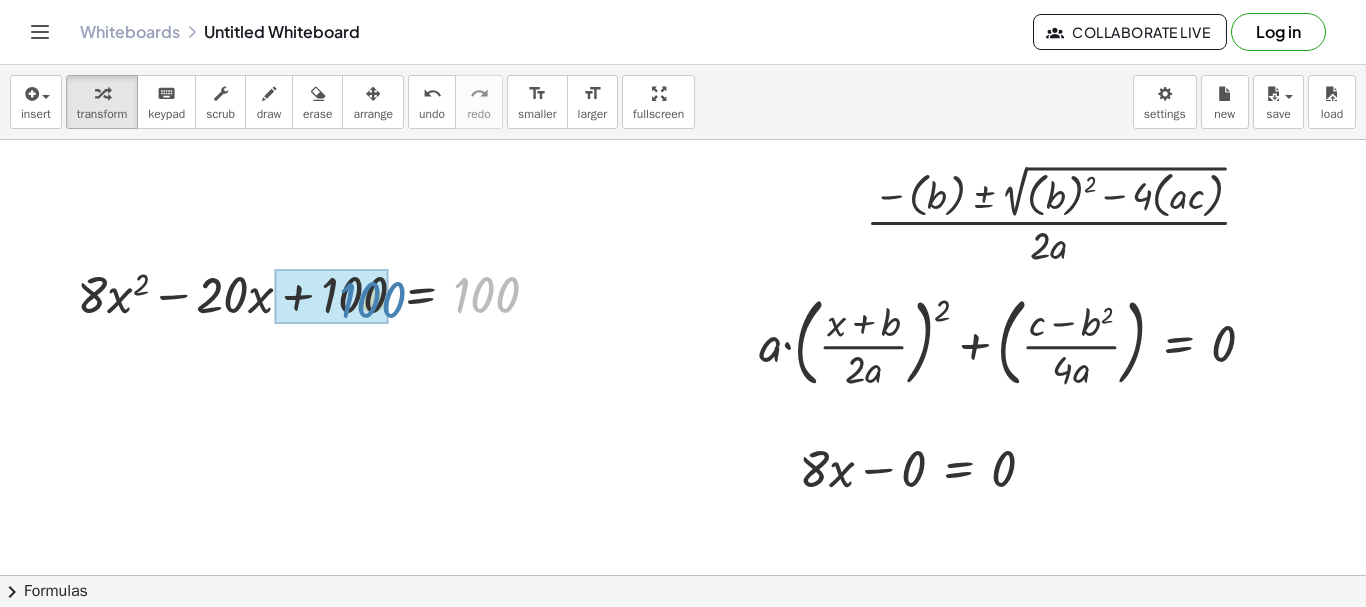 drag, startPoint x: 491, startPoint y: 294, endPoint x: 377, endPoint y: 299, distance: 114.1096 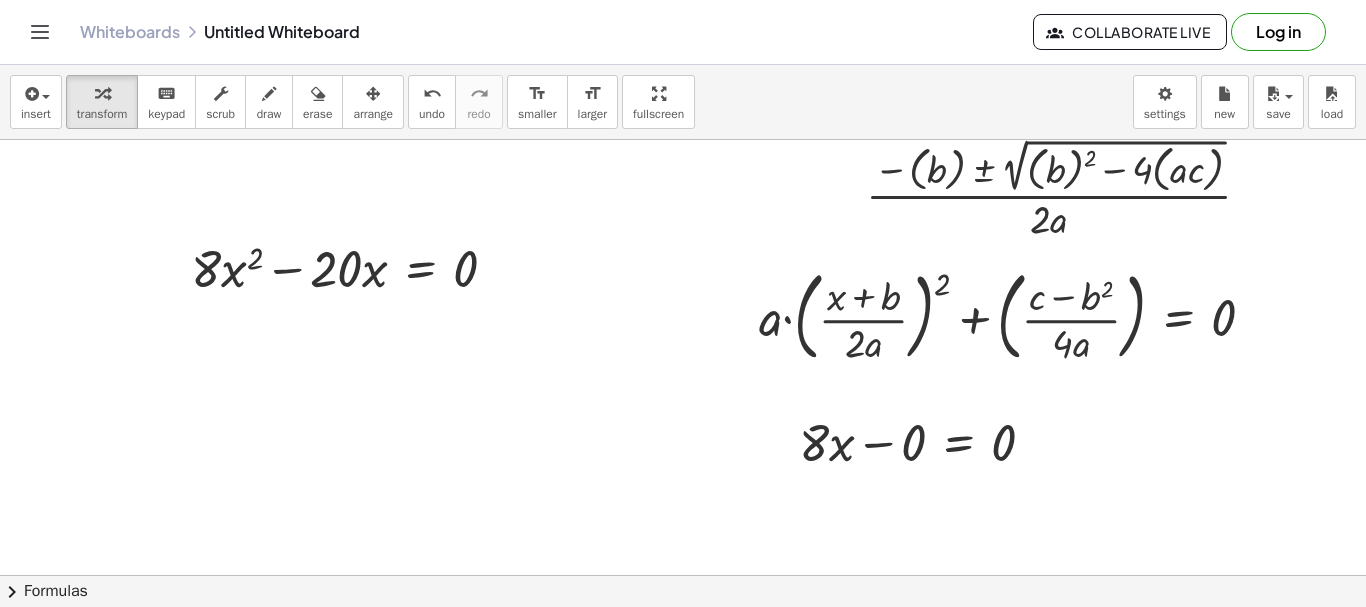 scroll, scrollTop: 84, scrollLeft: 0, axis: vertical 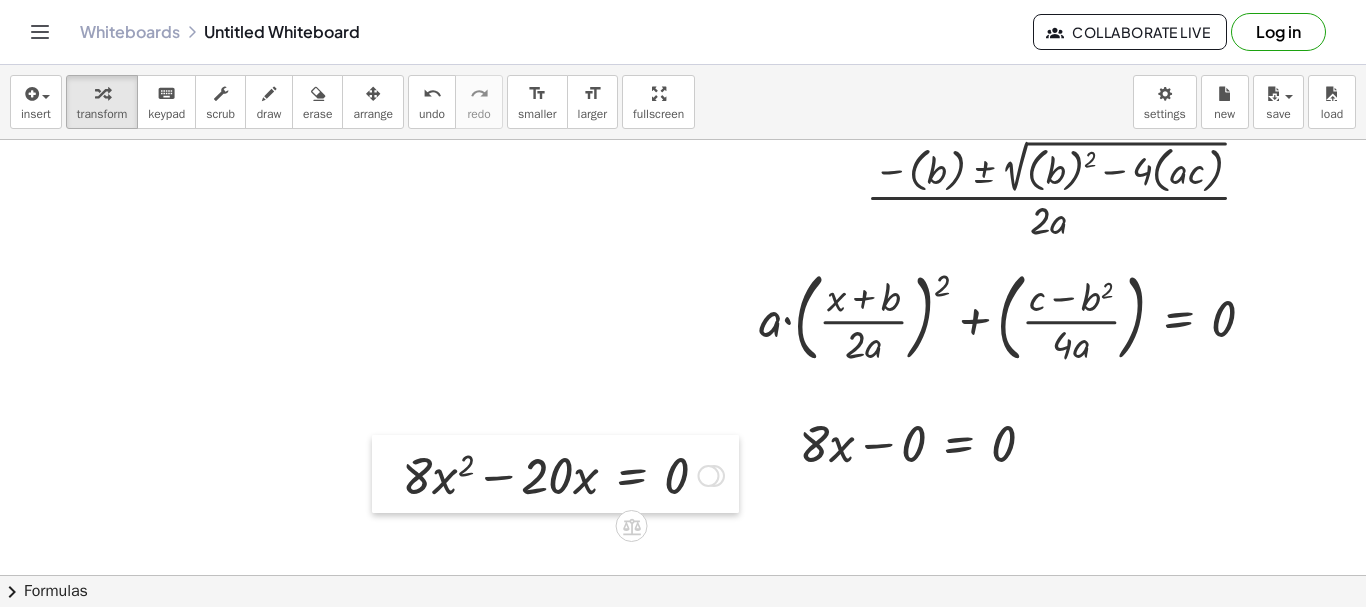 drag, startPoint x: 182, startPoint y: 264, endPoint x: 670, endPoint y: 421, distance: 512.6334 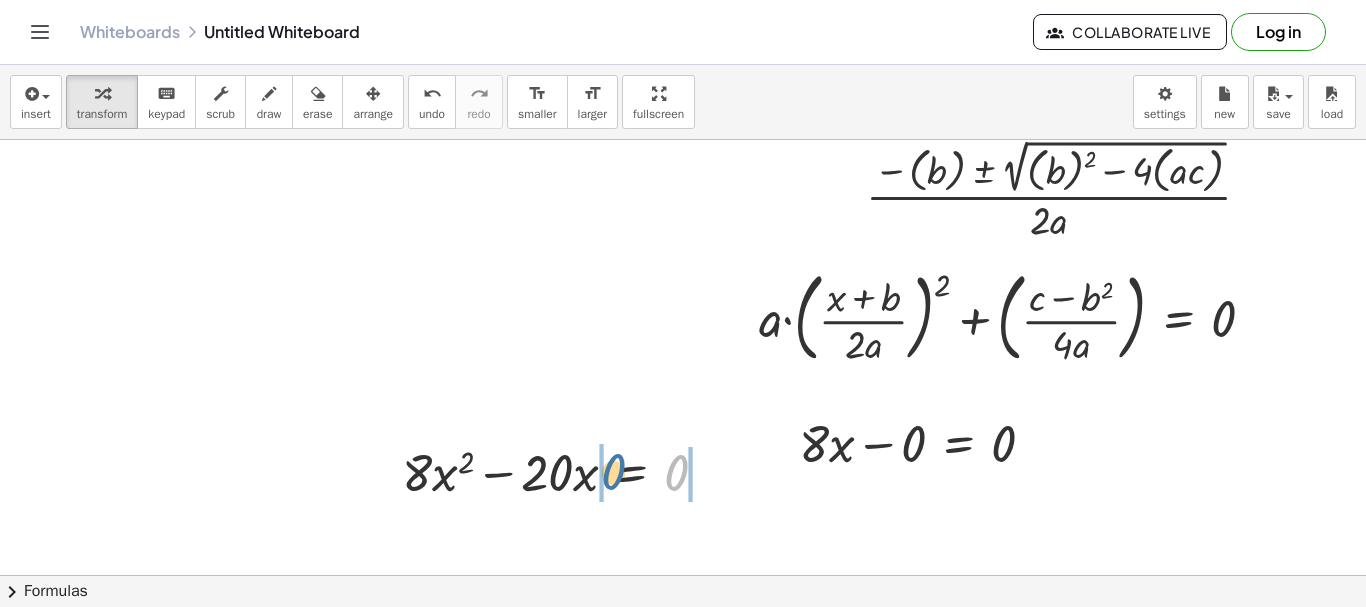 drag, startPoint x: 654, startPoint y: 476, endPoint x: 604, endPoint y: 472, distance: 50.159744 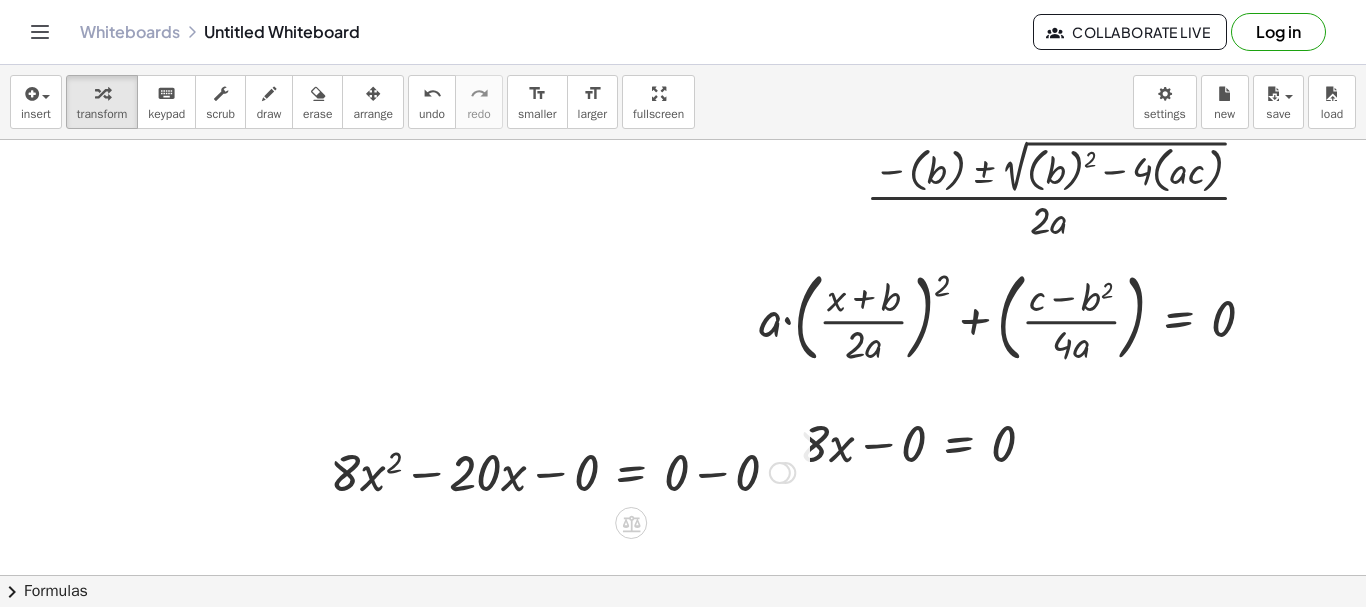 click at bounding box center (562, 471) 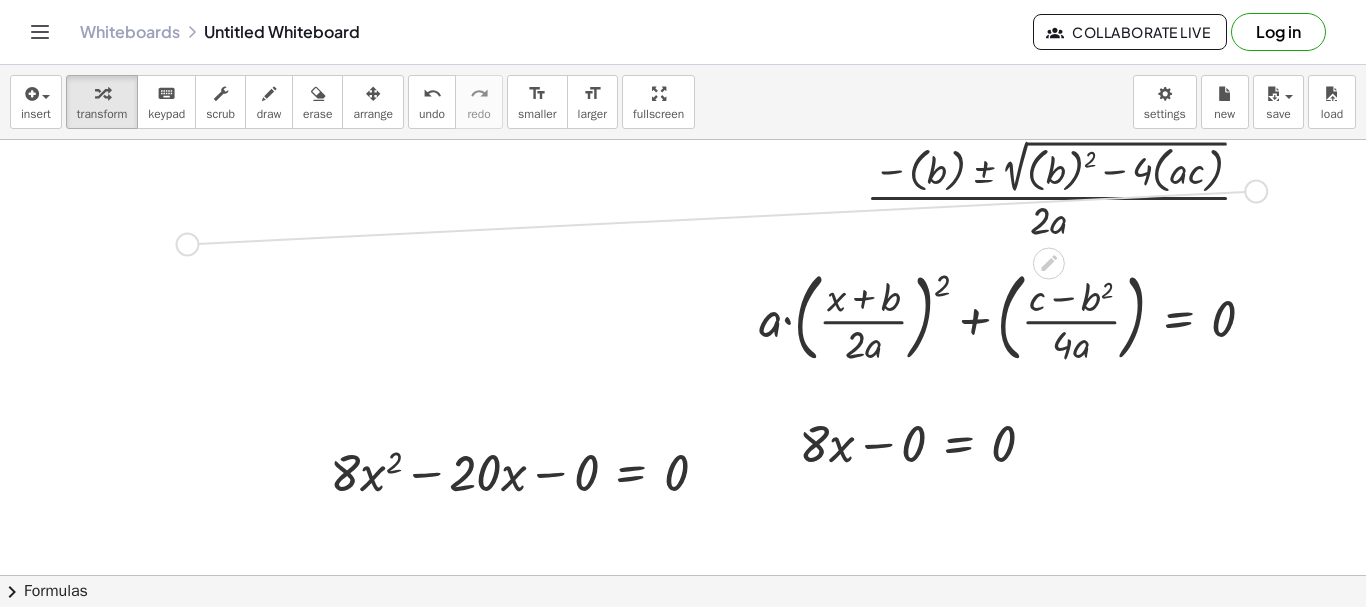 drag, startPoint x: 1250, startPoint y: 190, endPoint x: 176, endPoint y: 243, distance: 1075.3069 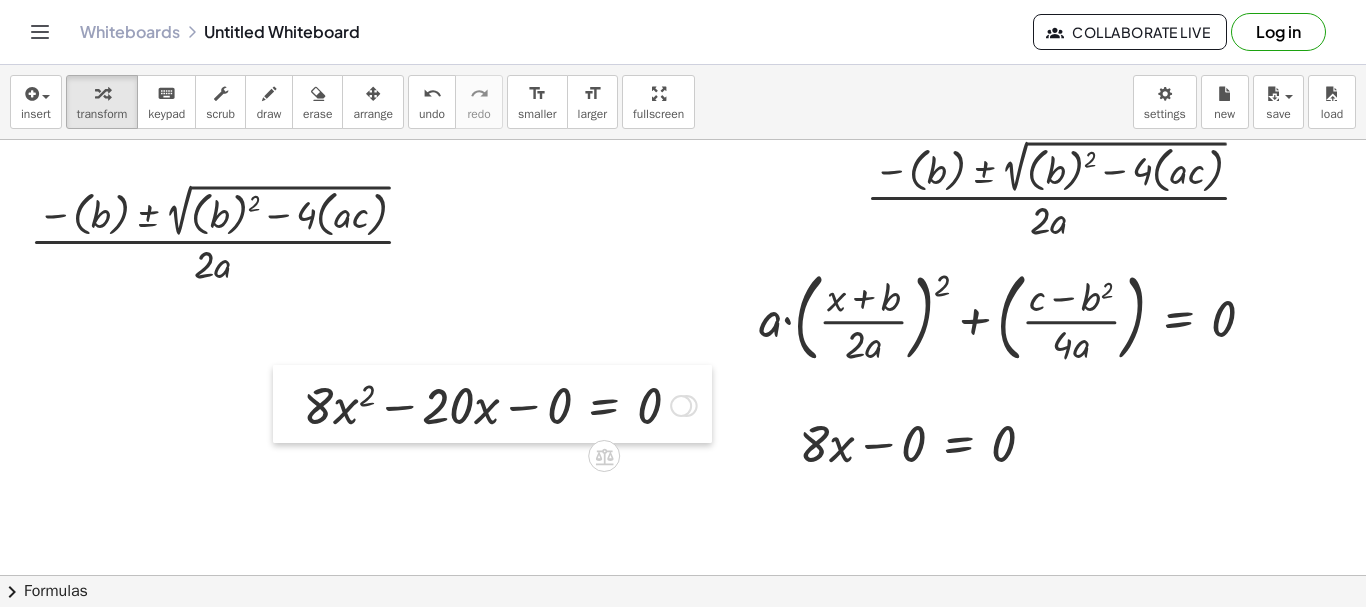 drag, startPoint x: 313, startPoint y: 480, endPoint x: 286, endPoint y: 413, distance: 72.235725 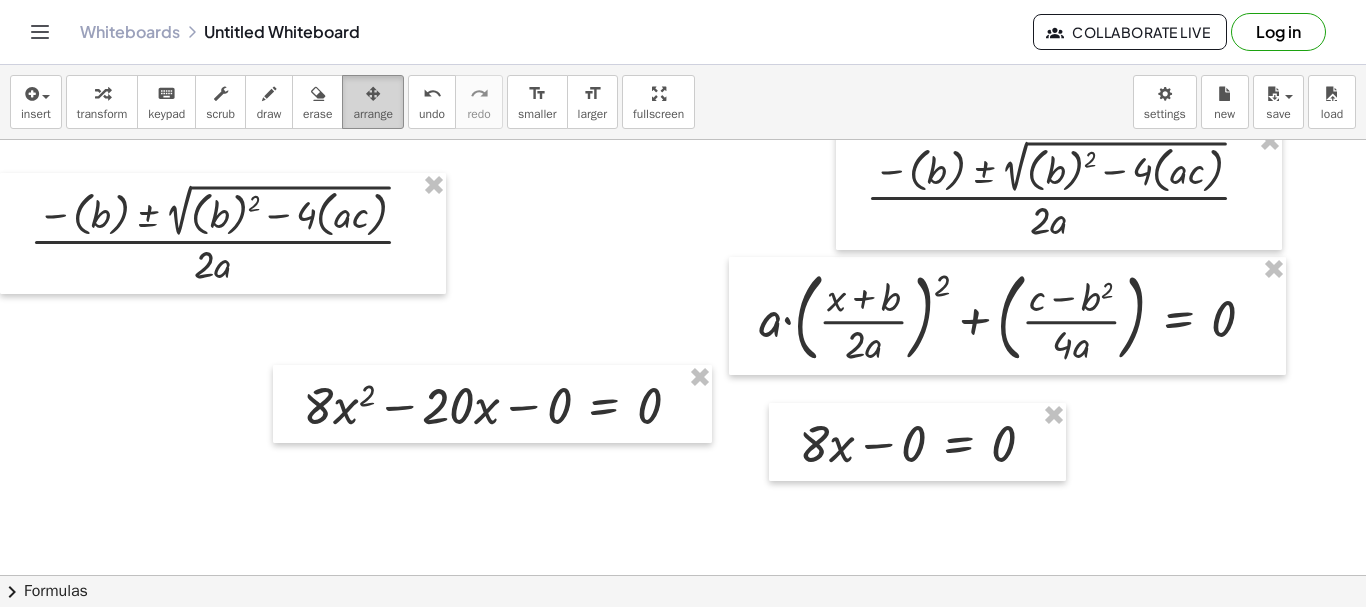 click at bounding box center [373, 94] 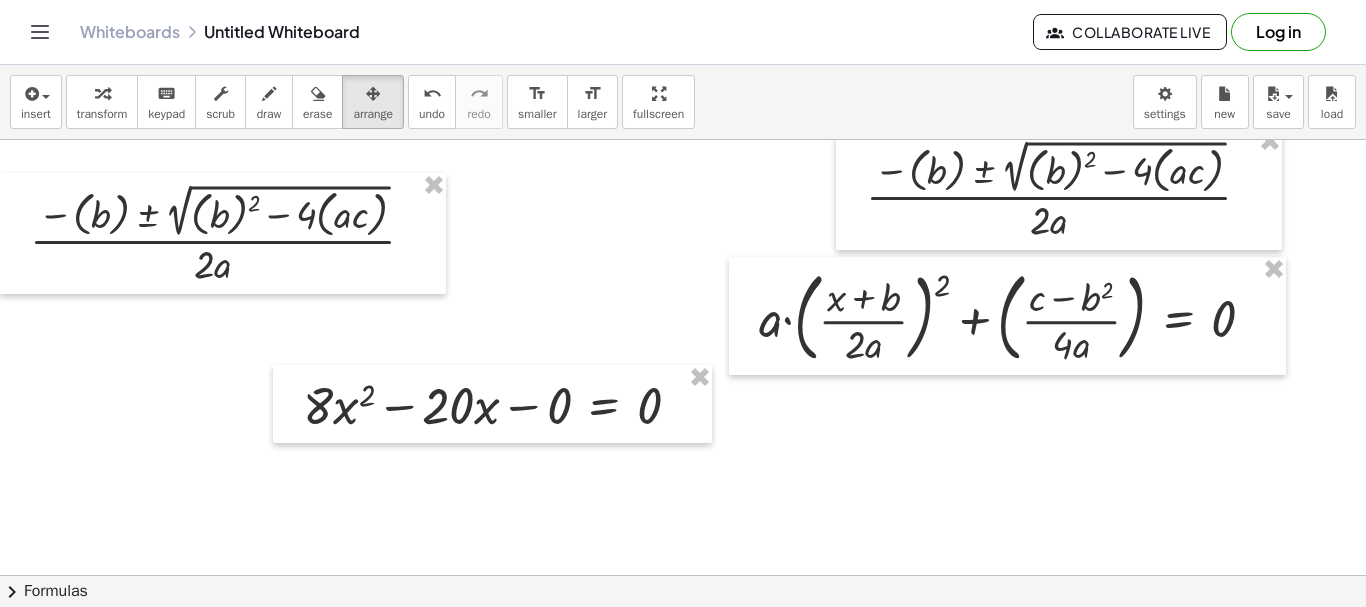 click at bounding box center [768, 556] 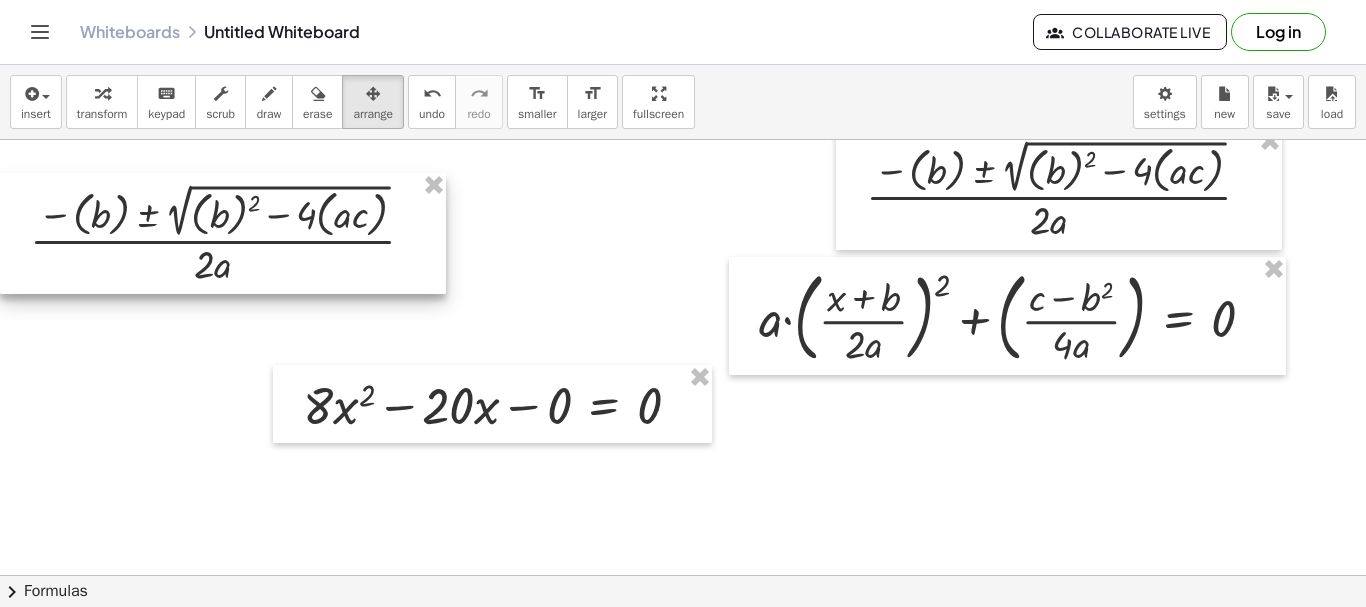 scroll, scrollTop: 0, scrollLeft: 0, axis: both 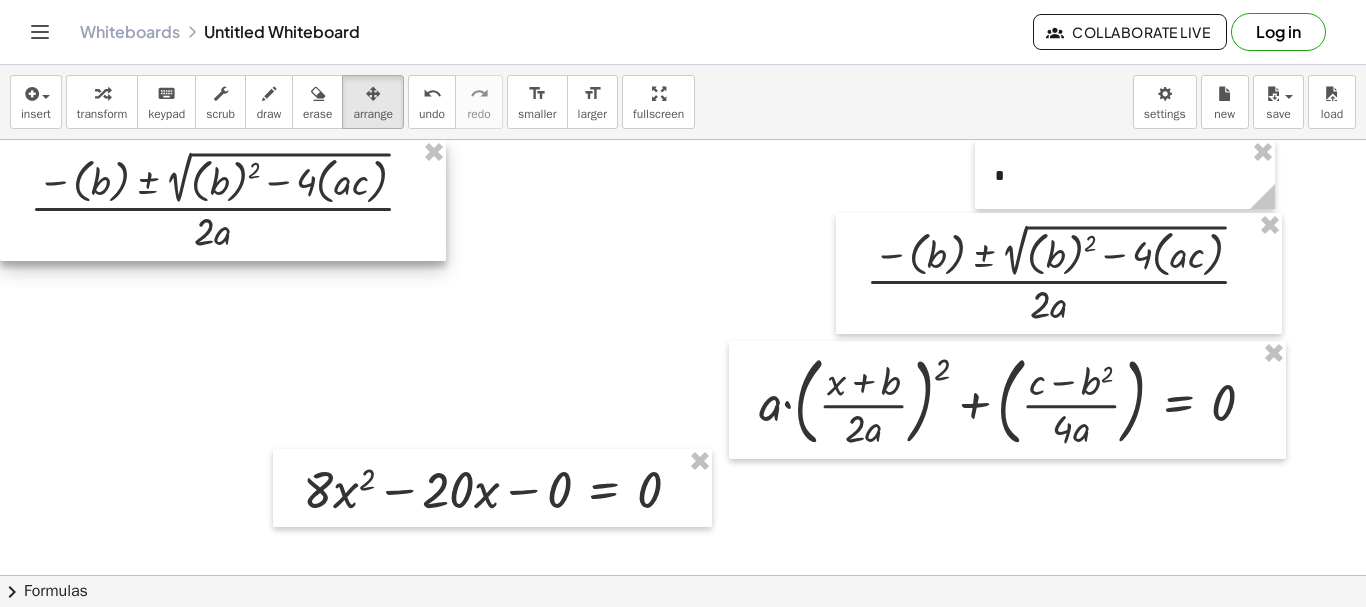 drag, startPoint x: 205, startPoint y: 323, endPoint x: 168, endPoint y: 158, distance: 169.09761 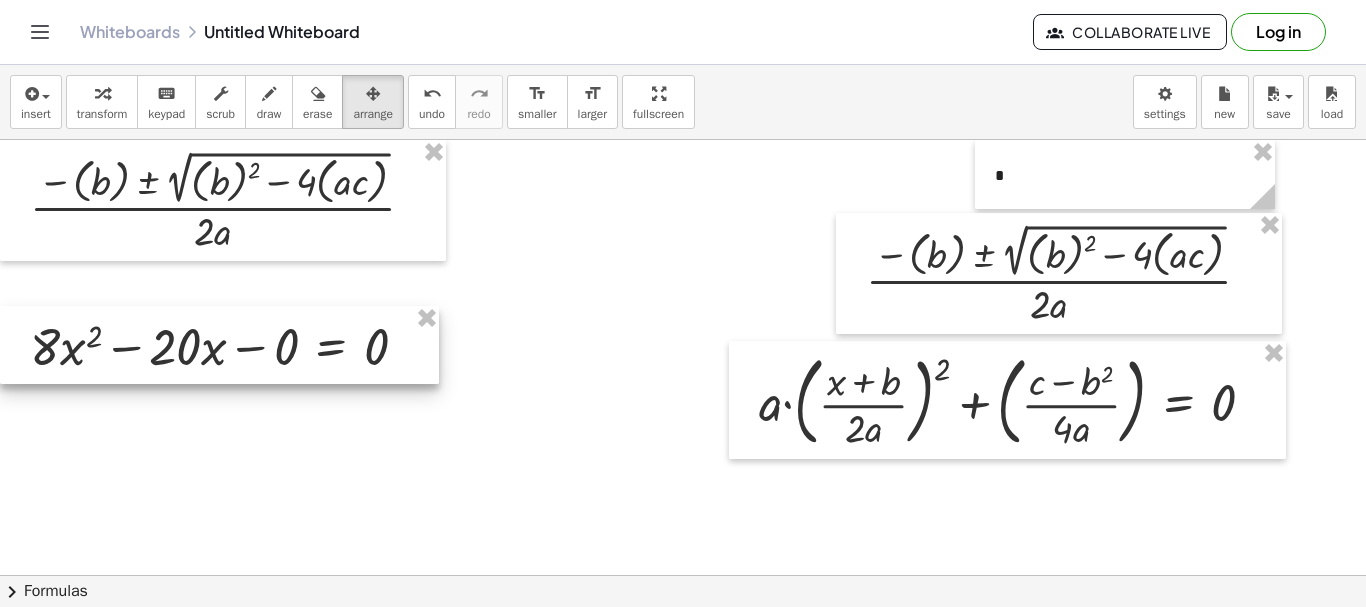 drag, startPoint x: 378, startPoint y: 499, endPoint x: 60, endPoint y: 356, distance: 348.6732 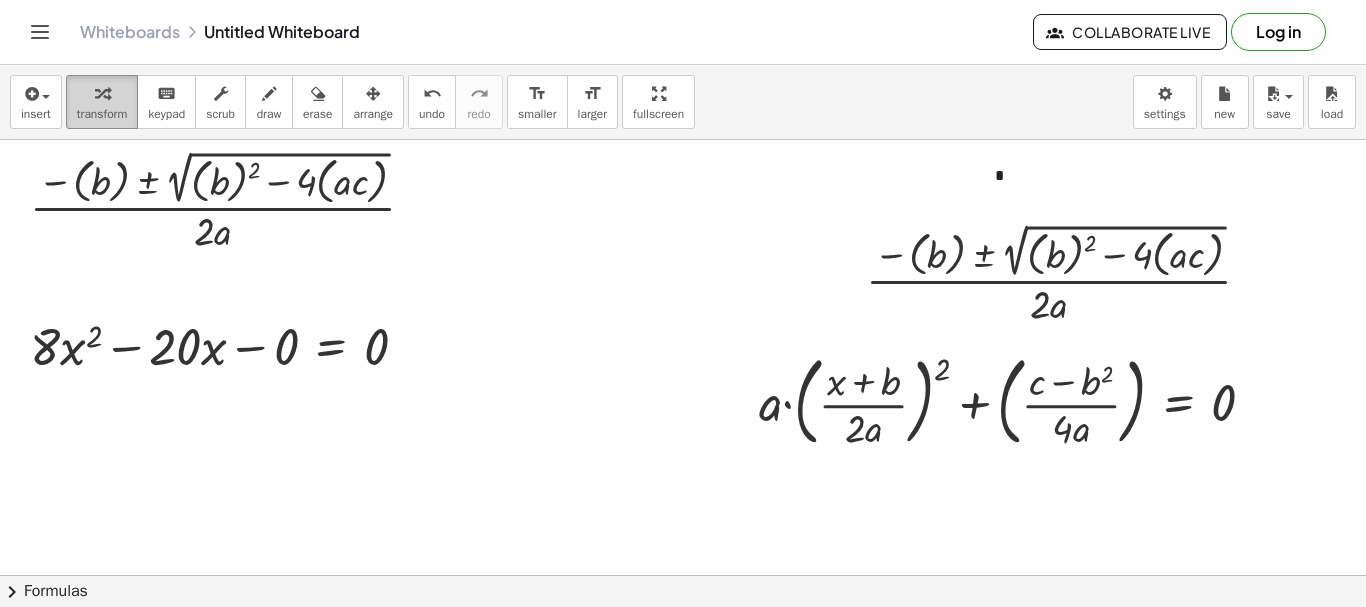 click at bounding box center [102, 94] 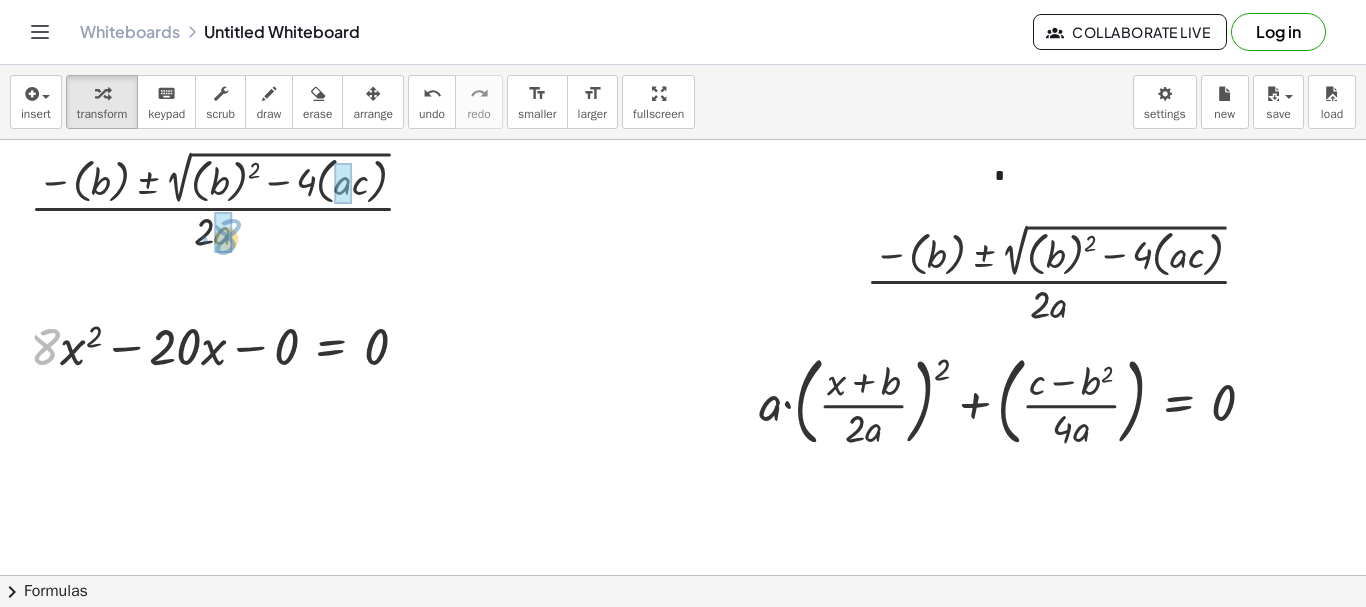 drag, startPoint x: 80, startPoint y: 308, endPoint x: 223, endPoint y: 228, distance: 163.85664 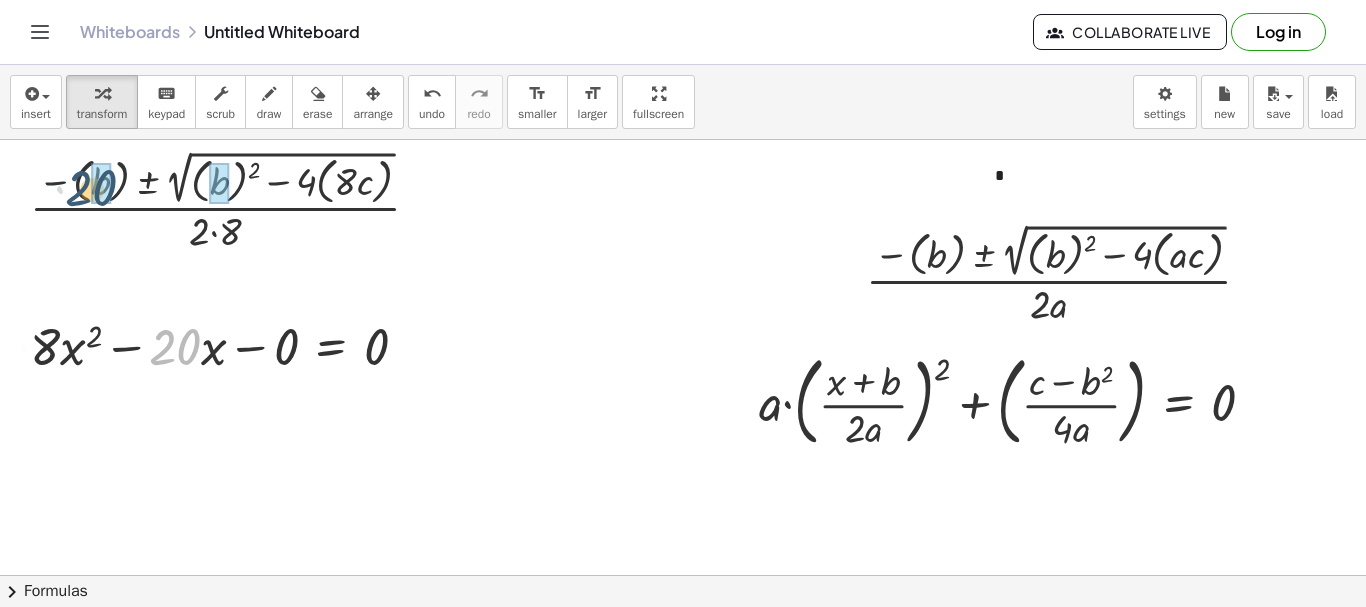 drag, startPoint x: 186, startPoint y: 333, endPoint x: 103, endPoint y: 174, distance: 179.35997 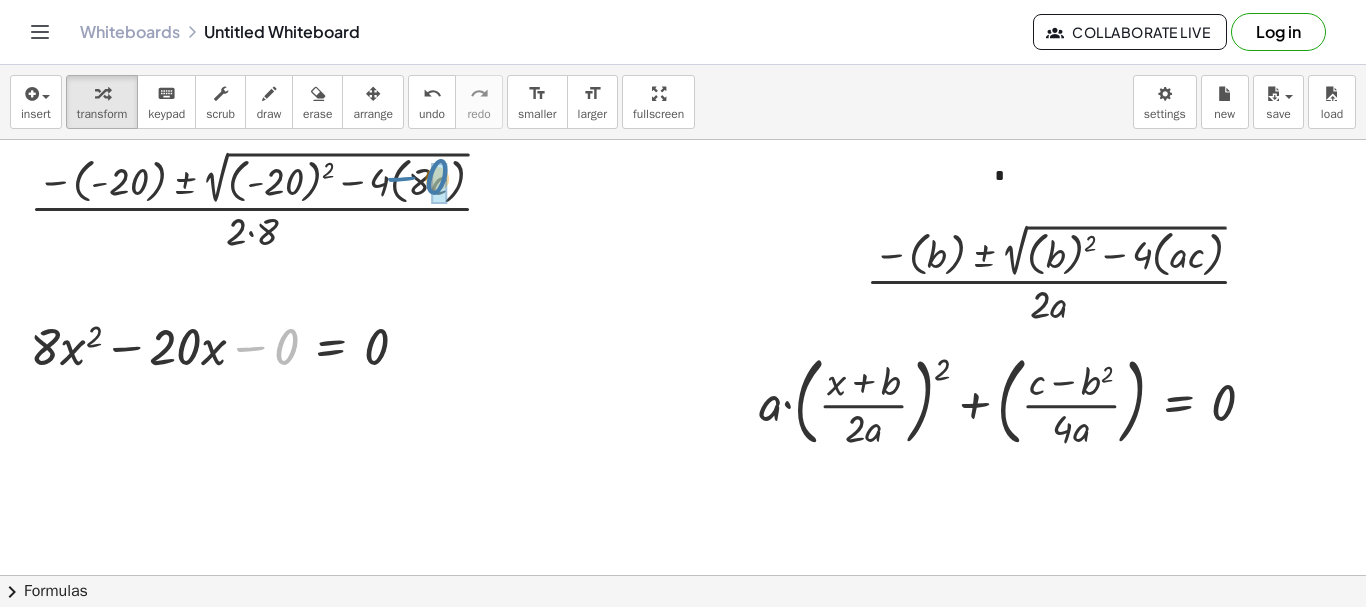 drag, startPoint x: 277, startPoint y: 340, endPoint x: 428, endPoint y: 170, distance: 227.37854 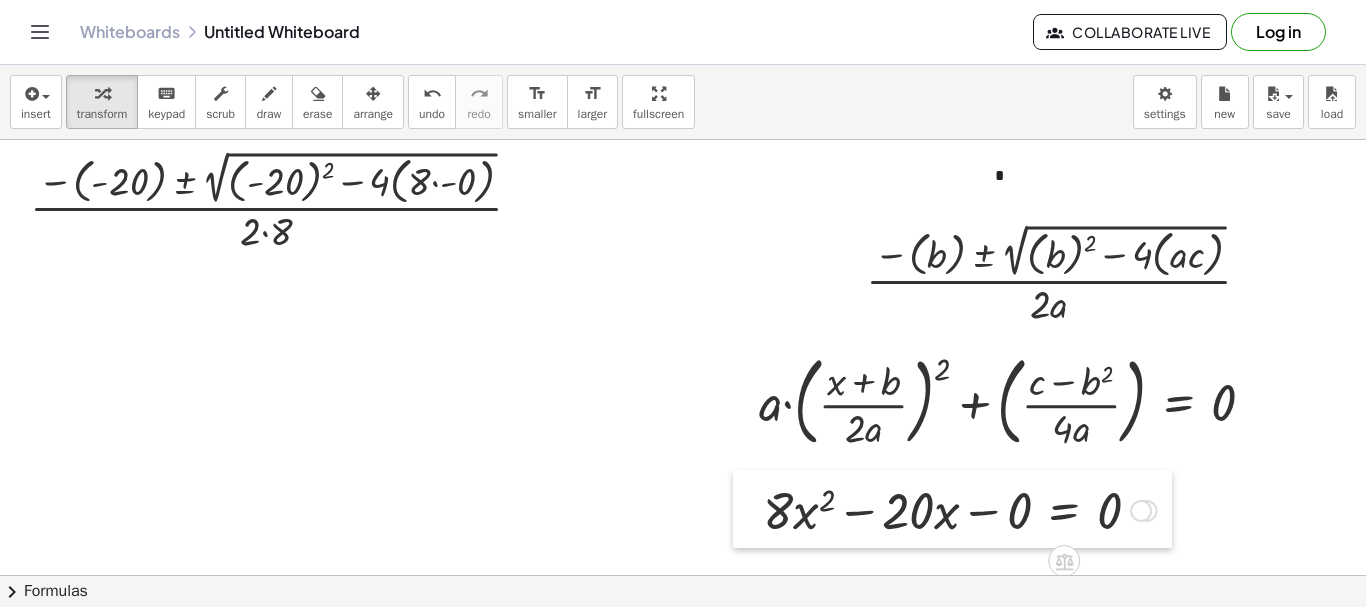 drag, startPoint x: 20, startPoint y: 355, endPoint x: 685, endPoint y: 496, distance: 679.7838 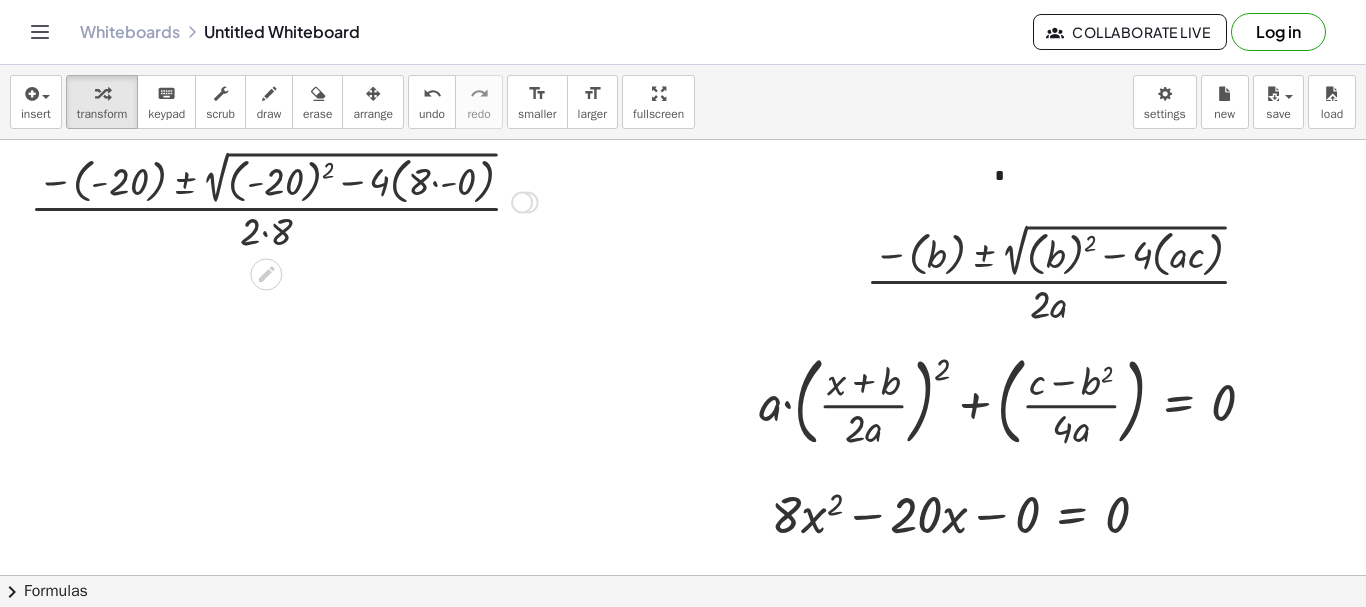 click at bounding box center [284, 200] 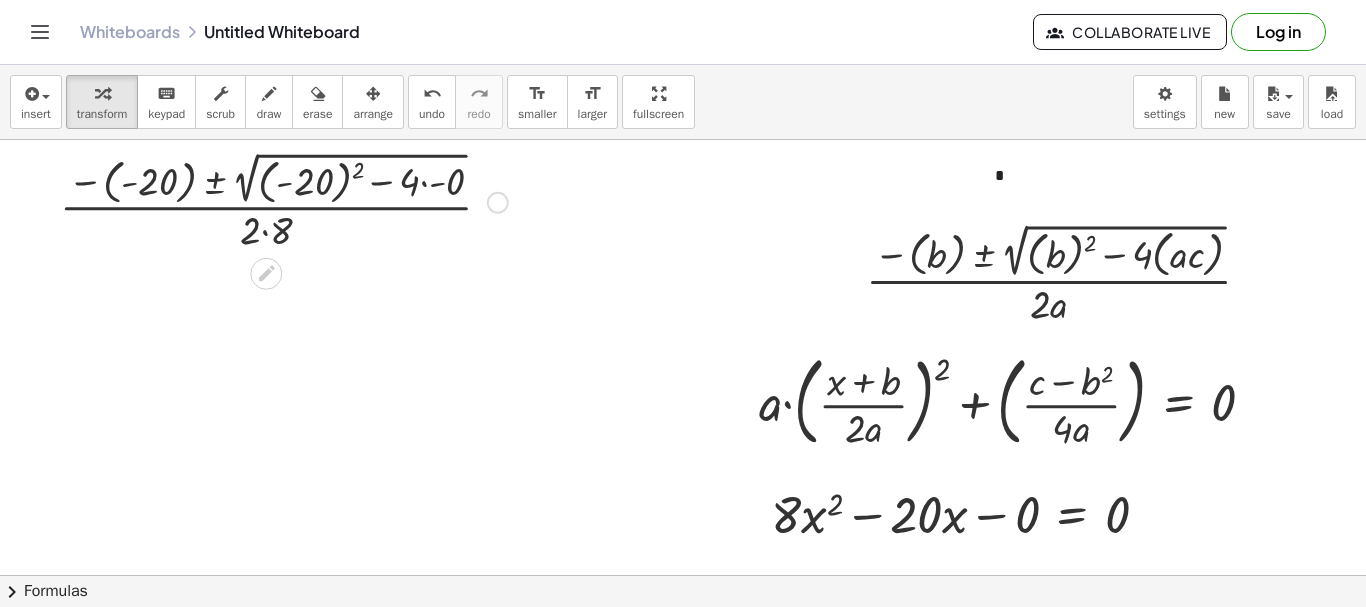 click on "· ( − ( b ) ± 2 √ ( + ( b ) 2 − · 4 · ( · a · c ) ) ) · 2 · a · ( − ( b ) ± 2 √ ( + ( b ) 2 − · 4 · ( · 8 · c ) ) ) · 2 · 8 · ( − ( - 20 ) ± 2 √ ( + ( - 20 ) 2 − · 4 · ( · 8 · c ) ) ) · 2 · 8 · ( − ( - 20 ) ± 2 √ ( + ( - 20 ) 2 − · 4 · ( · 8 · - 0 ) ) ) · 2 · 8 · ( − ( ) ± 2 √ ( + ( ) 2 − · 4 · ) ) · 2 · 8 - 20 - 20 -0" at bounding box center (266, 203) 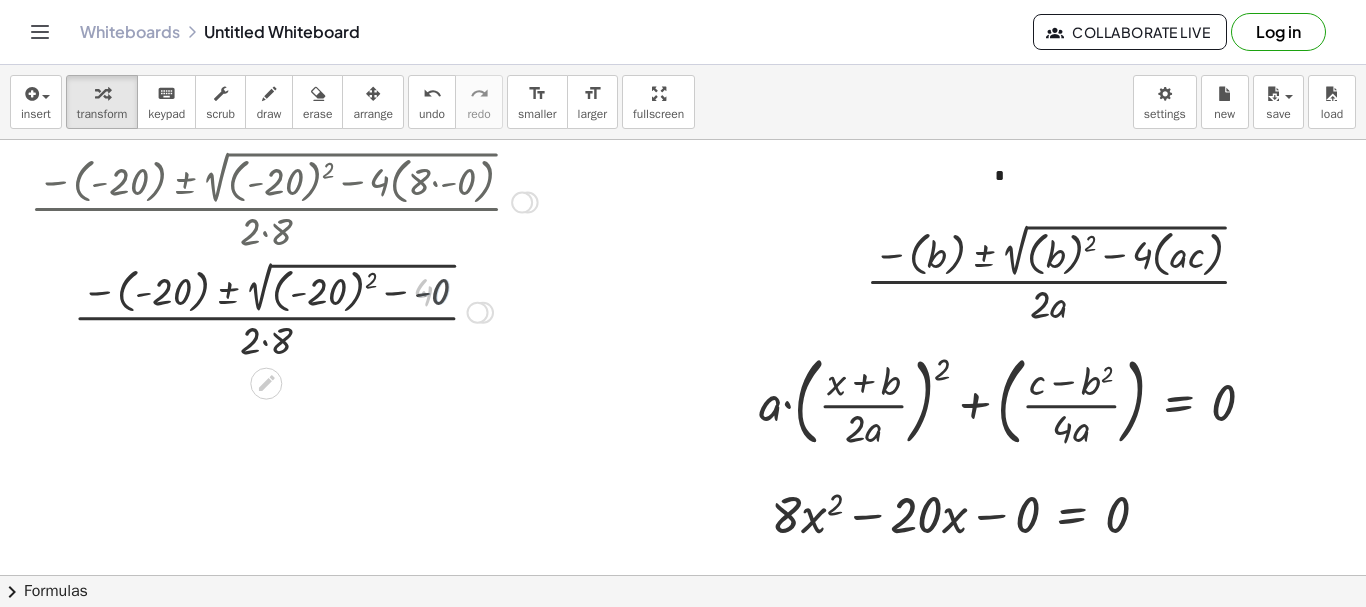 click at bounding box center [284, 310] 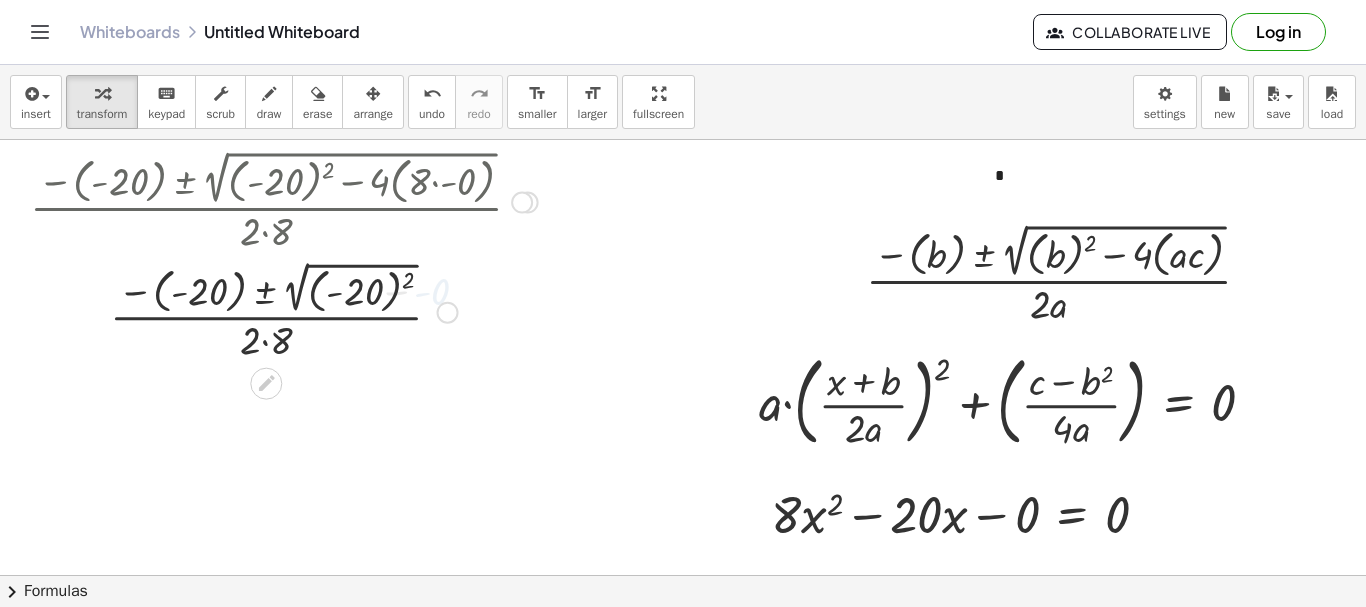 click at bounding box center (284, 310) 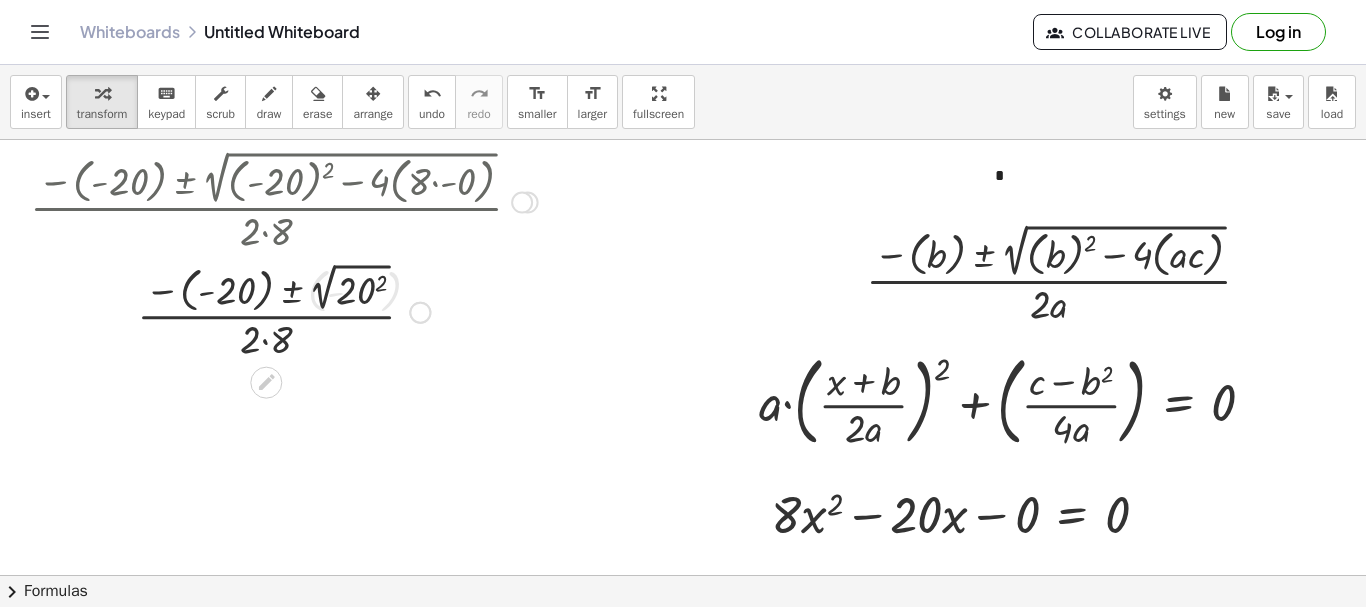 click at bounding box center [284, 310] 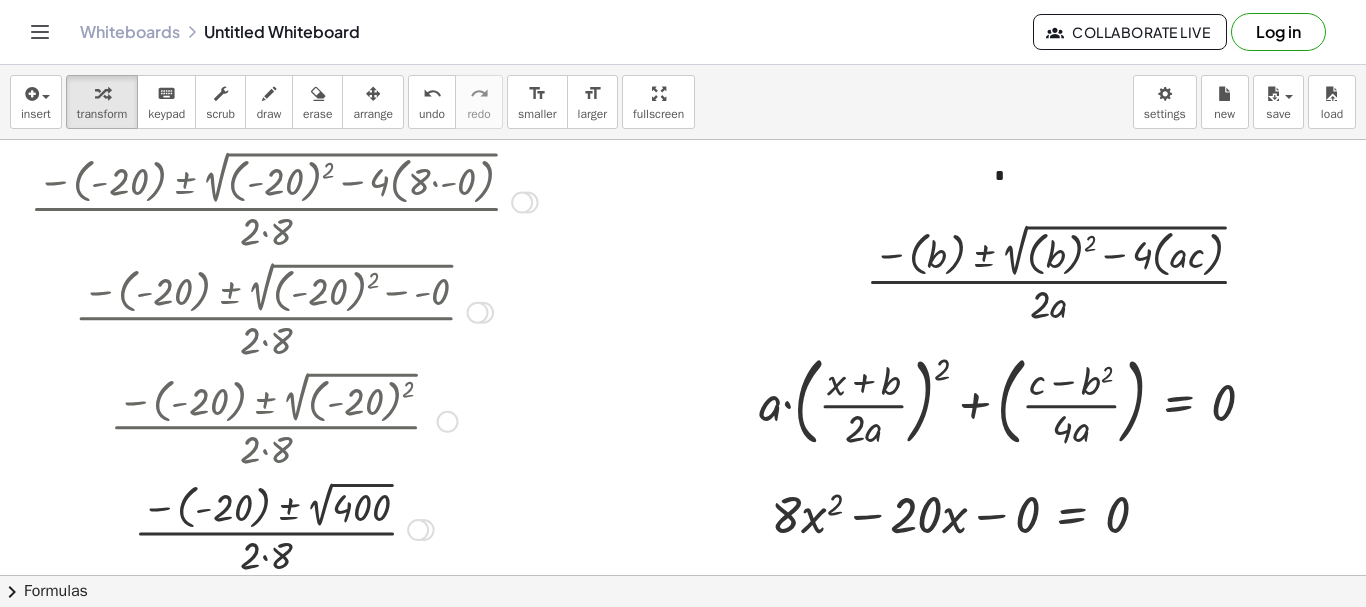 click at bounding box center [284, 527] 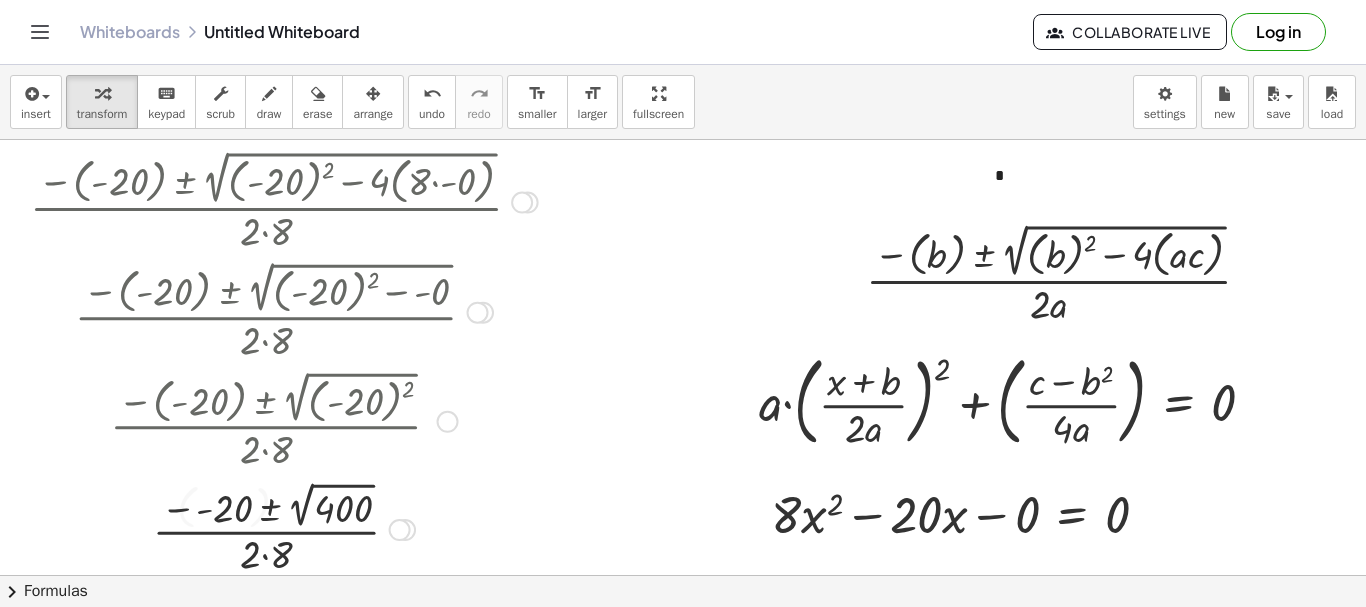 click at bounding box center (284, 528) 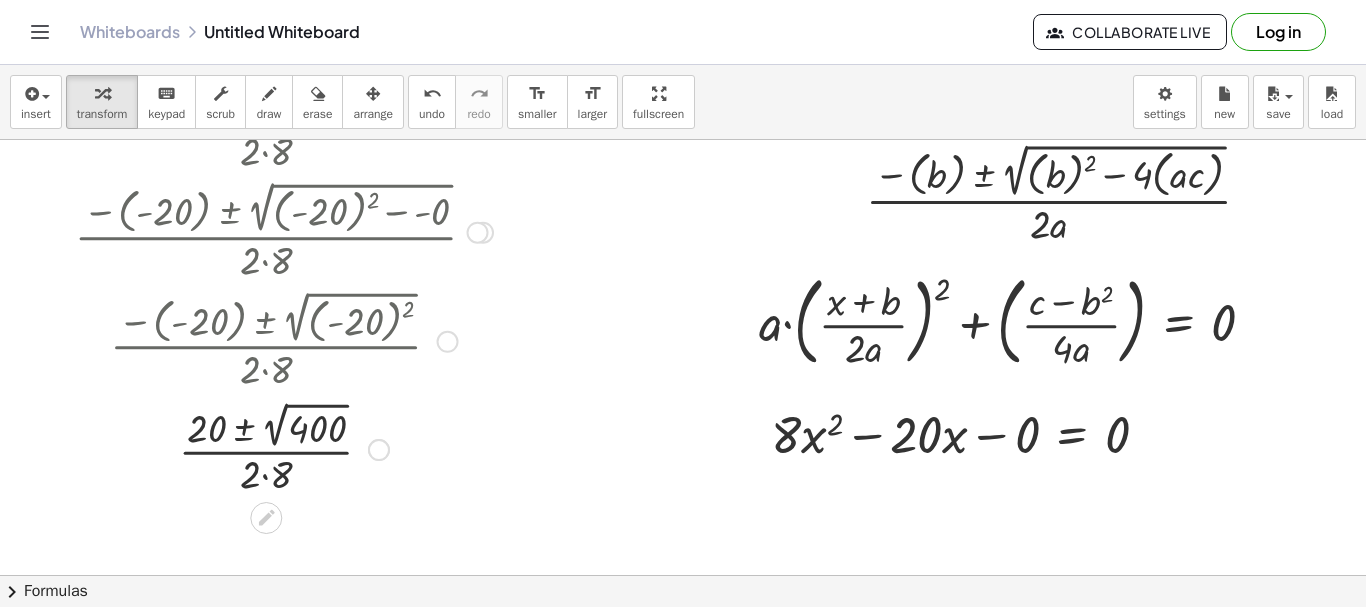 scroll, scrollTop: 81, scrollLeft: 0, axis: vertical 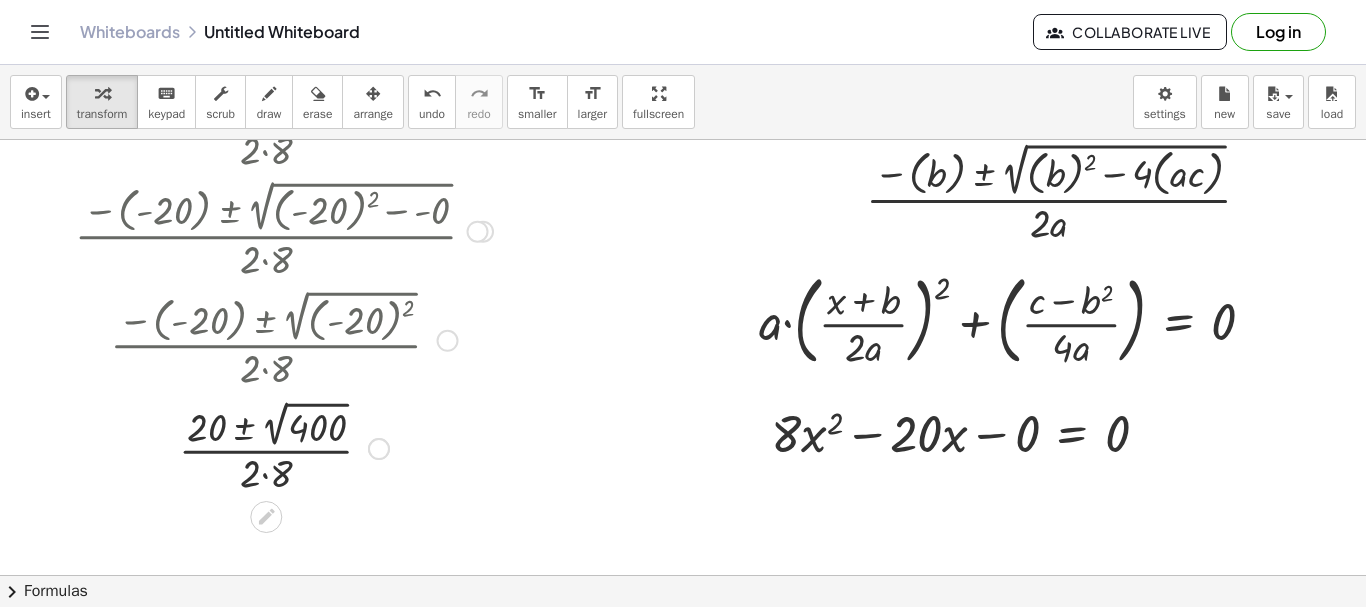click at bounding box center [284, 447] 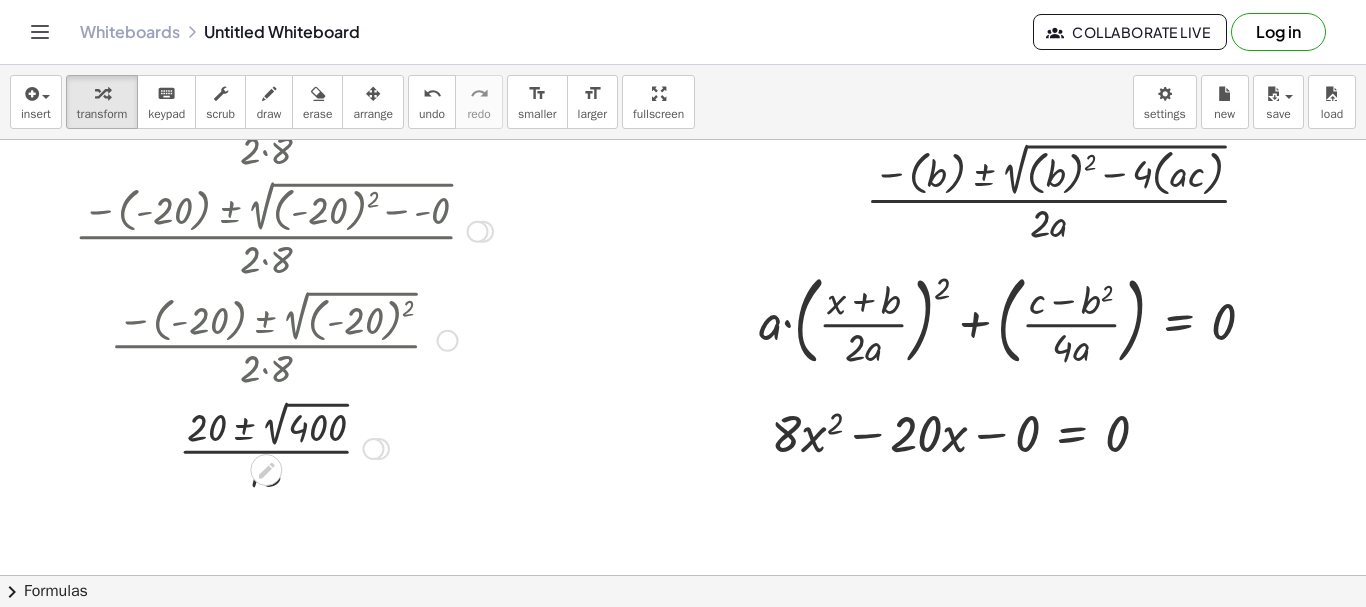 click at bounding box center [284, 447] 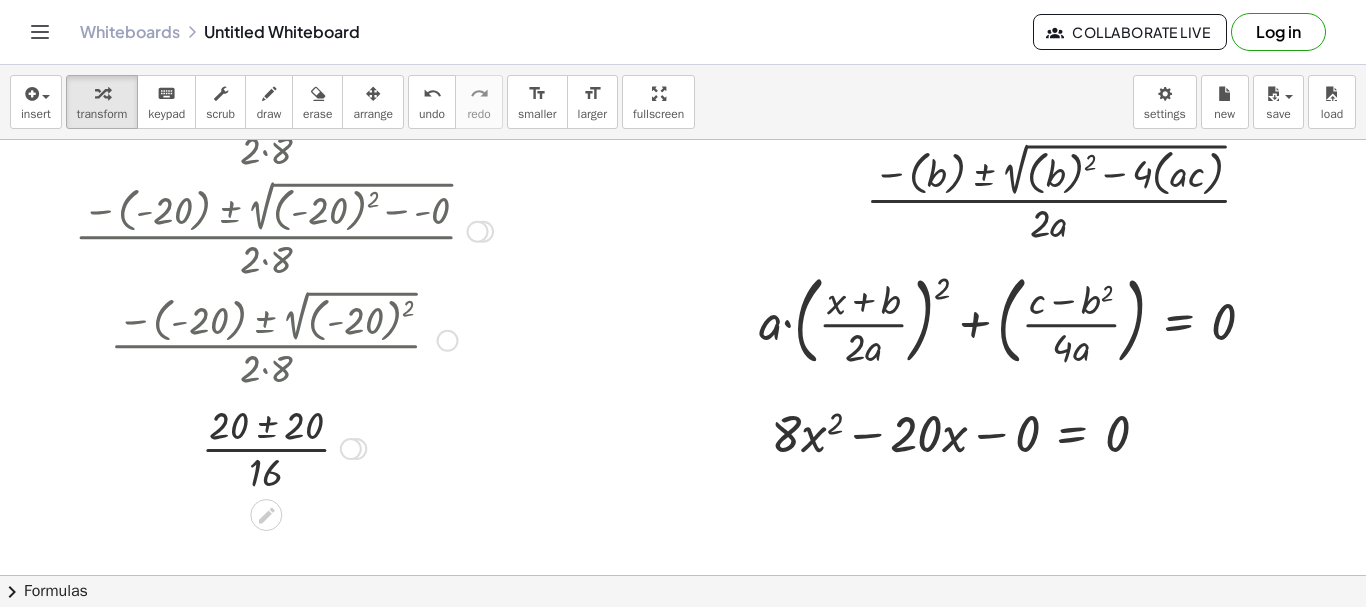 click at bounding box center (284, 447) 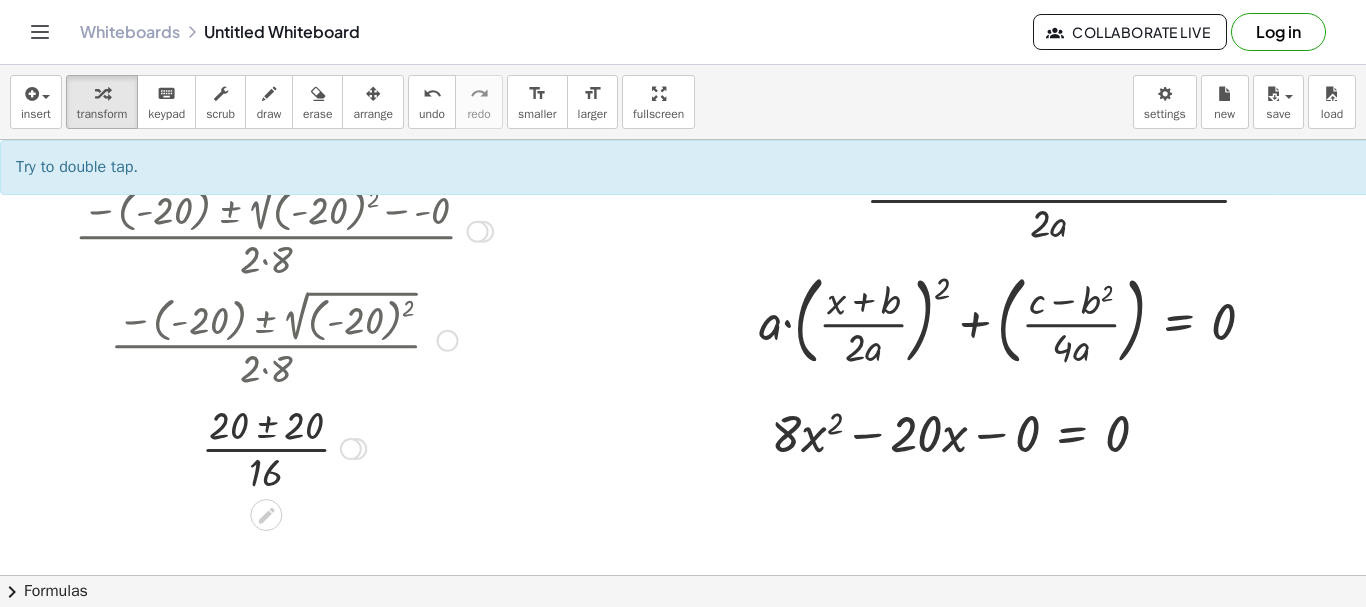 click at bounding box center (284, 447) 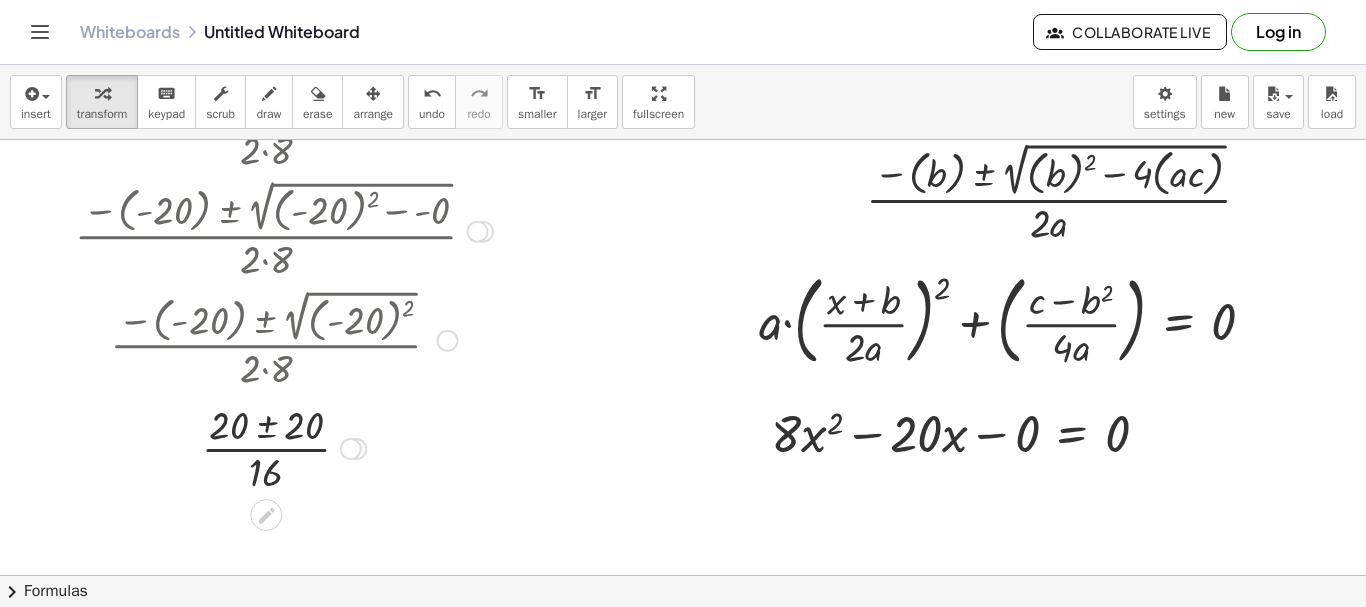 click at bounding box center [284, 447] 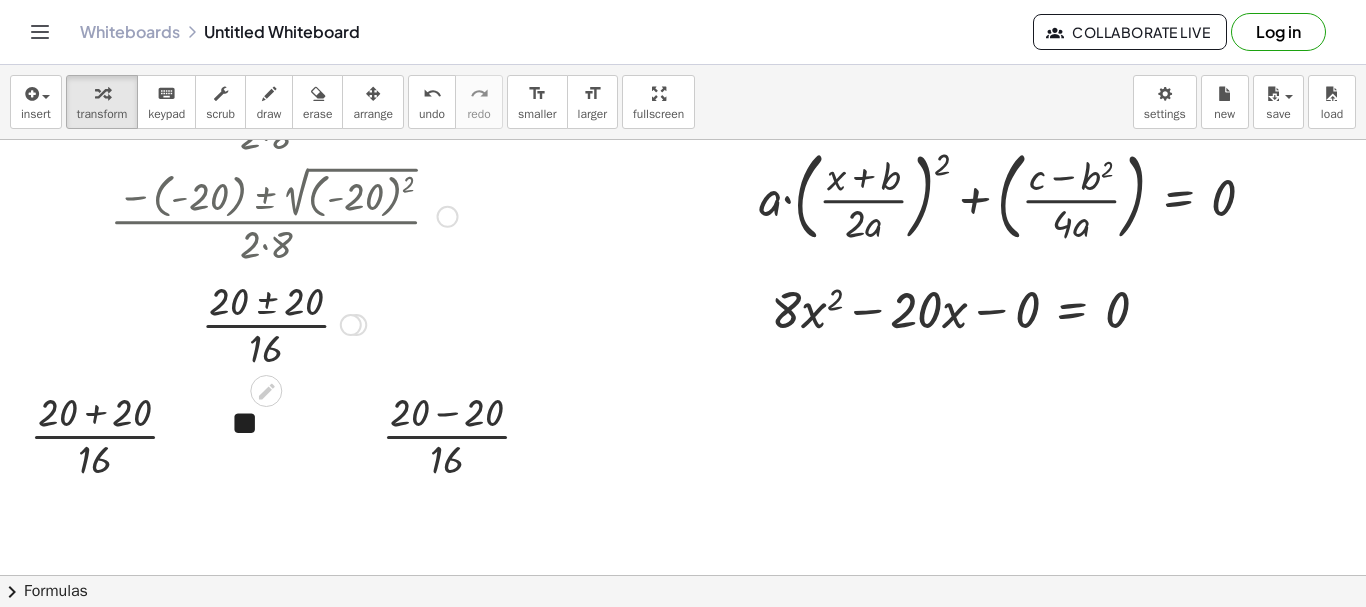 scroll, scrollTop: 206, scrollLeft: 0, axis: vertical 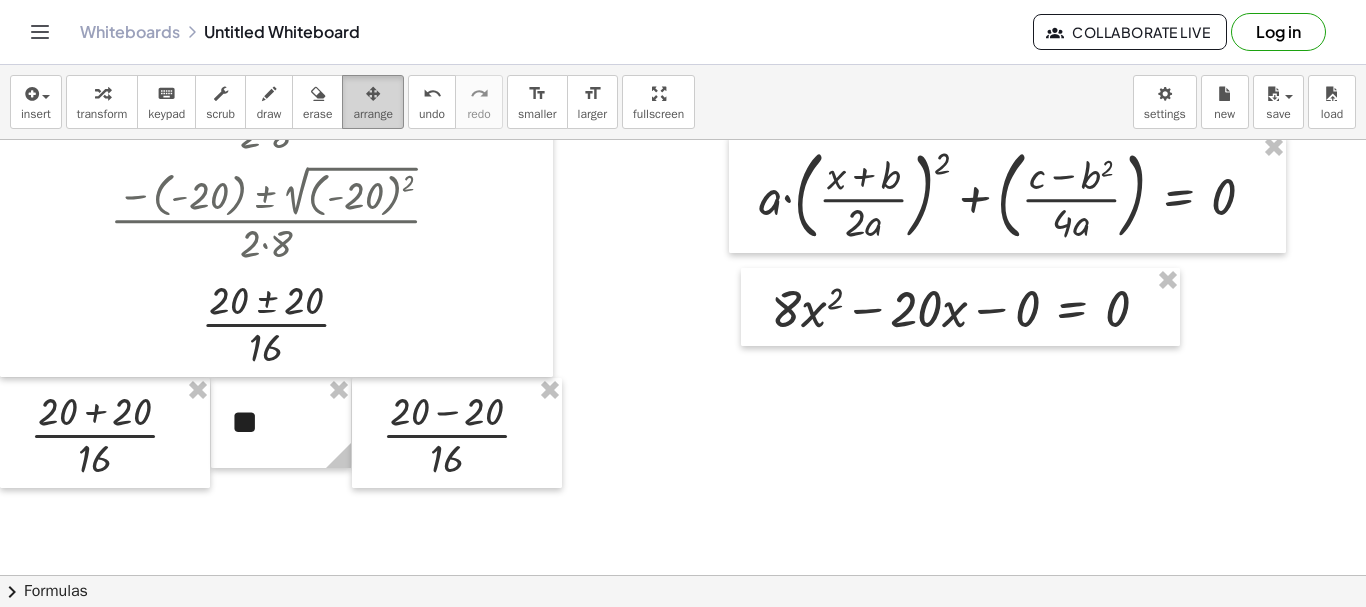 click at bounding box center [373, 93] 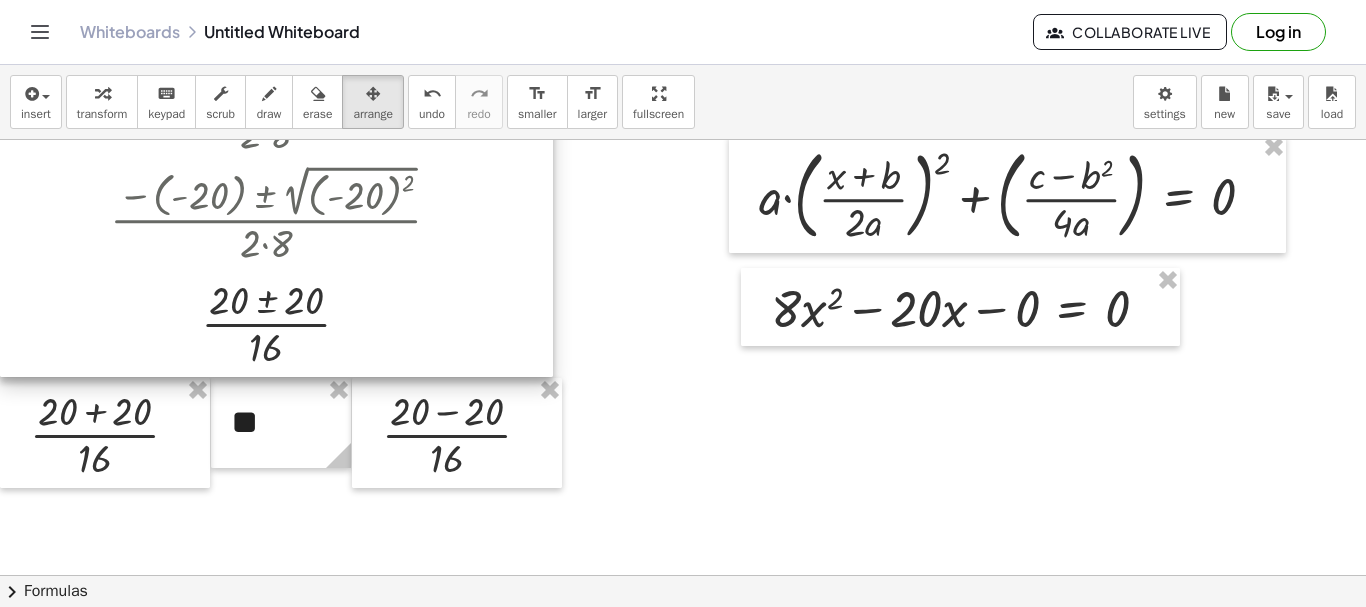 scroll, scrollTop: 0, scrollLeft: 0, axis: both 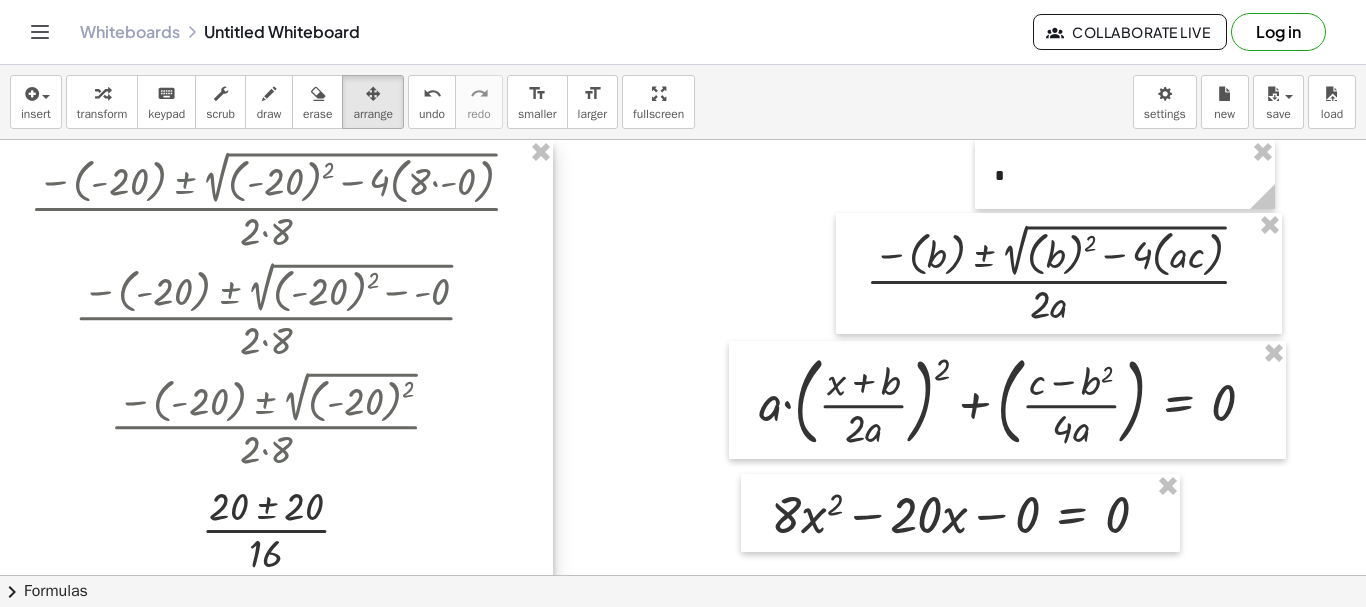 click at bounding box center [276, 361] 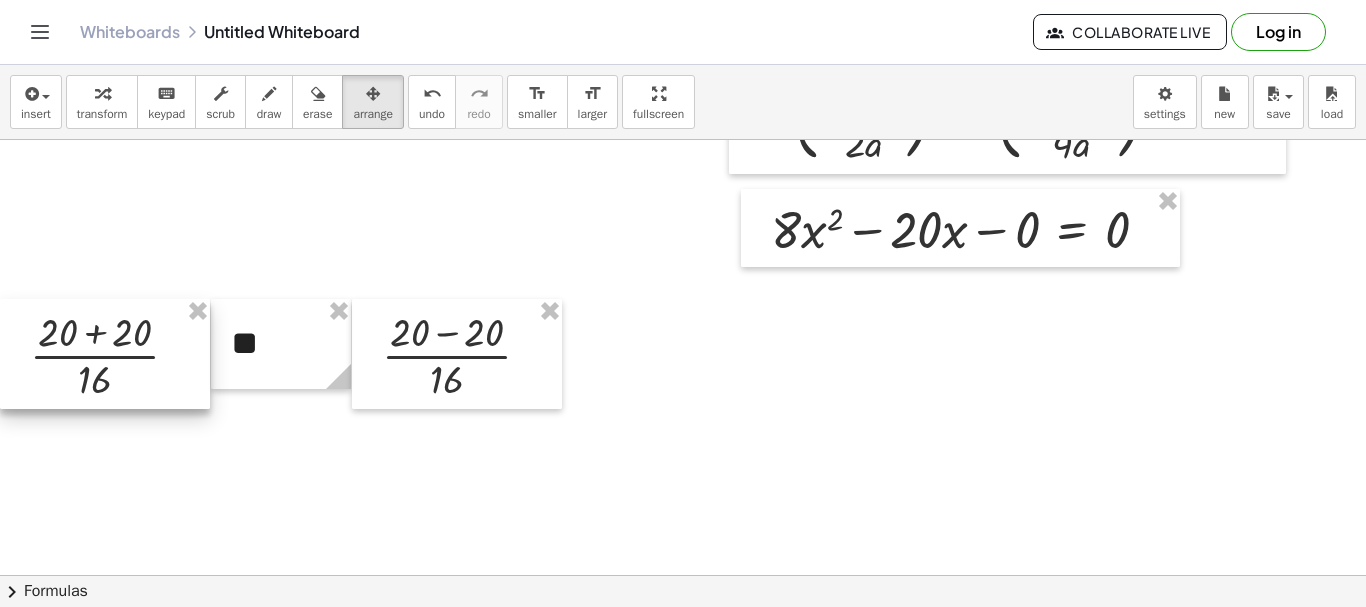 scroll, scrollTop: 311, scrollLeft: 0, axis: vertical 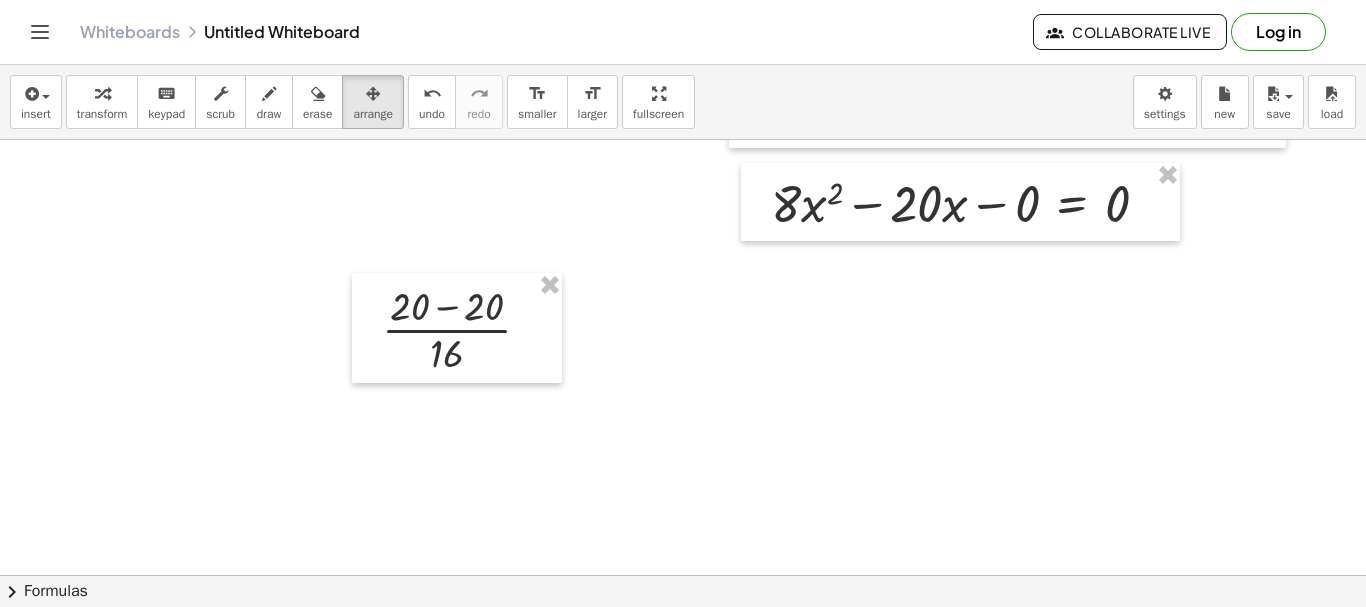 drag, startPoint x: 165, startPoint y: 346, endPoint x: 154, endPoint y: 35, distance: 311.19446 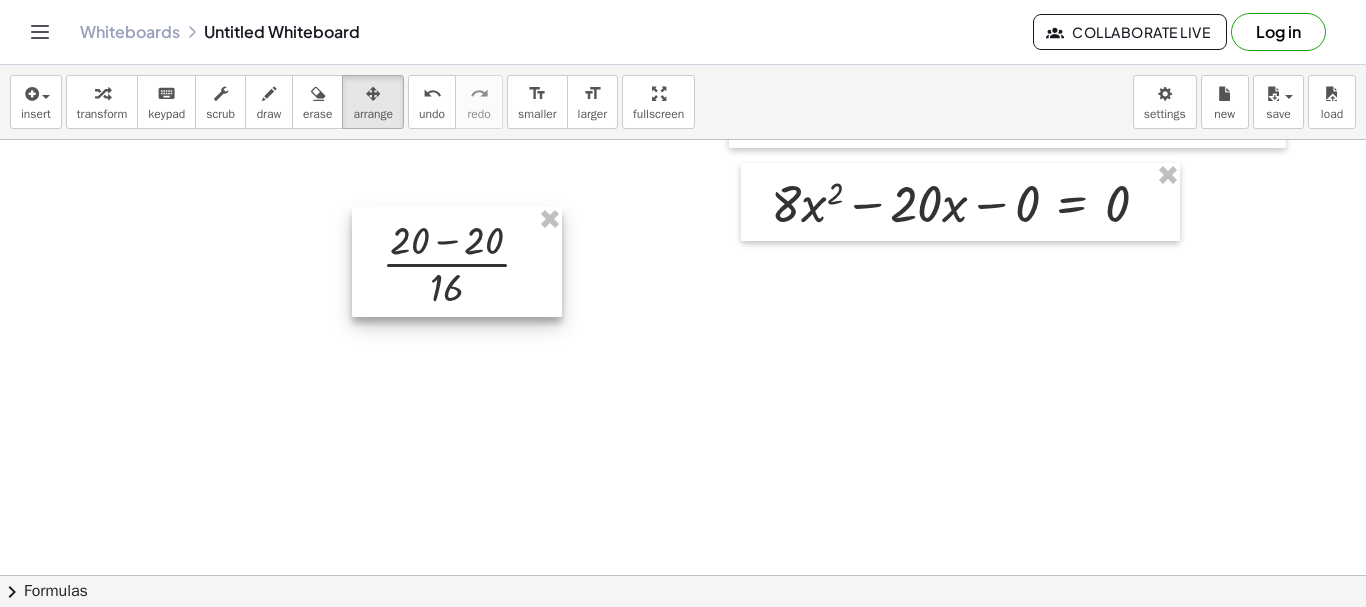 drag, startPoint x: 454, startPoint y: 352, endPoint x: 408, endPoint y: -95, distance: 449.36066 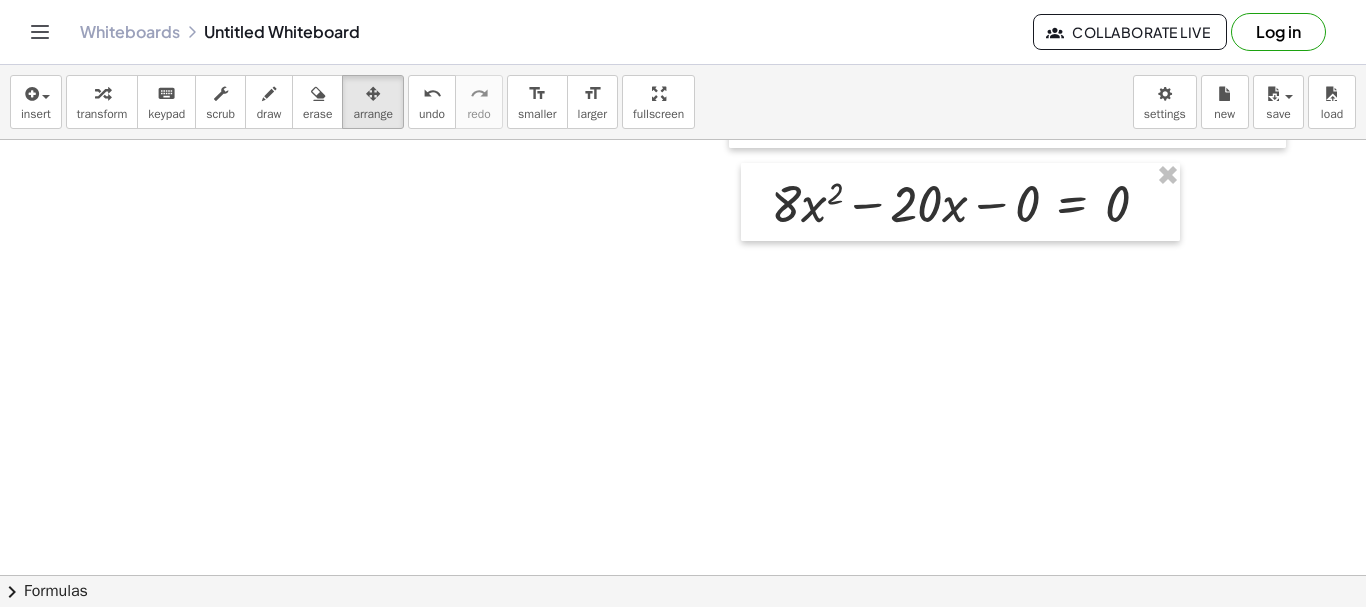 scroll, scrollTop: 0, scrollLeft: 0, axis: both 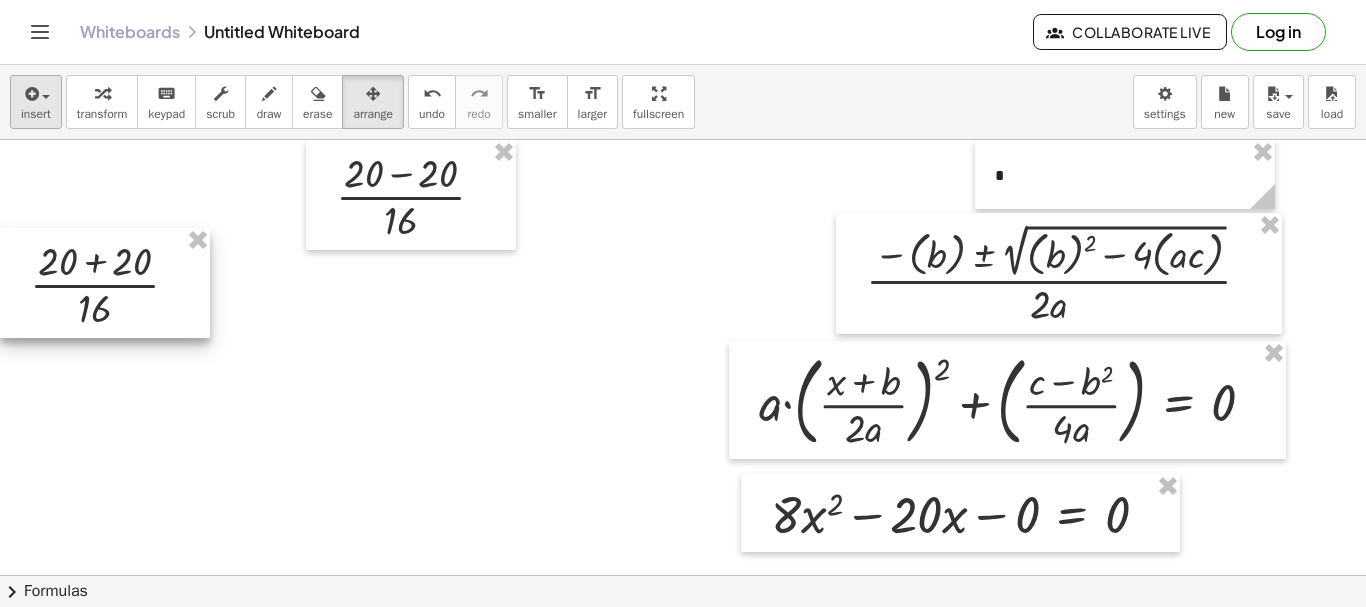 drag, startPoint x: 89, startPoint y: 293, endPoint x: 30, endPoint y: 109, distance: 193.22784 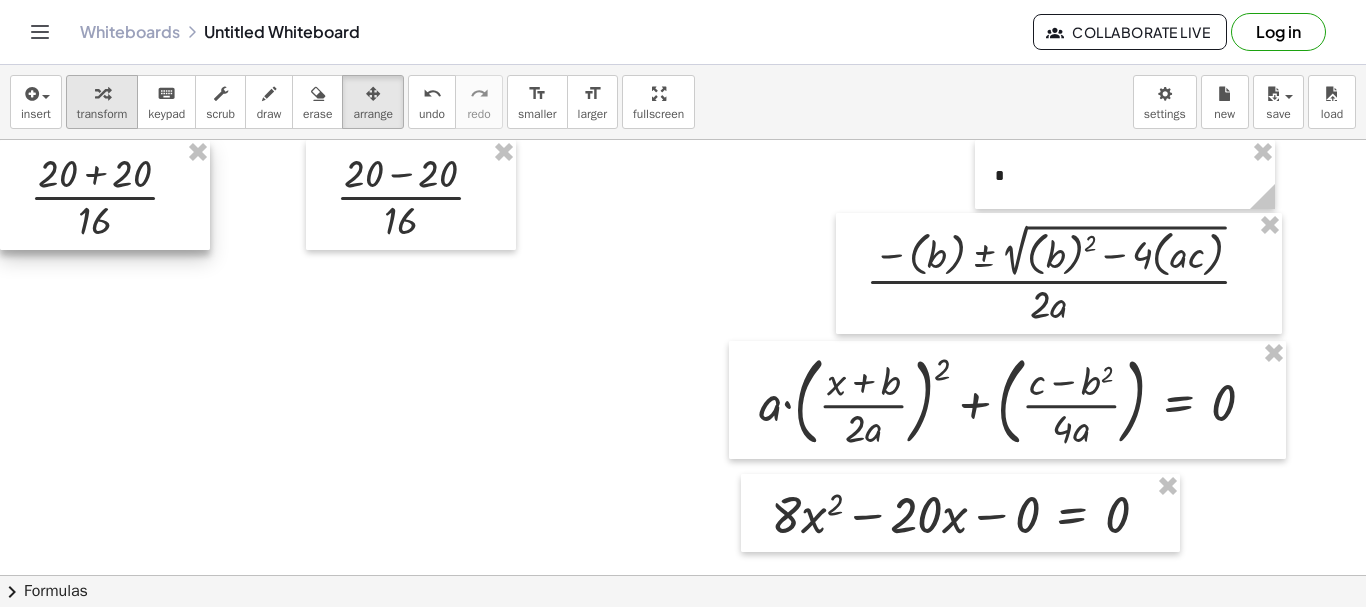 click on "transform" at bounding box center [102, 114] 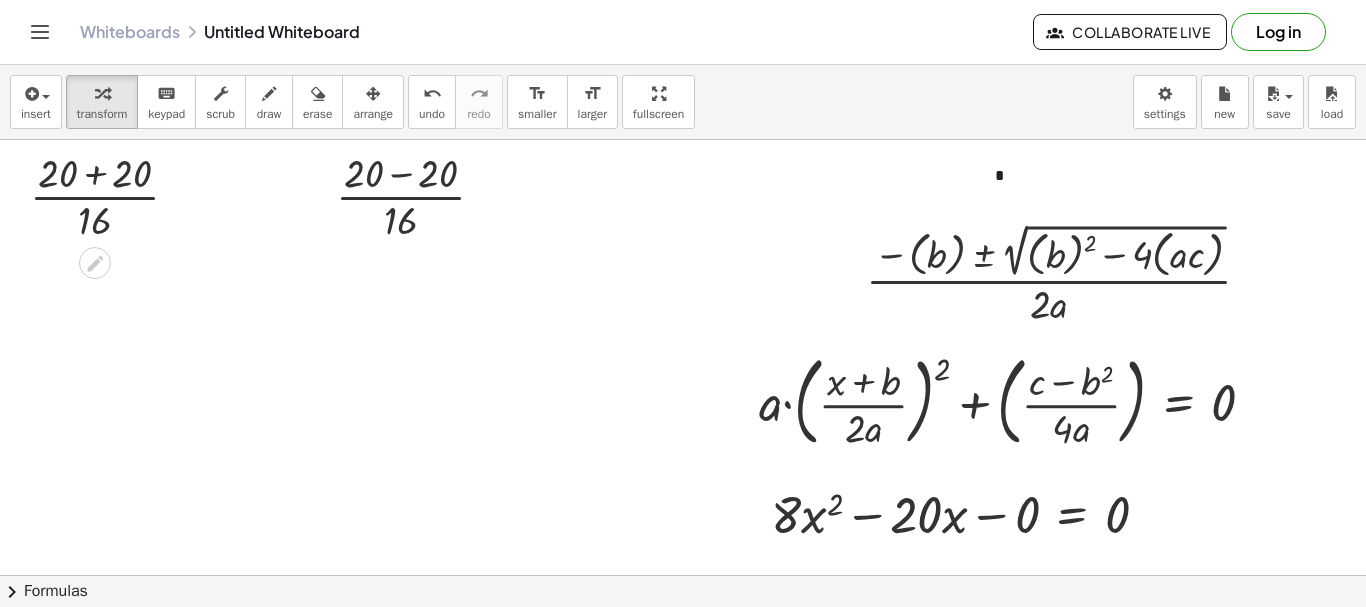 click at bounding box center [112, 195] 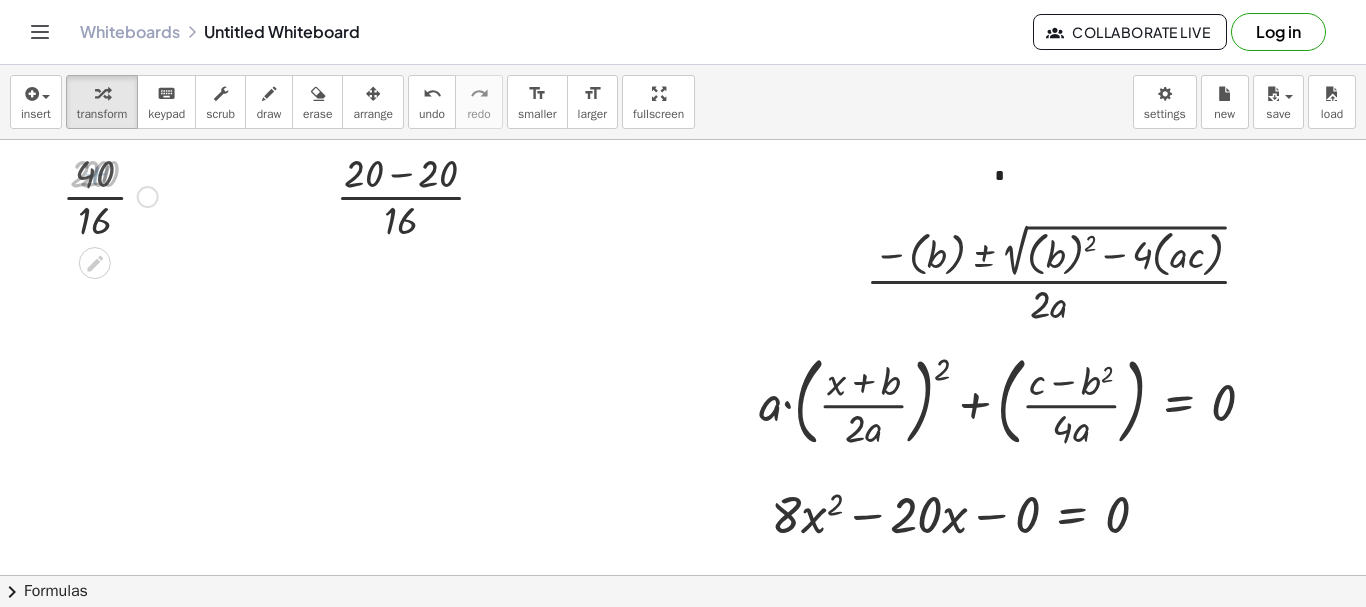 click at bounding box center [112, 195] 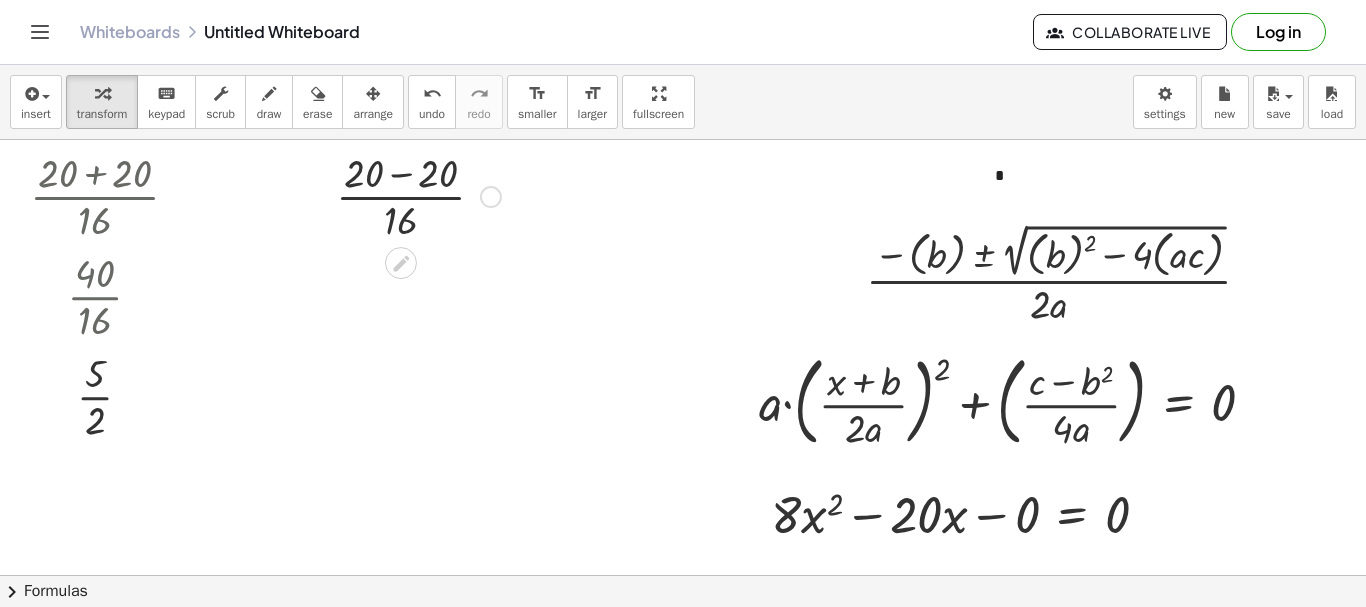 click at bounding box center (418, 195) 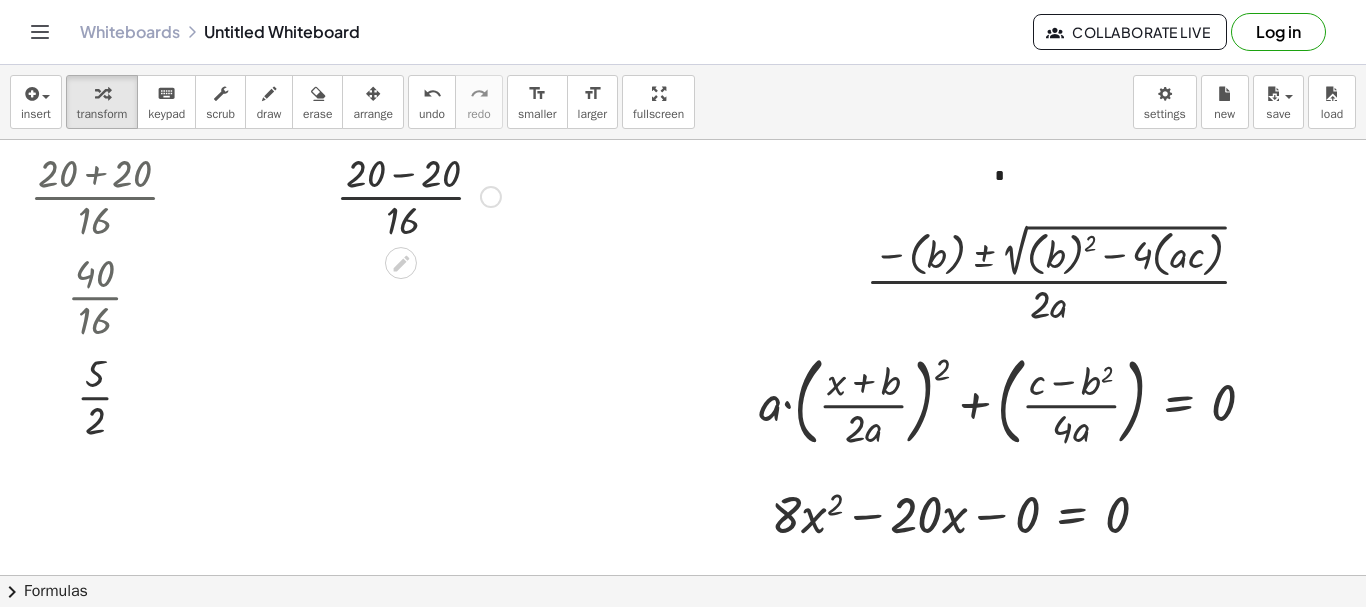 click at bounding box center (418, 195) 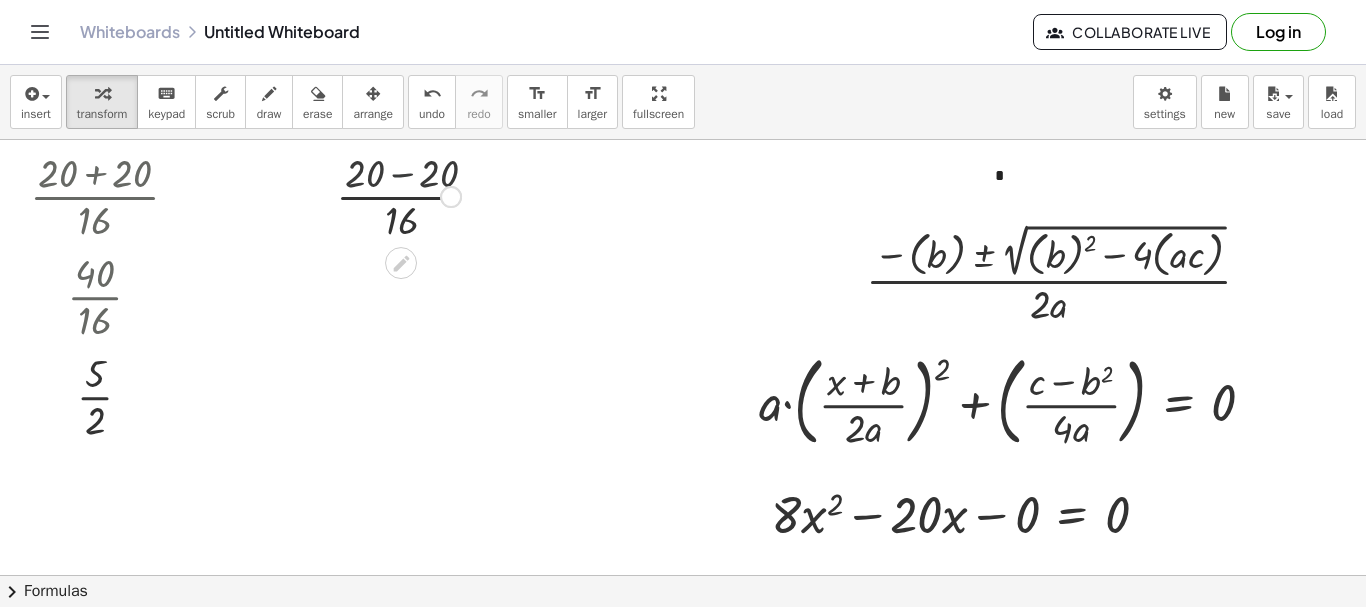 click at bounding box center (418, 195) 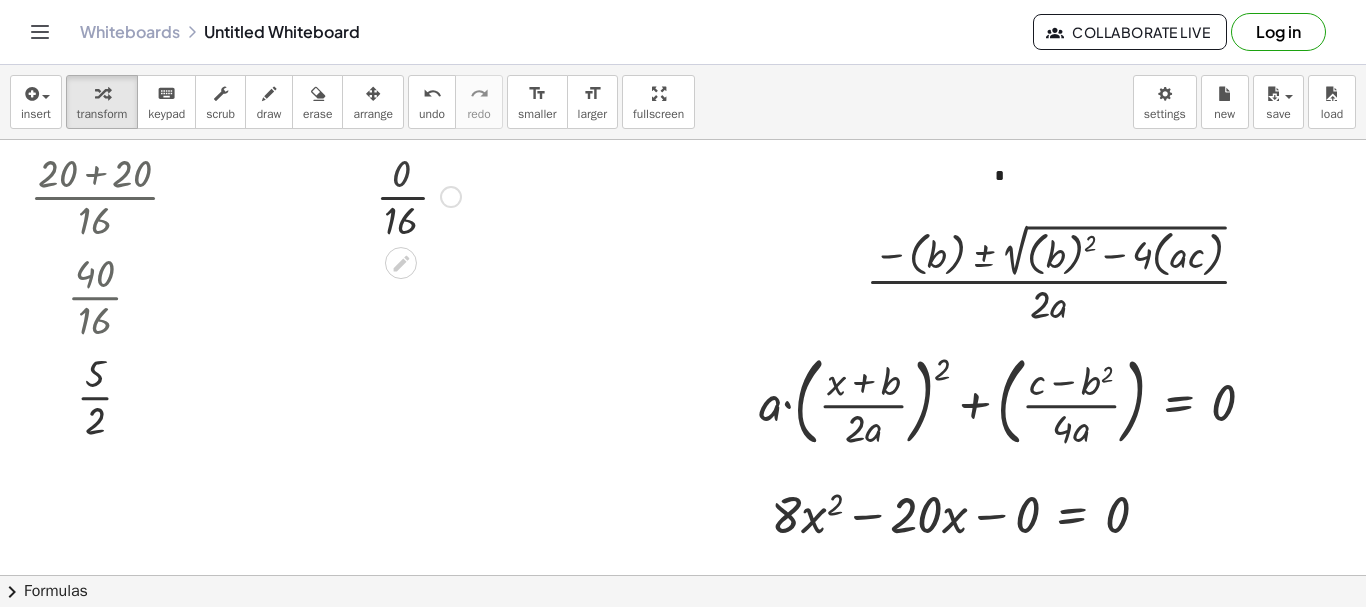 click on "· ( + 20 − 20 ) · 16 · · 16 0" at bounding box center (401, 197) 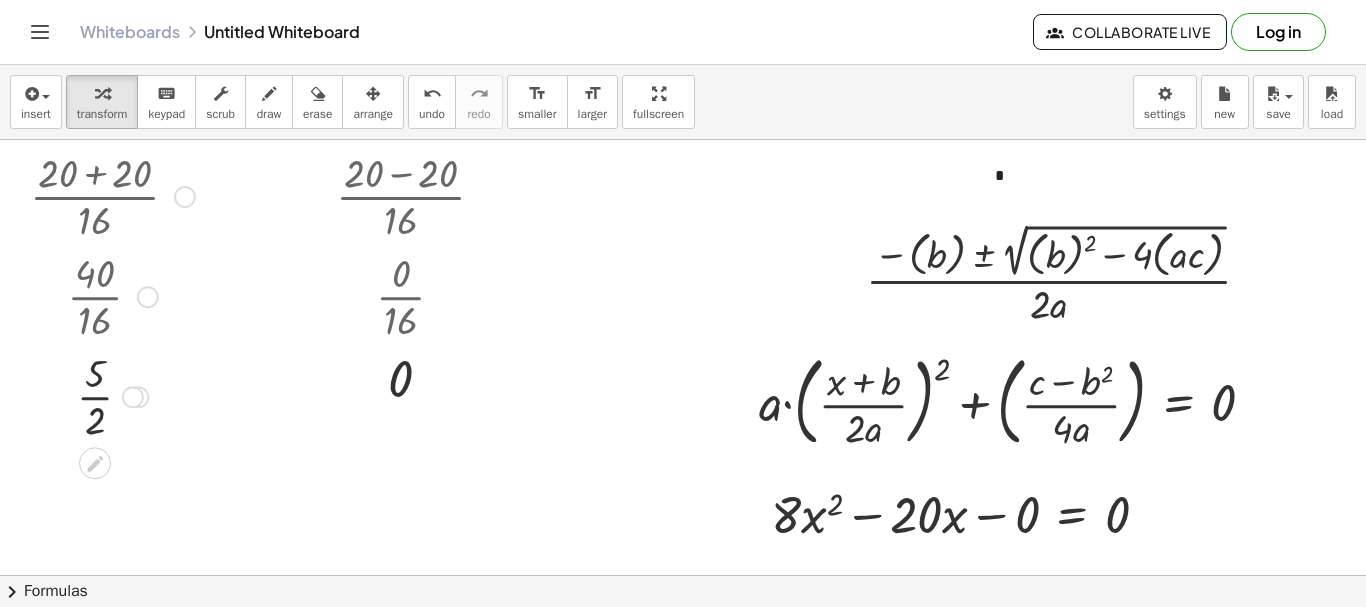 click at bounding box center (112, 395) 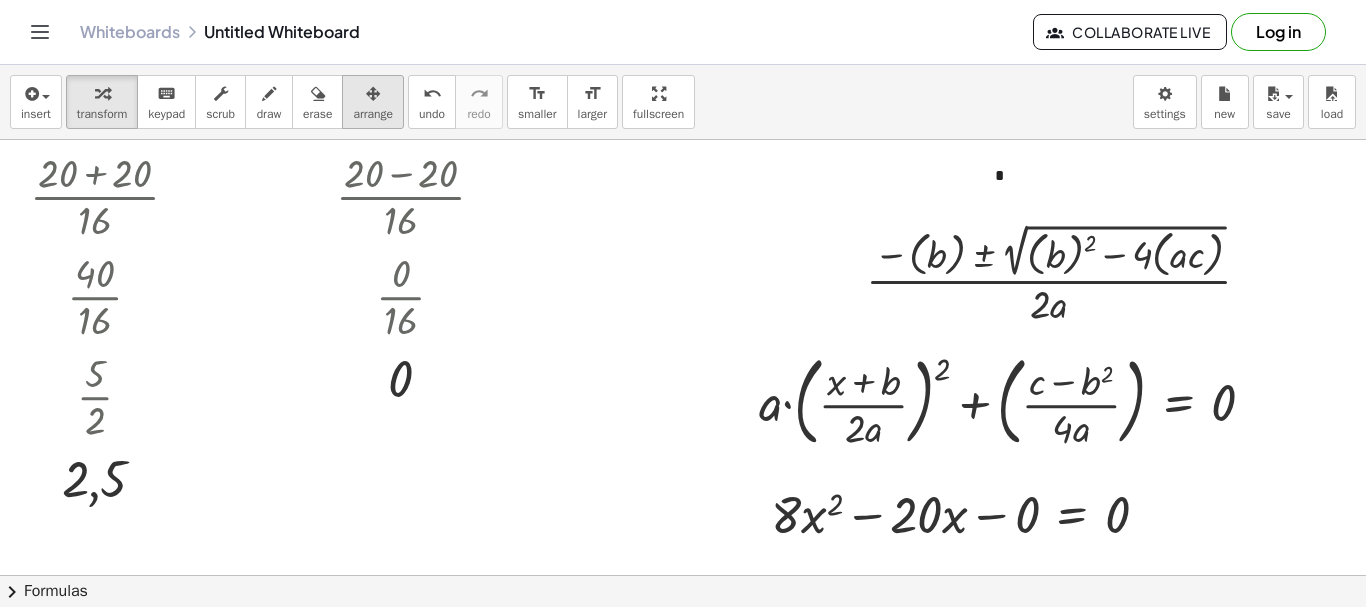 click at bounding box center [373, 94] 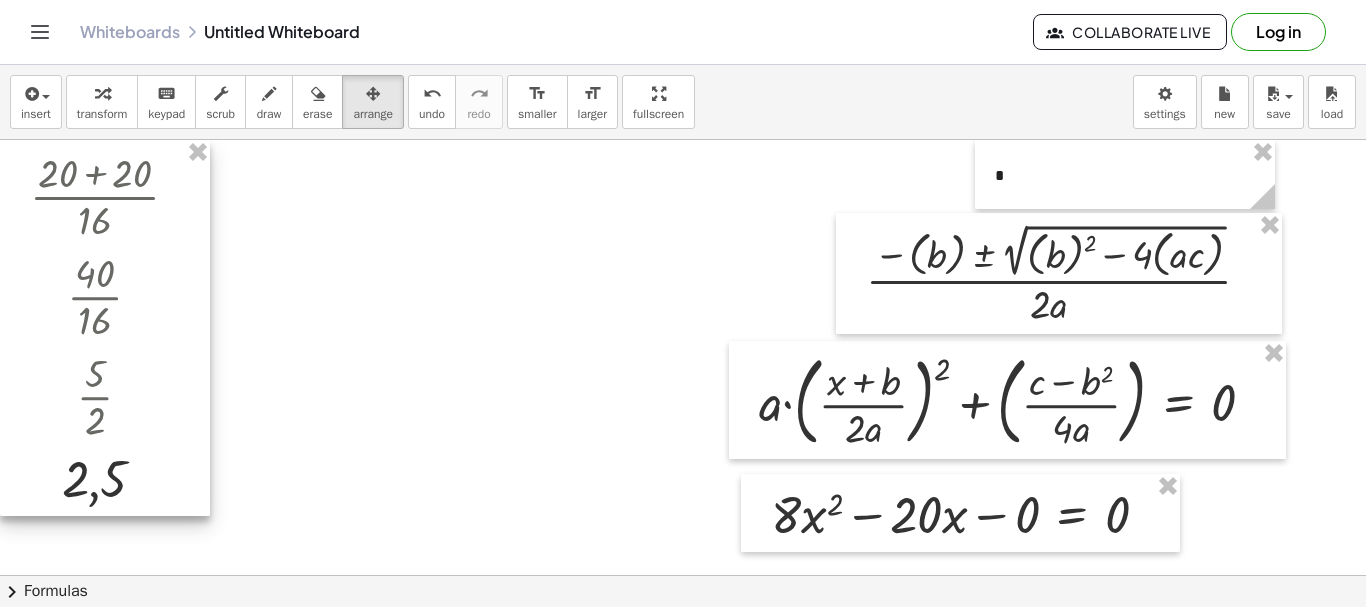 click at bounding box center [105, 328] 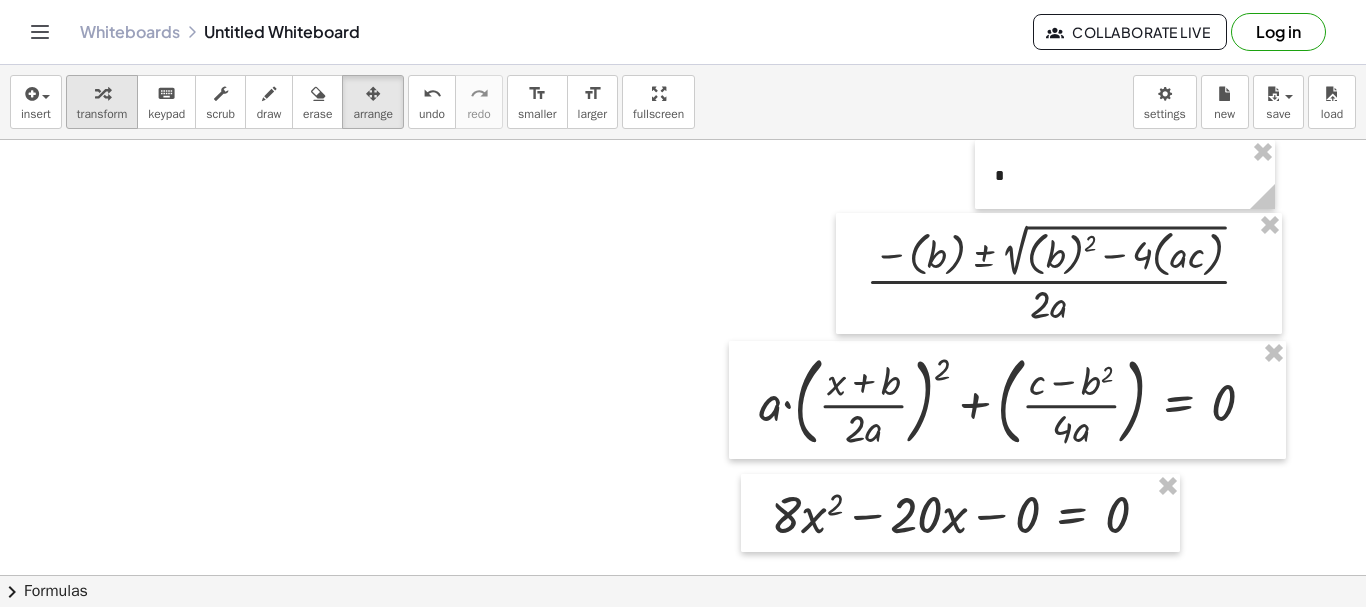 click at bounding box center (102, 94) 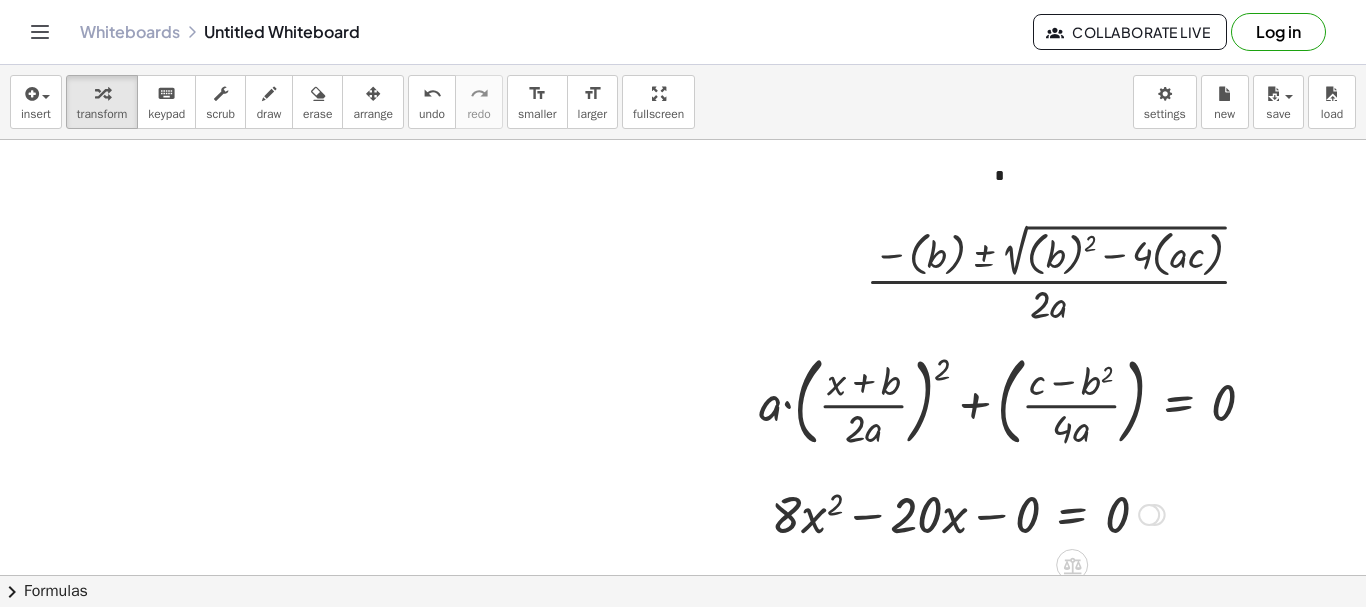 click on "Transform line Copy line as LaTeX Copy derivation as LaTeX Expand new lines: Off" at bounding box center (1149, 515) 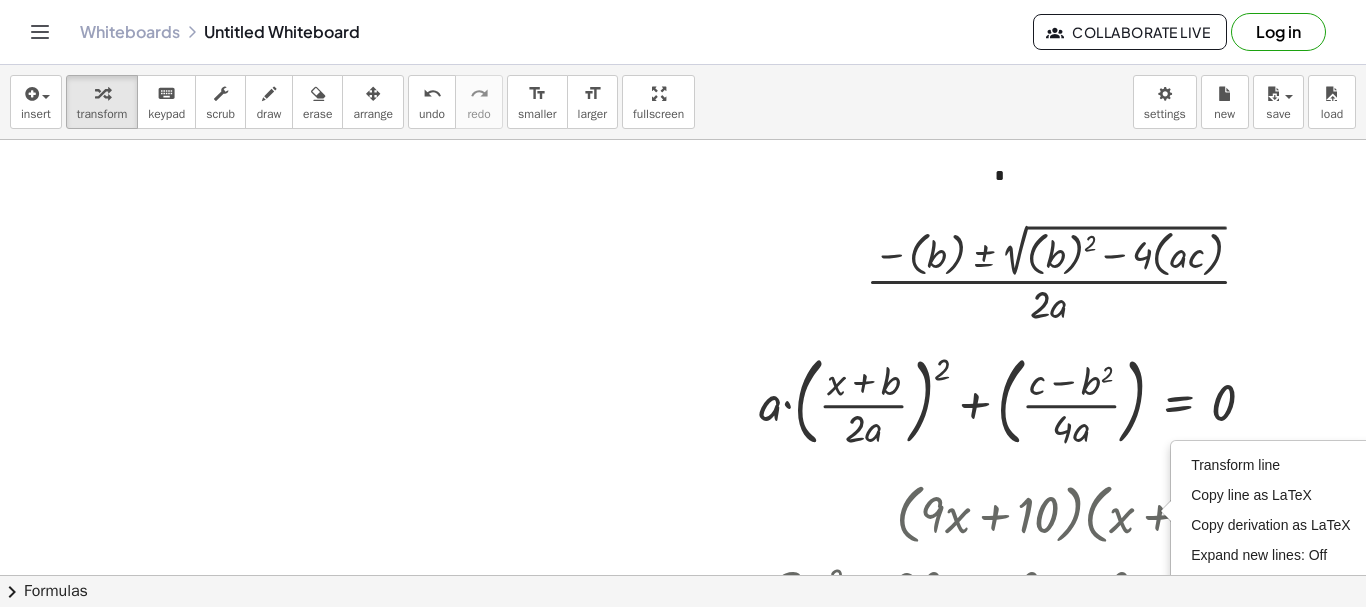 drag, startPoint x: 1146, startPoint y: 512, endPoint x: 1178, endPoint y: 646, distance: 137.76791 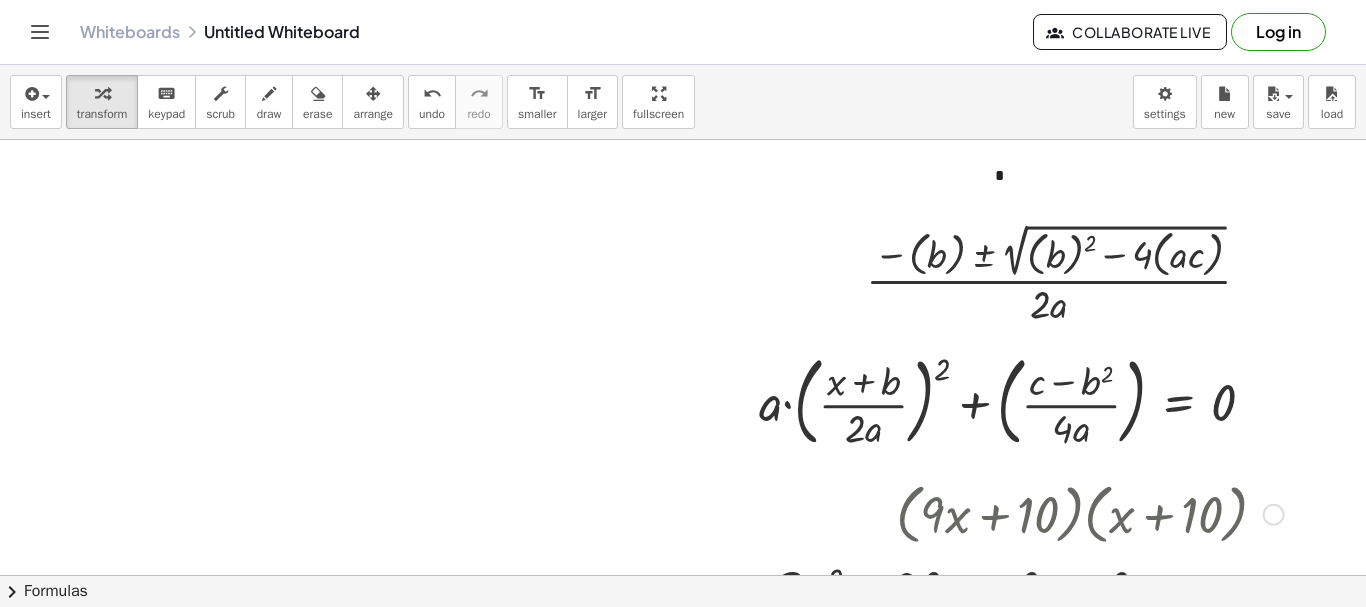 click at bounding box center (1274, 515) 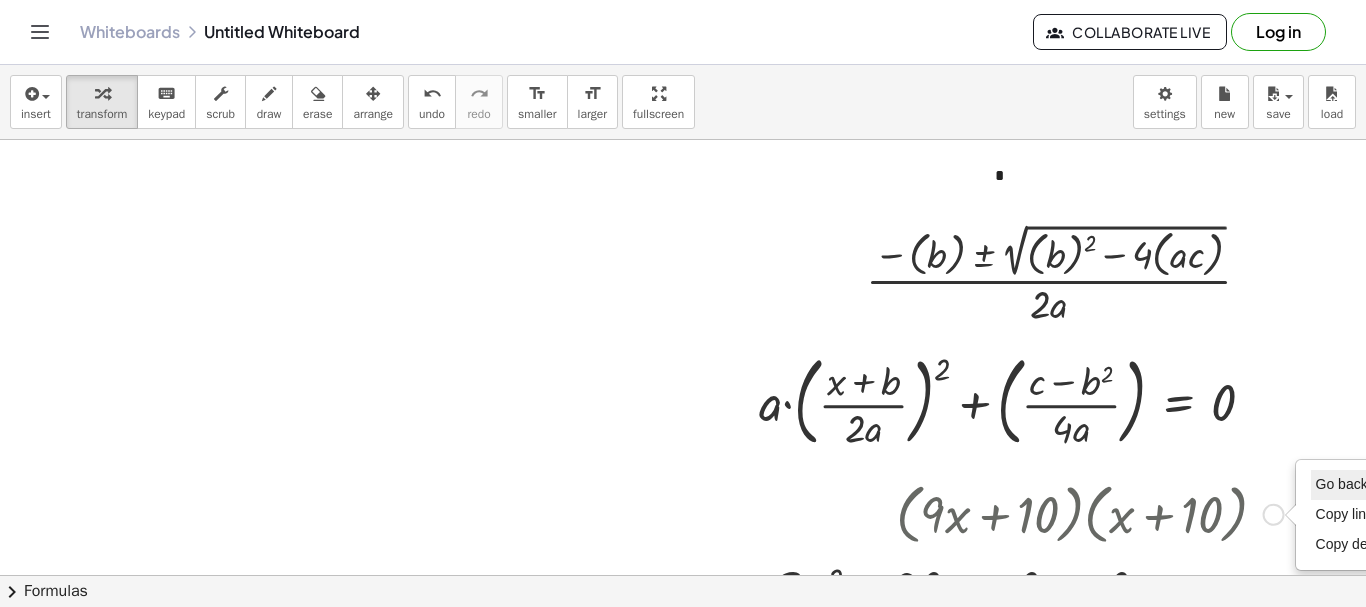 click on "Go back to this line" at bounding box center [1375, 484] 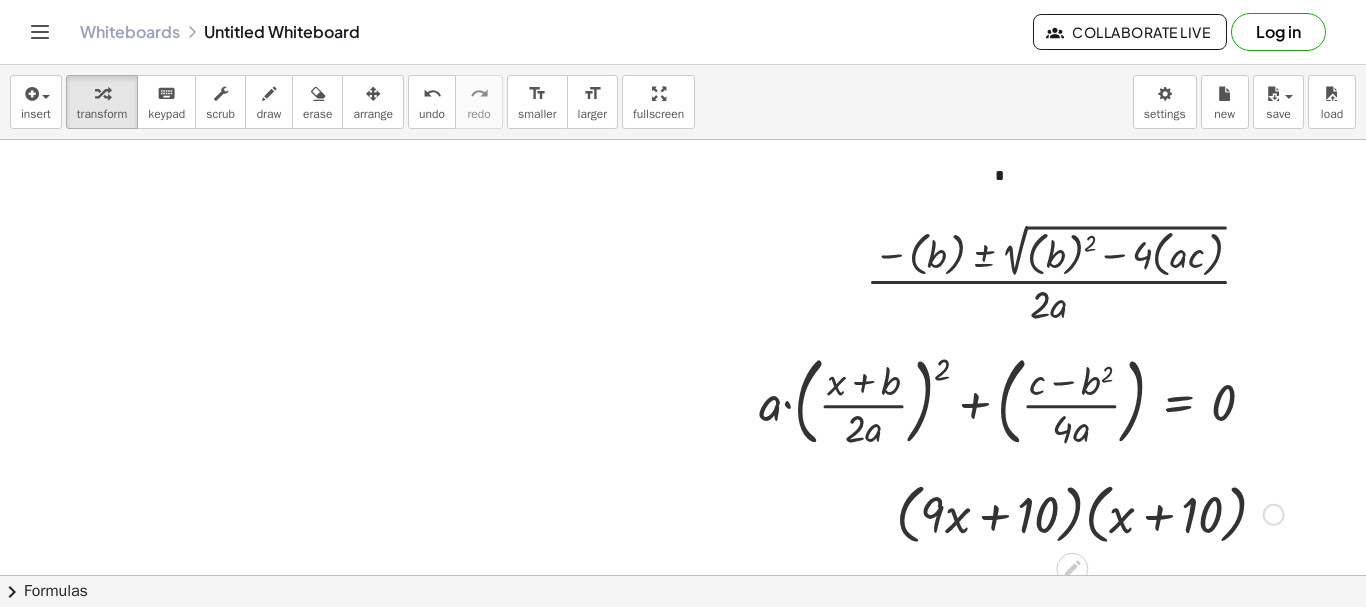 click on "Go back to this line Copy line as LaTeX Copy derivation as LaTeX" at bounding box center [1274, 515] 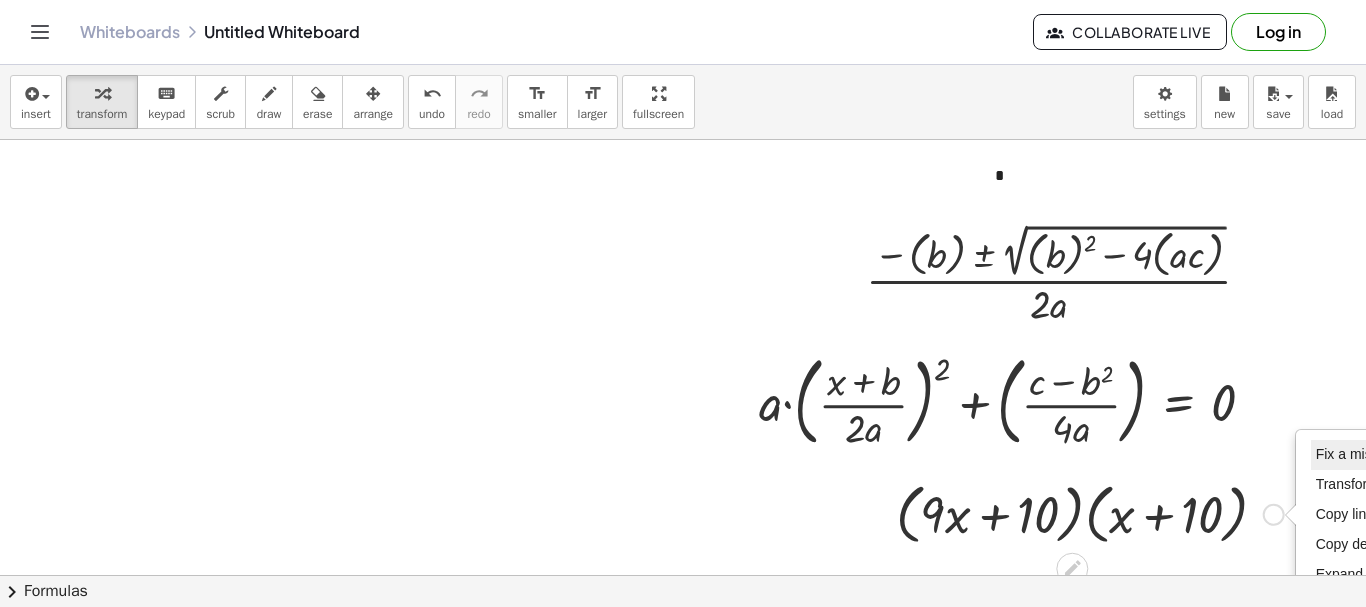 click on "Fix a mistake" at bounding box center [1357, 454] 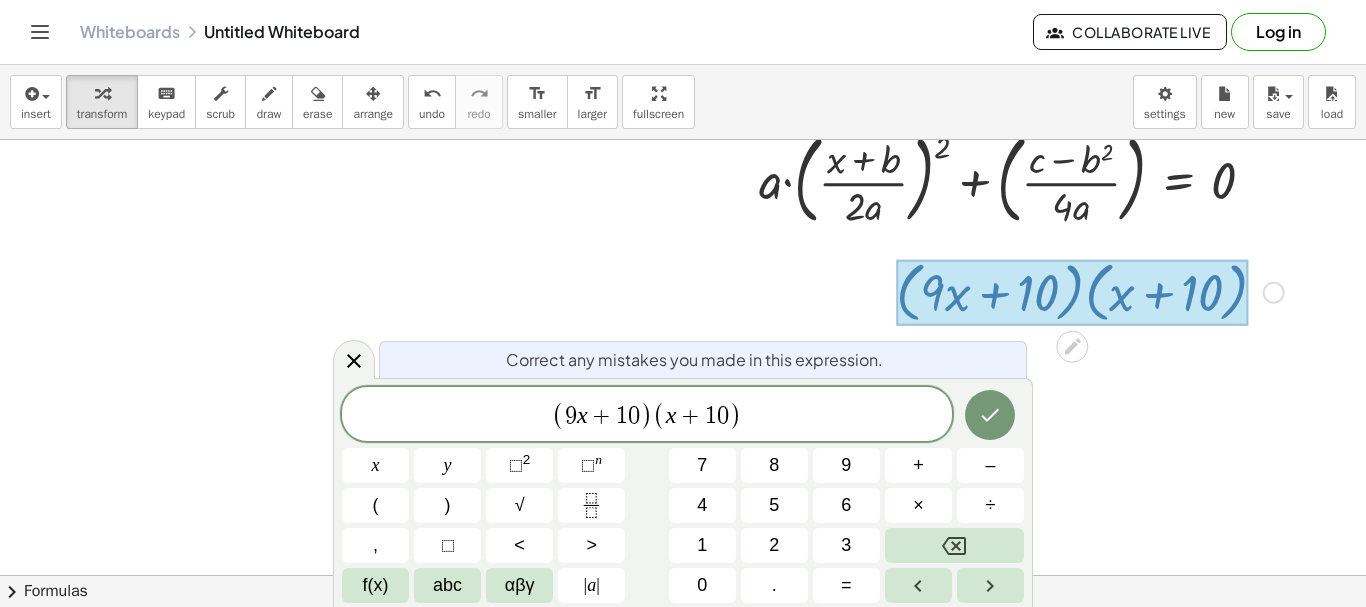 scroll, scrollTop: 224, scrollLeft: 0, axis: vertical 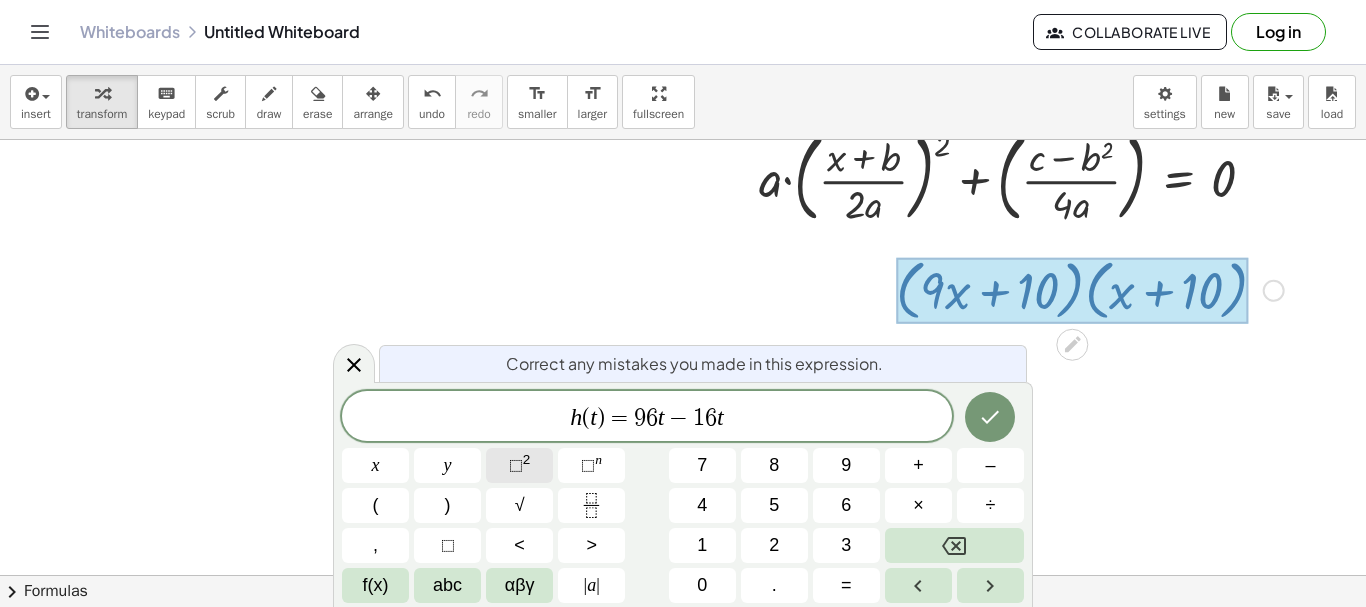 click on "⬚ 2" at bounding box center [519, 465] 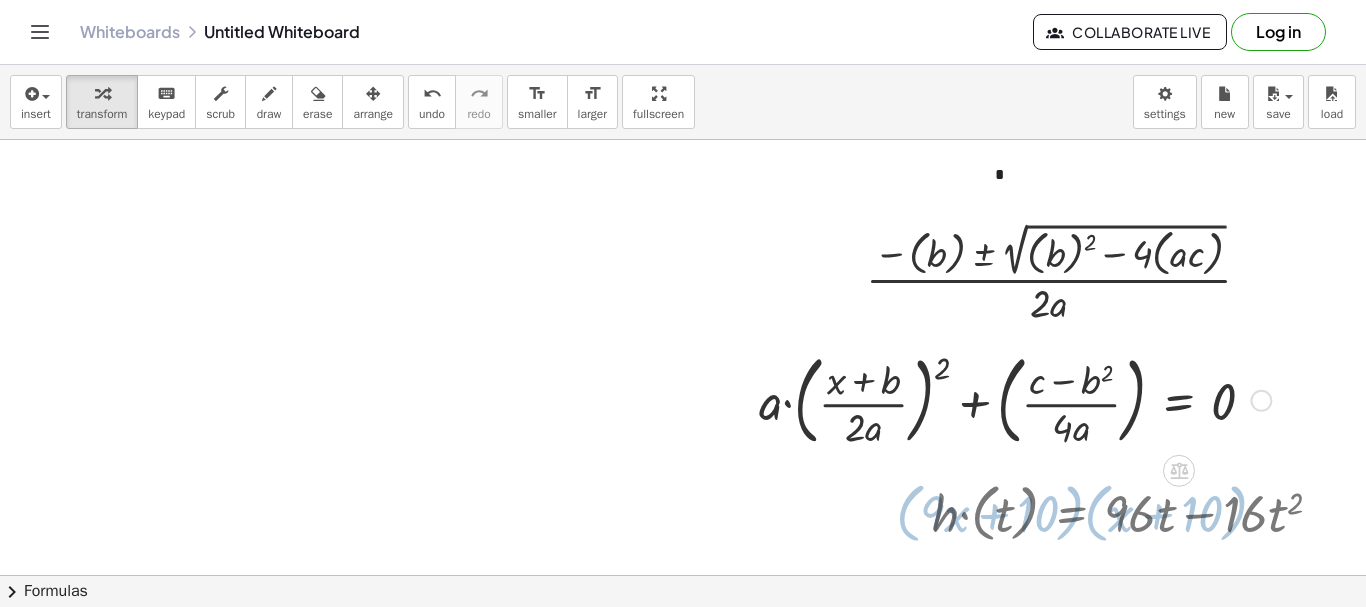 scroll, scrollTop: 0, scrollLeft: 0, axis: both 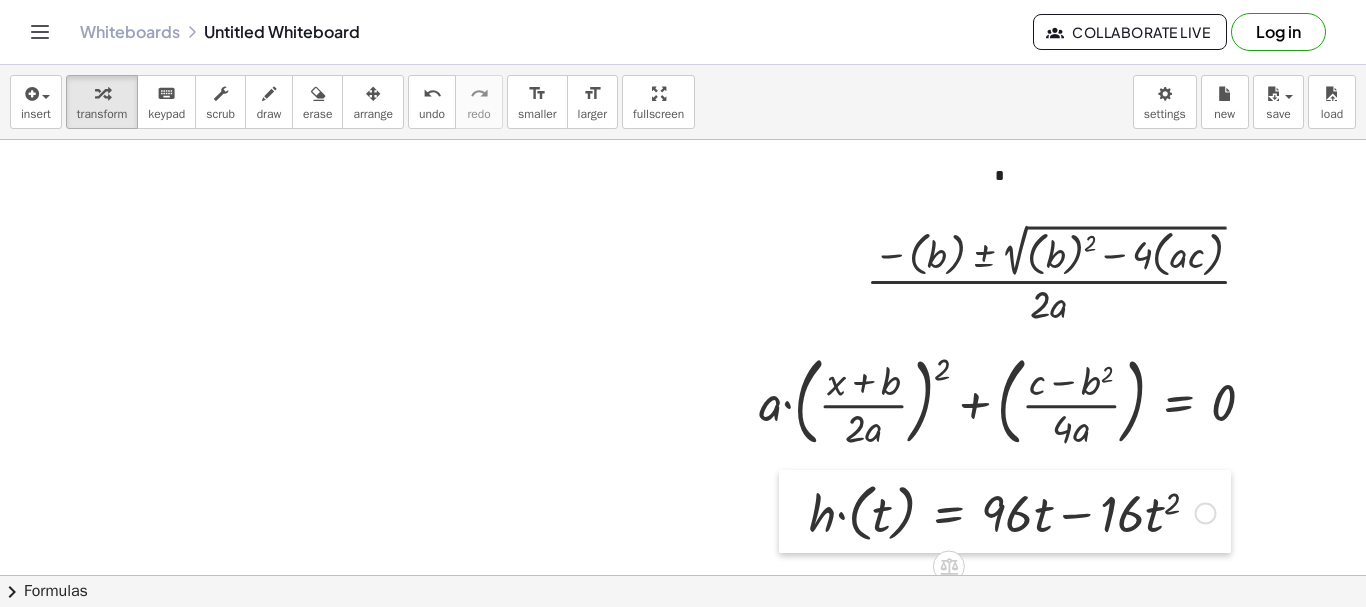 drag, startPoint x: 908, startPoint y: 513, endPoint x: 745, endPoint y: 512, distance: 163.00307 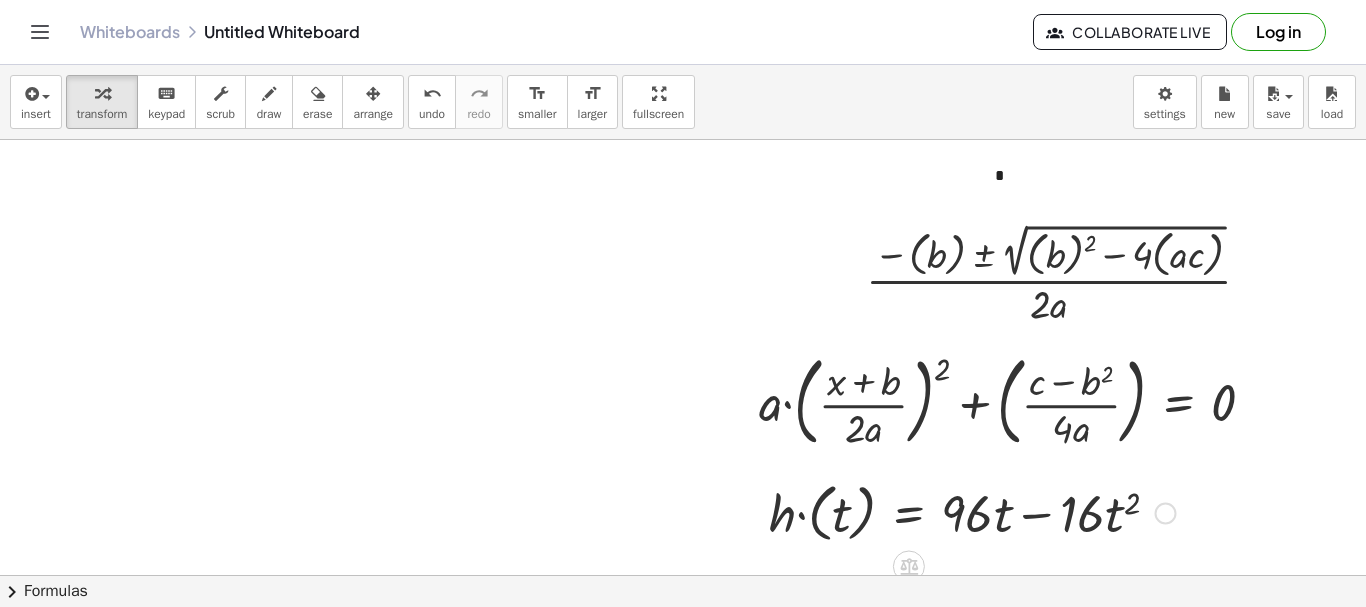 click at bounding box center (972, 511) 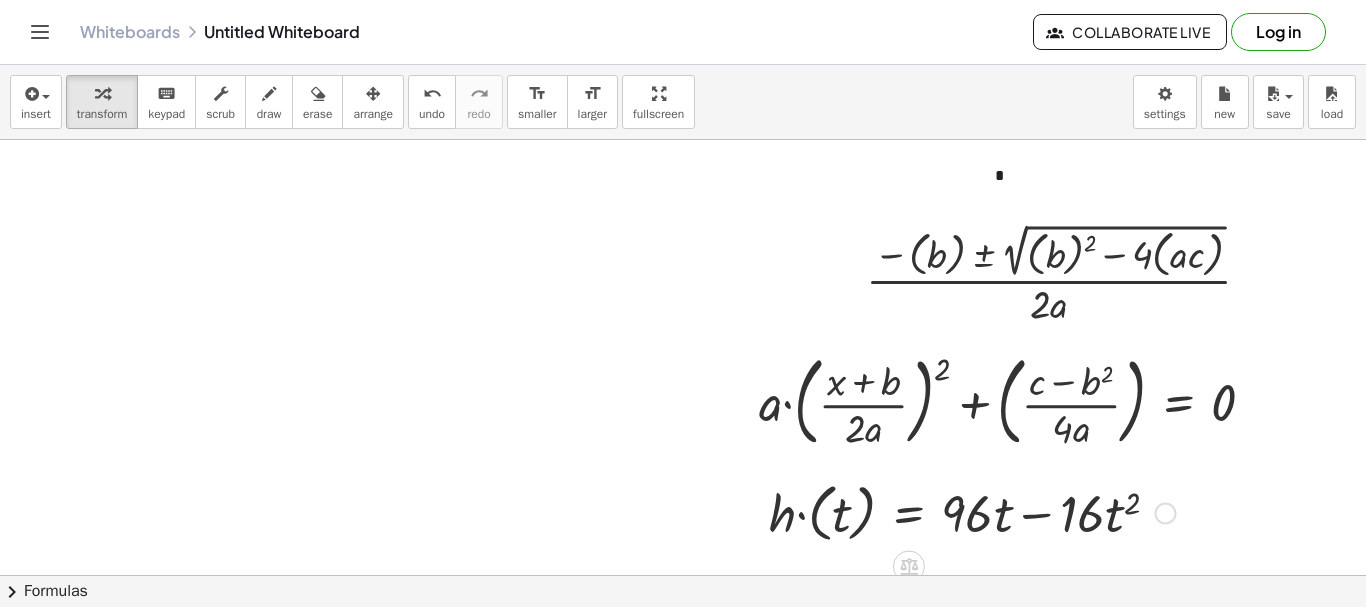 click on "Fix a mistake Transform line Copy line as LaTeX Copy derivation as LaTeX Expand new lines: On" at bounding box center (1166, 514) 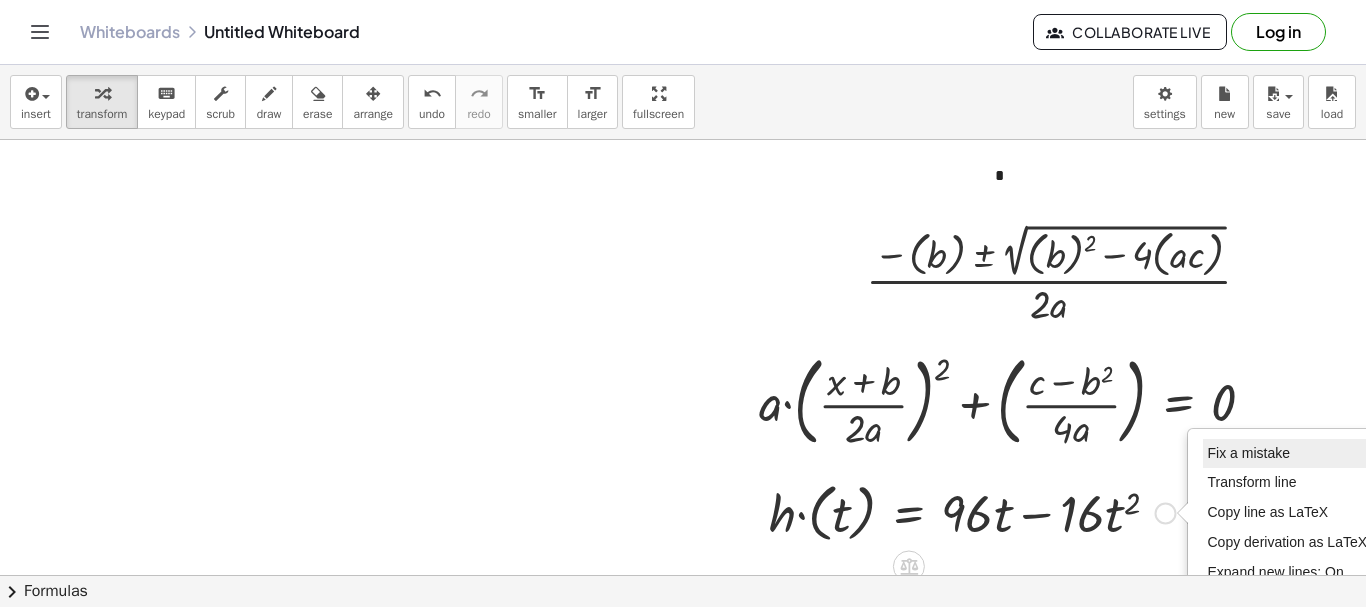 click on "Fix a mistake" at bounding box center (1249, 453) 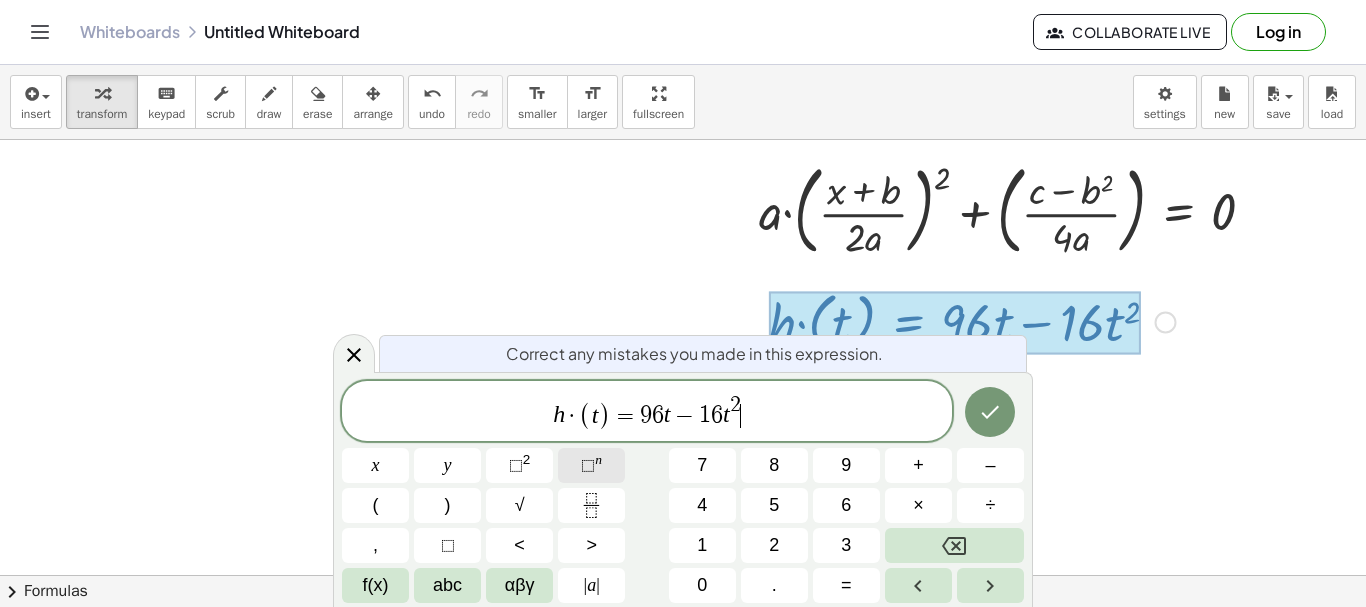 scroll, scrollTop: 221, scrollLeft: 0, axis: vertical 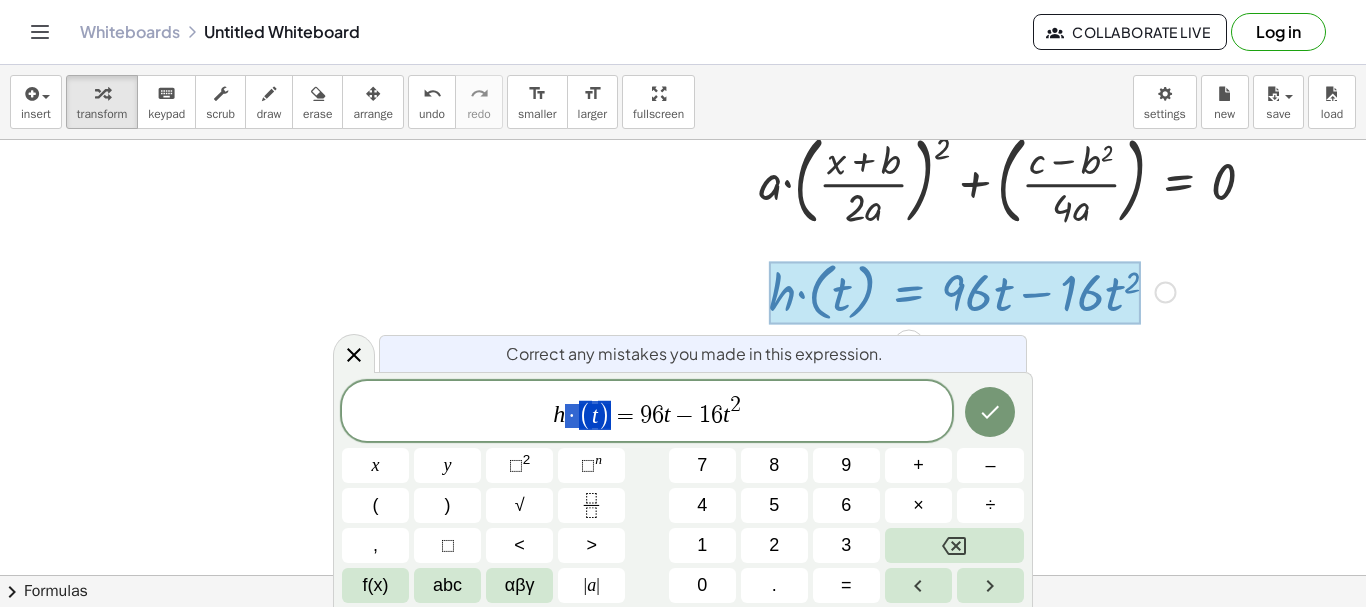 drag, startPoint x: 606, startPoint y: 418, endPoint x: 571, endPoint y: 427, distance: 36.138622 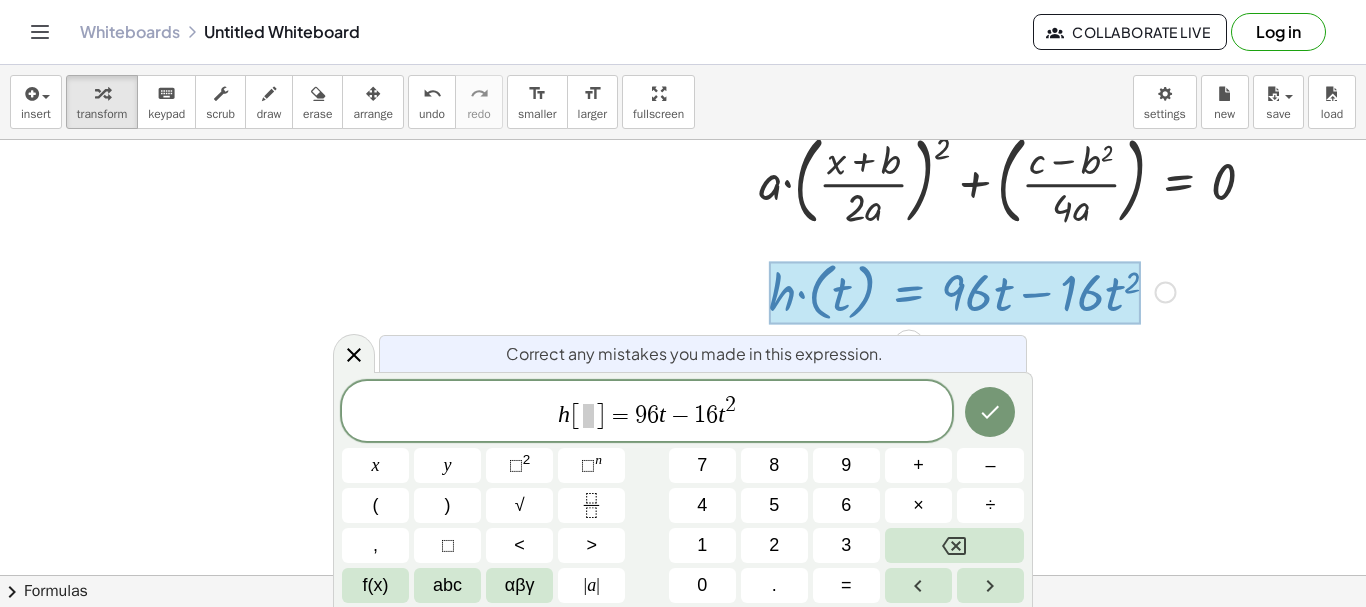 click on "[ ]" at bounding box center (588, 415) 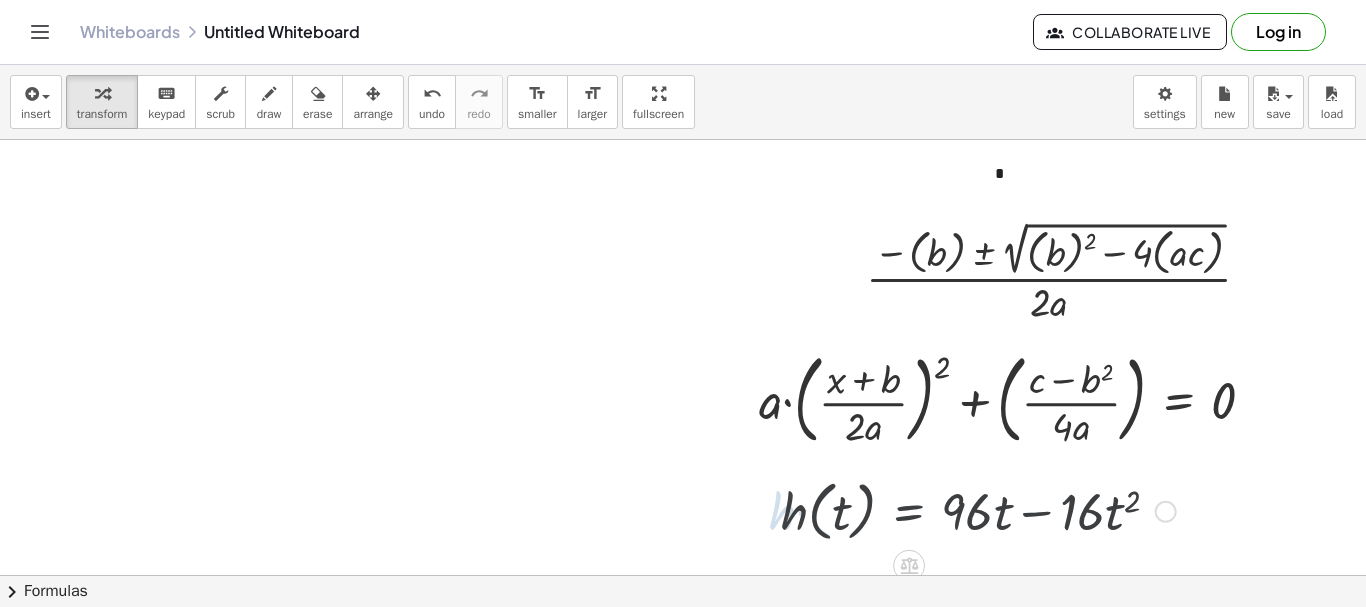 scroll, scrollTop: 0, scrollLeft: 0, axis: both 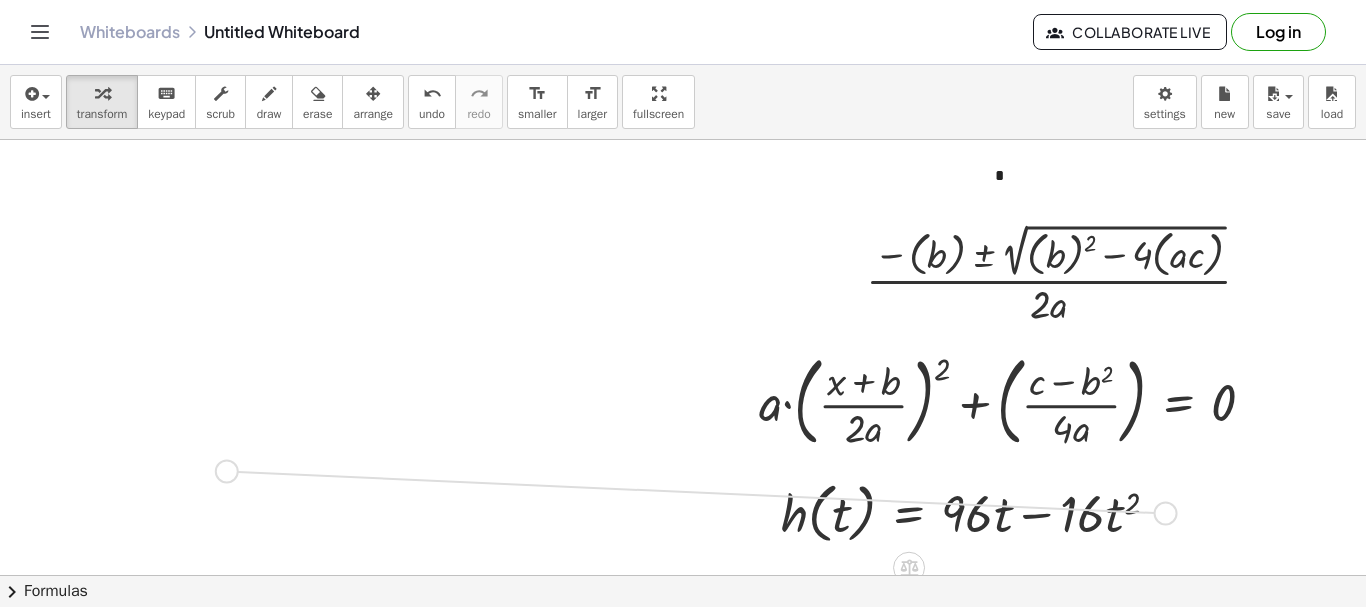 drag, startPoint x: 1164, startPoint y: 513, endPoint x: 217, endPoint y: 471, distance: 947.9309 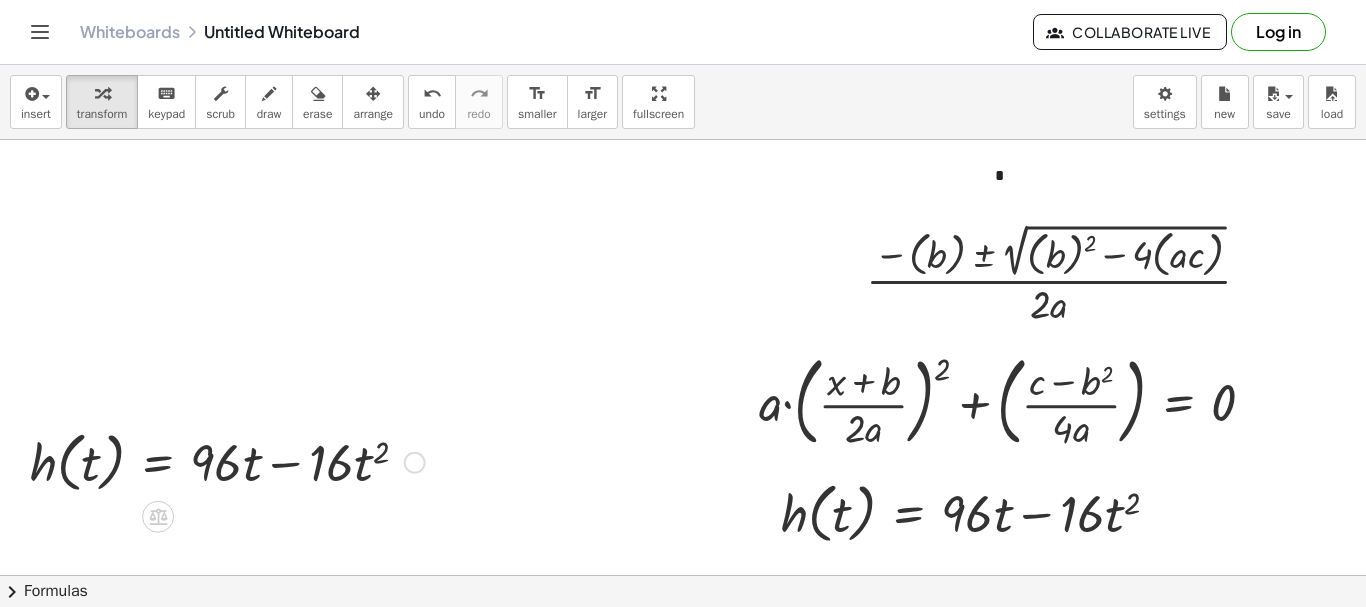 click at bounding box center [415, 463] 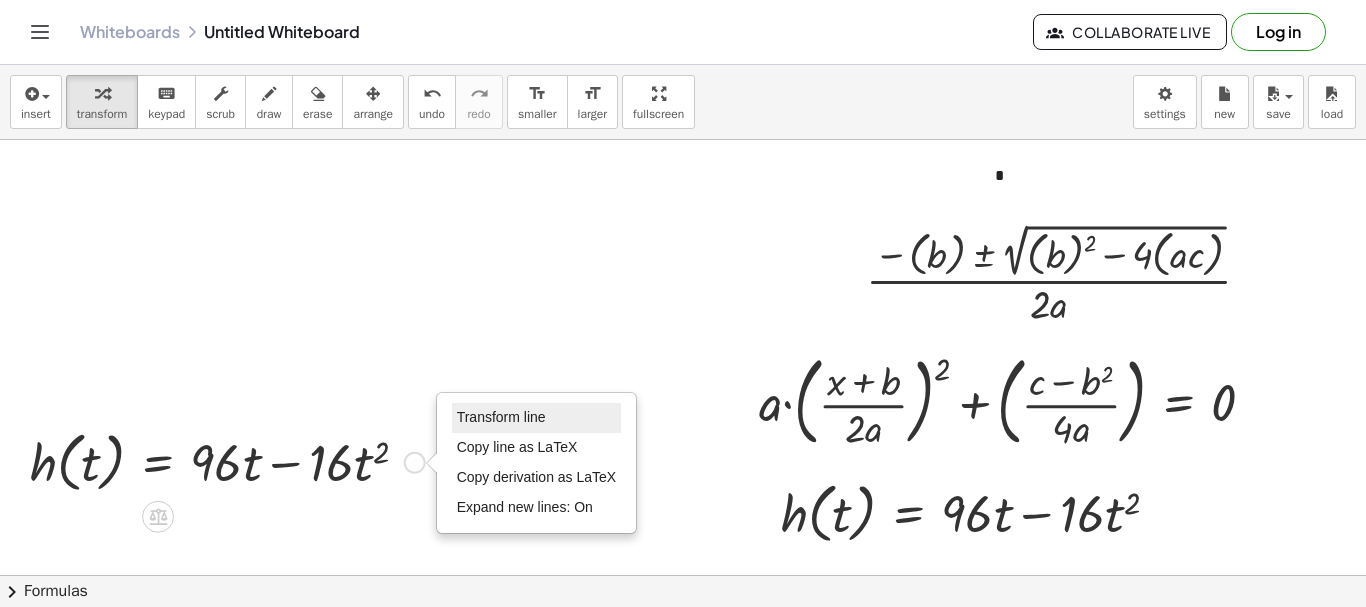click on "Transform line" at bounding box center [537, 418] 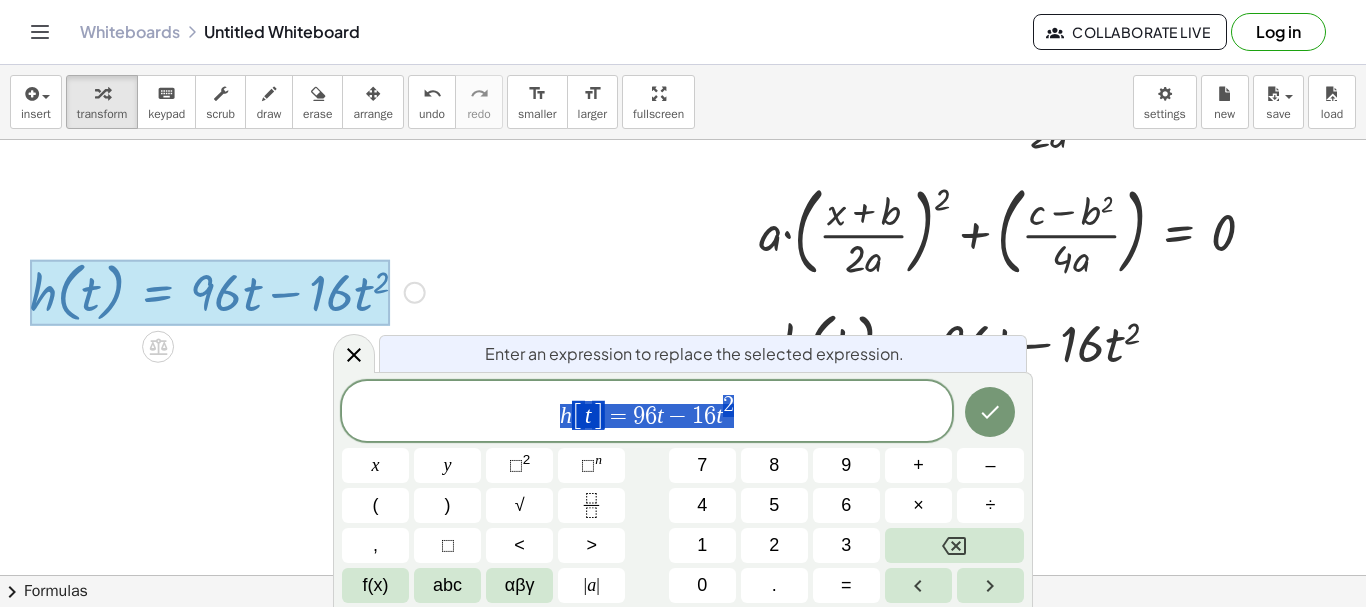 scroll, scrollTop: 172, scrollLeft: 0, axis: vertical 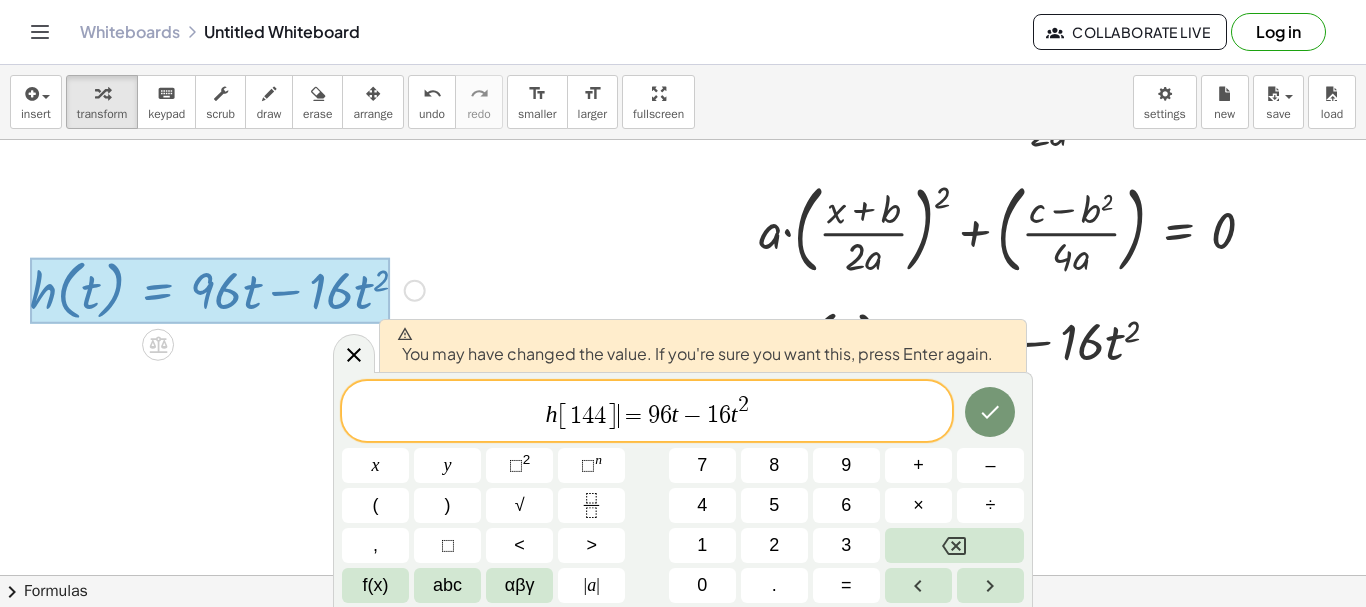 click on "=" at bounding box center (633, 416) 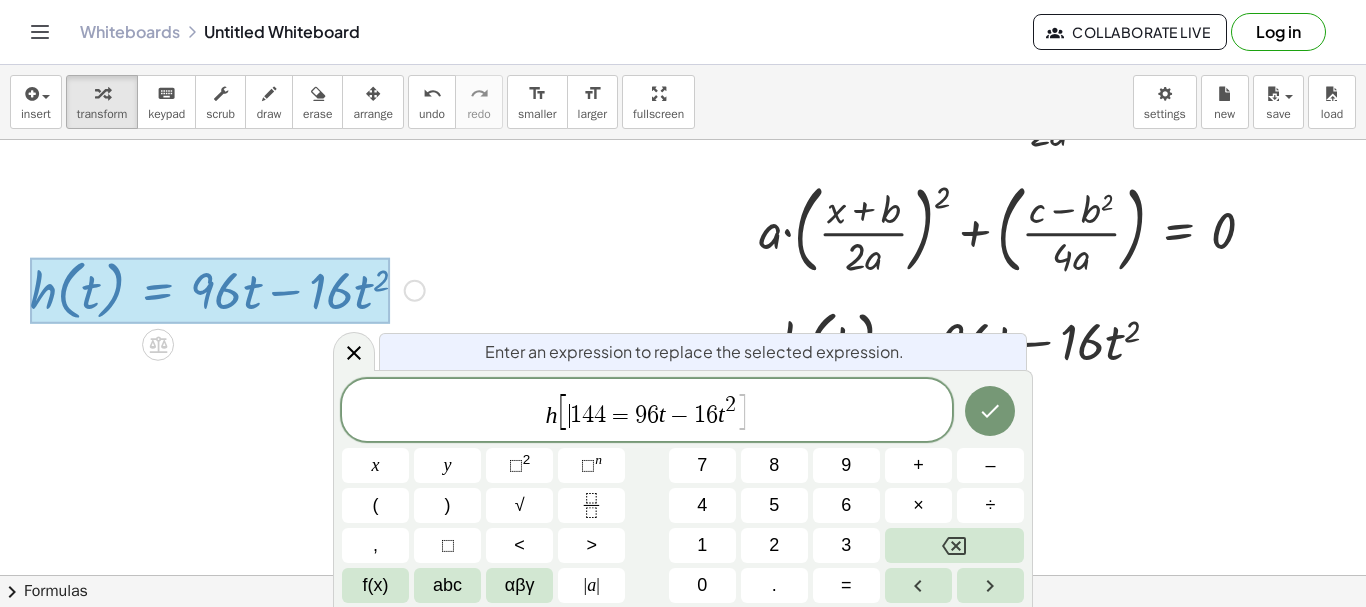 click on "[" at bounding box center (564, 411) 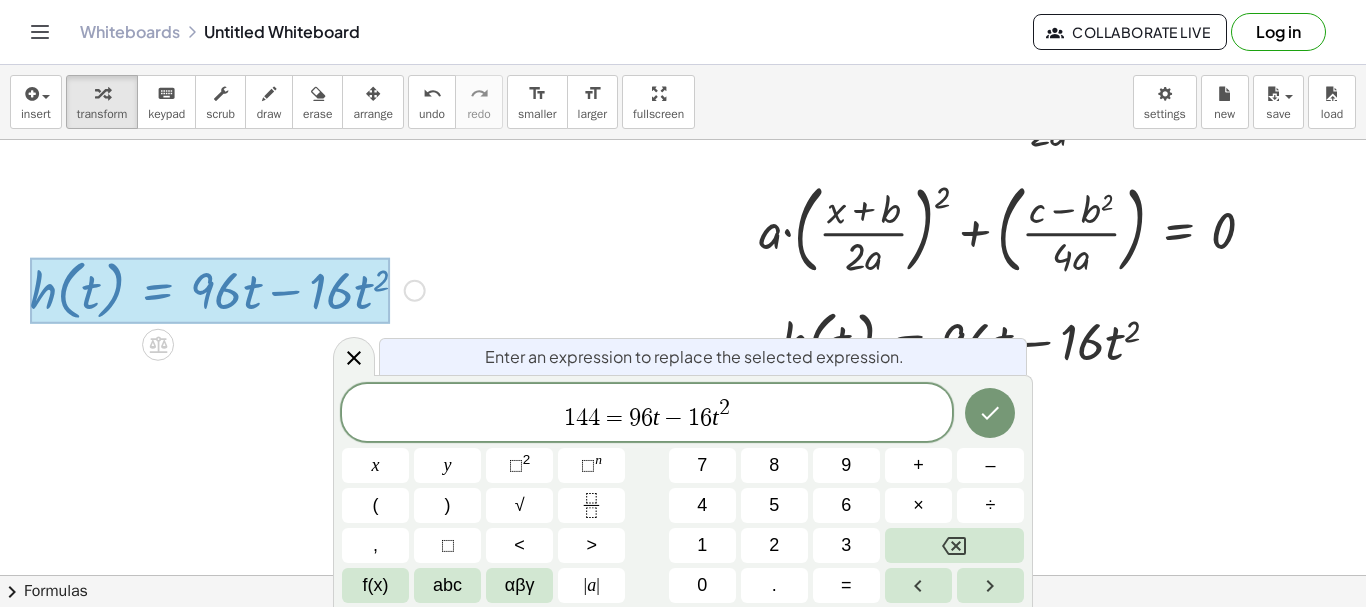 click 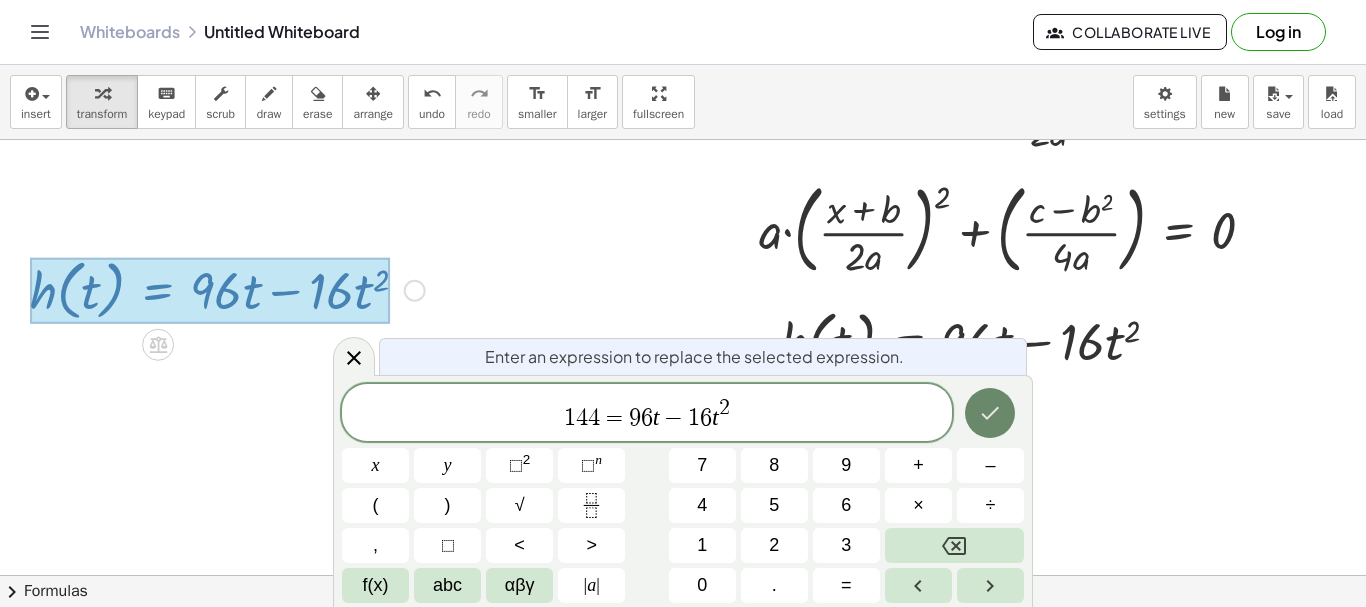 click 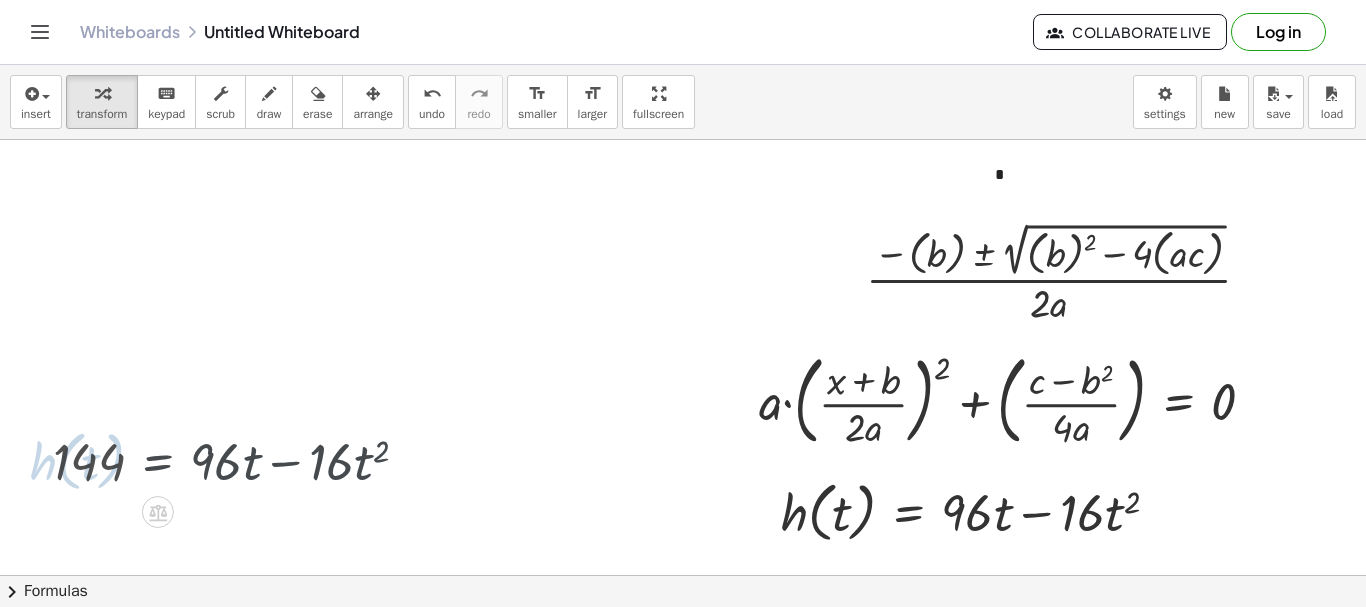 scroll, scrollTop: 0, scrollLeft: 0, axis: both 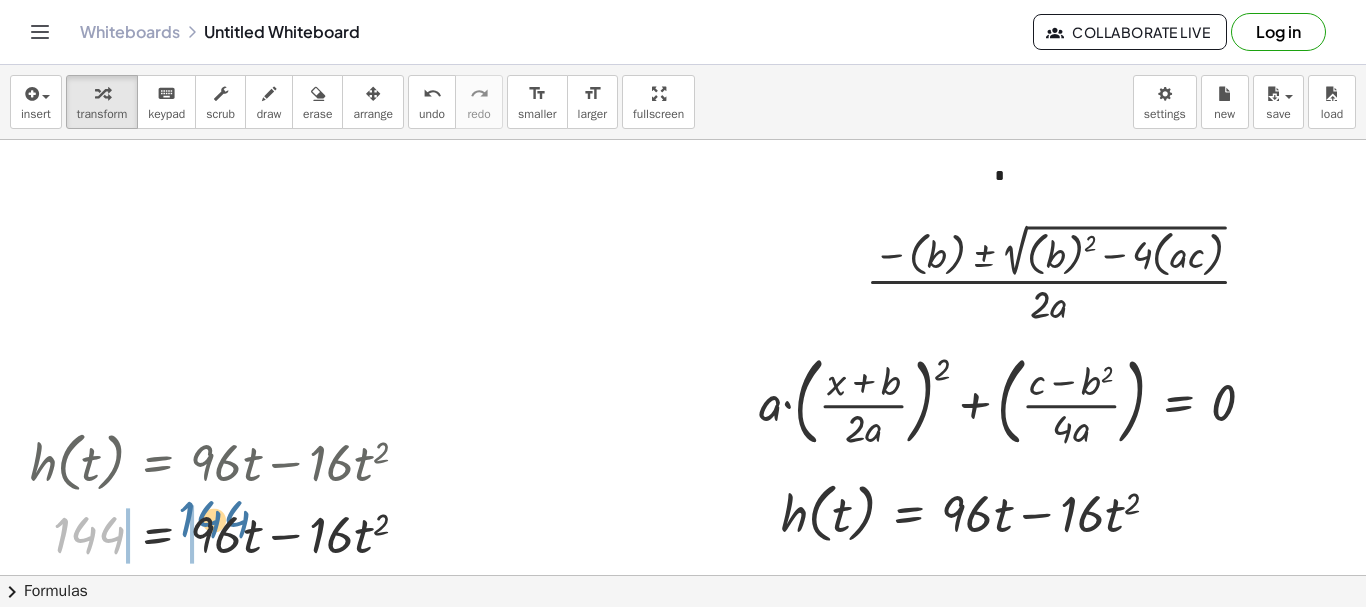drag, startPoint x: 84, startPoint y: 529, endPoint x: 209, endPoint y: 514, distance: 125.89678 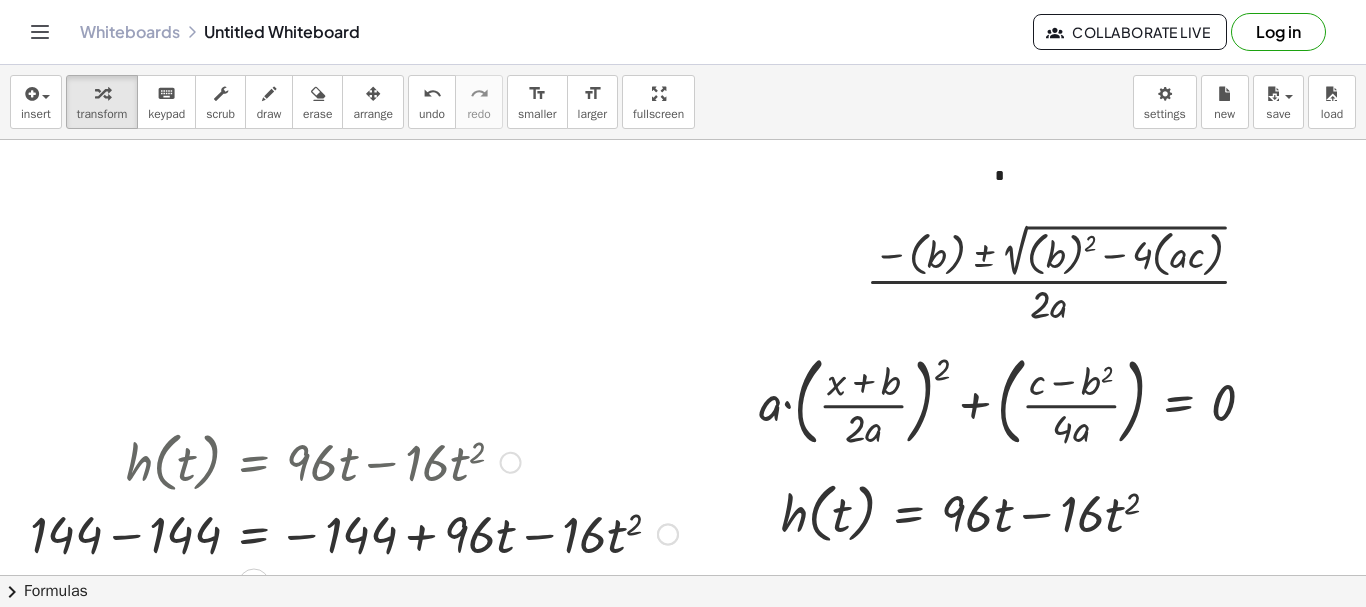 click at bounding box center [354, 533] 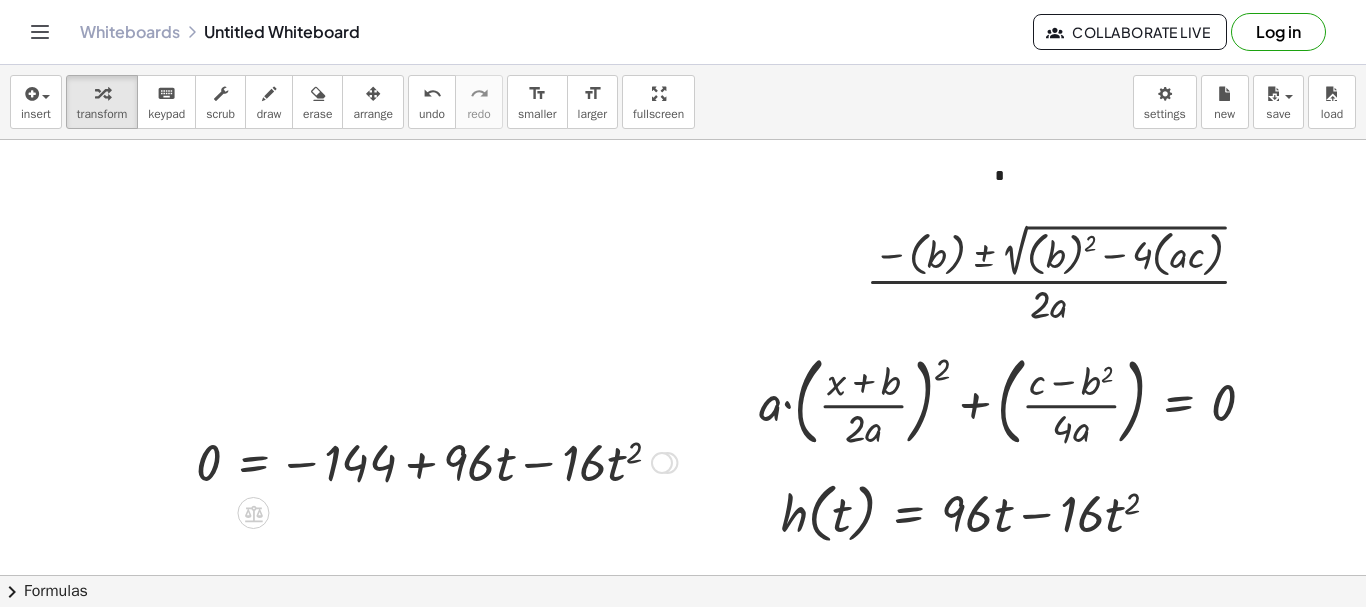 drag, startPoint x: 662, startPoint y: 532, endPoint x: 640, endPoint y: 380, distance: 153.58385 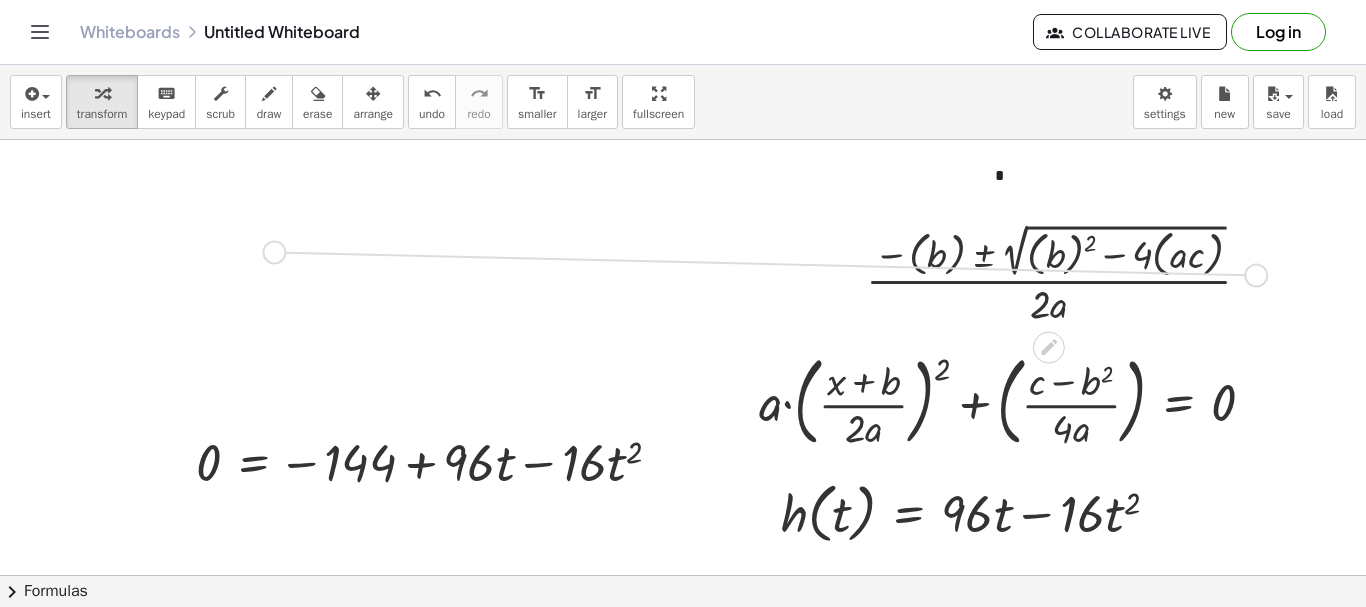 drag, startPoint x: 1258, startPoint y: 272, endPoint x: 272, endPoint y: 251, distance: 986.22363 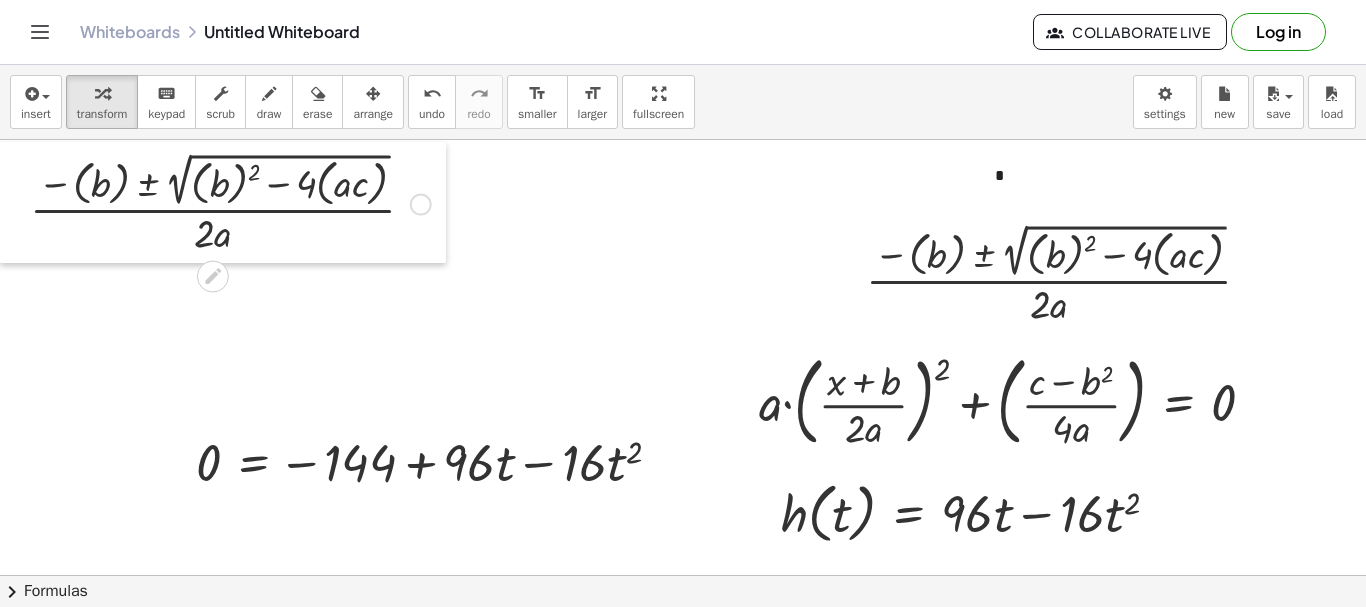 drag, startPoint x: 8, startPoint y: 244, endPoint x: 0, endPoint y: 205, distance: 39.812057 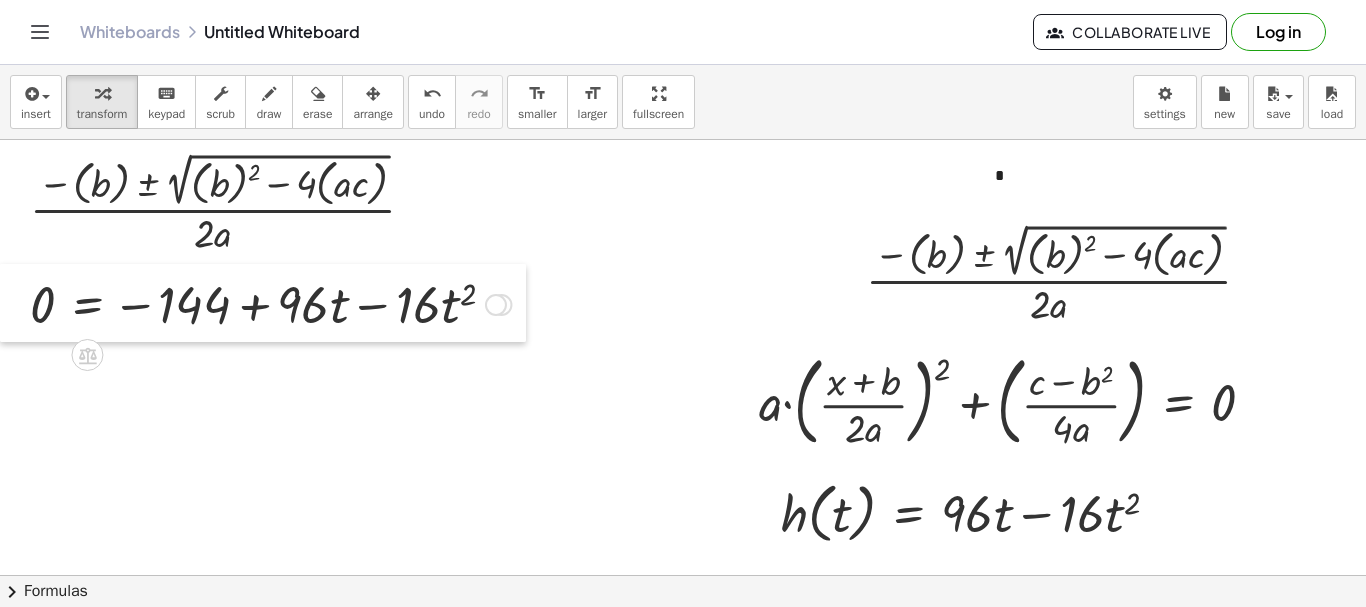 drag, startPoint x: 174, startPoint y: 445, endPoint x: 0, endPoint y: 287, distance: 235.0319 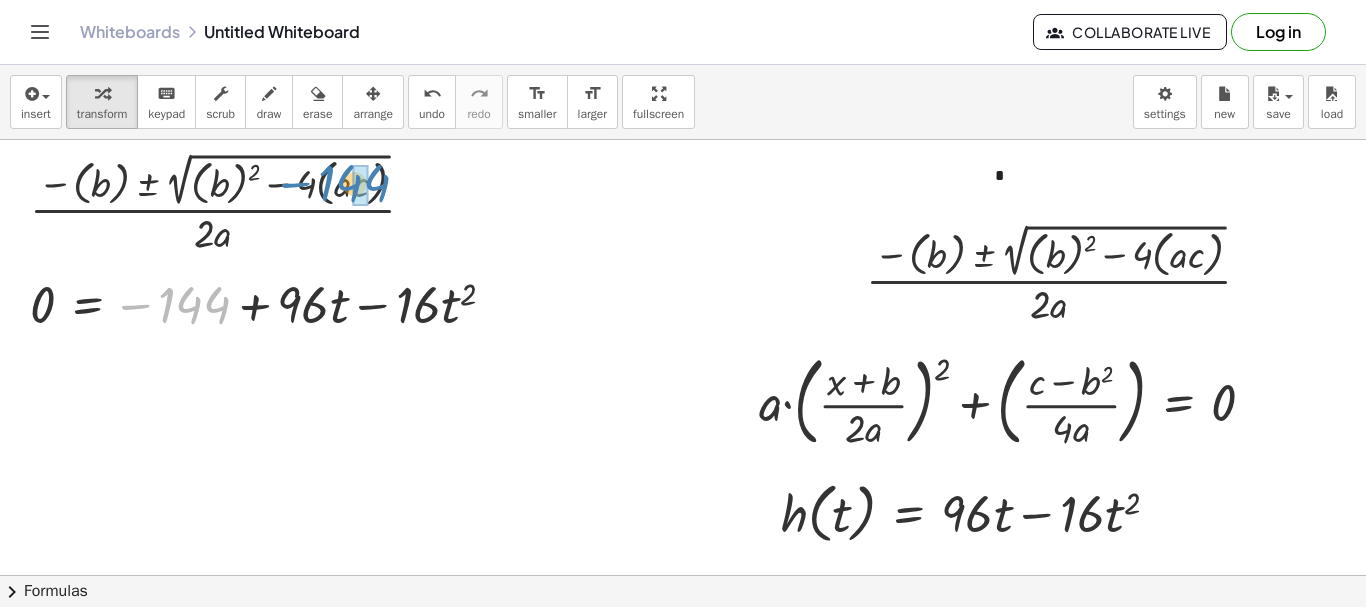 drag, startPoint x: 191, startPoint y: 306, endPoint x: 351, endPoint y: 184, distance: 201.20636 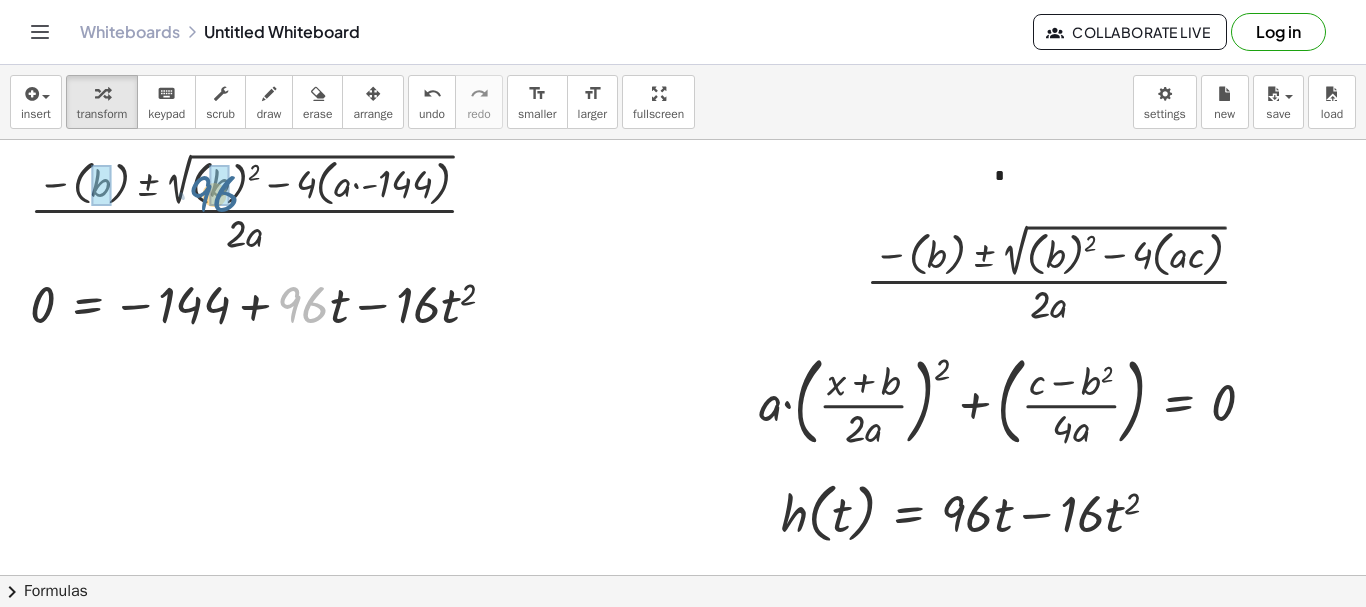 drag, startPoint x: 310, startPoint y: 307, endPoint x: 220, endPoint y: 195, distance: 143.6802 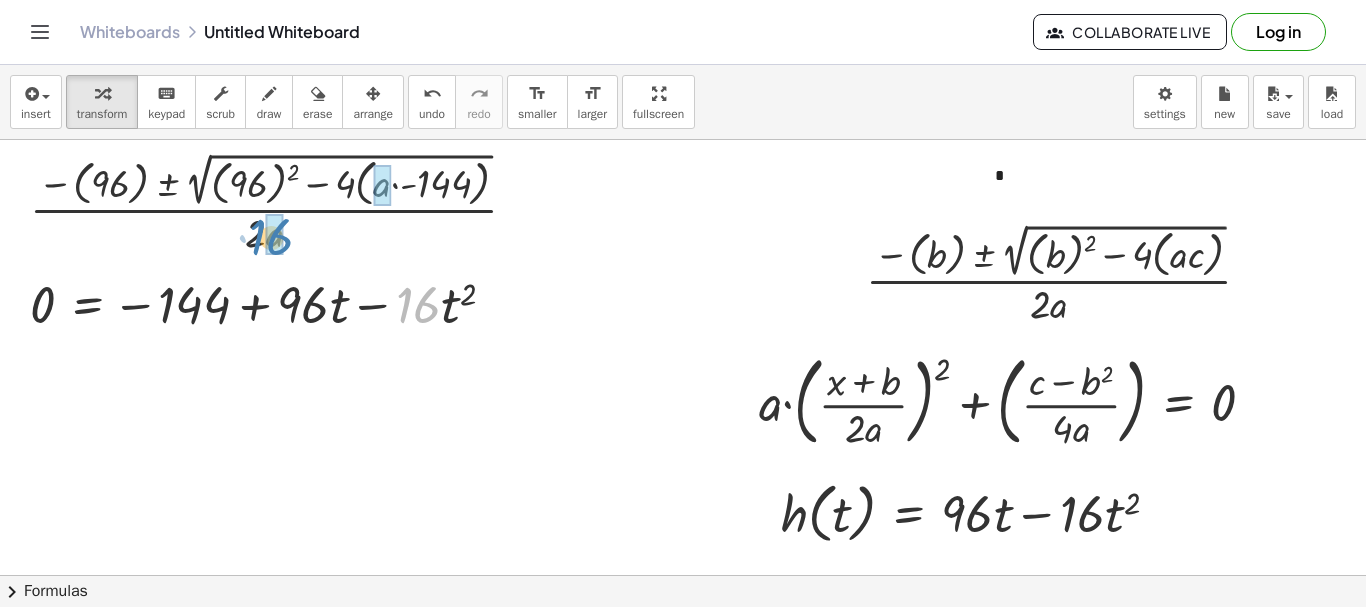 drag, startPoint x: 433, startPoint y: 300, endPoint x: 288, endPoint y: 232, distance: 160.15305 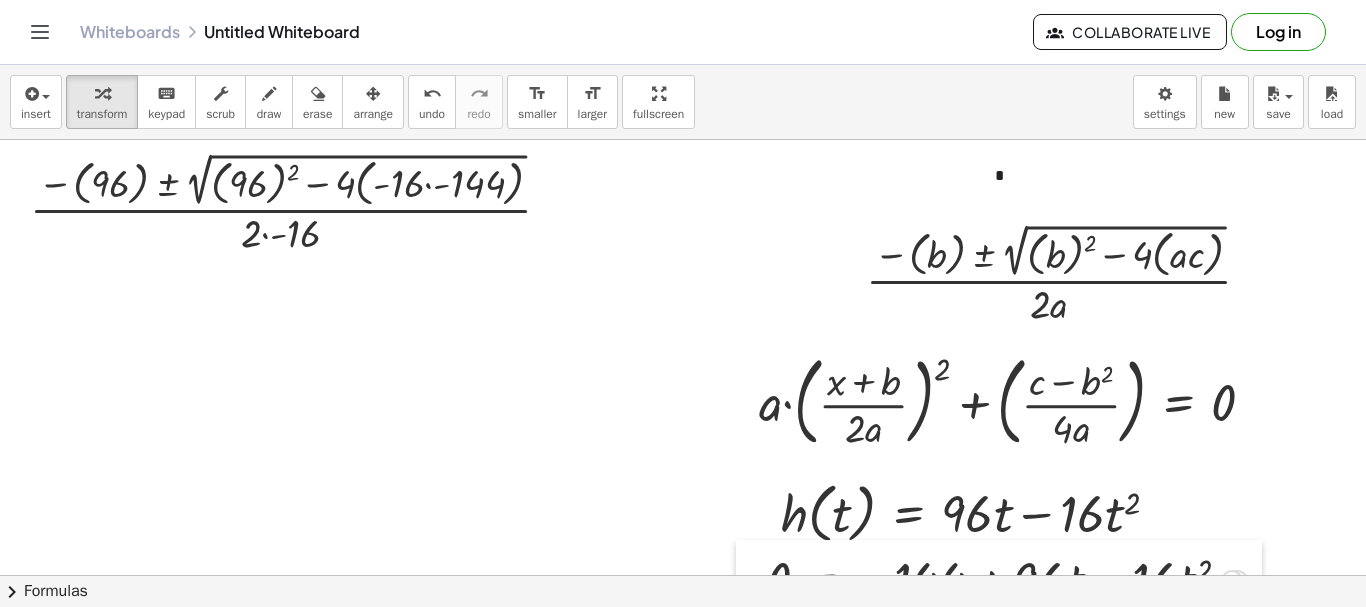 drag, startPoint x: 21, startPoint y: 293, endPoint x: 762, endPoint y: 573, distance: 792.13696 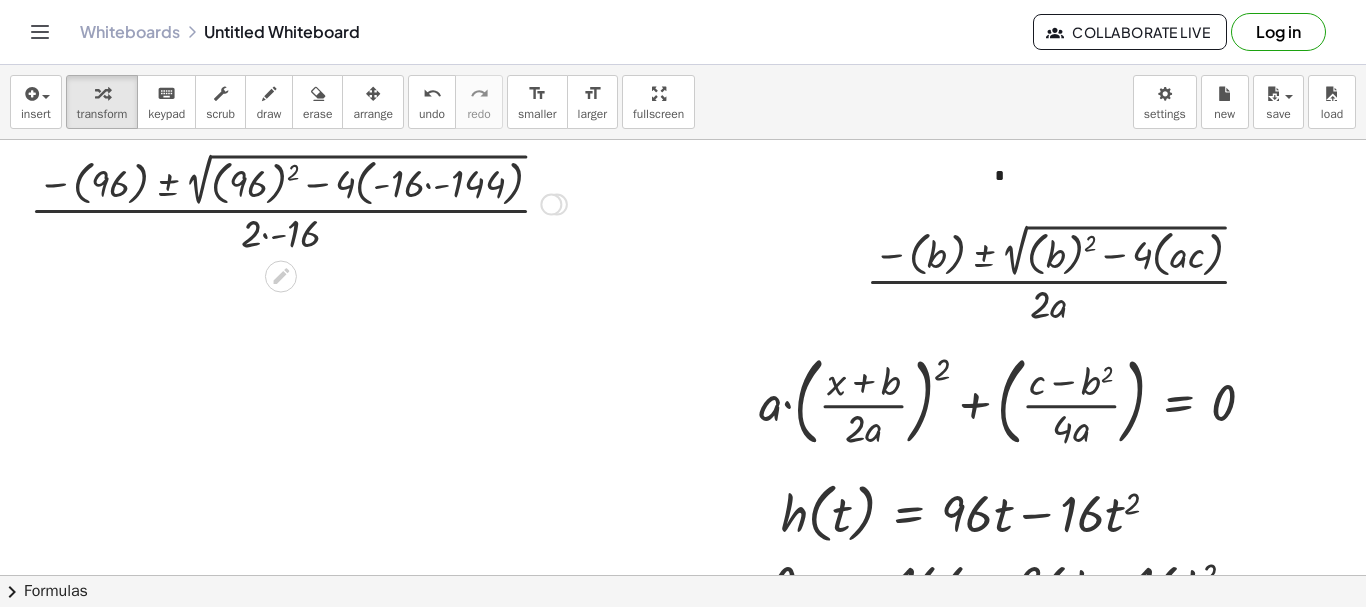 click at bounding box center [298, 202] 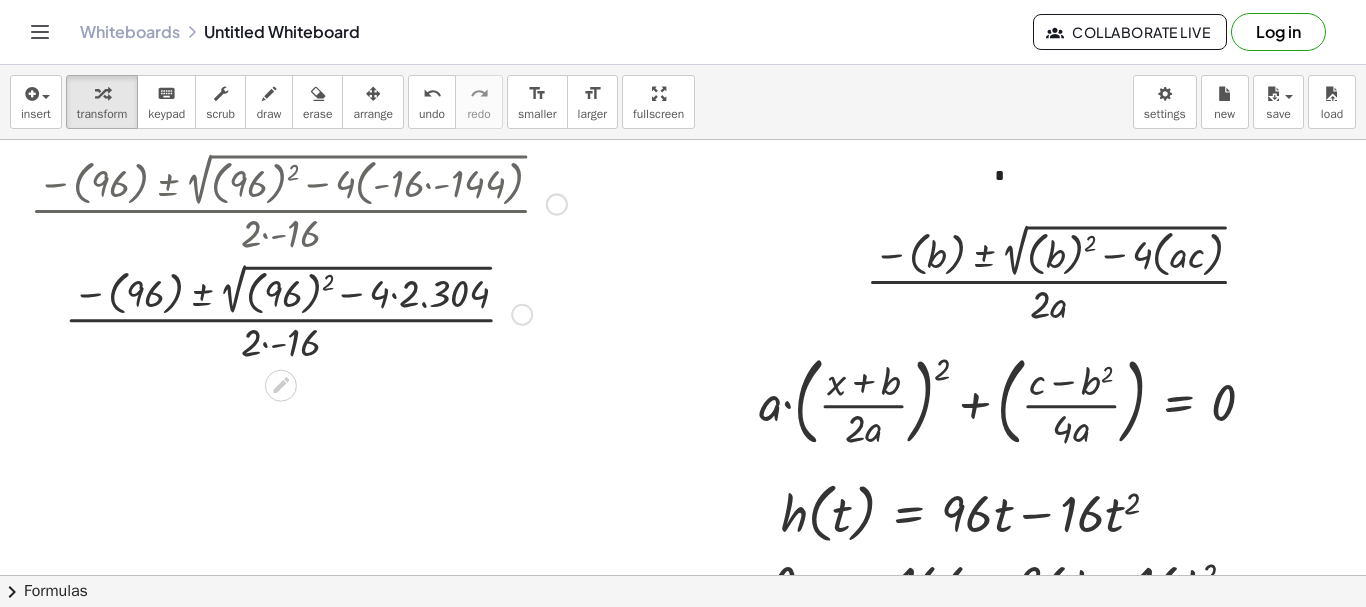 click at bounding box center (298, 312) 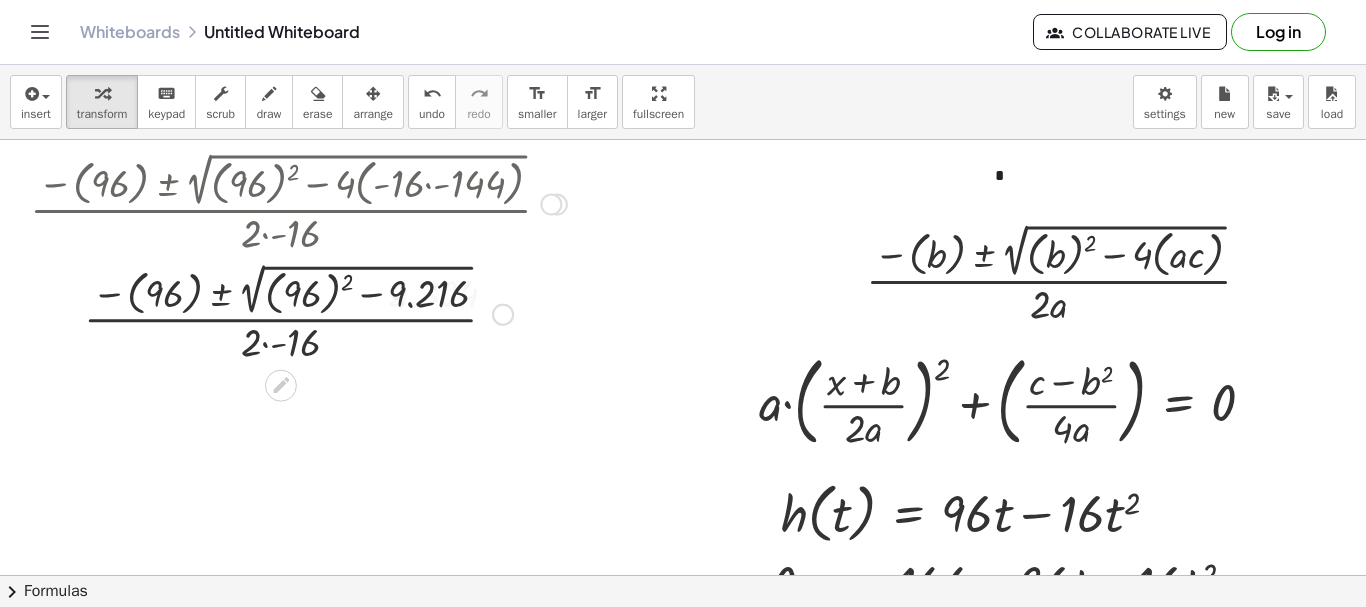 click at bounding box center [298, 312] 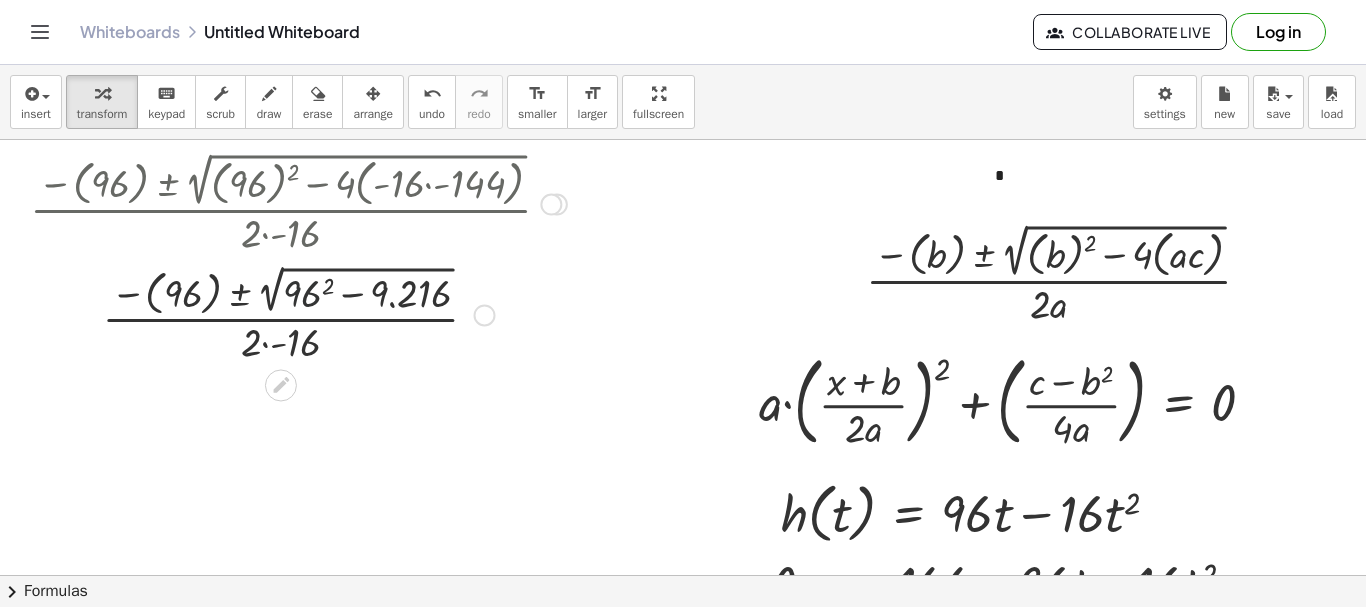 click at bounding box center [298, 313] 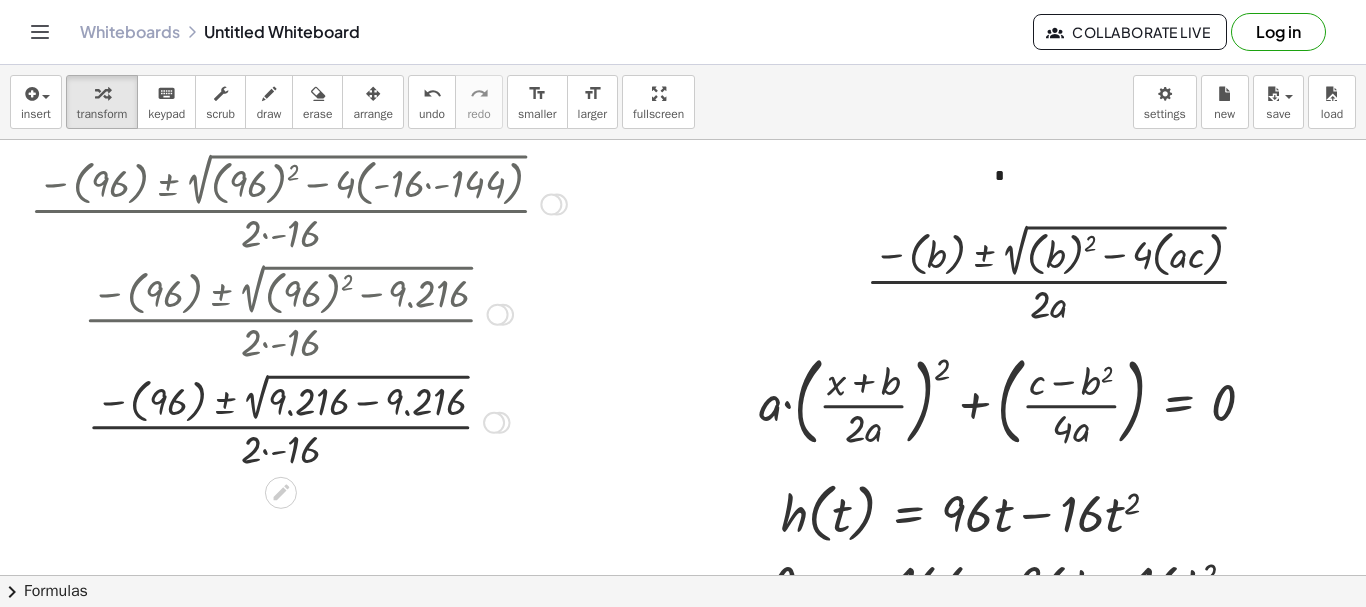 click at bounding box center [298, 420] 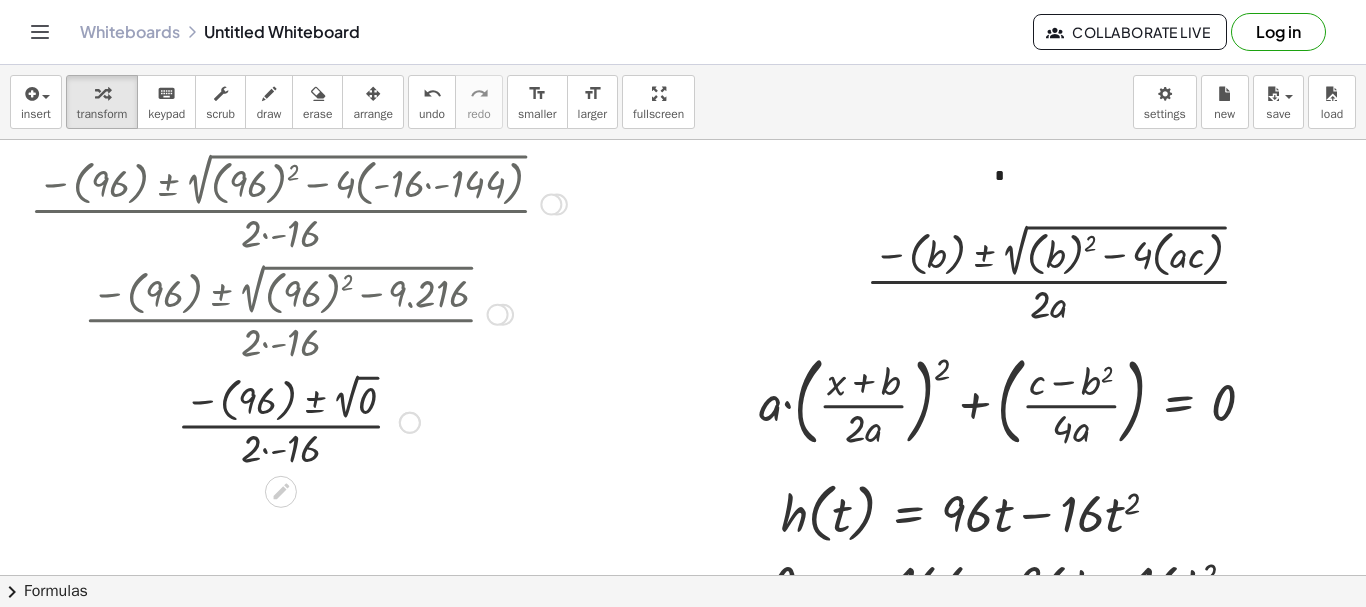 click at bounding box center [298, 420] 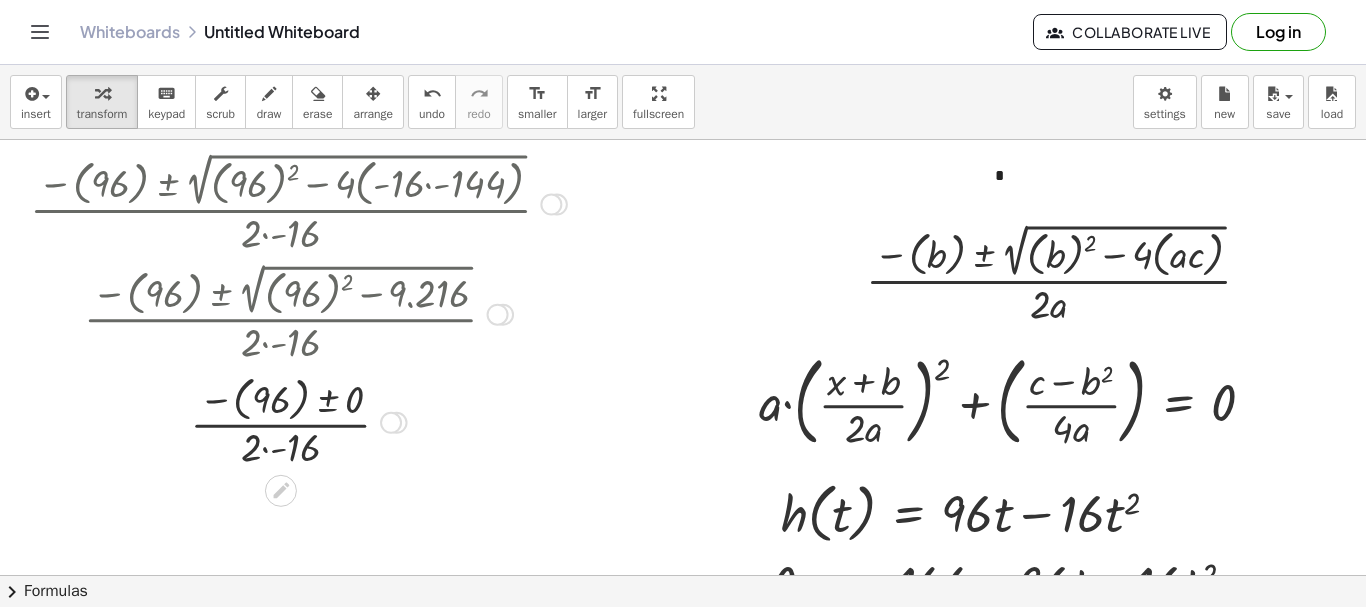 click at bounding box center [298, 421] 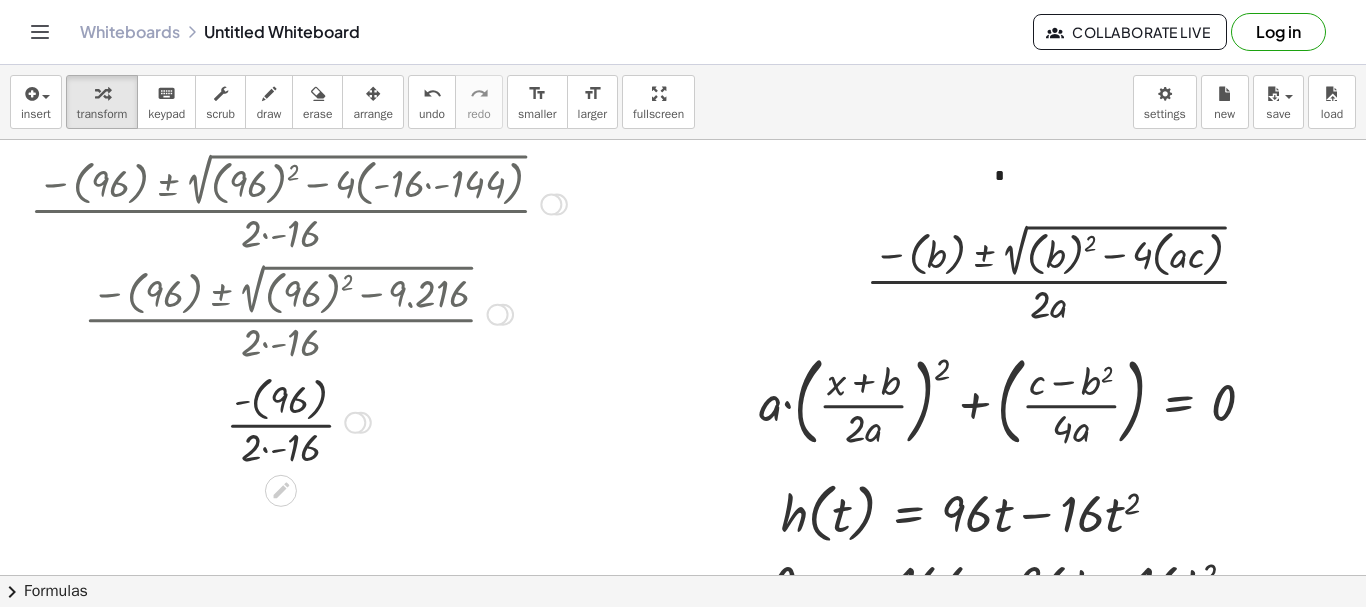 click at bounding box center [298, 421] 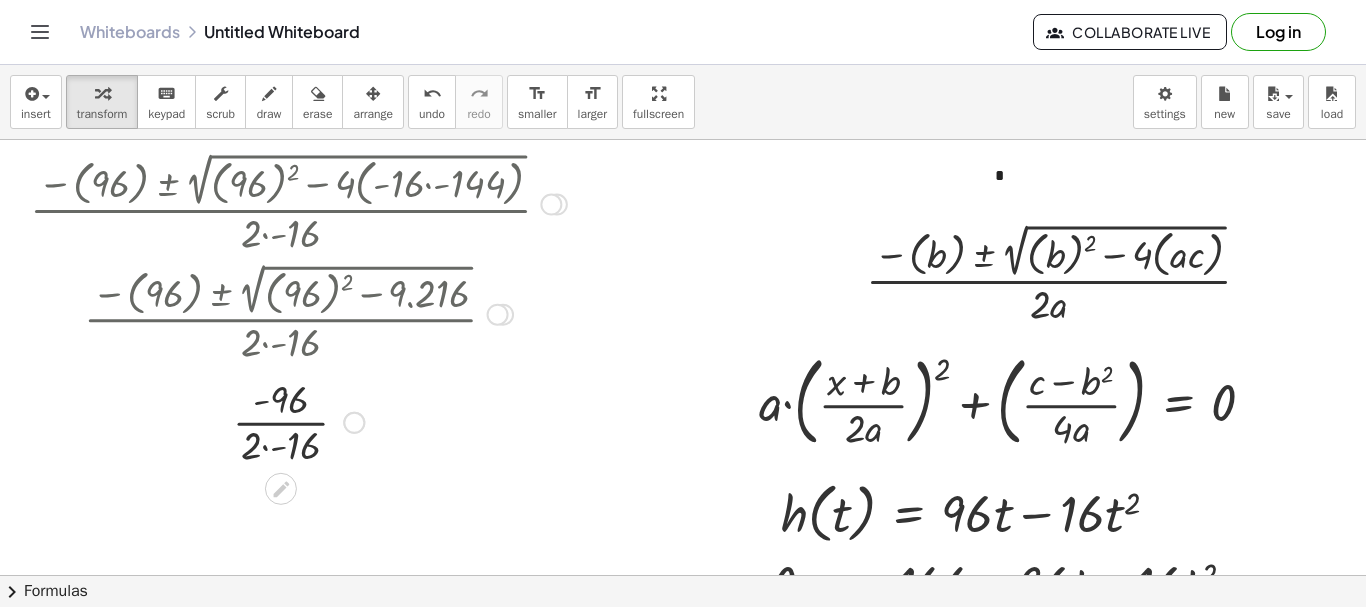 click at bounding box center [298, 421] 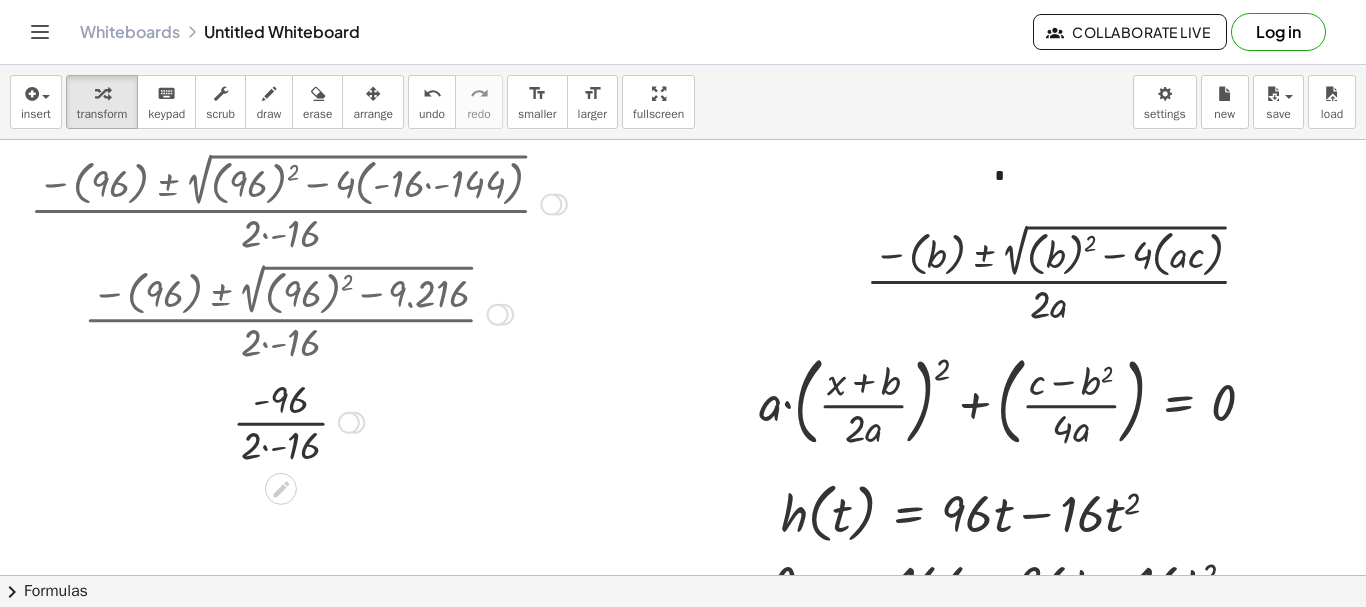 click at bounding box center (298, 421) 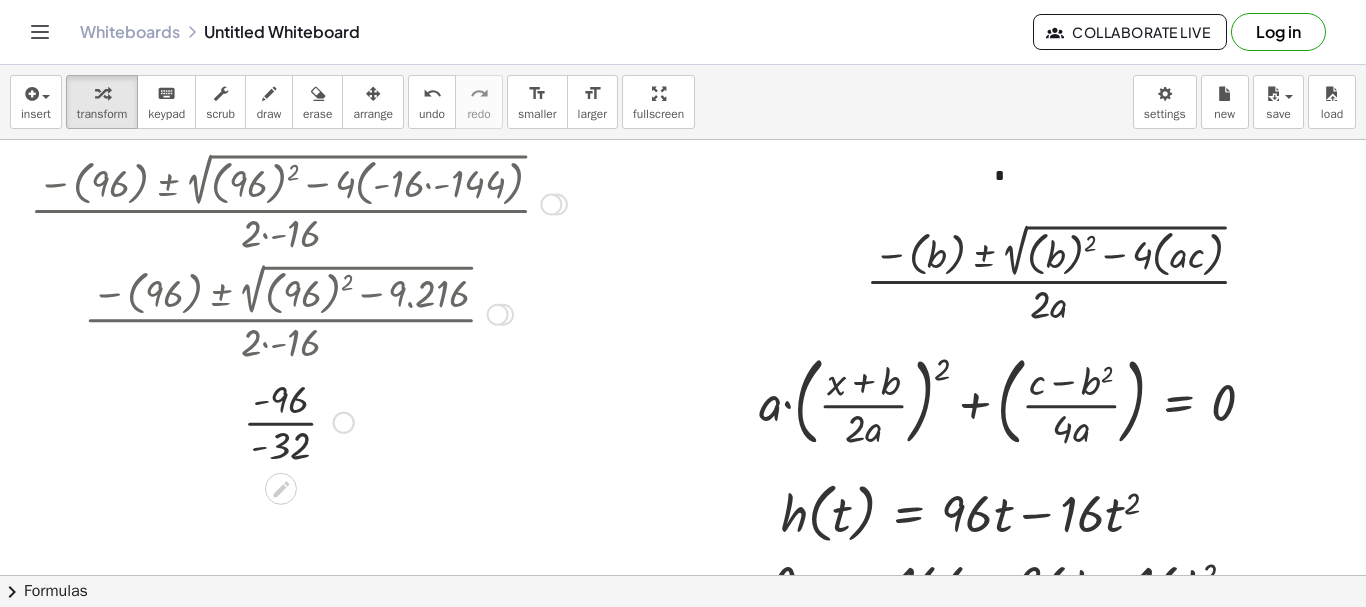 click at bounding box center [298, 421] 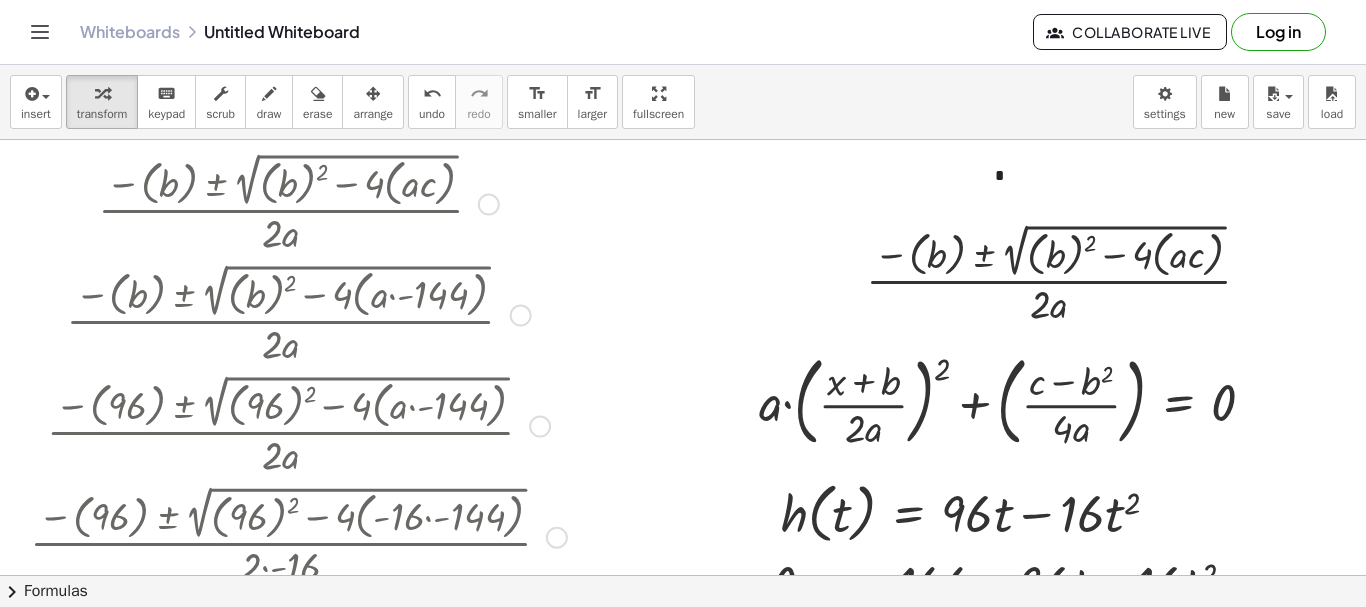 drag, startPoint x: 548, startPoint y: 206, endPoint x: 594, endPoint y: 557, distance: 354.0014 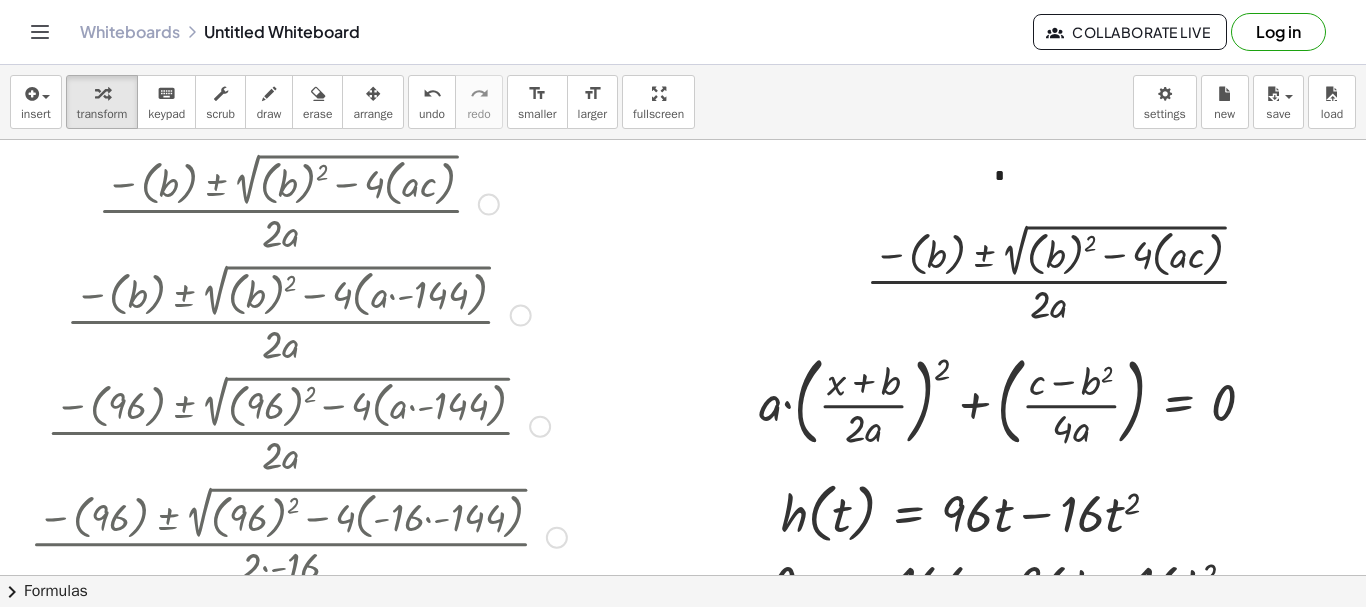 click at bounding box center [489, 205] 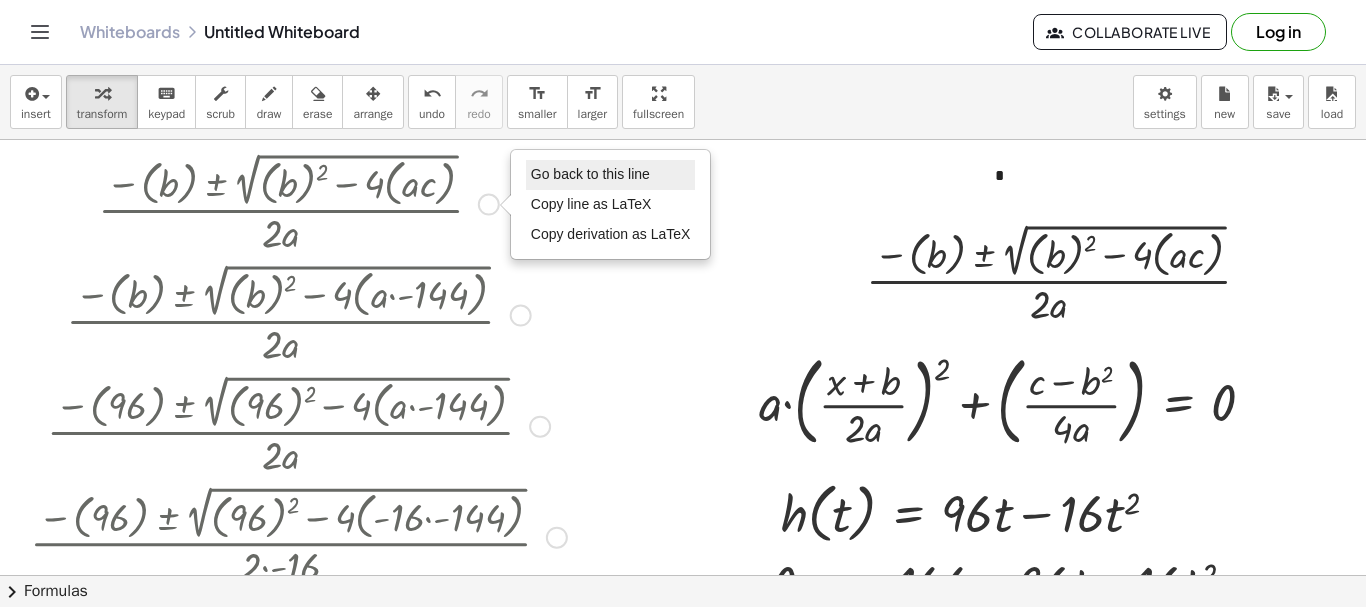 click on "Go back to this line" at bounding box center [590, 174] 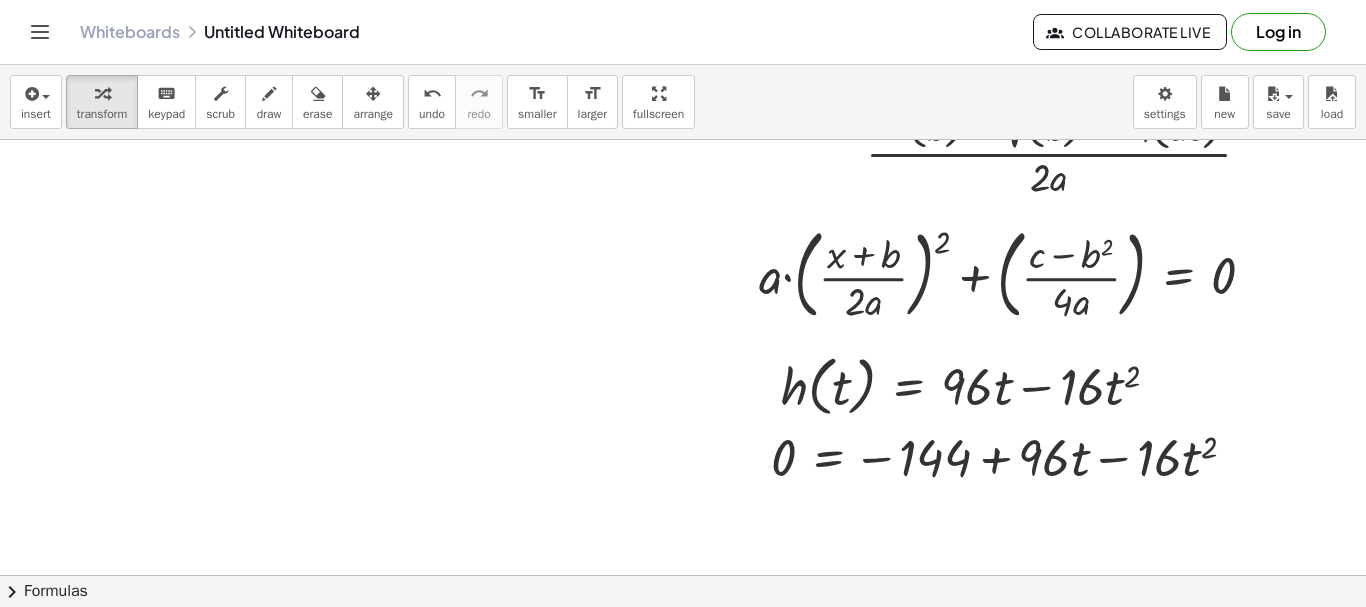 scroll, scrollTop: 128, scrollLeft: 0, axis: vertical 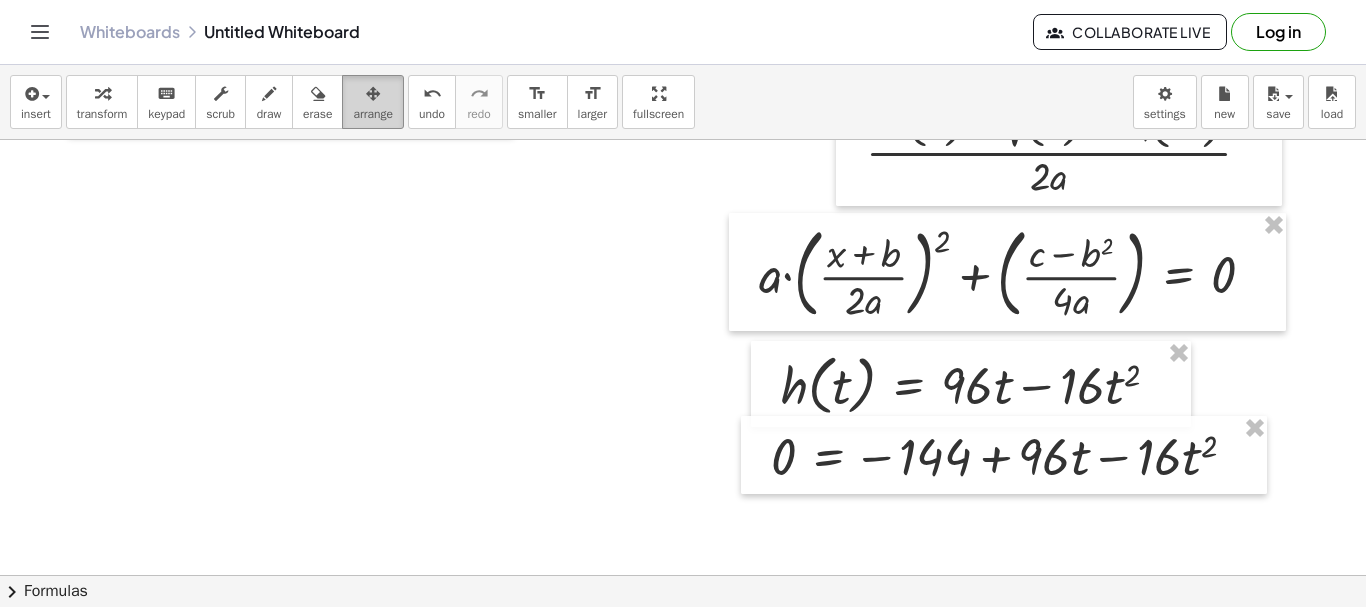 click on "arrange" at bounding box center [373, 114] 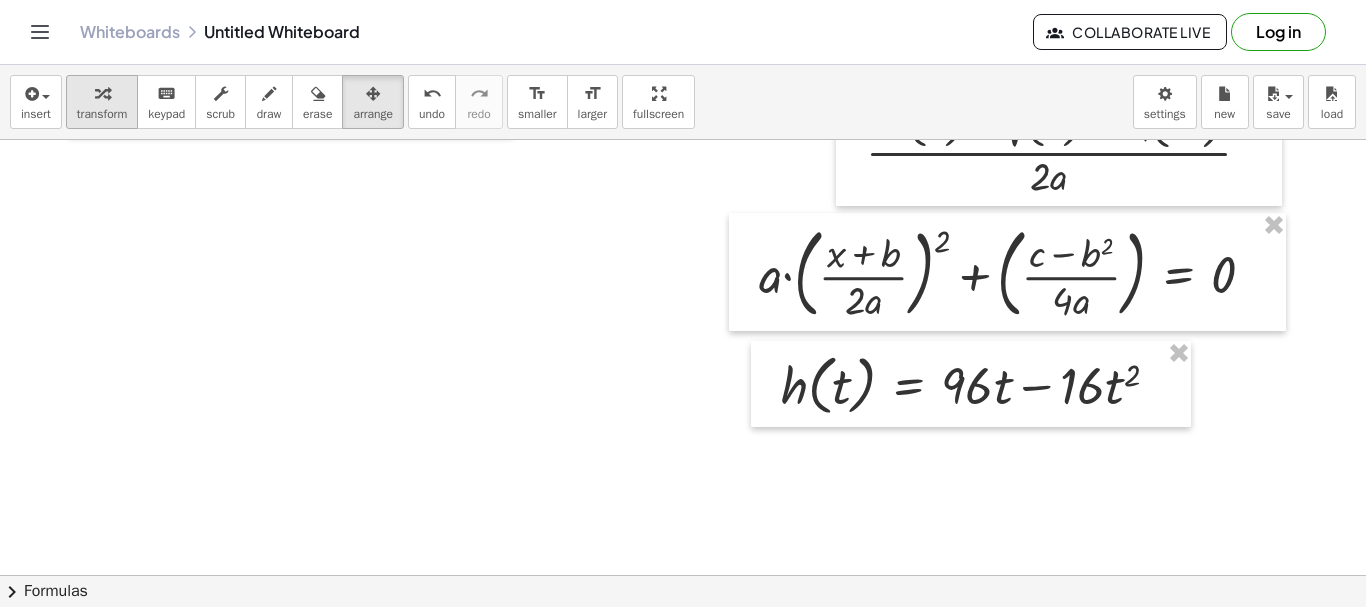 click on "transform" at bounding box center [102, 114] 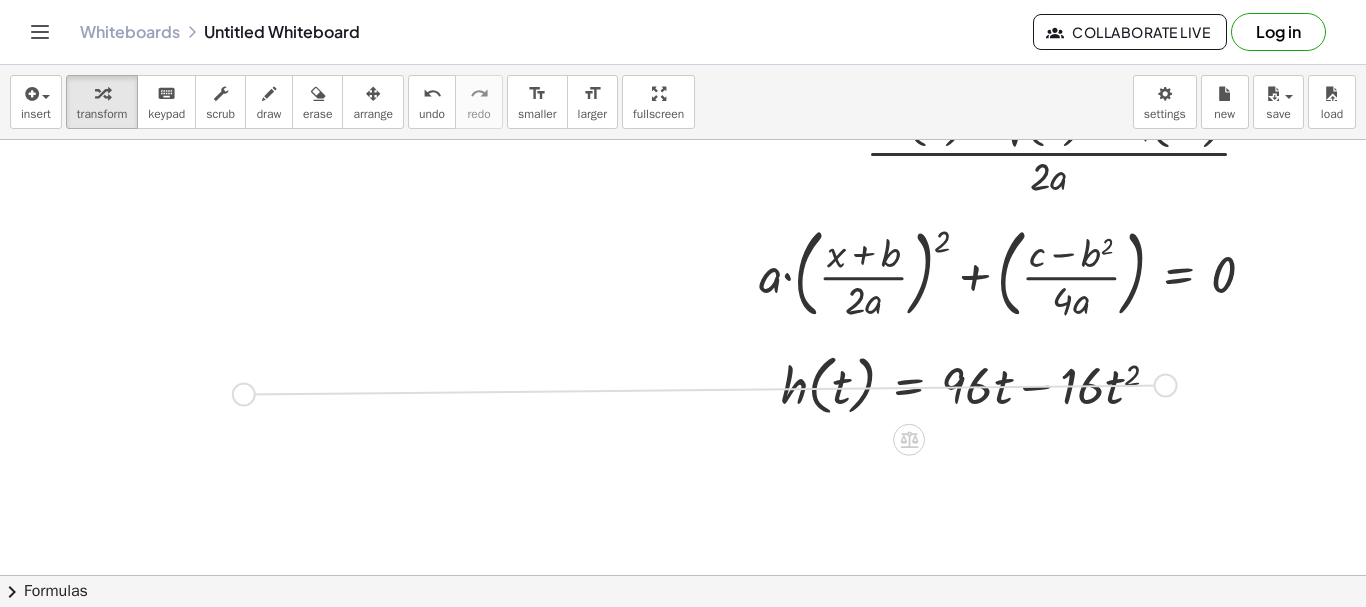 drag, startPoint x: 1169, startPoint y: 390, endPoint x: 242, endPoint y: 399, distance: 927.0437 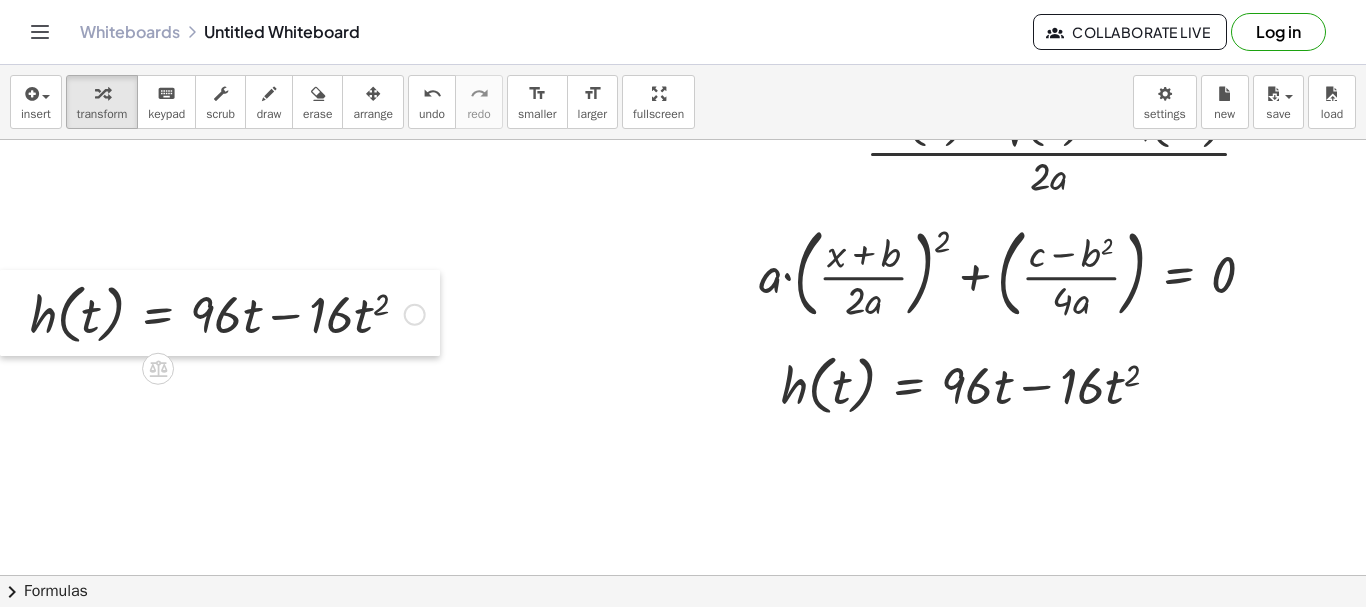 drag, startPoint x: 10, startPoint y: 397, endPoint x: 0, endPoint y: 283, distance: 114.43776 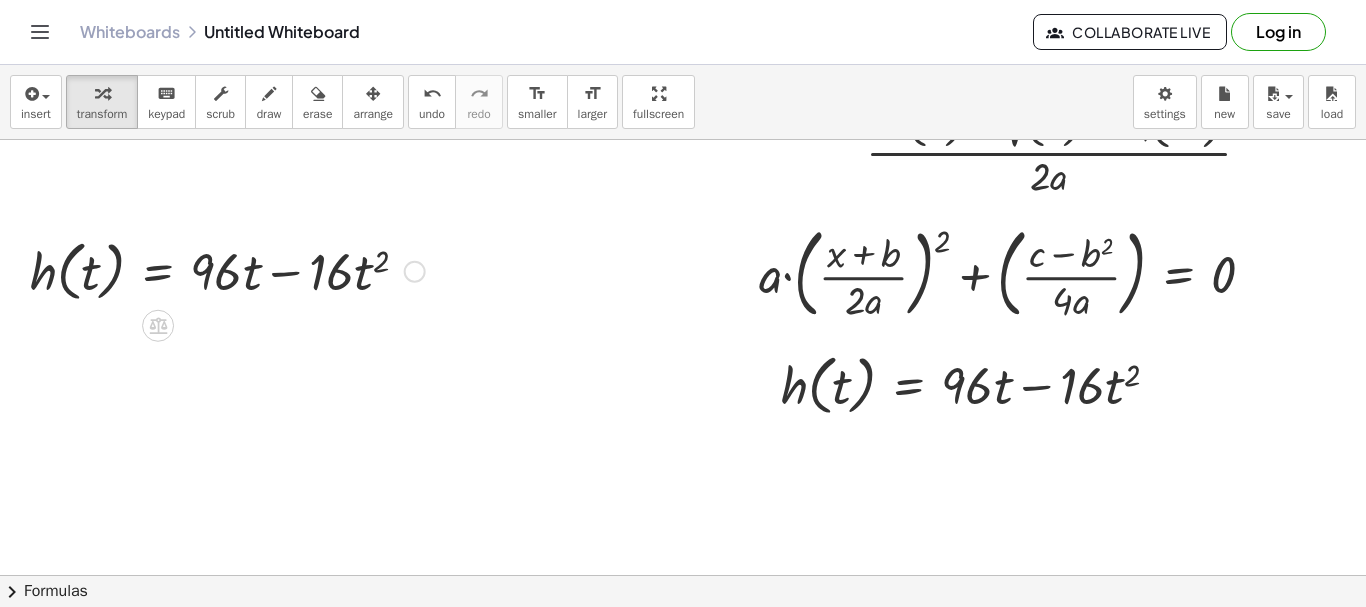 scroll, scrollTop: 0, scrollLeft: 0, axis: both 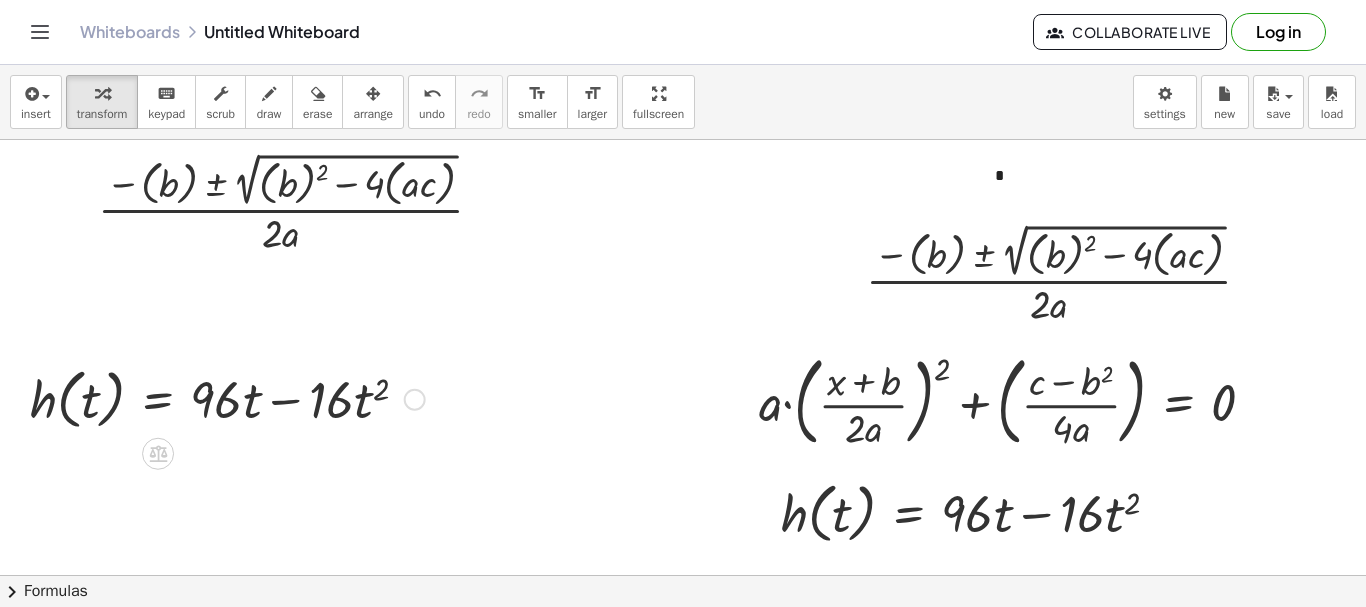 click at bounding box center (415, 400) 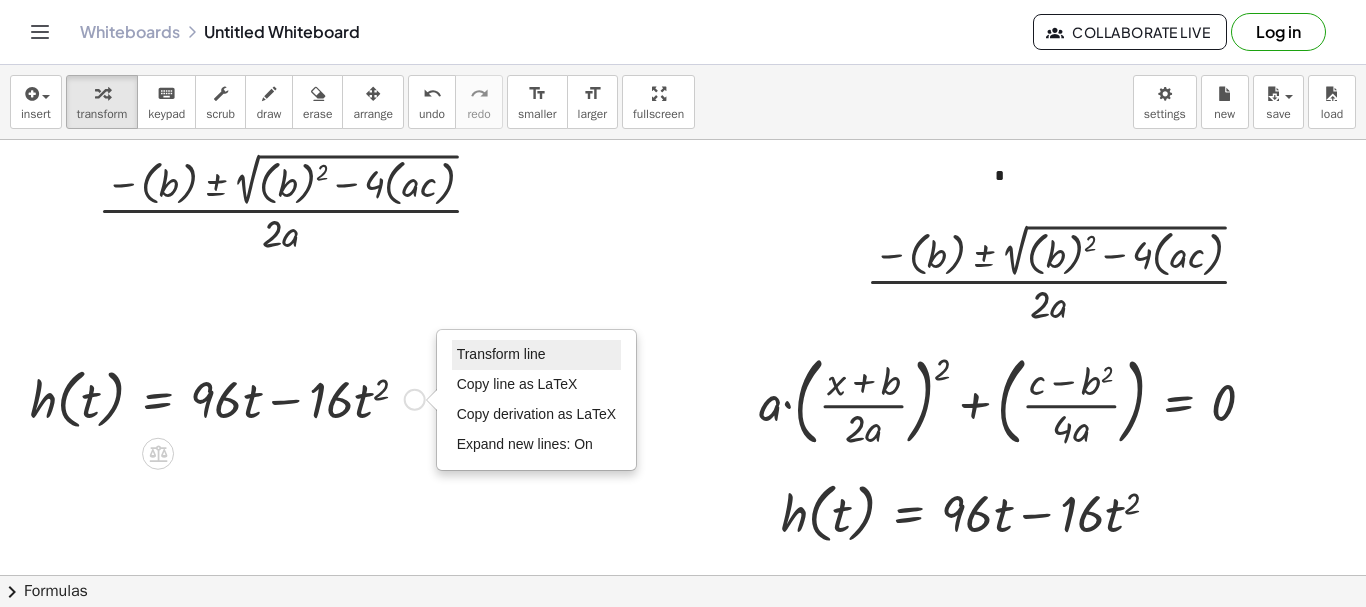 click on "Transform line" at bounding box center [537, 355] 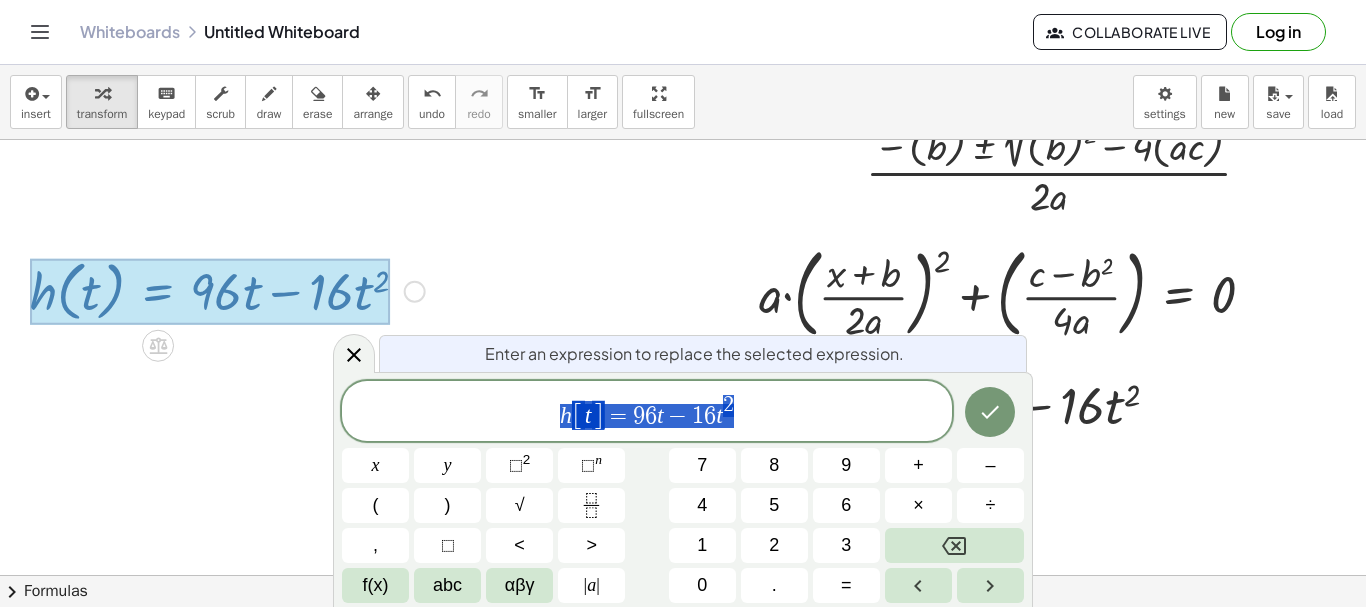 scroll, scrollTop: 109, scrollLeft: 0, axis: vertical 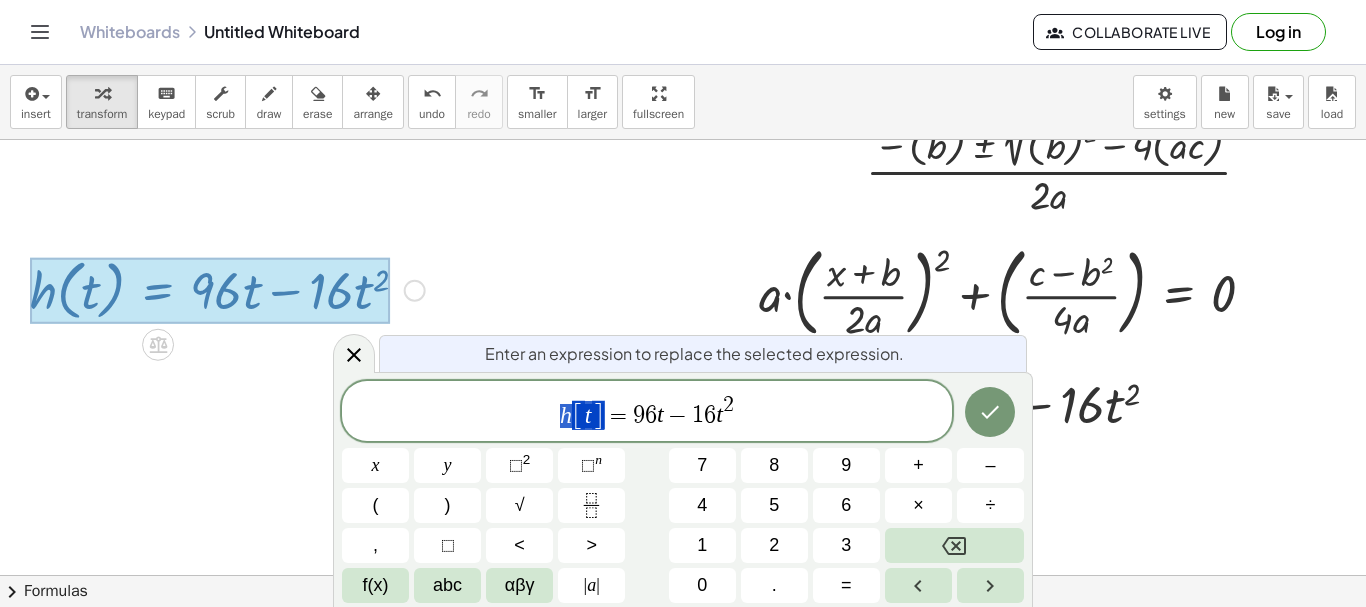 drag, startPoint x: 604, startPoint y: 414, endPoint x: 525, endPoint y: 422, distance: 79.40403 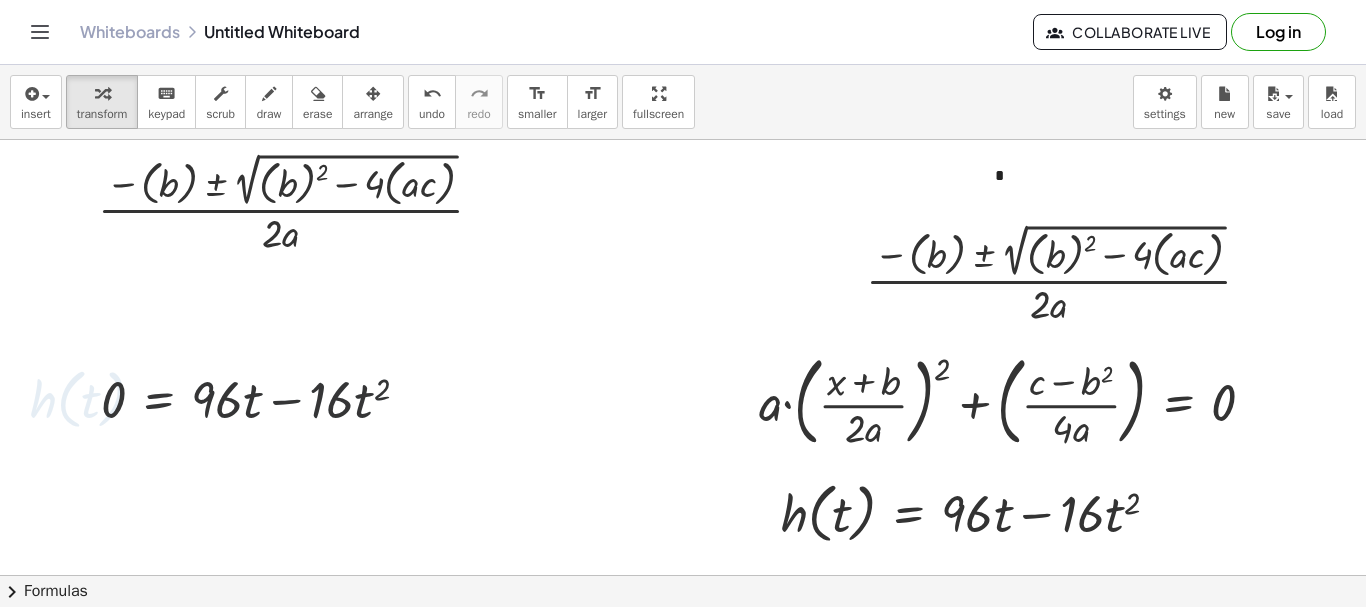 scroll, scrollTop: 0, scrollLeft: 0, axis: both 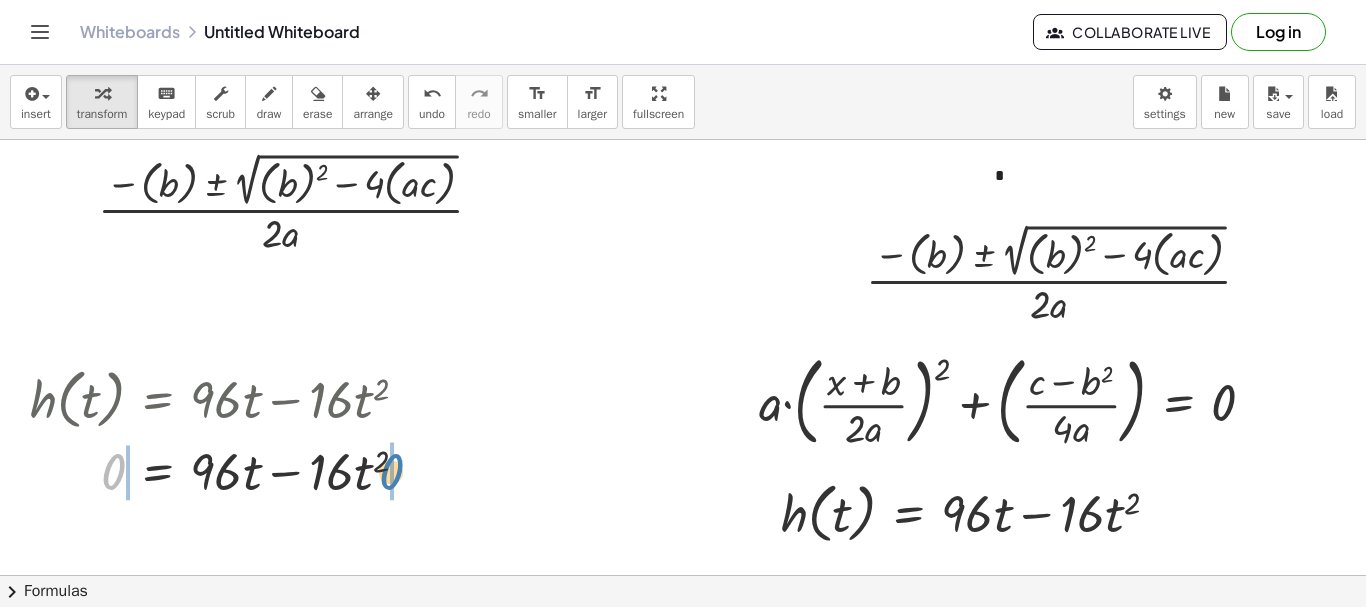drag, startPoint x: 148, startPoint y: 470, endPoint x: 382, endPoint y: 470, distance: 234 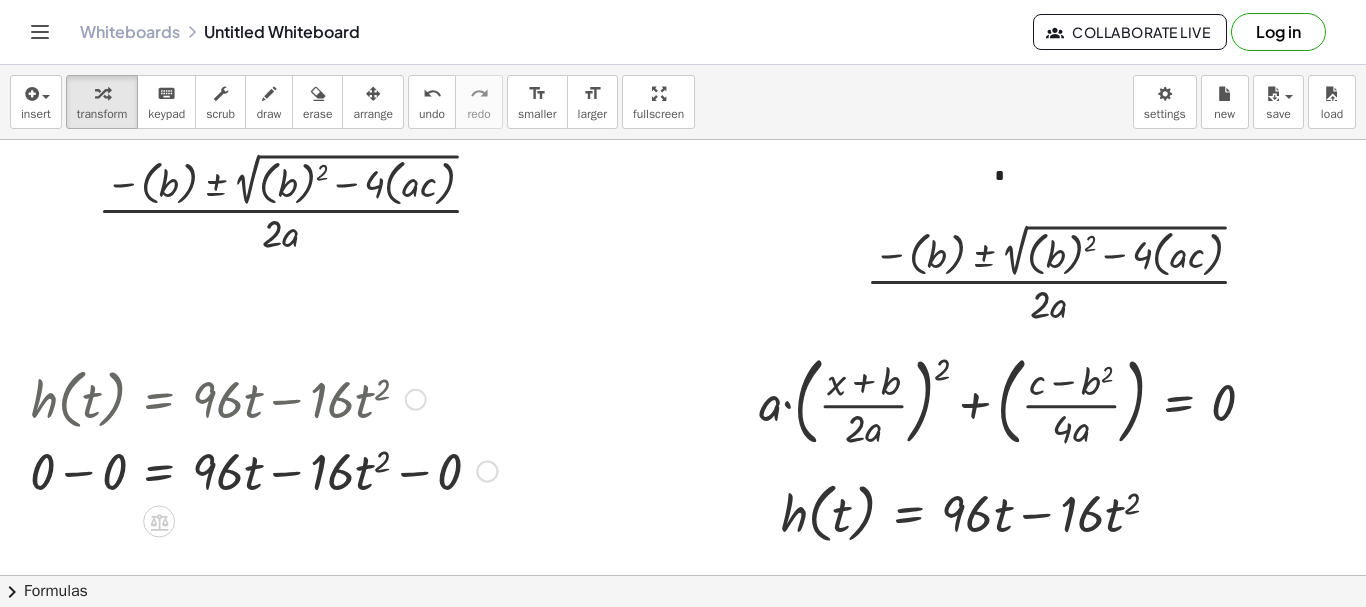 click at bounding box center [263, 470] 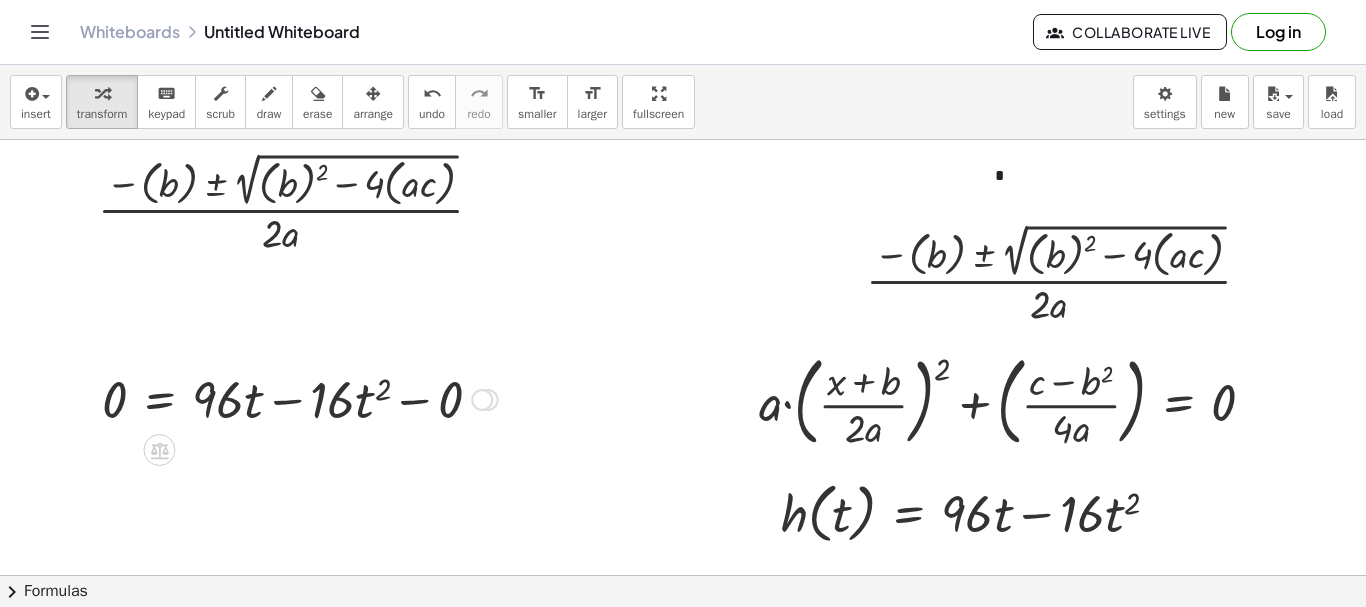 drag, startPoint x: 496, startPoint y: 476, endPoint x: 496, endPoint y: 336, distance: 140 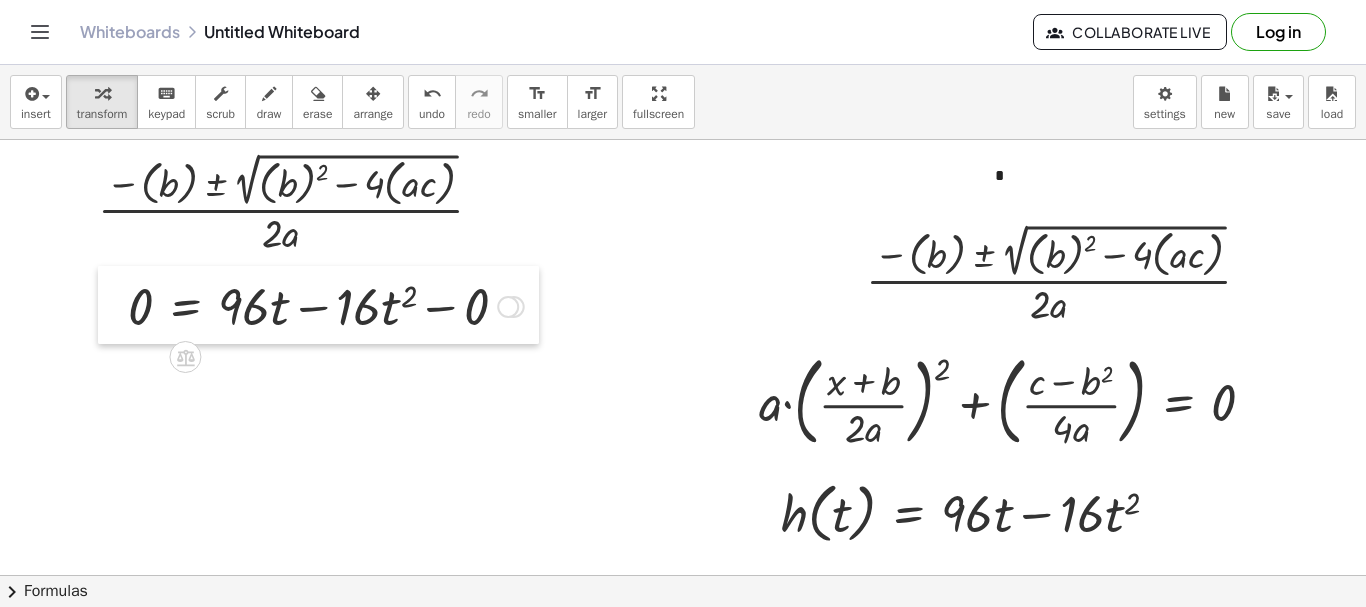 drag, startPoint x: 93, startPoint y: 392, endPoint x: 116, endPoint y: 301, distance: 93.8616 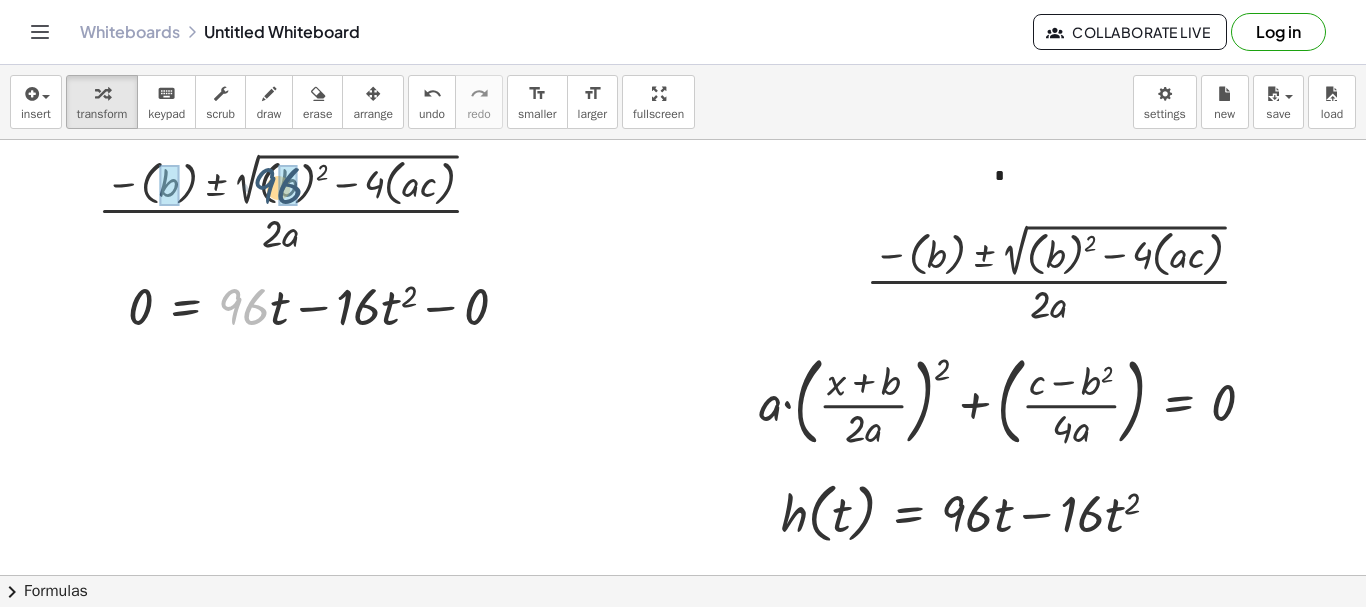 drag, startPoint x: 249, startPoint y: 301, endPoint x: 283, endPoint y: 178, distance: 127.61269 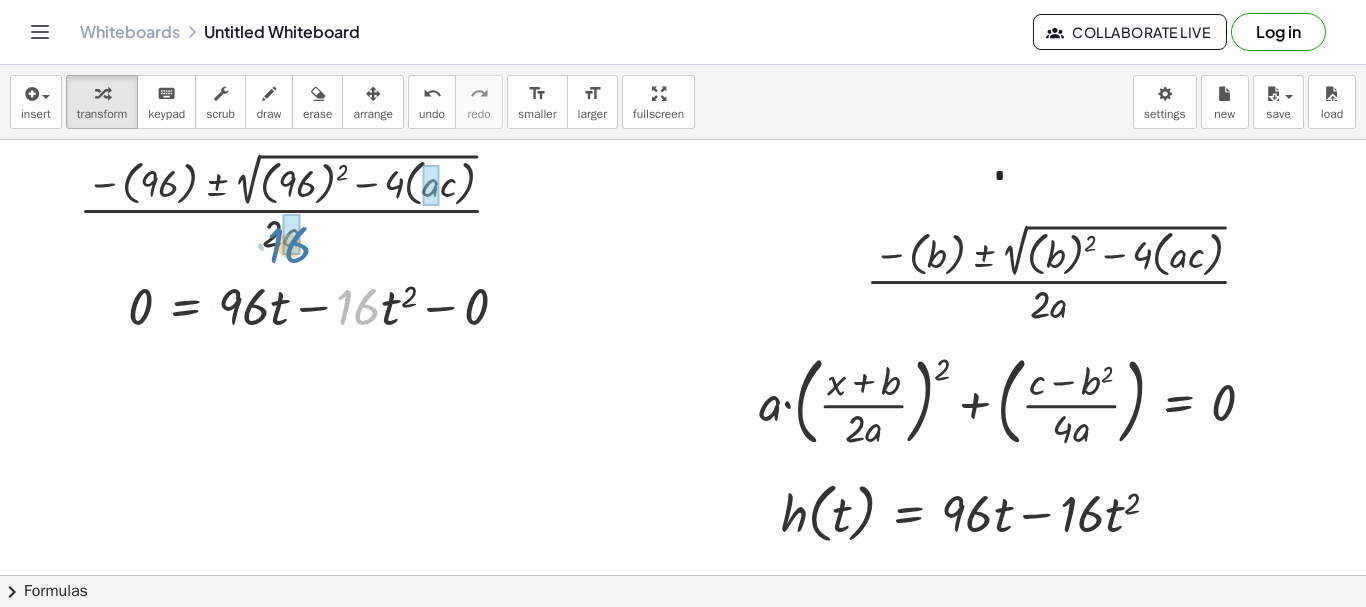 drag, startPoint x: 348, startPoint y: 290, endPoint x: 280, endPoint y: 227, distance: 92.69843 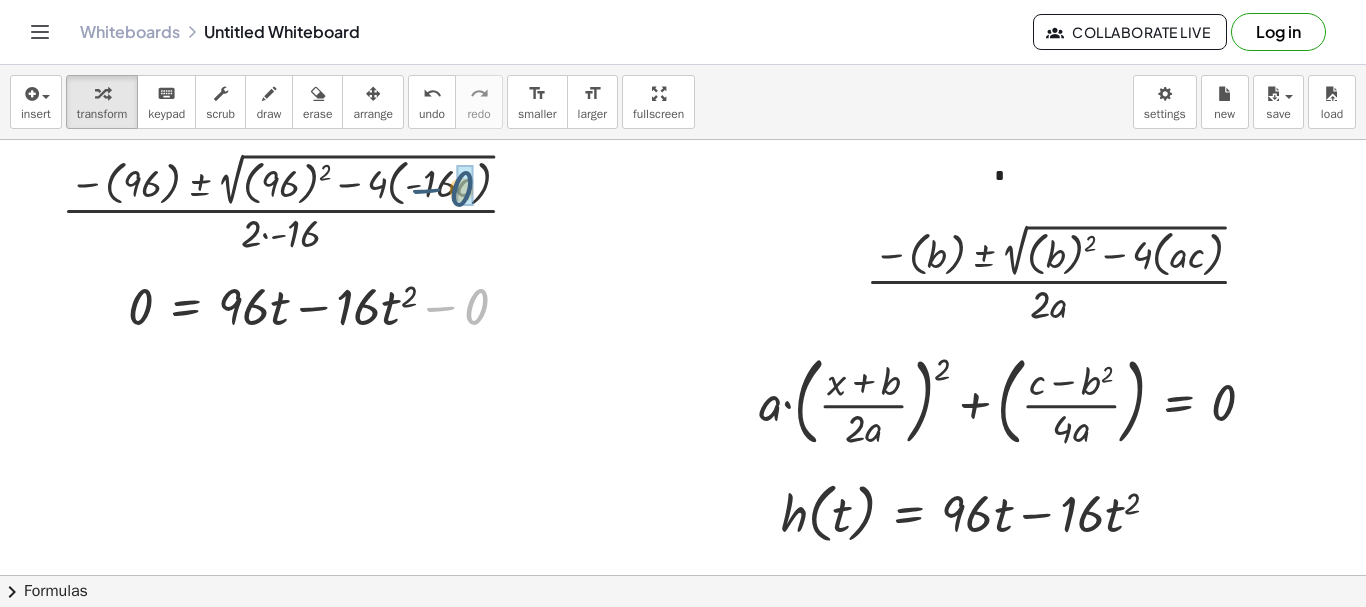drag, startPoint x: 471, startPoint y: 309, endPoint x: 455, endPoint y: 192, distance: 118.08895 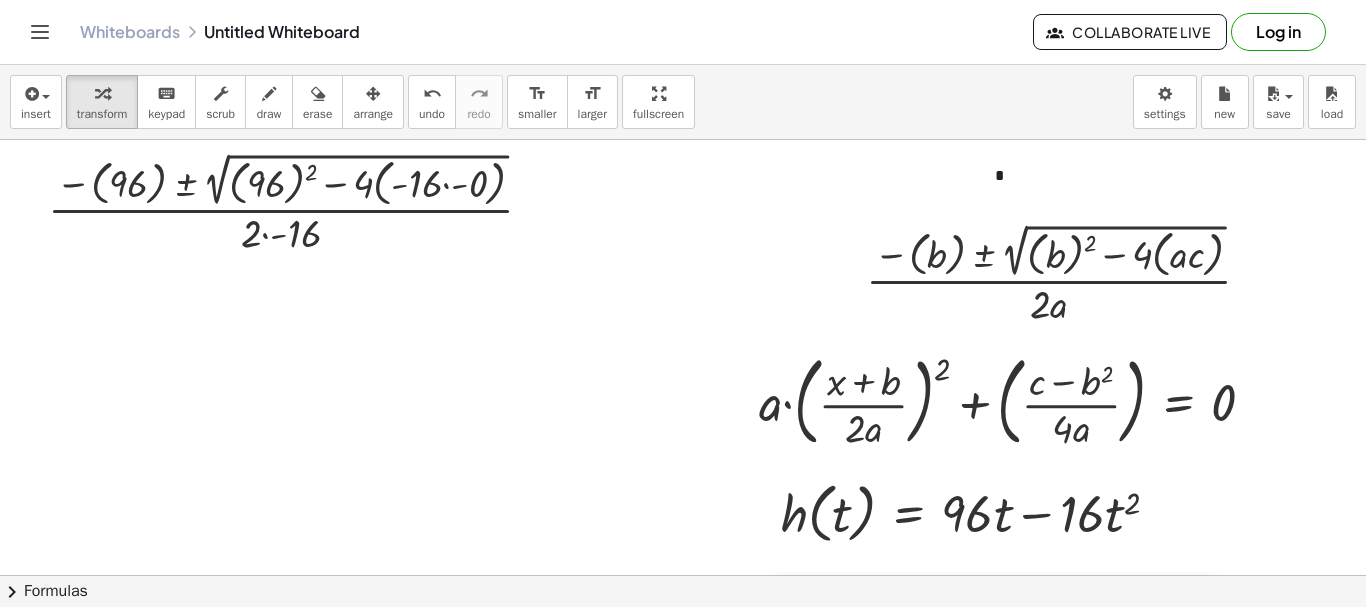 drag, startPoint x: 111, startPoint y: 300, endPoint x: 787, endPoint y: 609, distance: 743.27454 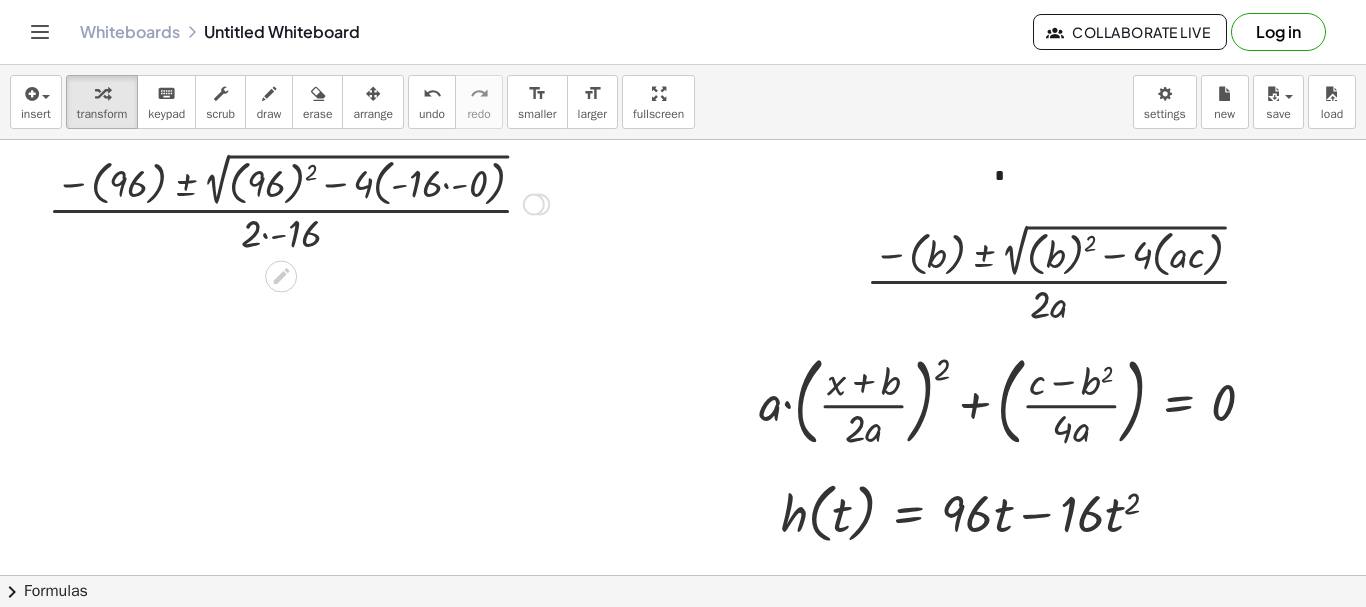 click at bounding box center [298, 202] 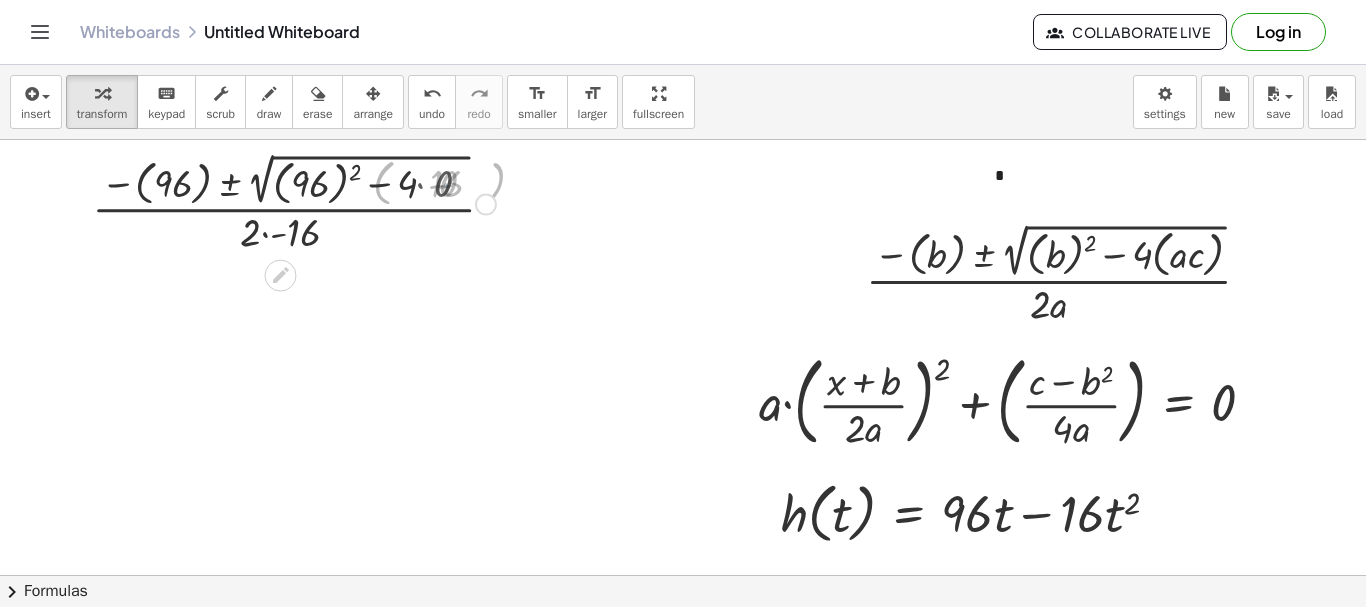 click at bounding box center [298, 202] 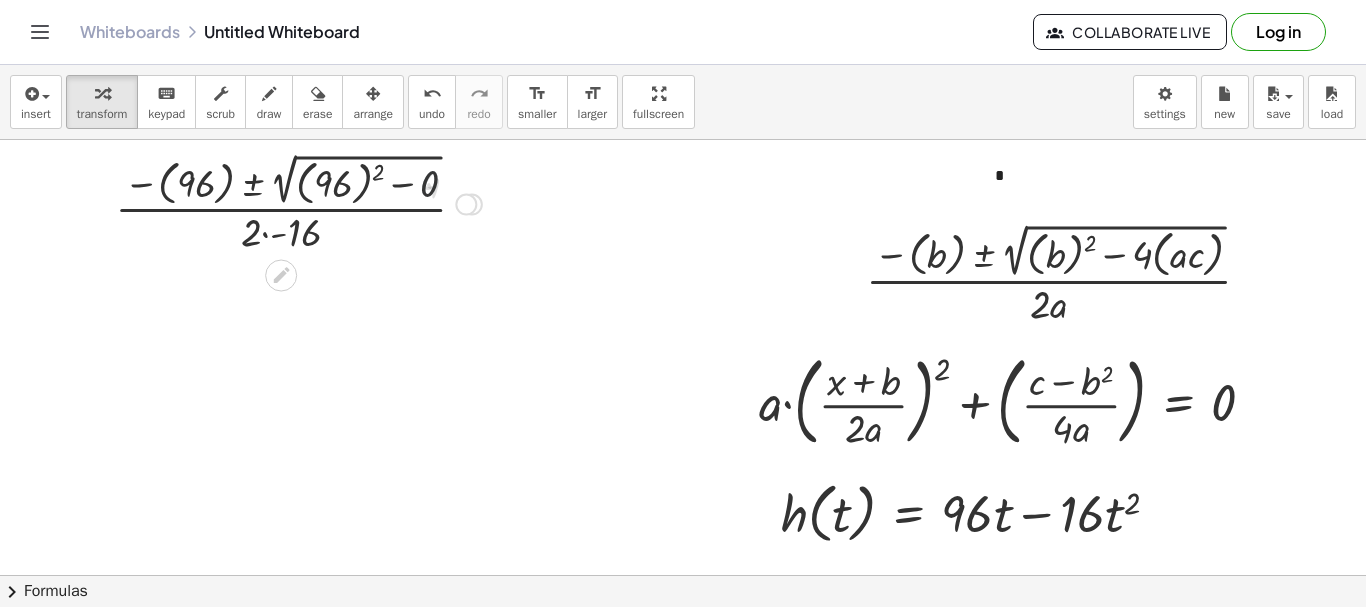 click at bounding box center [298, 202] 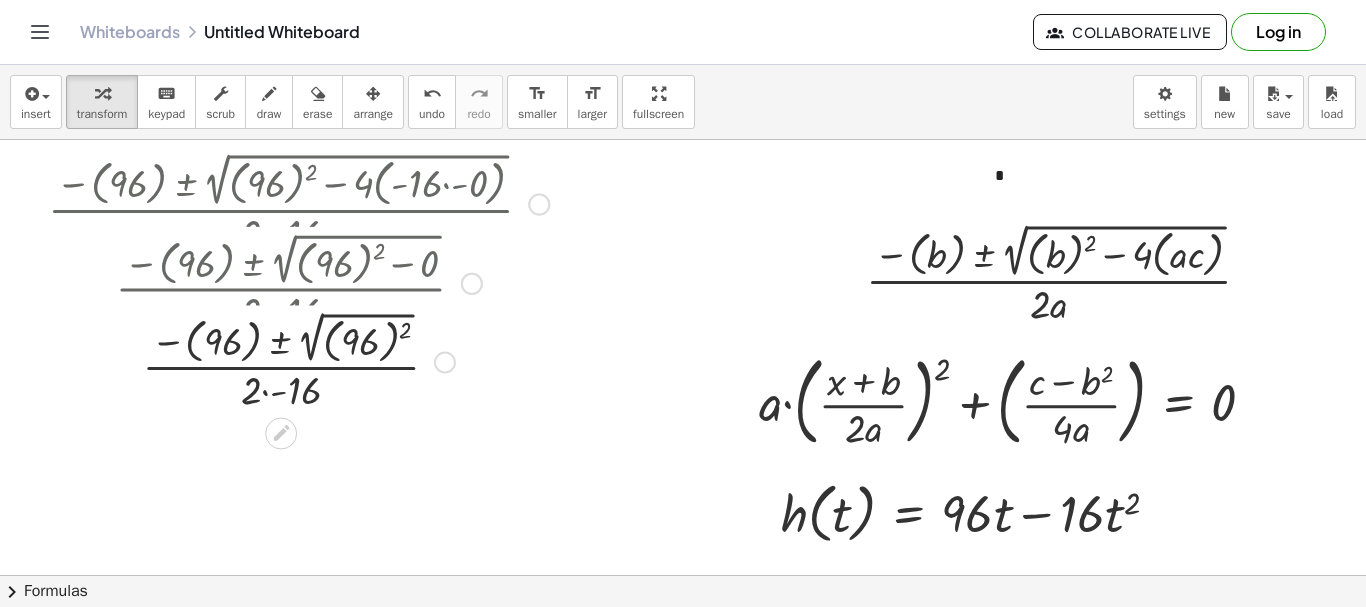 click on "· ( − ( b ) ± 2 √ ( + ( b ) 2 − · 4 · ( · a · c ) ) ) · 2 · a · ( − ( 96 ) ± 2 √ ( + ( 96 ) 2 − · 4 · ( · a · c ) ) ) · 2 · a · ( − ( 96 ) ± 2 √ ( + ( 96 ) 2 − · 4 · ( · - 16 · c ) ) ) · 2 · - 16 · ( − ( 96 ) ± 2 √ ( + ( 96 ) 2 − · 4 · ( · - 16 · - 0 ) ) ) · 2 · - 16 · ( − ( 96 ) ± 2 √ ( + ( 96 ) 2 − · 4 · 0 ) ) · 2 · - 16 · ( − ( 96 ) ± 2 √ ( + ( 96 ) 2 − 0 ) ) · 2 · - 16 · ( − ( ) ± 2 √ ( ( ) 2 ) ) · 2 · 96 96 - 16 Go back to this line Copy line as LaTeX Copy derivation as LaTeX" at bounding box center (281, 205) 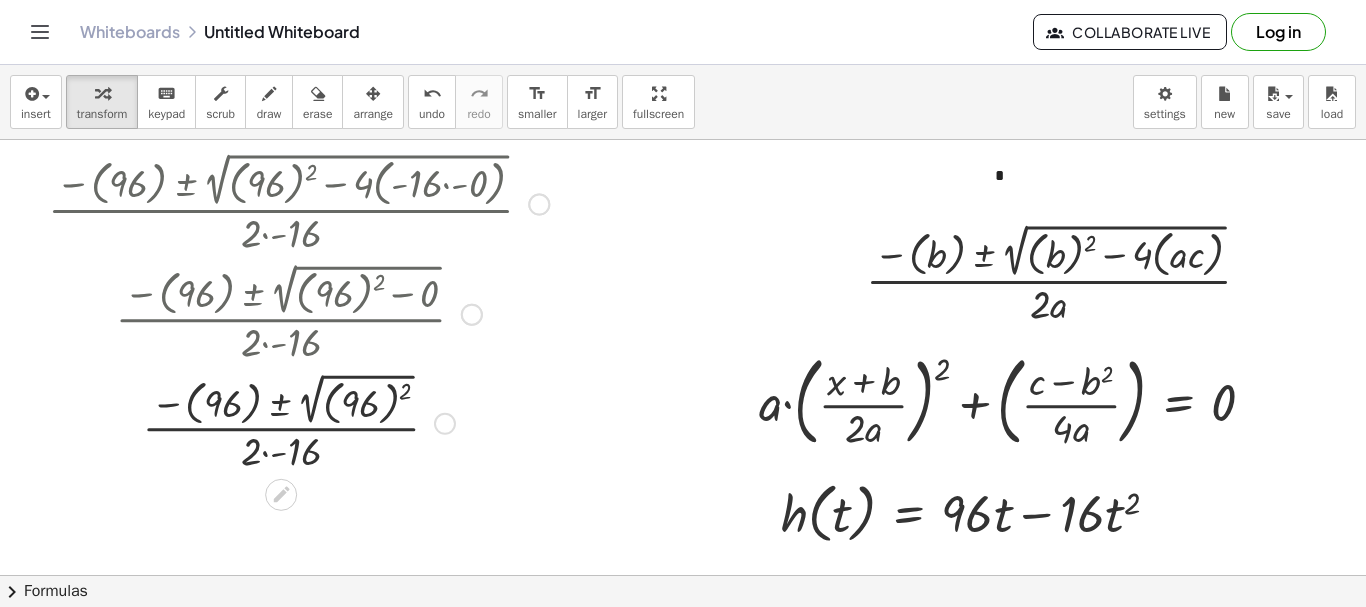 click at bounding box center [298, 421] 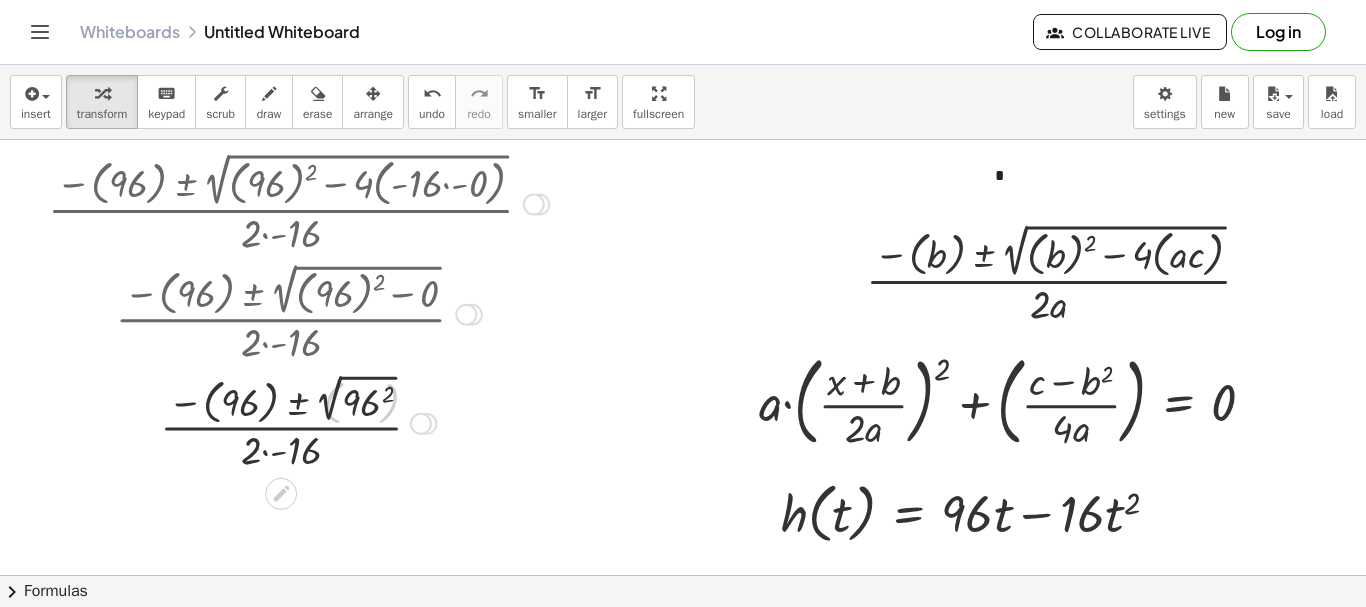 click at bounding box center [298, 421] 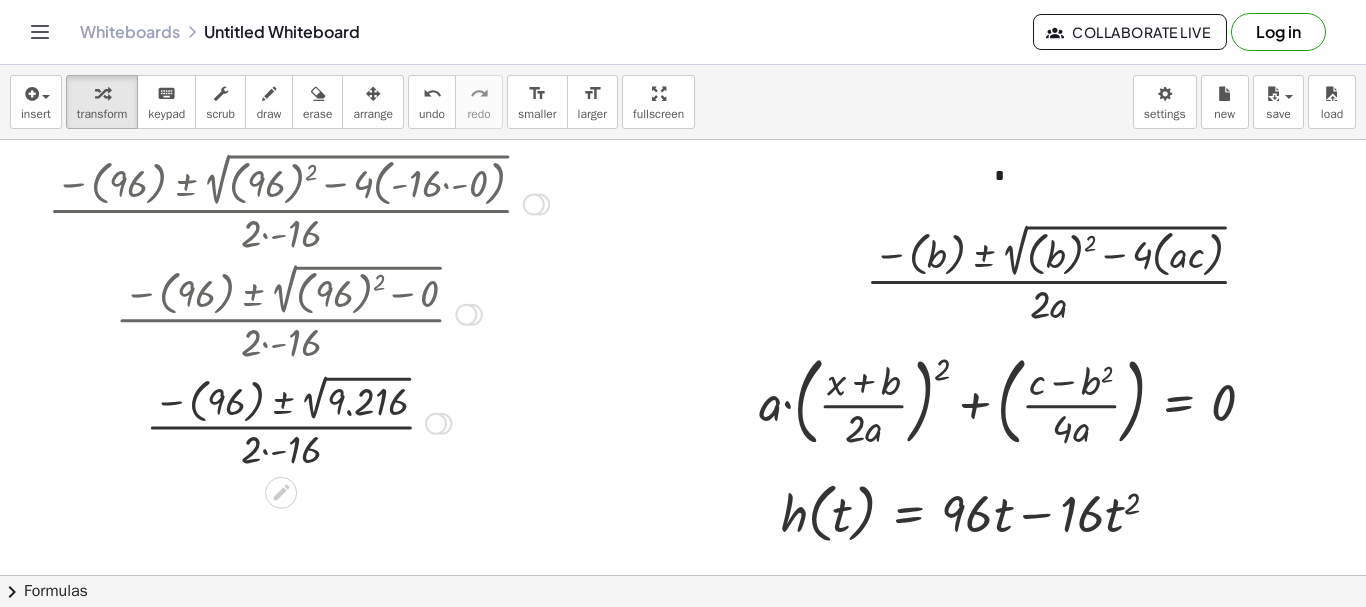 click at bounding box center [298, 421] 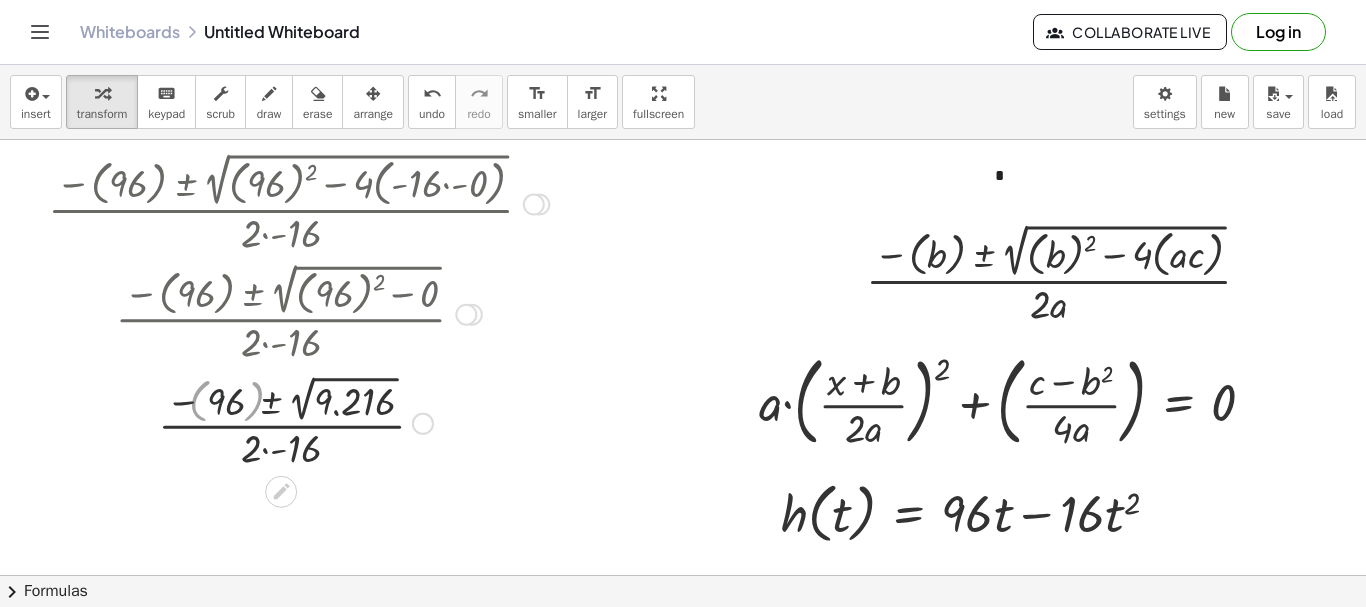 click at bounding box center [298, 422] 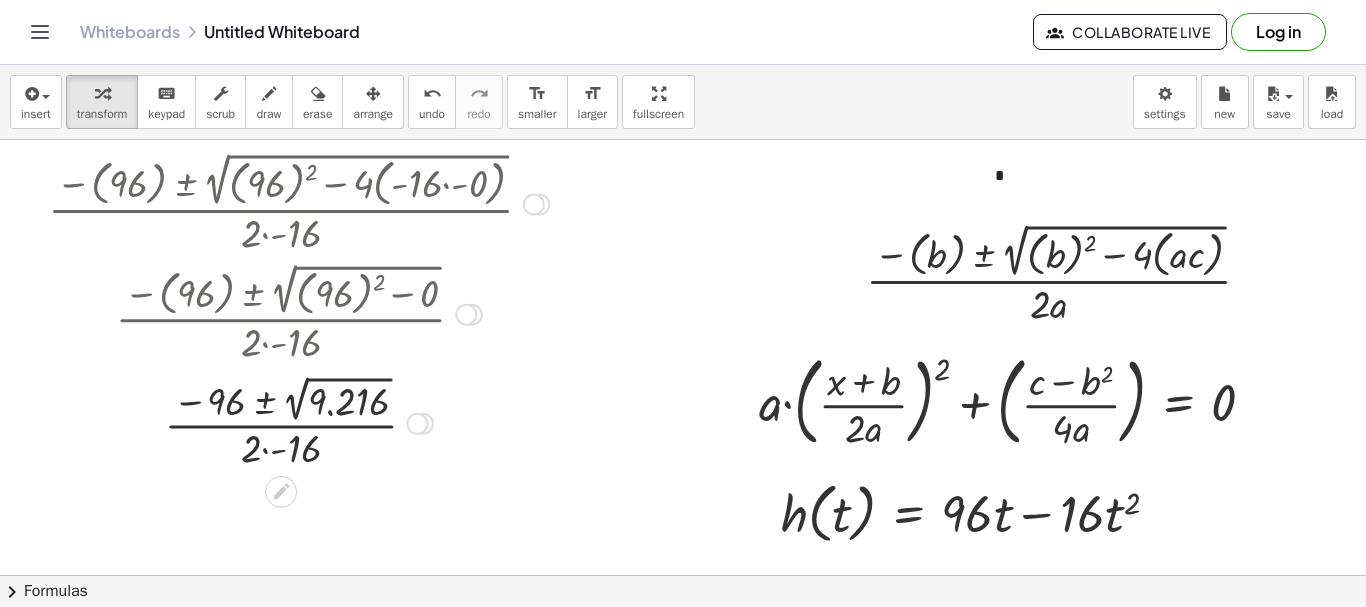 click at bounding box center (298, 422) 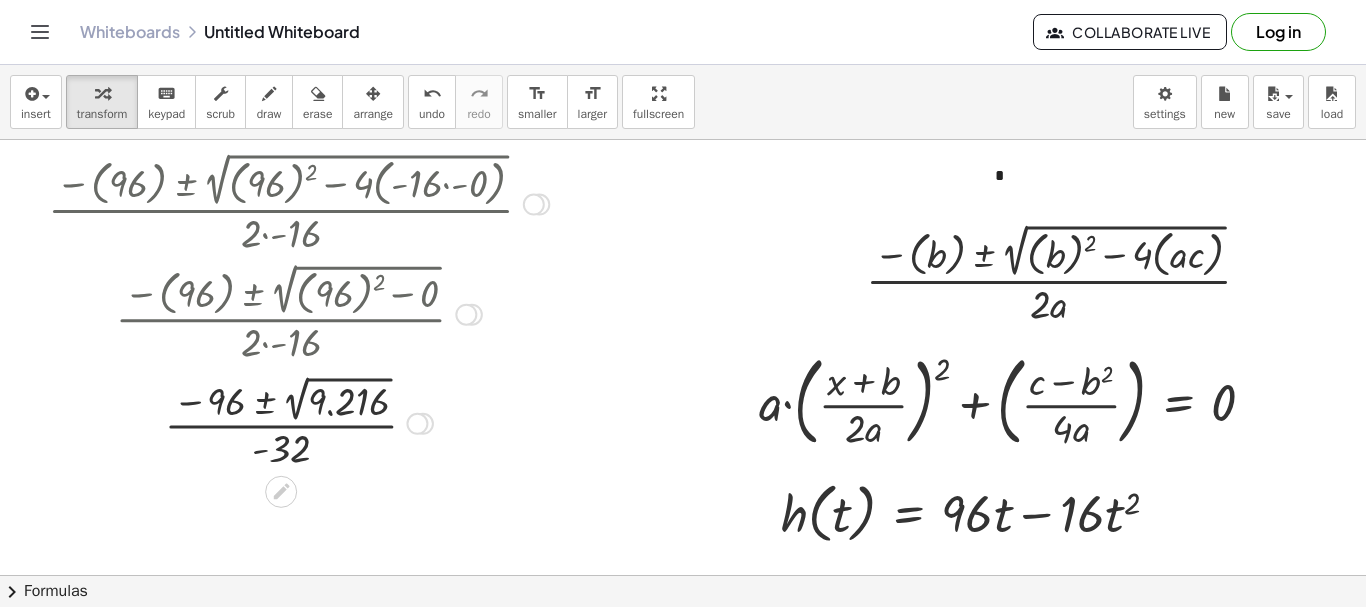 click at bounding box center [298, 422] 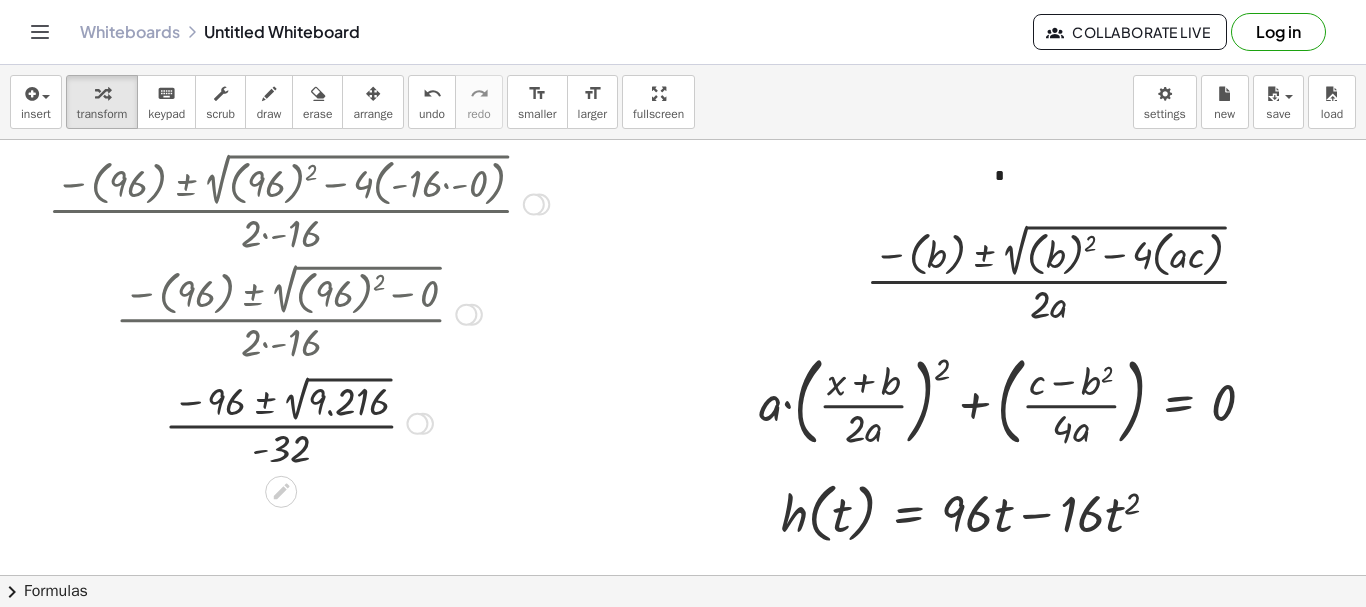 click at bounding box center (298, 422) 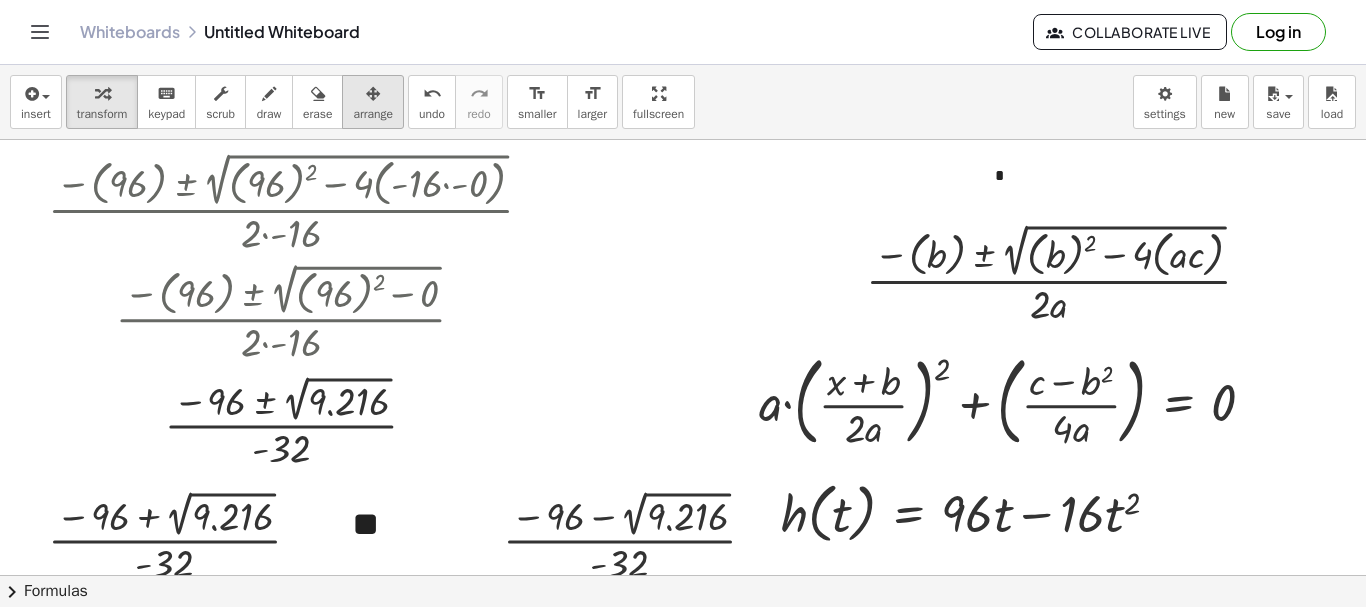 click at bounding box center (373, 93) 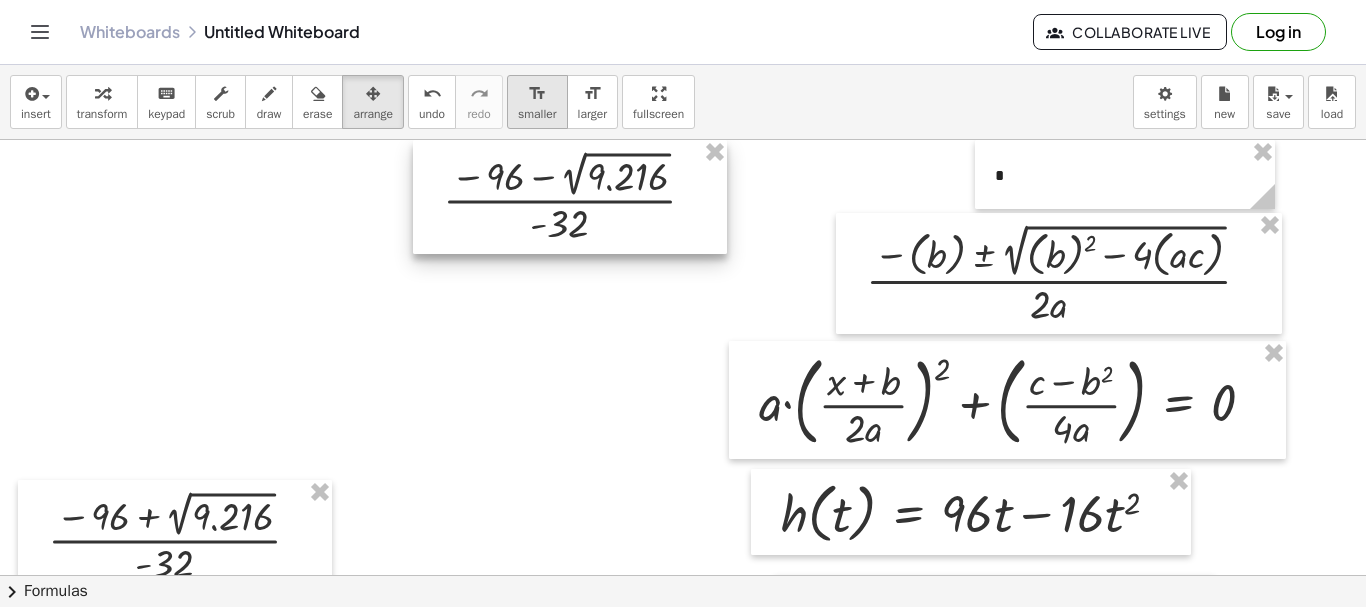 drag, startPoint x: 581, startPoint y: 493, endPoint x: 522, endPoint y: 78, distance: 419.173 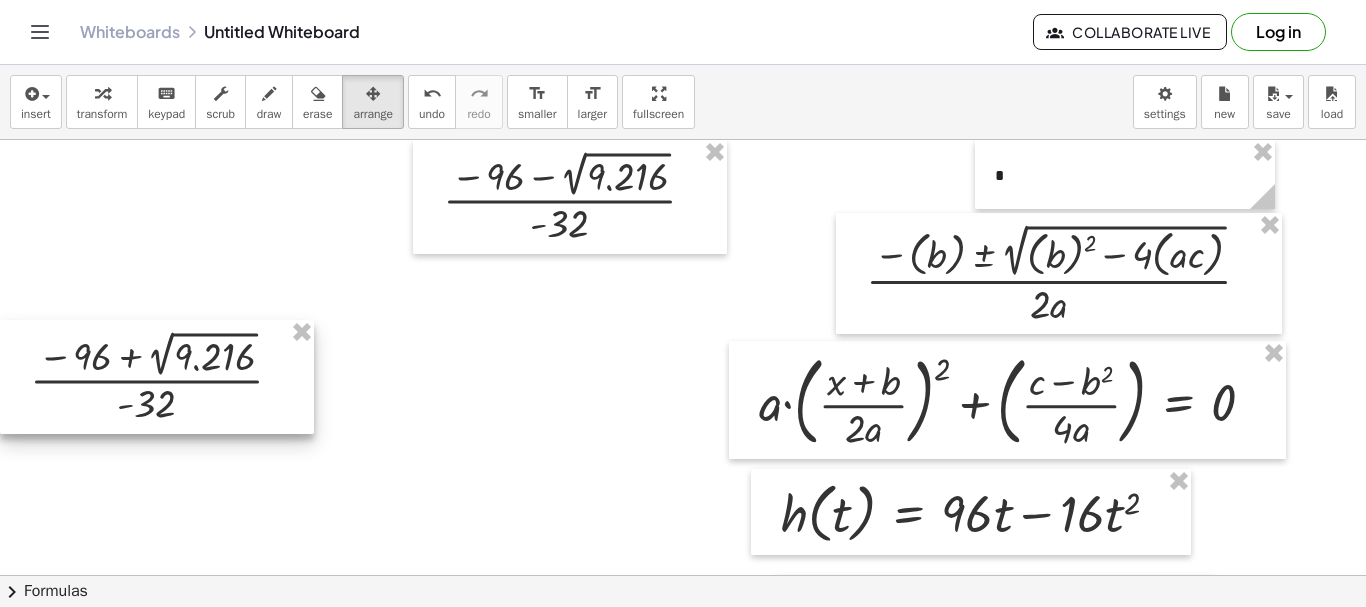 drag, startPoint x: 45, startPoint y: 353, endPoint x: 0, endPoint y: 68, distance: 288.53076 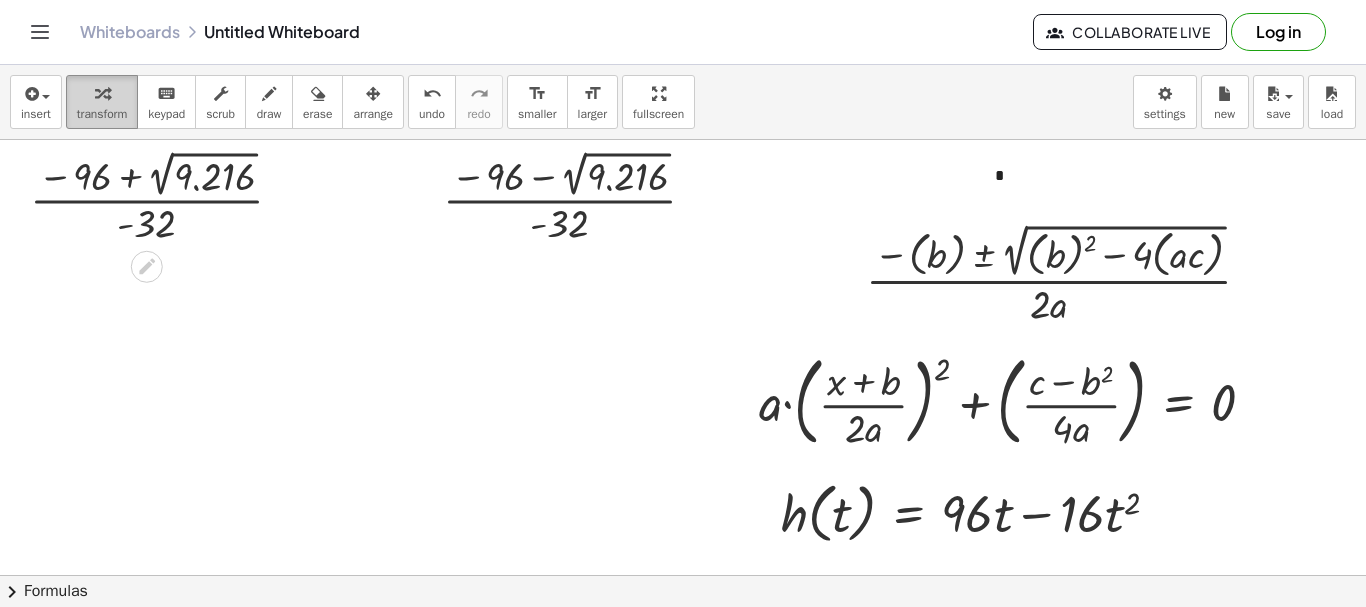 click at bounding box center (102, 93) 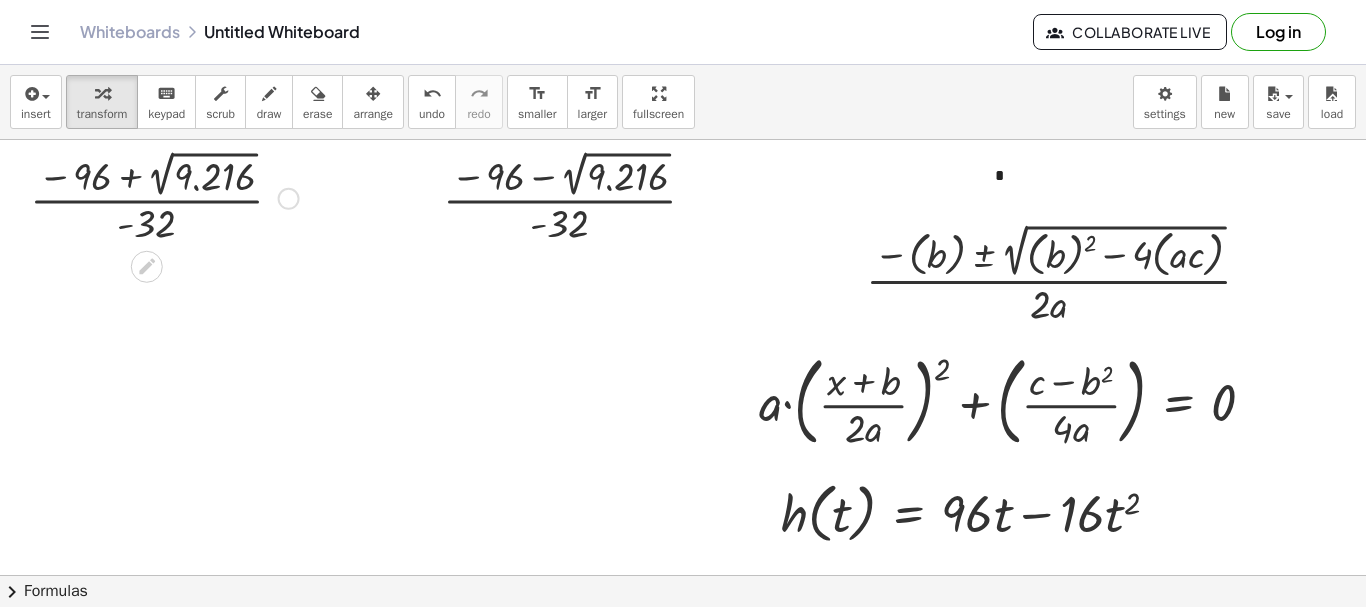 click at bounding box center [164, 197] 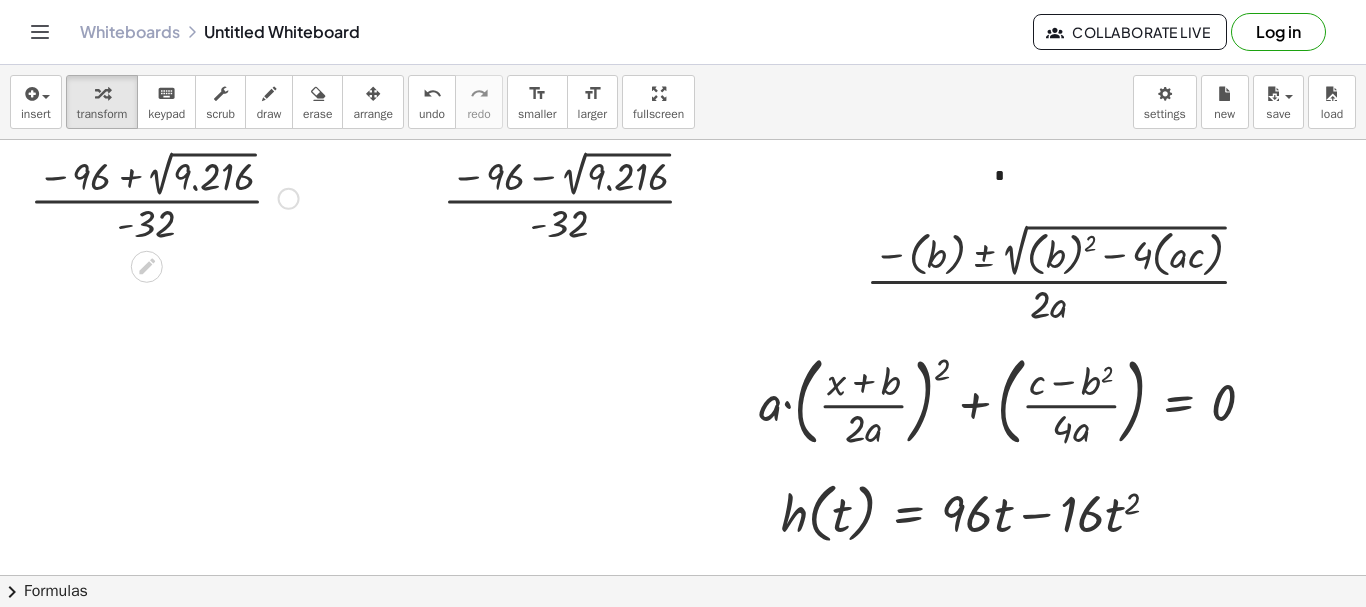 click at bounding box center [164, 197] 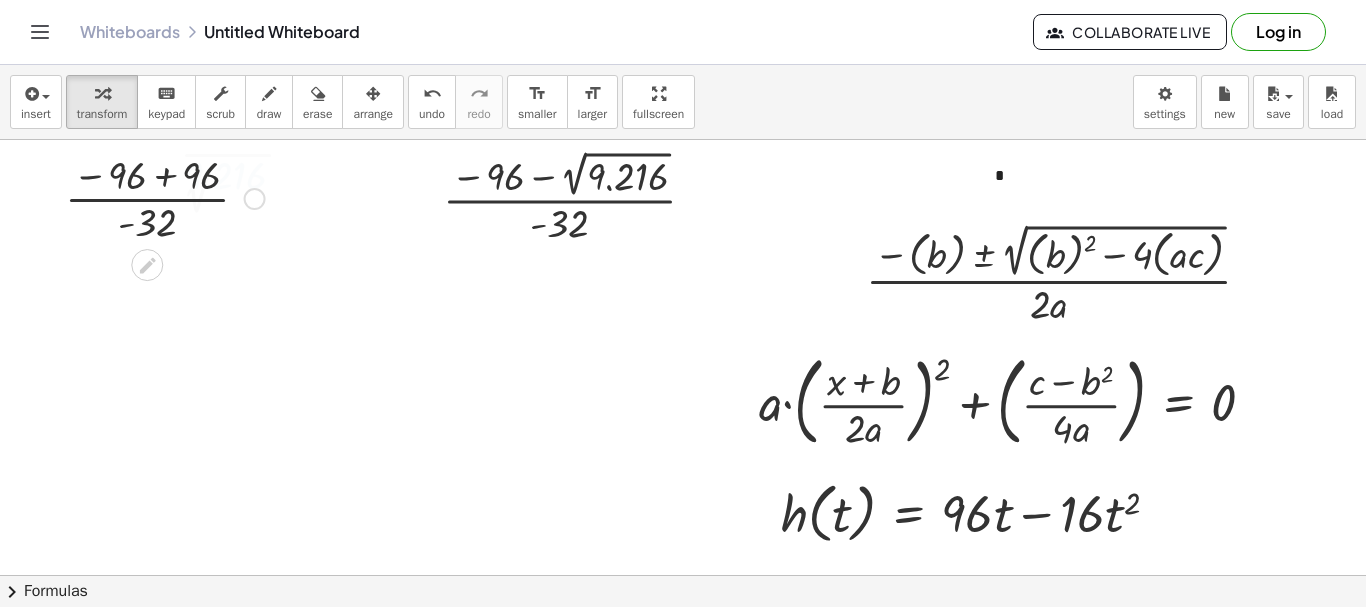 click at bounding box center (165, 197) 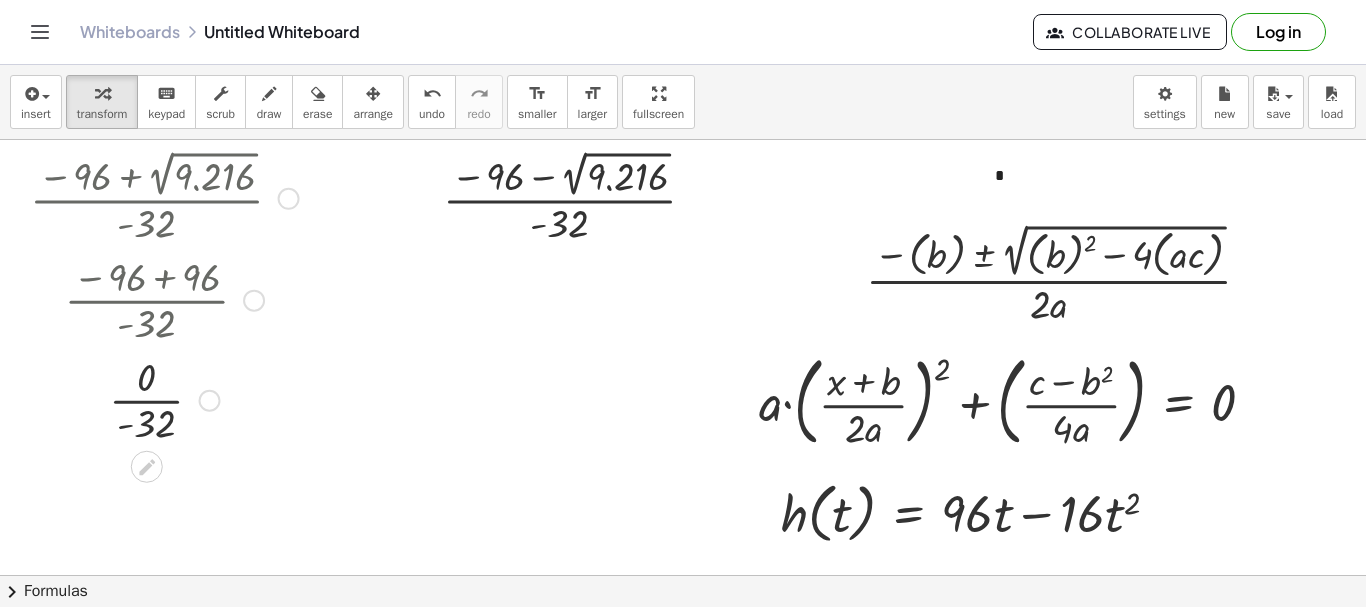 click at bounding box center (164, 399) 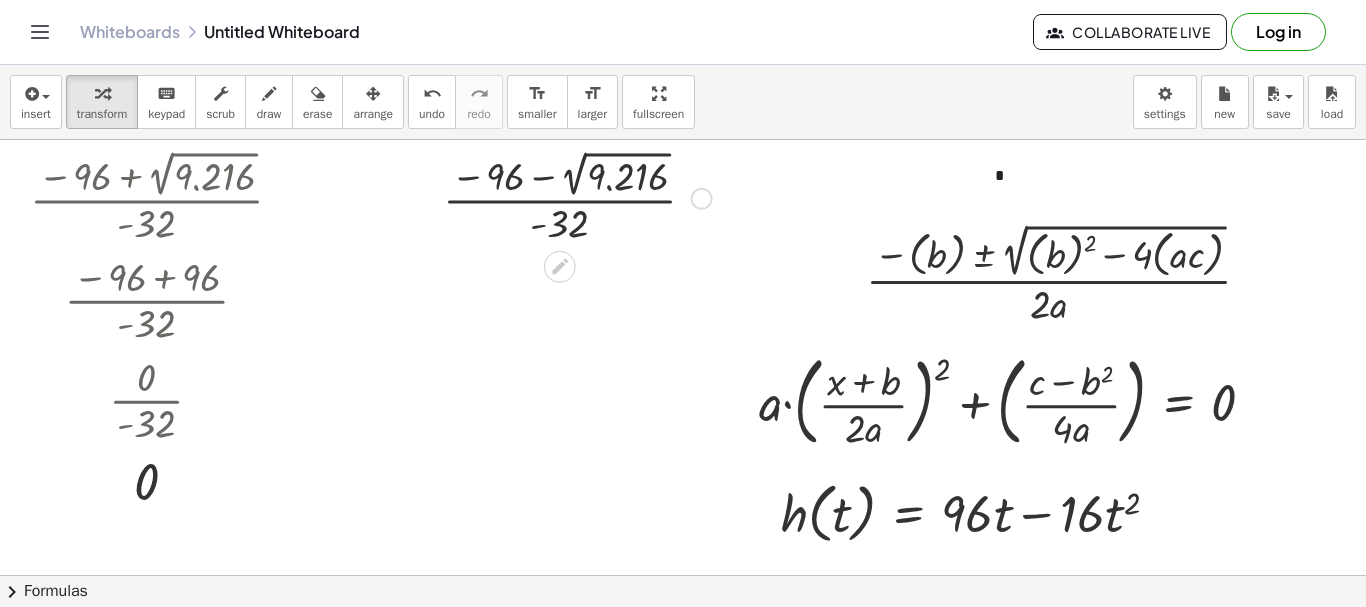 click at bounding box center [577, 197] 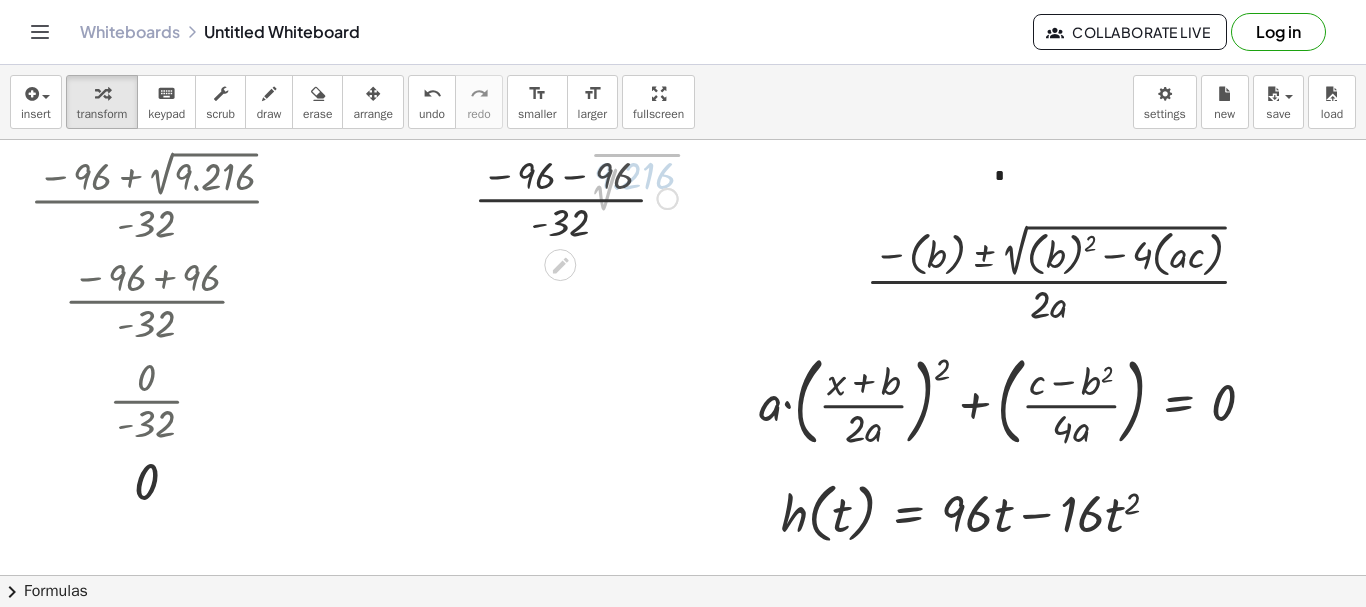 click at bounding box center (578, 197) 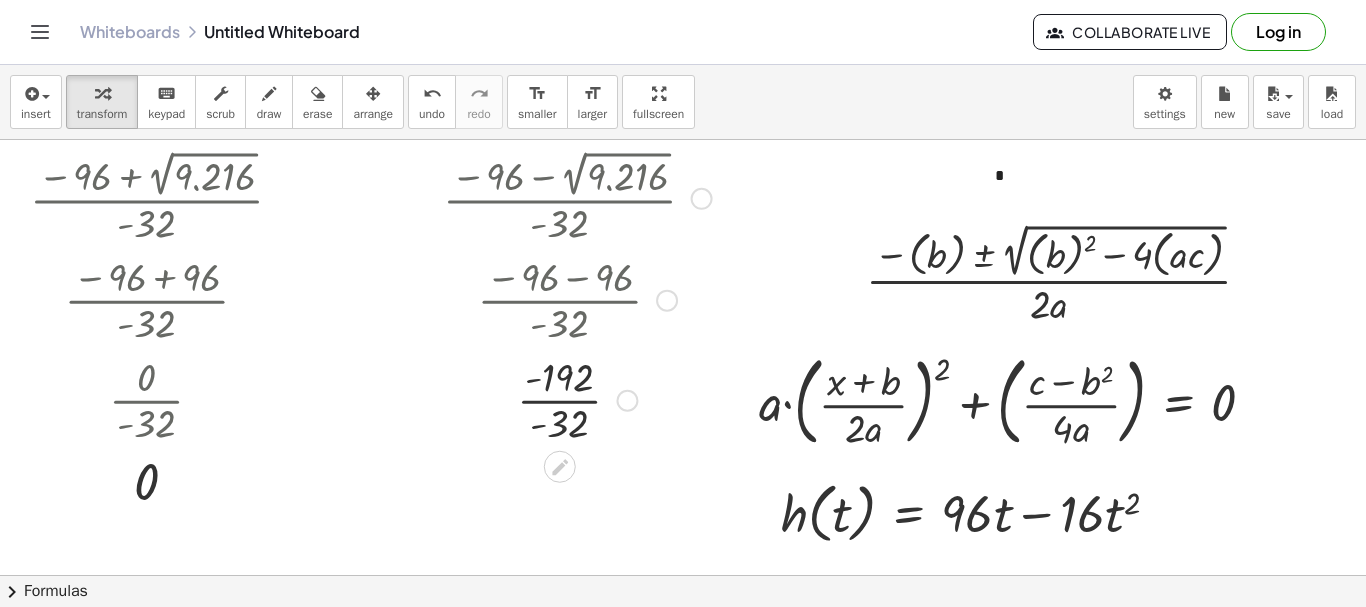 click at bounding box center [577, 399] 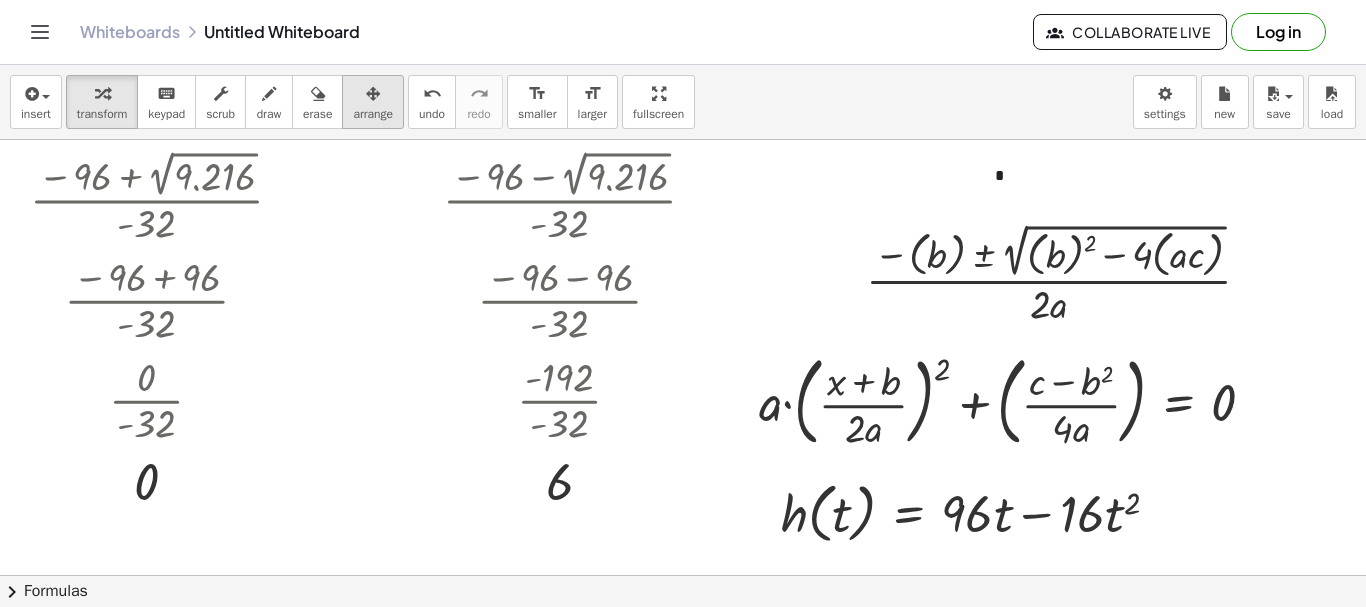 click at bounding box center [373, 93] 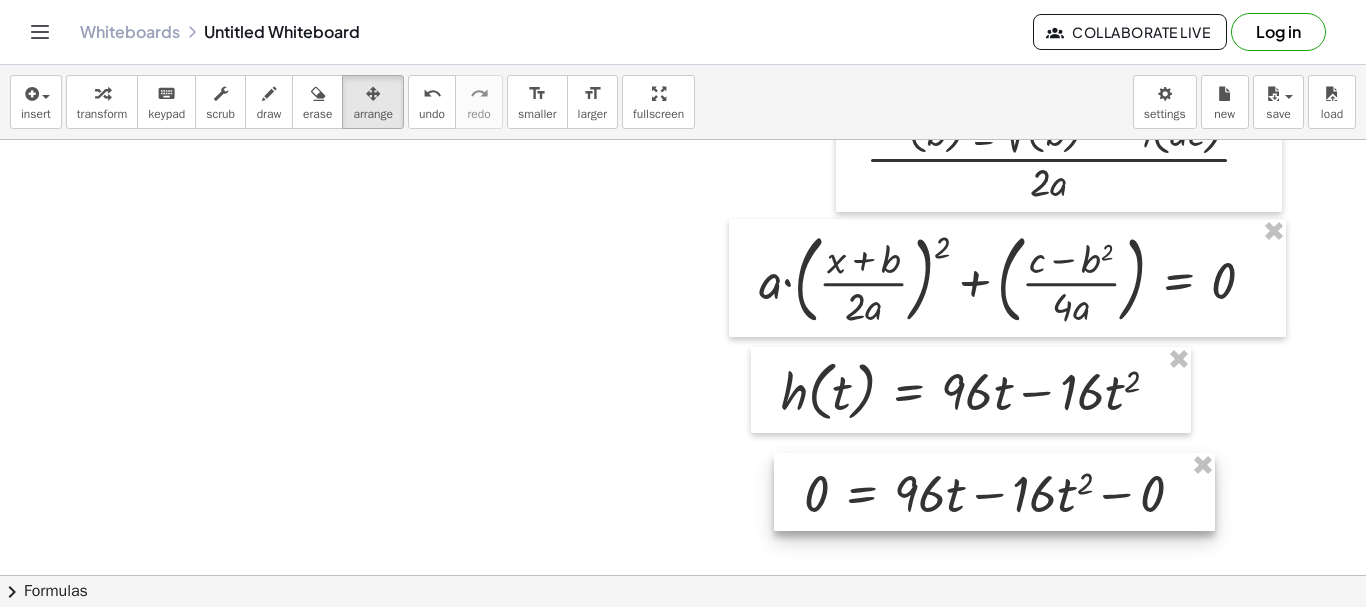 scroll, scrollTop: 123, scrollLeft: 0, axis: vertical 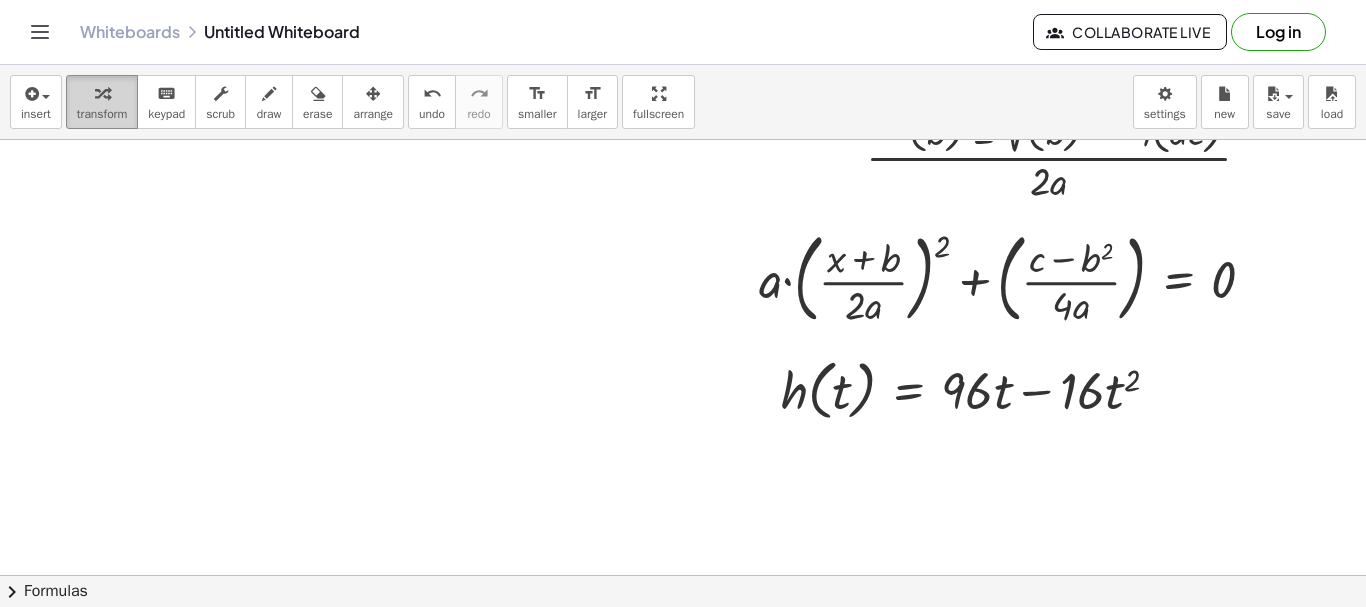 click on "transform" at bounding box center (102, 102) 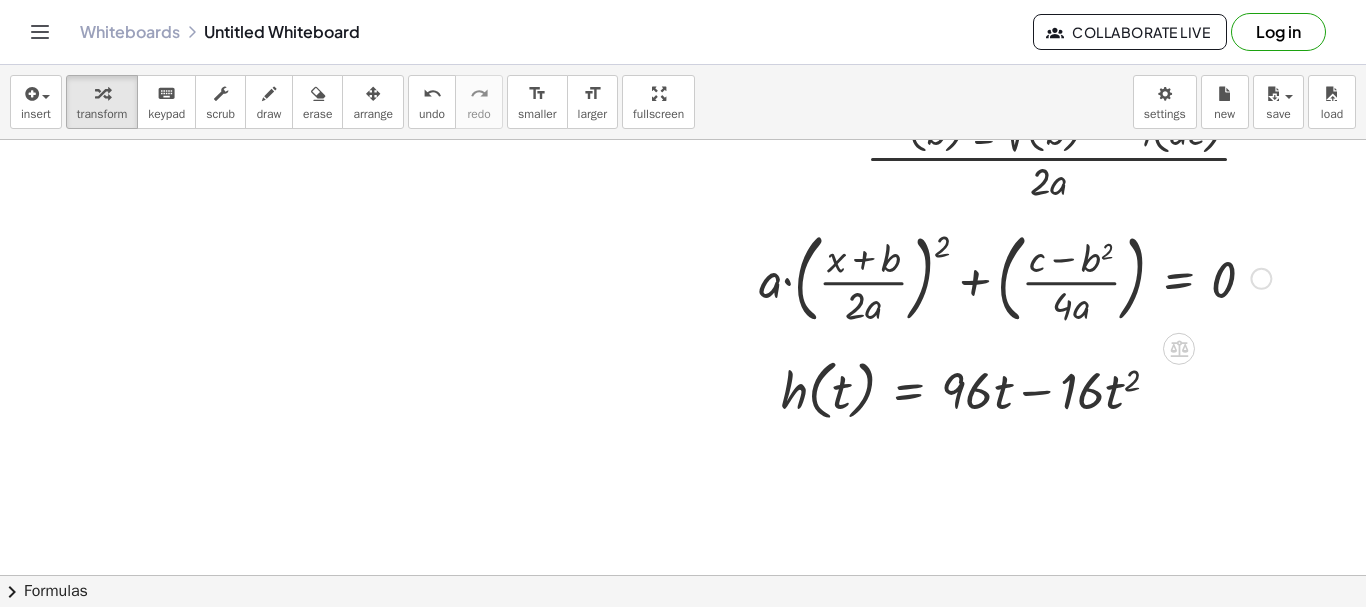 scroll, scrollTop: 0, scrollLeft: 0, axis: both 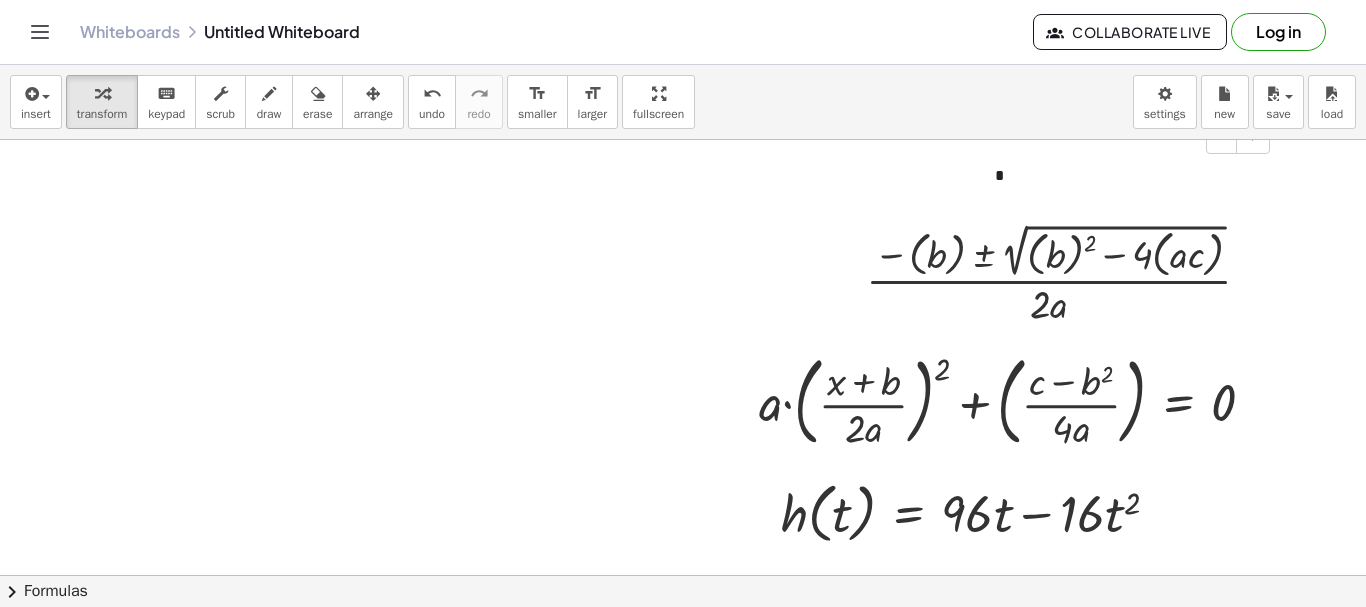 click on "*" at bounding box center [1125, 174] 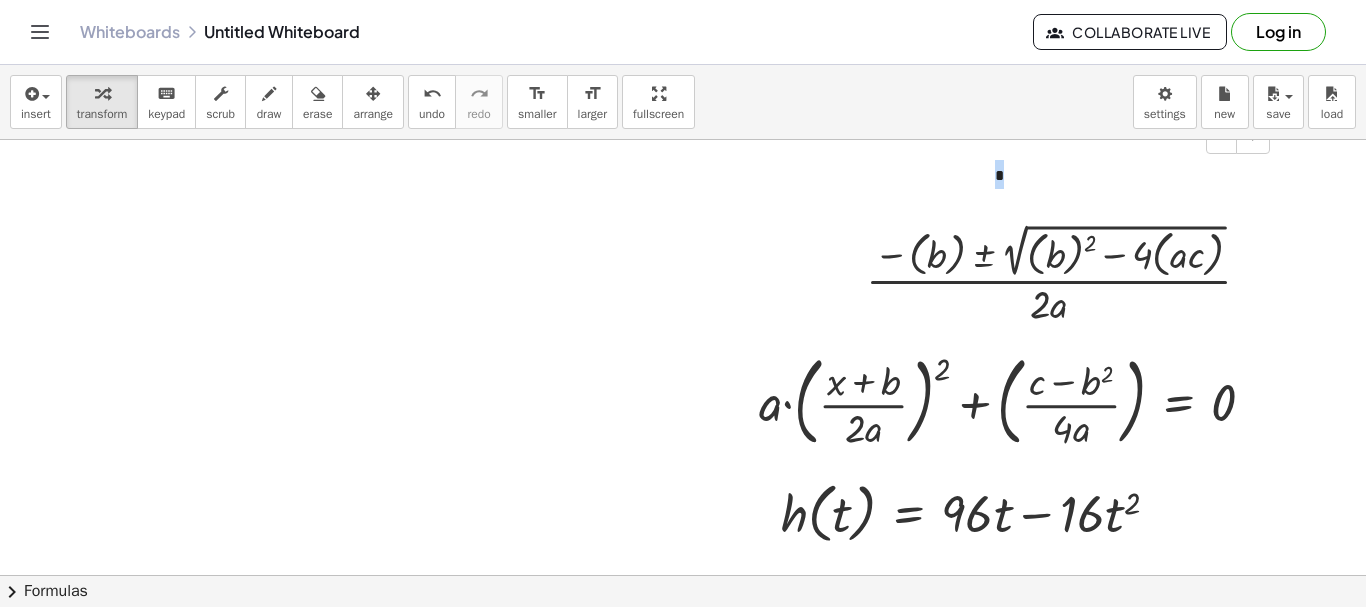 paste 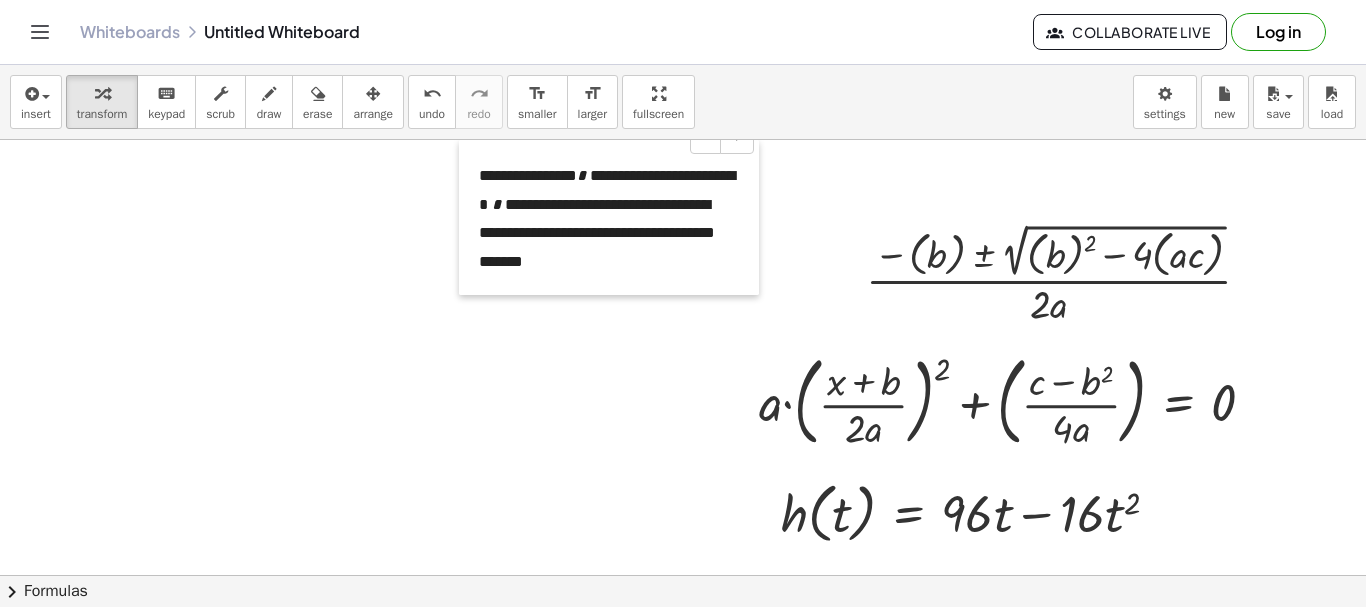 drag, startPoint x: 975, startPoint y: 182, endPoint x: 459, endPoint y: 161, distance: 516.4271 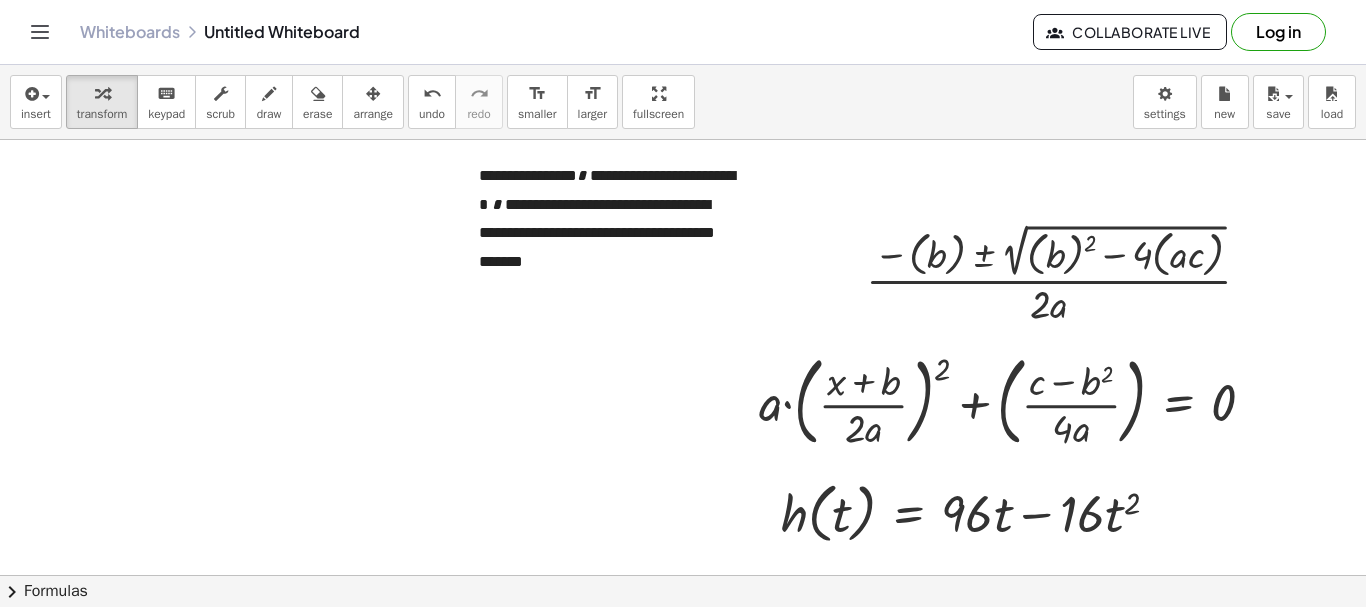 click at bounding box center (768, 640) 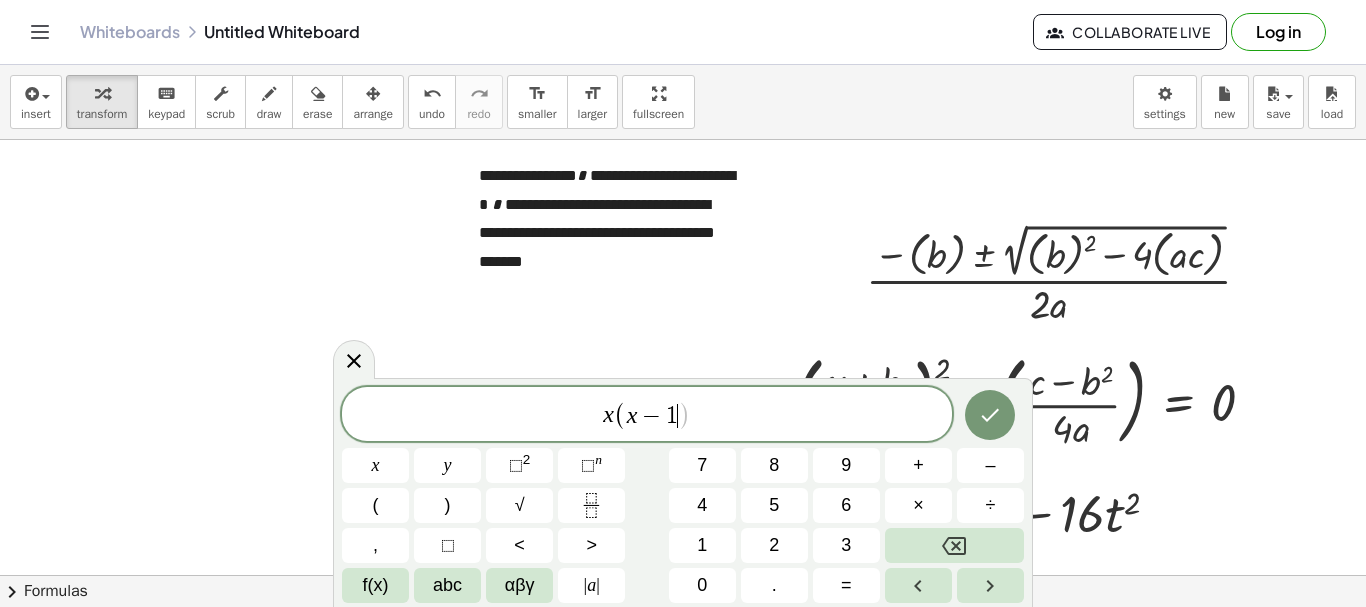 click on "x ( x − 1" at bounding box center [647, 415] 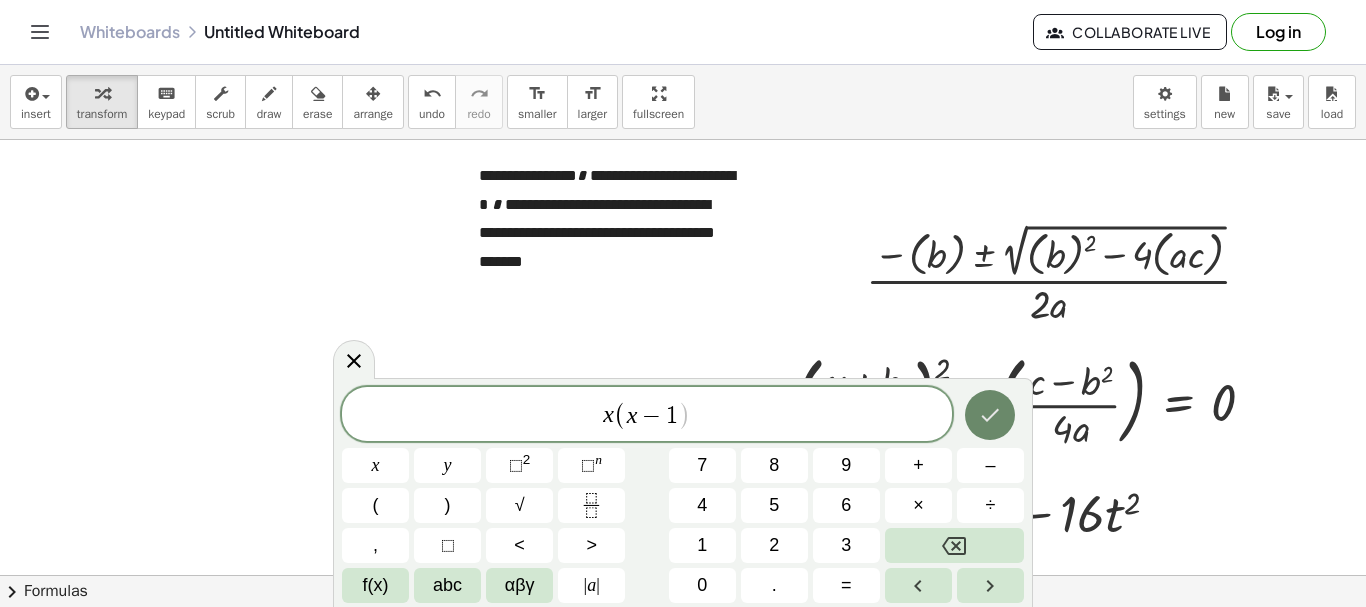 click at bounding box center [990, 415] 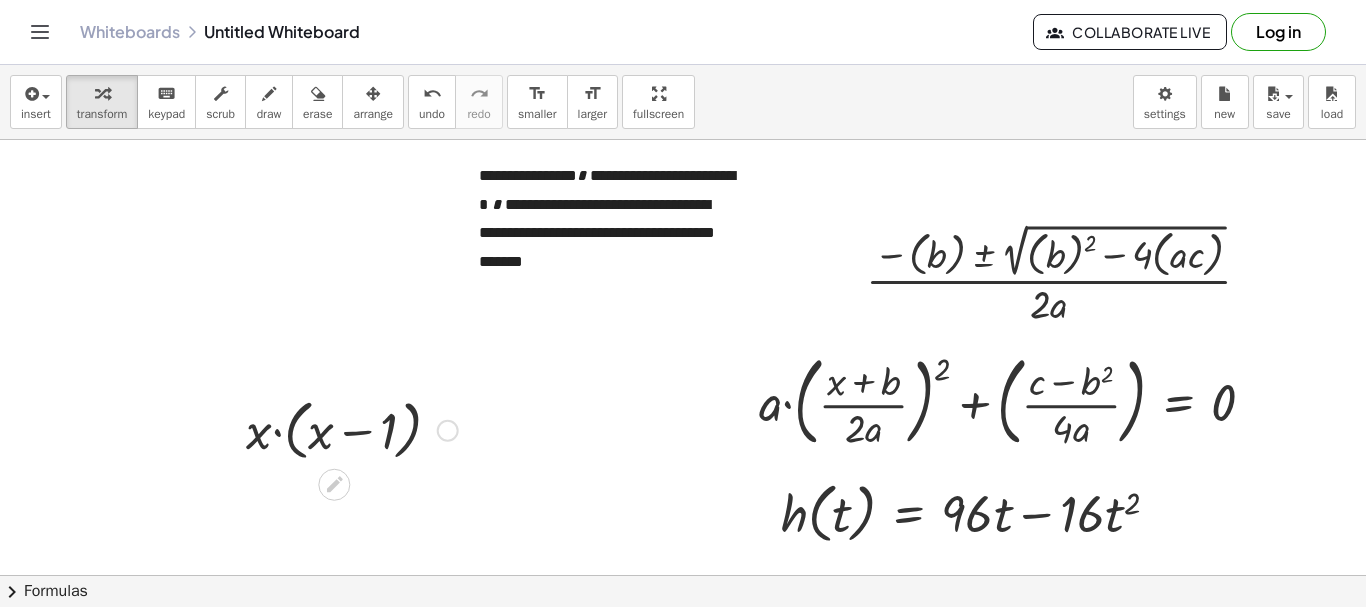 click at bounding box center [352, 429] 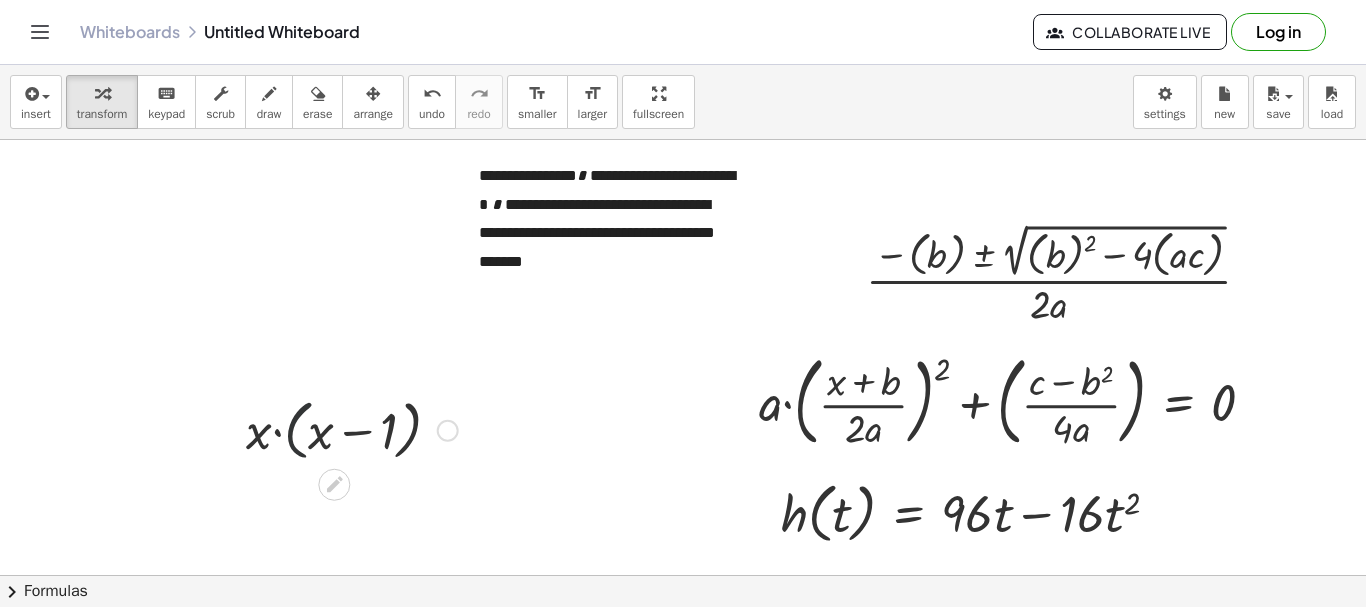 click at bounding box center [352, 429] 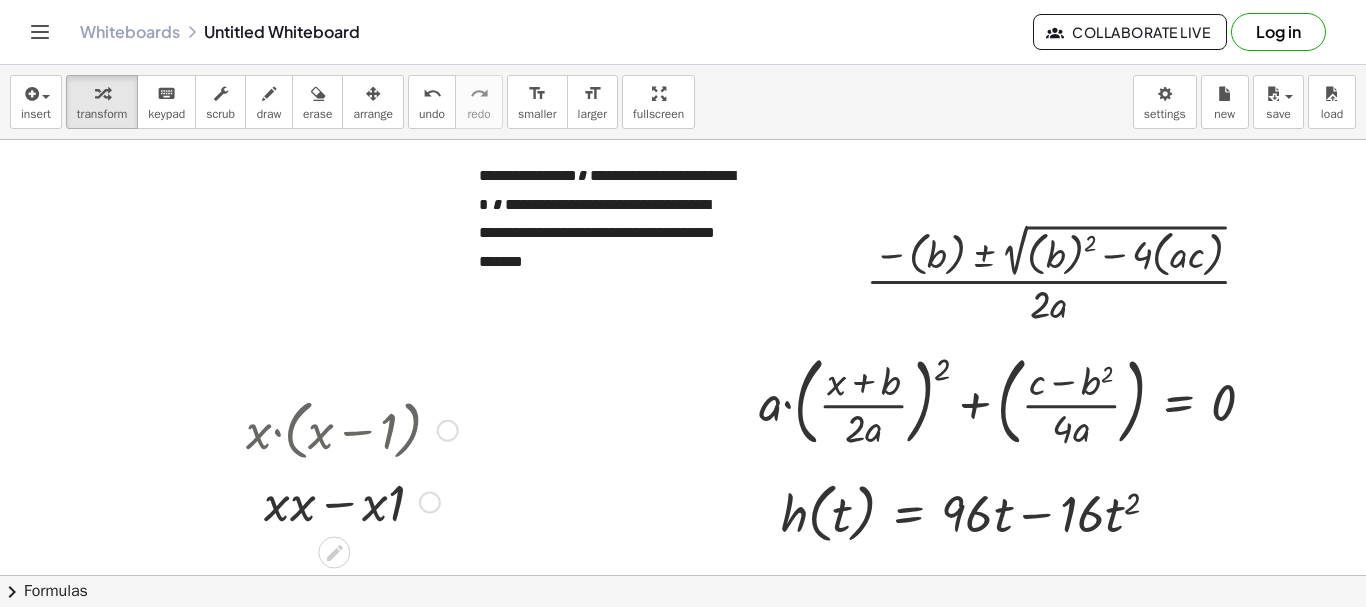 click at bounding box center [352, 501] 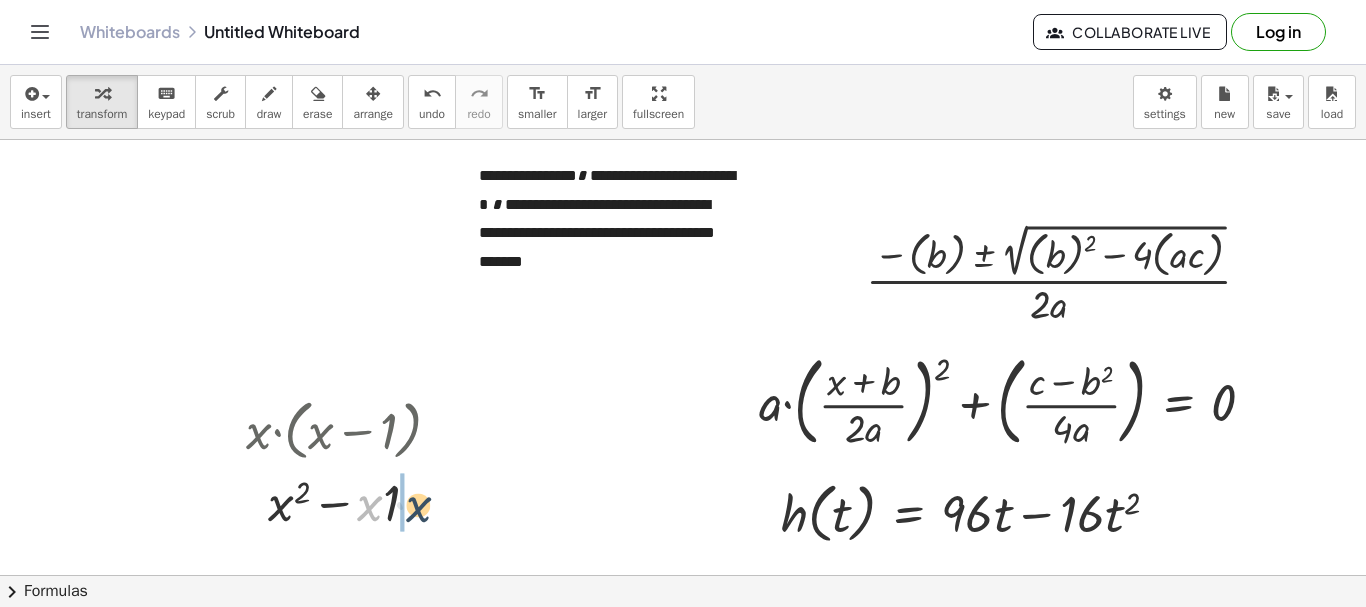 drag, startPoint x: 362, startPoint y: 501, endPoint x: 411, endPoint y: 503, distance: 49.0408 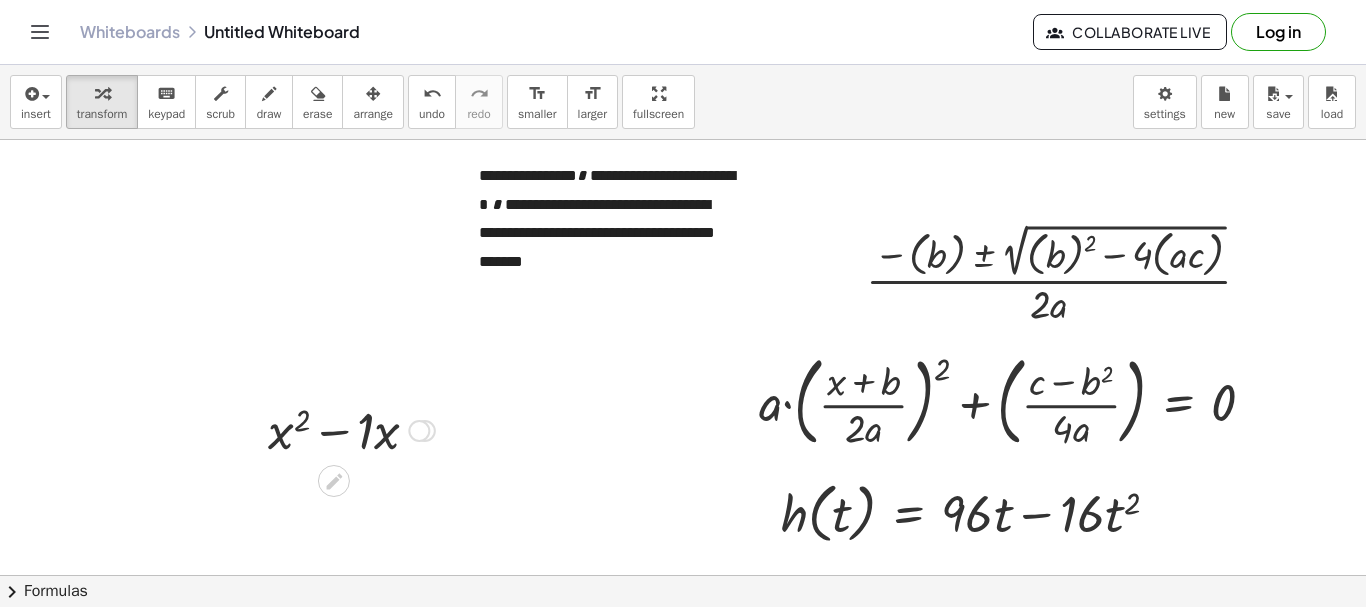 drag, startPoint x: 427, startPoint y: 478, endPoint x: 487, endPoint y: 276, distance: 210.72256 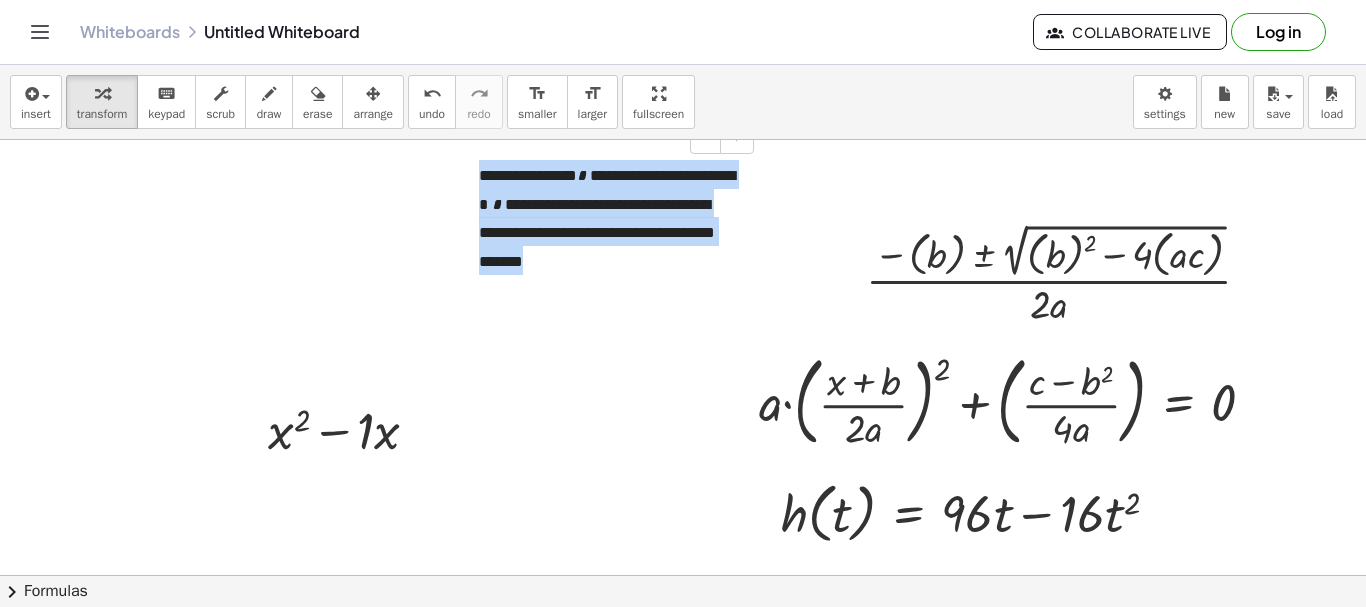 drag, startPoint x: 672, startPoint y: 259, endPoint x: 467, endPoint y: 170, distance: 223.48602 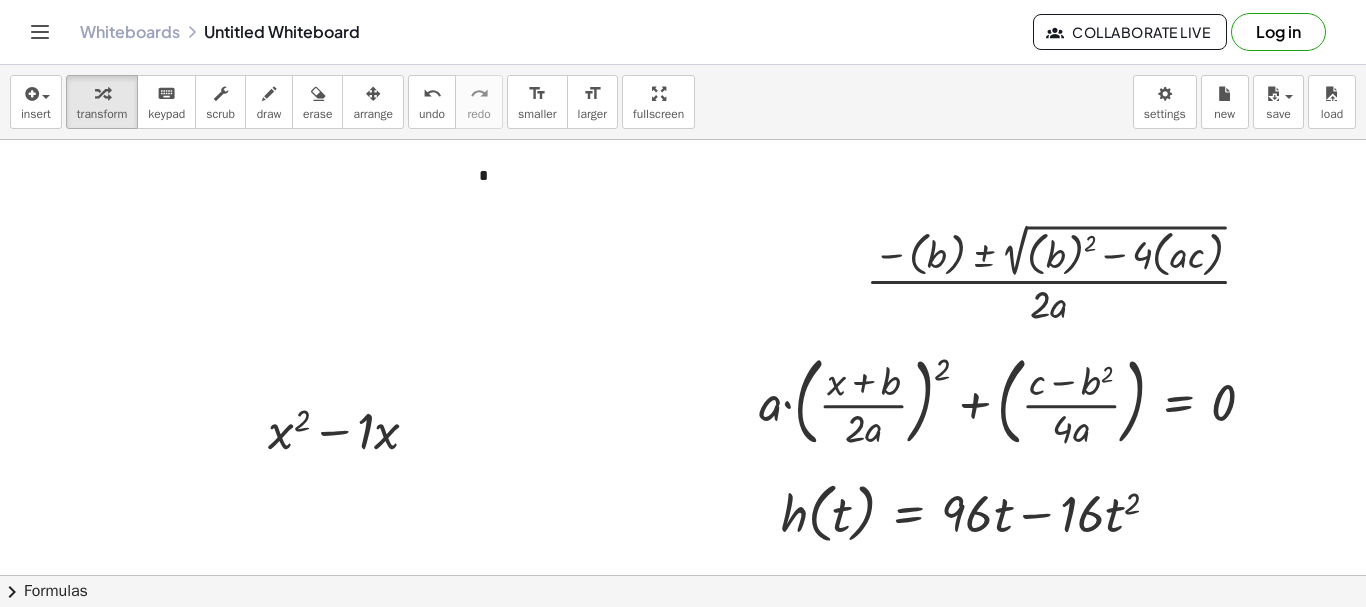 click at bounding box center [768, 640] 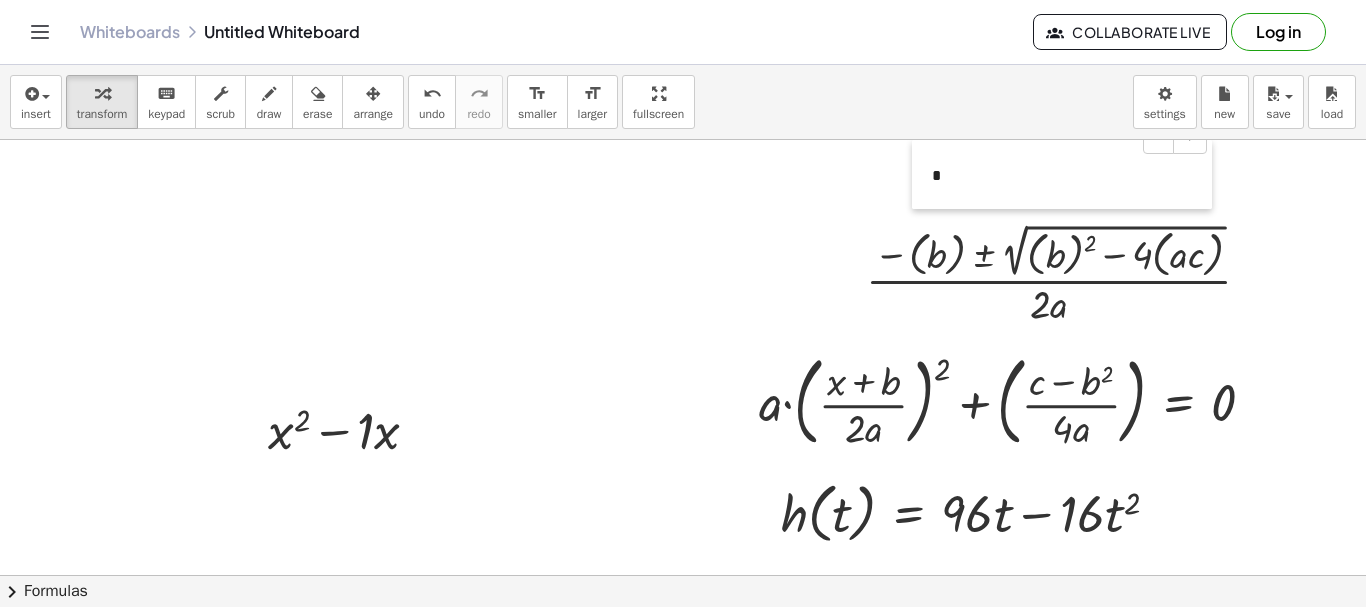 drag, startPoint x: 461, startPoint y: 181, endPoint x: 914, endPoint y: 109, distance: 458.68616 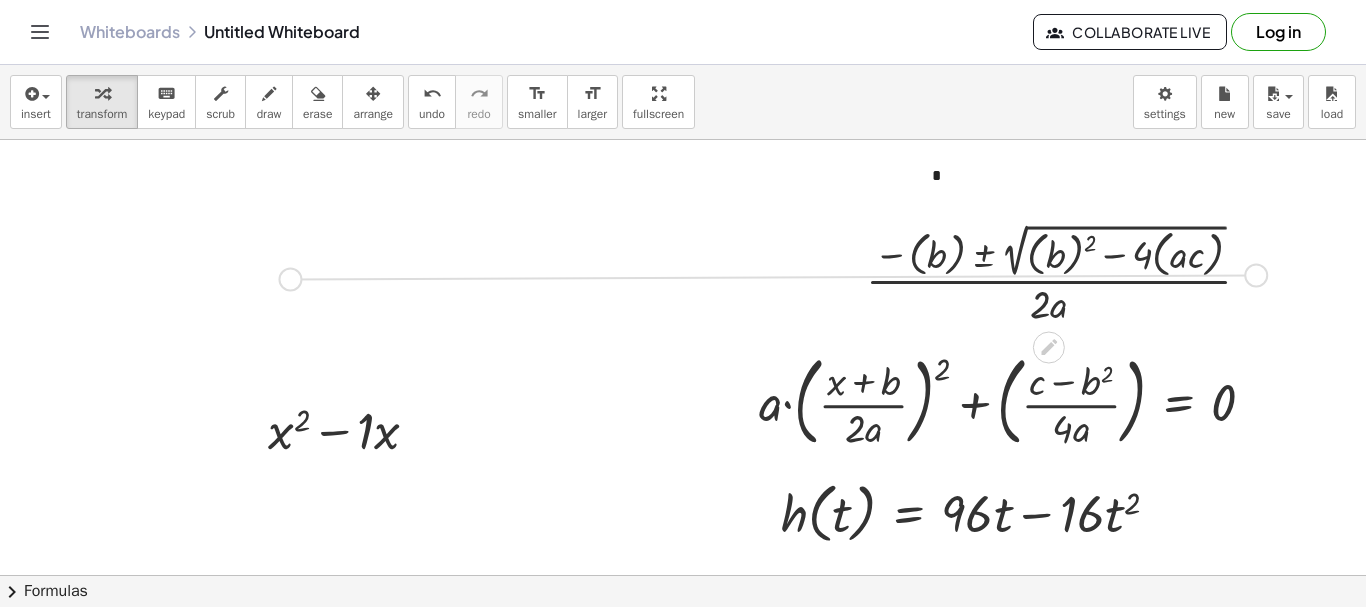drag, startPoint x: 1251, startPoint y: 277, endPoint x: 267, endPoint y: 281, distance: 984.0081 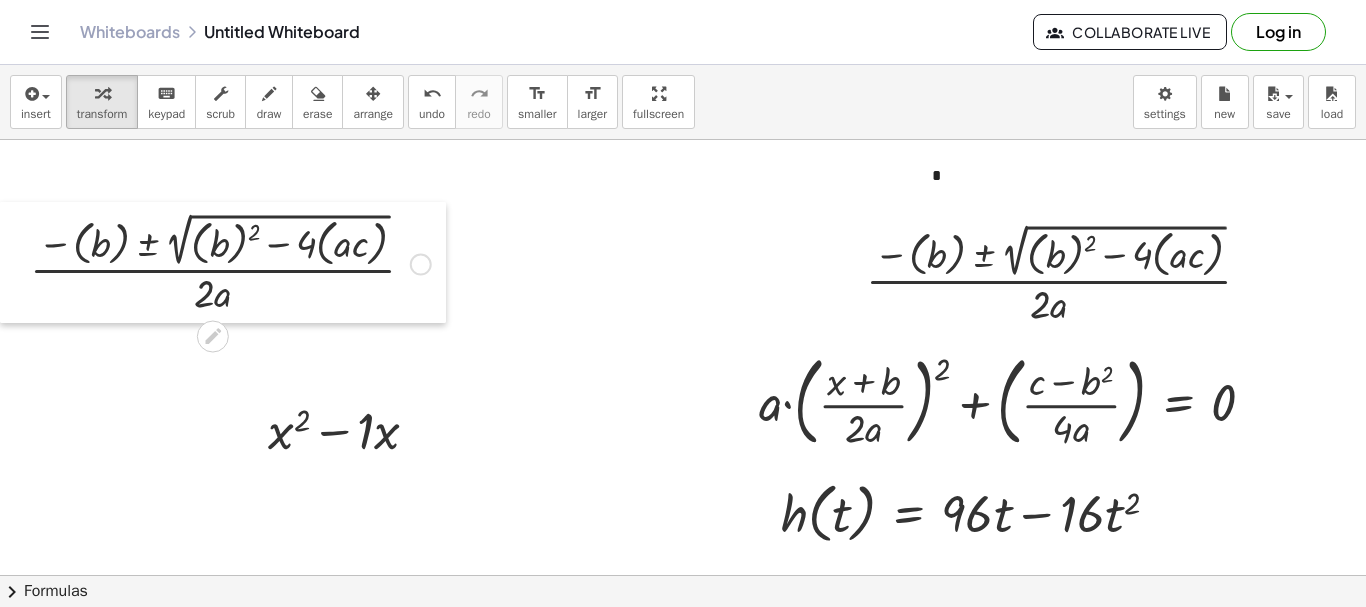 drag, startPoint x: 15, startPoint y: 253, endPoint x: 3, endPoint y: 164, distance: 89.80534 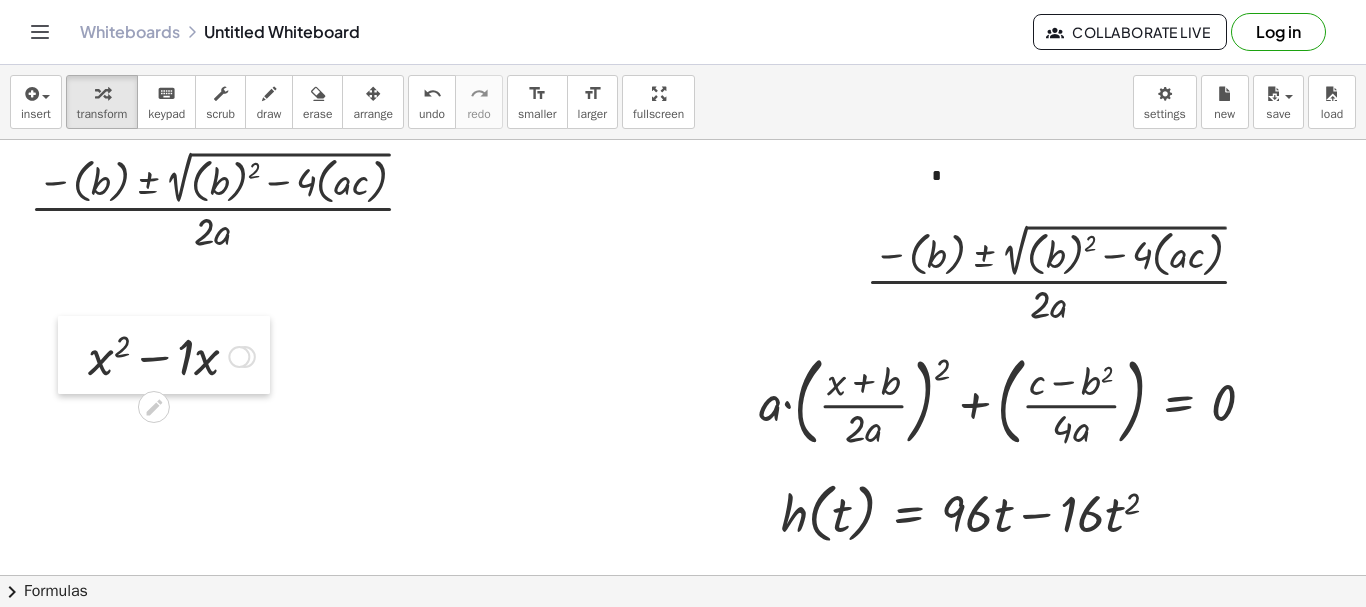drag, startPoint x: 259, startPoint y: 436, endPoint x: 79, endPoint y: 362, distance: 194.61757 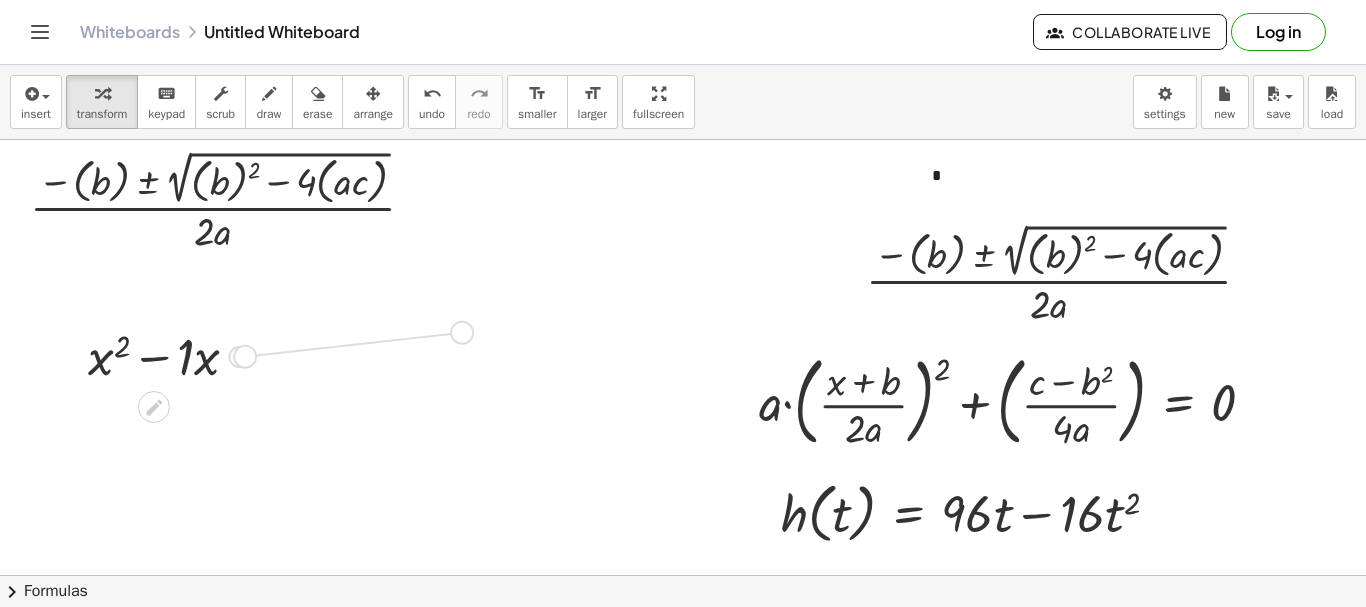drag, startPoint x: 240, startPoint y: 355, endPoint x: 466, endPoint y: 329, distance: 227.49066 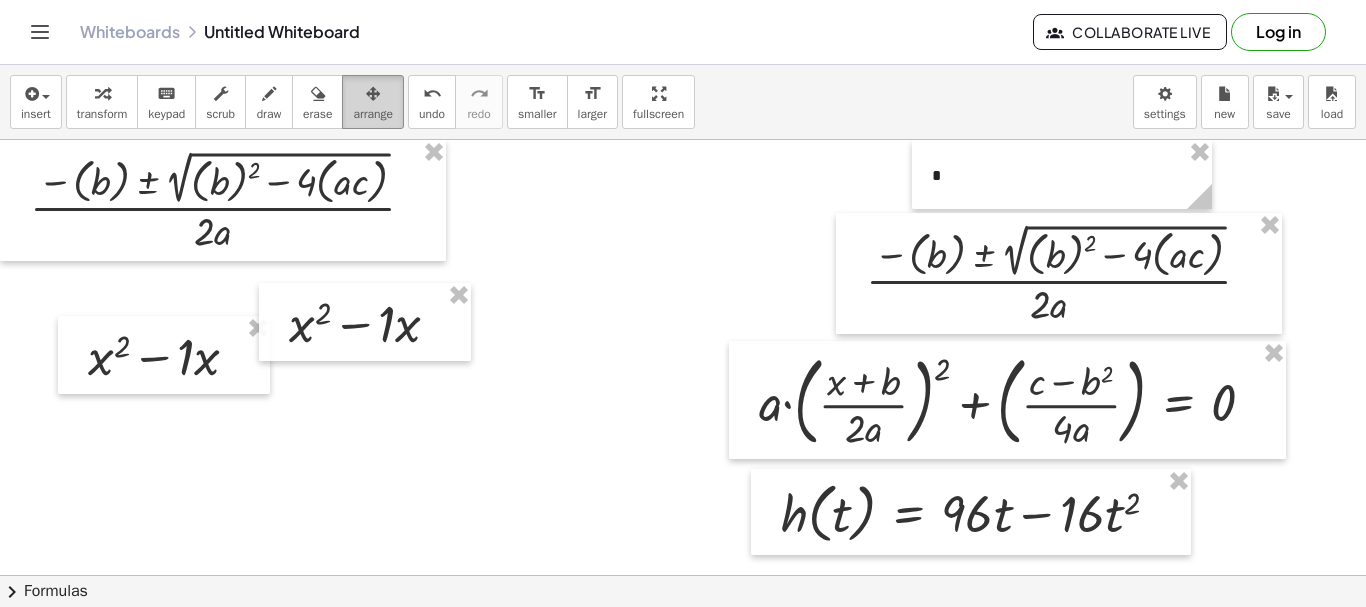 click at bounding box center [373, 93] 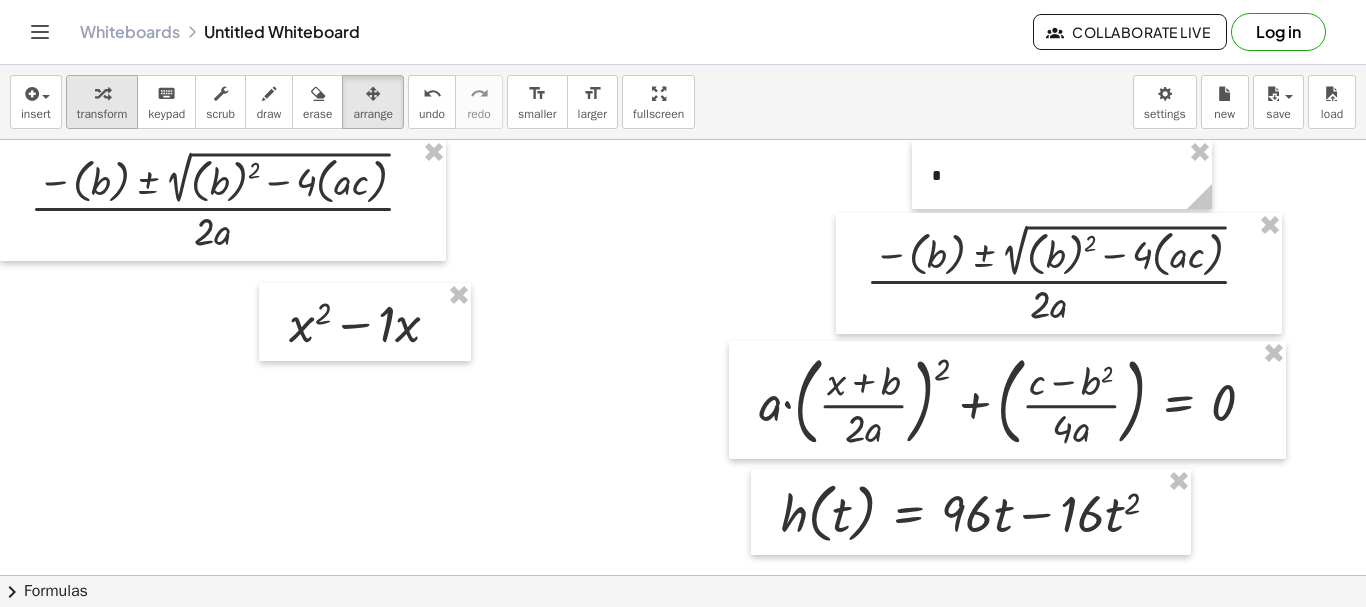 click on "transform" at bounding box center (102, 102) 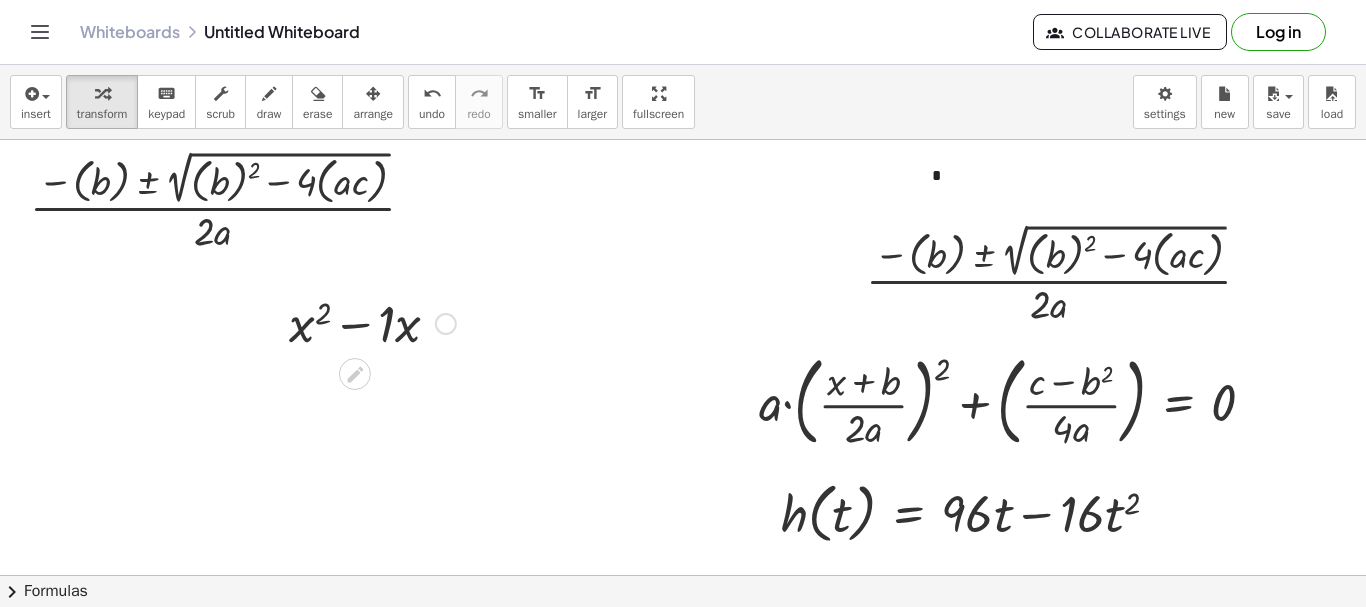 click at bounding box center [446, 324] 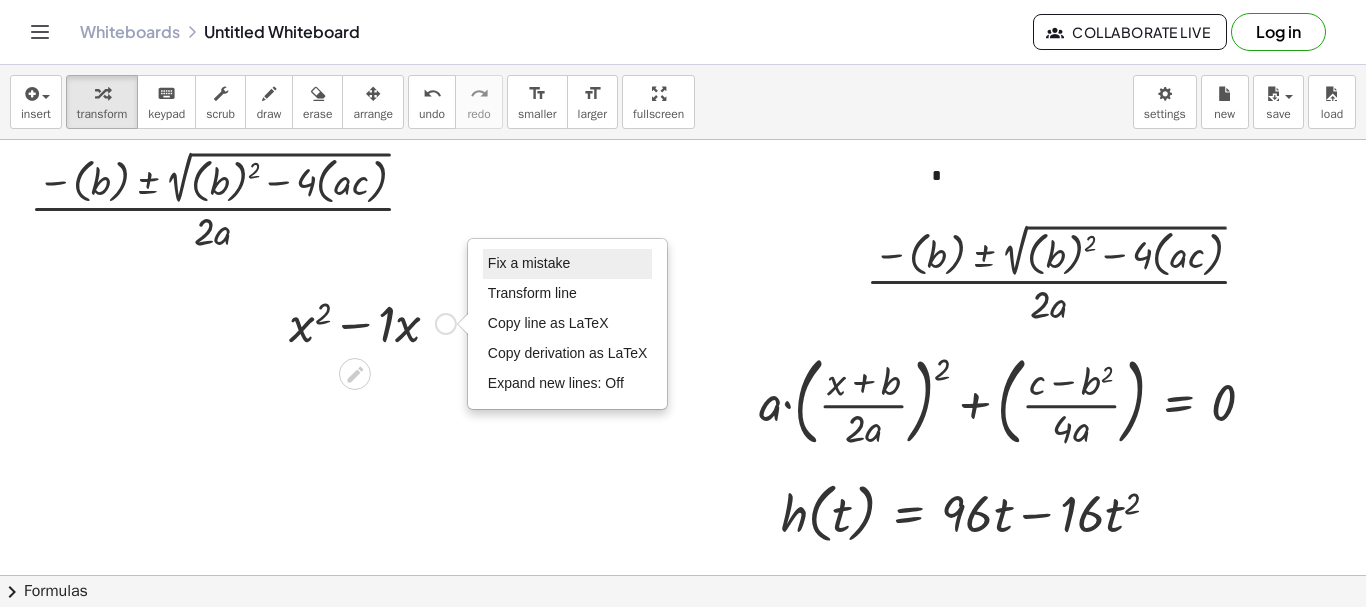click on "Fix a mistake" at bounding box center [529, 263] 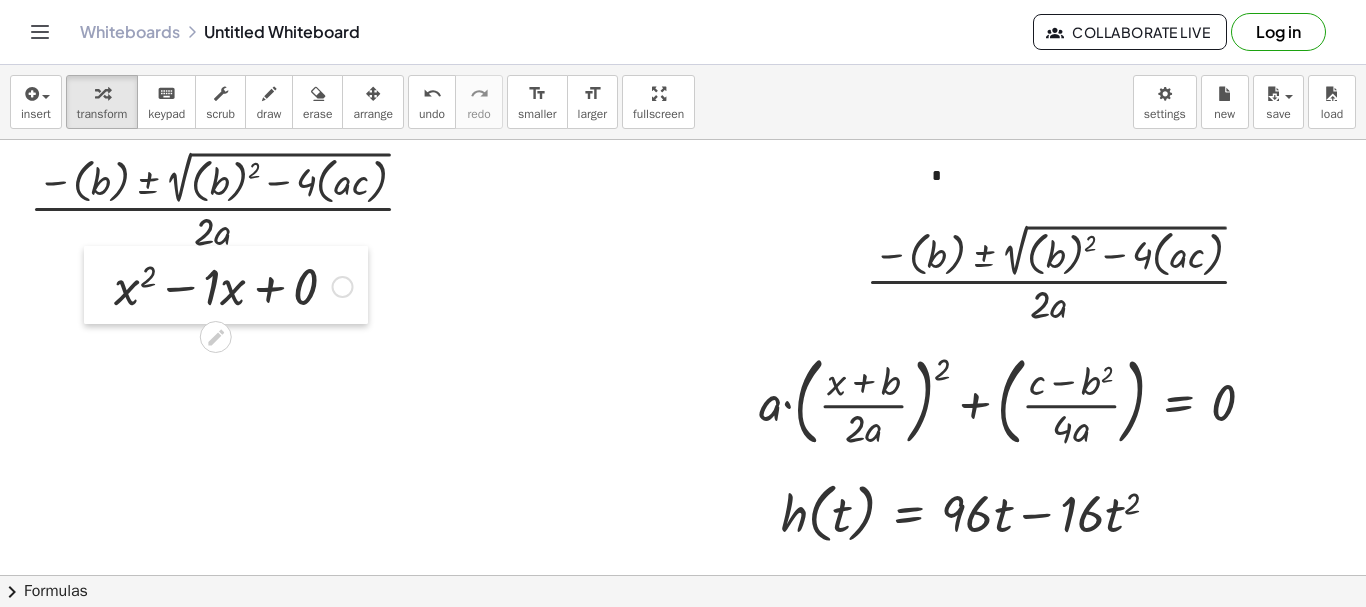 drag, startPoint x: 229, startPoint y: 328, endPoint x: 114, endPoint y: 311, distance: 116.24973 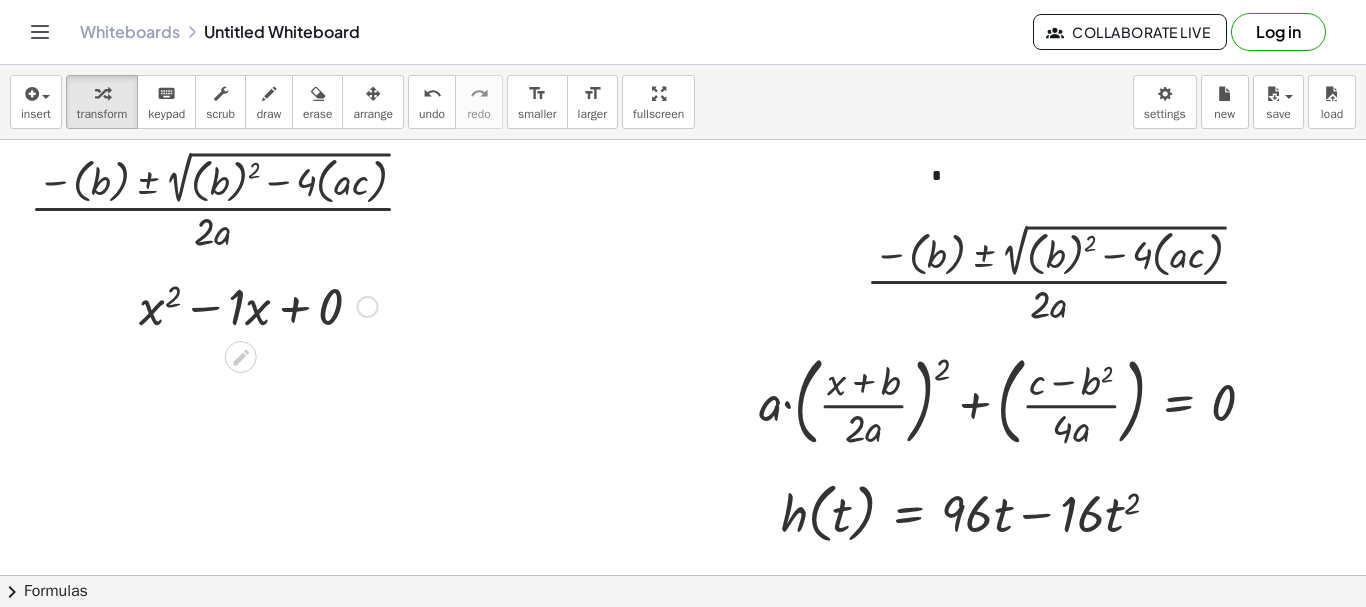 click on "Fix a mistake Transform line Copy line as LaTeX Copy derivation as LaTeX Expand new lines: Off" at bounding box center [368, 307] 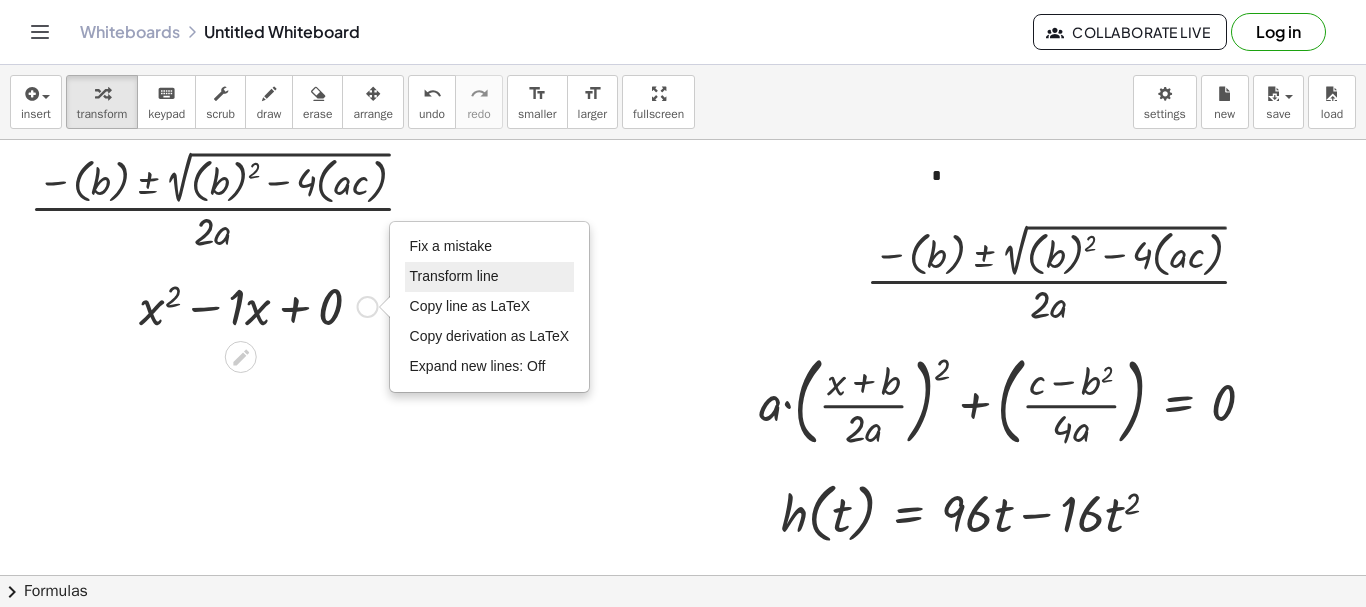 click on "Transform line" at bounding box center [490, 277] 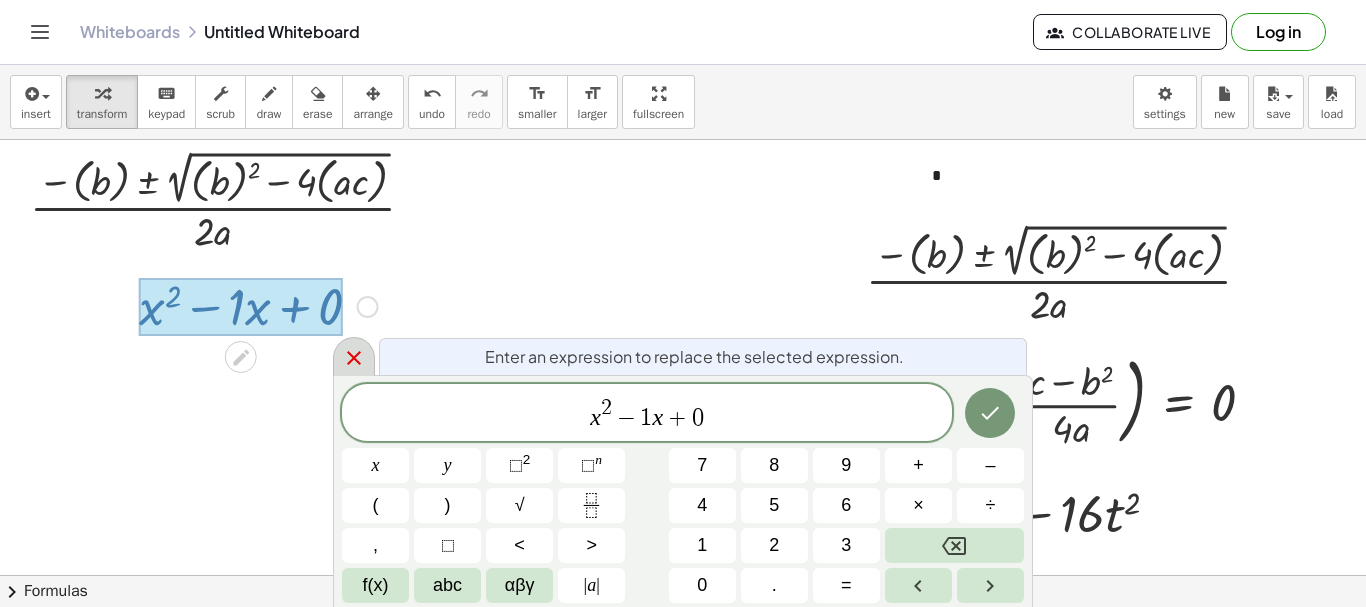 click 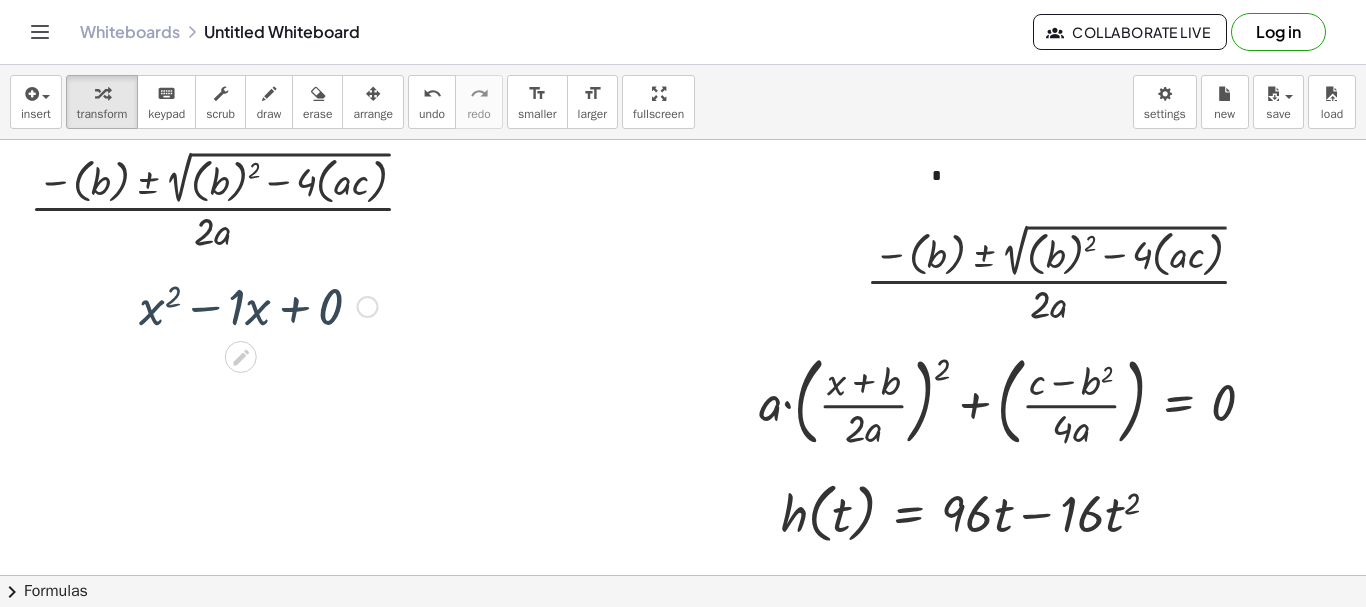 click on "Fix a mistake Transform line Copy line as LaTeX Copy derivation as LaTeX Expand new lines: Off" at bounding box center [368, 307] 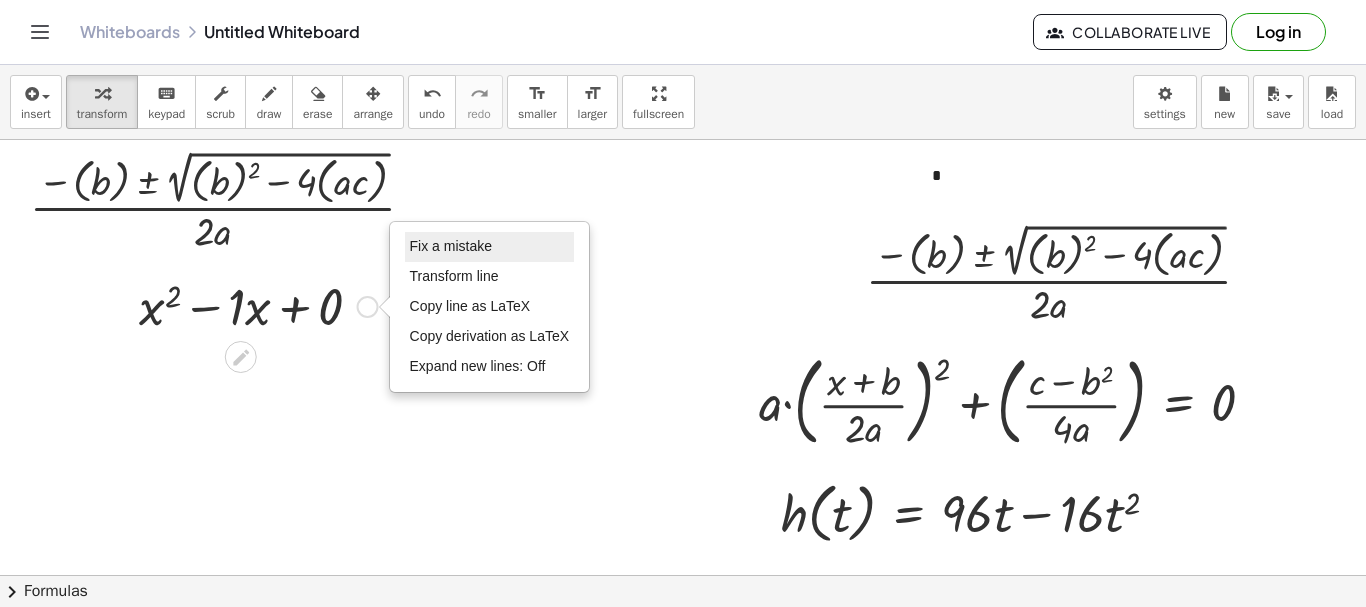 click on "Fix a mistake" at bounding box center [451, 246] 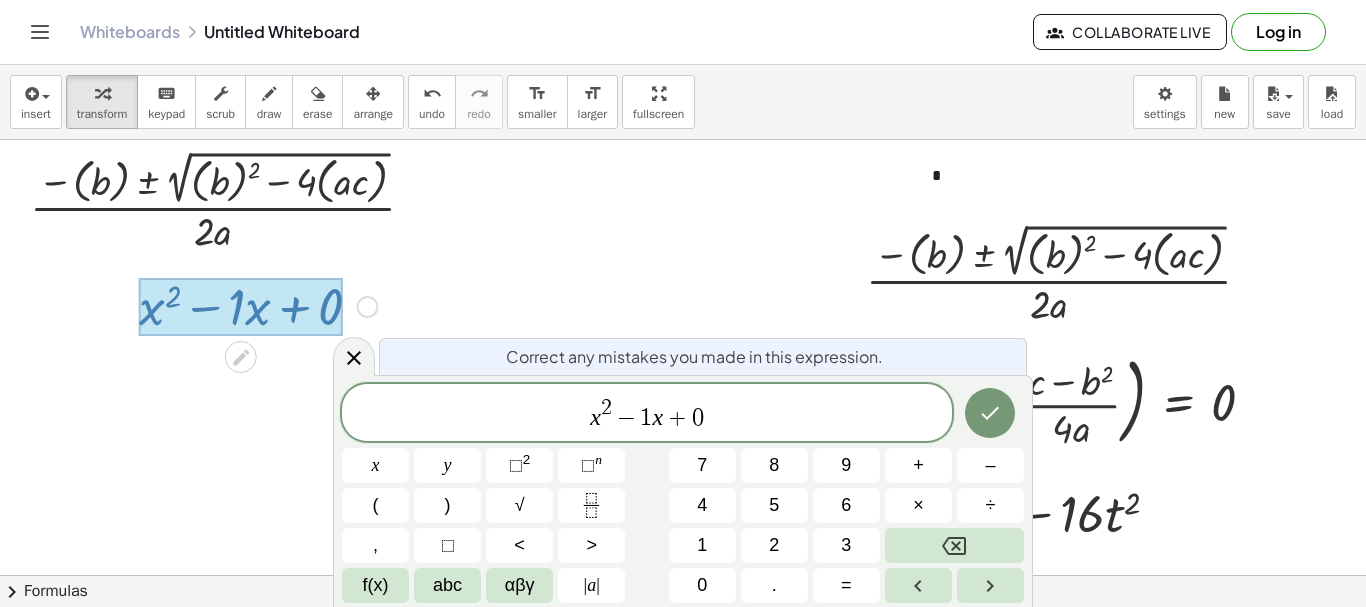 drag, startPoint x: 337, startPoint y: 358, endPoint x: 200, endPoint y: 321, distance: 141.90842 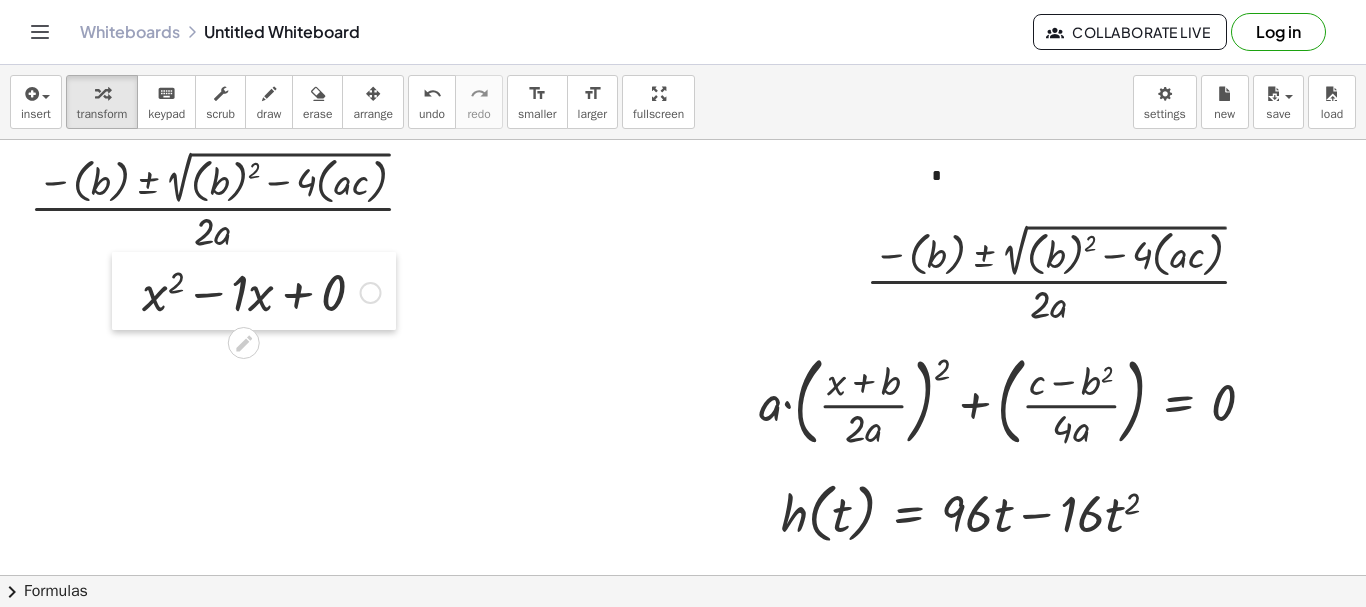 drag, startPoint x: 127, startPoint y: 310, endPoint x: 130, endPoint y: 296, distance: 14.3178215 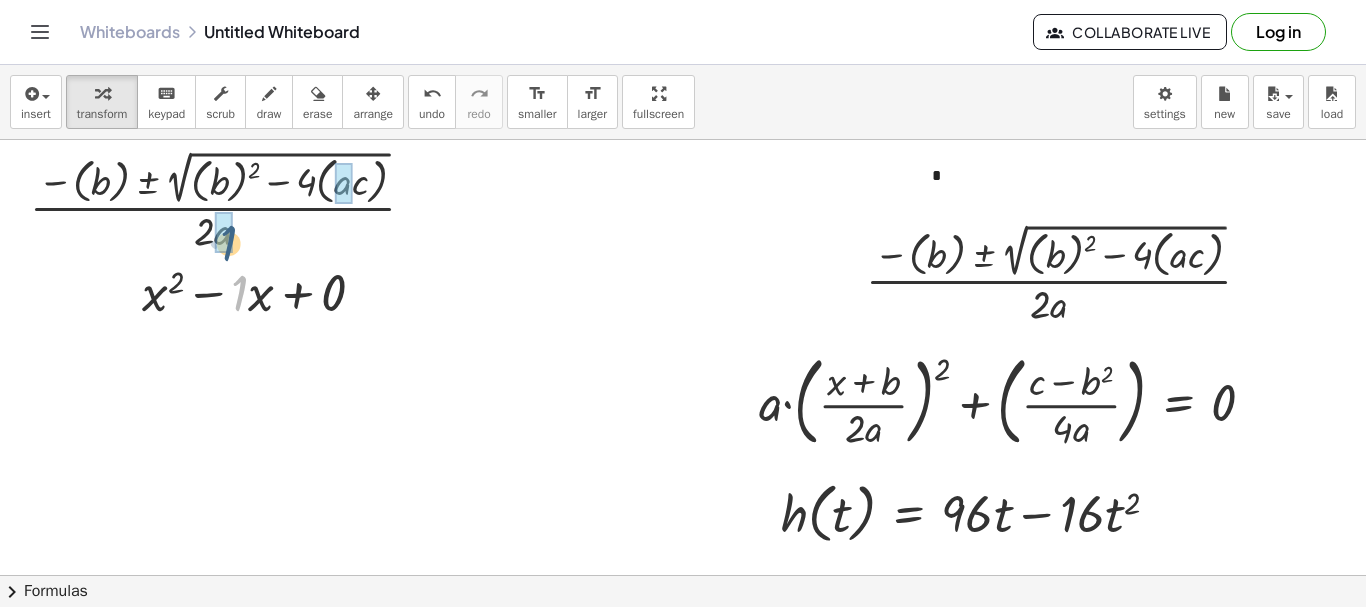 drag, startPoint x: 239, startPoint y: 297, endPoint x: 229, endPoint y: 255, distance: 43.174065 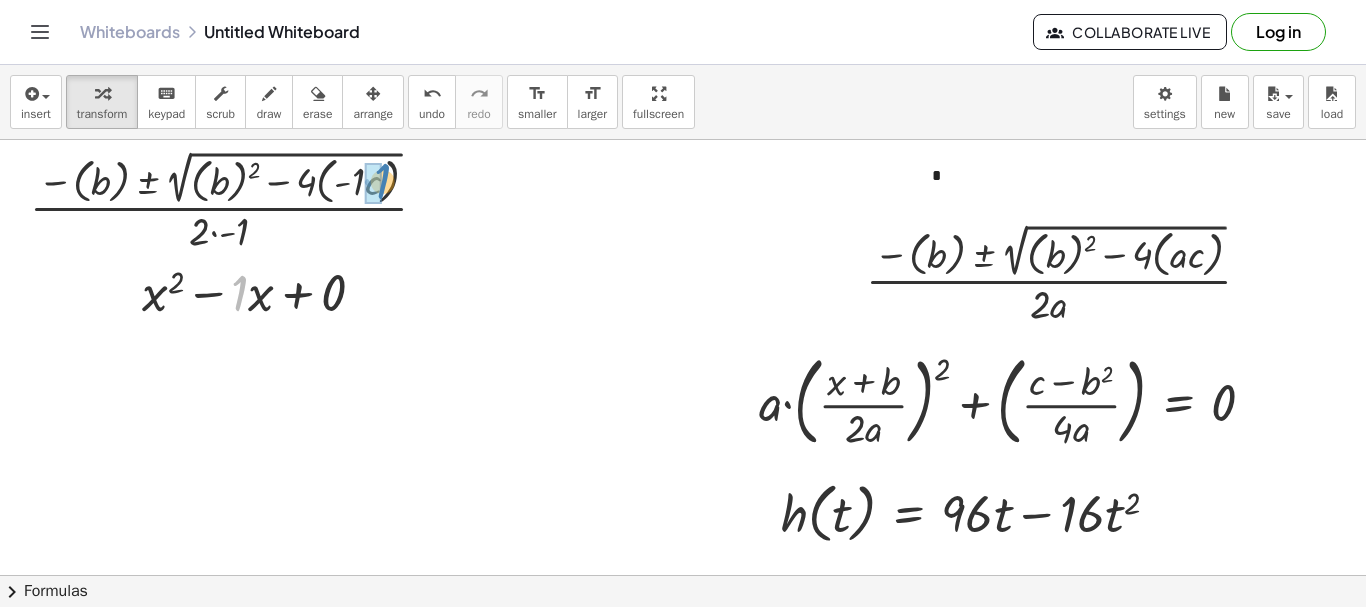 drag, startPoint x: 241, startPoint y: 302, endPoint x: 384, endPoint y: 190, distance: 181.63976 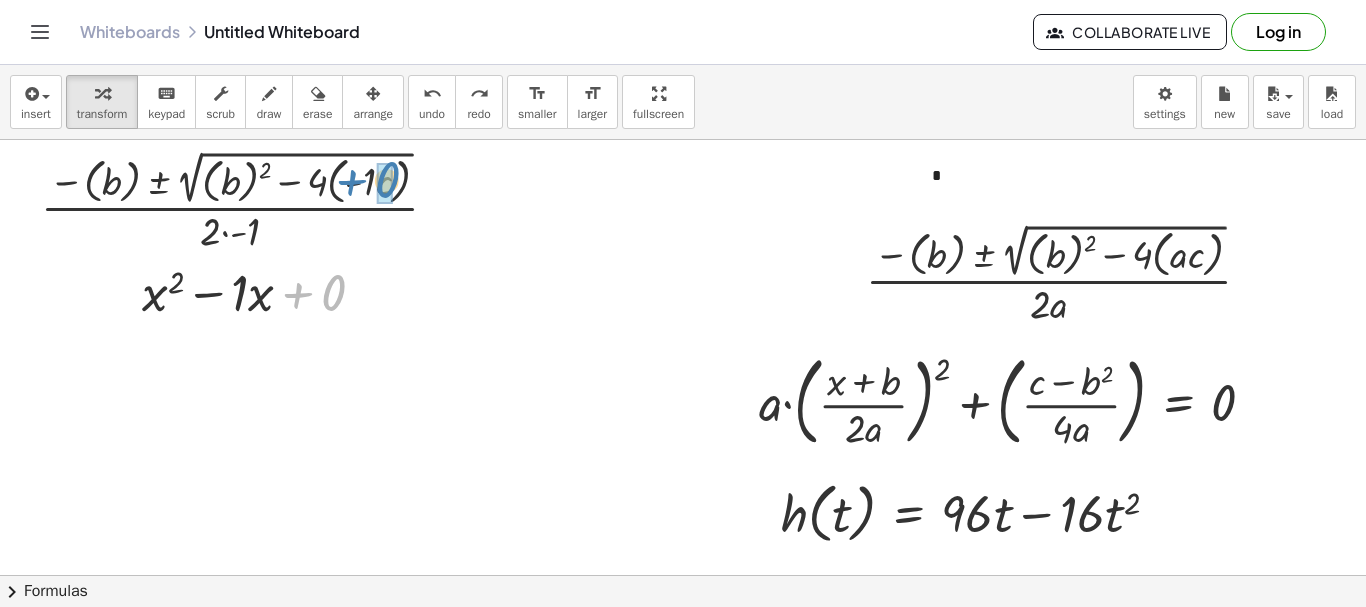 drag, startPoint x: 333, startPoint y: 299, endPoint x: 377, endPoint y: 207, distance: 101.98039 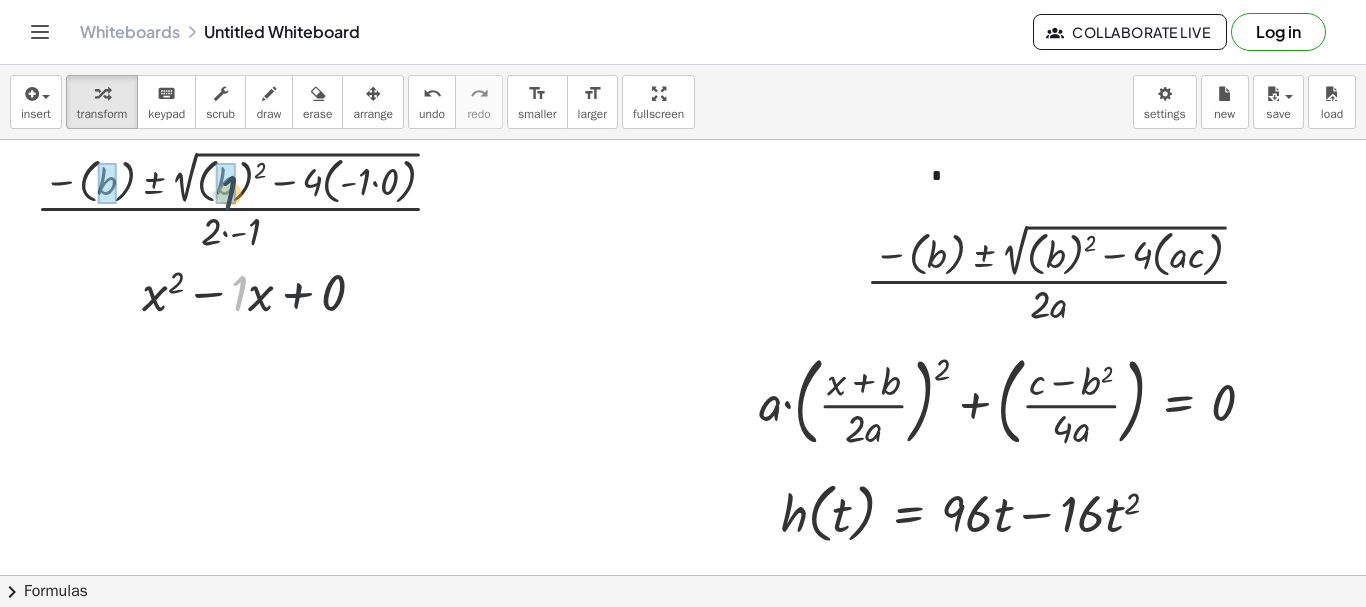 drag, startPoint x: 237, startPoint y: 292, endPoint x: 227, endPoint y: 189, distance: 103.4843 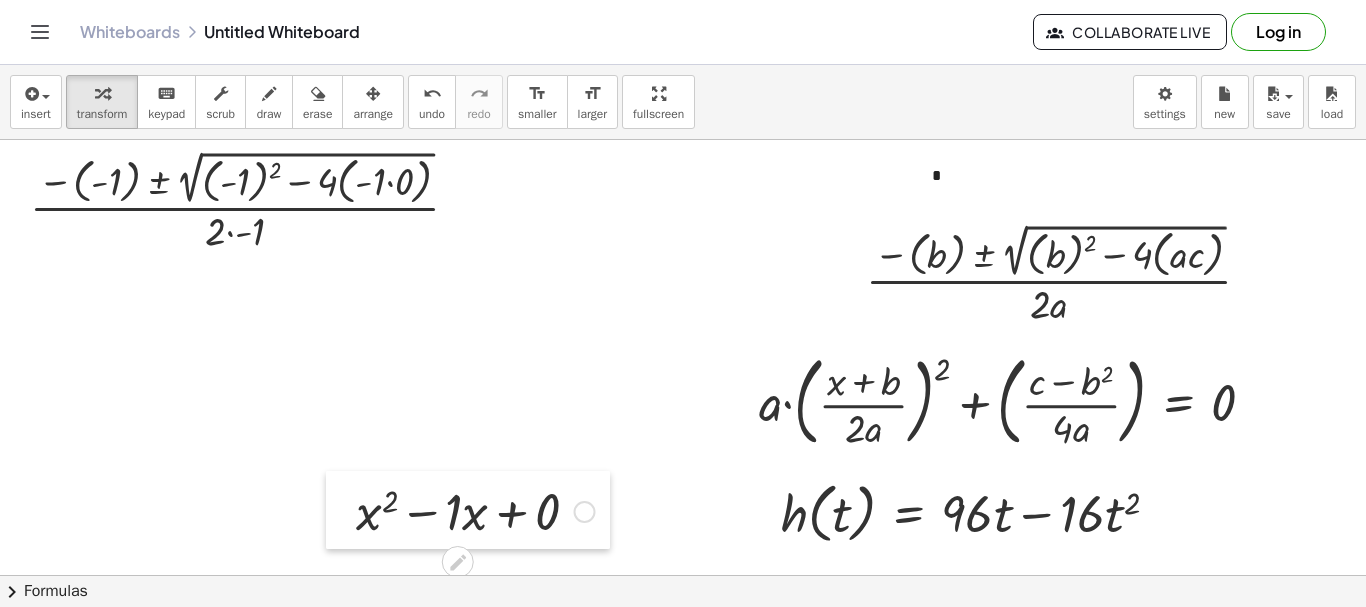 drag, startPoint x: 128, startPoint y: 285, endPoint x: 348, endPoint y: 396, distance: 246.41632 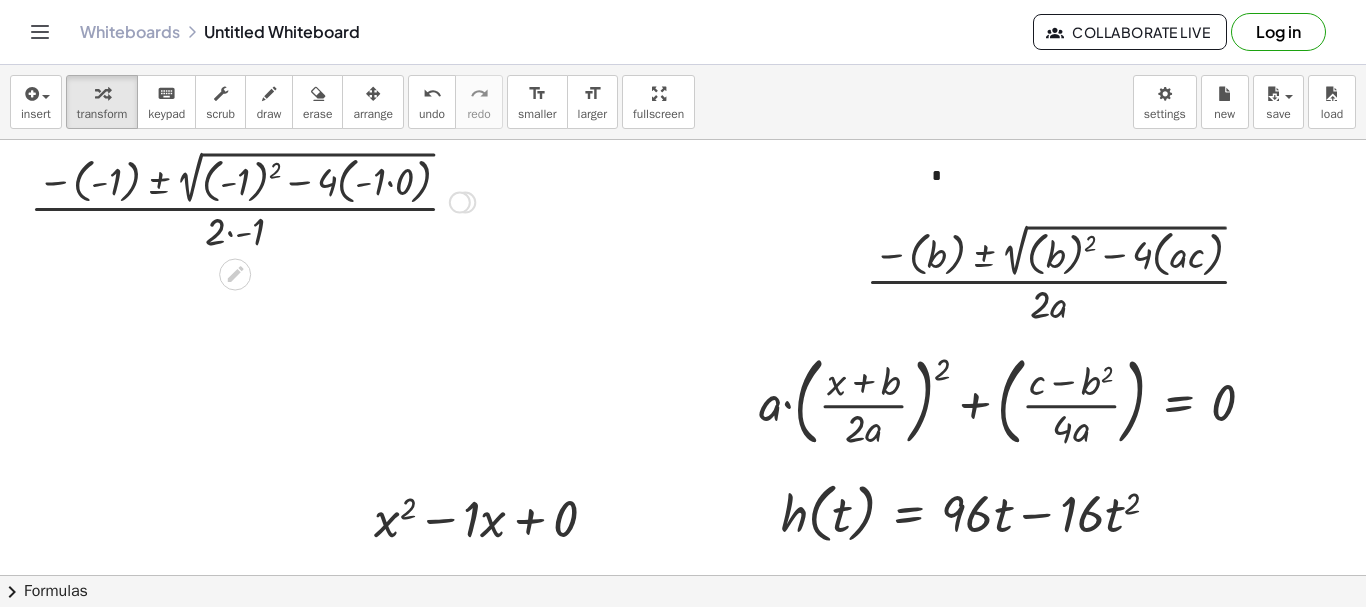 click at bounding box center (252, 200) 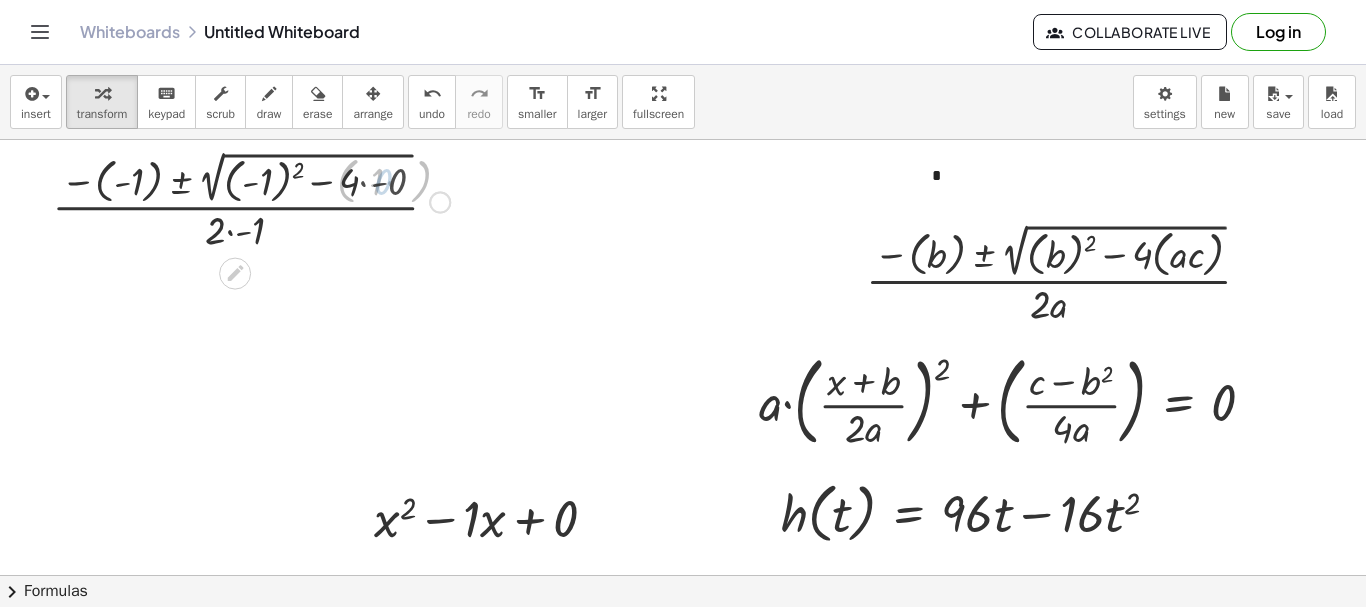 click at bounding box center [252, 200] 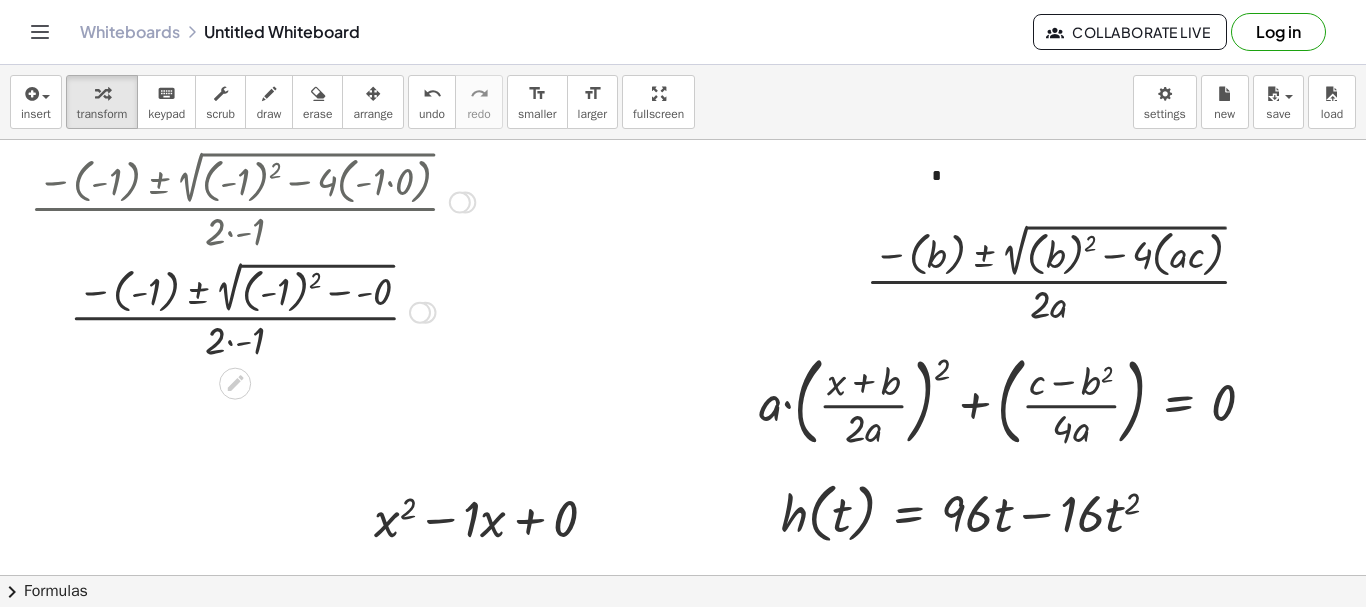 click at bounding box center [252, 310] 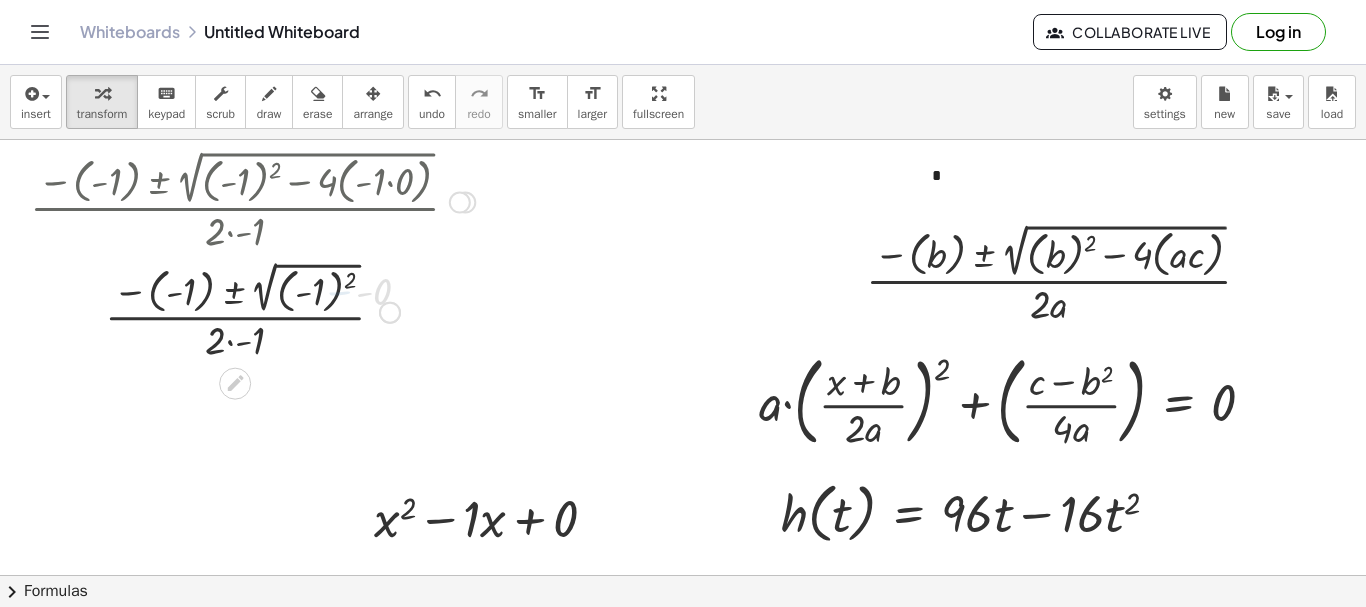 click at bounding box center [252, 310] 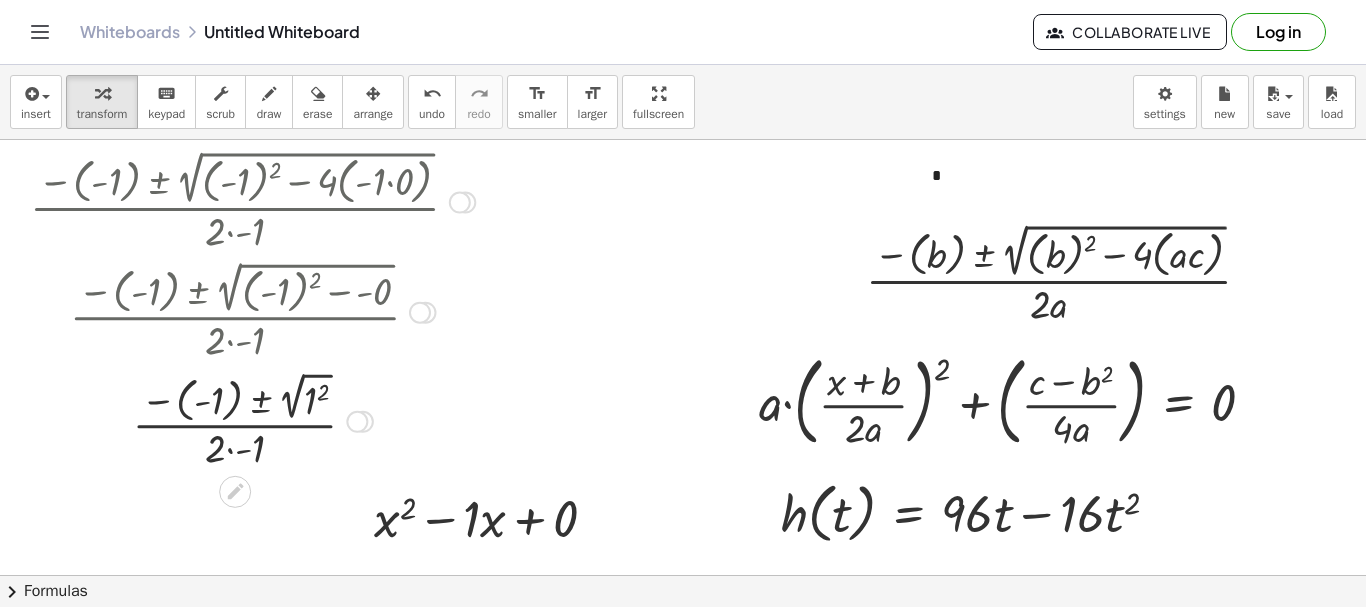 click at bounding box center [252, 419] 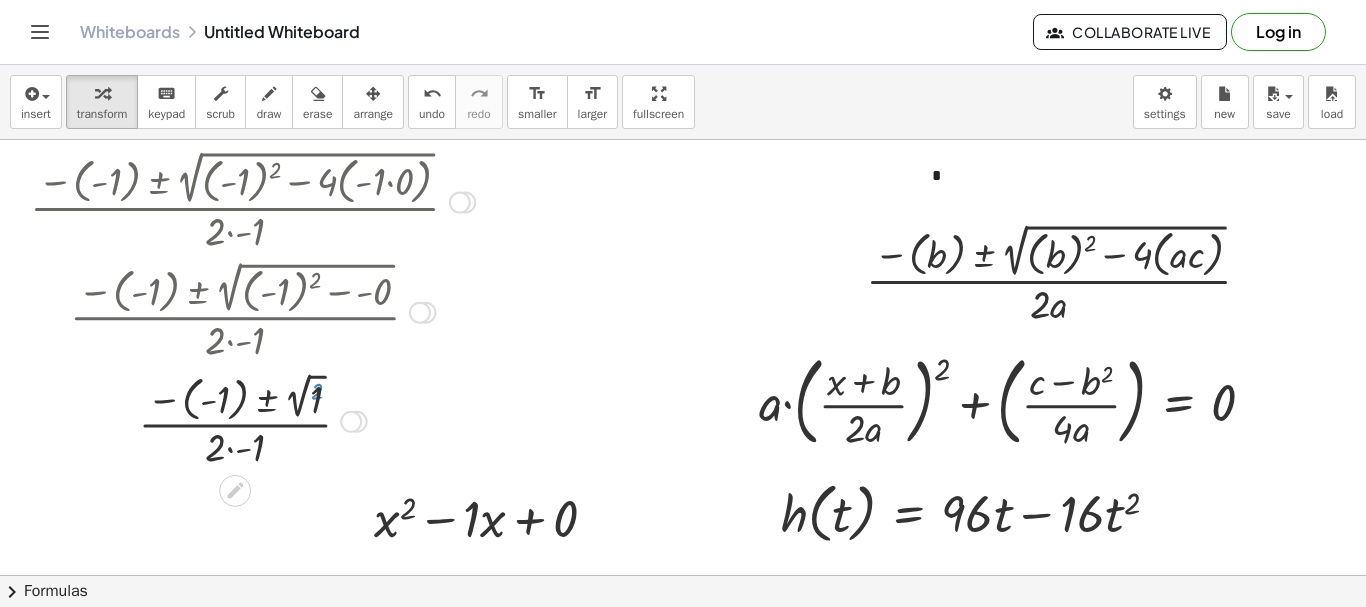 click at bounding box center [252, 419] 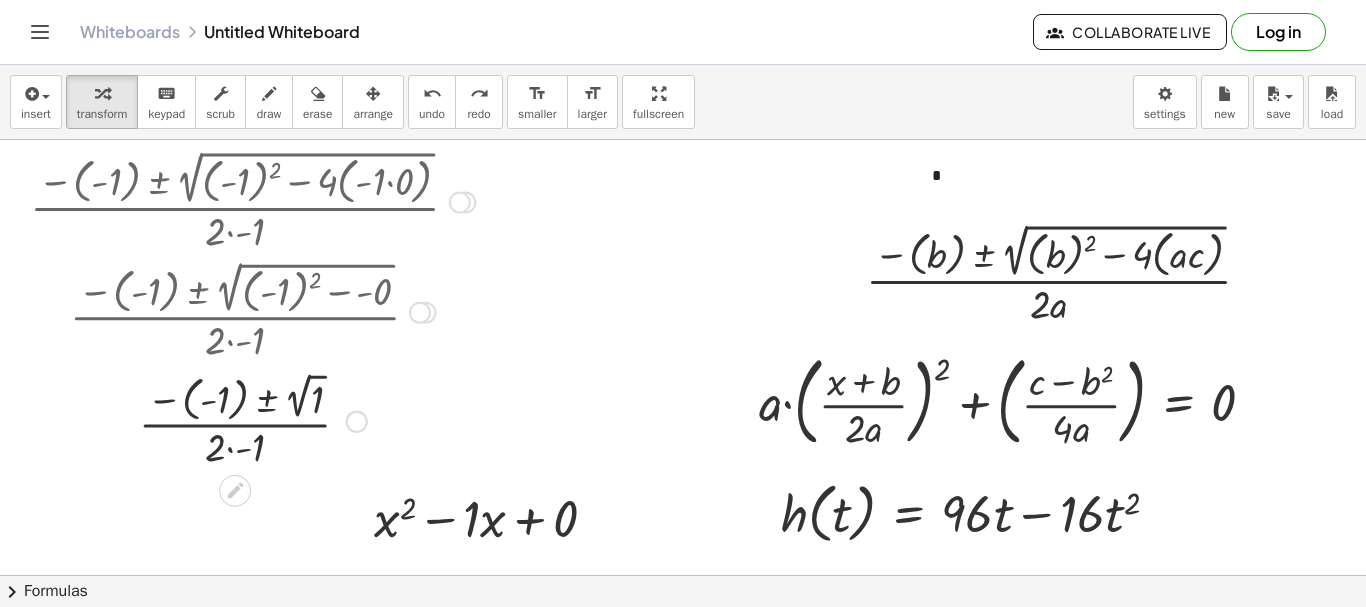 click at bounding box center (253, 419) 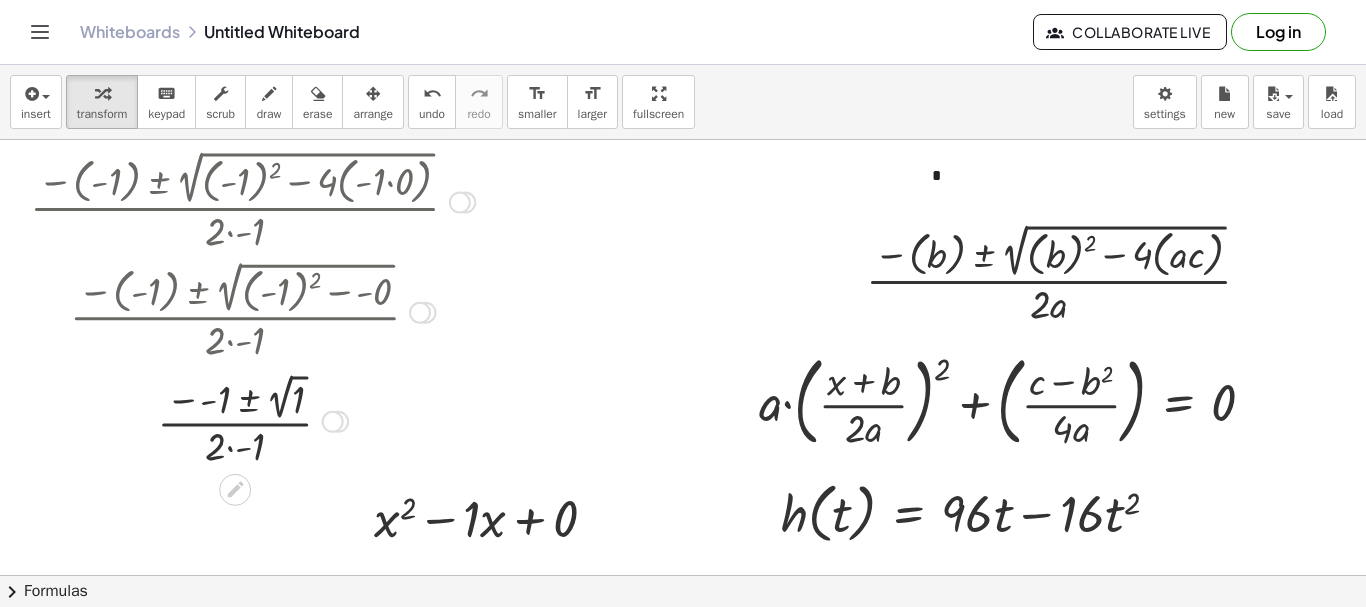 click at bounding box center [252, 420] 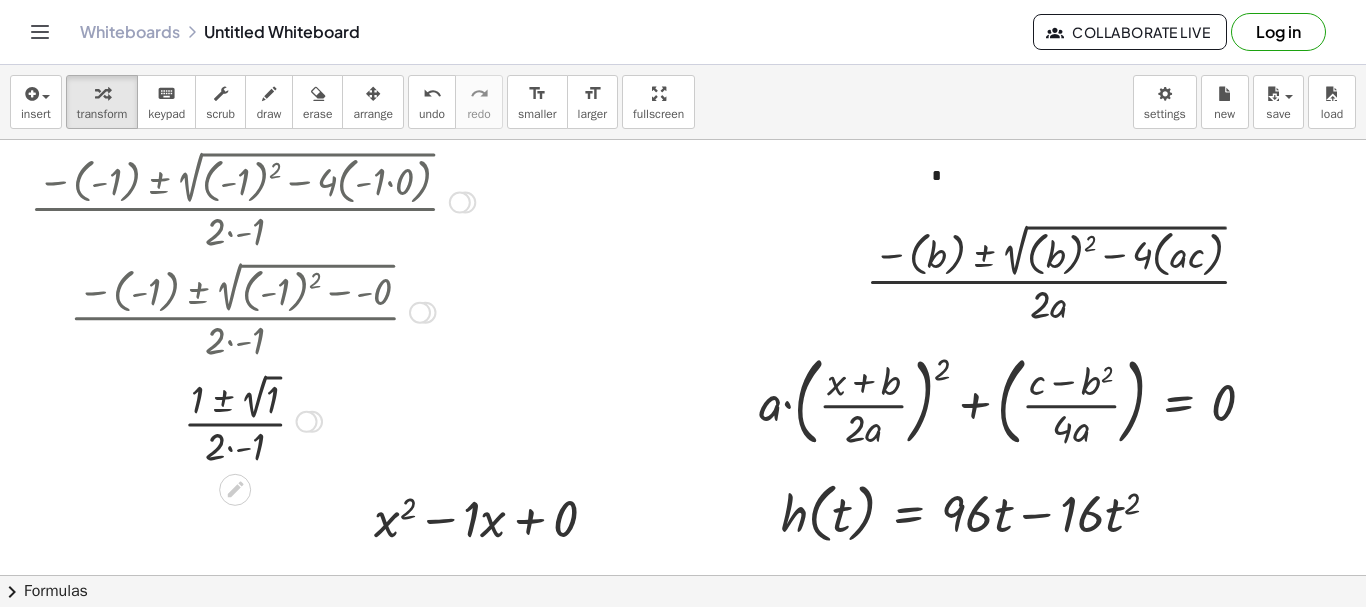 click at bounding box center [252, 420] 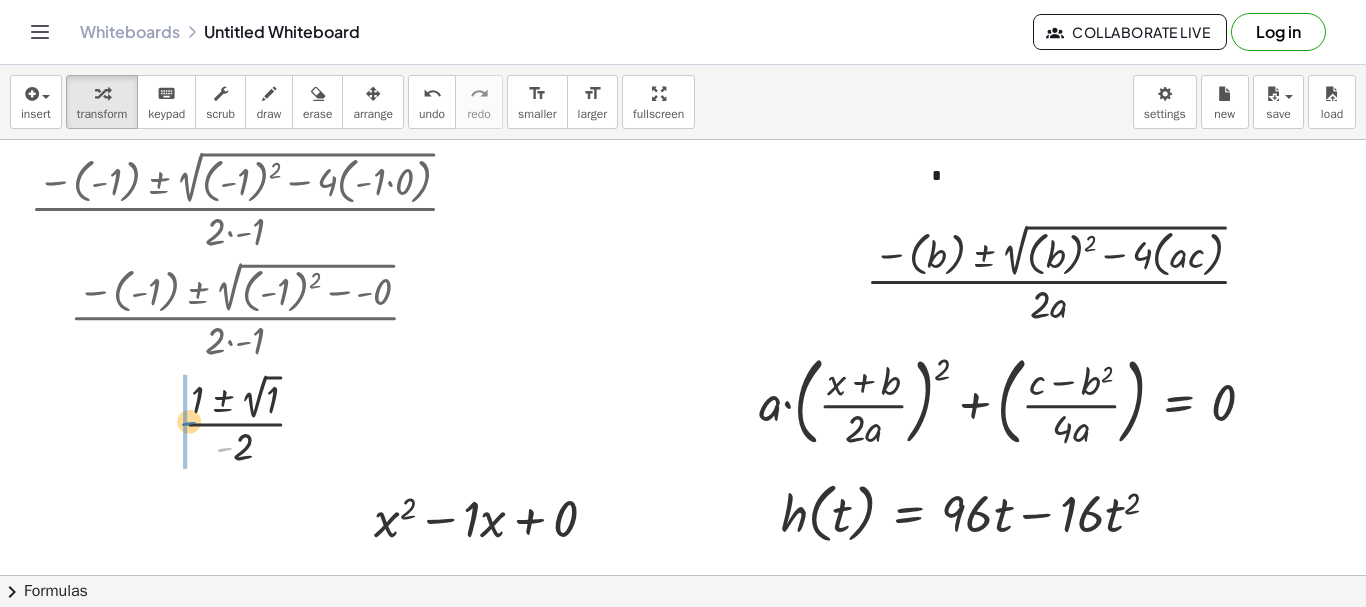 drag, startPoint x: 222, startPoint y: 453, endPoint x: 185, endPoint y: 427, distance: 45.221676 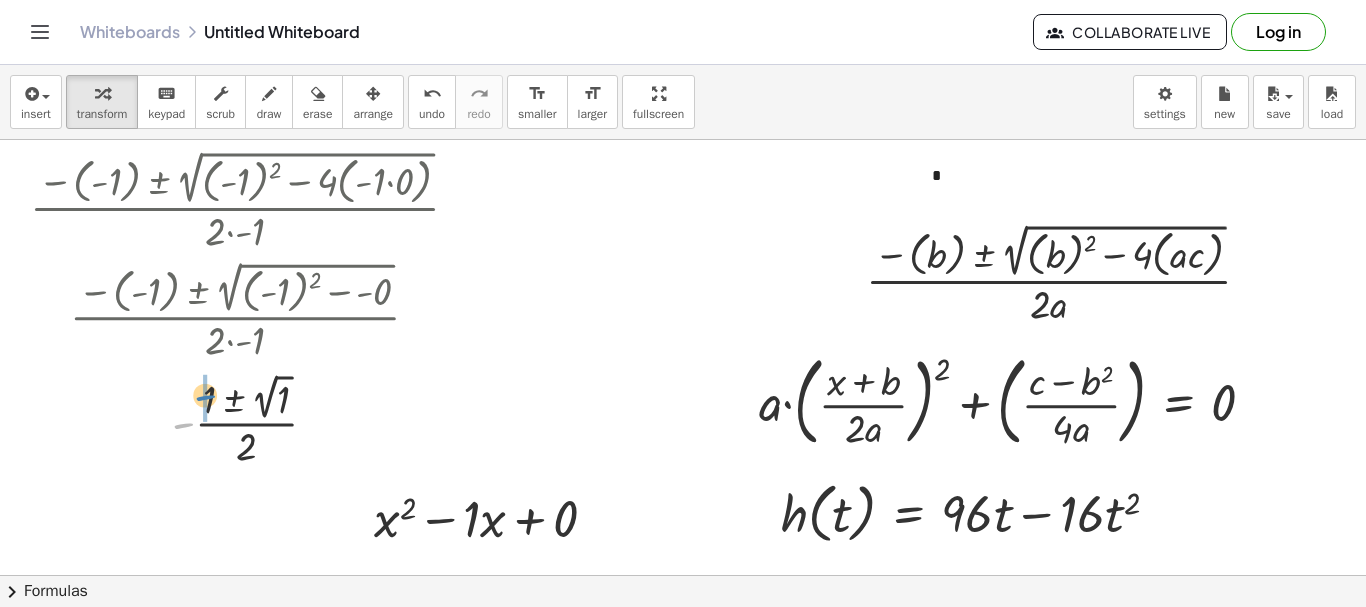 drag, startPoint x: 181, startPoint y: 424, endPoint x: 203, endPoint y: 397, distance: 34.828148 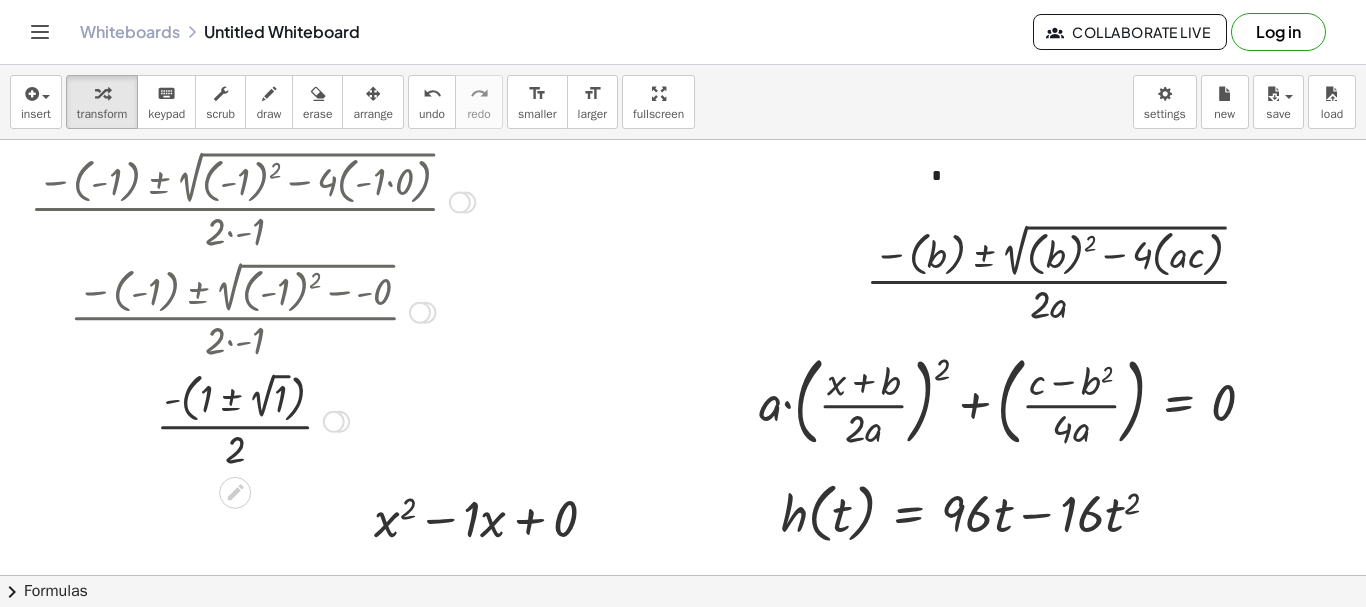 click at bounding box center (252, 419) 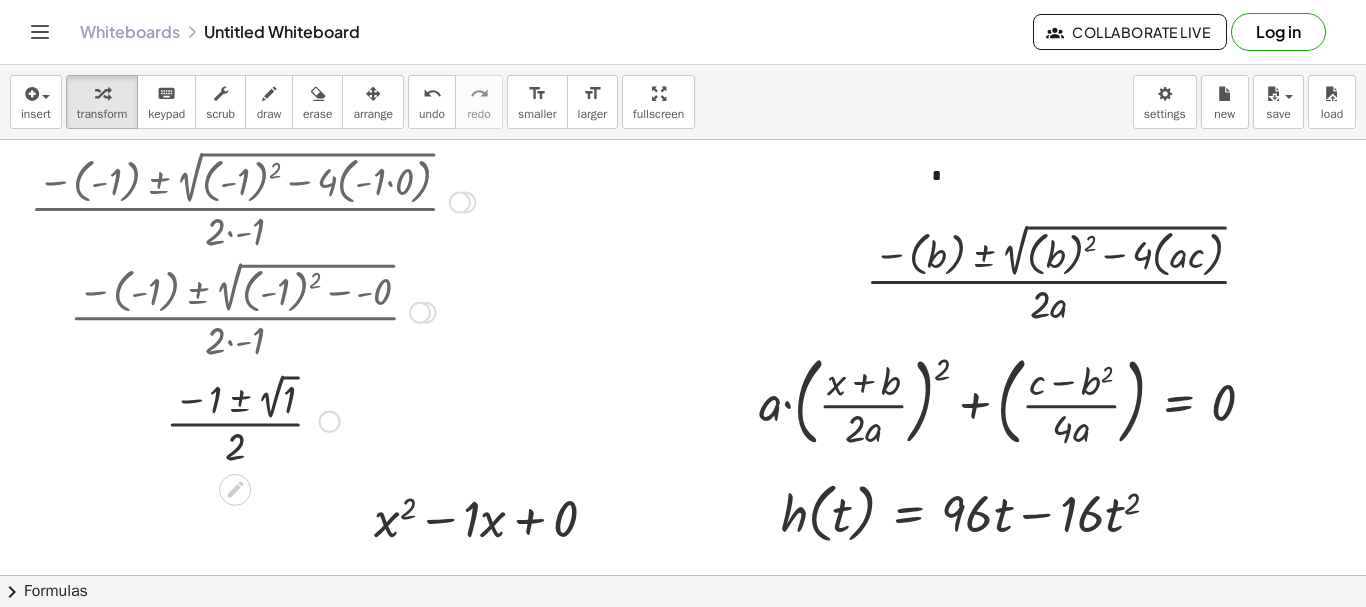 click at bounding box center (252, 420) 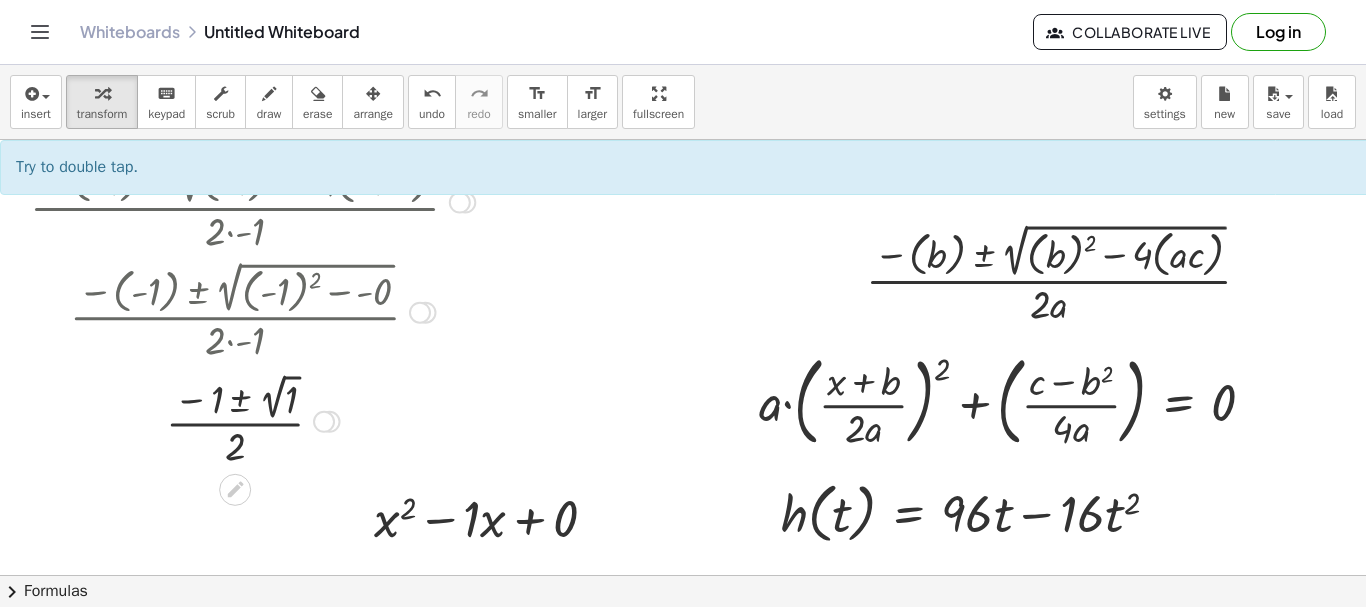click at bounding box center (252, 420) 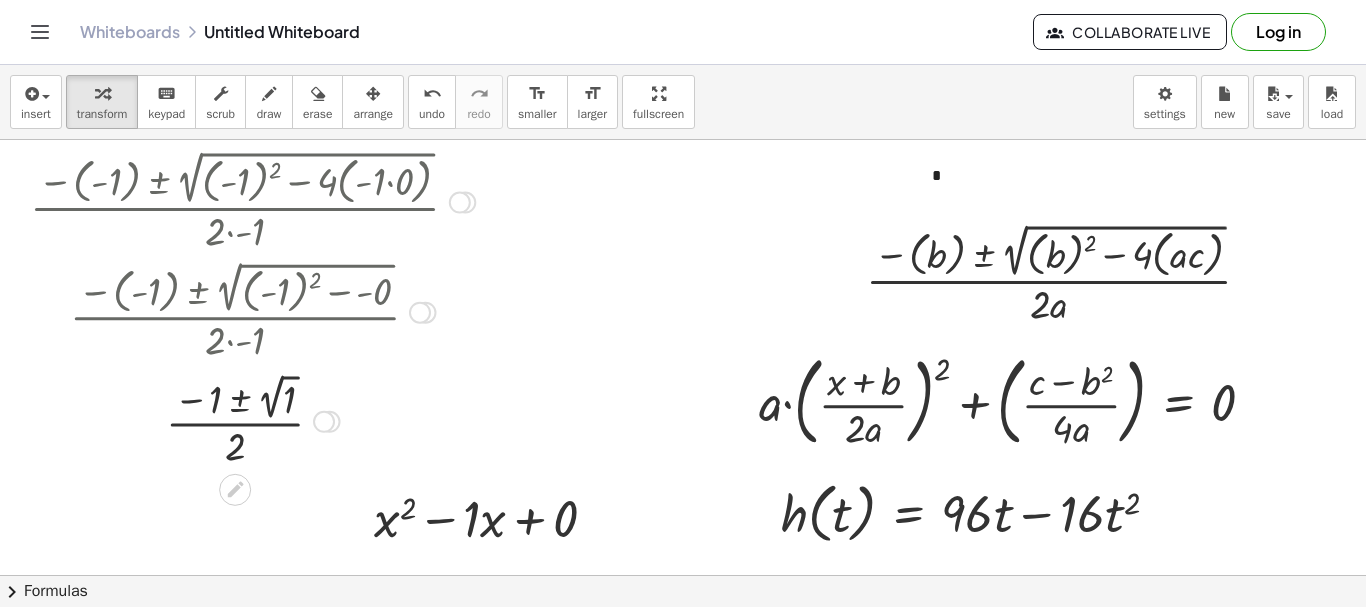 click at bounding box center [252, 420] 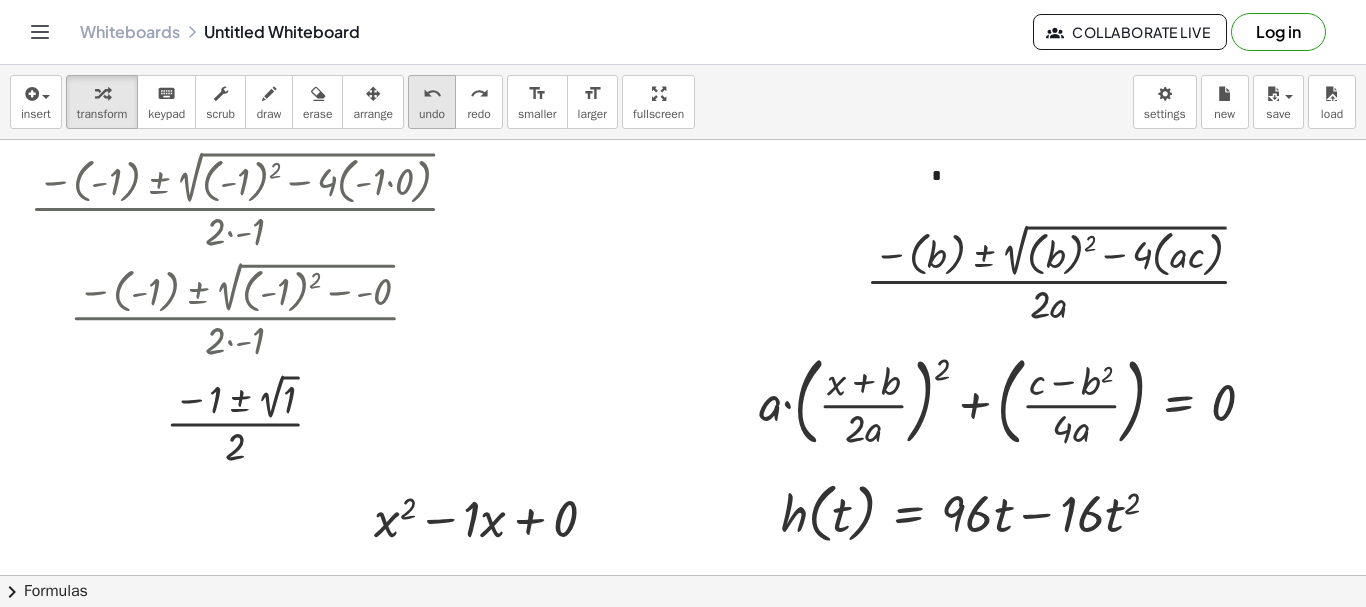 drag, startPoint x: 419, startPoint y: 85, endPoint x: 401, endPoint y: 91, distance: 18.973665 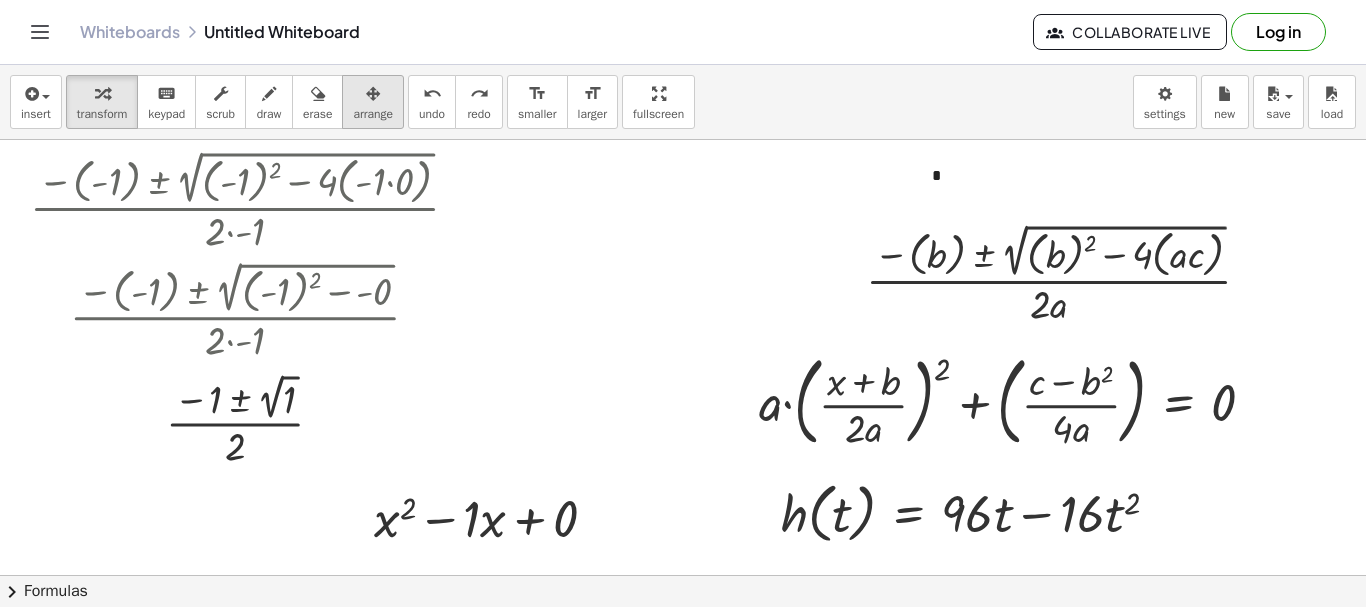 click on "undo undo" at bounding box center (432, 102) 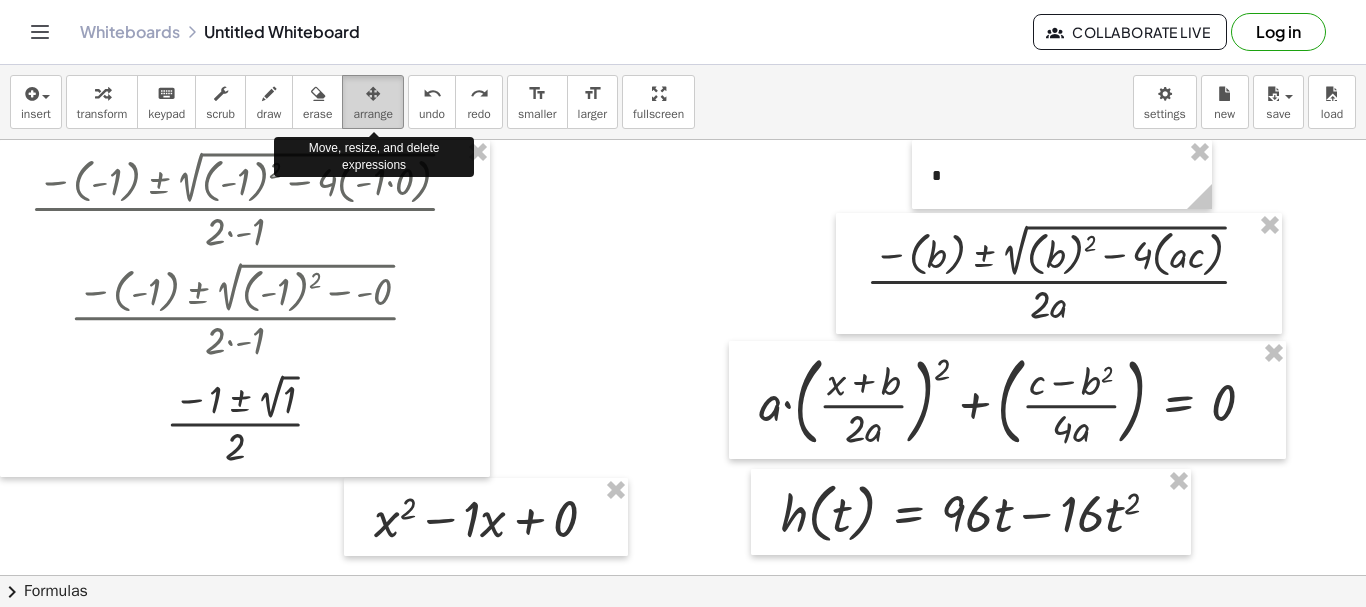 click on "arrange" at bounding box center (373, 102) 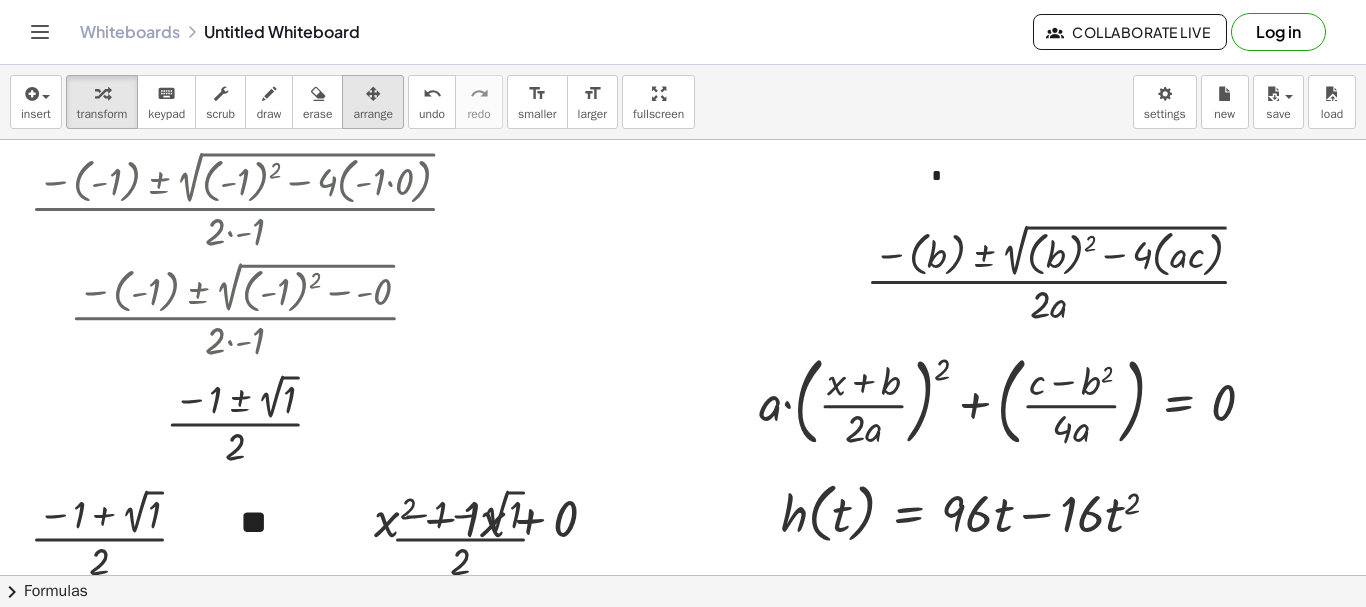 click on "arrange" at bounding box center (373, 114) 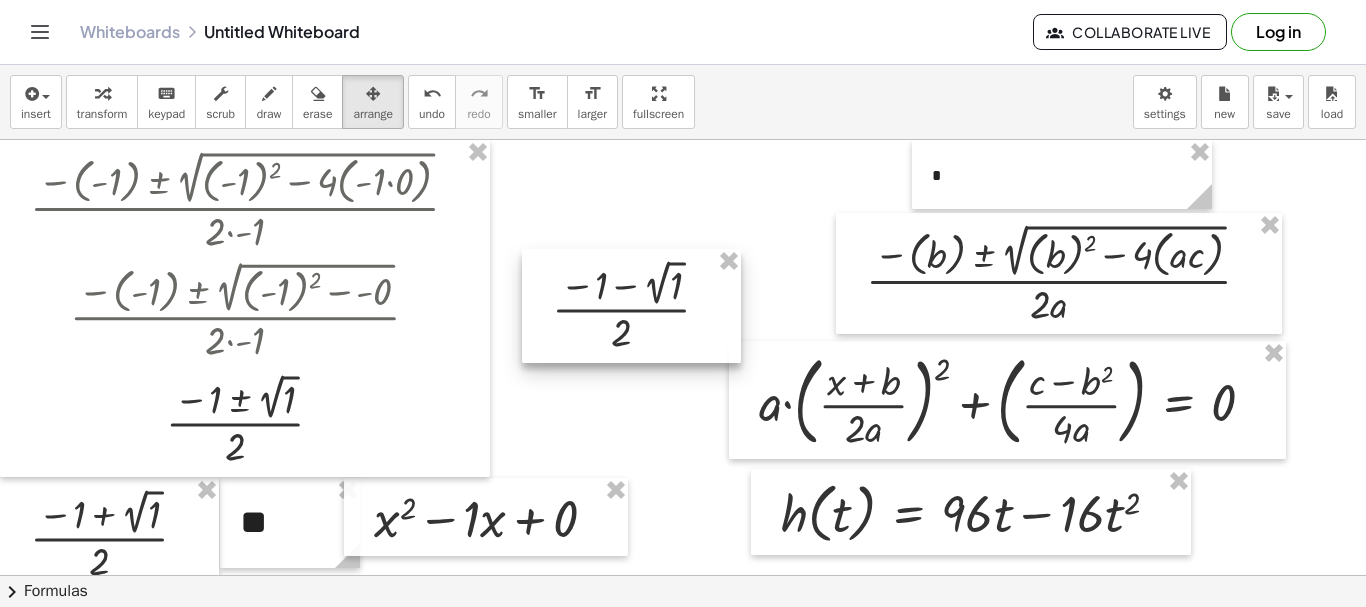 drag, startPoint x: 444, startPoint y: 531, endPoint x: 605, endPoint y: 303, distance: 279.1147 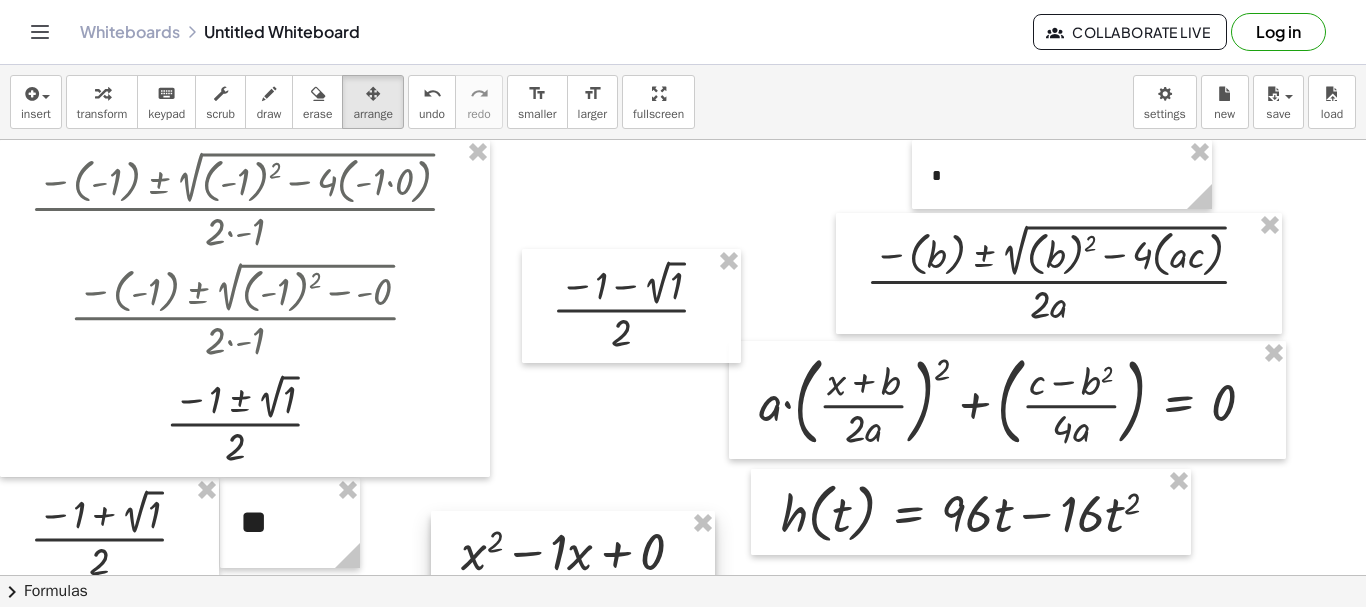 drag, startPoint x: 529, startPoint y: 507, endPoint x: 744, endPoint y: 578, distance: 226.41997 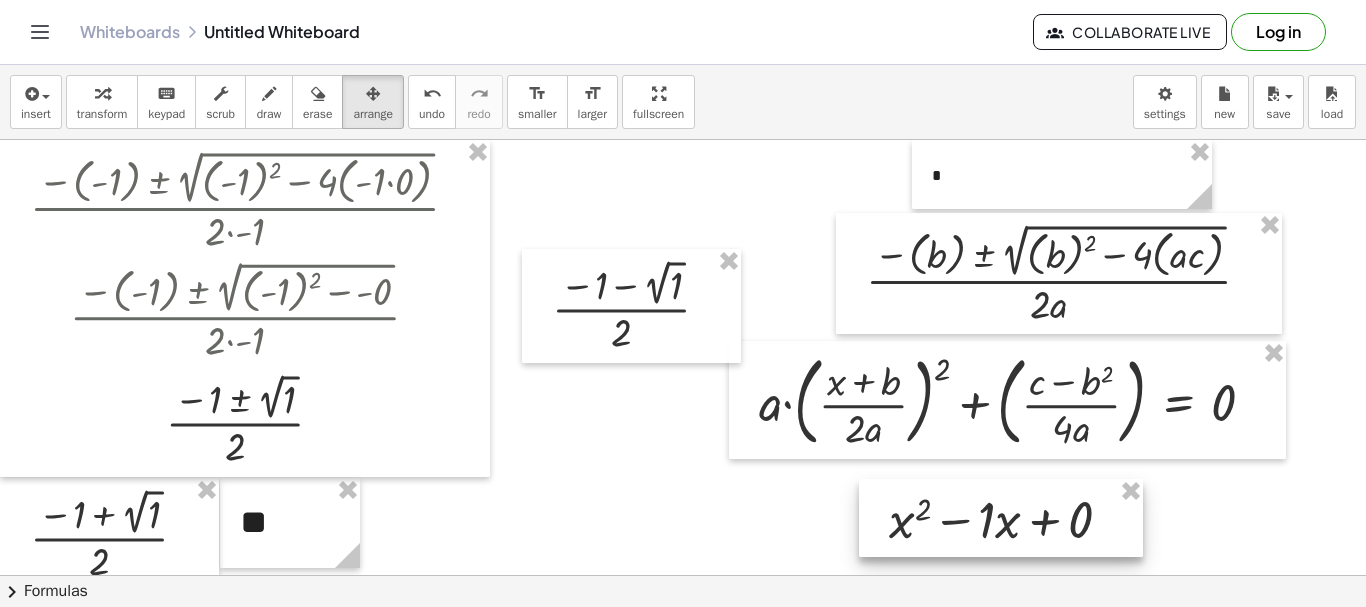 drag, startPoint x: 672, startPoint y: 552, endPoint x: 988, endPoint y: 483, distance: 323.44553 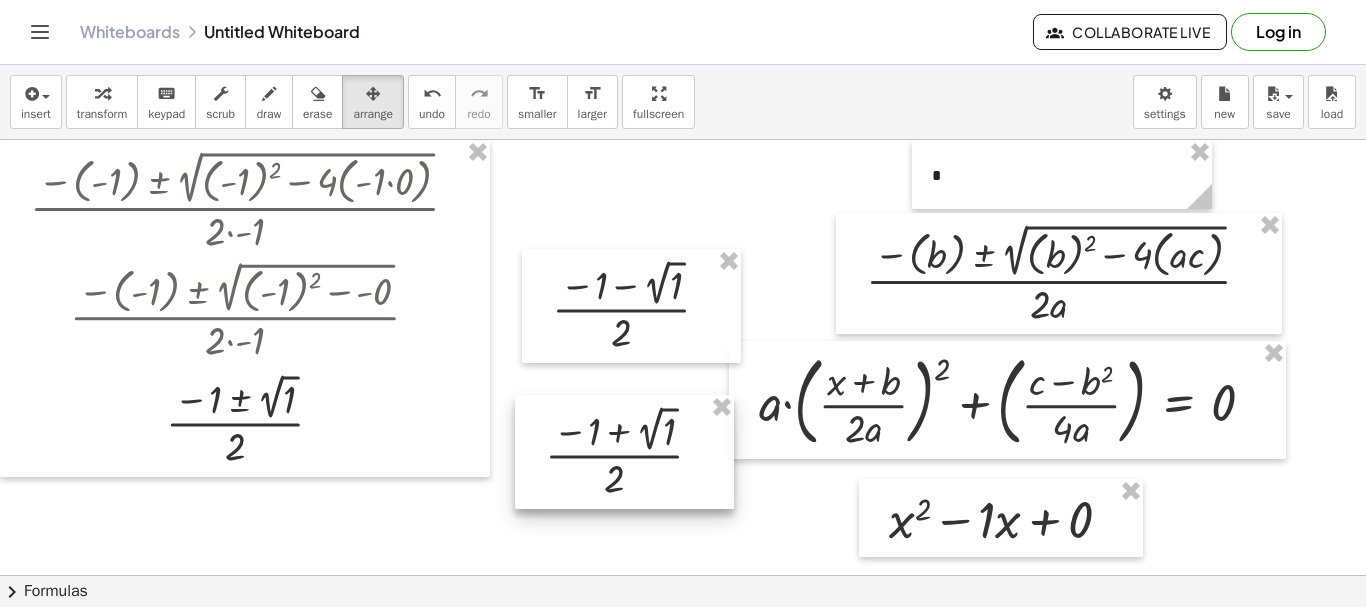 drag, startPoint x: 148, startPoint y: 527, endPoint x: 662, endPoint y: 444, distance: 520.65826 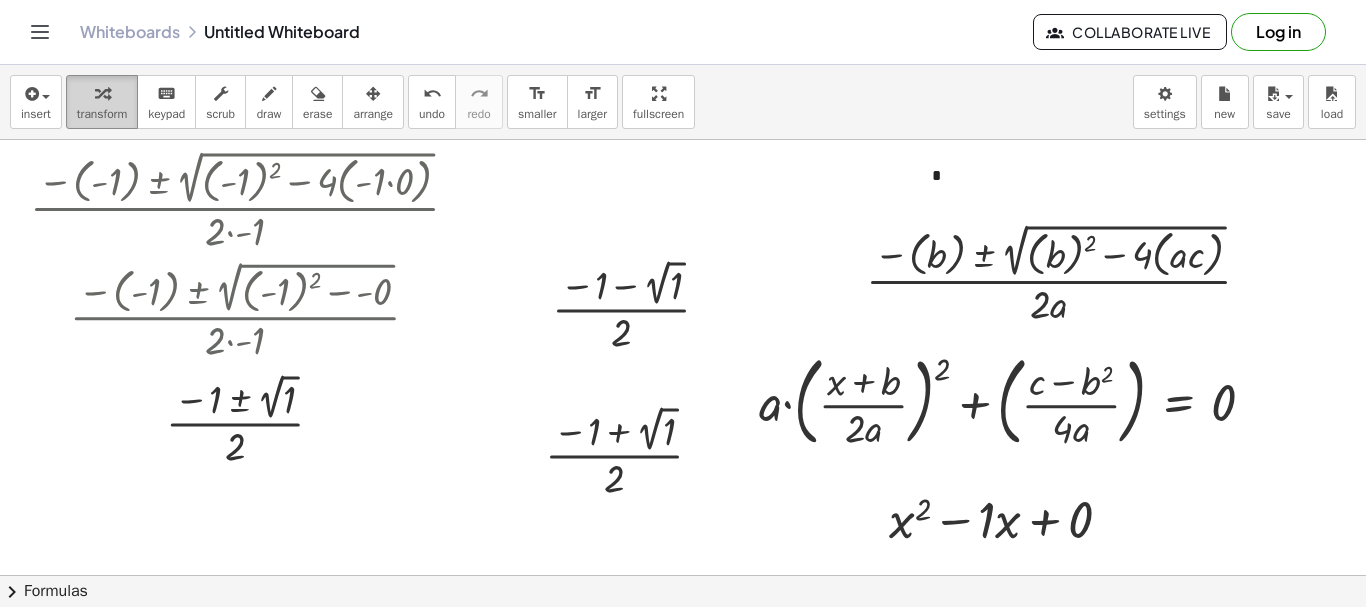 click at bounding box center (102, 93) 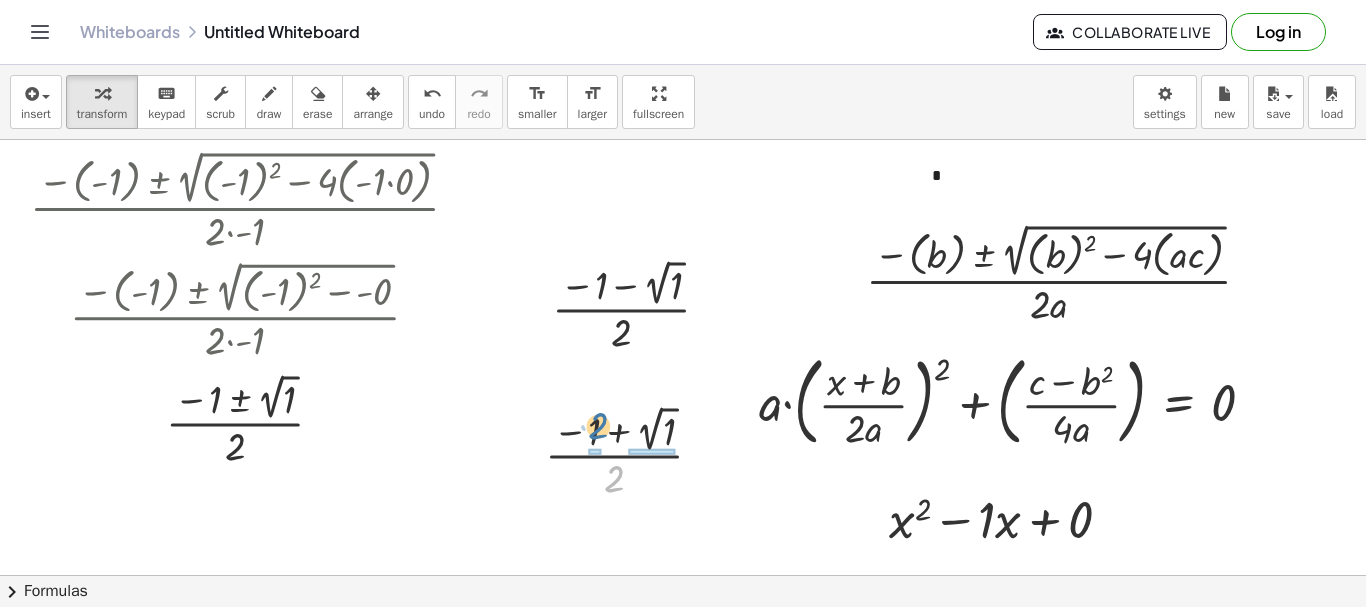 drag, startPoint x: 612, startPoint y: 488, endPoint x: 596, endPoint y: 435, distance: 55.362442 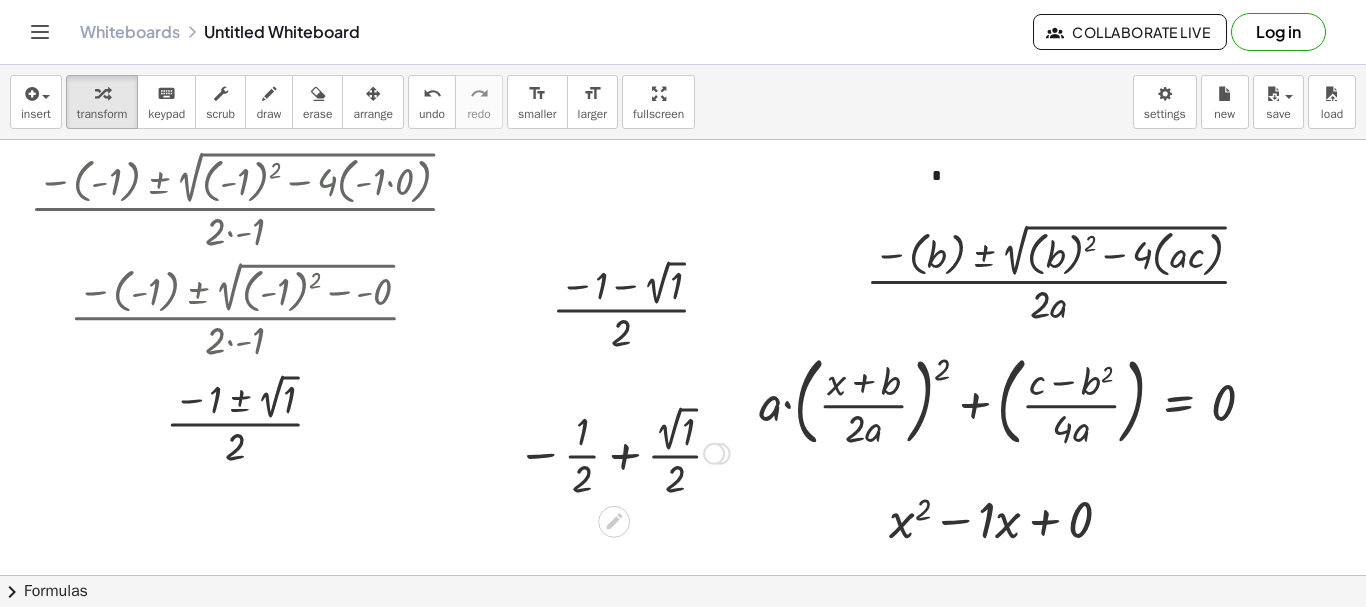 click at bounding box center (623, 452) 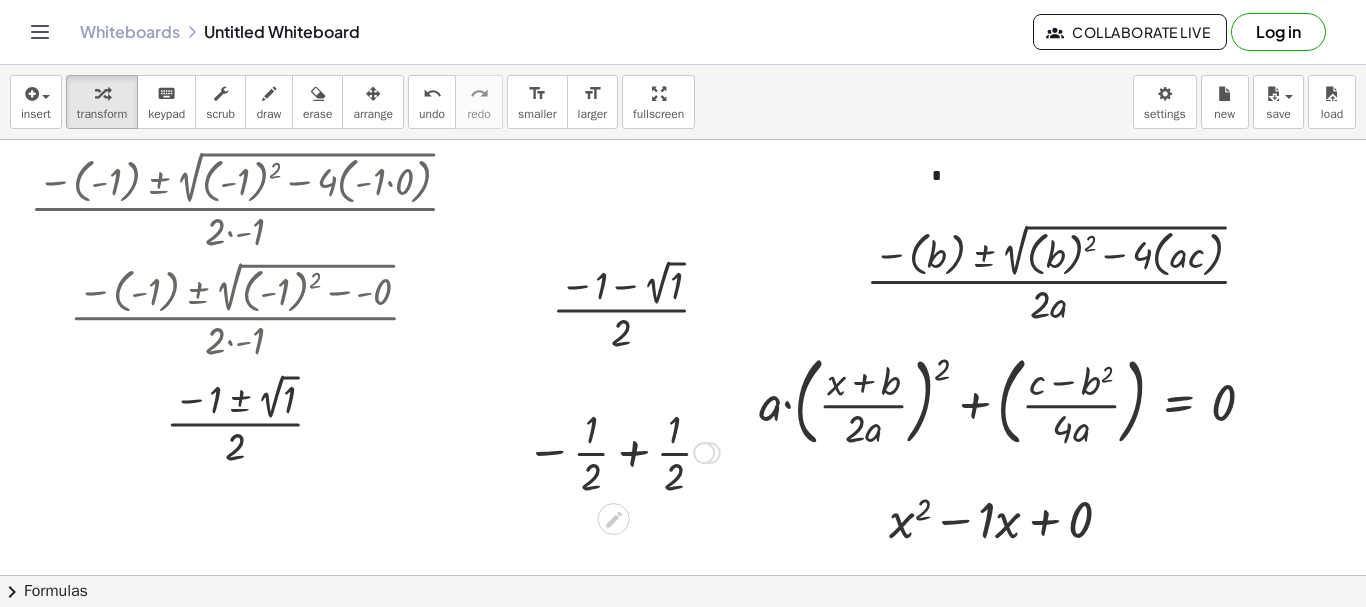 click at bounding box center (623, 451) 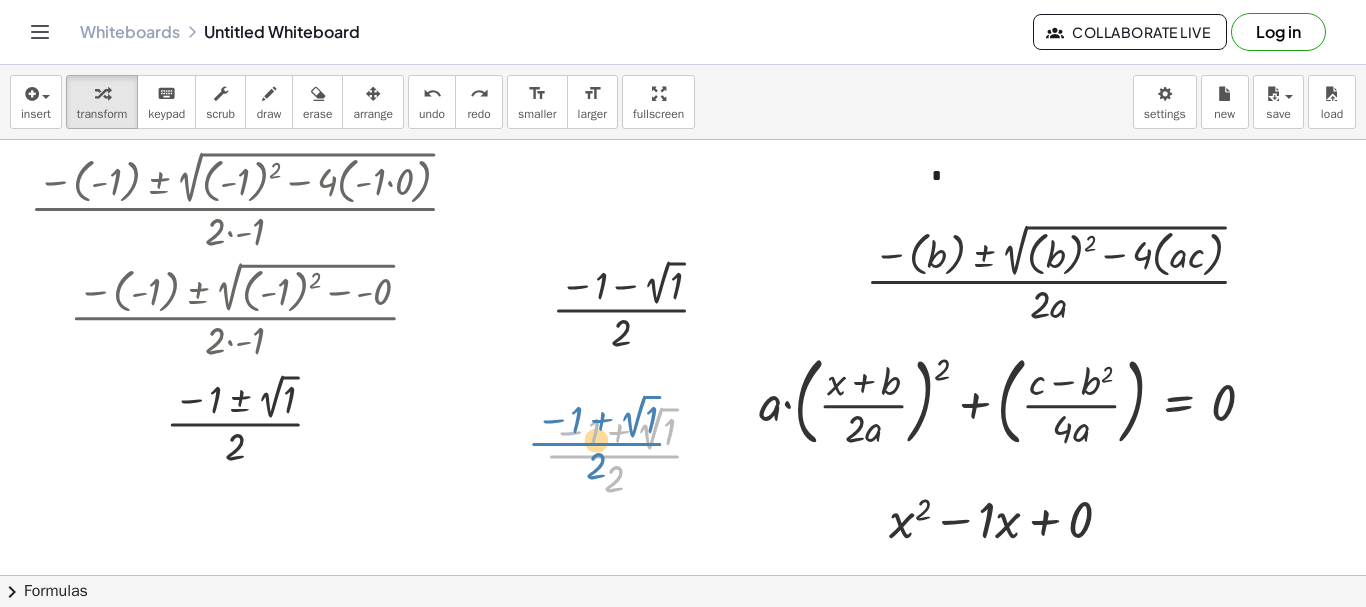 drag, startPoint x: 550, startPoint y: 456, endPoint x: 534, endPoint y: 445, distance: 19.416489 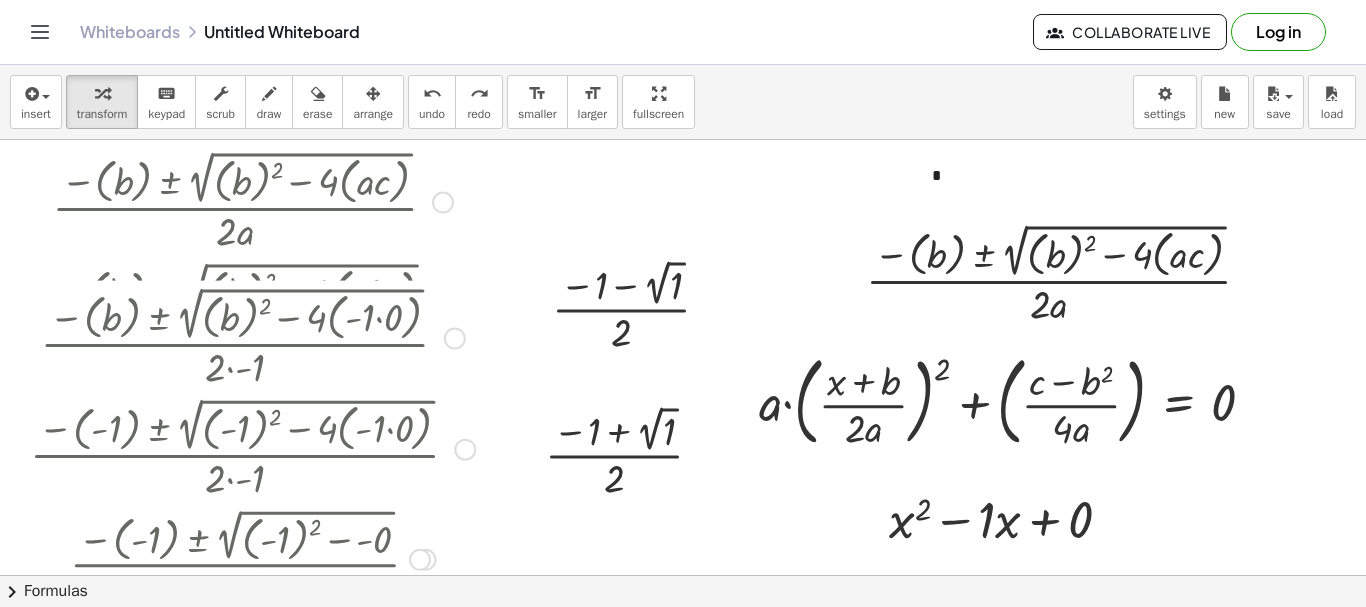 drag, startPoint x: 457, startPoint y: 202, endPoint x: 415, endPoint y: 527, distance: 327.7026 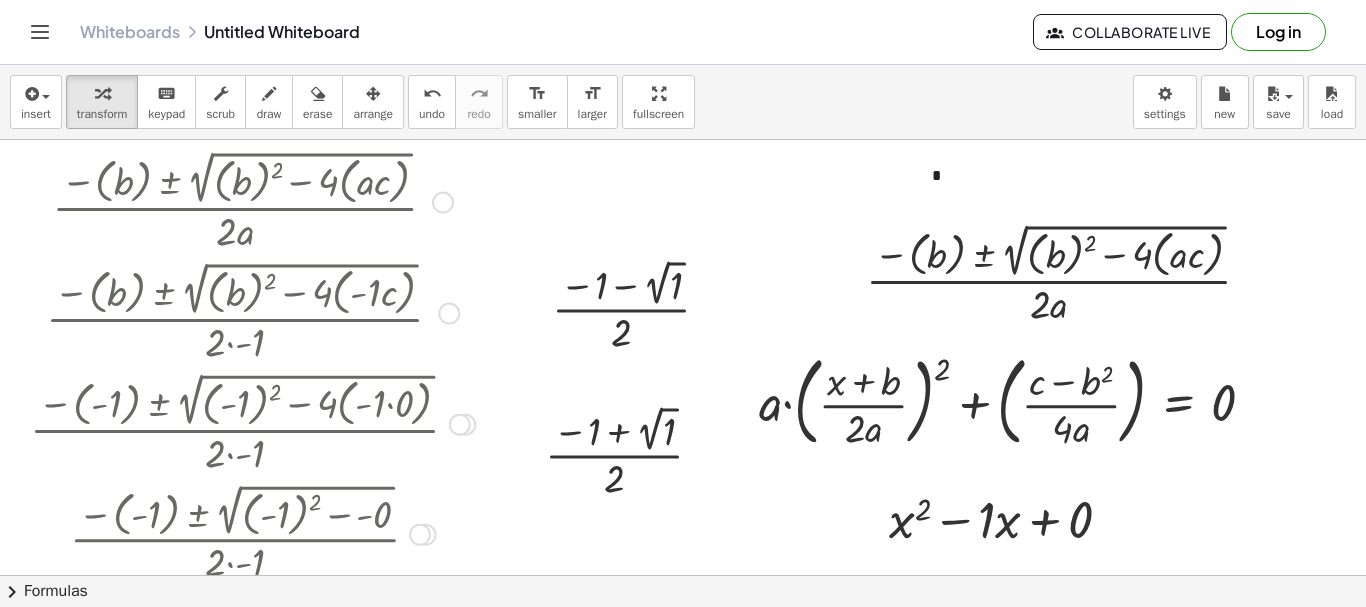 click at bounding box center (443, 203) 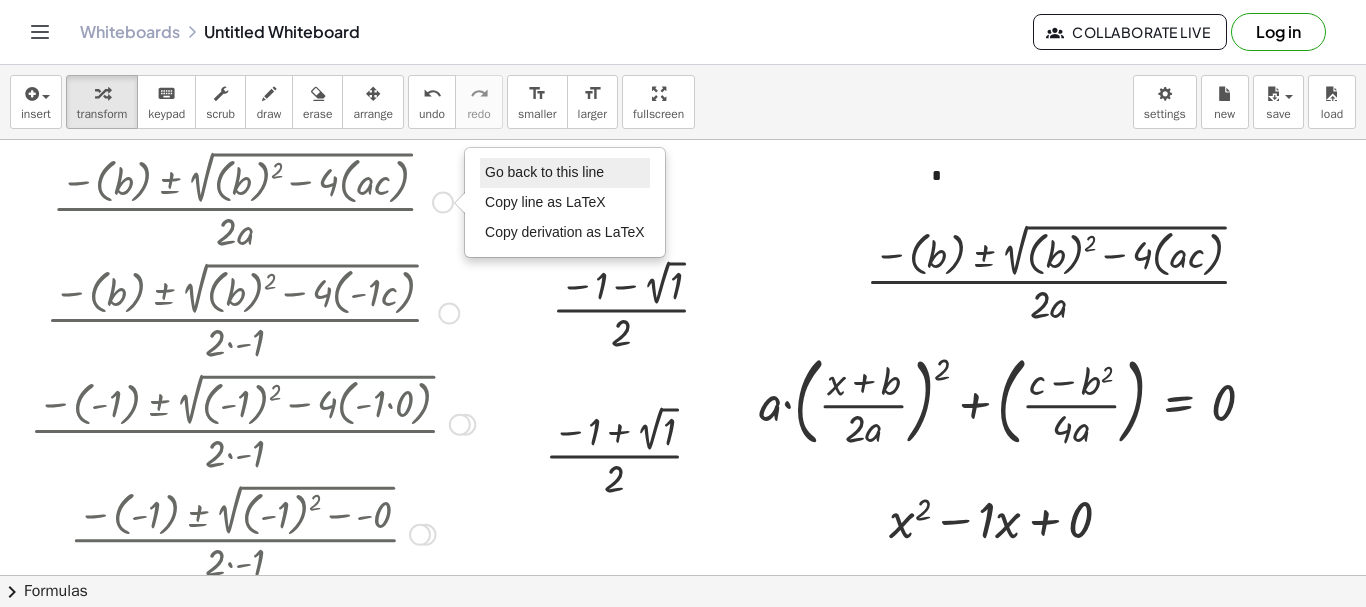 click on "Go back to this line" at bounding box center (544, 172) 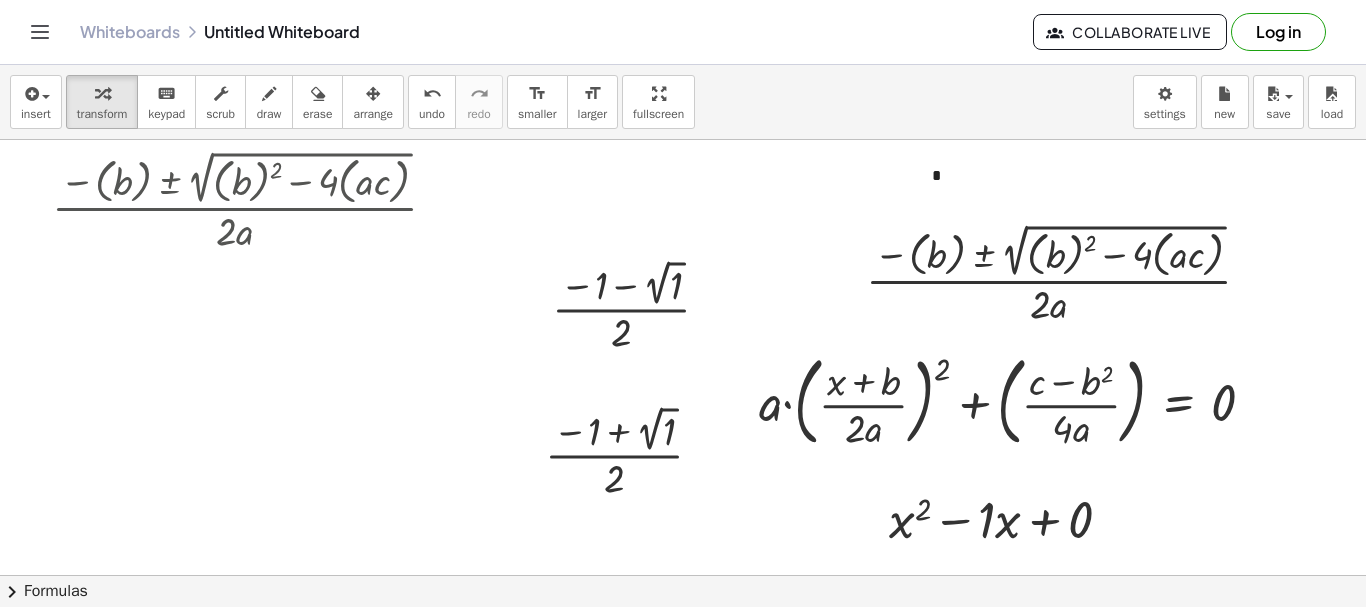 click at bounding box center [768, 640] 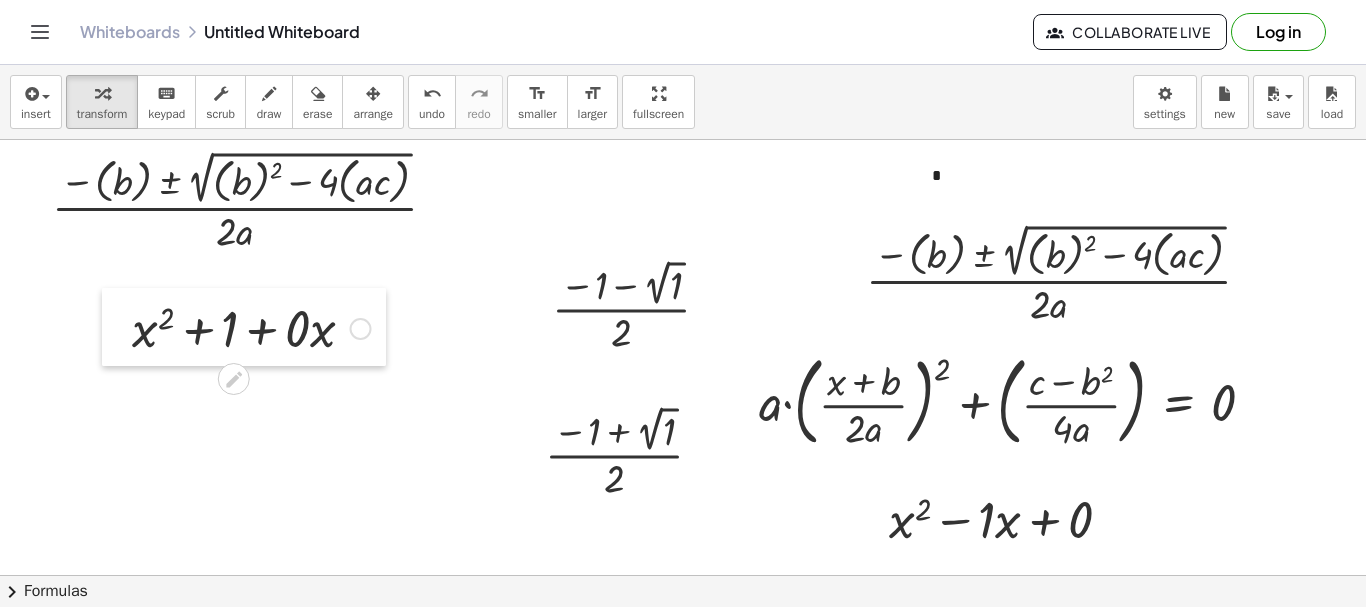 drag, startPoint x: 313, startPoint y: 499, endPoint x: 109, endPoint y: 323, distance: 269.42902 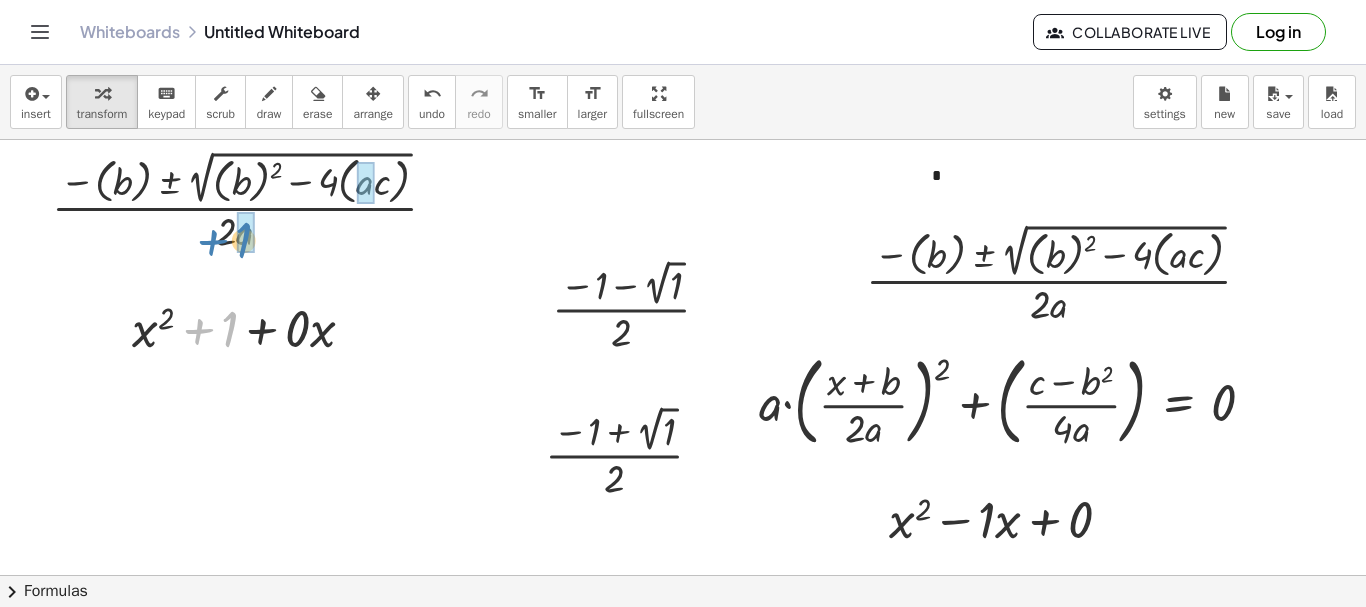 drag, startPoint x: 227, startPoint y: 328, endPoint x: 241, endPoint y: 239, distance: 90.0944 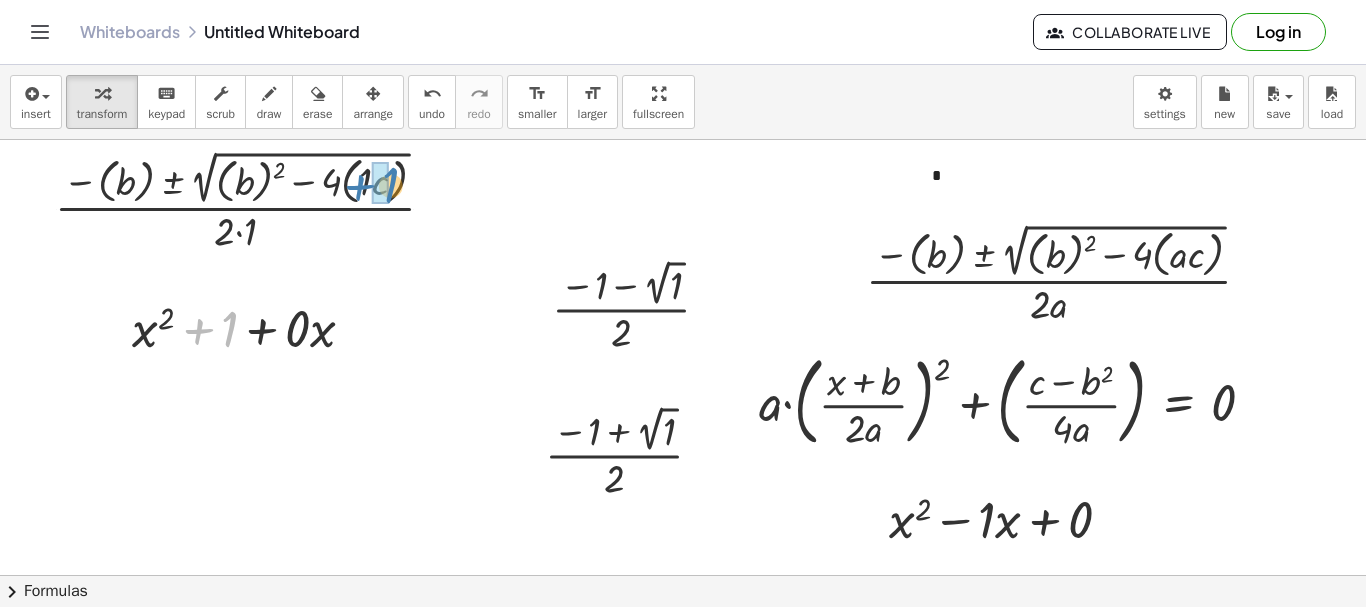 drag, startPoint x: 227, startPoint y: 334, endPoint x: 388, endPoint y: 190, distance: 216.00232 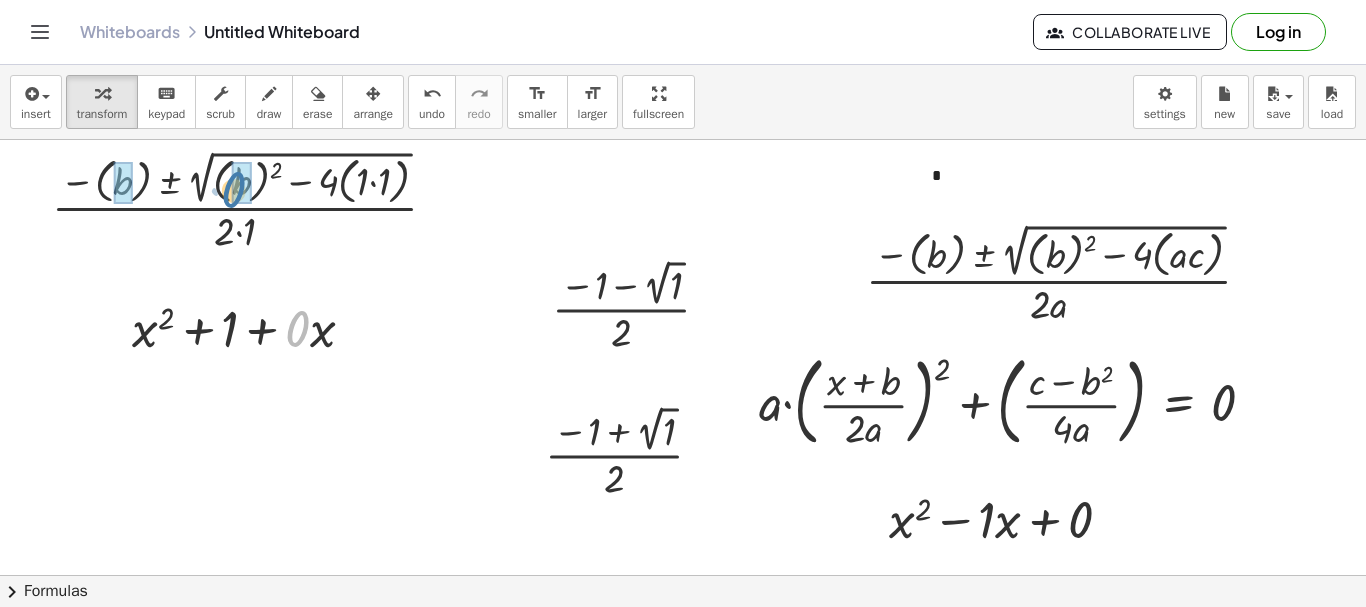 drag, startPoint x: 260, startPoint y: 209, endPoint x: 236, endPoint y: 183, distance: 35.383614 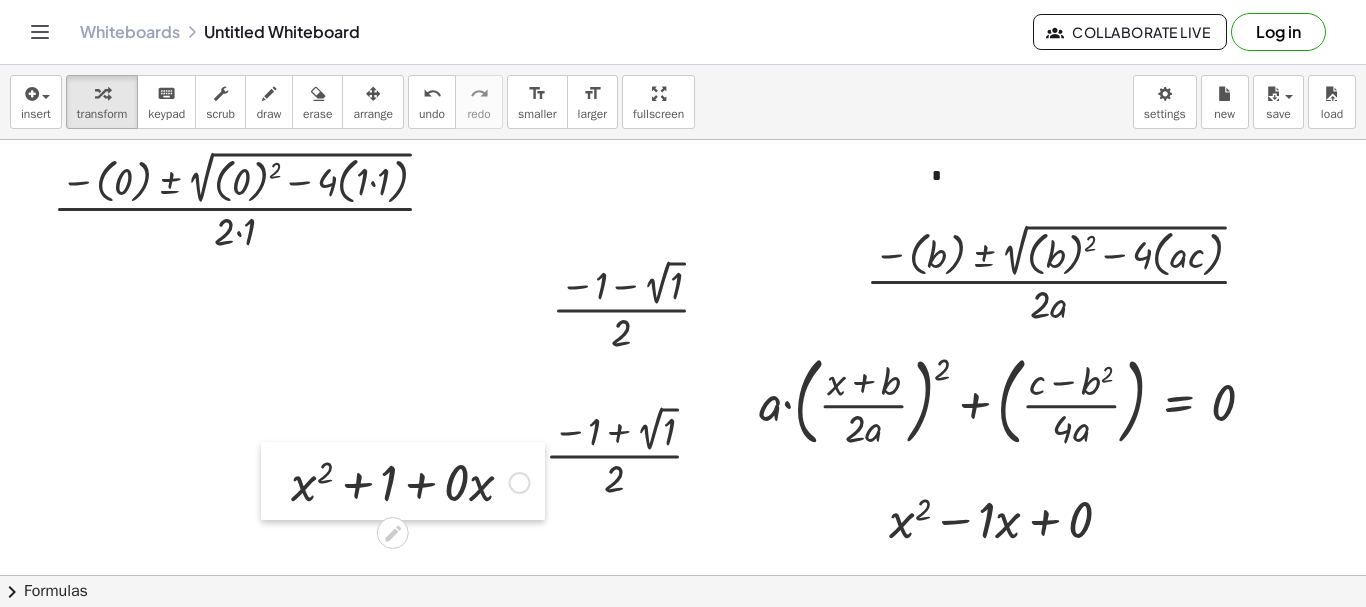 drag, startPoint x: 117, startPoint y: 324, endPoint x: 276, endPoint y: 478, distance: 221.35266 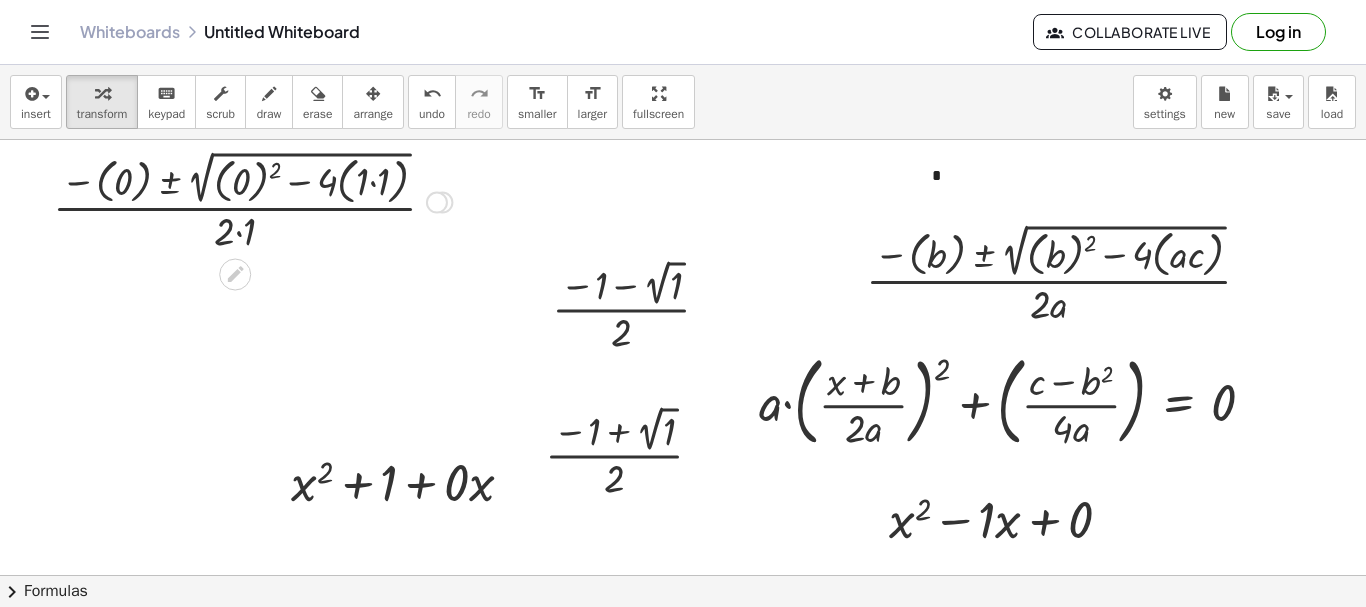 click at bounding box center (252, 200) 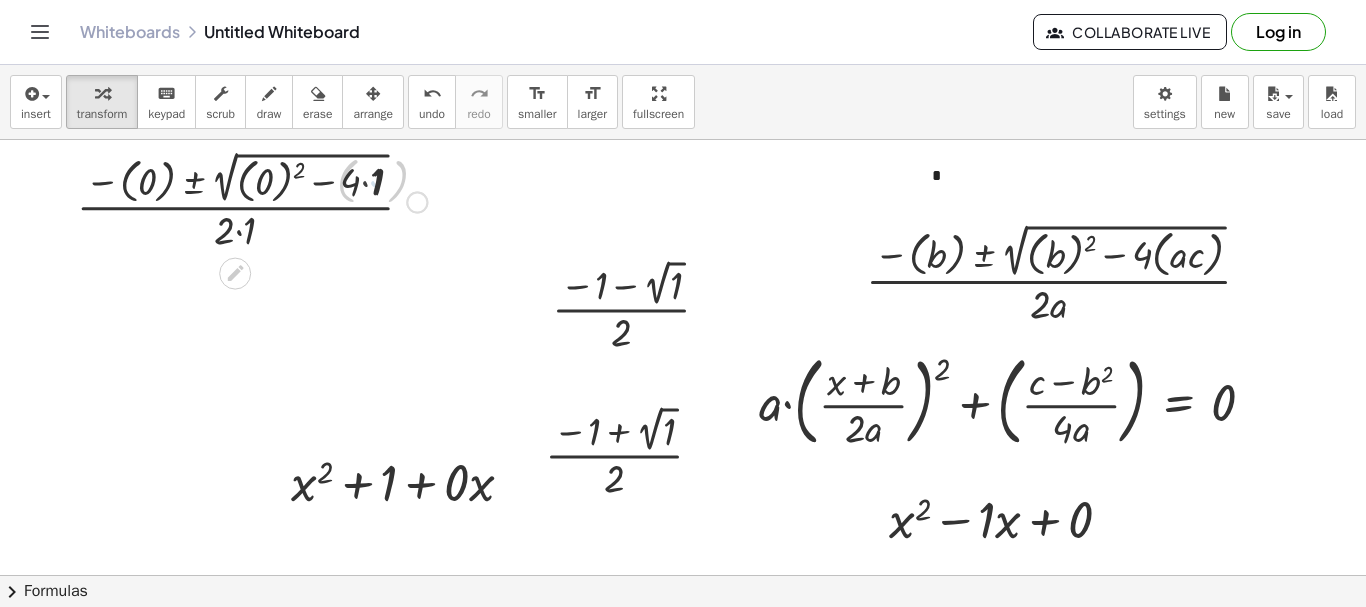 click at bounding box center (252, 200) 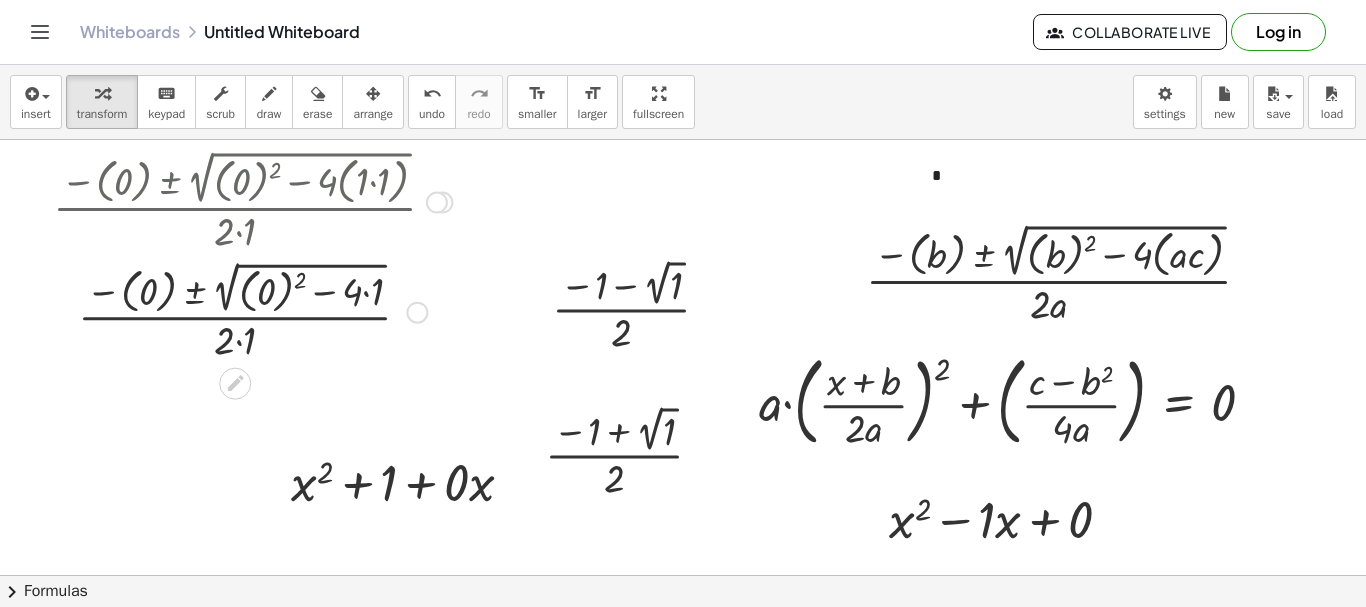 click at bounding box center [252, 310] 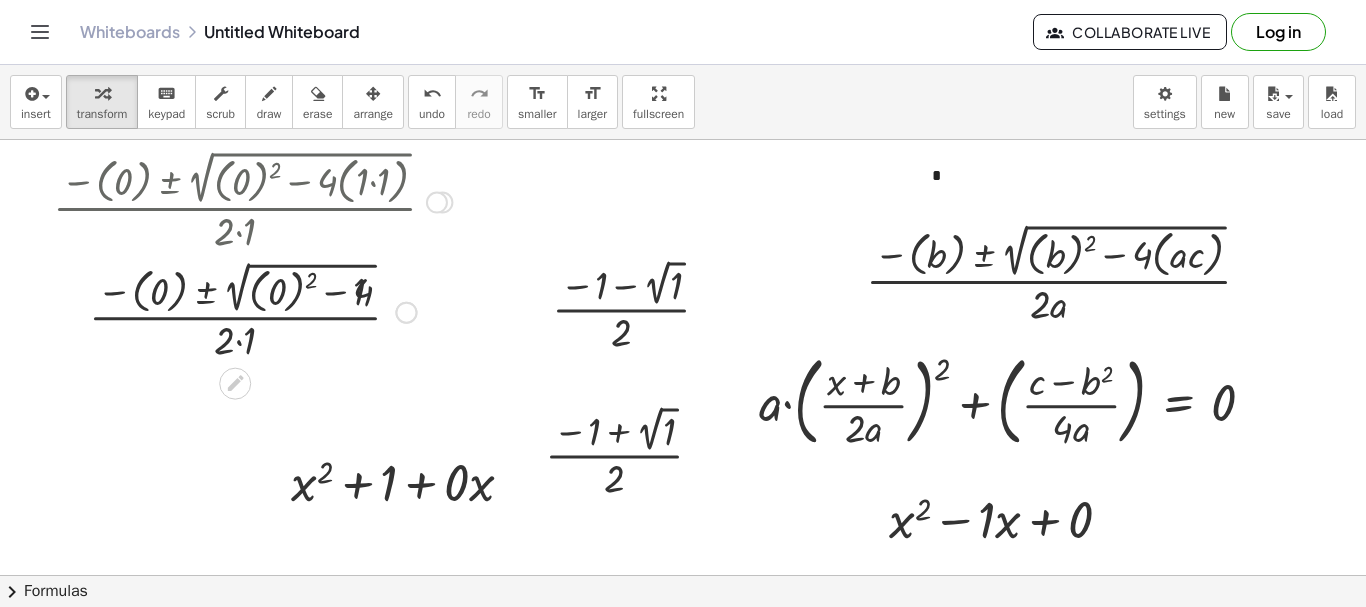 click at bounding box center (252, 310) 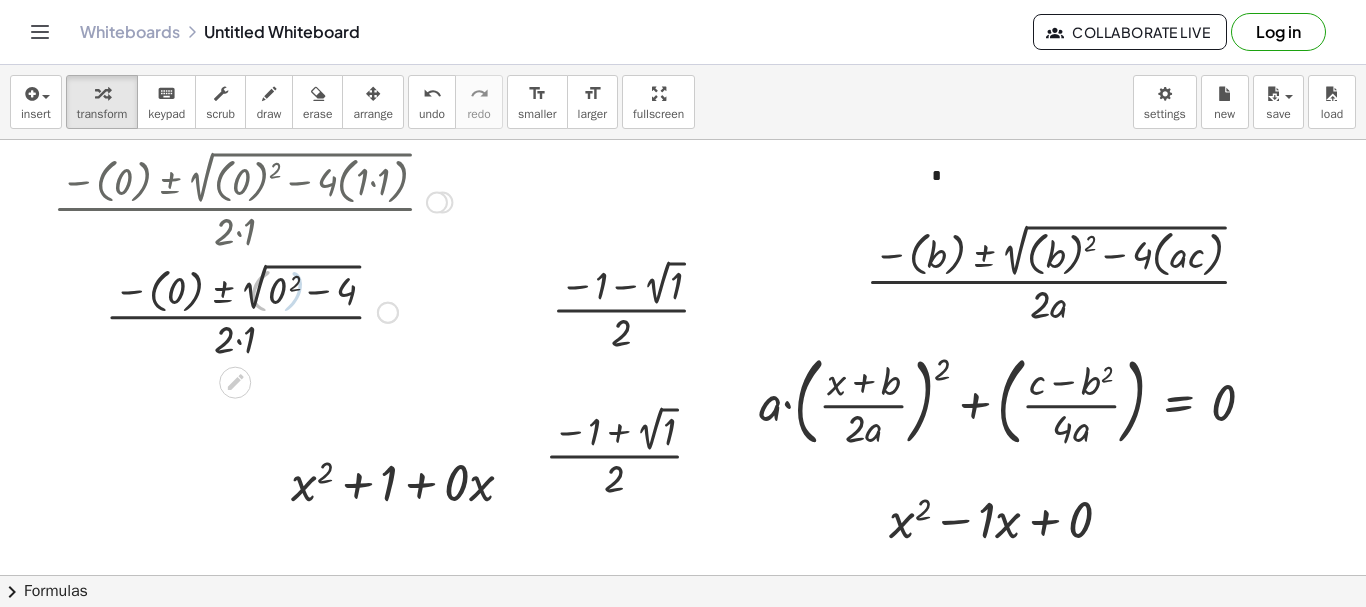 click at bounding box center (252, 310) 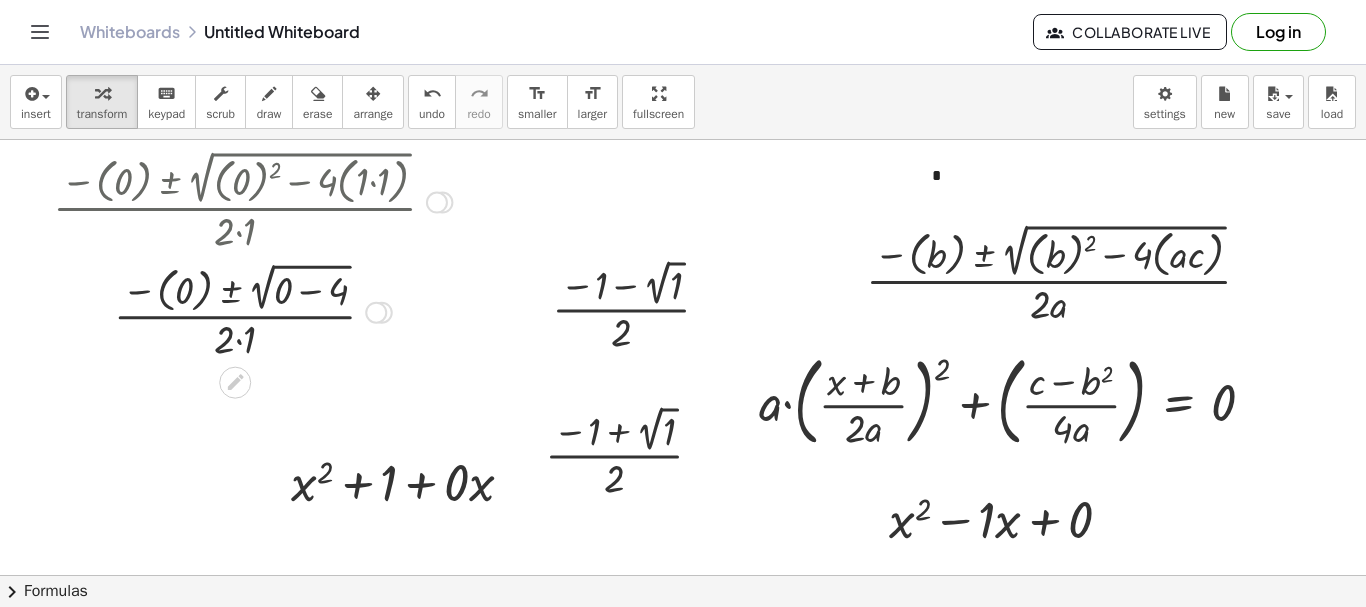 click at bounding box center [252, 310] 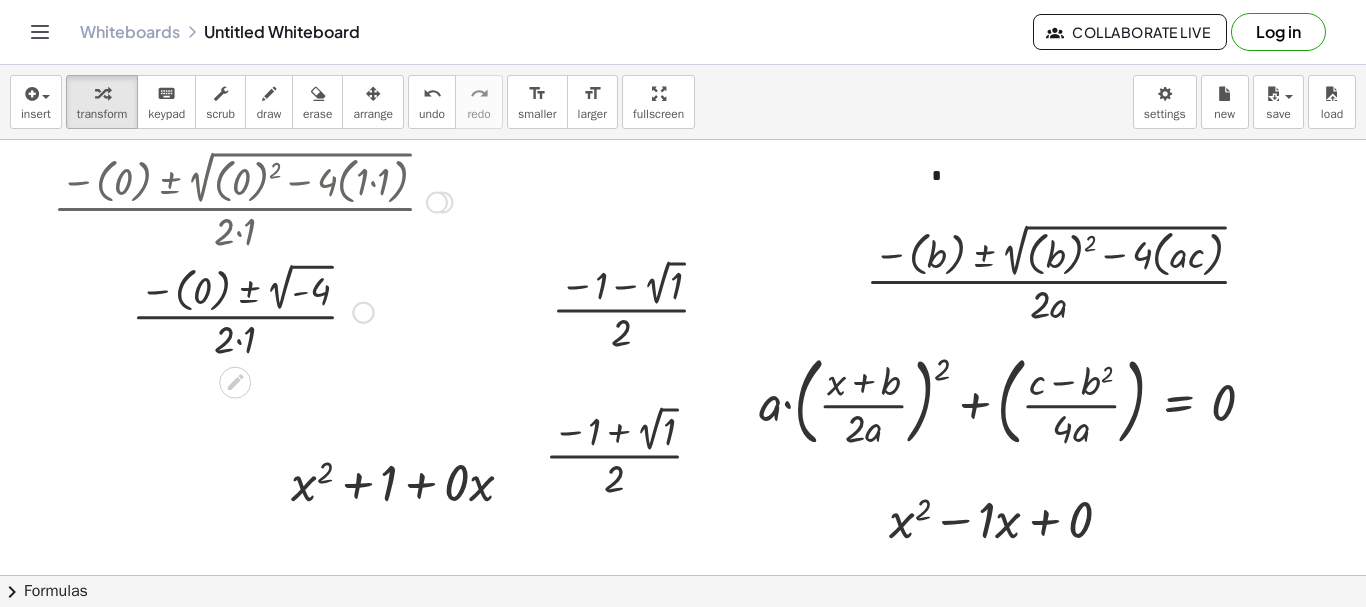 click at bounding box center (252, 310) 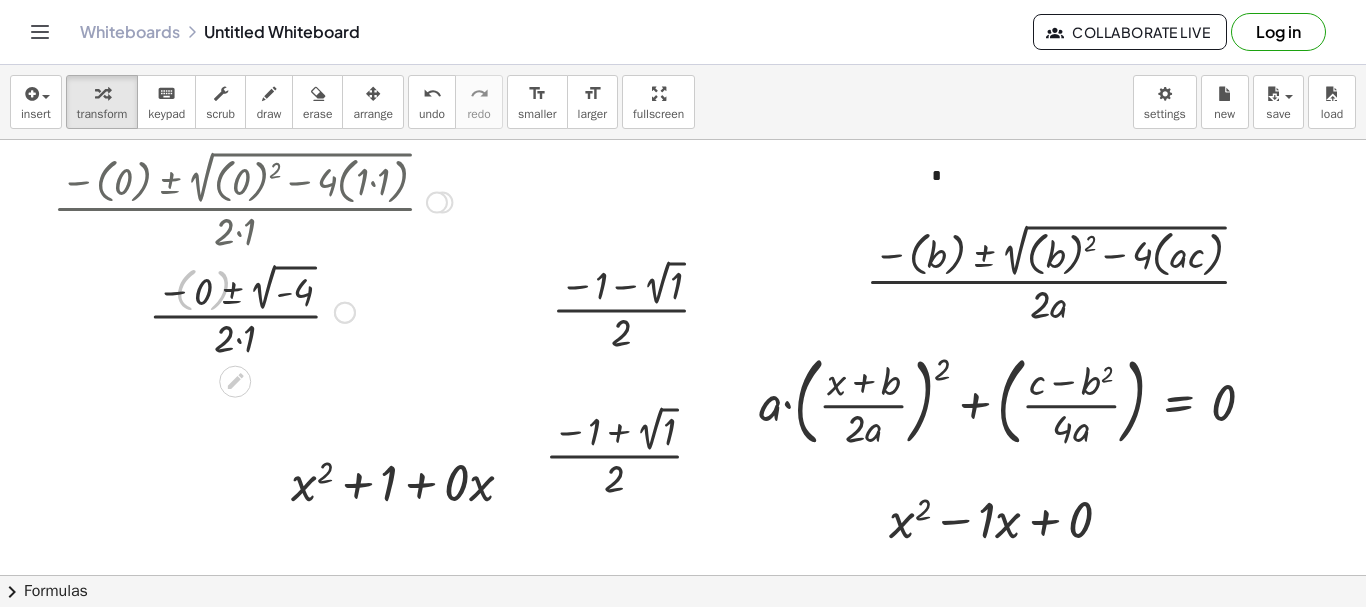 click at bounding box center (252, 310) 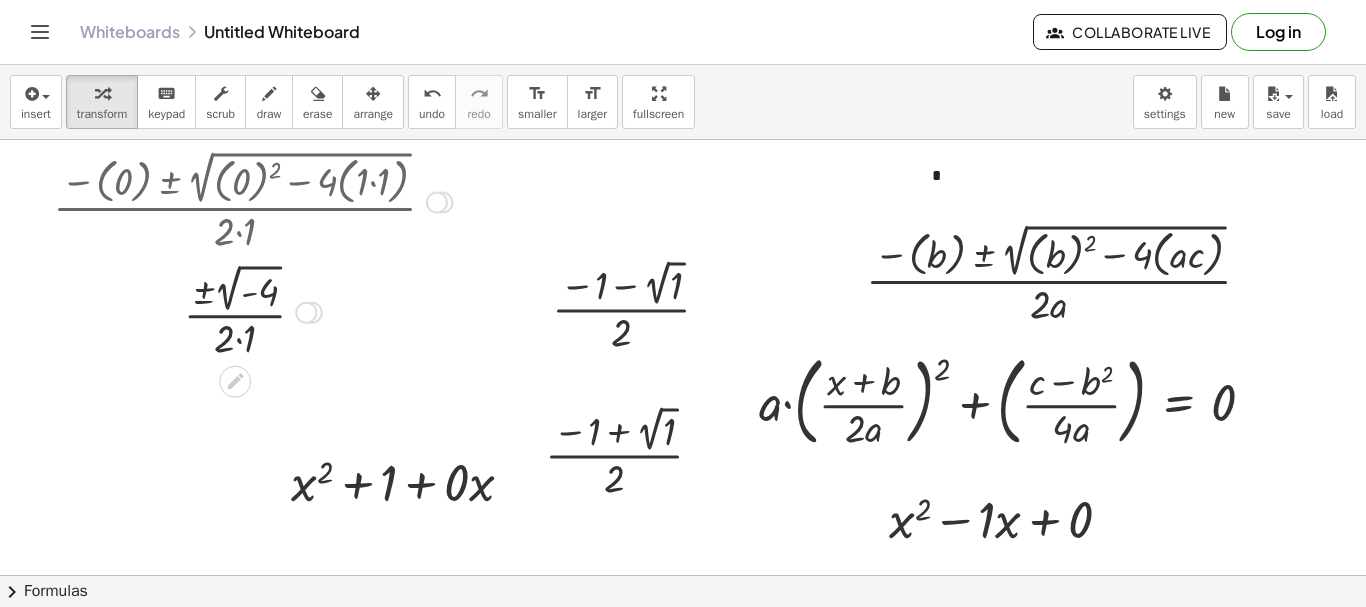 click at bounding box center [252, 310] 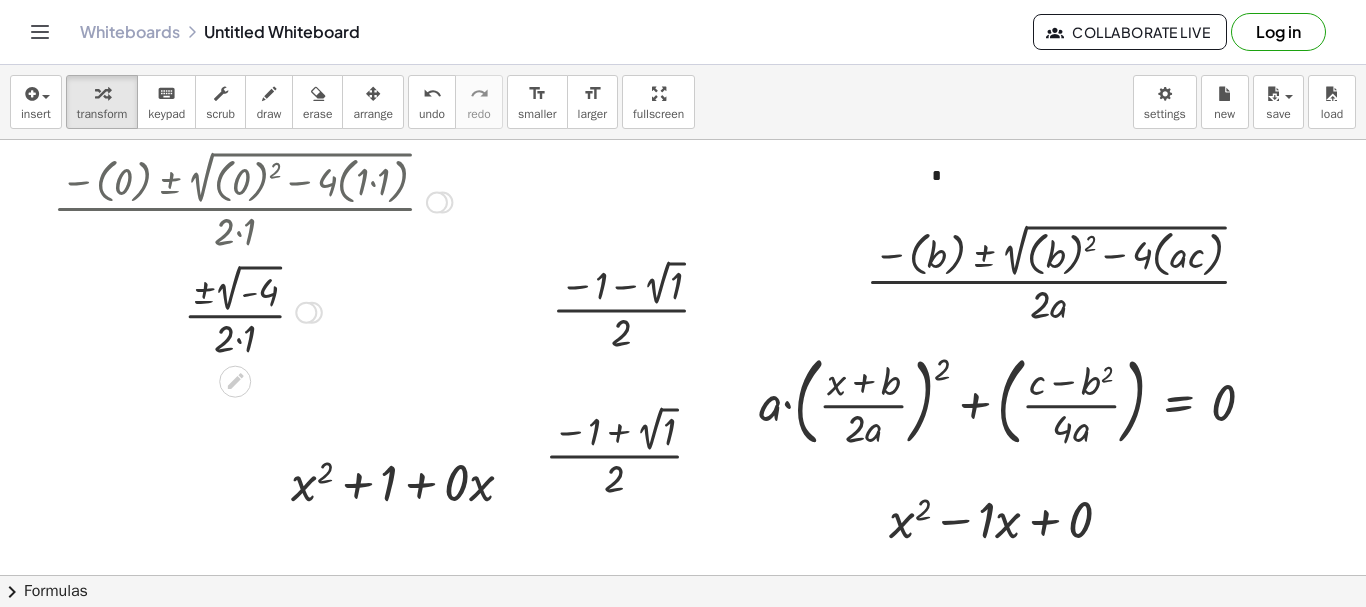 click at bounding box center [252, 310] 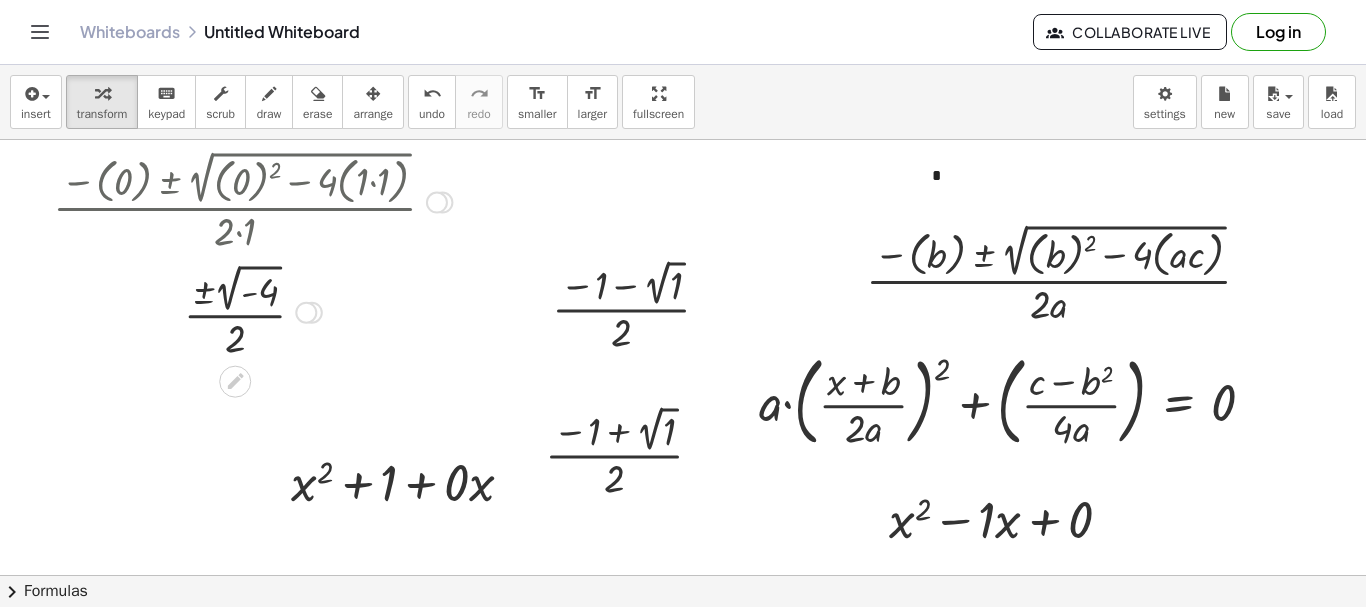 click at bounding box center [252, 310] 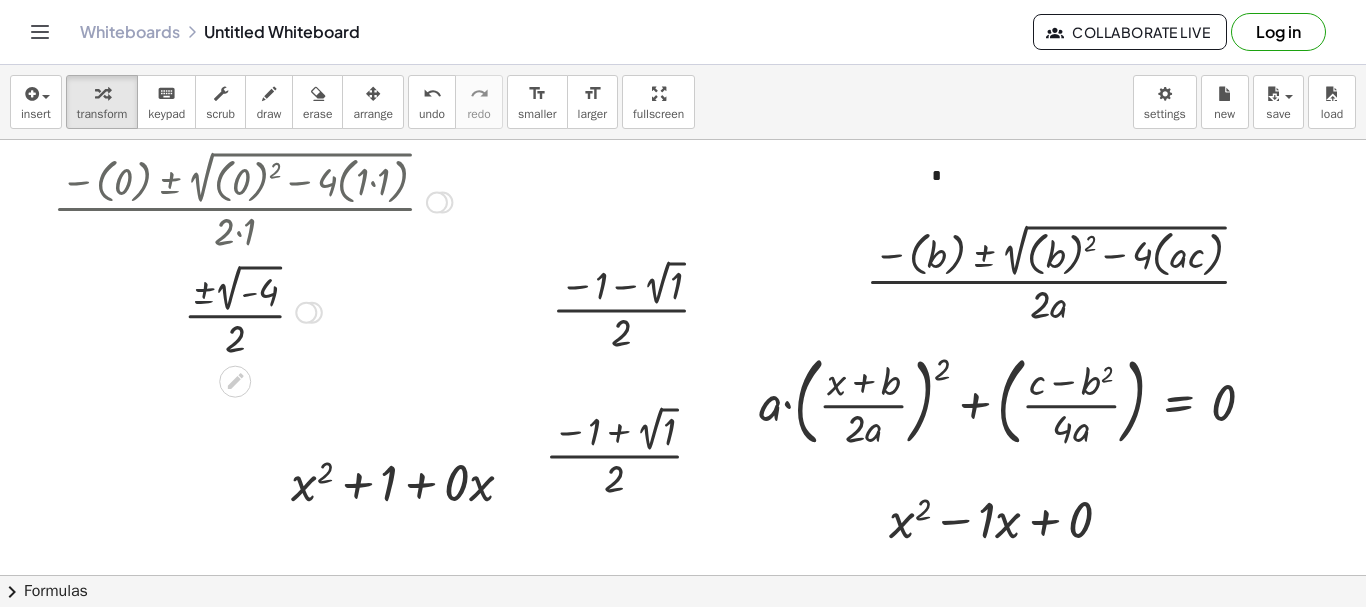 click at bounding box center (252, 310) 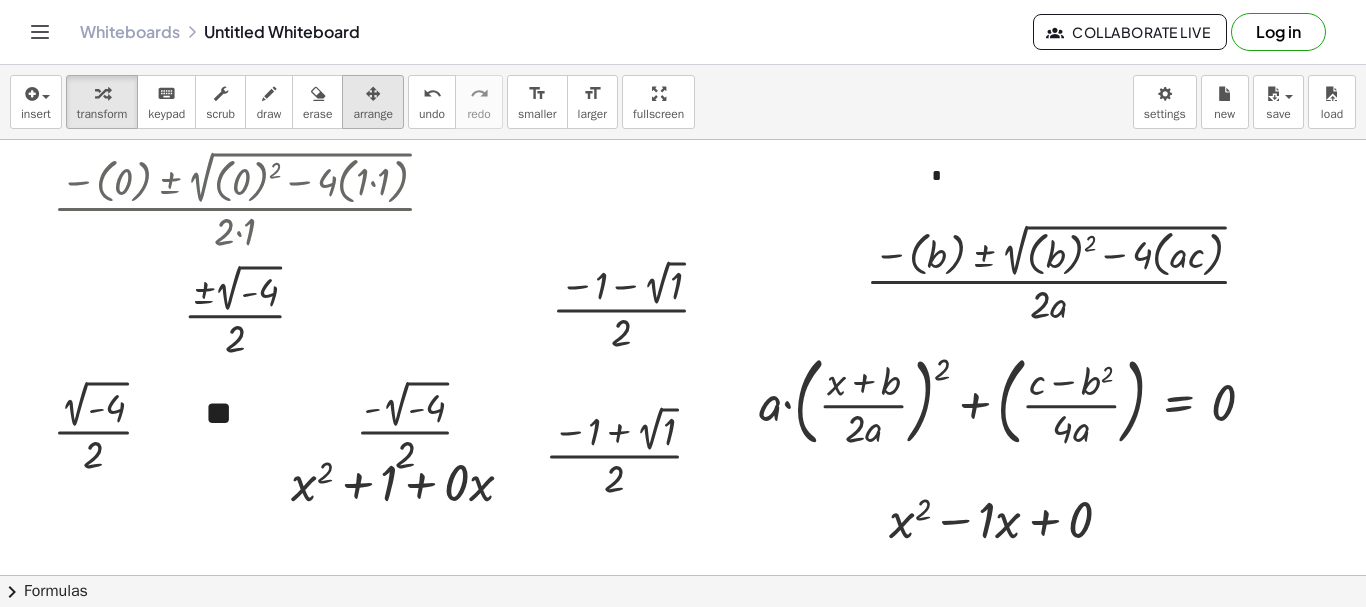 click on "arrange" at bounding box center (373, 114) 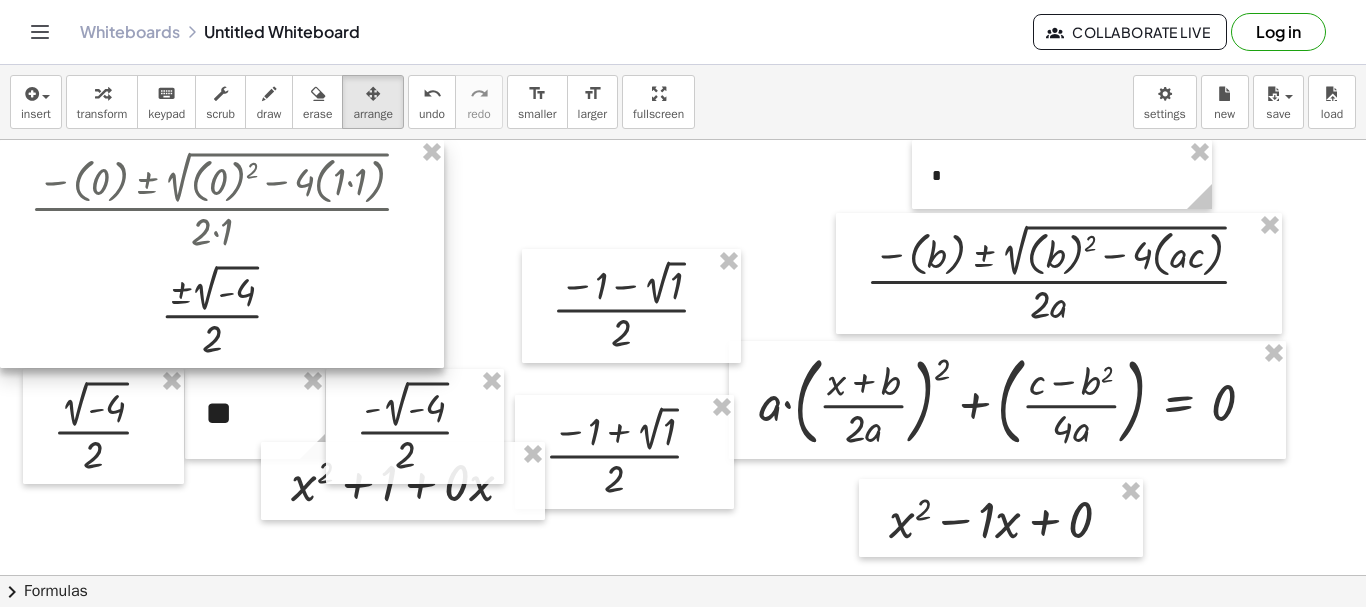 drag, startPoint x: 328, startPoint y: 310, endPoint x: 243, endPoint y: 295, distance: 86.313385 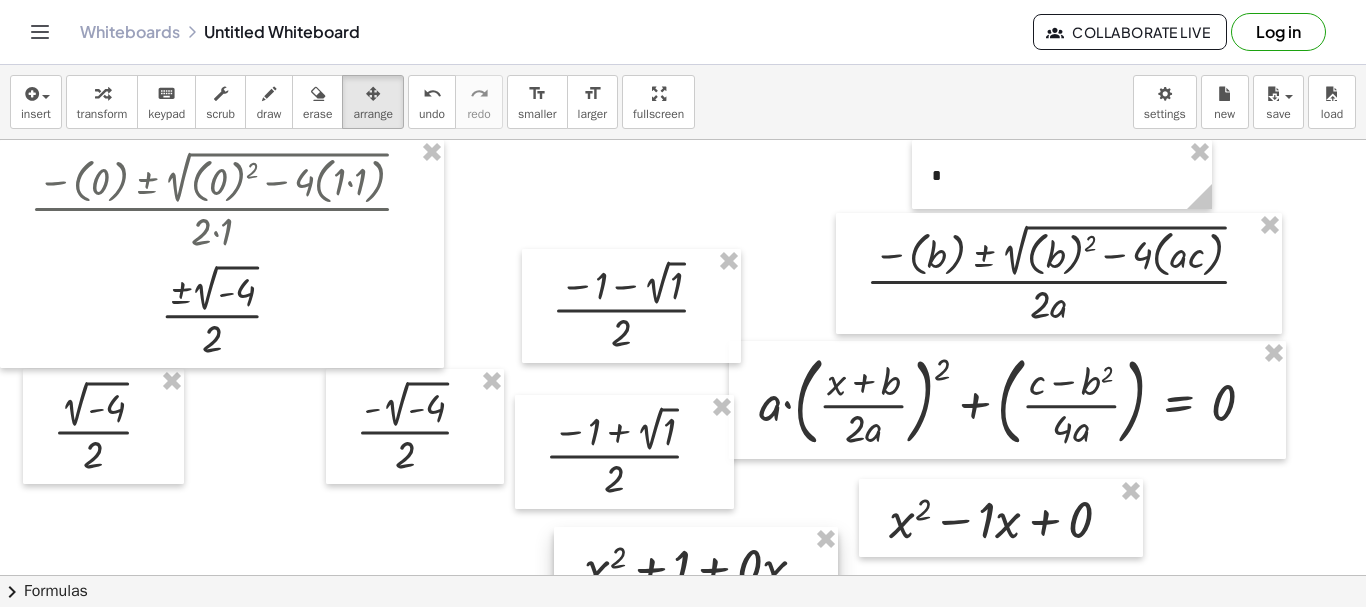 drag, startPoint x: 309, startPoint y: 478, endPoint x: 608, endPoint y: 562, distance: 310.5753 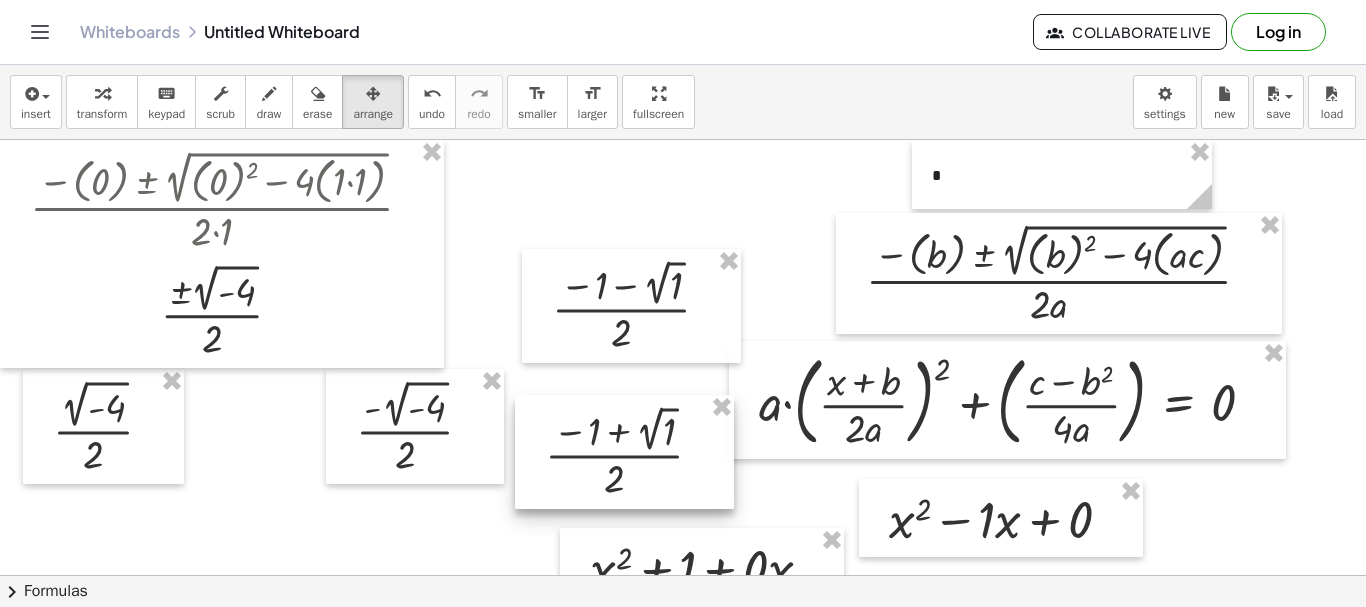 drag, startPoint x: 715, startPoint y: 414, endPoint x: 716, endPoint y: 289, distance: 125.004 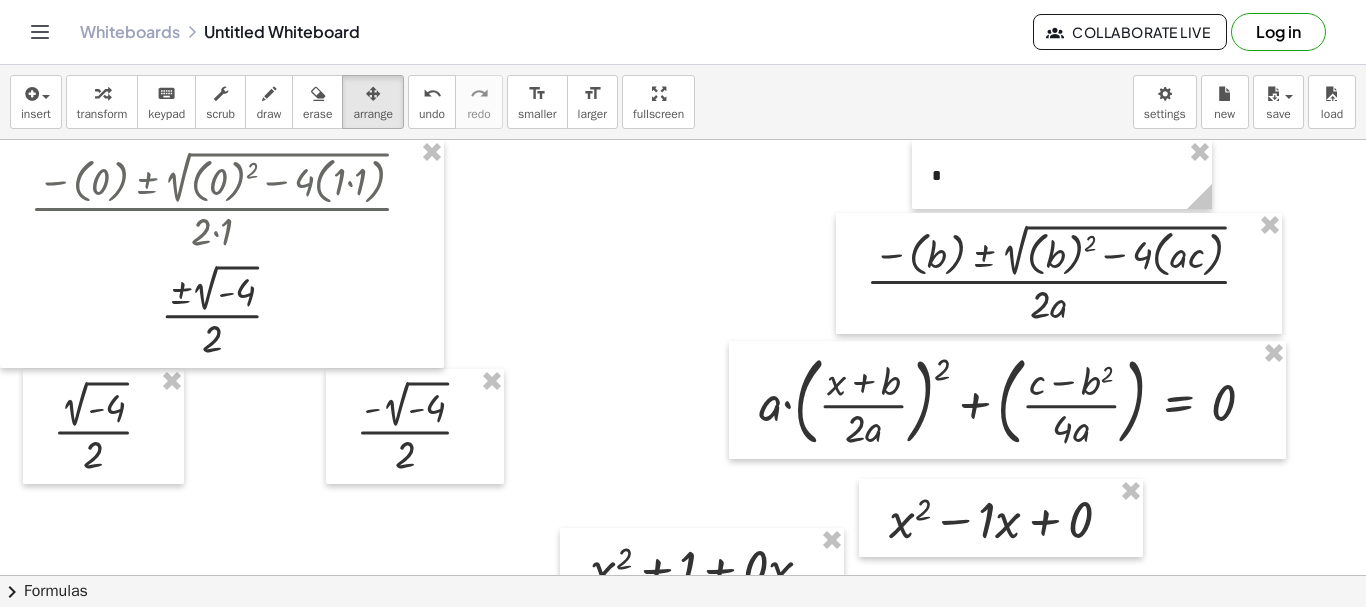 click on "insert select one: Math Expression Function Text Youtube Video Graphing Geometry Geometry 3D transform keyboard keypad scrub draw erase arrange undo undo redo redo format_size smaller format_size larger fullscreen load   save new settings" at bounding box center [683, 102] 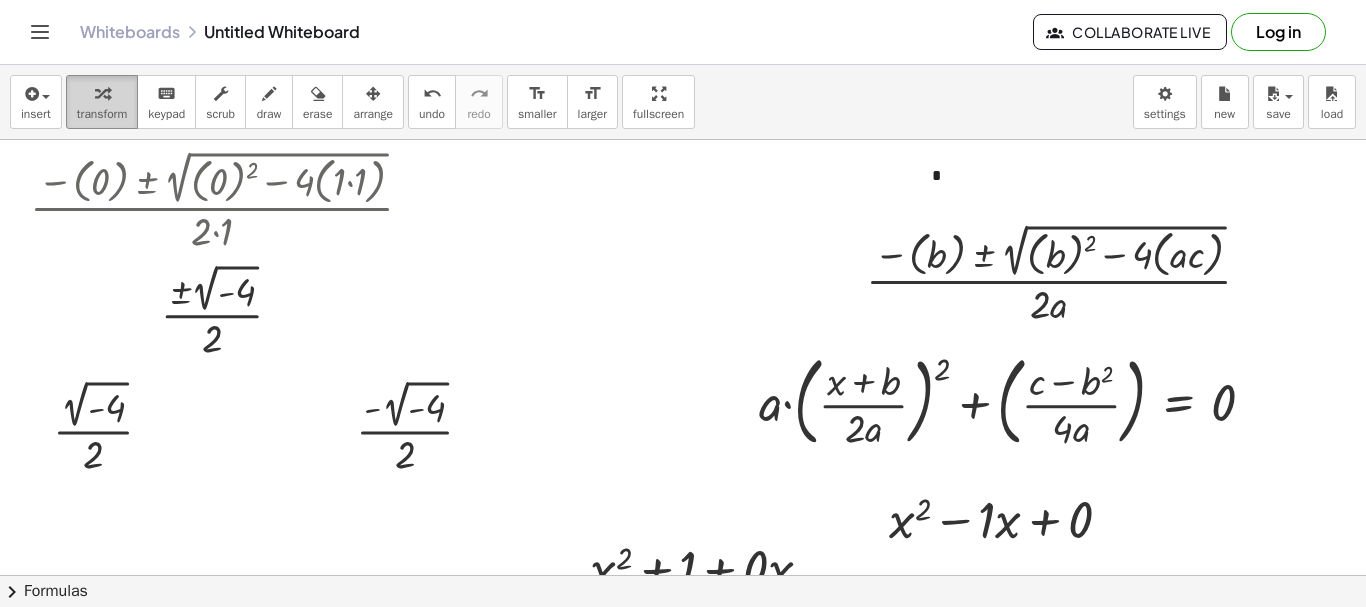 click at bounding box center (102, 93) 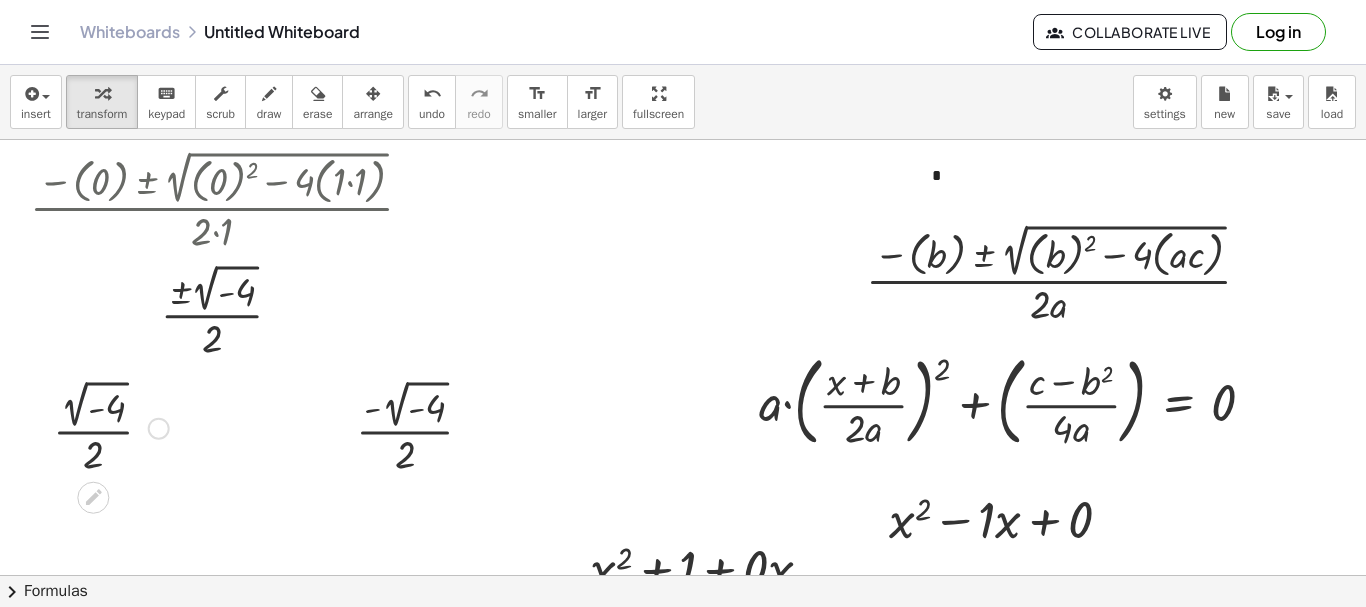 click at bounding box center (111, 426) 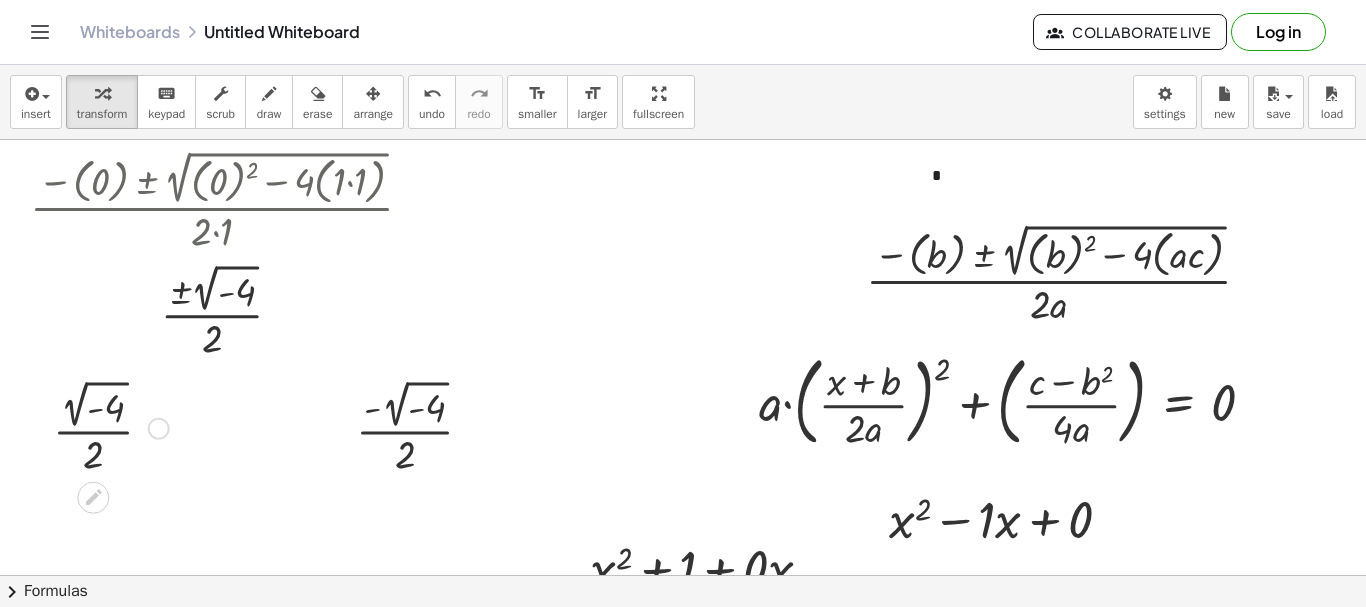 click at bounding box center [111, 426] 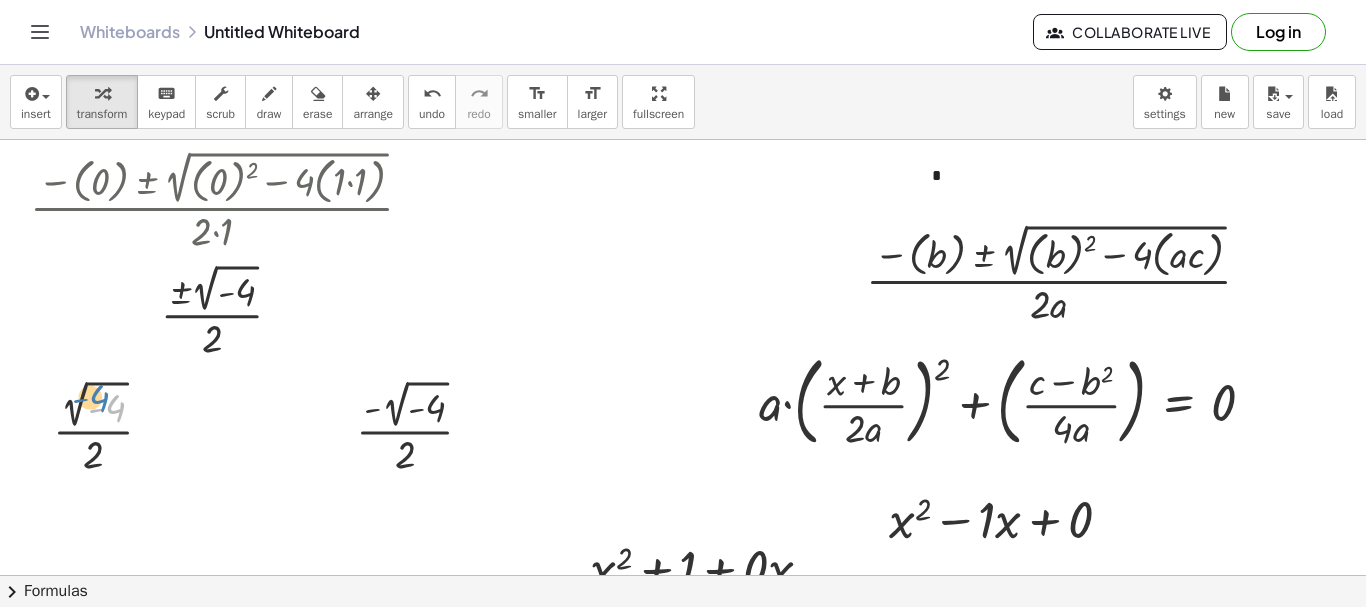drag, startPoint x: 96, startPoint y: 413, endPoint x: 84, endPoint y: 404, distance: 15 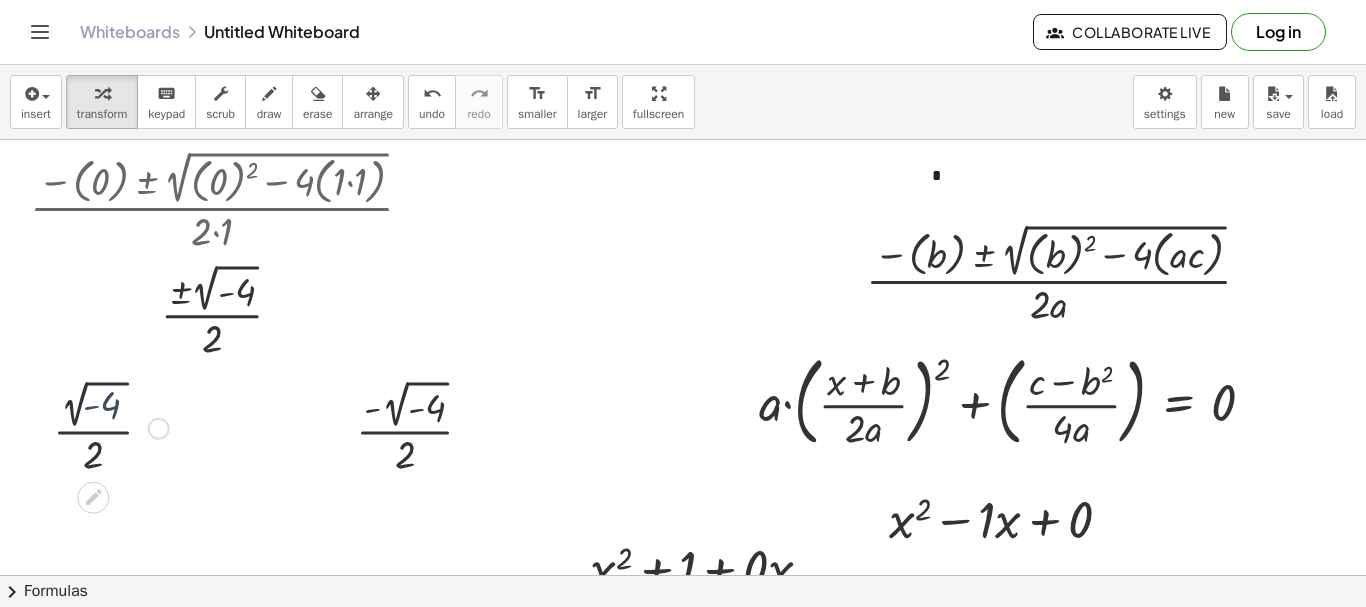 click at bounding box center (111, 426) 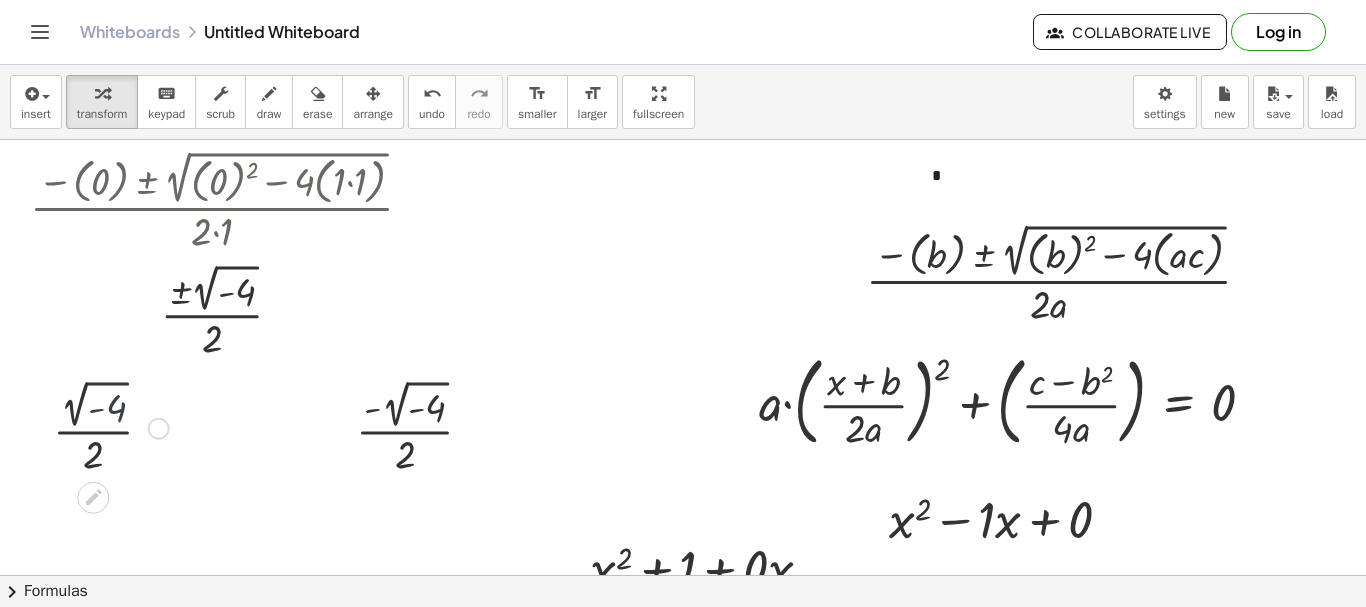 click at bounding box center (111, 426) 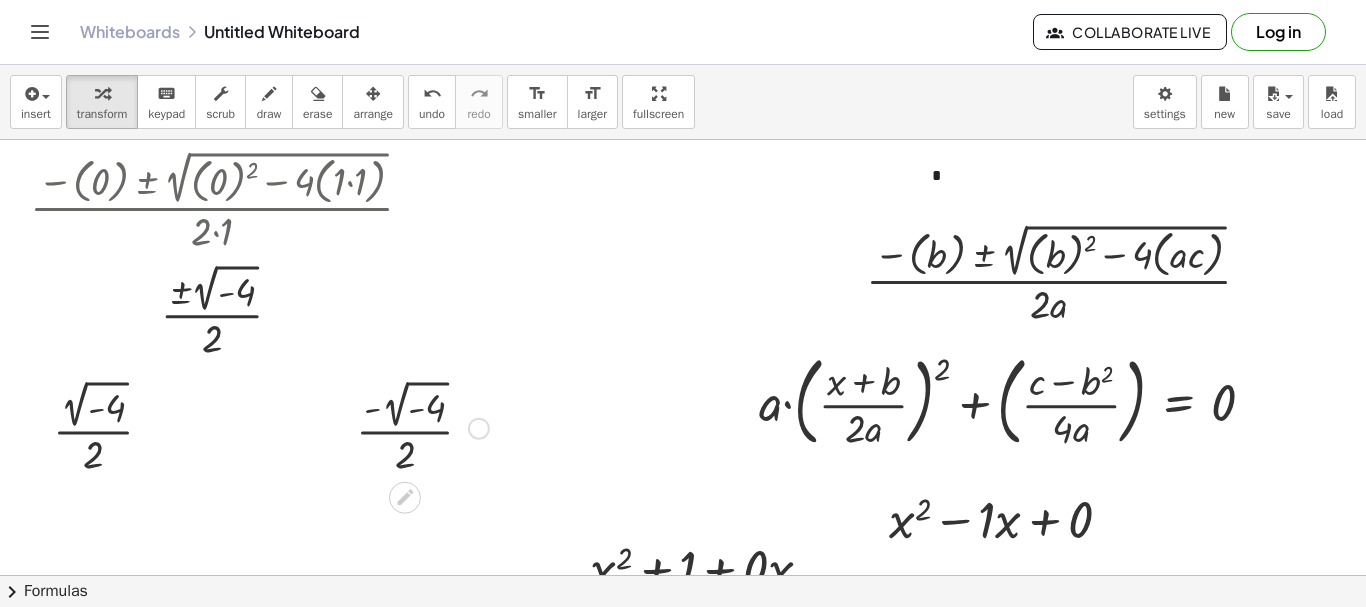 click at bounding box center (422, 426) 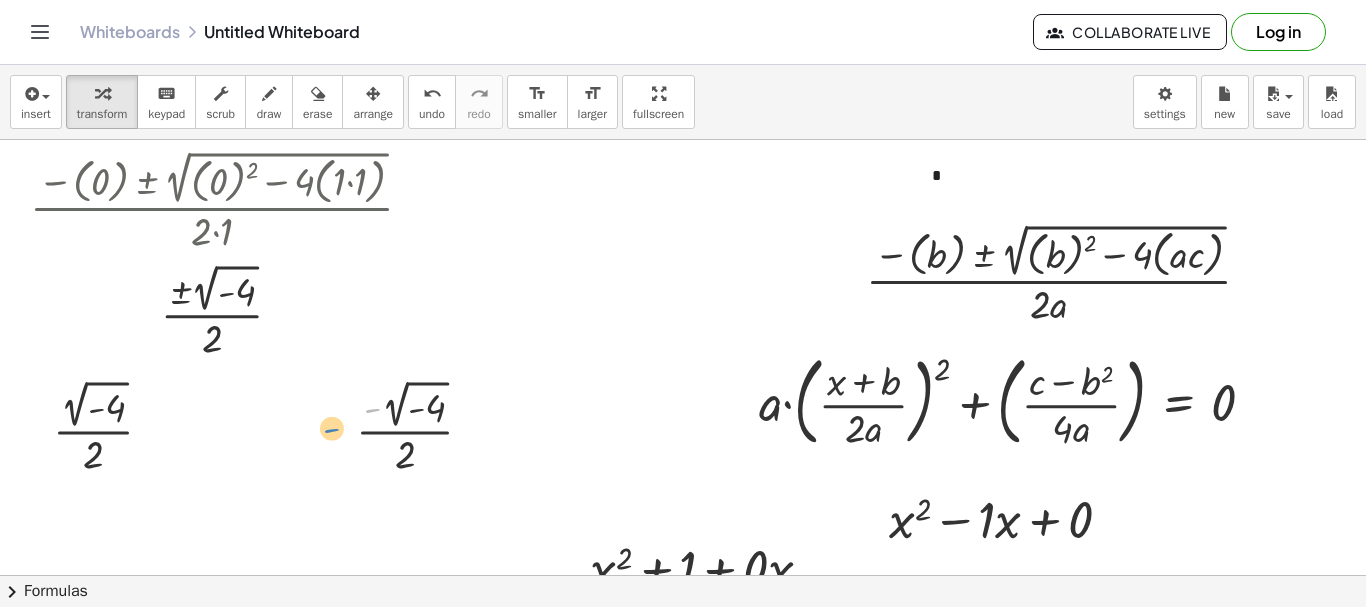 drag, startPoint x: 378, startPoint y: 414, endPoint x: 334, endPoint y: 434, distance: 48.332184 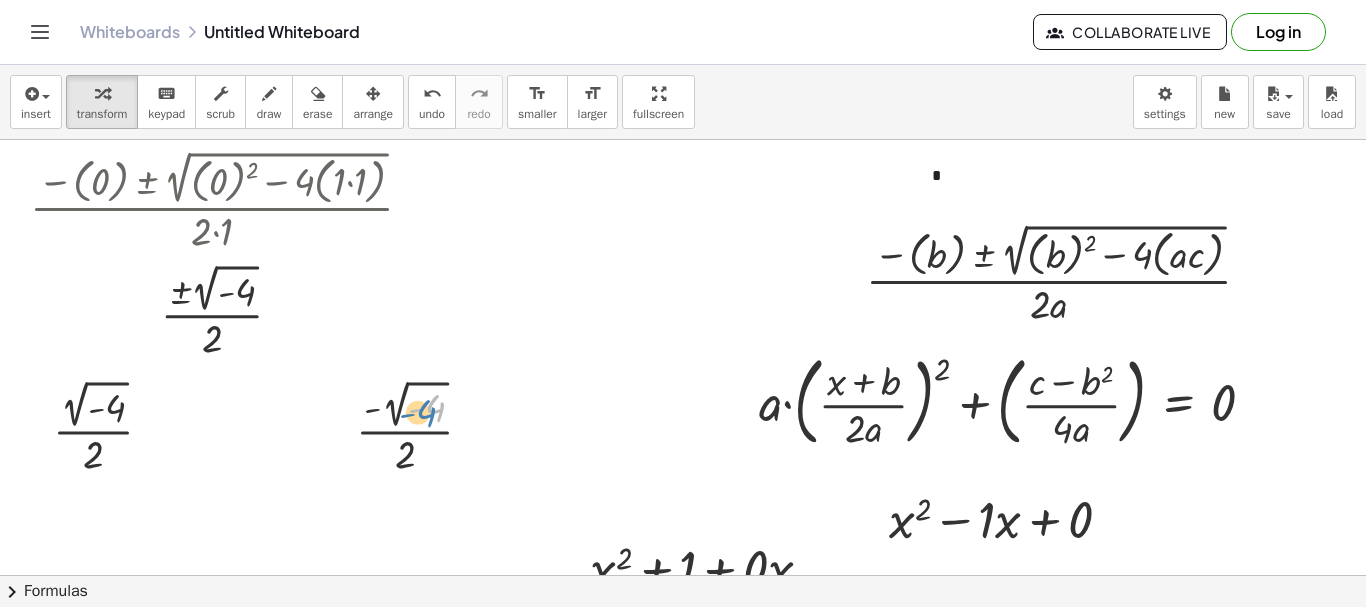 click at bounding box center (422, 426) 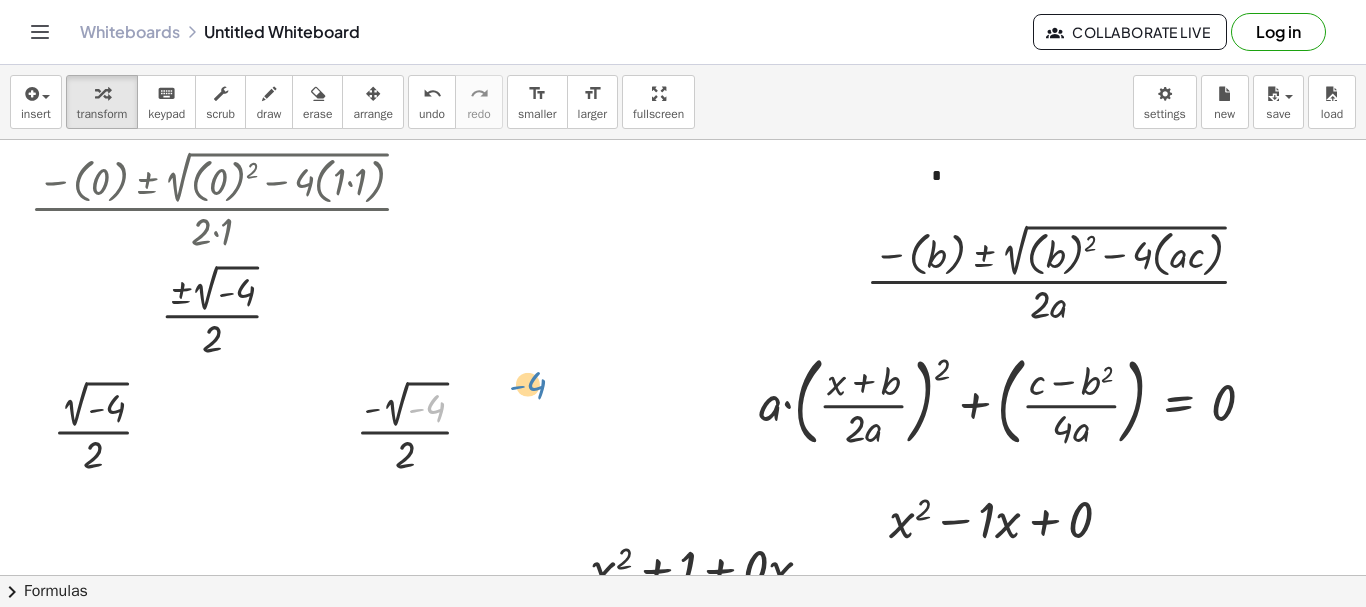 drag, startPoint x: 418, startPoint y: 410, endPoint x: 512, endPoint y: 385, distance: 97.26767 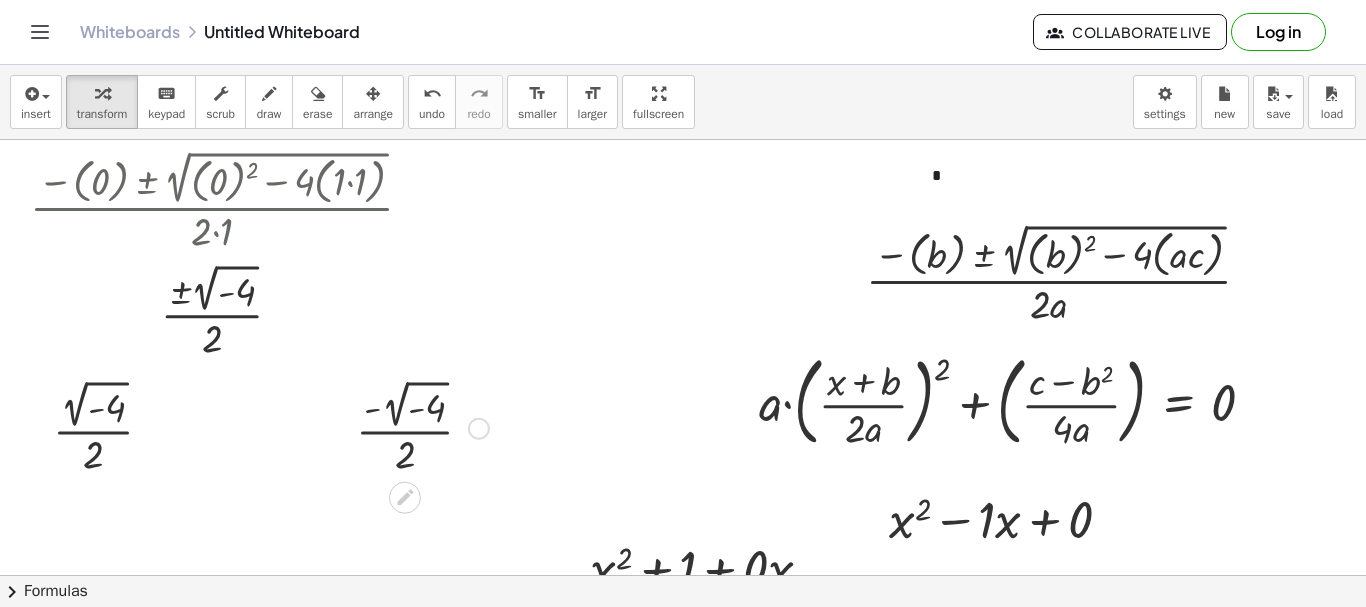 click at bounding box center (479, 429) 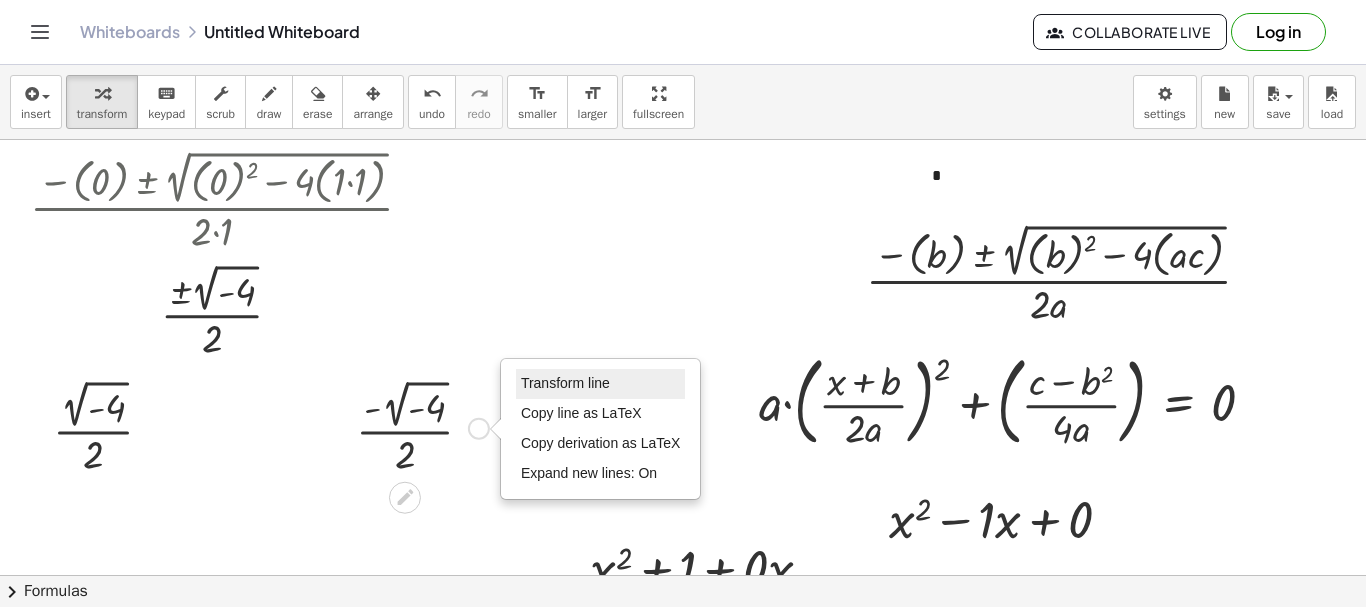 click on "Transform line" at bounding box center (565, 383) 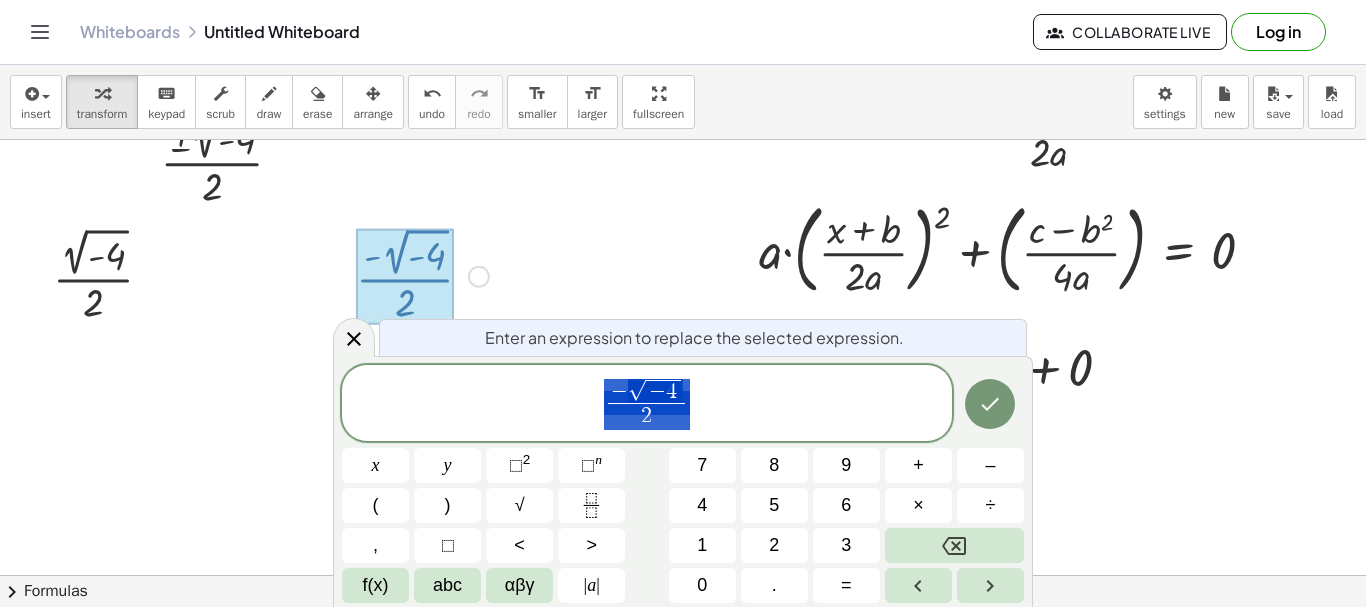 scroll, scrollTop: 152, scrollLeft: 0, axis: vertical 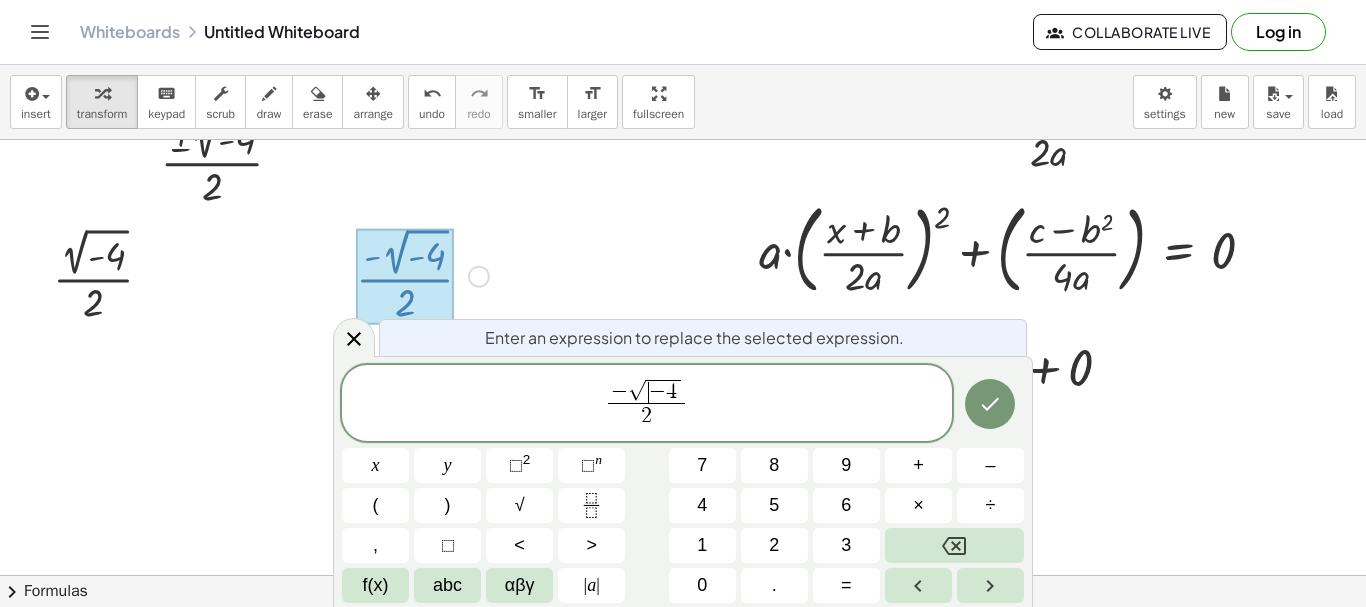 click on "4" at bounding box center [671, 392] 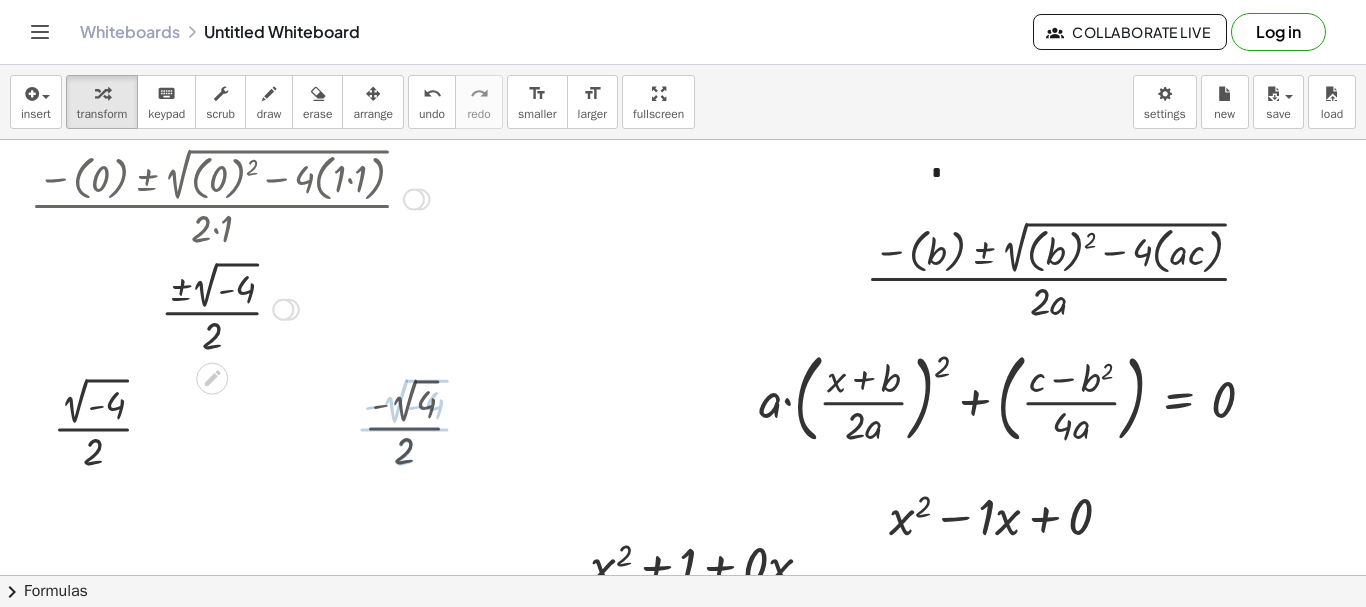 scroll, scrollTop: 0, scrollLeft: 0, axis: both 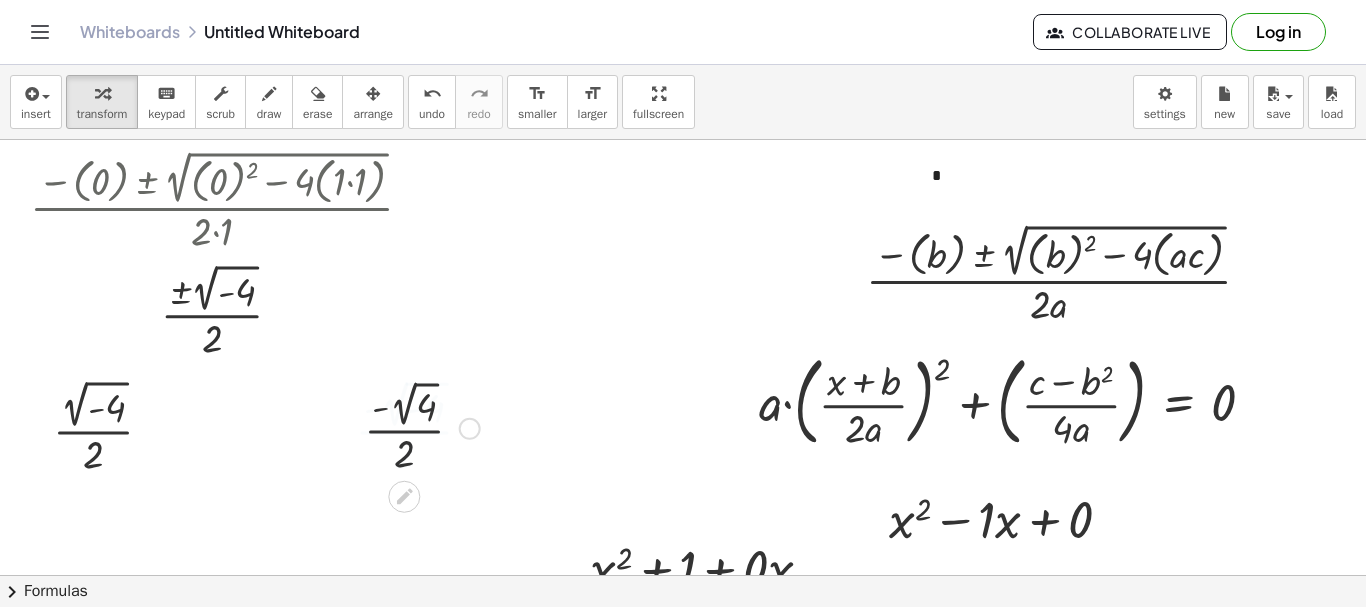click on "· - 2 √ ( - 4 ) · 2 · - 2 √ 4 · 2 Transform line Copy line as LaTeX Copy derivation as LaTeX Expand new lines: On · - 2 √ ( - 4 ) · 2" at bounding box center [404, 429] 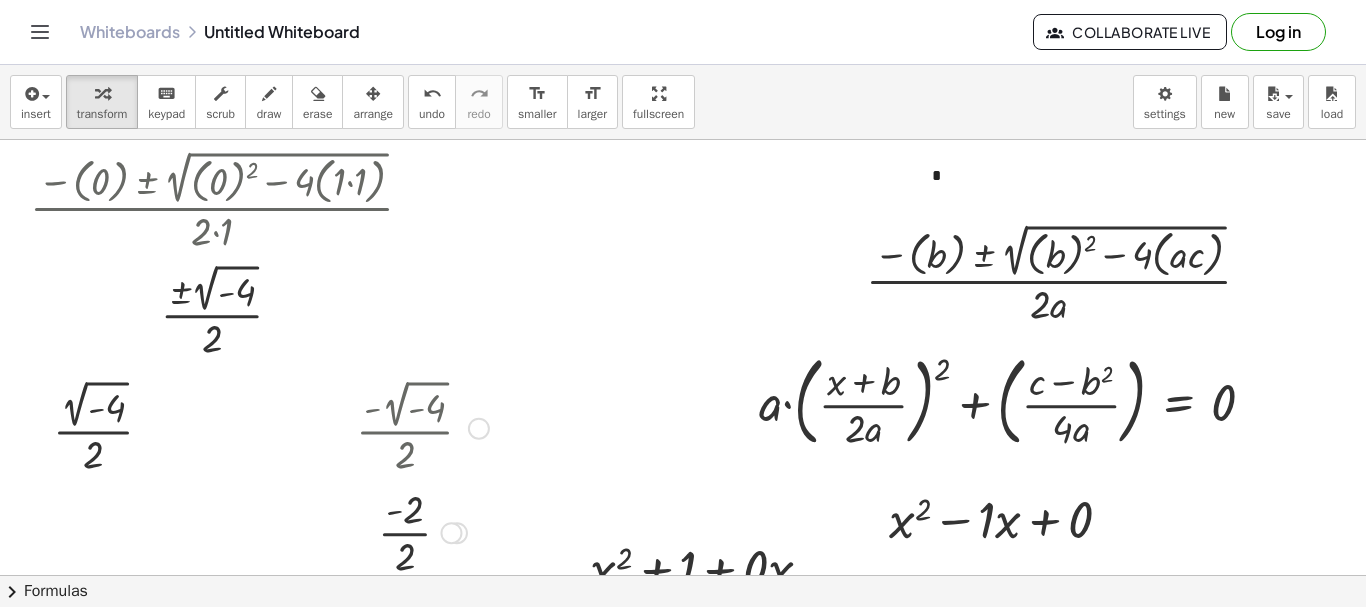 click at bounding box center [422, 531] 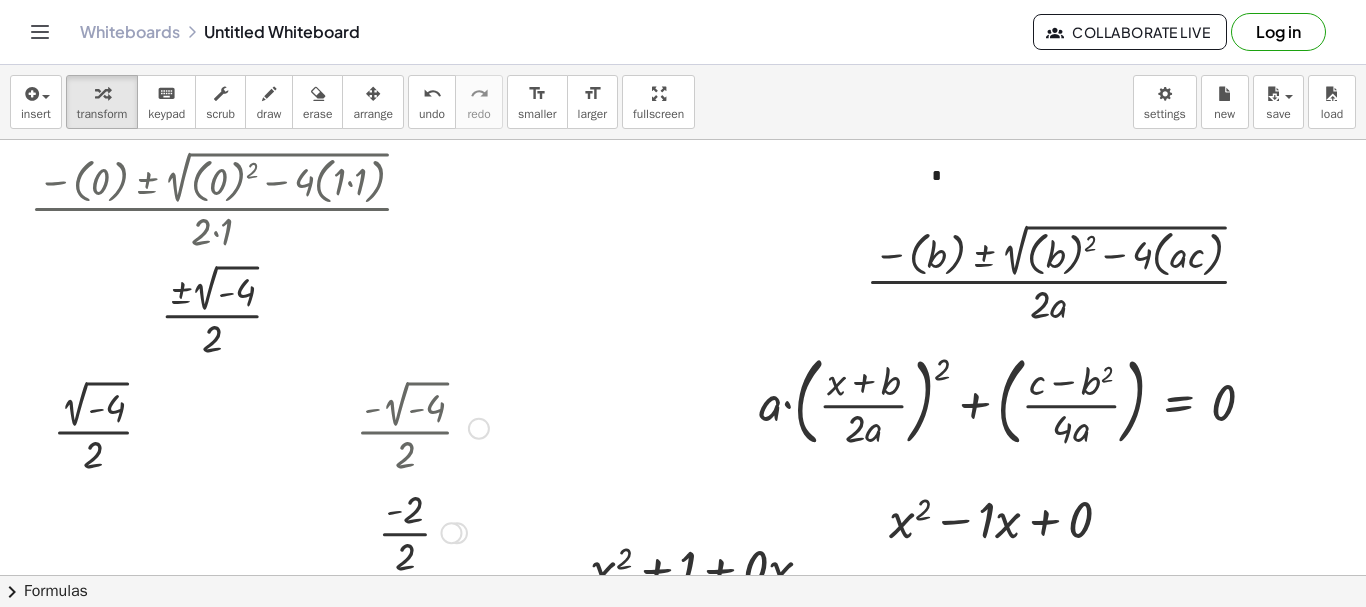 click at bounding box center (422, 531) 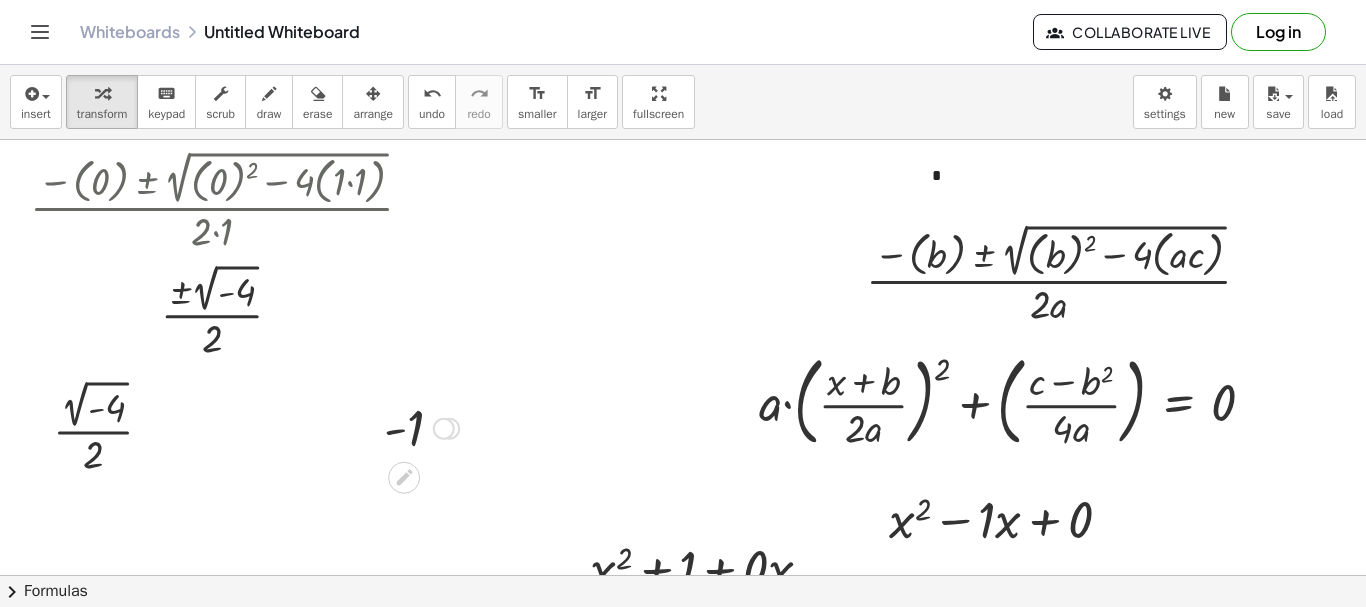 drag, startPoint x: 446, startPoint y: 497, endPoint x: 438, endPoint y: 311, distance: 186.17197 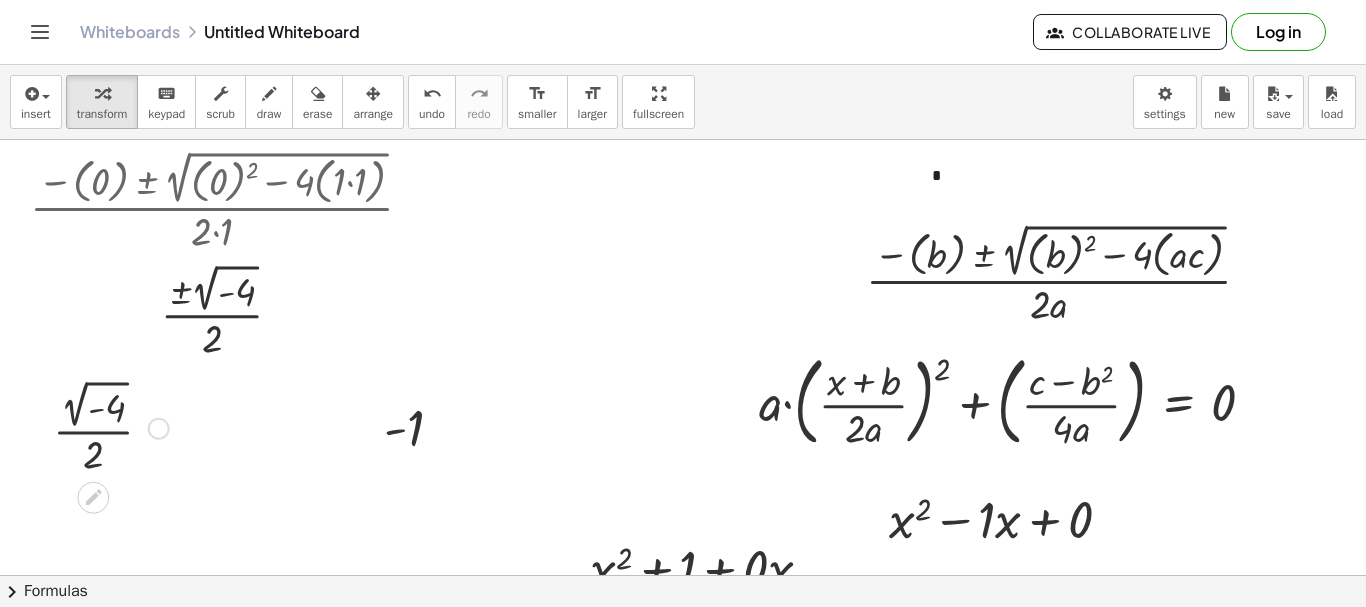click at bounding box center (111, 426) 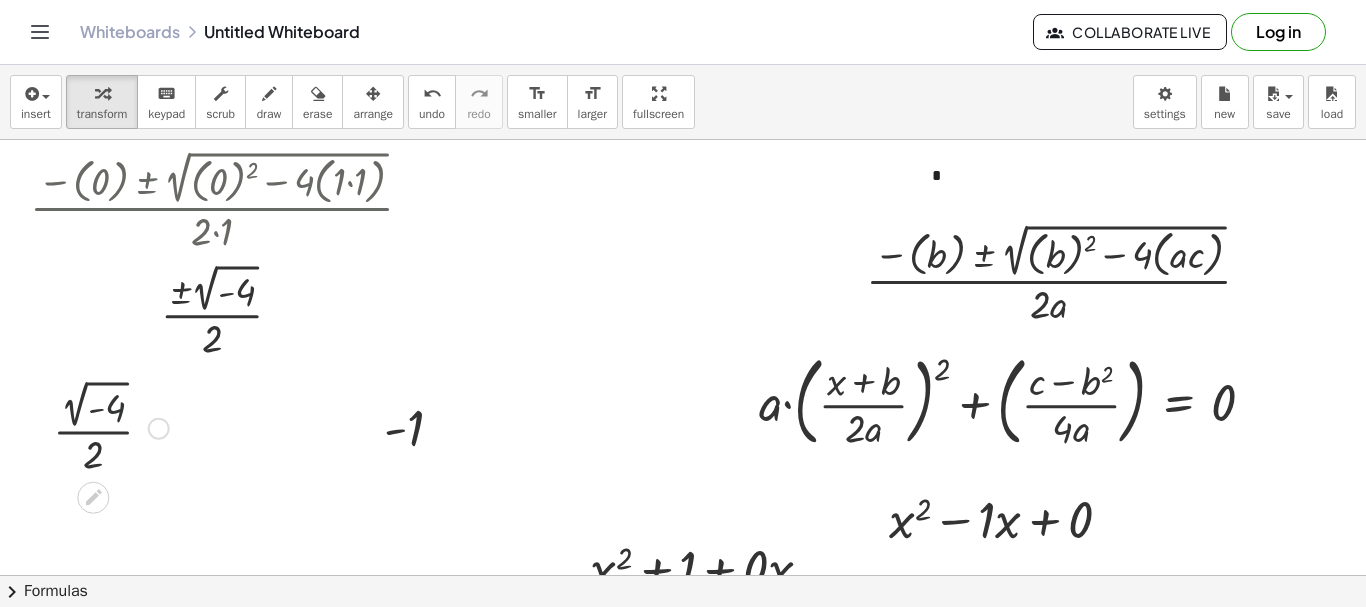 click at bounding box center (159, 429) 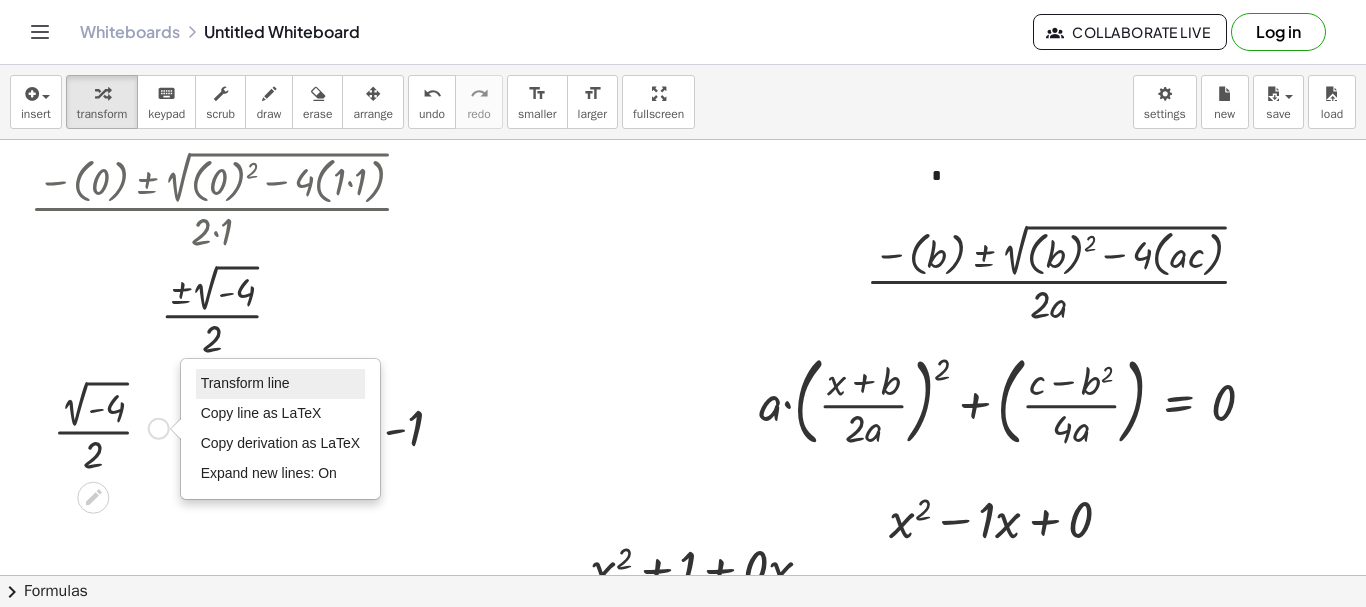 click on "Transform line" at bounding box center [281, 384] 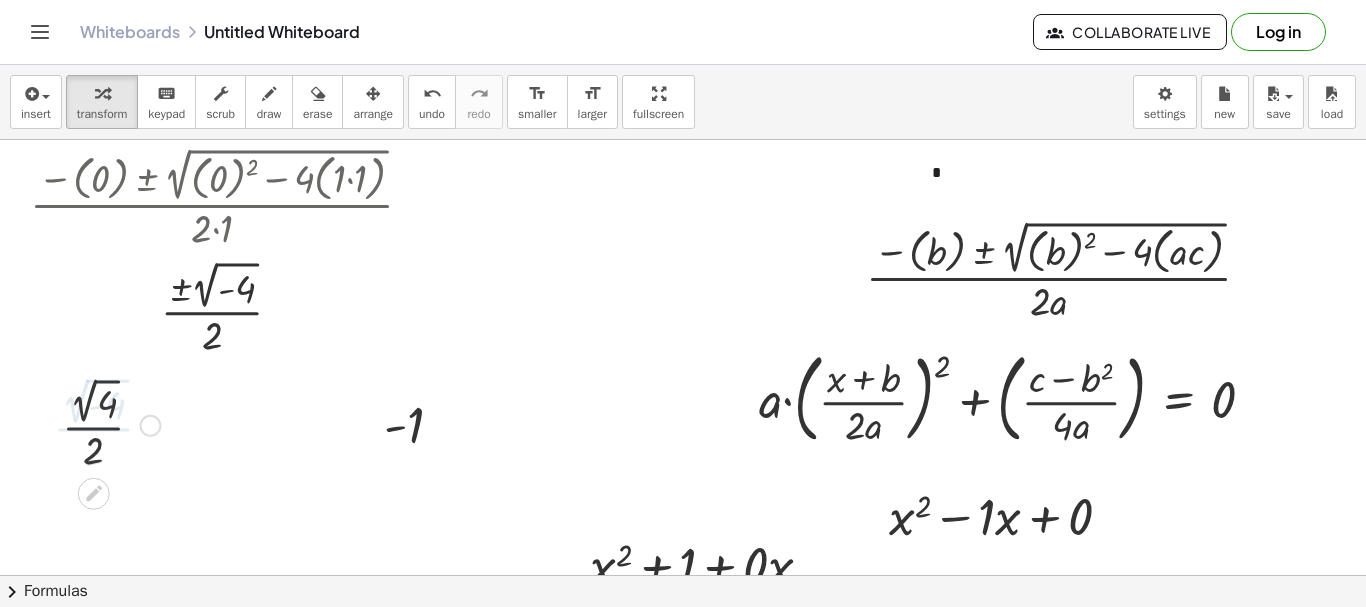 scroll, scrollTop: 0, scrollLeft: 0, axis: both 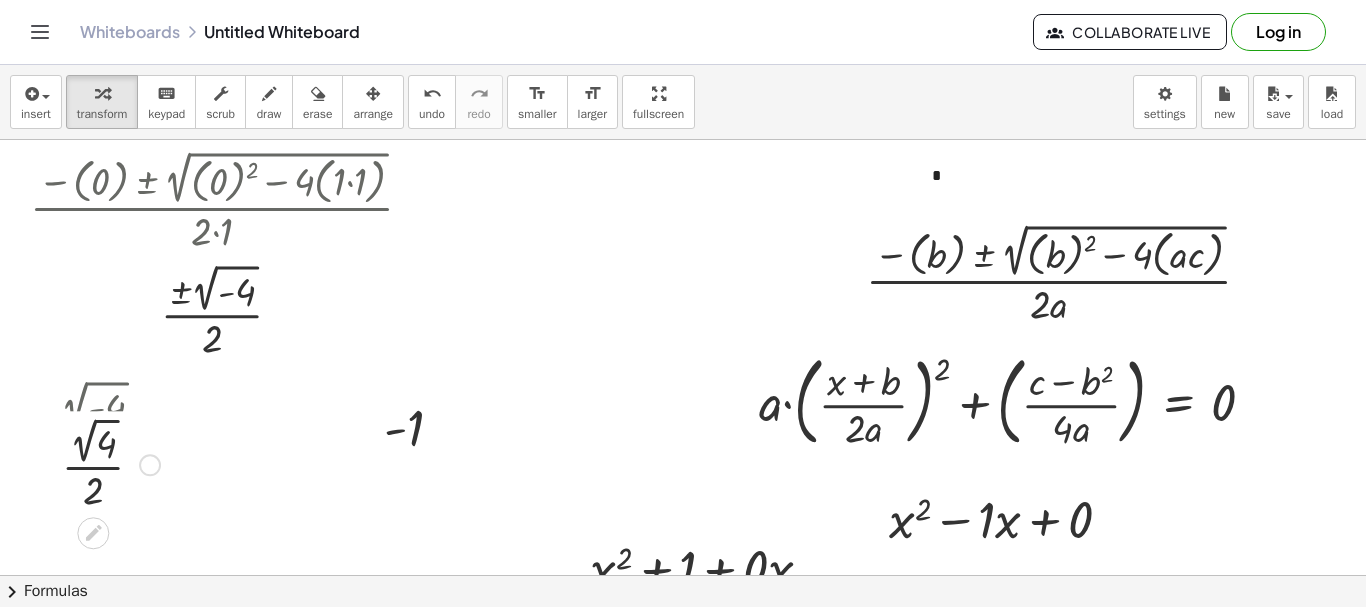 click at bounding box center (111, 426) 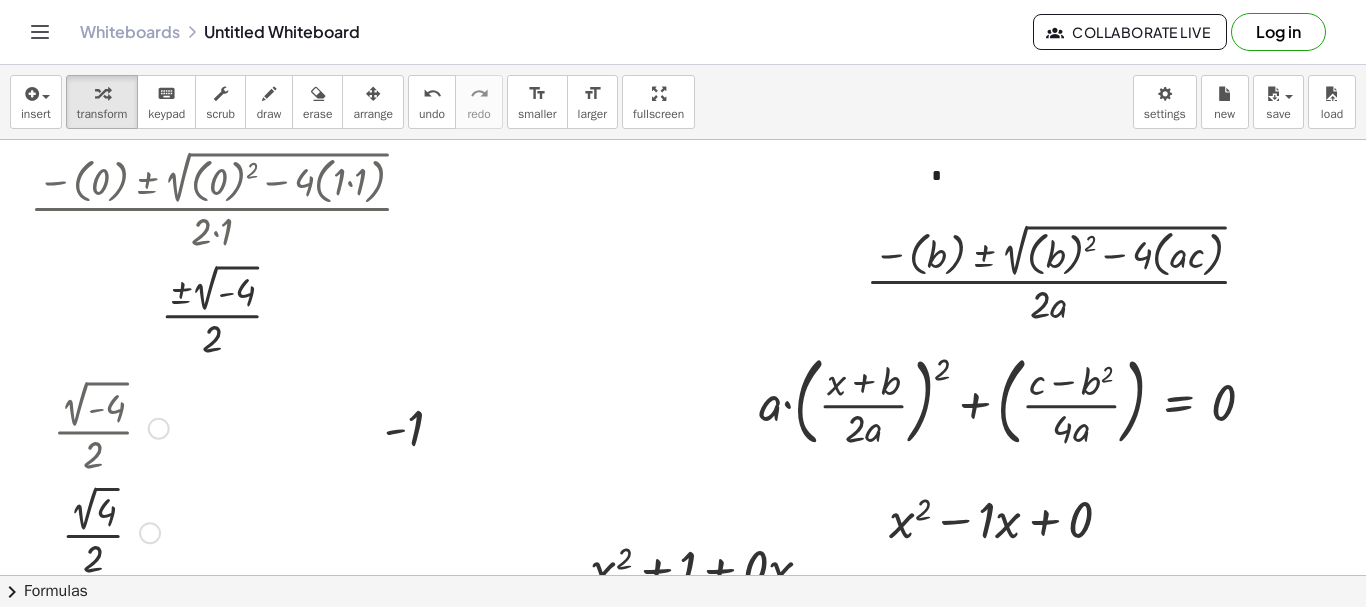 click at bounding box center (111, 531) 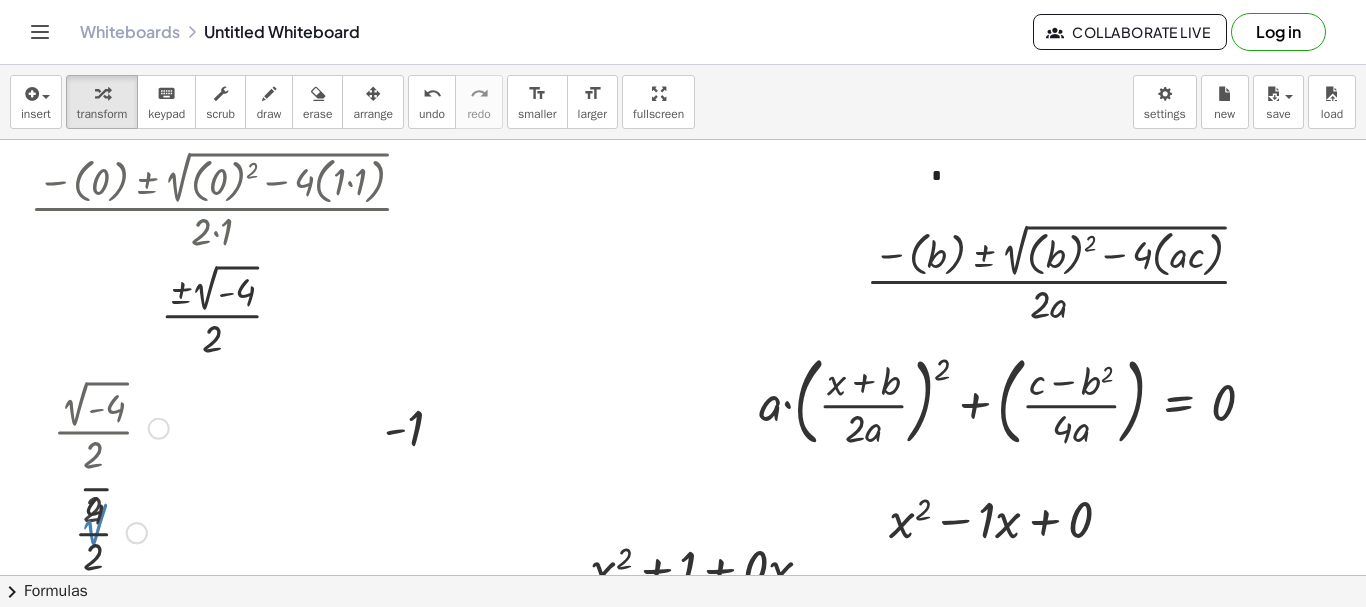 click at bounding box center [111, 531] 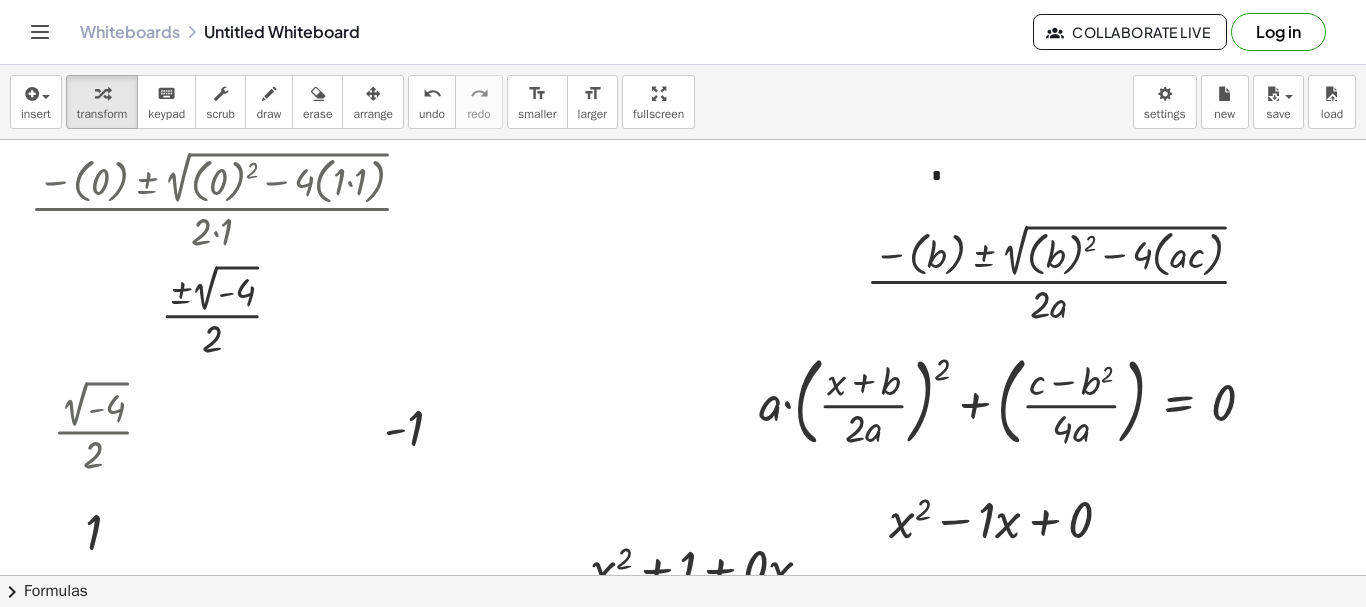 click at bounding box center [768, 640] 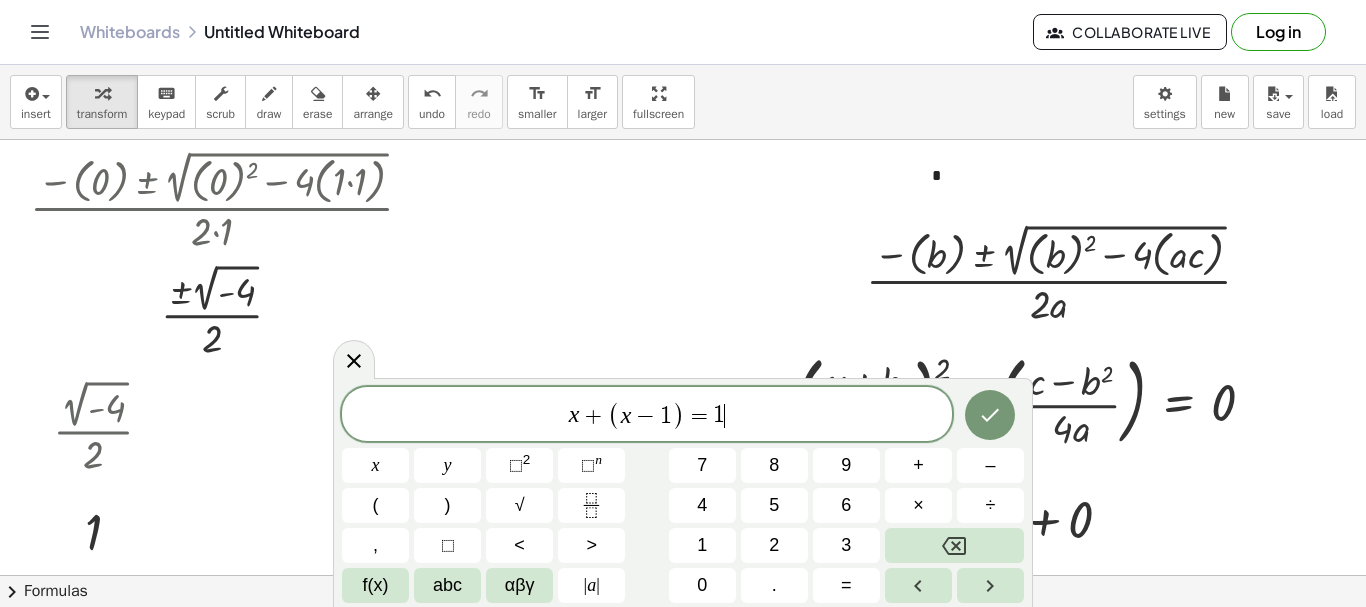 click 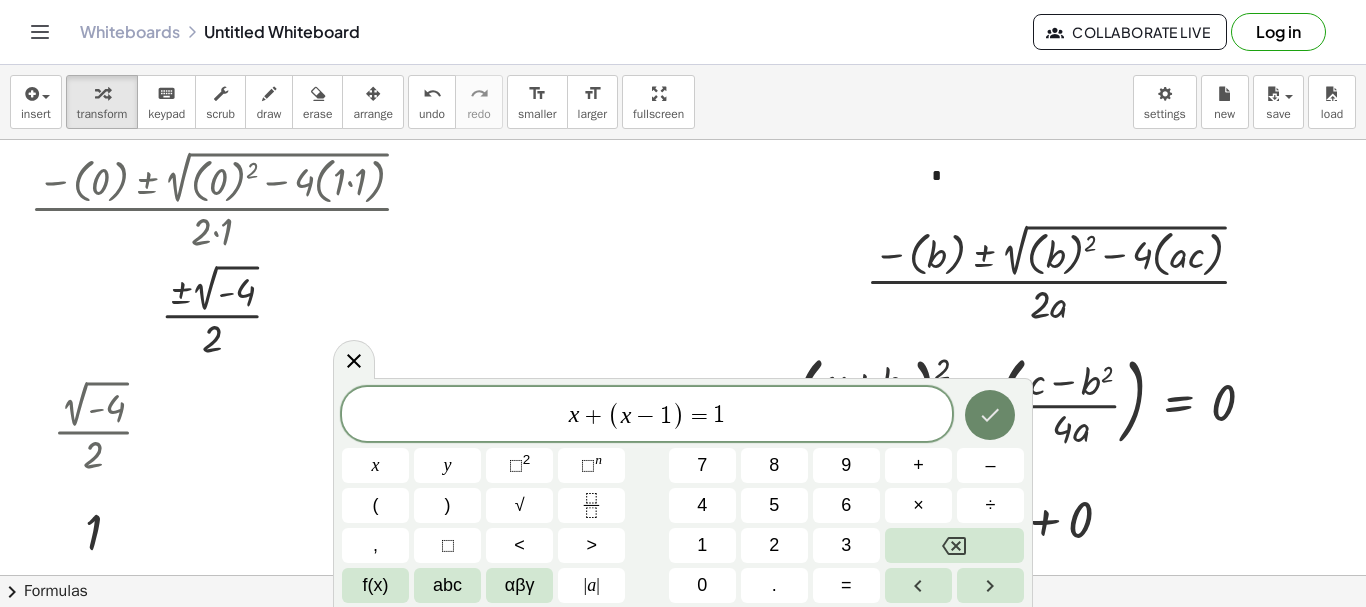 click 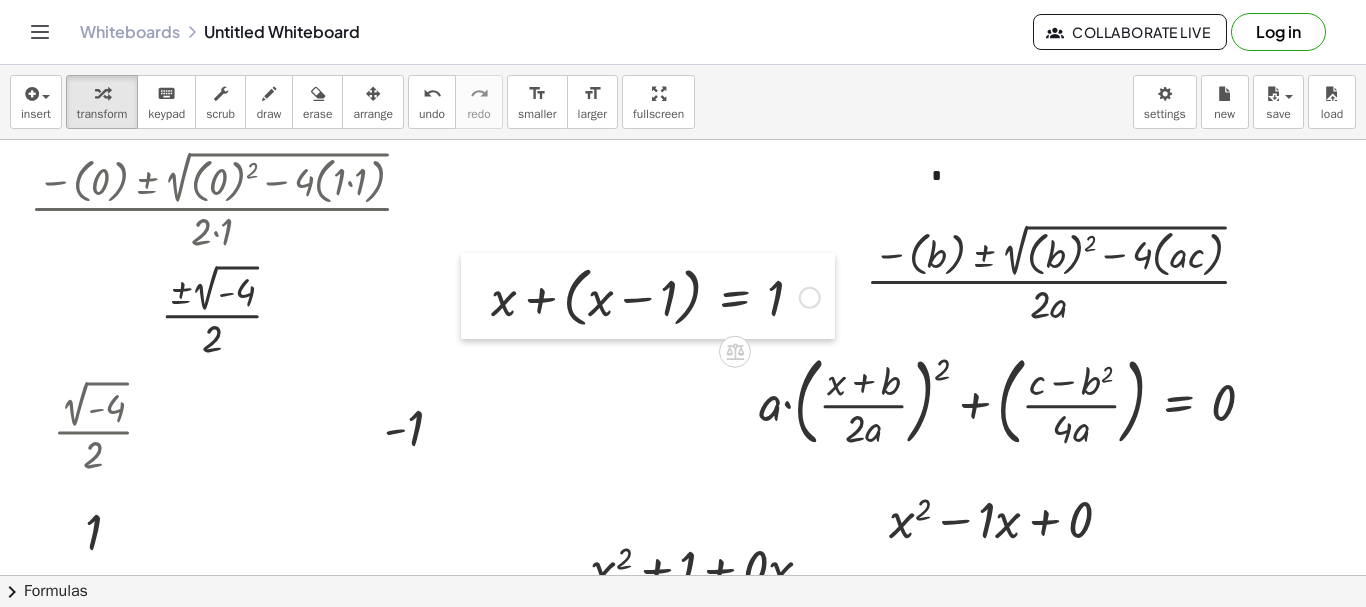 drag, startPoint x: 569, startPoint y: 349, endPoint x: 467, endPoint y: 297, distance: 114.49017 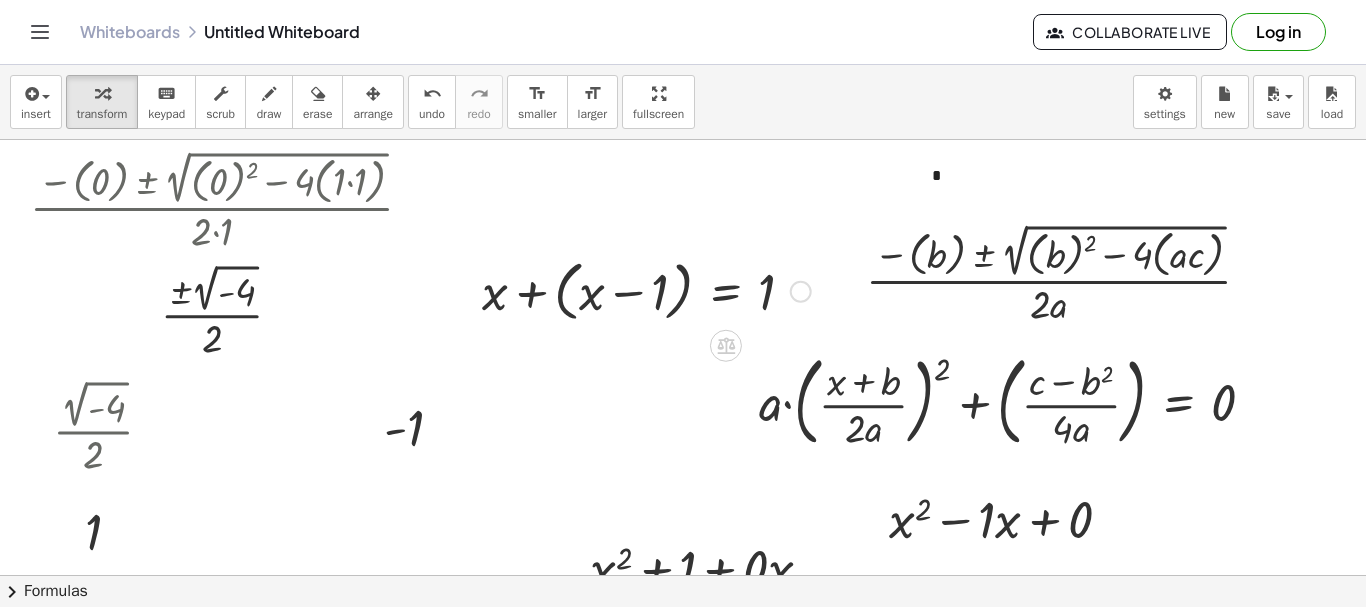click at bounding box center [646, 290] 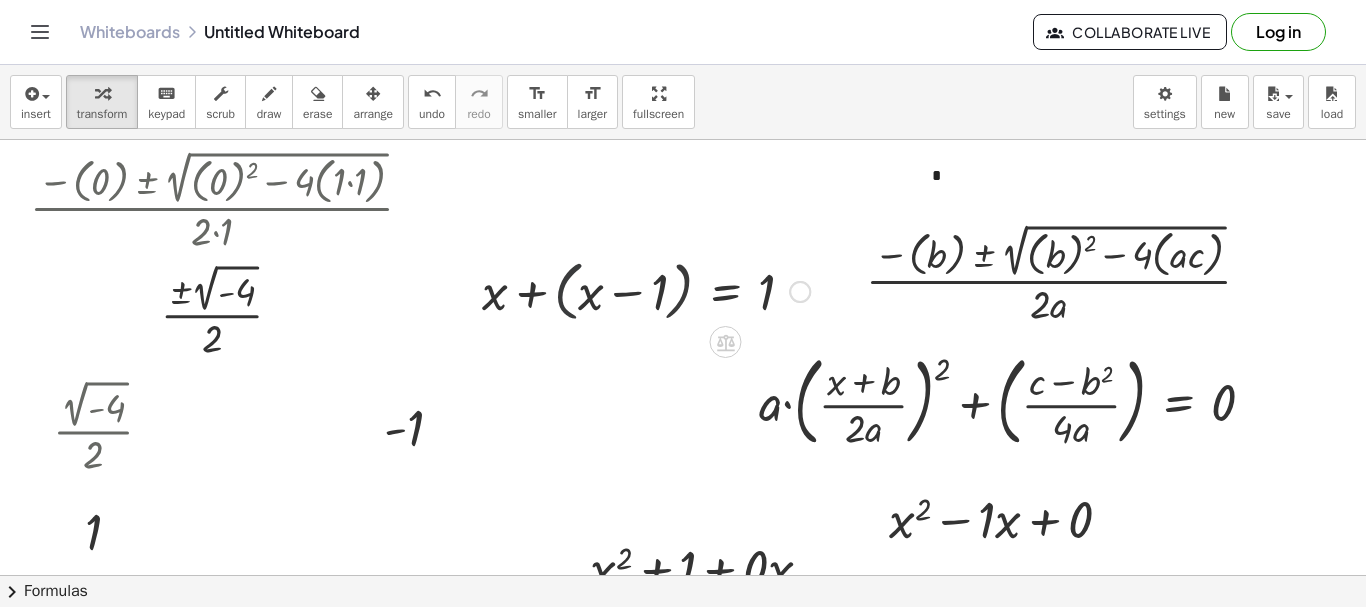 click at bounding box center (670, 290) 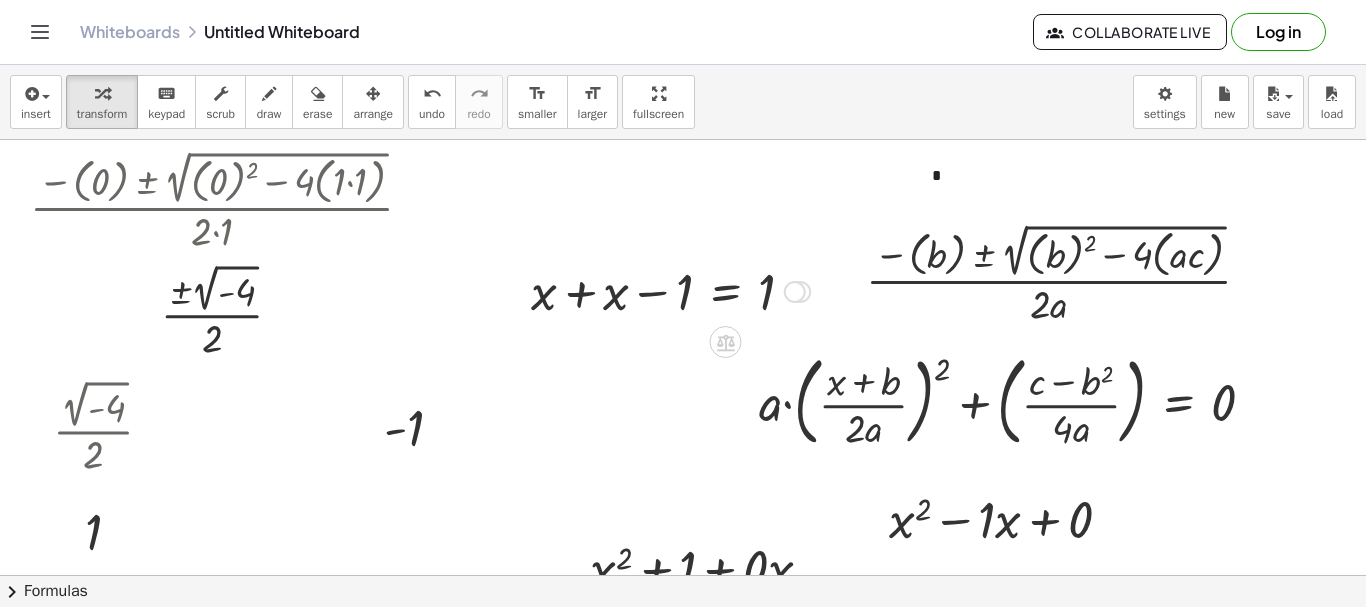 click at bounding box center (670, 290) 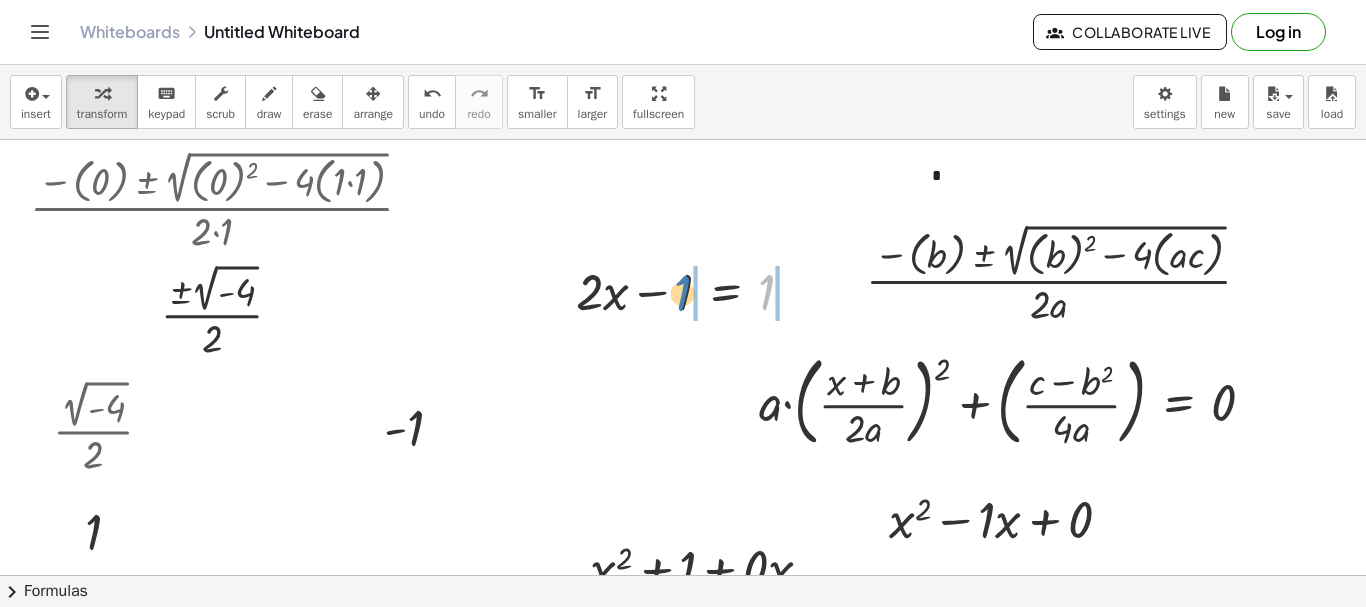drag, startPoint x: 763, startPoint y: 293, endPoint x: 679, endPoint y: 294, distance: 84.00595 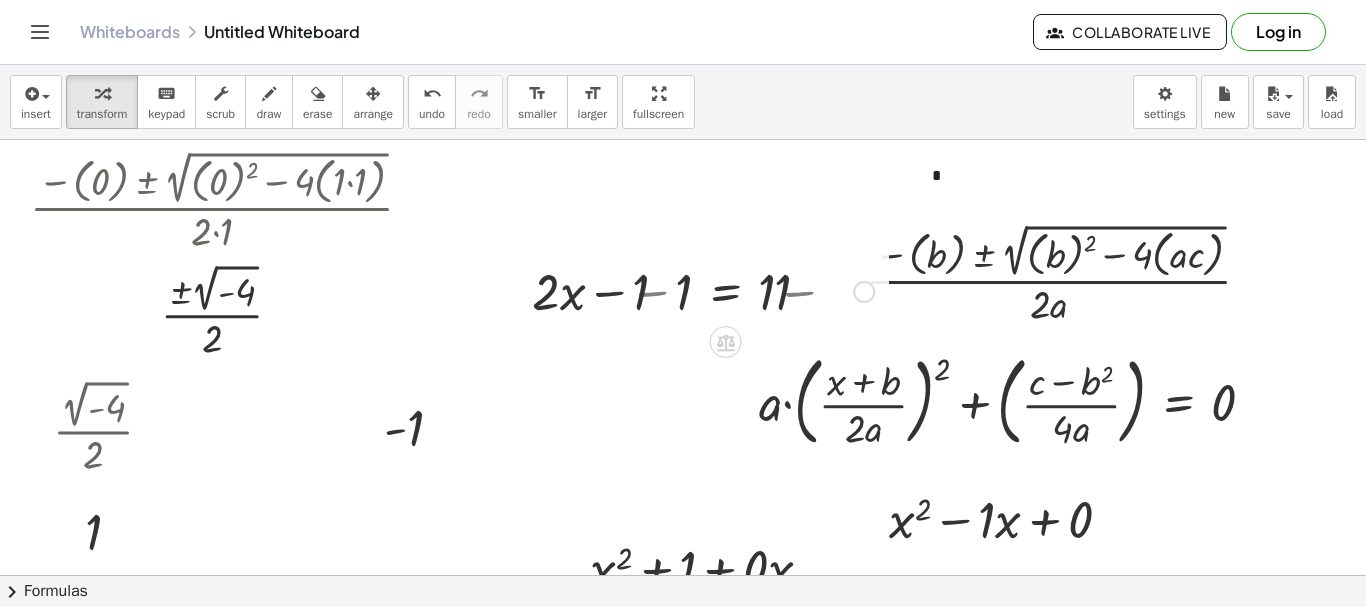 click at bounding box center (693, 290) 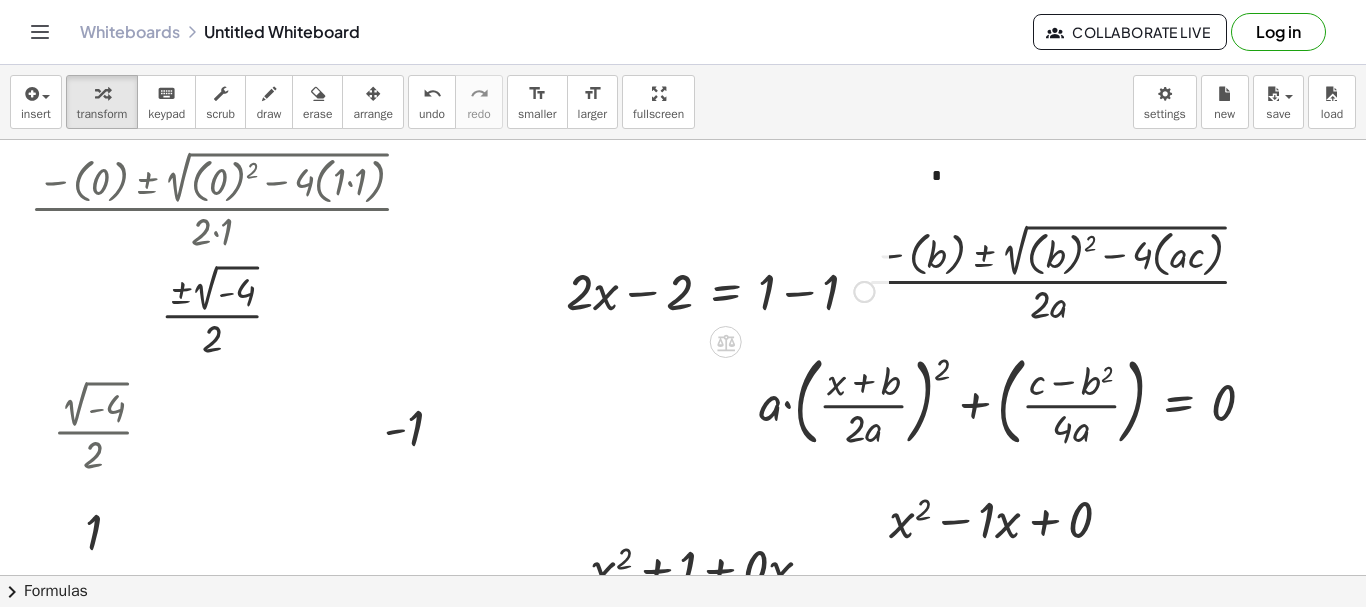 click at bounding box center (720, 290) 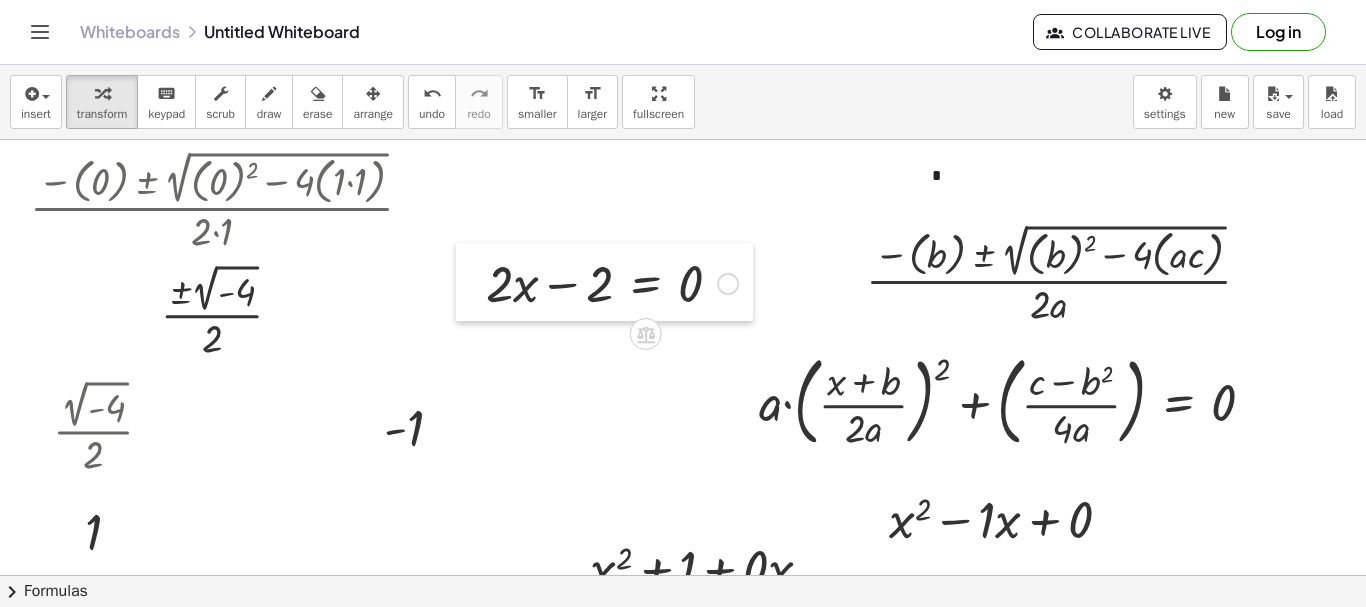 drag, startPoint x: 553, startPoint y: 303, endPoint x: 473, endPoint y: 295, distance: 80.399 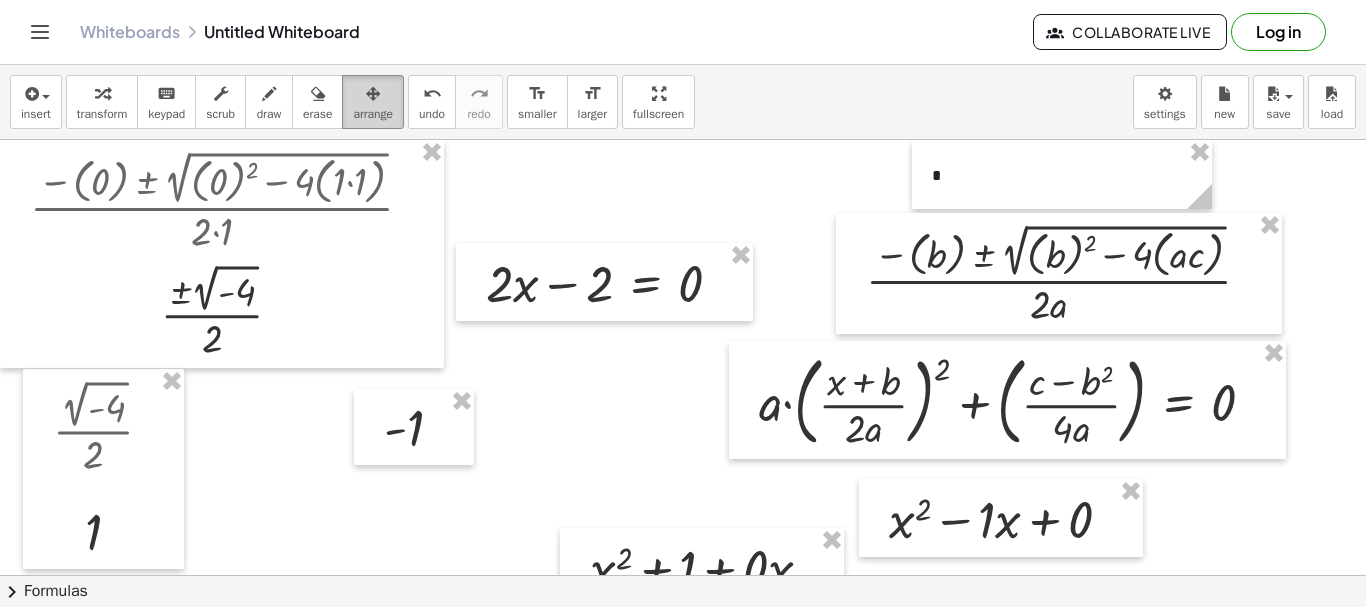 click at bounding box center [373, 94] 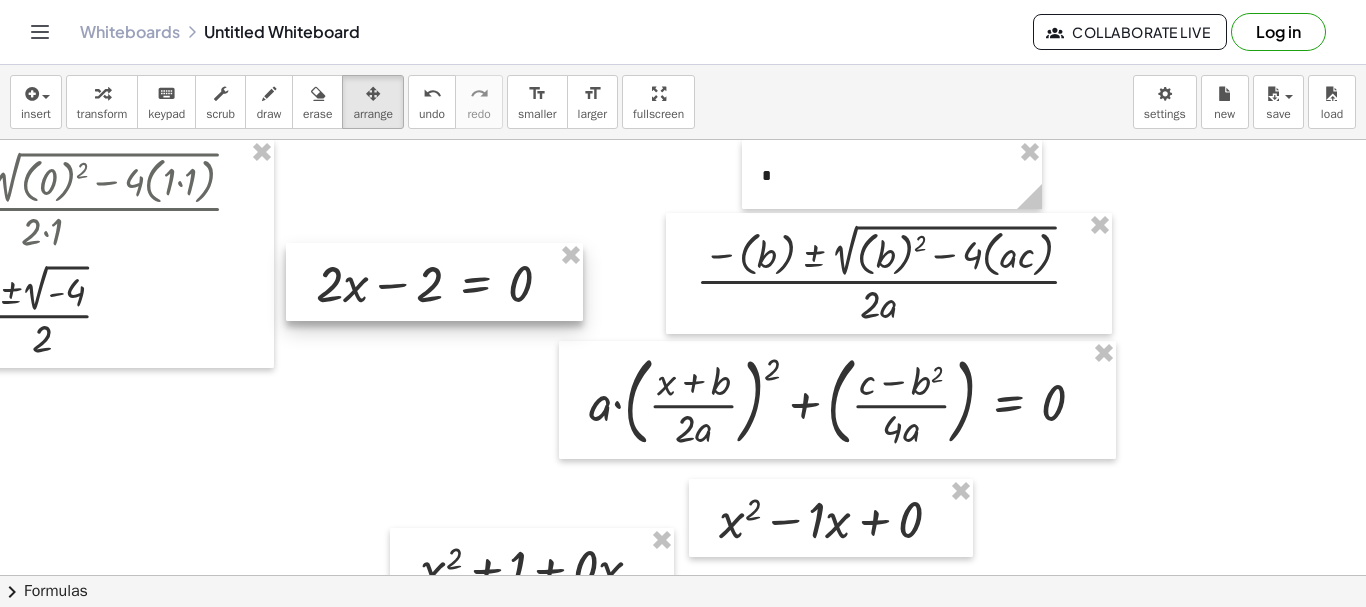 scroll, scrollTop: 0, scrollLeft: 0, axis: both 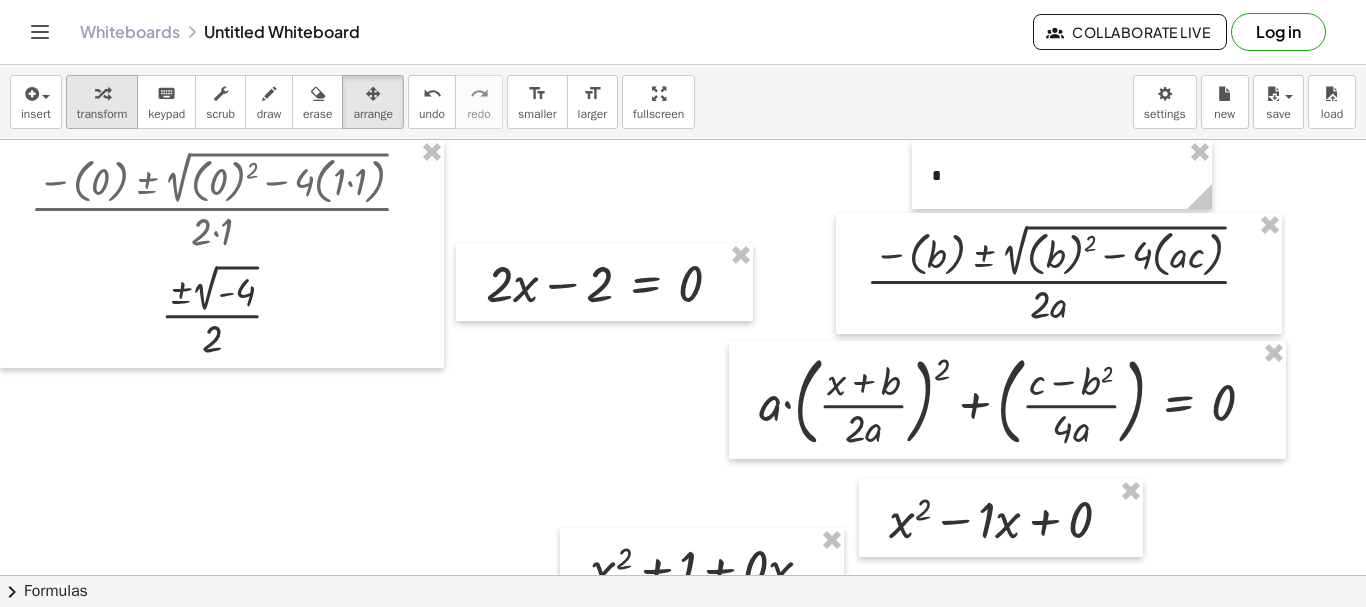 click at bounding box center [102, 94] 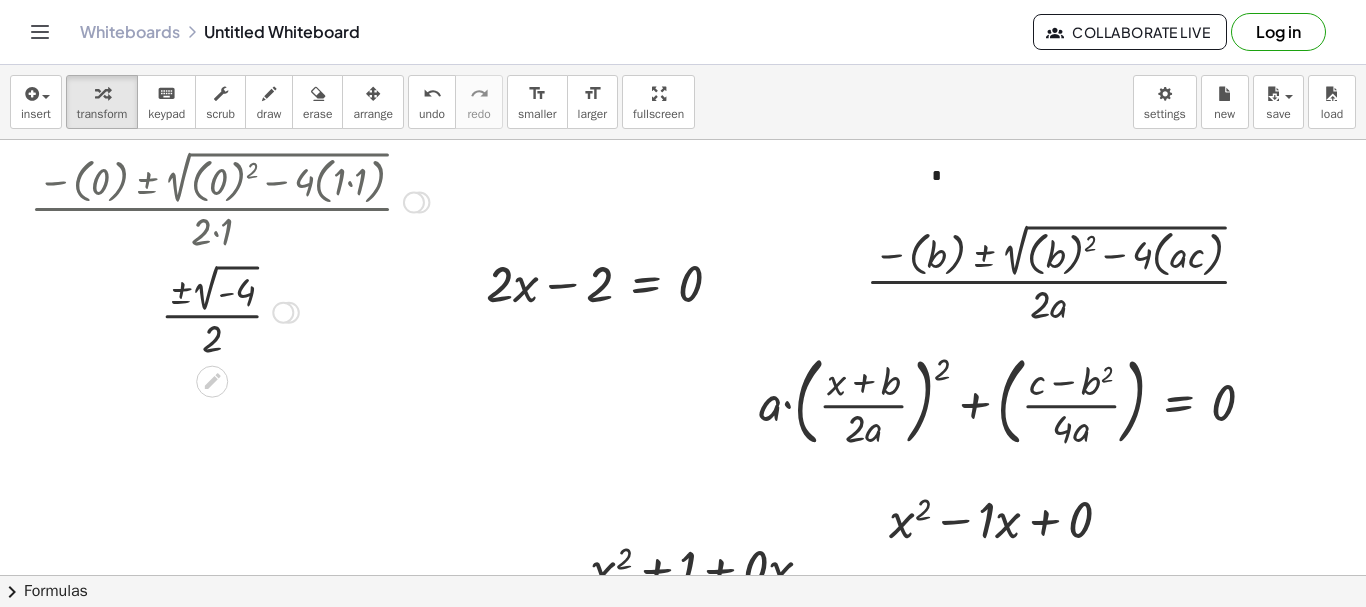 drag, startPoint x: 412, startPoint y: 199, endPoint x: 366, endPoint y: 442, distance: 247.31558 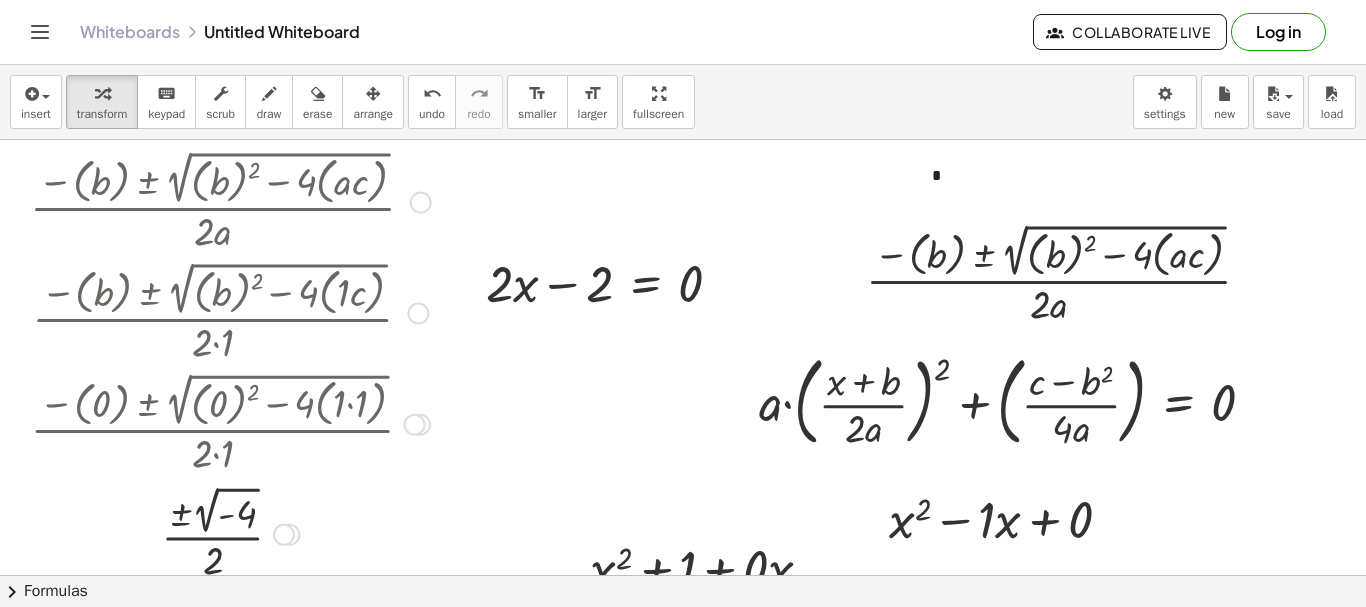 click at bounding box center (421, 203) 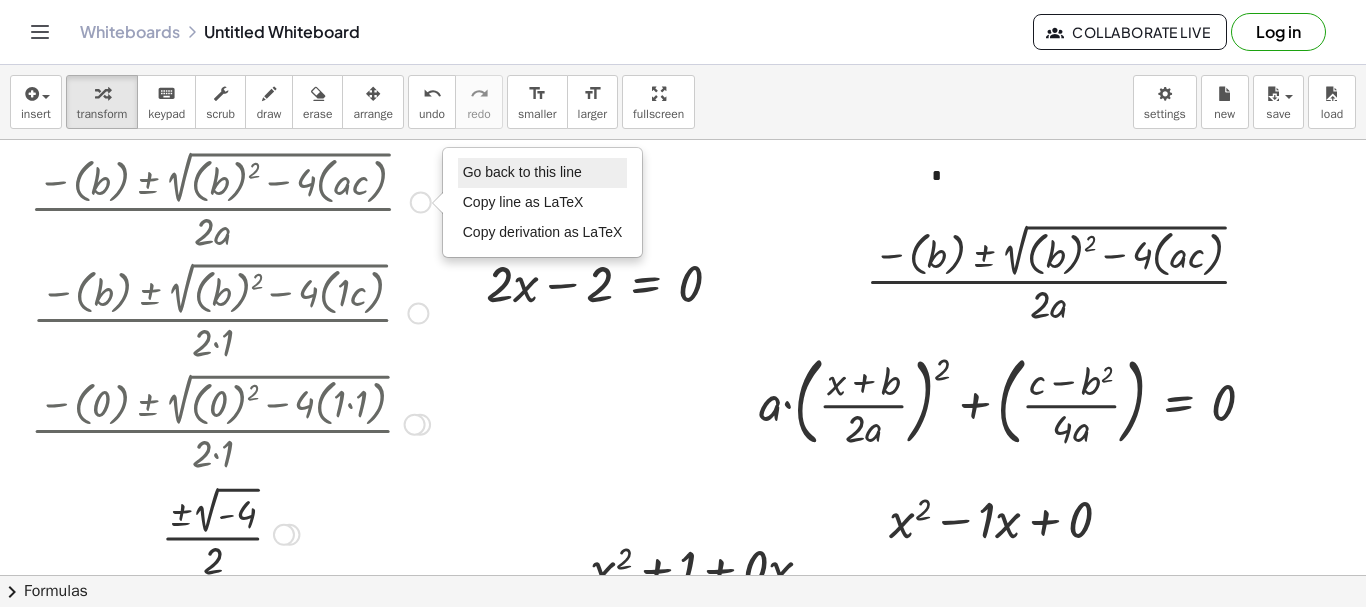 click on "Go back to this line" at bounding box center (522, 172) 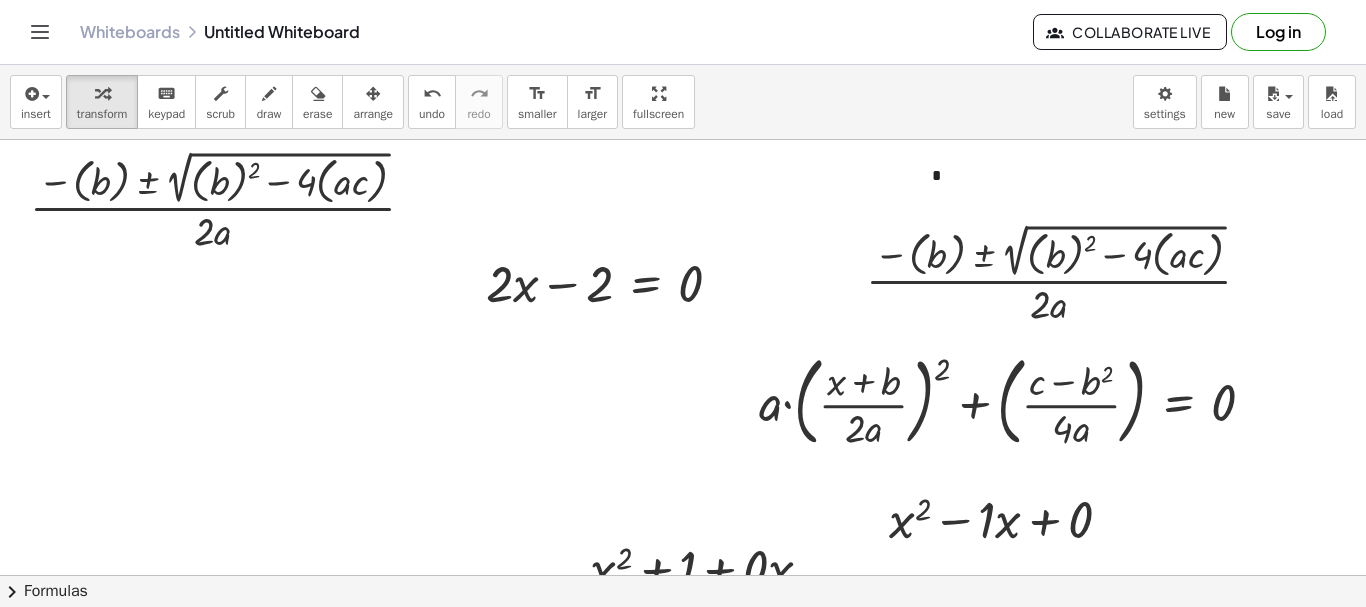 drag, startPoint x: 200, startPoint y: 294, endPoint x: 402, endPoint y: 309, distance: 202.55617 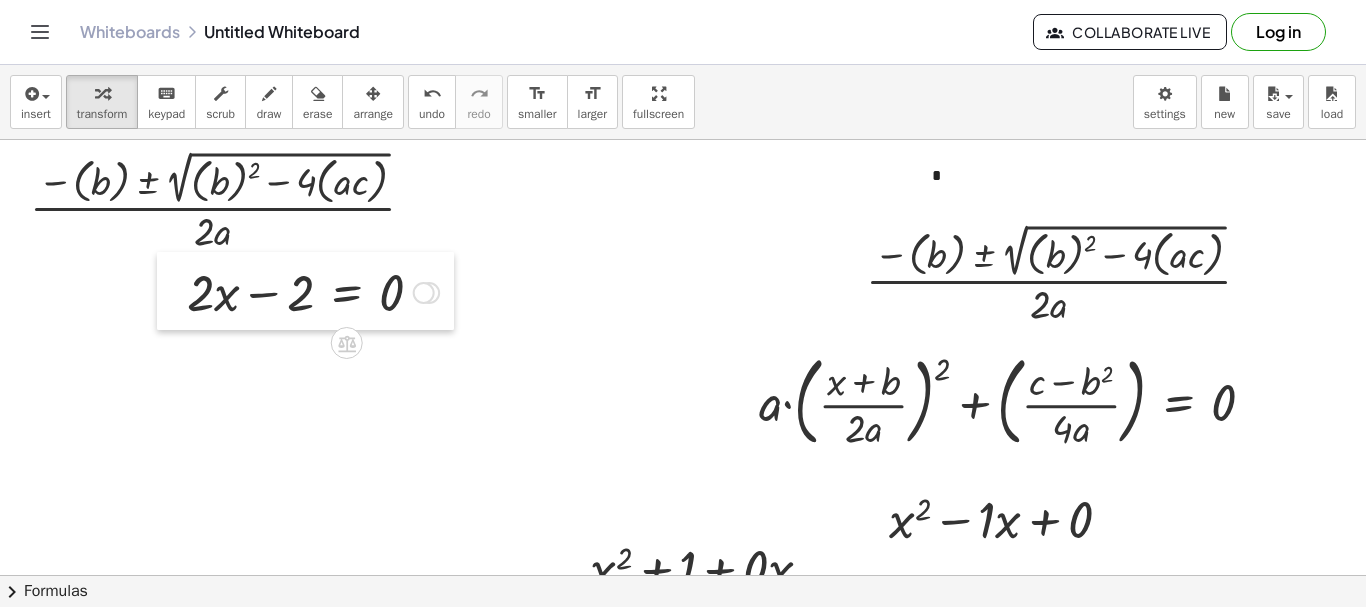 drag, startPoint x: 483, startPoint y: 289, endPoint x: 176, endPoint y: 274, distance: 307.36624 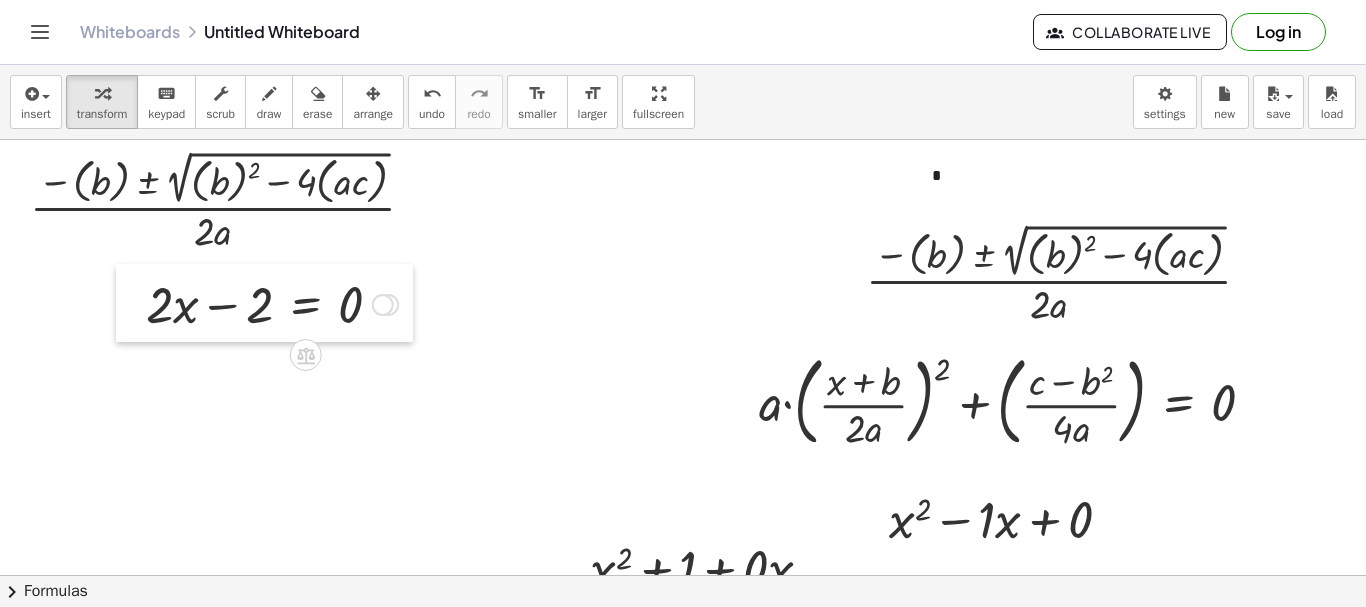 drag, startPoint x: 164, startPoint y: 273, endPoint x: 131, endPoint y: 309, distance: 48.83646 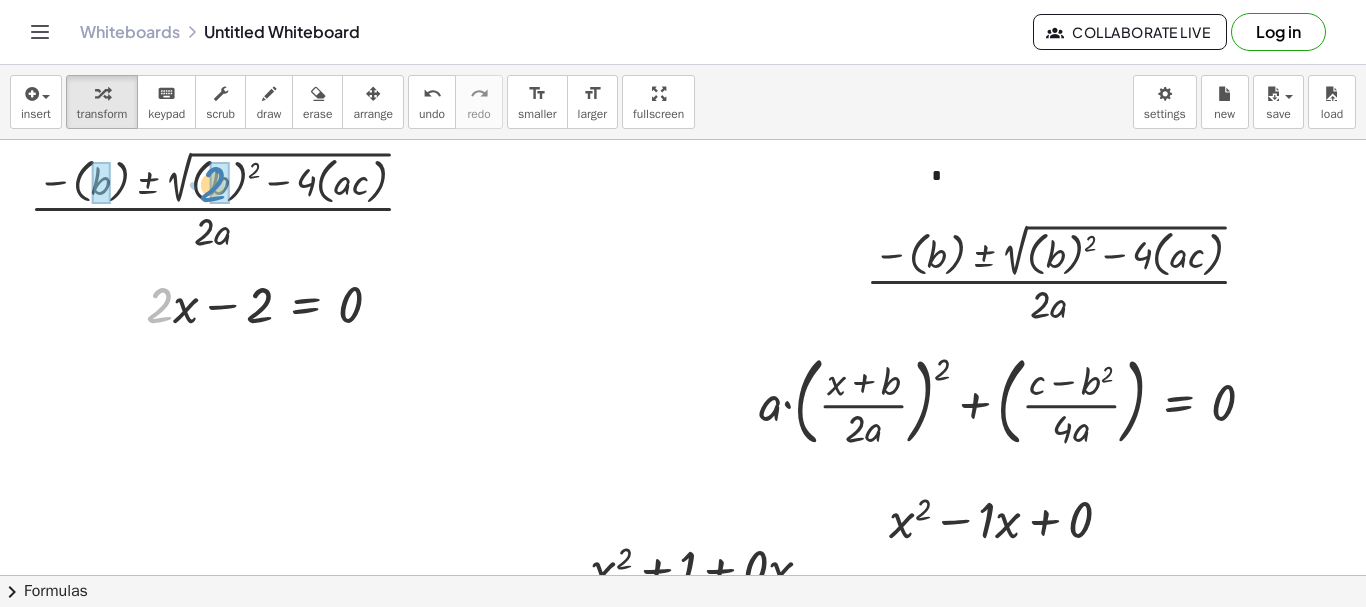 drag, startPoint x: 156, startPoint y: 302, endPoint x: 209, endPoint y: 181, distance: 132.09845 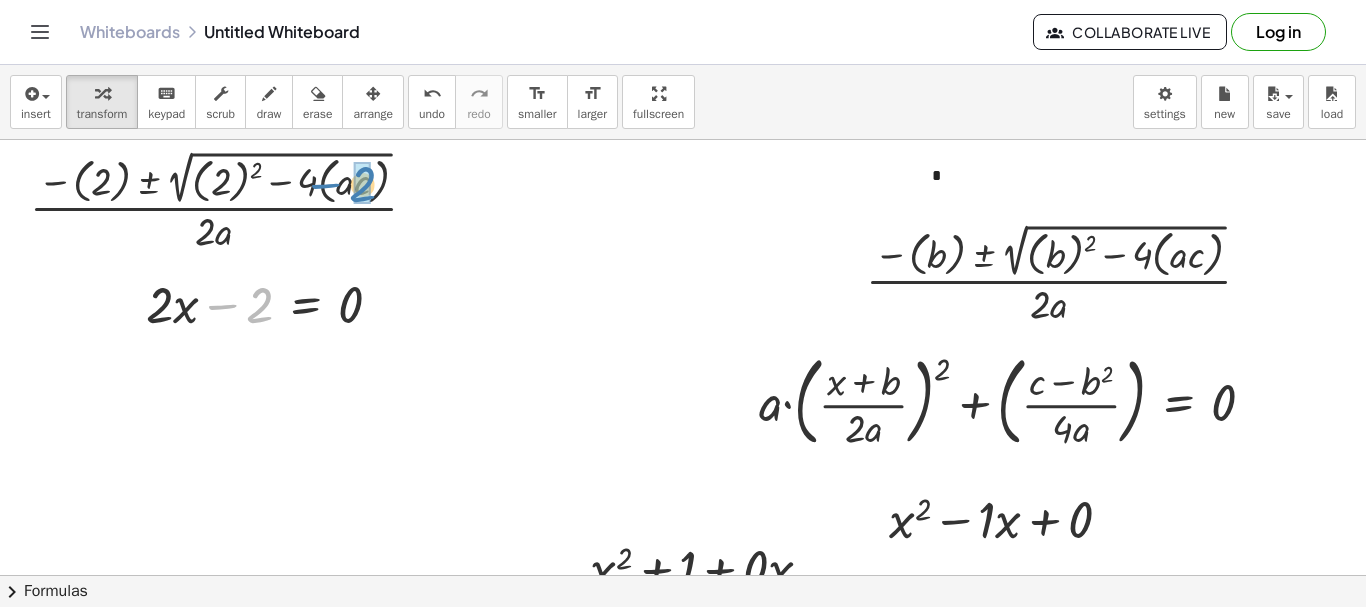 drag, startPoint x: 253, startPoint y: 307, endPoint x: 356, endPoint y: 186, distance: 158.90248 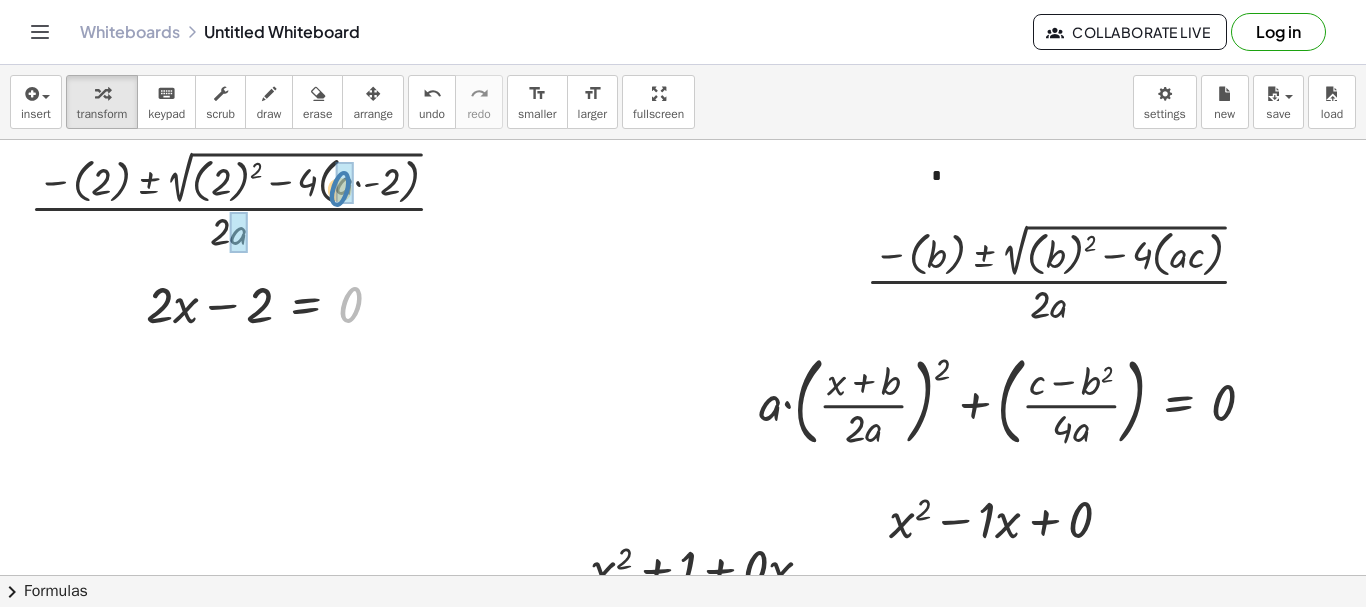 drag, startPoint x: 345, startPoint y: 292, endPoint x: 334, endPoint y: 176, distance: 116.520386 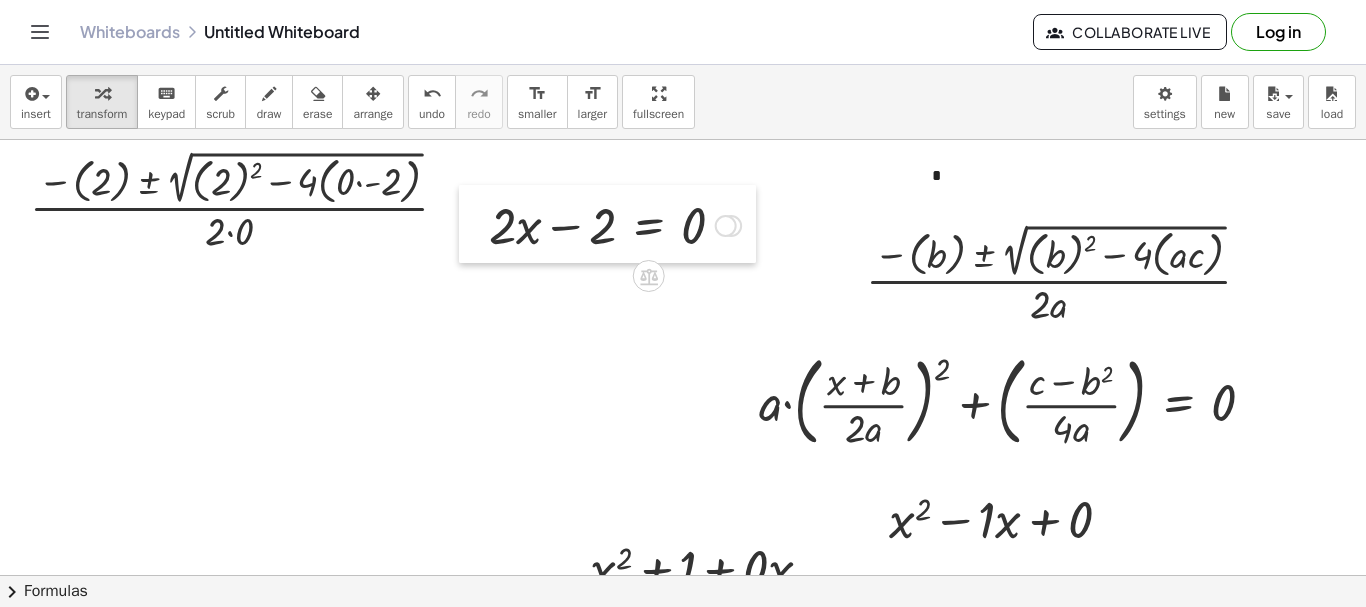 drag, startPoint x: 121, startPoint y: 288, endPoint x: 463, endPoint y: 209, distance: 351.0057 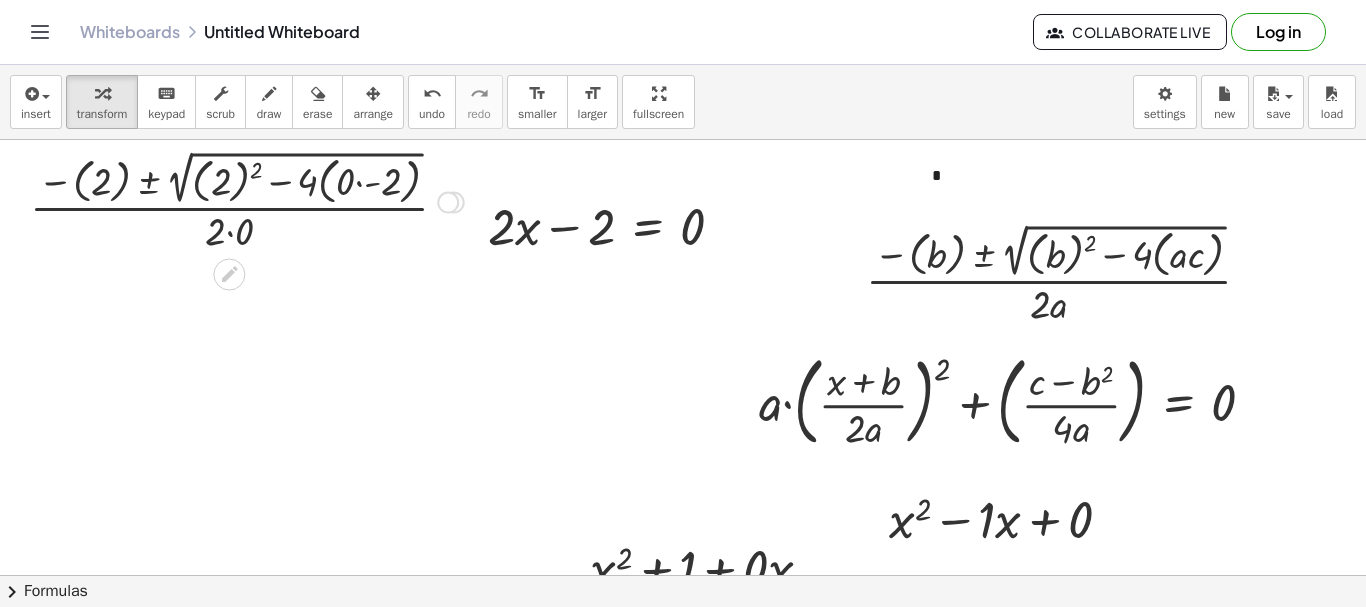 click at bounding box center [247, 200] 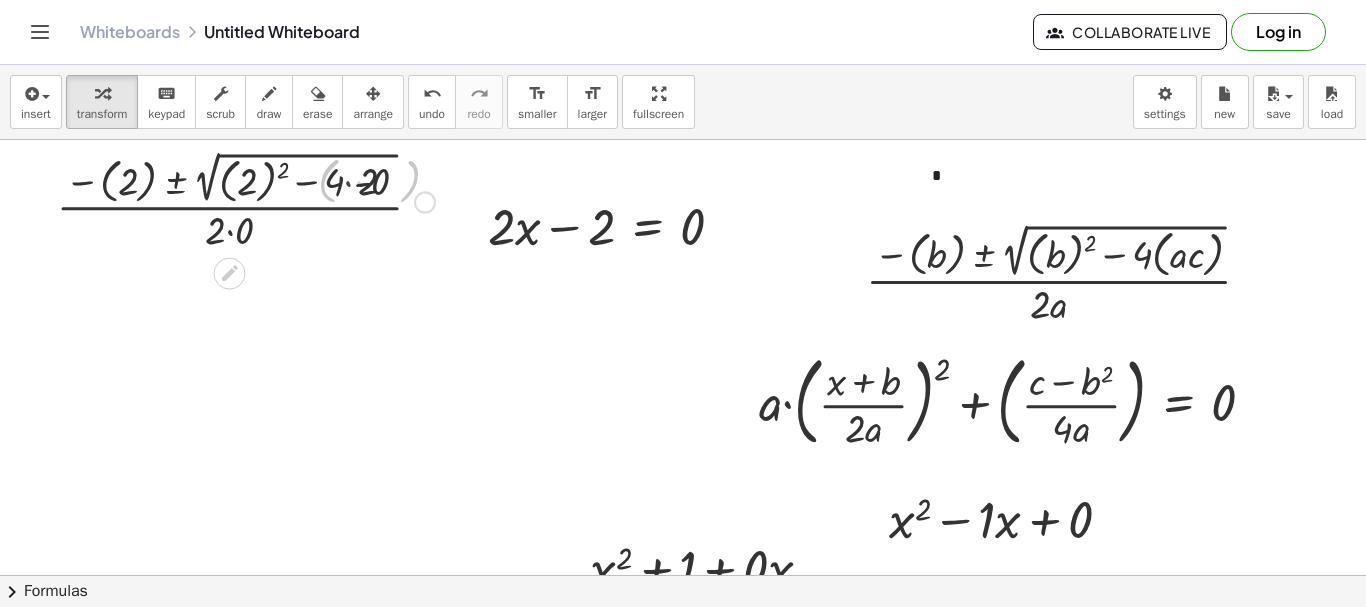 click at bounding box center (247, 200) 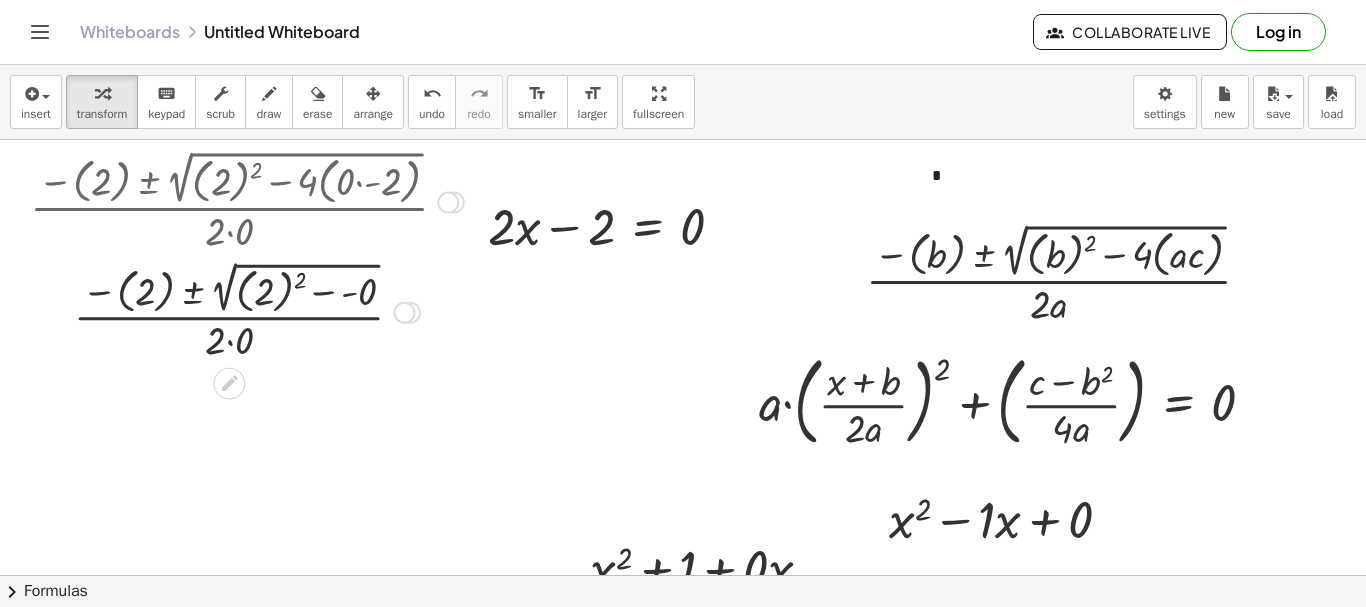 click at bounding box center [247, 310] 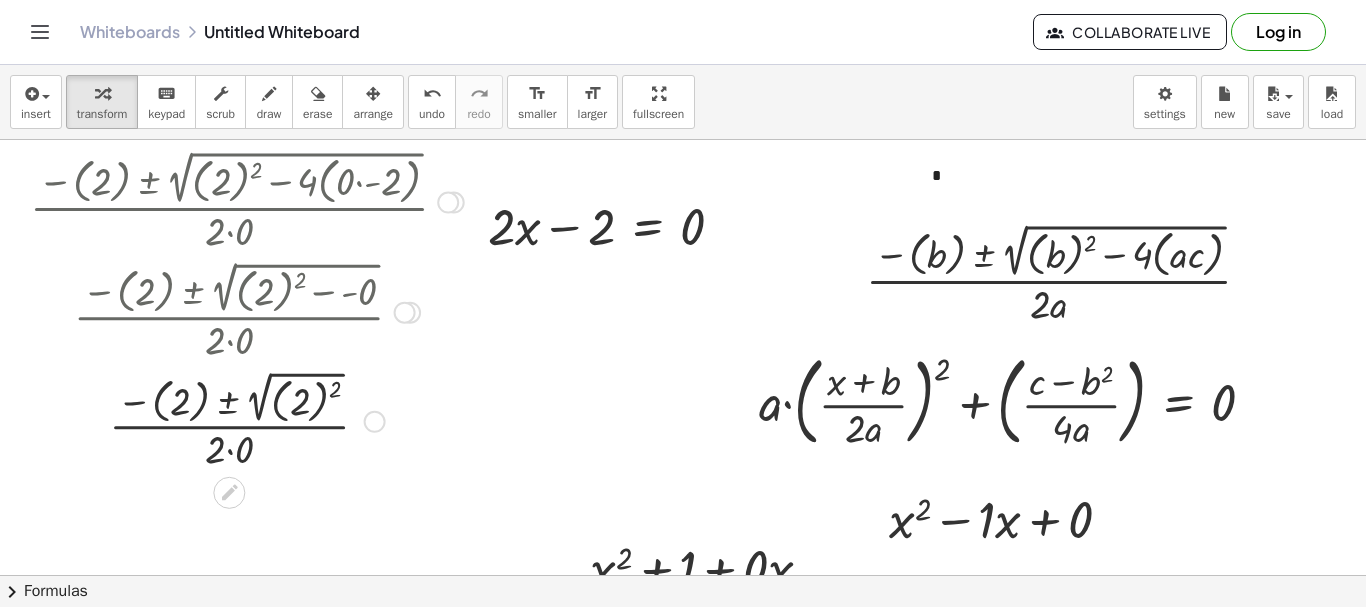 click at bounding box center [247, 419] 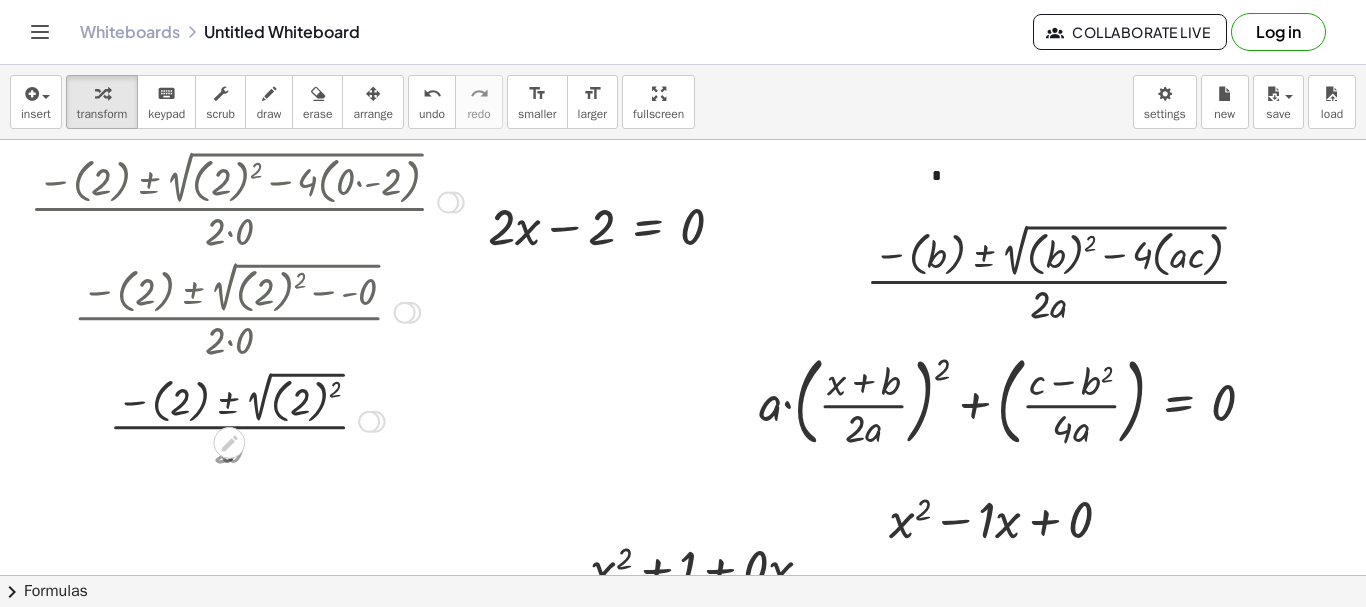 click at bounding box center (247, 419) 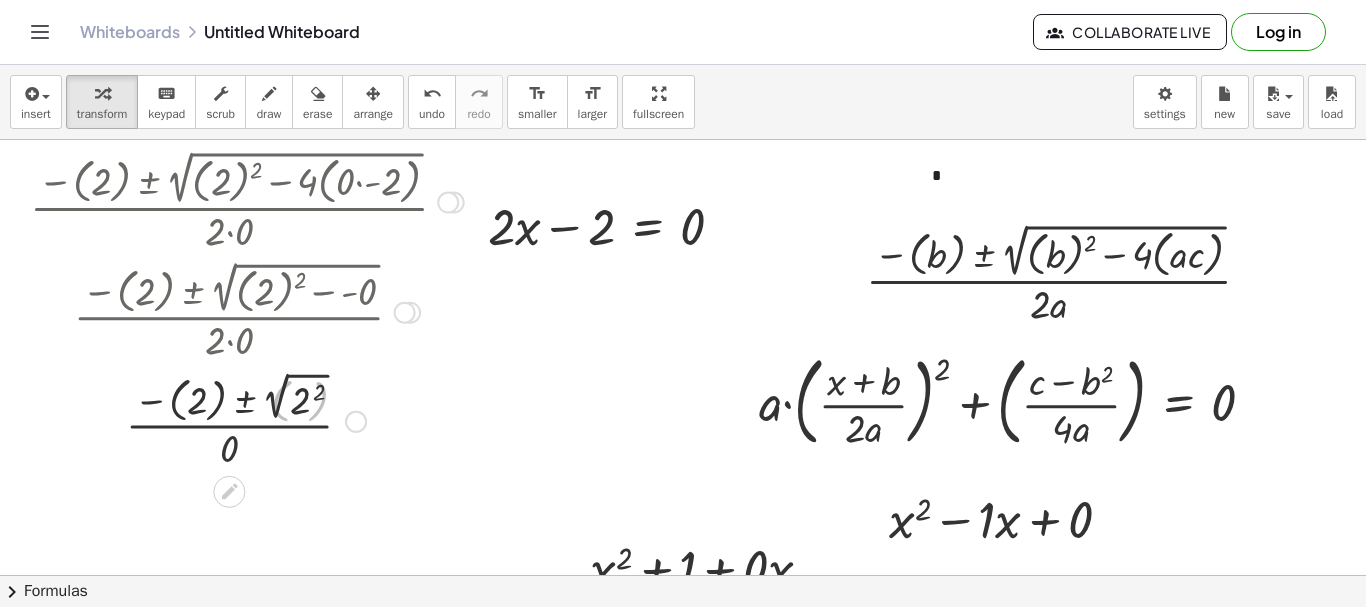 click at bounding box center (247, 419) 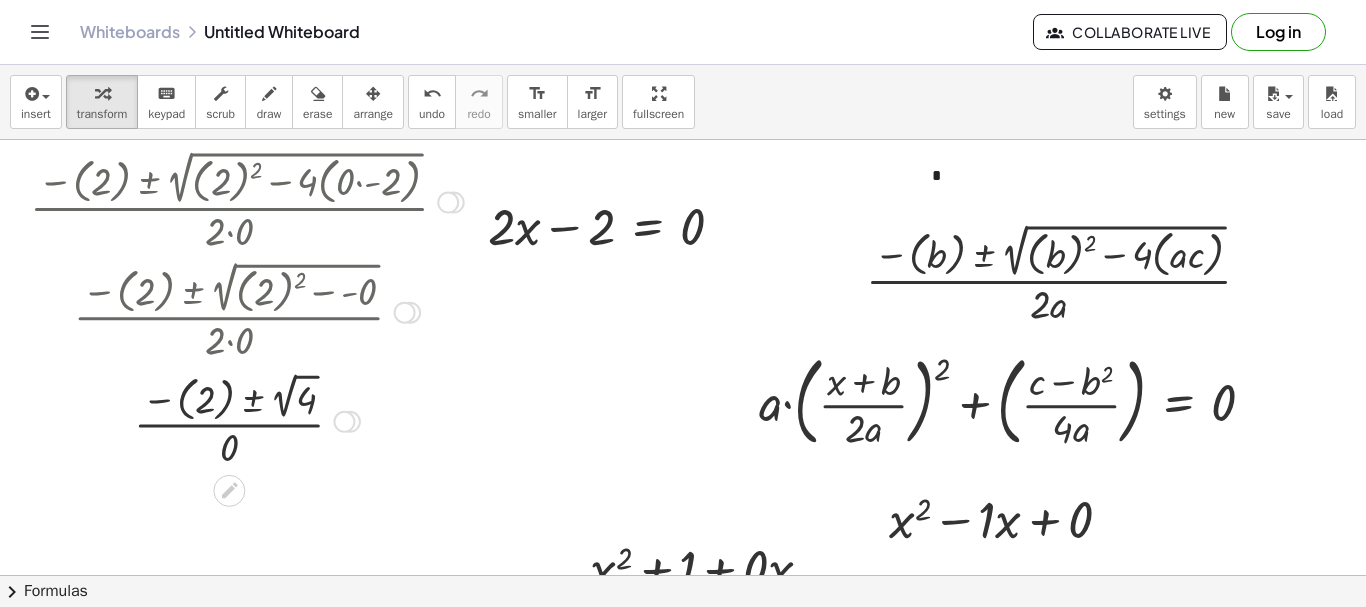 click at bounding box center (247, 419) 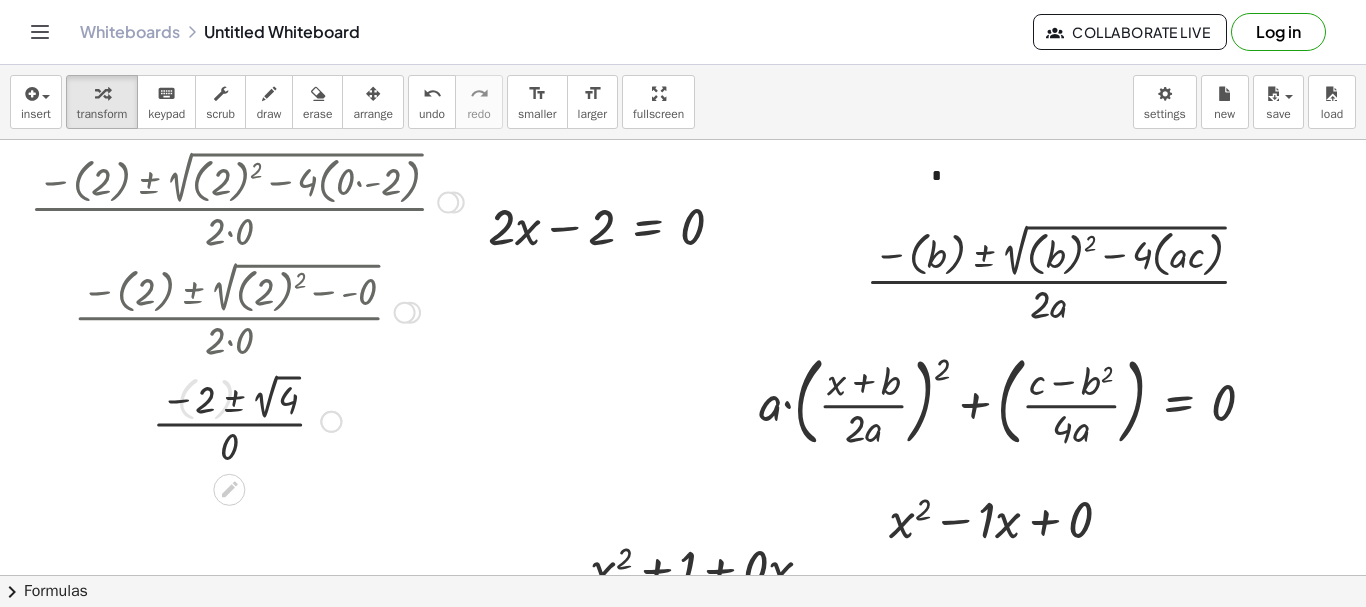 click at bounding box center (247, 420) 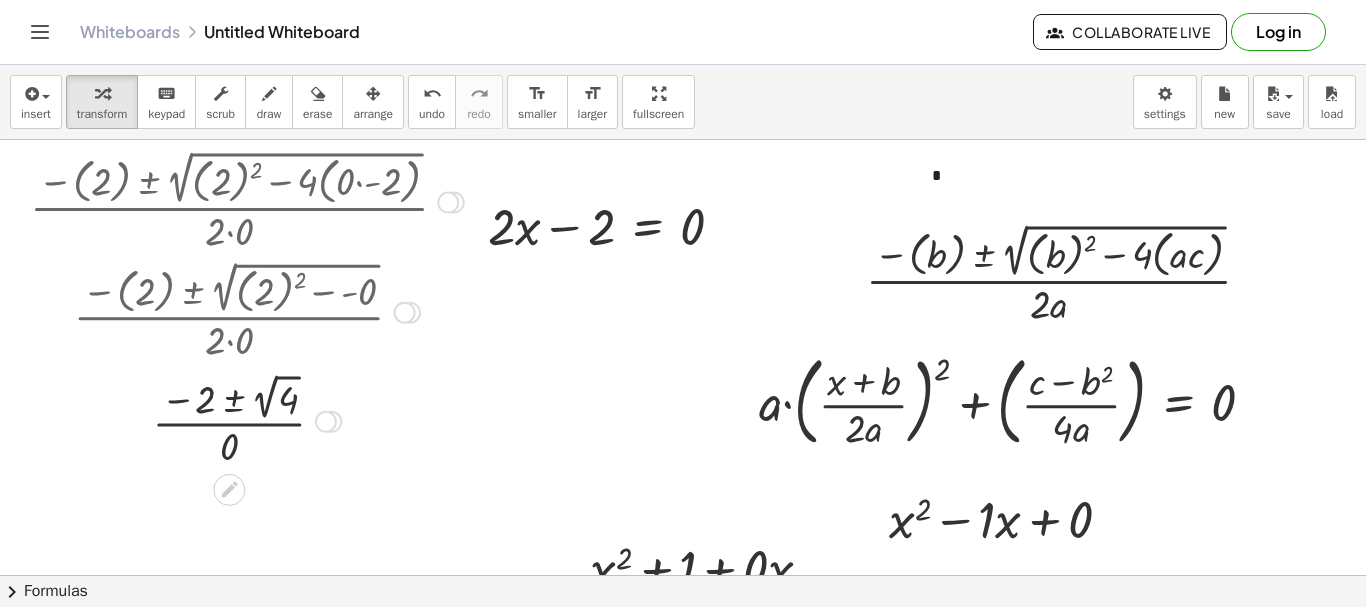click at bounding box center [247, 420] 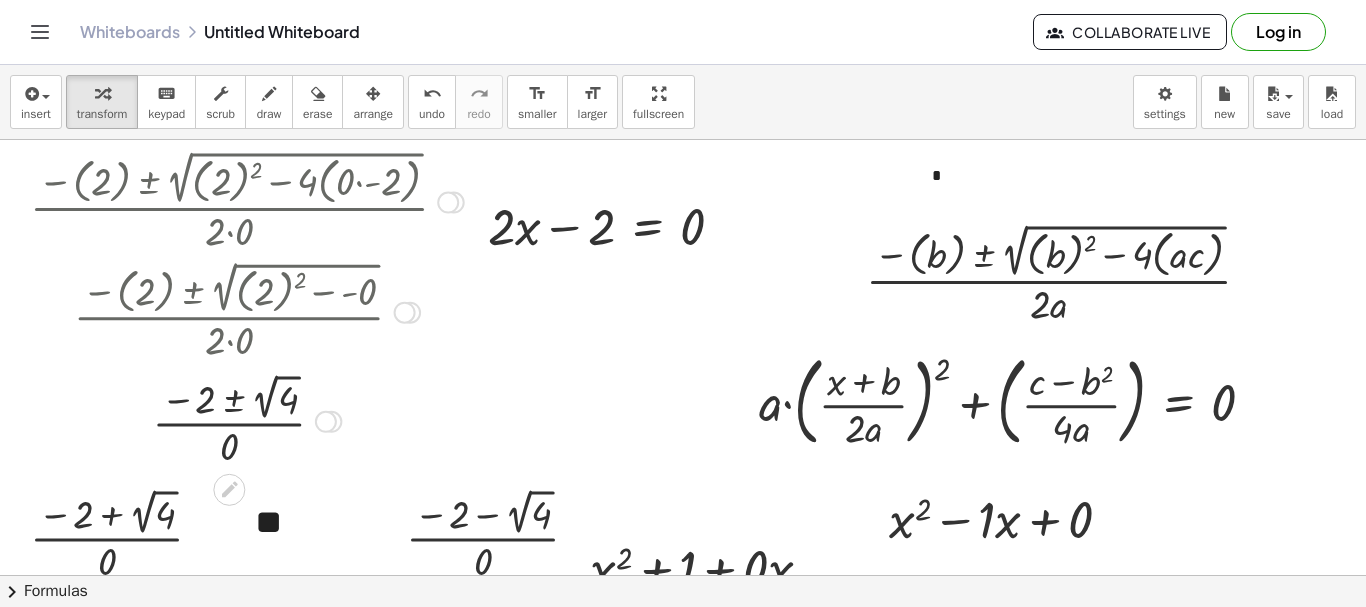 drag, startPoint x: 319, startPoint y: 417, endPoint x: 309, endPoint y: 57, distance: 360.13885 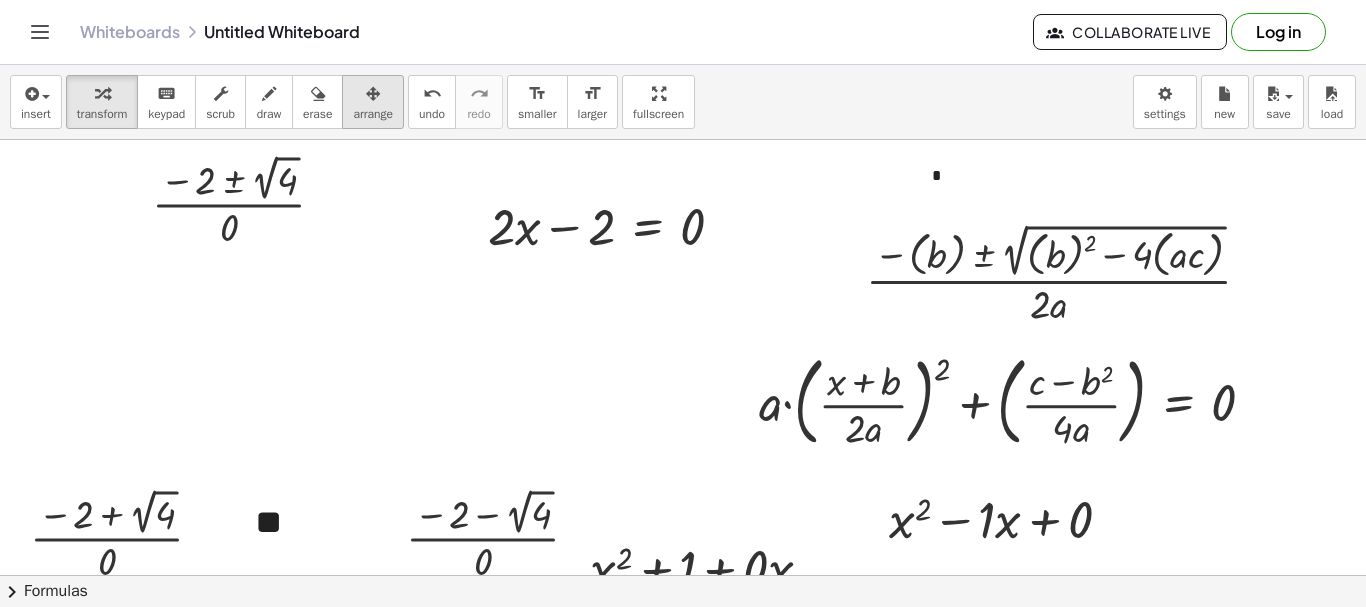 click on "arrange" at bounding box center (373, 102) 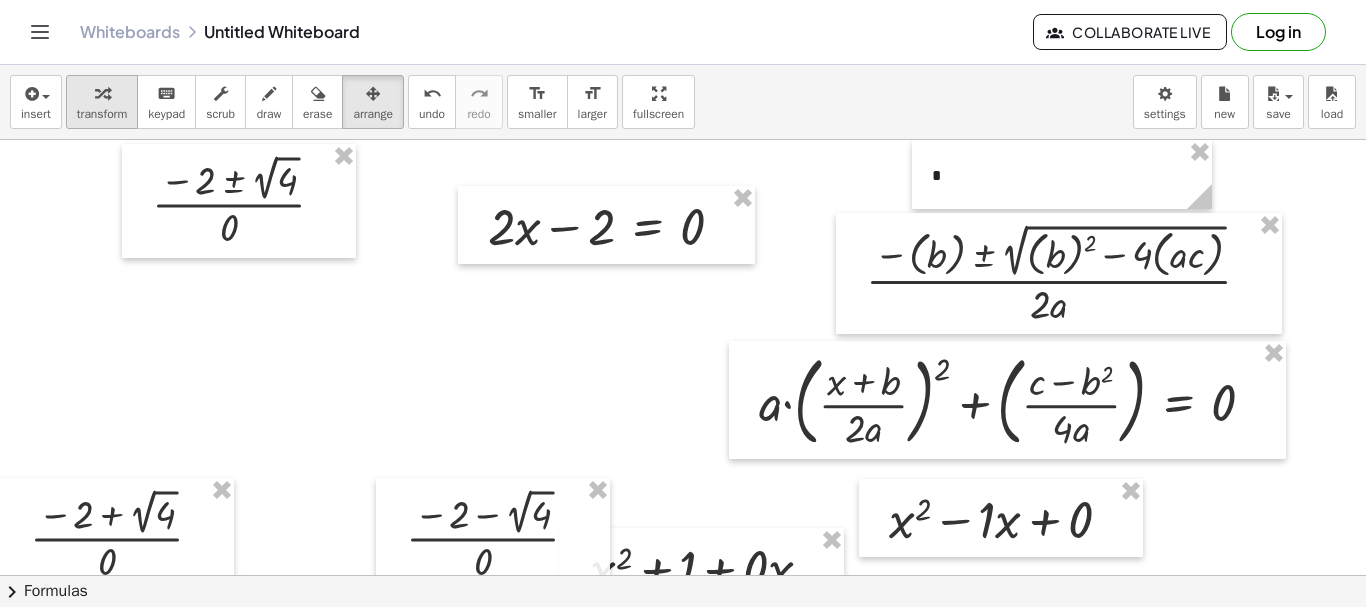 click on "transform" at bounding box center (102, 102) 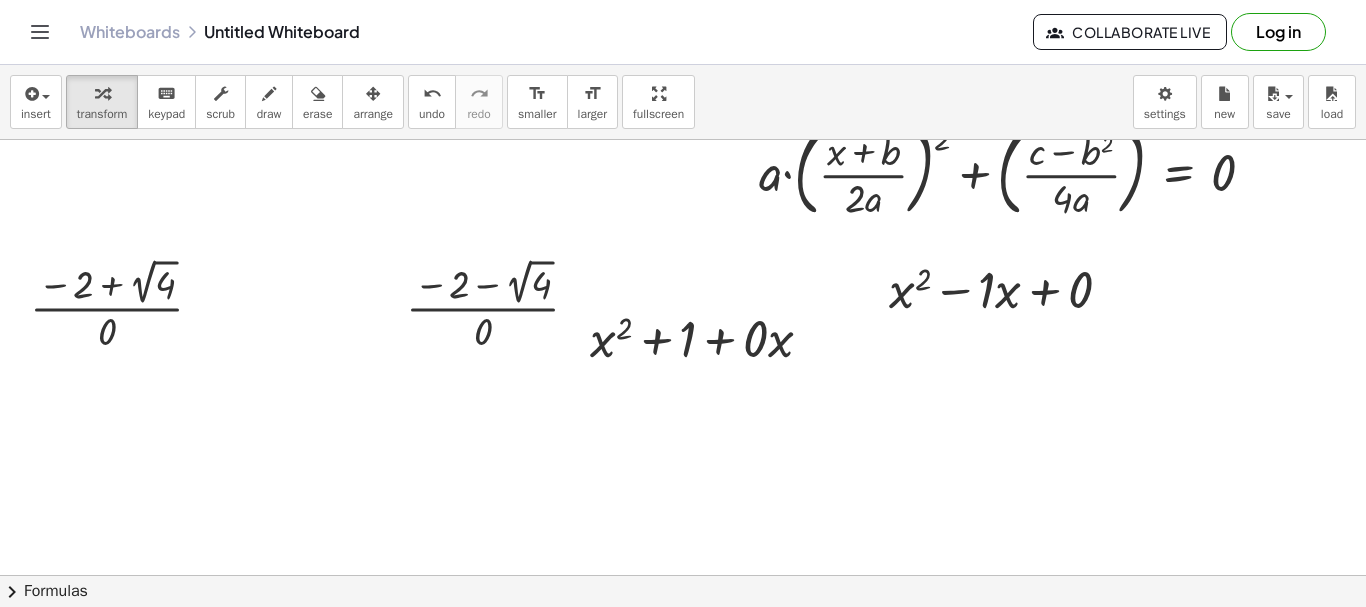 scroll, scrollTop: 234, scrollLeft: 0, axis: vertical 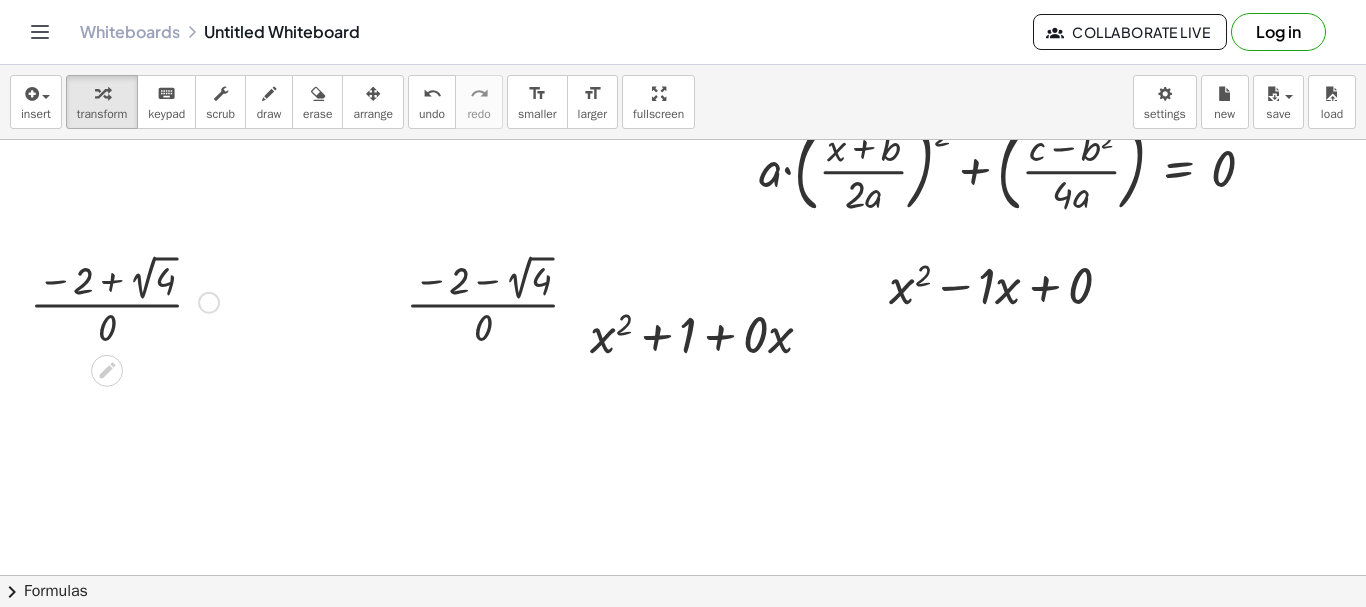 click at bounding box center [124, 301] 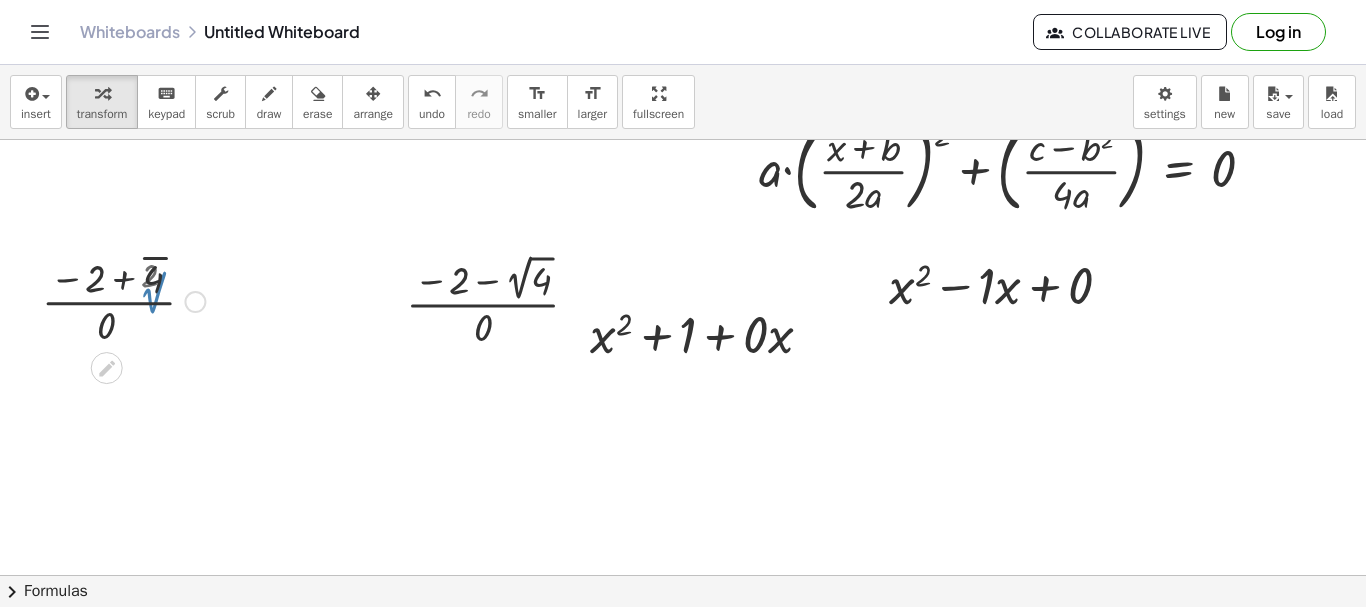 click at bounding box center [124, 300] 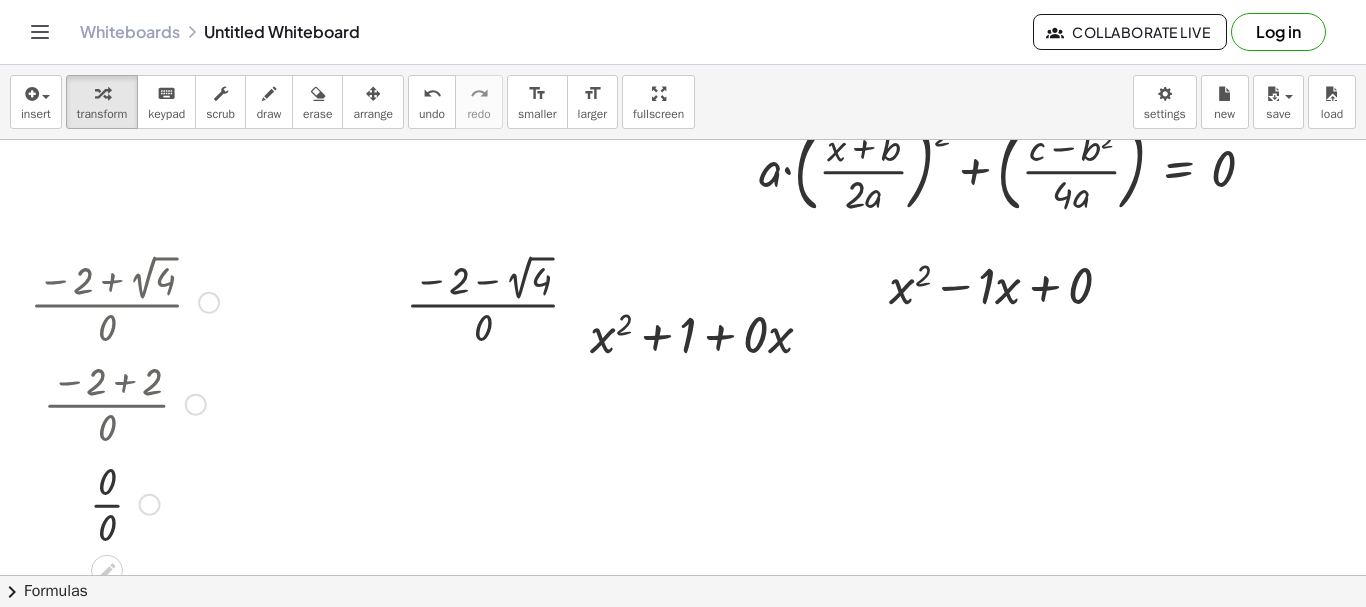 click at bounding box center [124, 503] 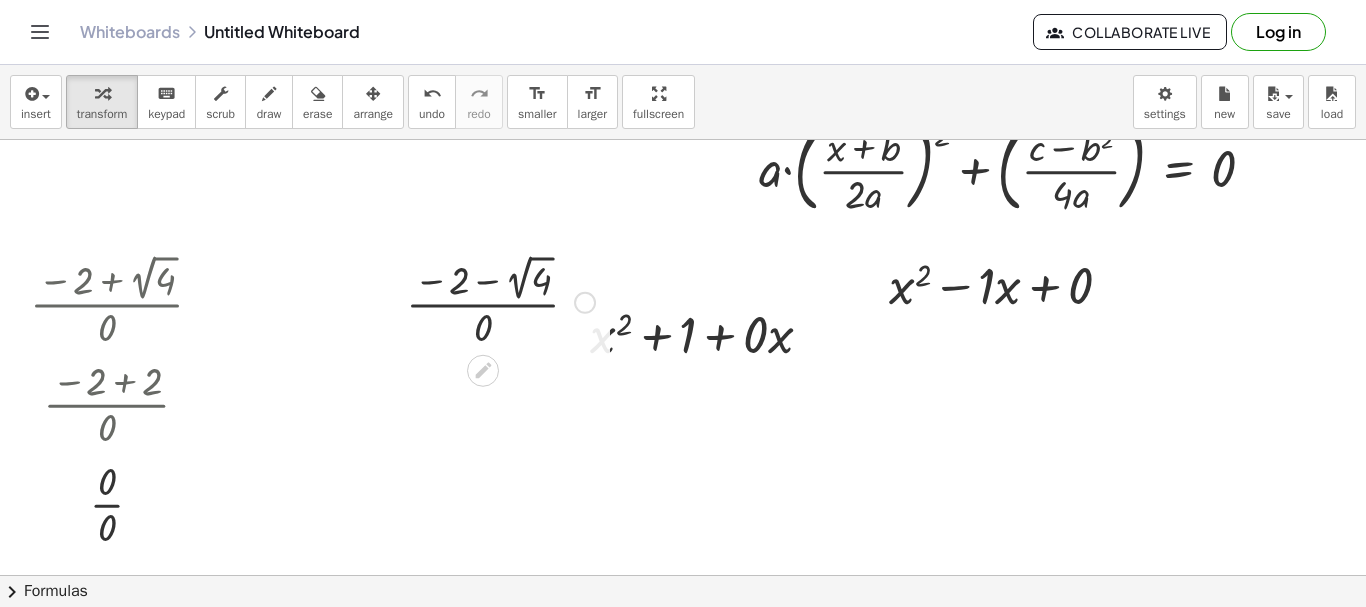 click at bounding box center (500, 301) 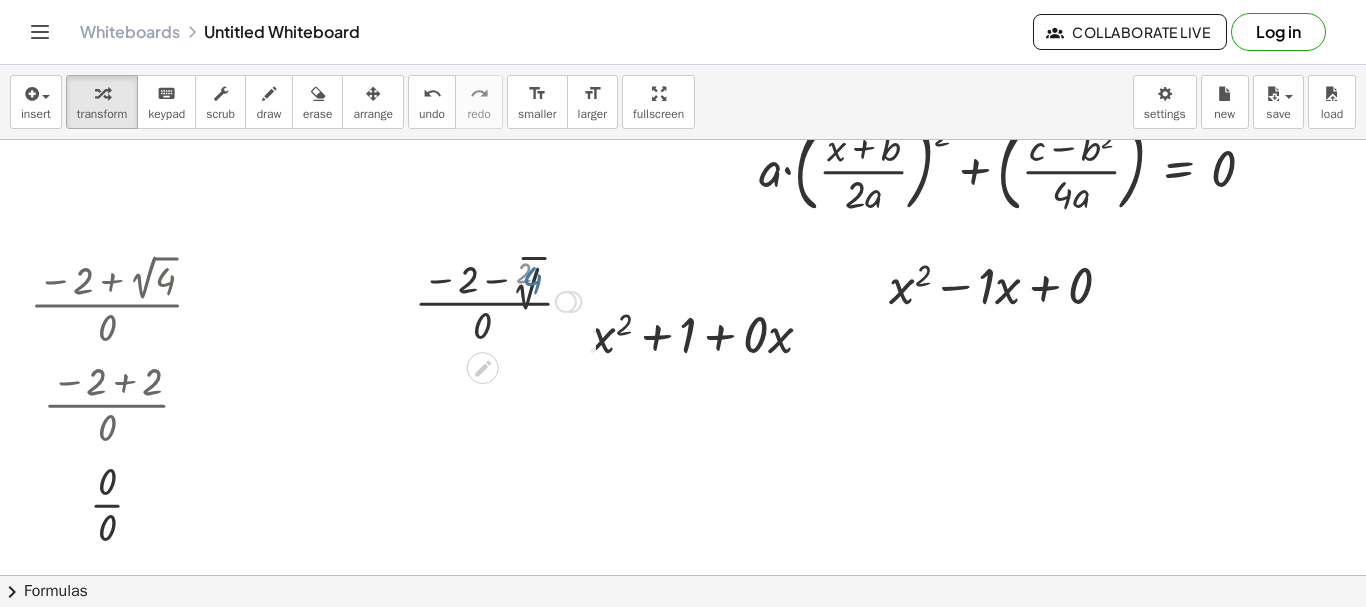 click at bounding box center [500, 300] 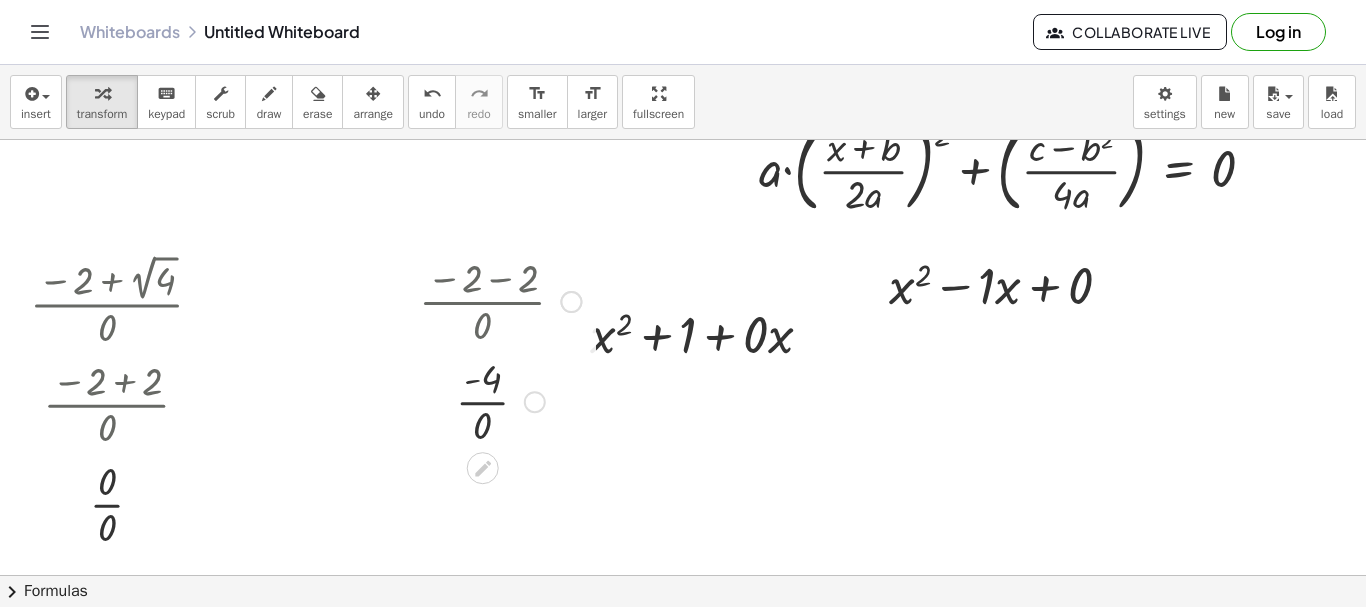 click at bounding box center (500, 400) 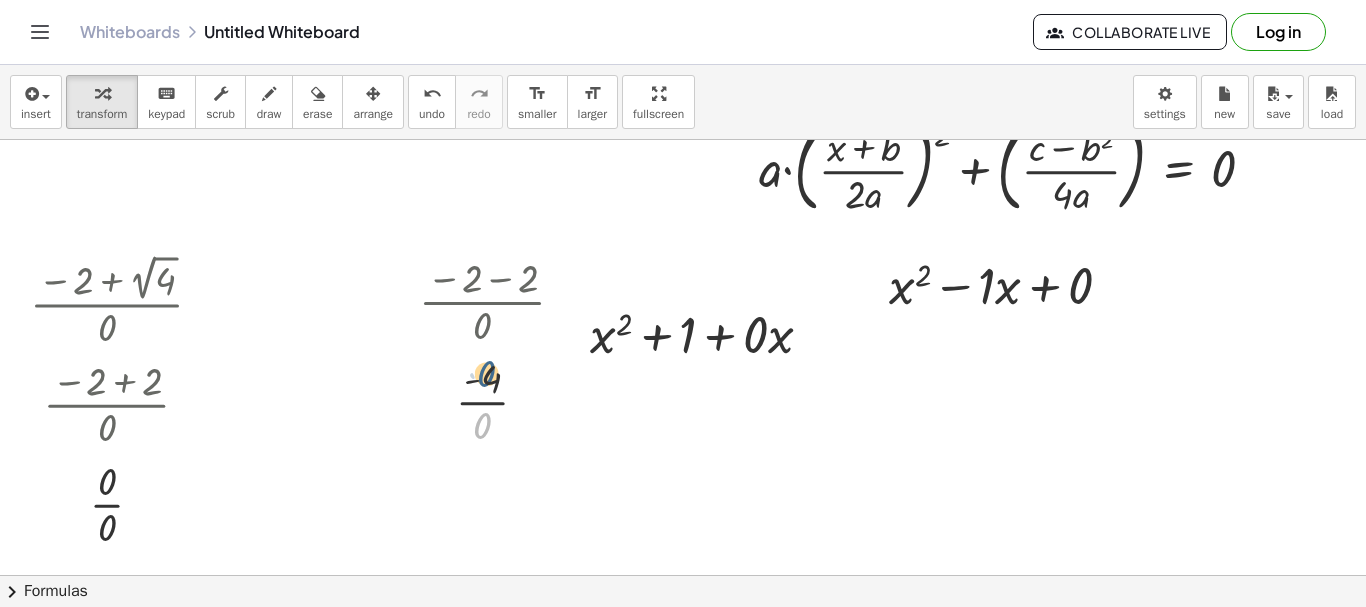 drag, startPoint x: 486, startPoint y: 429, endPoint x: 497, endPoint y: 431, distance: 11.18034 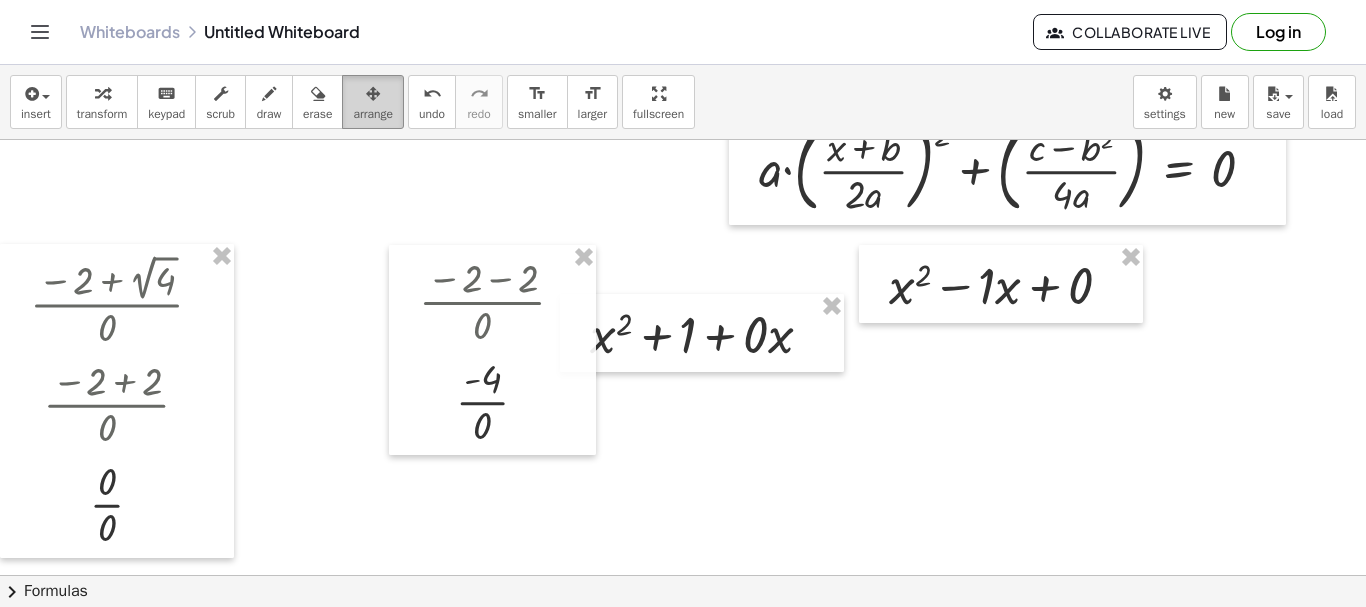 click on "arrange" at bounding box center [373, 114] 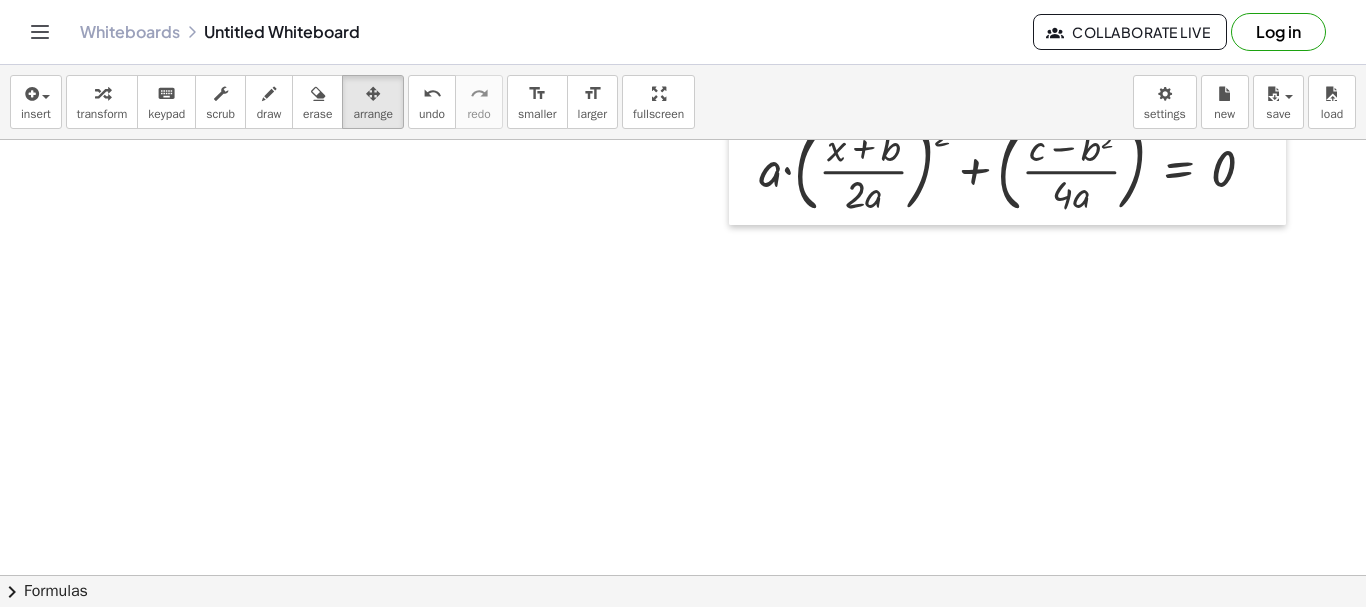 scroll, scrollTop: 0, scrollLeft: 0, axis: both 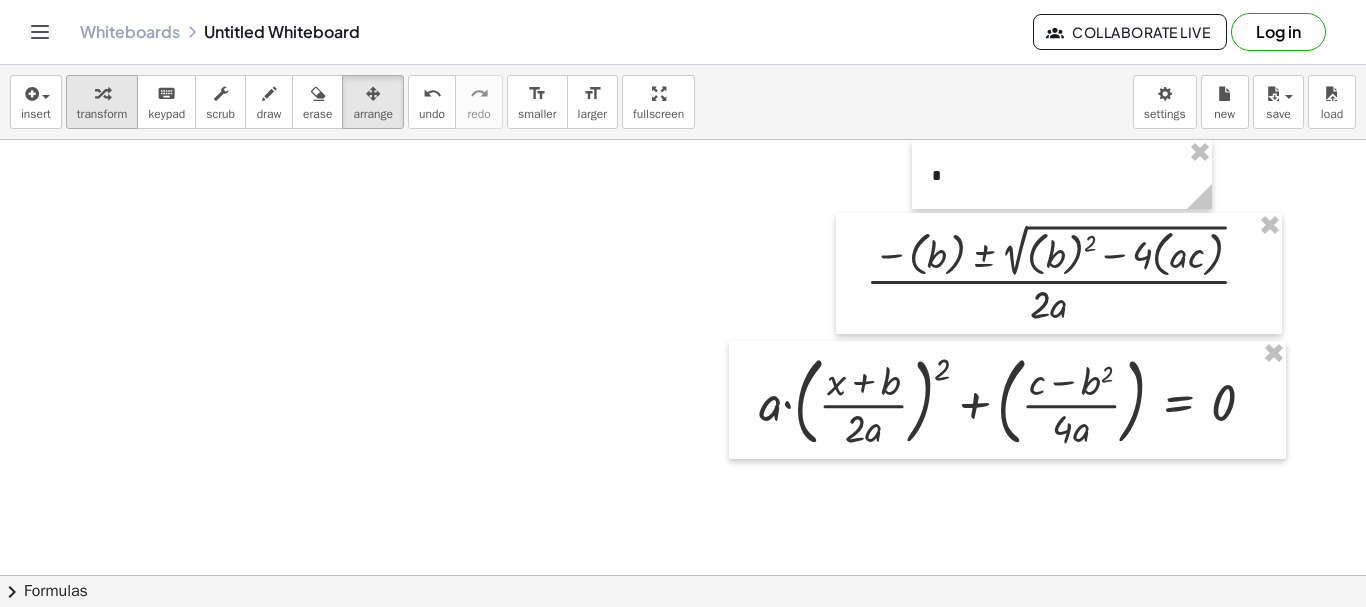 click on "transform" at bounding box center (102, 114) 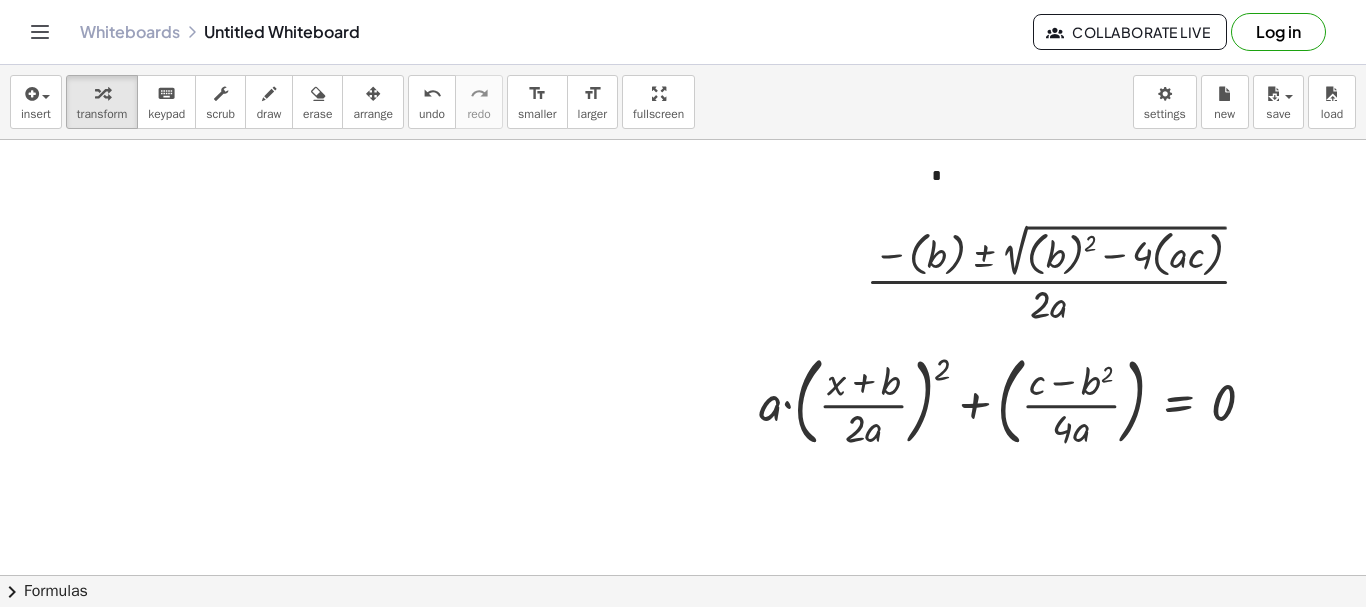 click at bounding box center (768, 640) 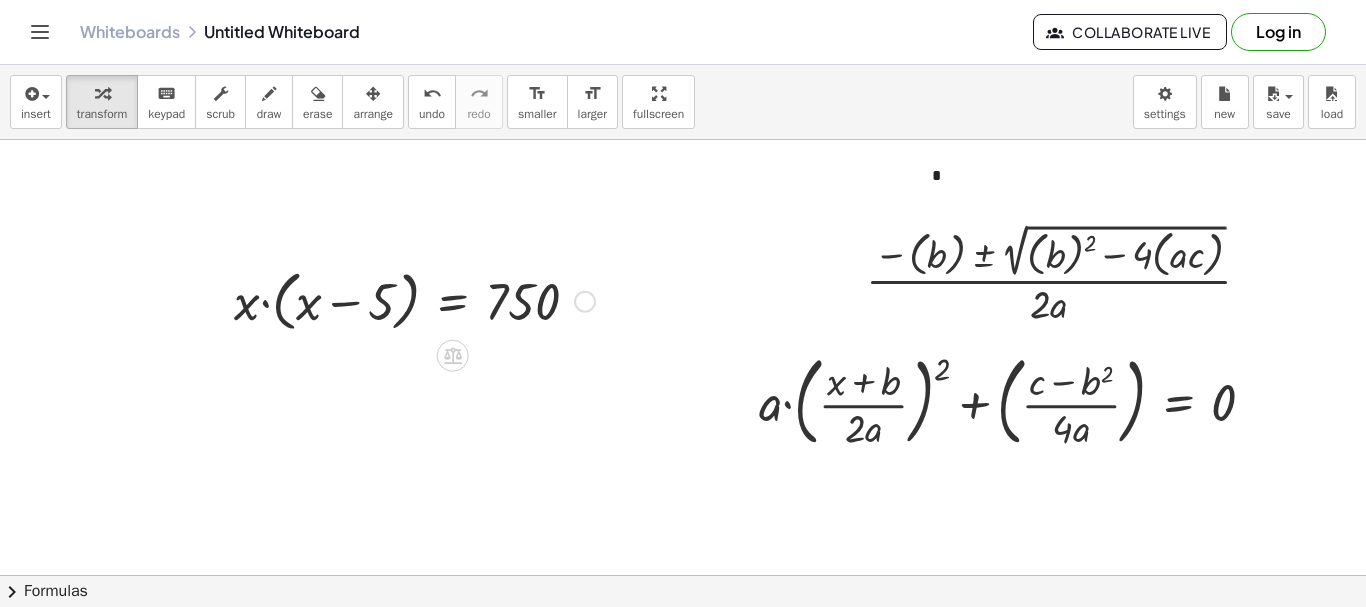 click at bounding box center (414, 300) 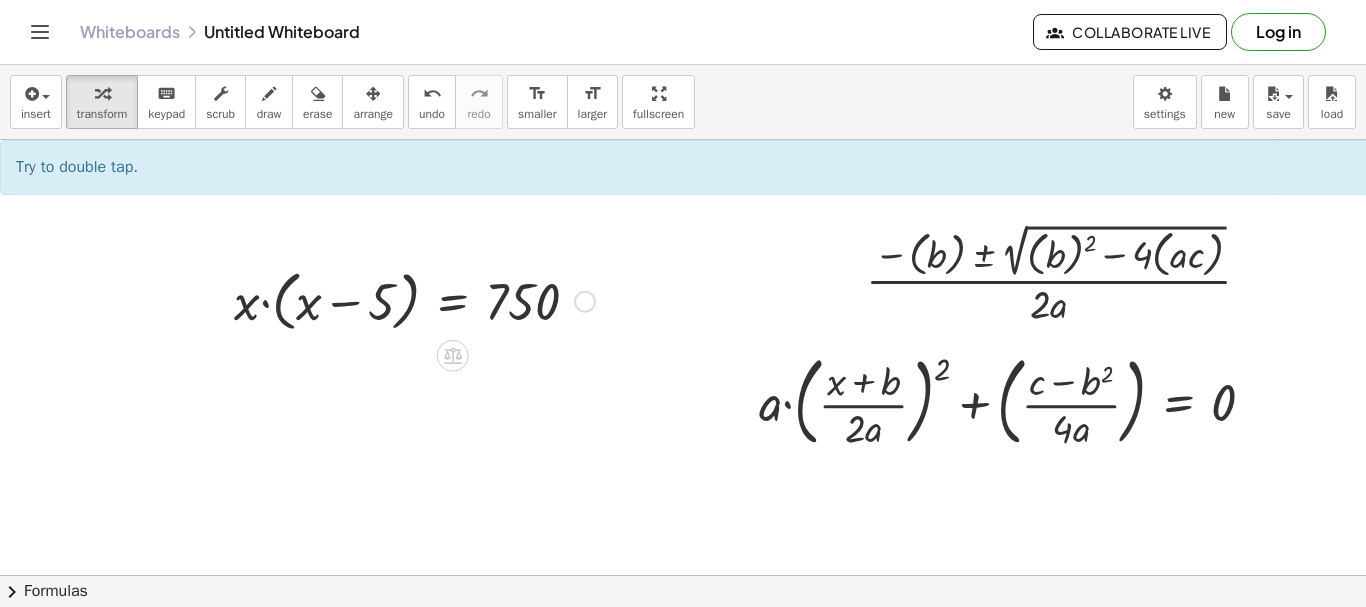 click at bounding box center [414, 300] 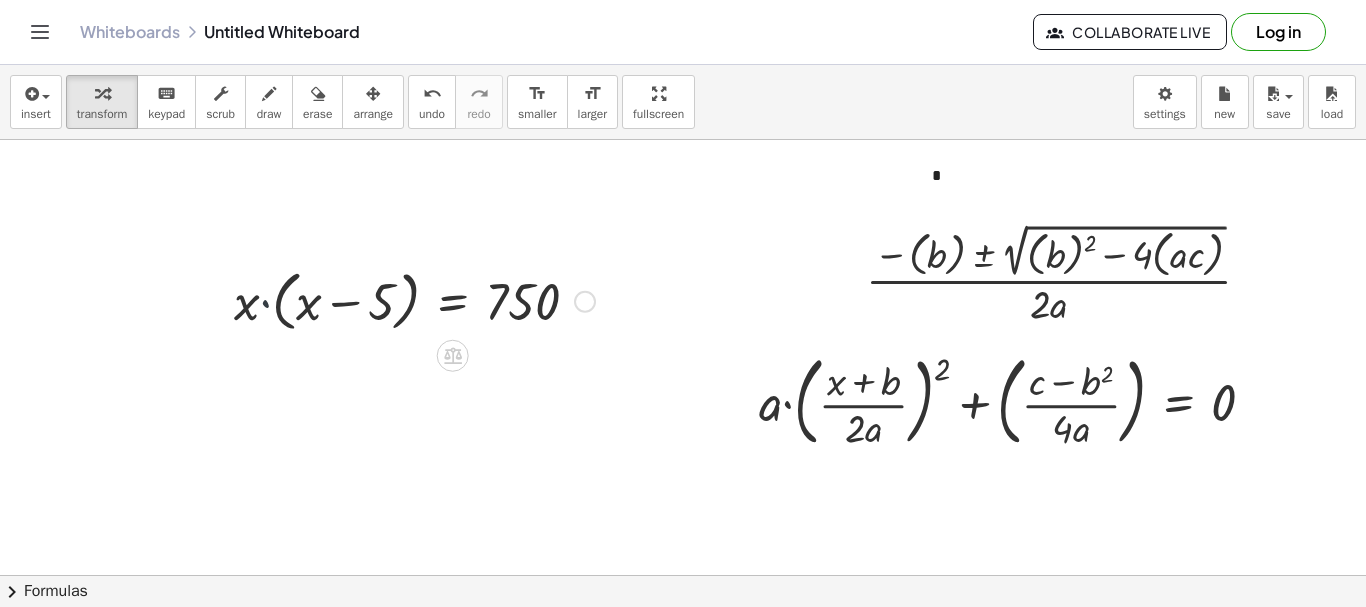 click at bounding box center (414, 300) 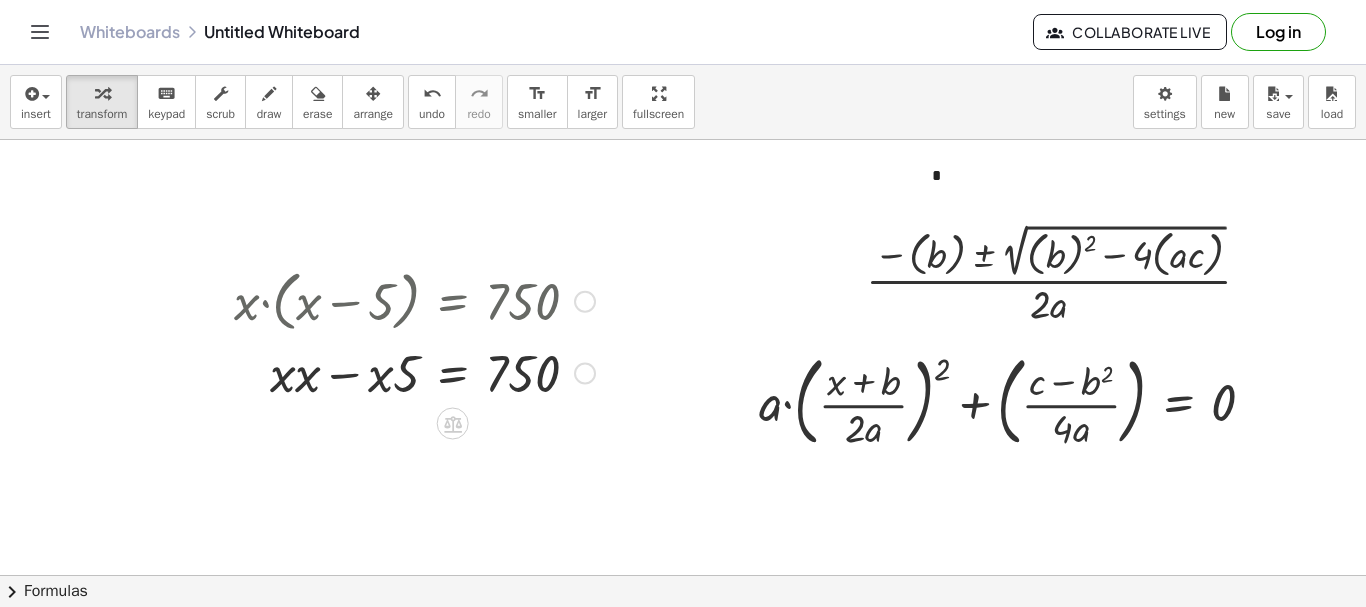 click at bounding box center [414, 372] 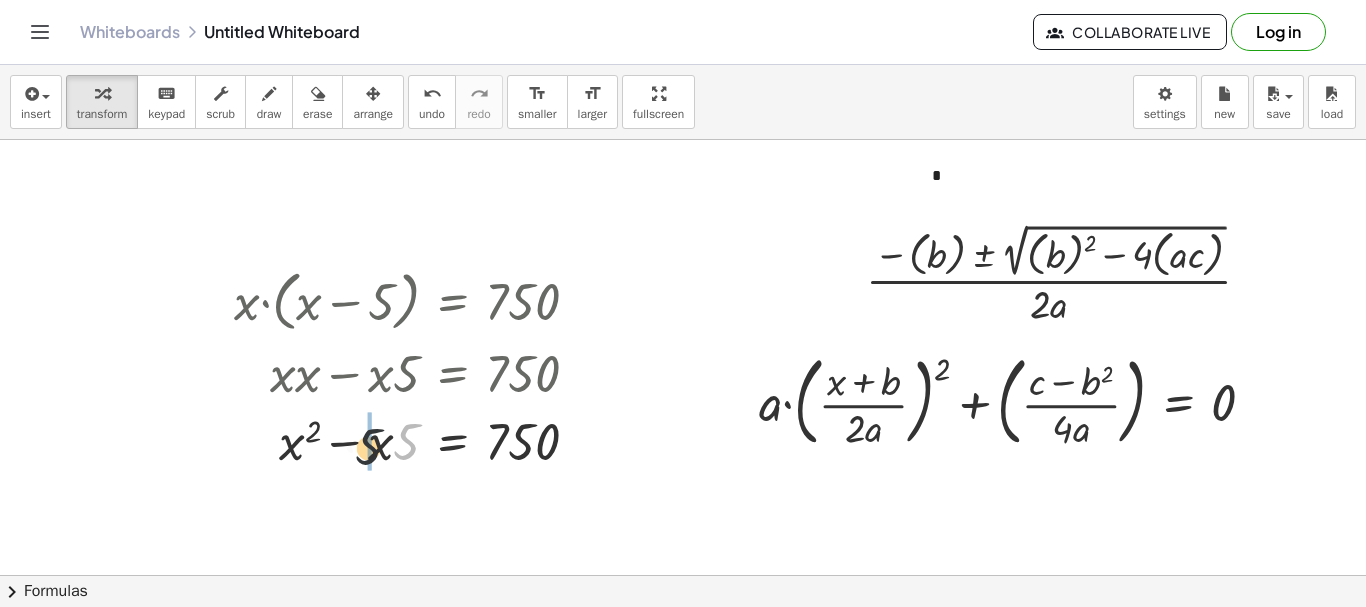 drag, startPoint x: 407, startPoint y: 431, endPoint x: 365, endPoint y: 438, distance: 42.579338 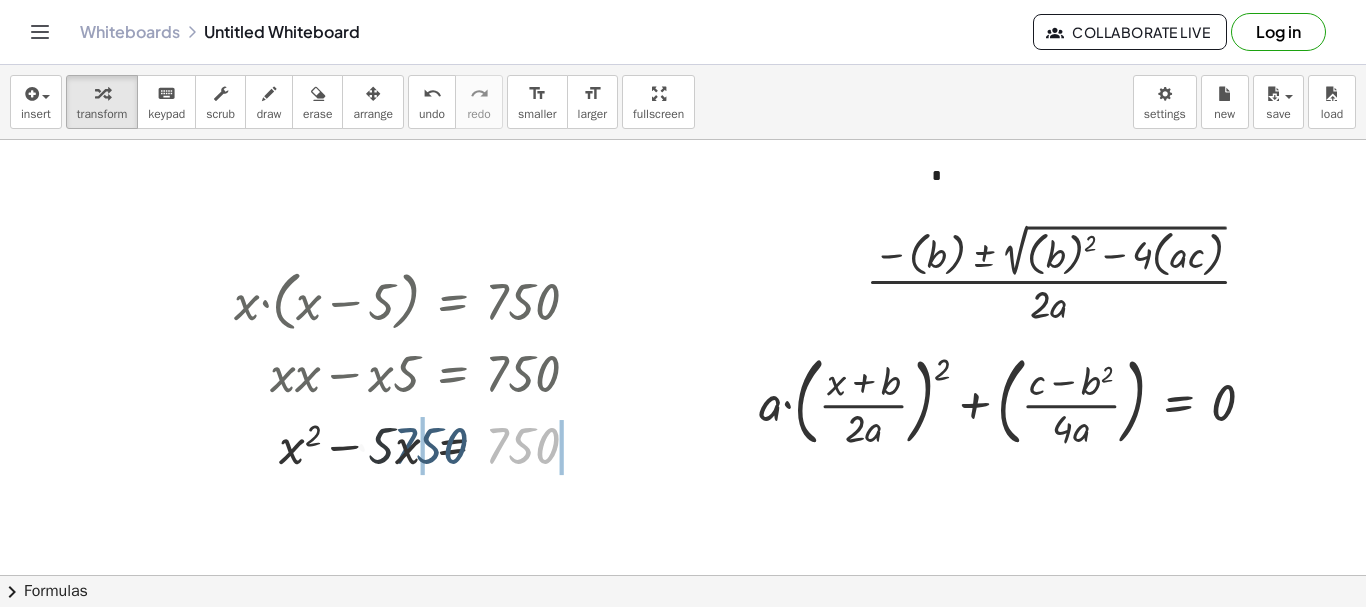 drag, startPoint x: 481, startPoint y: 448, endPoint x: 426, endPoint y: 448, distance: 55 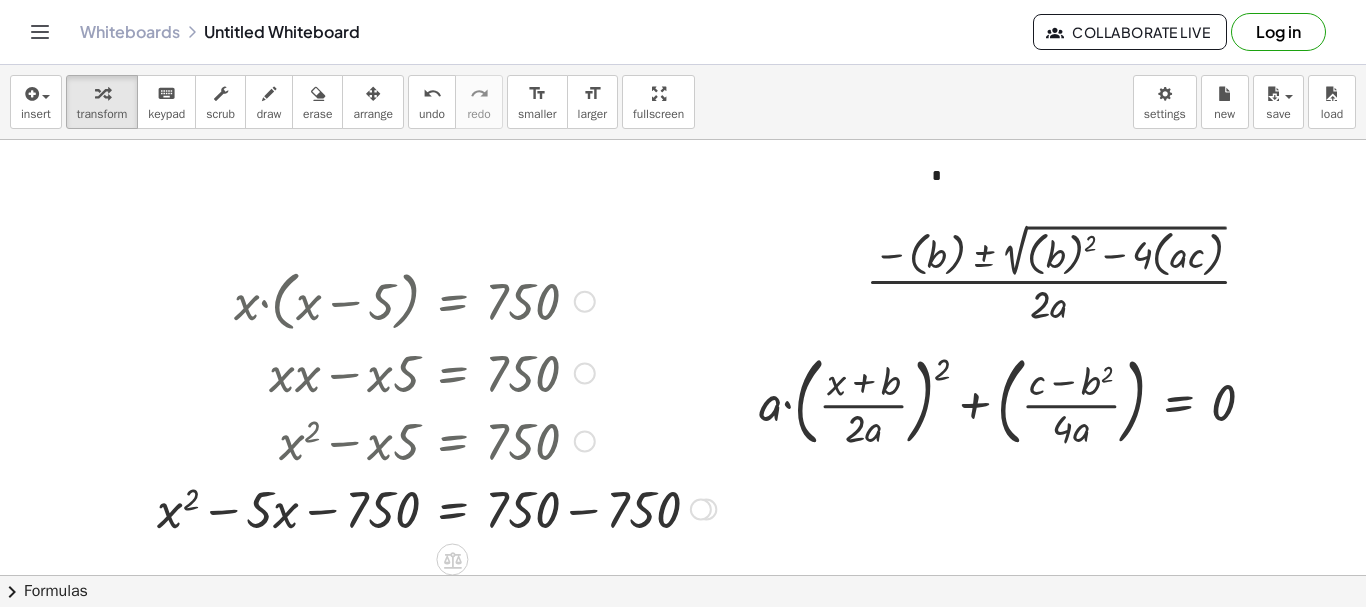 click at bounding box center (436, 508) 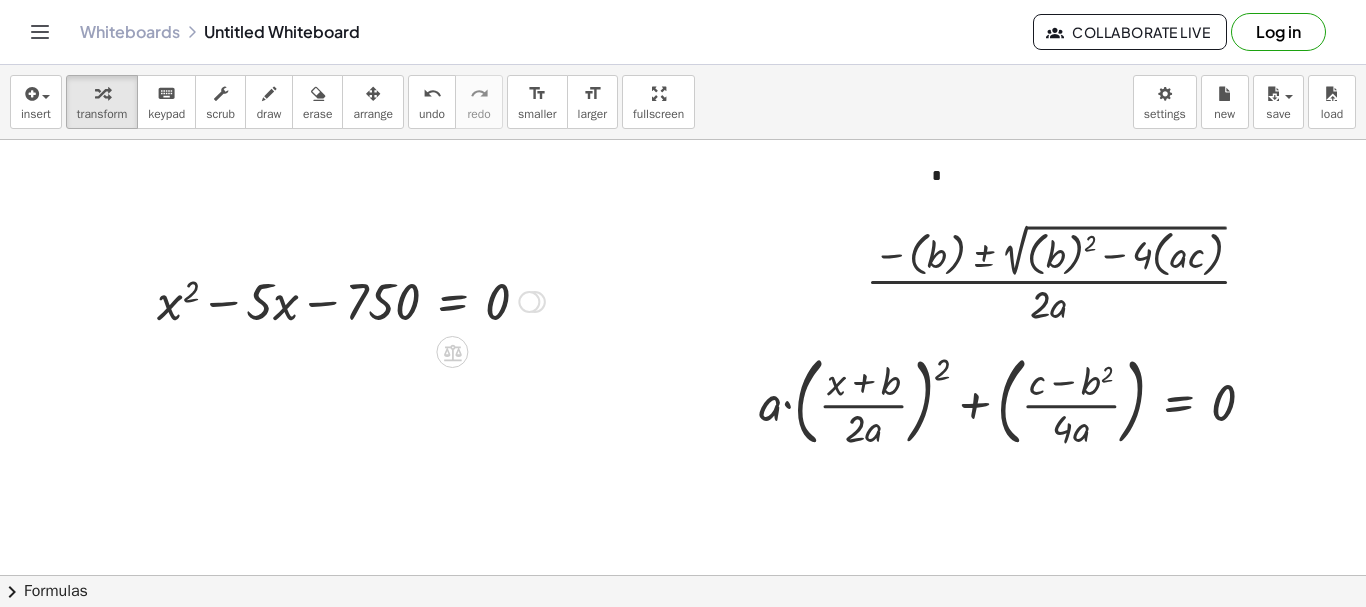 drag, startPoint x: 535, startPoint y: 511, endPoint x: 468, endPoint y: 202, distance: 316.18033 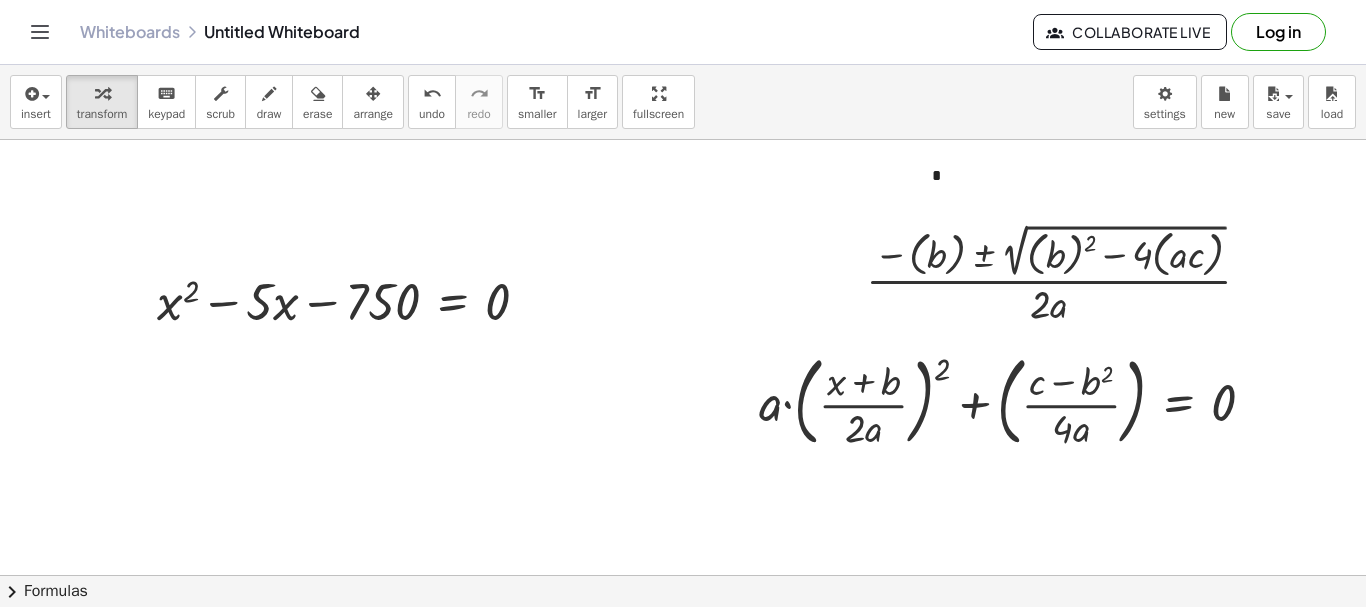 click at bounding box center (768, 640) 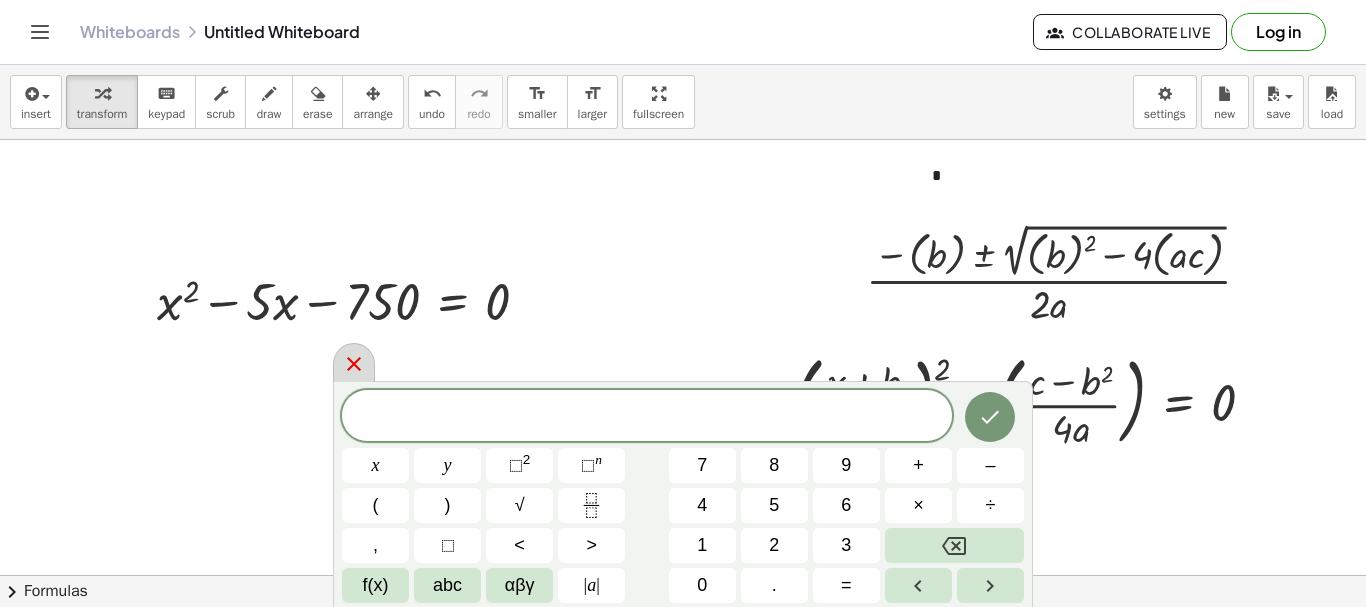 click 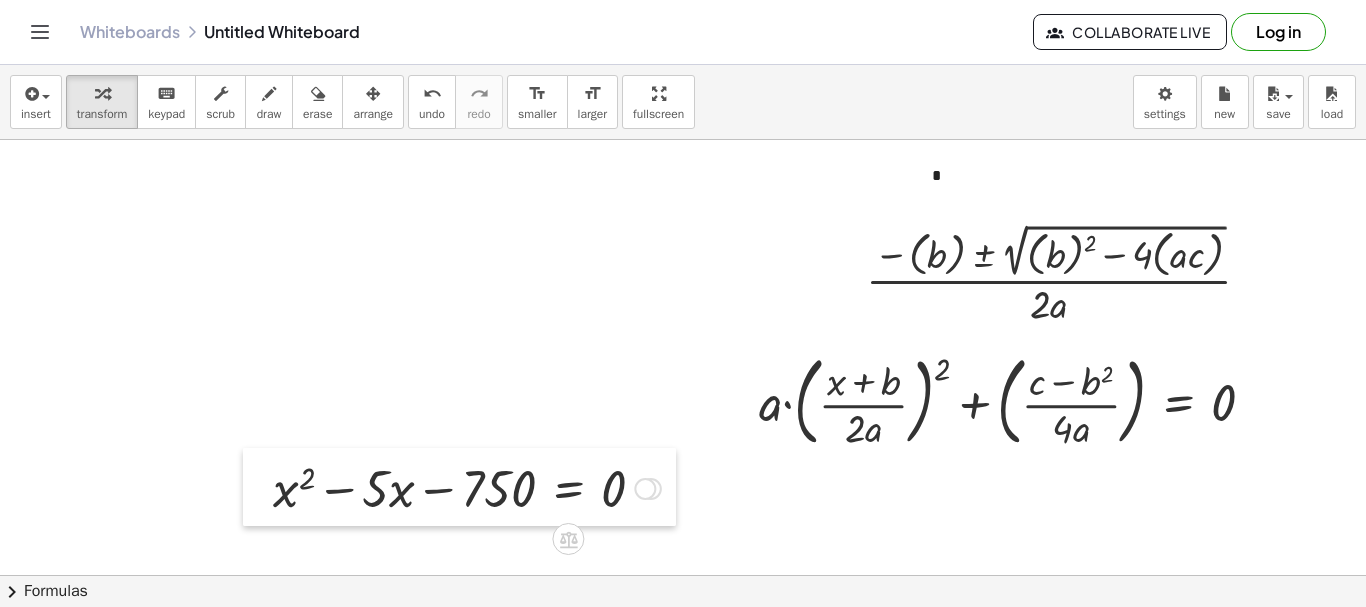 drag, startPoint x: 151, startPoint y: 300, endPoint x: 272, endPoint y: 503, distance: 236.32605 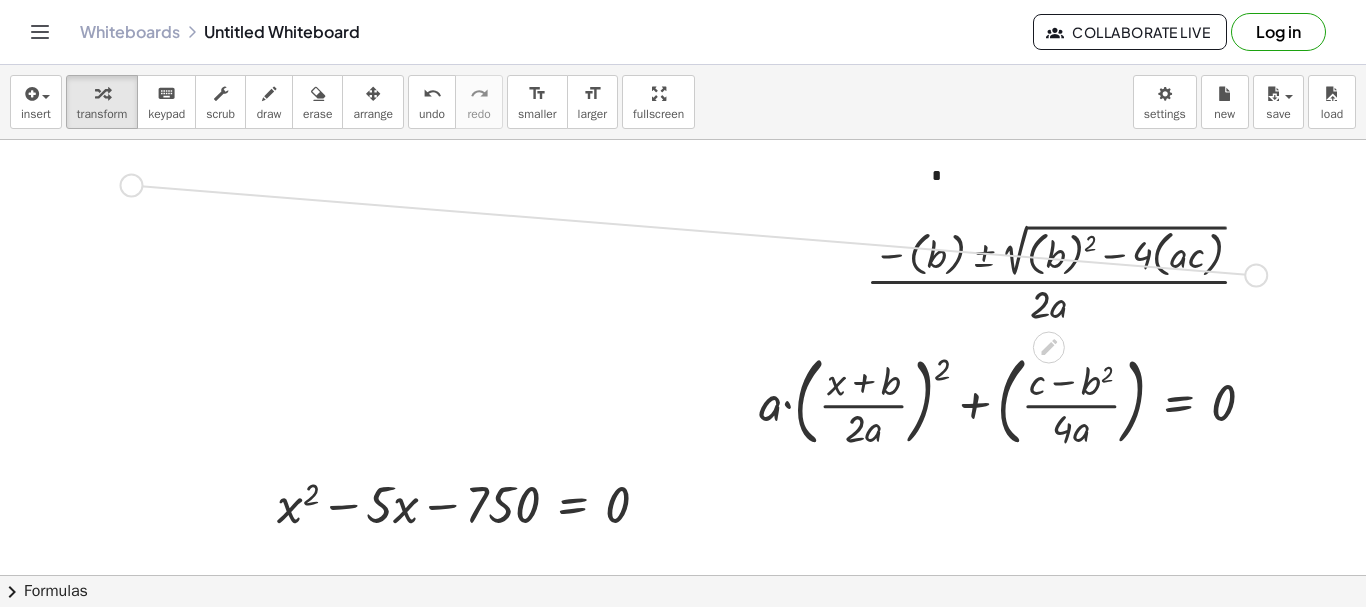 drag, startPoint x: 1257, startPoint y: 275, endPoint x: 127, endPoint y: 186, distance: 1133.4994 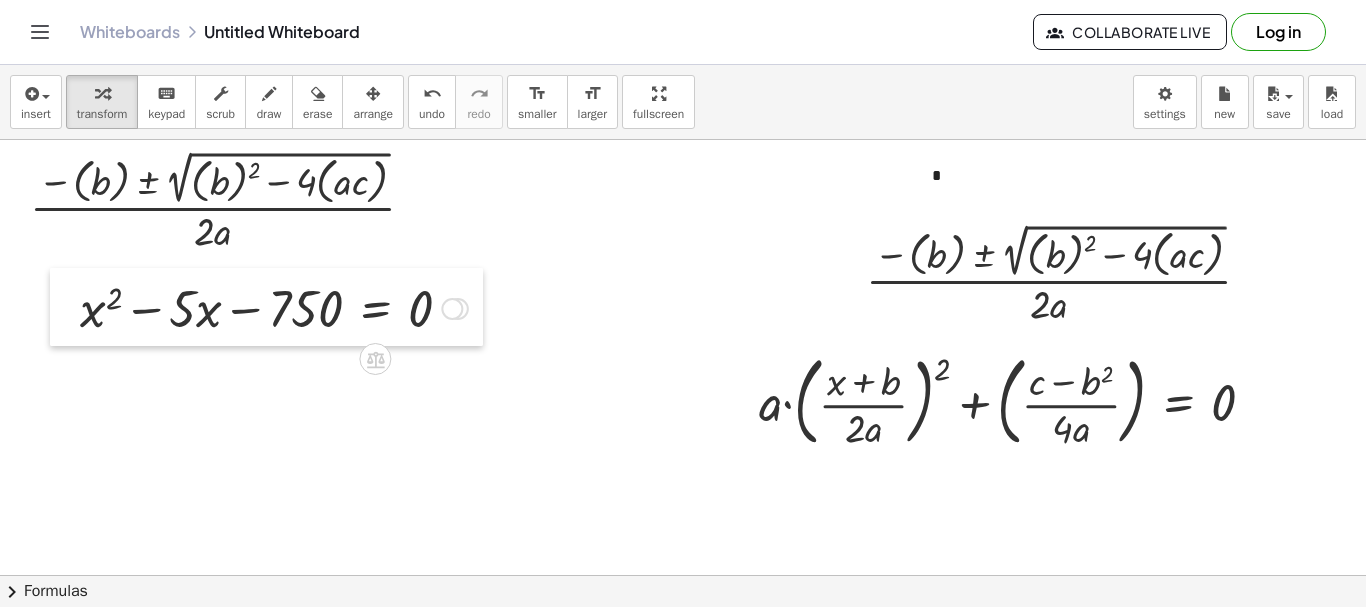 drag, startPoint x: 267, startPoint y: 505, endPoint x: 70, endPoint y: 309, distance: 277.89386 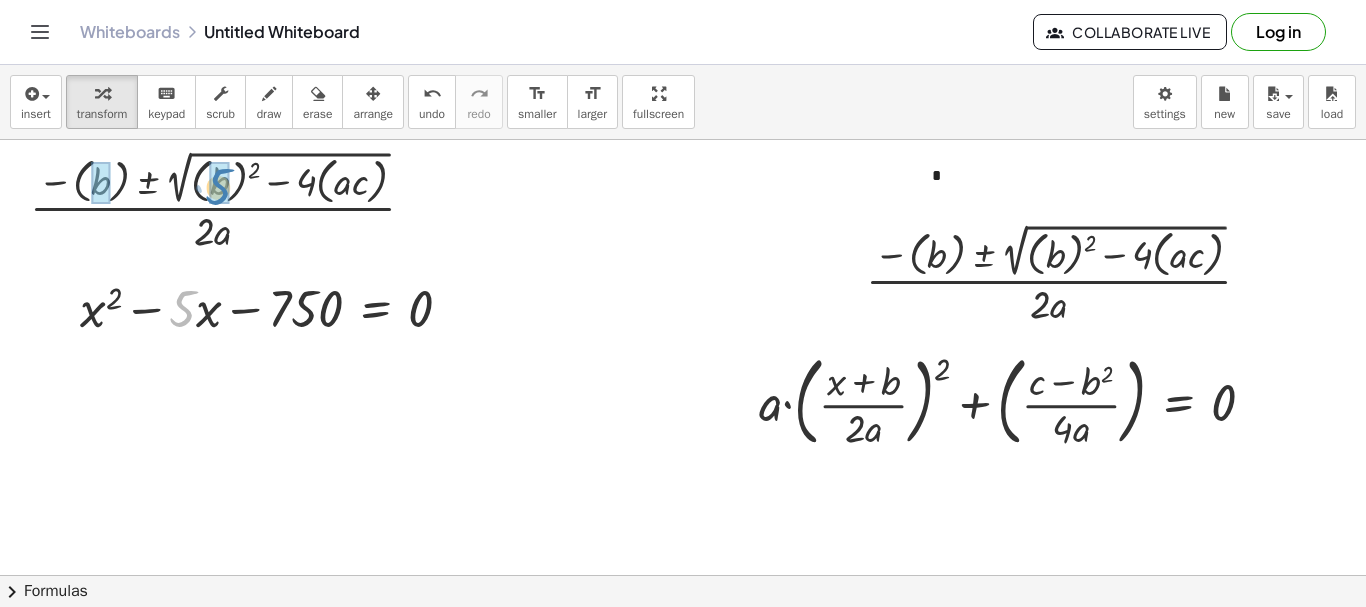 drag, startPoint x: 188, startPoint y: 306, endPoint x: 222, endPoint y: 183, distance: 127.61269 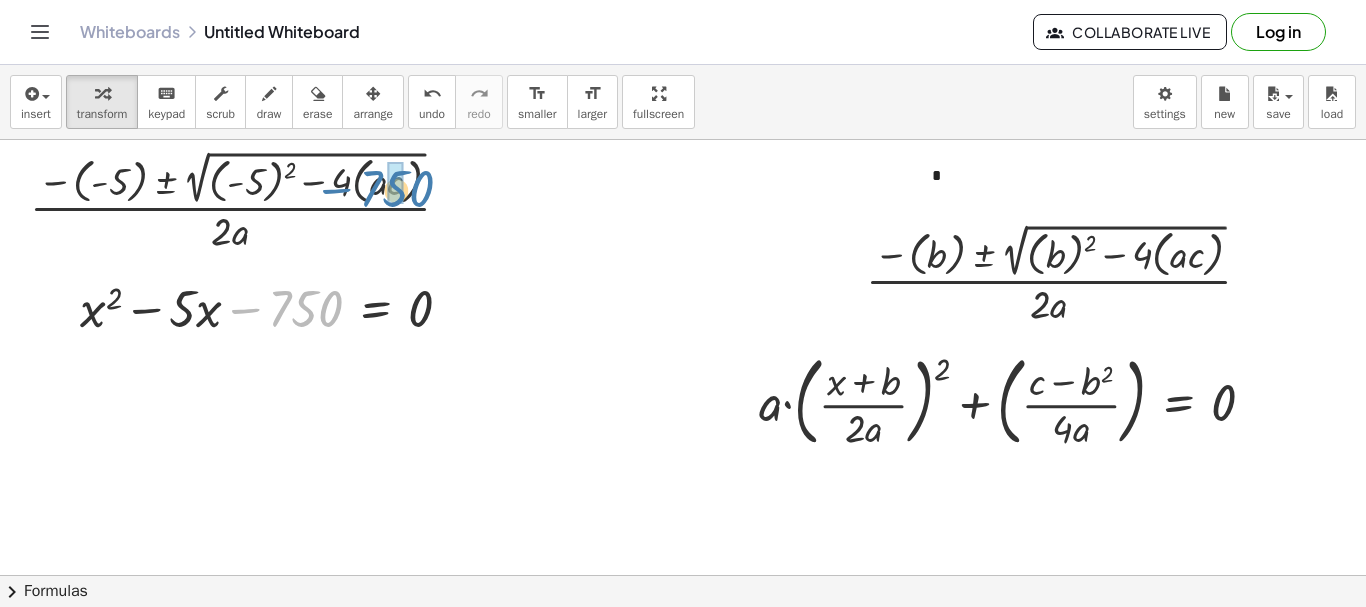 drag, startPoint x: 296, startPoint y: 303, endPoint x: 387, endPoint y: 183, distance: 150.60213 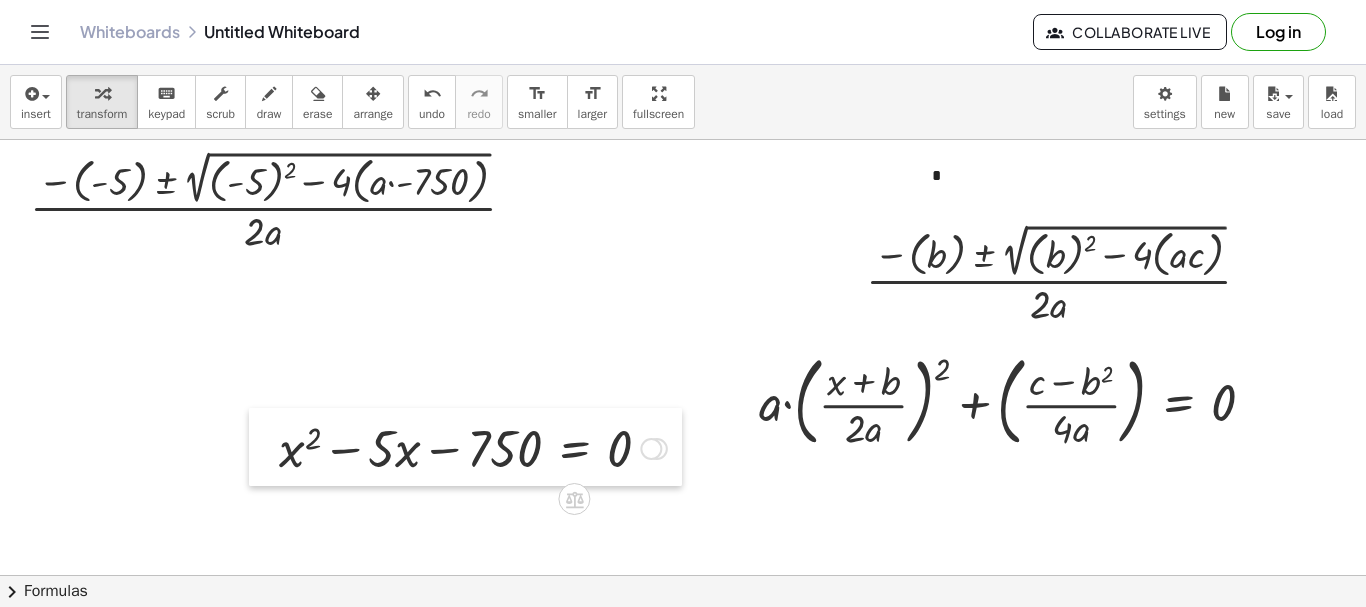 drag, startPoint x: 60, startPoint y: 312, endPoint x: 296, endPoint y: 476, distance: 287.38824 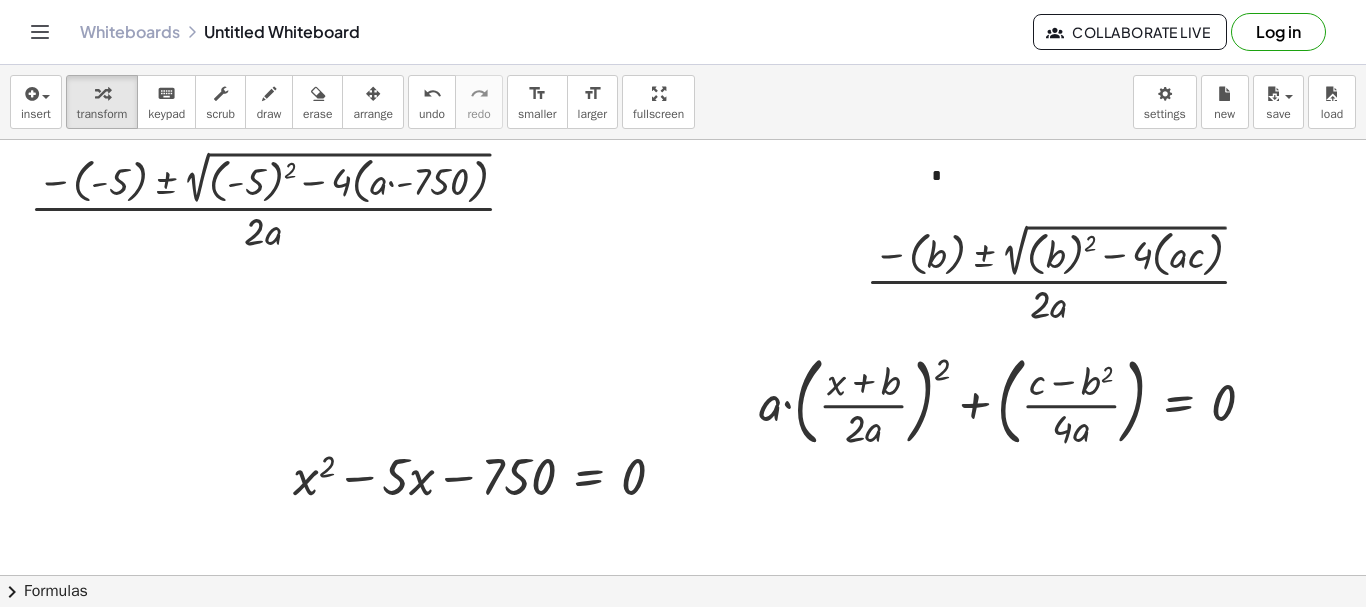 click at bounding box center [768, 640] 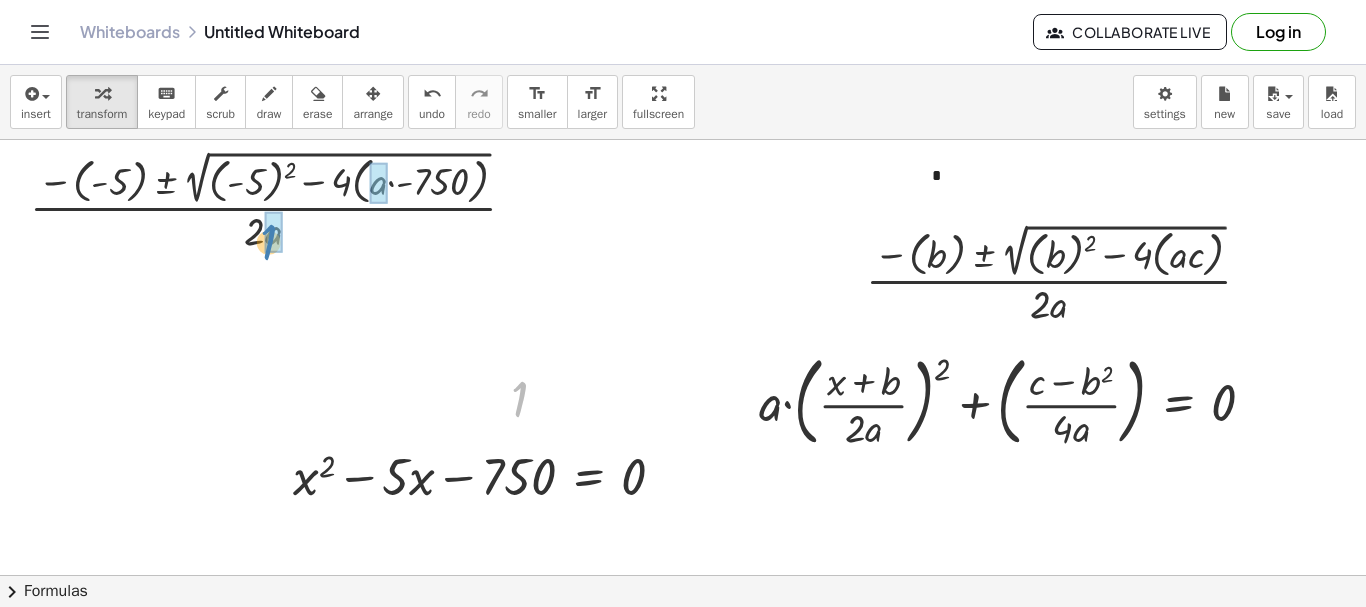 drag, startPoint x: 517, startPoint y: 390, endPoint x: 262, endPoint y: 234, distance: 298.9331 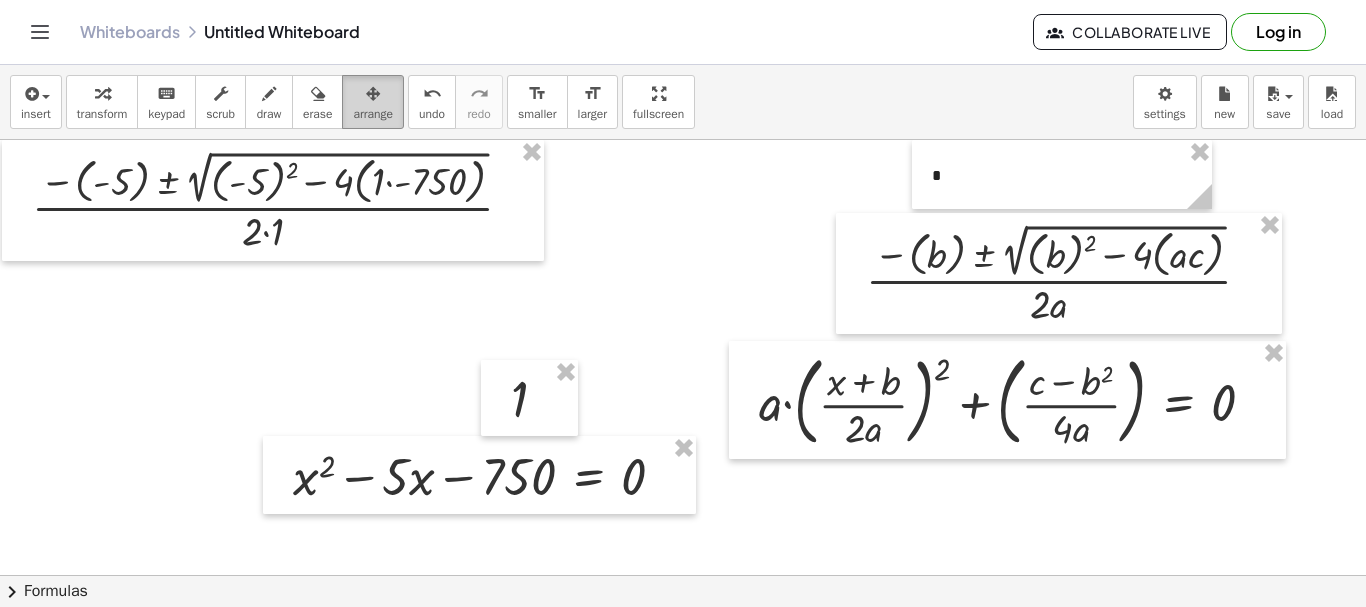 click on "arrange" at bounding box center (373, 114) 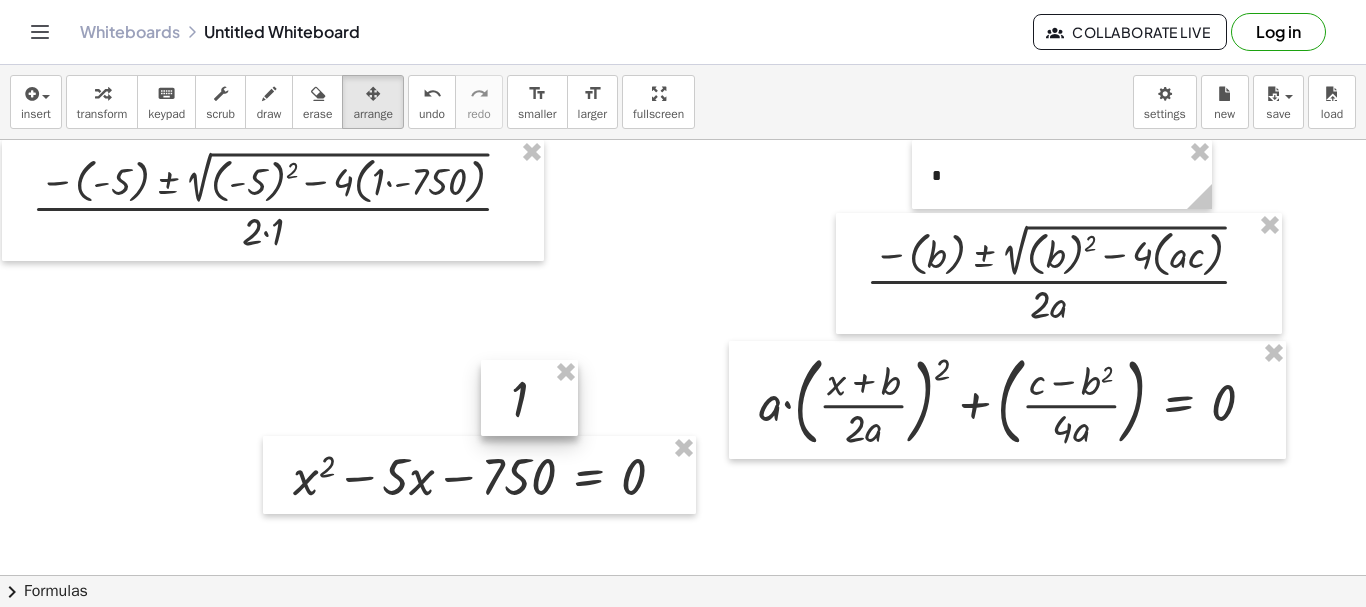 drag, startPoint x: 568, startPoint y: 371, endPoint x: 321, endPoint y: 444, distance: 257.56165 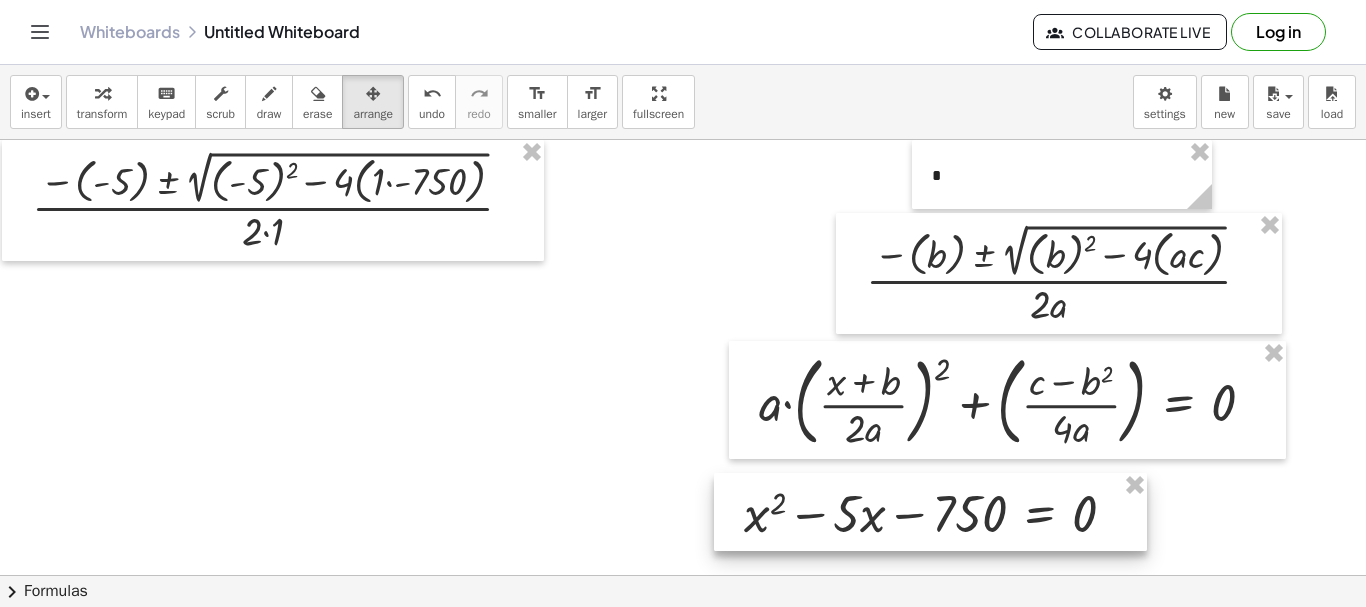 drag, startPoint x: 299, startPoint y: 470, endPoint x: 750, endPoint y: 506, distance: 452.43454 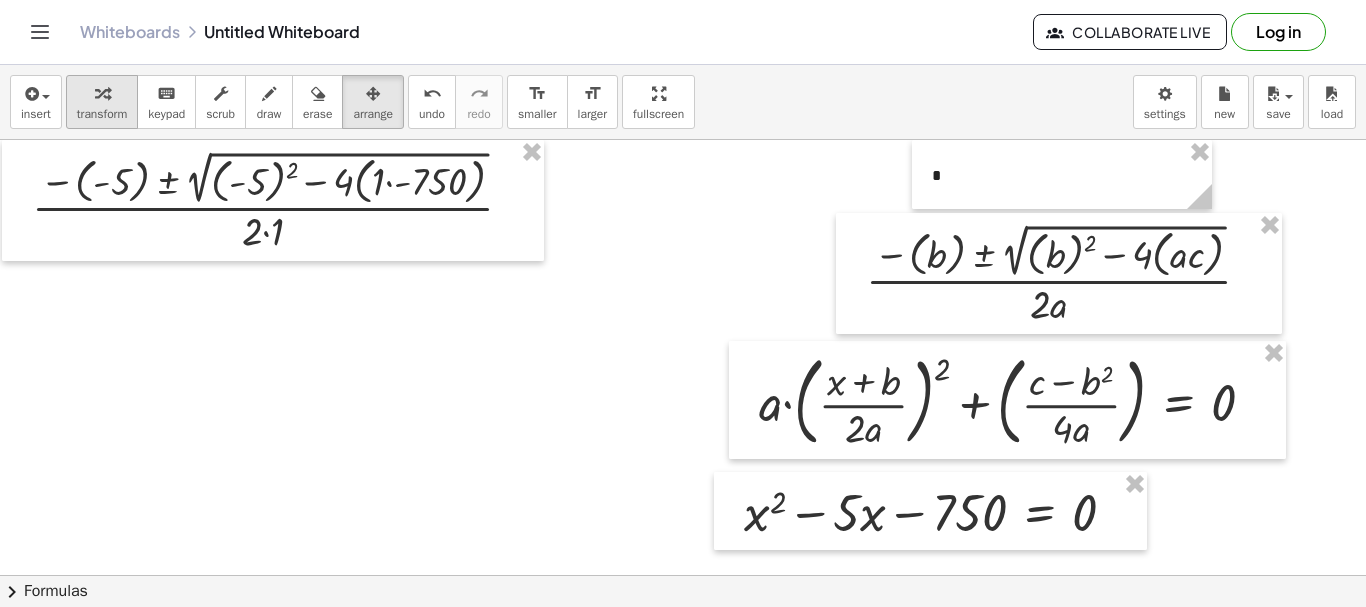 click at bounding box center (102, 94) 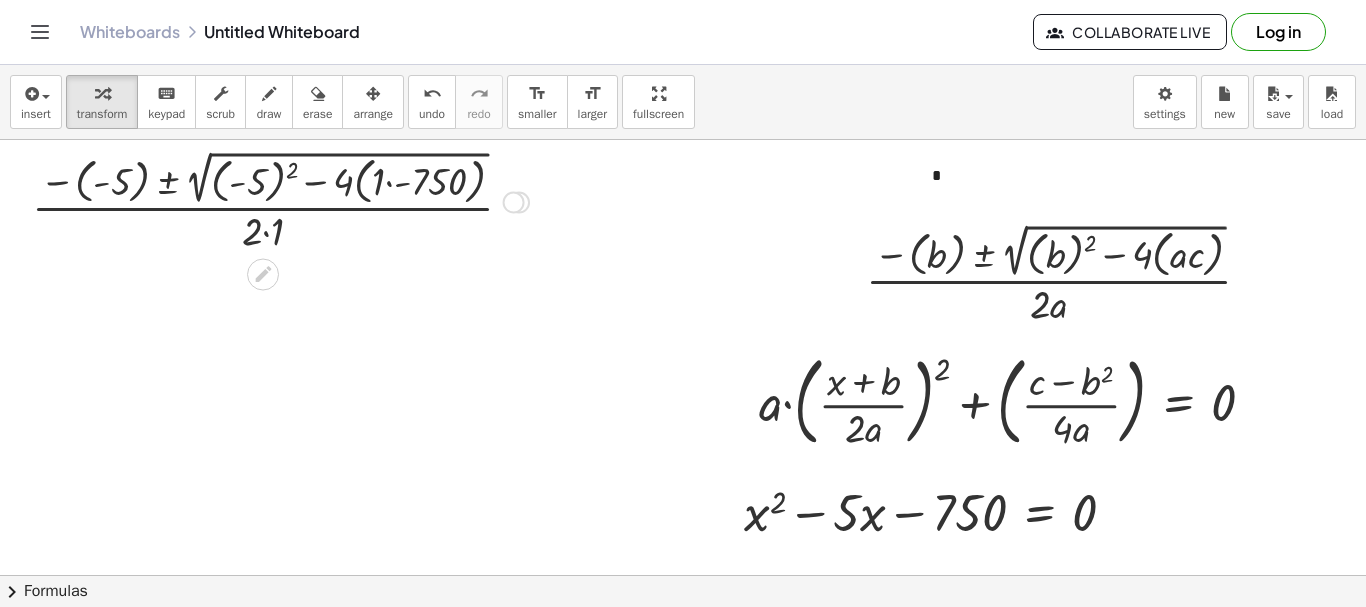 click at bounding box center [280, 200] 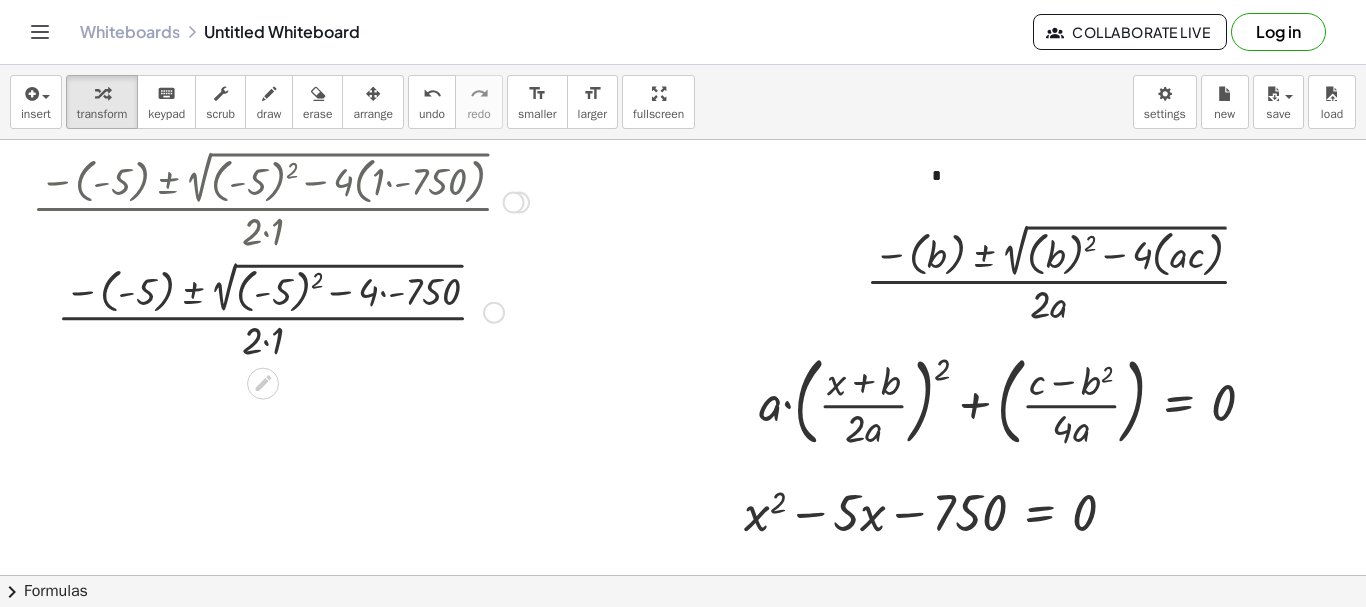 drag, startPoint x: 380, startPoint y: 282, endPoint x: 382, endPoint y: 293, distance: 11.18034 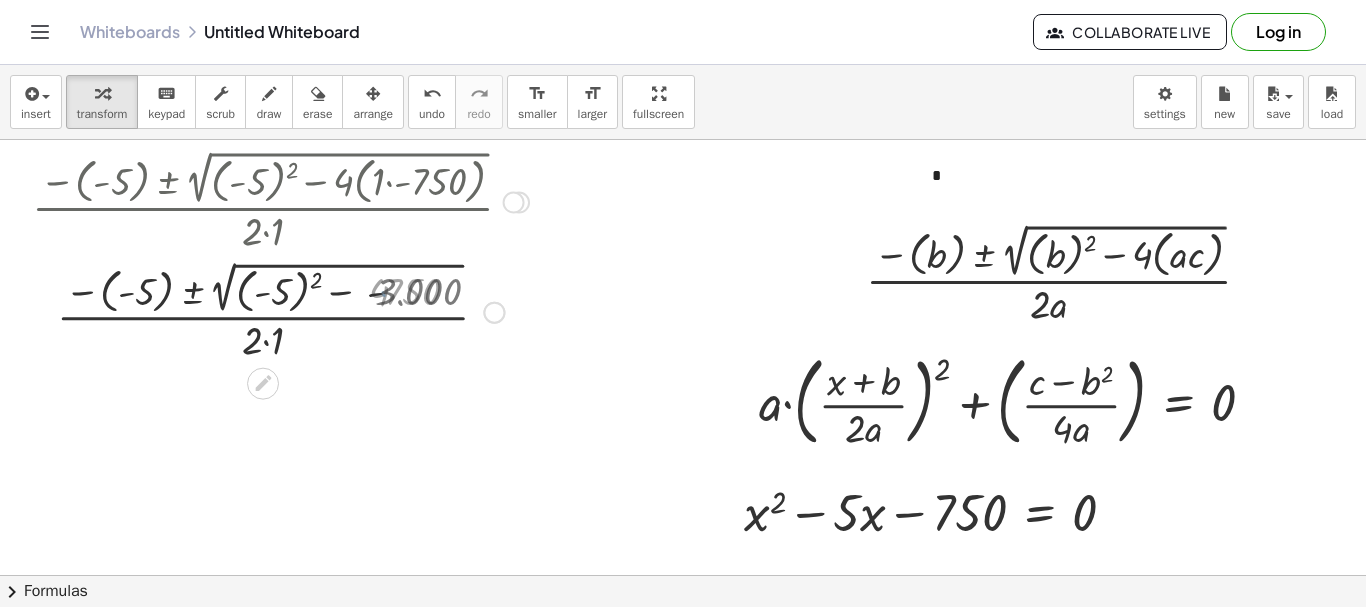 click at bounding box center (280, 310) 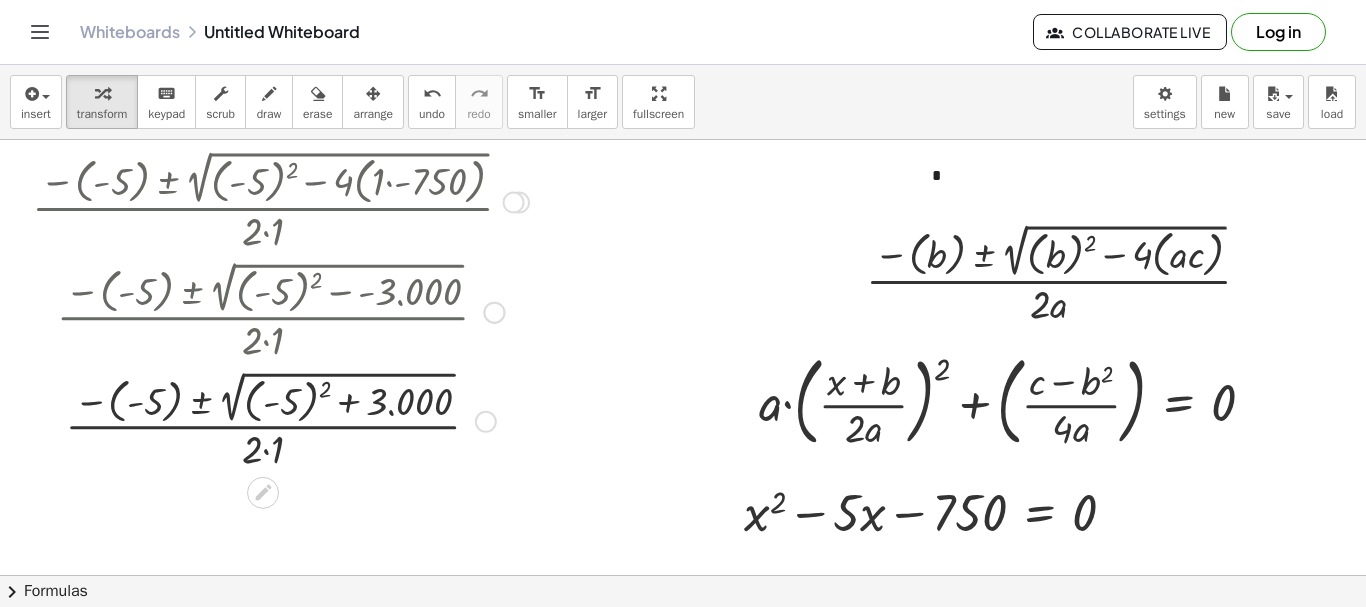 click at bounding box center (280, 419) 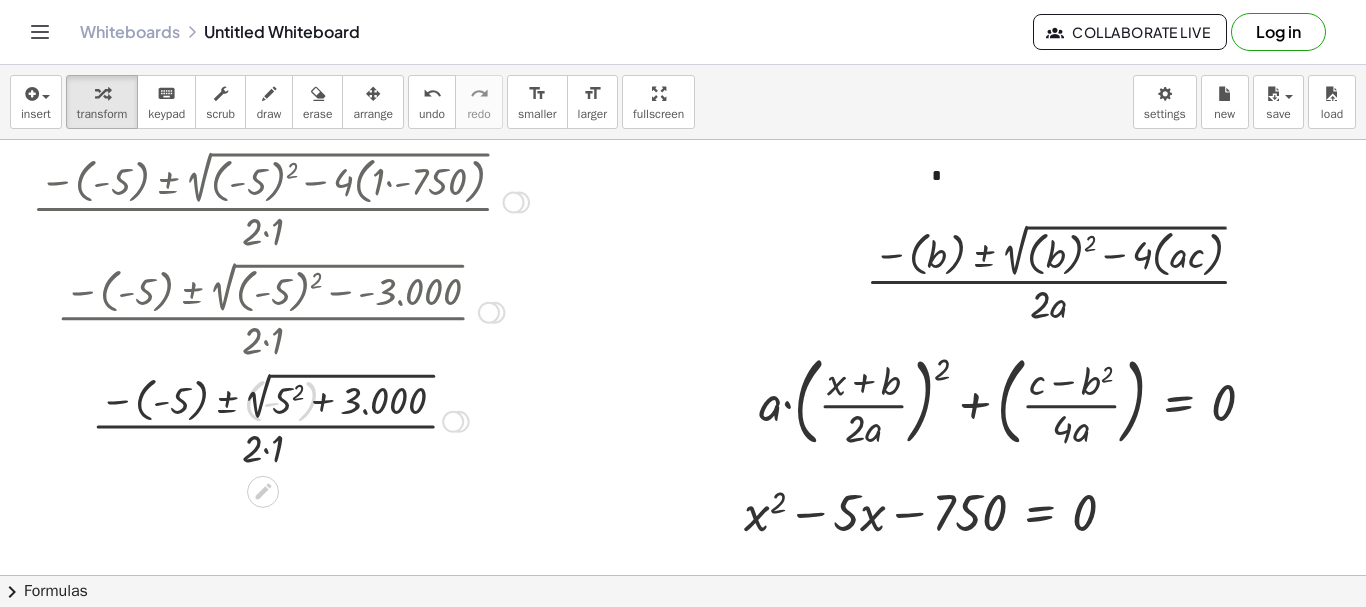 click at bounding box center [280, 419] 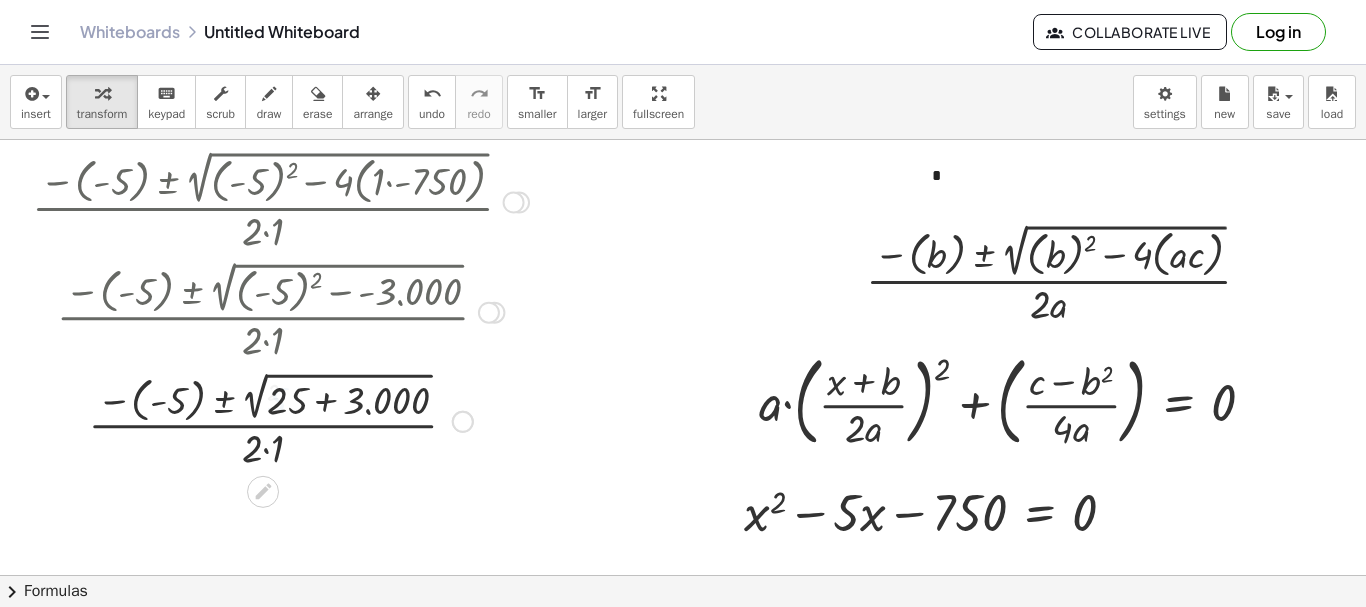 click at bounding box center (280, 419) 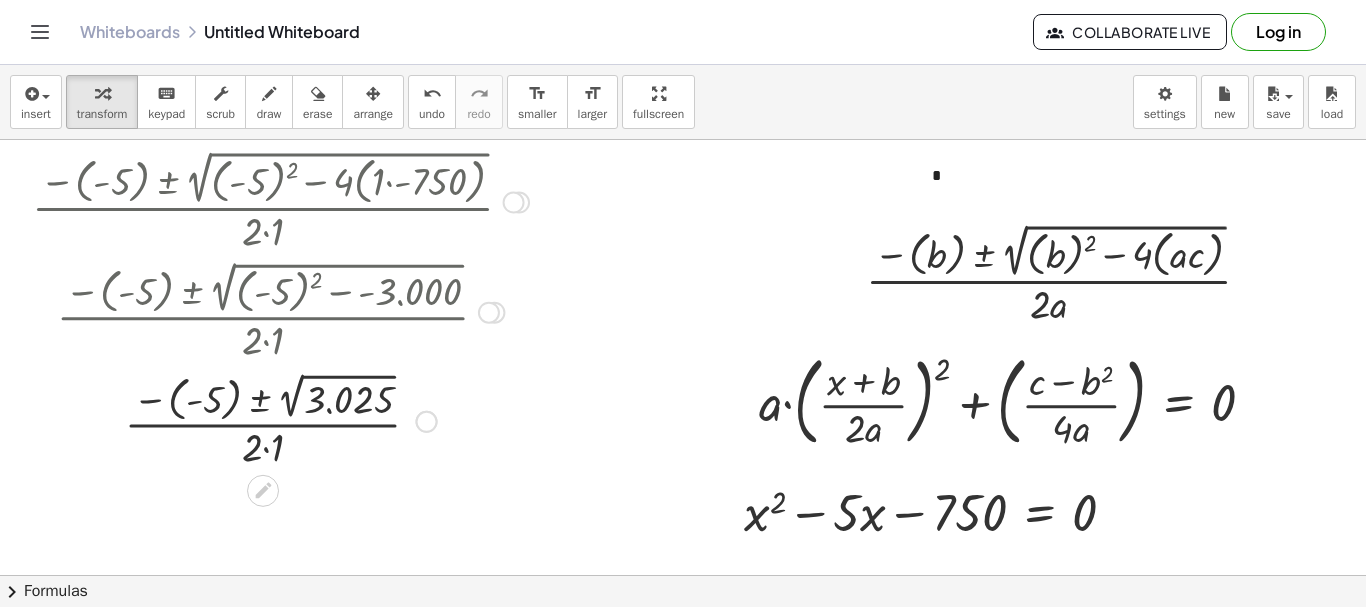 click at bounding box center [280, 419] 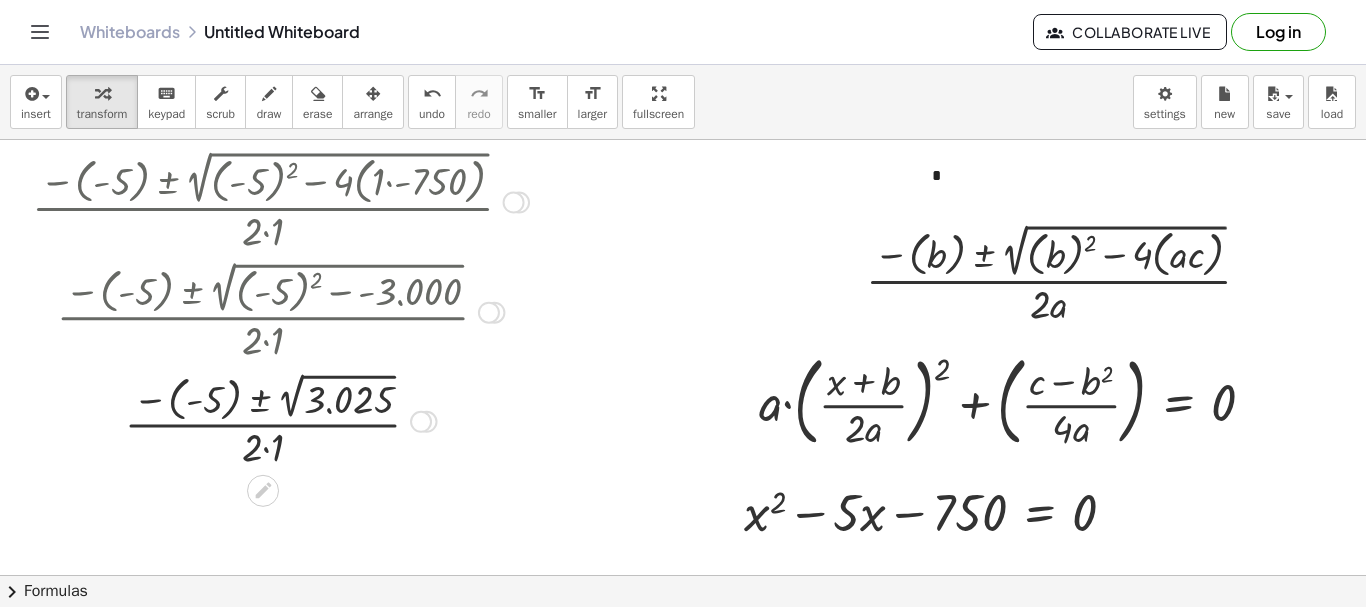 click at bounding box center (280, 419) 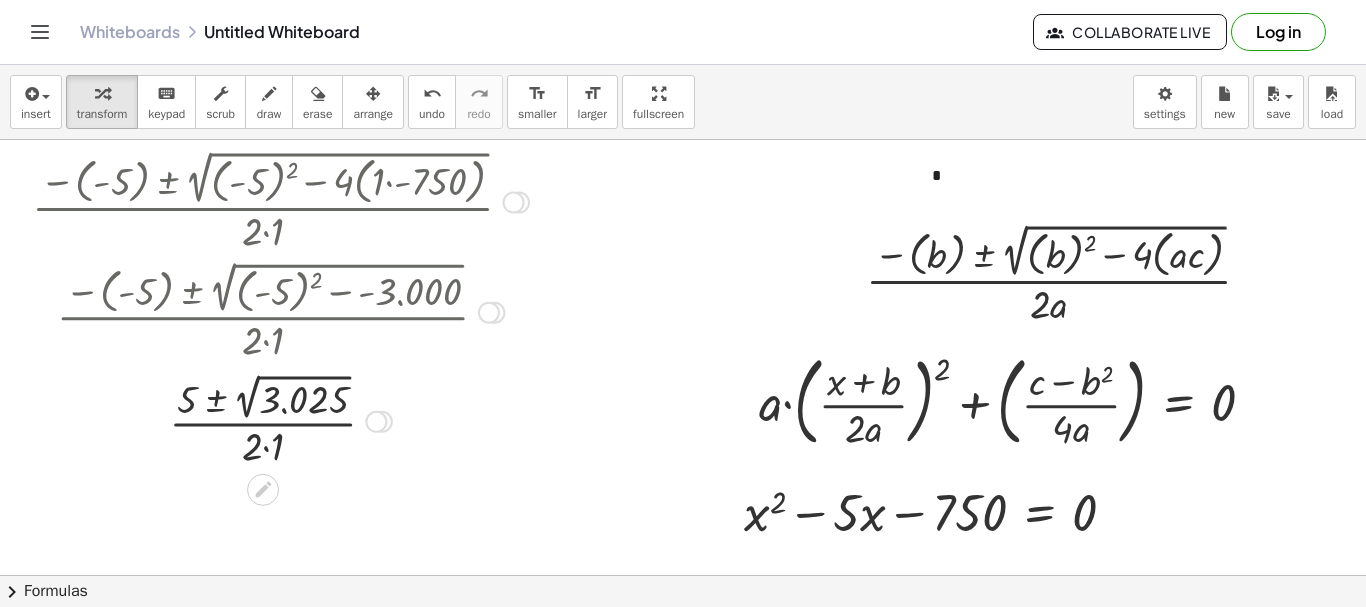 click at bounding box center [280, 420] 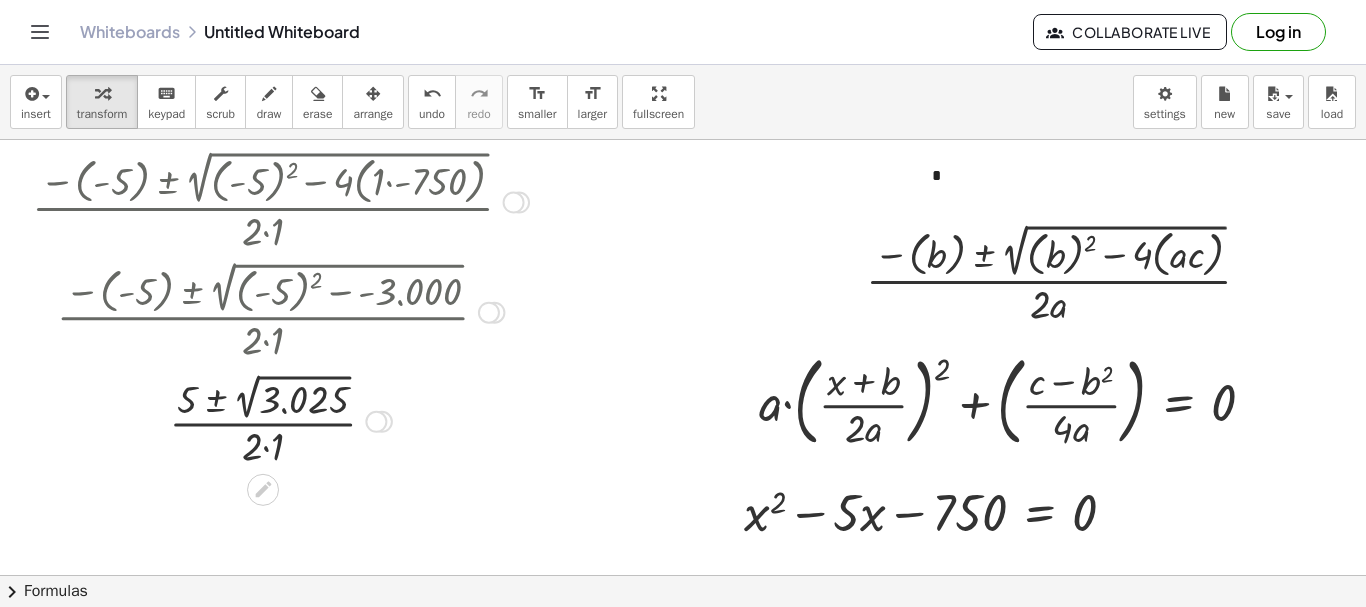 click at bounding box center [280, 420] 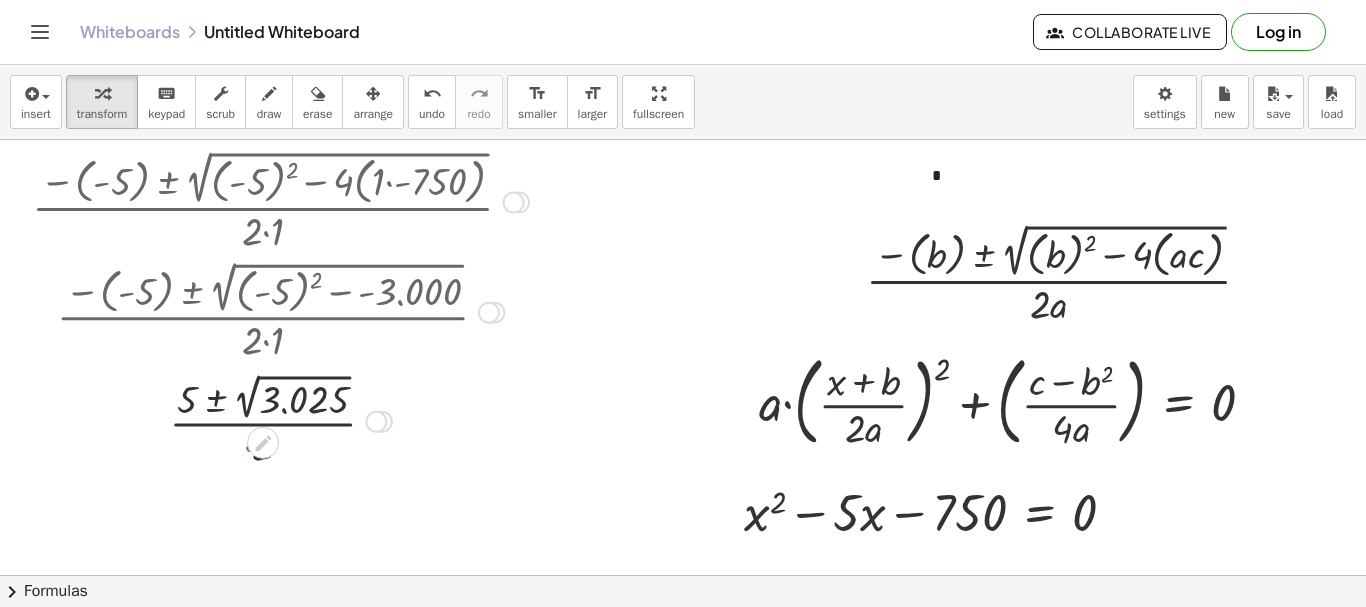 click at bounding box center [280, 420] 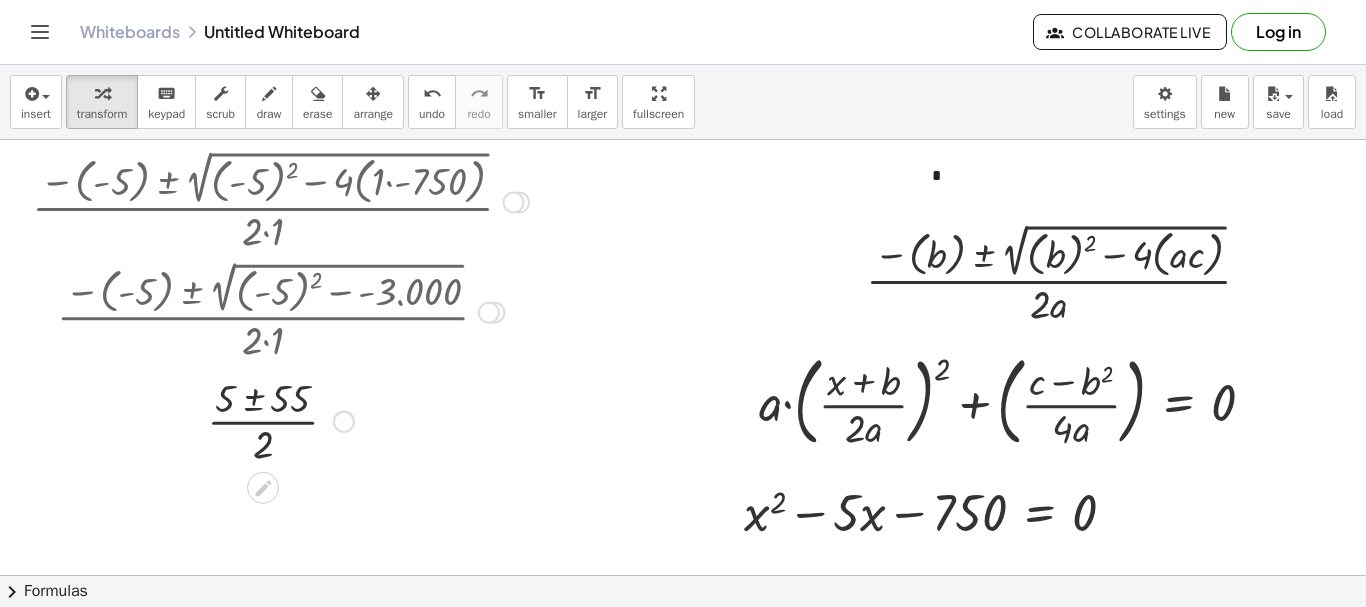 click at bounding box center (280, 420) 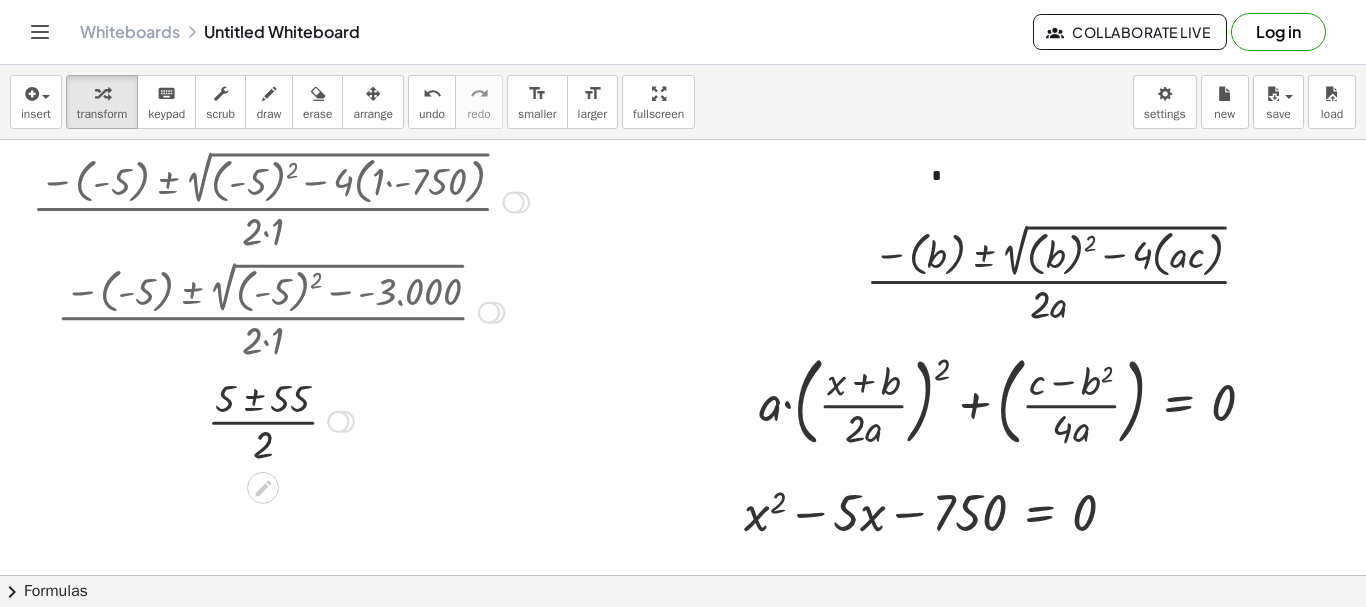 click at bounding box center [280, 420] 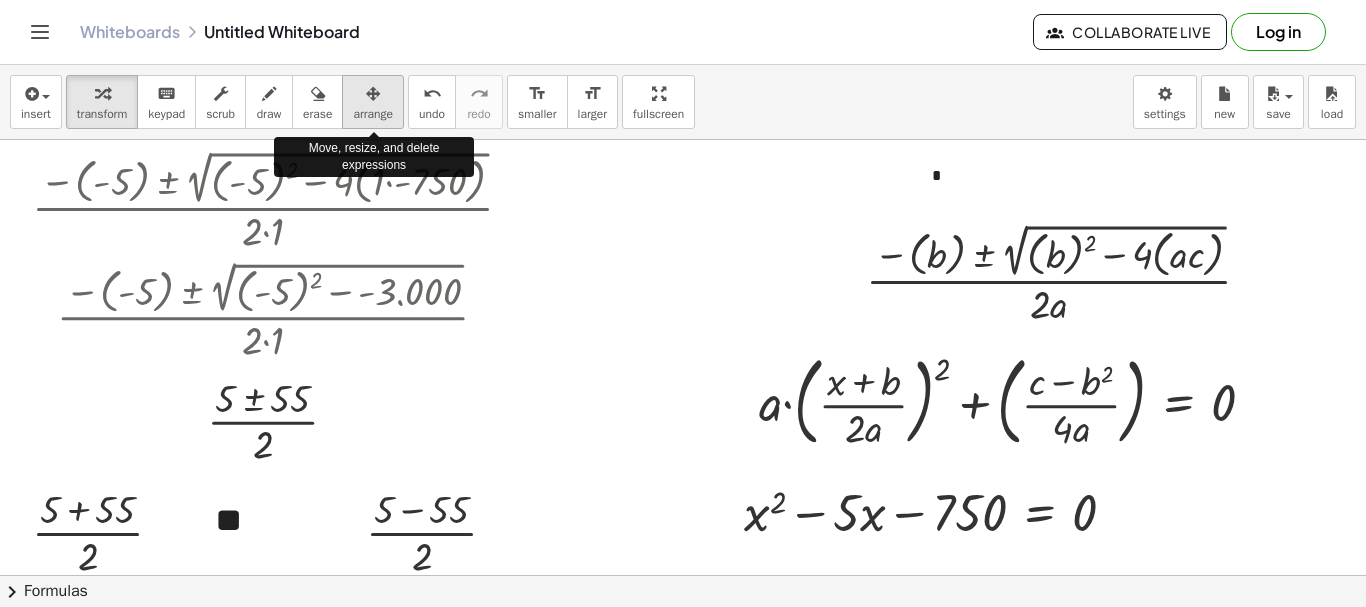 click at bounding box center (373, 94) 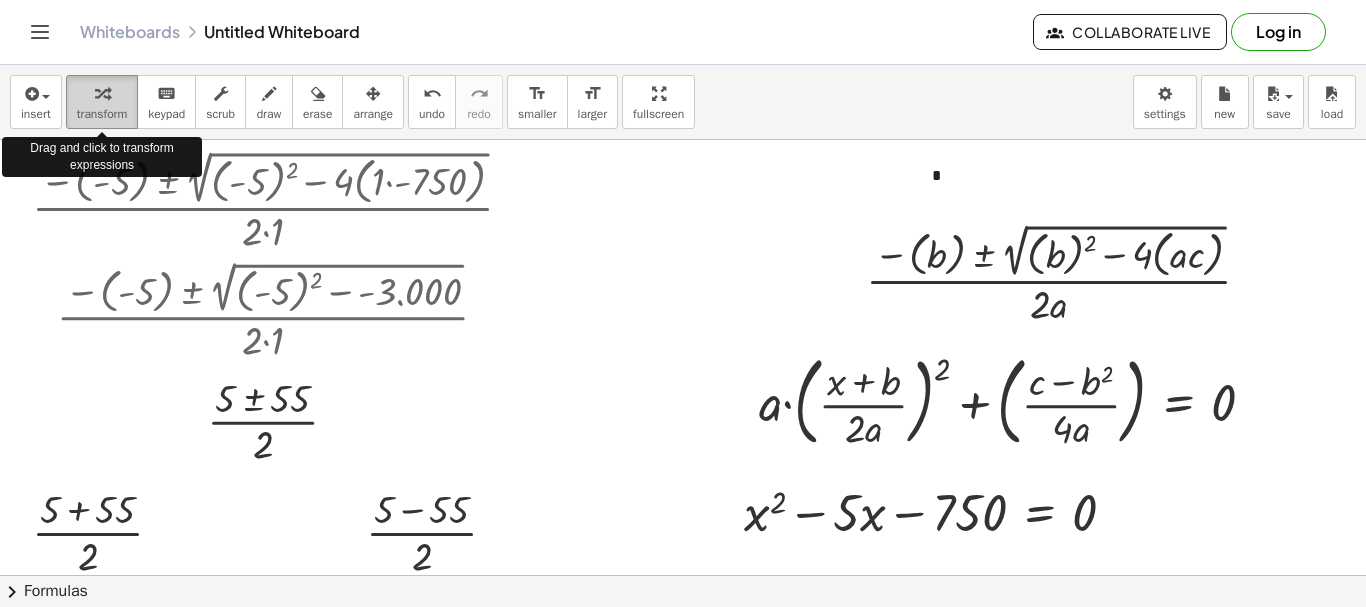 click on "transform" at bounding box center (102, 114) 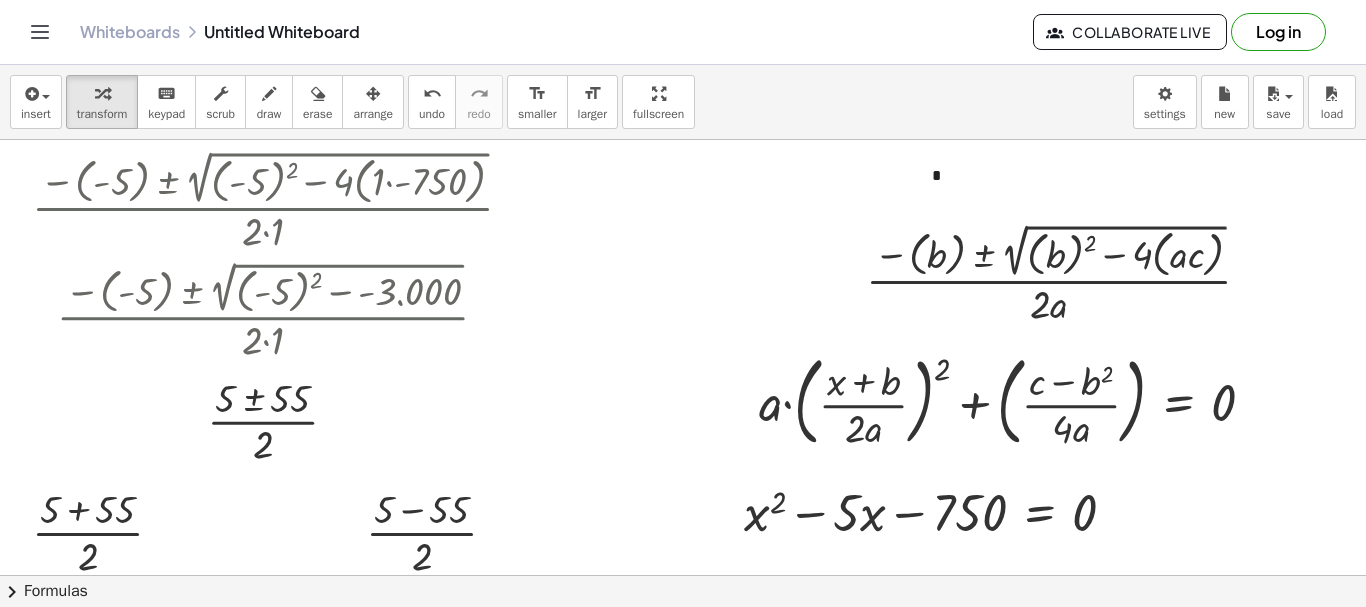 scroll, scrollTop: 157, scrollLeft: 0, axis: vertical 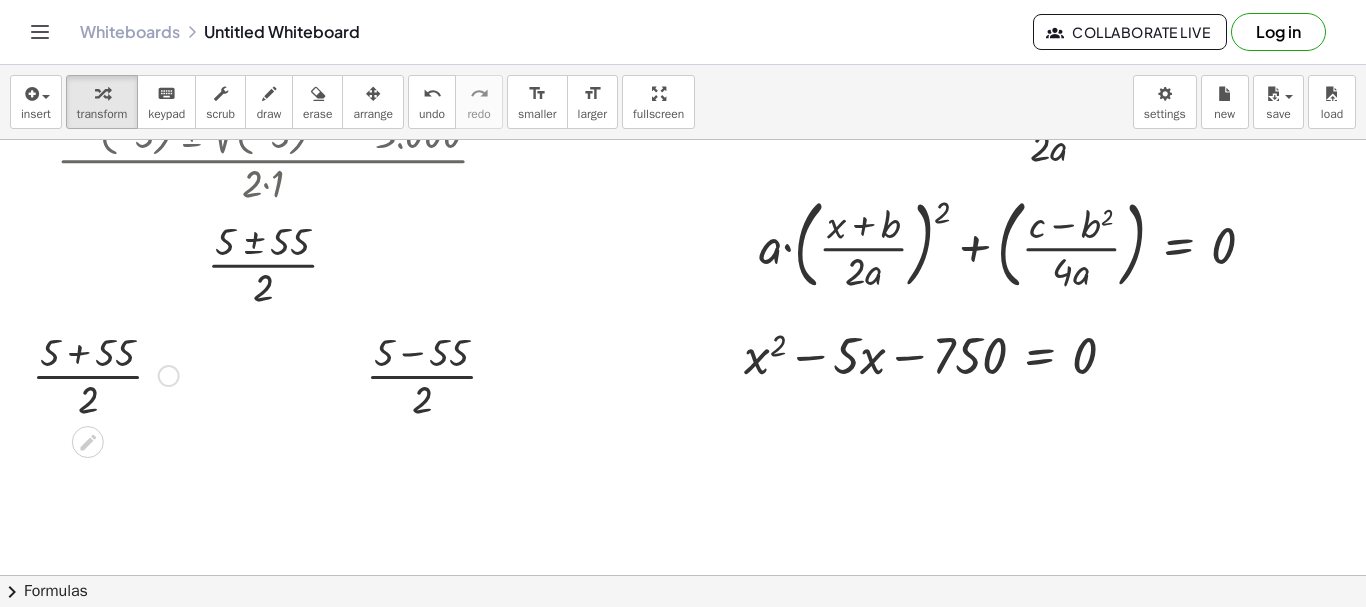 click at bounding box center [105, 374] 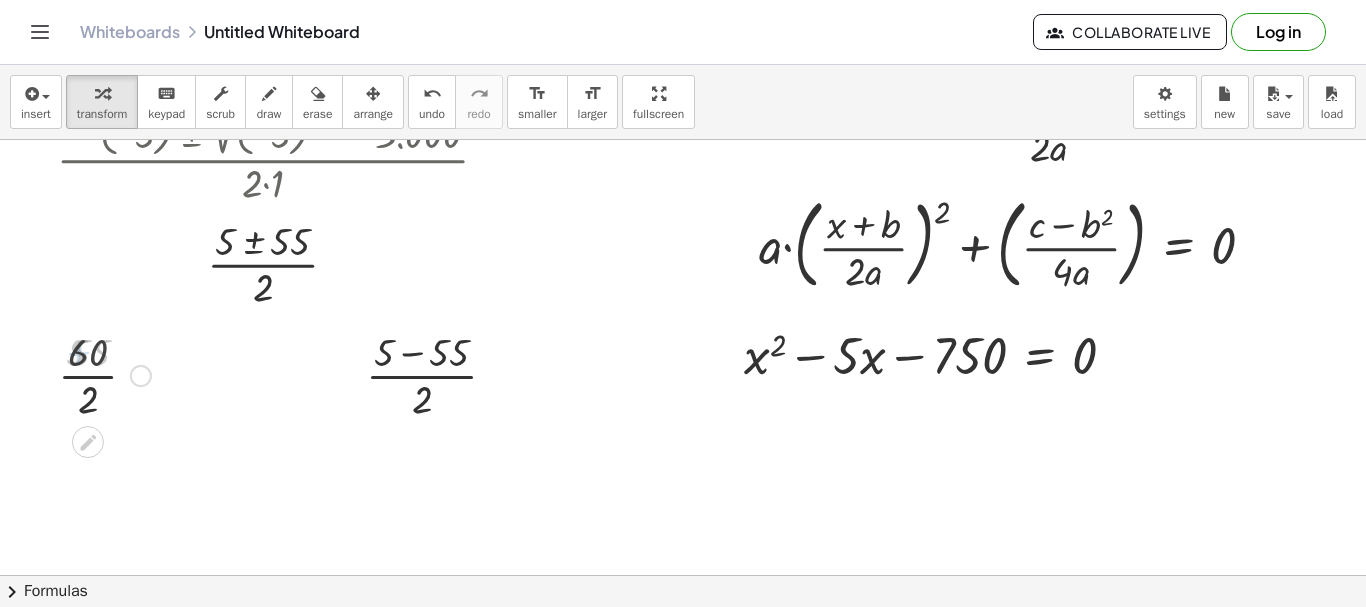 click at bounding box center [105, 374] 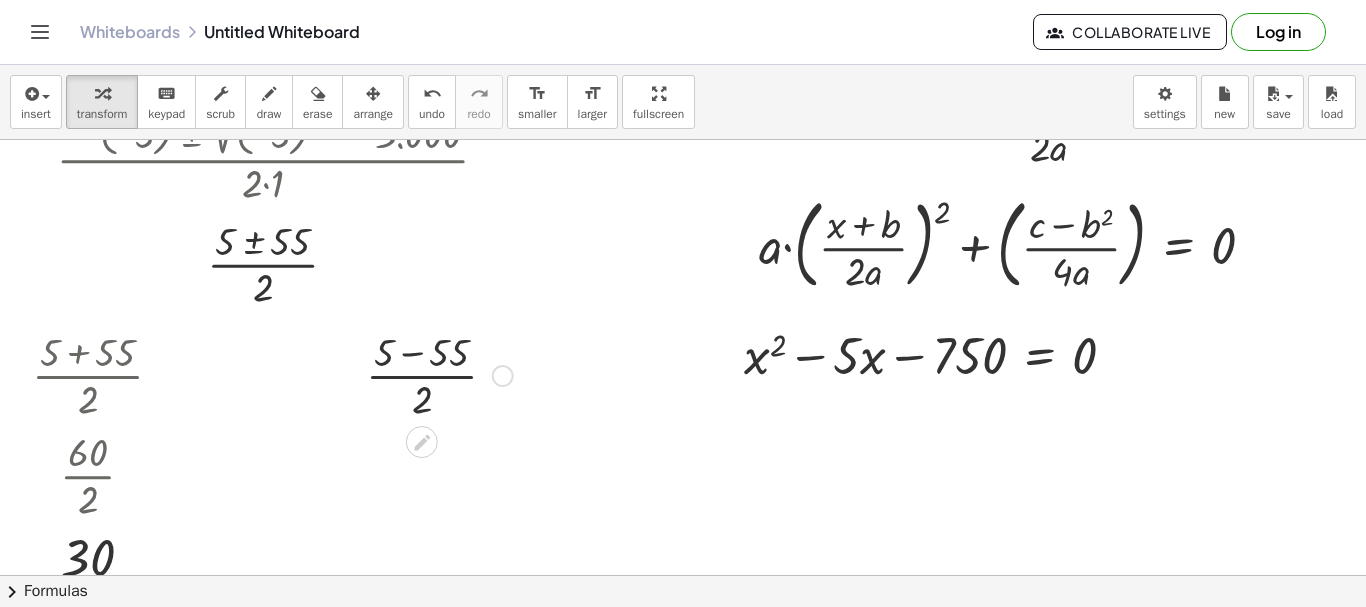 click at bounding box center (439, 374) 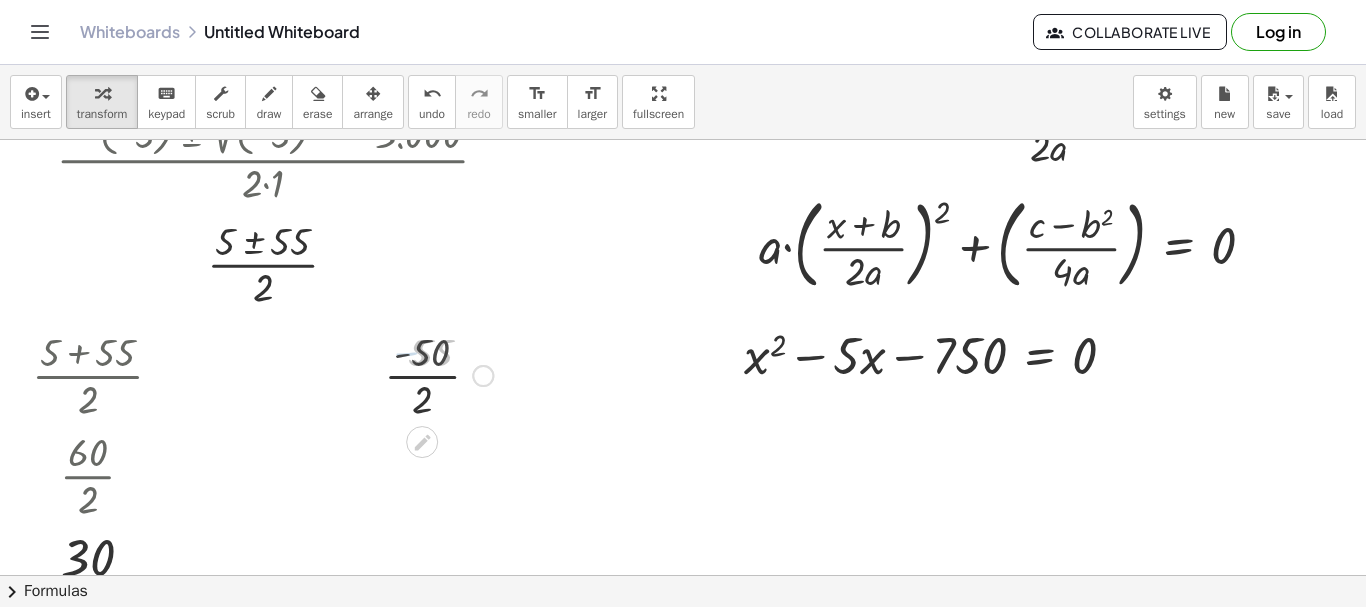 click at bounding box center (439, 374) 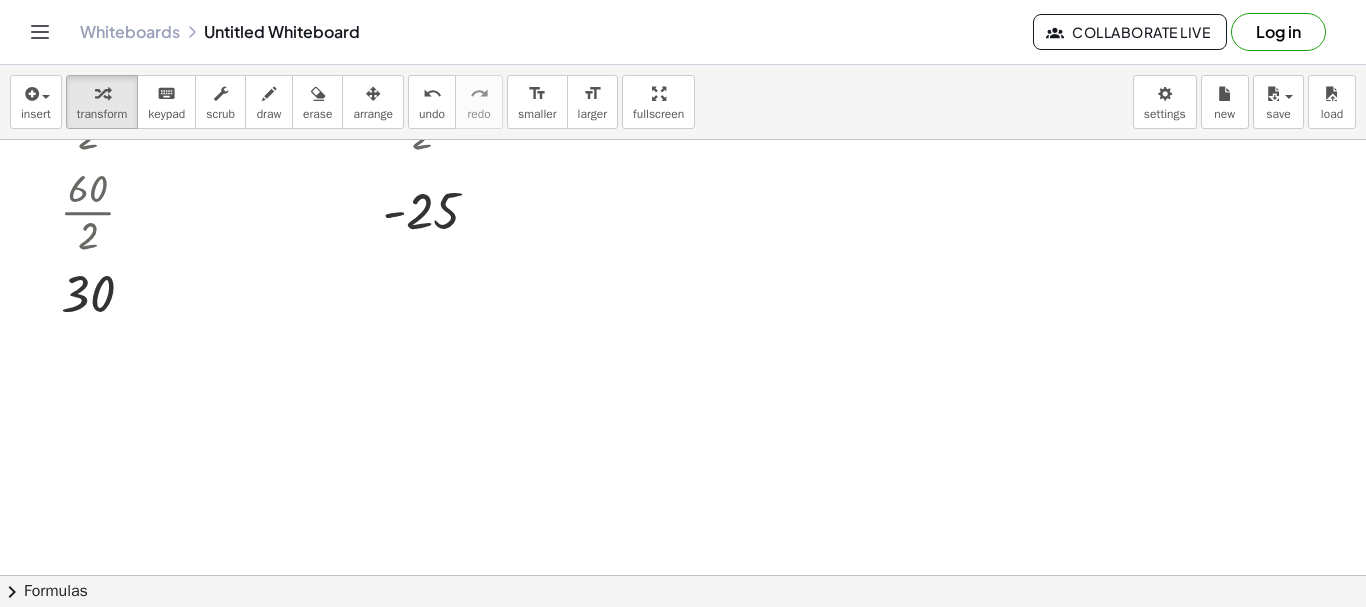 scroll, scrollTop: 423, scrollLeft: 0, axis: vertical 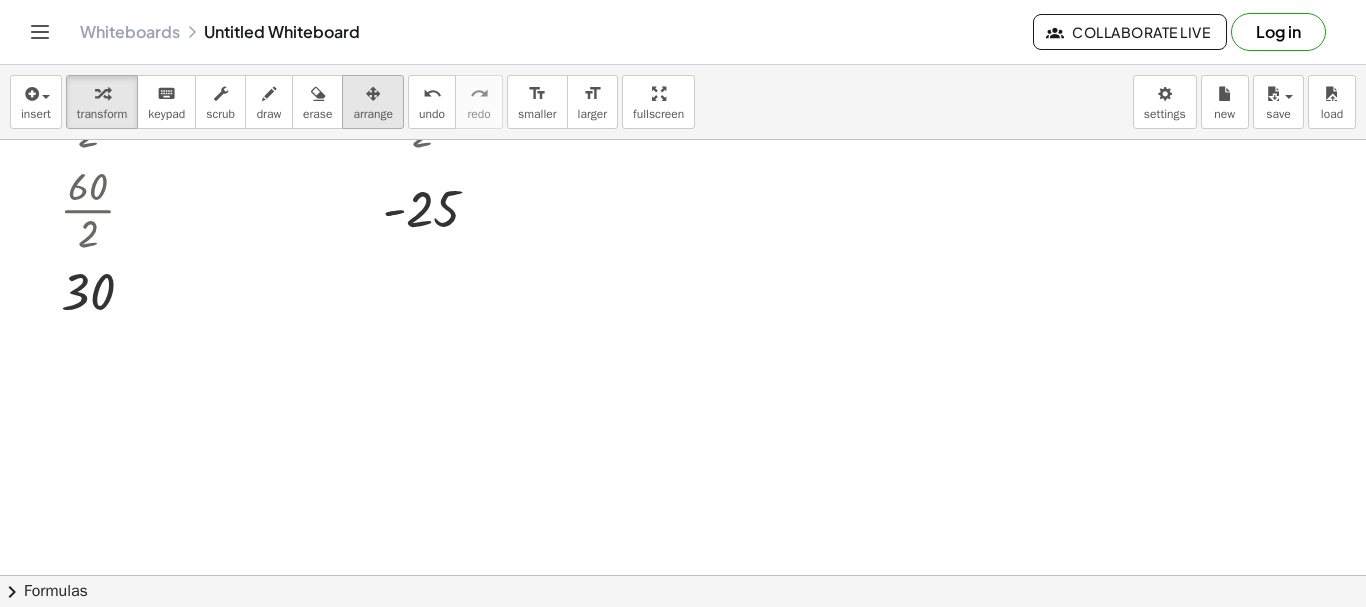 click on "arrange" at bounding box center [373, 102] 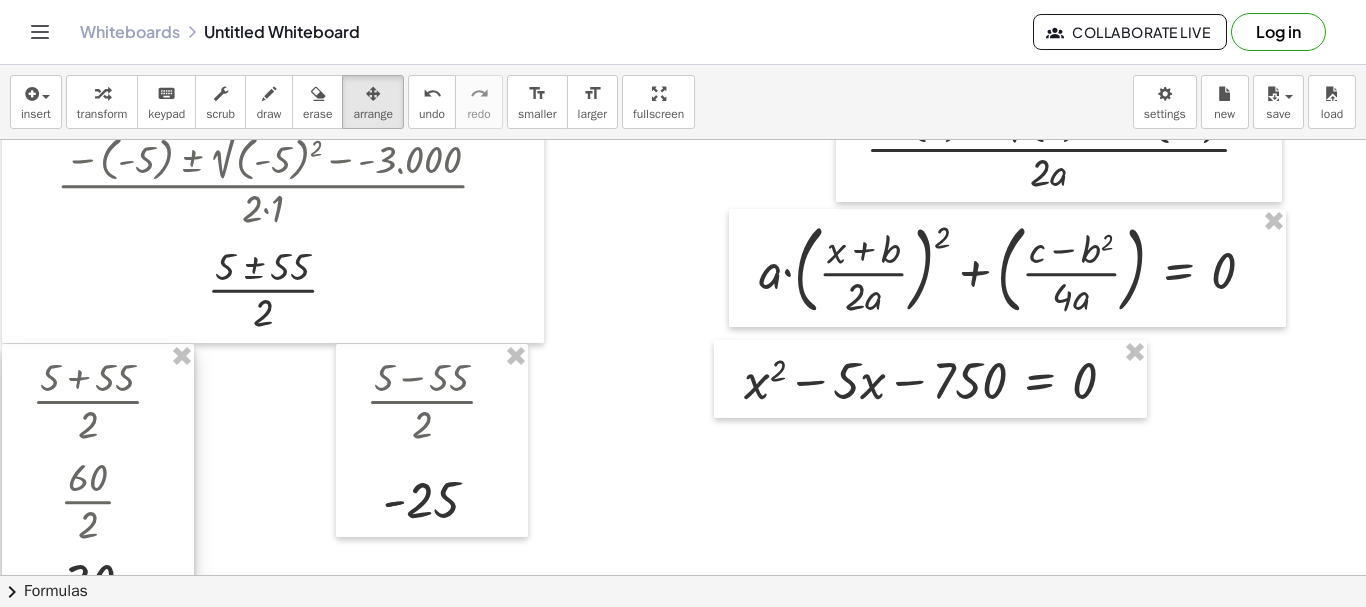 scroll, scrollTop: 128, scrollLeft: 0, axis: vertical 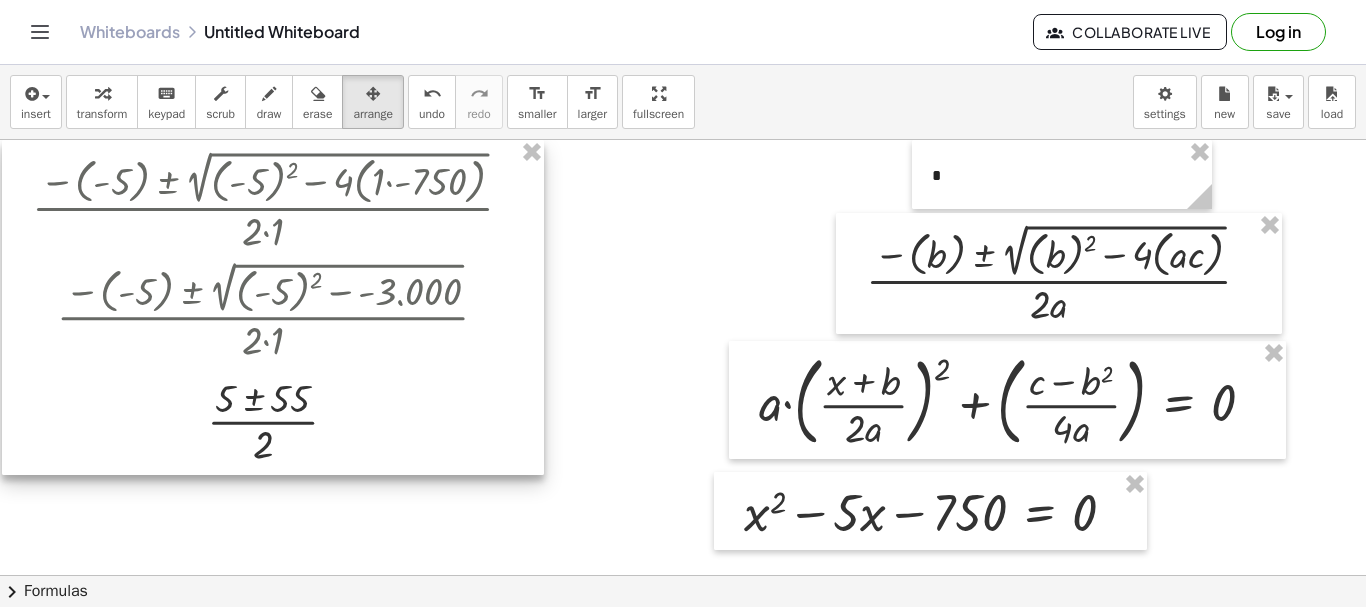 drag, startPoint x: 537, startPoint y: 153, endPoint x: 1083, endPoint y: 567, distance: 685.2095 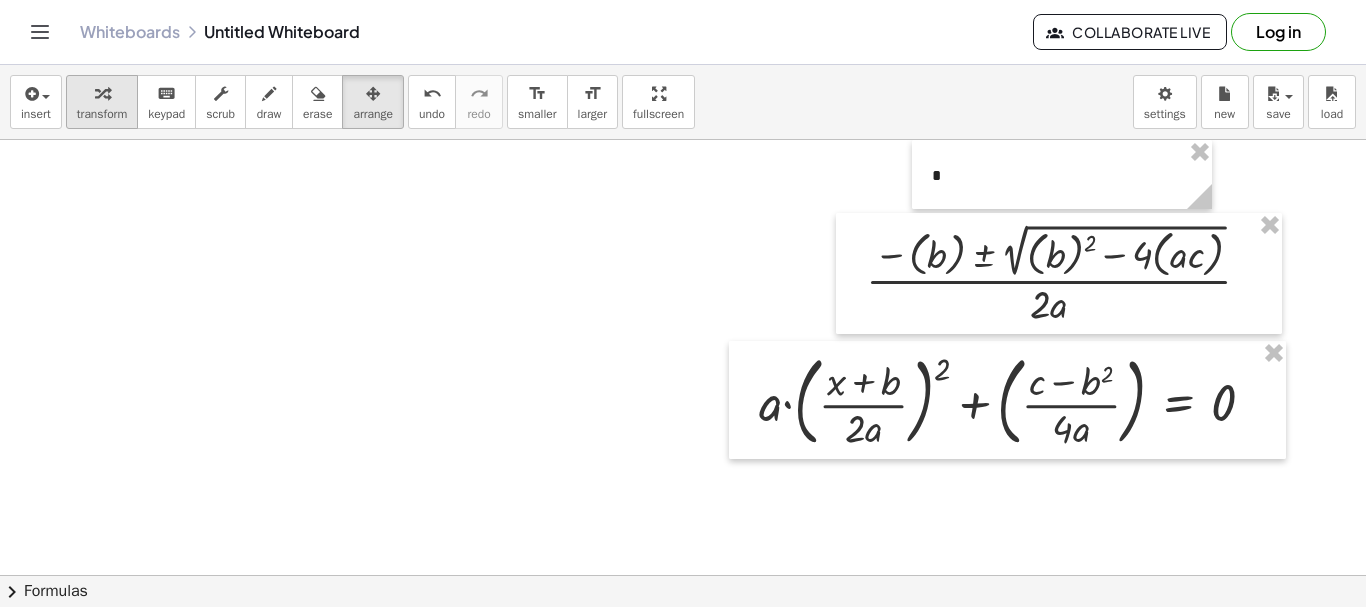 click on "transform" at bounding box center [102, 114] 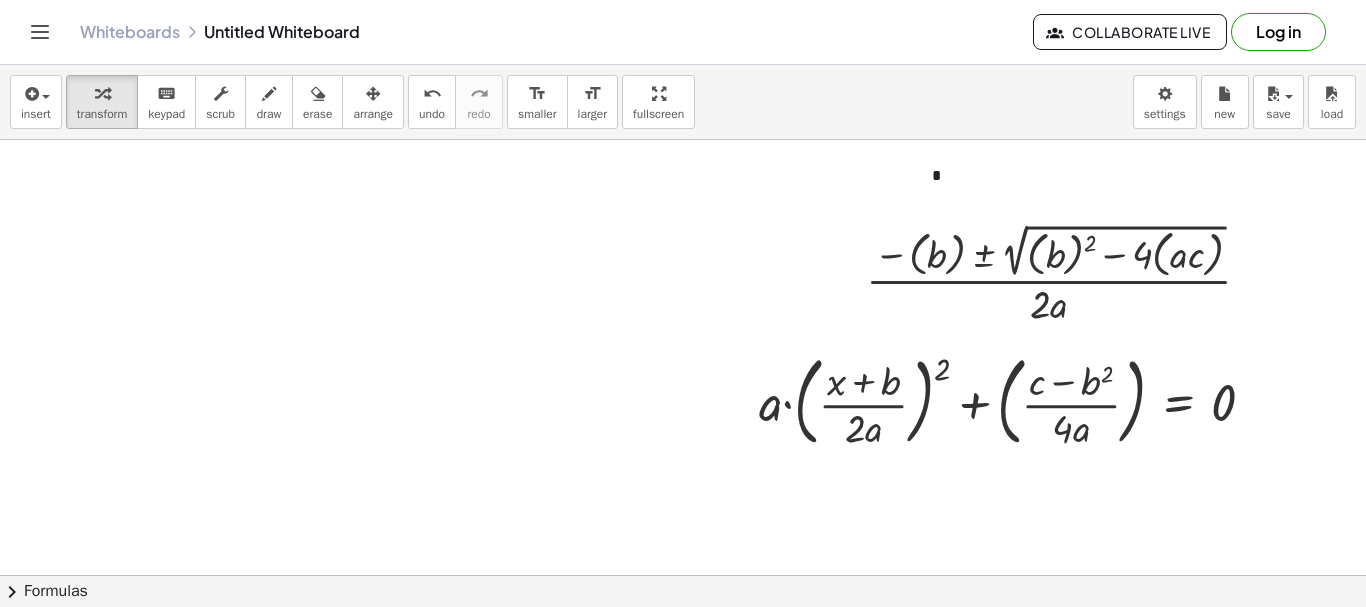 click at bounding box center (768, 640) 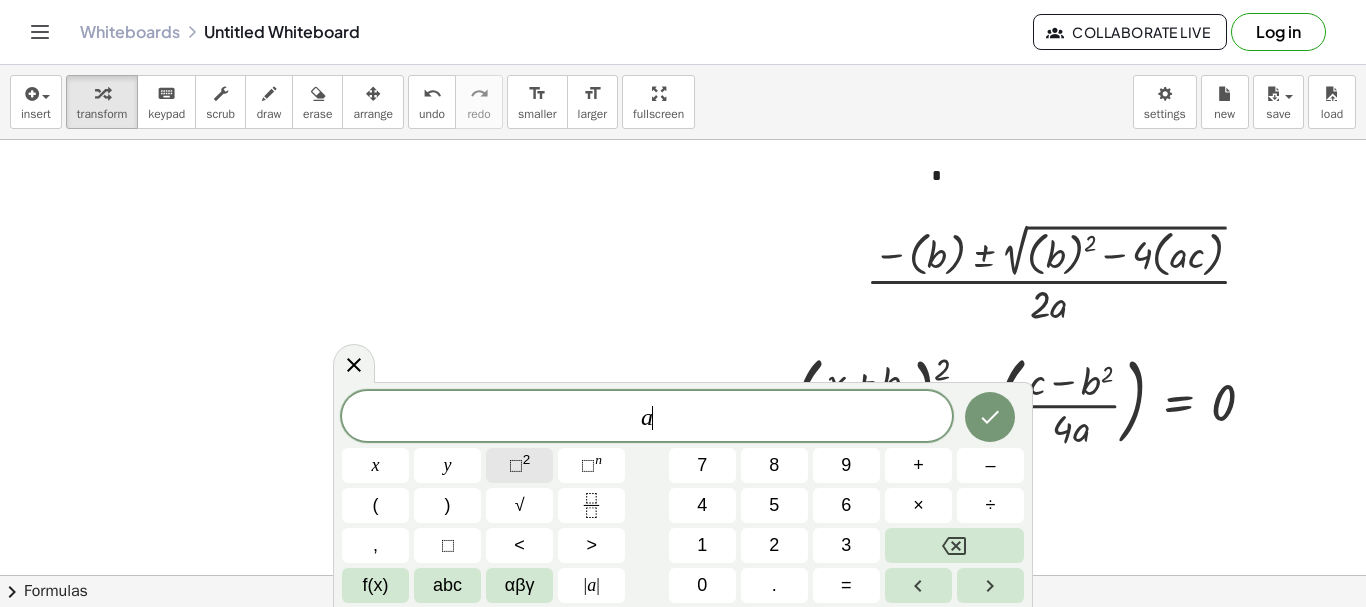 click on "⬚ 2" at bounding box center (519, 465) 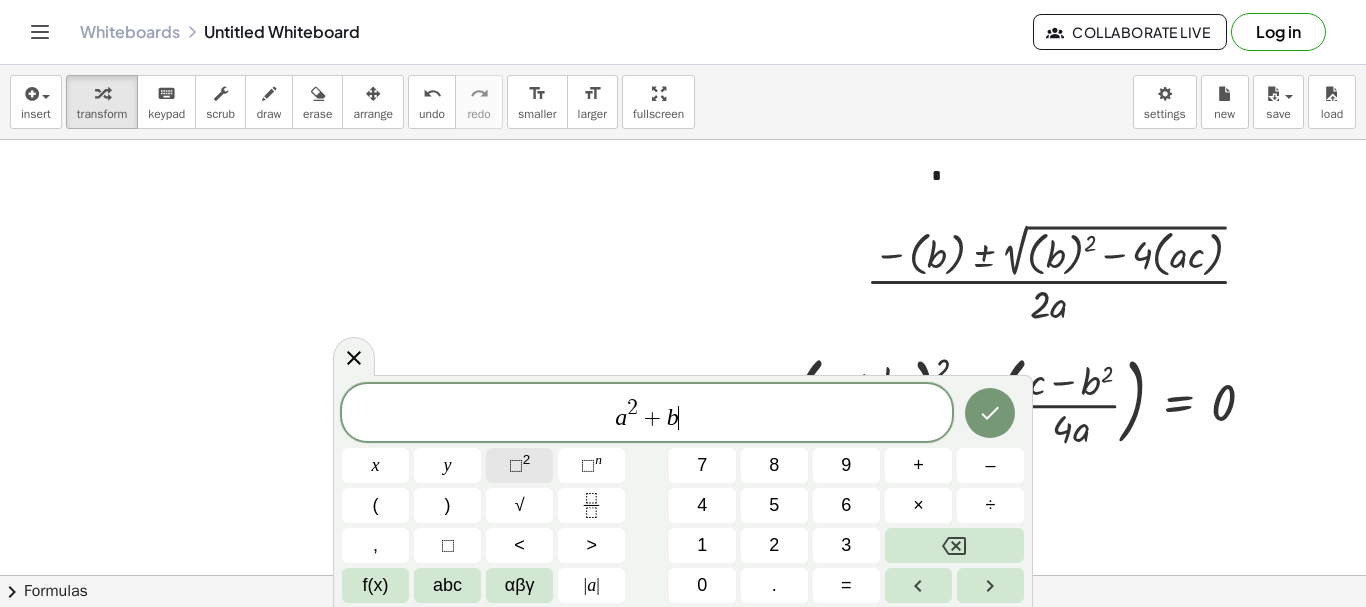 click on "⬚ 2" at bounding box center [519, 465] 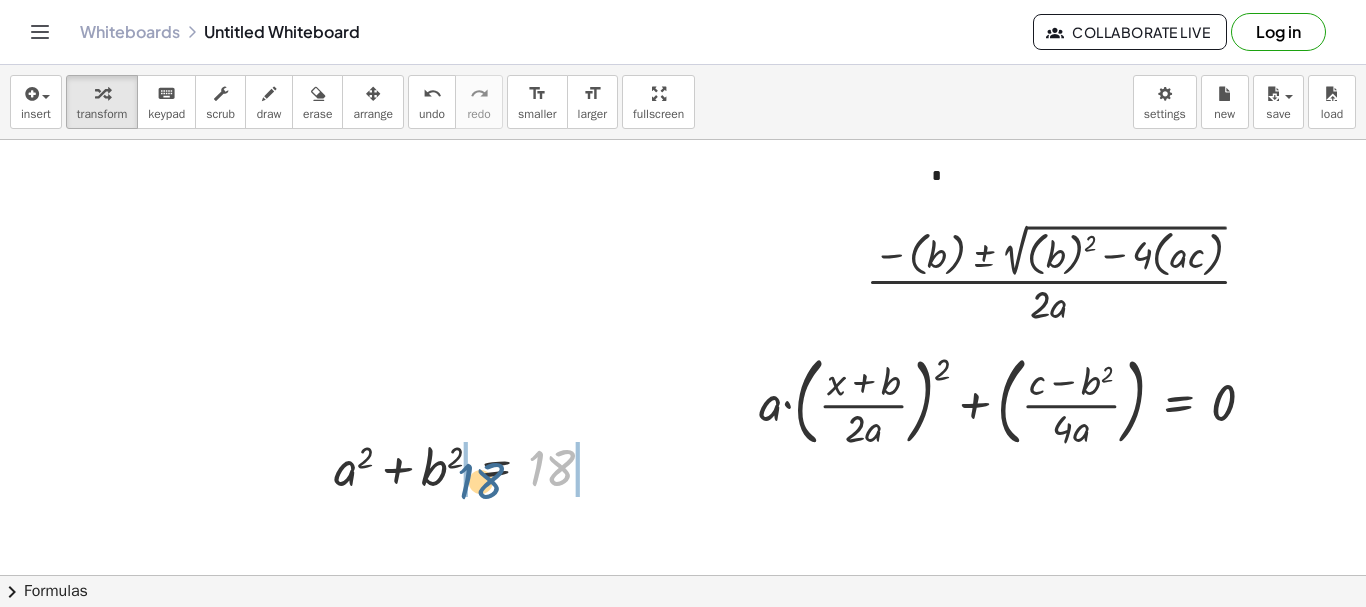 drag, startPoint x: 551, startPoint y: 472, endPoint x: 478, endPoint y: 485, distance: 74.1485 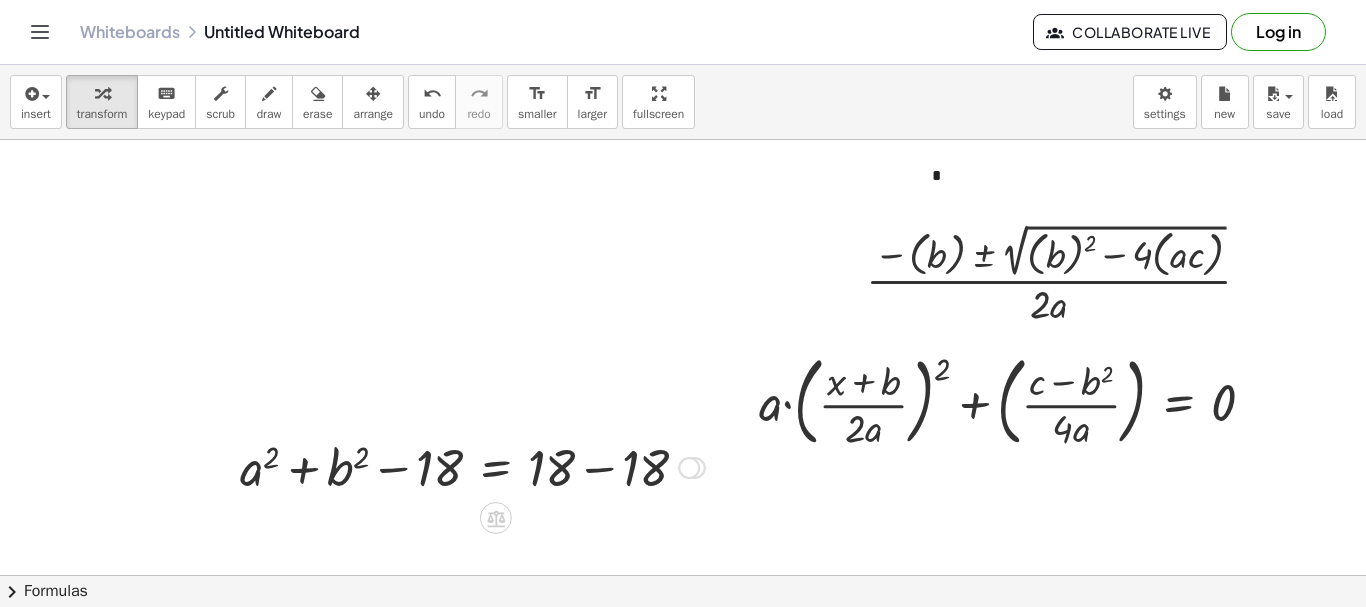 click at bounding box center [472, 466] 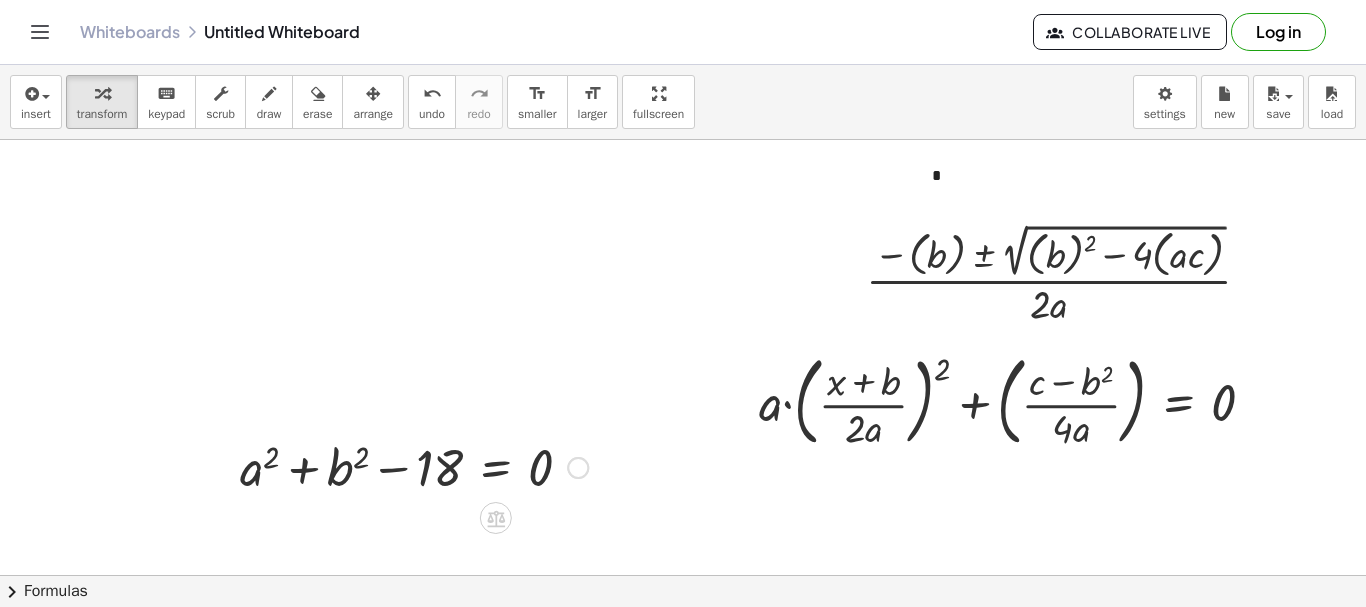 click at bounding box center (414, 466) 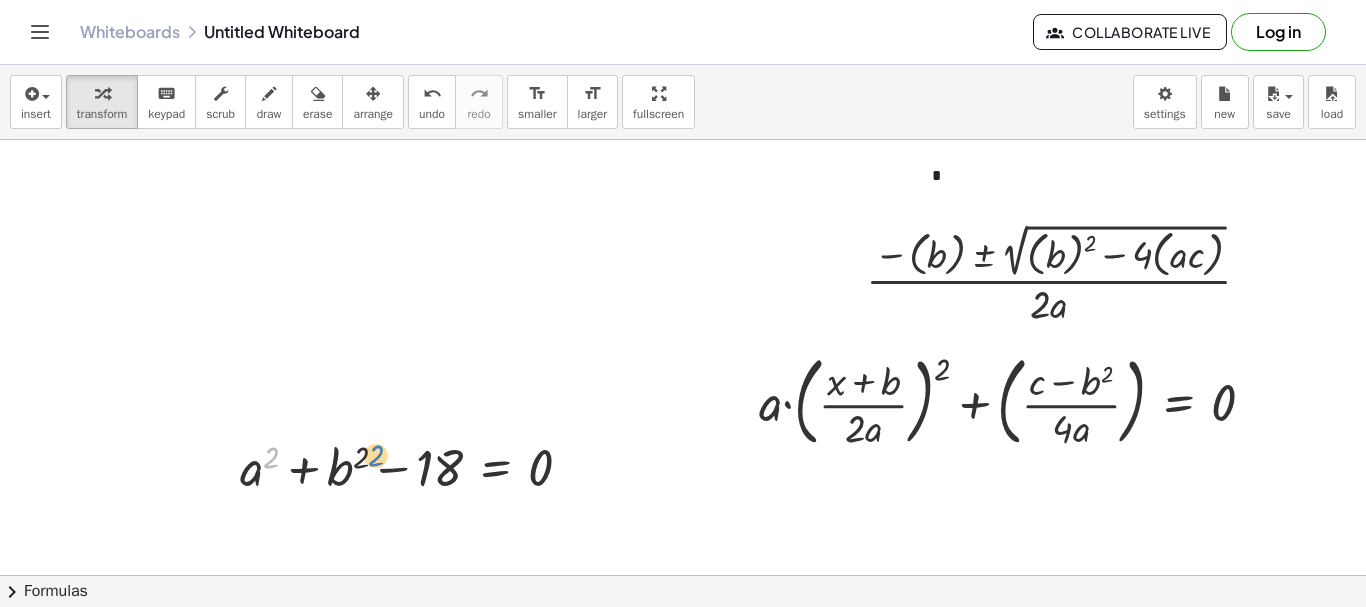 drag, startPoint x: 267, startPoint y: 462, endPoint x: 346, endPoint y: 470, distance: 79.40403 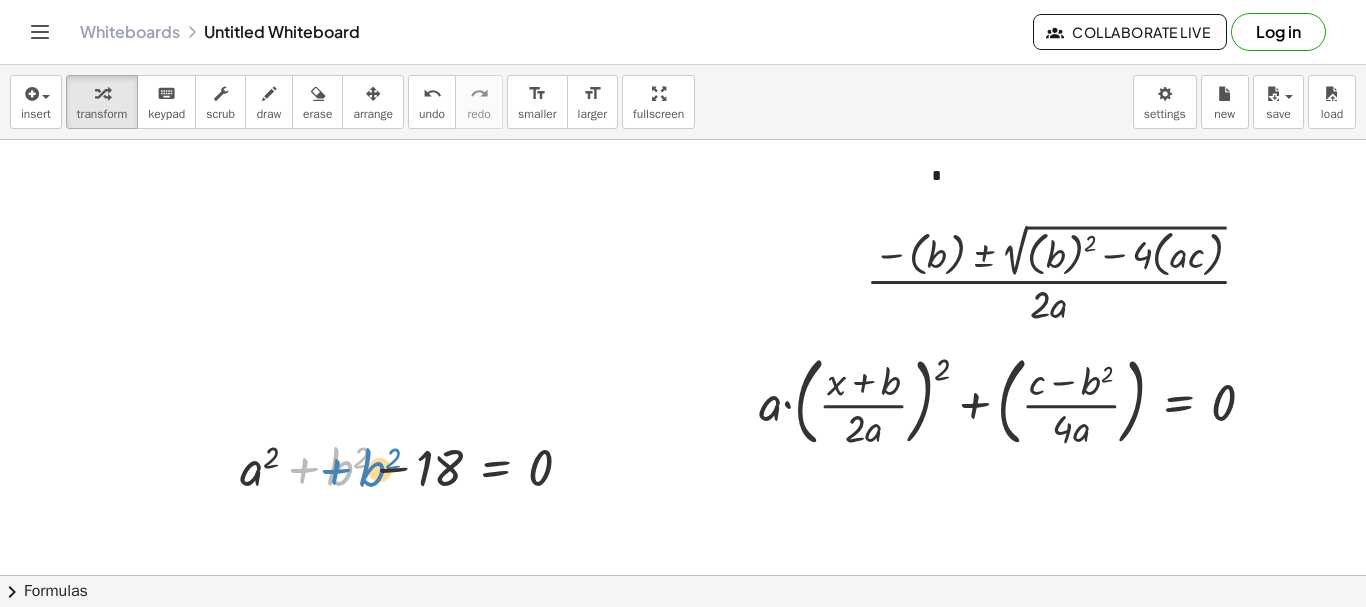 drag, startPoint x: 340, startPoint y: 477, endPoint x: 355, endPoint y: 484, distance: 16.552946 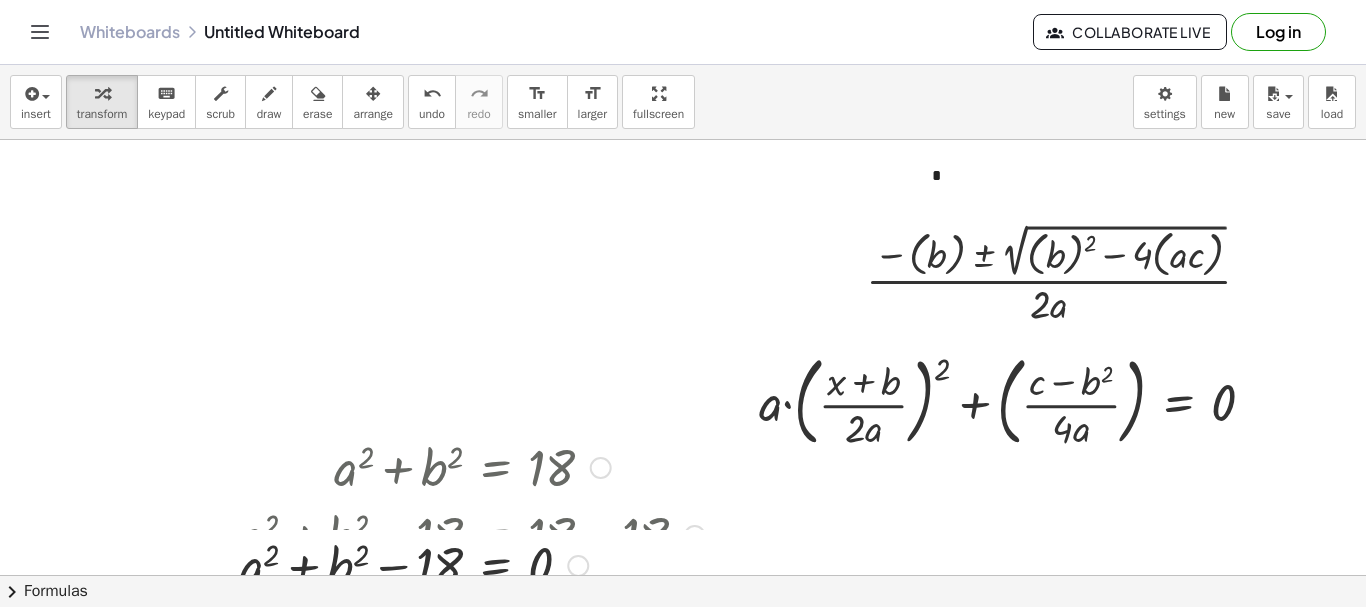 drag, startPoint x: 568, startPoint y: 466, endPoint x: 577, endPoint y: 572, distance: 106.381386 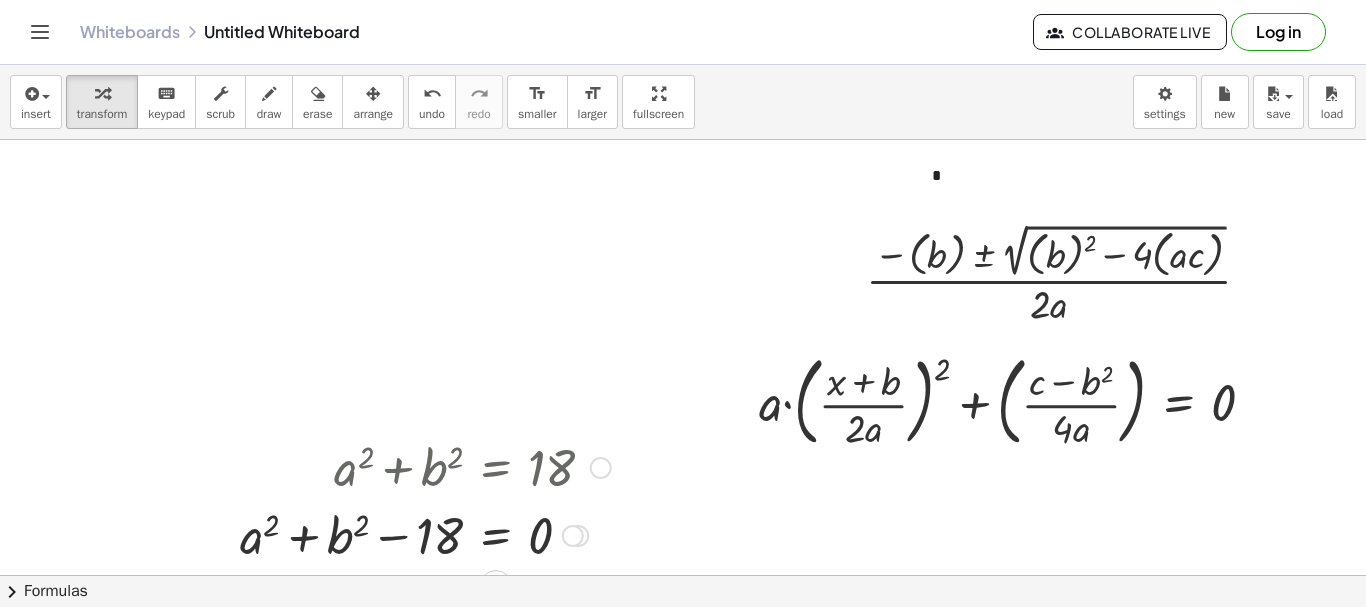 click at bounding box center [601, 468] 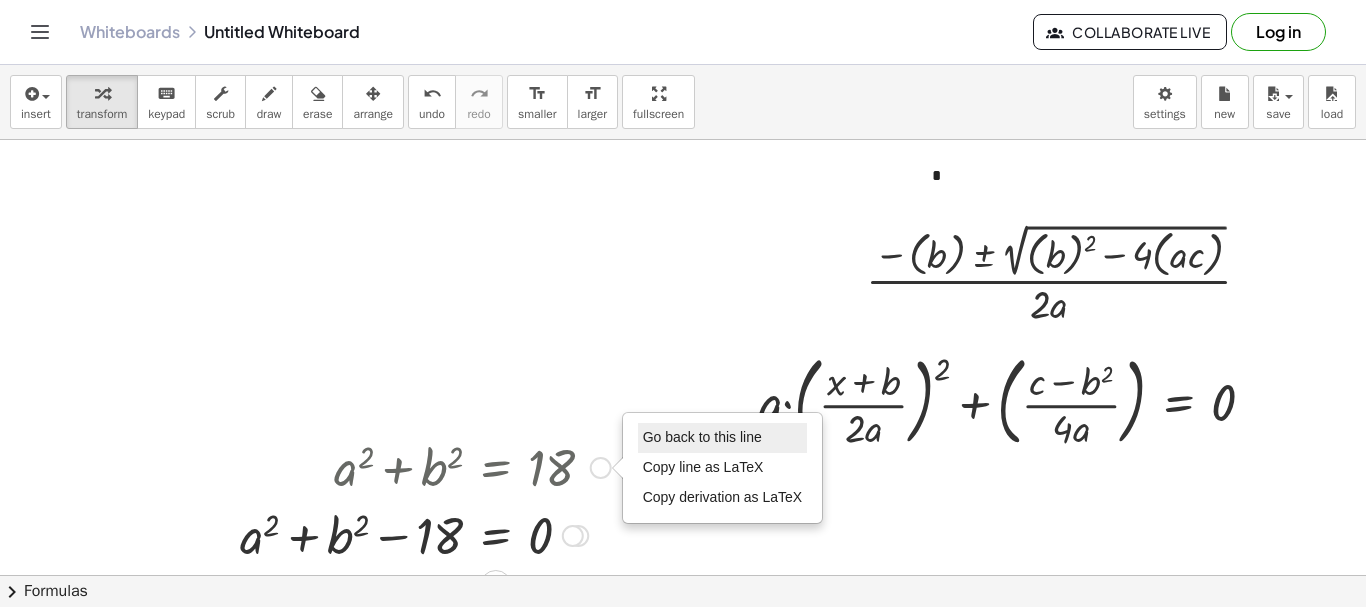click on "Go back to this line" at bounding box center [723, 438] 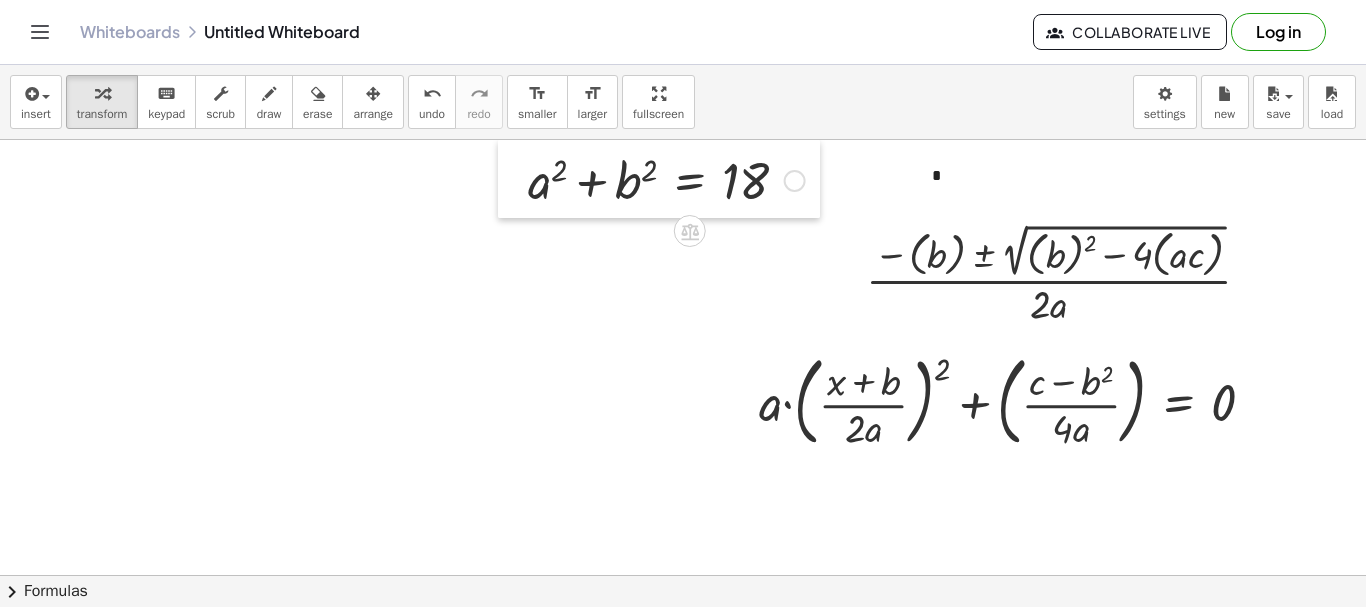 drag, startPoint x: 321, startPoint y: 454, endPoint x: 515, endPoint y: 151, distance: 359.78467 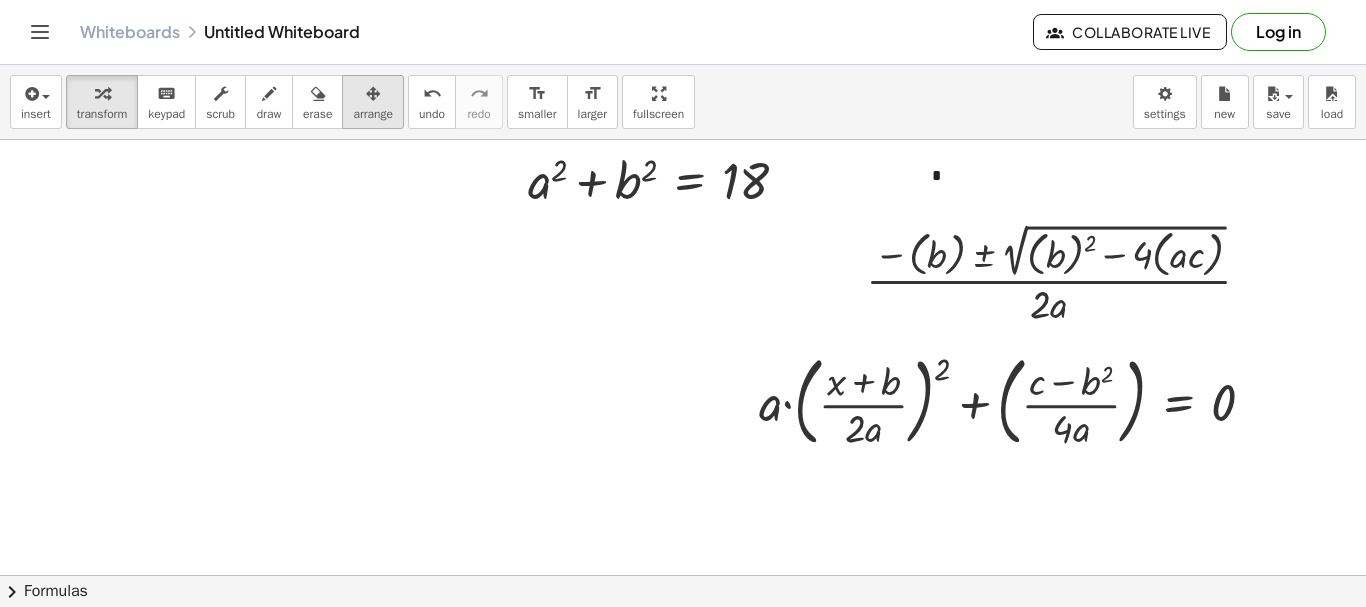 click on "arrange" at bounding box center [373, 114] 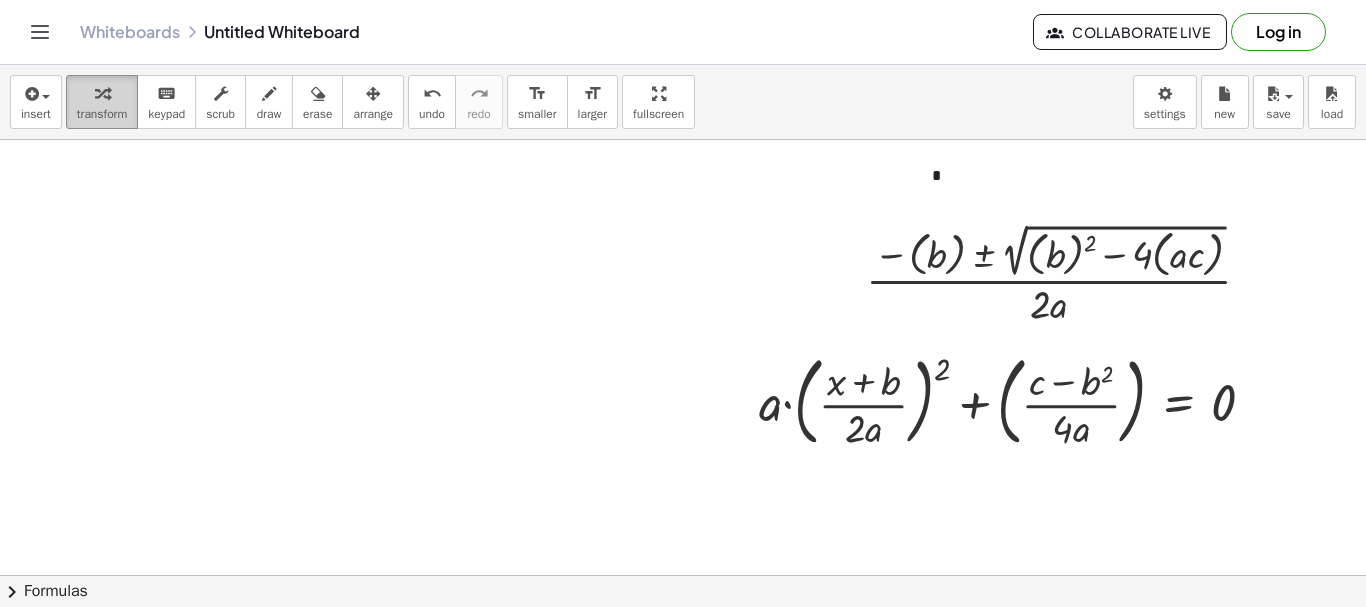 click at bounding box center (102, 94) 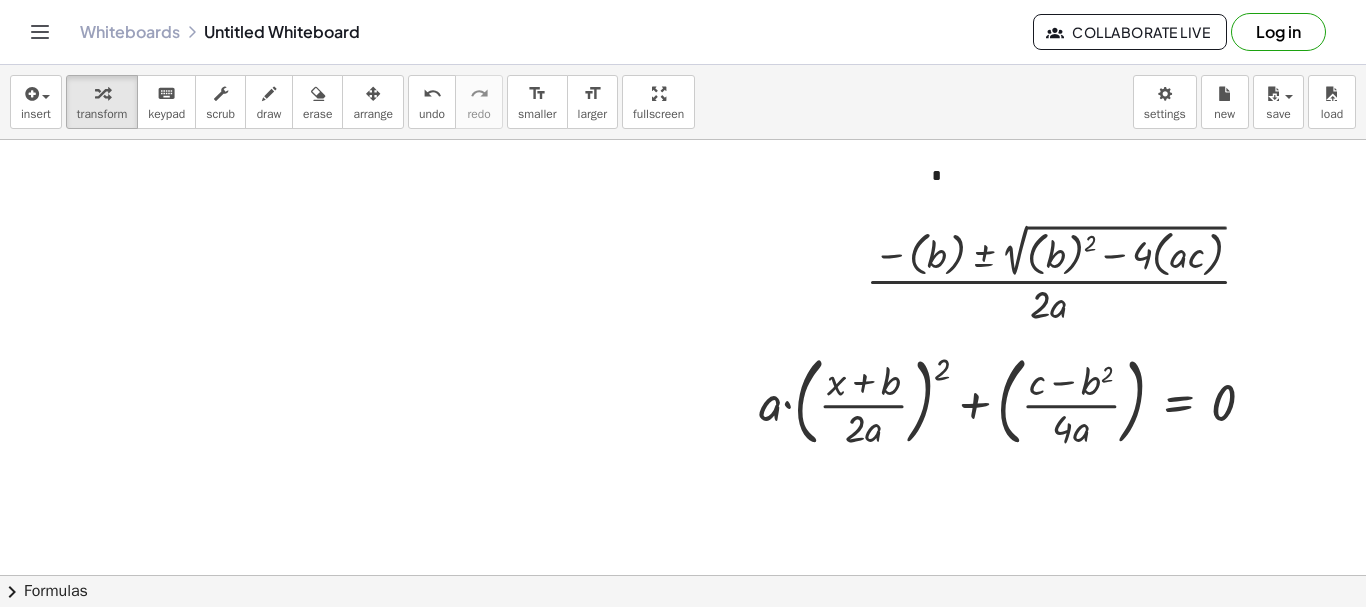 click at bounding box center [768, 640] 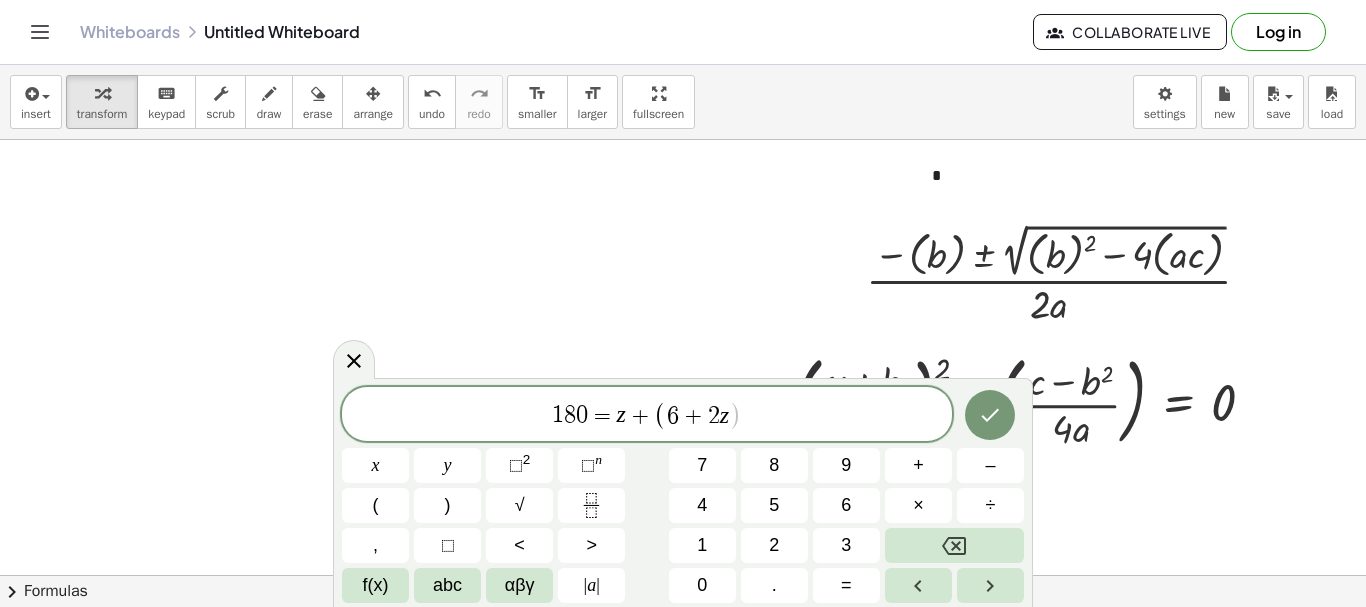 click on "1 8 0 = z + ( 6 + 2 z" at bounding box center [647, 415] 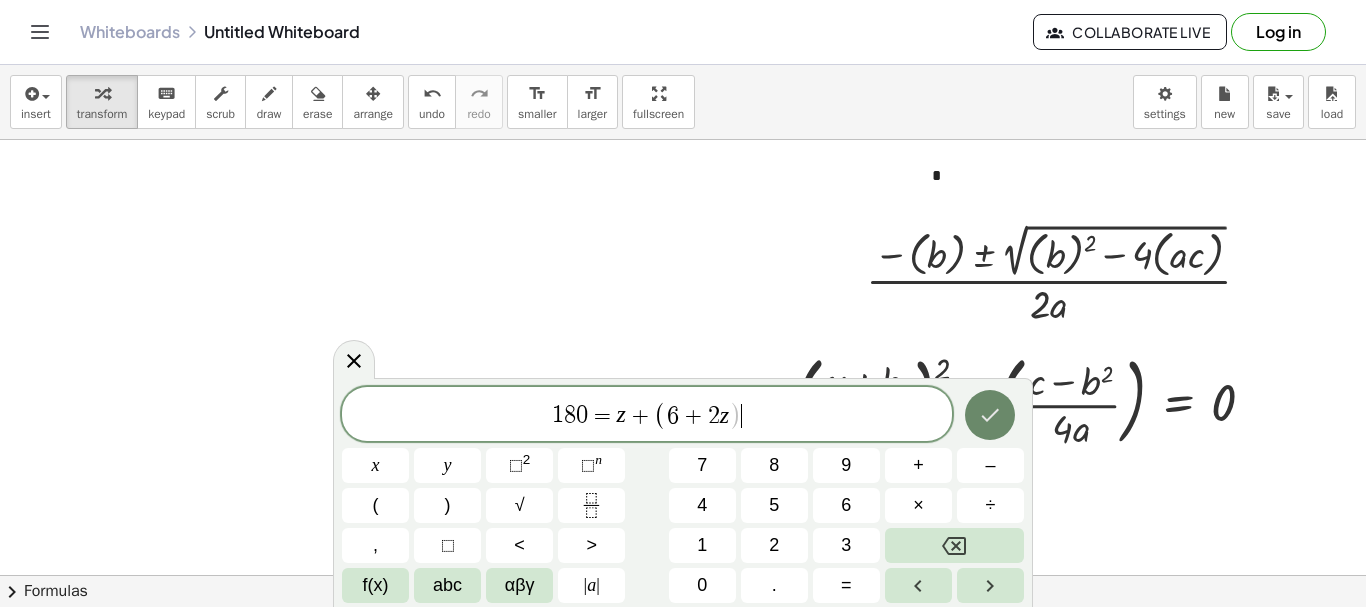 click 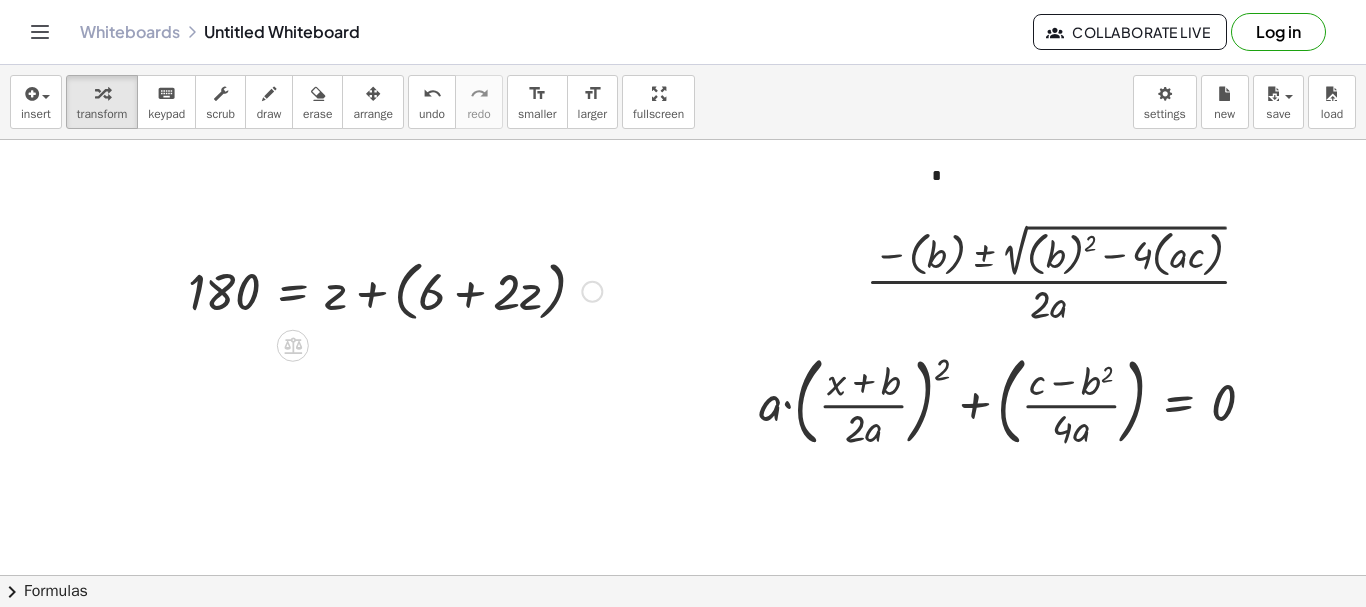 click at bounding box center (395, 290) 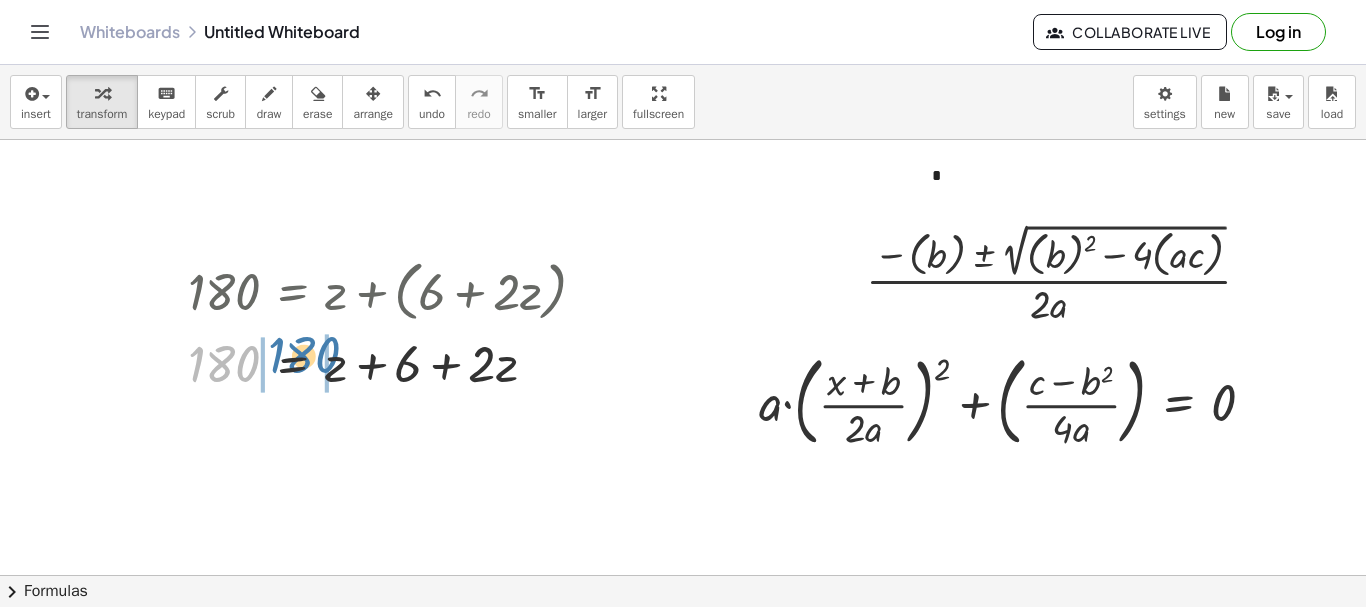 drag, startPoint x: 225, startPoint y: 379, endPoint x: 306, endPoint y: 371, distance: 81.394104 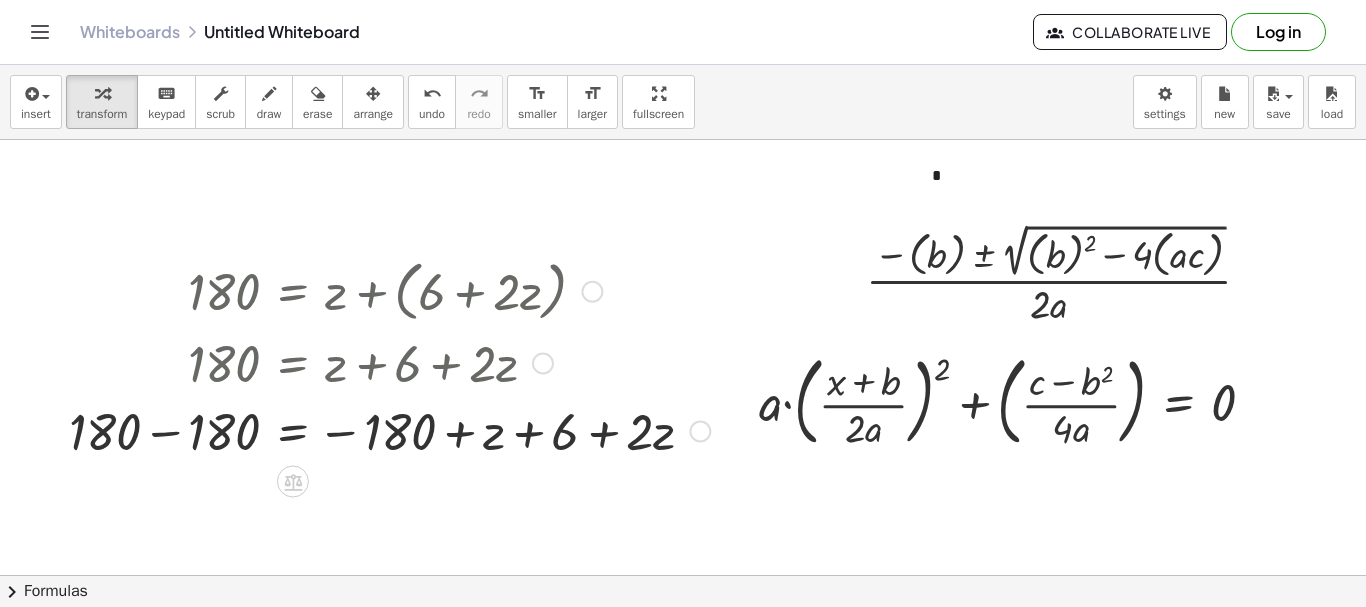 click at bounding box center (389, 430) 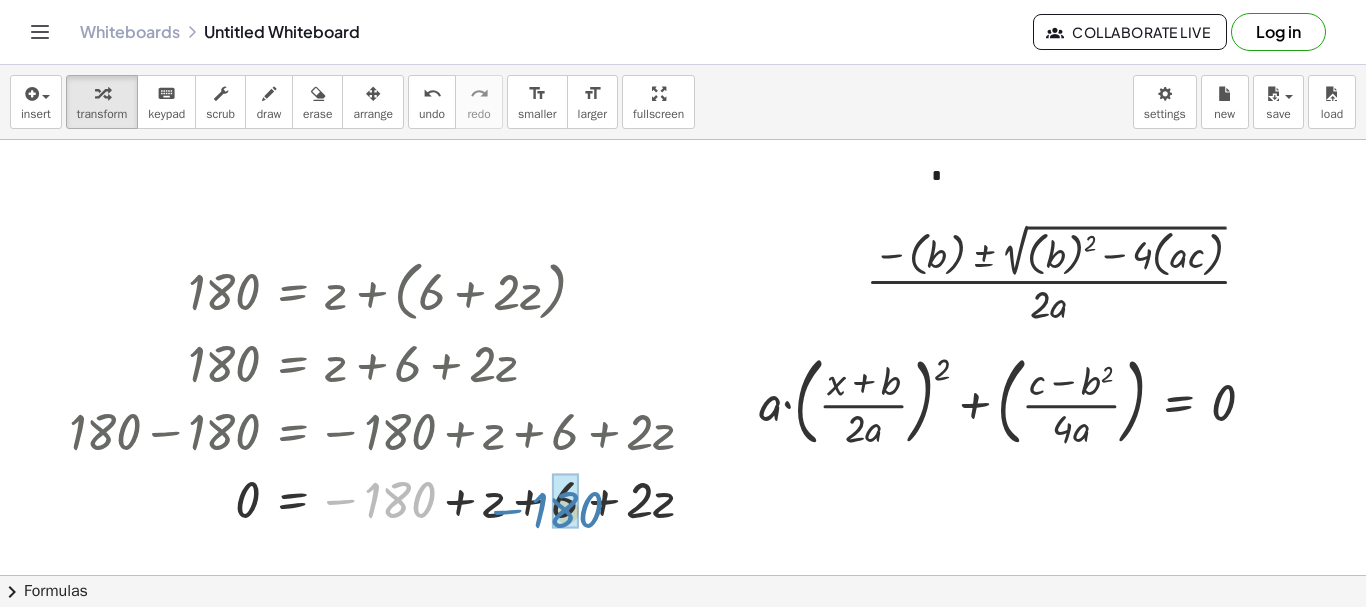 drag, startPoint x: 421, startPoint y: 495, endPoint x: 550, endPoint y: 501, distance: 129.13947 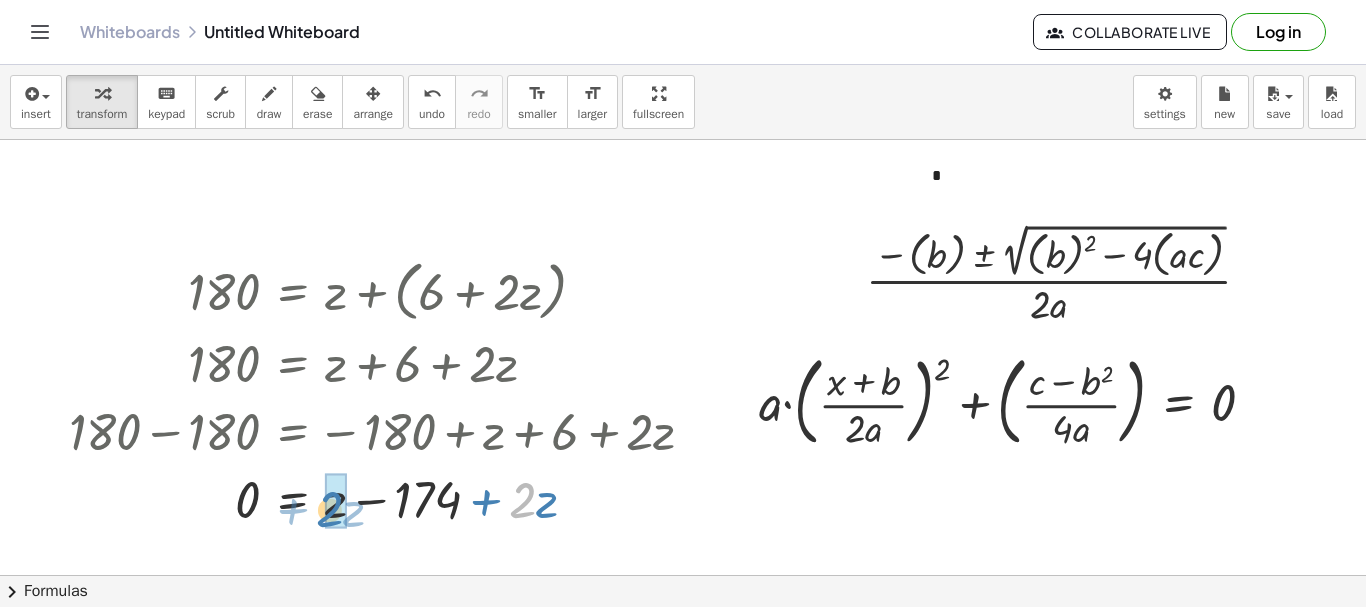drag, startPoint x: 520, startPoint y: 504, endPoint x: 327, endPoint y: 514, distance: 193.2589 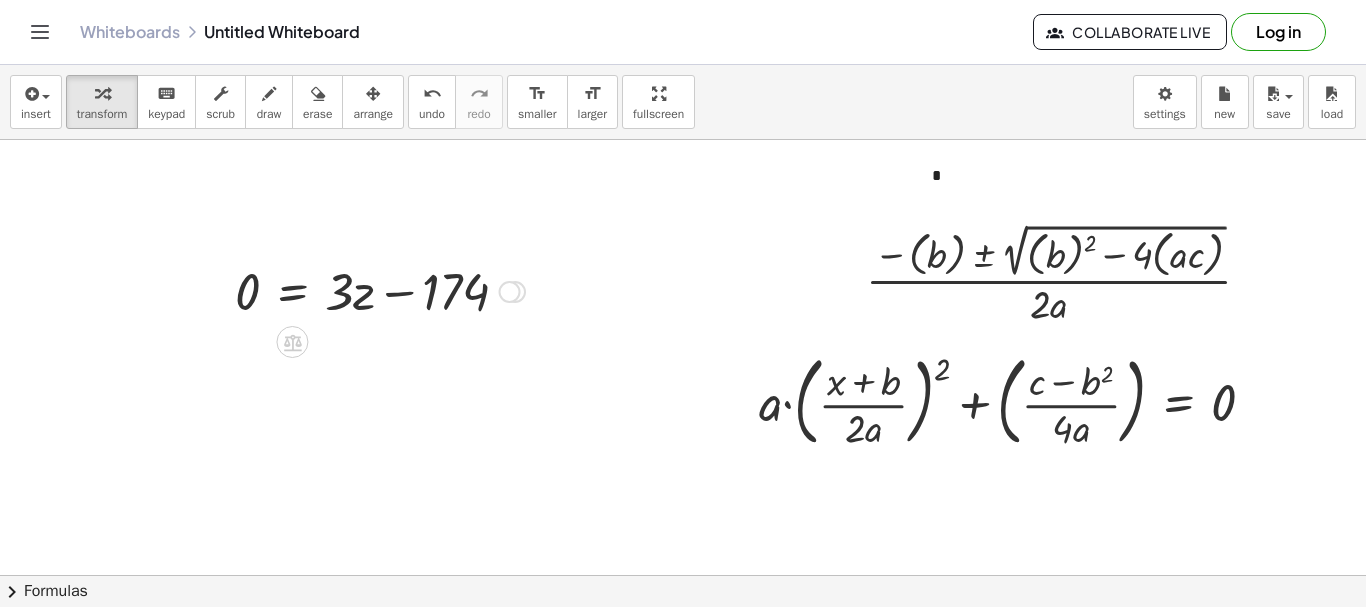 drag, startPoint x: 512, startPoint y: 502, endPoint x: 496, endPoint y: 232, distance: 270.47366 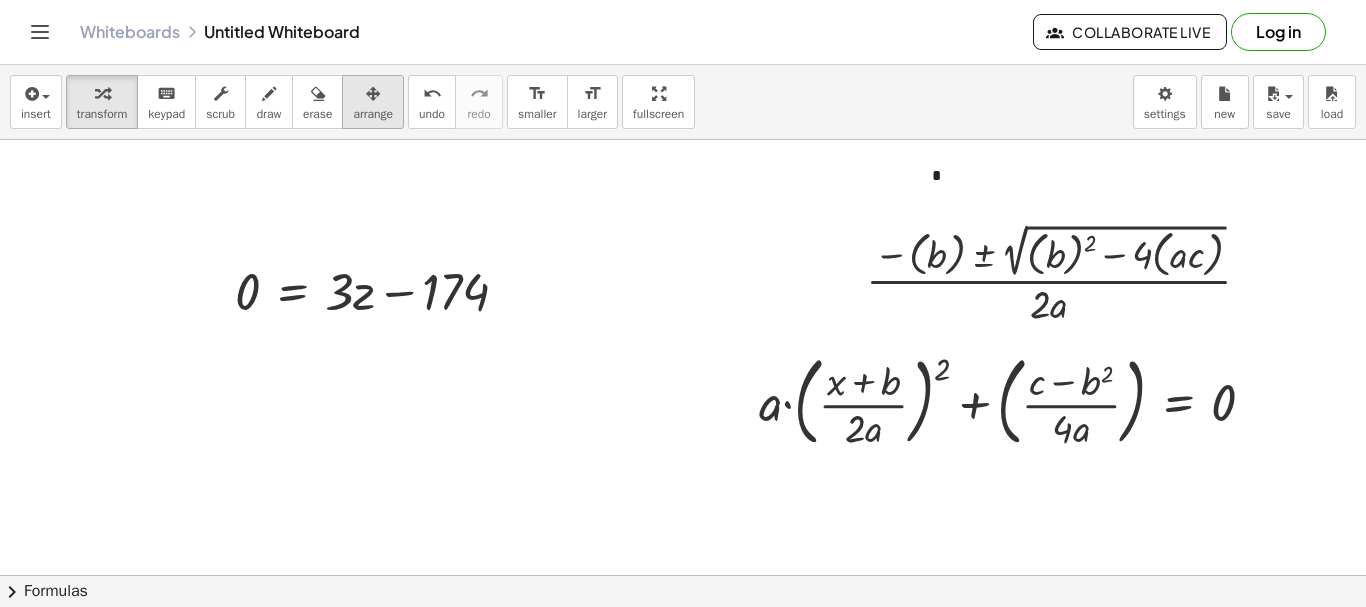 click on "arrange" at bounding box center (373, 114) 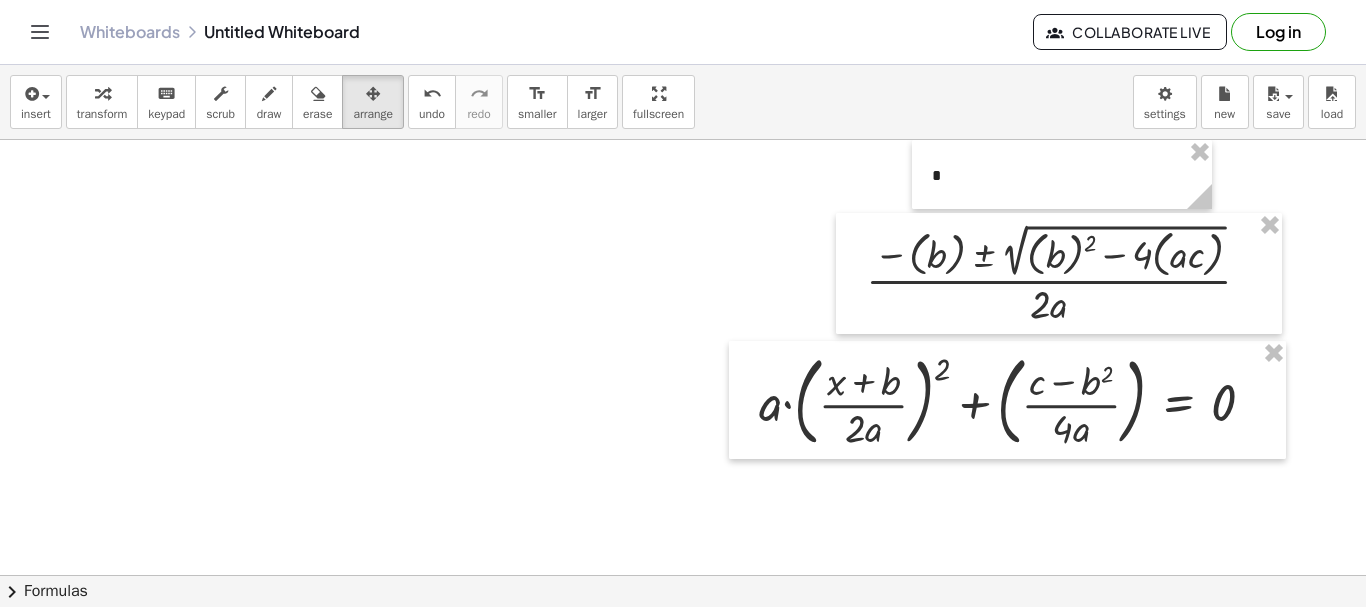 click on "insert select one: Math Expression Function Text Youtube Video Graphing Geometry Geometry 3D transform keyboard keypad scrub draw erase arrange undo undo redo redo format_size smaller format_size larger fullscreen load   save new settings" at bounding box center [683, 102] 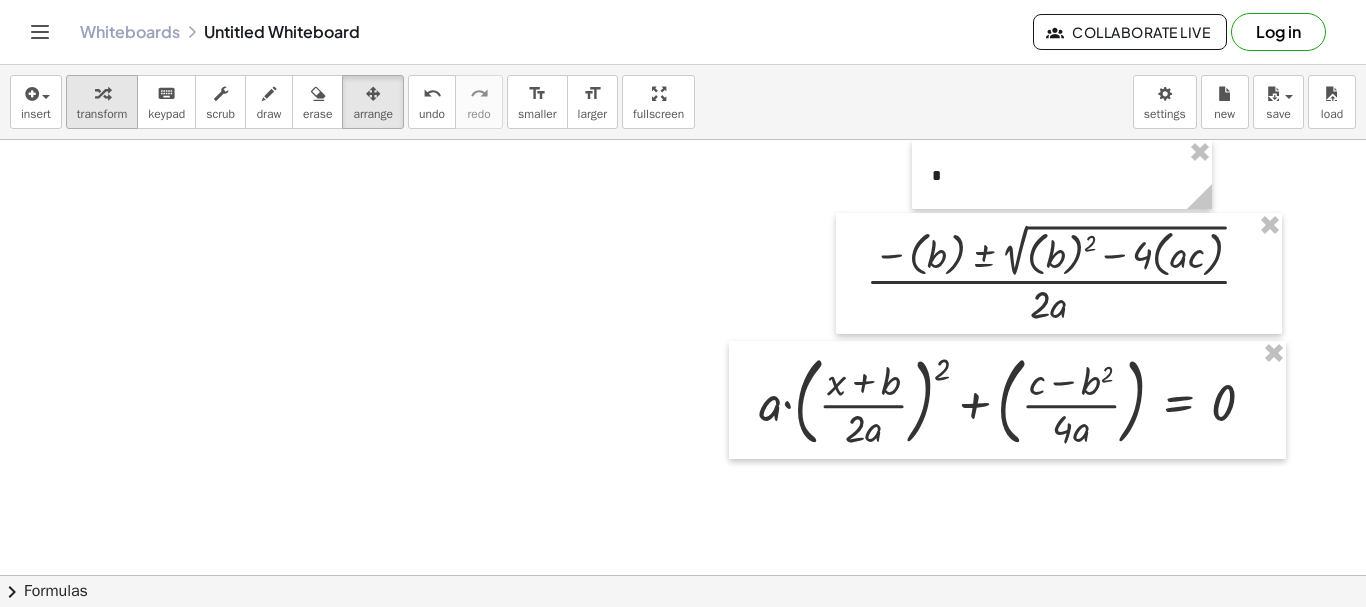 click at bounding box center (102, 93) 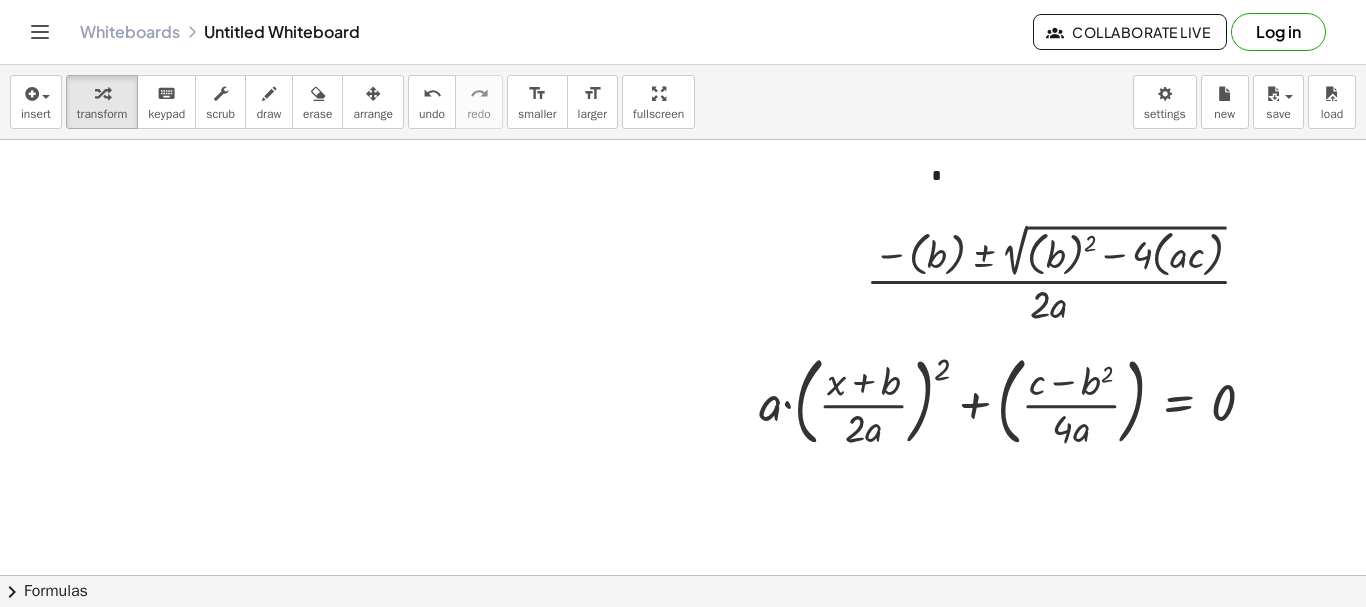 click at bounding box center (768, 640) 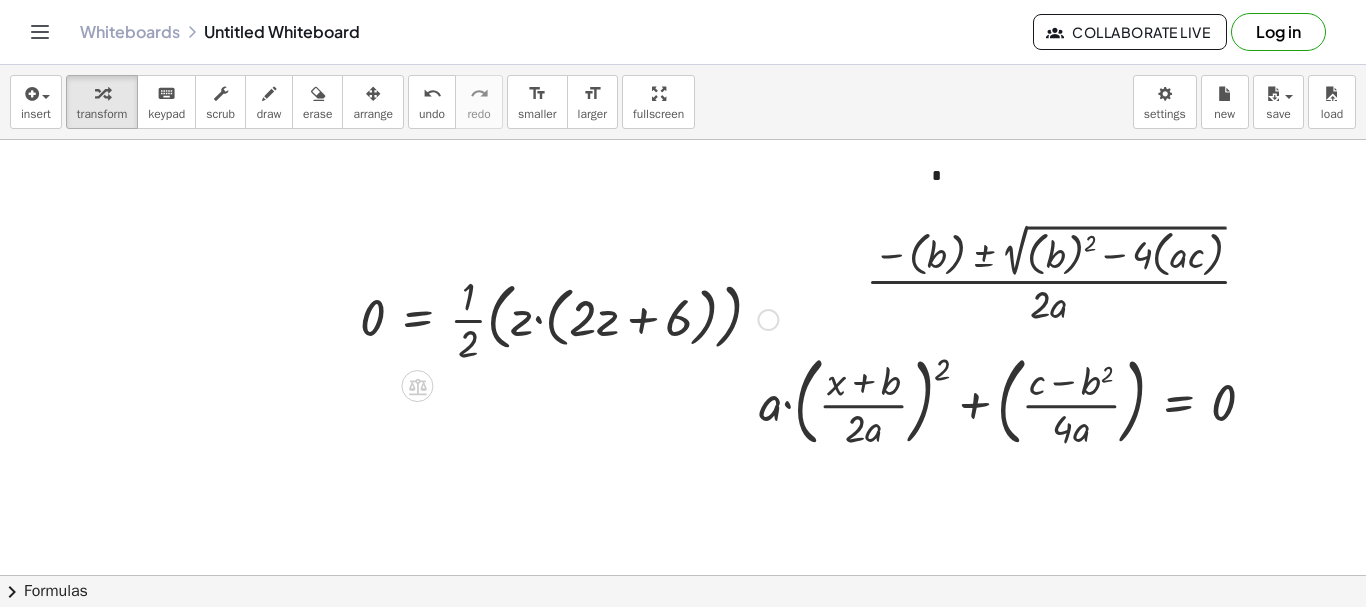 click at bounding box center [569, 318] 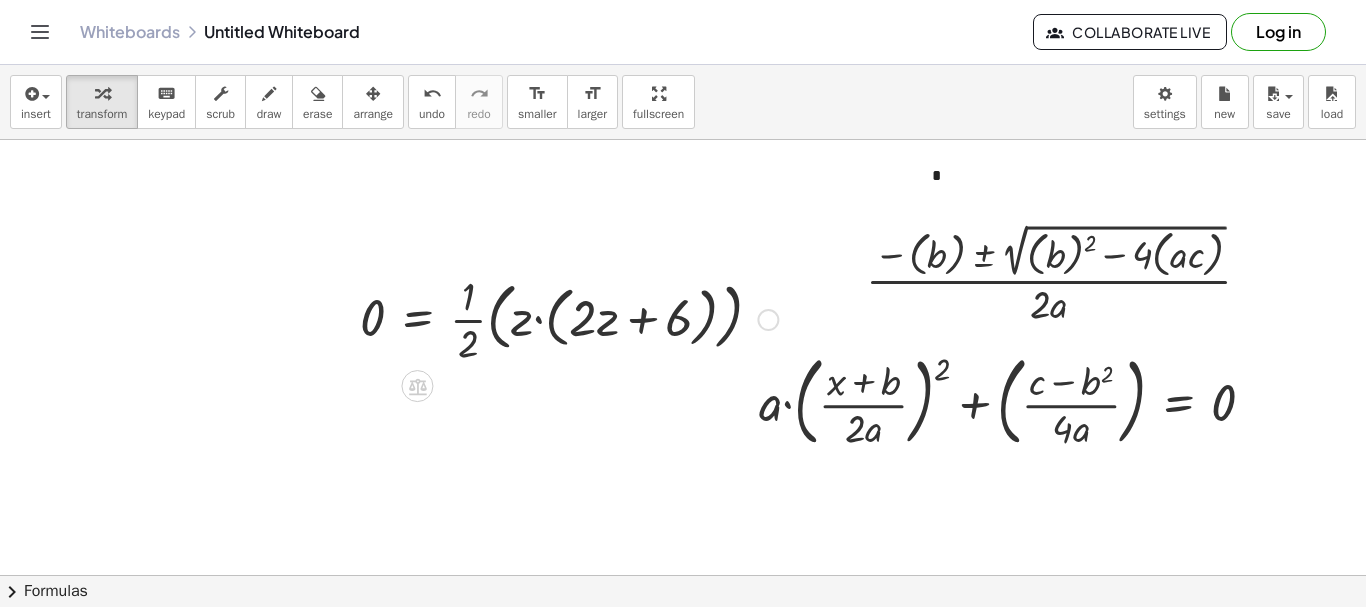 click at bounding box center [569, 318] 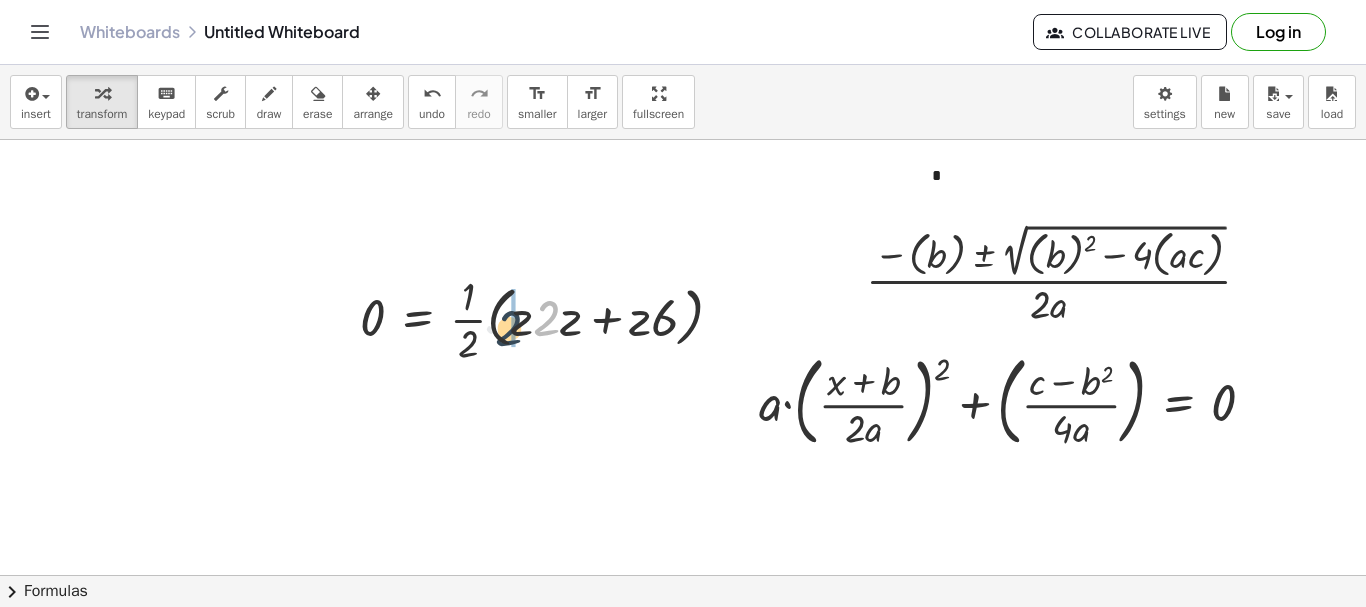 drag, startPoint x: 545, startPoint y: 312, endPoint x: 507, endPoint y: 322, distance: 39.293766 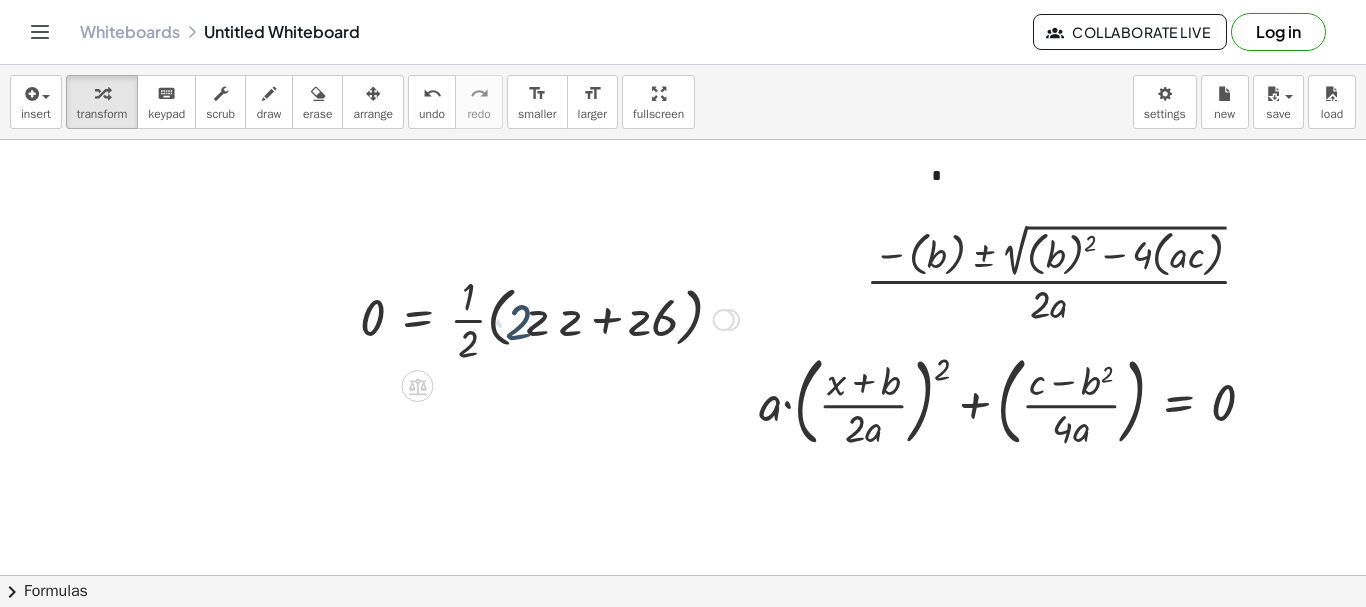 click at bounding box center [549, 318] 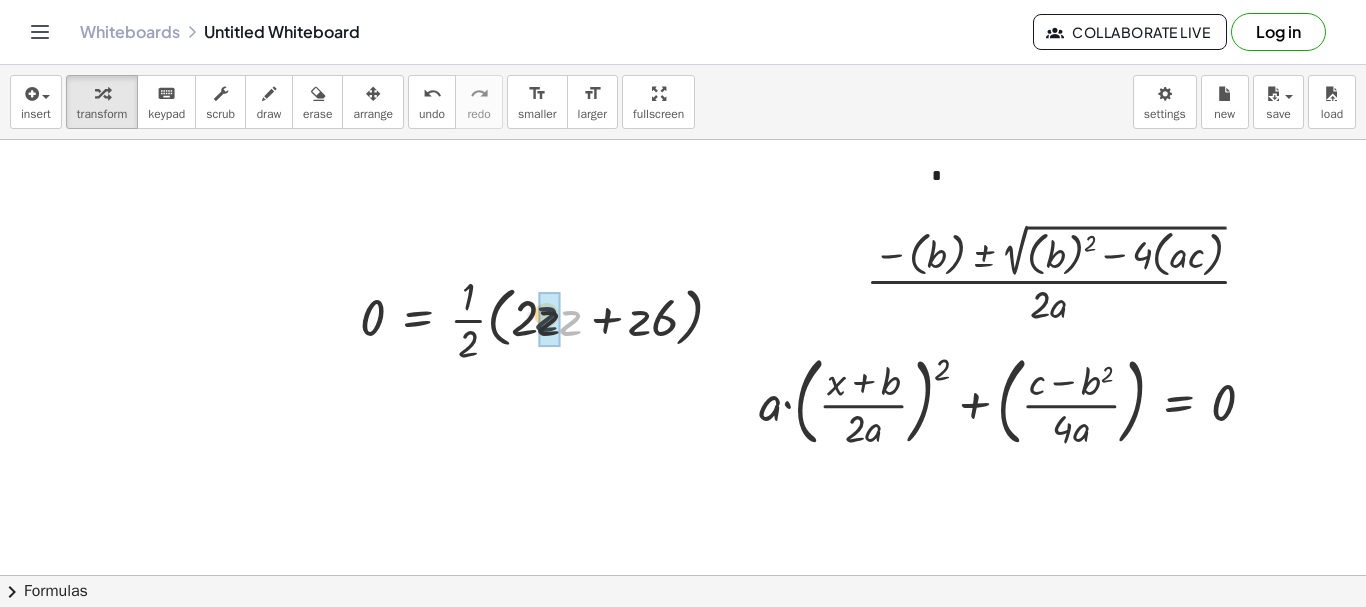 drag, startPoint x: 568, startPoint y: 329, endPoint x: 549, endPoint y: 327, distance: 19.104973 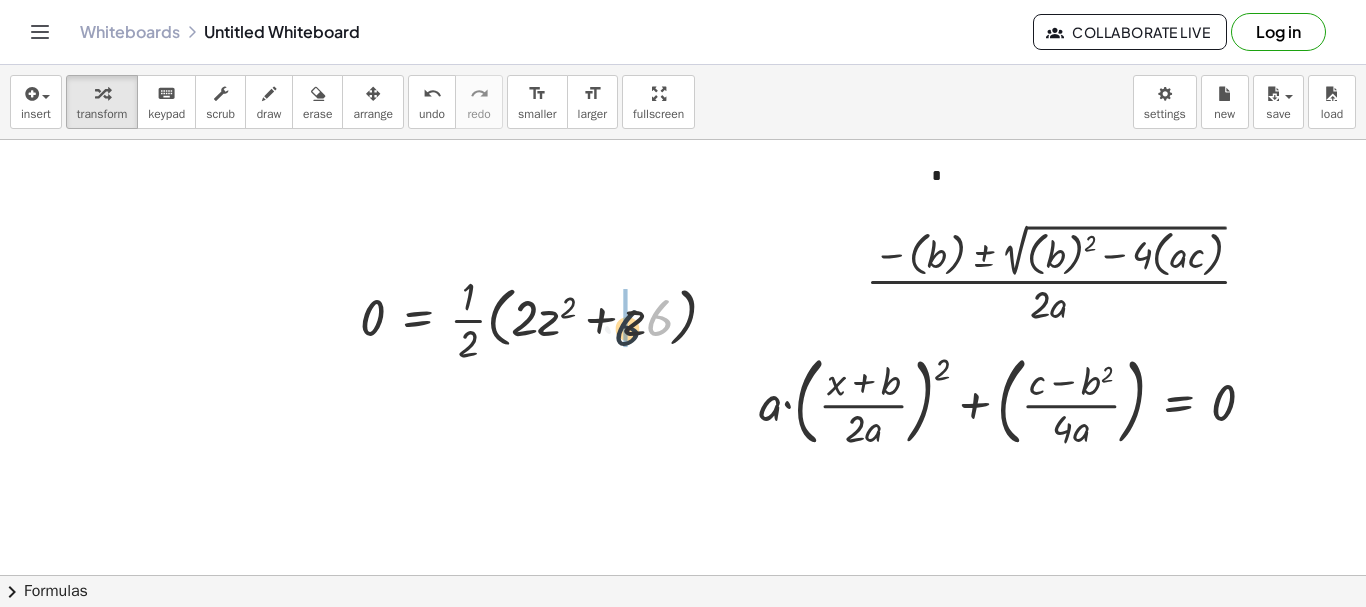 drag, startPoint x: 656, startPoint y: 321, endPoint x: 629, endPoint y: 330, distance: 28.460499 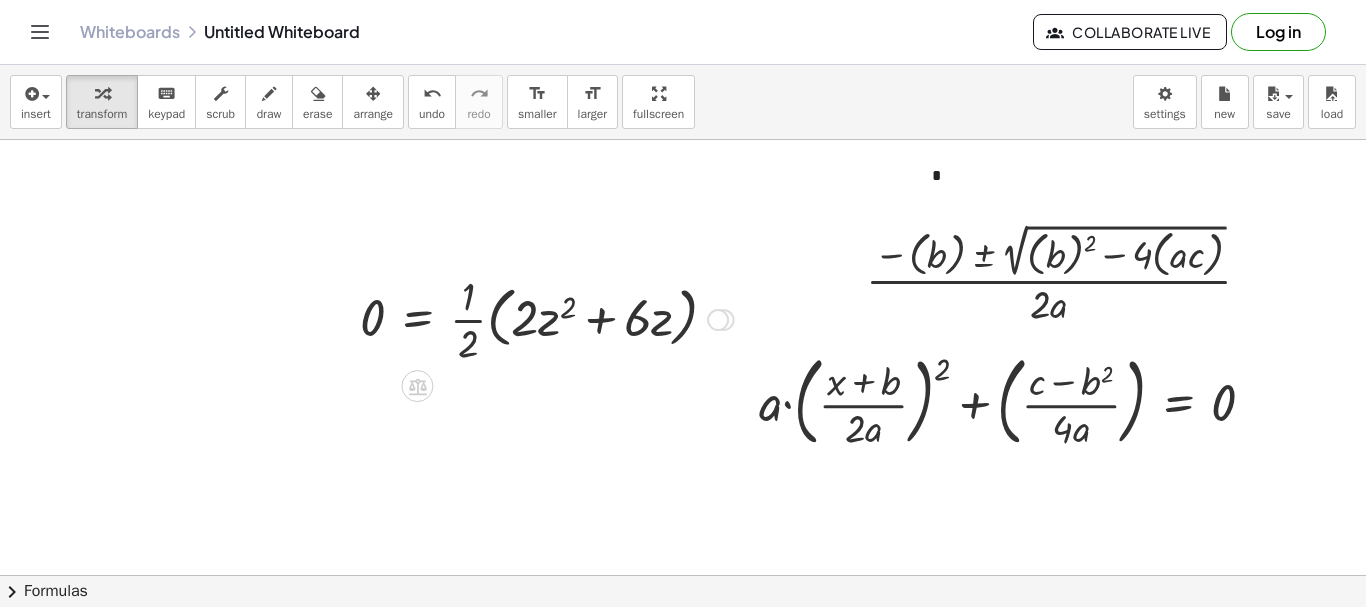 click at bounding box center (547, 318) 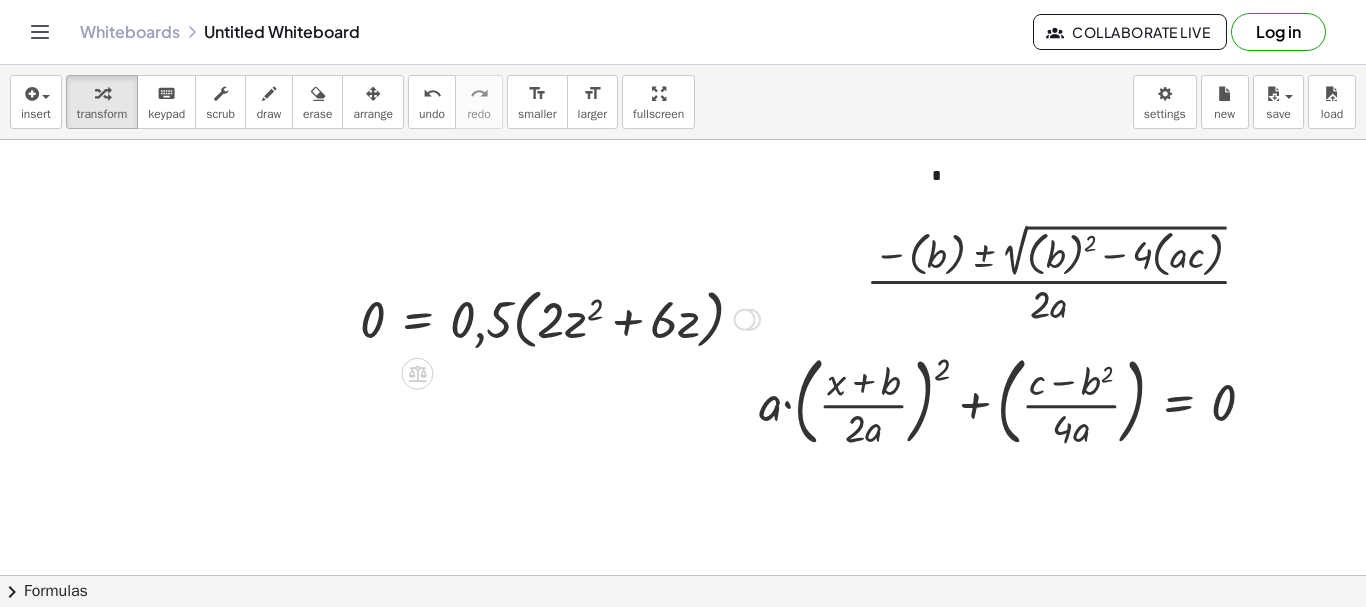 click at bounding box center (560, 318) 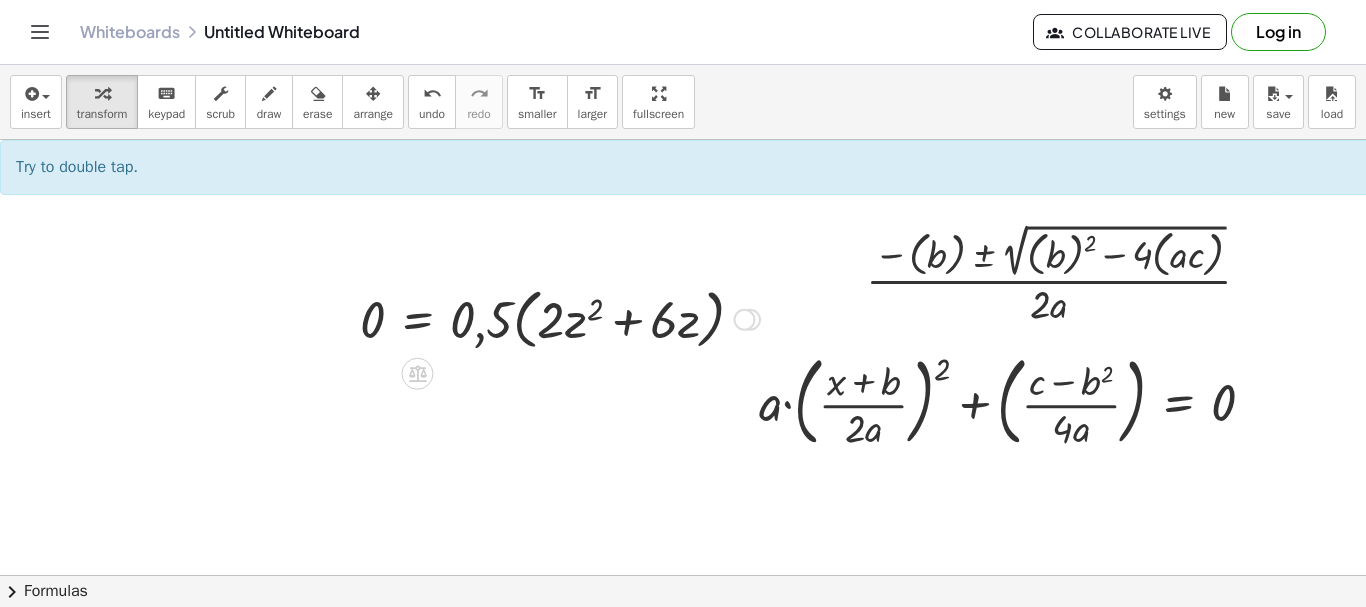 click at bounding box center (560, 318) 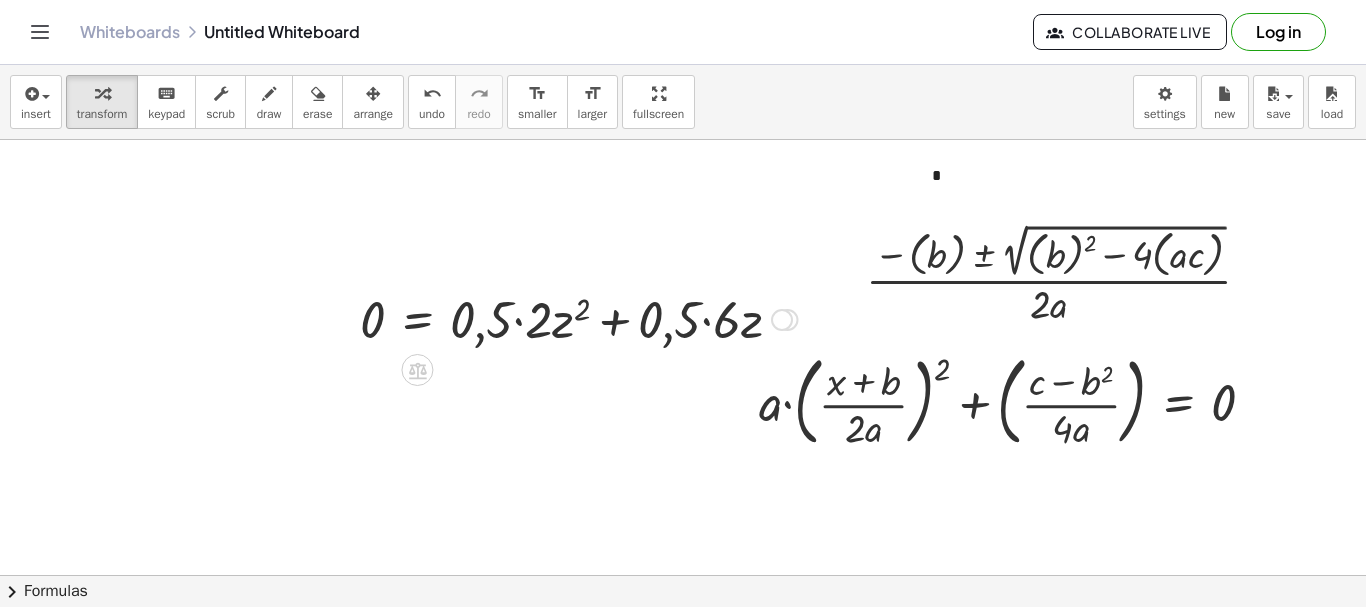 click at bounding box center [578, 318] 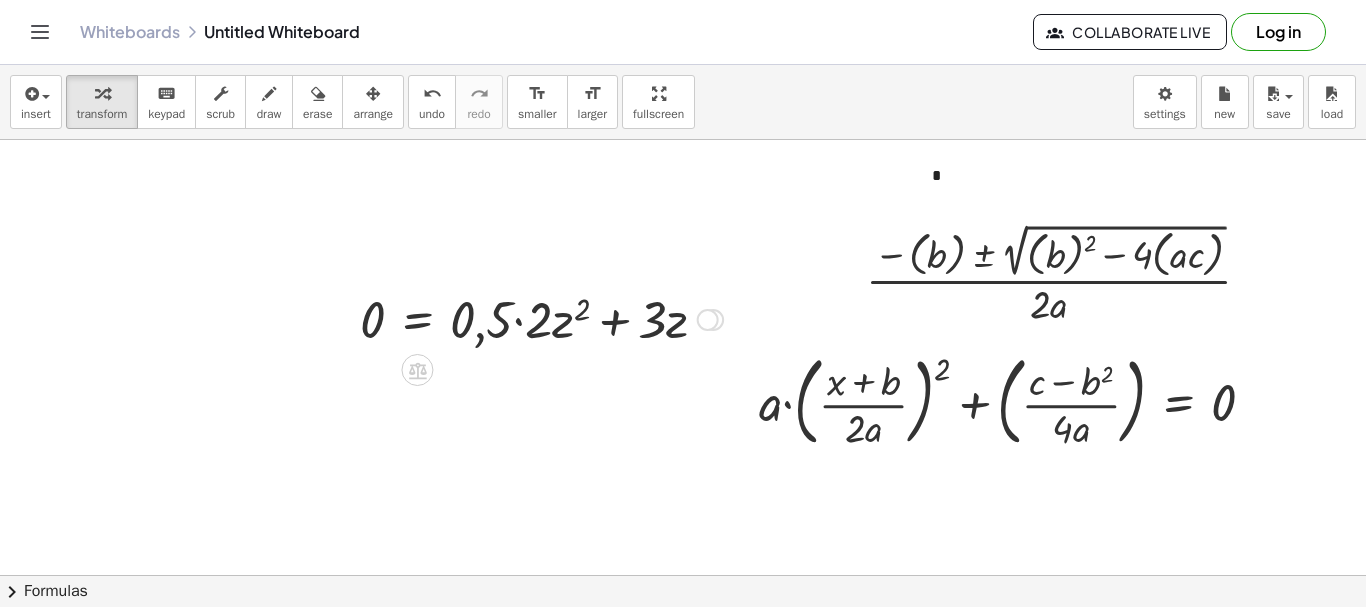 click at bounding box center [541, 318] 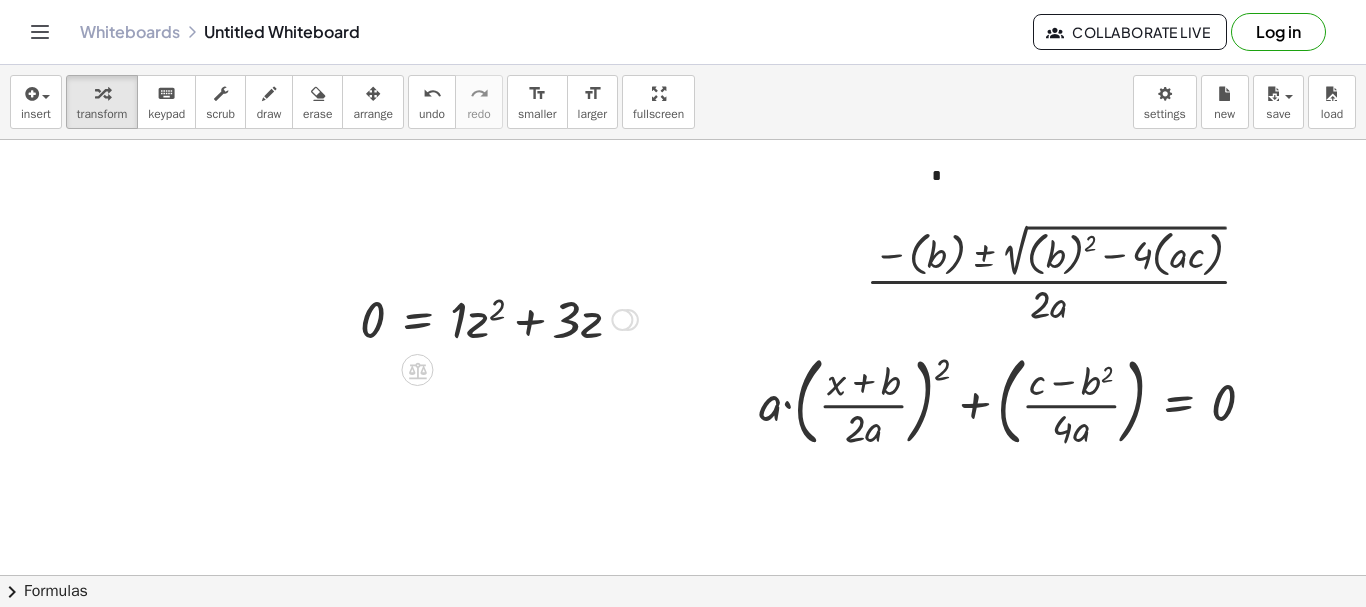 click at bounding box center [499, 318] 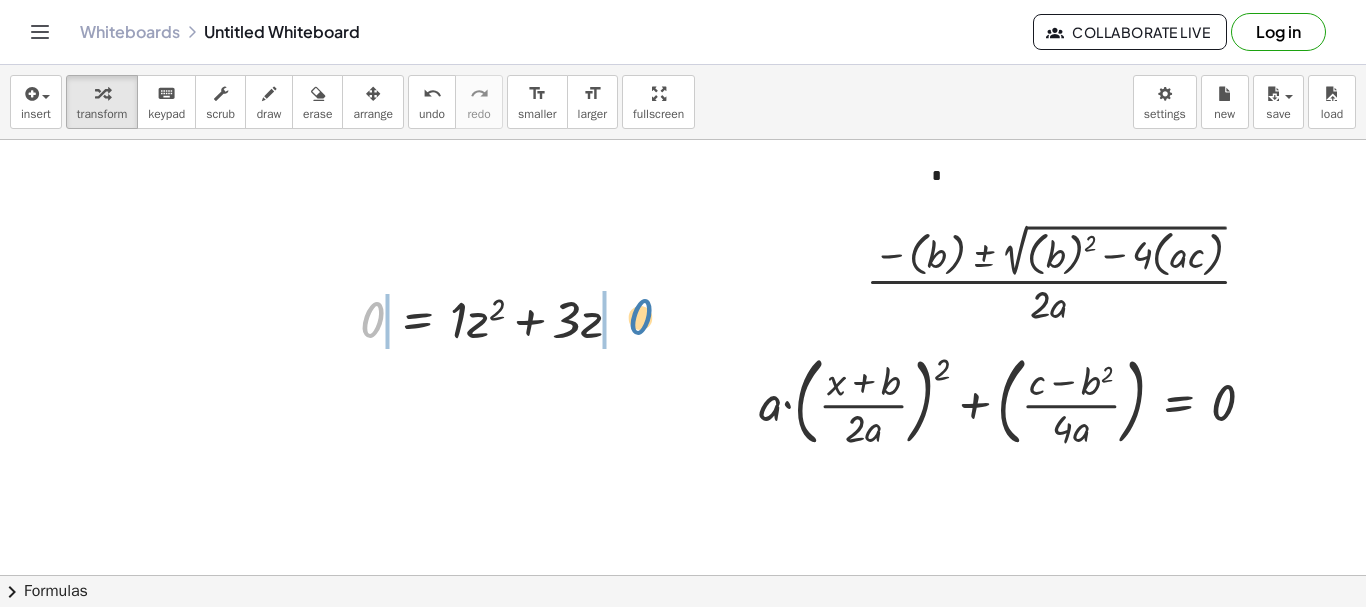 drag, startPoint x: 379, startPoint y: 329, endPoint x: 647, endPoint y: 326, distance: 268.01678 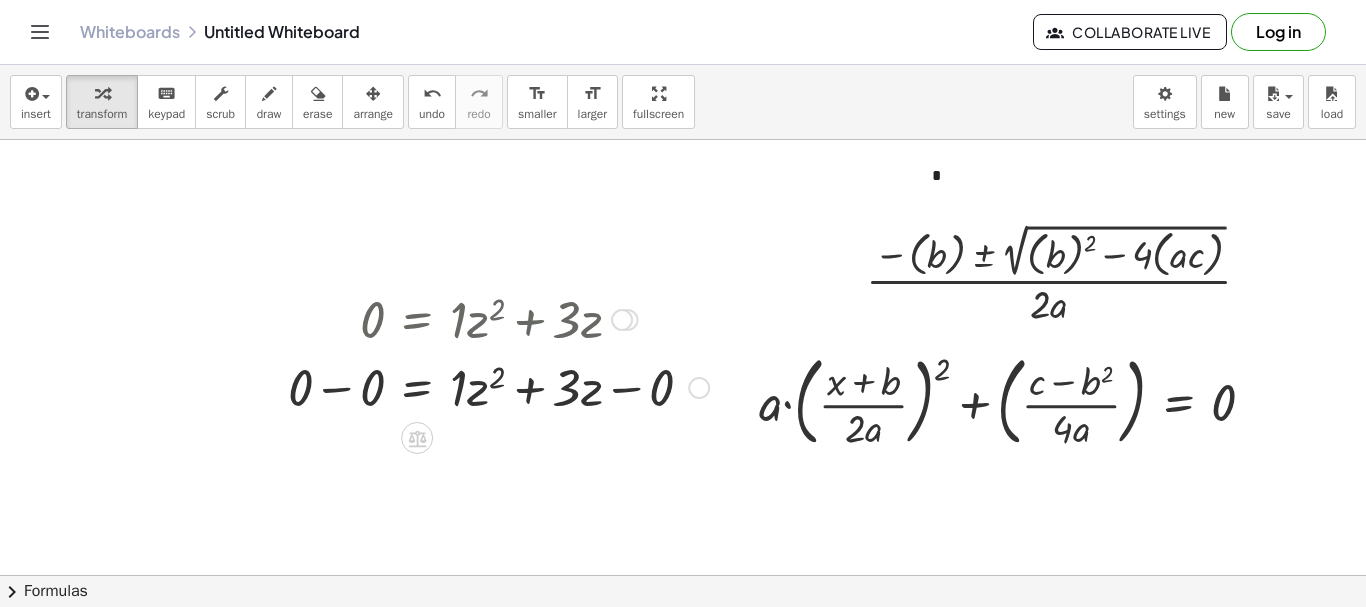 click at bounding box center [622, 320] 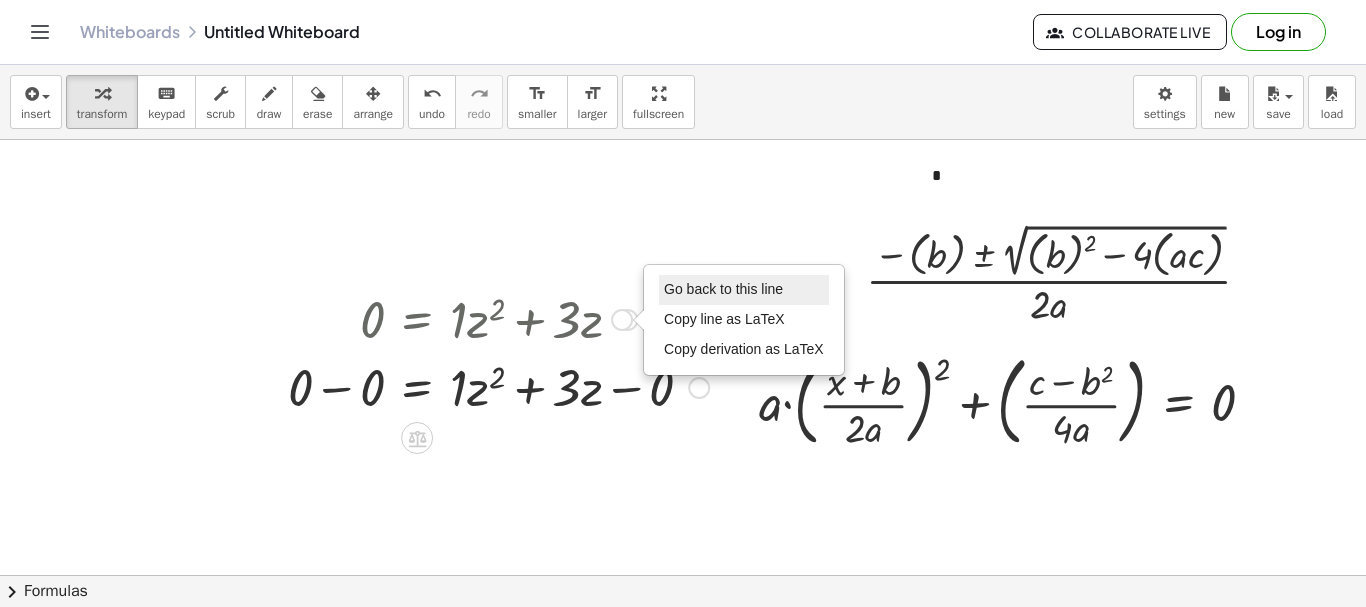 click on "Go back to this line" at bounding box center [723, 289] 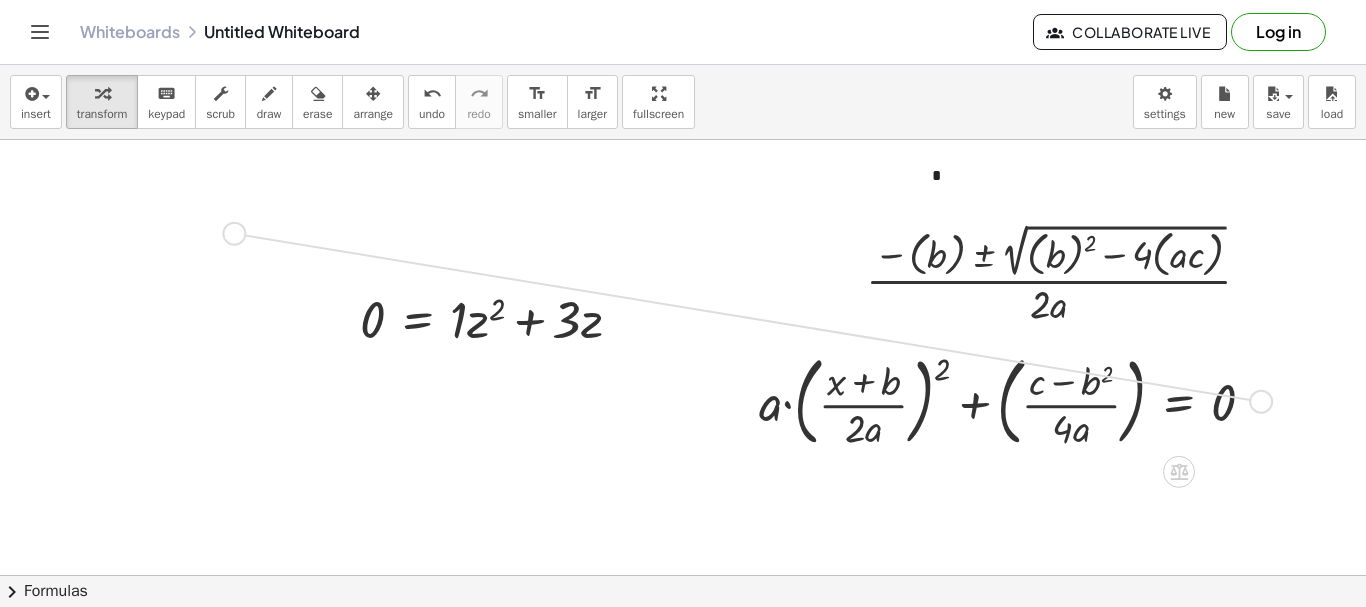 drag, startPoint x: 1254, startPoint y: 396, endPoint x: 227, endPoint y: 228, distance: 1040.6503 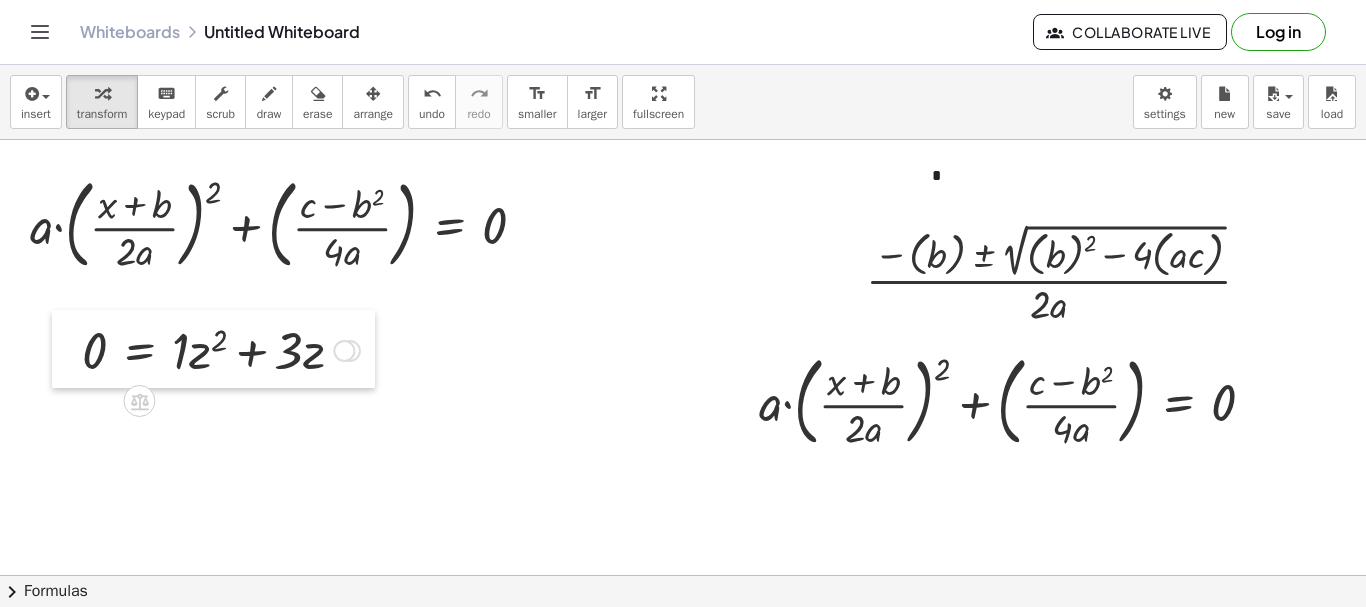 drag, startPoint x: 341, startPoint y: 327, endPoint x: 63, endPoint y: 358, distance: 279.72308 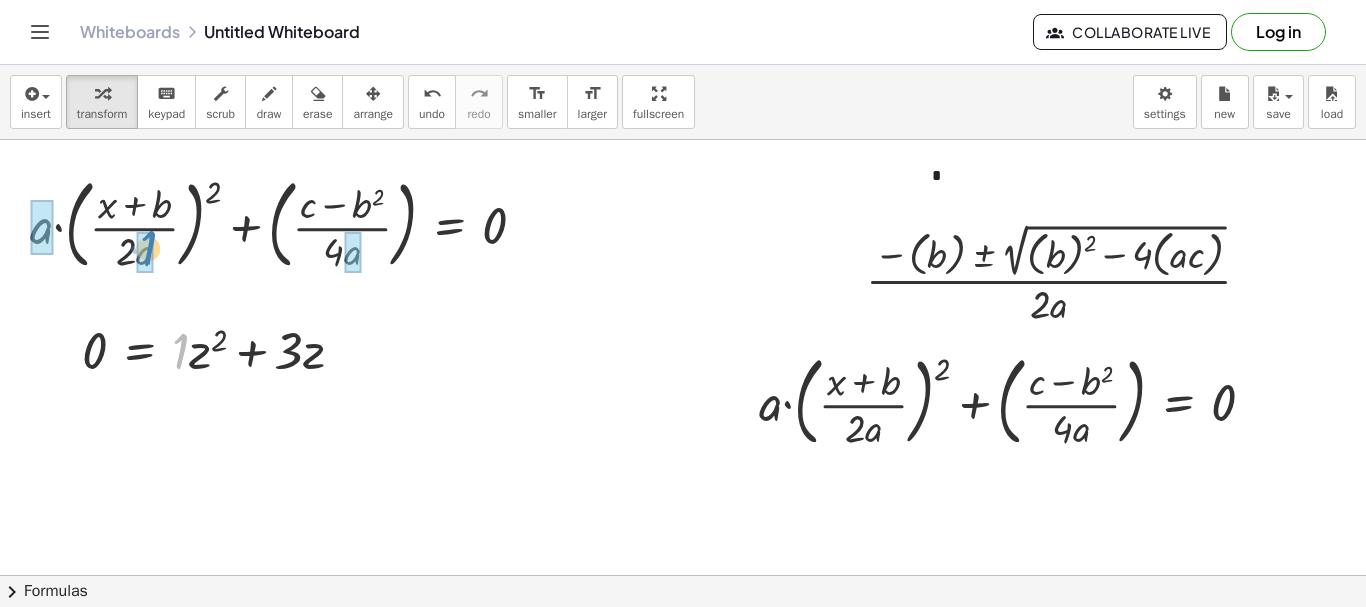 drag, startPoint x: 182, startPoint y: 348, endPoint x: 150, endPoint y: 245, distance: 107.856384 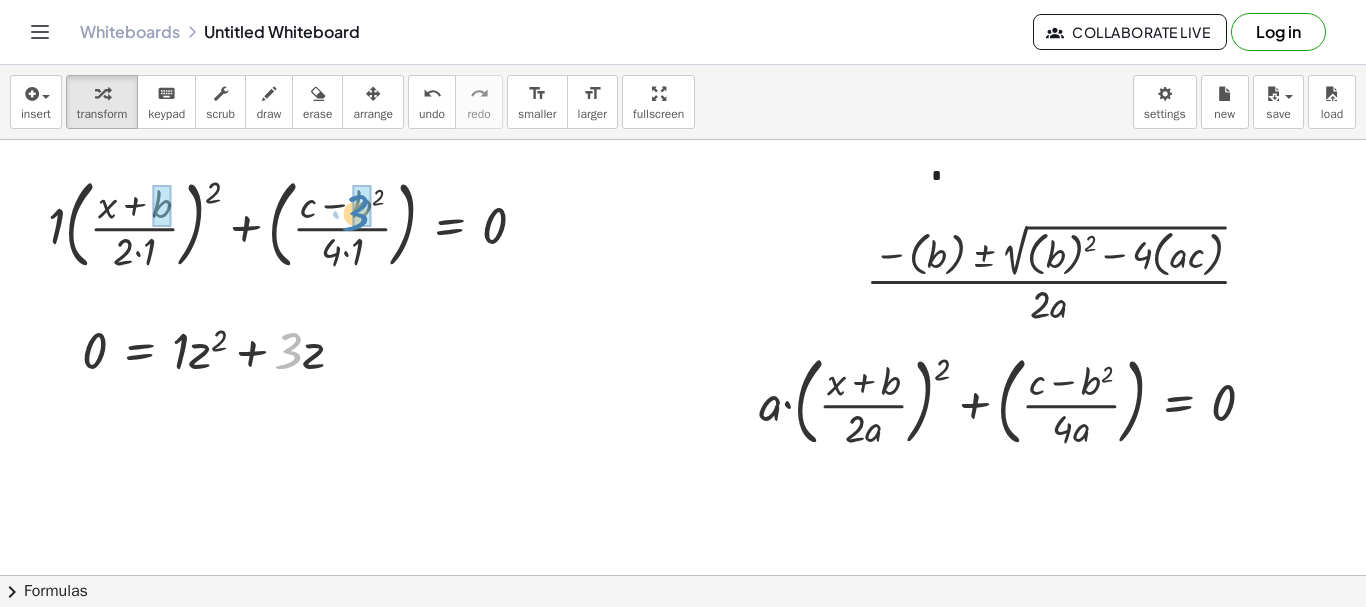 drag, startPoint x: 294, startPoint y: 352, endPoint x: 353, endPoint y: 214, distance: 150.08331 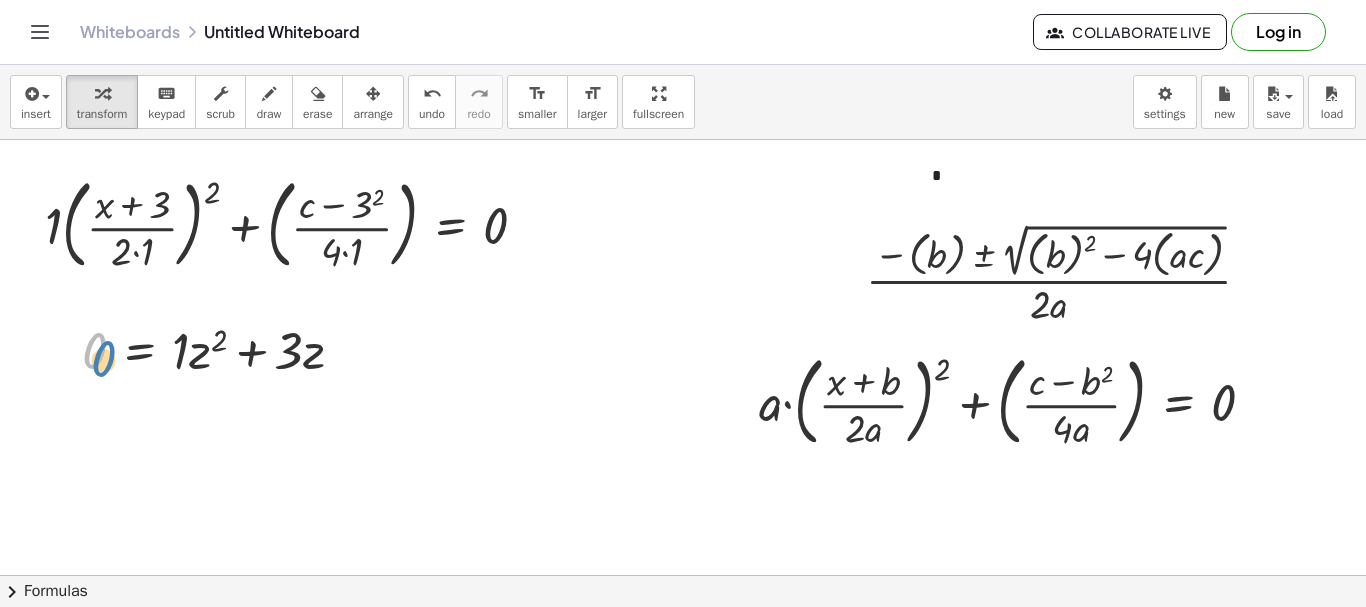 drag, startPoint x: 98, startPoint y: 307, endPoint x: 101, endPoint y: 357, distance: 50.08992 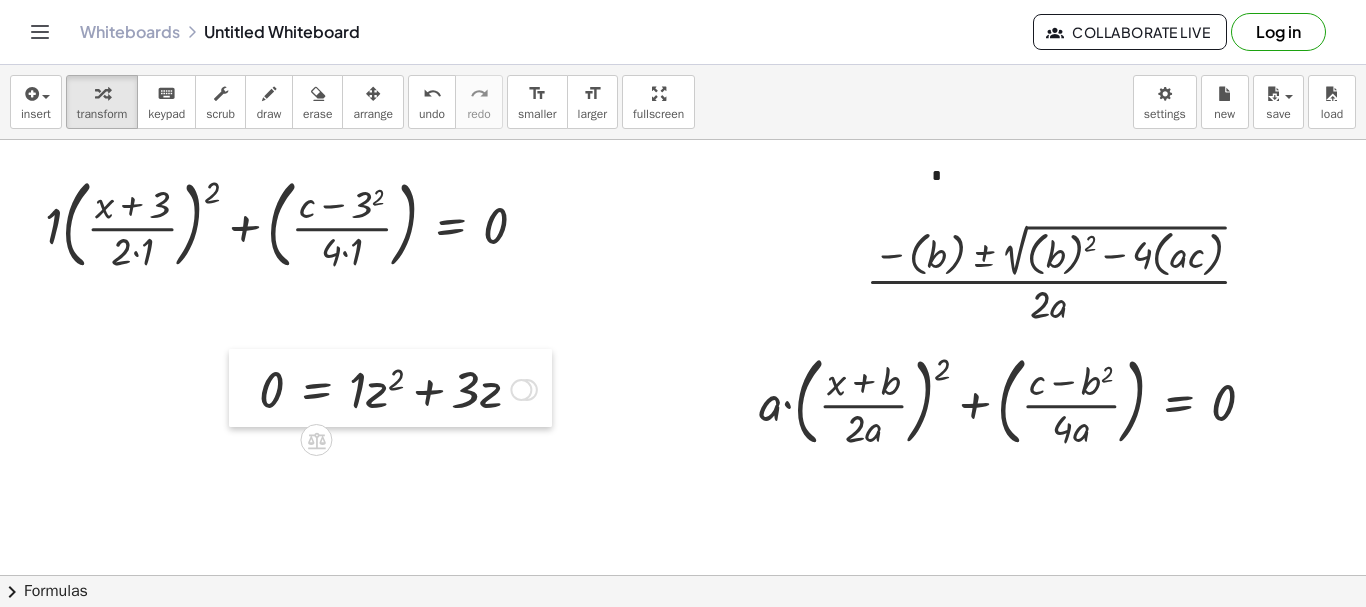 drag, startPoint x: 74, startPoint y: 349, endPoint x: 266, endPoint y: 361, distance: 192.37463 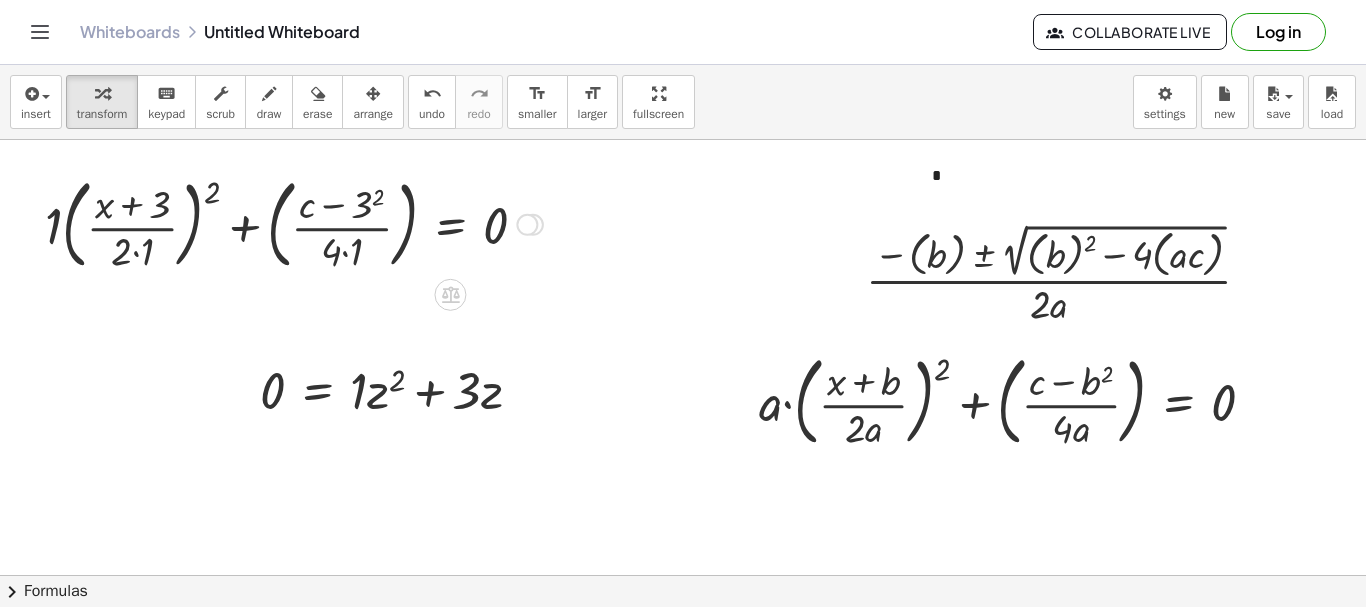 click at bounding box center (294, 223) 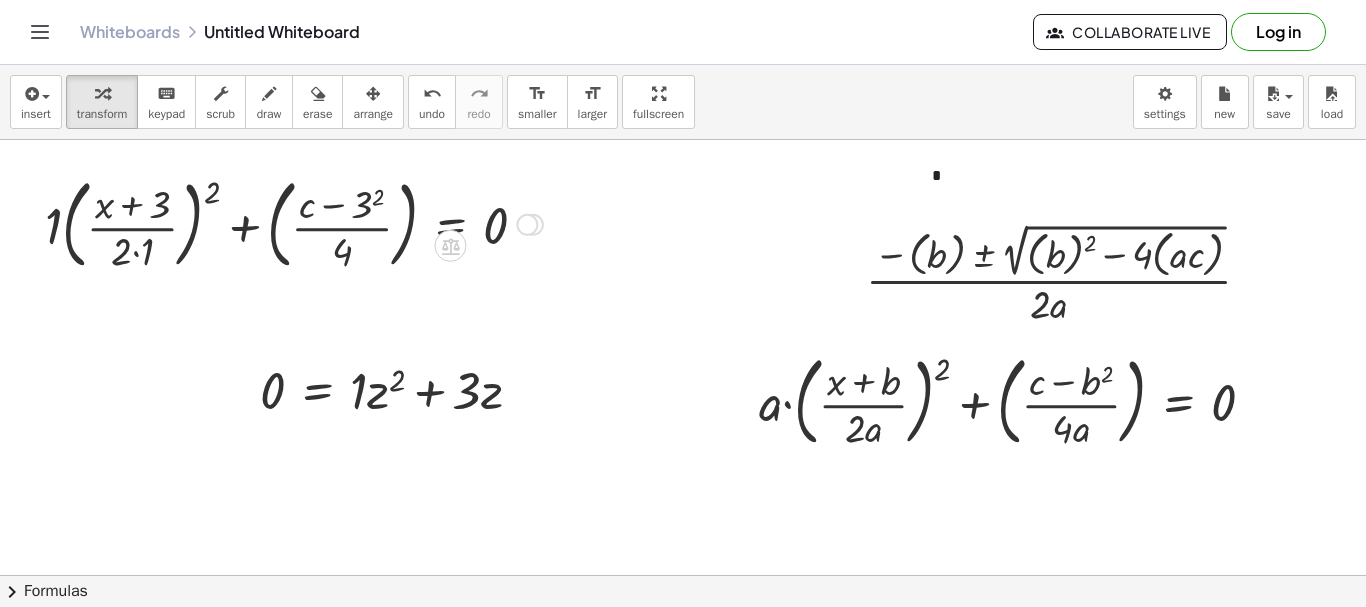click at bounding box center [294, 223] 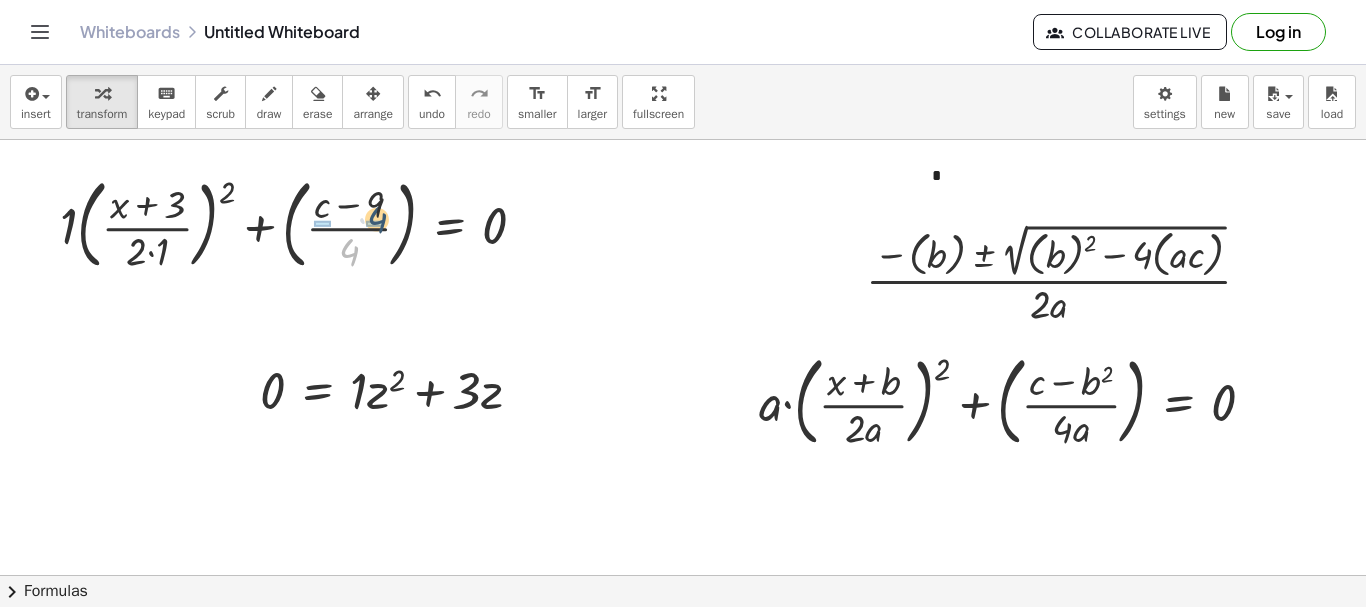 drag, startPoint x: 353, startPoint y: 248, endPoint x: 381, endPoint y: 215, distance: 43.27817 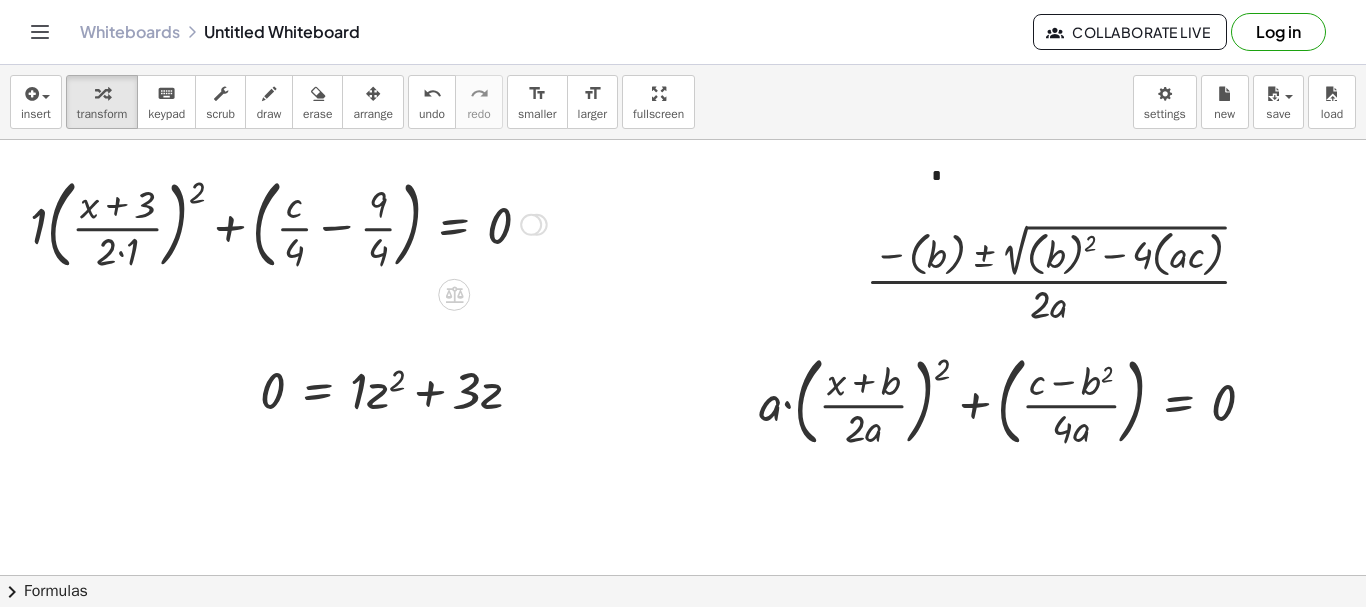 click at bounding box center (288, 223) 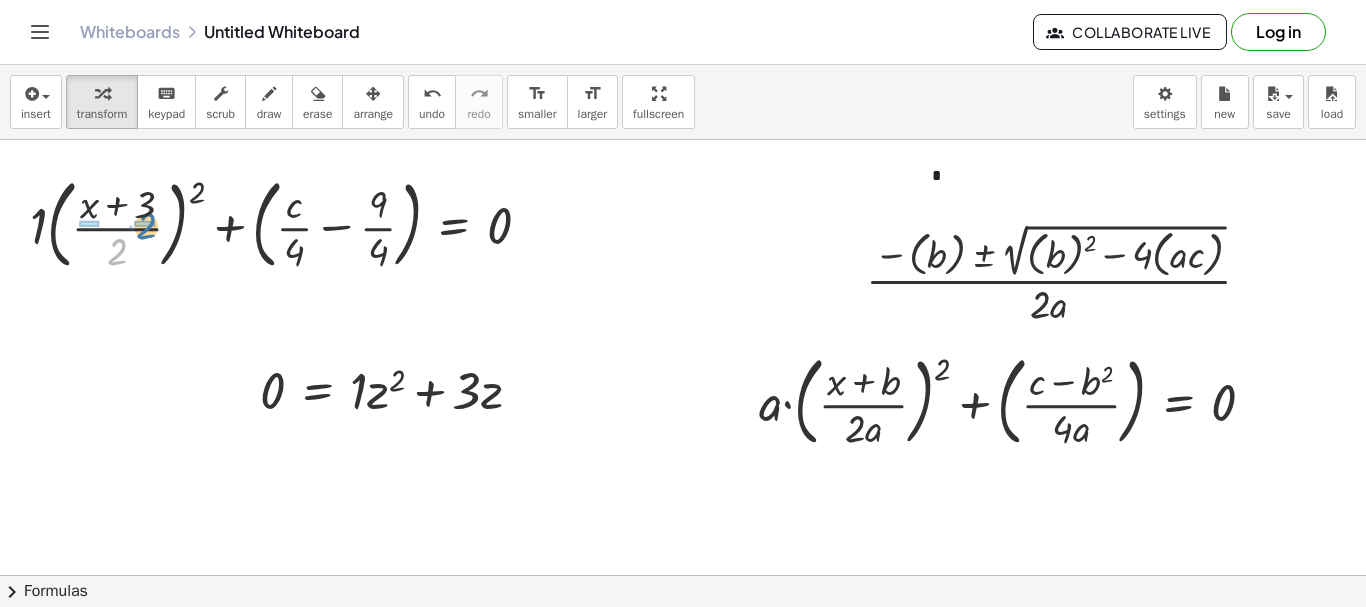 drag, startPoint x: 119, startPoint y: 252, endPoint x: 146, endPoint y: 228, distance: 36.124783 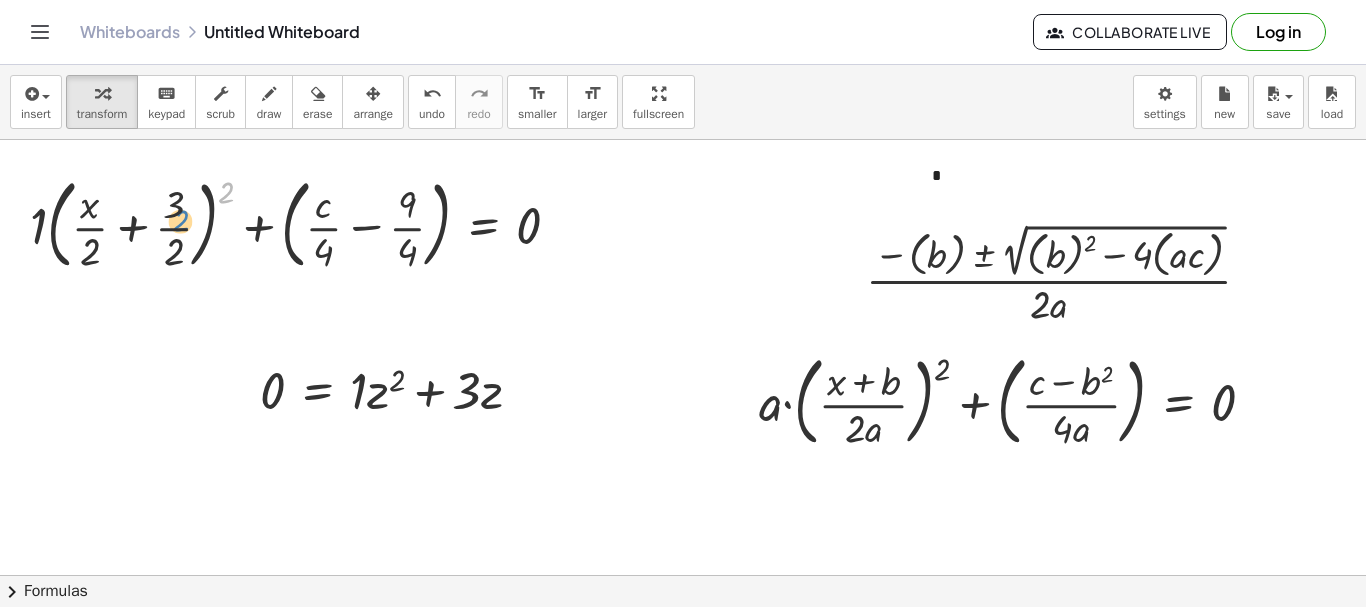 drag, startPoint x: 224, startPoint y: 198, endPoint x: 199, endPoint y: 208, distance: 26.925823 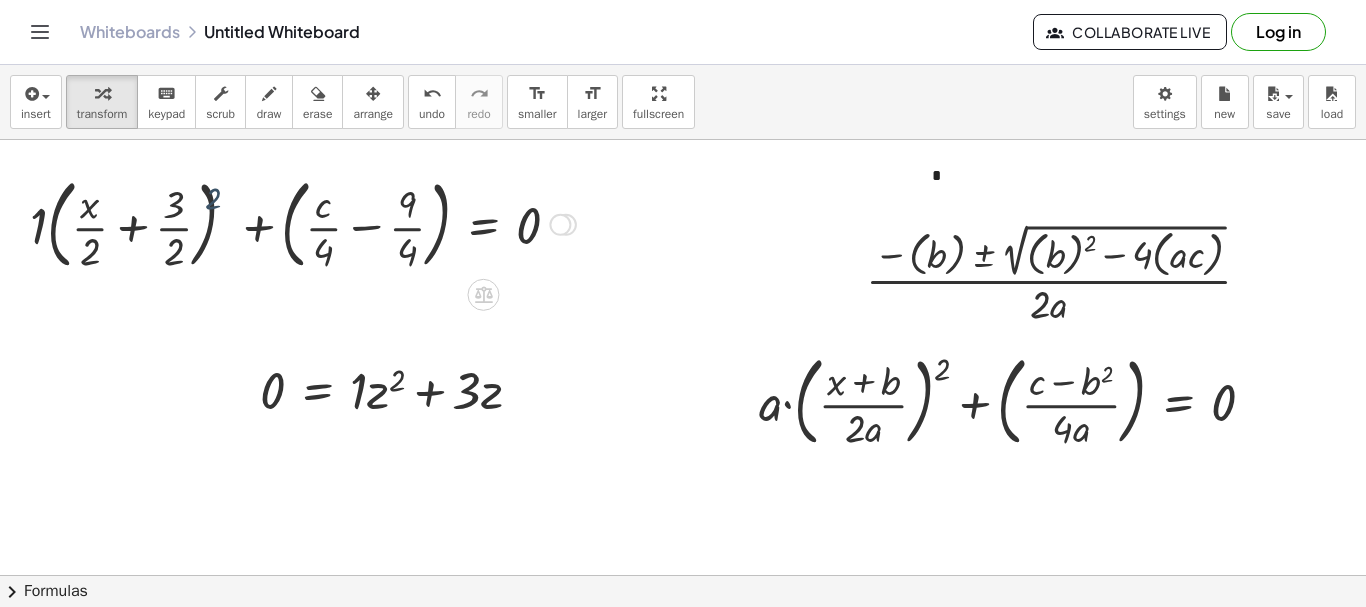click at bounding box center (303, 223) 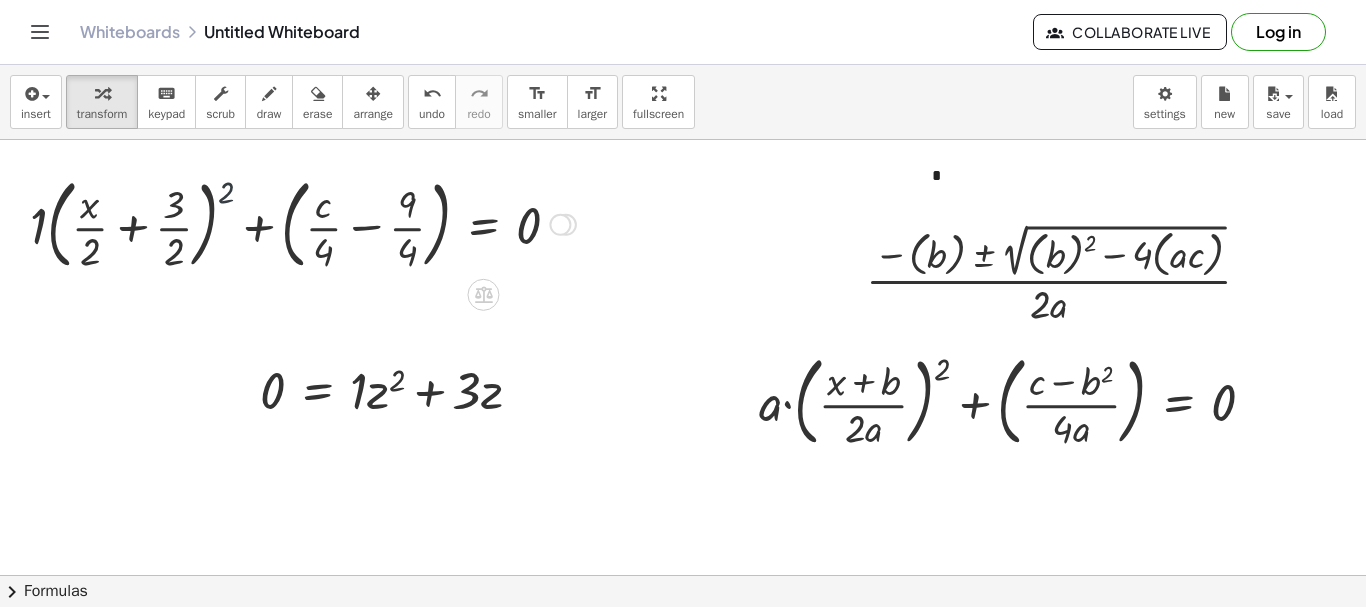 click at bounding box center (303, 223) 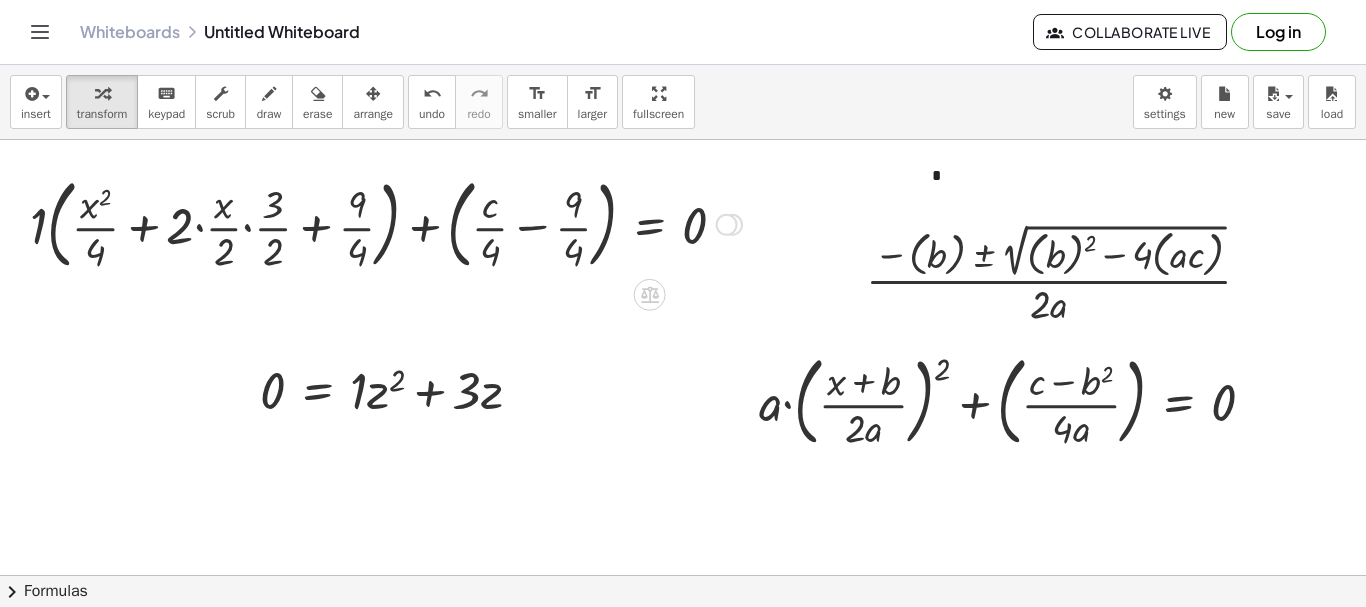 click at bounding box center (386, 223) 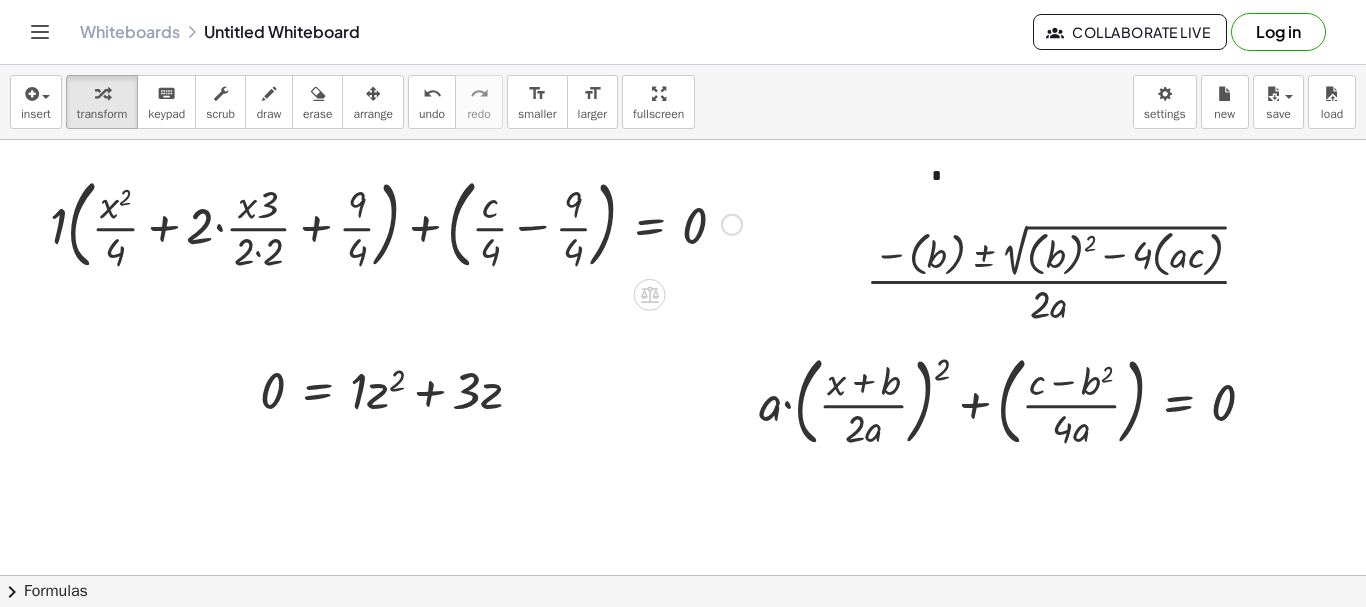 click at bounding box center (396, 223) 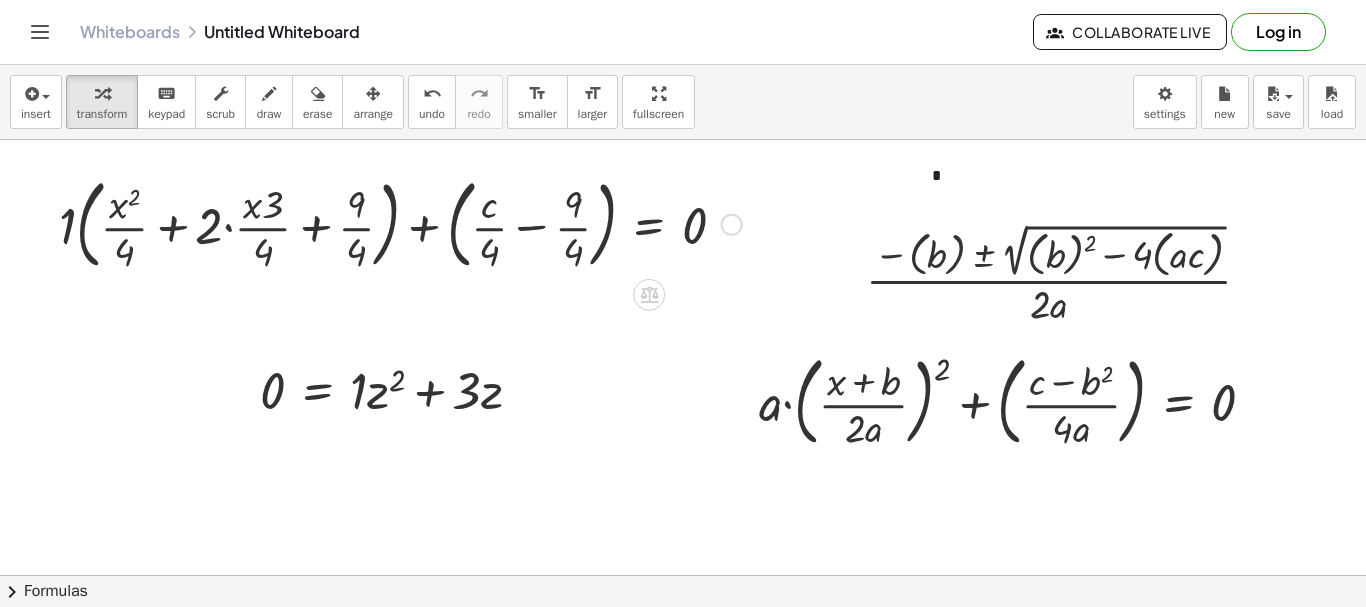 click at bounding box center [400, 223] 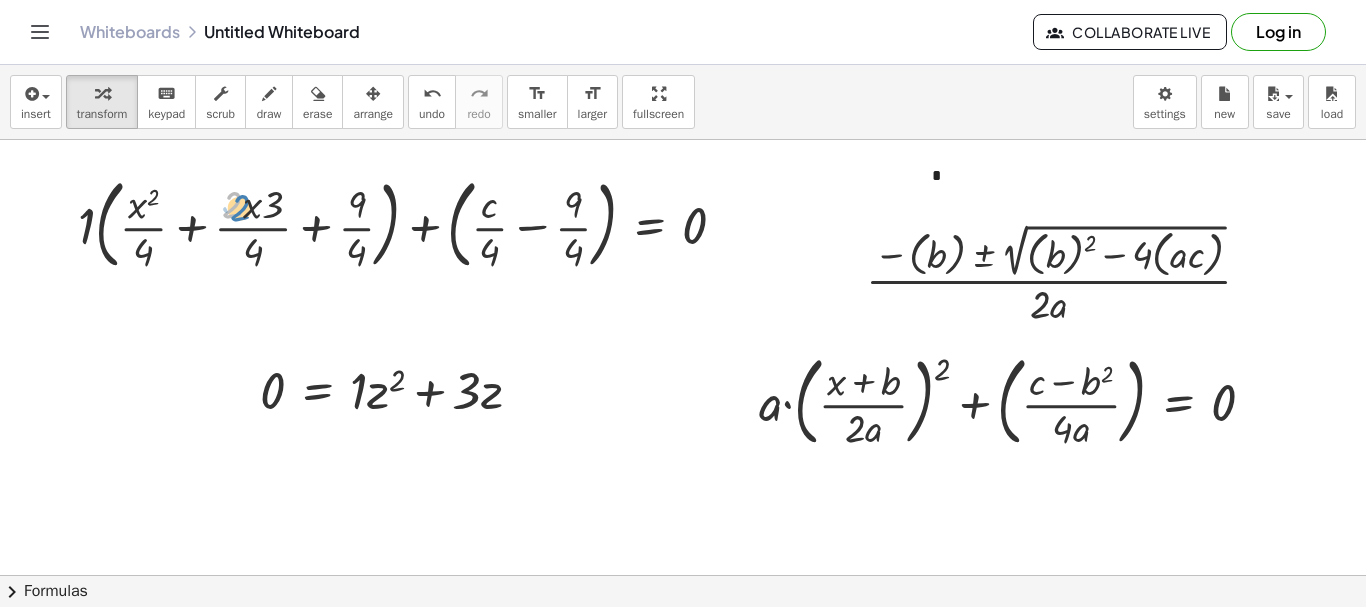 click at bounding box center [410, 223] 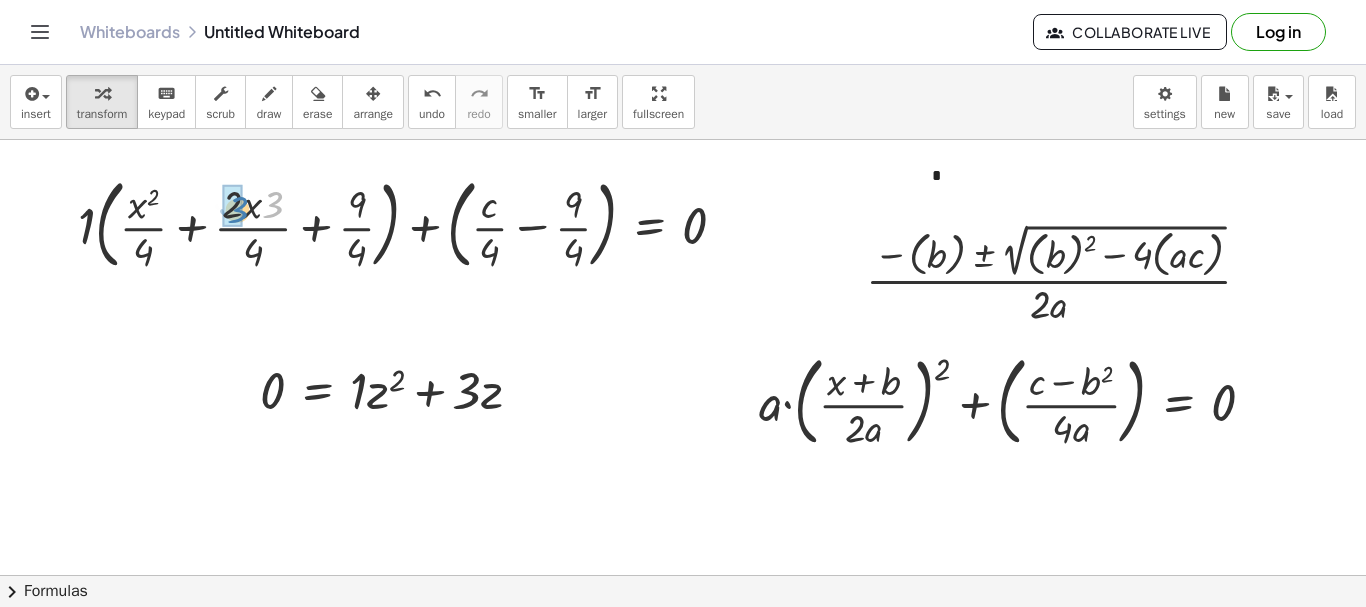 drag, startPoint x: 284, startPoint y: 201, endPoint x: 249, endPoint y: 206, distance: 35.35534 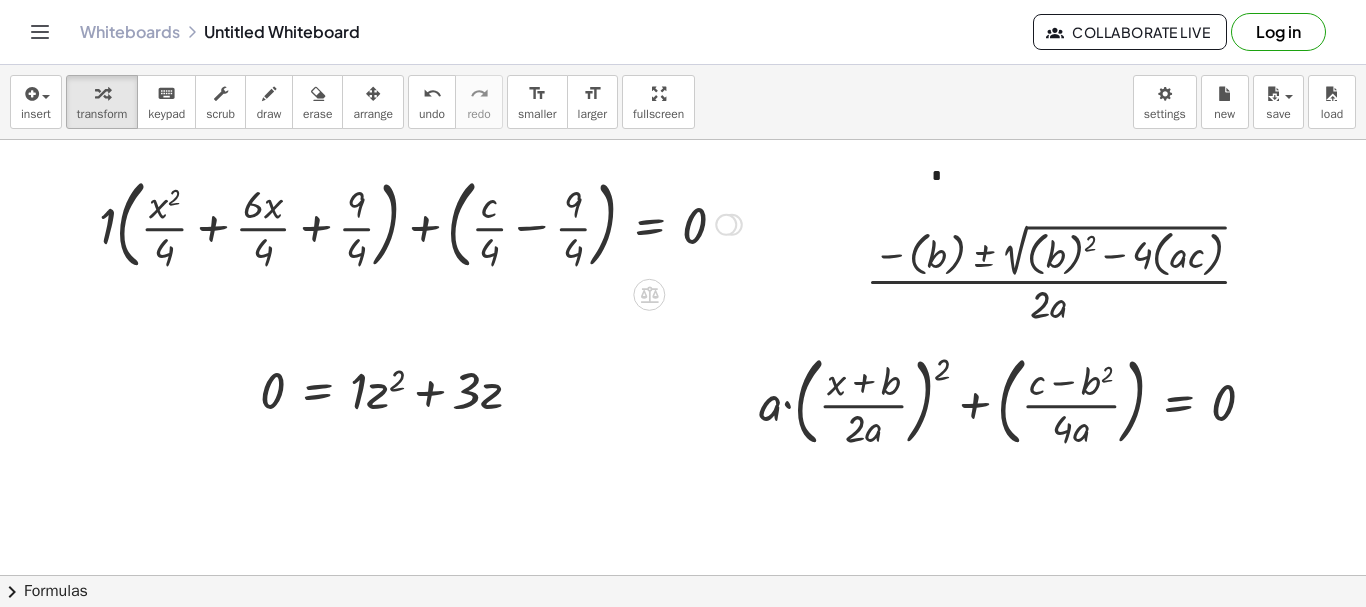 click at bounding box center [420, 223] 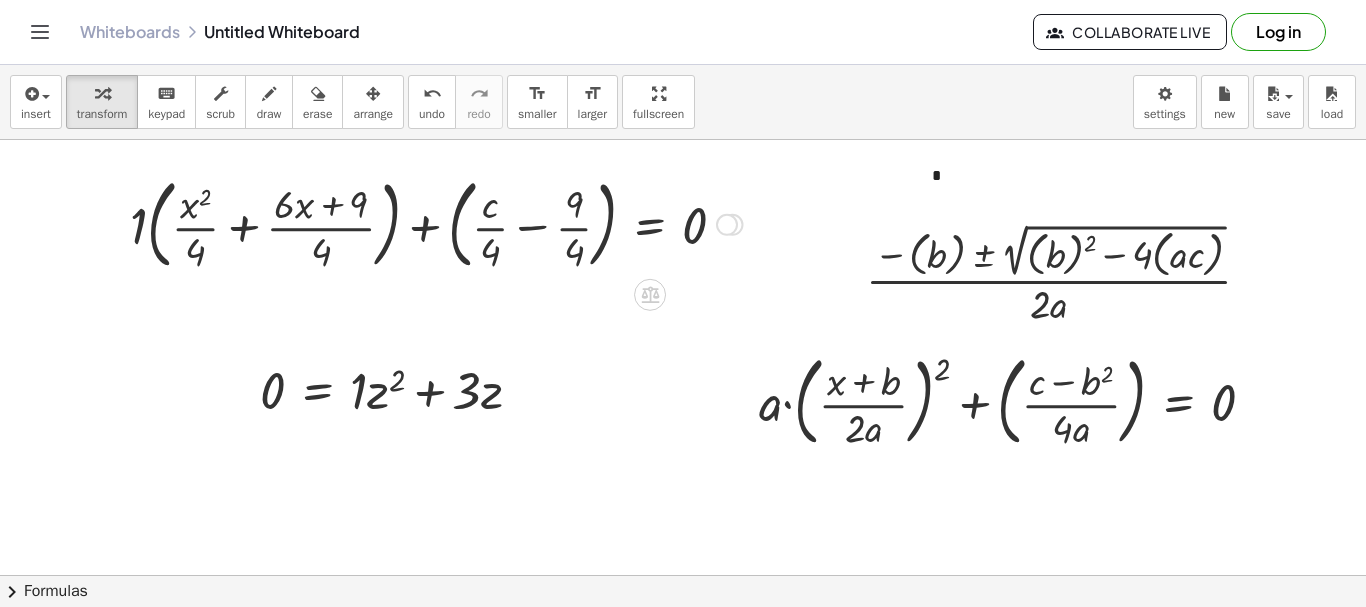 click at bounding box center [436, 223] 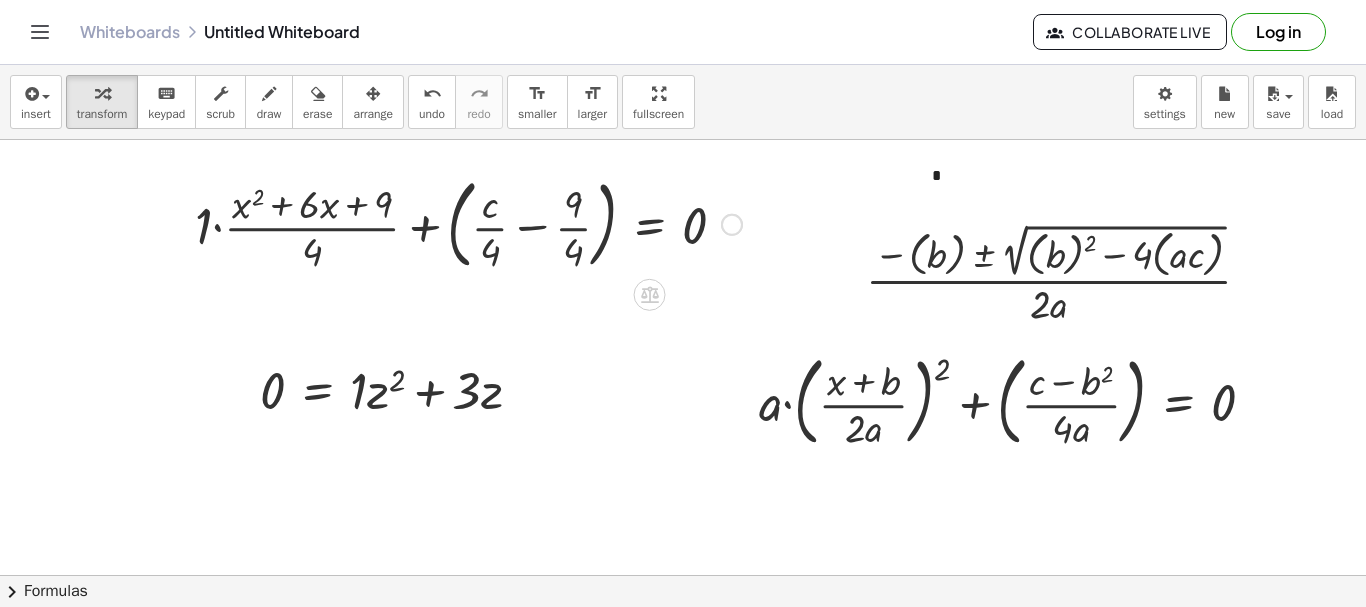 click at bounding box center (468, 223) 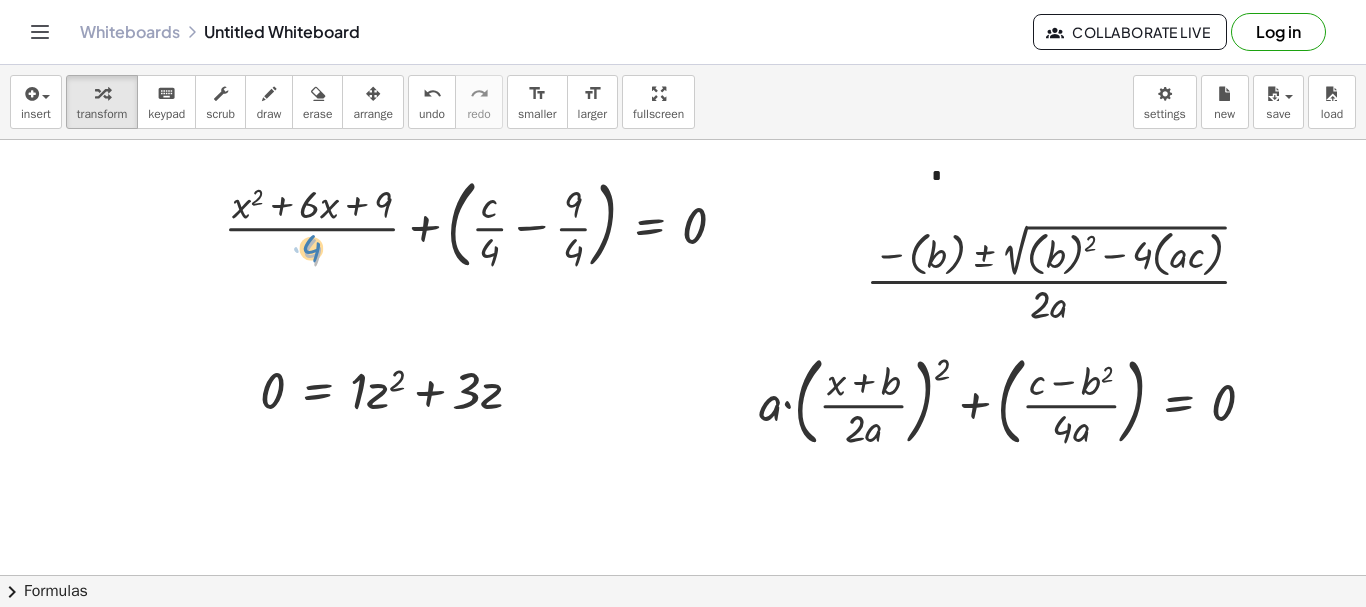 click at bounding box center (483, 223) 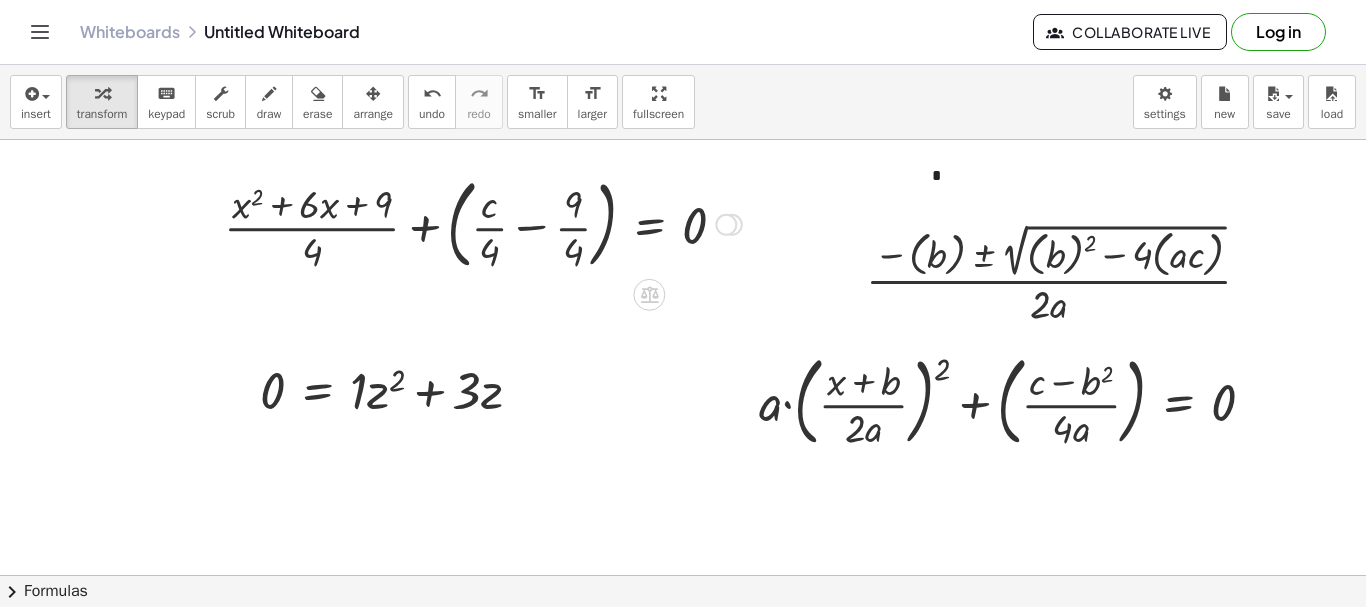 click at bounding box center (483, 223) 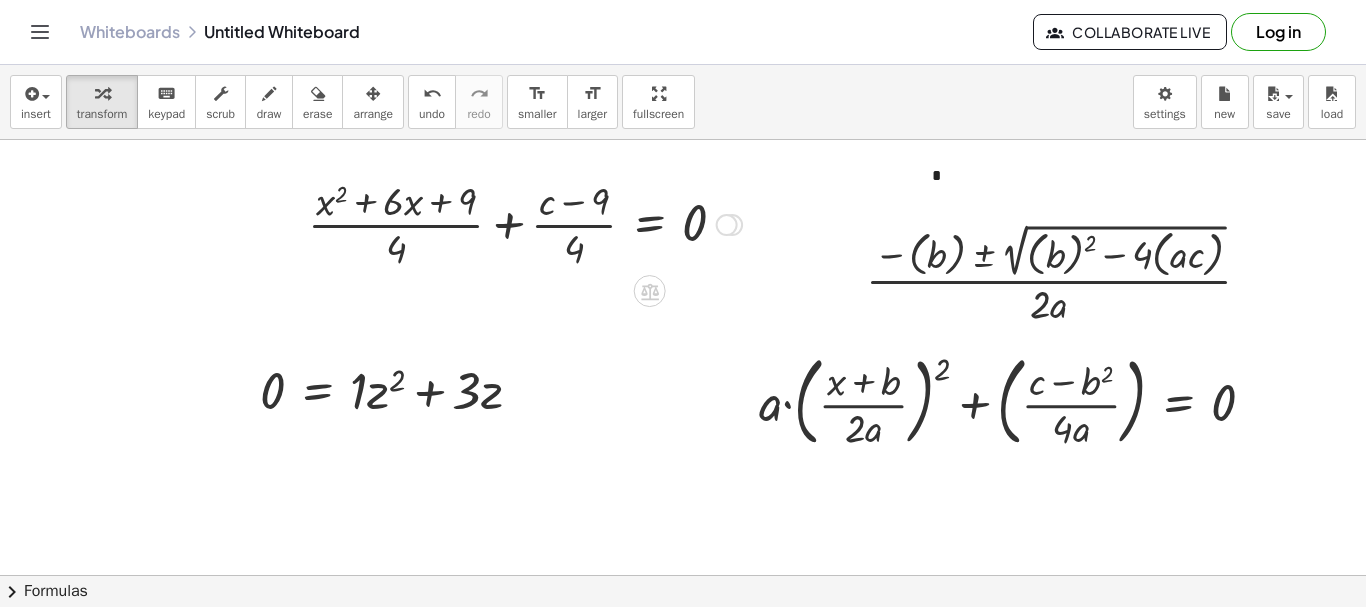 click at bounding box center (525, 223) 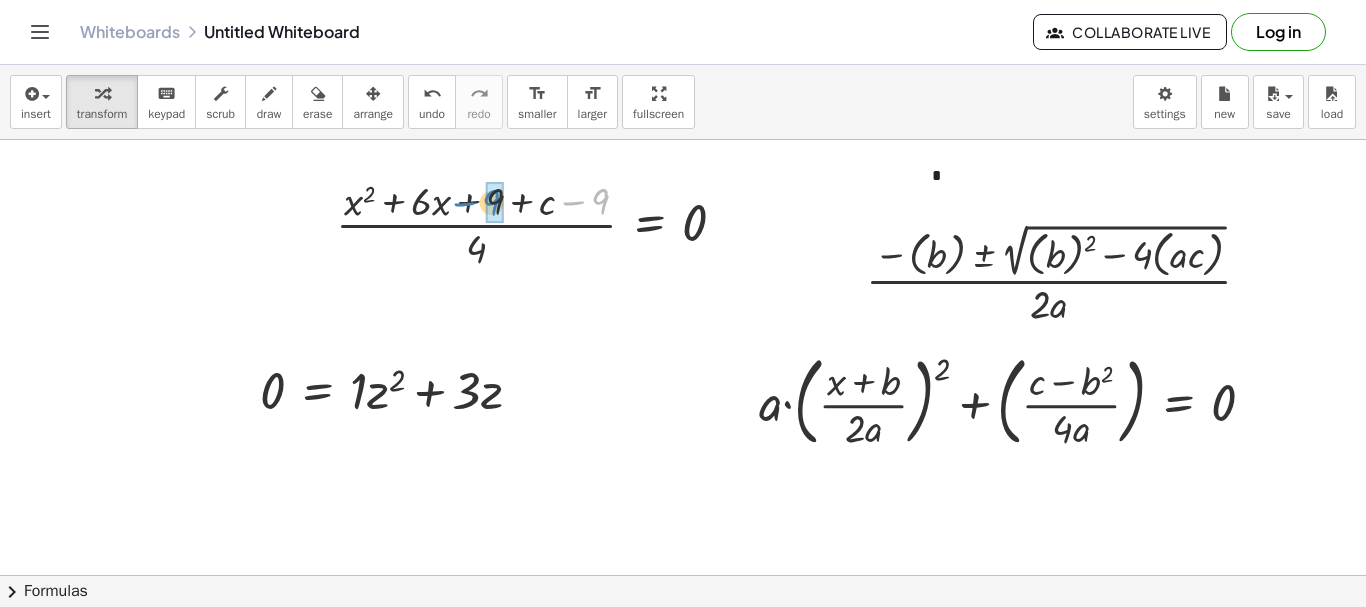 drag, startPoint x: 596, startPoint y: 193, endPoint x: 488, endPoint y: 194, distance: 108.00463 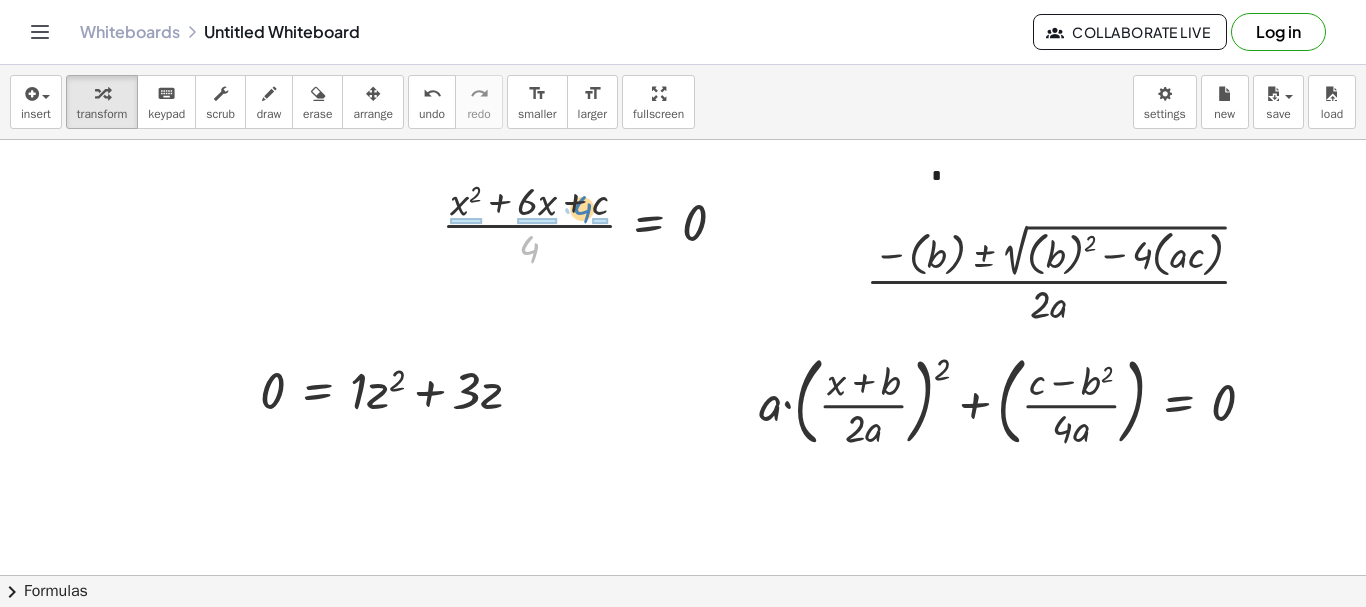 drag, startPoint x: 527, startPoint y: 261, endPoint x: 580, endPoint y: 221, distance: 66.4003 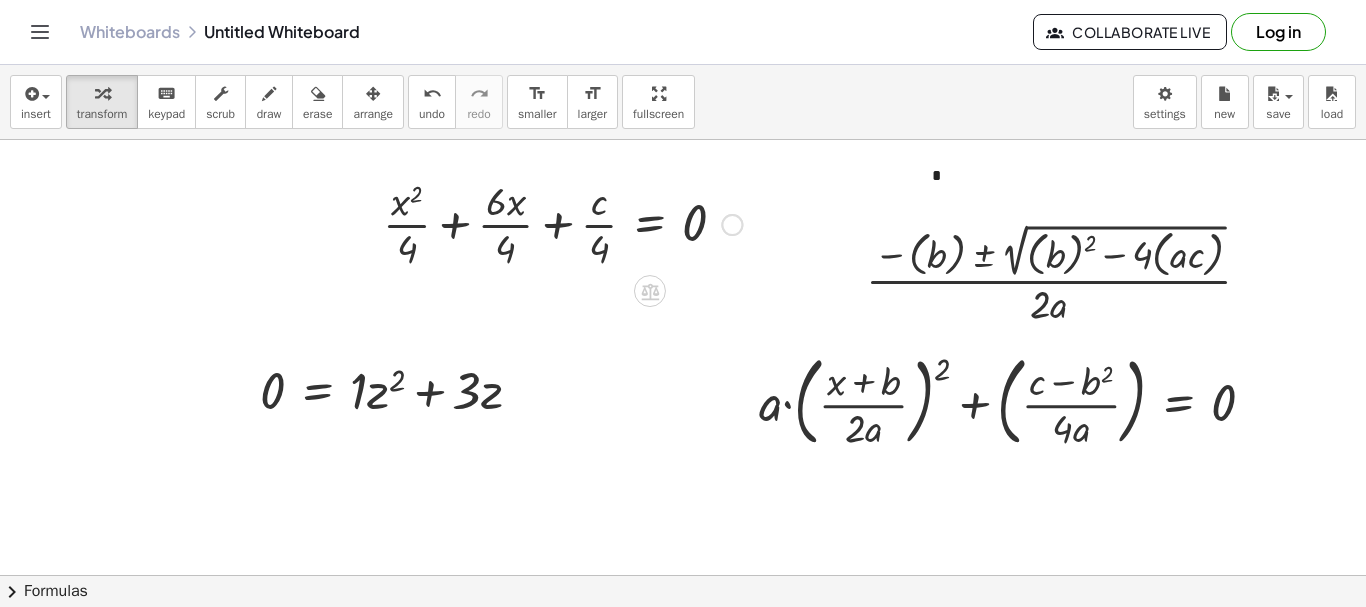 click at bounding box center [562, 223] 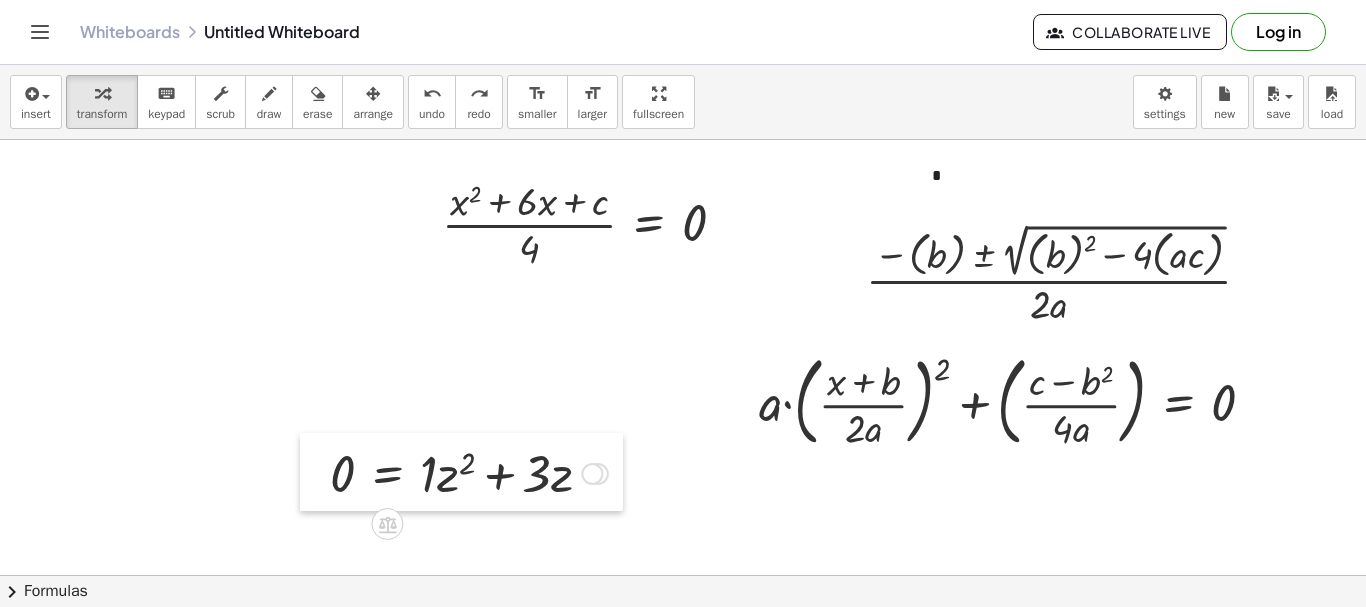 drag, startPoint x: 230, startPoint y: 395, endPoint x: 308, endPoint y: 483, distance: 117.592514 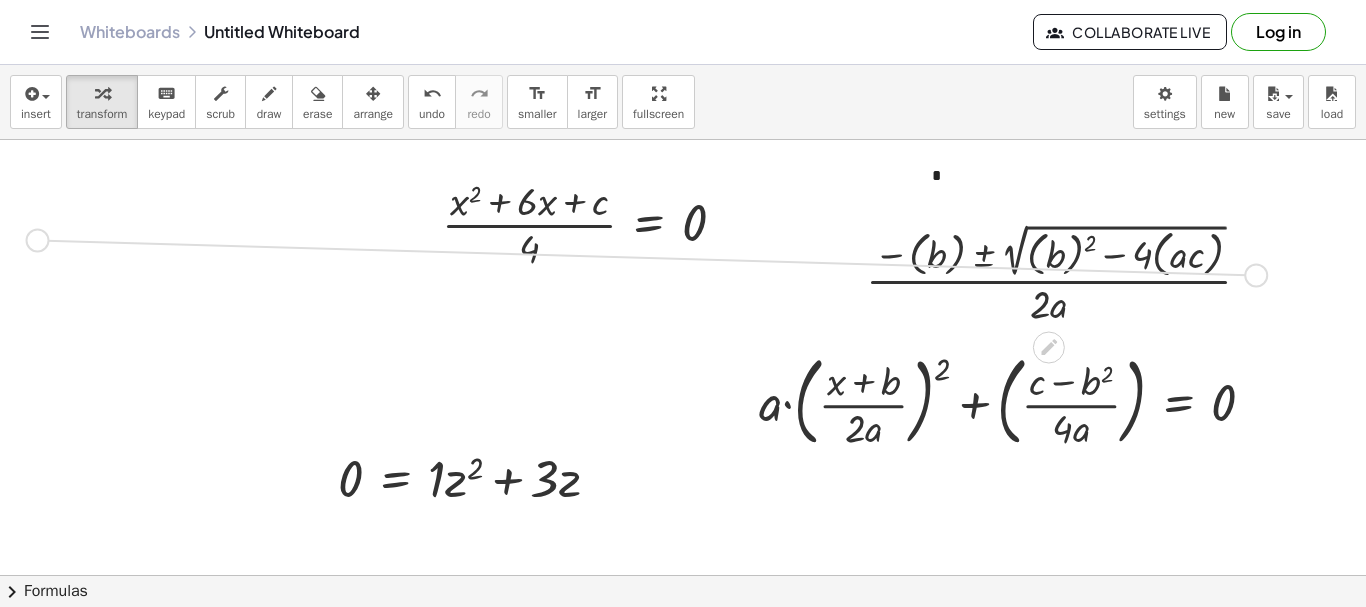 drag, startPoint x: 1252, startPoint y: 277, endPoint x: 26, endPoint y: 242, distance: 1226.4995 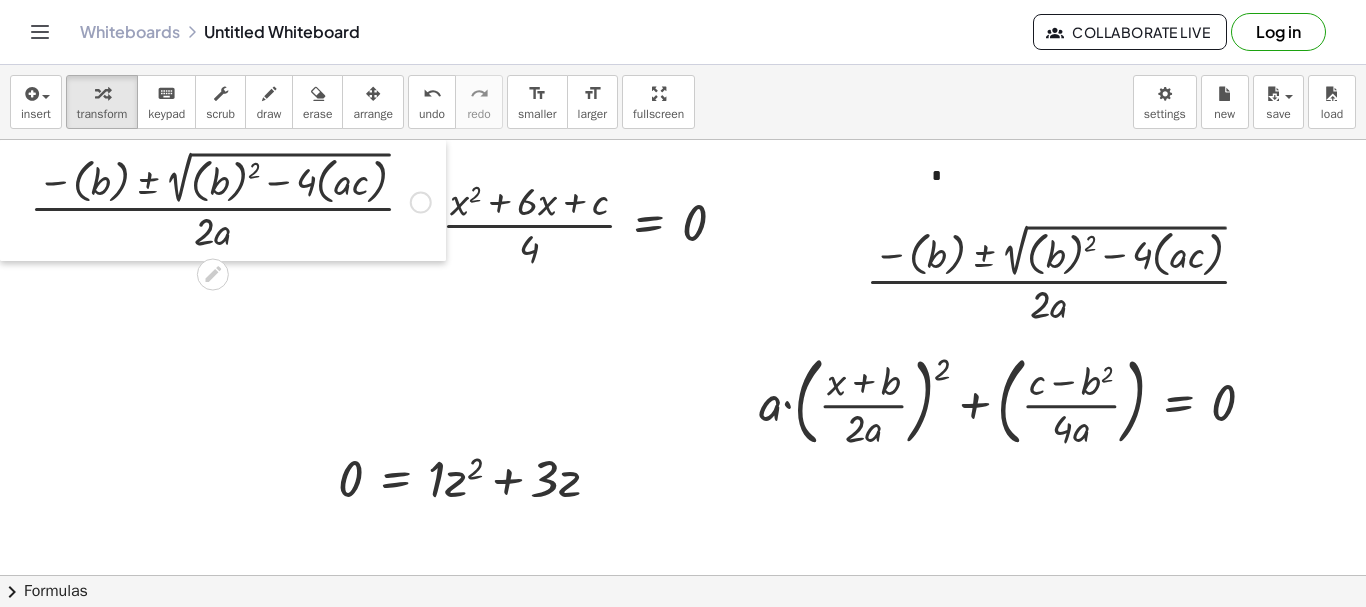 drag, startPoint x: 27, startPoint y: 200, endPoint x: 7, endPoint y: 125, distance: 77.62087 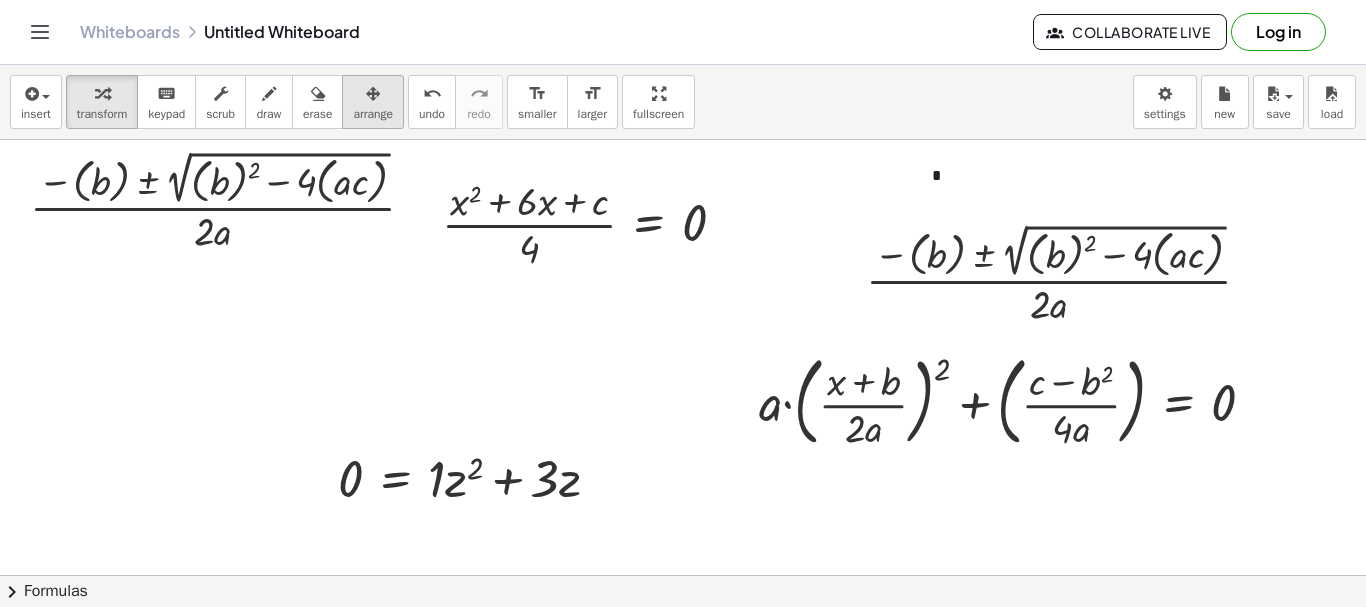 click on "arrange" at bounding box center [373, 114] 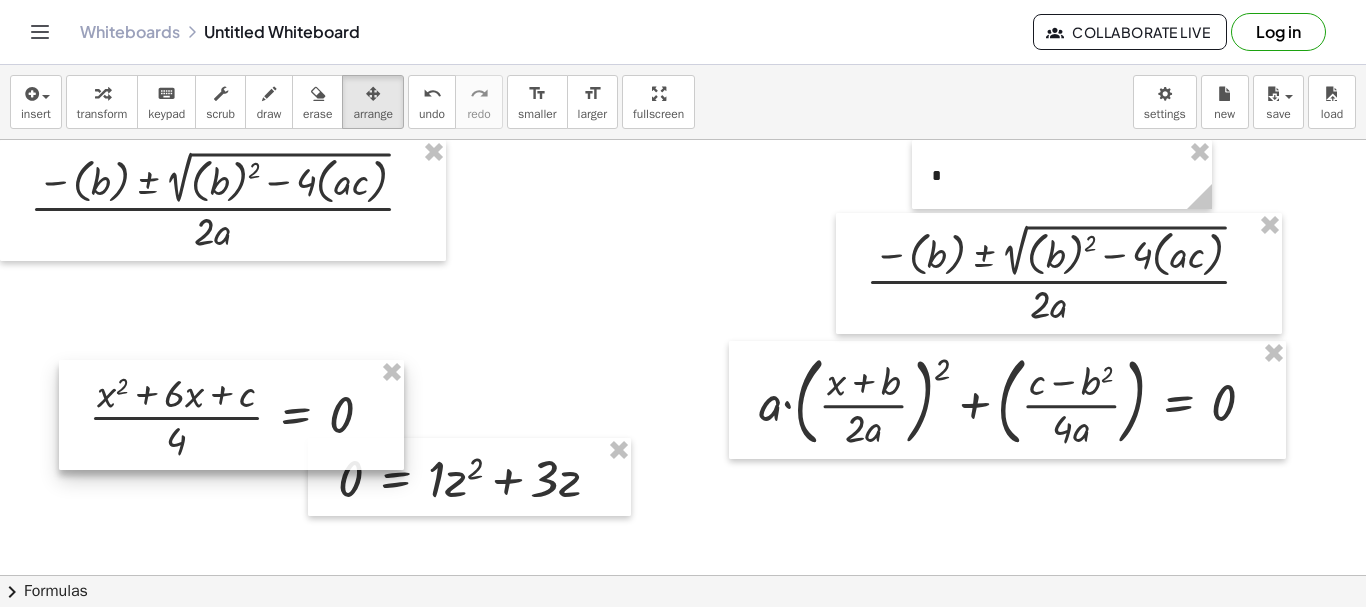 drag, startPoint x: 511, startPoint y: 256, endPoint x: 158, endPoint y: 448, distance: 401.83704 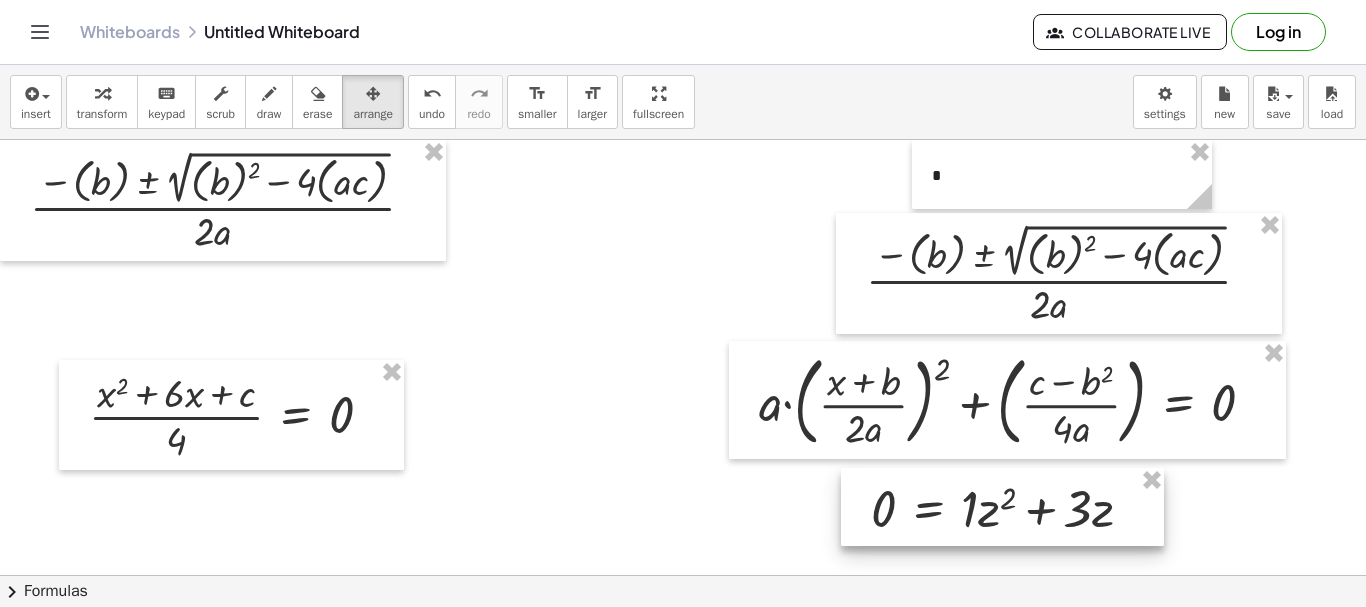 drag, startPoint x: 415, startPoint y: 494, endPoint x: 928, endPoint y: 524, distance: 513.87646 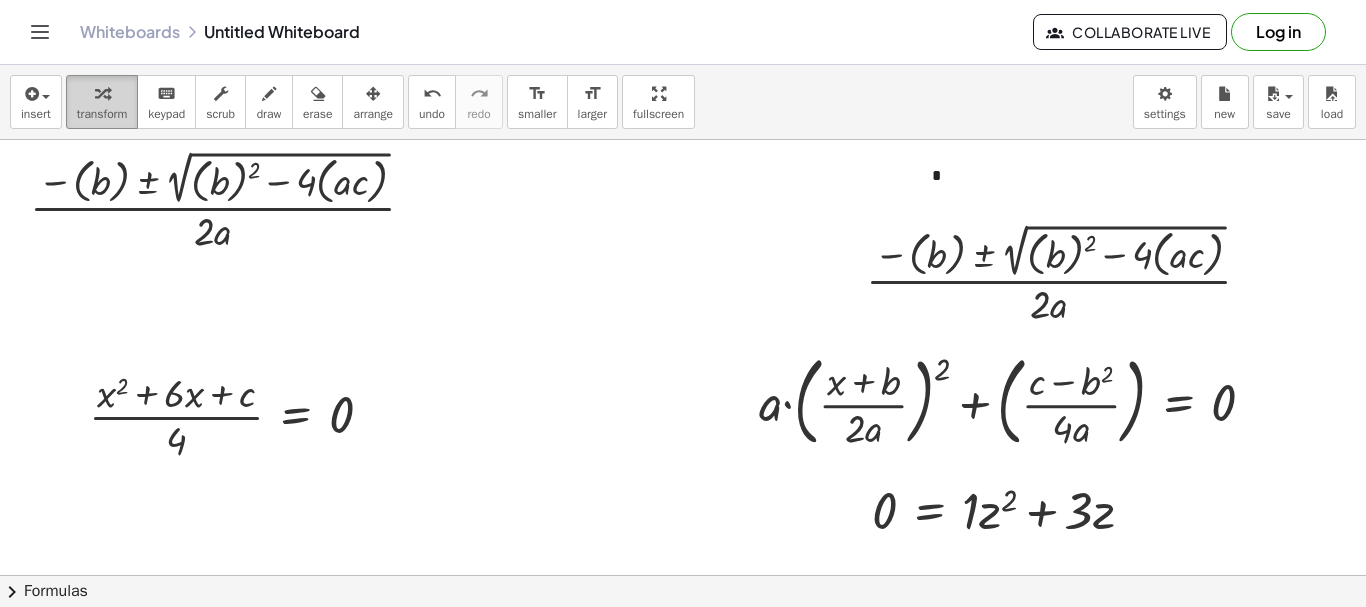 click at bounding box center (102, 94) 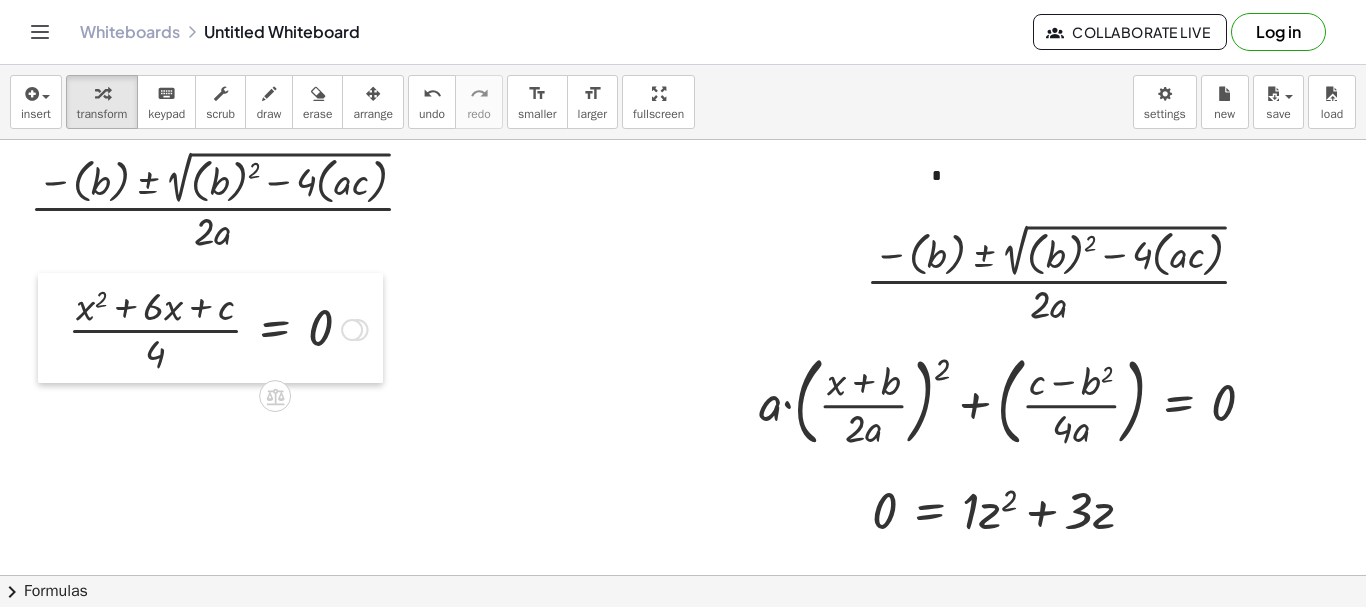 drag, startPoint x: 78, startPoint y: 428, endPoint x: 57, endPoint y: 341, distance: 89.498604 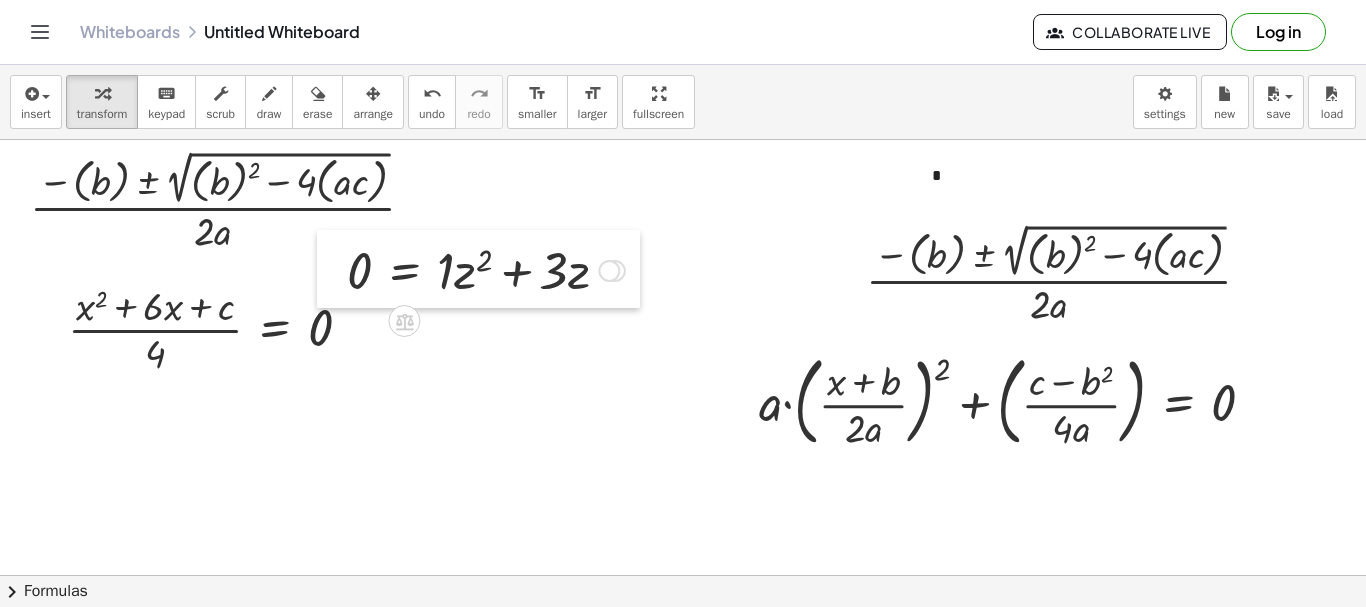 drag, startPoint x: 856, startPoint y: 519, endPoint x: 331, endPoint y: 279, distance: 577.2565 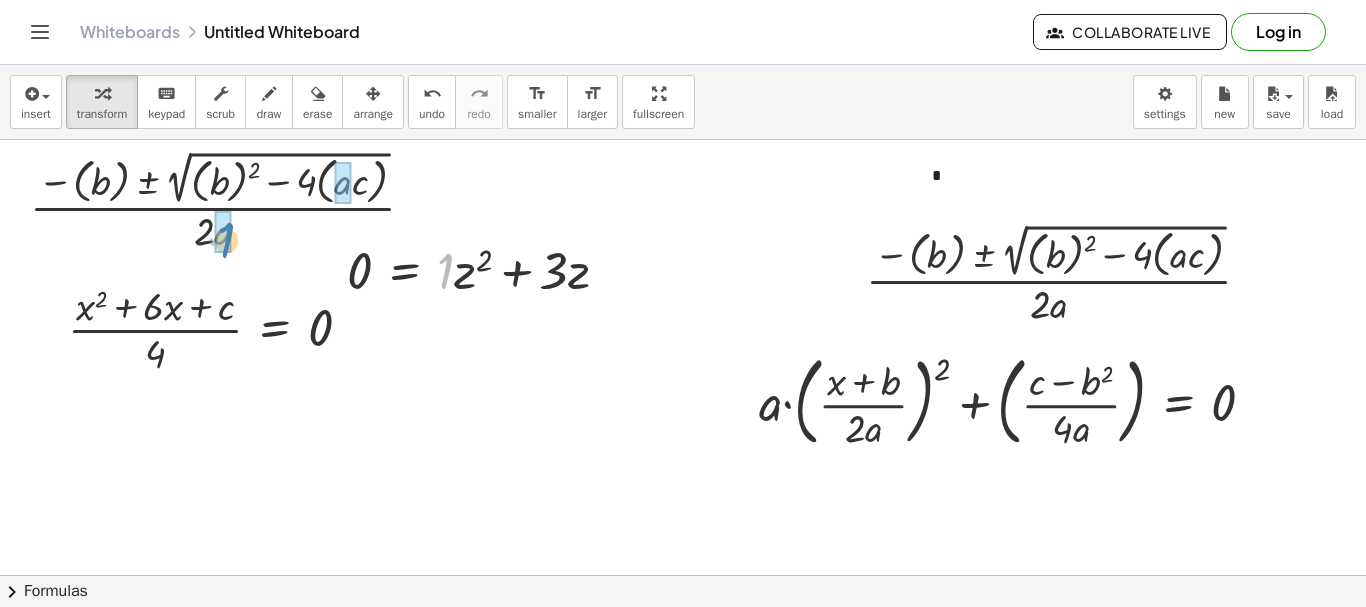drag, startPoint x: 445, startPoint y: 272, endPoint x: 226, endPoint y: 241, distance: 221.18318 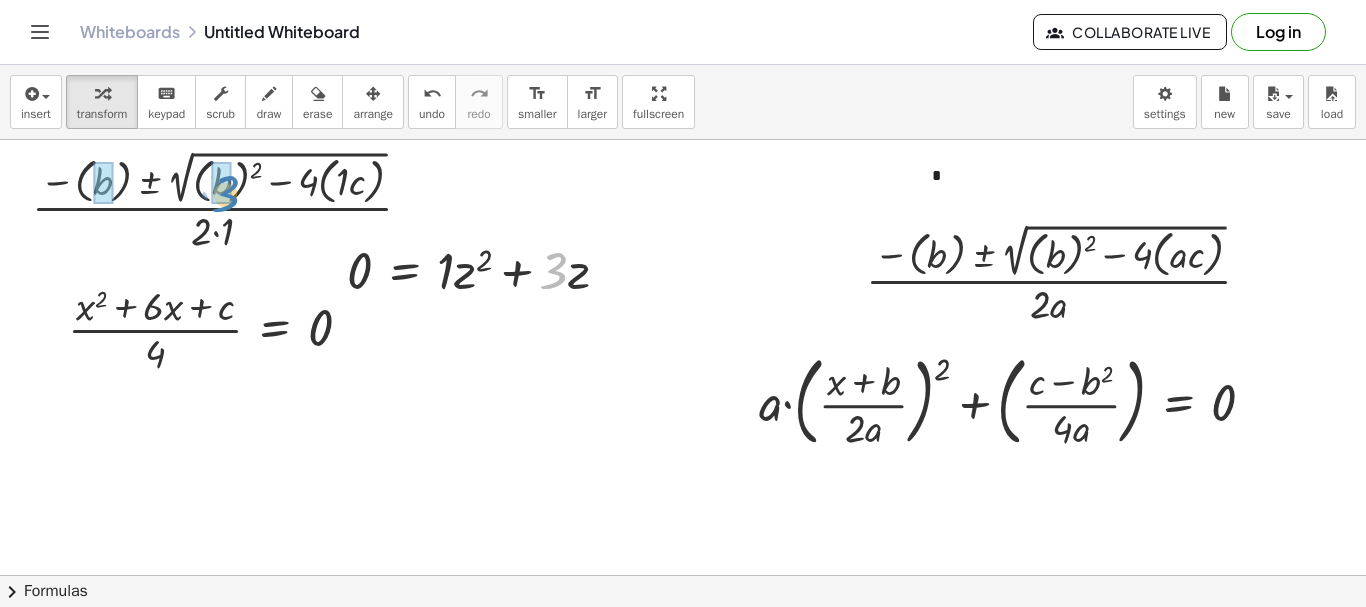 drag, startPoint x: 558, startPoint y: 273, endPoint x: 230, endPoint y: 196, distance: 336.9169 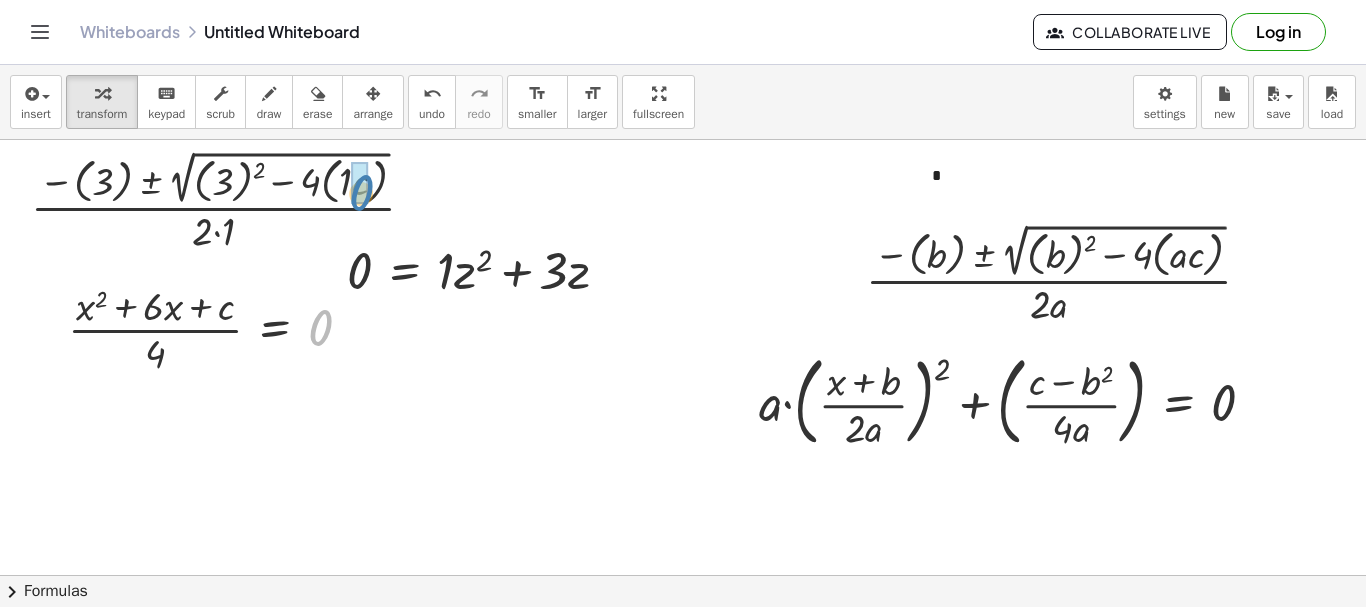 drag, startPoint x: 319, startPoint y: 333, endPoint x: 360, endPoint y: 199, distance: 140.13208 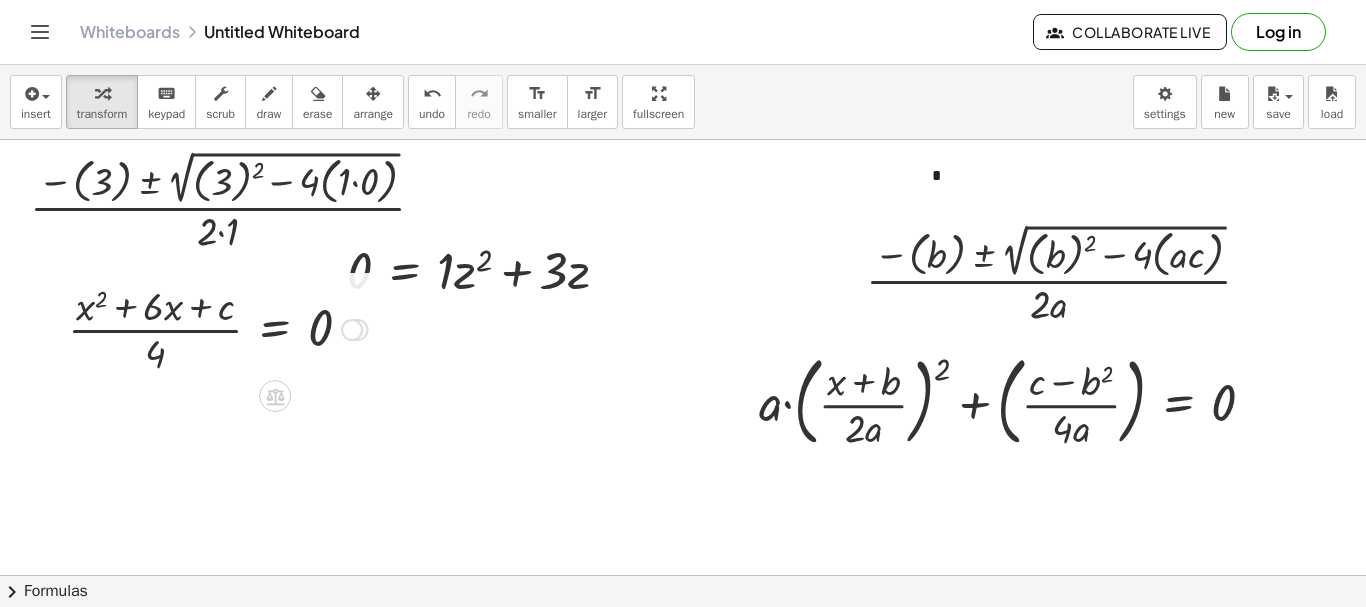 drag, startPoint x: 338, startPoint y: 273, endPoint x: 167, endPoint y: 286, distance: 171.49344 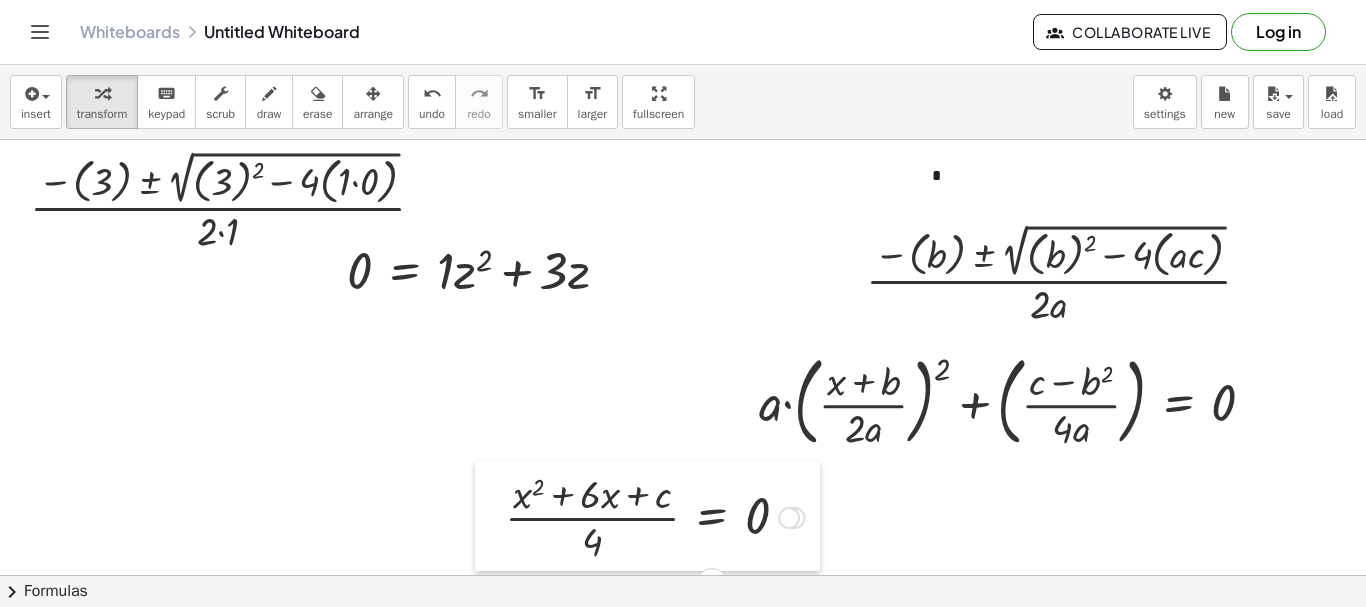 drag, startPoint x: 44, startPoint y: 332, endPoint x: 481, endPoint y: 520, distance: 475.72366 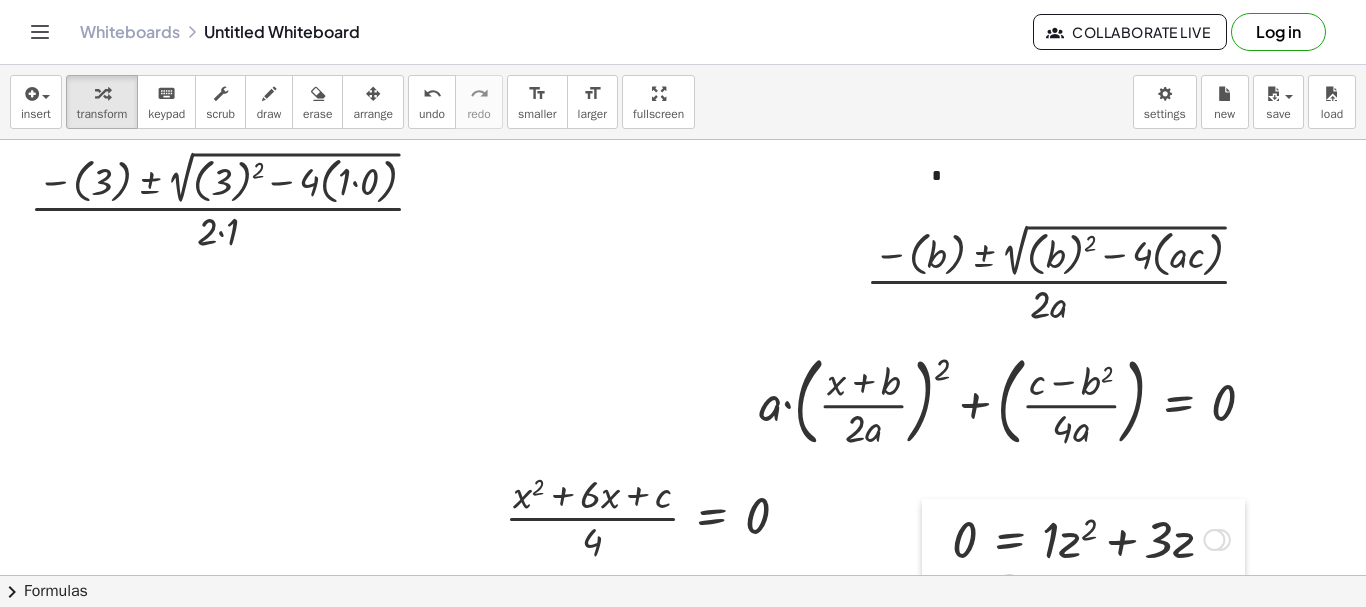 drag, startPoint x: 335, startPoint y: 268, endPoint x: 940, endPoint y: 537, distance: 662.10724 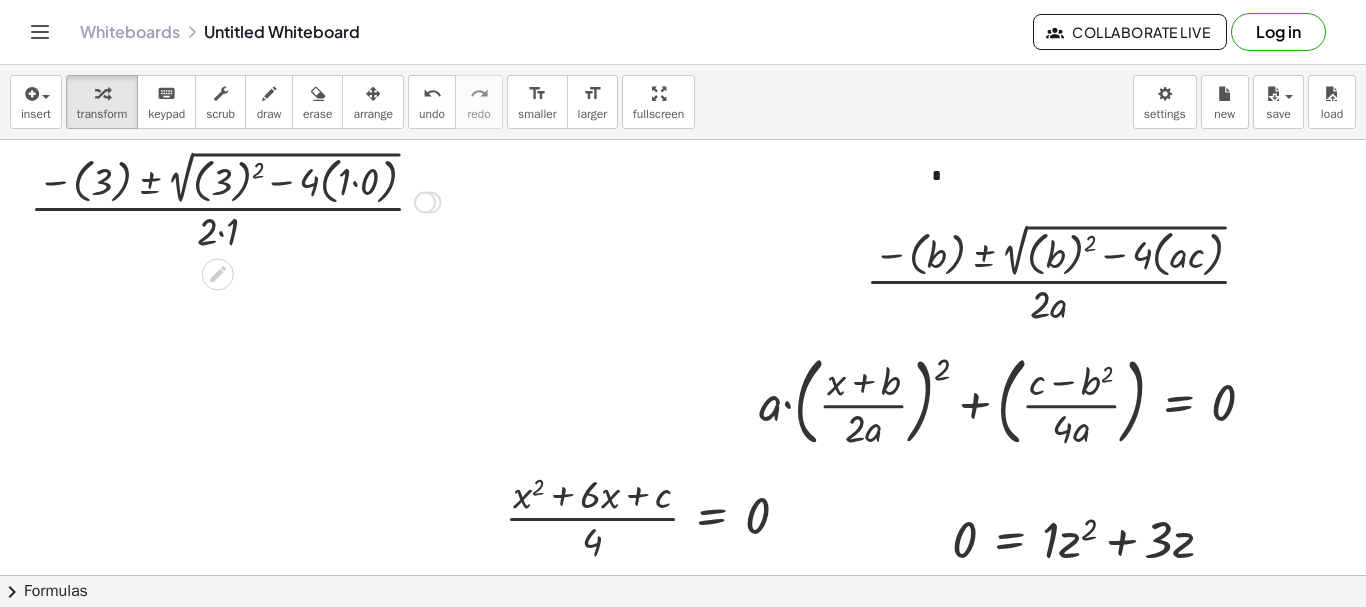 click at bounding box center [235, 200] 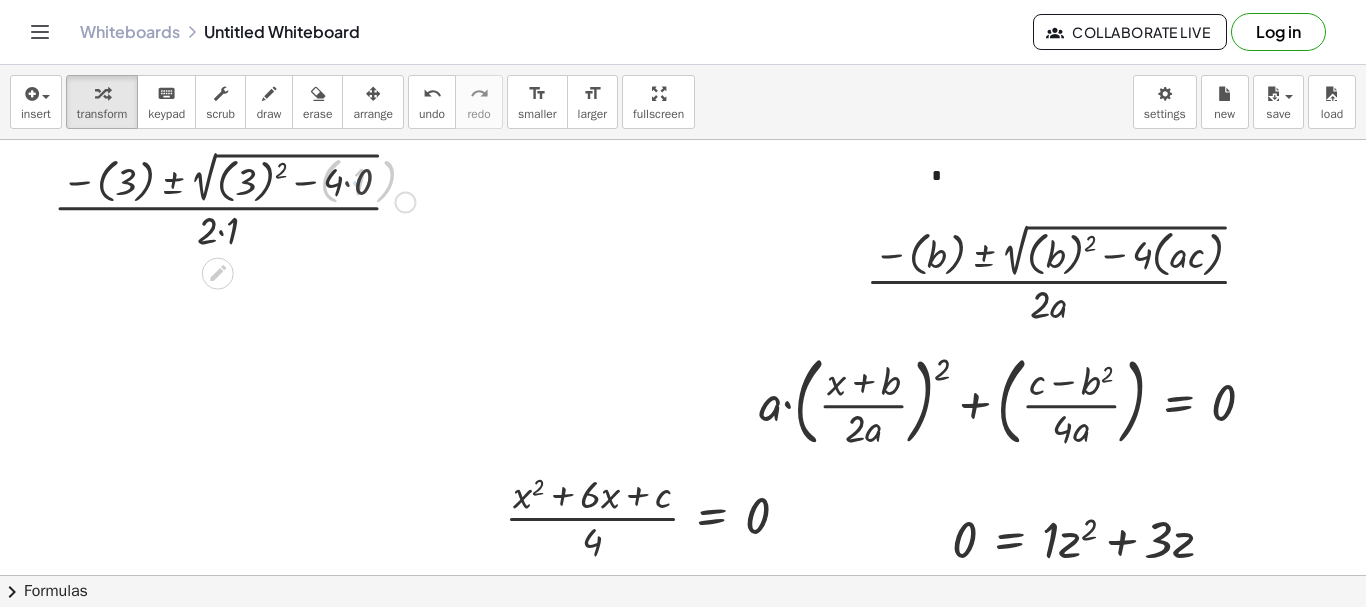 click at bounding box center [235, 200] 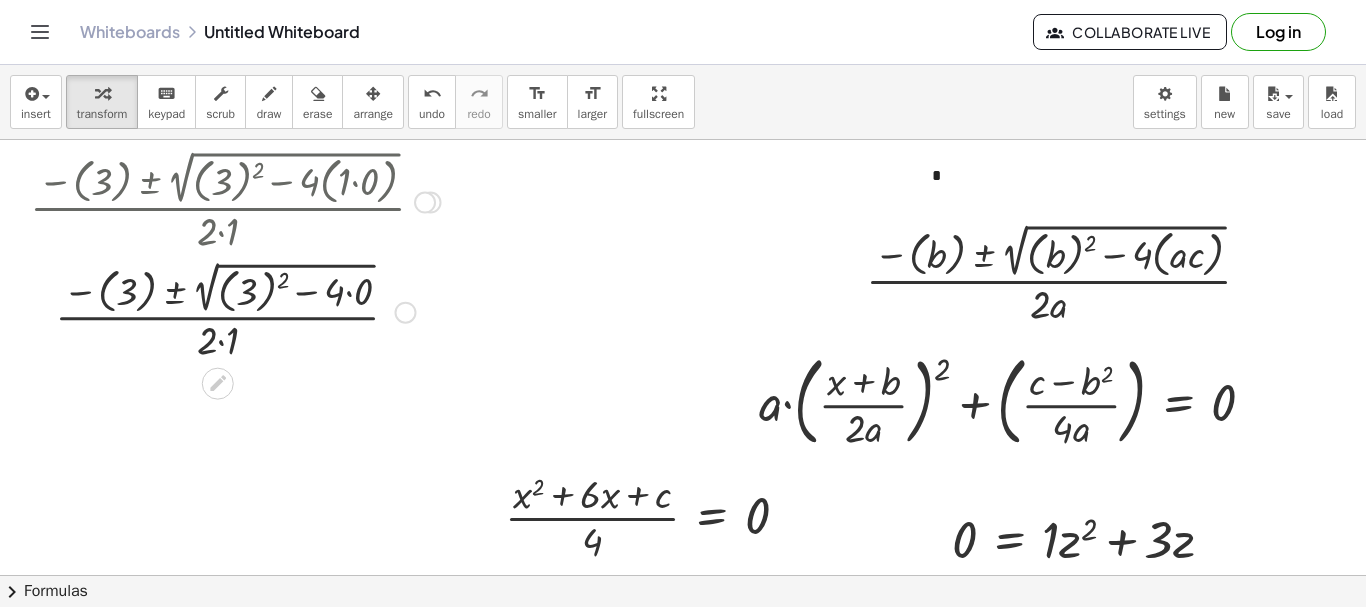 click at bounding box center (235, 310) 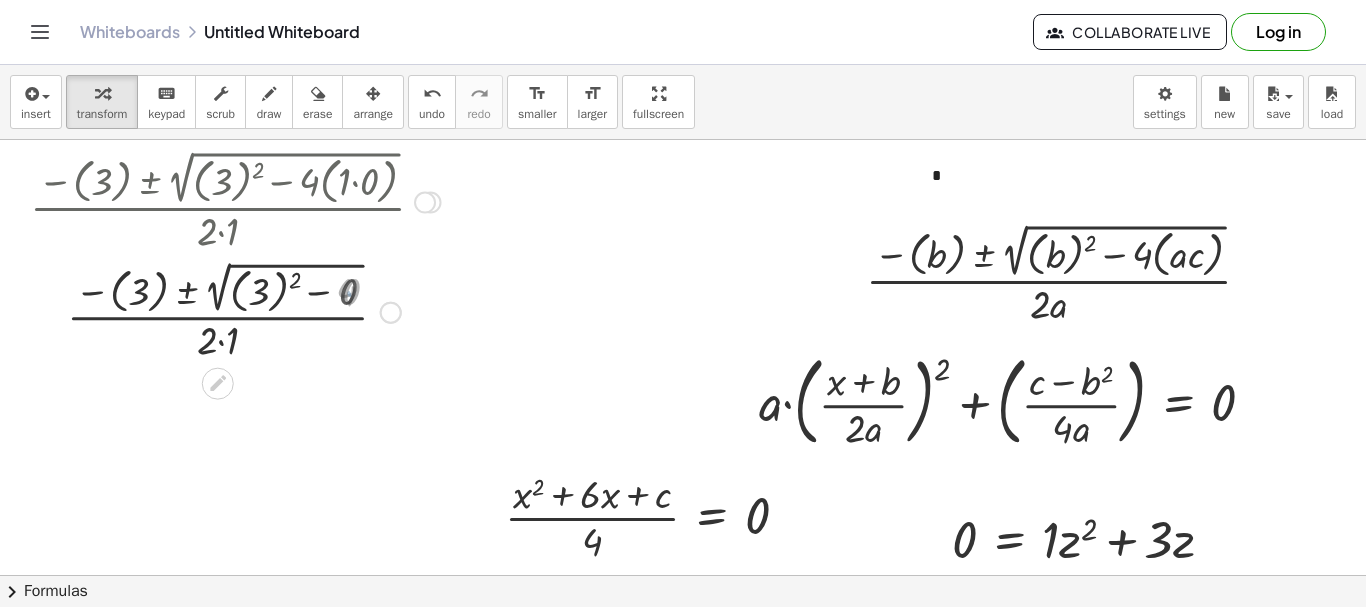 click at bounding box center (235, 310) 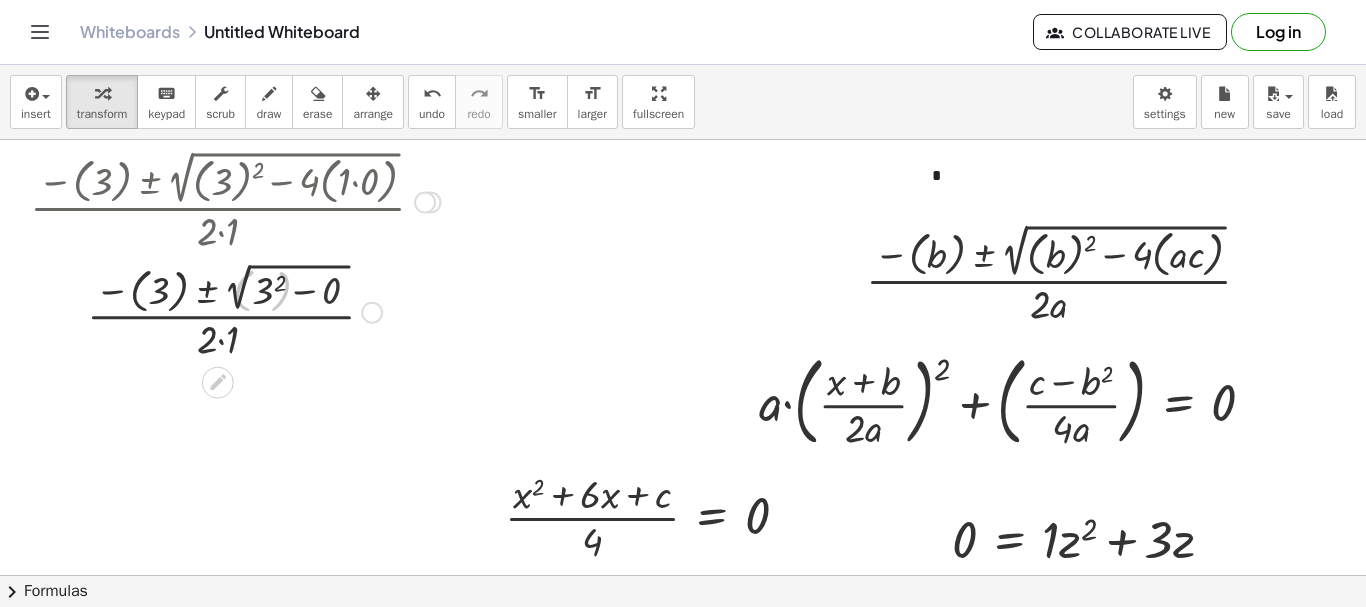 click at bounding box center [235, 310] 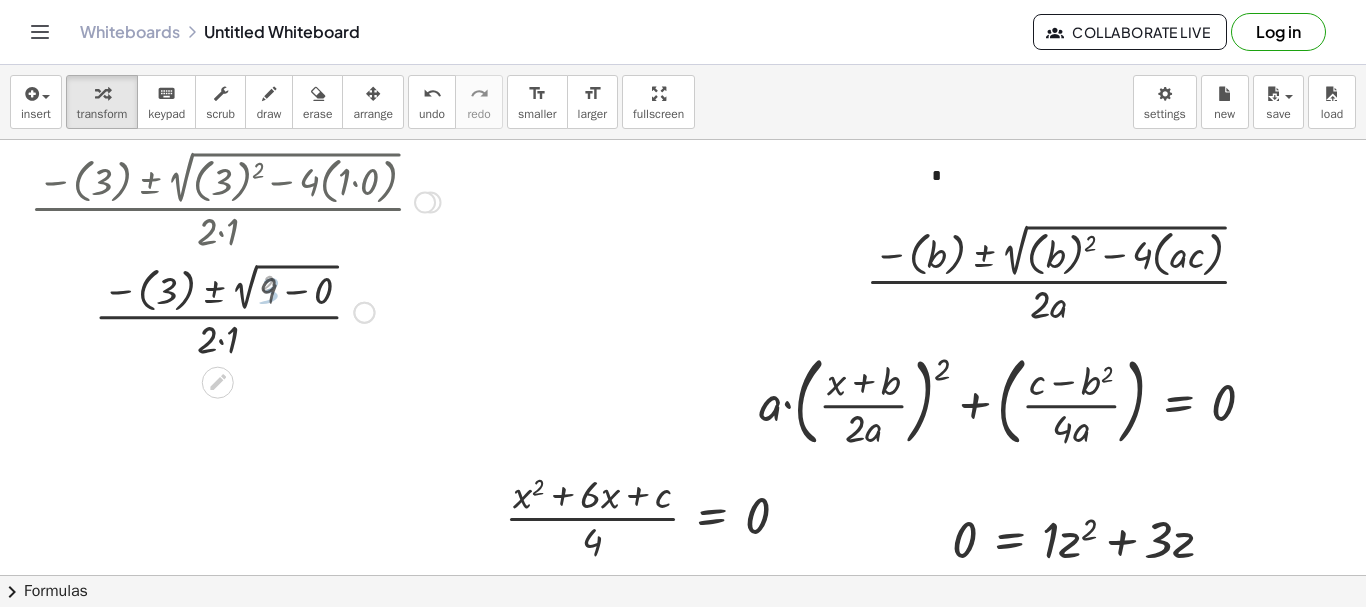 click at bounding box center [235, 310] 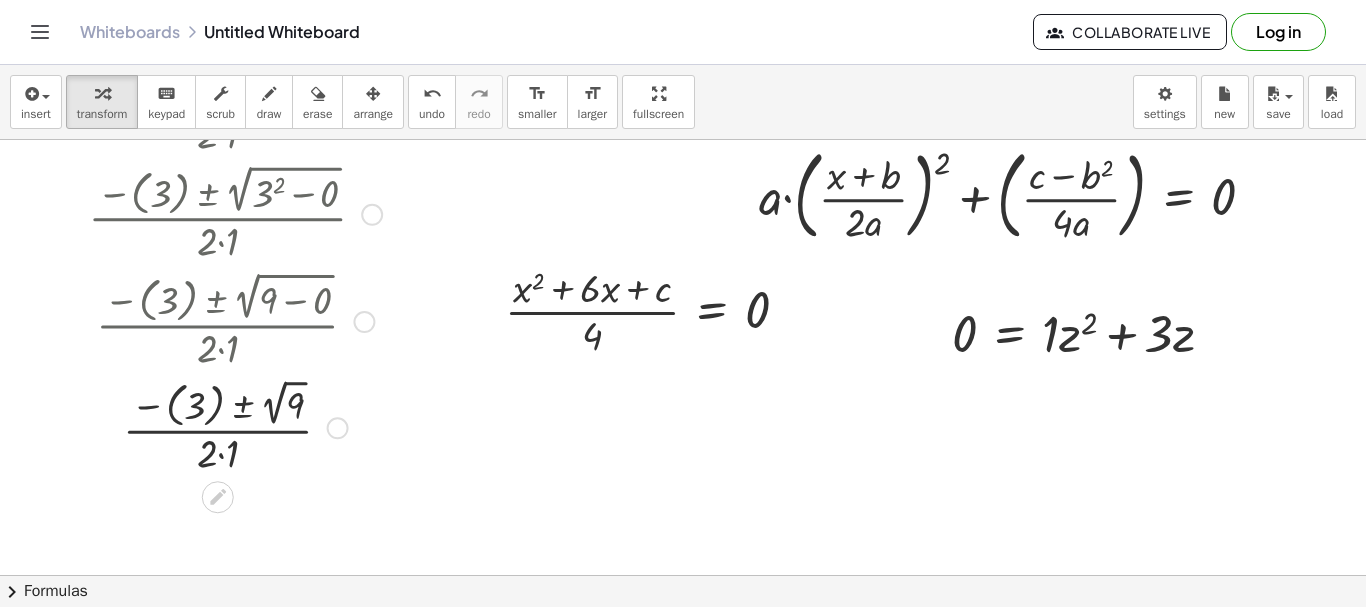 scroll, scrollTop: 207, scrollLeft: 0, axis: vertical 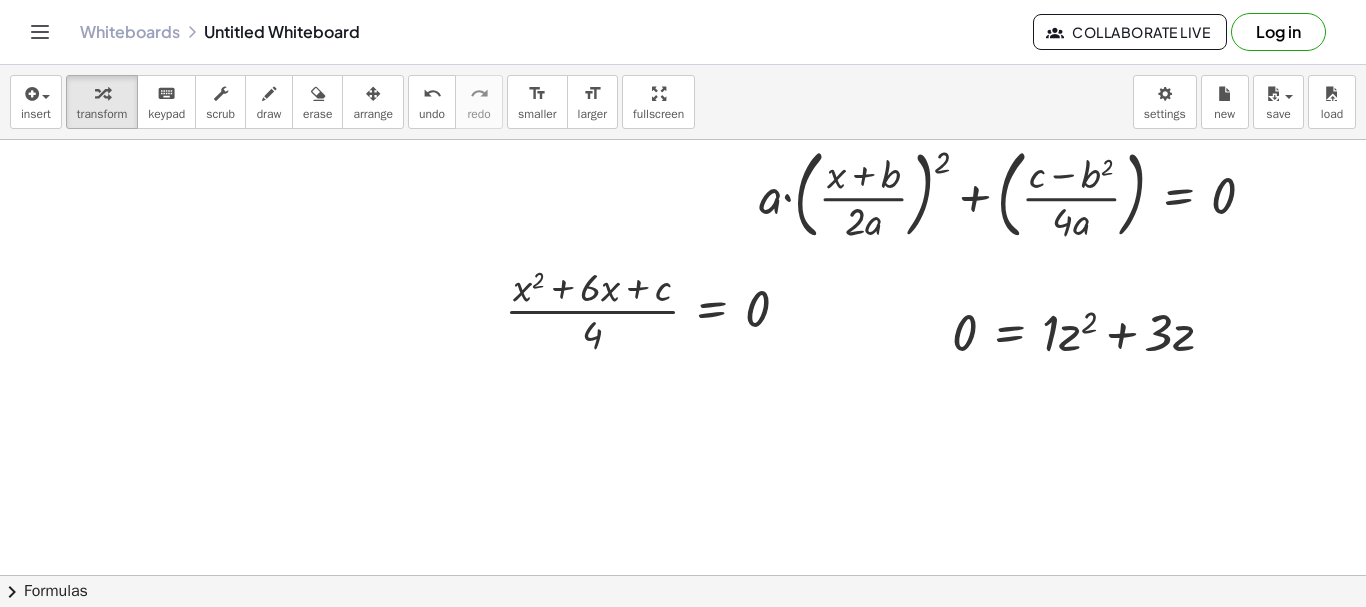 drag, startPoint x: 346, startPoint y: 429, endPoint x: 259, endPoint y: -118, distance: 553.8754 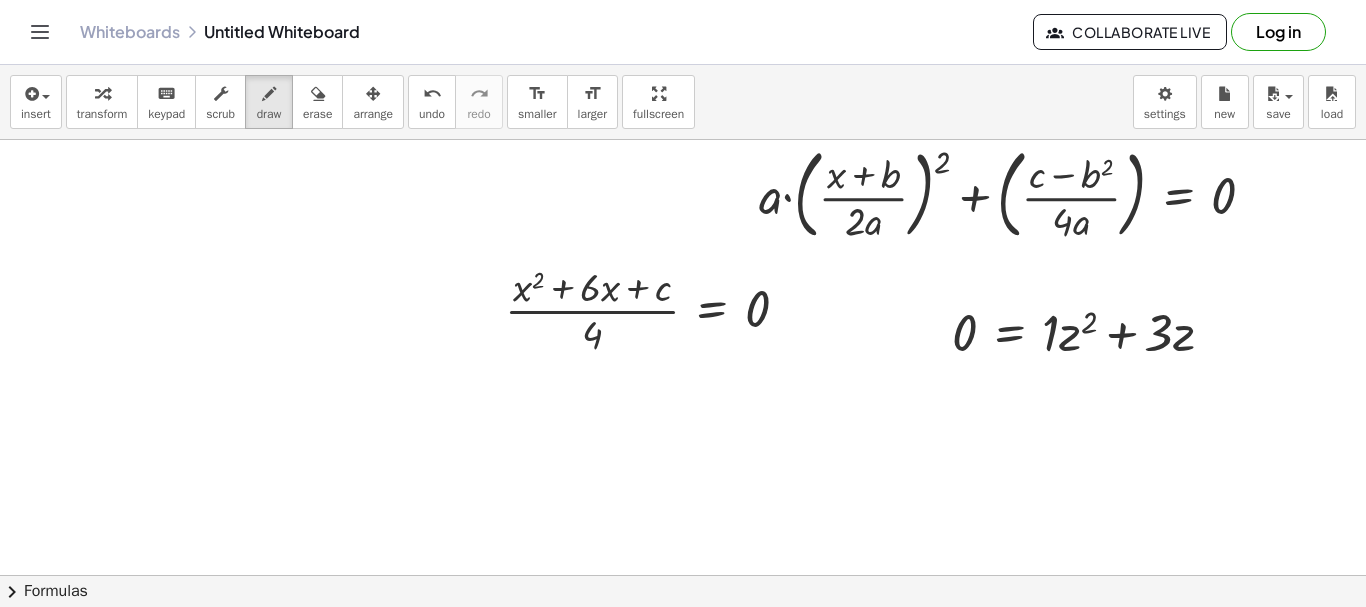 drag, startPoint x: 288, startPoint y: 124, endPoint x: 296, endPoint y: 399, distance: 275.11633 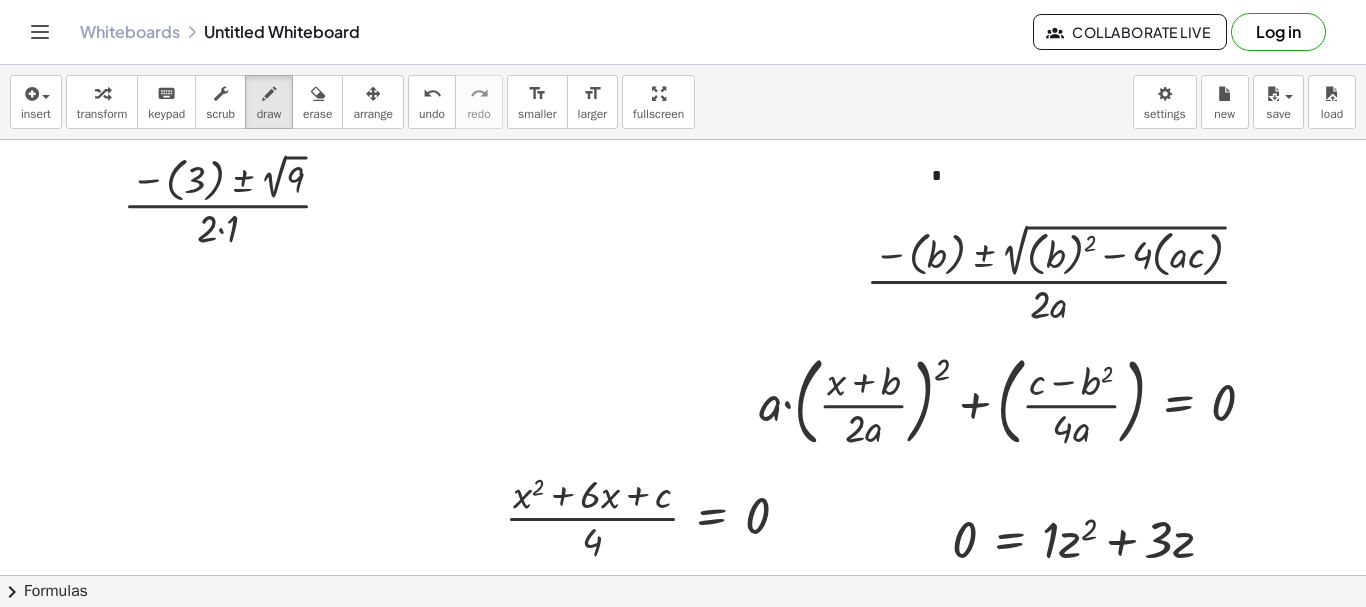 click at bounding box center (768, 640) 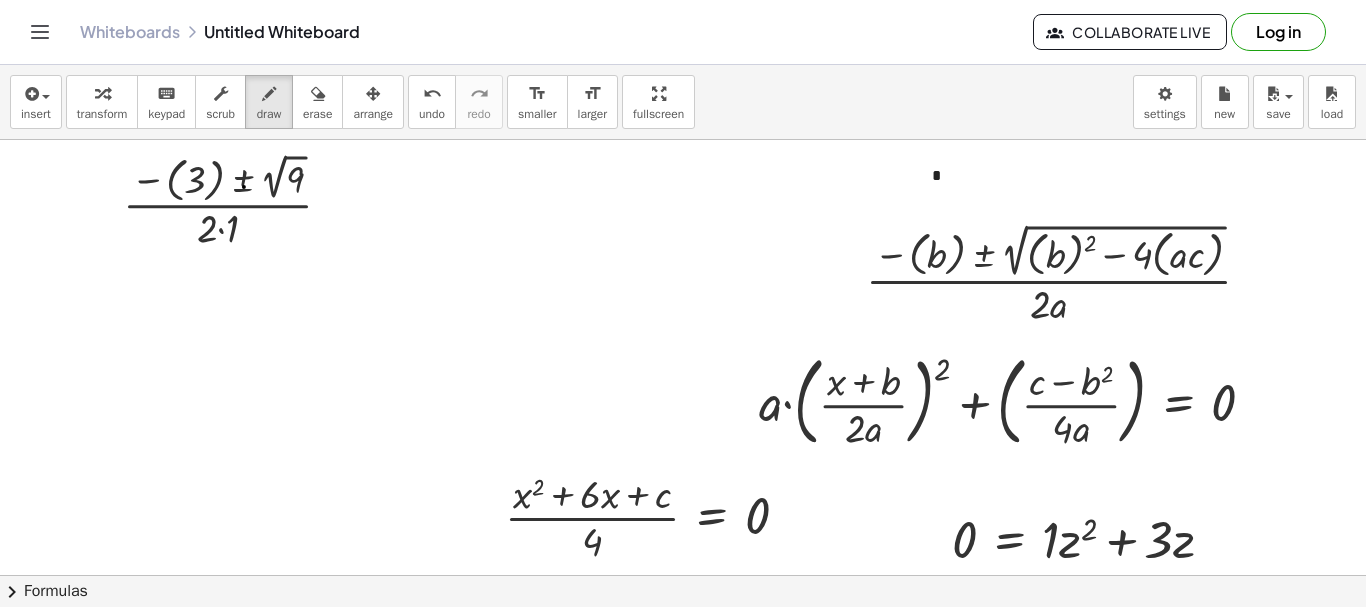 click at bounding box center (768, 640) 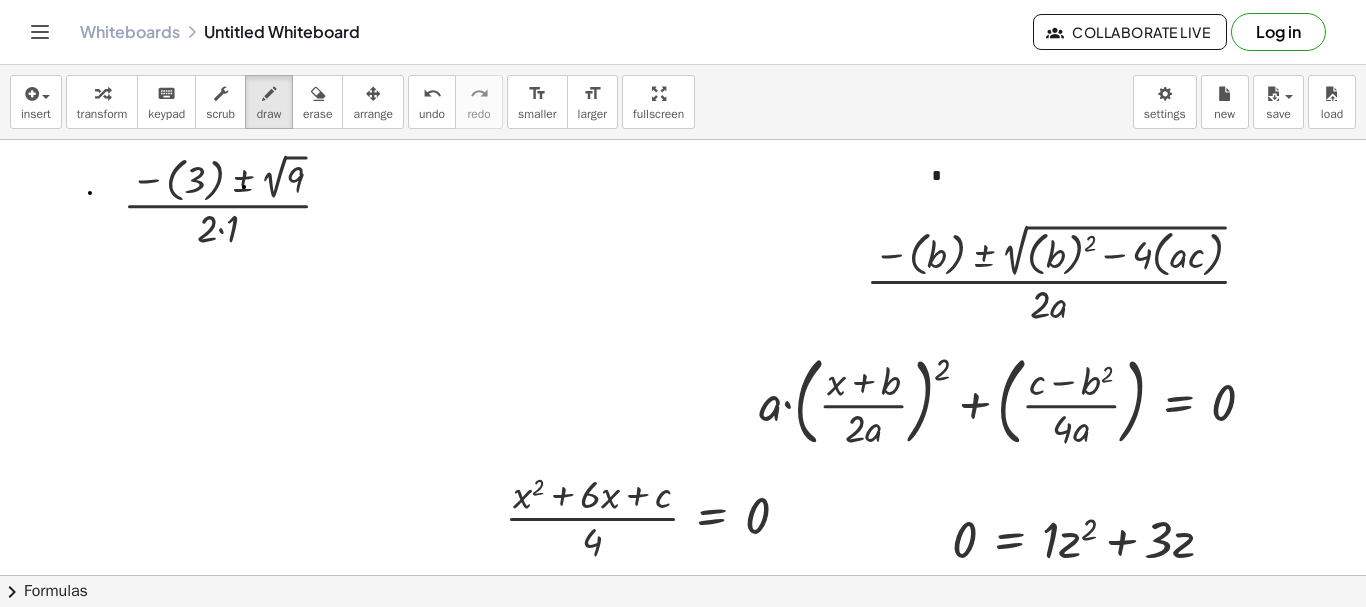 click at bounding box center (768, 640) 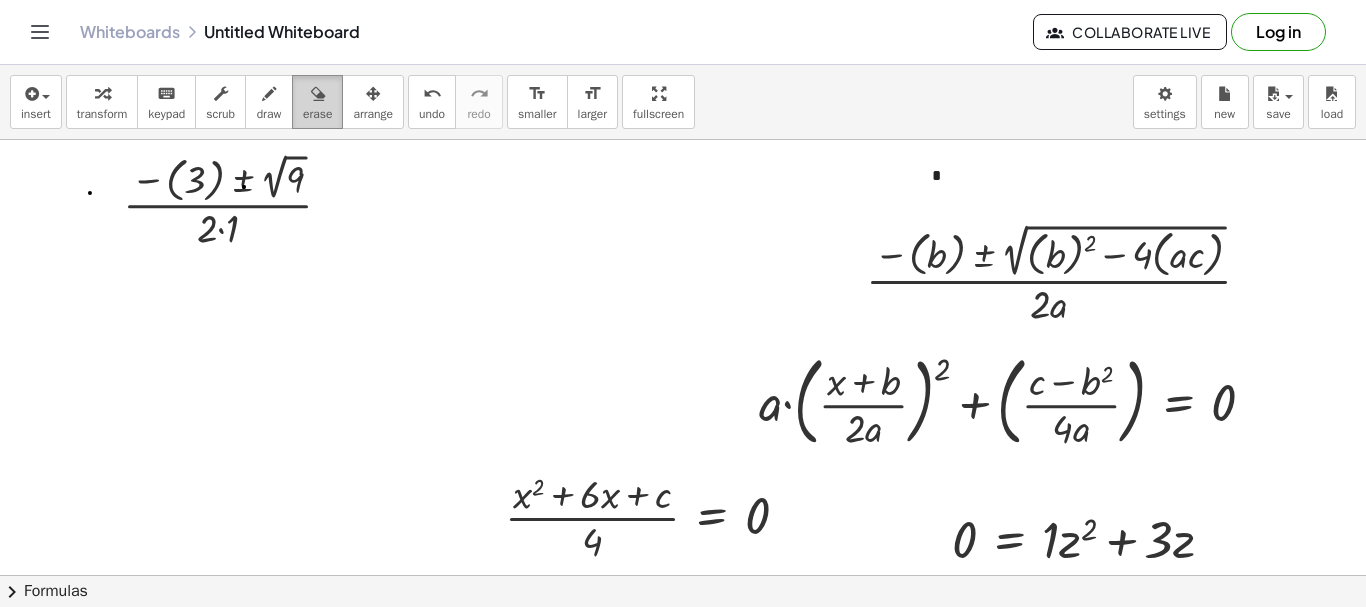 click at bounding box center (318, 94) 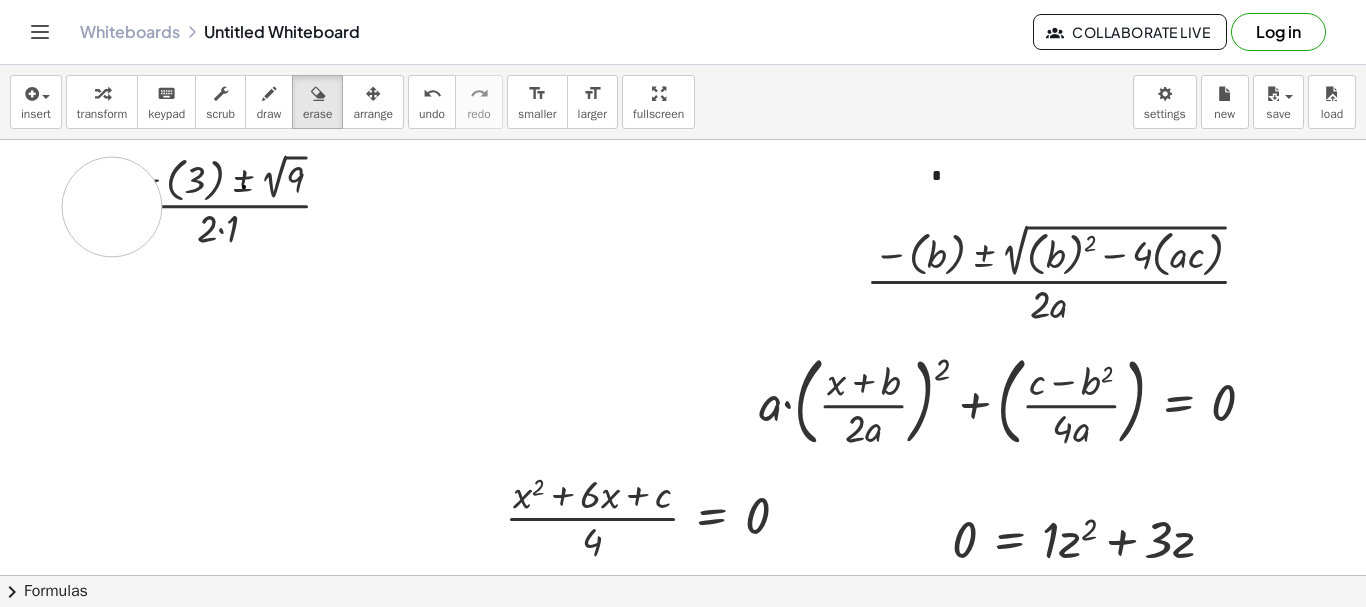 drag, startPoint x: 74, startPoint y: 190, endPoint x: 112, endPoint y: 207, distance: 41.62932 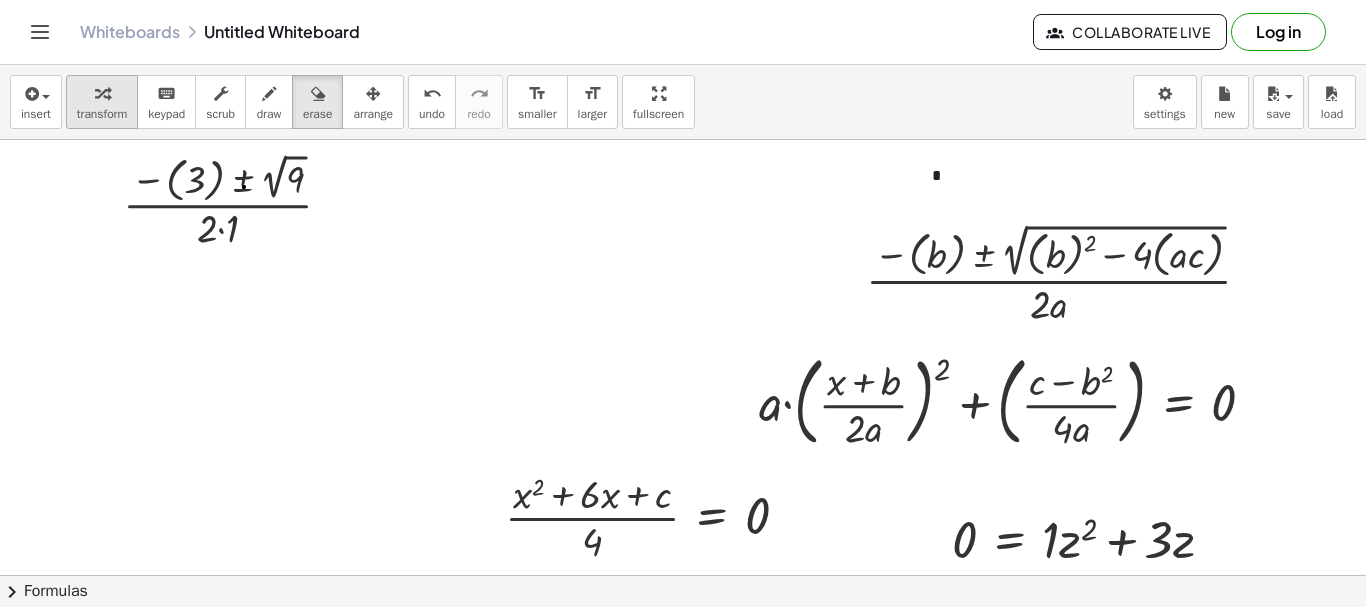 drag, startPoint x: 101, startPoint y: 111, endPoint x: 111, endPoint y: 122, distance: 14.866069 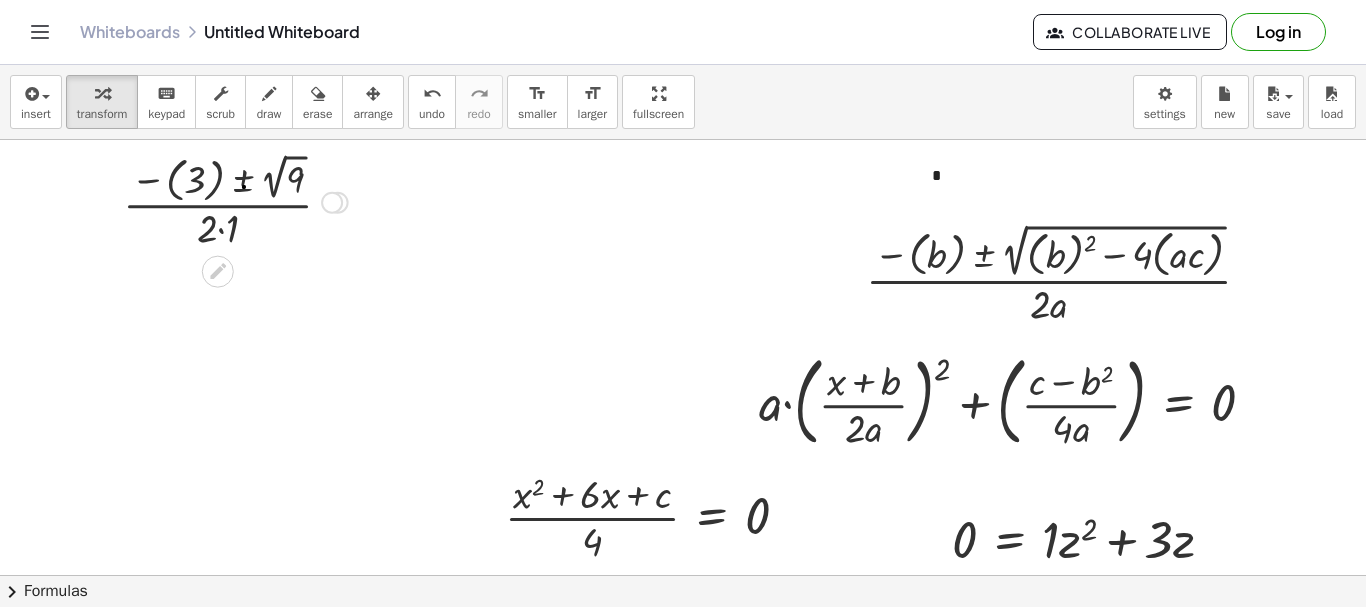 click at bounding box center (235, 200) 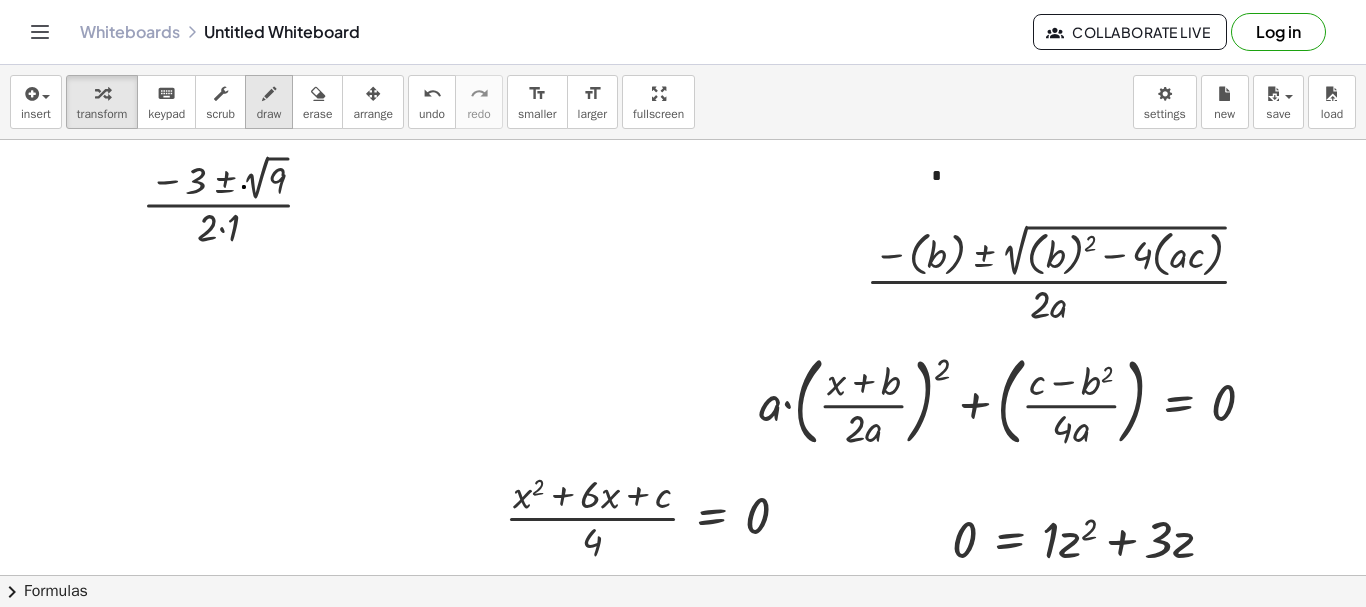 click on "draw" at bounding box center (269, 102) 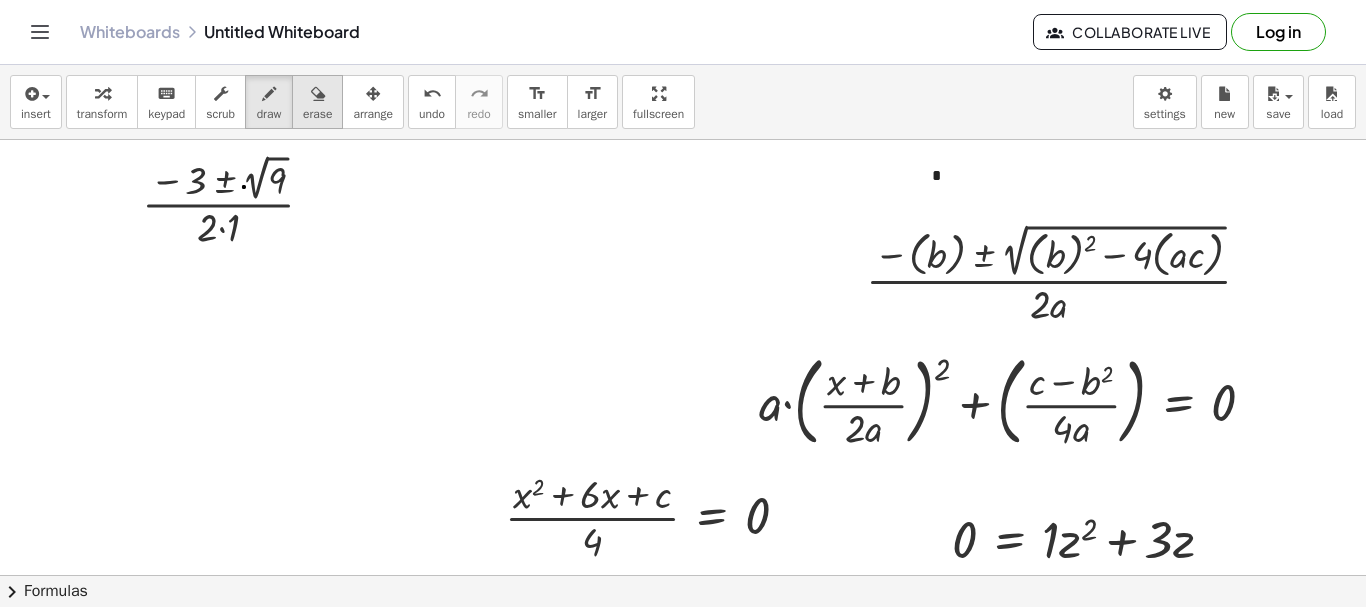 click at bounding box center [318, 94] 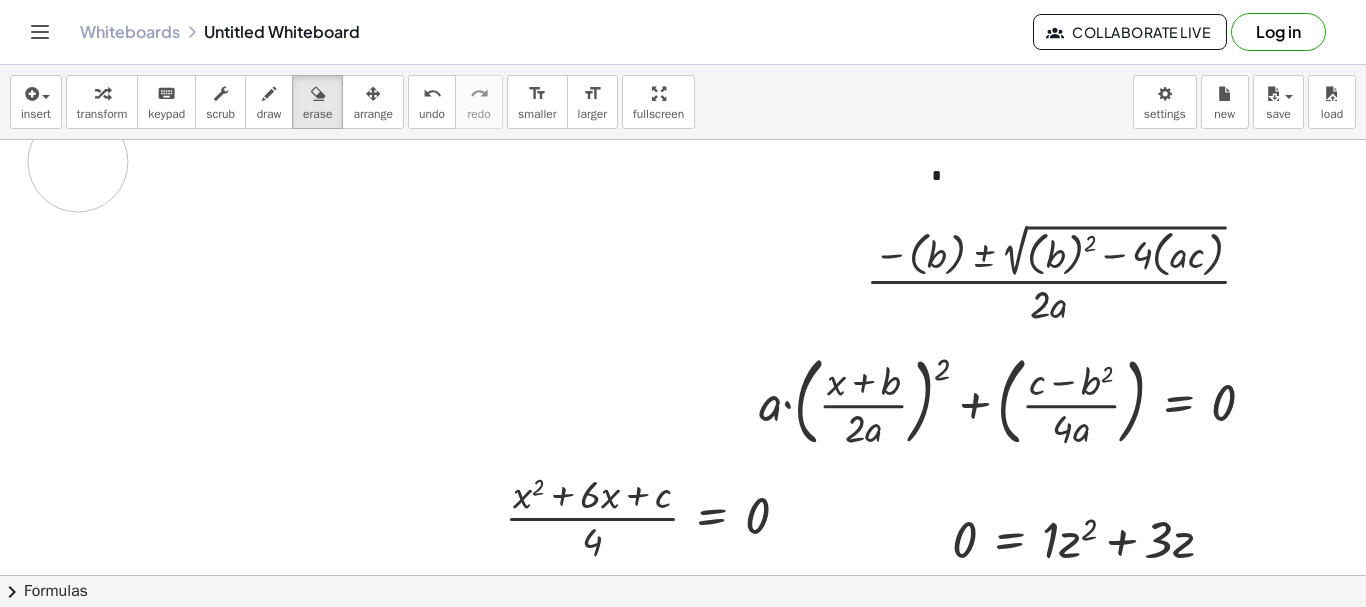 drag, startPoint x: 197, startPoint y: 173, endPoint x: 68, endPoint y: 166, distance: 129.18979 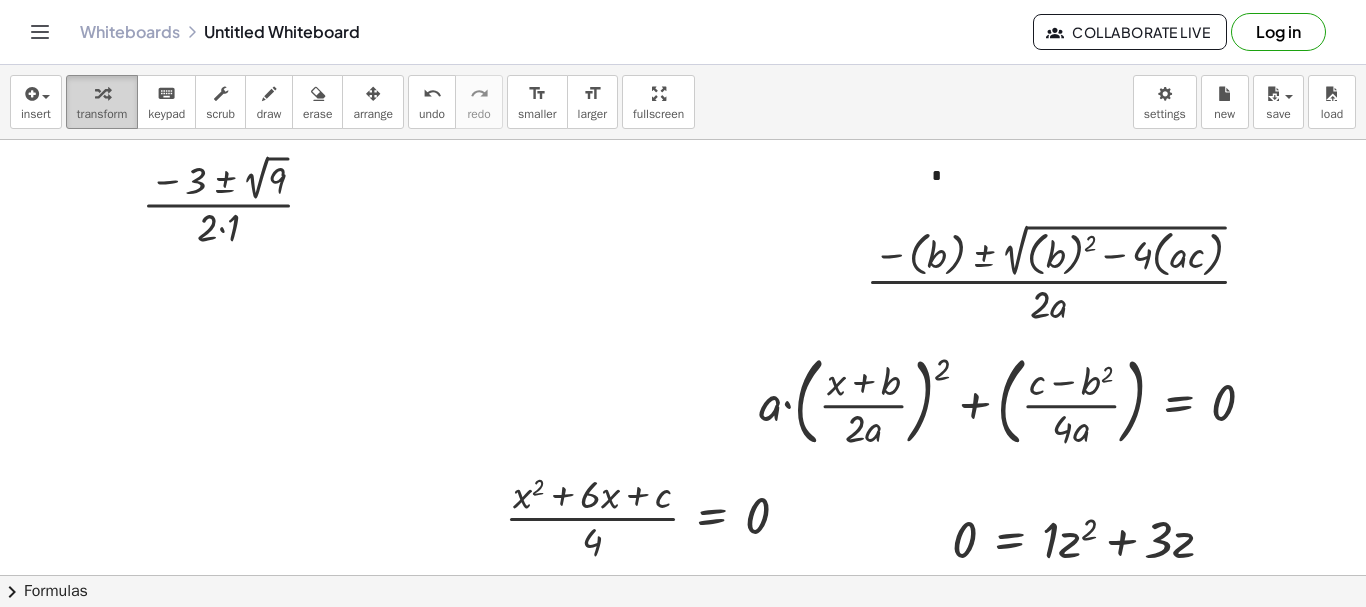 click on "transform" at bounding box center [102, 114] 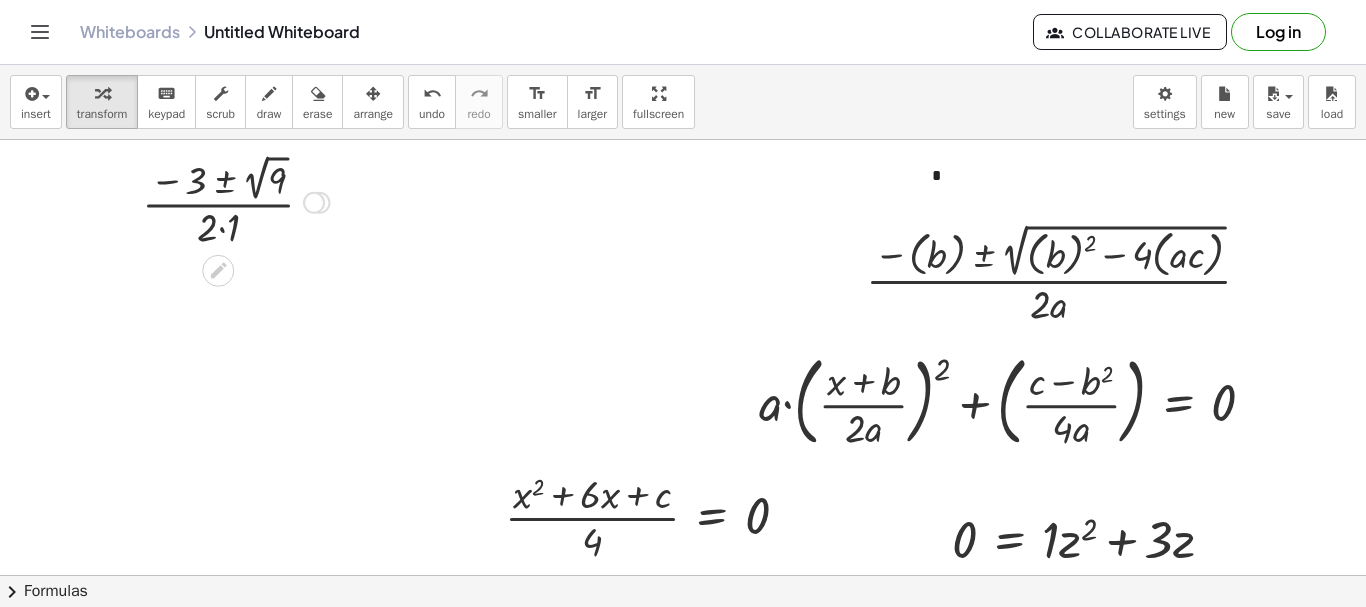 click at bounding box center (236, 201) 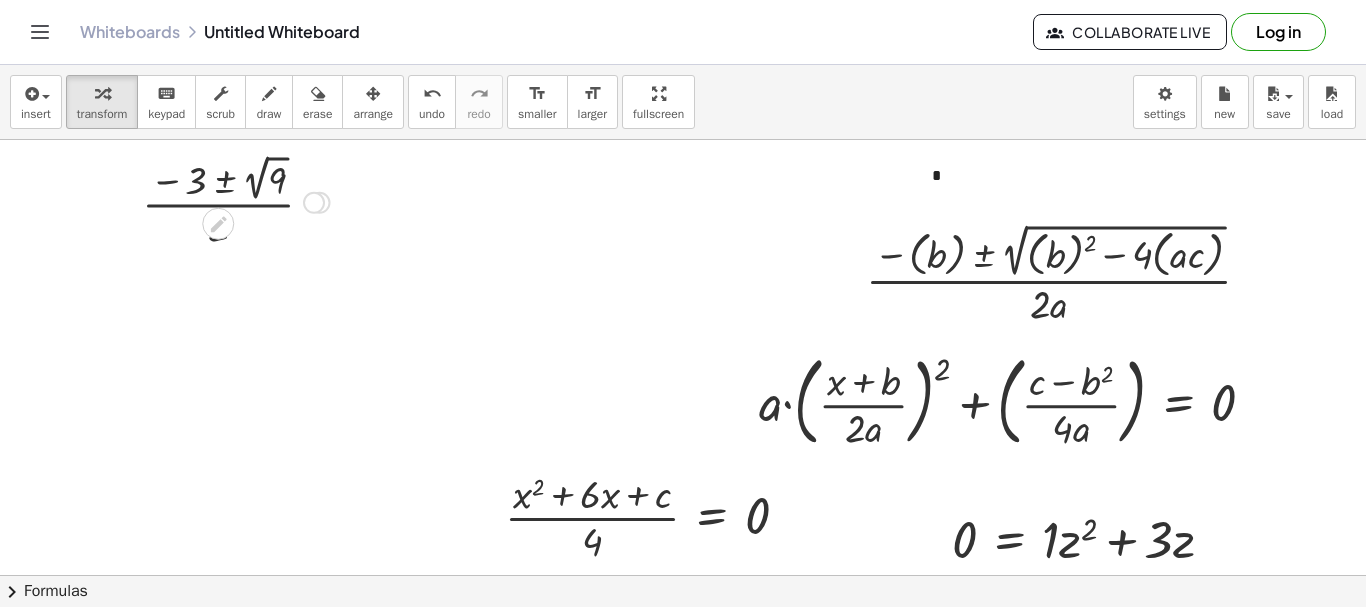 click at bounding box center (236, 201) 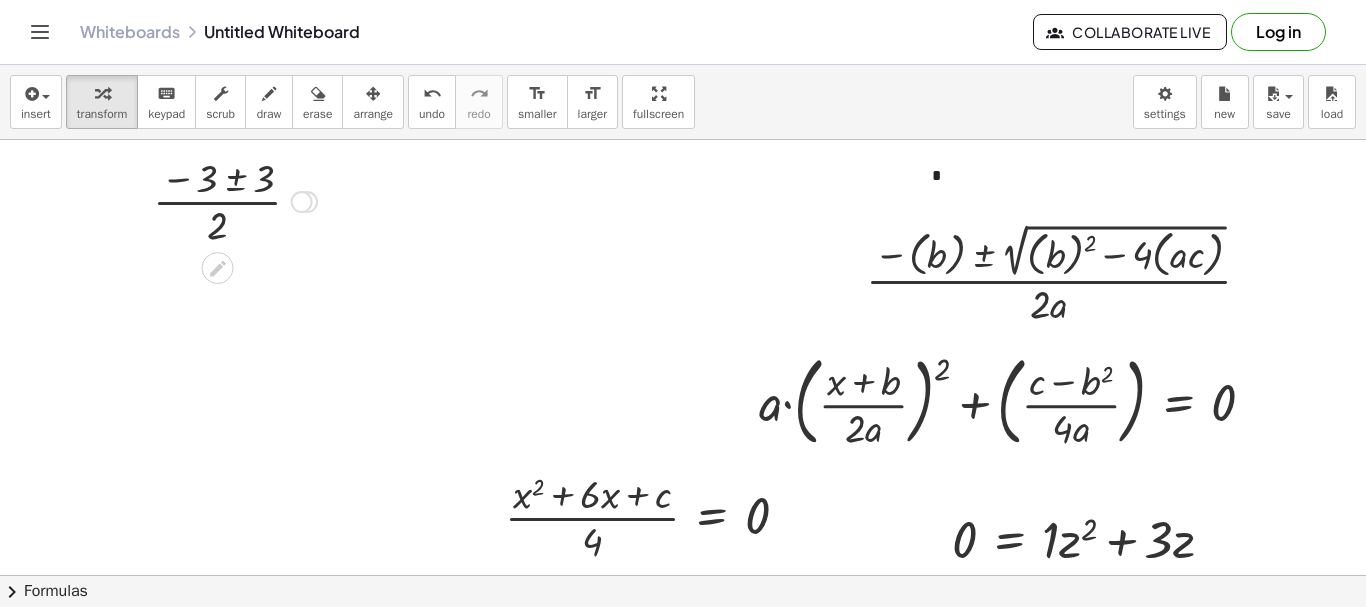 click at bounding box center (235, 200) 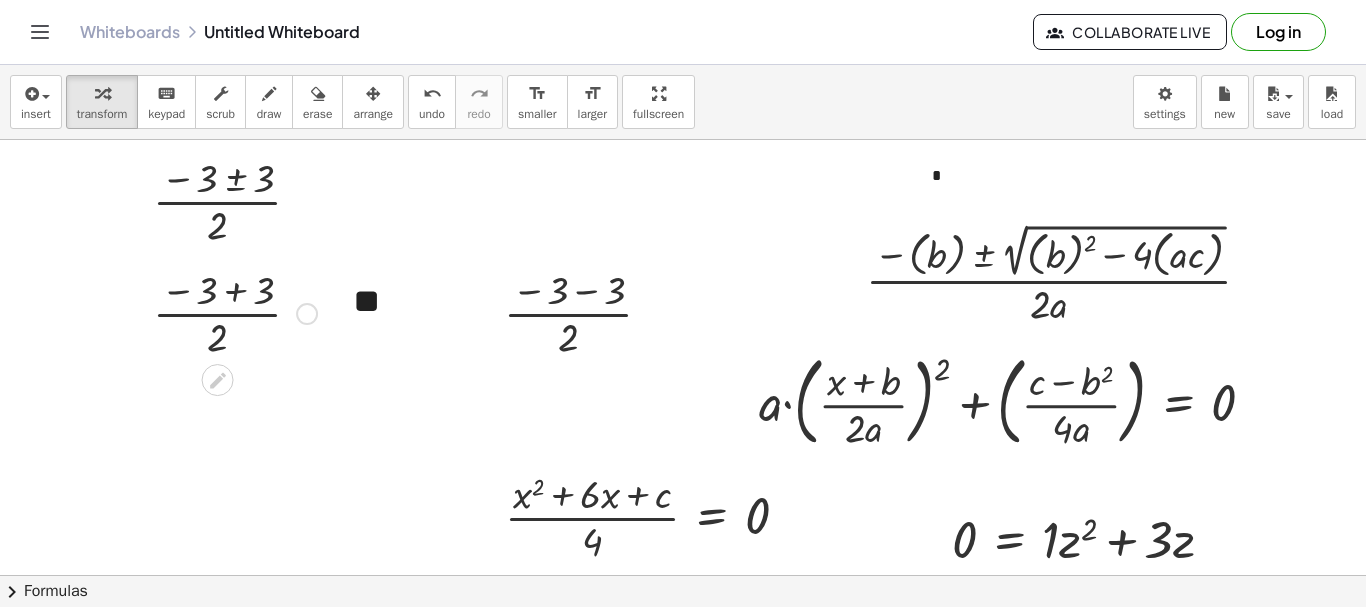 click at bounding box center [235, 312] 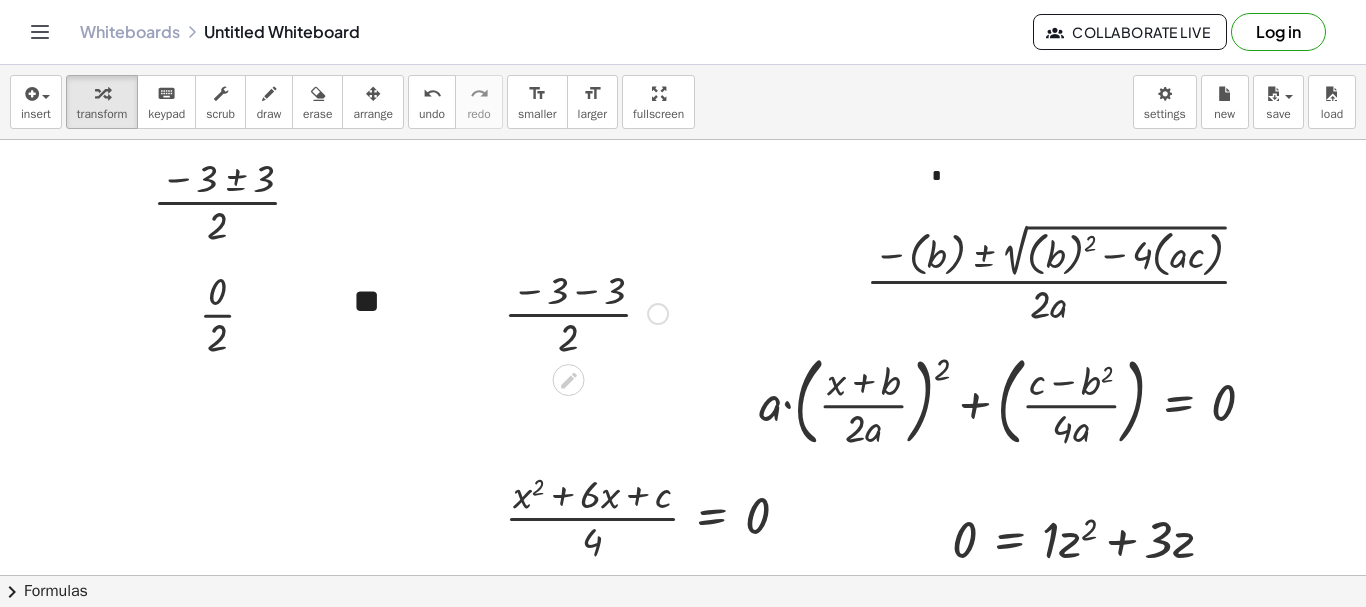 click at bounding box center (586, 312) 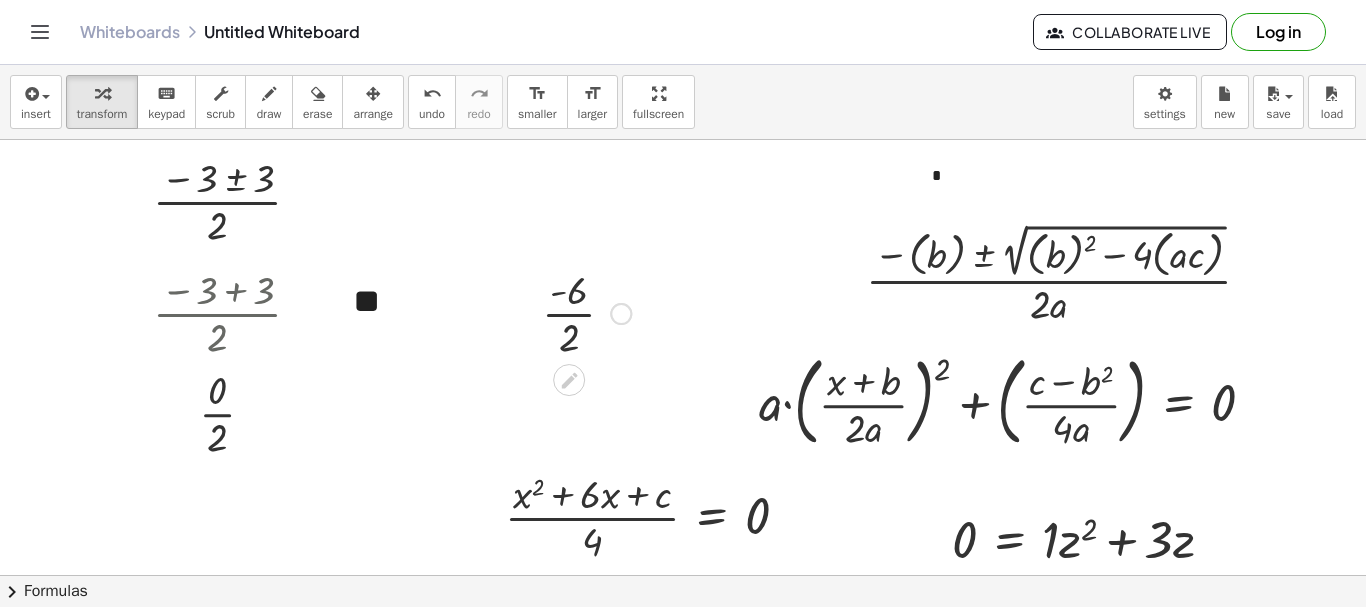 click at bounding box center [586, 312] 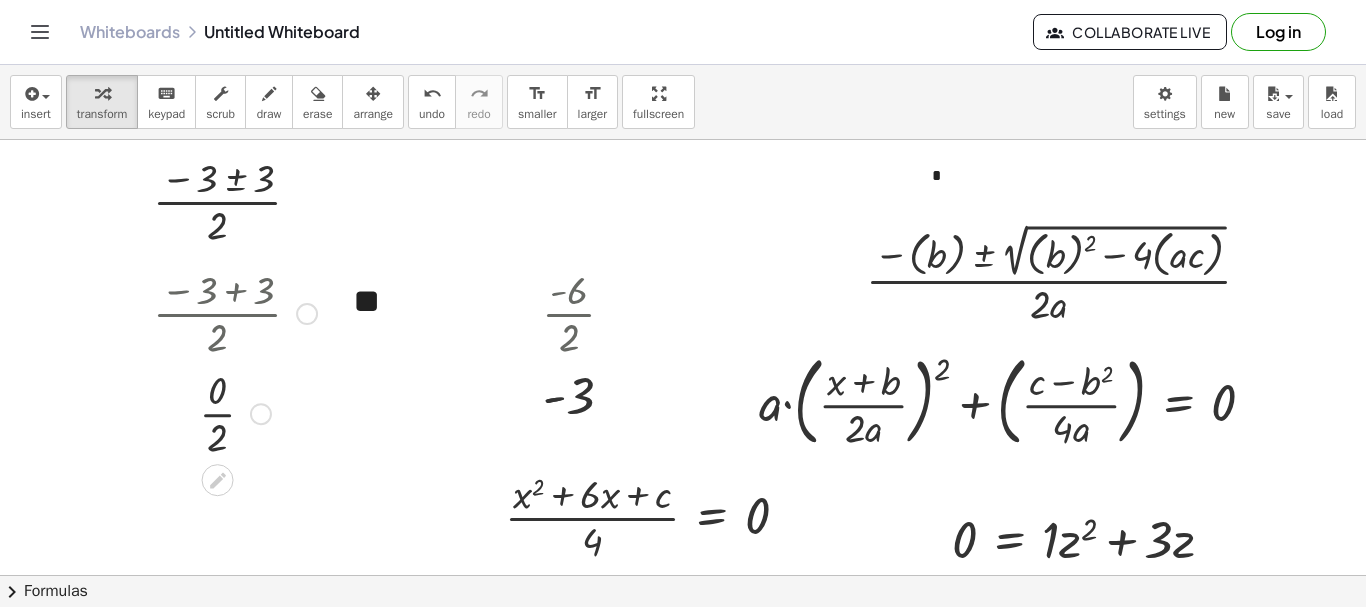click at bounding box center (235, 412) 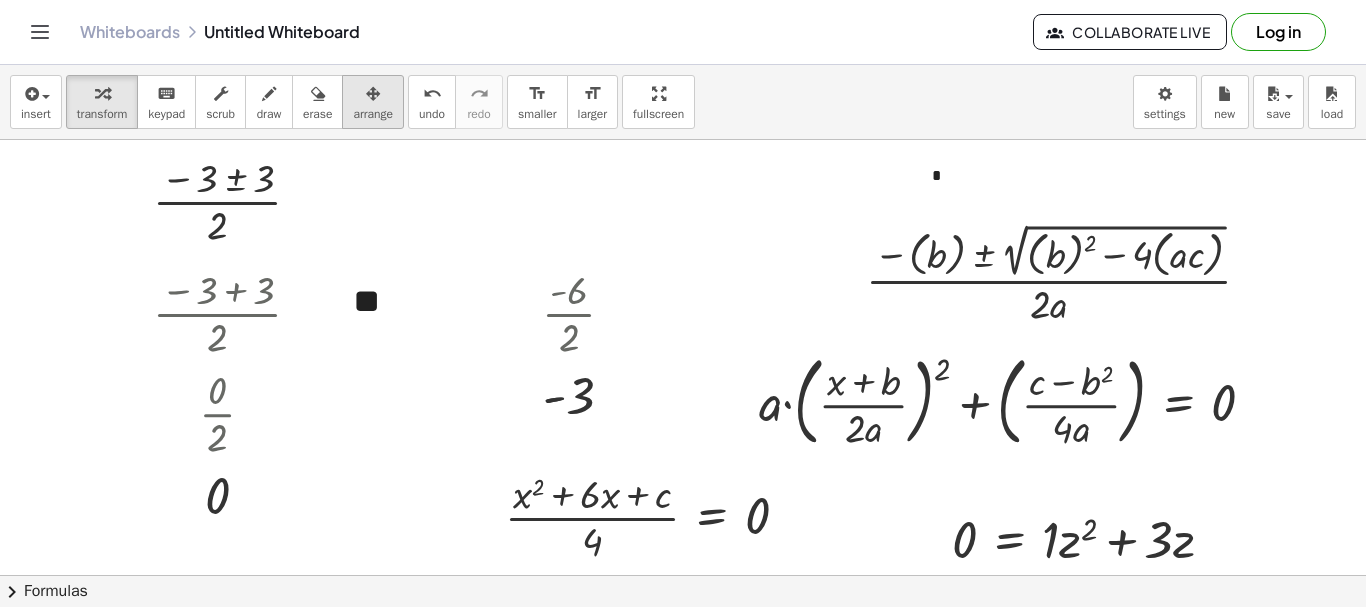 drag, startPoint x: 378, startPoint y: 117, endPoint x: 375, endPoint y: 139, distance: 22.203604 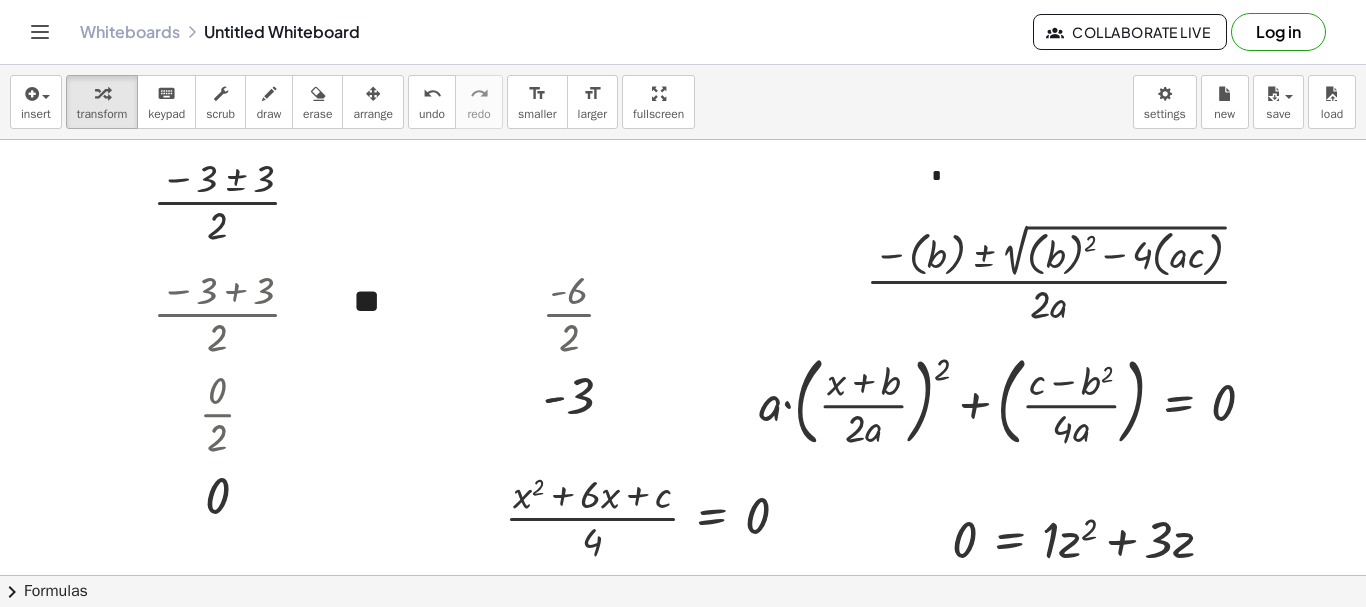 click on "arrange" at bounding box center (373, 114) 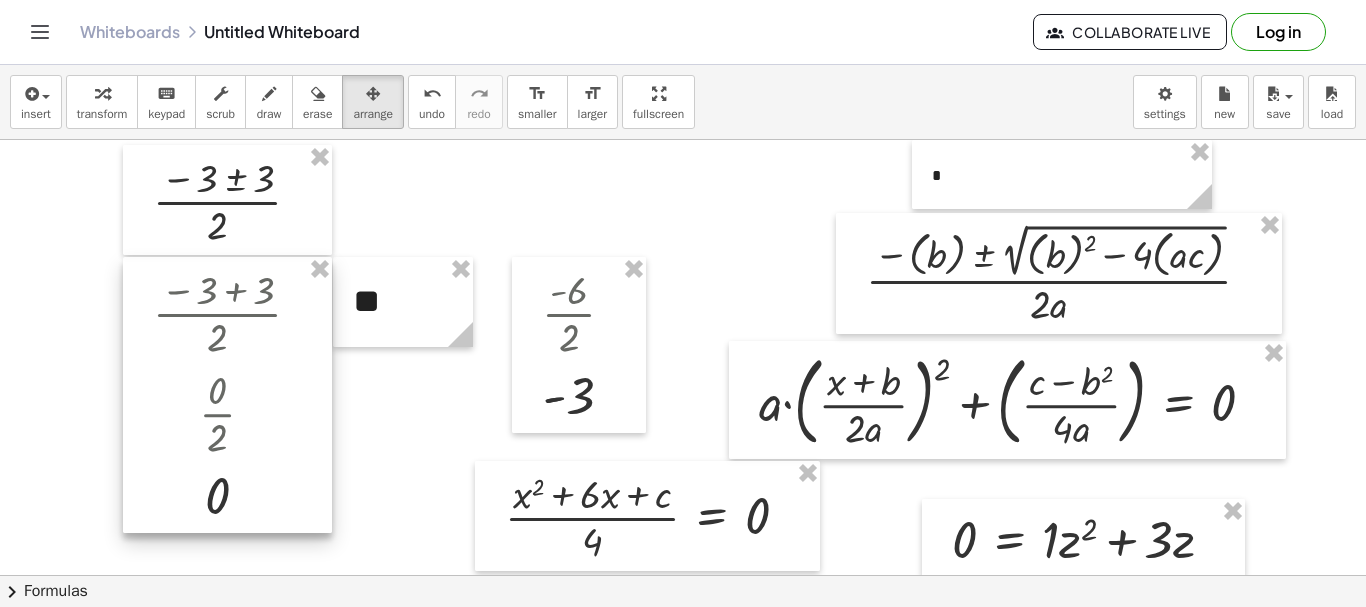 drag, startPoint x: 314, startPoint y: 266, endPoint x: 441, endPoint y: 263, distance: 127.03543 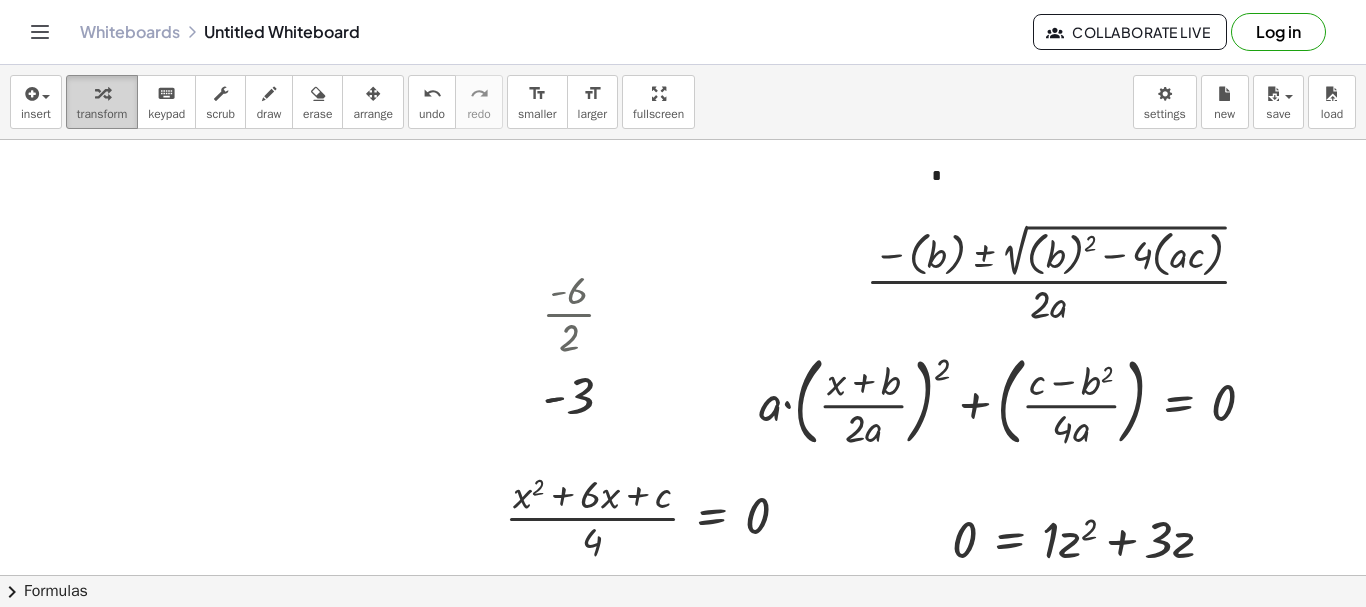 click at bounding box center (102, 94) 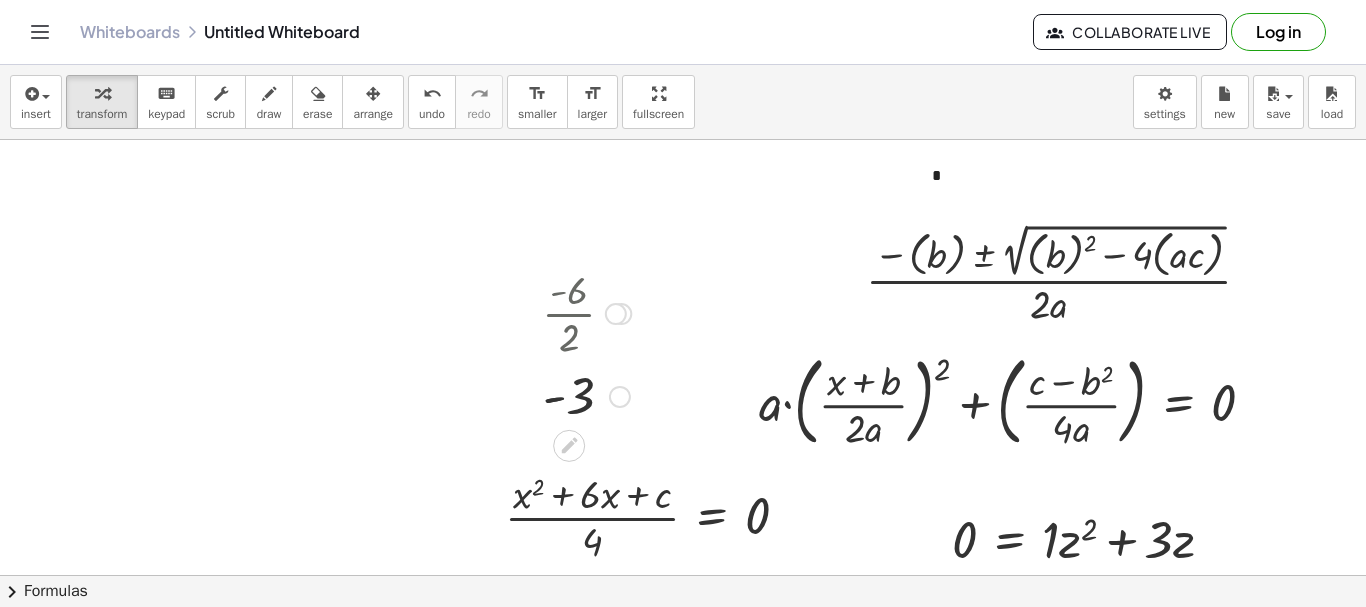 scroll, scrollTop: 0, scrollLeft: 0, axis: both 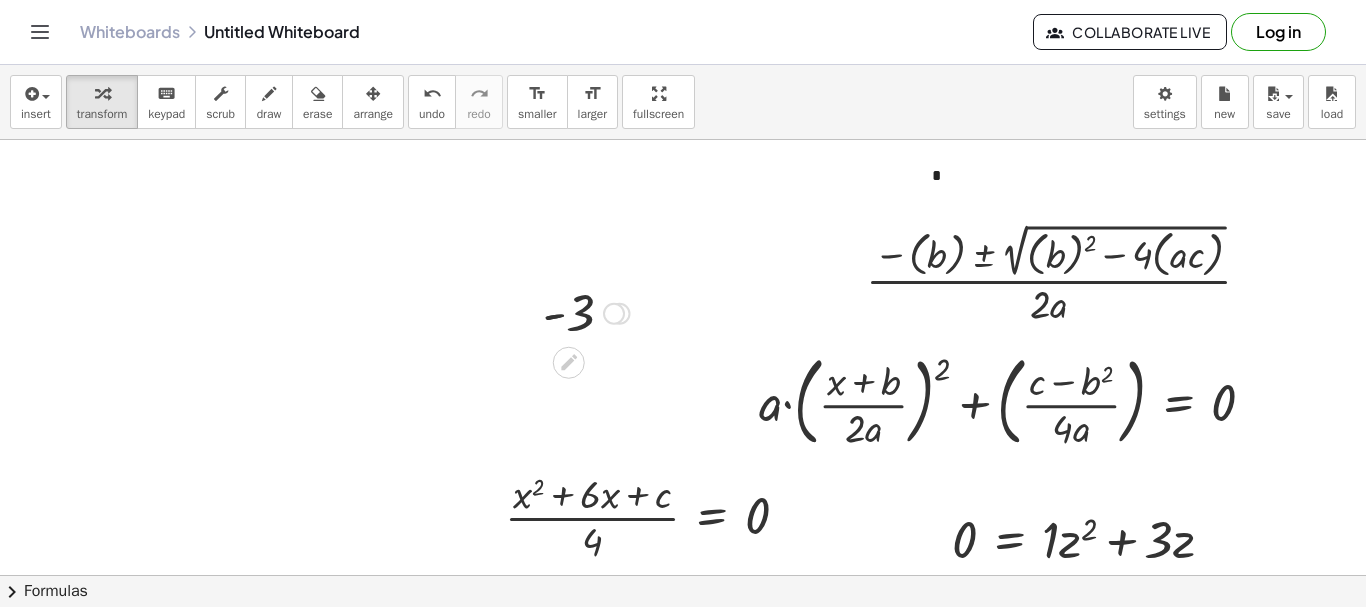 drag, startPoint x: 614, startPoint y: 390, endPoint x: 622, endPoint y: 178, distance: 212.1509 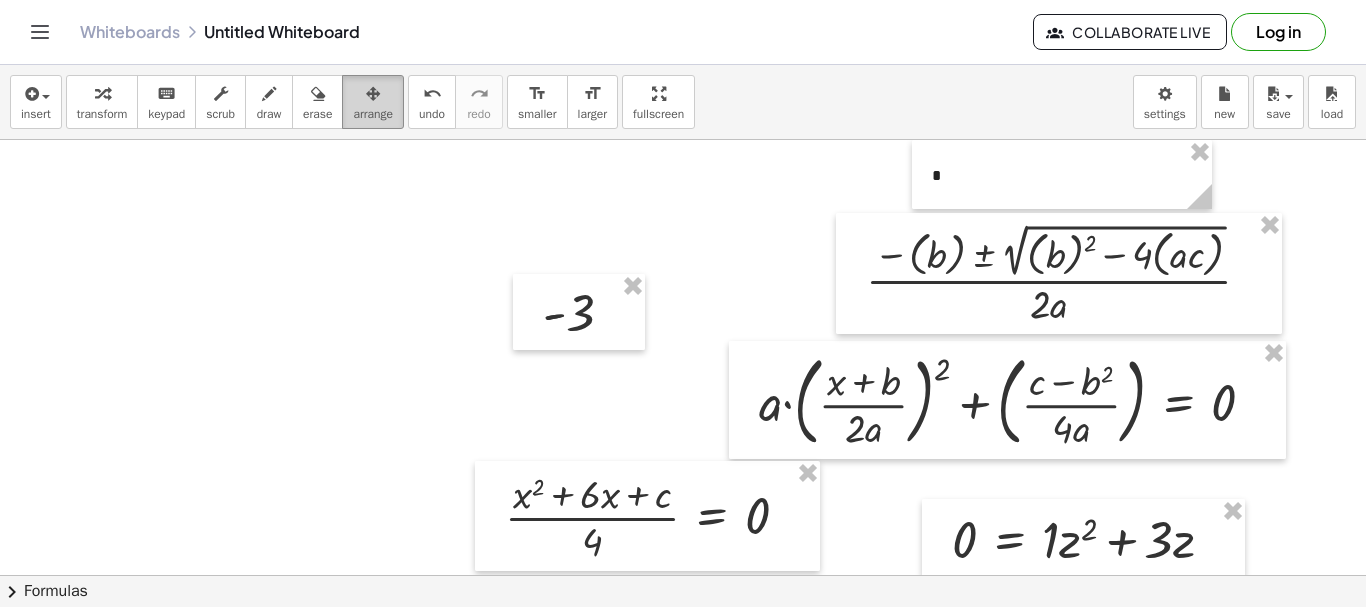 click on "arrange" at bounding box center (373, 102) 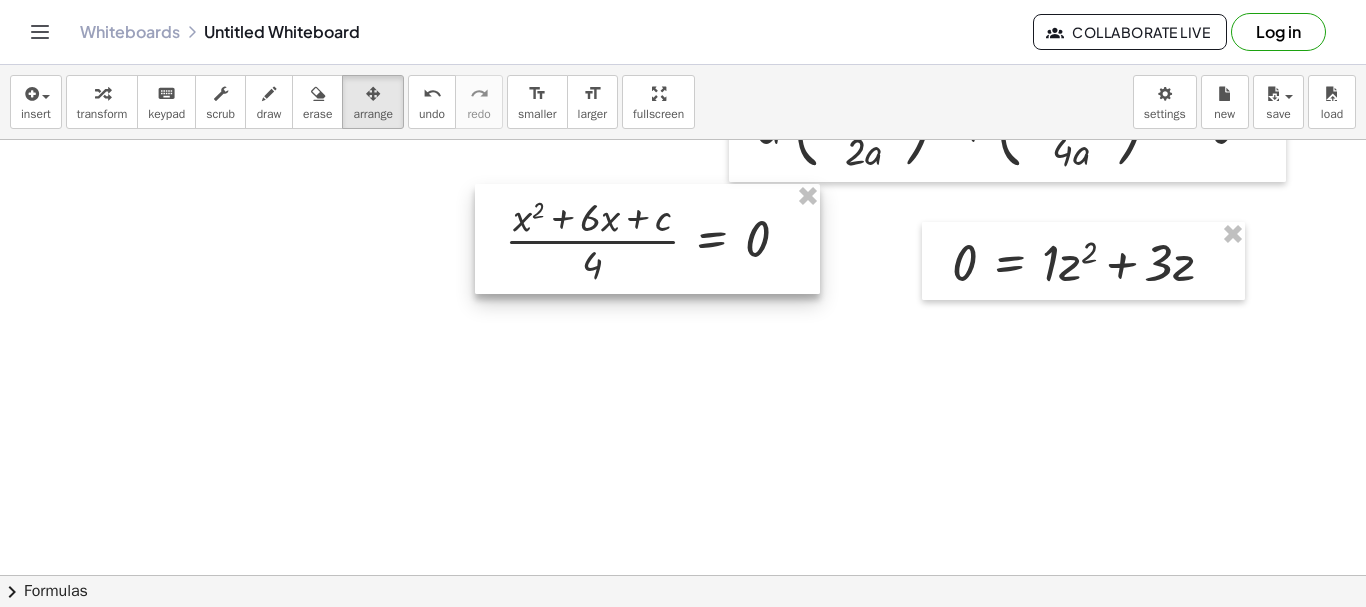 scroll, scrollTop: 278, scrollLeft: 0, axis: vertical 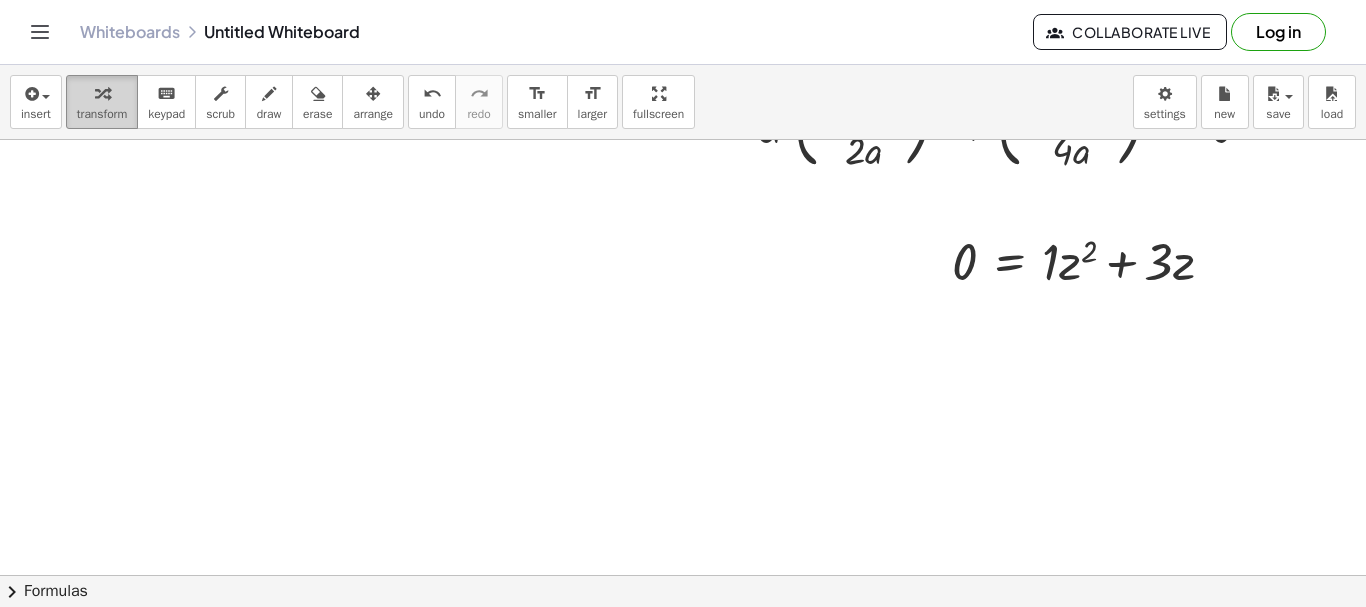 click on "transform" at bounding box center [102, 114] 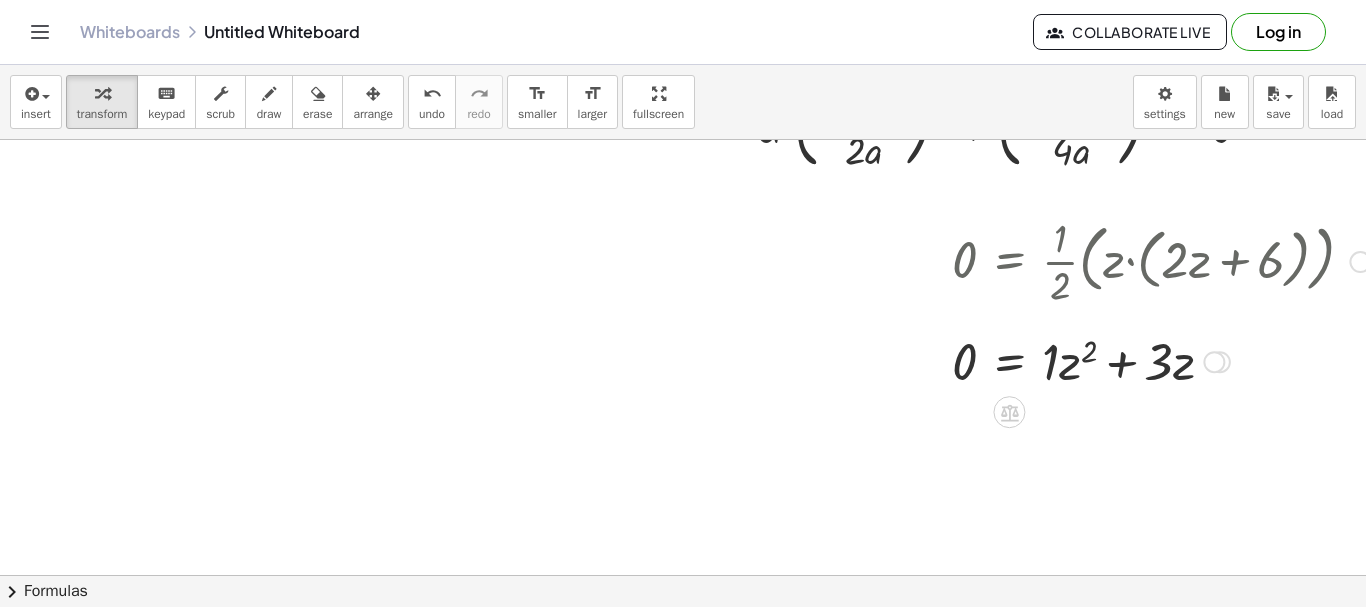 drag, startPoint x: 1216, startPoint y: 272, endPoint x: 1226, endPoint y: 646, distance: 374.13367 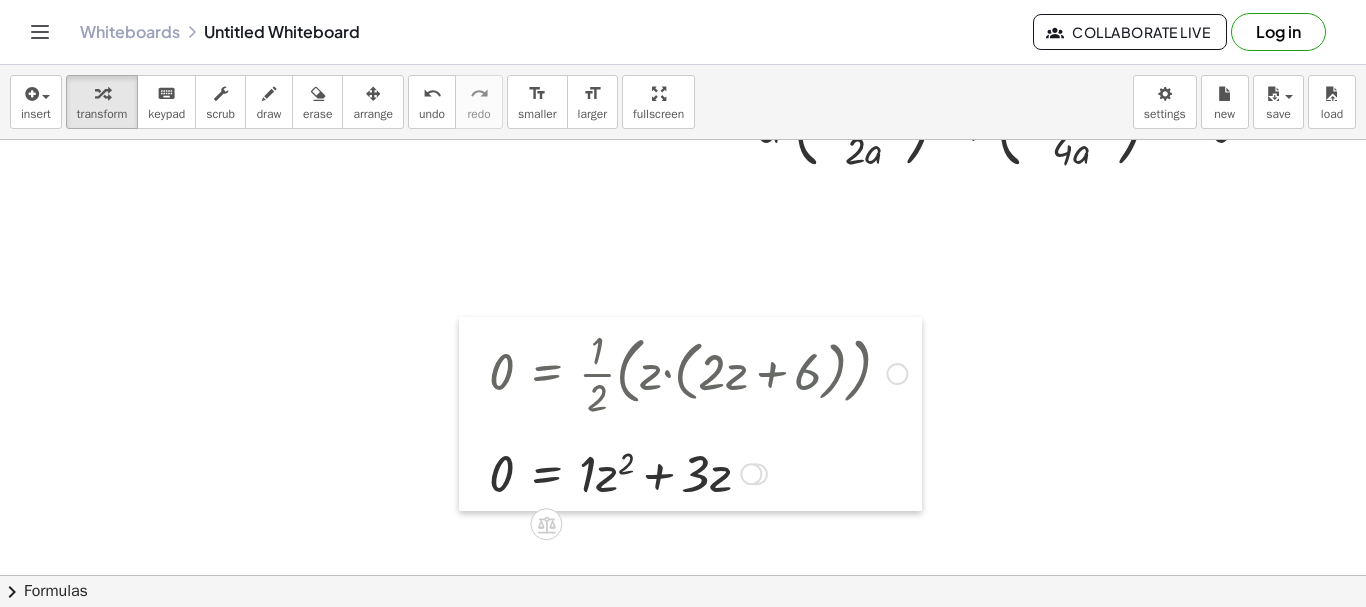 drag, startPoint x: 928, startPoint y: 281, endPoint x: 465, endPoint y: 393, distance: 476.35385 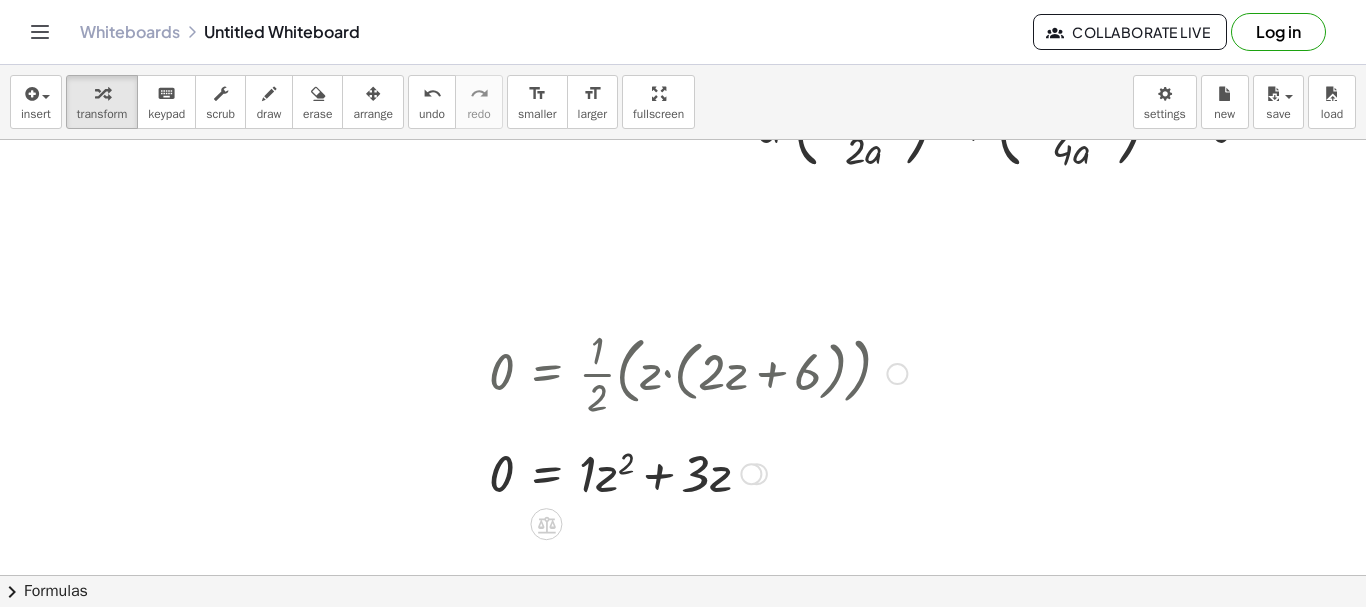 click at bounding box center [897, 374] 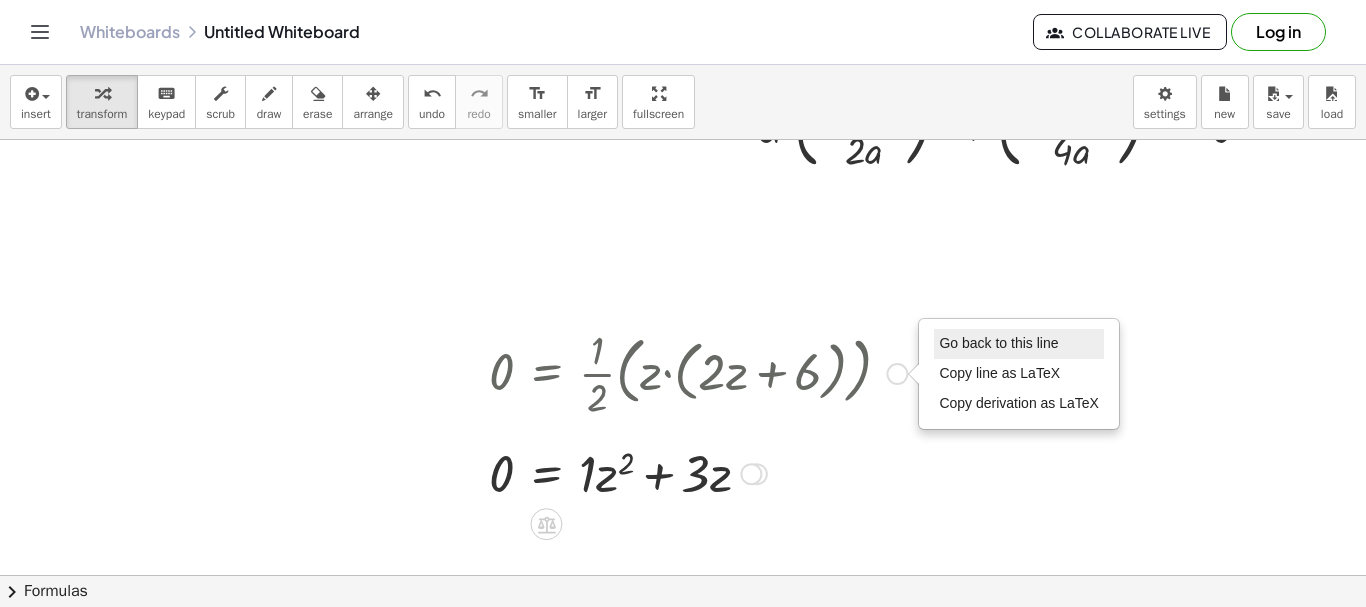 click on "Go back to this line" at bounding box center (1019, 344) 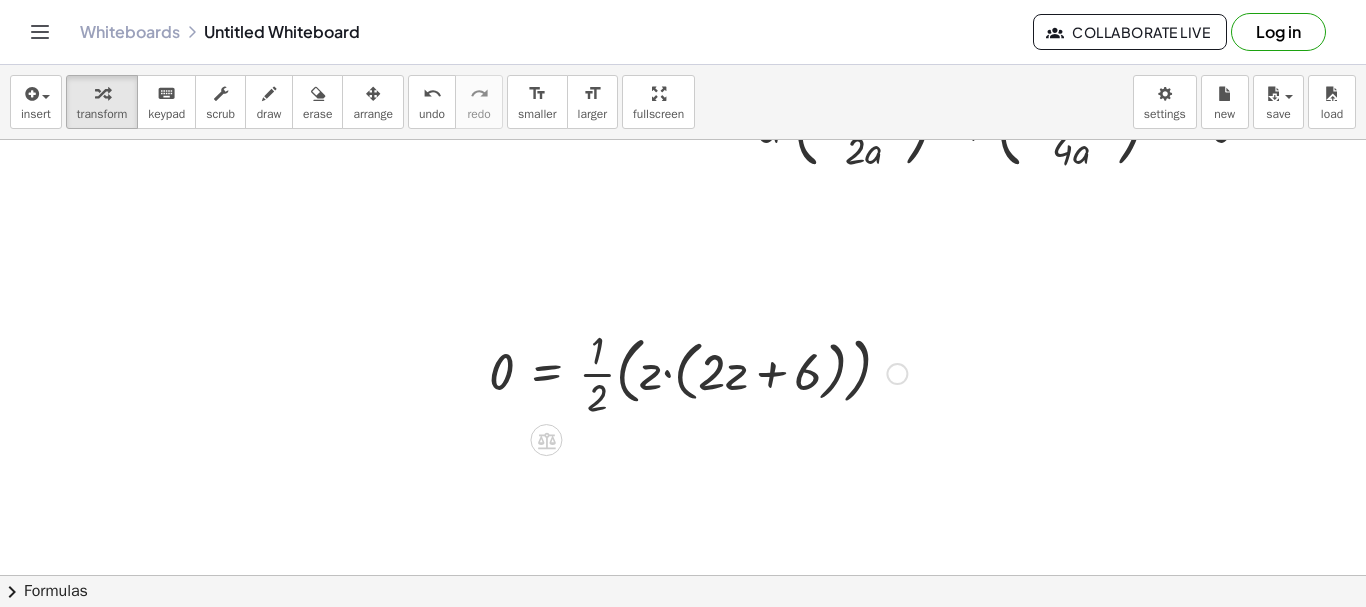 click on "Go back to this line Copy line as LaTeX Copy derivation as LaTeX" at bounding box center (897, 374) 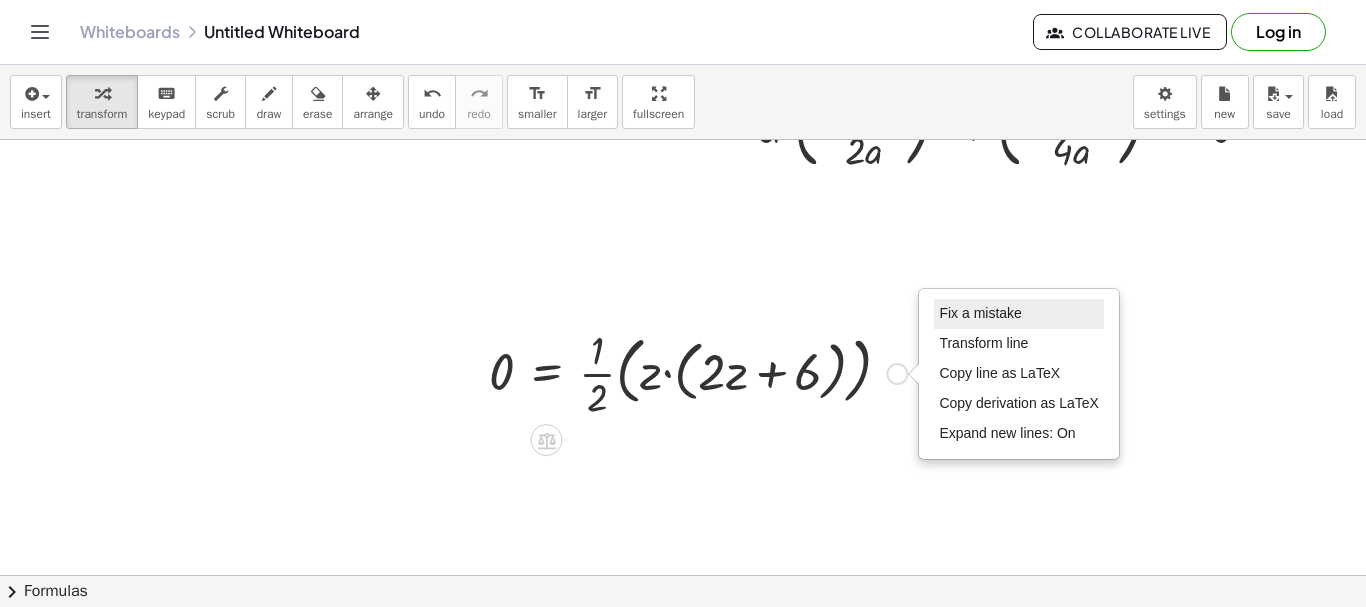 click on "Fix a mistake" at bounding box center (980, 313) 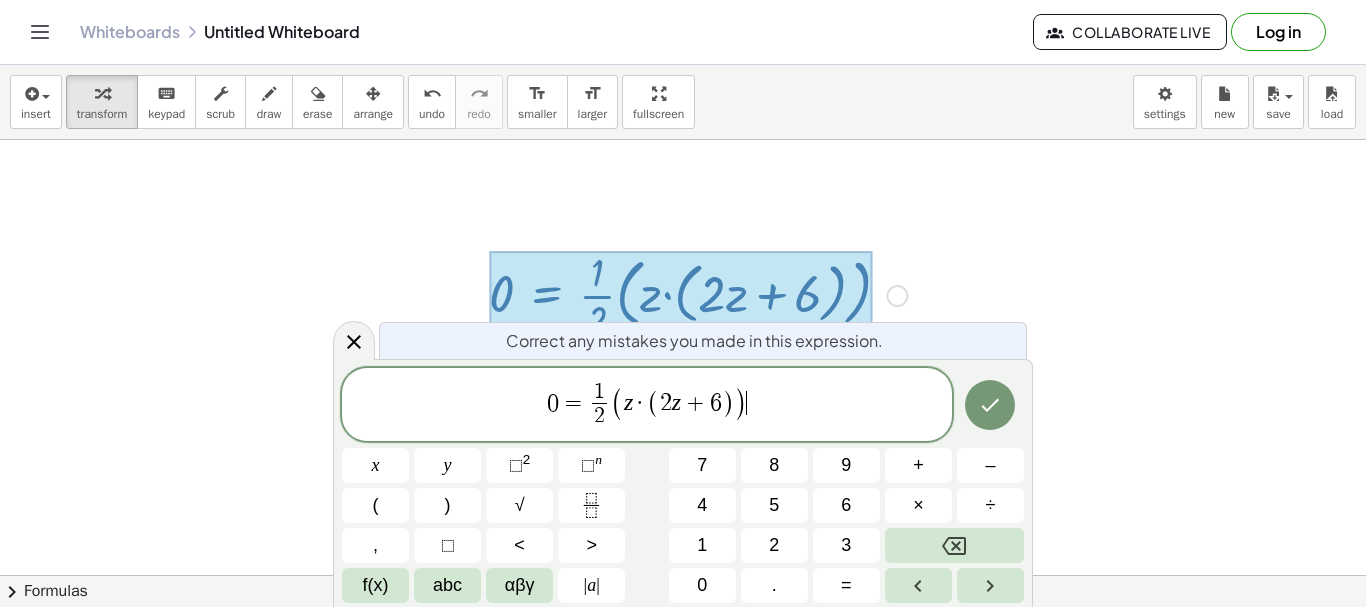 scroll, scrollTop: 373, scrollLeft: 0, axis: vertical 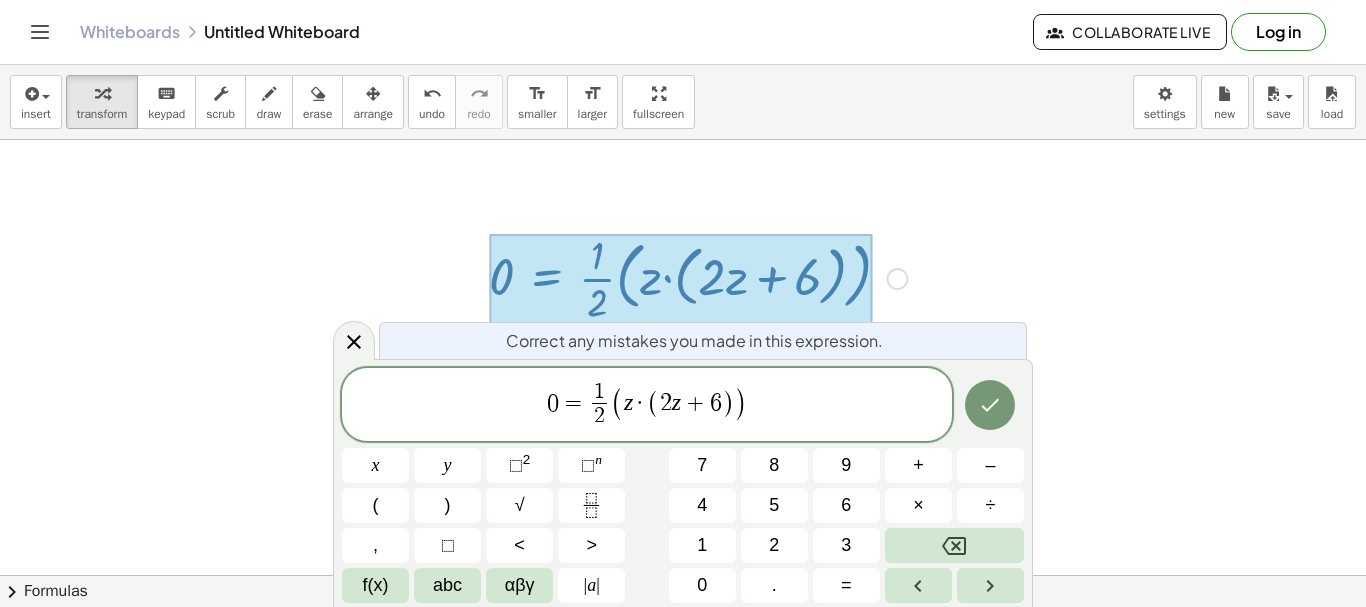 click on "0 = 1 2 ​ ( z · ( 2 z + 6 ) ) ​" at bounding box center [647, 406] 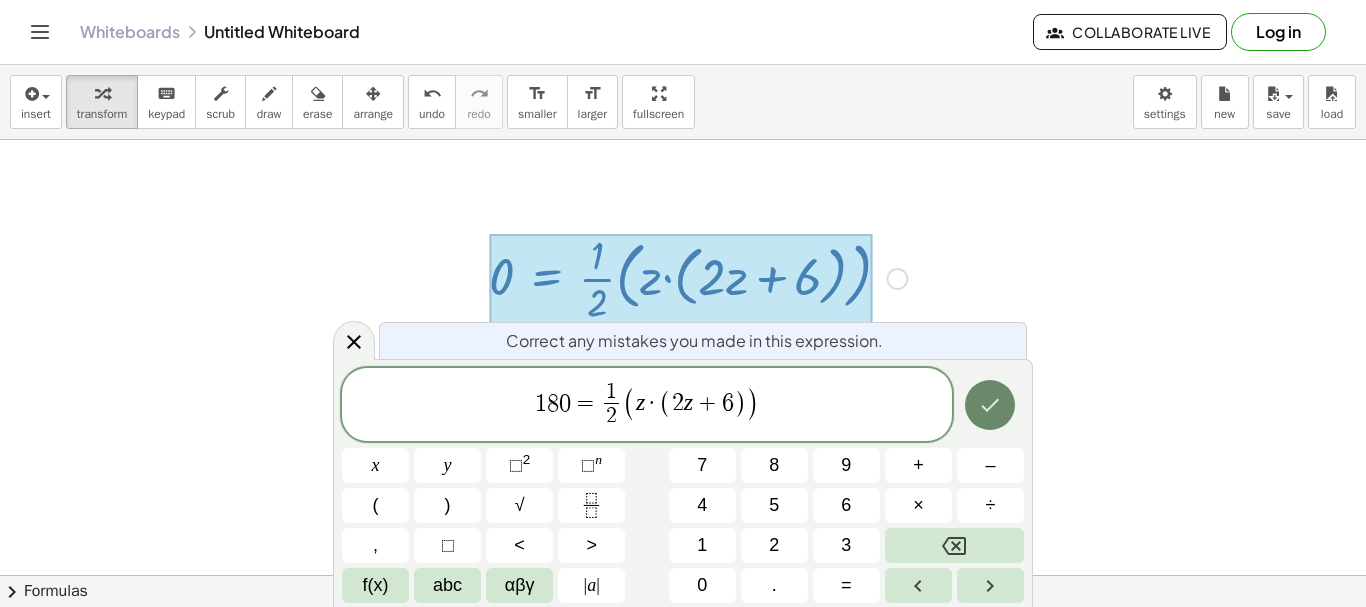 click 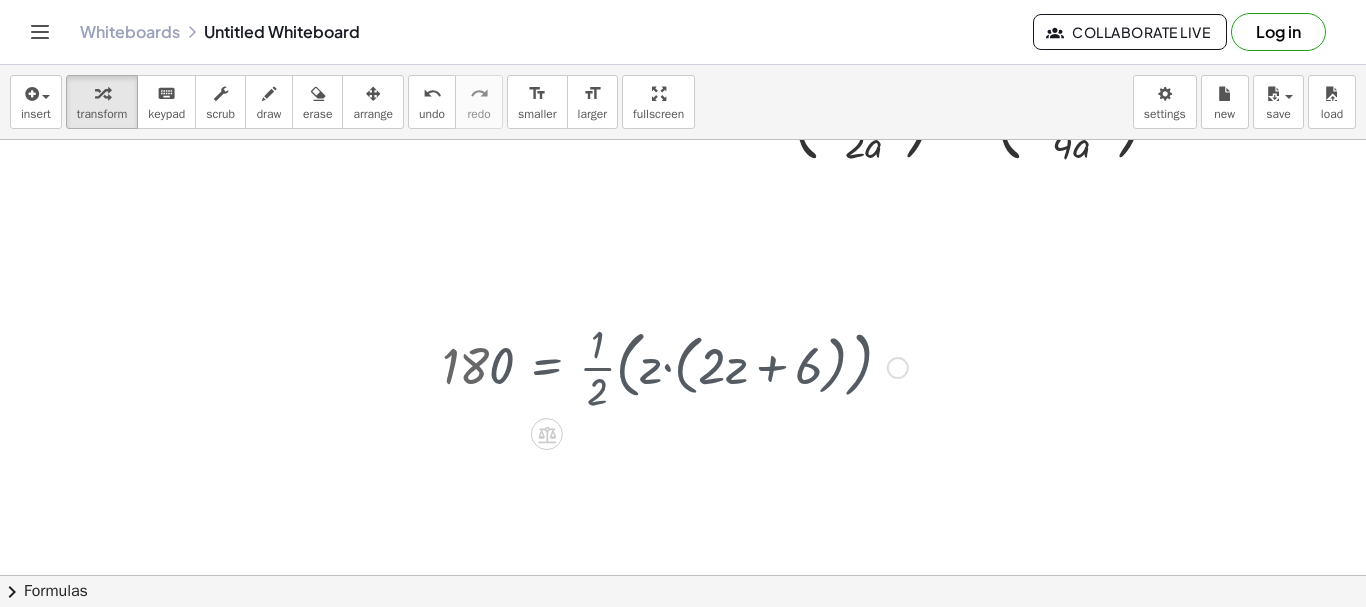 scroll, scrollTop: 278, scrollLeft: 0, axis: vertical 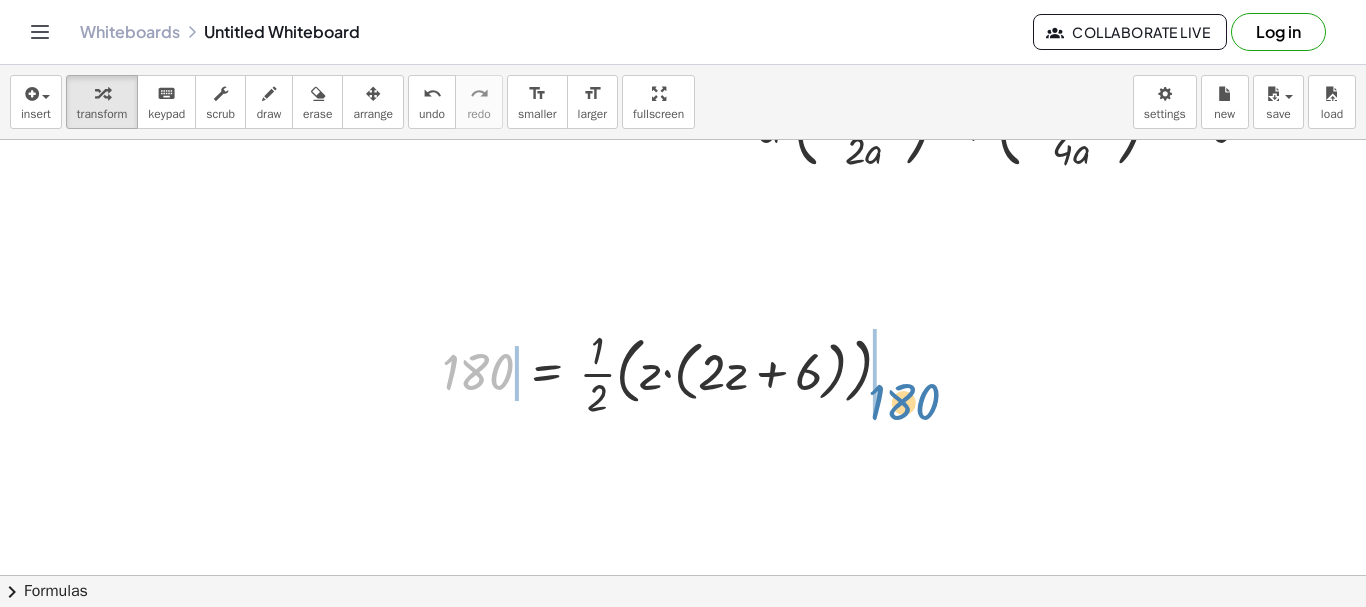 drag, startPoint x: 493, startPoint y: 381, endPoint x: 920, endPoint y: 411, distance: 428.05258 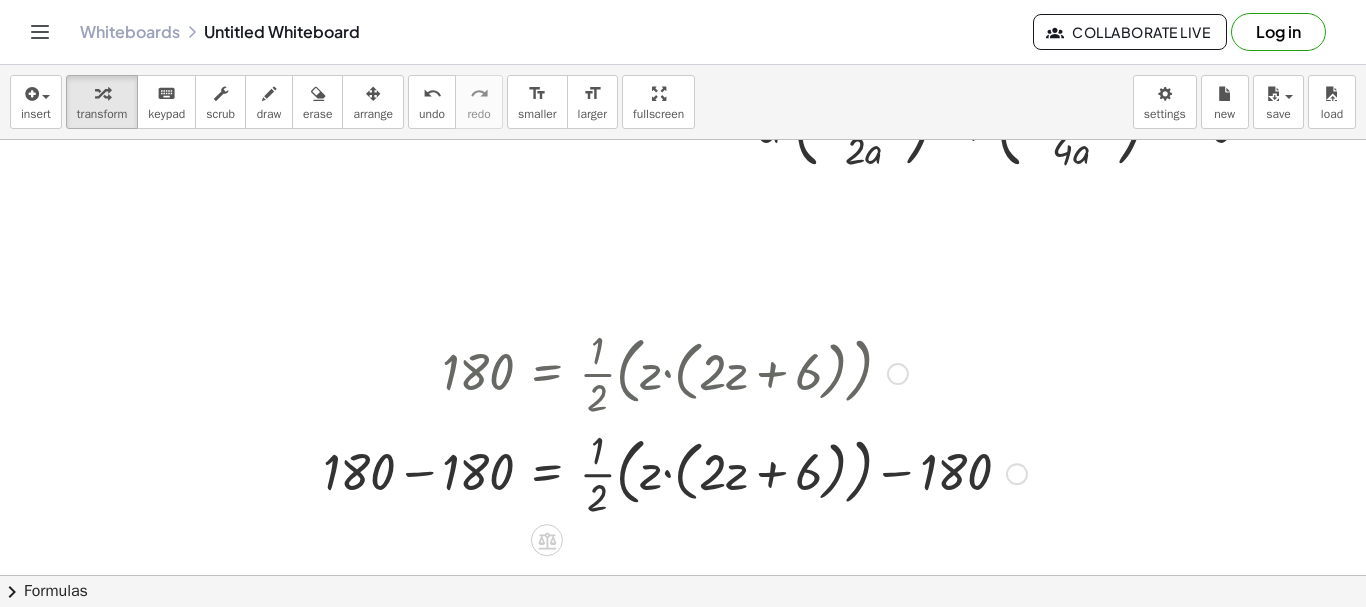 click at bounding box center (675, 472) 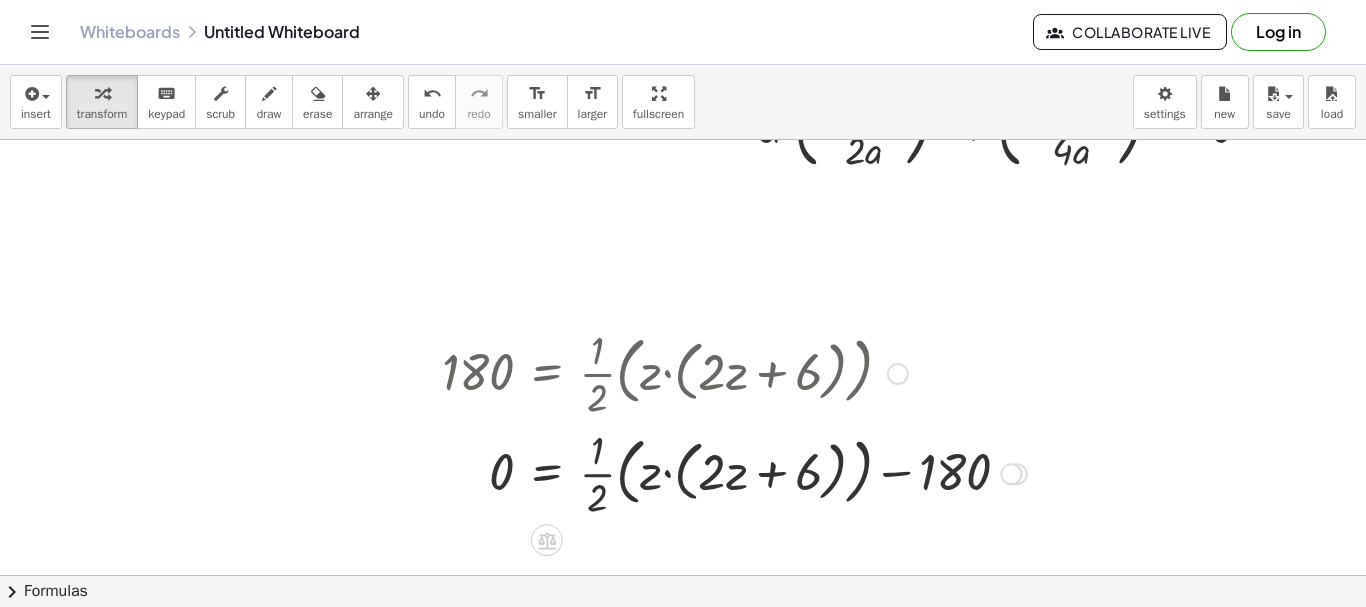 click at bounding box center (734, 472) 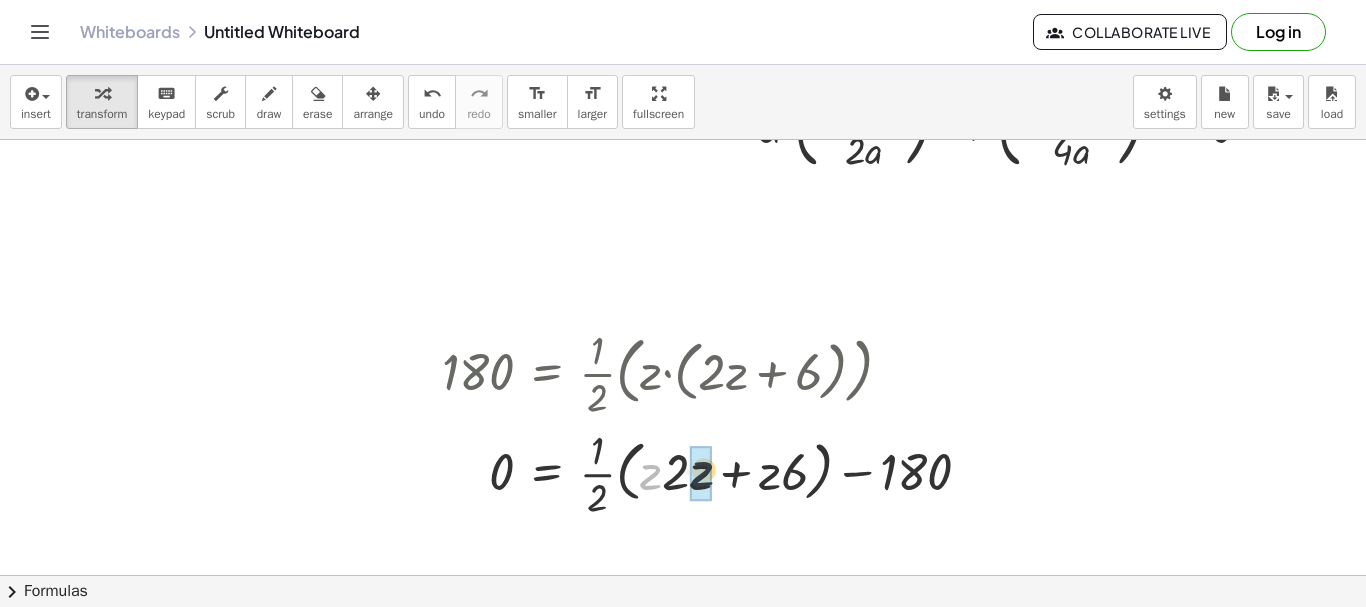 drag, startPoint x: 644, startPoint y: 486, endPoint x: 698, endPoint y: 483, distance: 54.08327 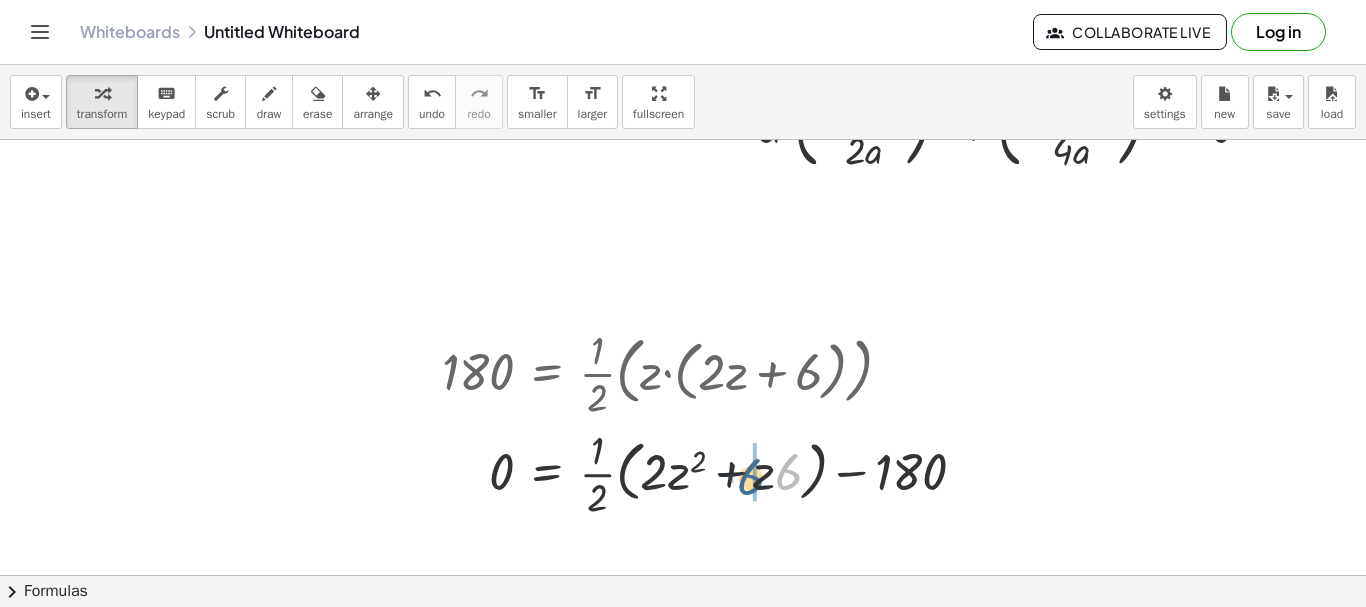 drag, startPoint x: 798, startPoint y: 479, endPoint x: 760, endPoint y: 484, distance: 38.327538 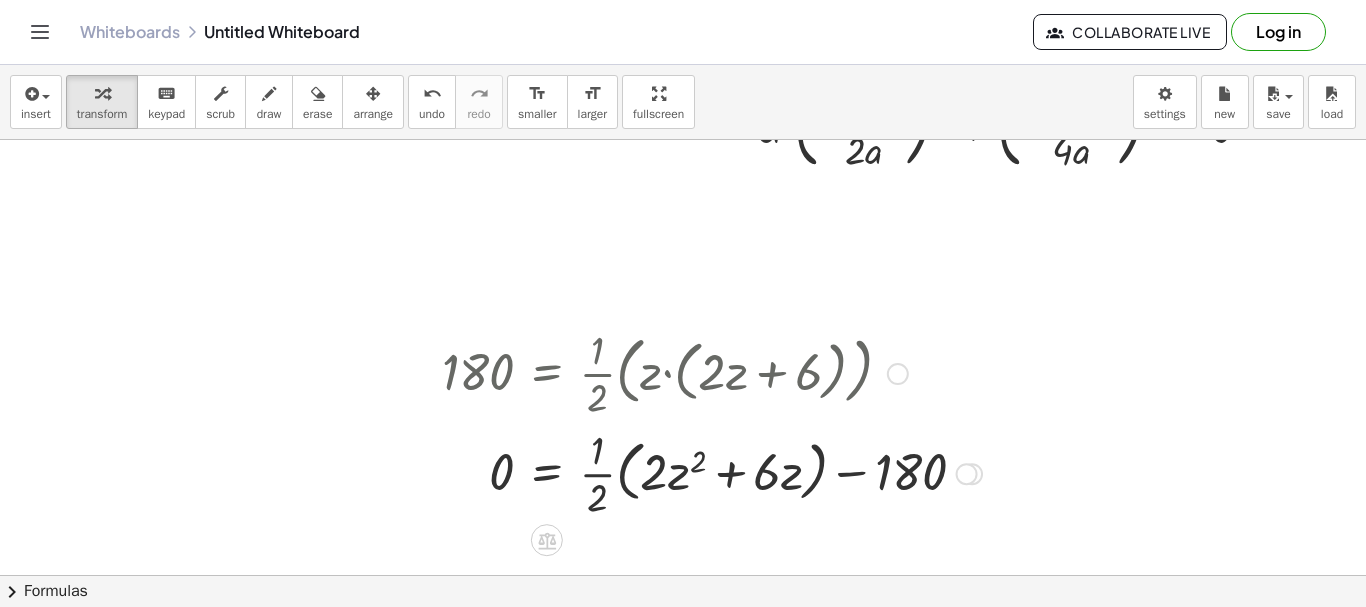 click at bounding box center [712, 472] 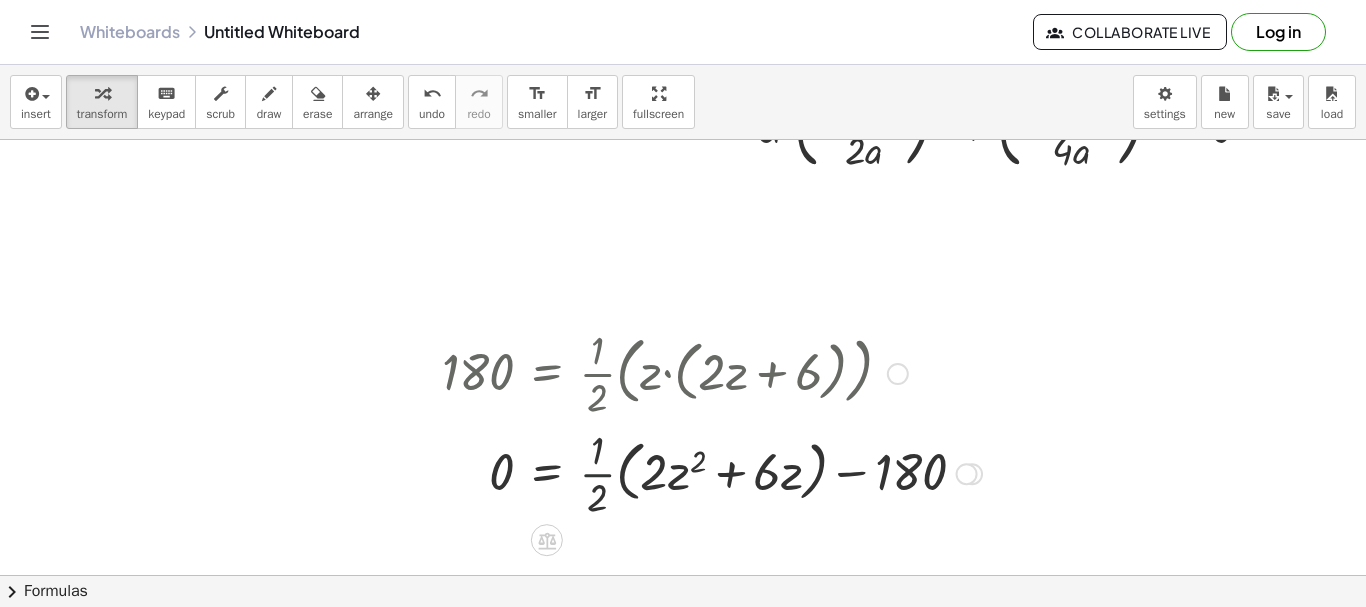 click at bounding box center [712, 472] 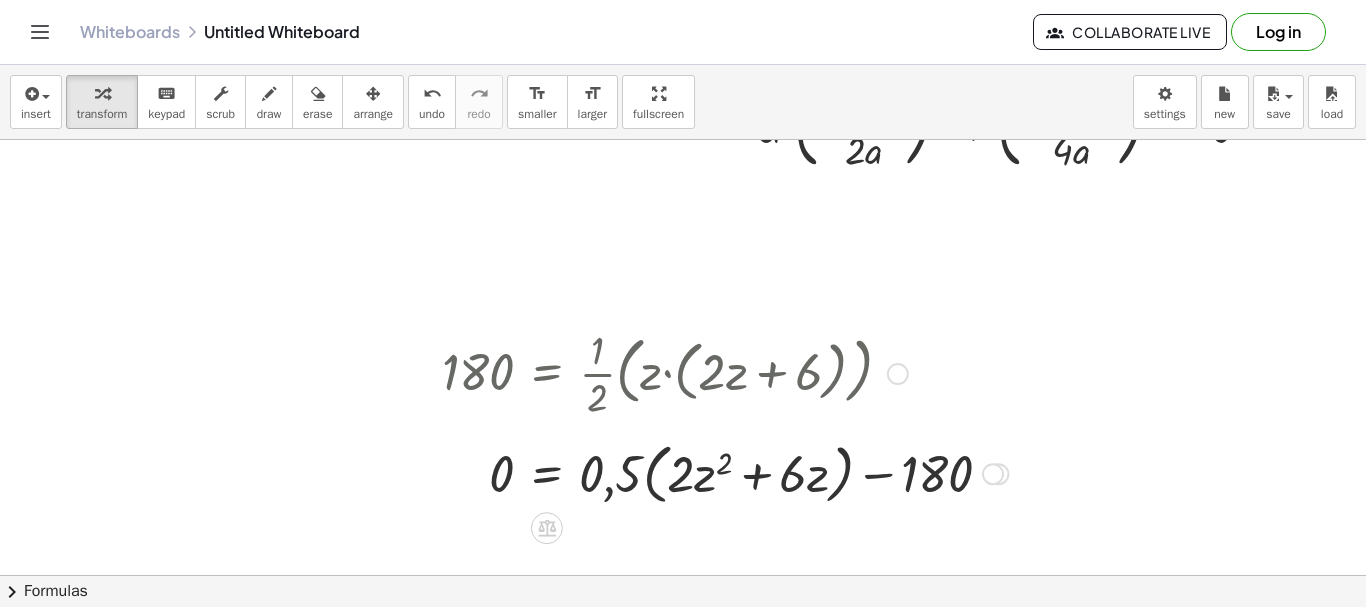 click at bounding box center [725, 472] 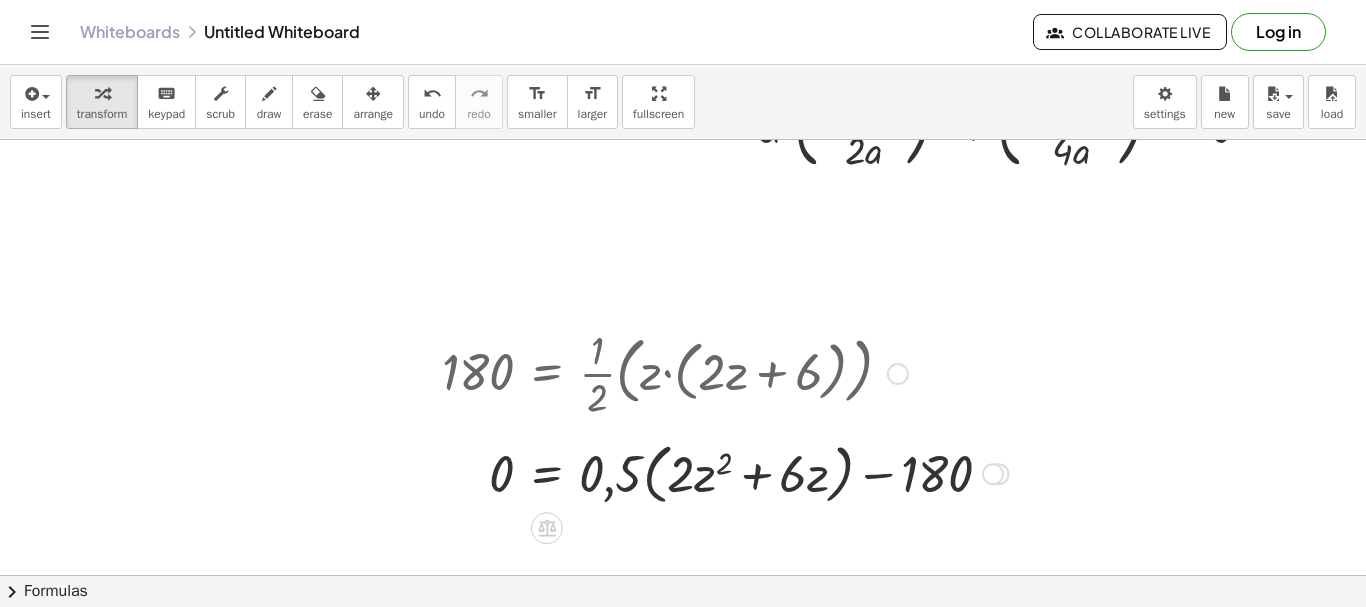 click at bounding box center [725, 472] 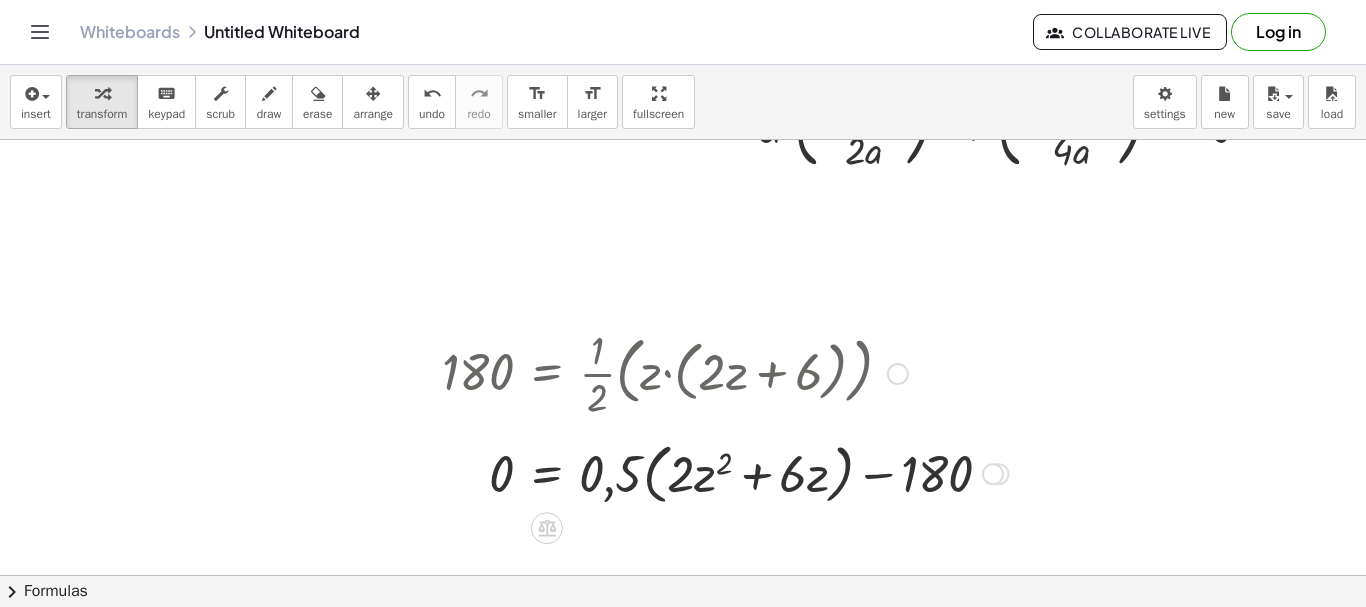 click at bounding box center [725, 472] 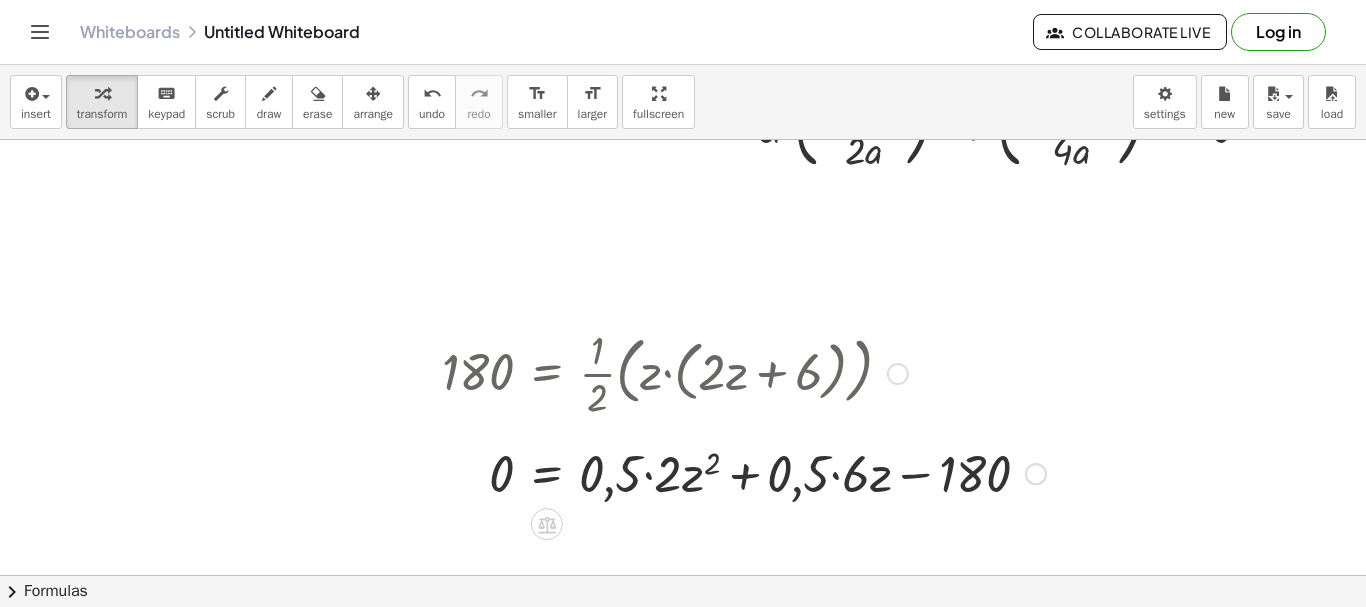 click at bounding box center [744, 472] 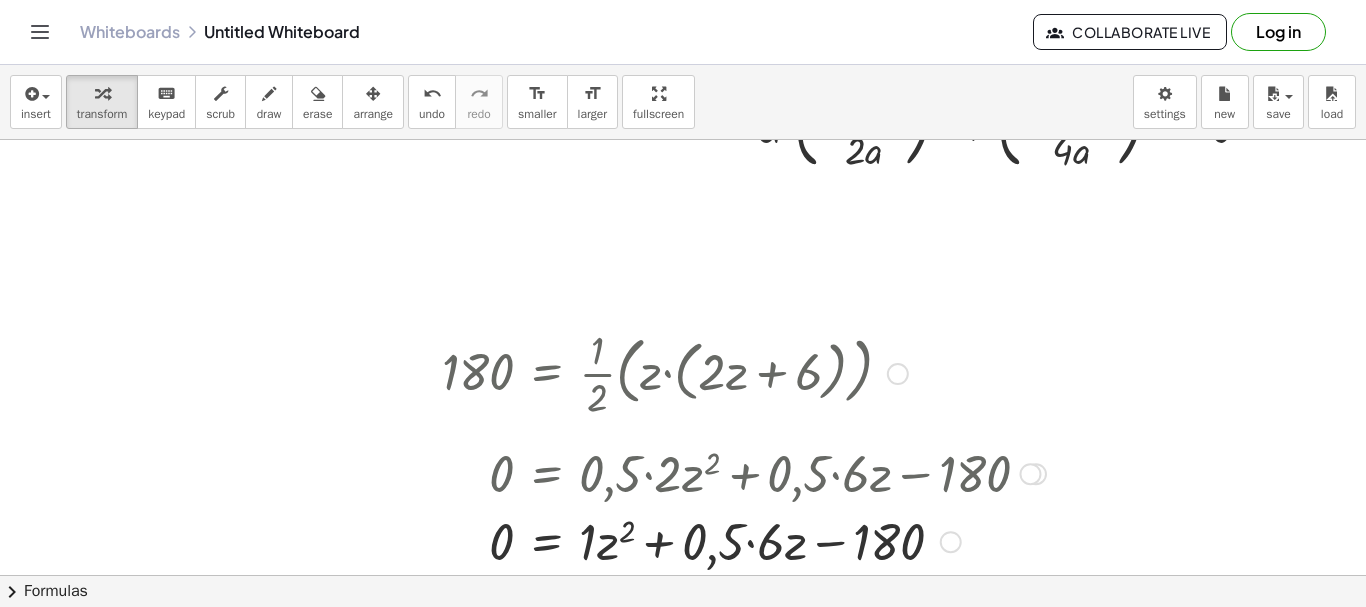 click at bounding box center [744, 540] 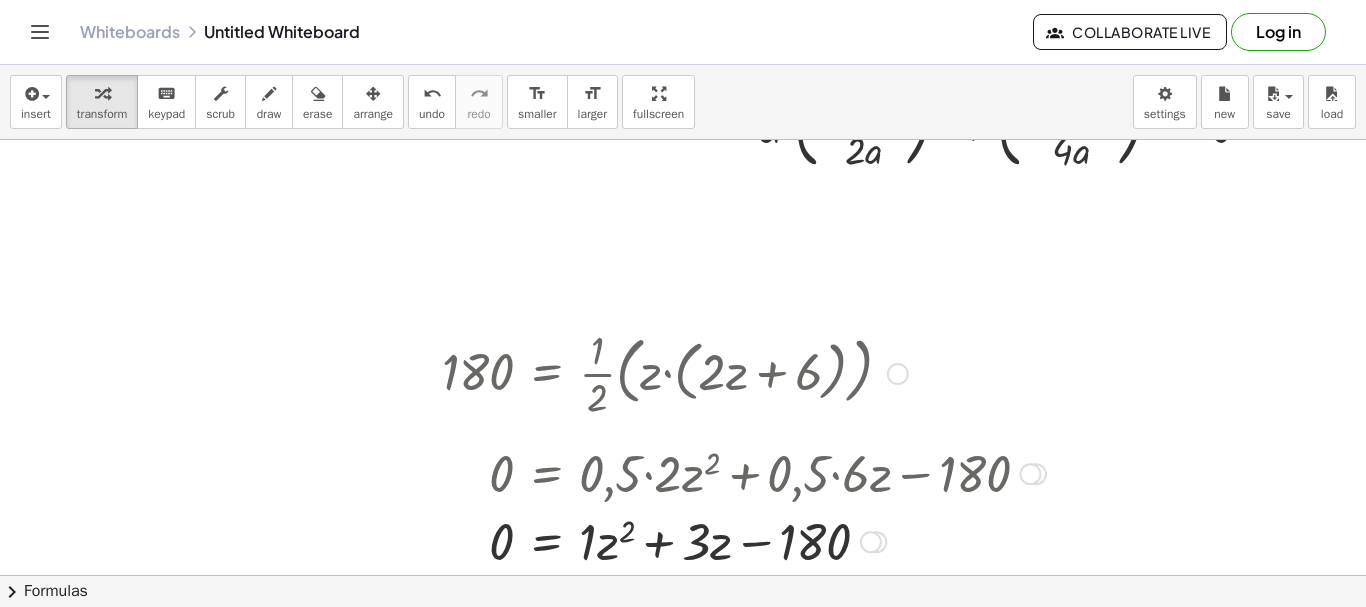 drag, startPoint x: 874, startPoint y: 548, endPoint x: 826, endPoint y: 339, distance: 214.44113 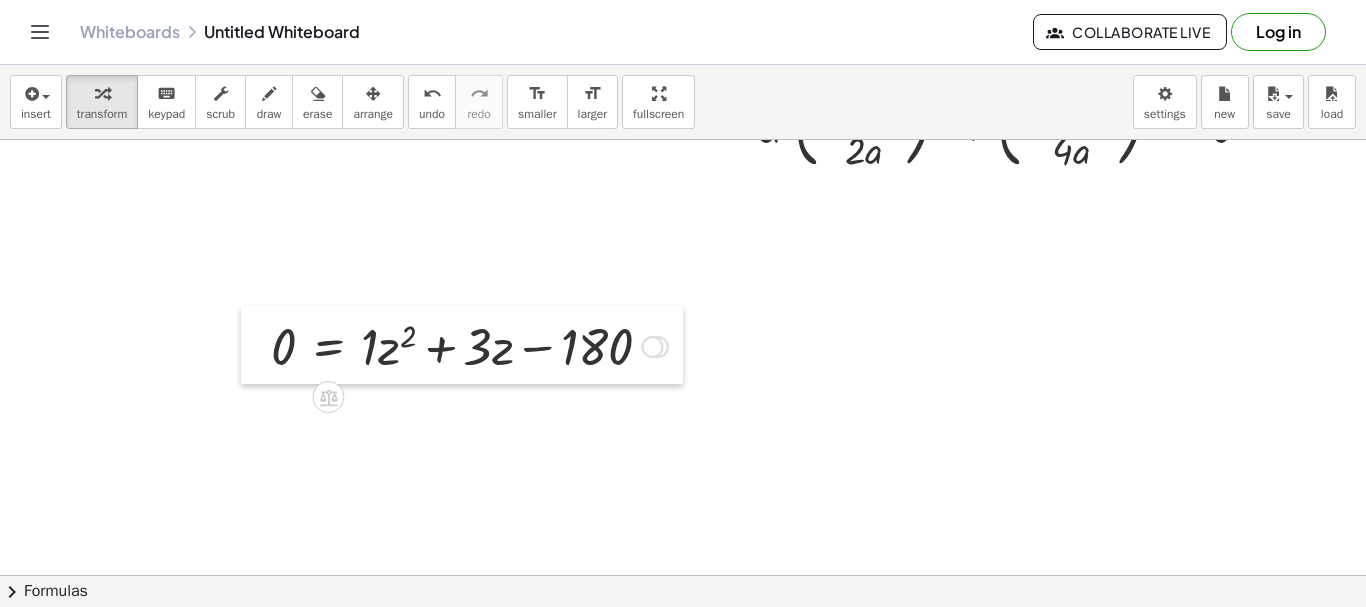 drag, startPoint x: 484, startPoint y: 359, endPoint x: 266, endPoint y: 332, distance: 219.66565 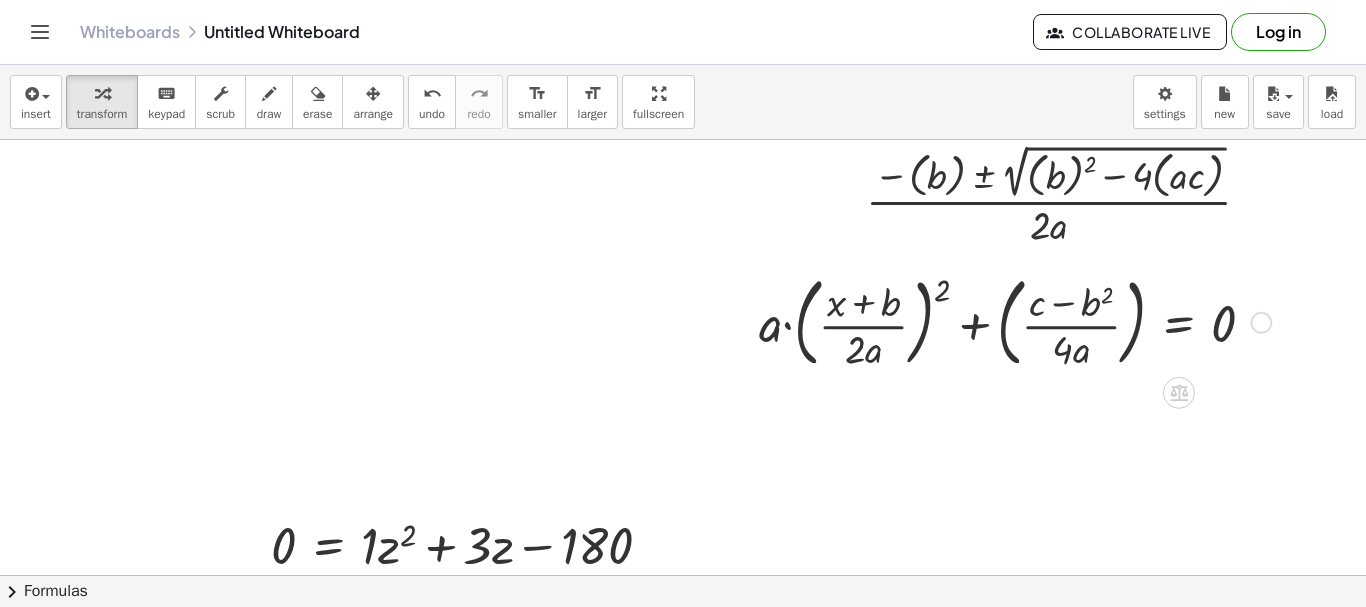 scroll, scrollTop: 0, scrollLeft: 0, axis: both 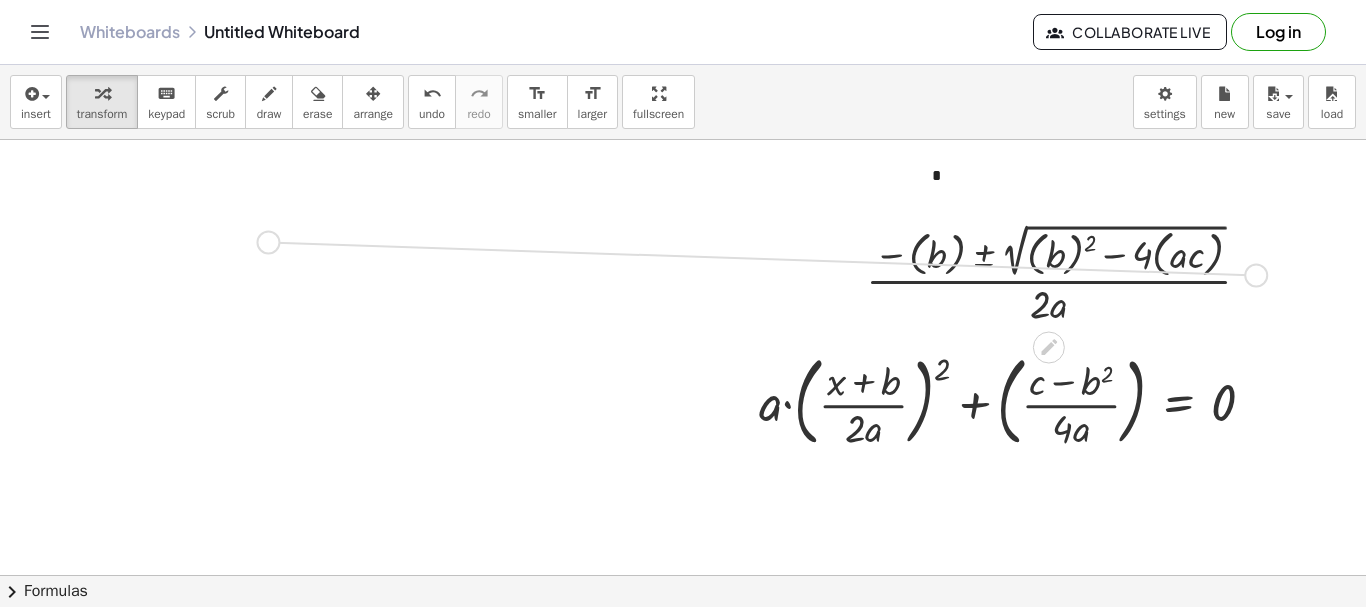 drag, startPoint x: 1258, startPoint y: 275, endPoint x: 266, endPoint y: 242, distance: 992.54877 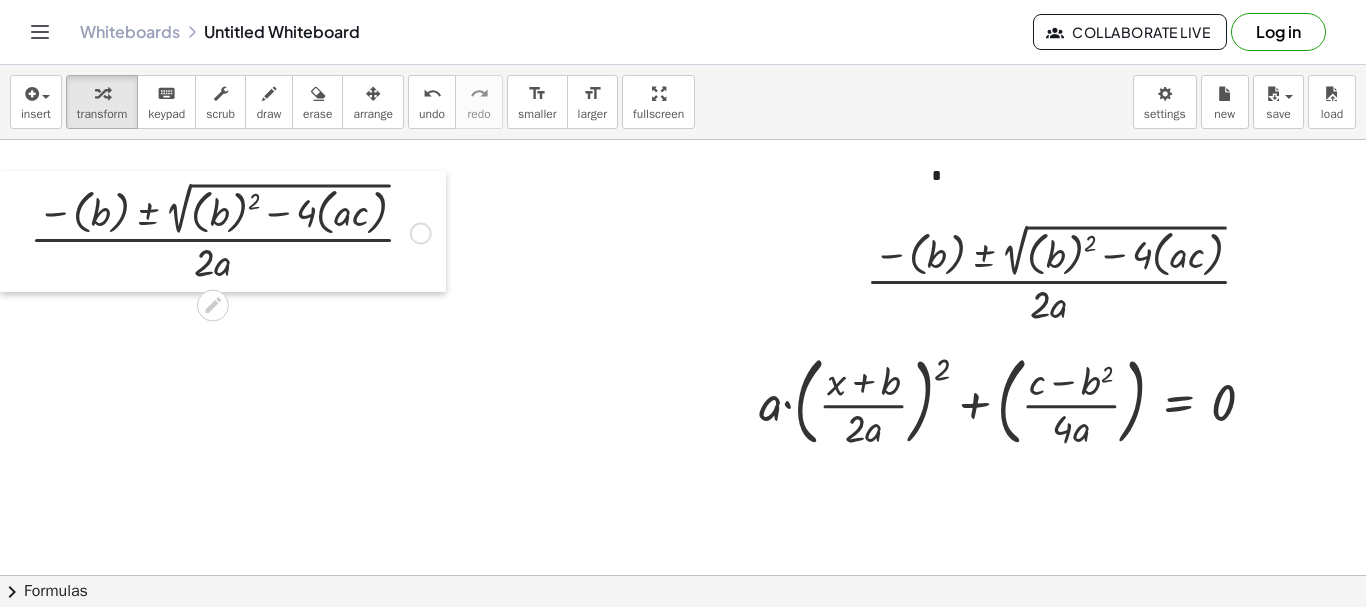 drag, startPoint x: 10, startPoint y: 219, endPoint x: 0, endPoint y: 157, distance: 62.801273 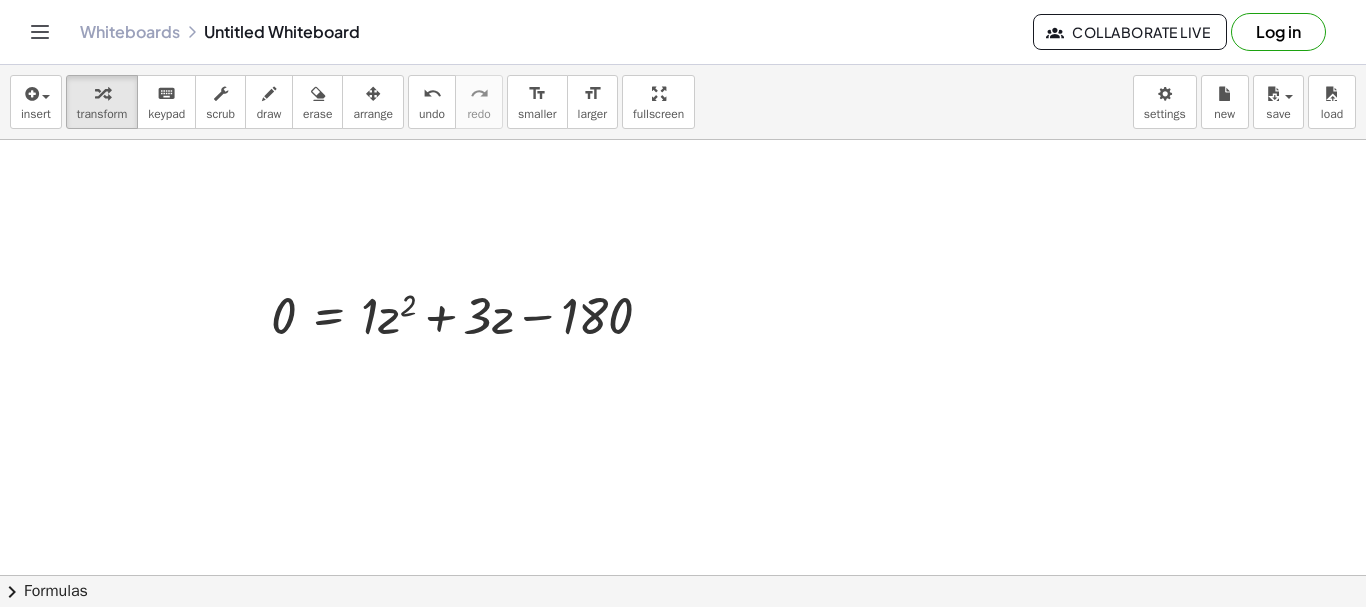 scroll, scrollTop: 310, scrollLeft: 0, axis: vertical 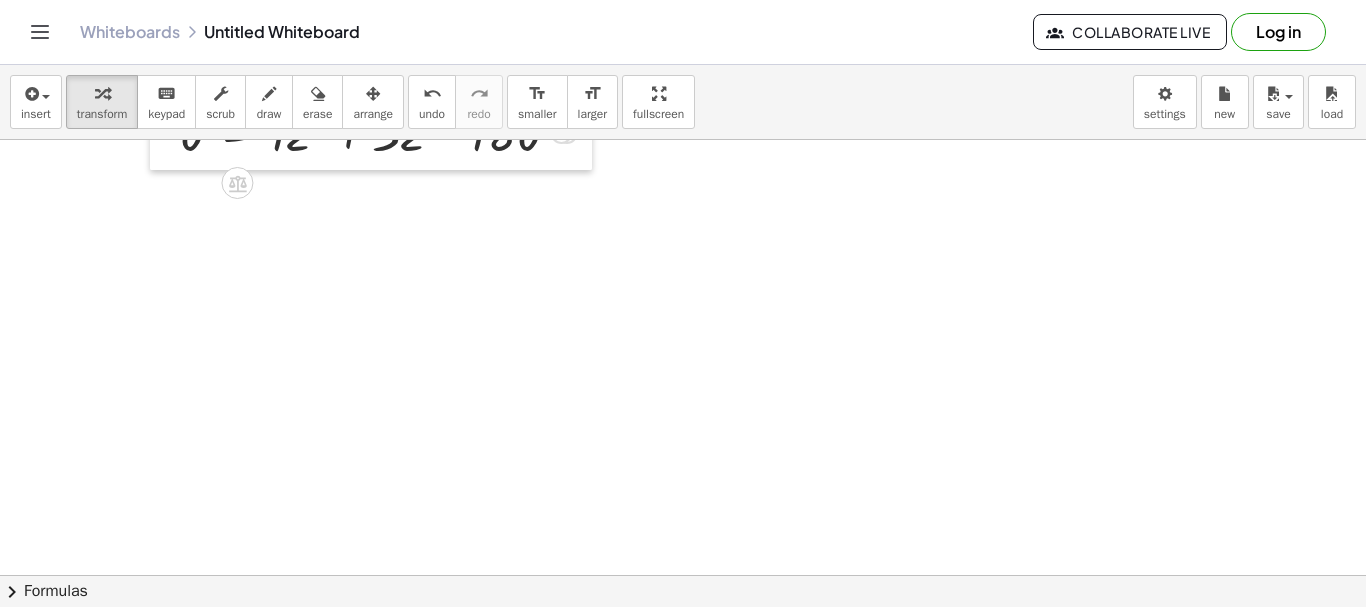 drag, startPoint x: 259, startPoint y: 321, endPoint x: 168, endPoint y: 139, distance: 203.4822 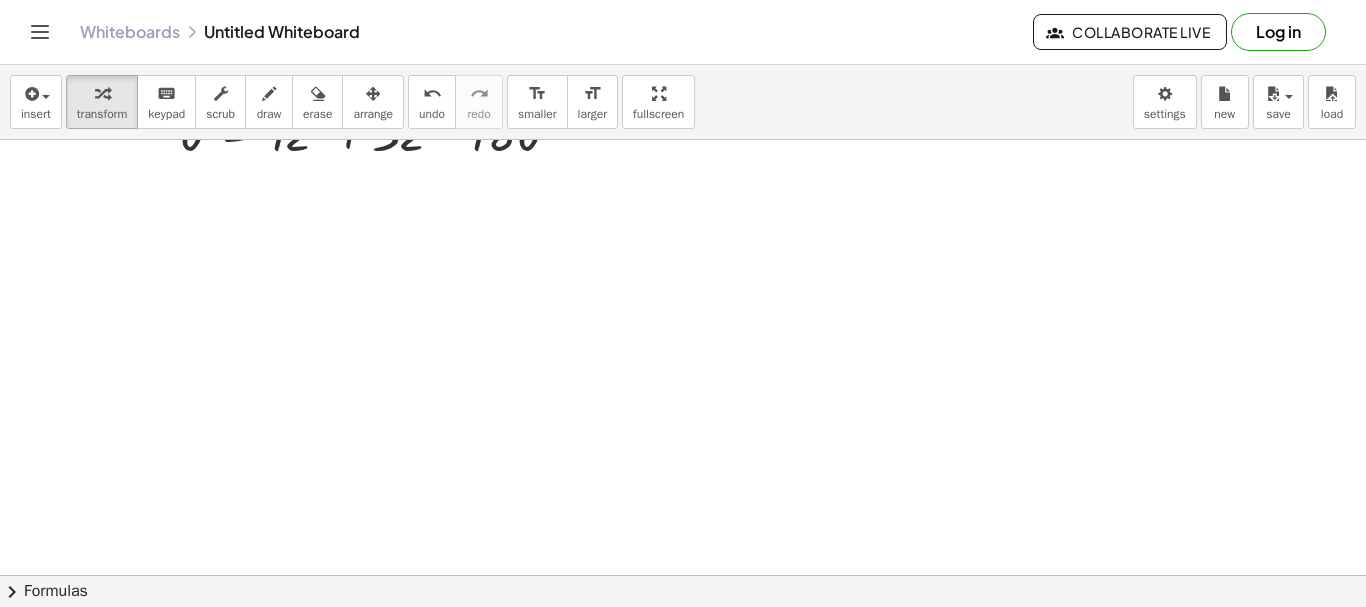 scroll, scrollTop: 0, scrollLeft: 0, axis: both 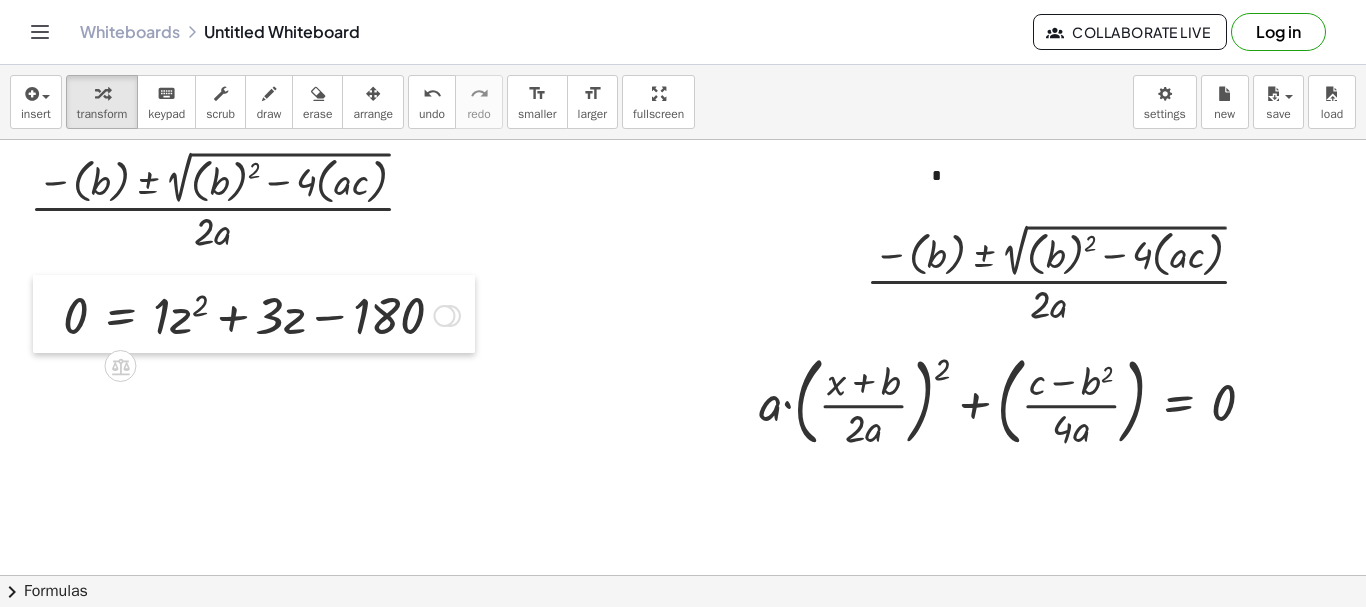 drag, startPoint x: 165, startPoint y: 448, endPoint x: 42, endPoint y: 321, distance: 176.79932 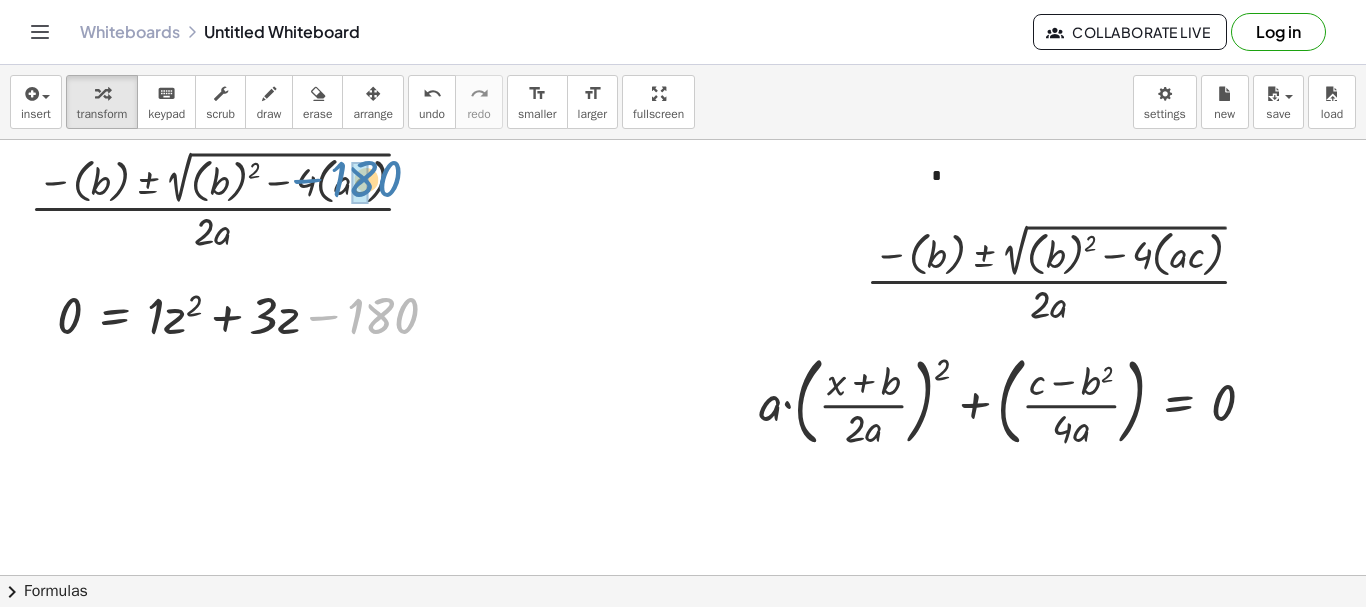 drag, startPoint x: 376, startPoint y: 325, endPoint x: 358, endPoint y: 188, distance: 138.17743 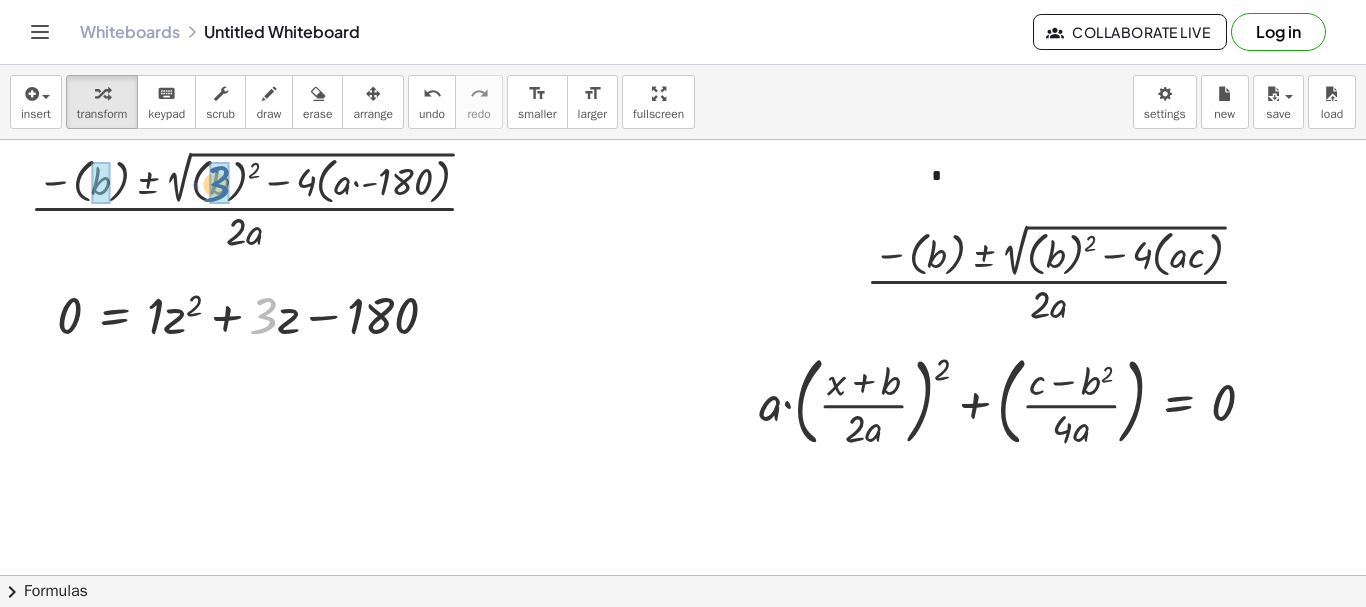drag, startPoint x: 269, startPoint y: 328, endPoint x: 221, endPoint y: 207, distance: 130.17296 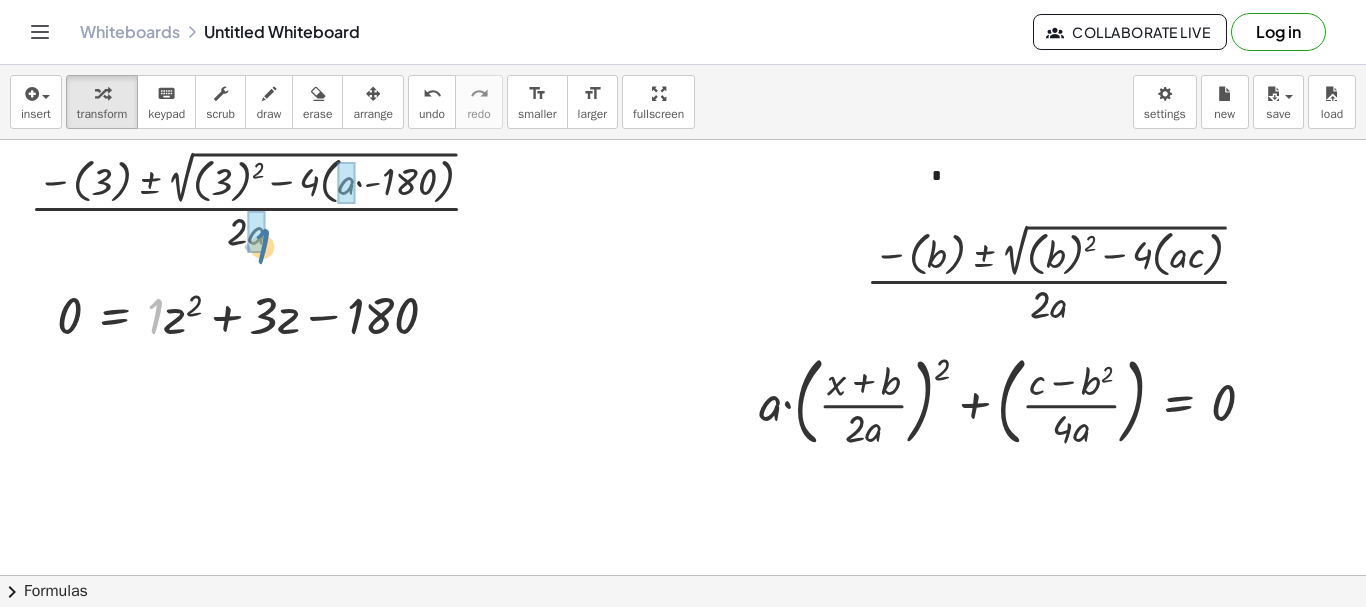 drag, startPoint x: 152, startPoint y: 310, endPoint x: 261, endPoint y: 236, distance: 131.74597 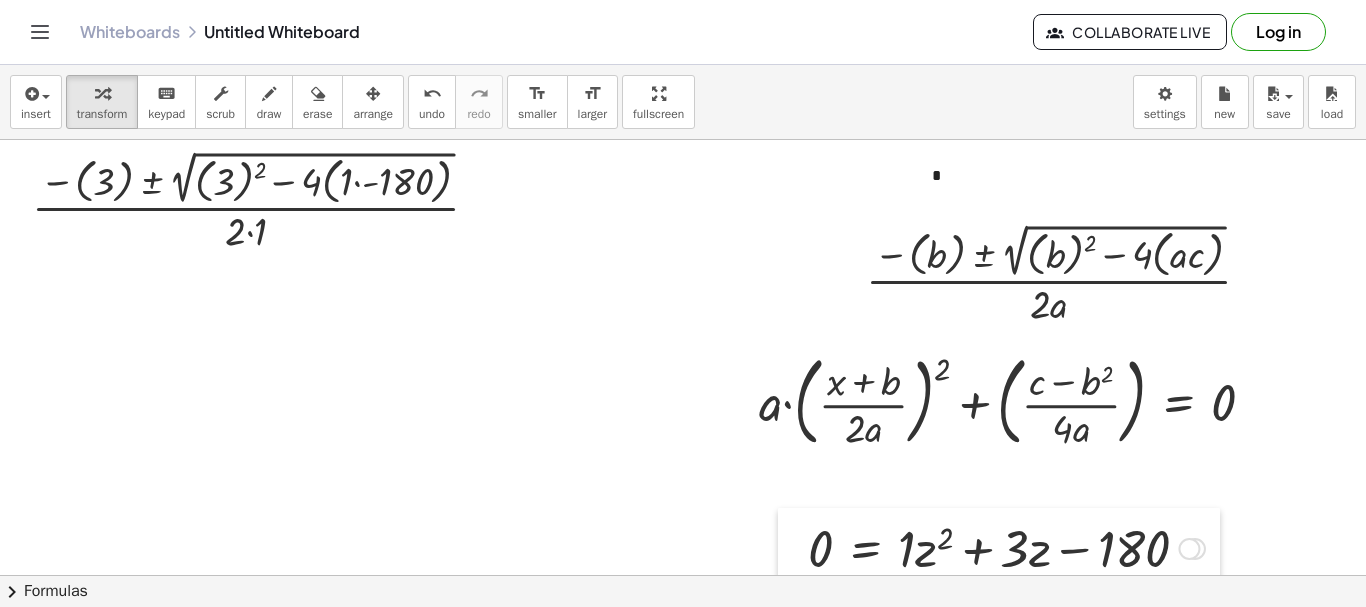 drag, startPoint x: 39, startPoint y: 315, endPoint x: 795, endPoint y: 538, distance: 788.2037 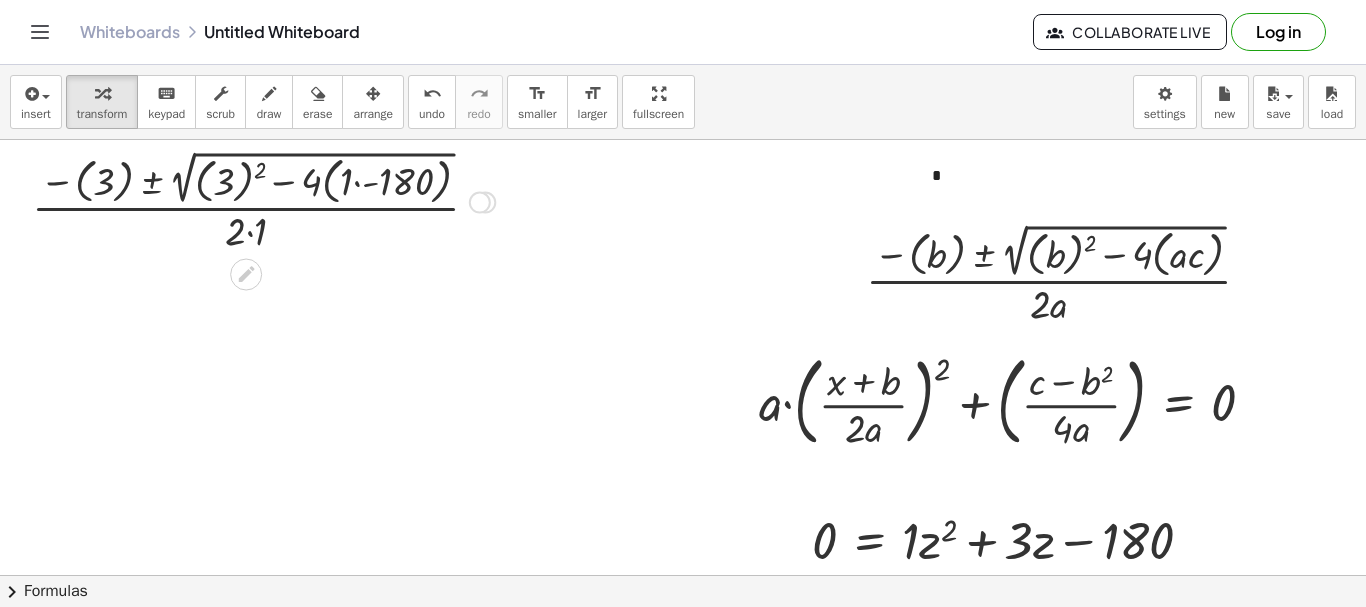 click at bounding box center (263, 200) 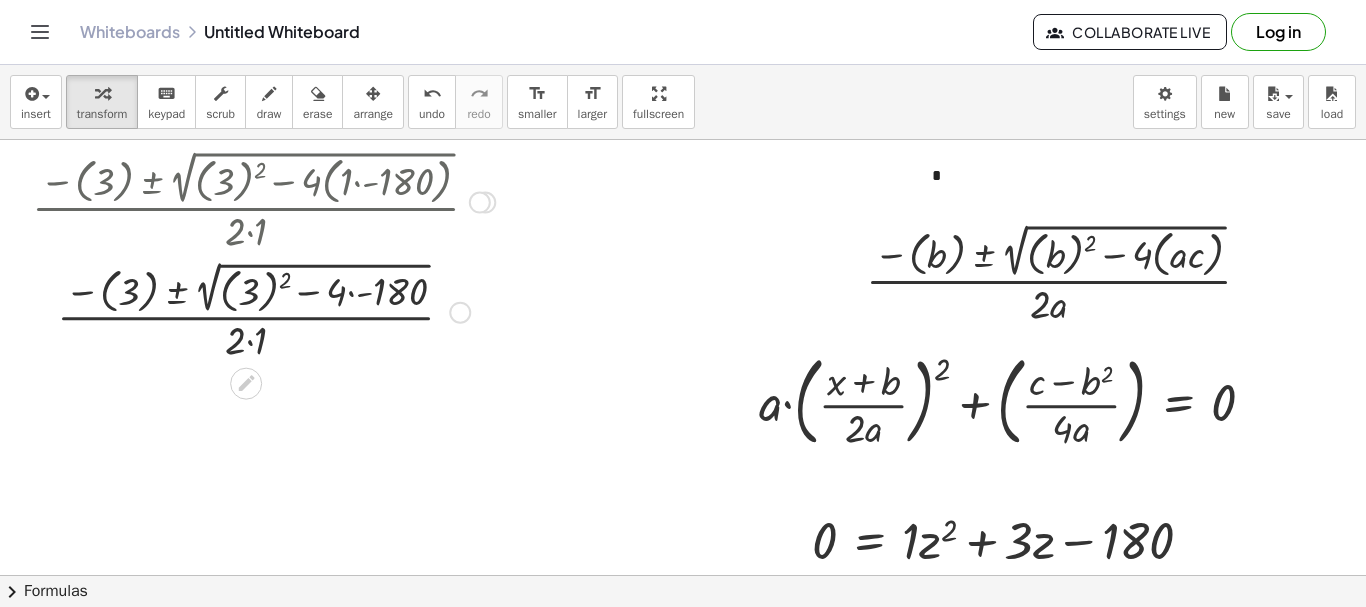 drag, startPoint x: 351, startPoint y: 291, endPoint x: 265, endPoint y: 338, distance: 98.005104 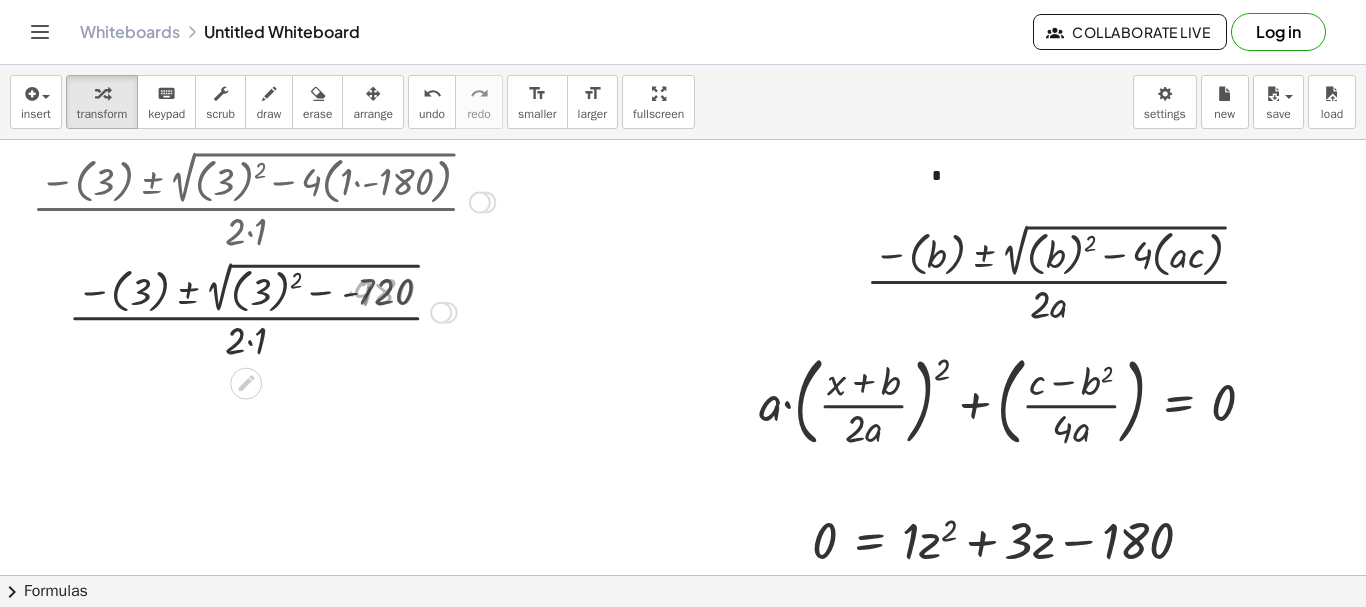 click at bounding box center (263, 310) 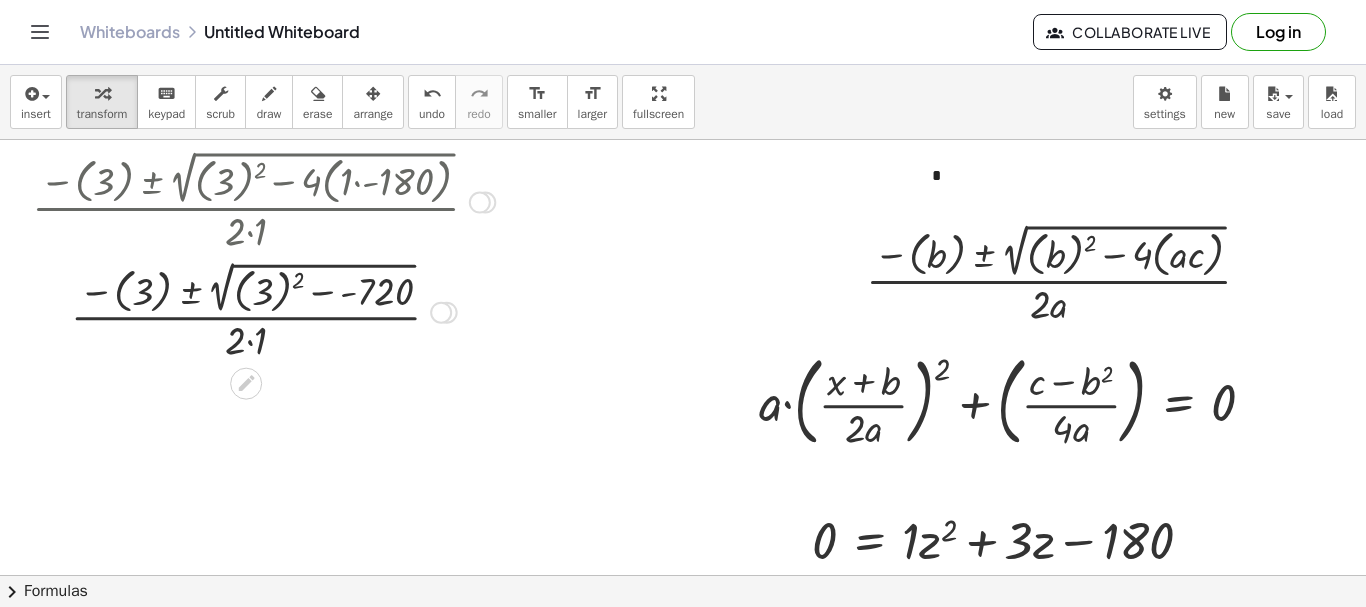 click at bounding box center (263, 310) 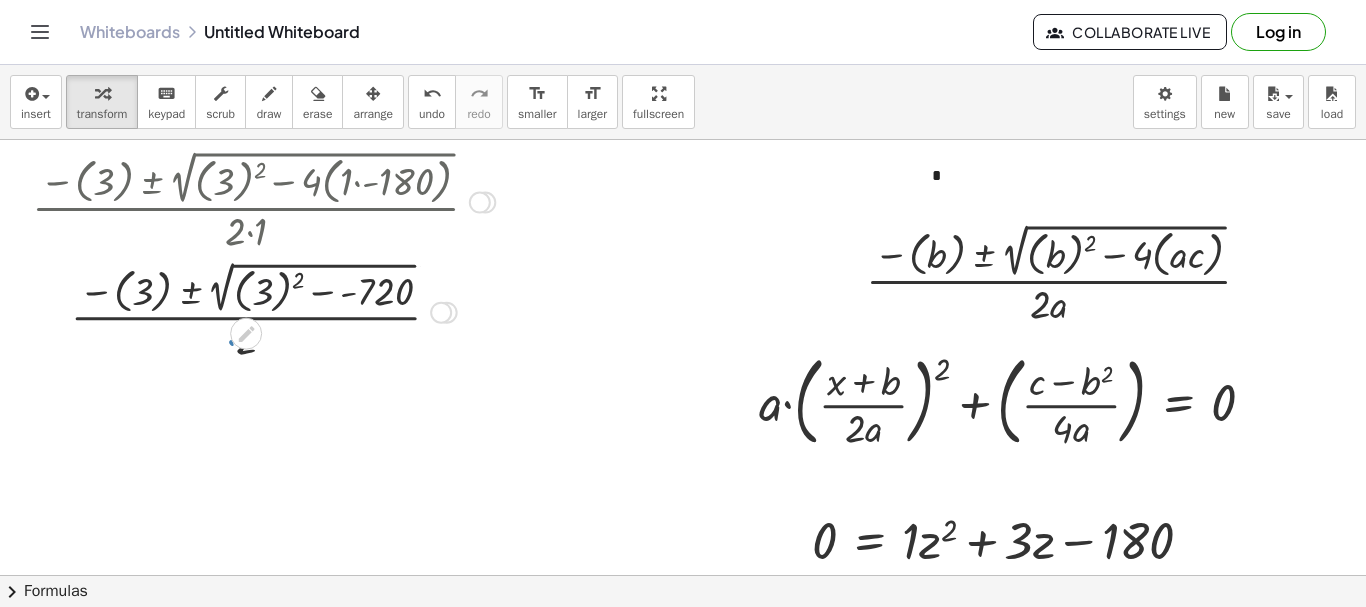 click at bounding box center [263, 310] 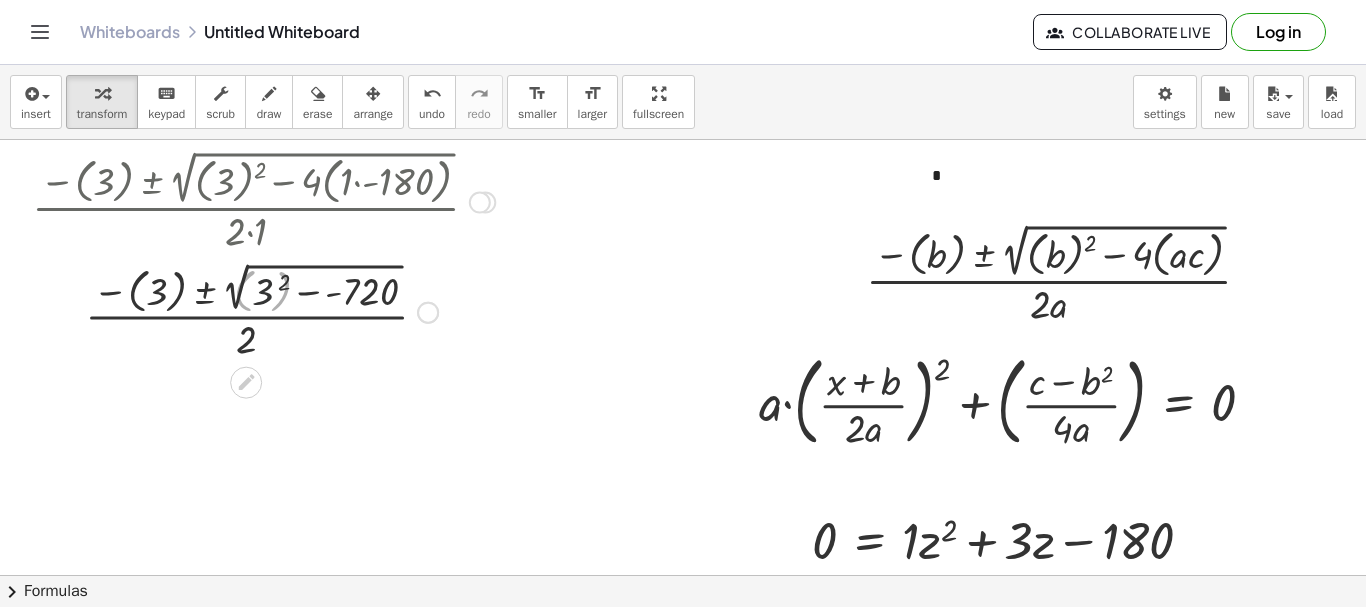 click at bounding box center (263, 310) 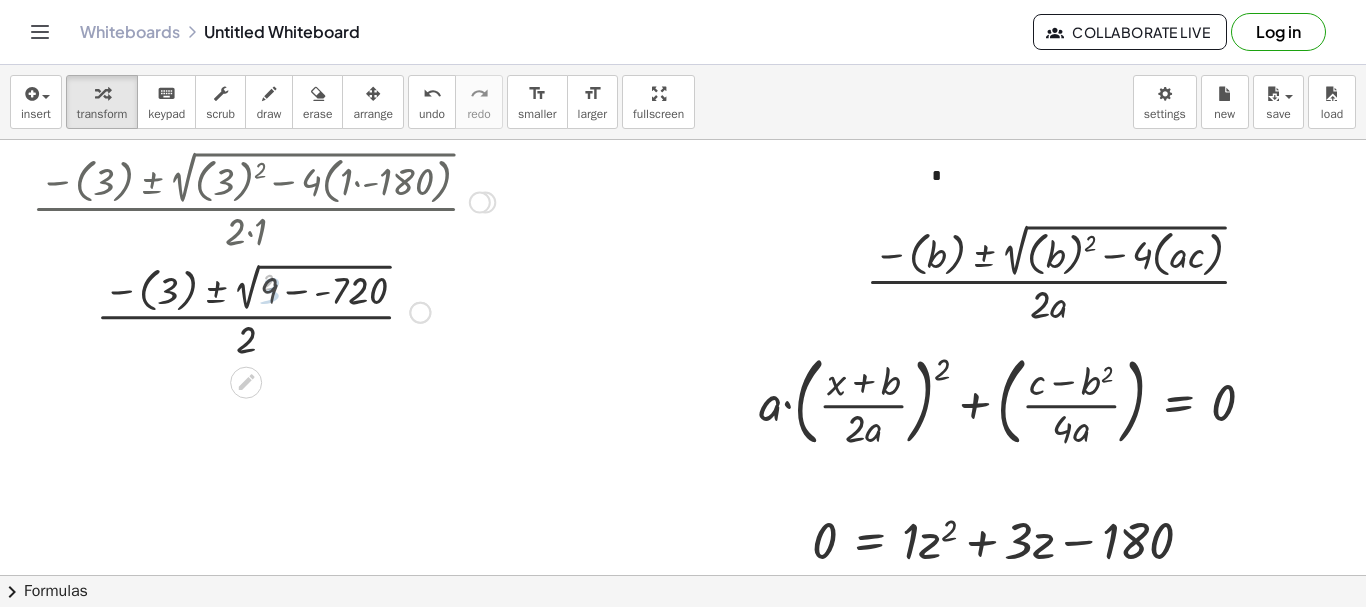 click at bounding box center [263, 310] 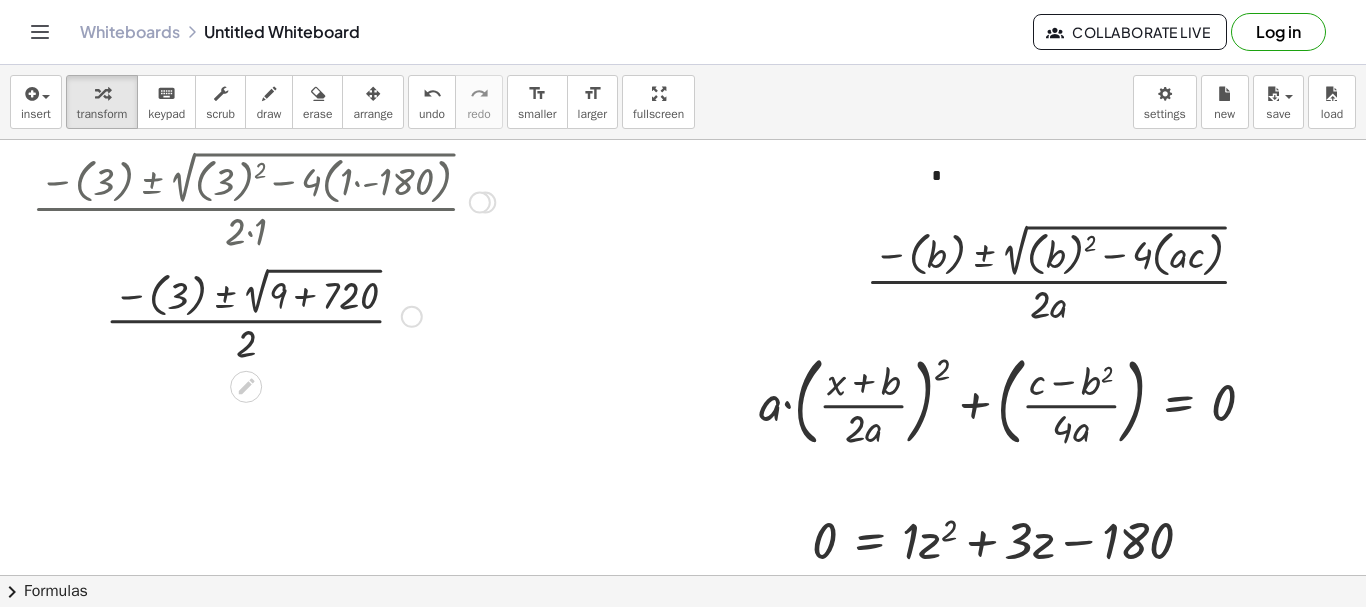 click on "· ( − ( b ) ± 2 √ ( + ( b ) 2 − · 4 · ( · a · c ) ) ) · 2 · a · ( − ( b ) ± 2 √ ( + ( b ) 2 − · 4 · ( · a · - 180 ) ) ) · 2 · a · ( − ( 3 ) ± 2 √ ( + ( 3 ) 2 − · 4 · ( · a · - 180 ) ) ) · 2 · a · ( − ( 3 ) ± 2 √ ( + ( 3 ) 2 − · 4 · ( · 1 · - 180 ) ) ) · 2 · 1 · ( − ( 3 ) ± 2 √ ( + ( 3 ) 2 − · 4 · - 180 ) ) · 2 · 1 · ( − ( 3 ) ± 2 √ ( + ( 3 ) 2 − - 720 ) ) · 2 · 1 · ( − ( 3 ) ± 2 √ ( + ( 3 ) 2 − - 720 ) ) · 2 · ( − ( 3 ) ± 2 √ ( + 3 2 − - 720 ) ) · 2 · ( − ( 3 ) ± 2 √ ( + 9 − - 720 ) ) · 2 · ( − ( ) ± 2 √ ( + ) ) · 2 3 720 9 +" at bounding box center [246, 203] 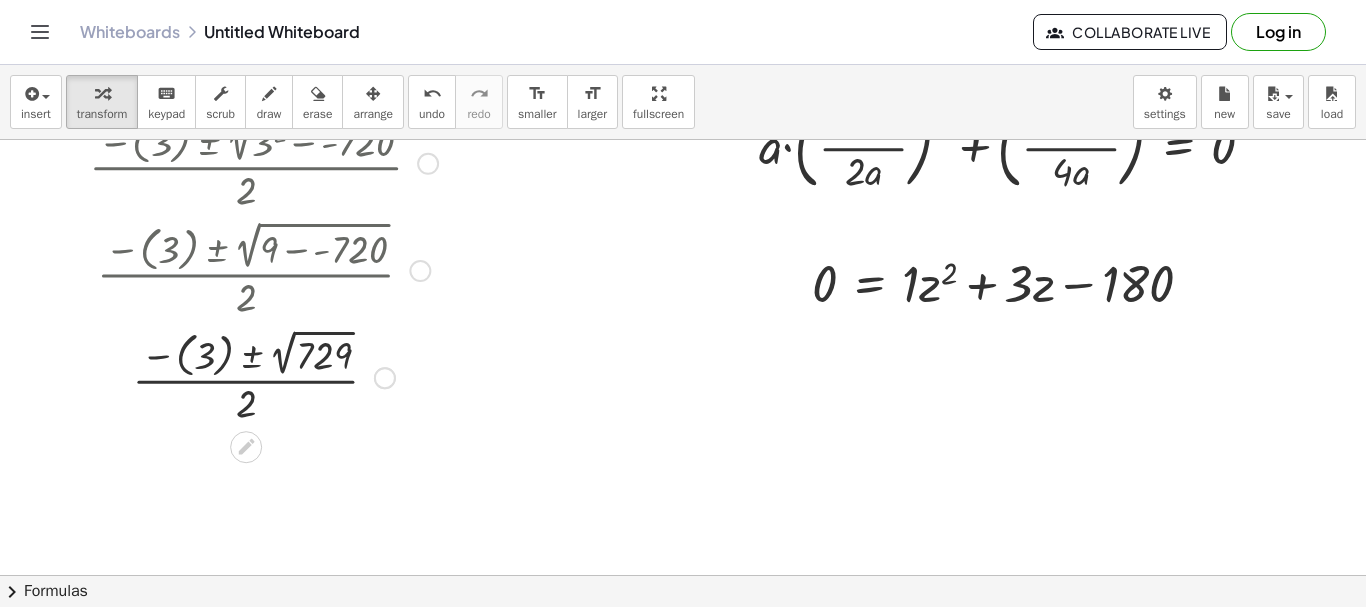 scroll, scrollTop: 269, scrollLeft: 0, axis: vertical 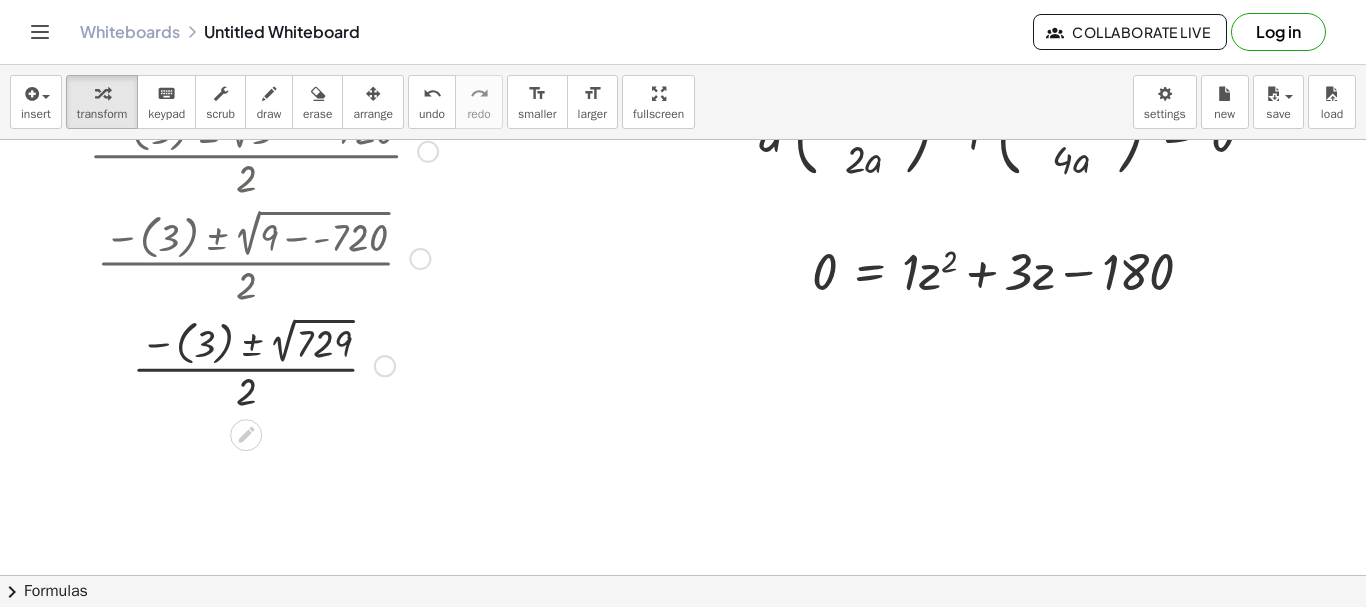 drag, startPoint x: 386, startPoint y: 369, endPoint x: 394, endPoint y: -121, distance: 490.0653 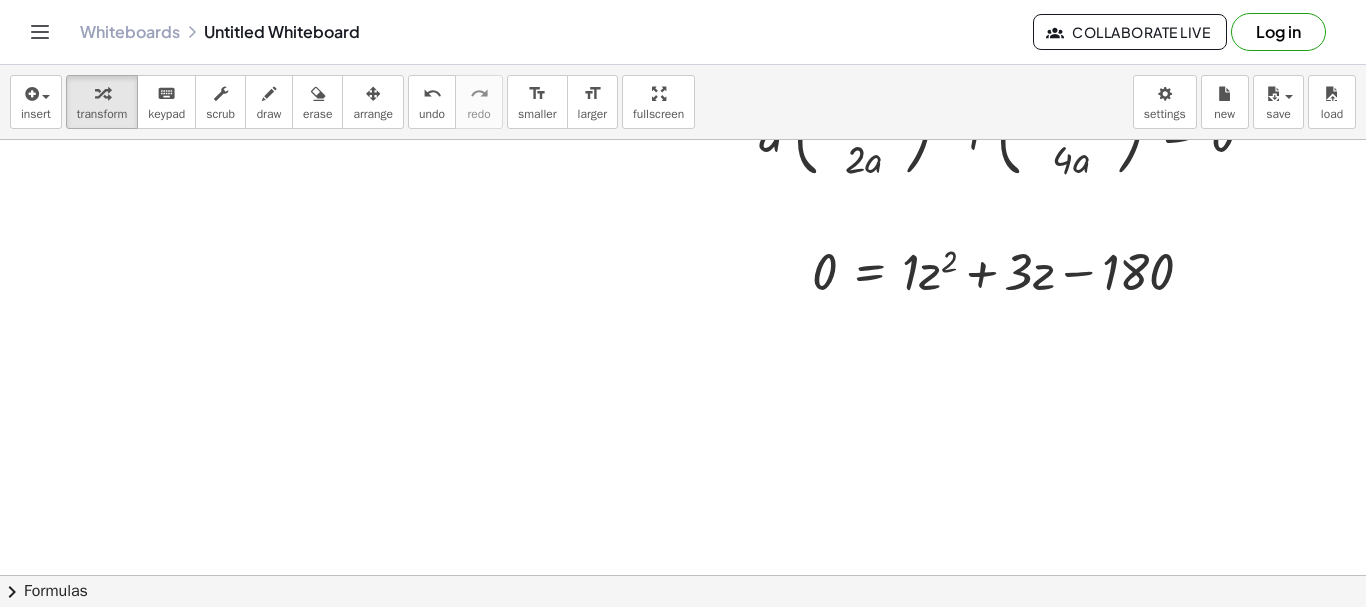 scroll, scrollTop: 0, scrollLeft: 0, axis: both 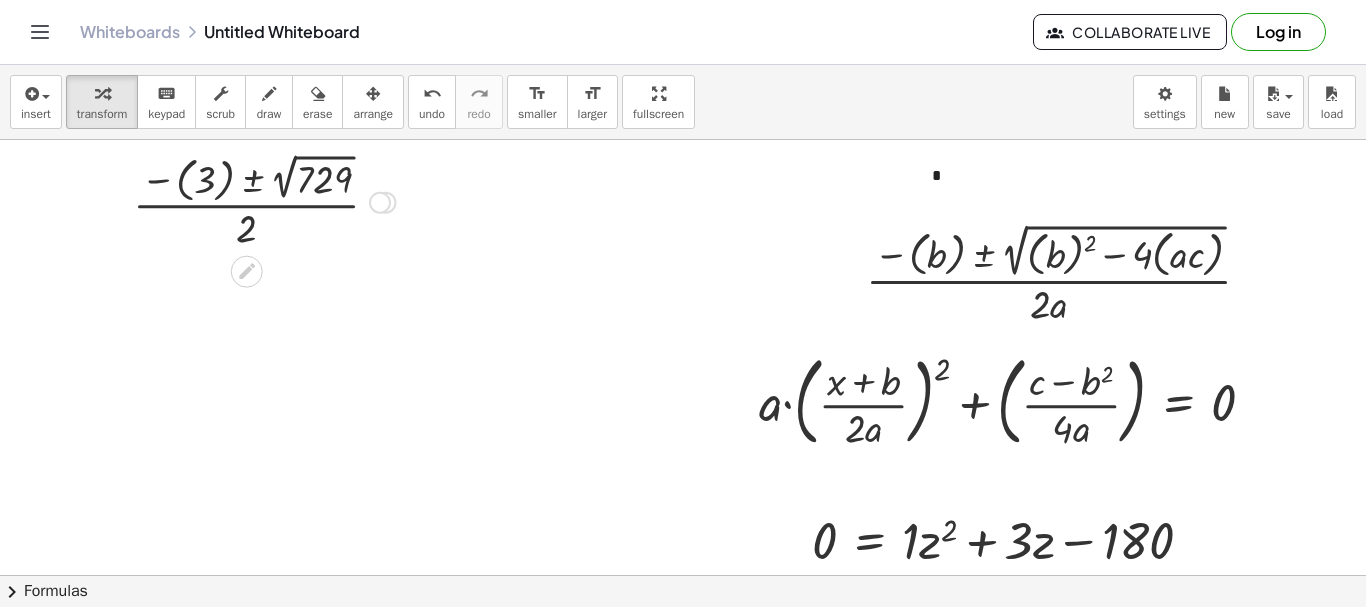 click at bounding box center (264, 200) 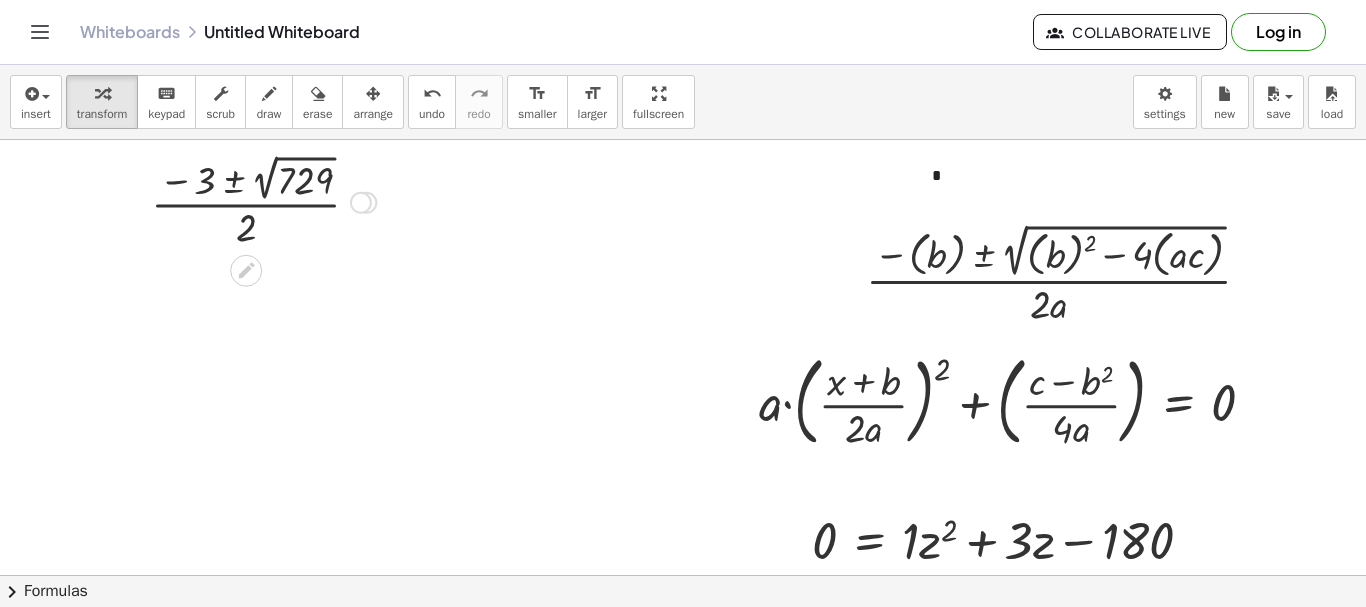 click at bounding box center [263, 201] 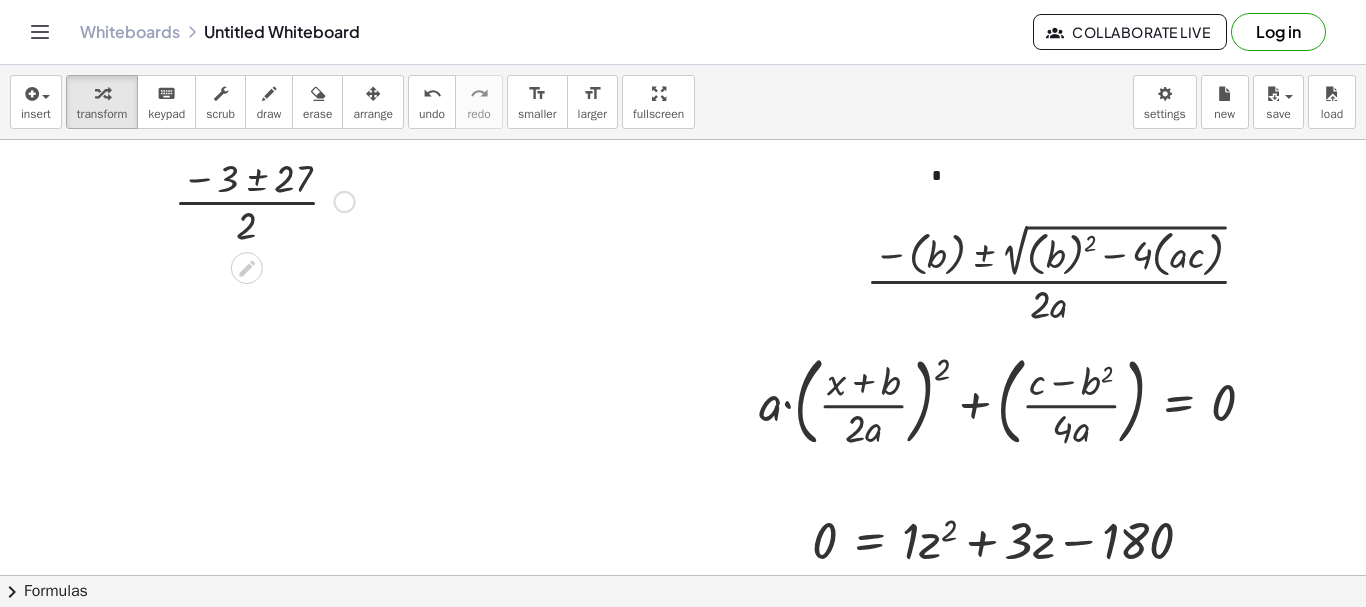 click at bounding box center [264, 200] 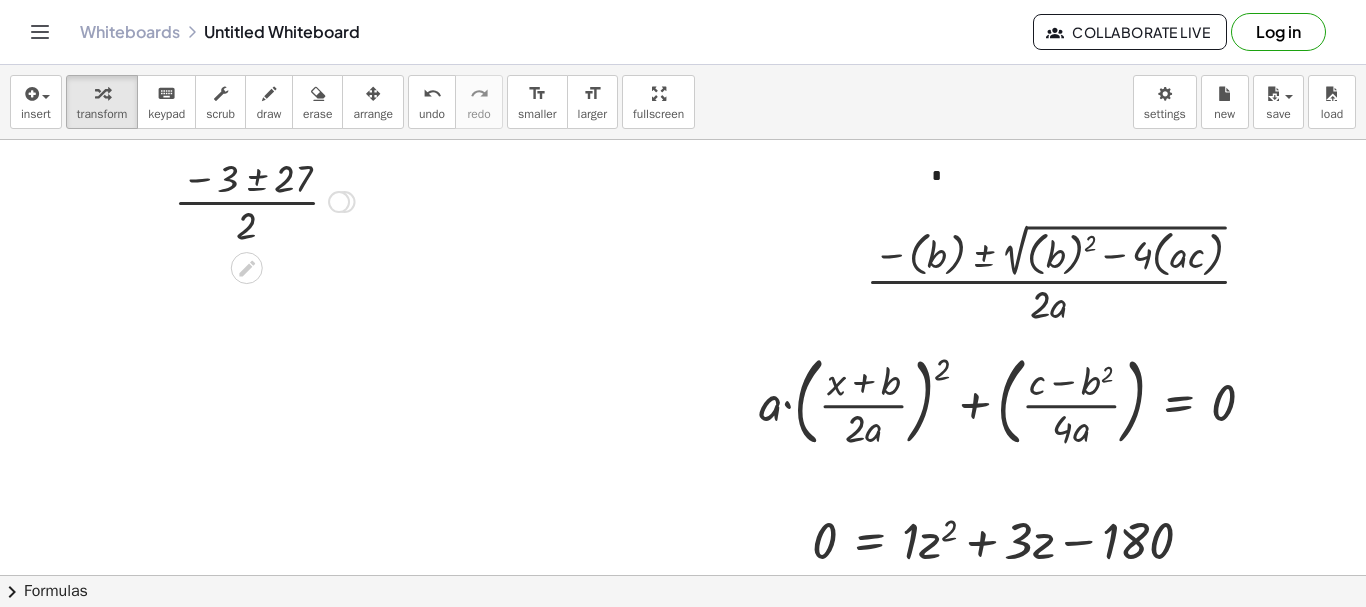 click at bounding box center [264, 200] 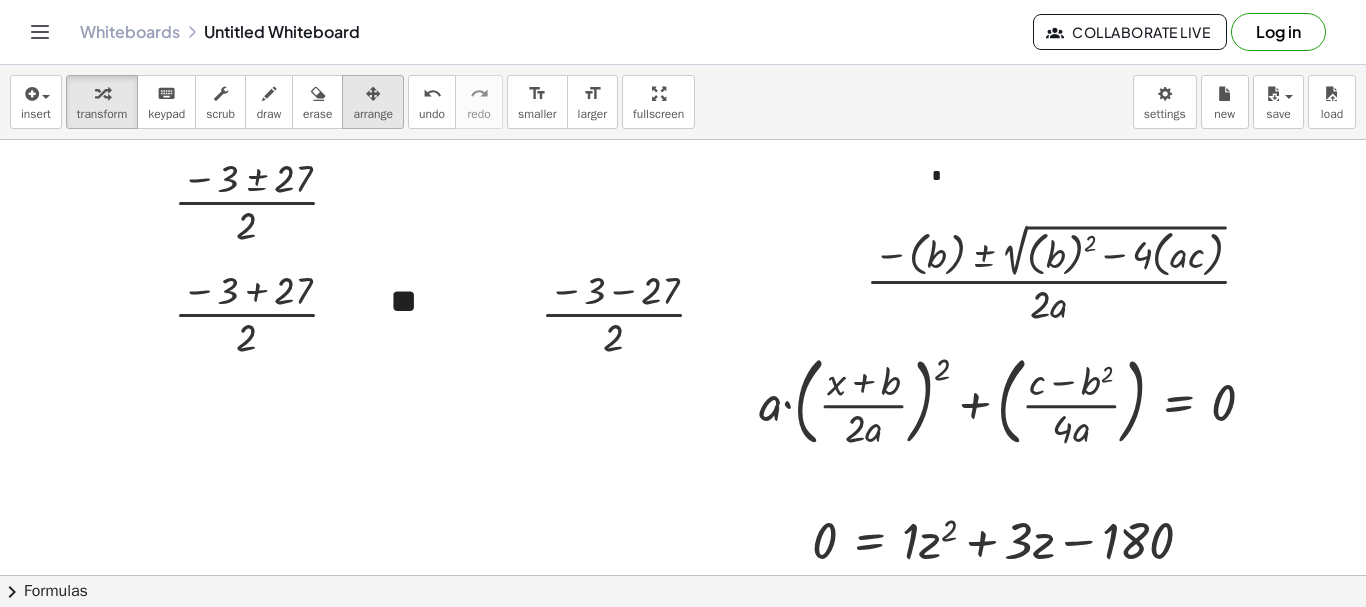 click at bounding box center [373, 94] 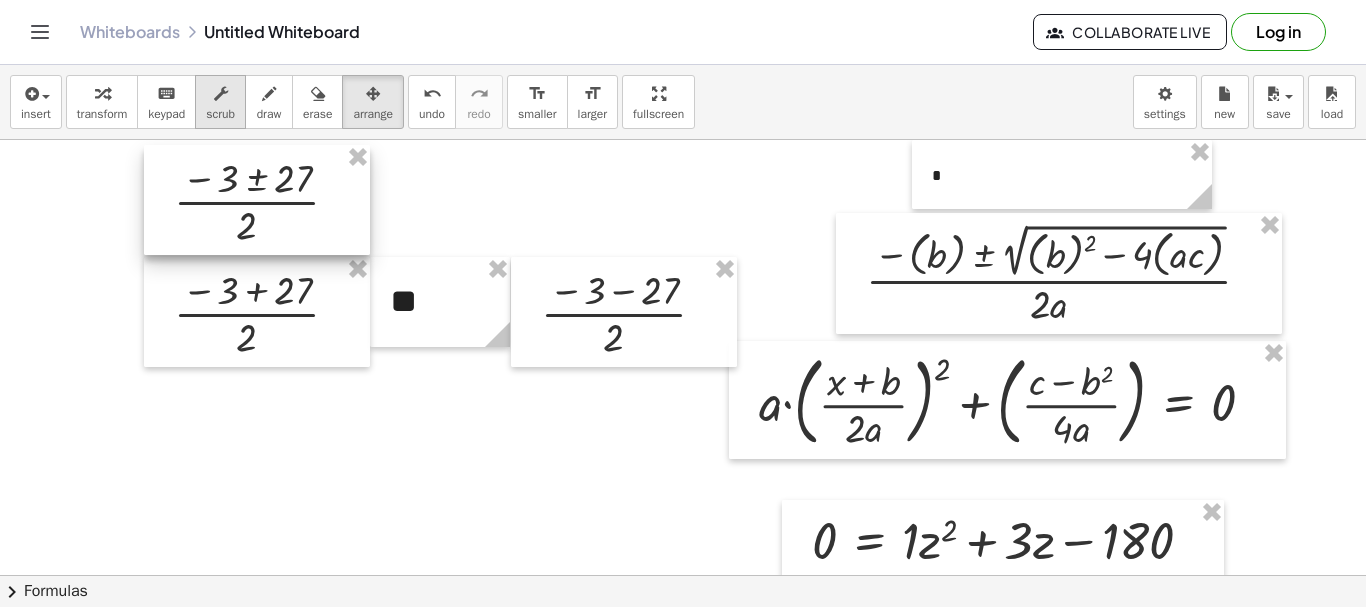 drag, startPoint x: 349, startPoint y: 159, endPoint x: 216, endPoint y: 117, distance: 139.47401 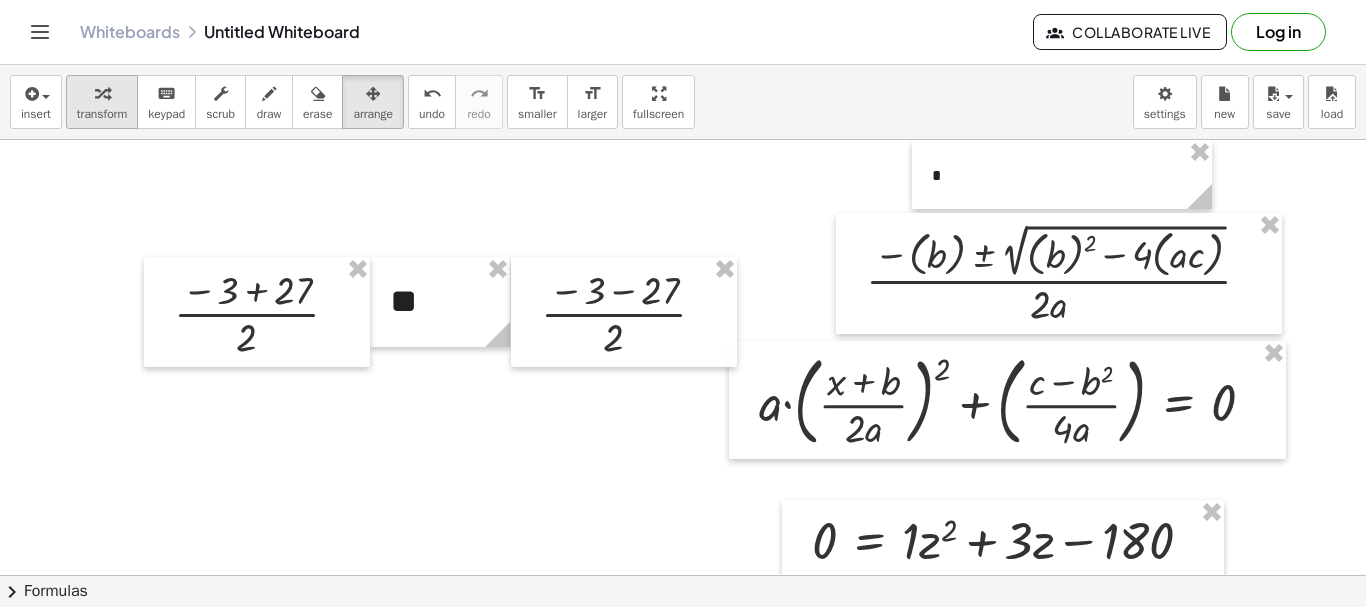 click on "transform" at bounding box center [102, 114] 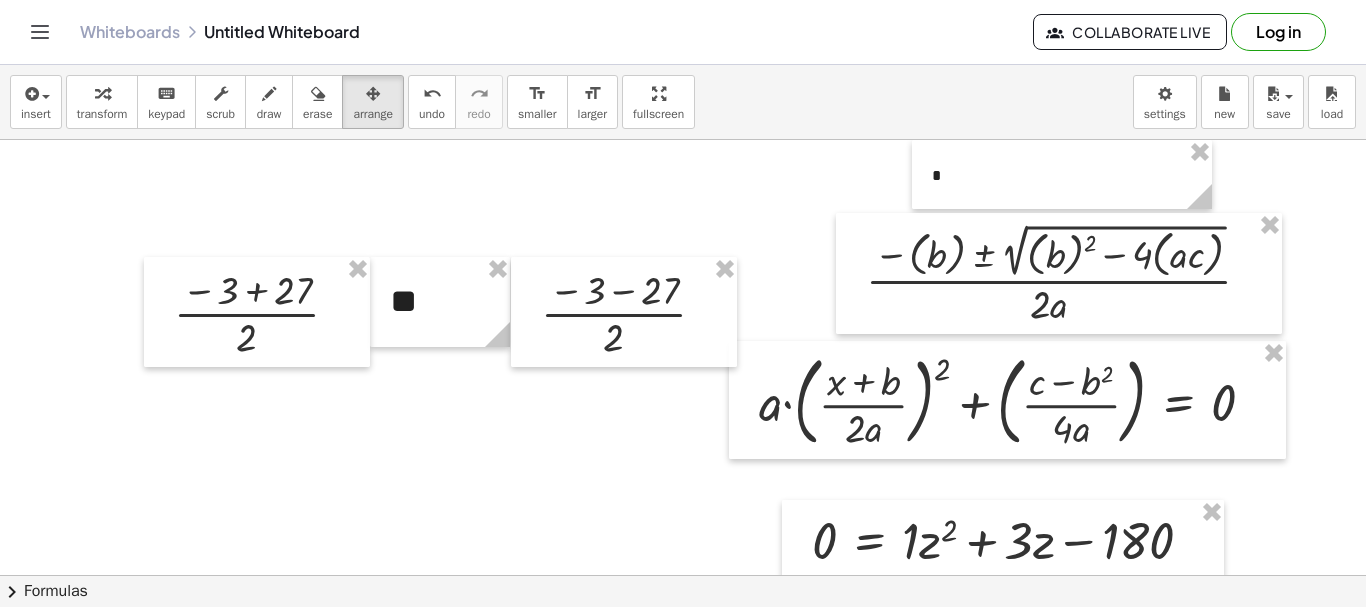 drag, startPoint x: 379, startPoint y: 86, endPoint x: 529, endPoint y: 334, distance: 289.83444 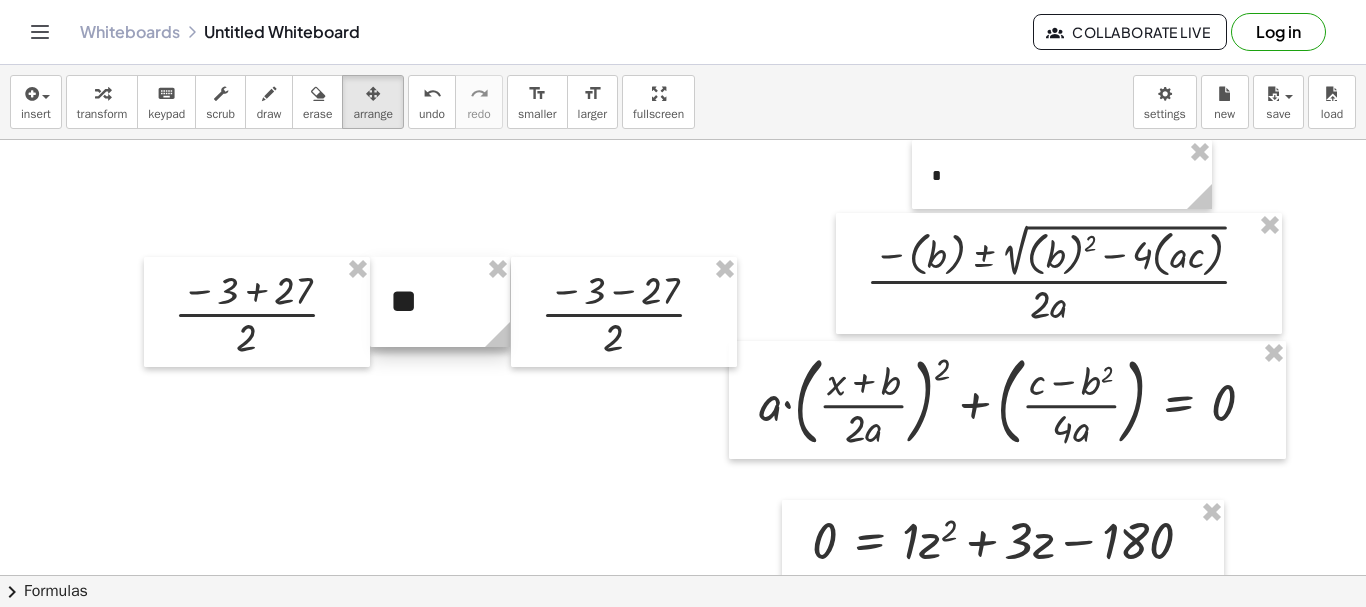 drag, startPoint x: 493, startPoint y: 272, endPoint x: 379, endPoint y: 238, distance: 118.96218 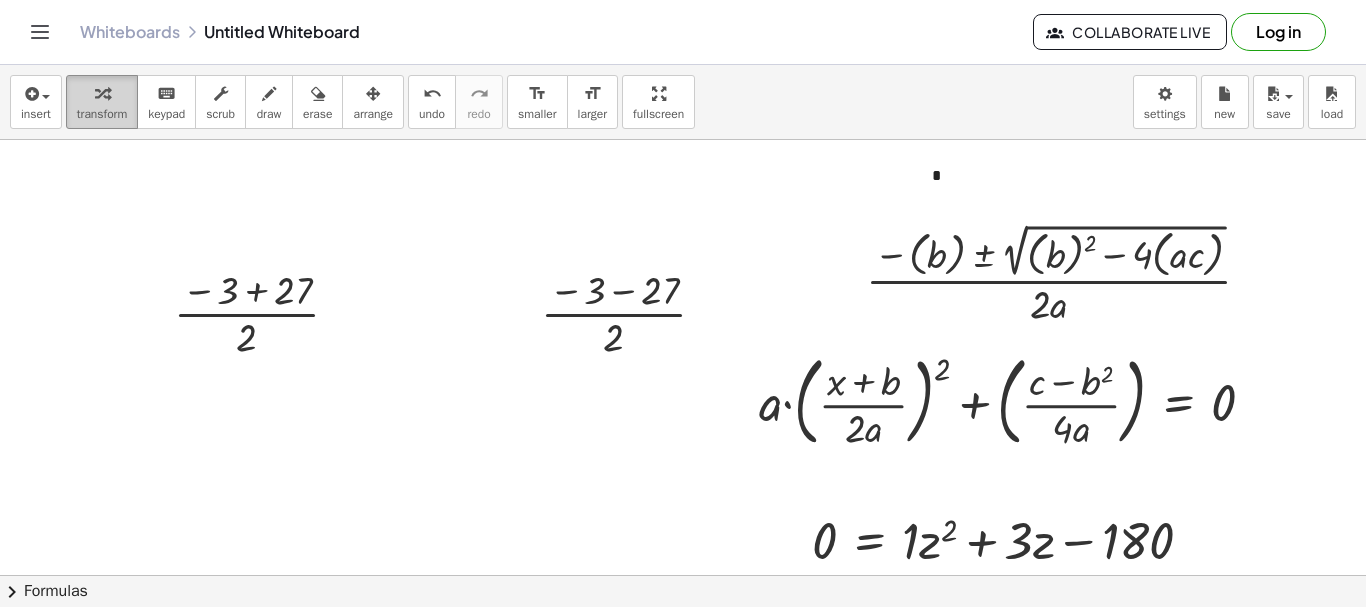 click on "transform" at bounding box center [102, 114] 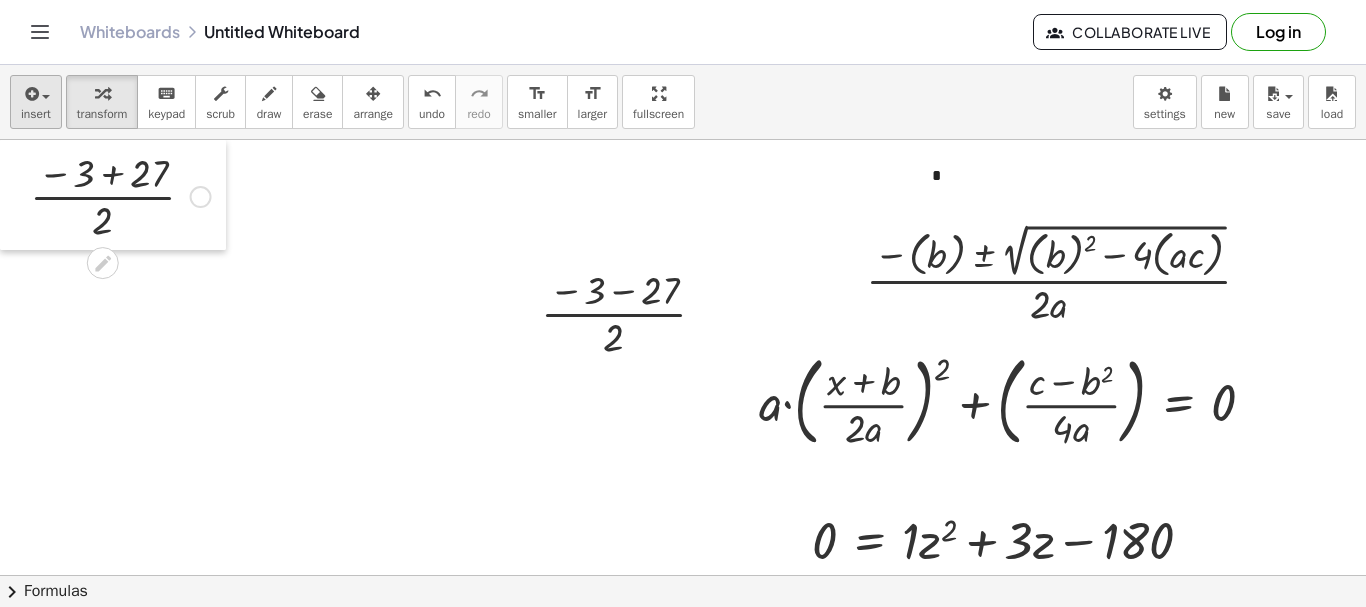 drag, startPoint x: 157, startPoint y: 301, endPoint x: 24, endPoint y: 127, distance: 219.00912 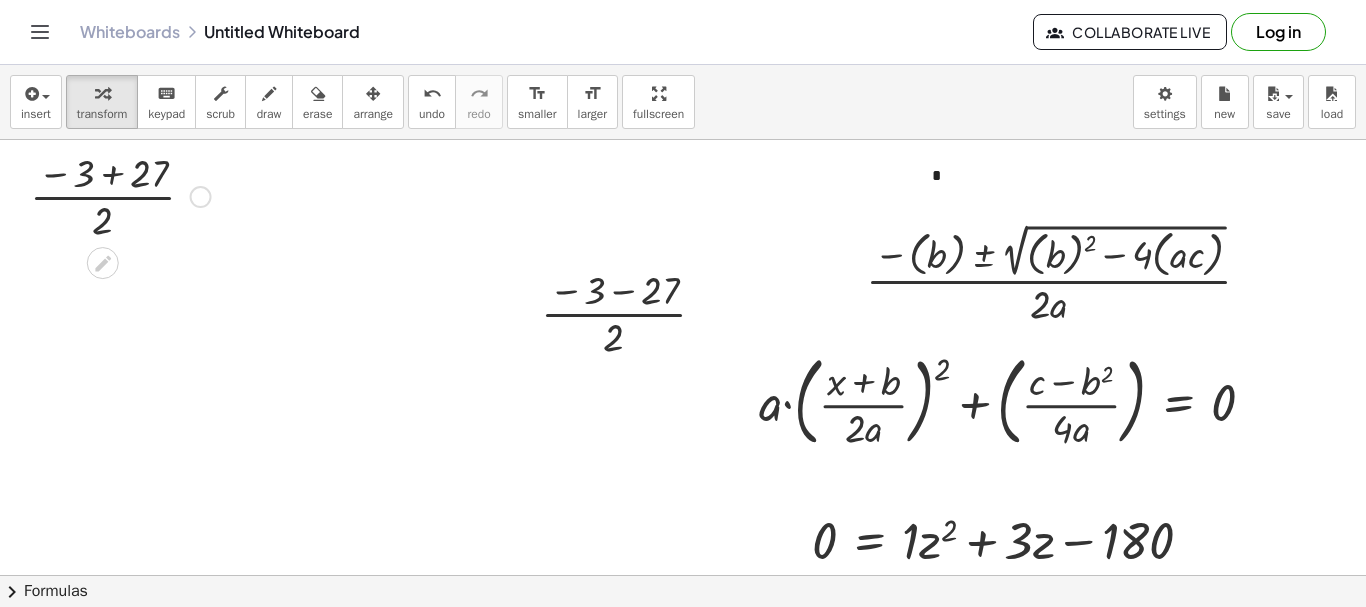 click at bounding box center (120, 195) 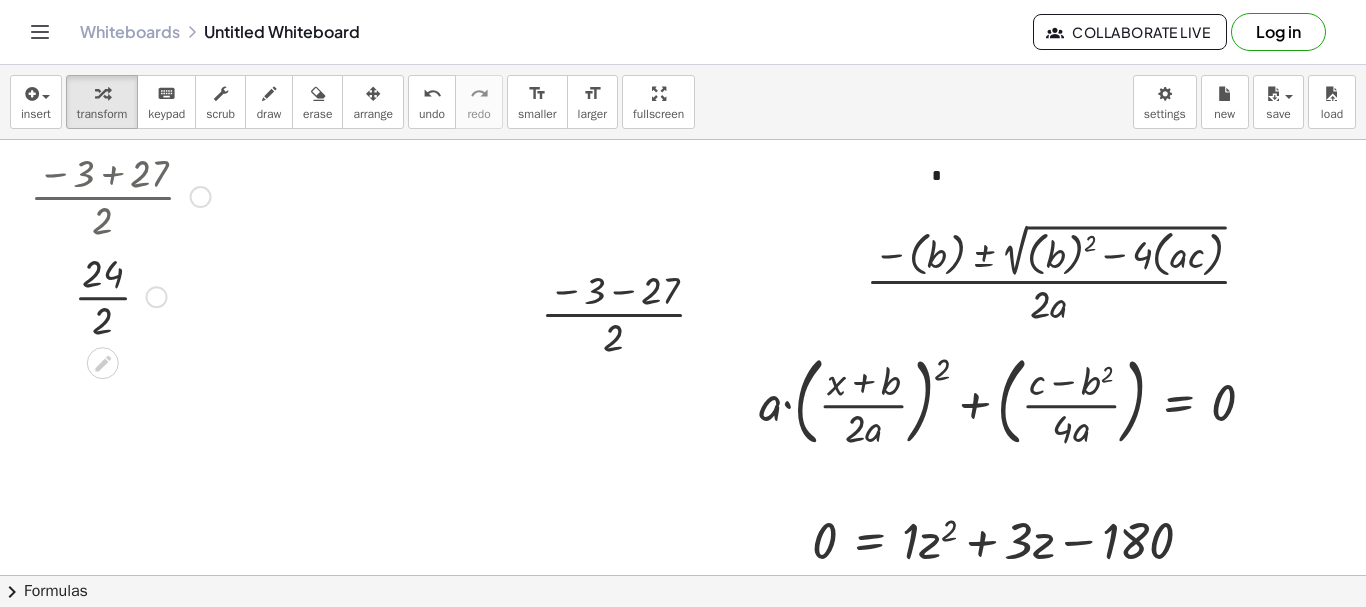 click at bounding box center (120, 295) 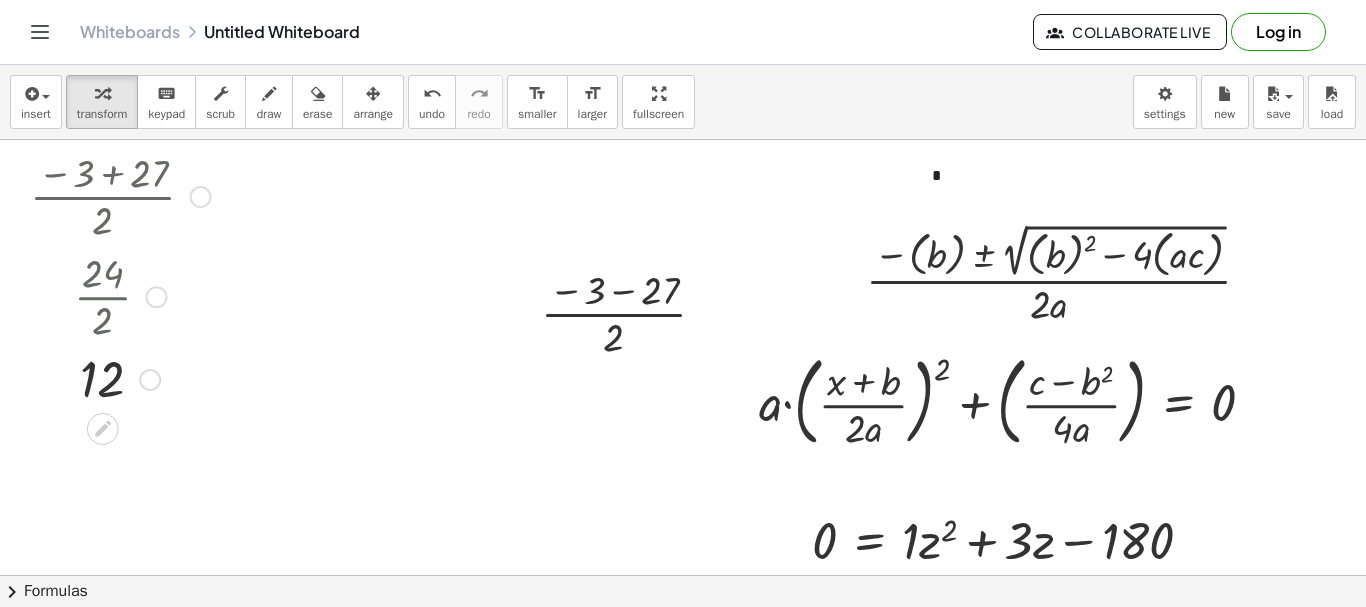 drag, startPoint x: 144, startPoint y: 303, endPoint x: 160, endPoint y: 345, distance: 44.94441 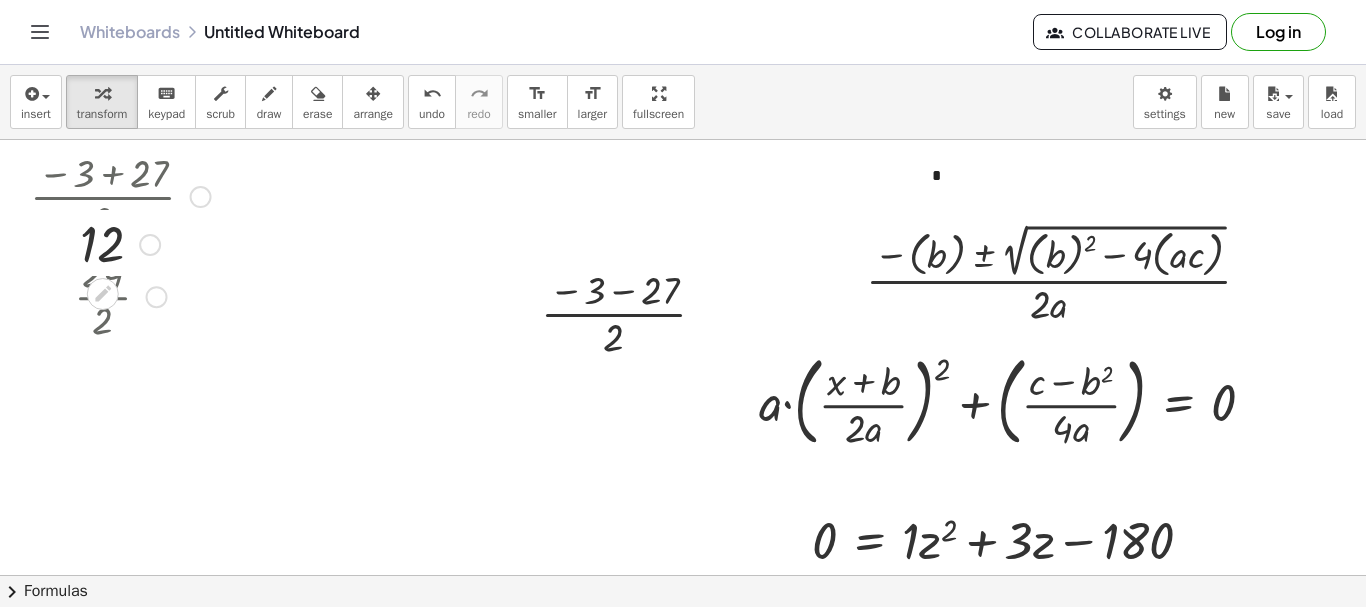drag, startPoint x: 144, startPoint y: 243, endPoint x: 141, endPoint y: -9, distance: 252.01785 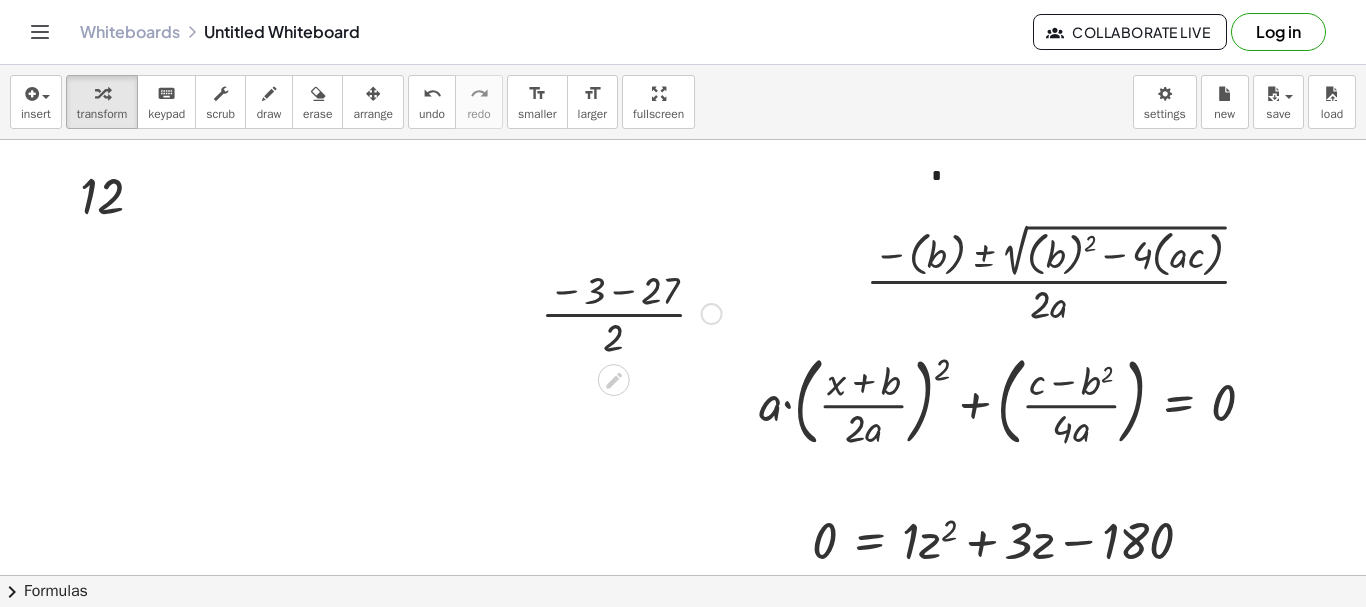 click at bounding box center (631, 312) 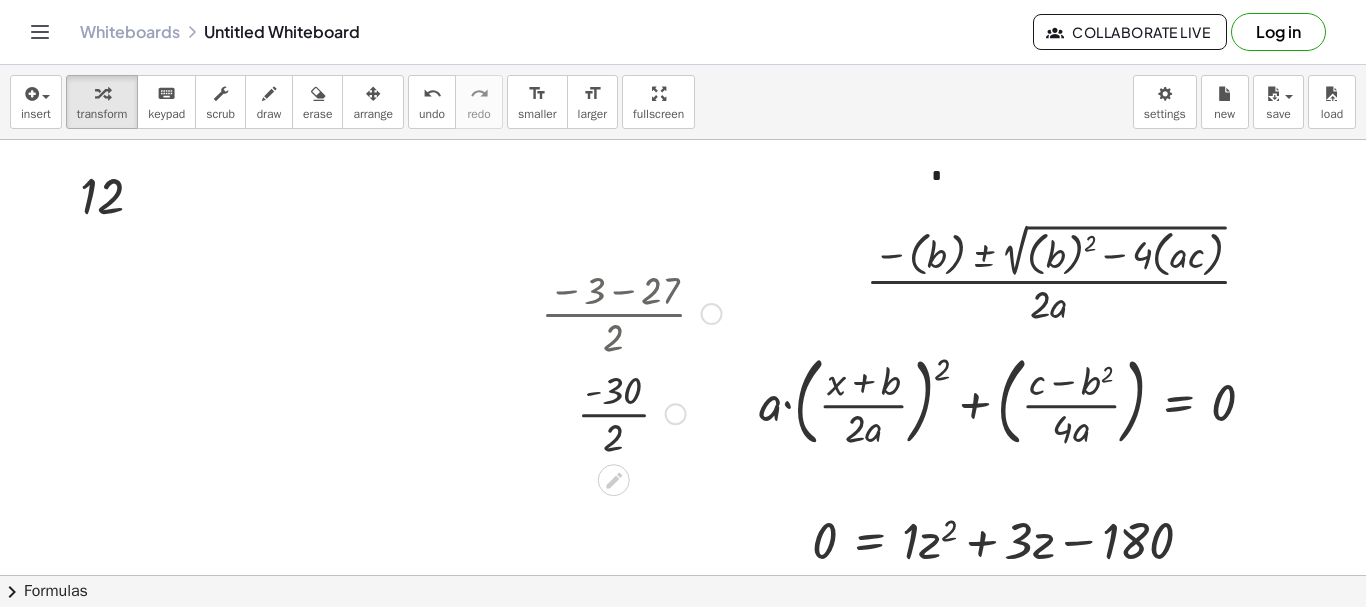 click at bounding box center (631, 412) 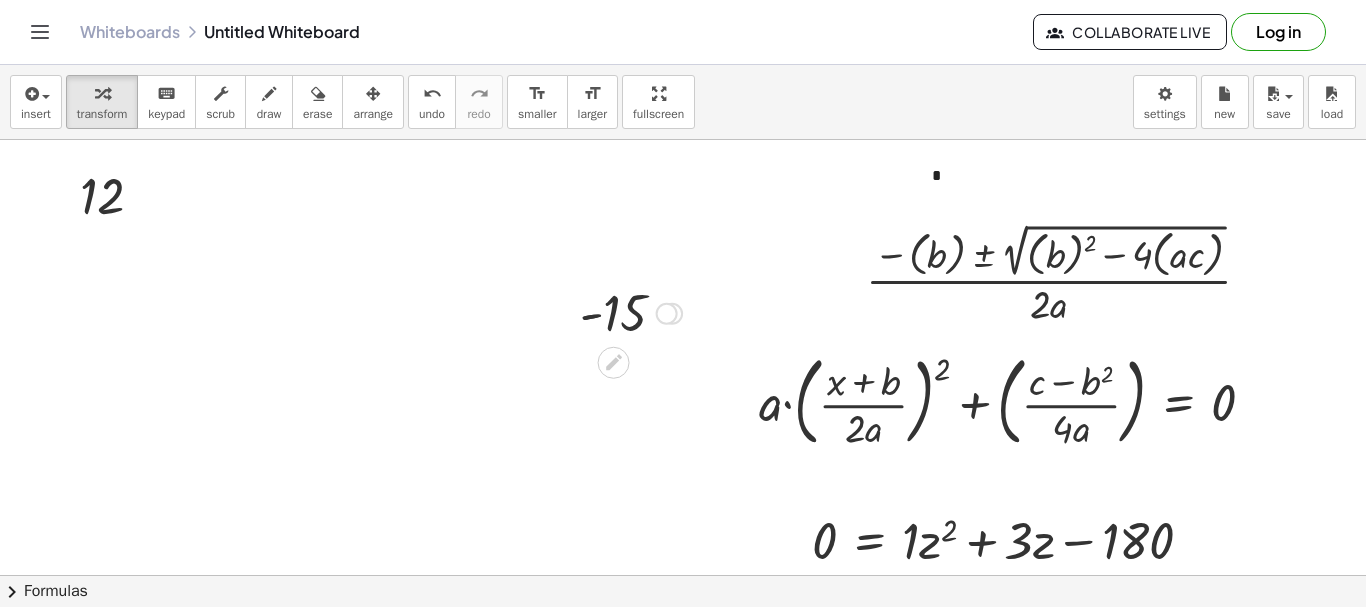 drag, startPoint x: 673, startPoint y: 493, endPoint x: 621, endPoint y: 1, distance: 494.74033 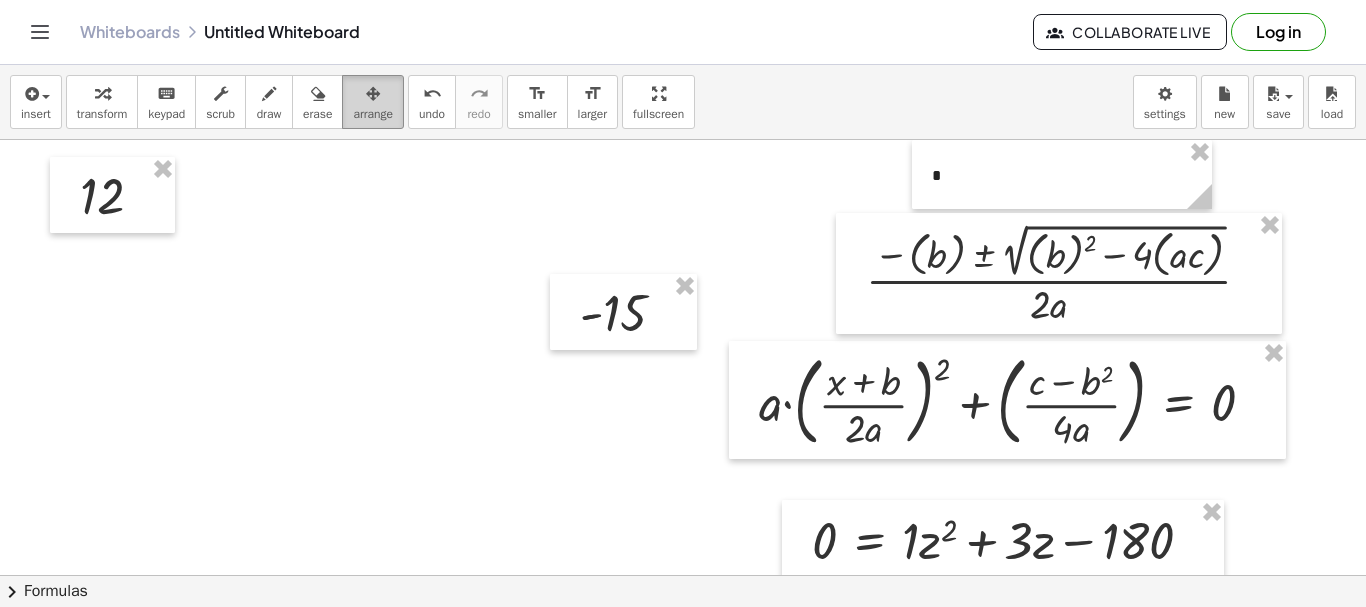 click on "arrange" at bounding box center (373, 102) 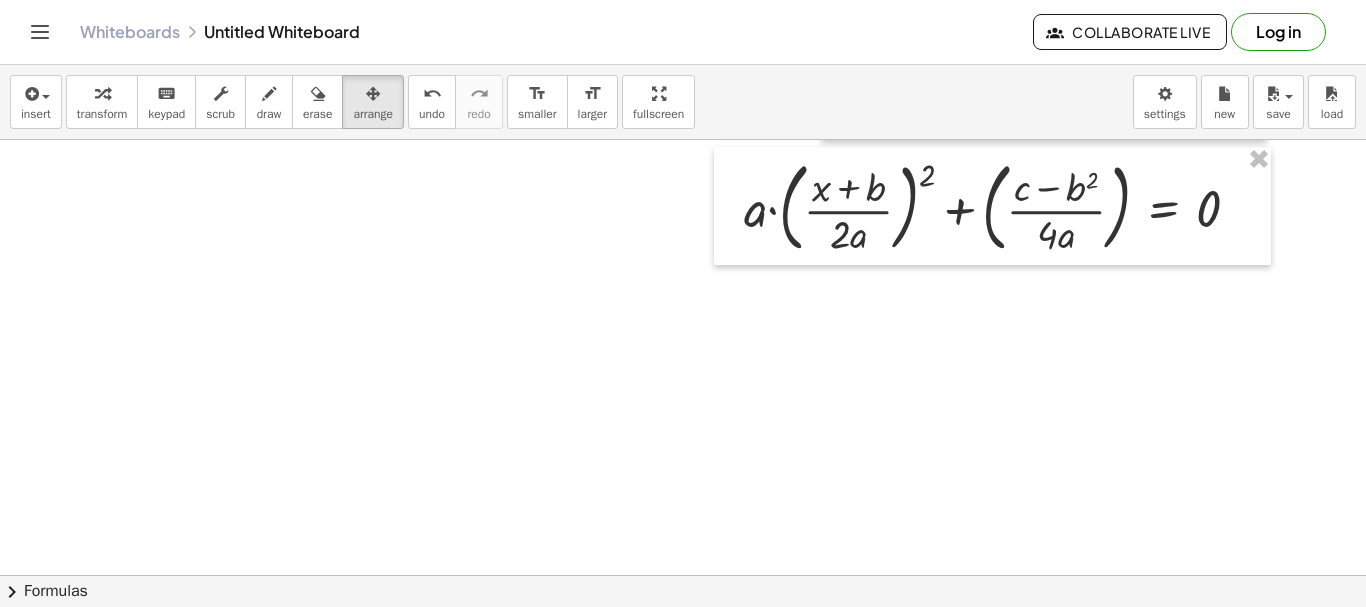 scroll, scrollTop: 195, scrollLeft: 15, axis: both 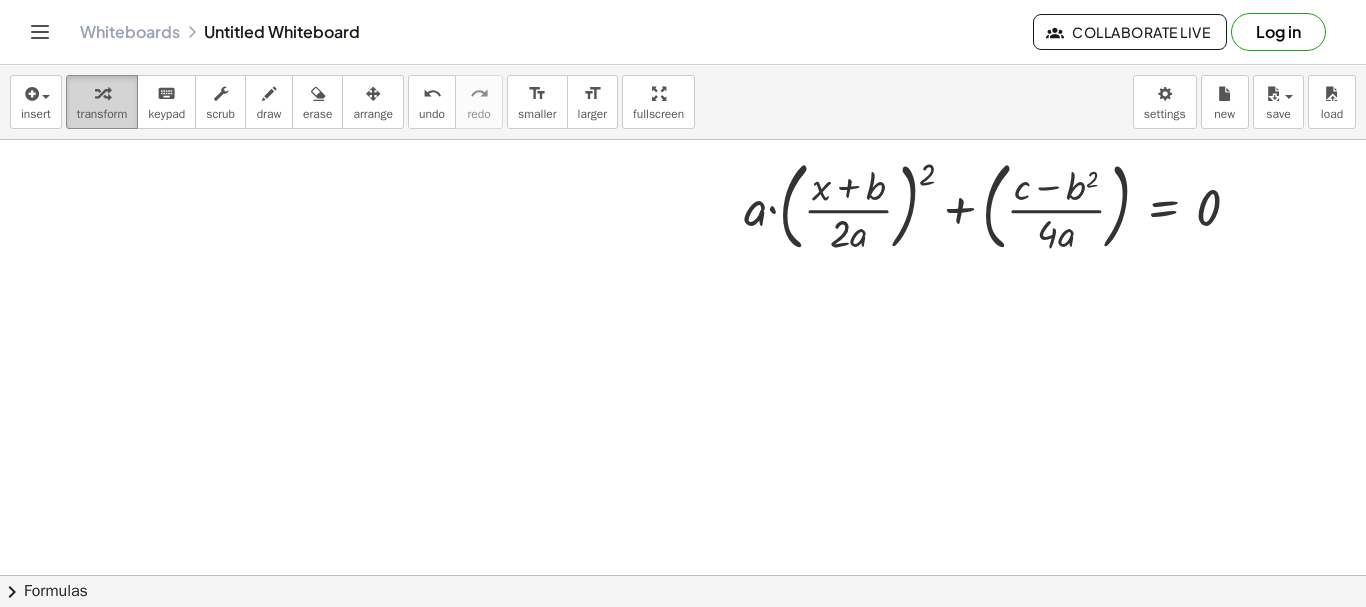 click at bounding box center [102, 93] 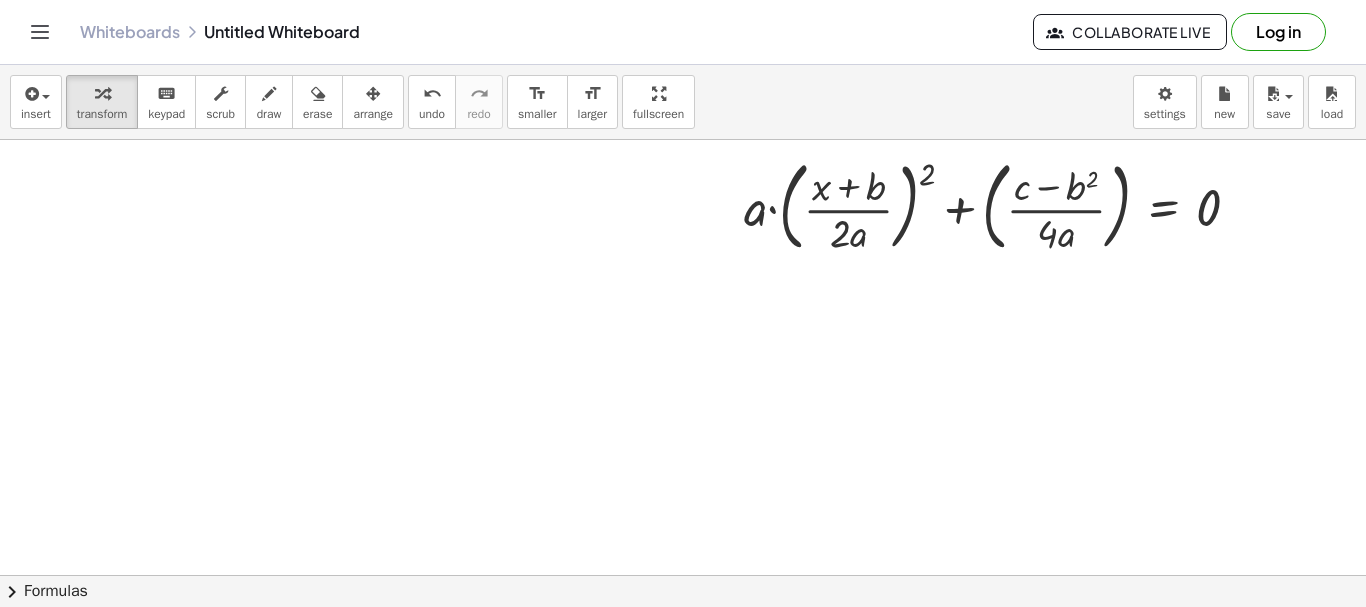 click at bounding box center [753, 445] 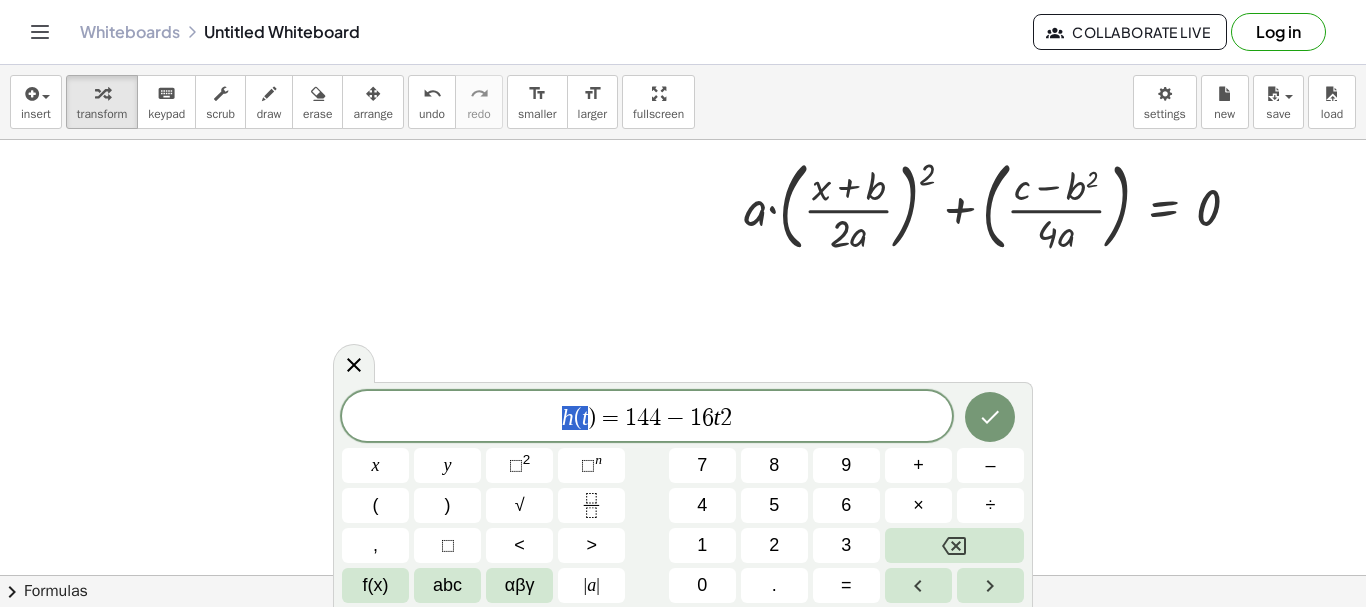 drag, startPoint x: 592, startPoint y: 413, endPoint x: 556, endPoint y: 424, distance: 37.64306 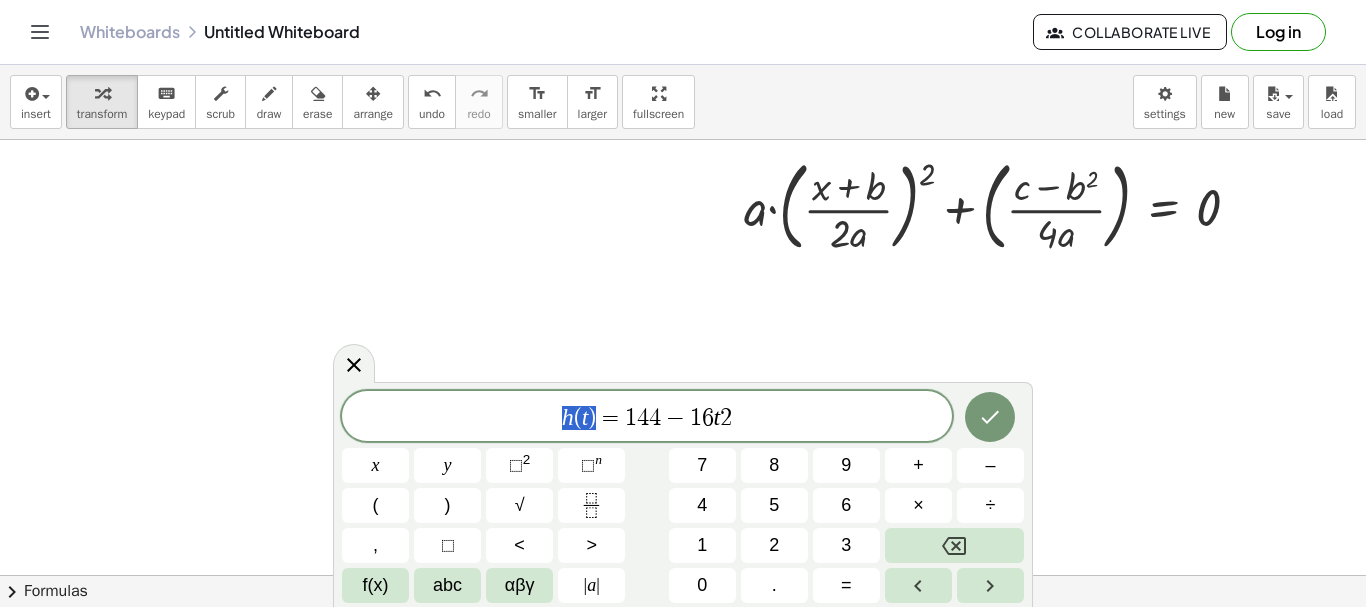 drag, startPoint x: 596, startPoint y: 424, endPoint x: 546, endPoint y: 428, distance: 50.159744 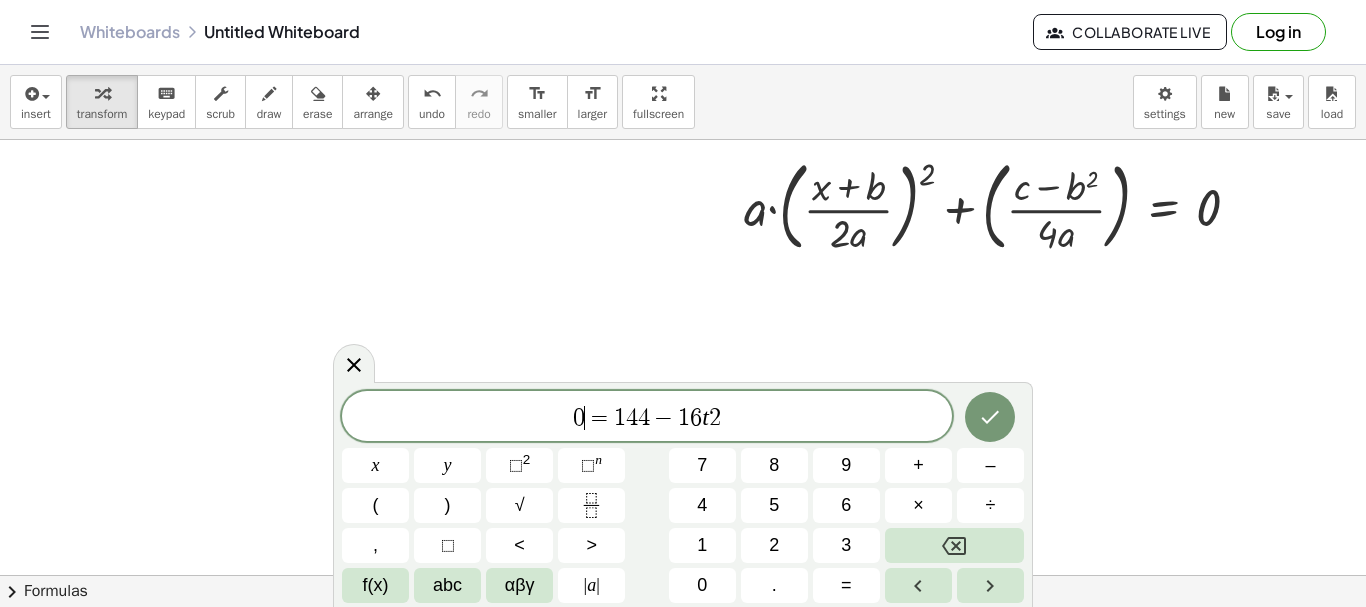 click on "2" at bounding box center [715, 418] 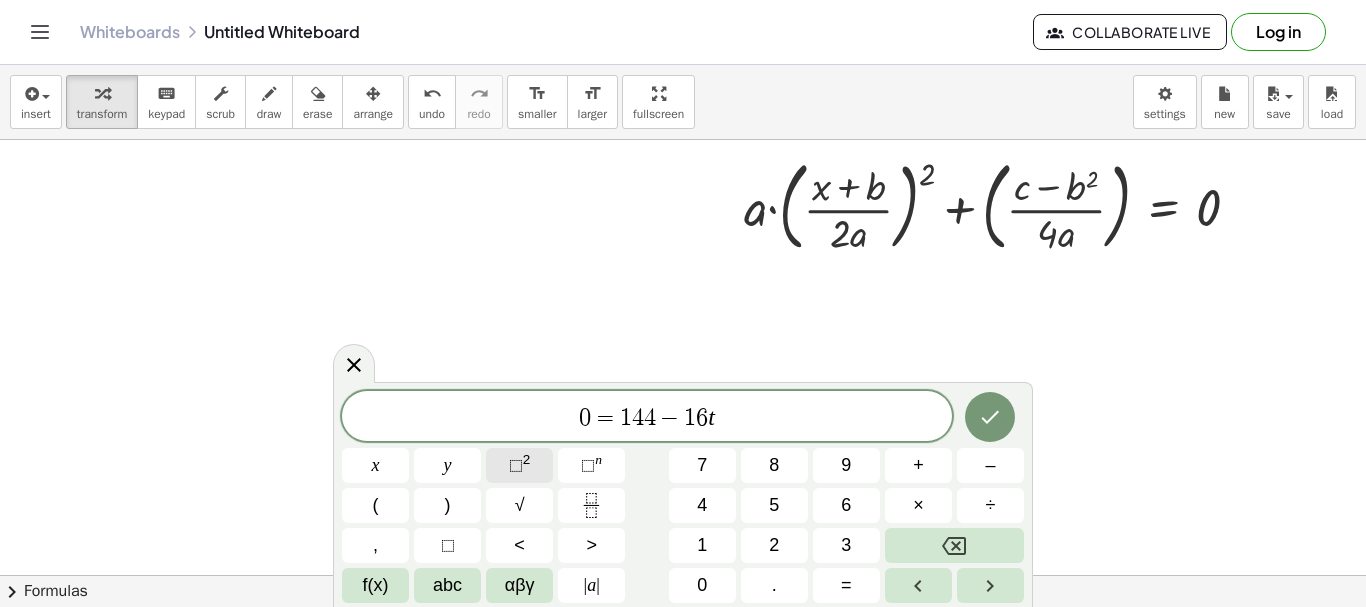 click on "⬚ 2" at bounding box center [519, 465] 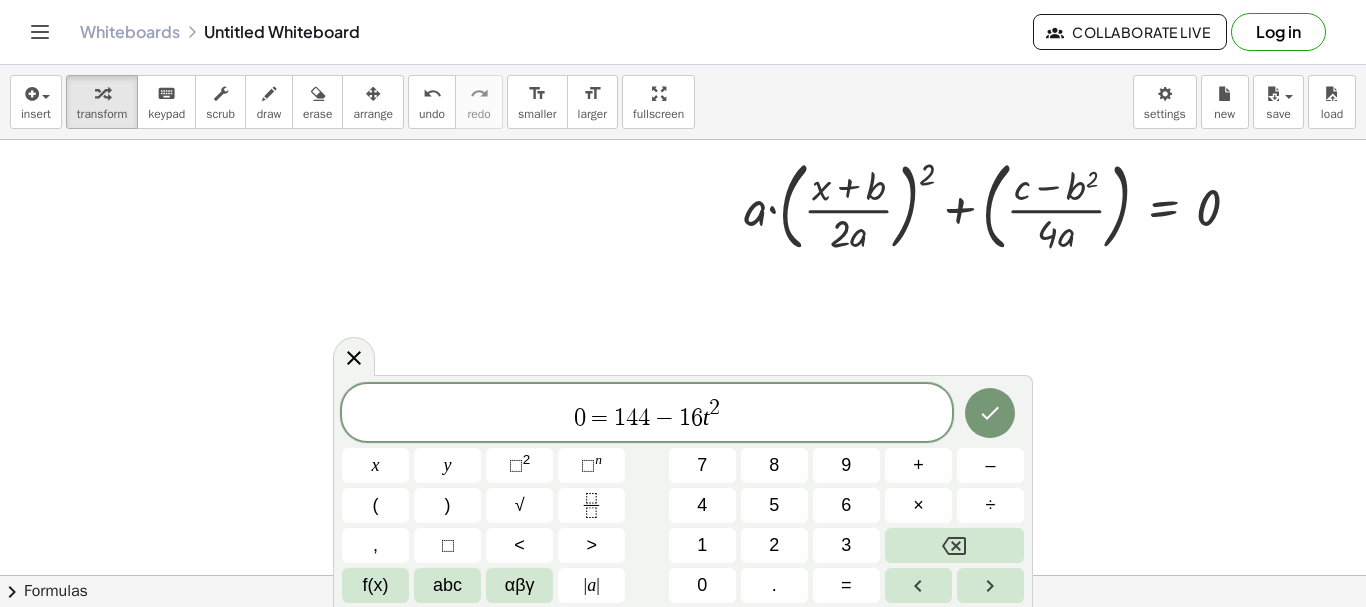 click on "0 = 1 4 4 − 1 6 t 2 ​" at bounding box center (647, 414) 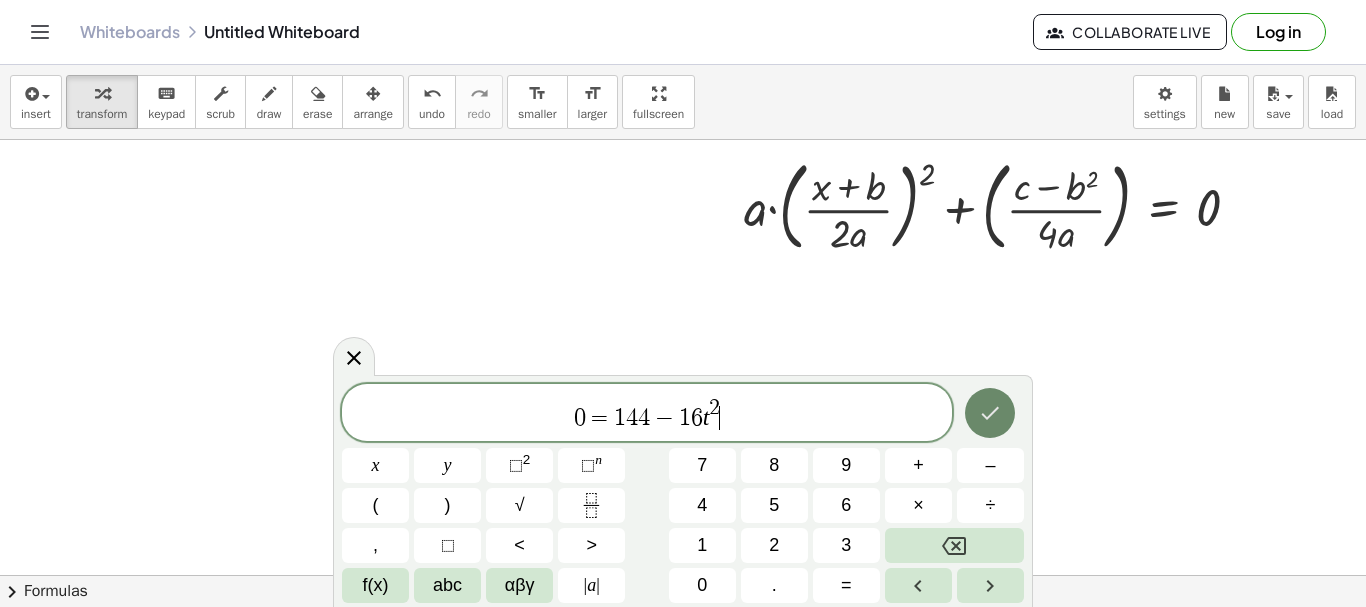 click at bounding box center [990, 413] 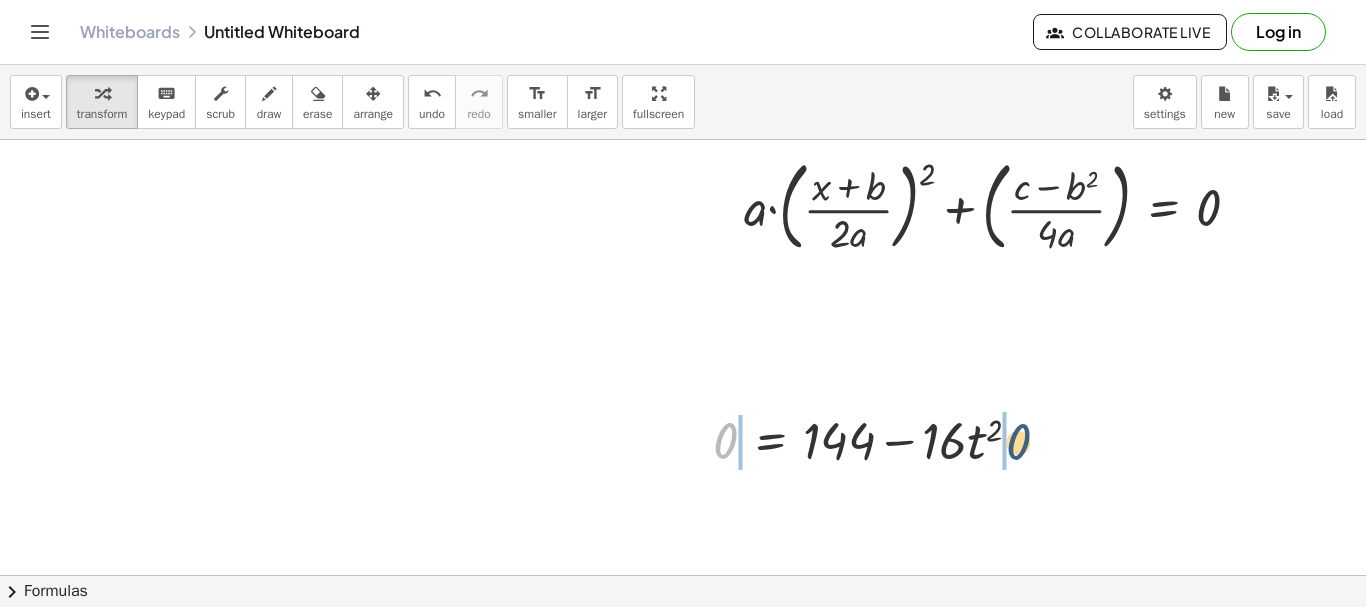 drag, startPoint x: 720, startPoint y: 439, endPoint x: 1018, endPoint y: 440, distance: 298.00168 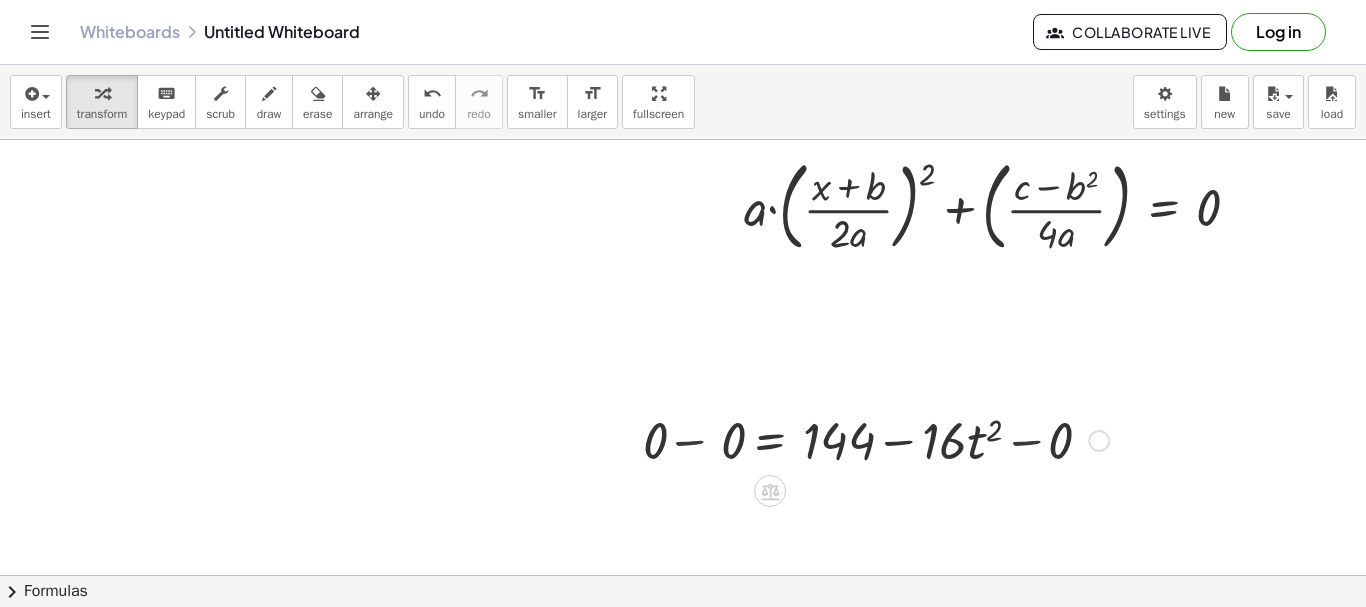 click at bounding box center [875, 439] 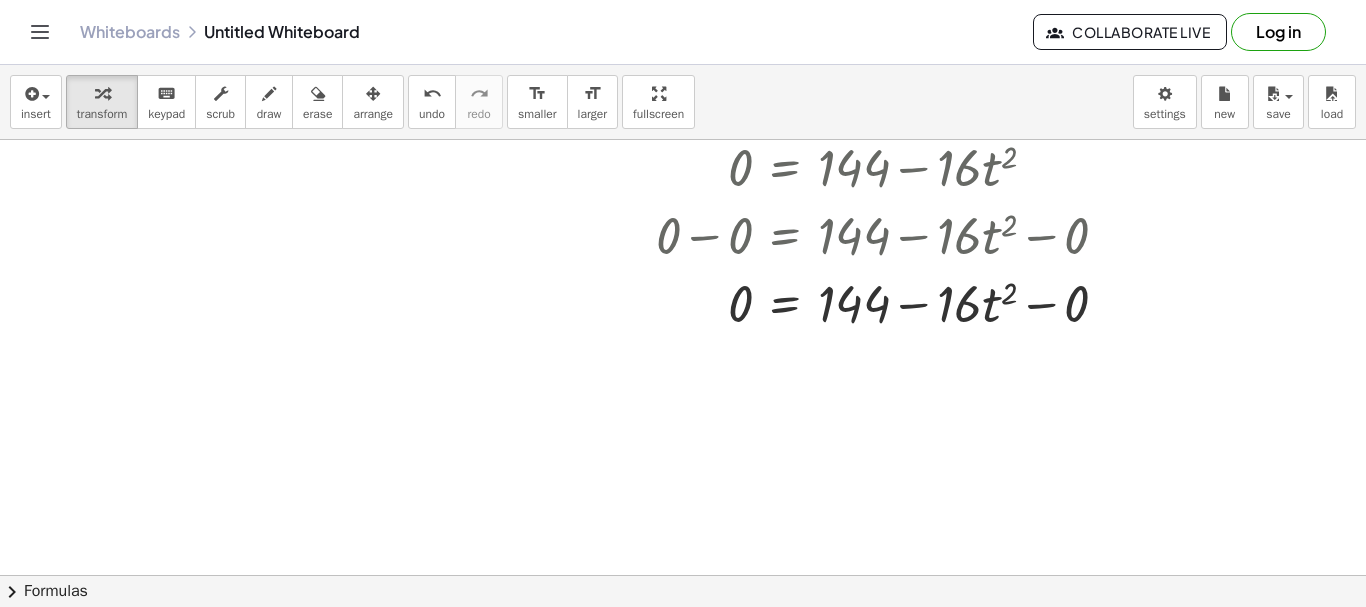 scroll, scrollTop: 469, scrollLeft: 0, axis: vertical 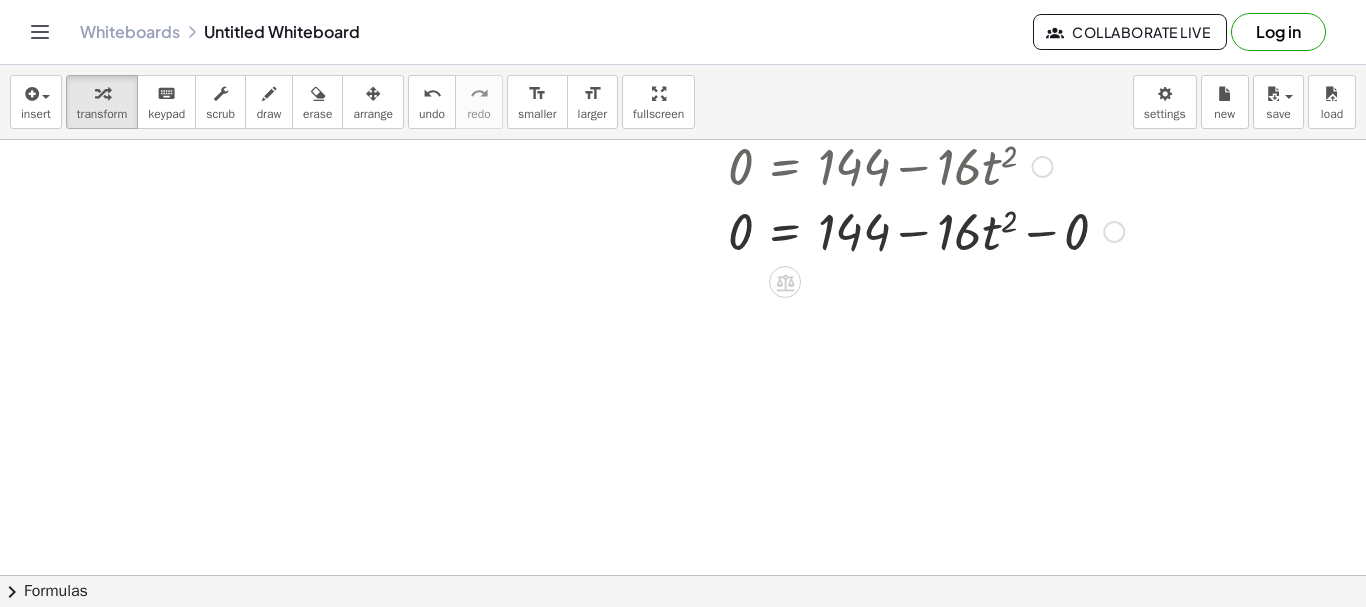 drag, startPoint x: 1114, startPoint y: 229, endPoint x: 1114, endPoint y: 132, distance: 97 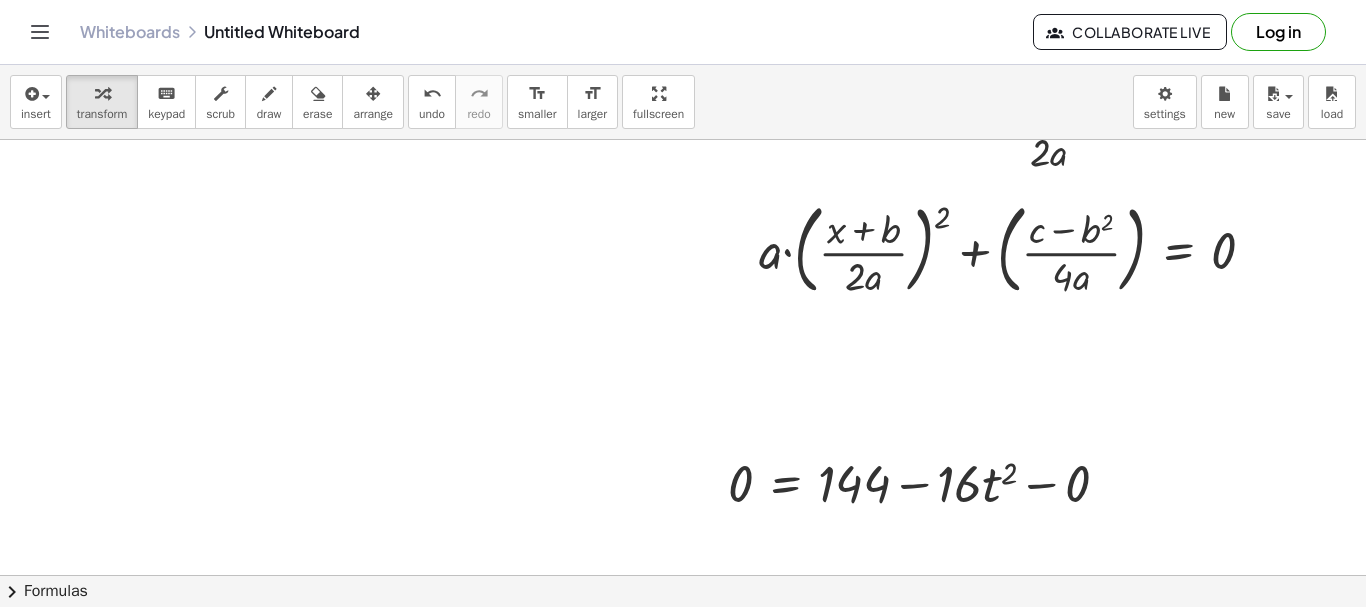 scroll, scrollTop: 0, scrollLeft: 0, axis: both 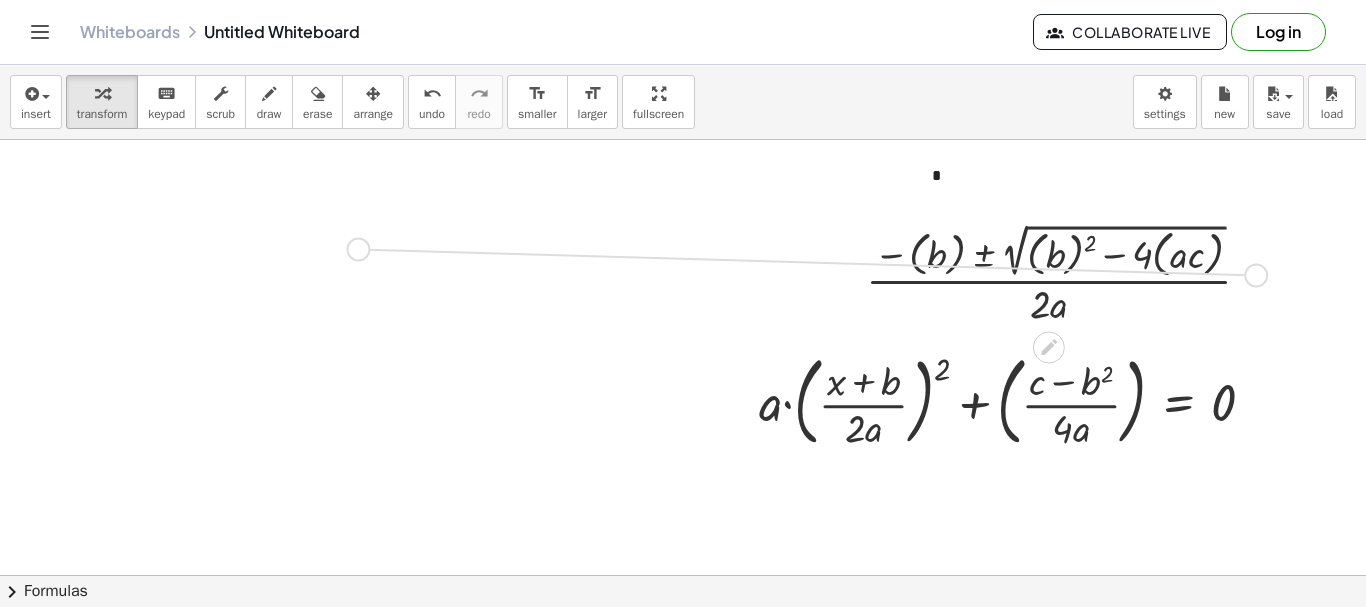 drag, startPoint x: 1250, startPoint y: 272, endPoint x: 341, endPoint y: 247, distance: 909.3437 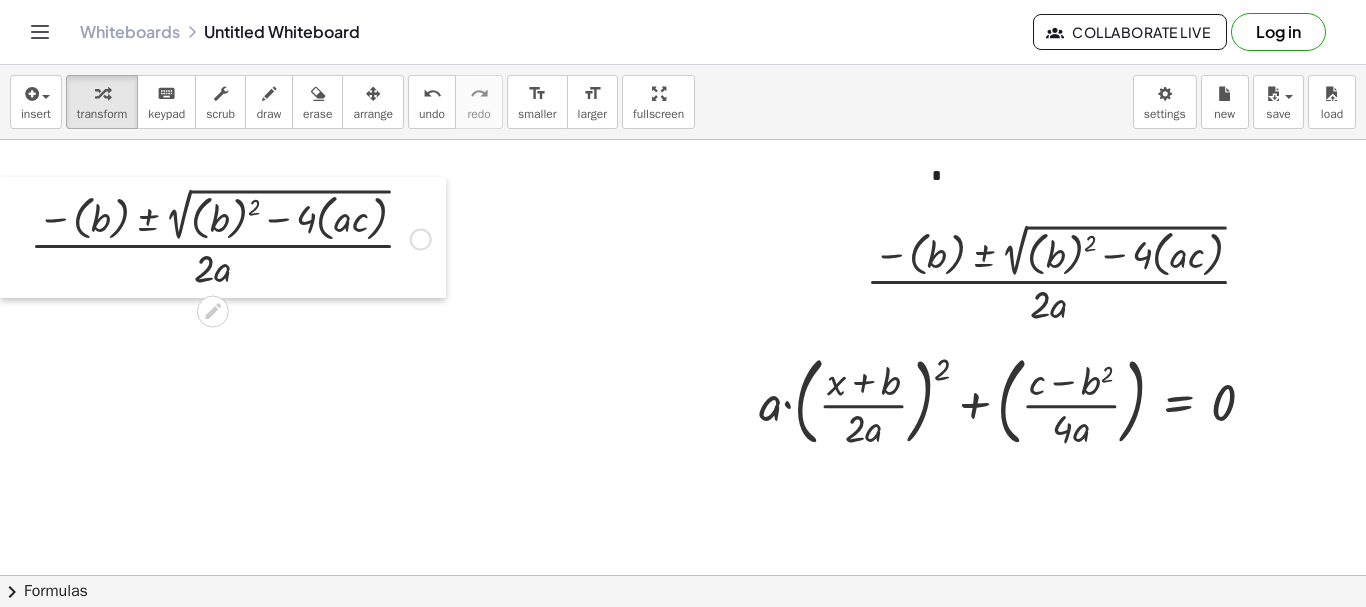 drag, startPoint x: 24, startPoint y: 229, endPoint x: 0, endPoint y: 95, distance: 136.1323 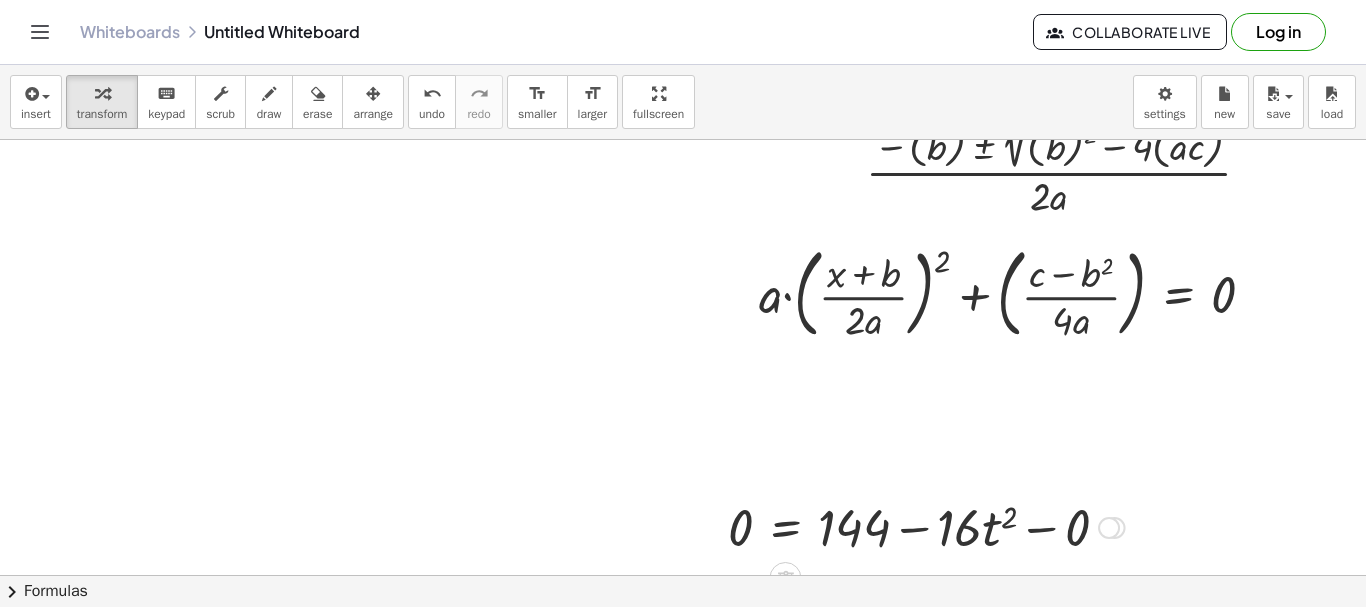 scroll, scrollTop: 109, scrollLeft: 0, axis: vertical 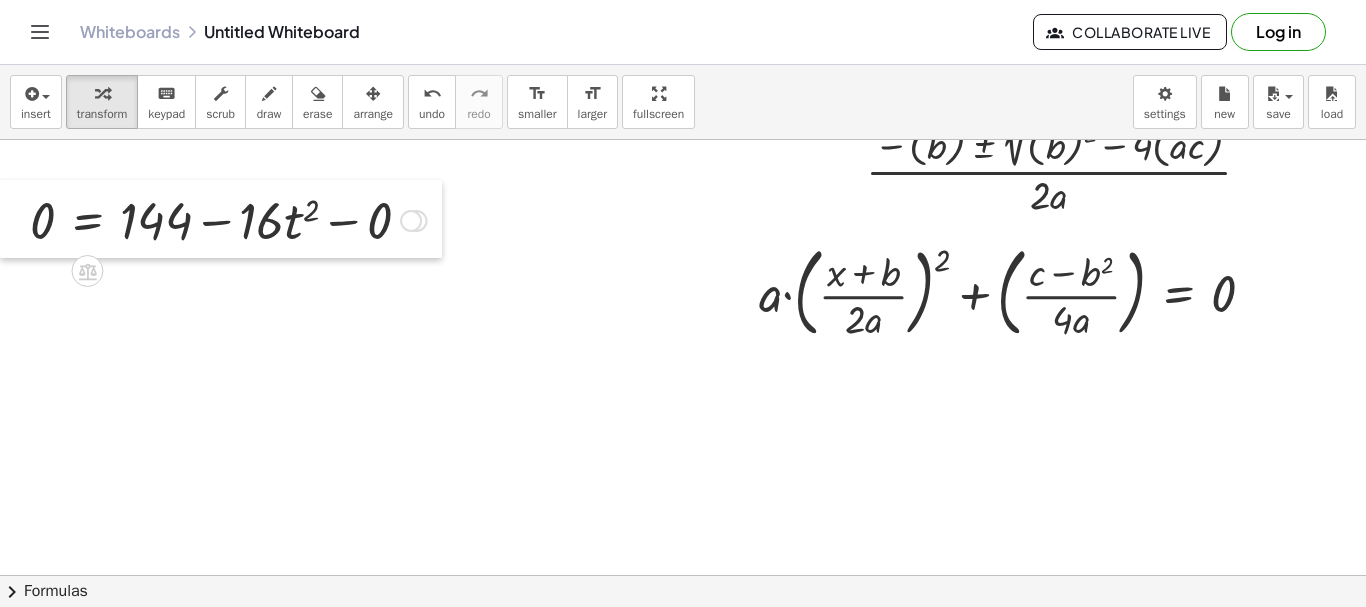 drag, startPoint x: 713, startPoint y: 513, endPoint x: 0, endPoint y: 206, distance: 776.2847 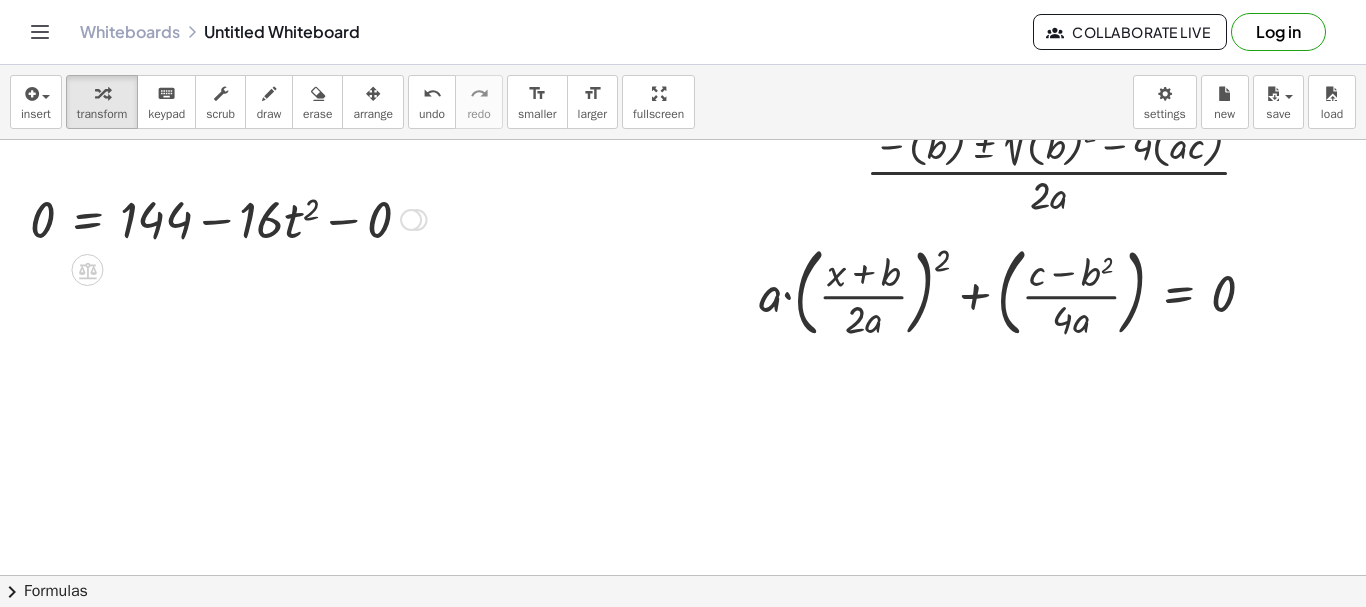 scroll, scrollTop: 0, scrollLeft: 0, axis: both 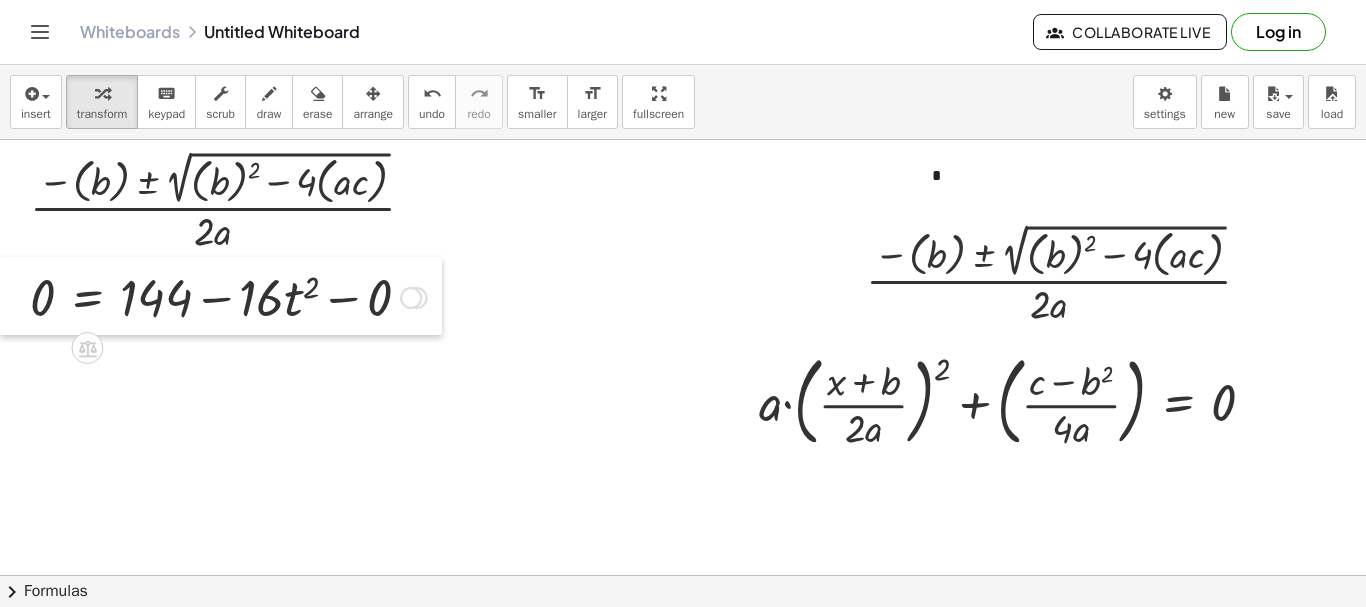 drag, startPoint x: 20, startPoint y: 335, endPoint x: 0, endPoint y: 304, distance: 36.891735 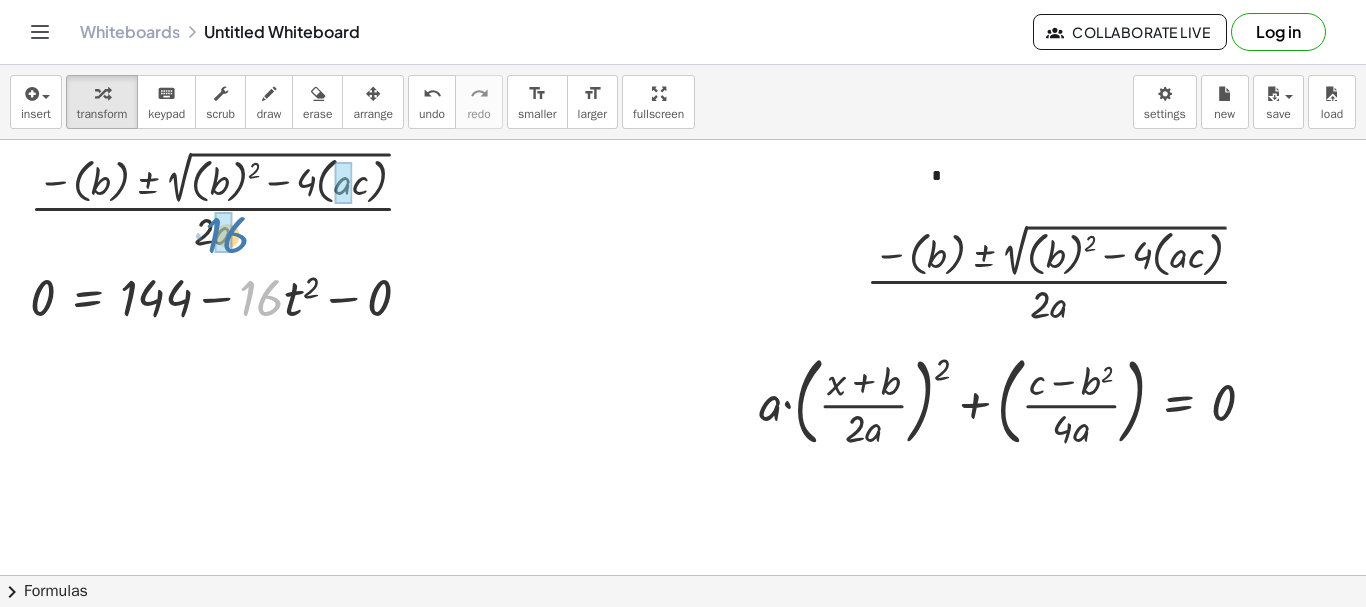 drag, startPoint x: 266, startPoint y: 304, endPoint x: 232, endPoint y: 241, distance: 71.5891 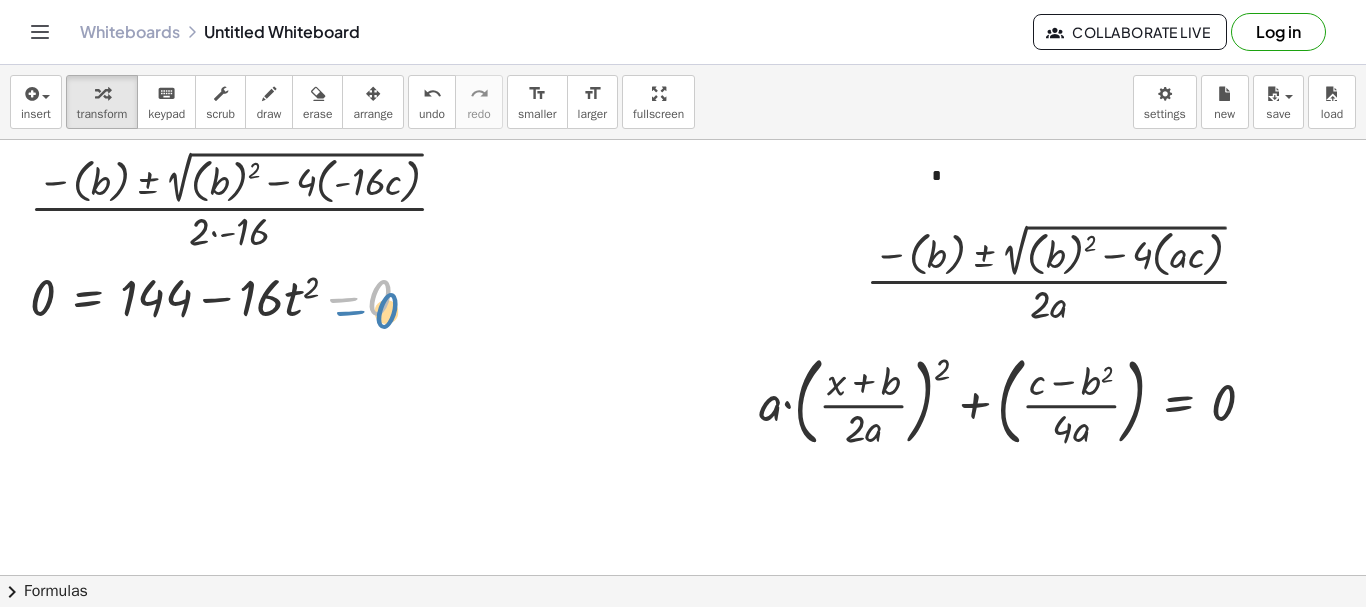 drag, startPoint x: 376, startPoint y: 297, endPoint x: 383, endPoint y: 310, distance: 14.764823 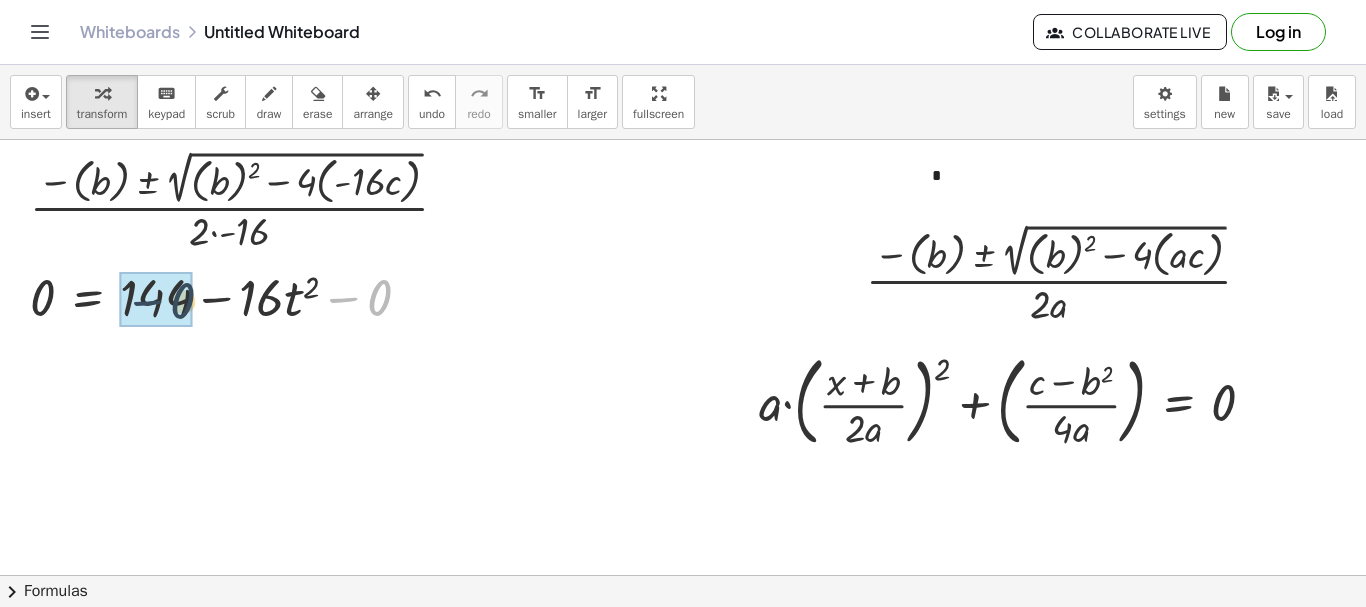 drag, startPoint x: 382, startPoint y: 287, endPoint x: 183, endPoint y: 290, distance: 199.02261 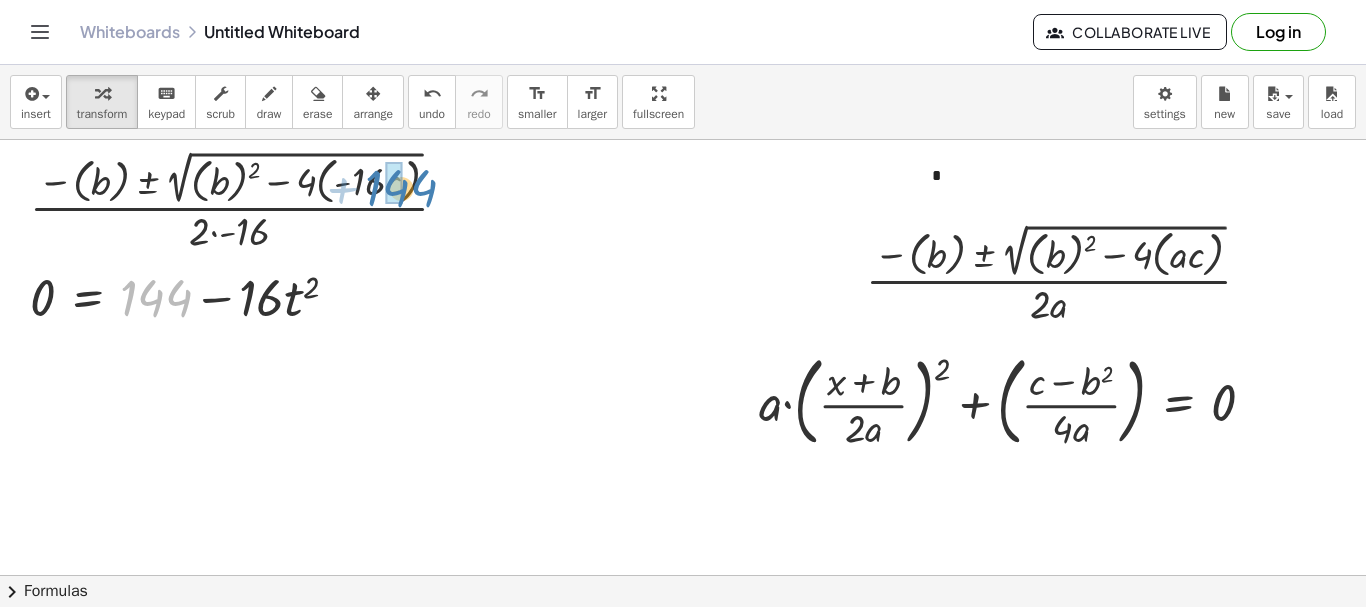 drag, startPoint x: 151, startPoint y: 294, endPoint x: 396, endPoint y: 184, distance: 268.56097 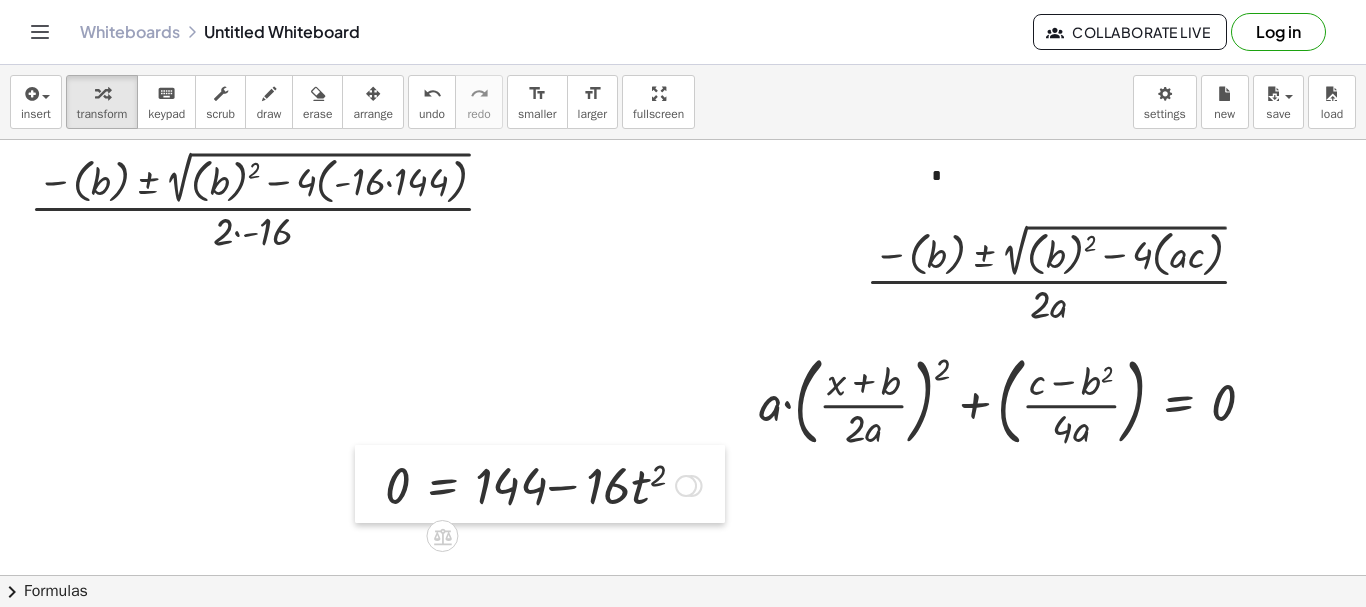 drag, startPoint x: 15, startPoint y: 294, endPoint x: 370, endPoint y: 482, distance: 401.7076 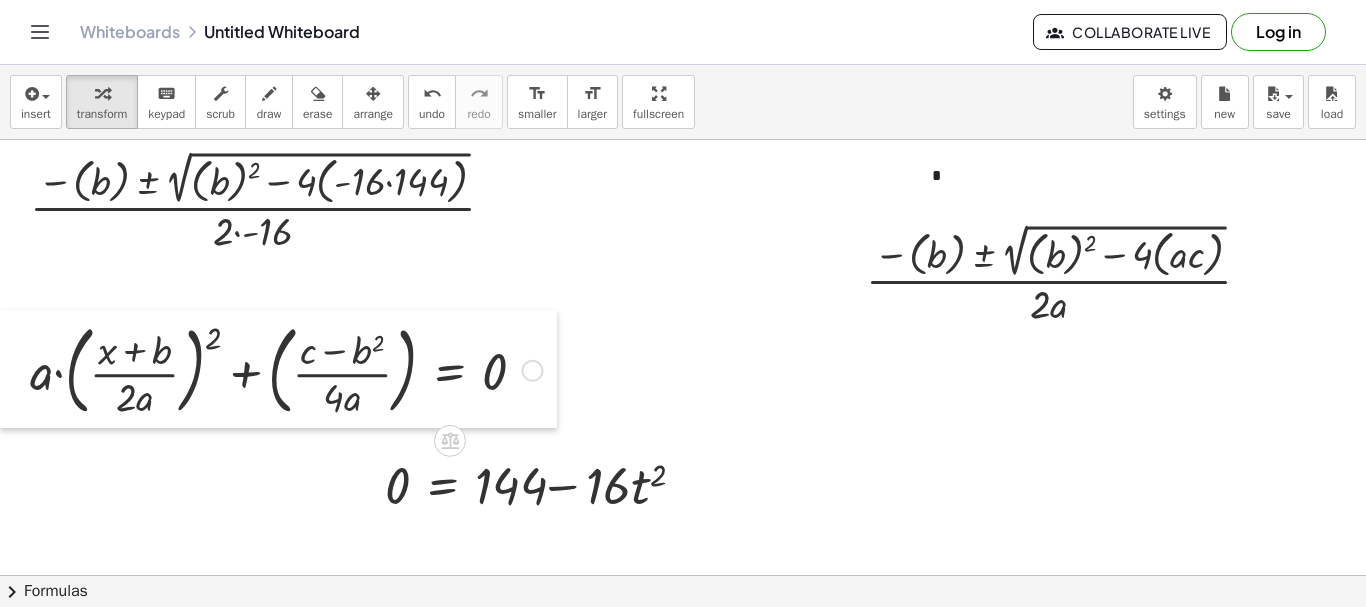 drag, startPoint x: 738, startPoint y: 406, endPoint x: 3, endPoint y: 375, distance: 735.65344 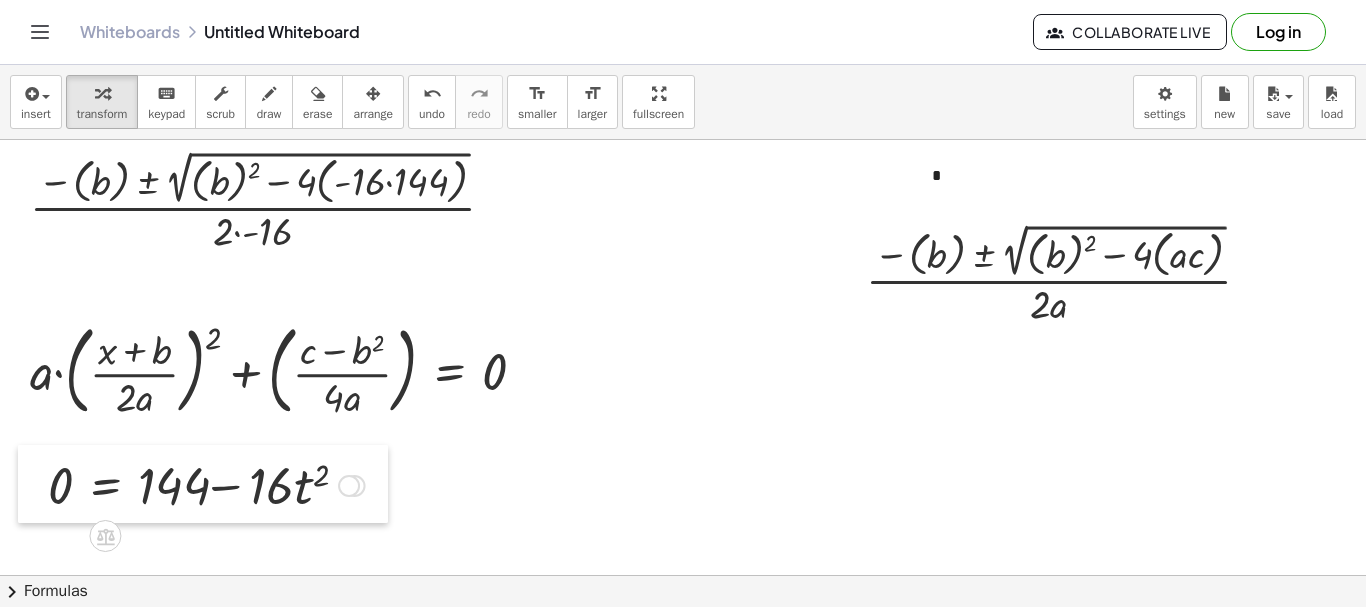 drag, startPoint x: 374, startPoint y: 490, endPoint x: 37, endPoint y: 490, distance: 337 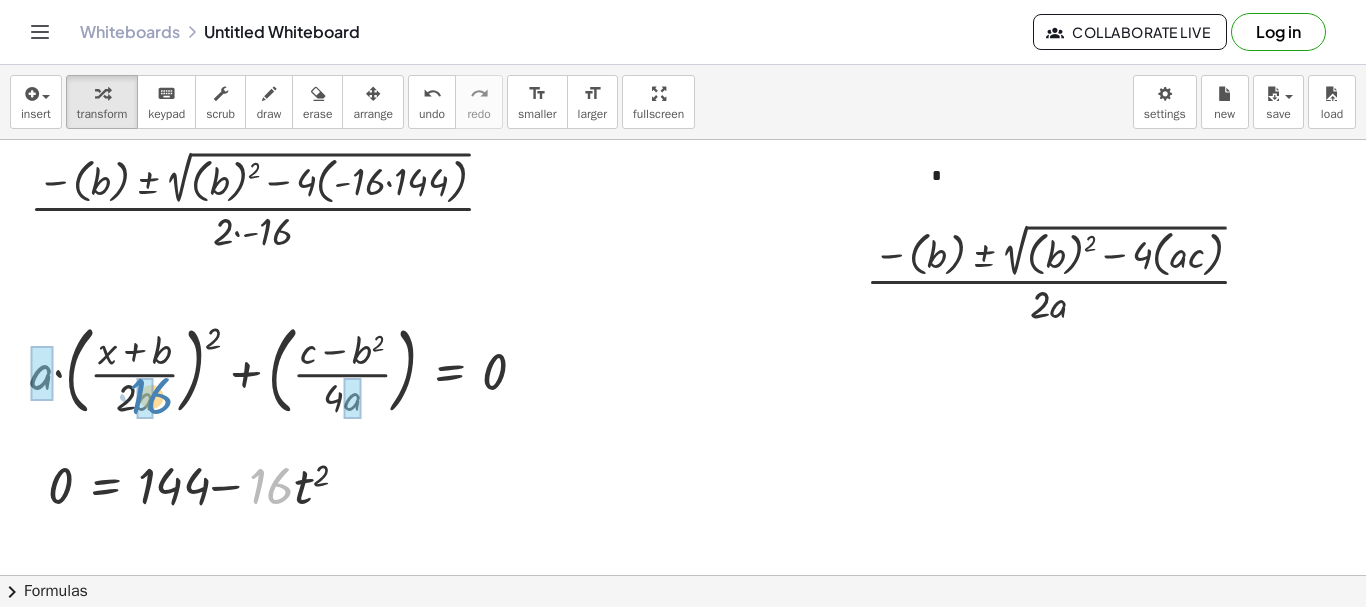 drag, startPoint x: 260, startPoint y: 480, endPoint x: 140, endPoint y: 390, distance: 150 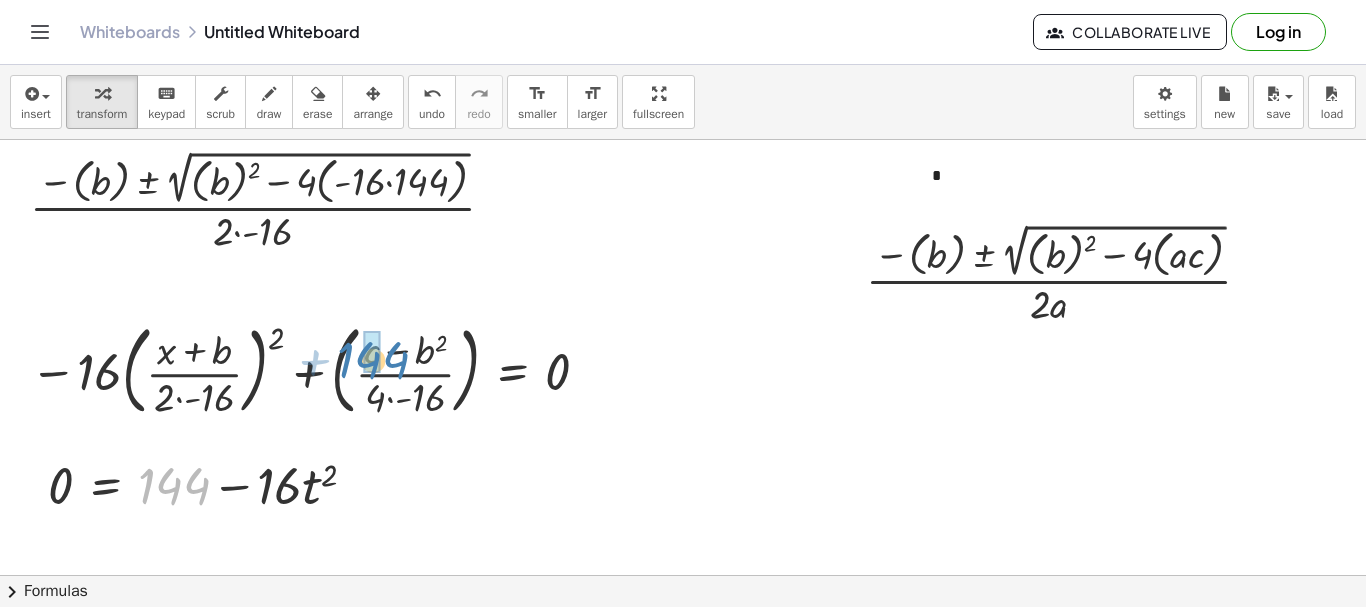 drag, startPoint x: 166, startPoint y: 488, endPoint x: 365, endPoint y: 362, distance: 235.53555 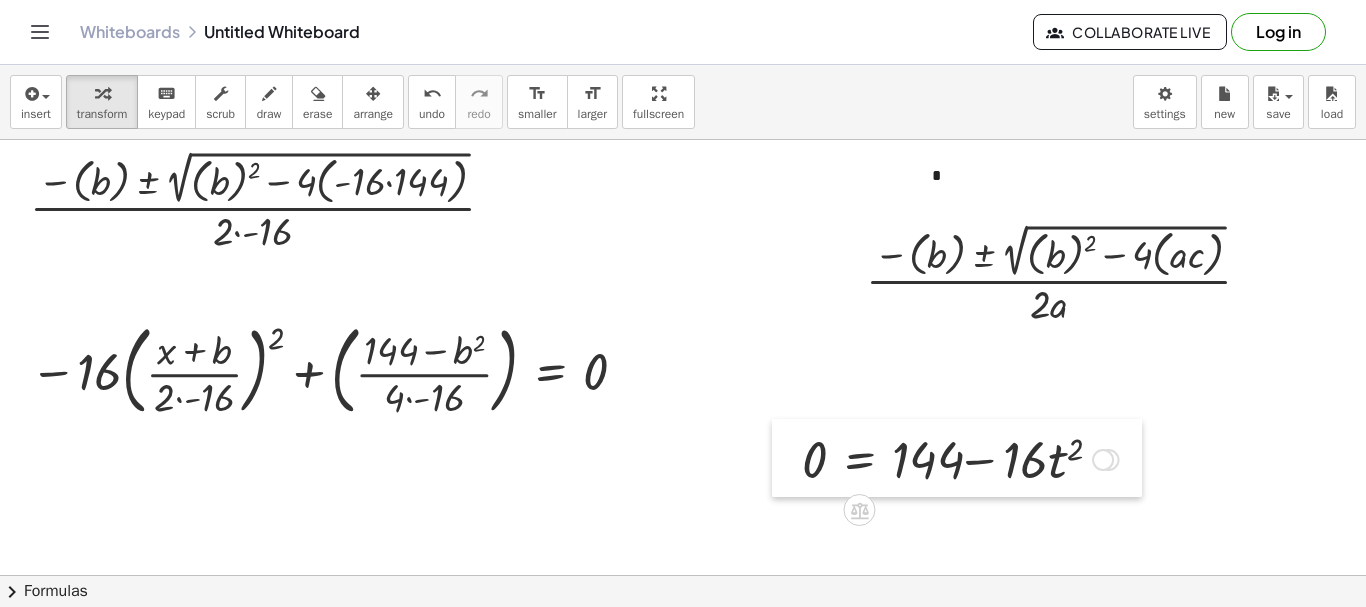 drag, startPoint x: 36, startPoint y: 485, endPoint x: 794, endPoint y: 459, distance: 758.4458 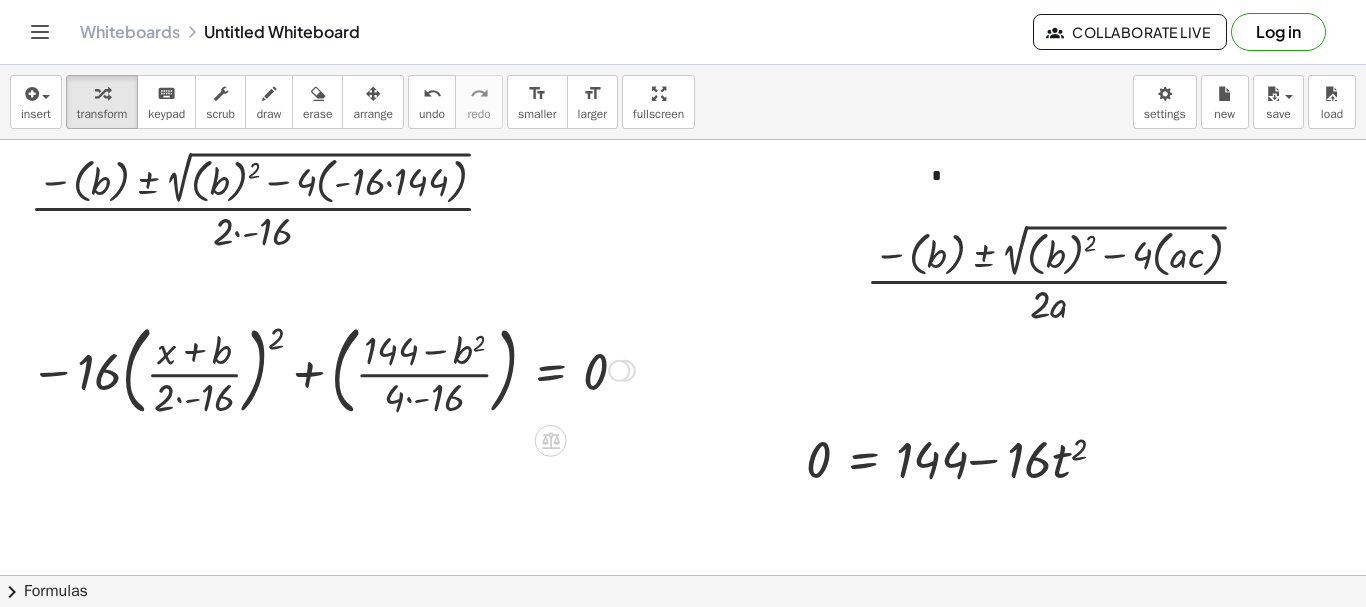 click at bounding box center (332, 369) 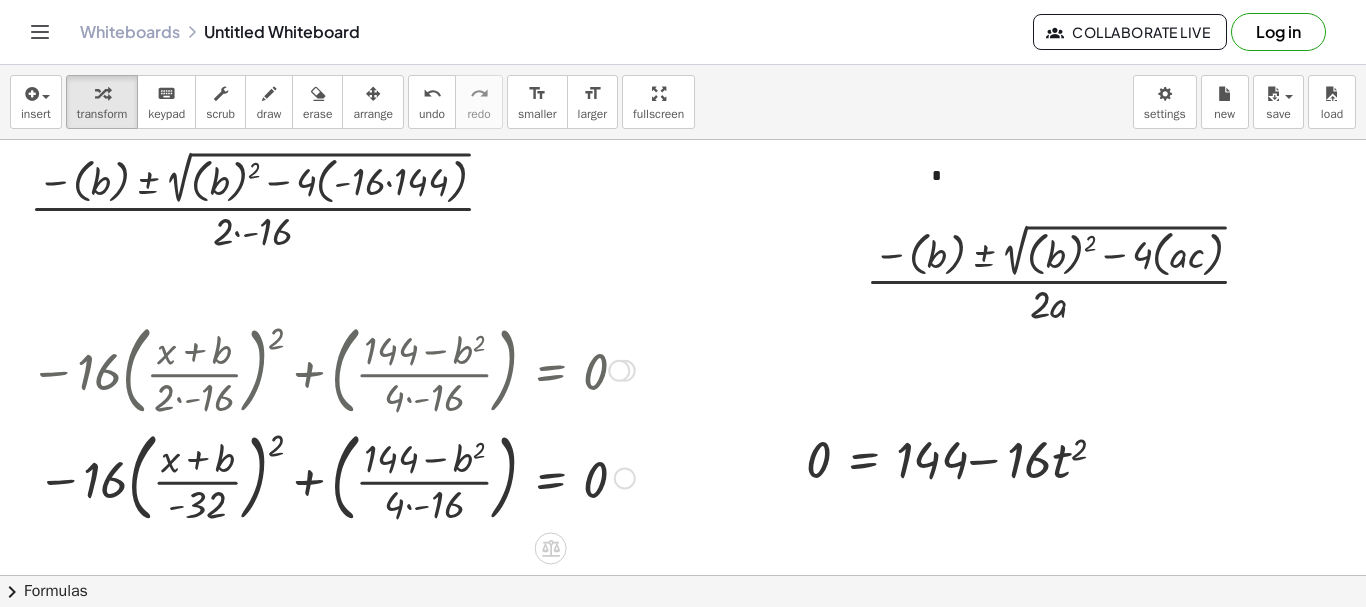 click at bounding box center [332, 477] 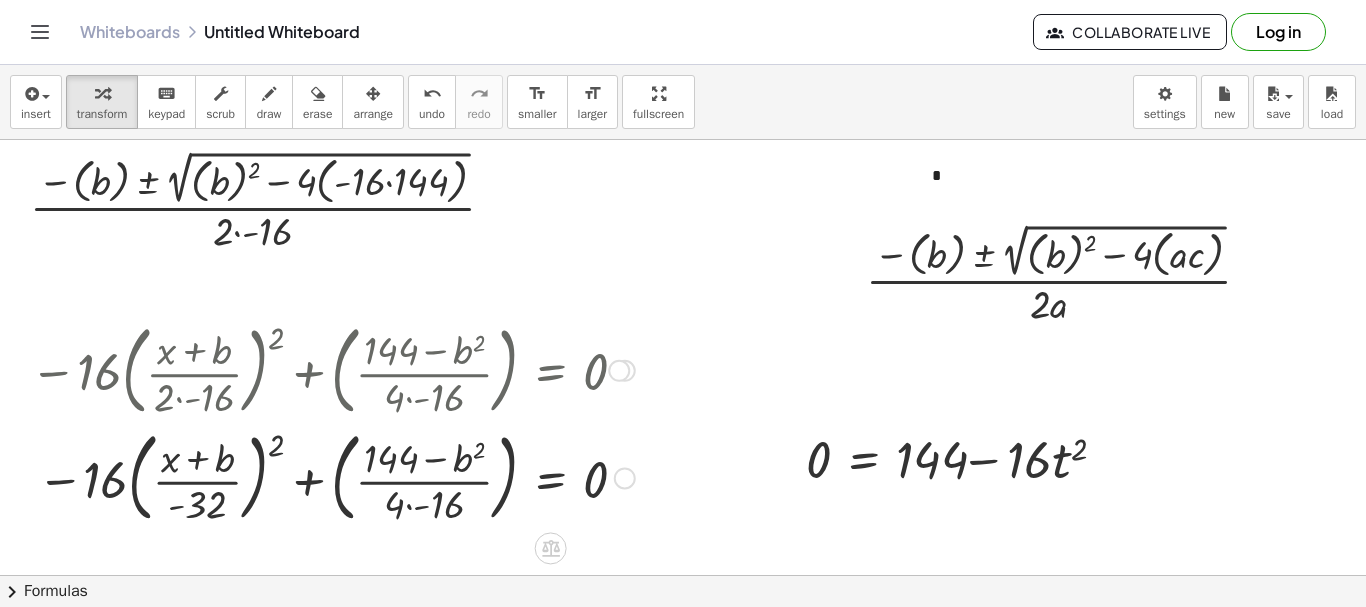 click at bounding box center (332, 477) 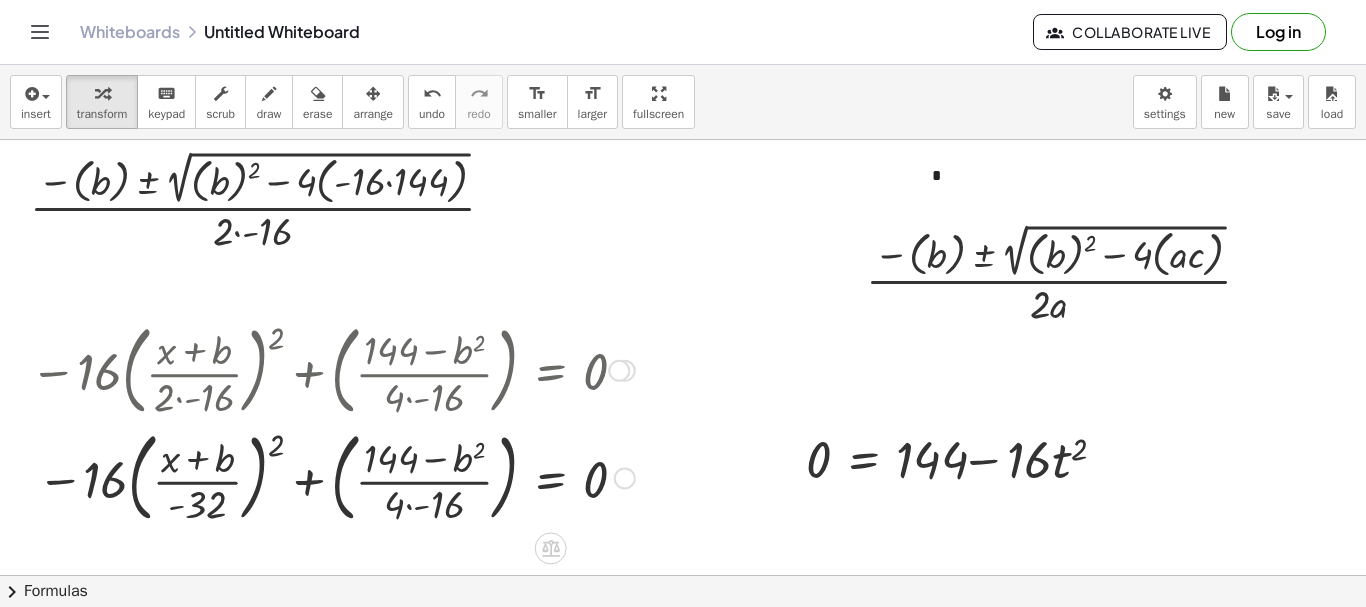 click at bounding box center (332, 477) 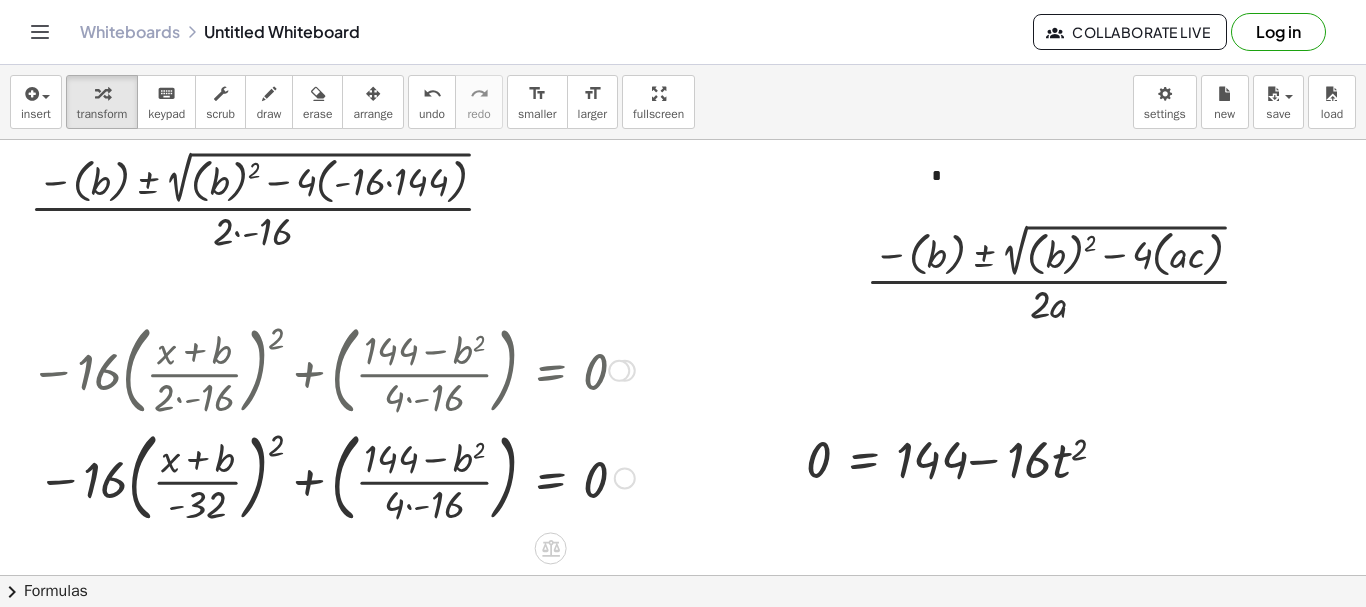 click at bounding box center [332, 477] 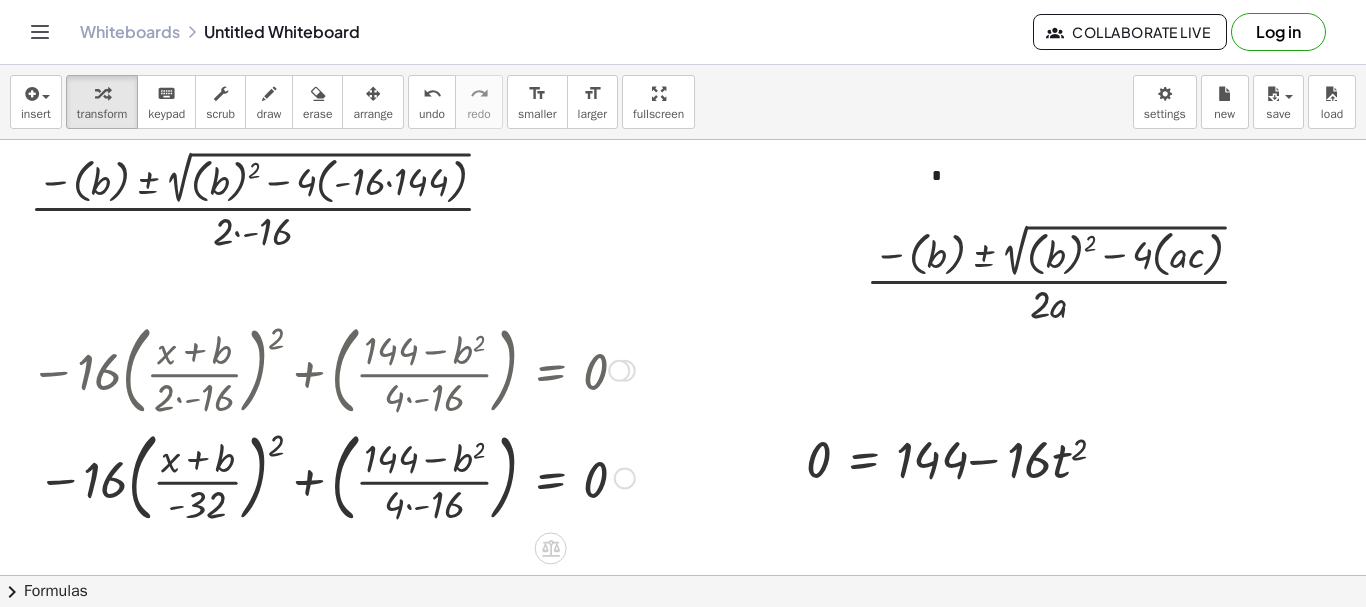 click at bounding box center (332, 477) 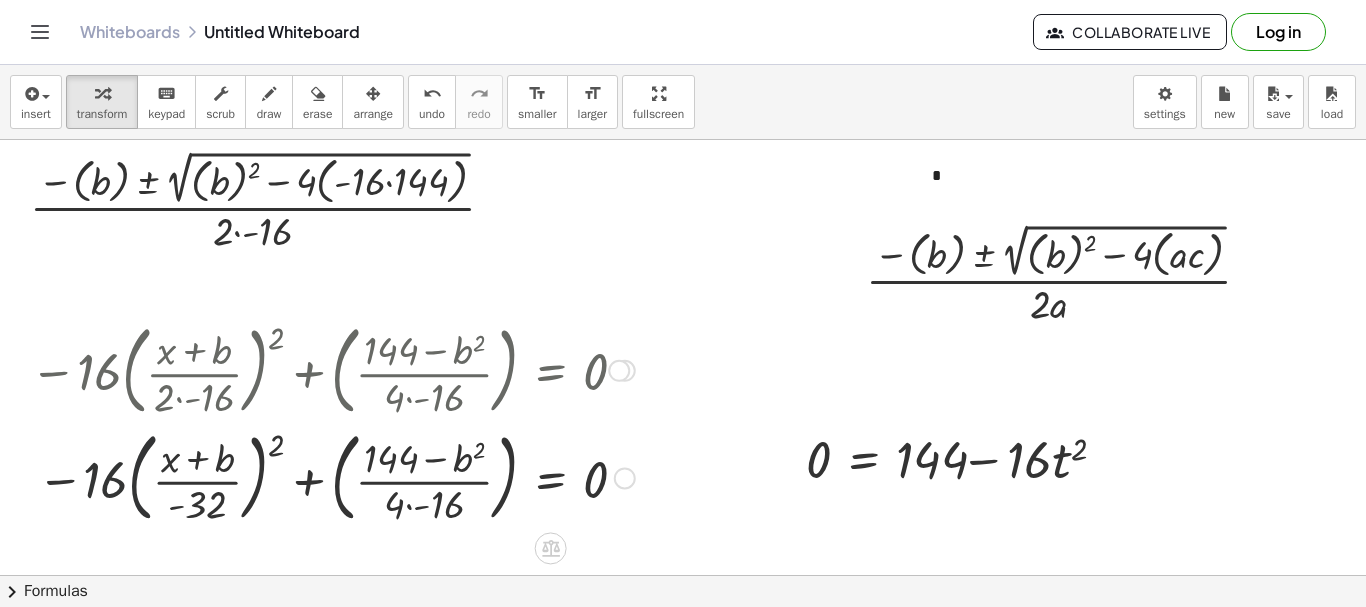 click at bounding box center (332, 477) 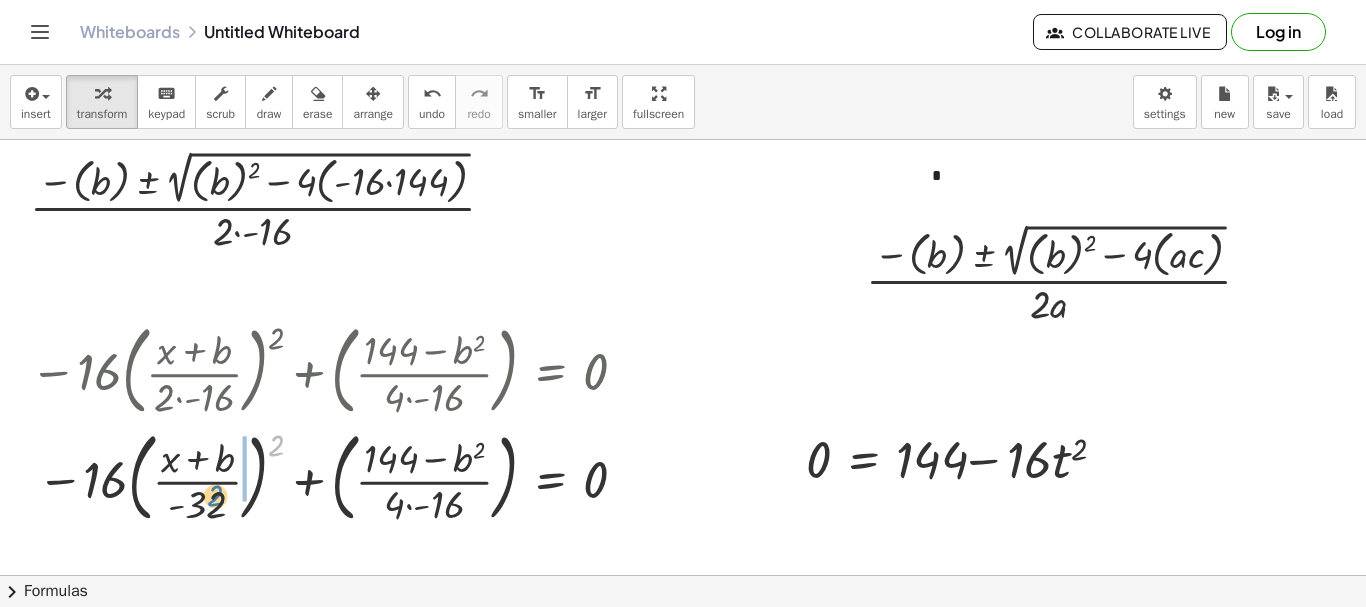 drag, startPoint x: 270, startPoint y: 447, endPoint x: 209, endPoint y: 497, distance: 78.873314 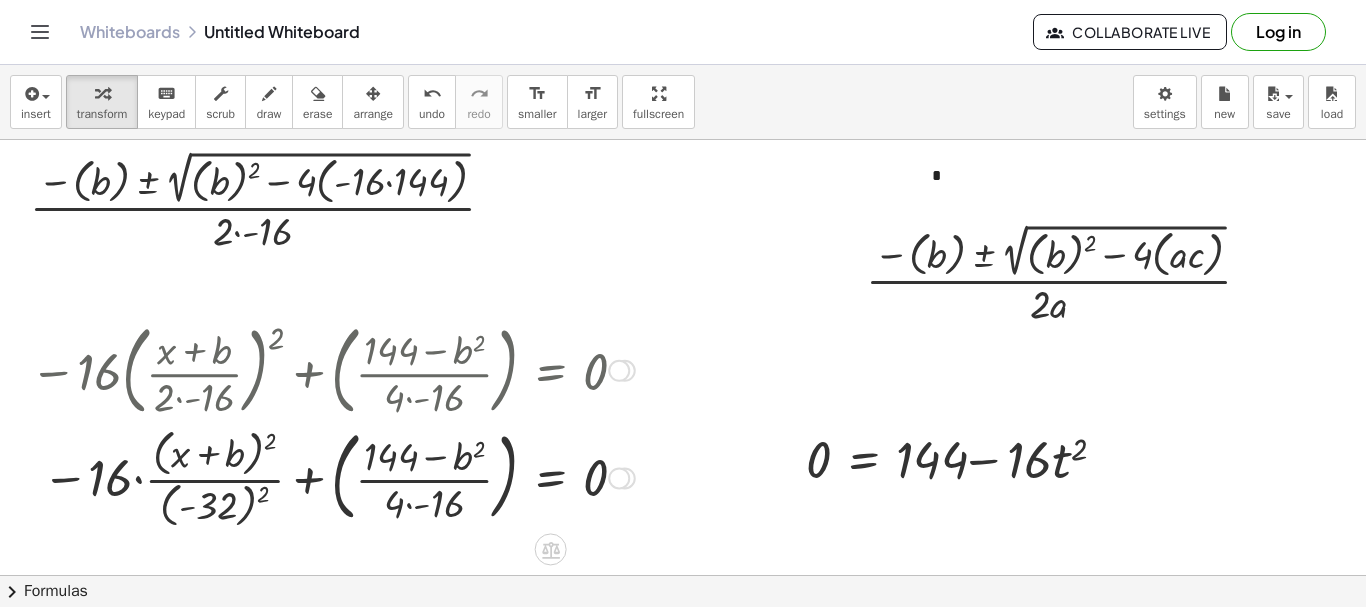 click at bounding box center (332, 476) 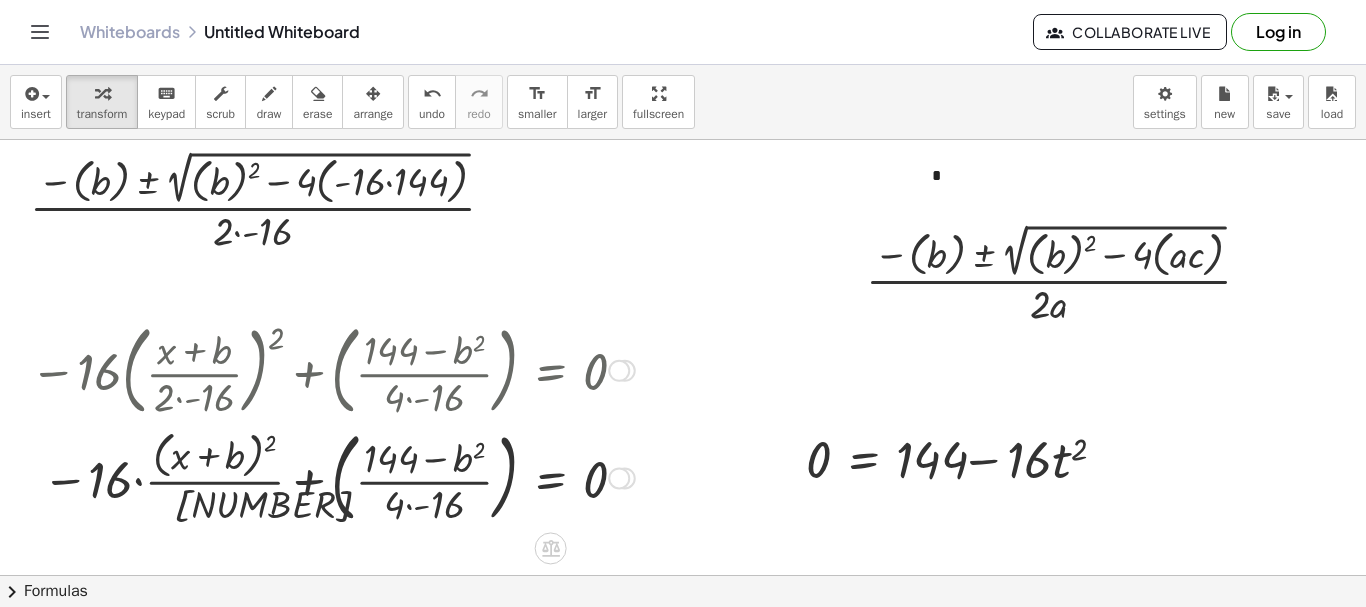 click at bounding box center (332, 477) 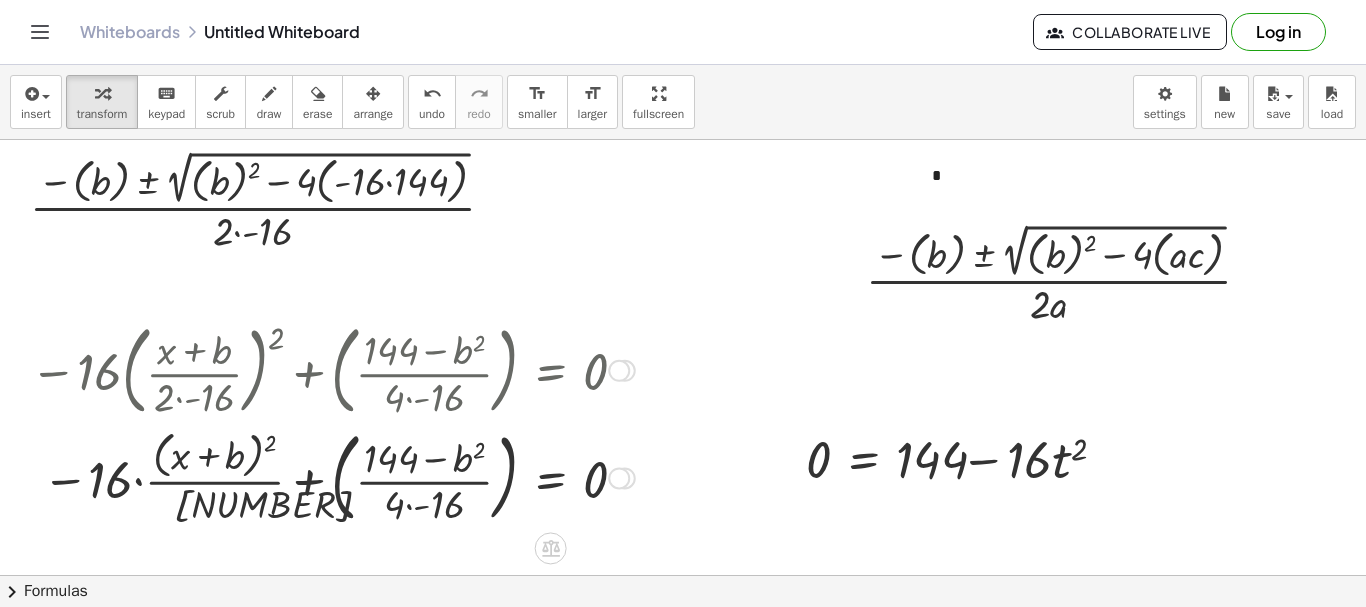 click at bounding box center [332, 477] 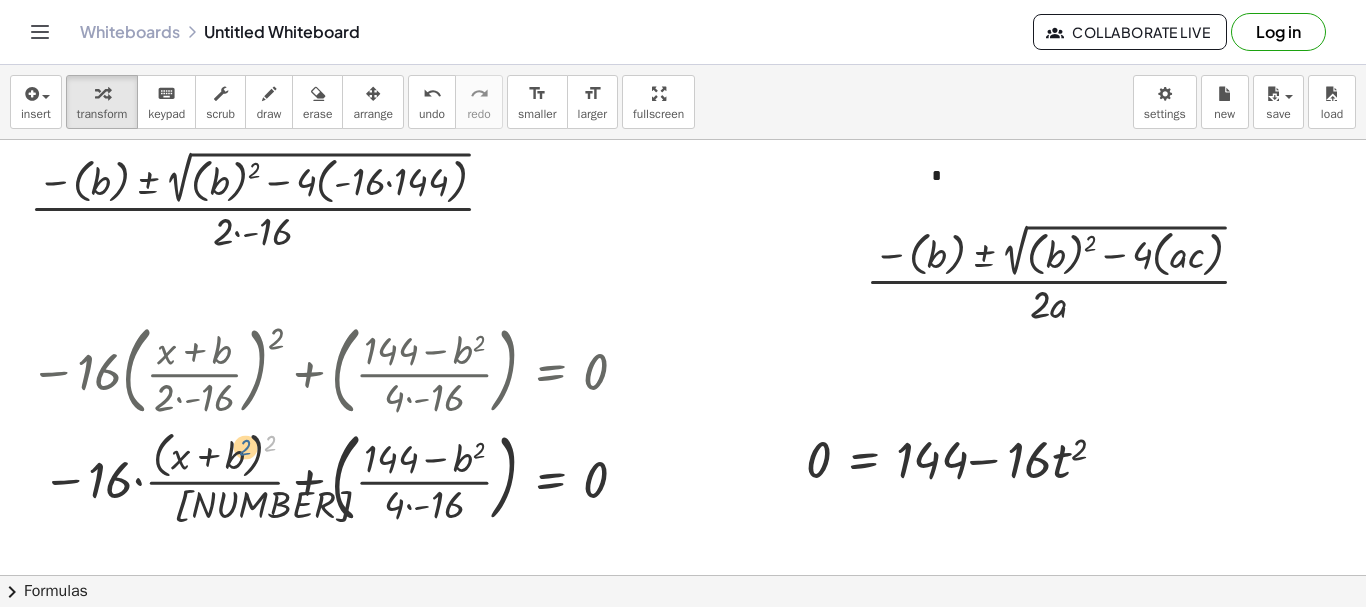 drag, startPoint x: 272, startPoint y: 444, endPoint x: 247, endPoint y: 448, distance: 25.317978 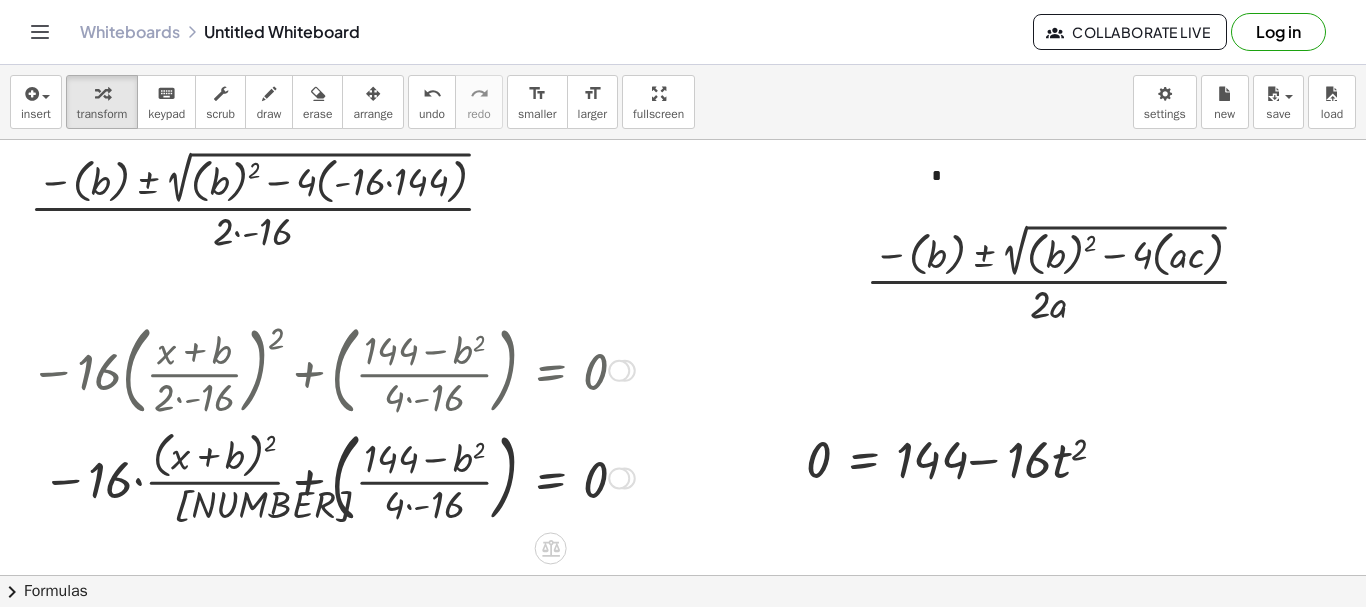 click at bounding box center [332, 477] 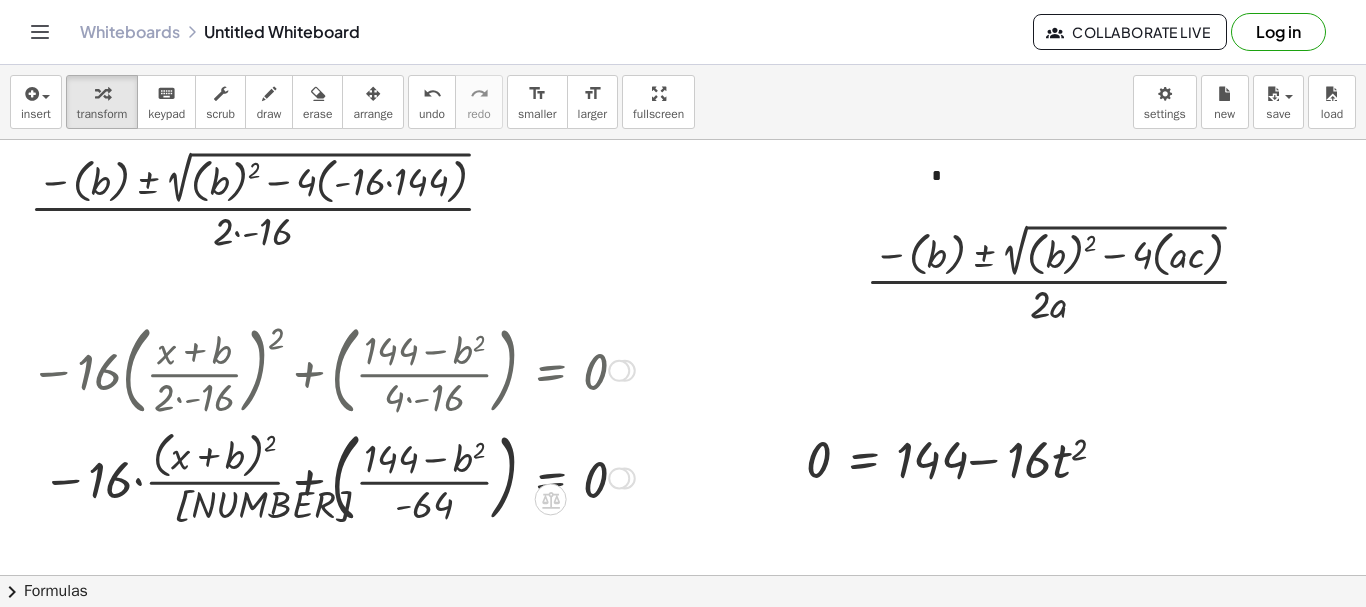 click at bounding box center [332, 477] 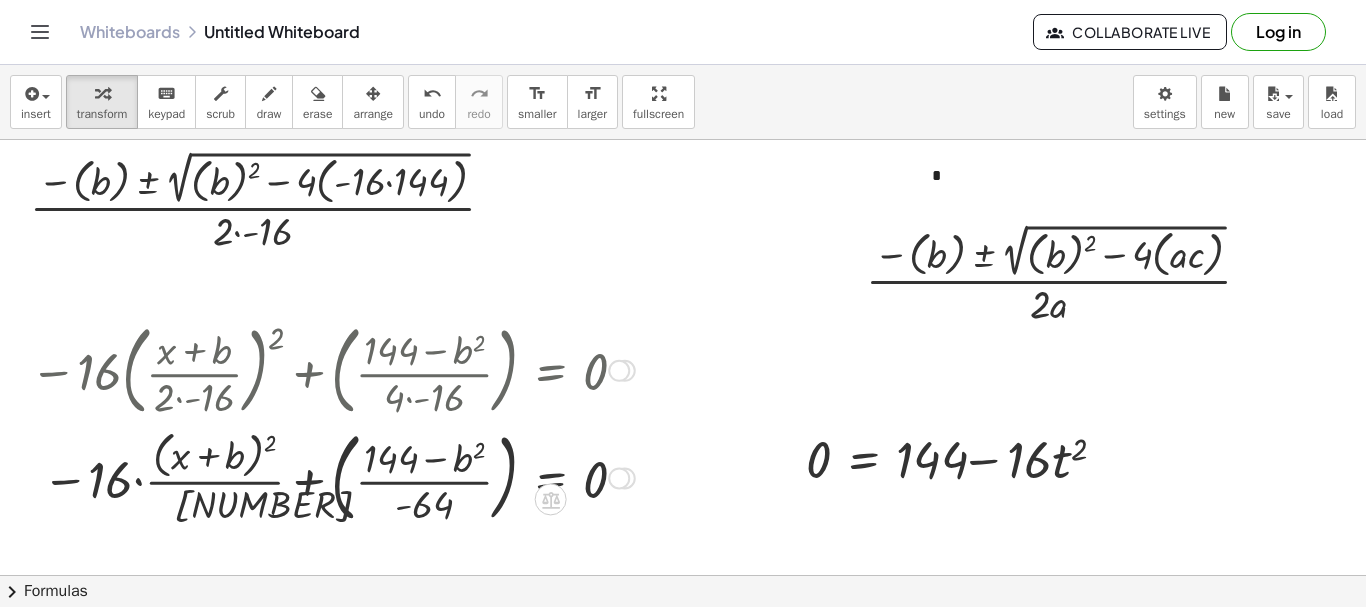 click at bounding box center (332, 477) 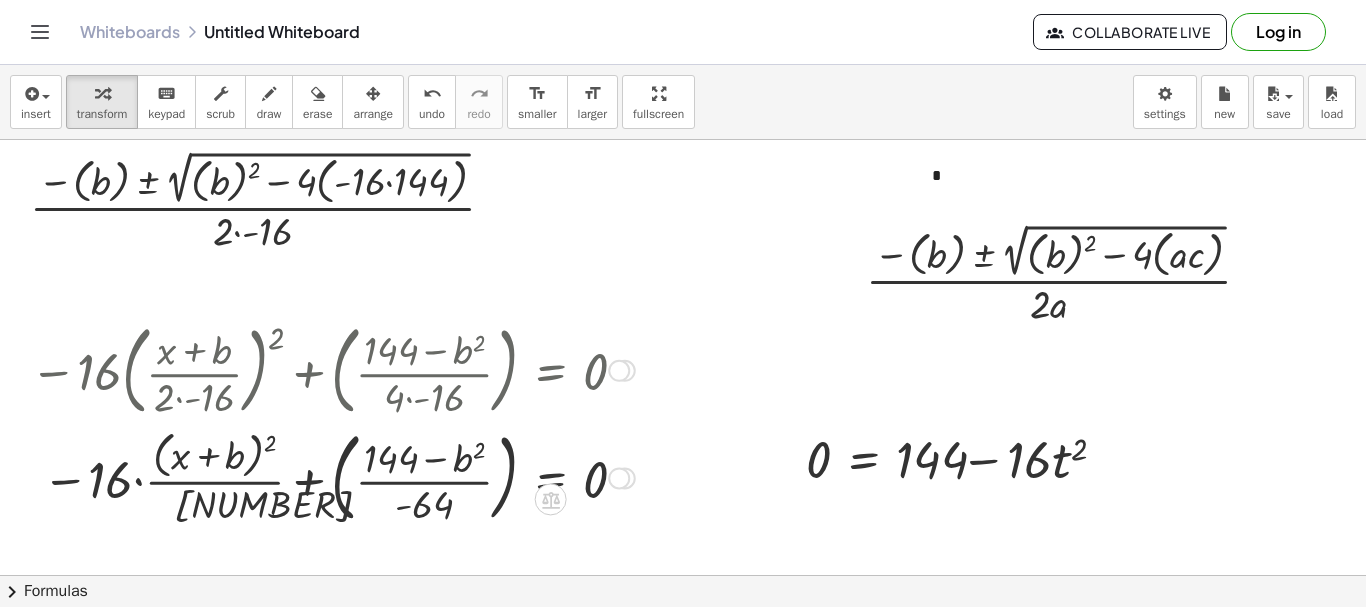 click at bounding box center (332, 477) 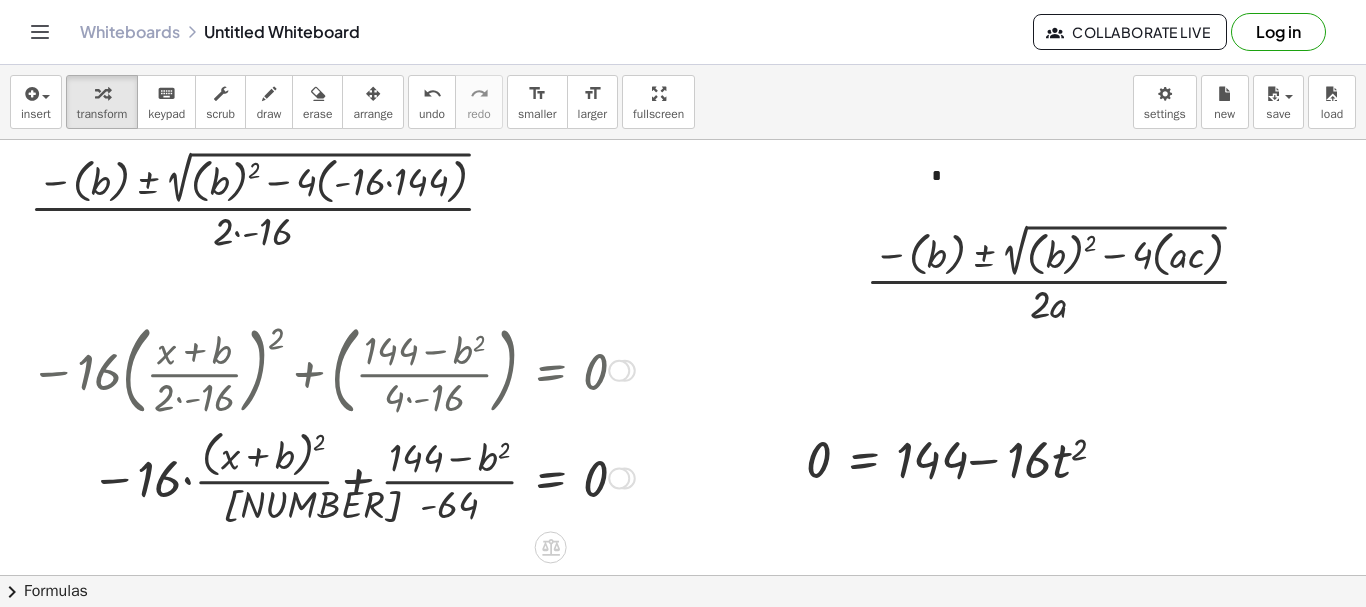 click at bounding box center [332, 477] 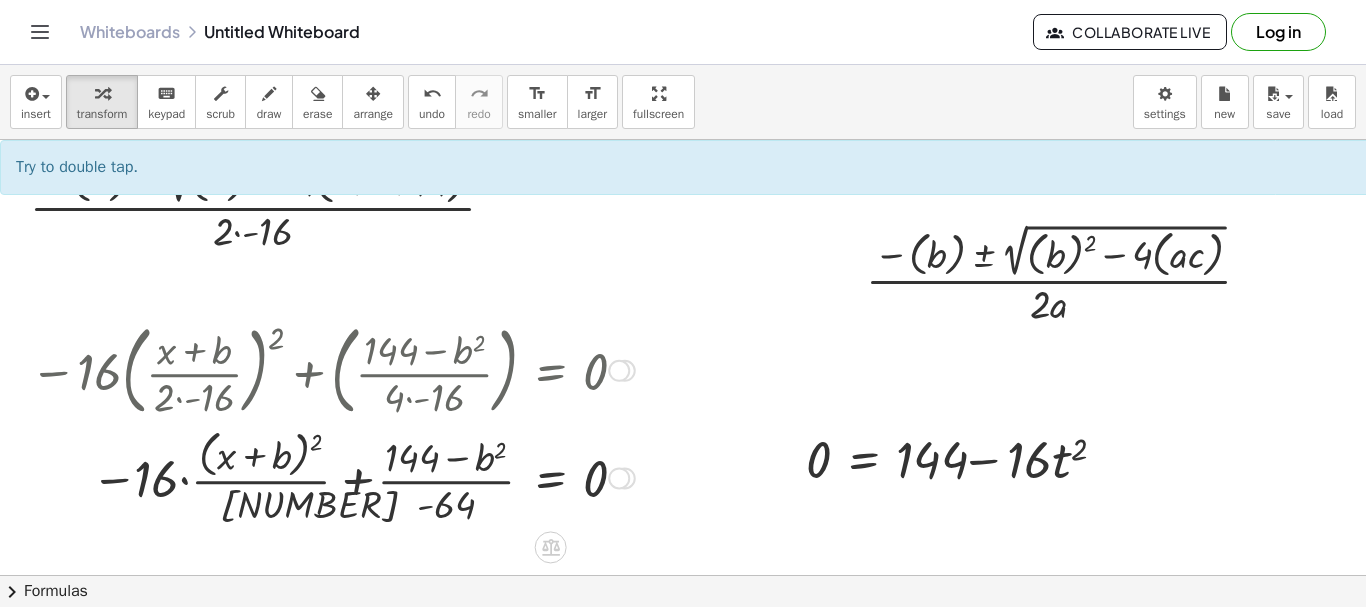 click at bounding box center [332, 477] 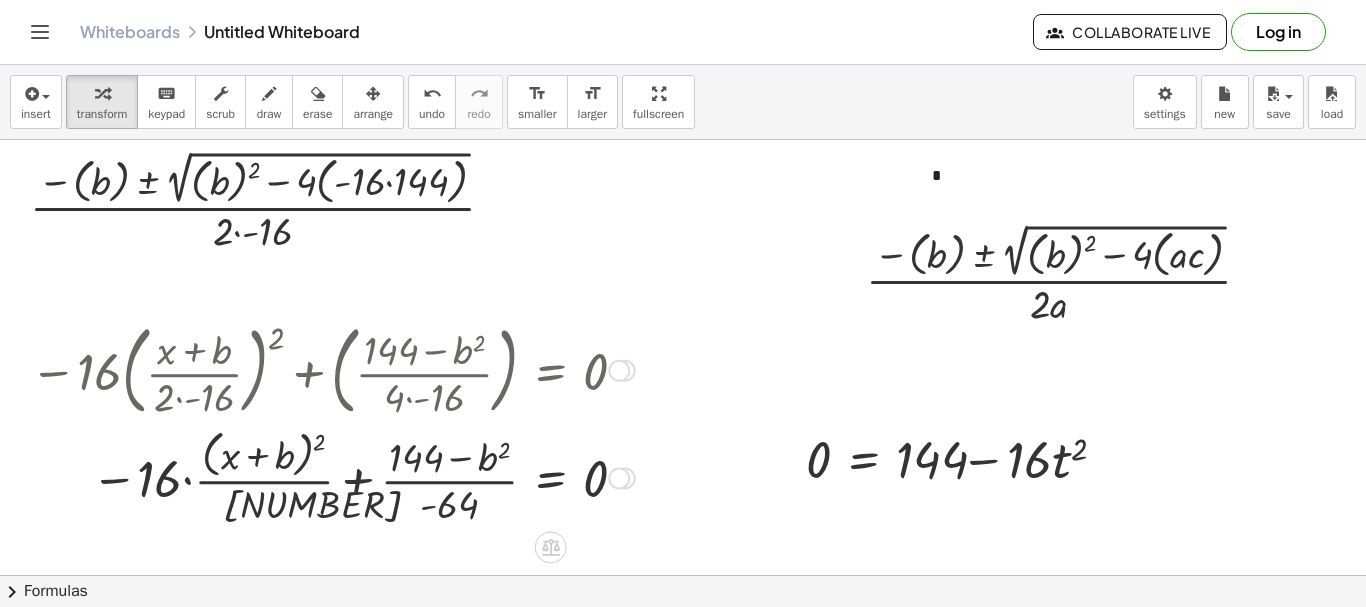click at bounding box center (332, 477) 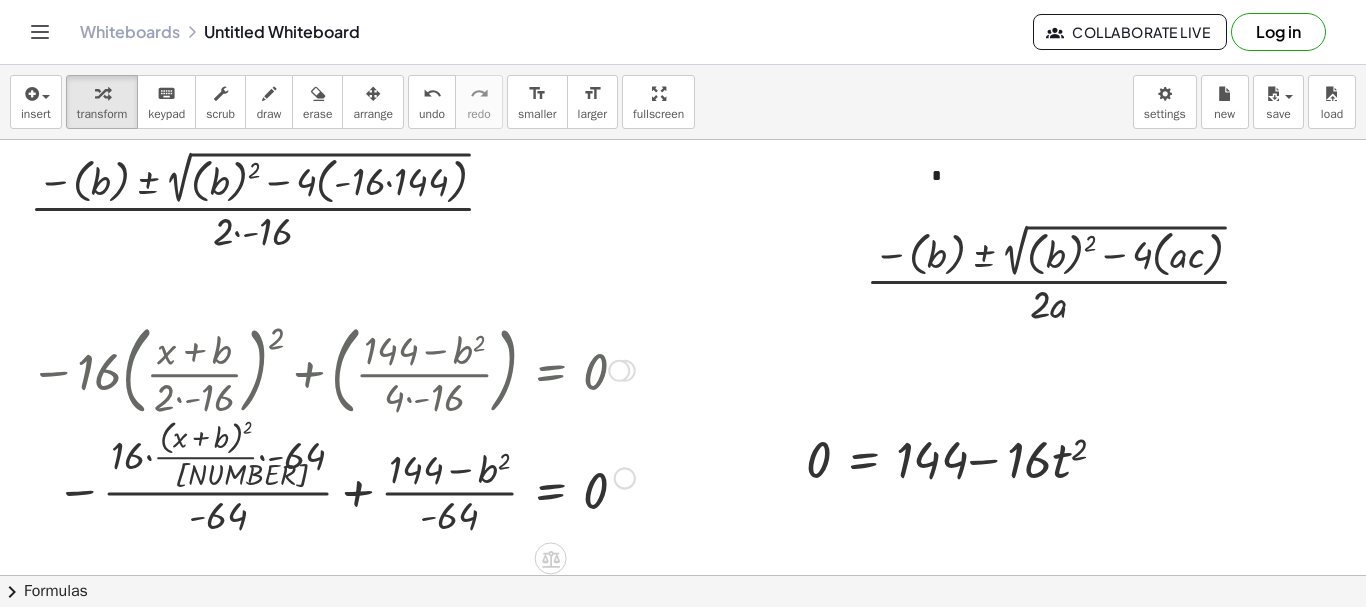 click at bounding box center [332, 476] 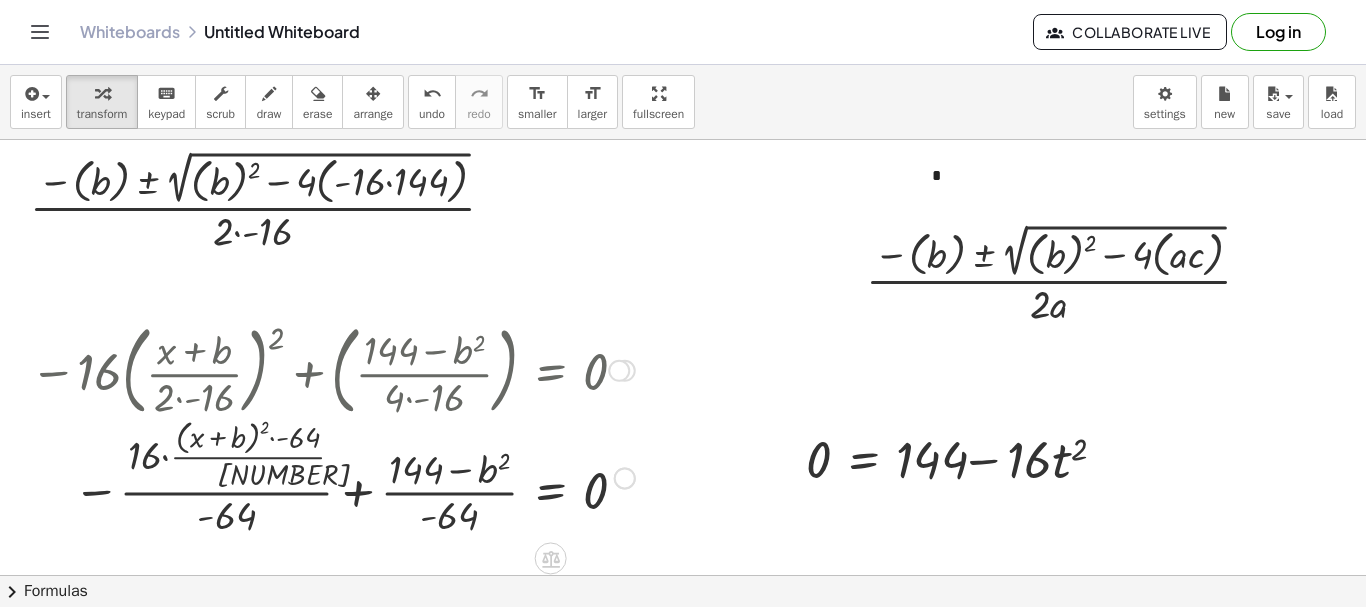 click at bounding box center [332, 476] 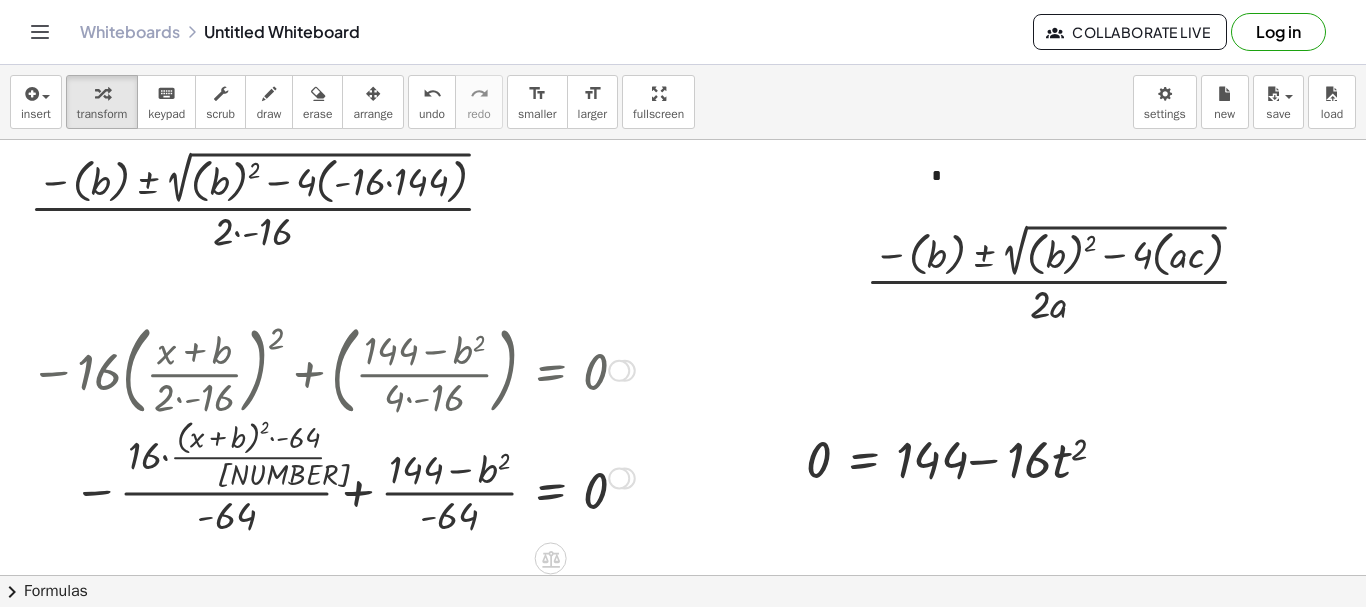 click at bounding box center (332, 476) 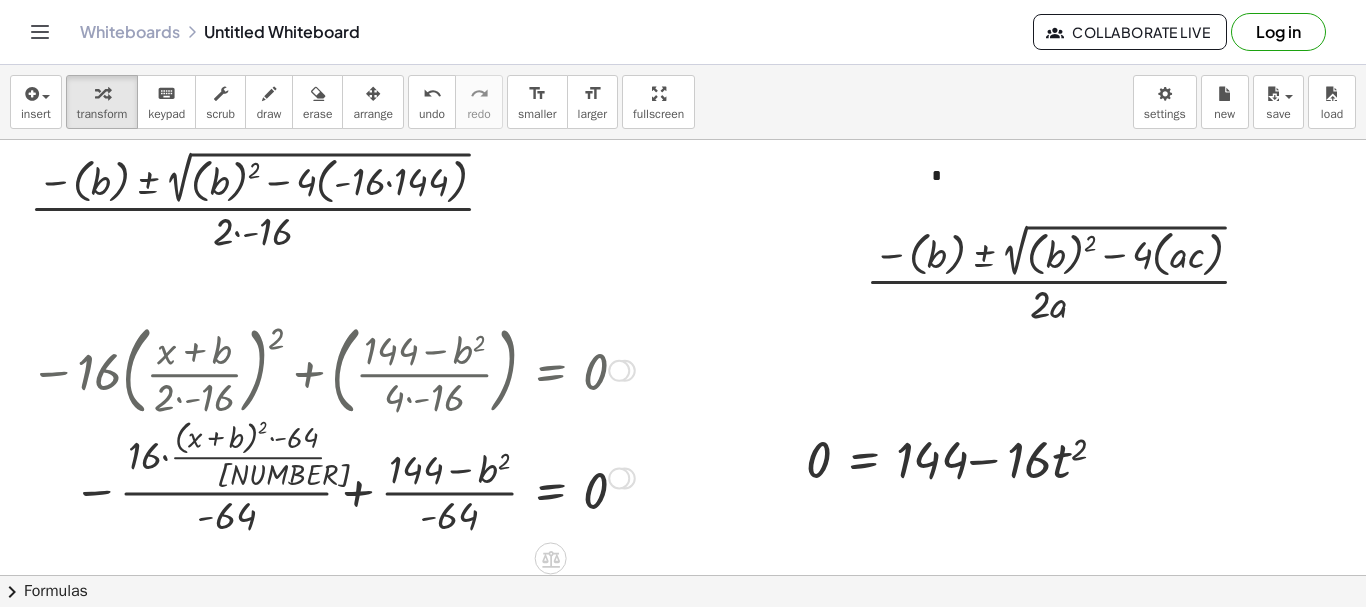 click at bounding box center (332, 476) 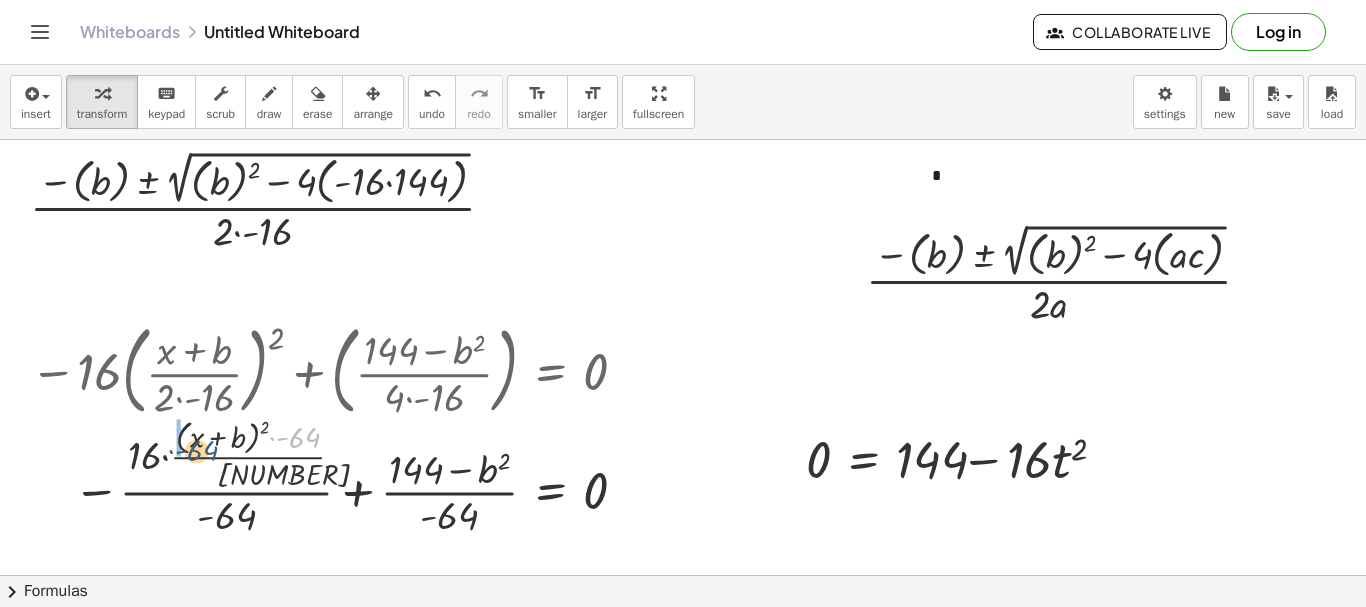 drag, startPoint x: 300, startPoint y: 434, endPoint x: 198, endPoint y: 447, distance: 102.825096 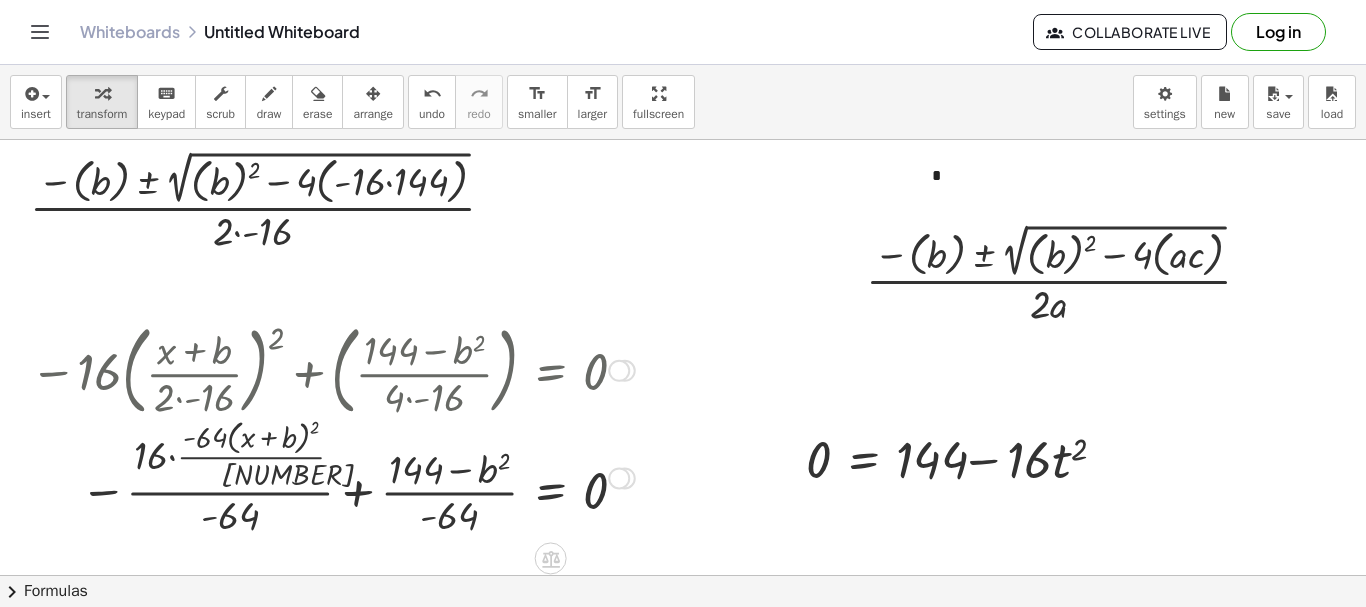 click at bounding box center [332, 476] 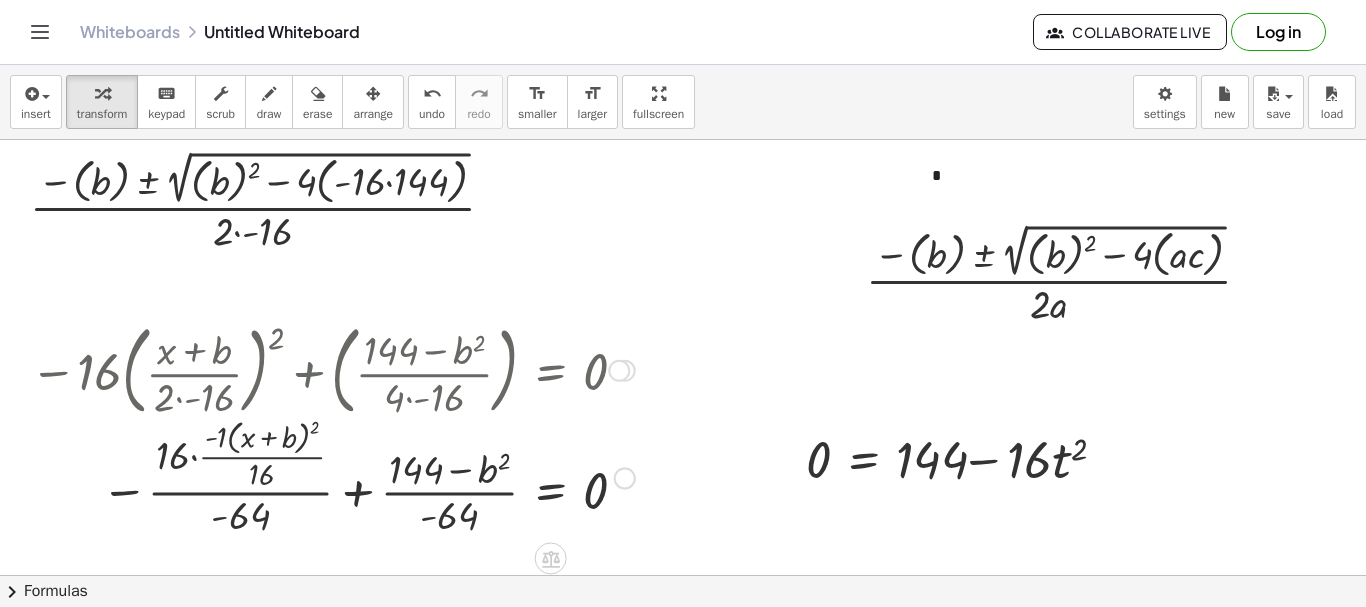 click at bounding box center [332, 476] 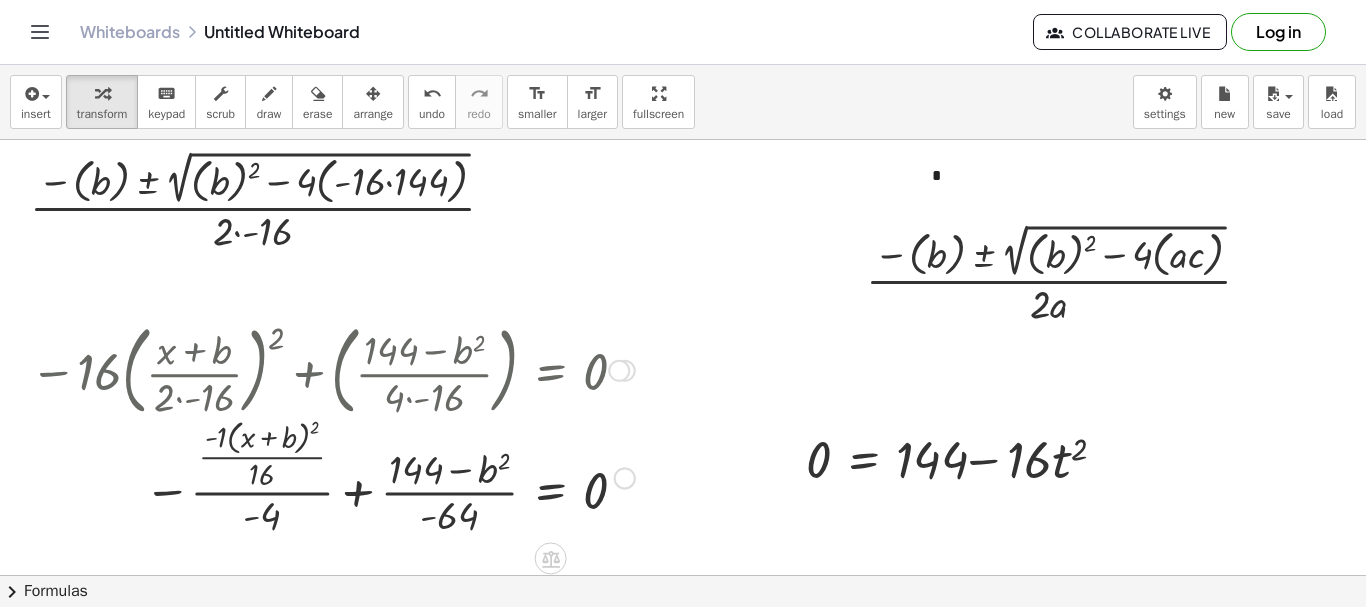 click at bounding box center [332, 476] 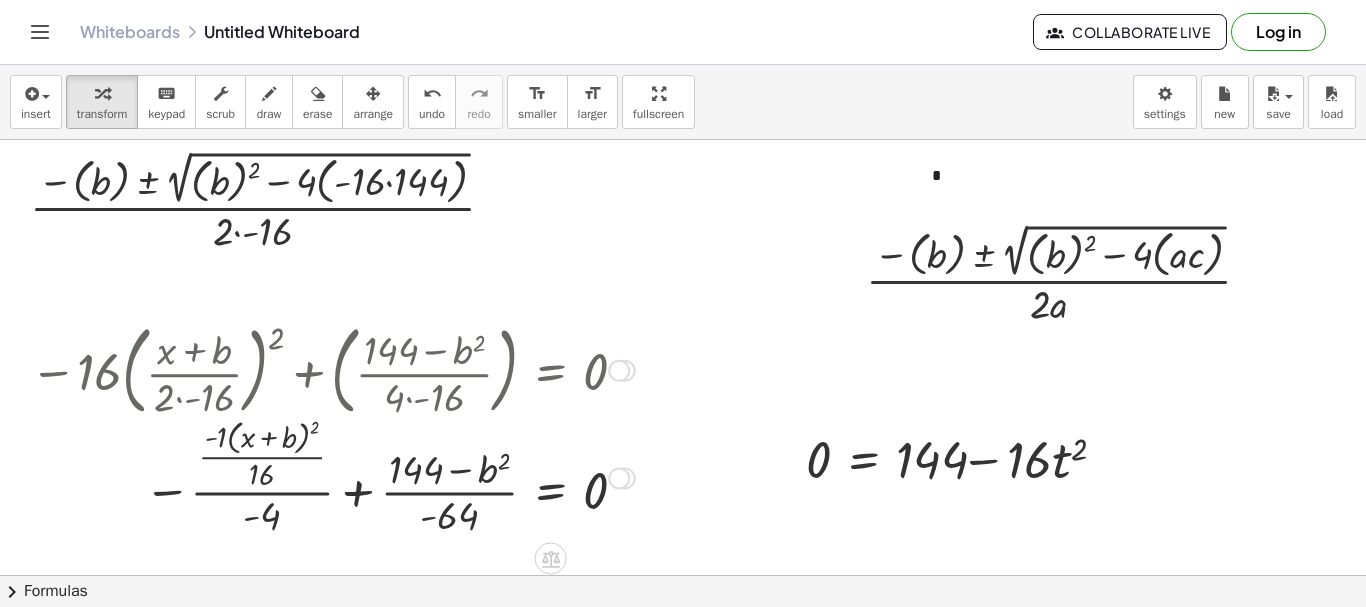click at bounding box center (332, 476) 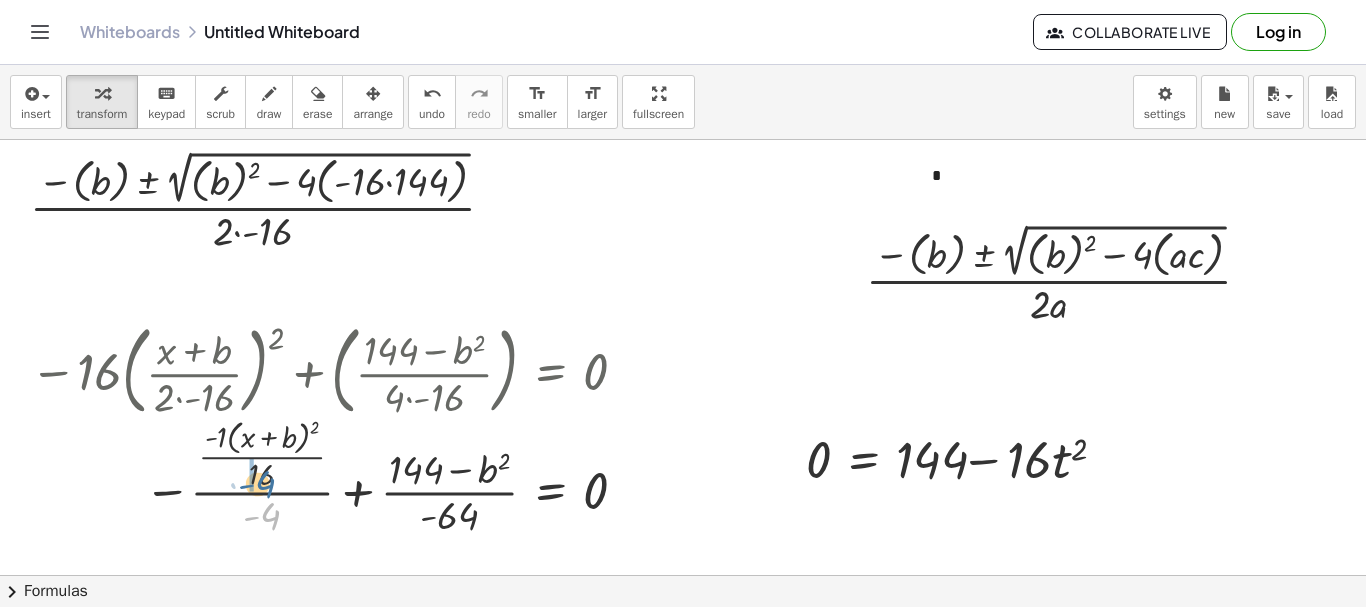 drag, startPoint x: 270, startPoint y: 511, endPoint x: 265, endPoint y: 479, distance: 32.38827 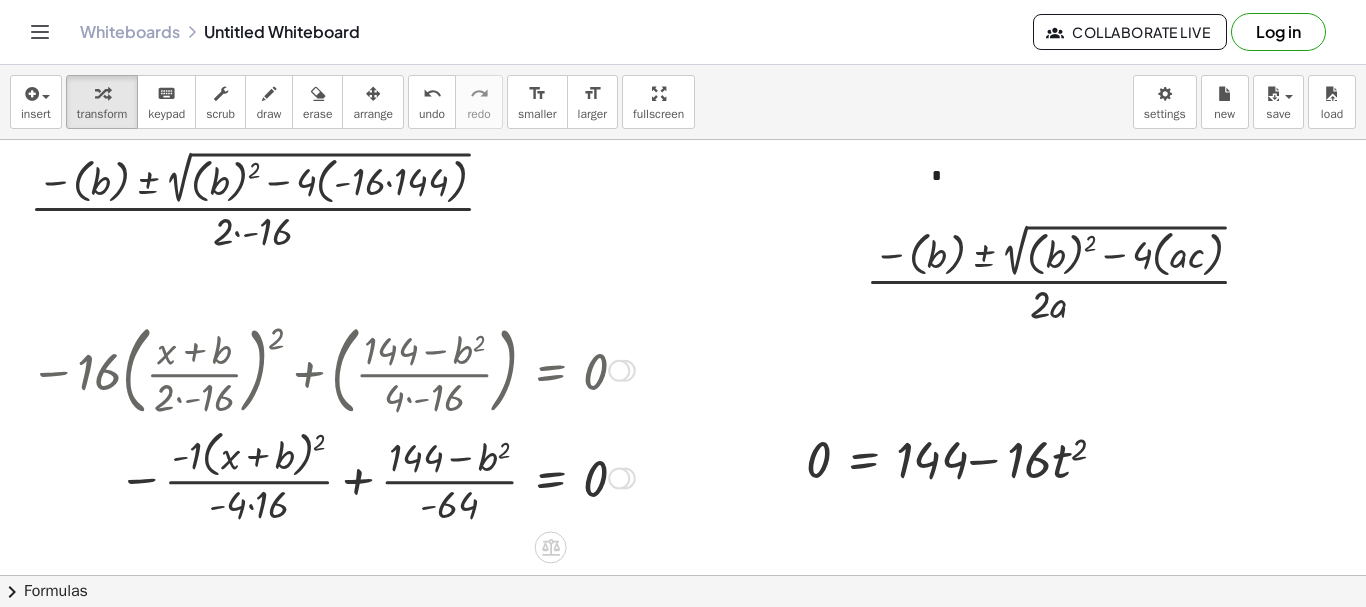 click at bounding box center [332, 477] 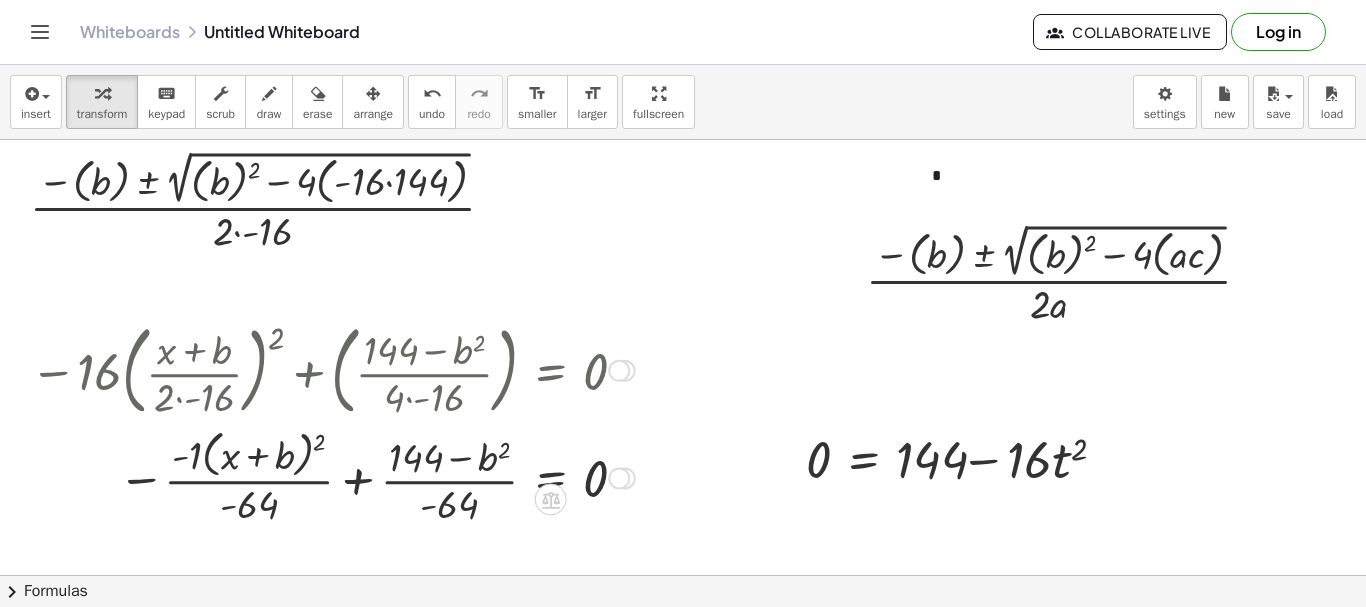 click at bounding box center [332, 477] 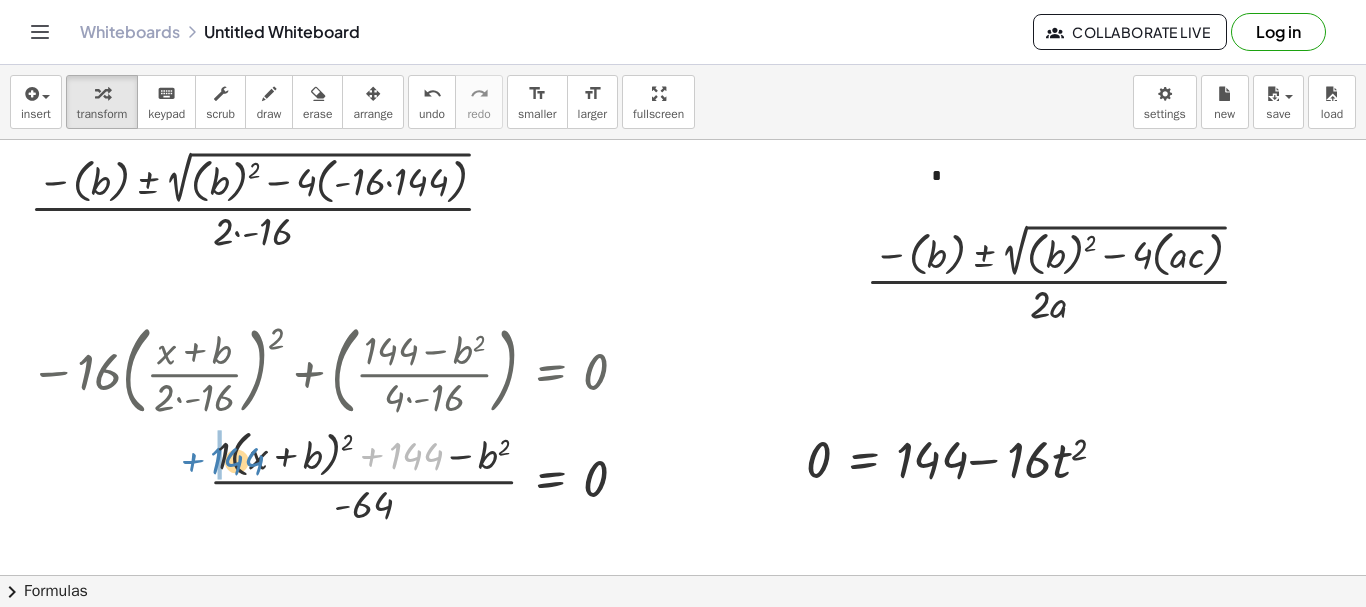 drag, startPoint x: 404, startPoint y: 451, endPoint x: 225, endPoint y: 456, distance: 179.06982 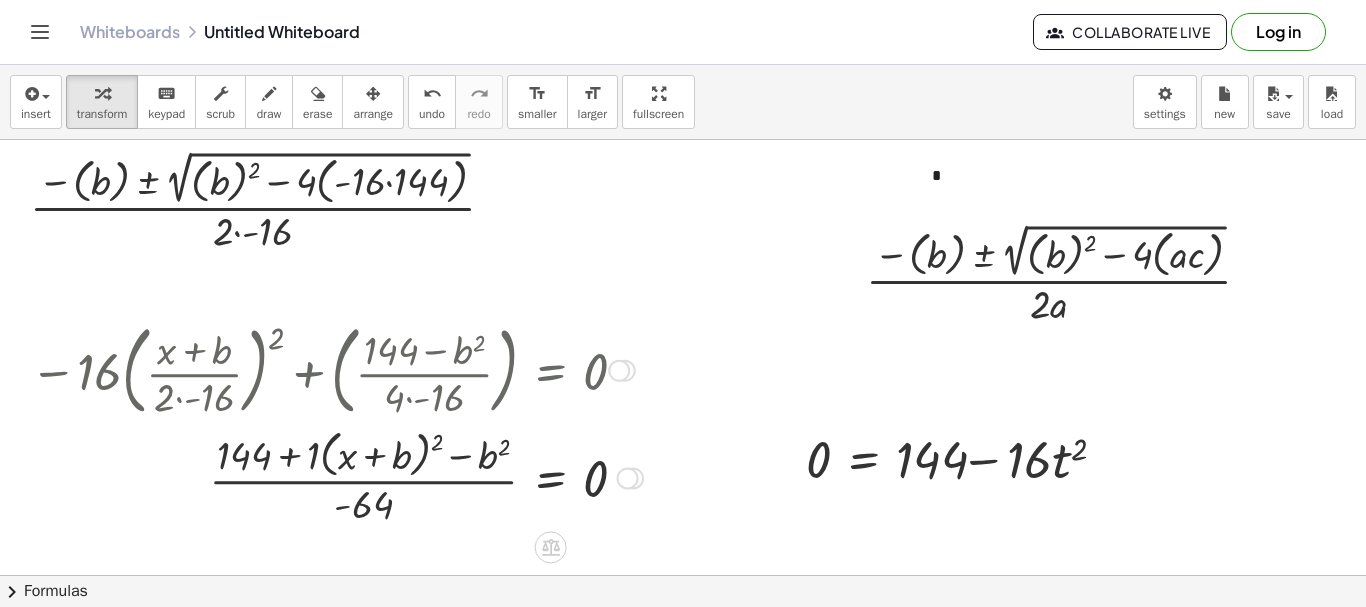 click at bounding box center [336, 477] 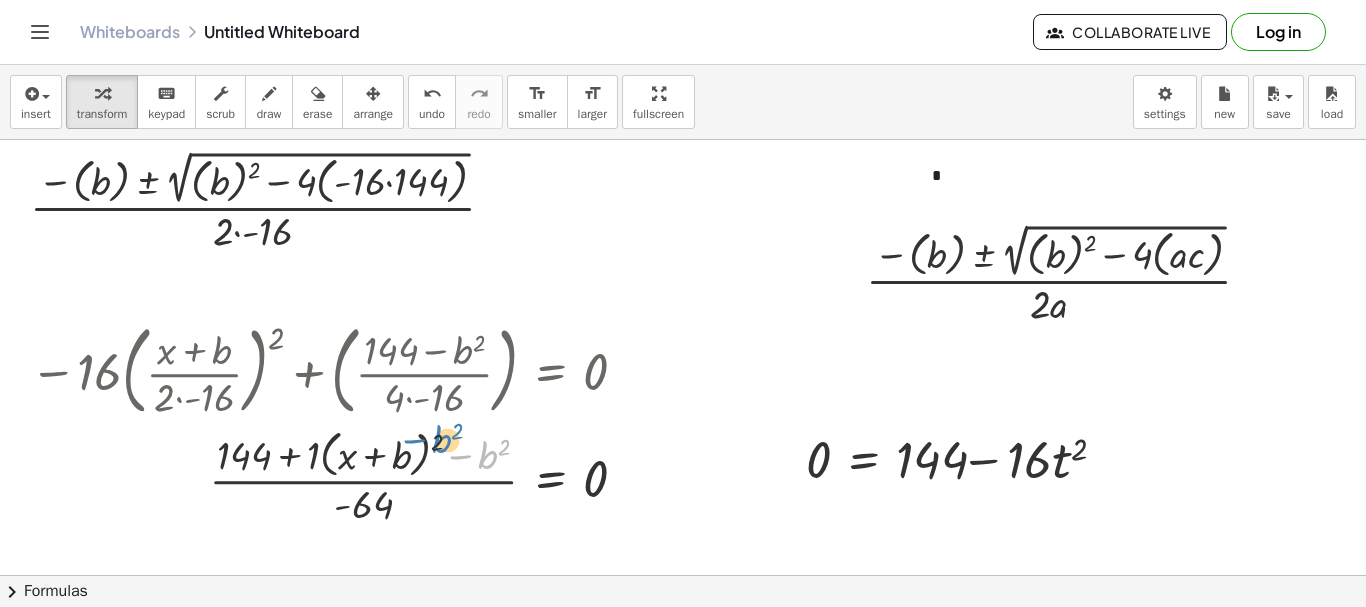 drag, startPoint x: 483, startPoint y: 458, endPoint x: 435, endPoint y: 442, distance: 50.596443 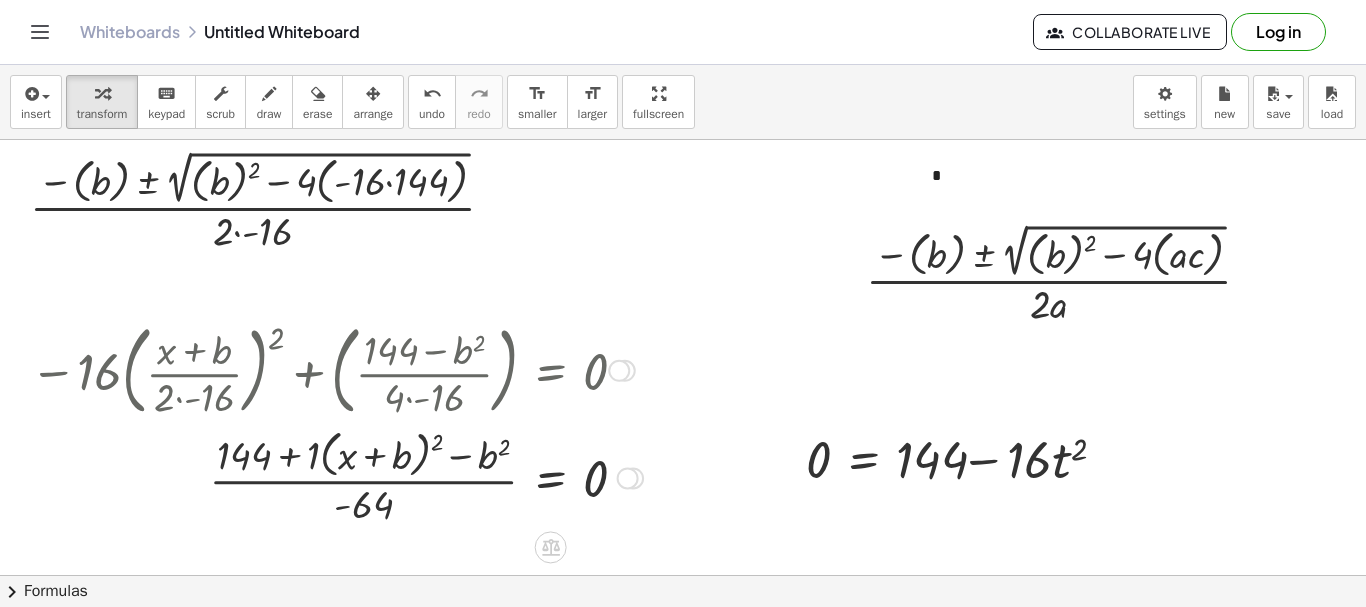click at bounding box center [336, 477] 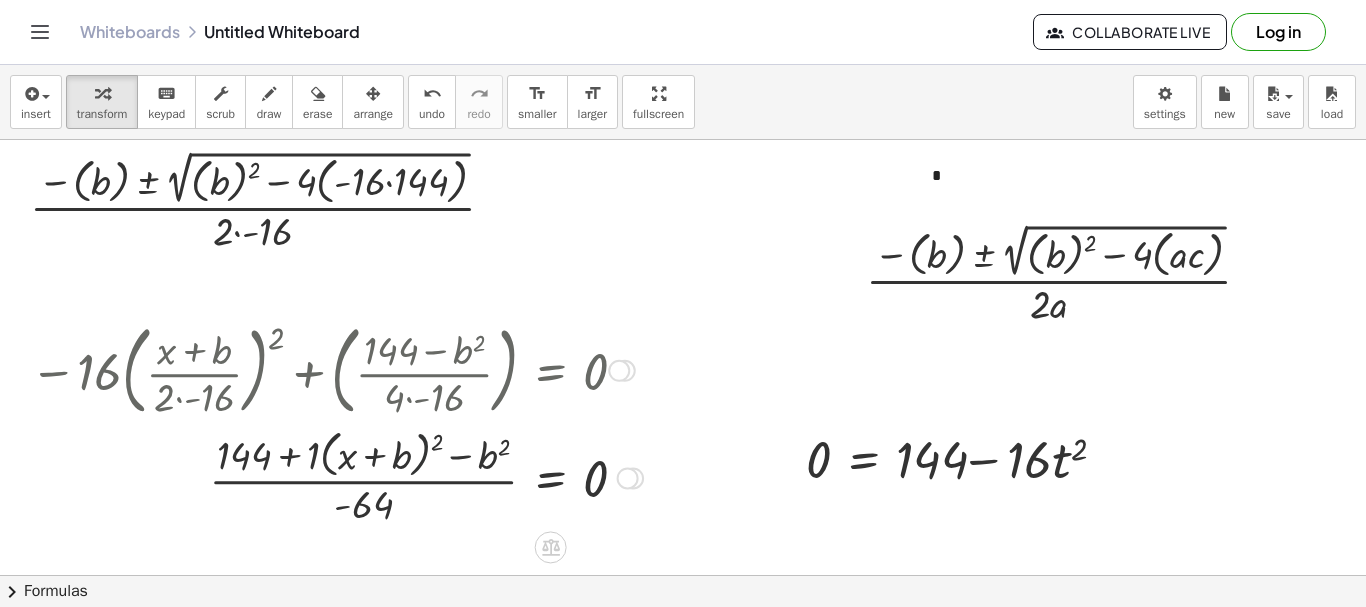 click at bounding box center [336, 477] 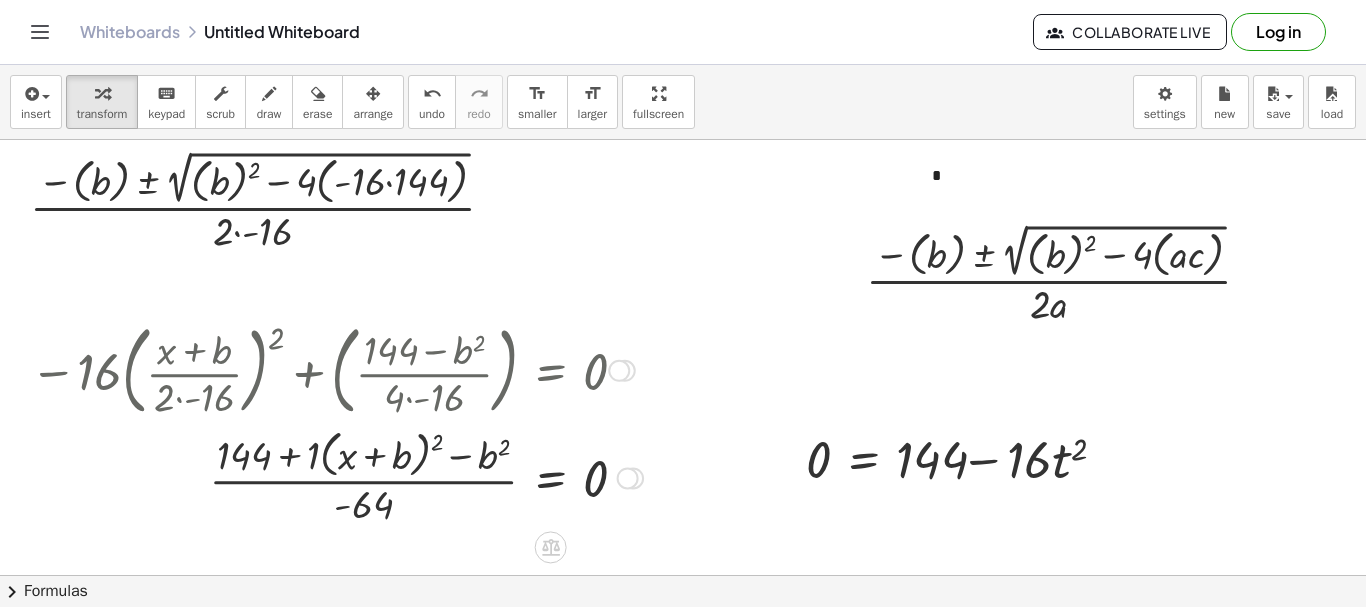 click at bounding box center (336, 477) 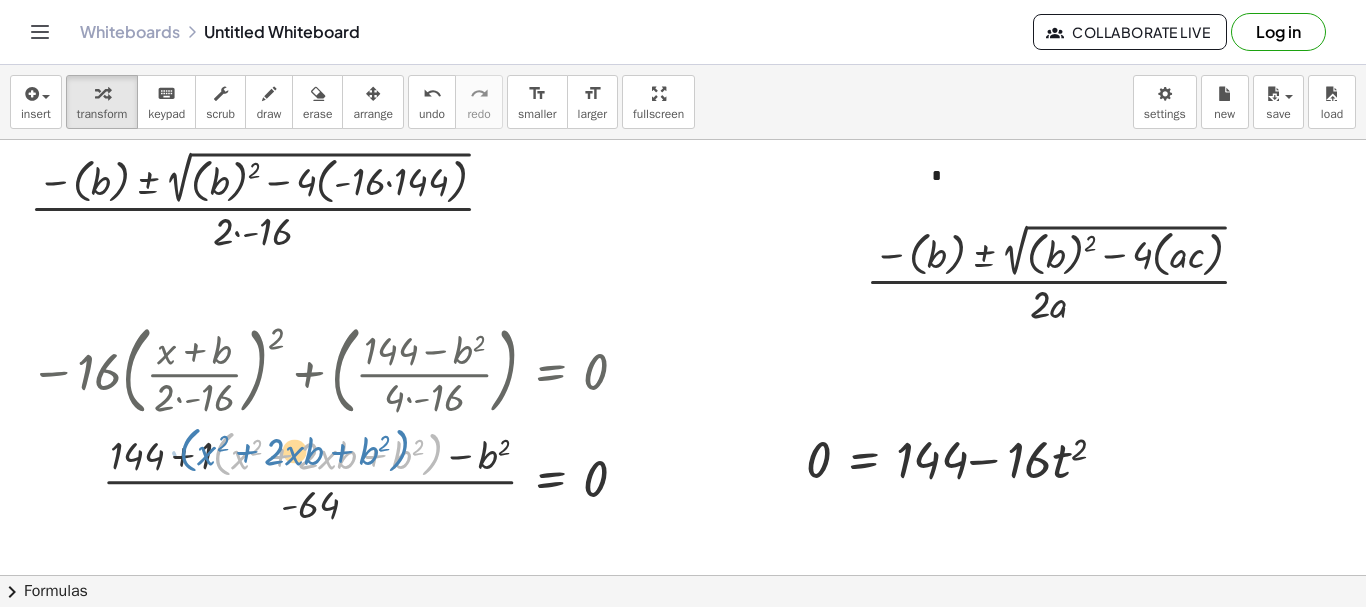 drag, startPoint x: 436, startPoint y: 441, endPoint x: 403, endPoint y: 437, distance: 33.24154 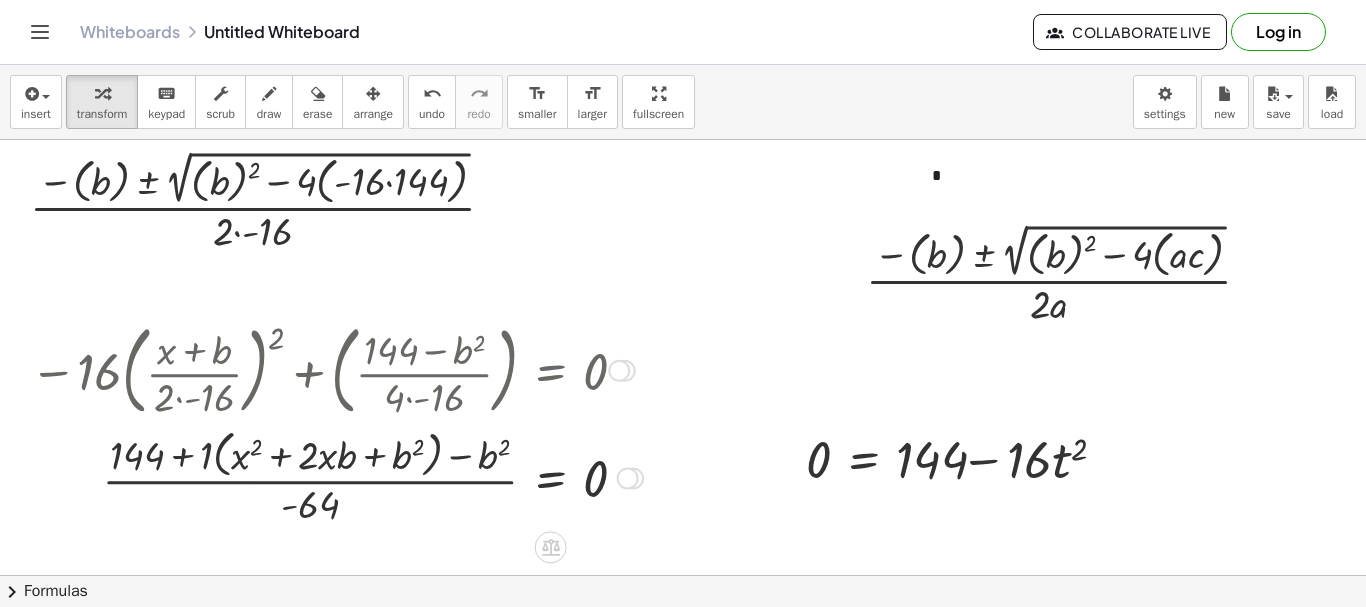 click at bounding box center [336, 477] 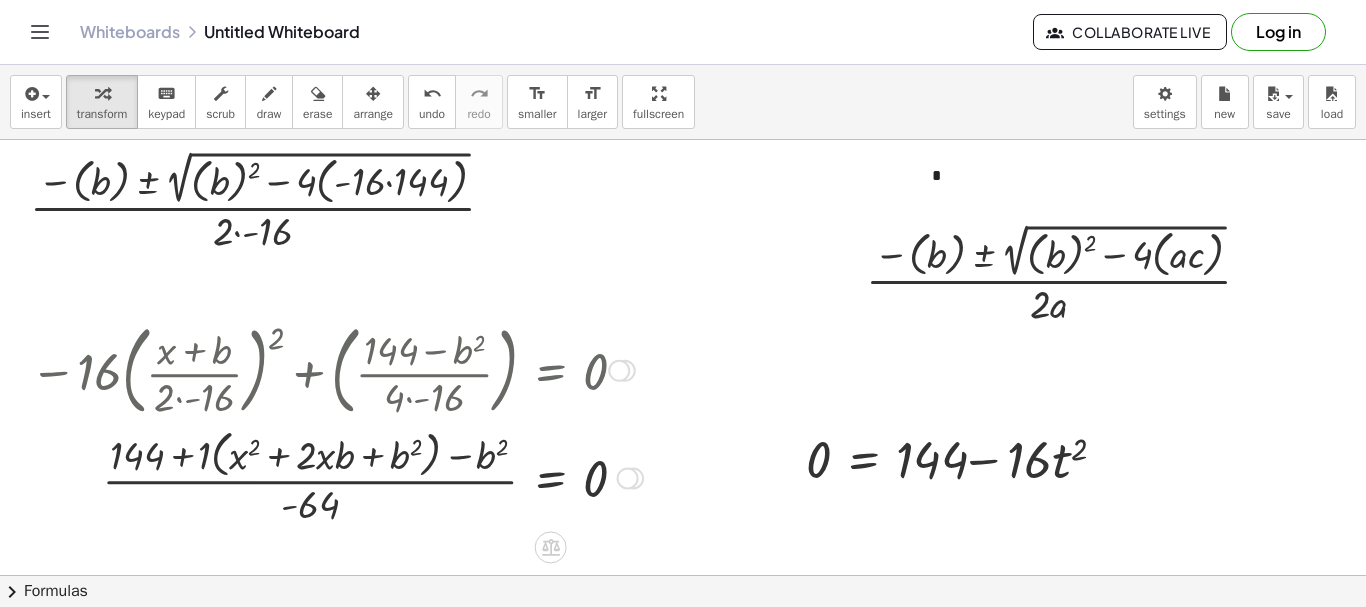 click at bounding box center [336, 477] 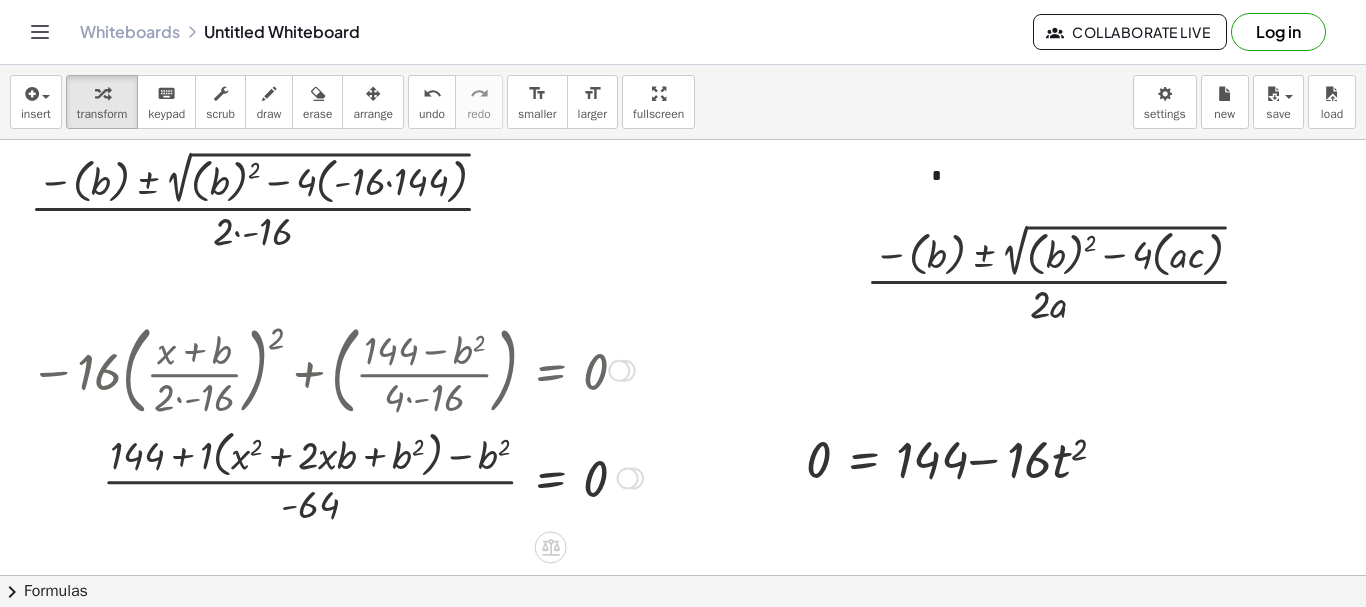 click at bounding box center [336, 477] 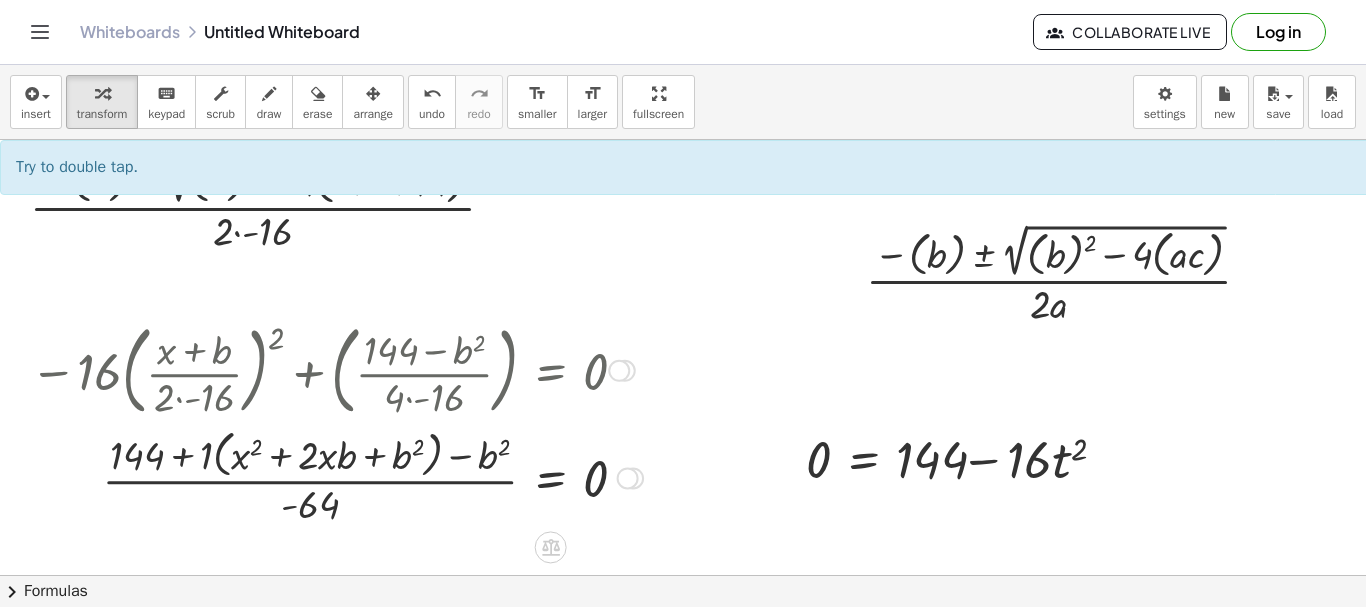 click at bounding box center (336, 477) 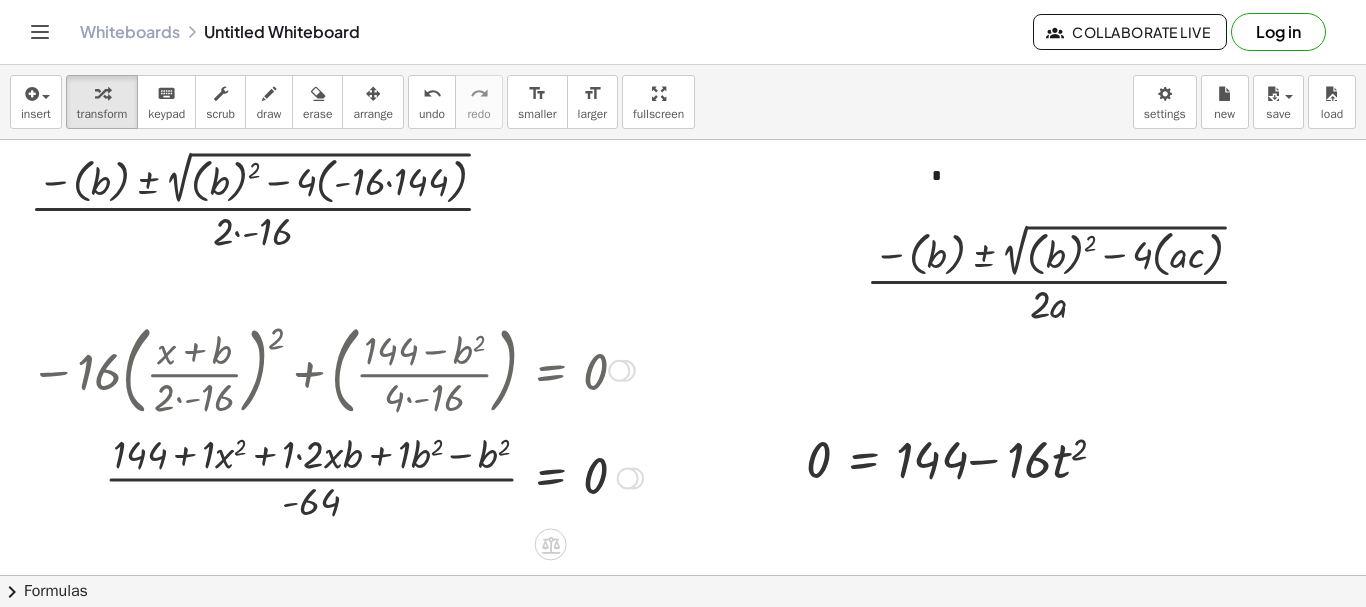 click at bounding box center (336, 476) 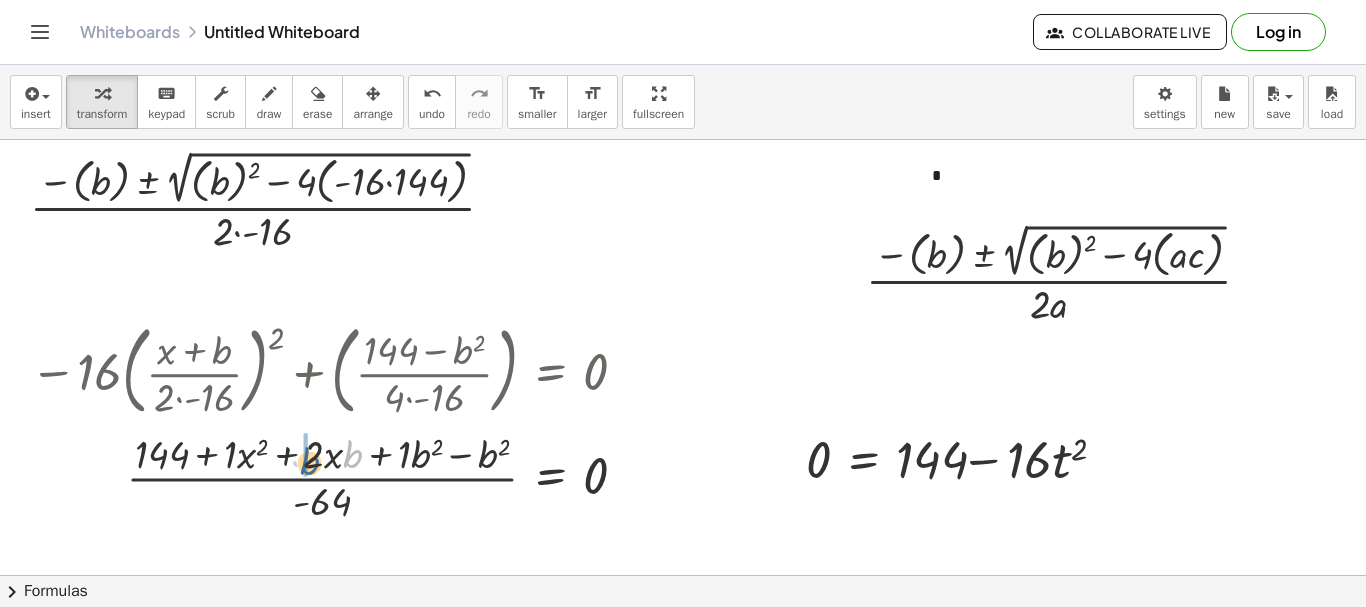 drag, startPoint x: 353, startPoint y: 455, endPoint x: 310, endPoint y: 462, distance: 43.56604 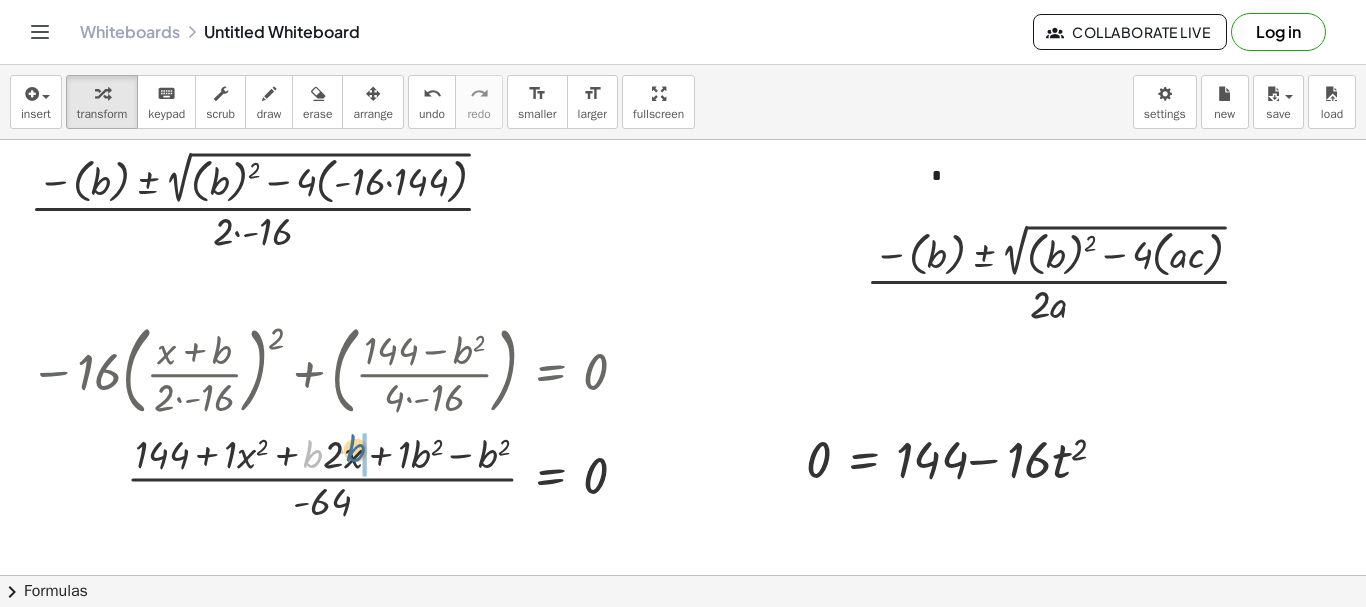 drag, startPoint x: 317, startPoint y: 462, endPoint x: 360, endPoint y: 456, distance: 43.416588 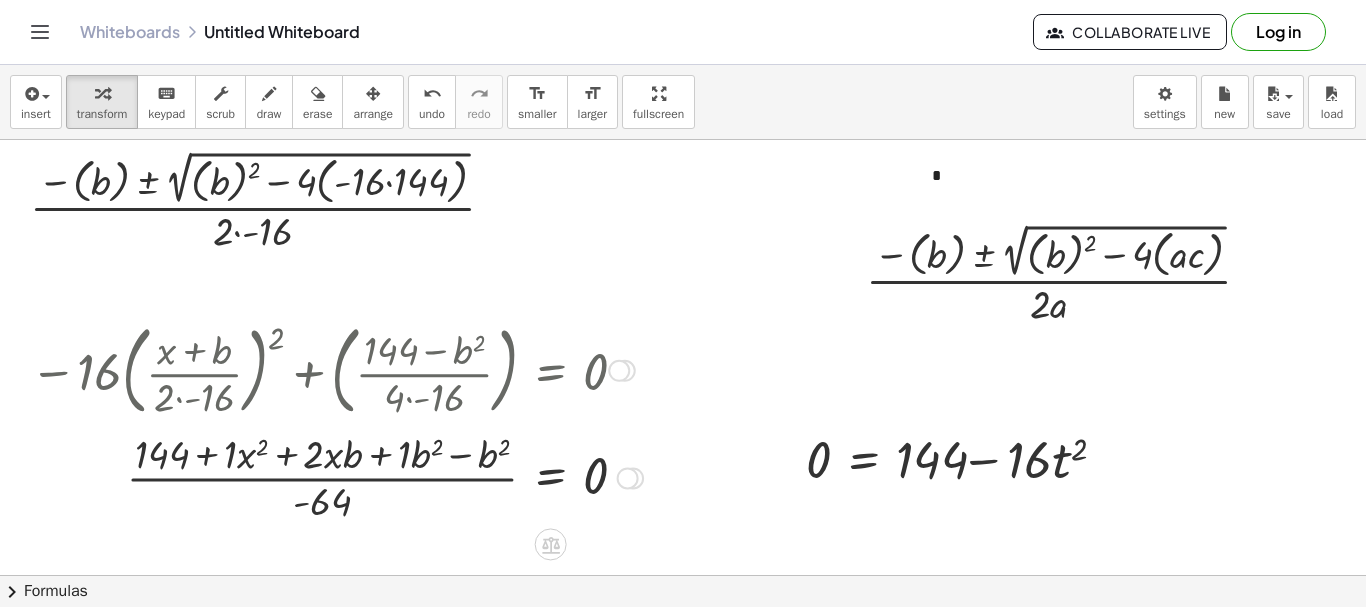 click at bounding box center (336, 476) 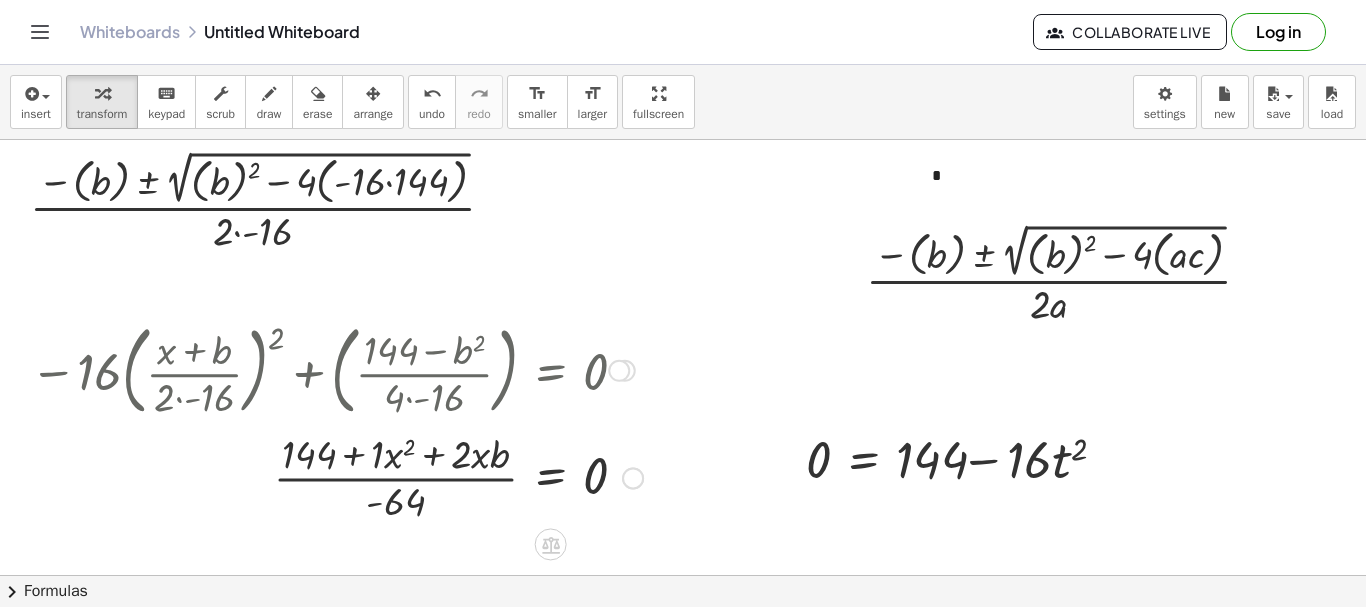 click at bounding box center [336, 476] 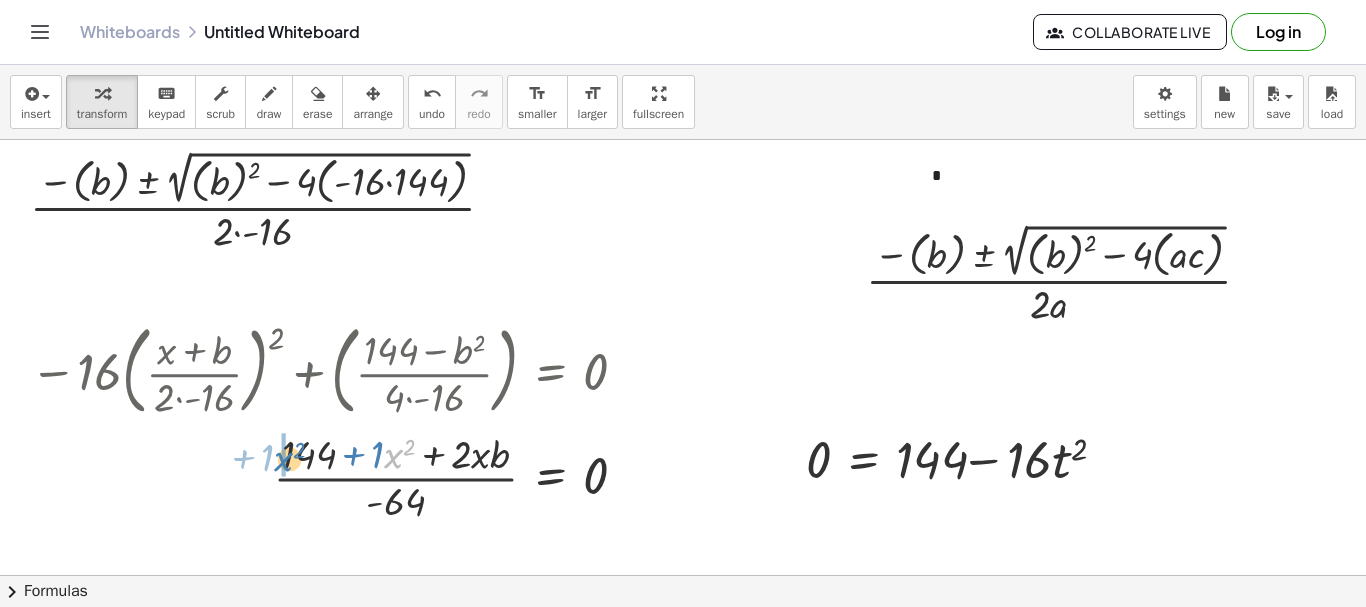 drag, startPoint x: 387, startPoint y: 462, endPoint x: 277, endPoint y: 465, distance: 110.0409 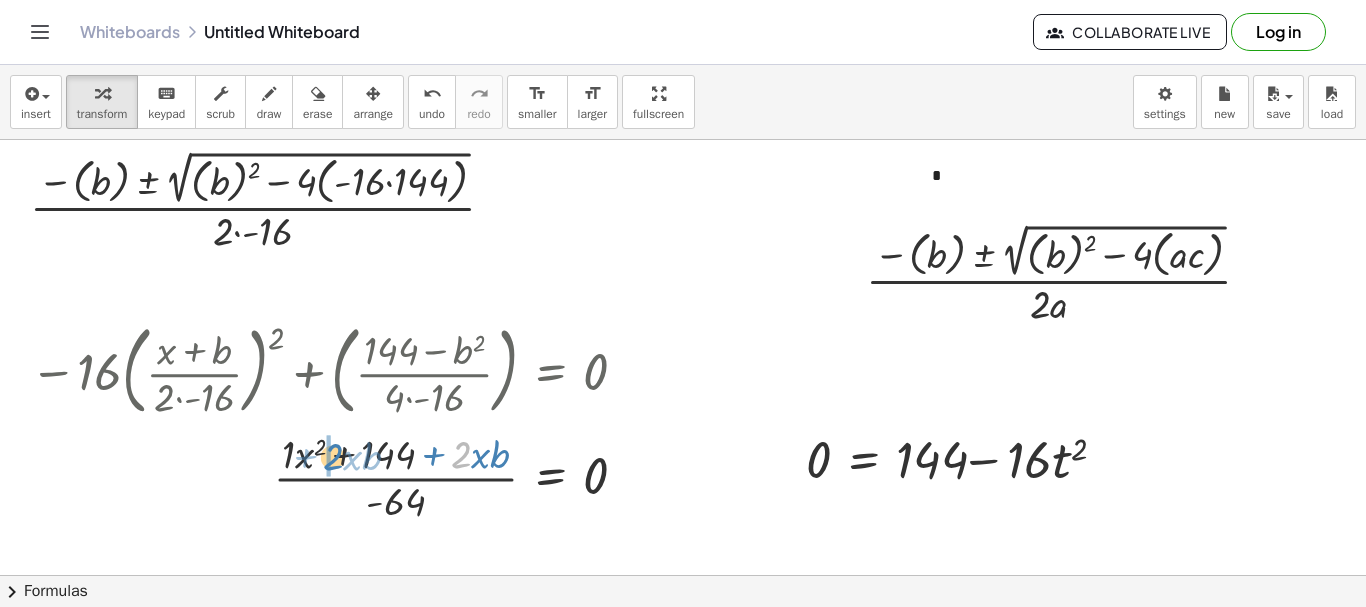 drag, startPoint x: 463, startPoint y: 456, endPoint x: 335, endPoint y: 458, distance: 128.01562 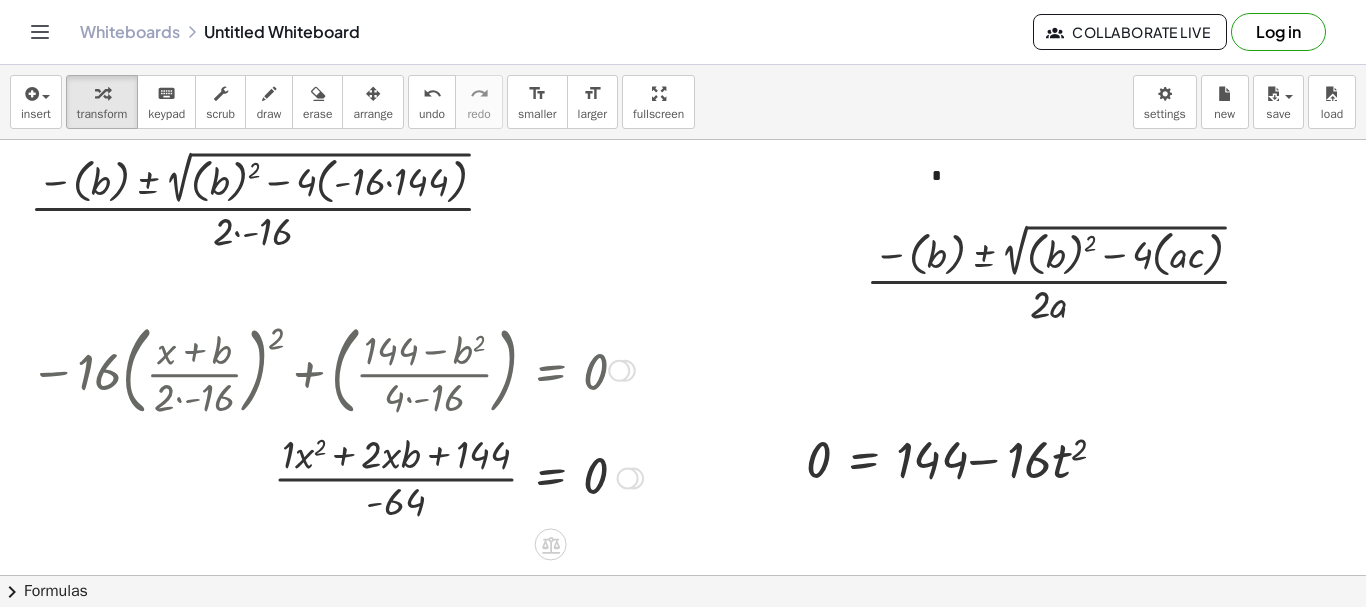 click at bounding box center (336, 476) 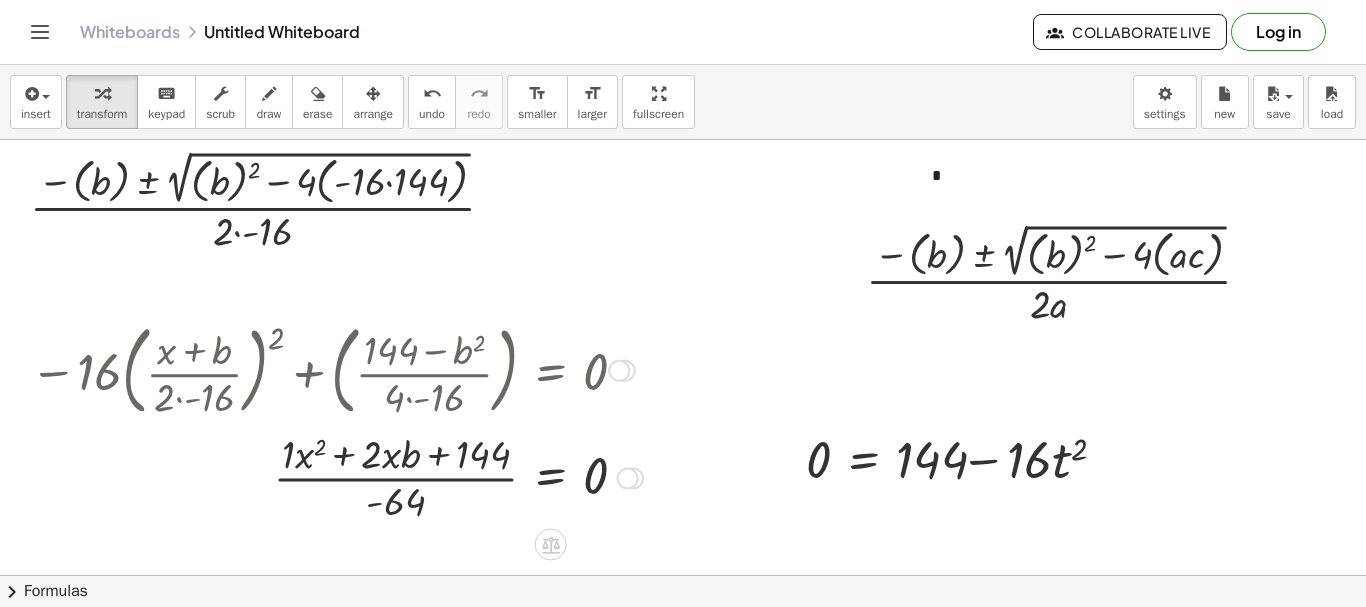 click at bounding box center (336, 476) 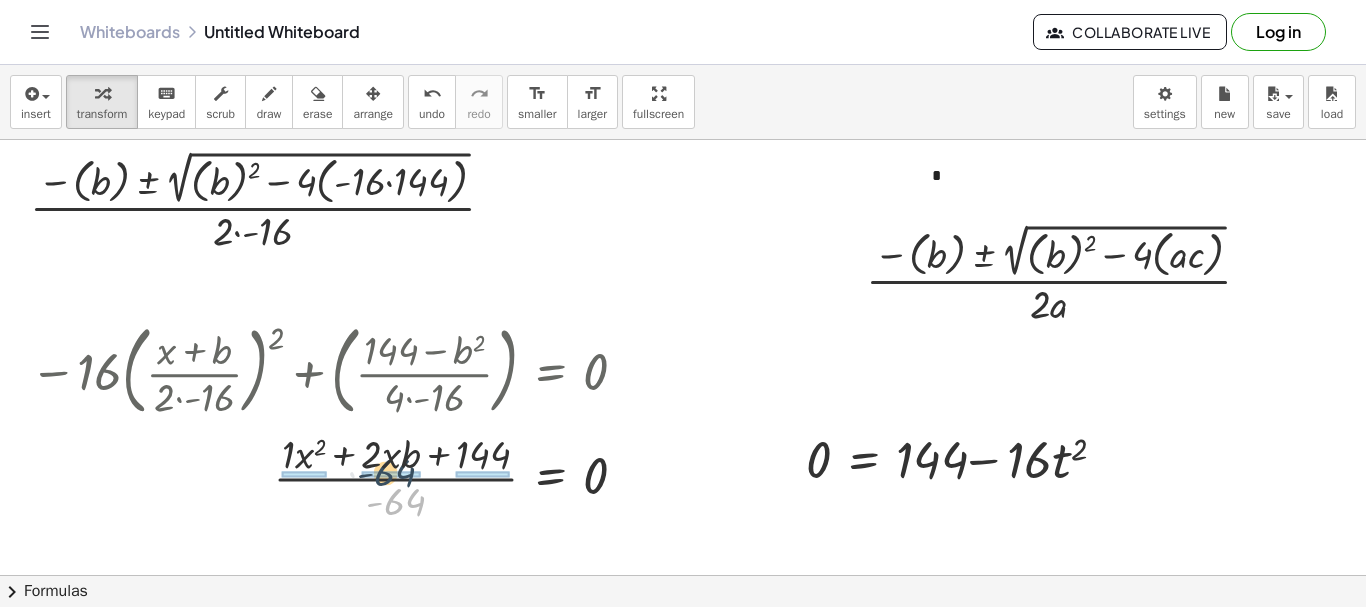 drag, startPoint x: 398, startPoint y: 504, endPoint x: 388, endPoint y: 474, distance: 31.622776 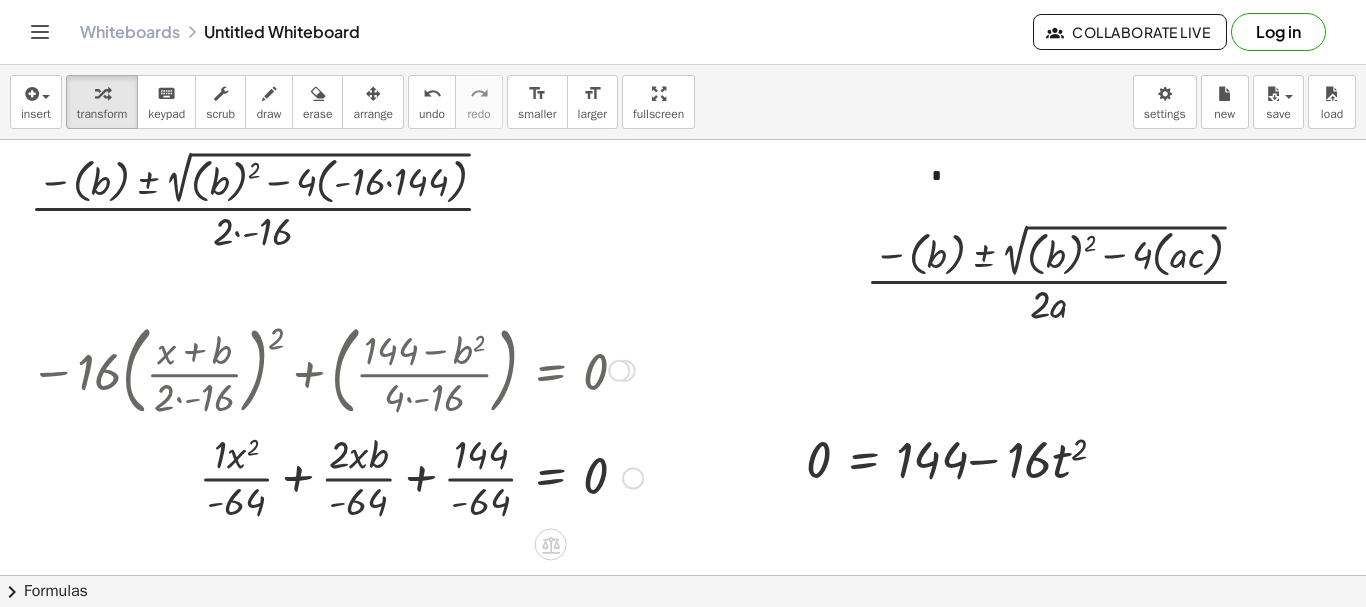 click at bounding box center [336, 476] 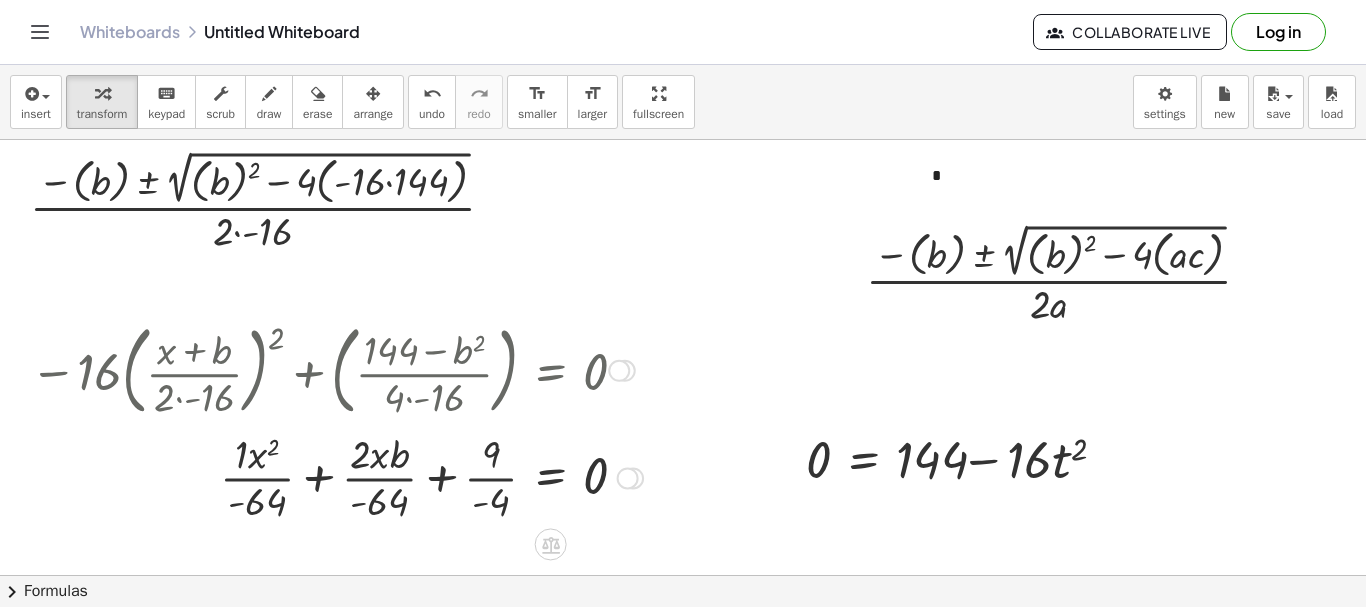 click at bounding box center [336, 476] 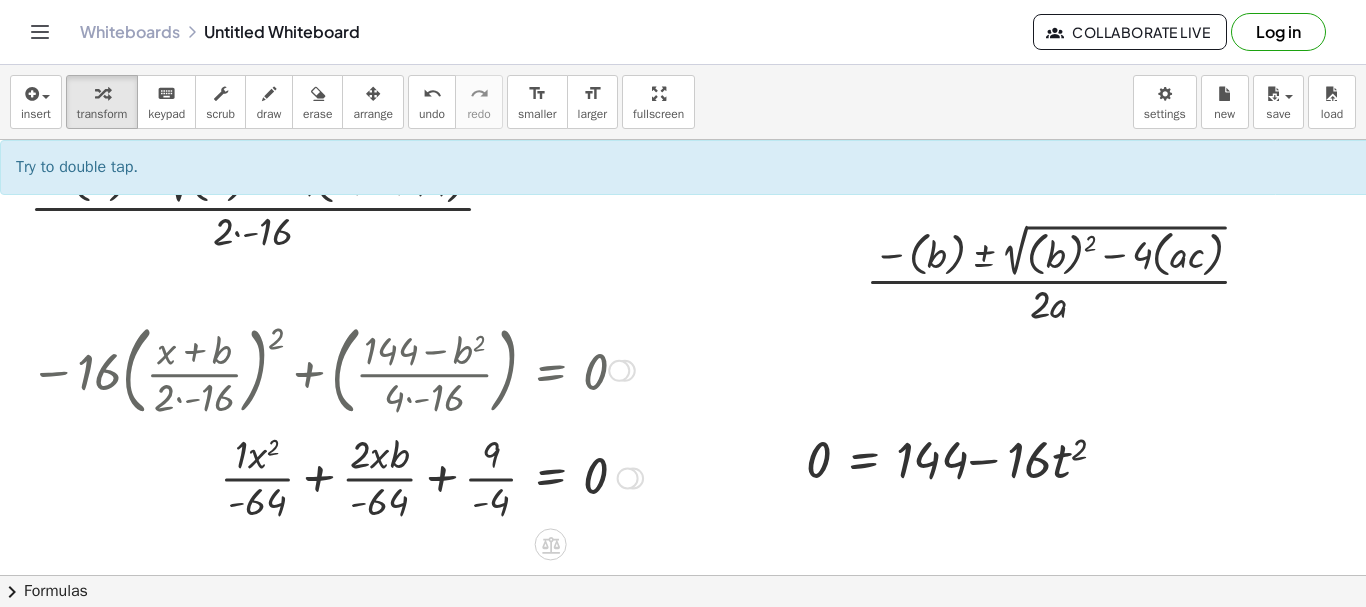 click at bounding box center [336, 476] 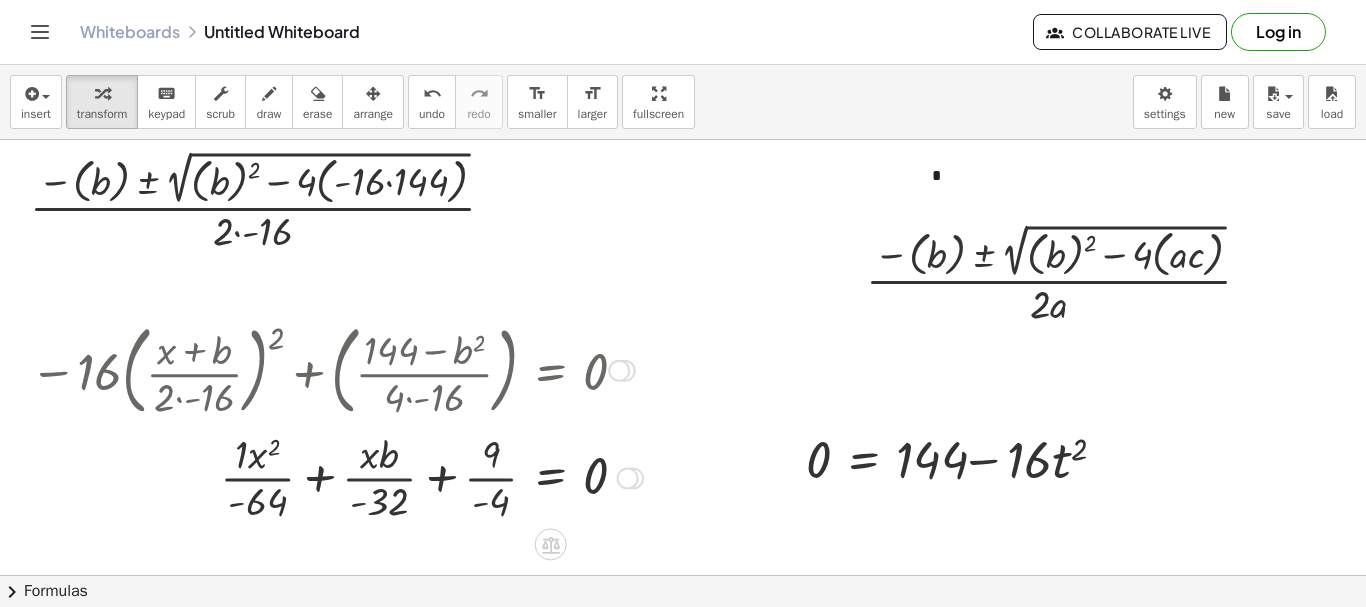 click at bounding box center [336, 476] 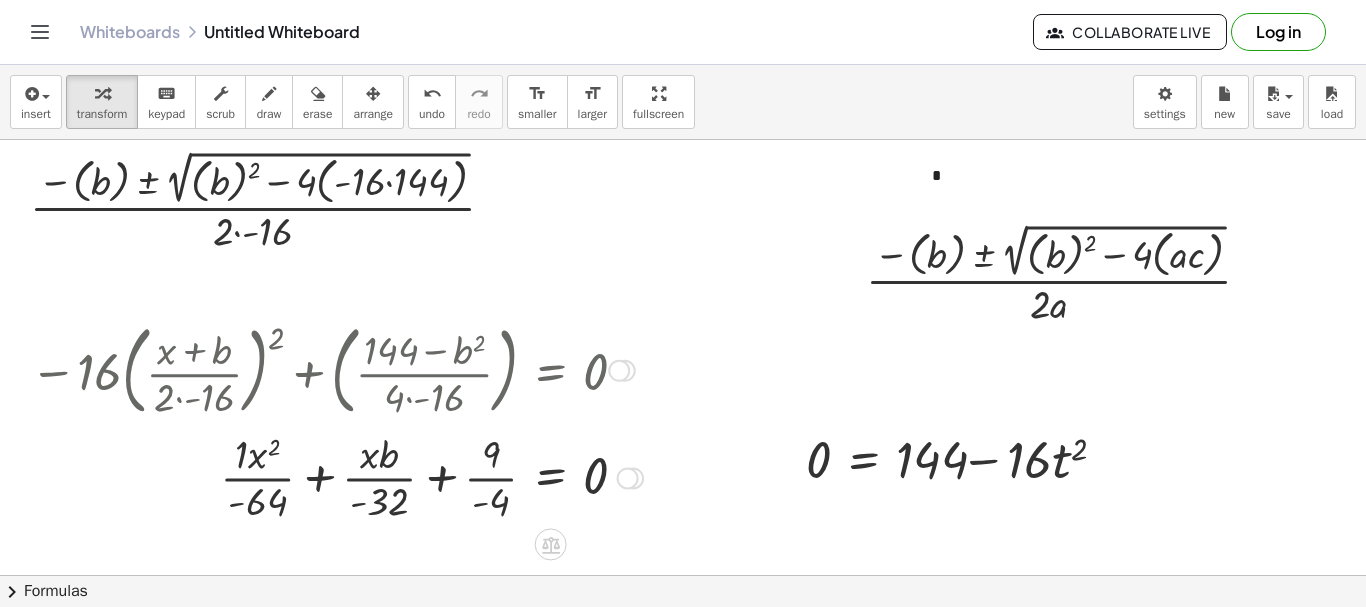 click at bounding box center [336, 476] 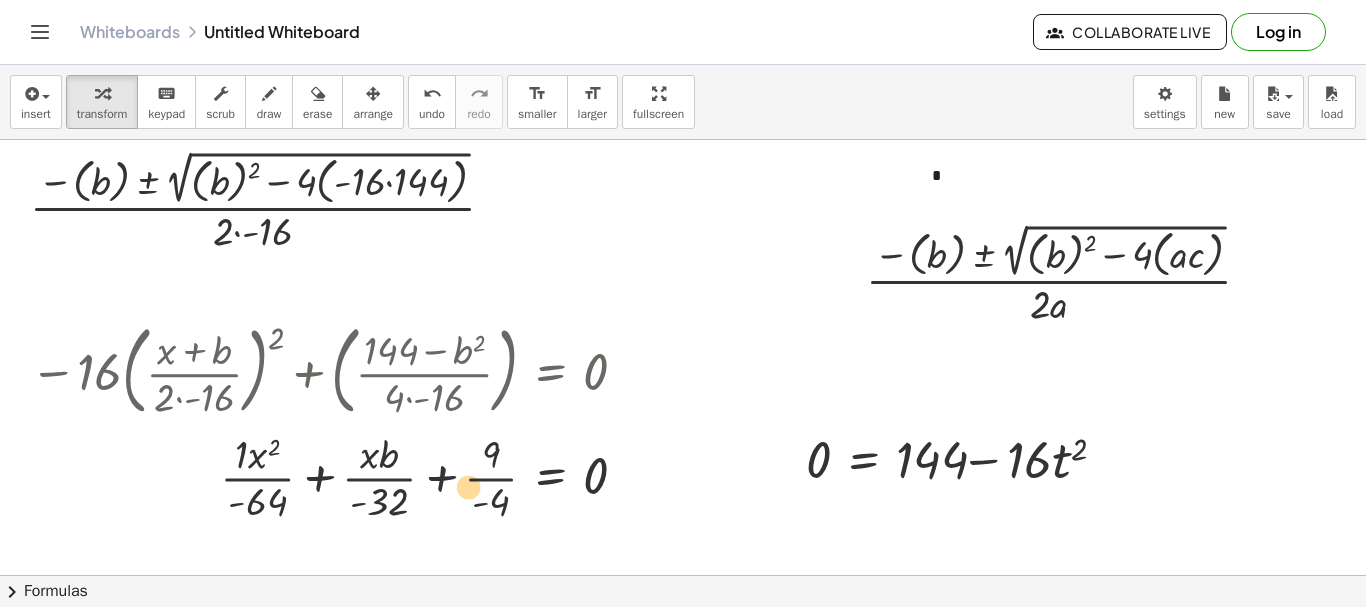 click at bounding box center (336, 476) 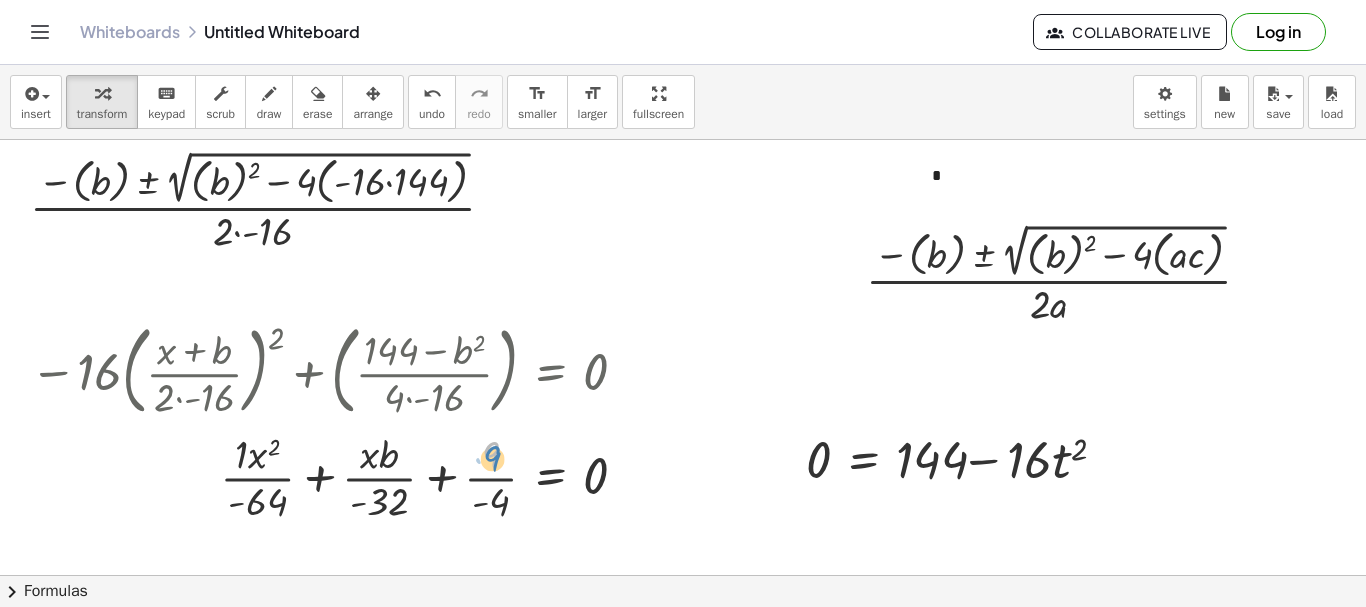 click at bounding box center (336, 476) 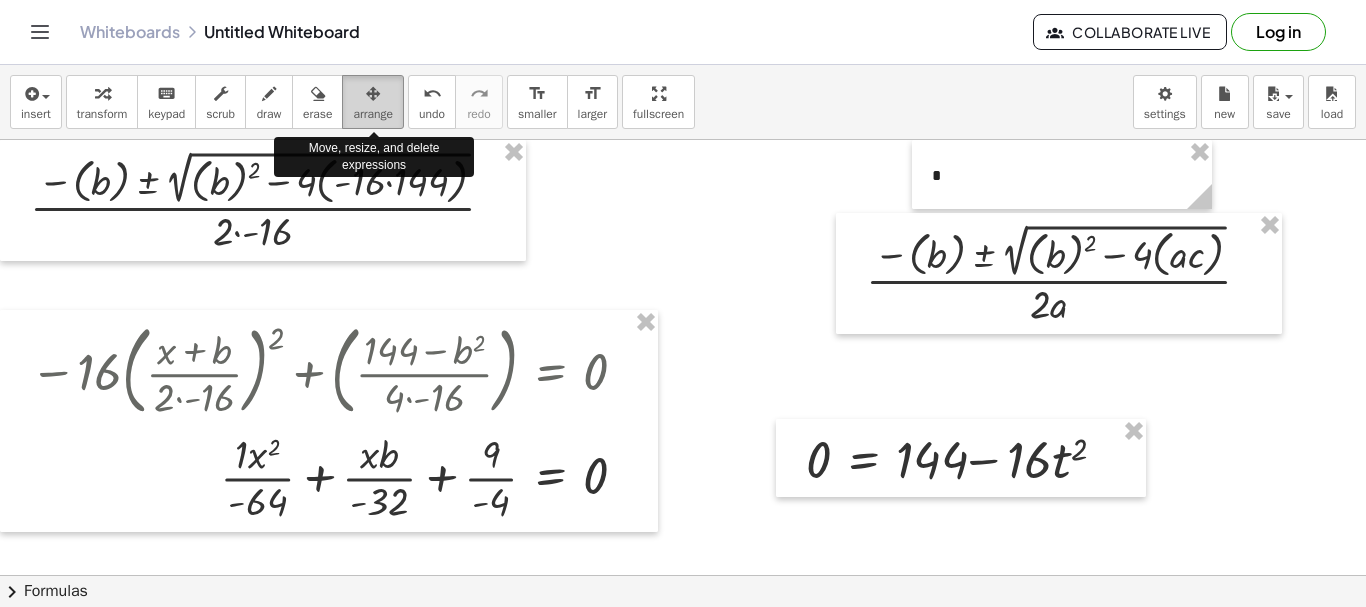click on "arrange" at bounding box center (373, 114) 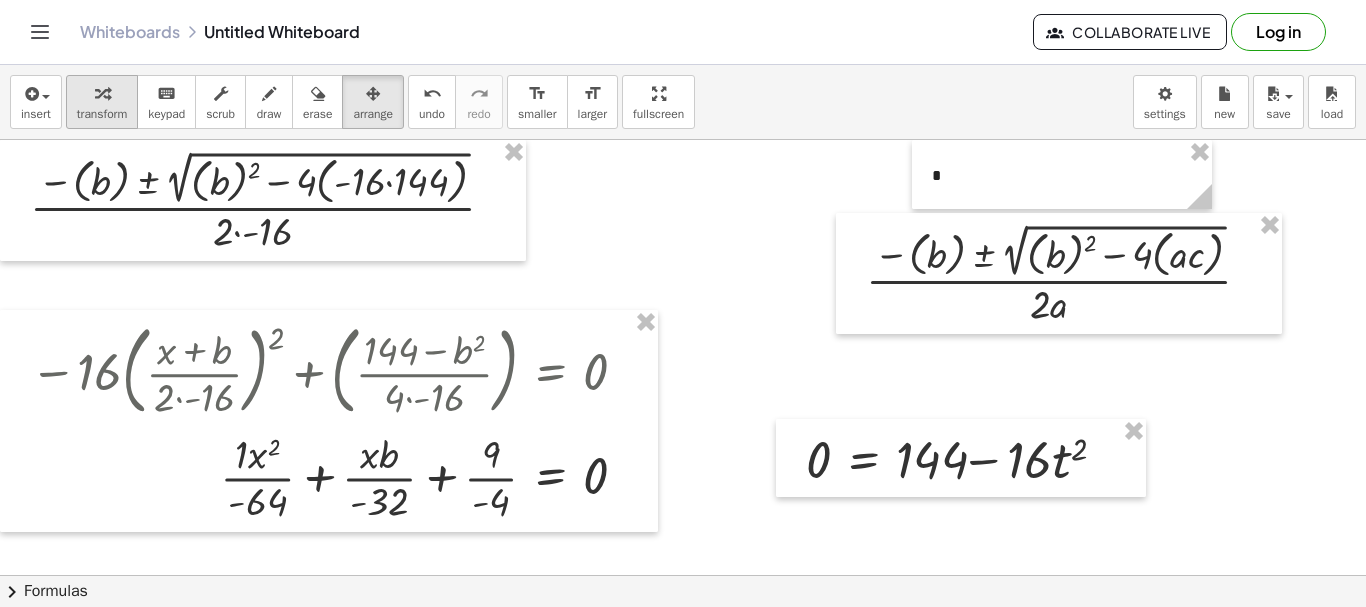 click at bounding box center (102, 93) 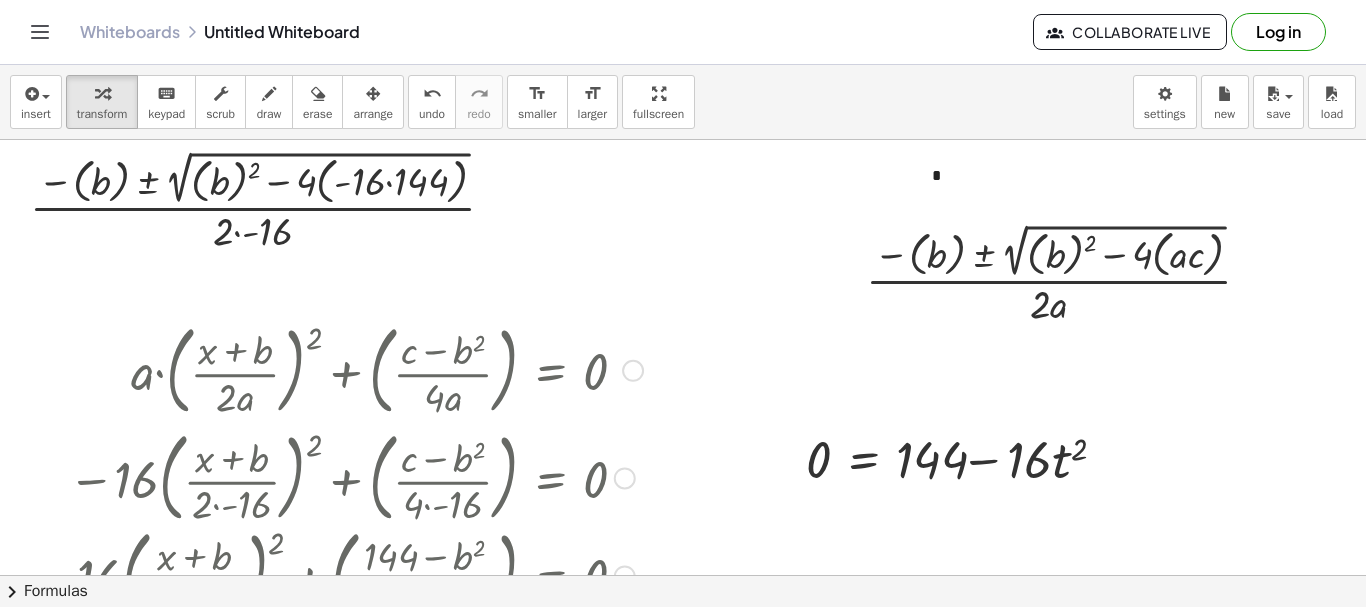 drag, startPoint x: 618, startPoint y: 371, endPoint x: 592, endPoint y: 611, distance: 241.40422 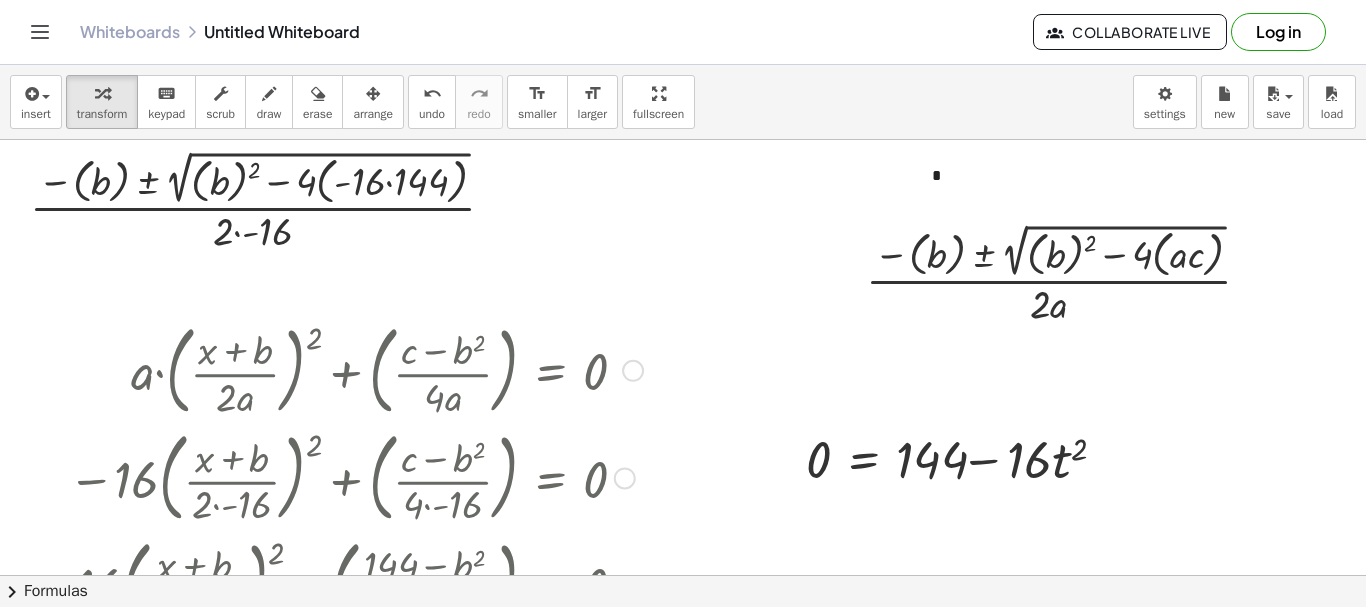 click at bounding box center [633, 371] 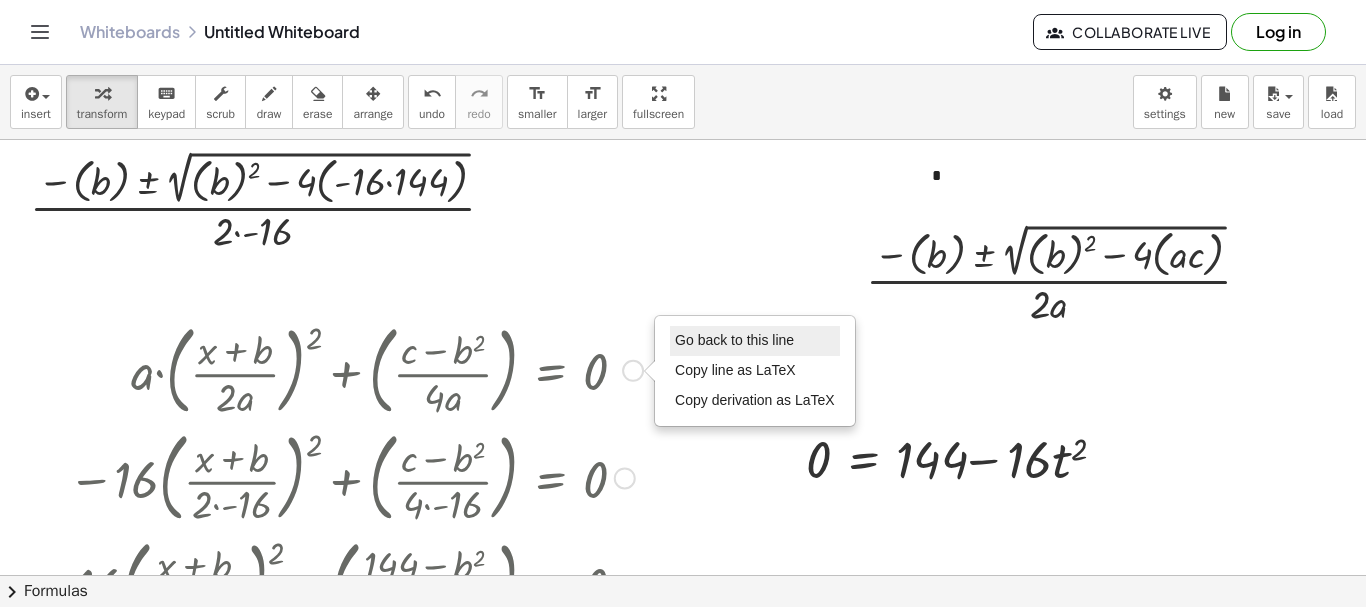 click on "Go back to this line" at bounding box center (734, 340) 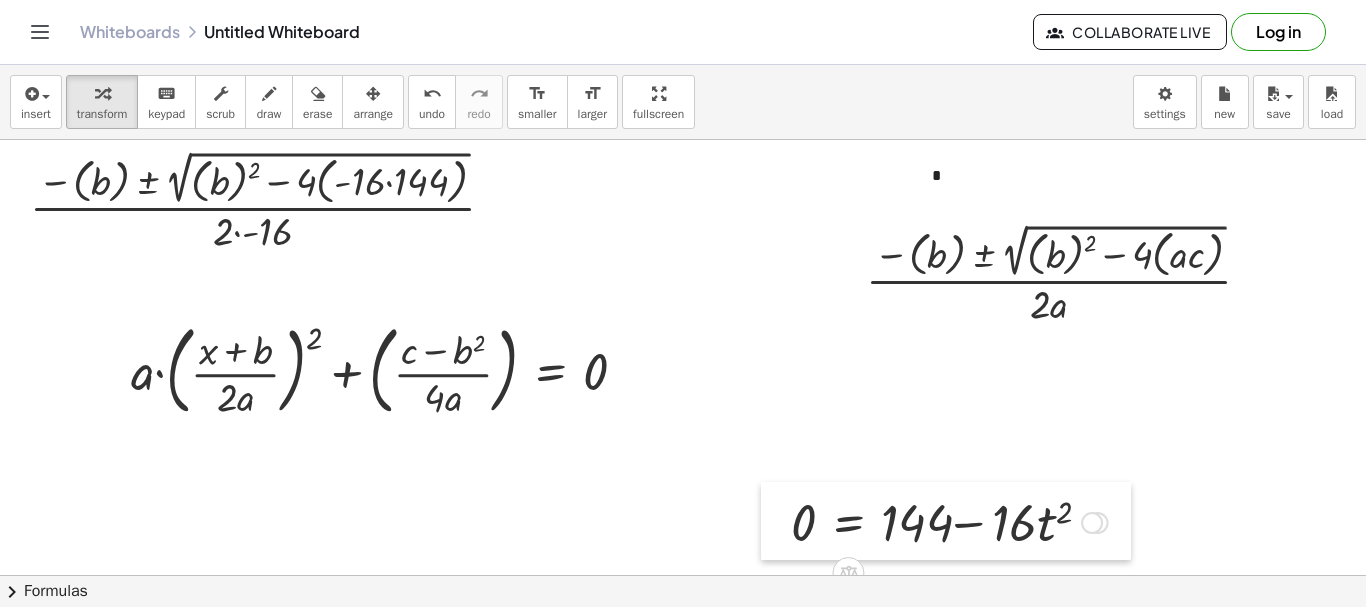 drag, startPoint x: 797, startPoint y: 450, endPoint x: 710, endPoint y: 506, distance: 103.46497 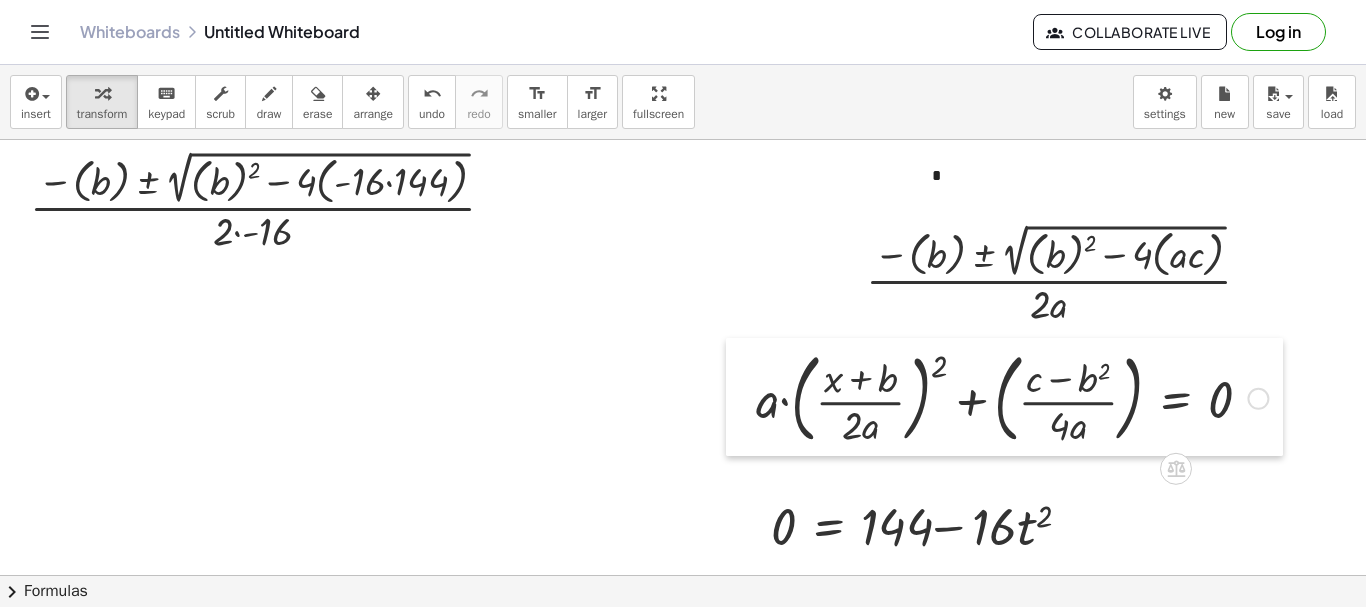 drag, startPoint x: 113, startPoint y: 375, endPoint x: 739, endPoint y: 403, distance: 626.6259 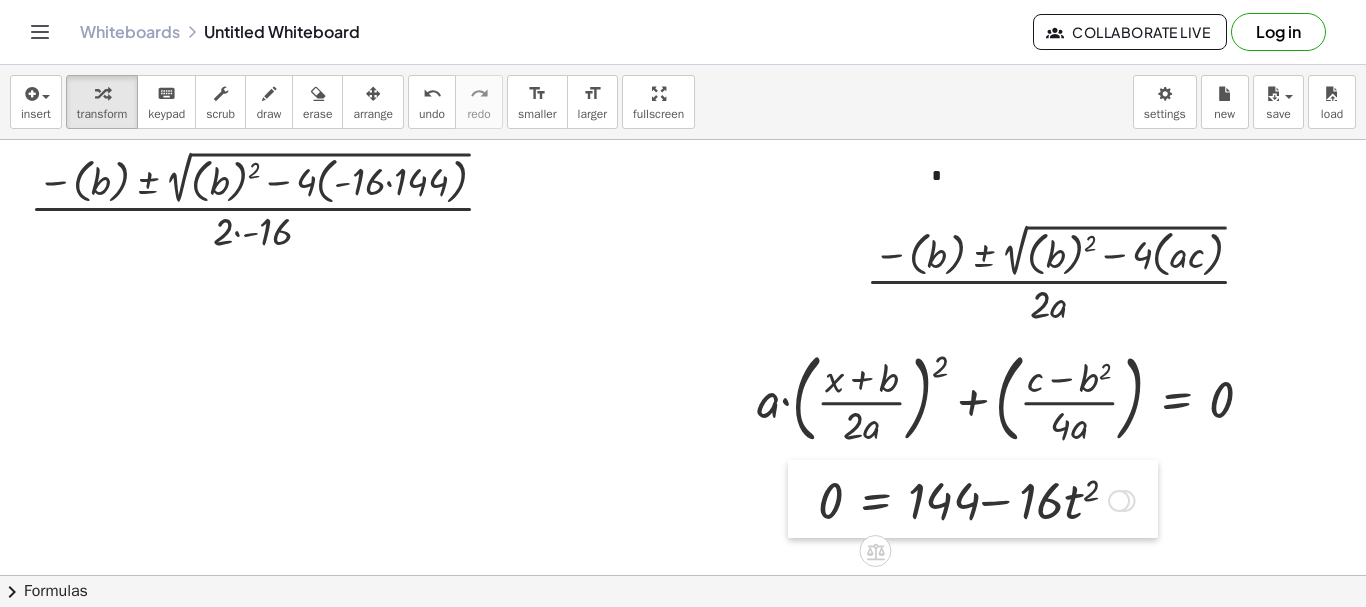 drag, startPoint x: 765, startPoint y: 530, endPoint x: 812, endPoint y: 504, distance: 53.712196 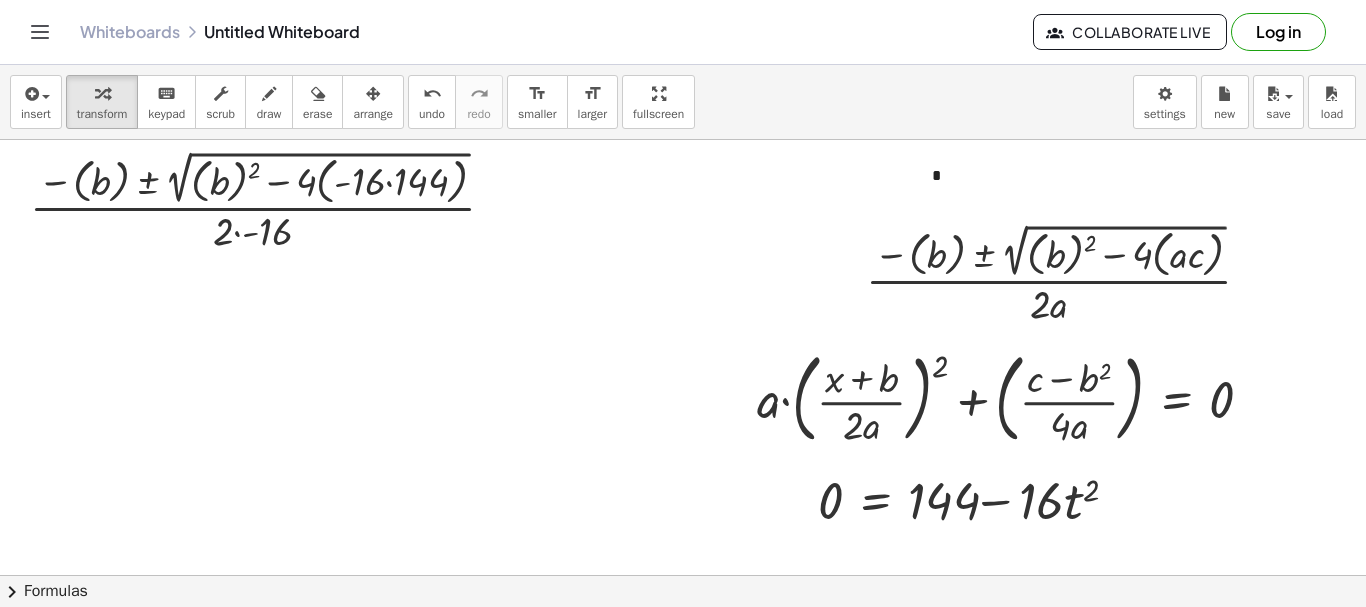 click at bounding box center [768, 640] 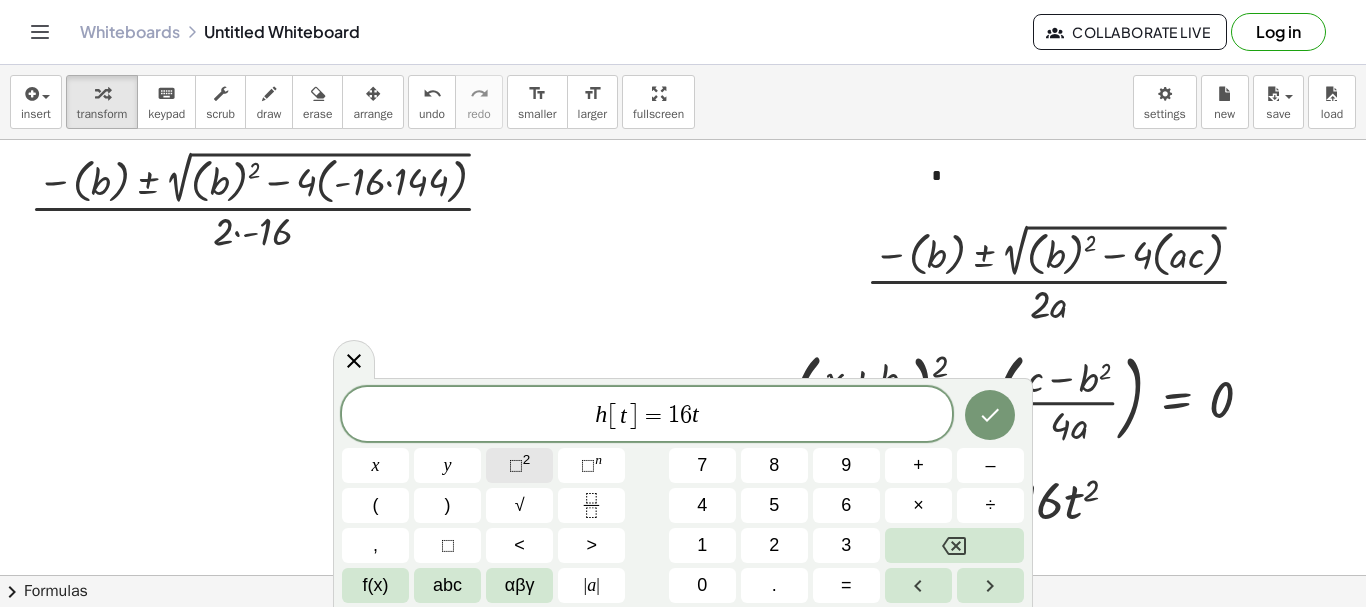 click on "⬚ 2" at bounding box center [519, 465] 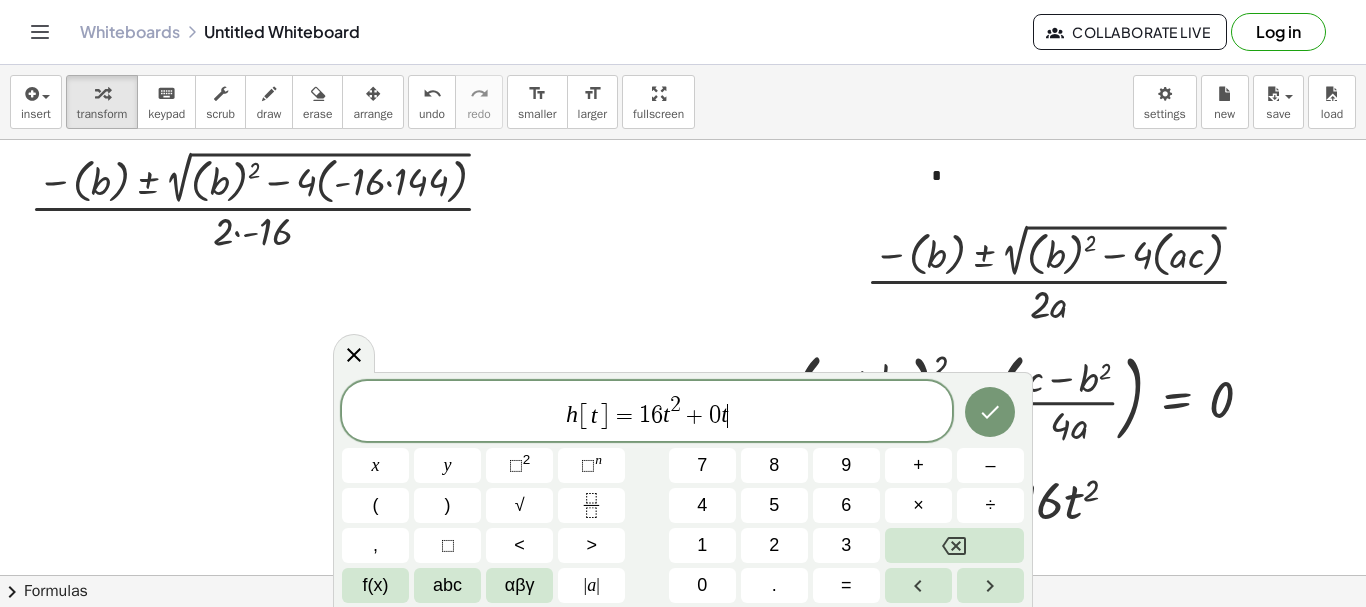 click on "h [ t ] = 1 6 t 2 + 0 t ​" at bounding box center (647, 412) 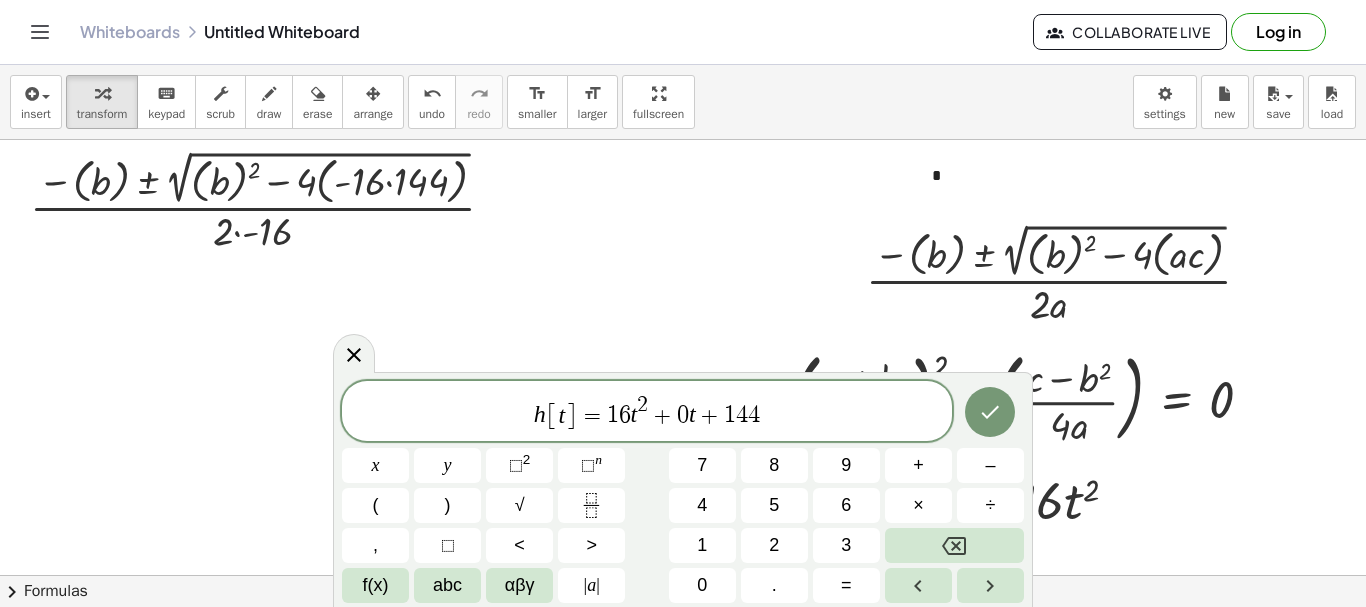 click on "1" at bounding box center (613, 416) 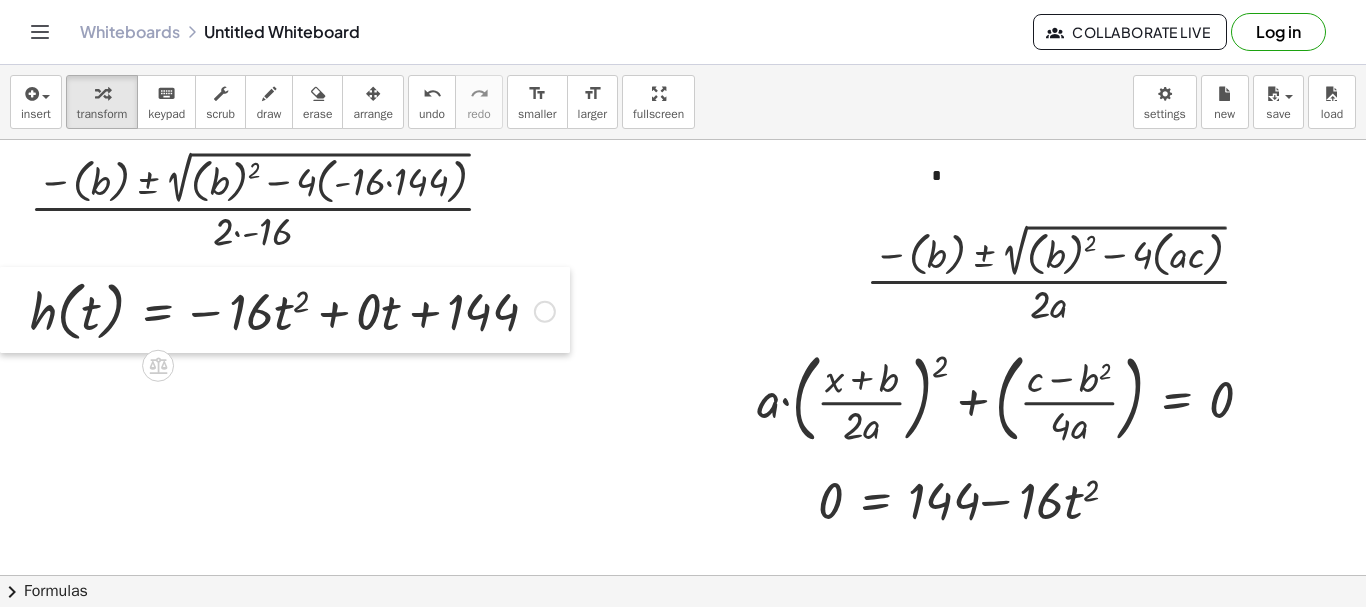 drag, startPoint x: 383, startPoint y: 437, endPoint x: 0, endPoint y: 314, distance: 402.26608 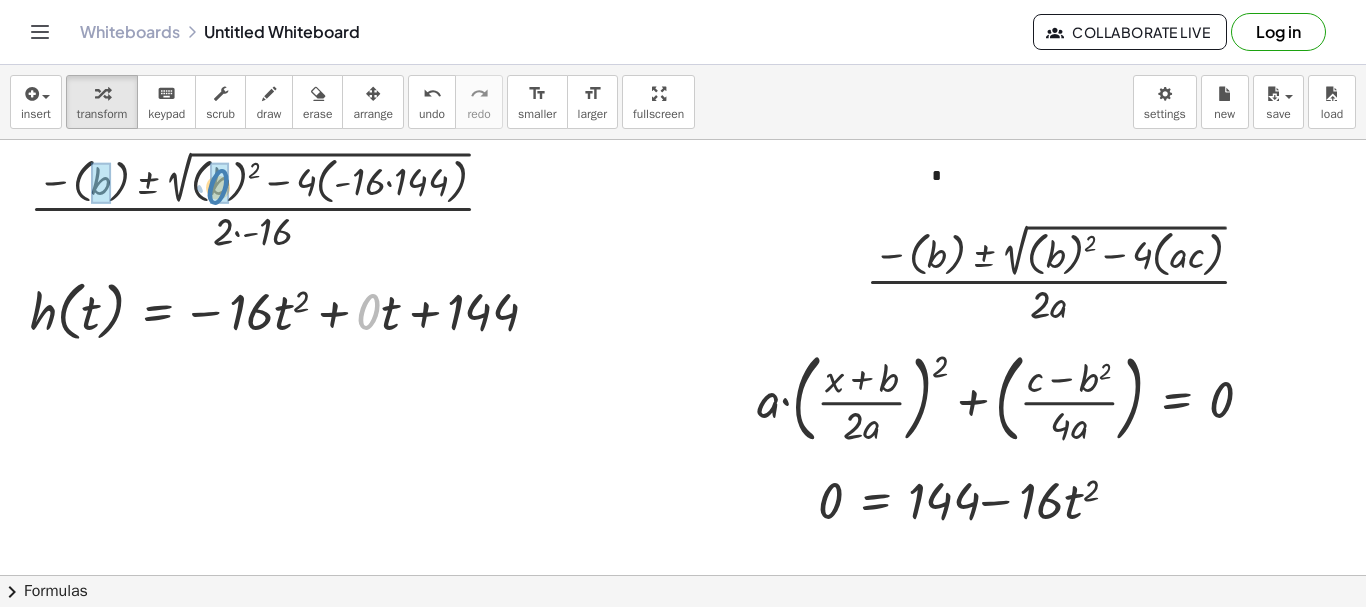 drag, startPoint x: 368, startPoint y: 314, endPoint x: 224, endPoint y: 191, distance: 189.38057 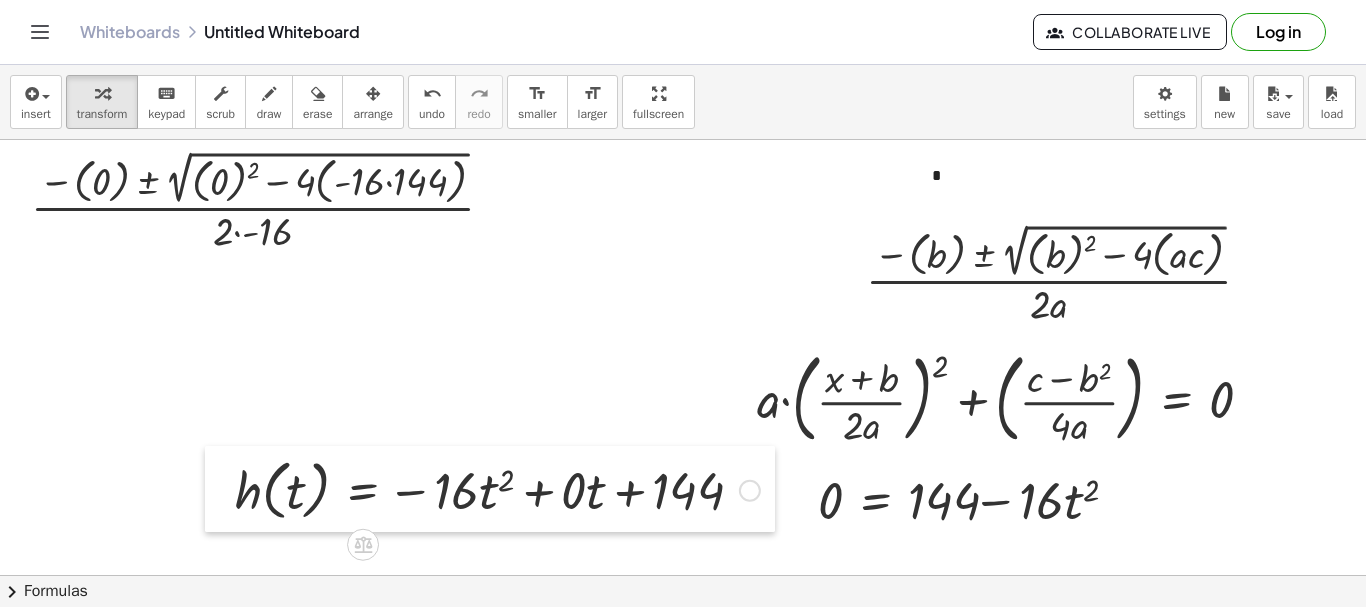 drag, startPoint x: 27, startPoint y: 308, endPoint x: 232, endPoint y: 487, distance: 272.1507 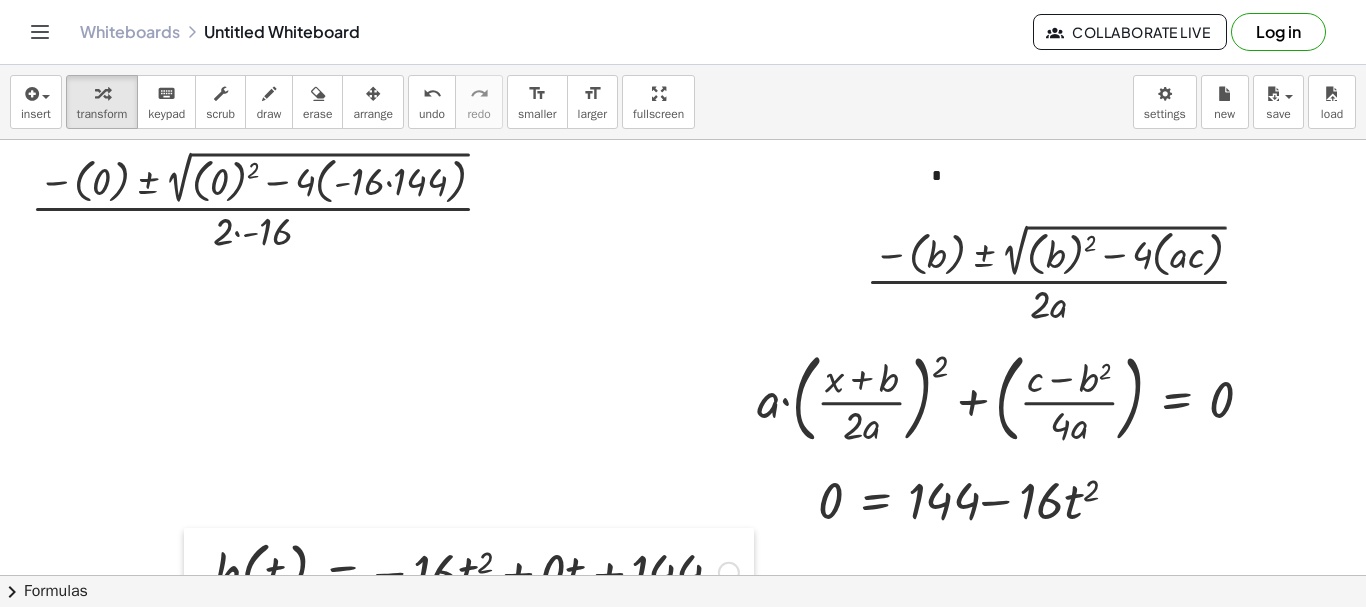 drag, startPoint x: 225, startPoint y: 477, endPoint x: 204, endPoint y: 559, distance: 84.646324 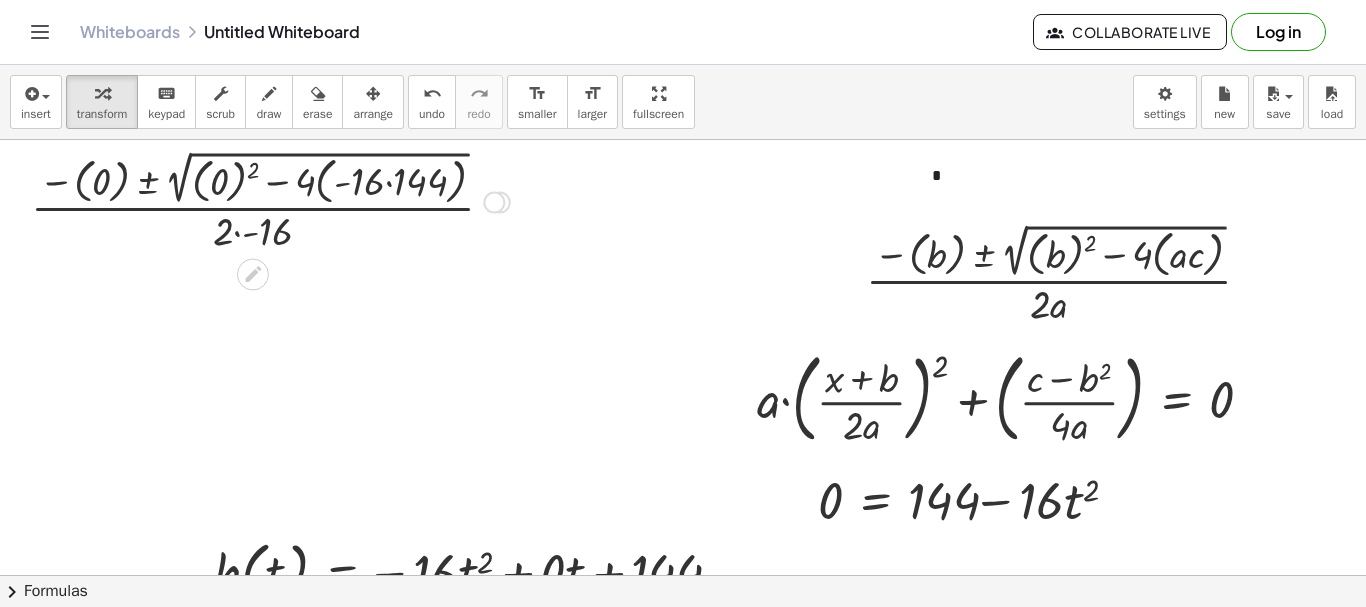 click at bounding box center (270, 200) 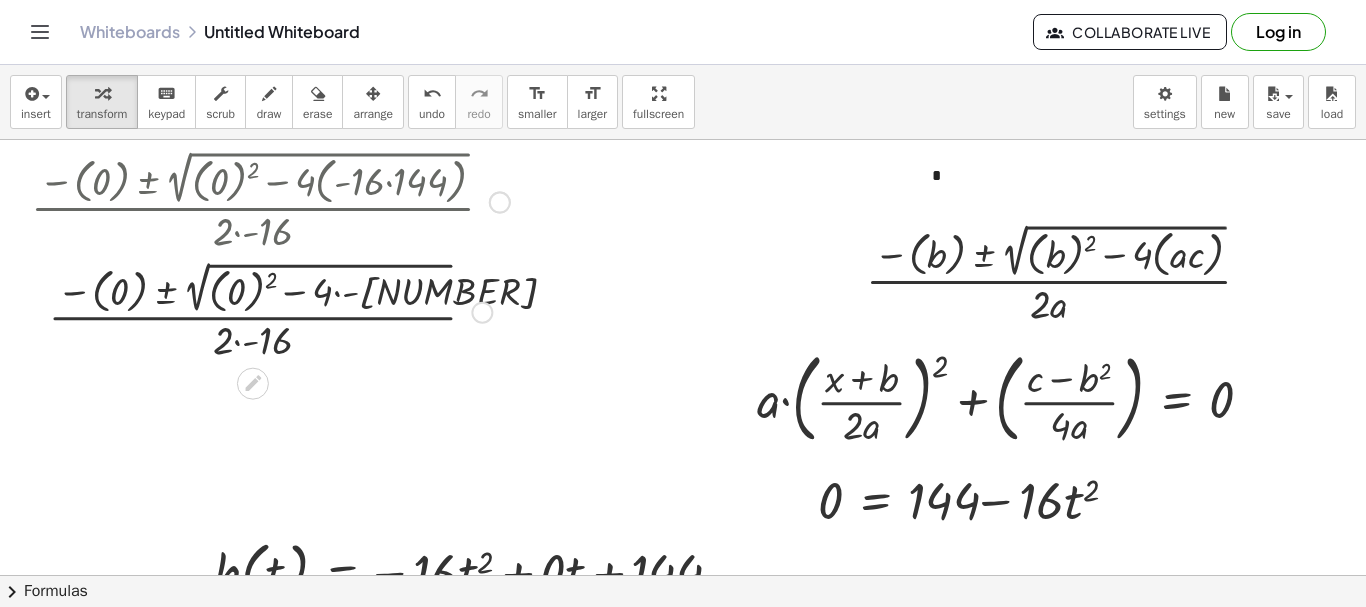 click at bounding box center (270, 310) 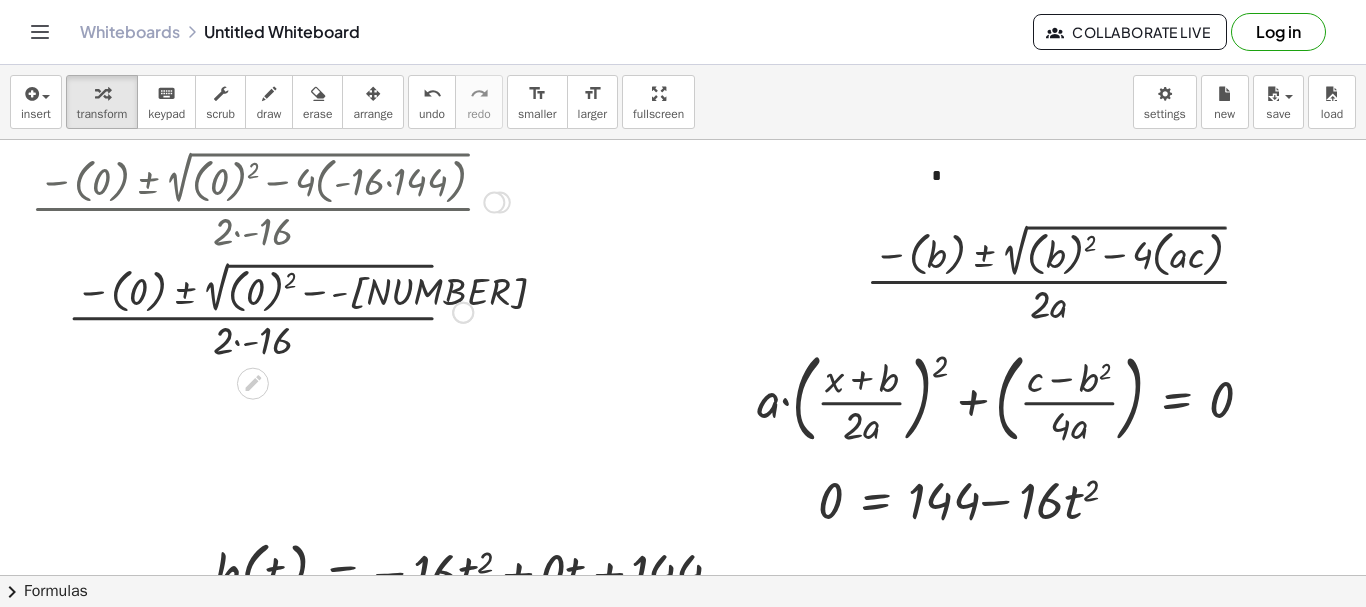 click at bounding box center [270, 310] 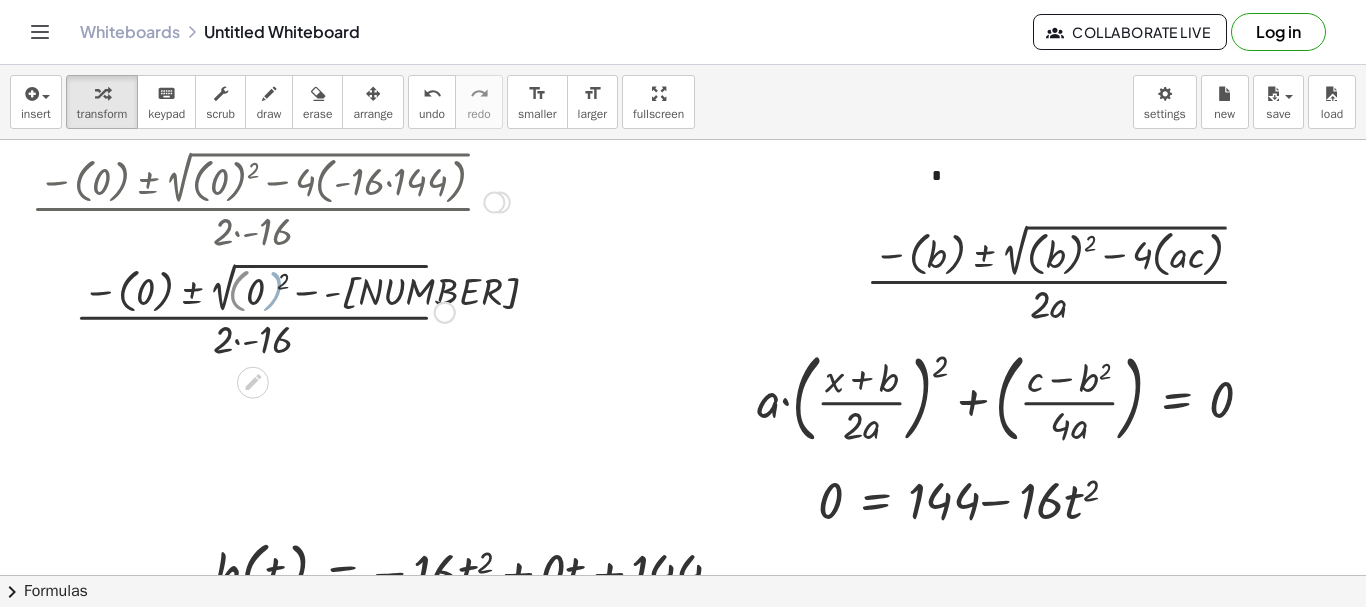 click at bounding box center [270, 310] 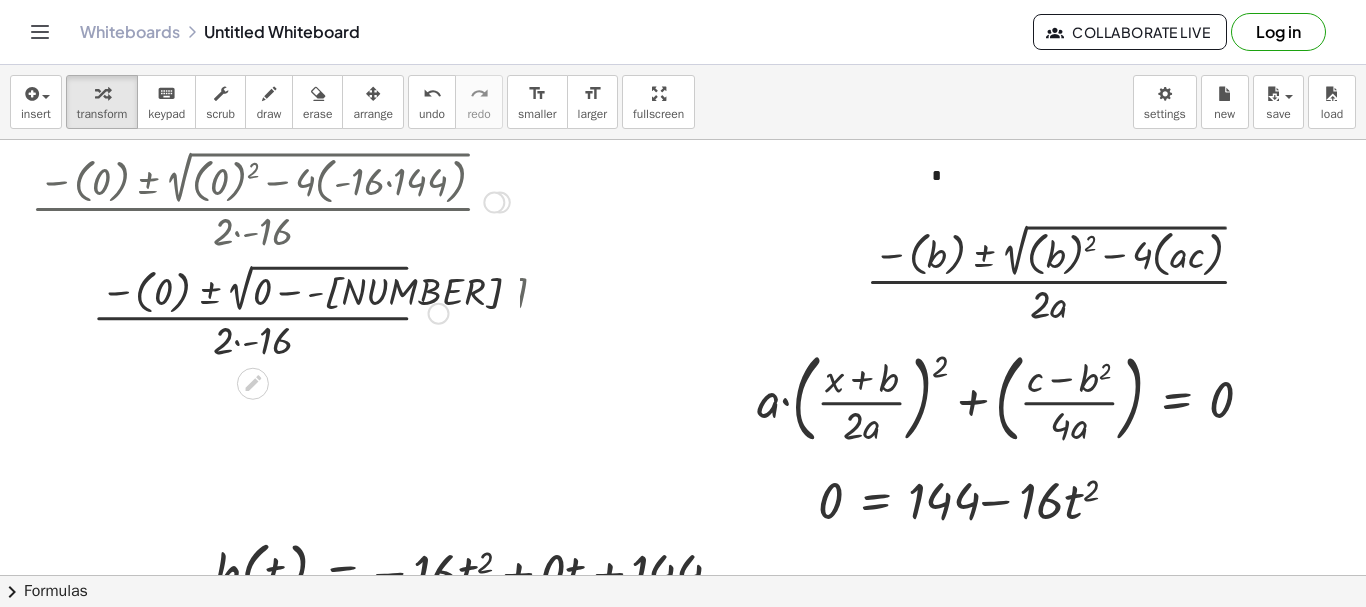 click at bounding box center (270, 311) 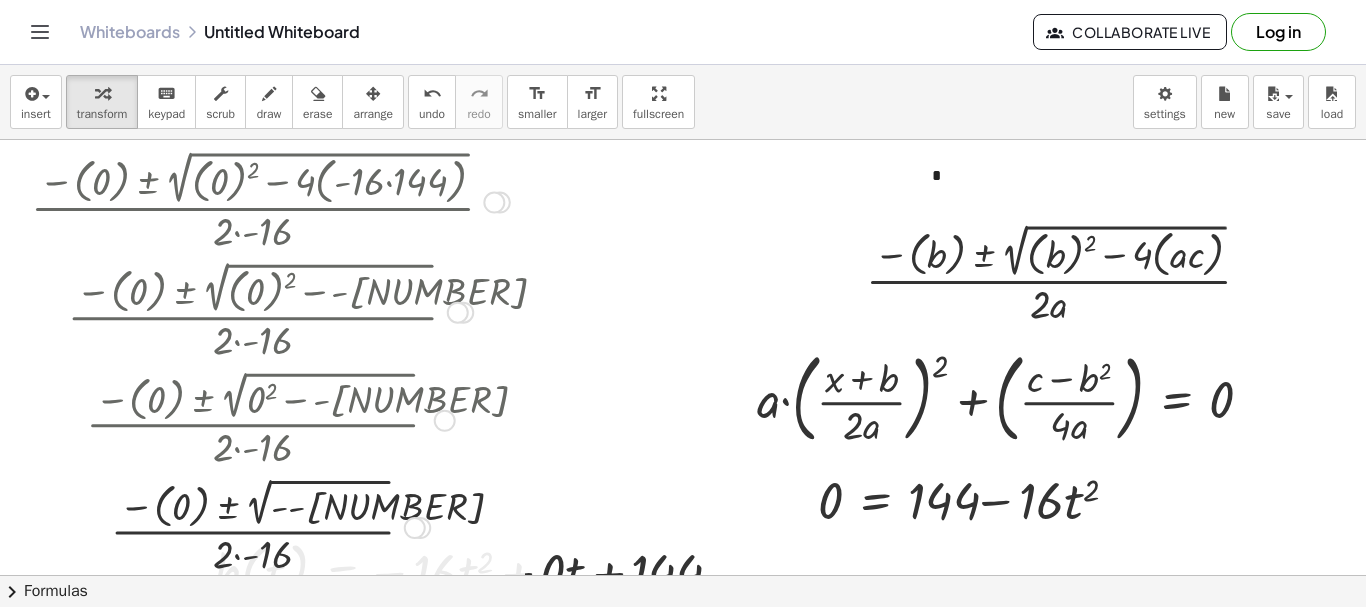 click at bounding box center [270, 525] 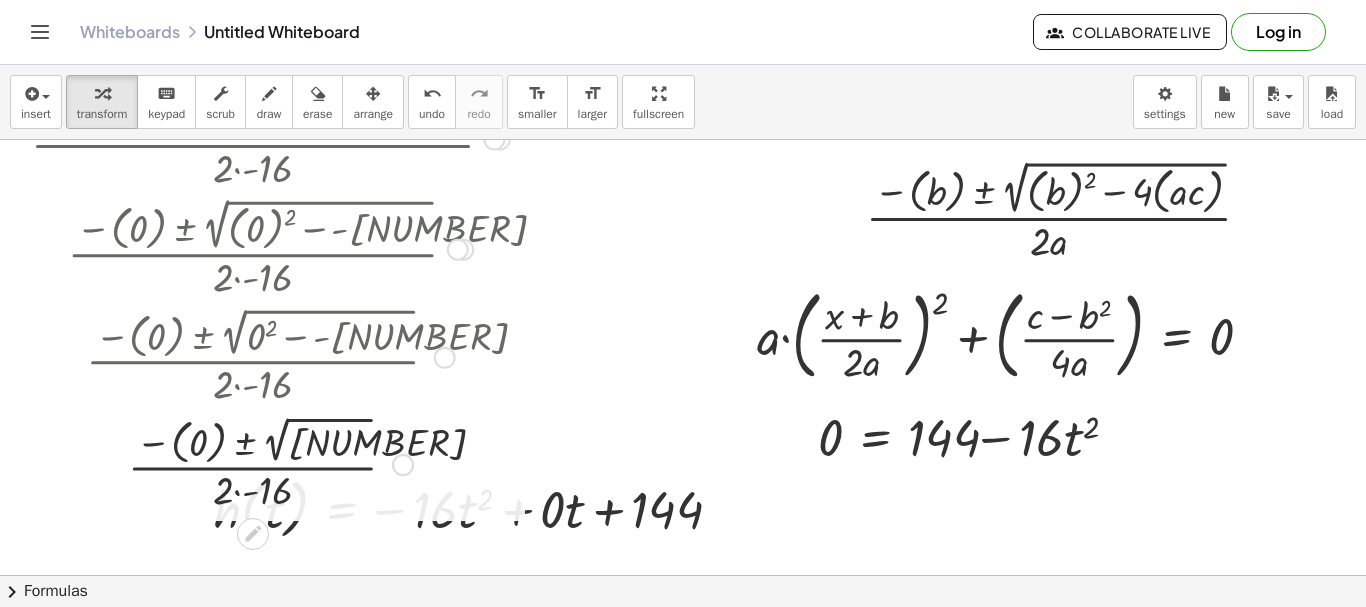 scroll, scrollTop: 65, scrollLeft: 0, axis: vertical 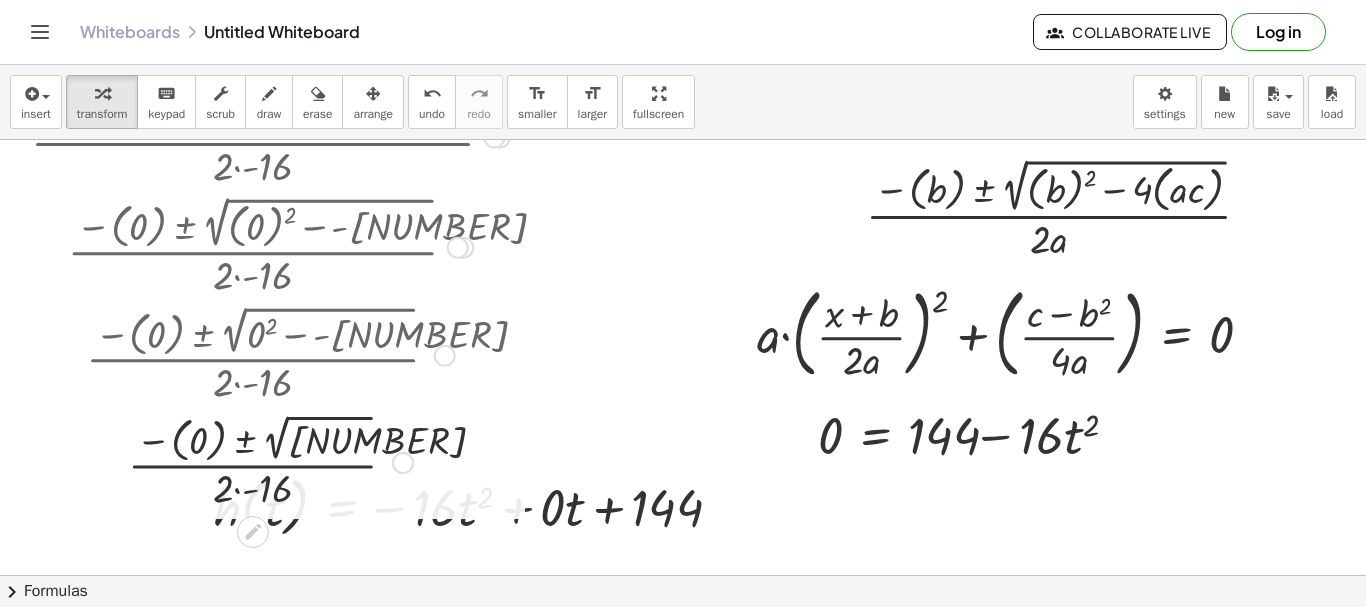 click at bounding box center [270, 460] 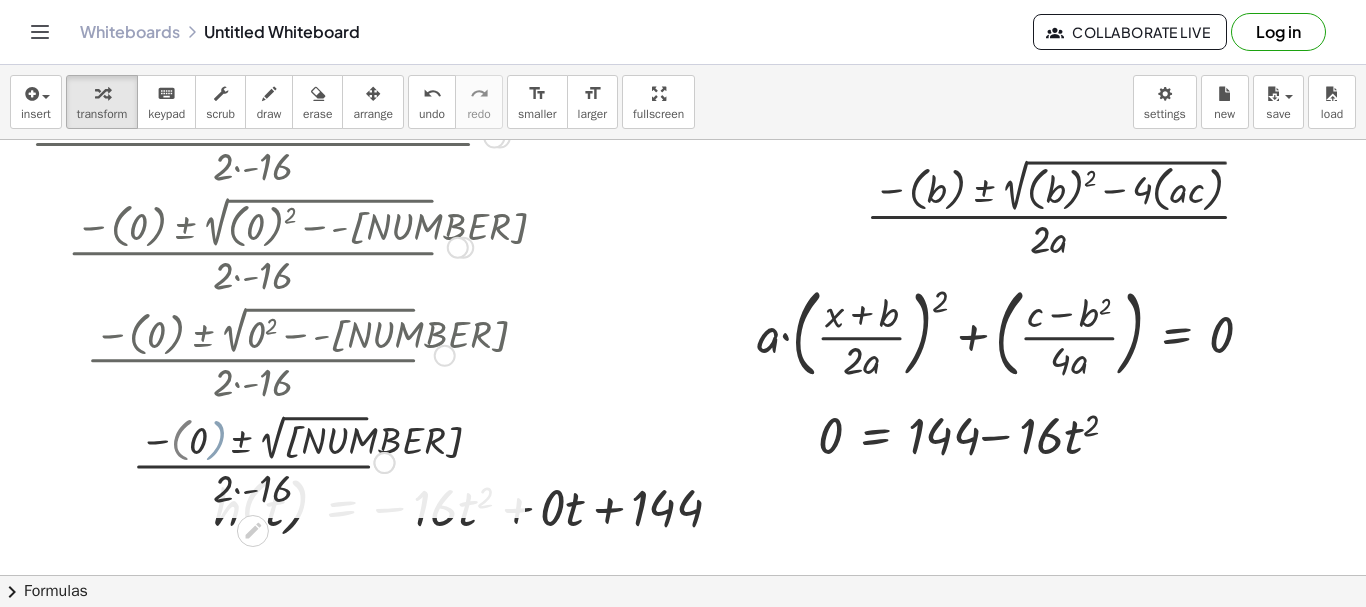 click at bounding box center (270, 461) 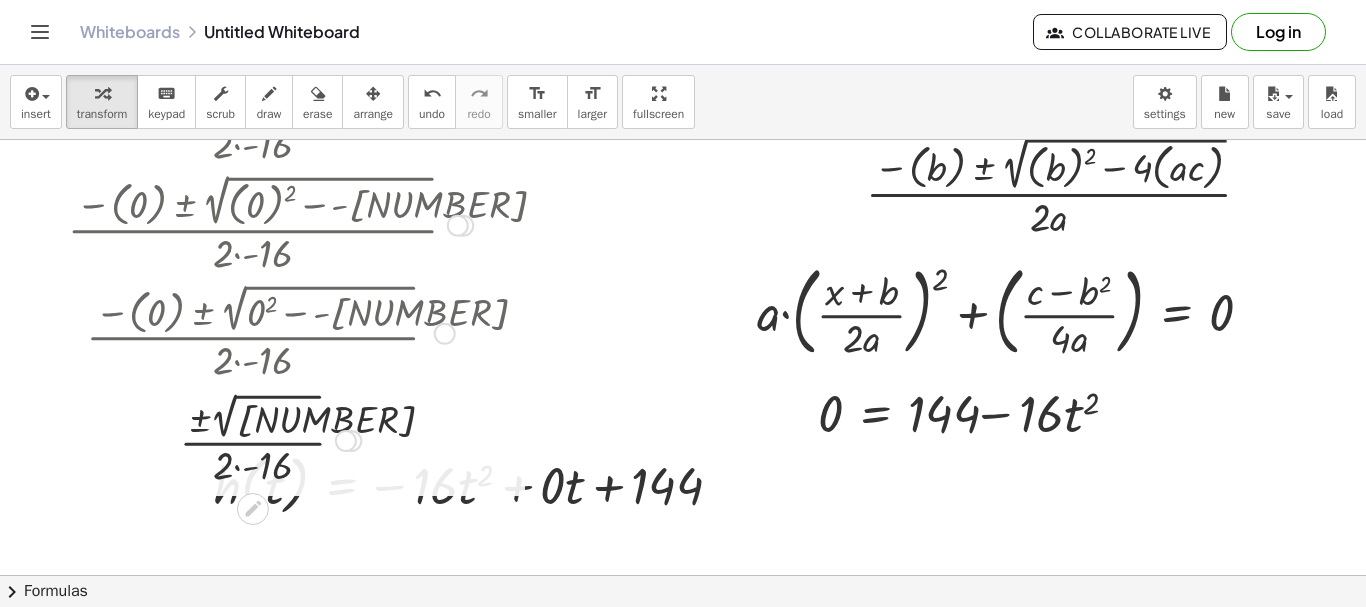 scroll, scrollTop: 88, scrollLeft: 0, axis: vertical 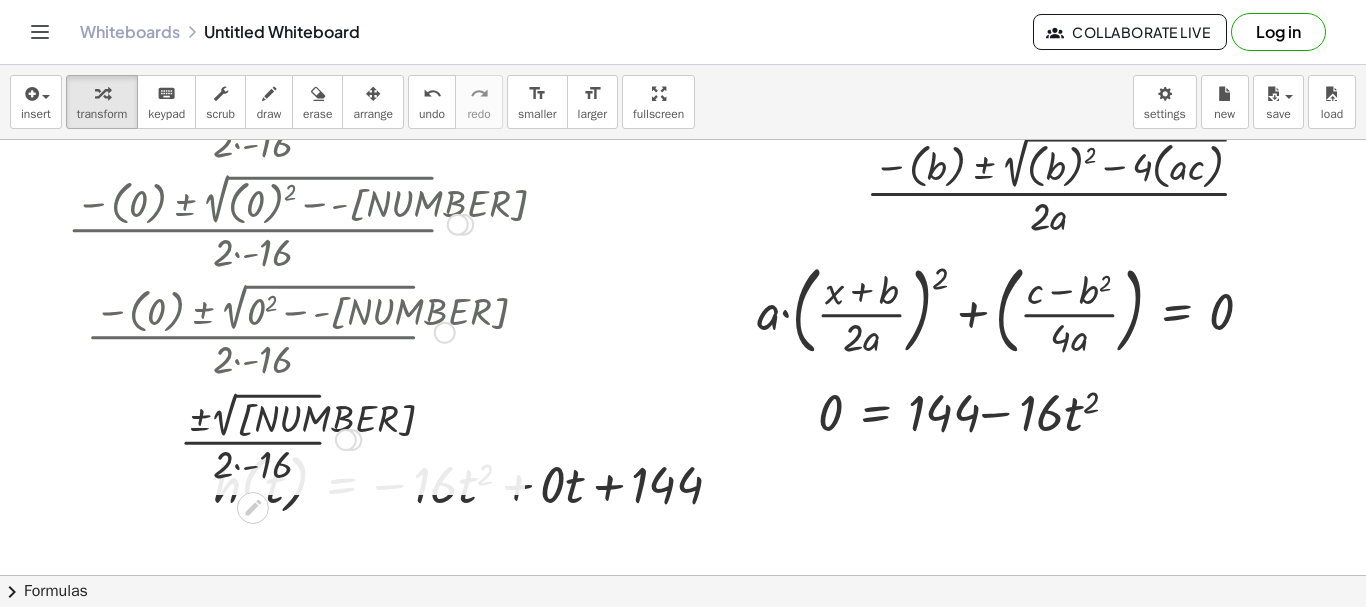 click at bounding box center [270, 438] 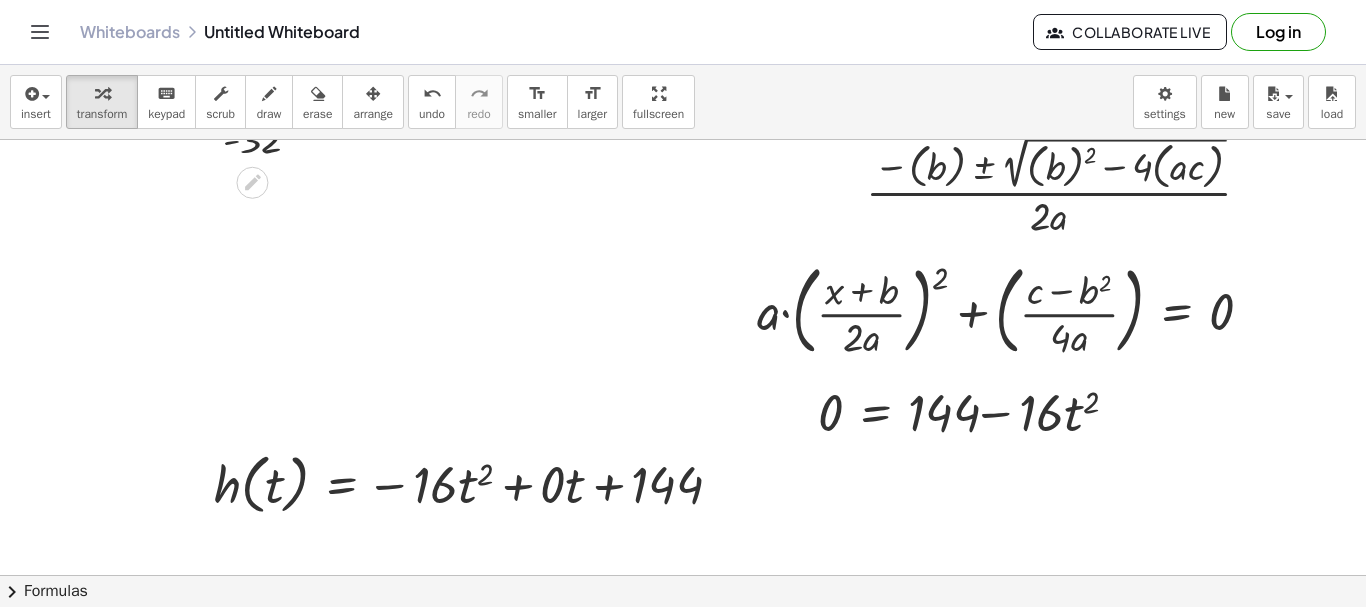 drag, startPoint x: 346, startPoint y: 440, endPoint x: 418, endPoint y: -93, distance: 537.84106 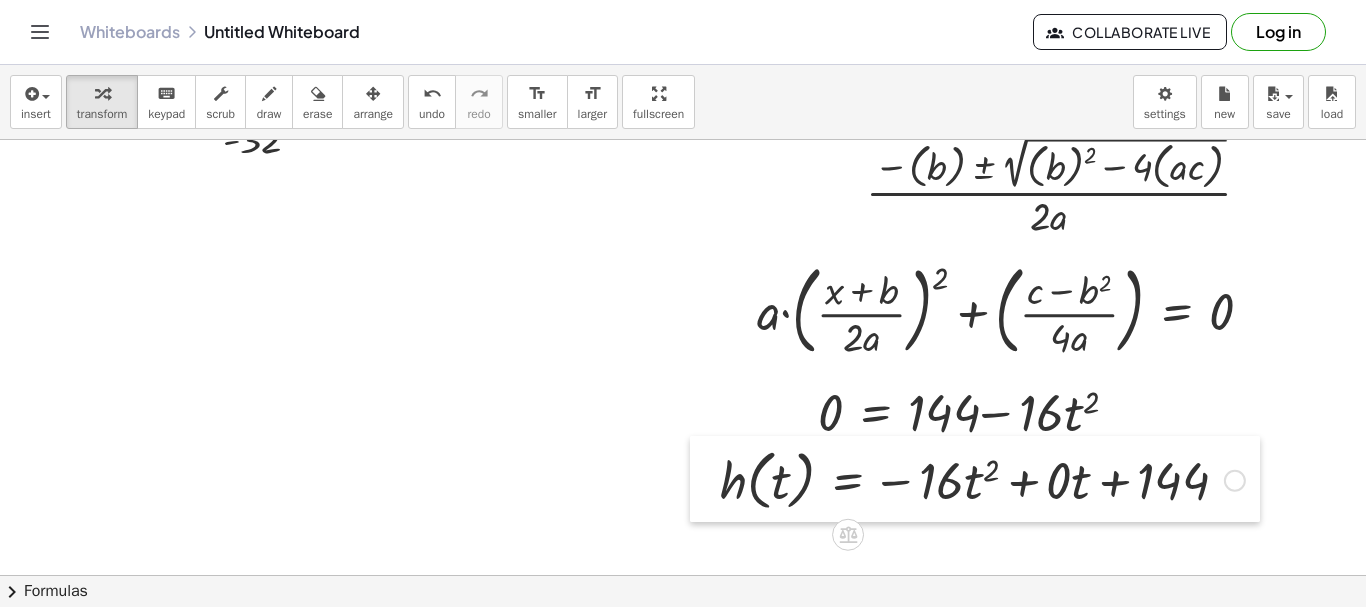 drag, startPoint x: 197, startPoint y: 490, endPoint x: 703, endPoint y: 486, distance: 506.0158 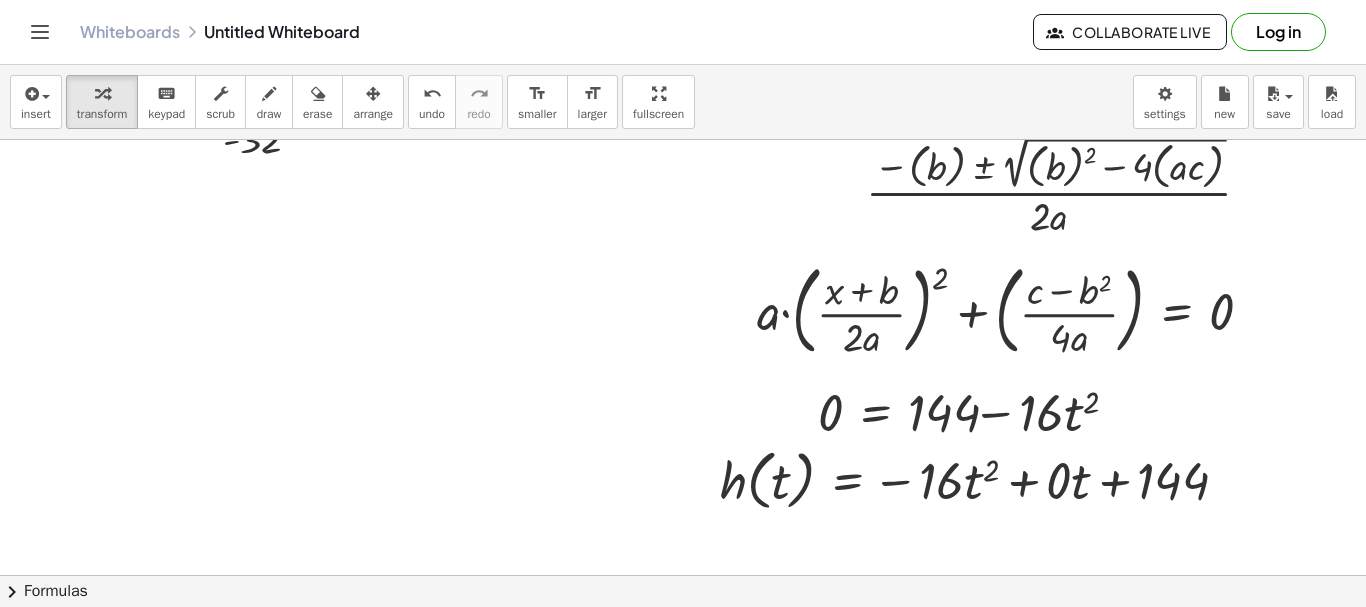 scroll, scrollTop: 0, scrollLeft: 0, axis: both 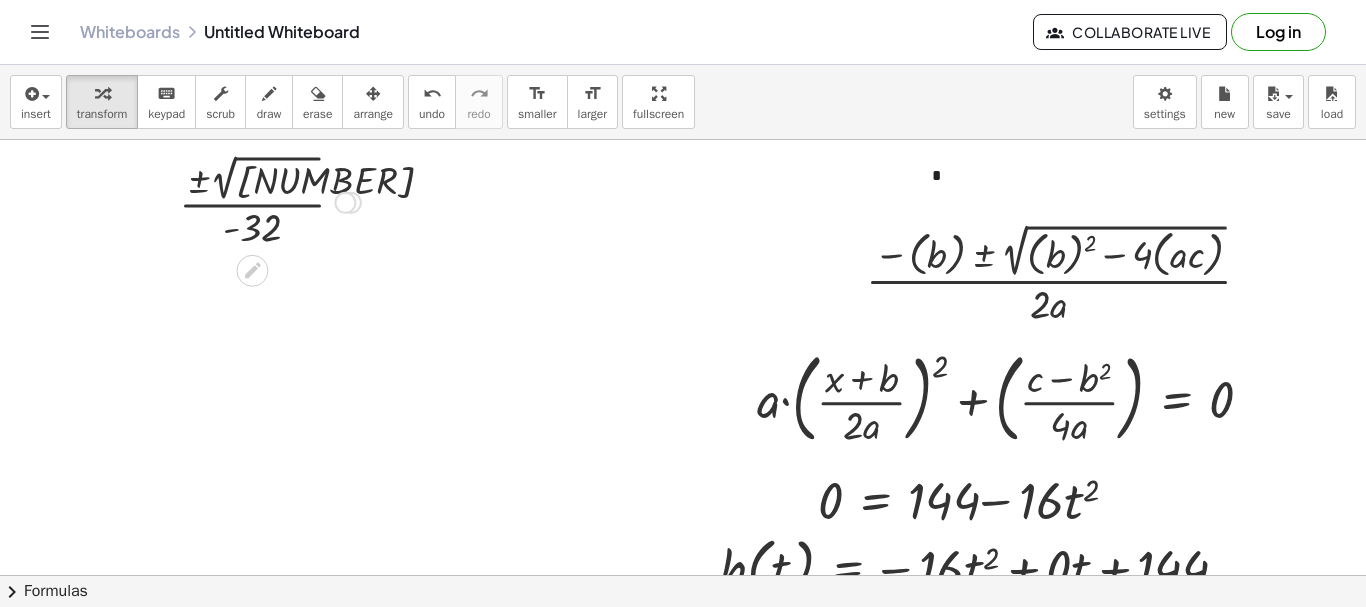 click at bounding box center (270, 201) 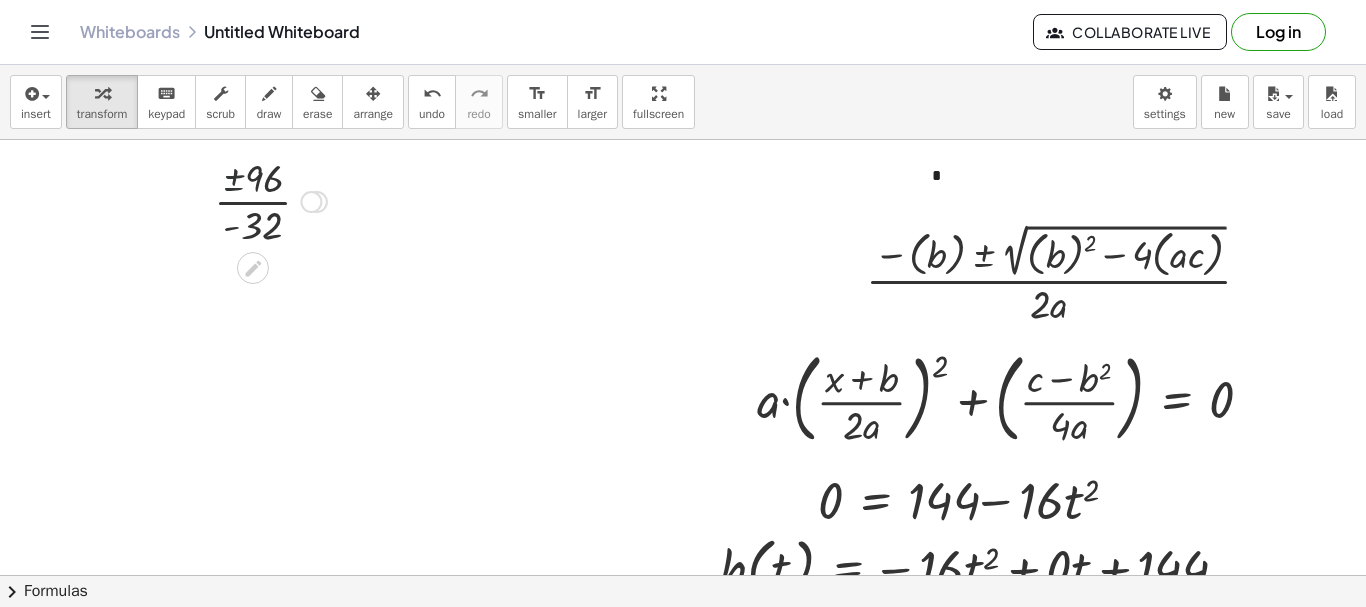 click at bounding box center (270, 200) 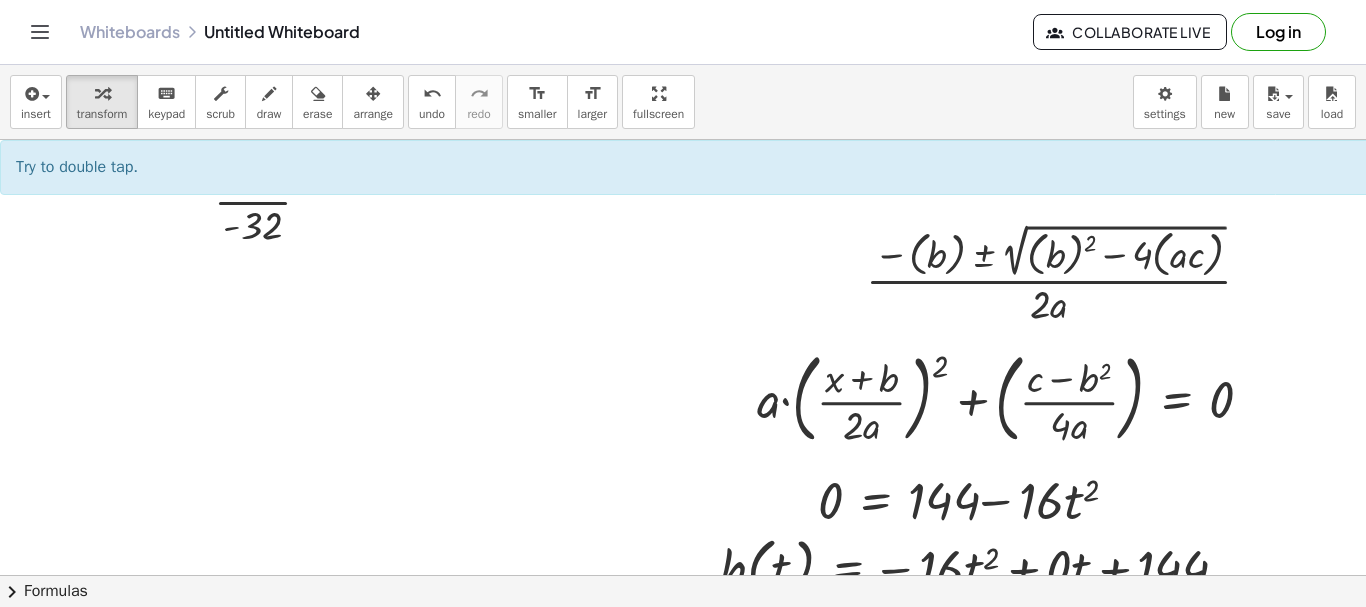 click at bounding box center (768, 640) 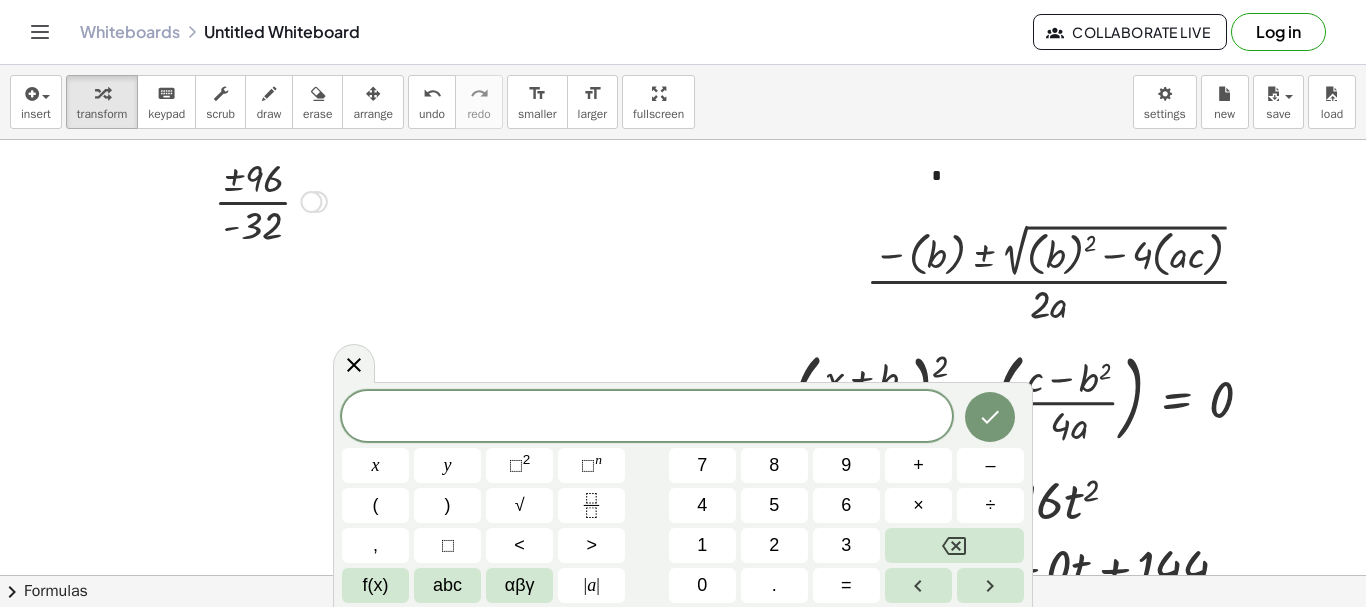 click at bounding box center [270, 200] 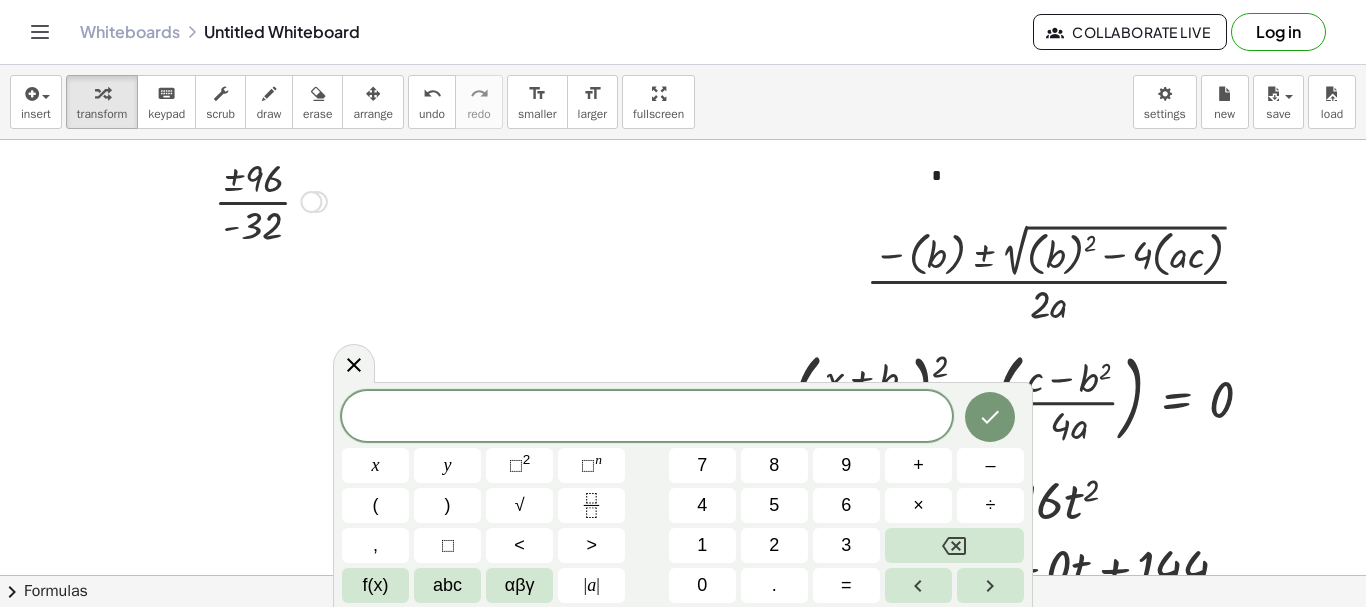 click at bounding box center (270, 200) 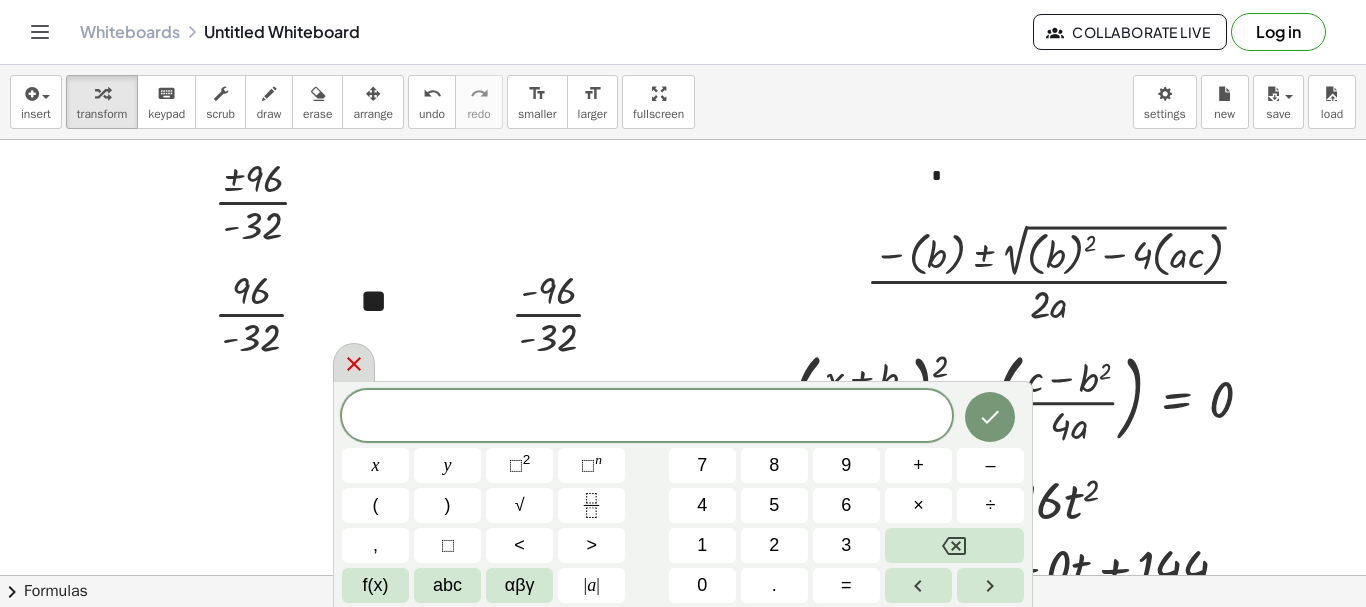 click 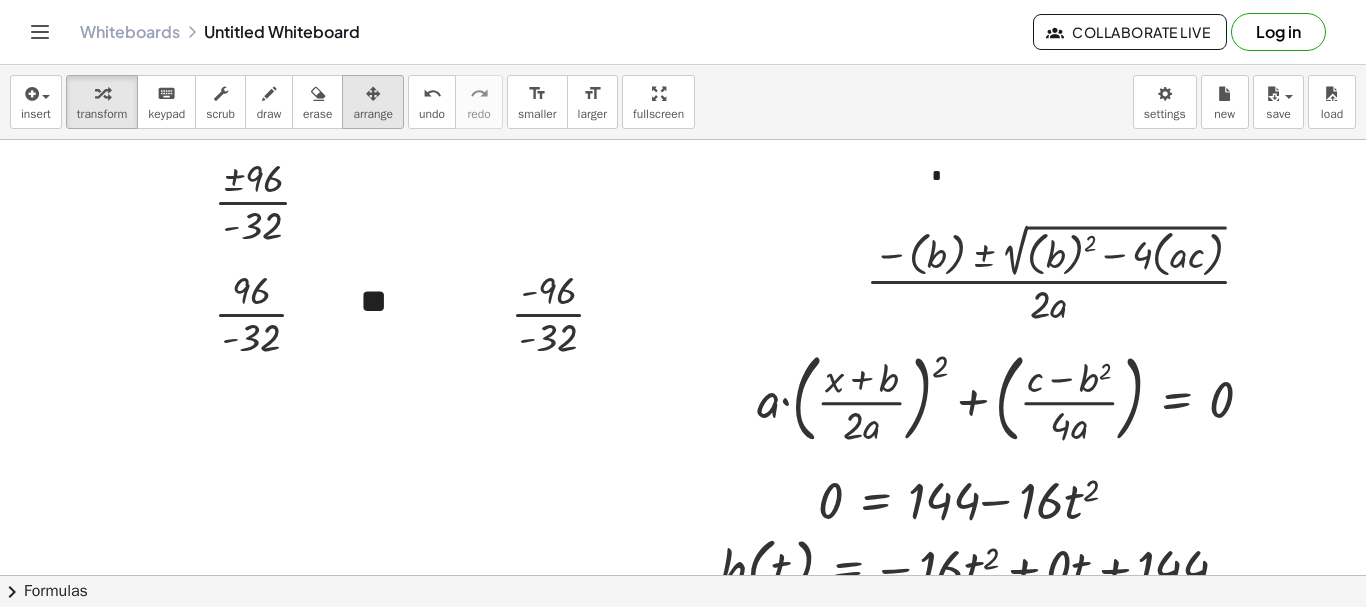 click on "arrange" at bounding box center [373, 102] 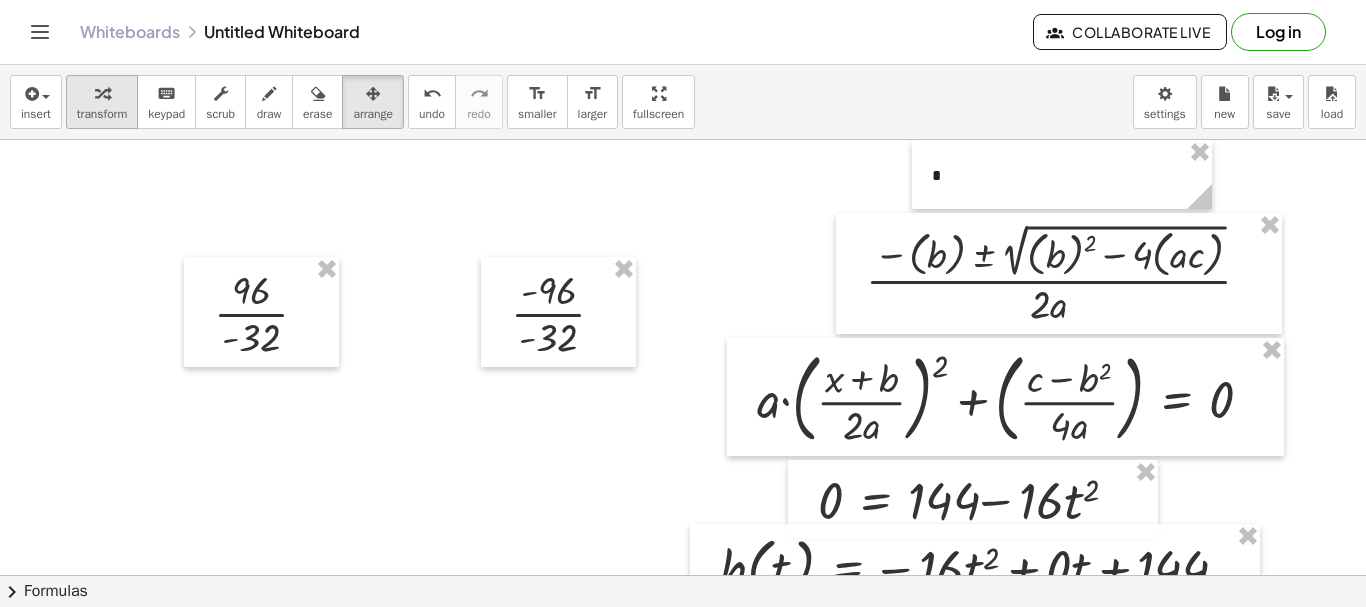 click on "transform" at bounding box center [102, 114] 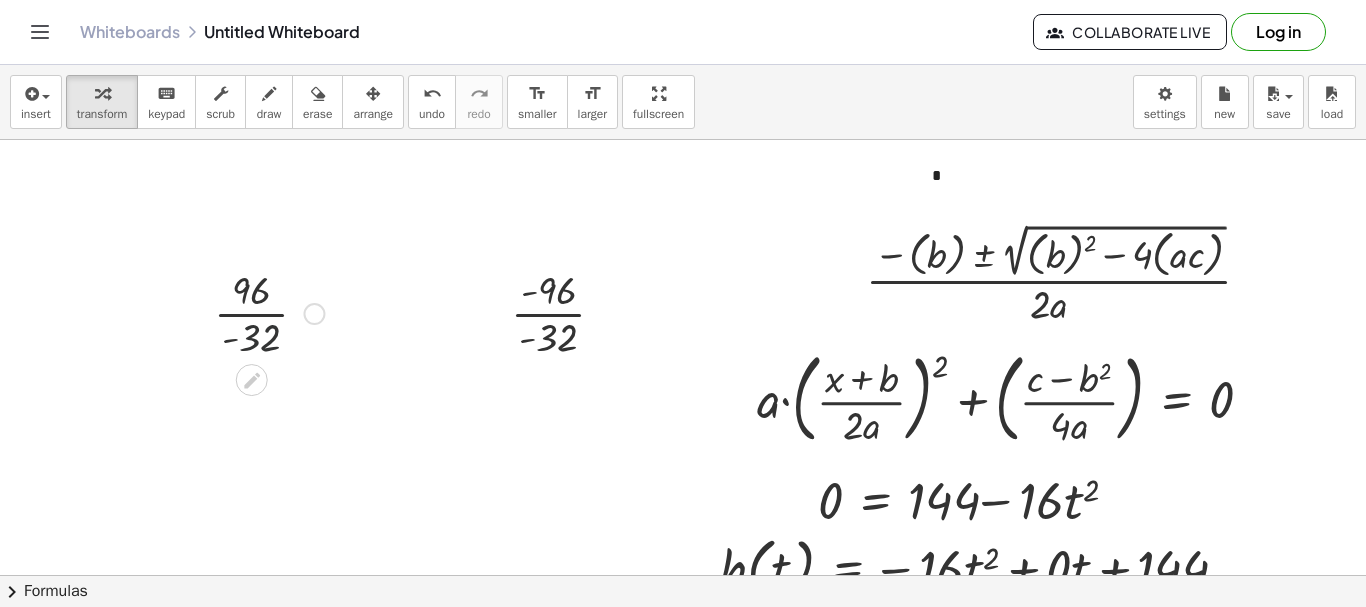click at bounding box center [269, 312] 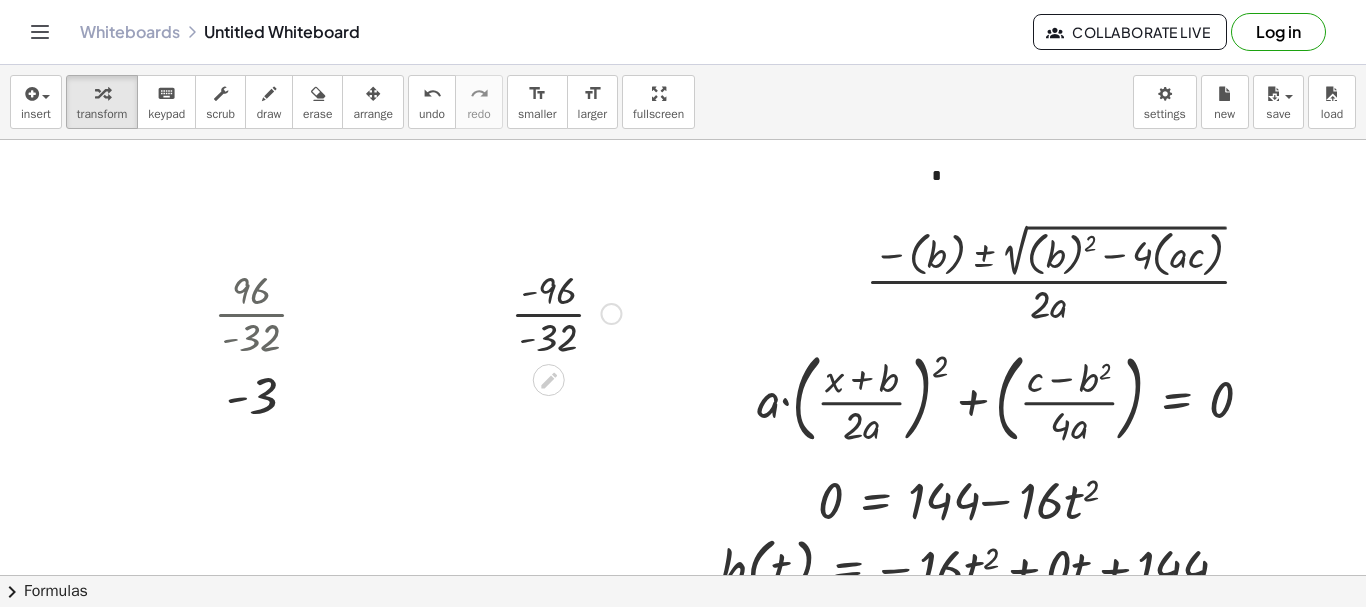 click at bounding box center (566, 312) 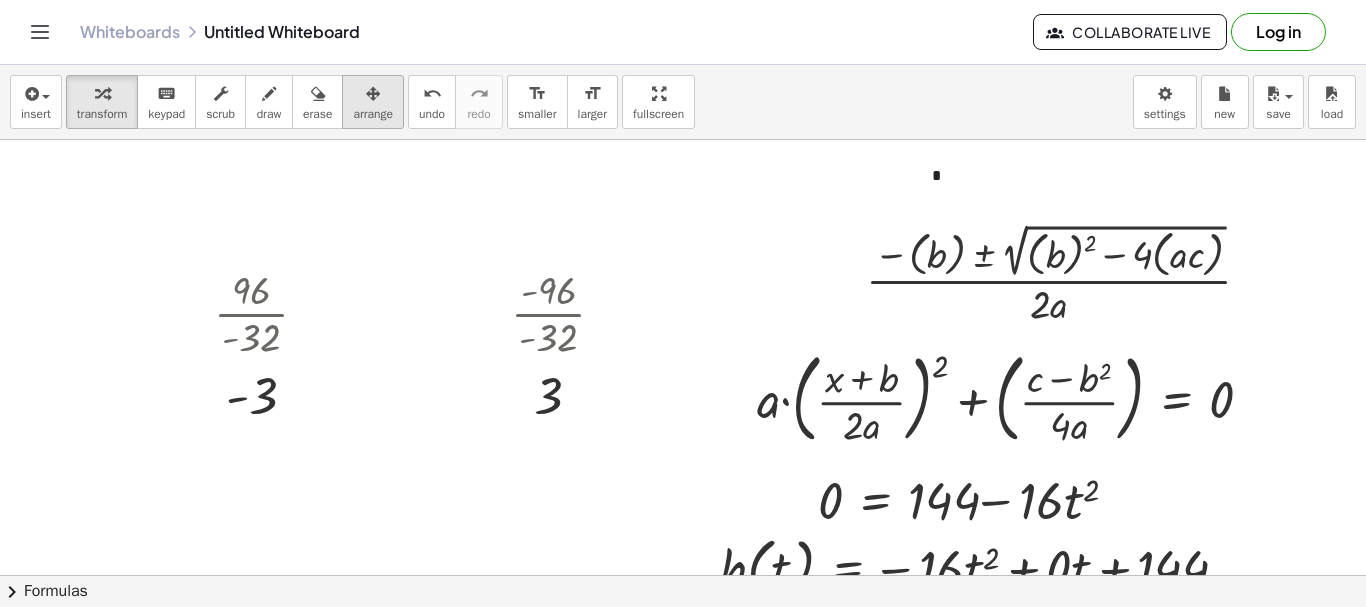 click on "arrange" at bounding box center (373, 114) 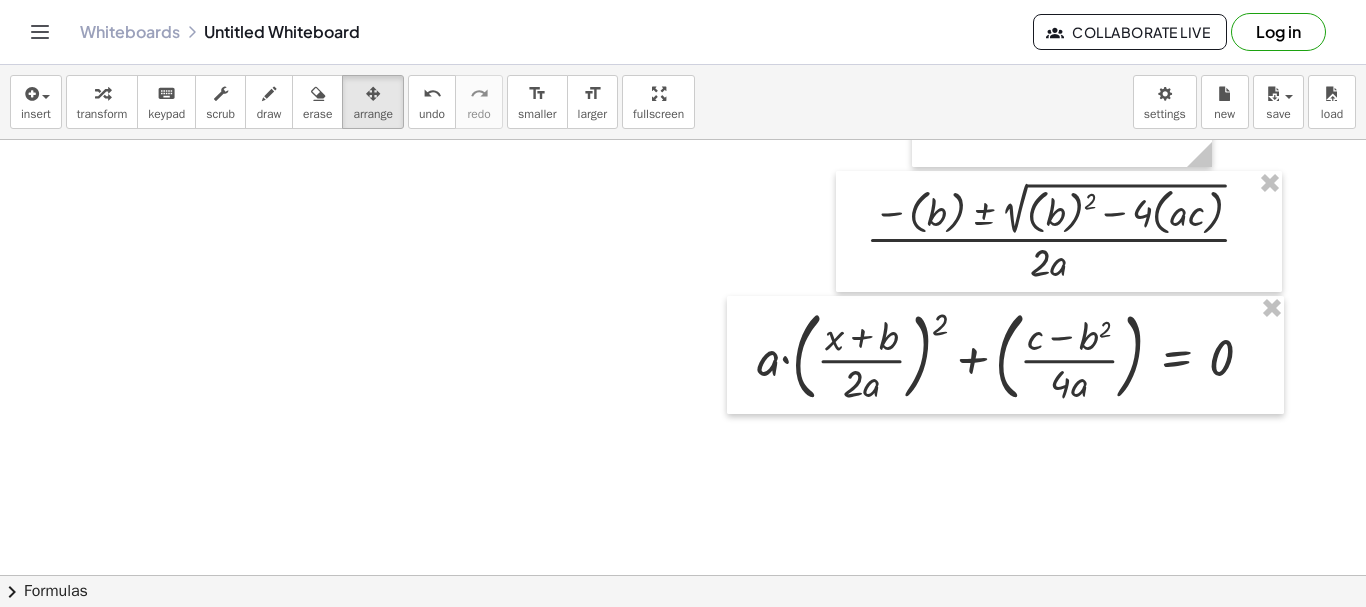 scroll, scrollTop: 0, scrollLeft: 0, axis: both 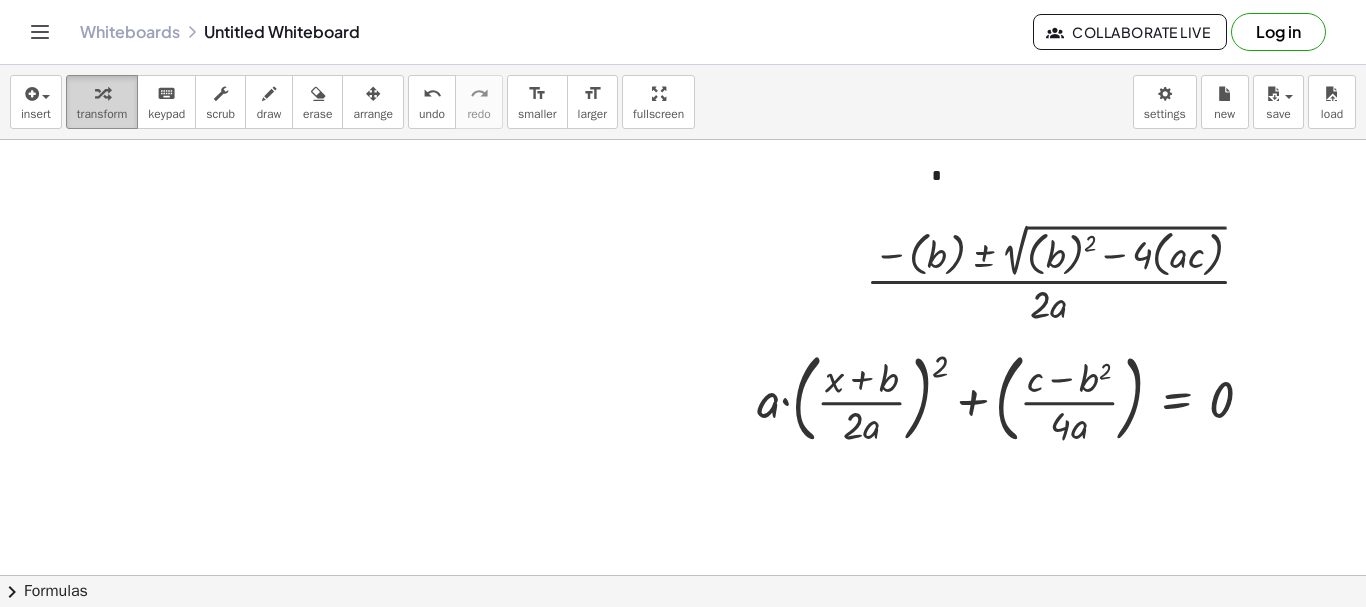 click at bounding box center [102, 93] 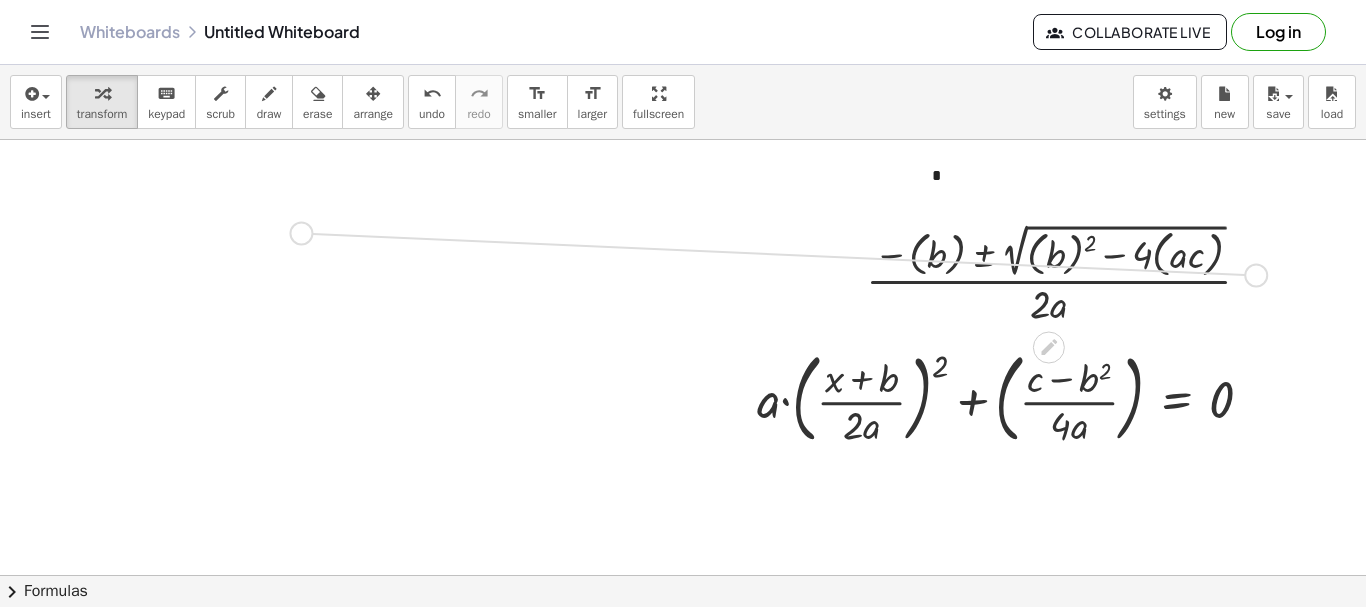 drag, startPoint x: 1261, startPoint y: 272, endPoint x: 297, endPoint y: 230, distance: 964.9145 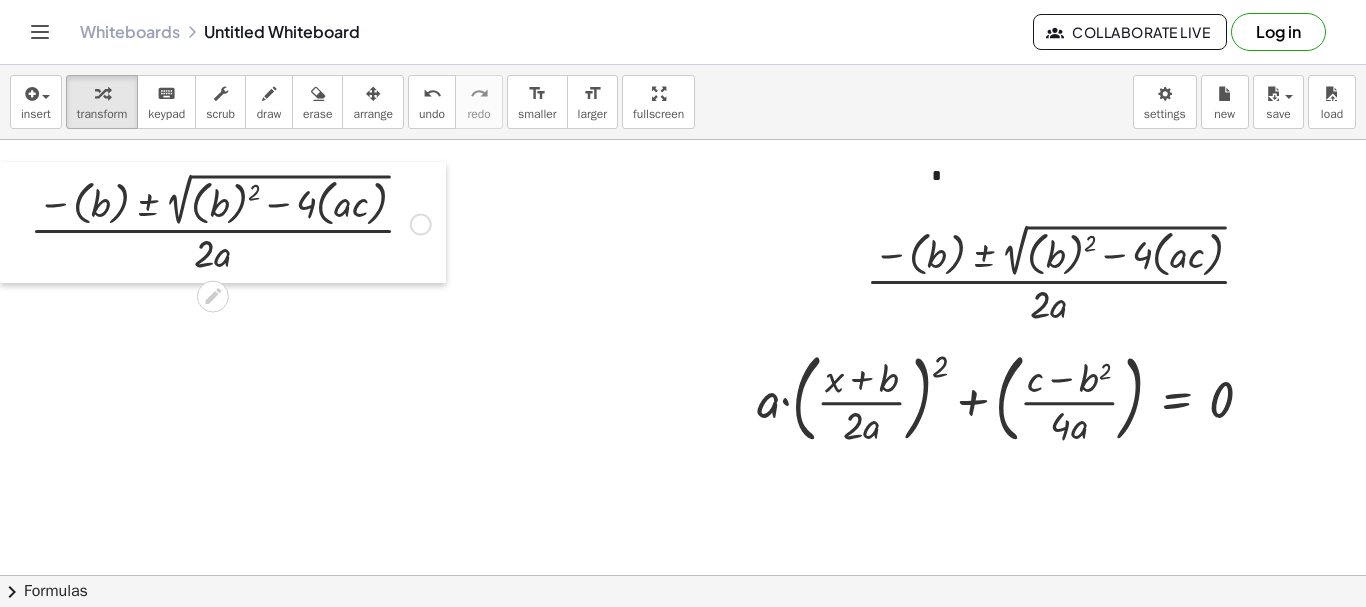 drag, startPoint x: 11, startPoint y: 212, endPoint x: 0, endPoint y: 148, distance: 64.93843 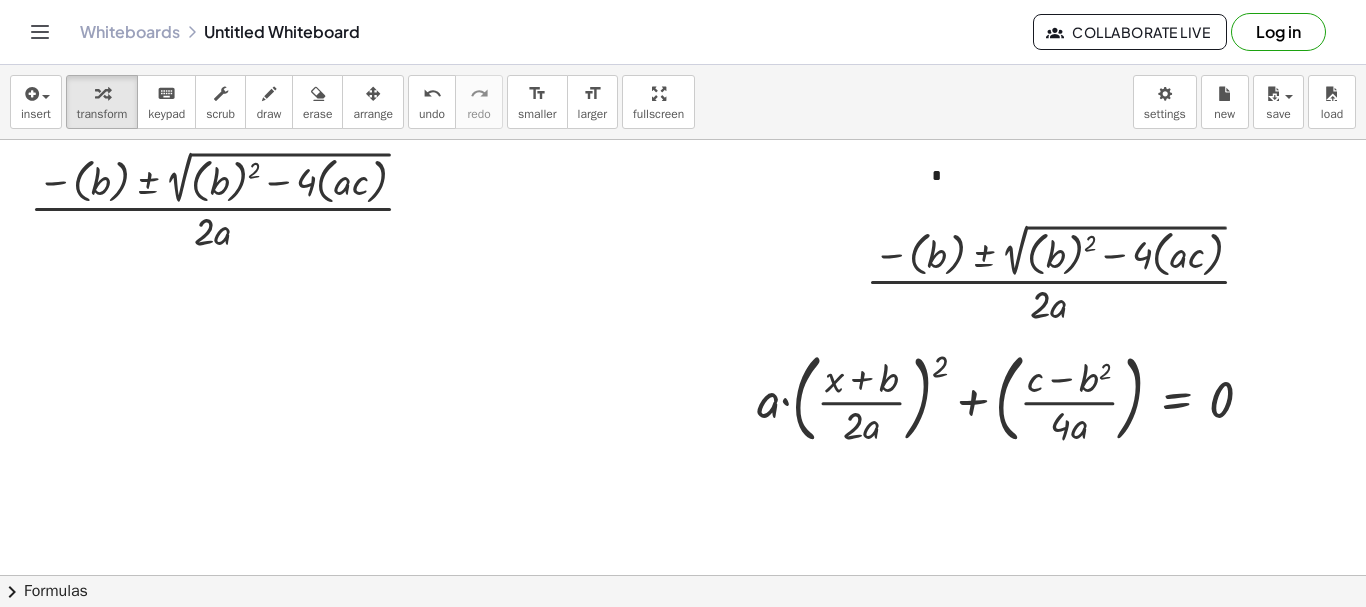 click at bounding box center (768, 640) 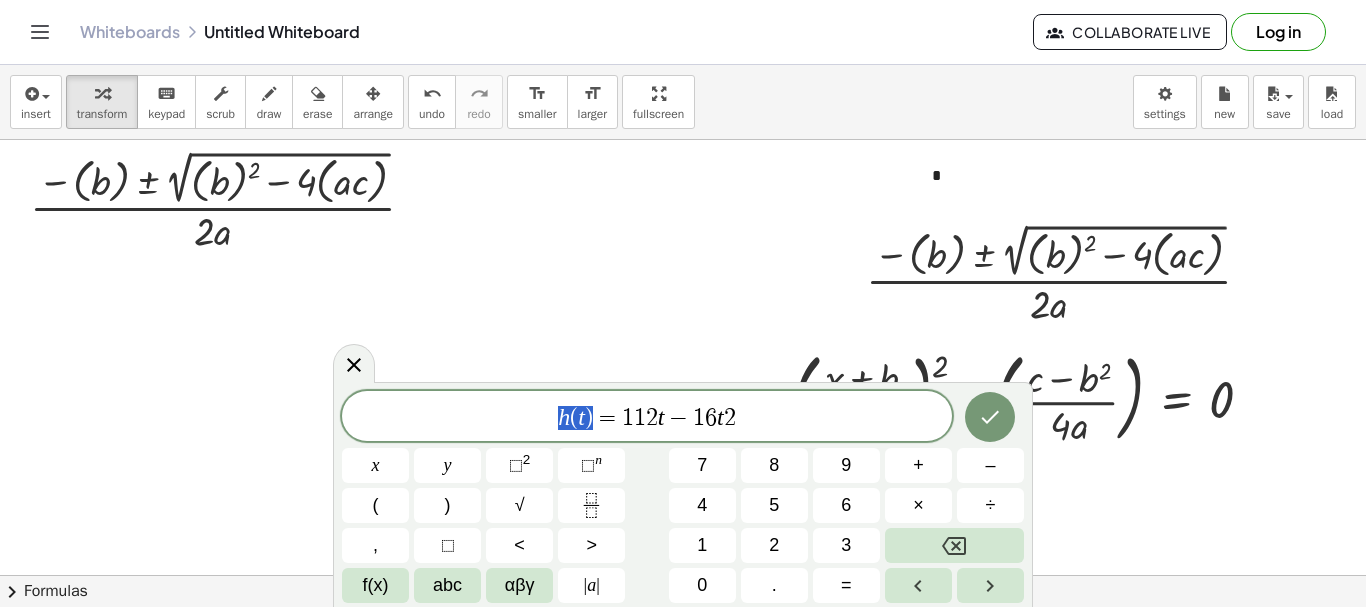 drag, startPoint x: 595, startPoint y: 408, endPoint x: 543, endPoint y: 423, distance: 54.120235 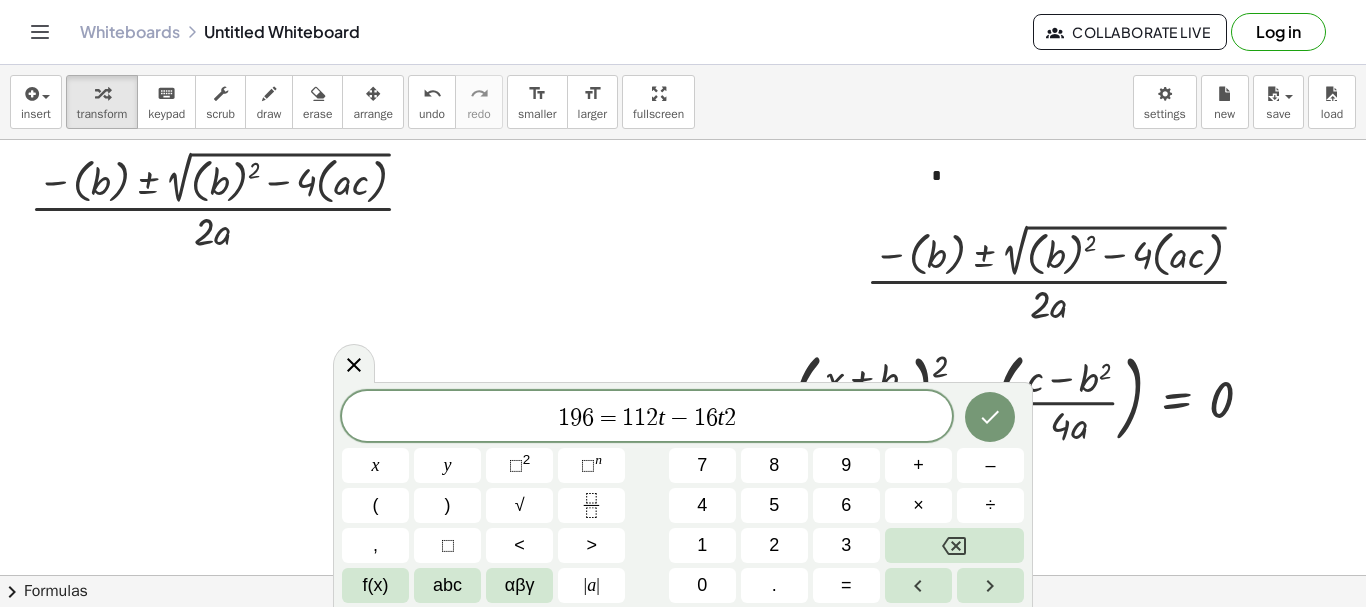 click on "1 9 6 ​ = 1 1 2 t − 1 6 t 2" at bounding box center (647, 418) 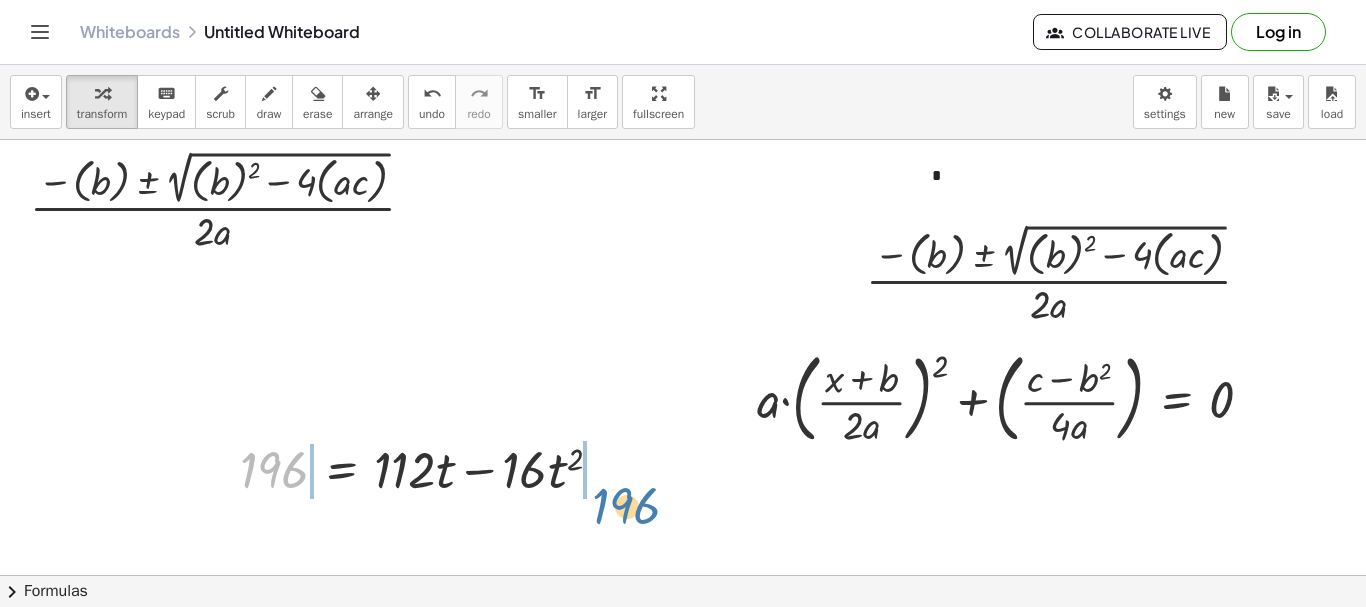 drag, startPoint x: 266, startPoint y: 451, endPoint x: 370, endPoint y: 471, distance: 105.90562 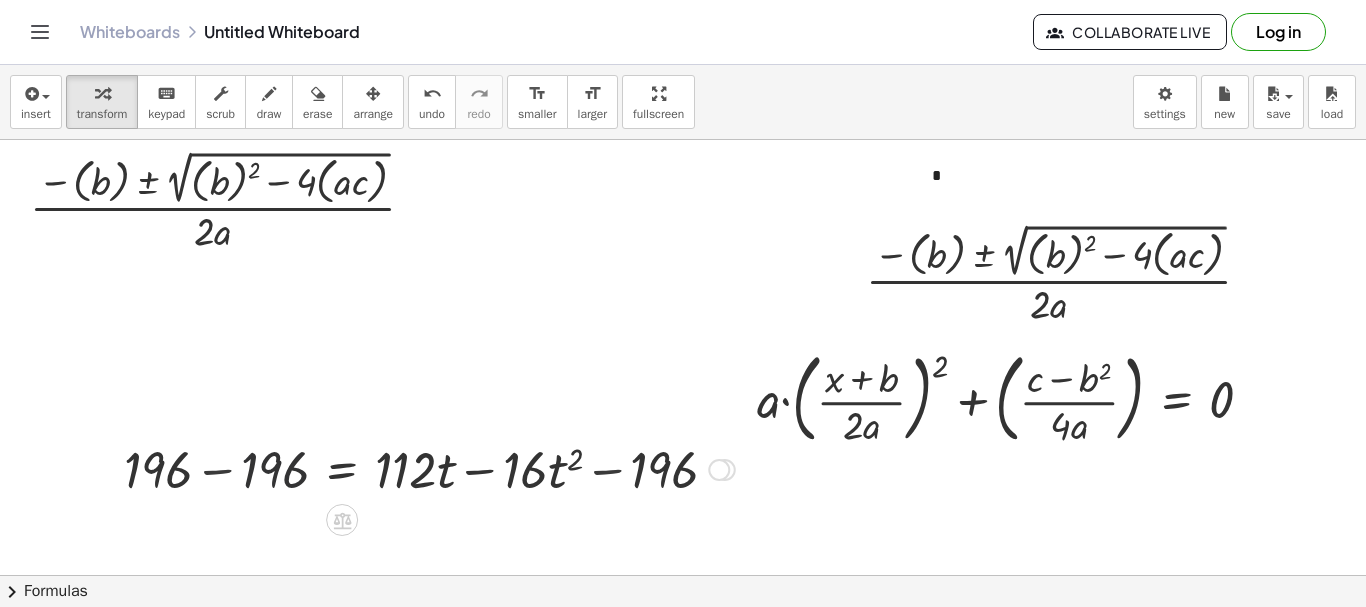 drag, startPoint x: 288, startPoint y: 477, endPoint x: 231, endPoint y: 481, distance: 57.14018 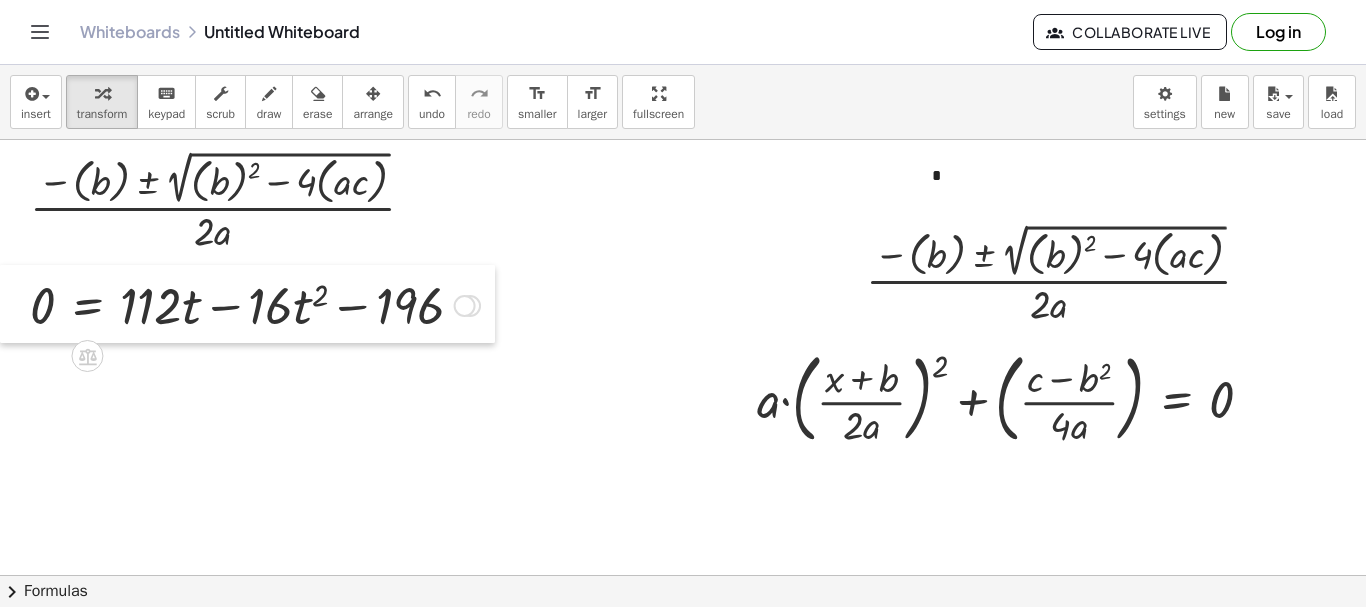drag, startPoint x: 270, startPoint y: 469, endPoint x: 0, endPoint y: 305, distance: 315.90506 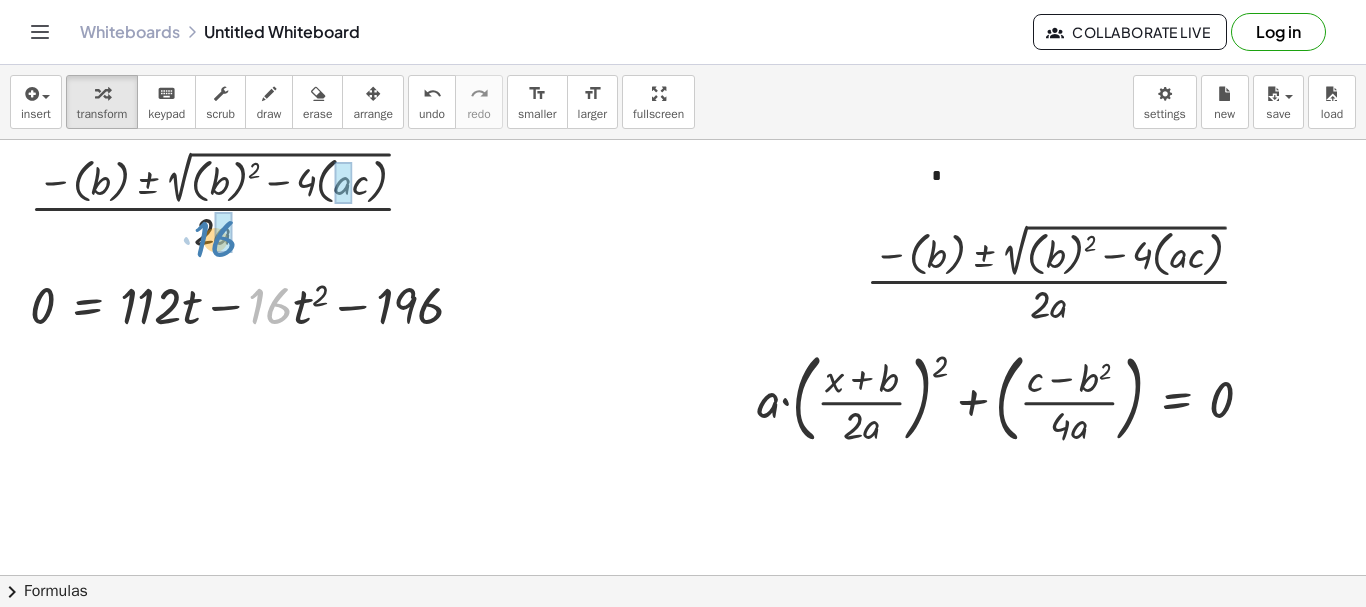 drag, startPoint x: 278, startPoint y: 314, endPoint x: 218, endPoint y: 245, distance: 91.43851 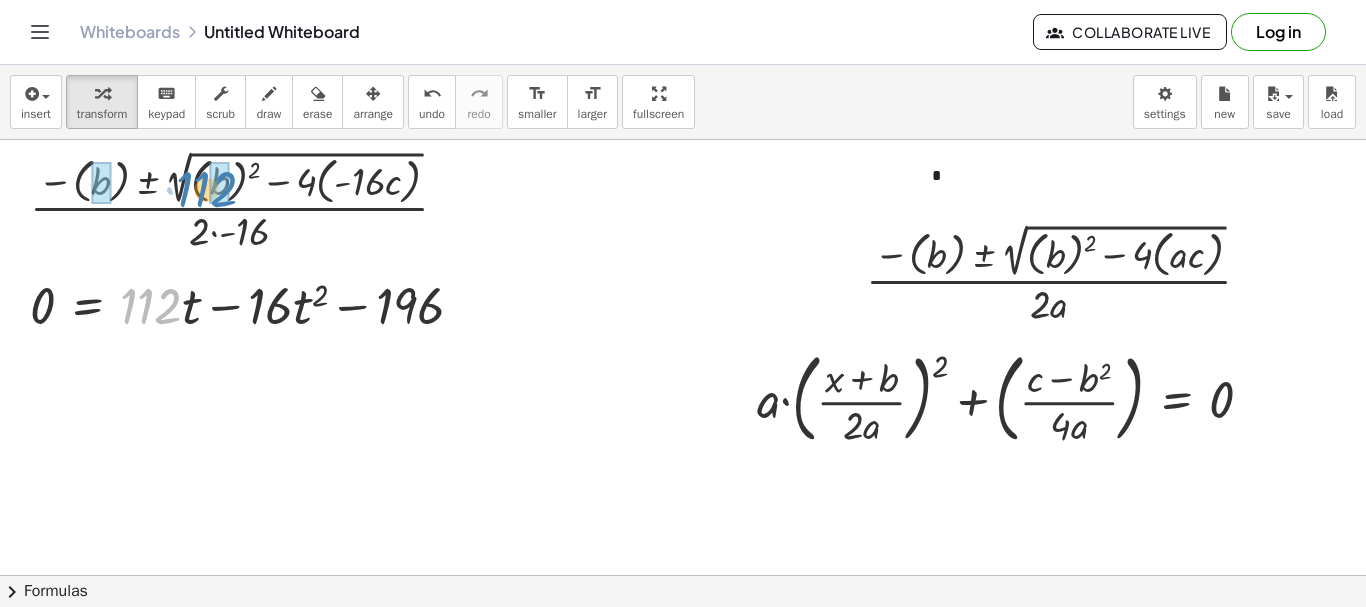 drag, startPoint x: 163, startPoint y: 315, endPoint x: 219, endPoint y: 198, distance: 129.71121 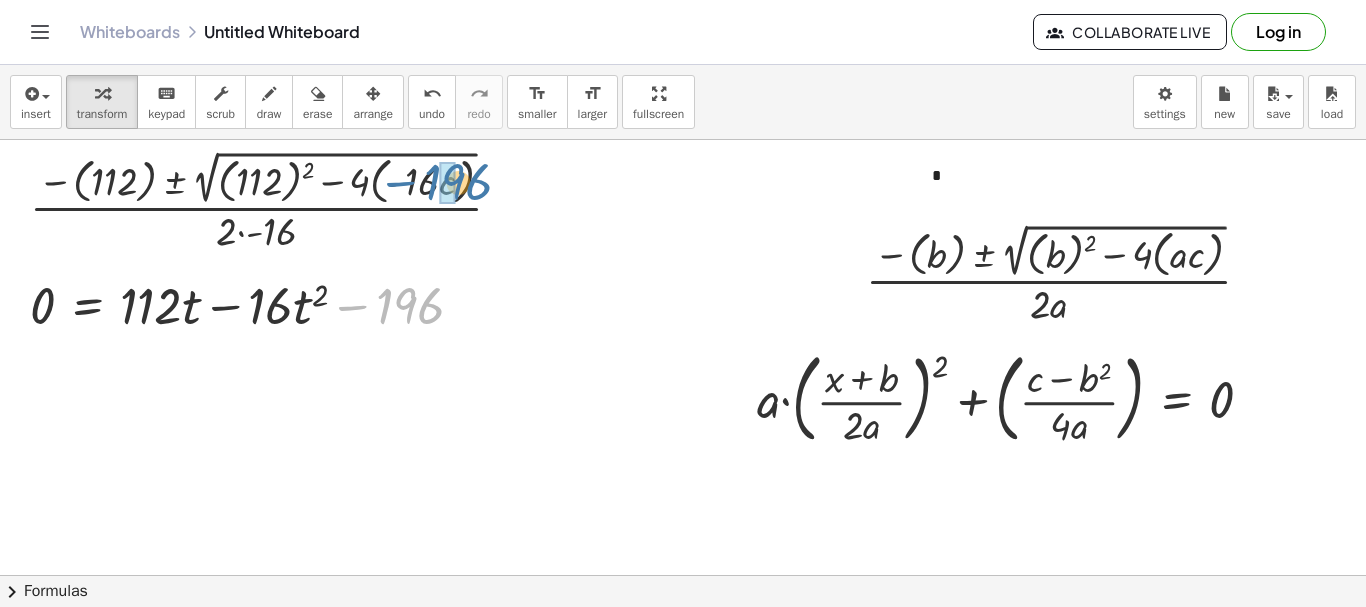 drag, startPoint x: 409, startPoint y: 305, endPoint x: 457, endPoint y: 180, distance: 133.89922 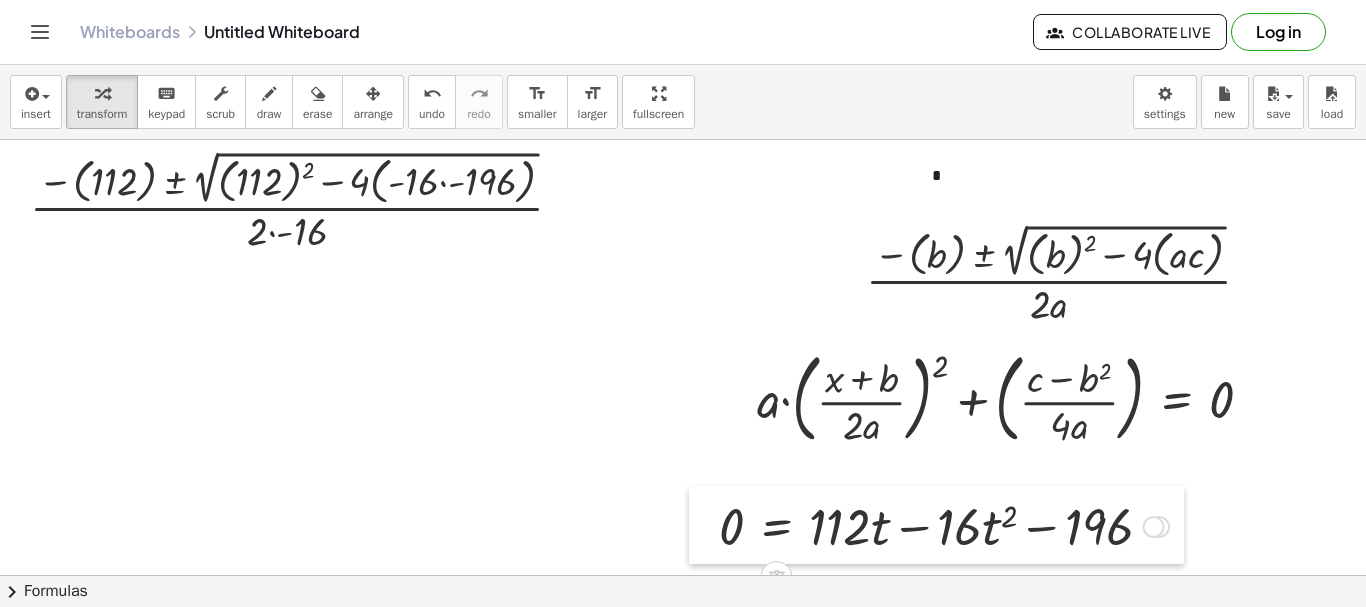 drag, startPoint x: 16, startPoint y: 308, endPoint x: 707, endPoint y: 529, distance: 725.4805 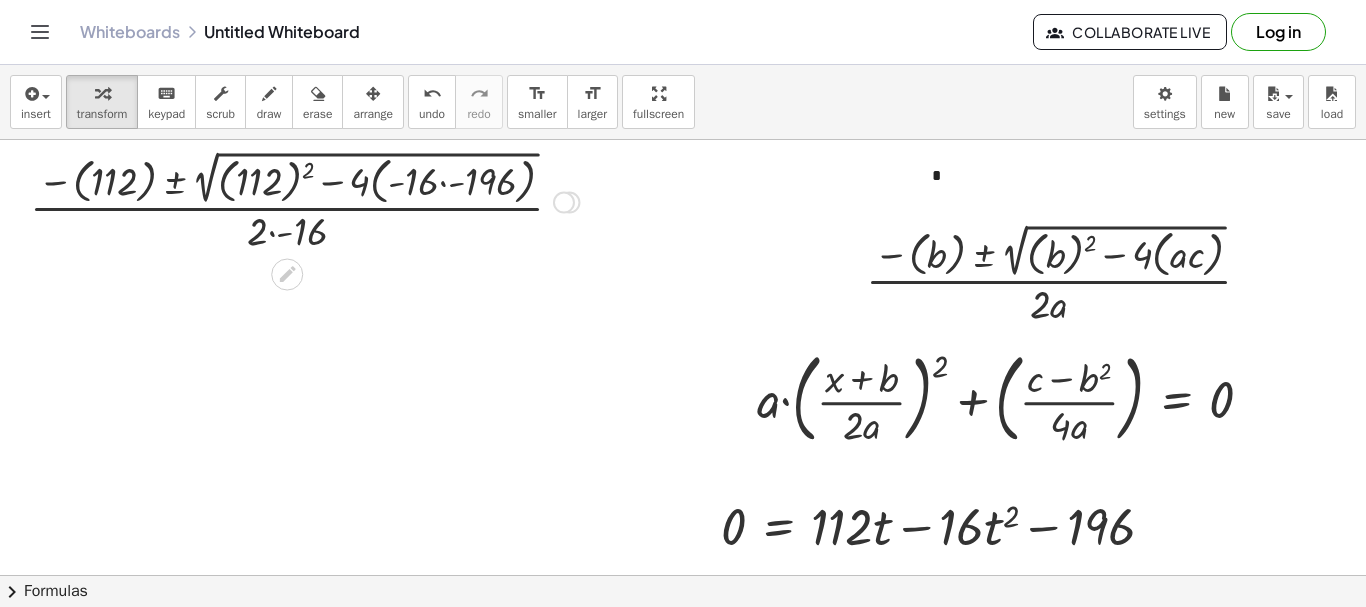 click at bounding box center (304, 200) 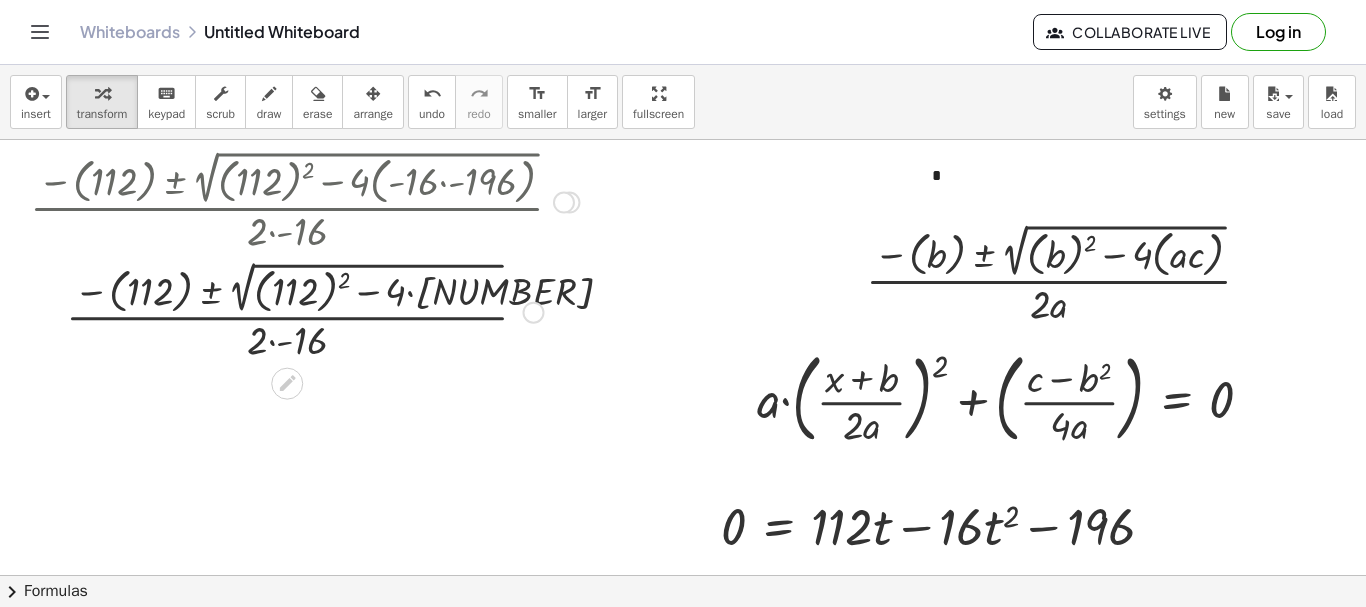 click at bounding box center [304, 310] 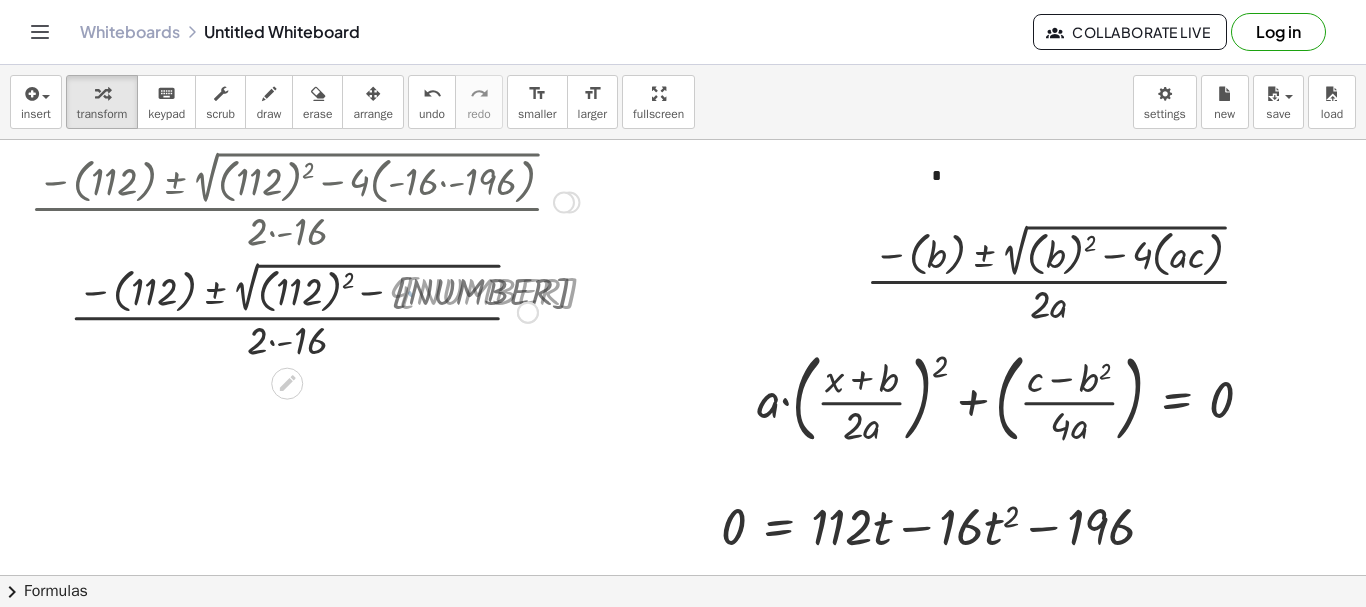 click at bounding box center (304, 310) 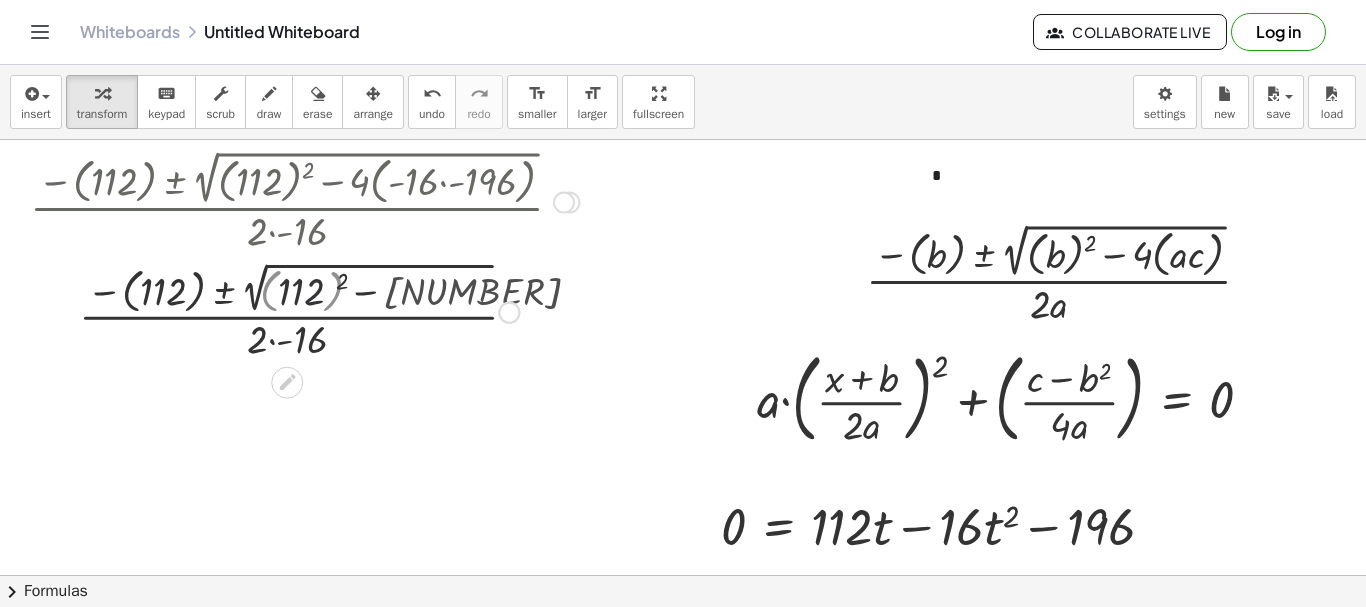click at bounding box center [304, 310] 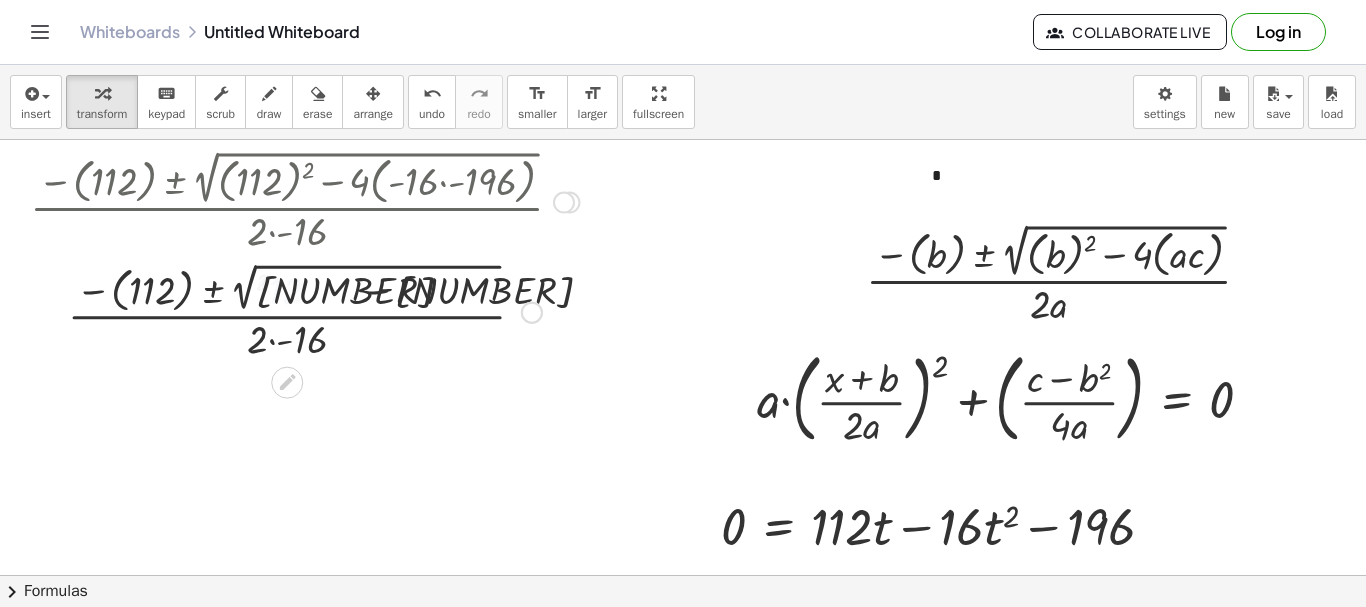 click on "· ( − ( b ) ± 2 √ ( + ( b ) 2 − · 4 · ( · a · c ) ) ) · 2 · a · ( − ( b ) ± 2 √ ( + ( b ) 2 − · 4 · ( · - 16 · c ) ) ) · 2 · - 16 · ( − ( 112 ) ± 2 √ ( + ( 112 ) 2 − · 4 · ( · - 16 · c ) ) ) · 2 · - 16 · ( − ( 112 ) ± 2 √ ( + ( 112 ) 2 − · 4 · ( · - 16 · - 196 ) ) ) · 2 · - 16 · ( − ( ) ± 2 √ ( + ( ) 2 − · 4 · ) ) · 2 · - 16 112 112 3.136 12.544 12.544 · ( − ( 112 ) ± 2 √ ( + ( 112 ) 2 − · 4 · 3.136 ) ) · 2 · - 16 · ( − ( 112 ) ± 2 √ ( + ( 112 ) 2 − 12.544 ) ) · 2 · - 16 · ( − ( 112 ) ± 2 √ ( + 112 2 − 12.544 ) ) · 2 · - 16" at bounding box center (287, 203) 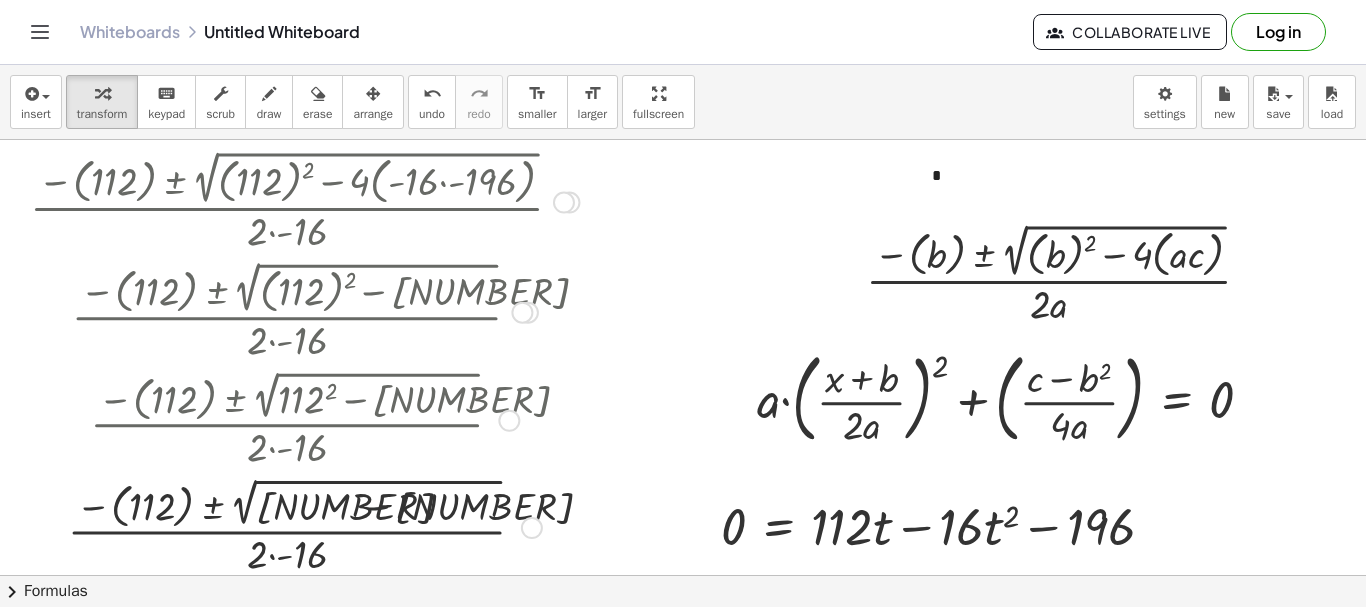click at bounding box center [304, 525] 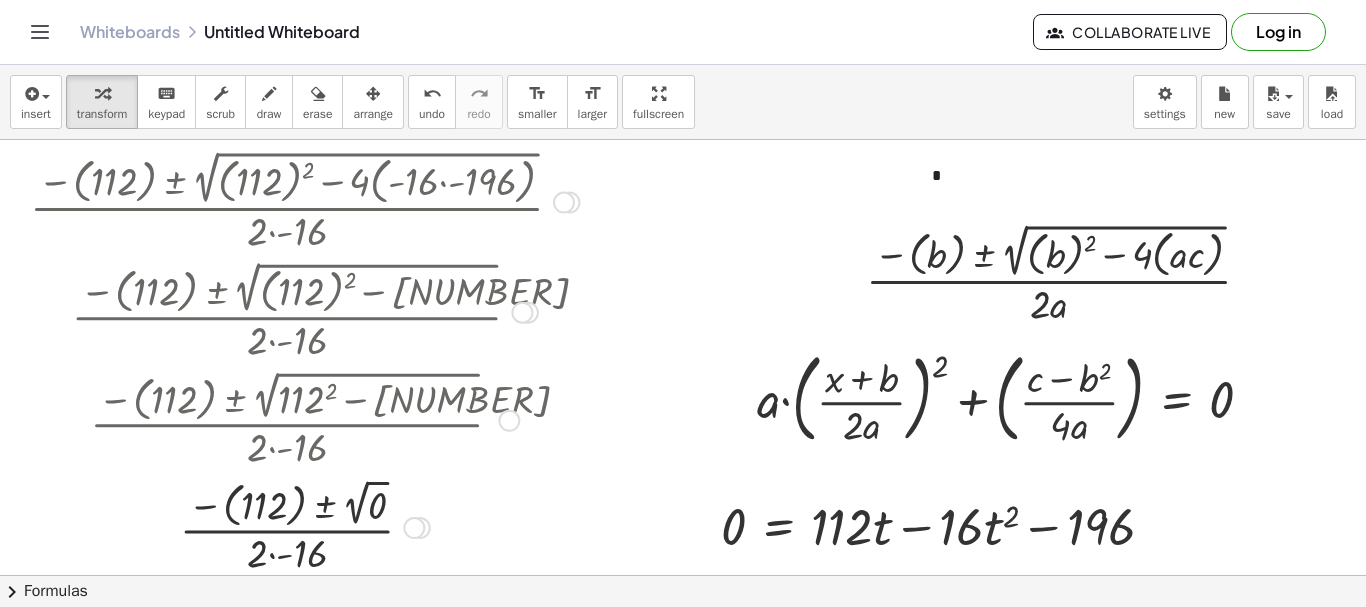 click at bounding box center [304, 525] 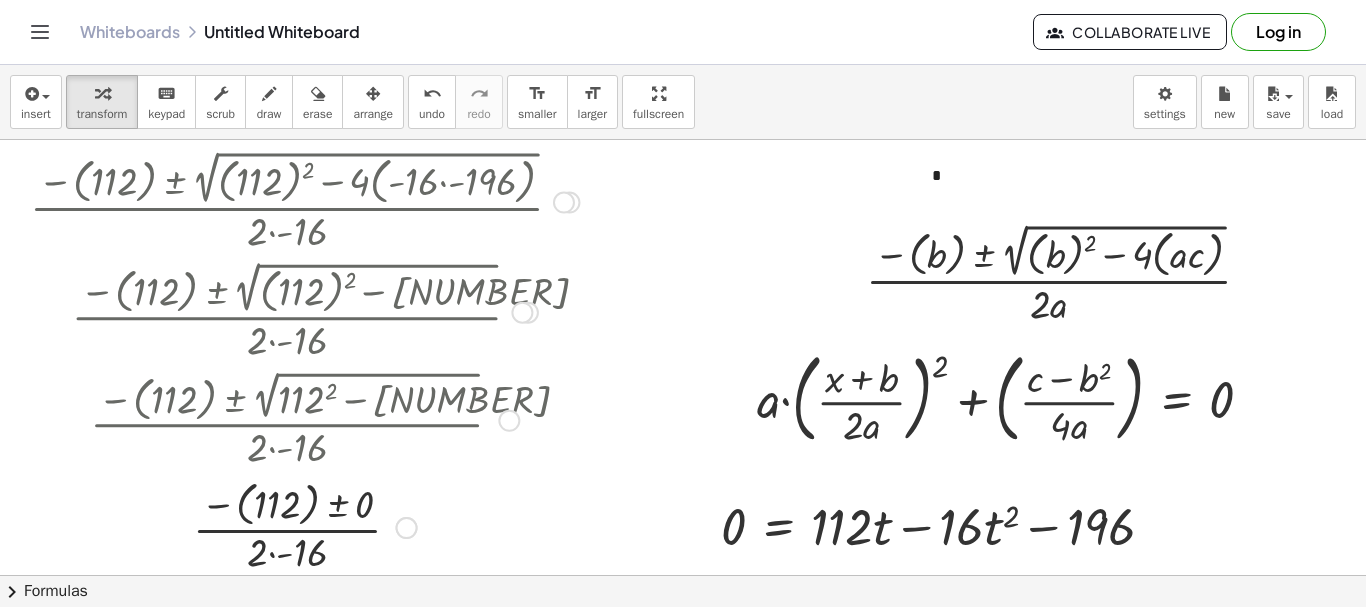 click at bounding box center [304, 526] 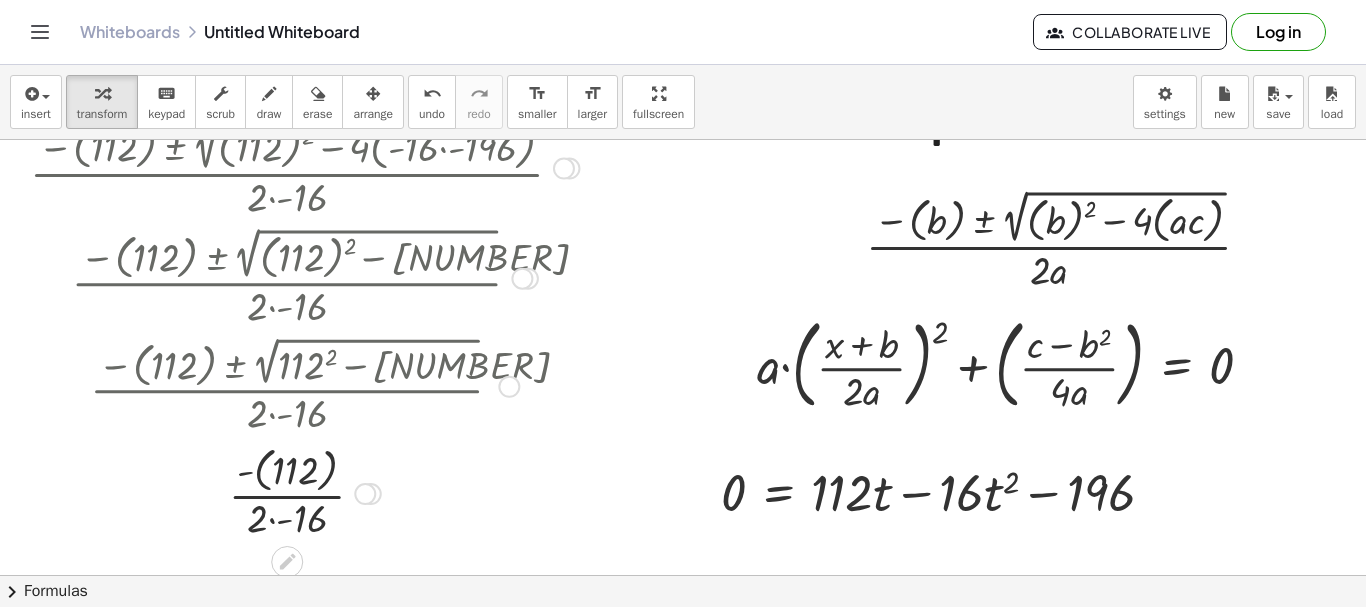 scroll, scrollTop: 35, scrollLeft: 0, axis: vertical 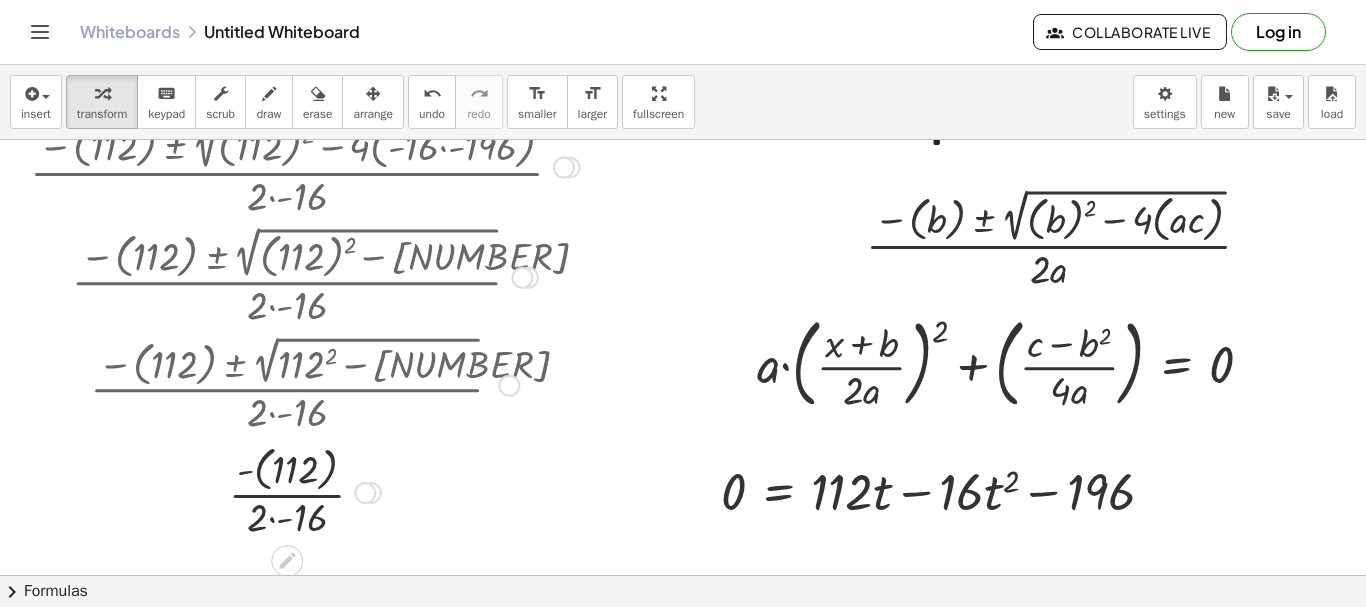 click at bounding box center (304, 491) 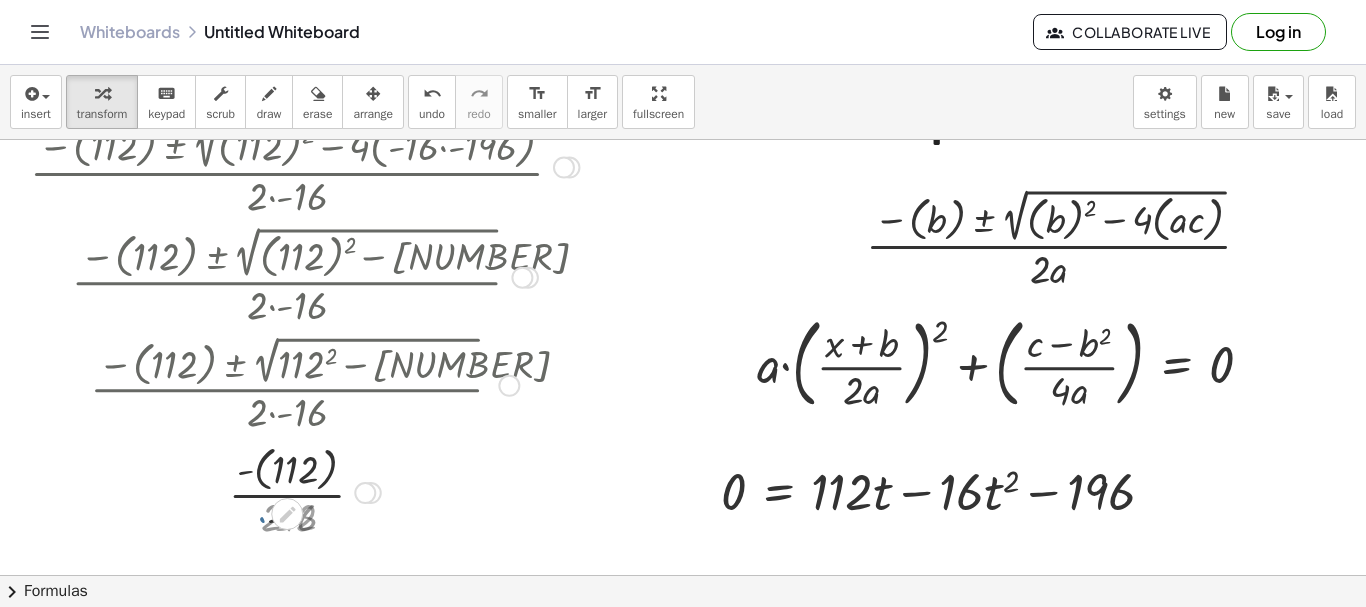 click at bounding box center (304, 491) 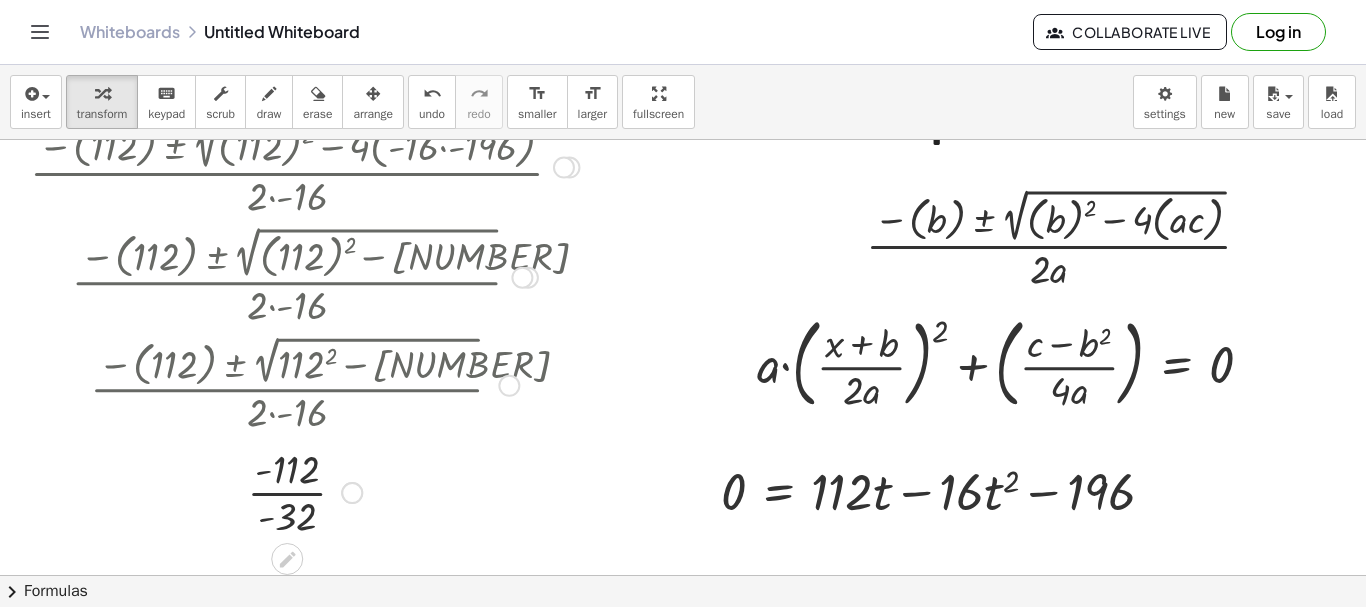click at bounding box center (304, 491) 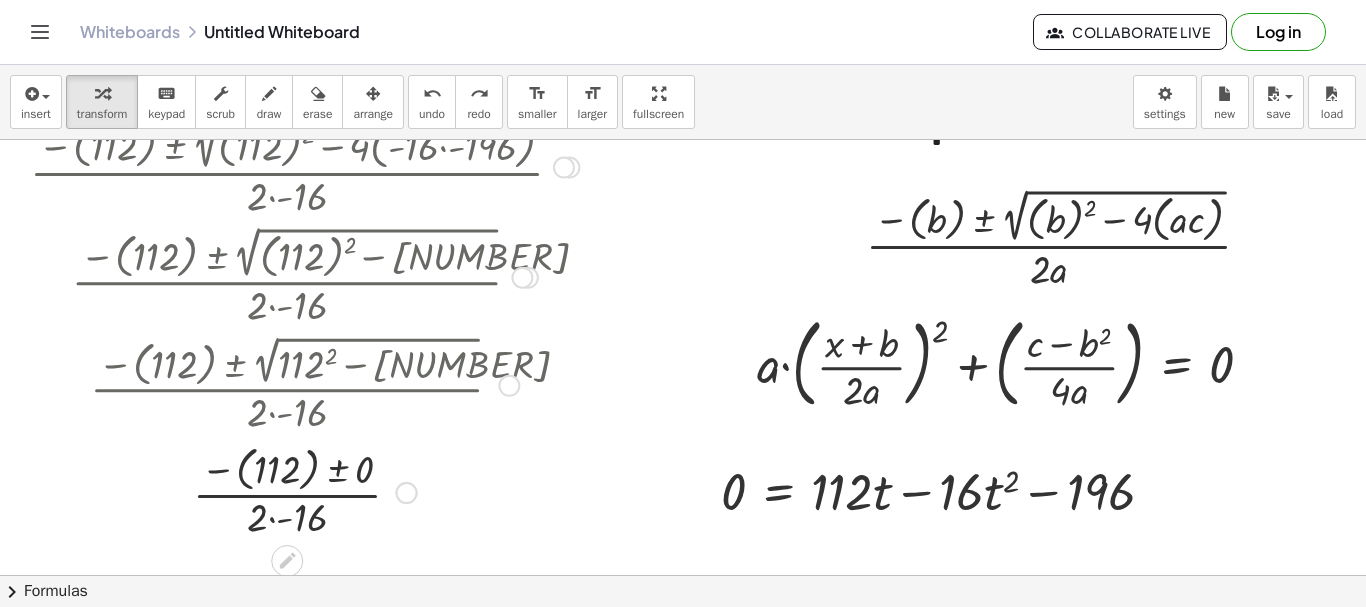 click at bounding box center [304, 491] 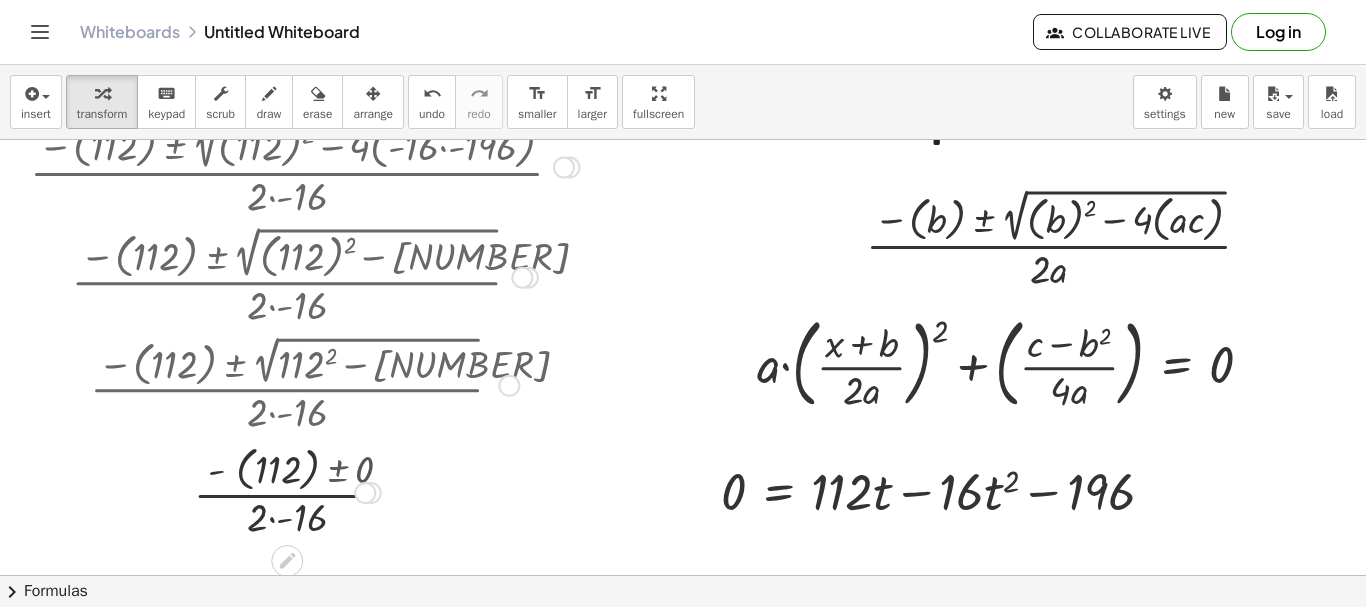 click at bounding box center [304, 491] 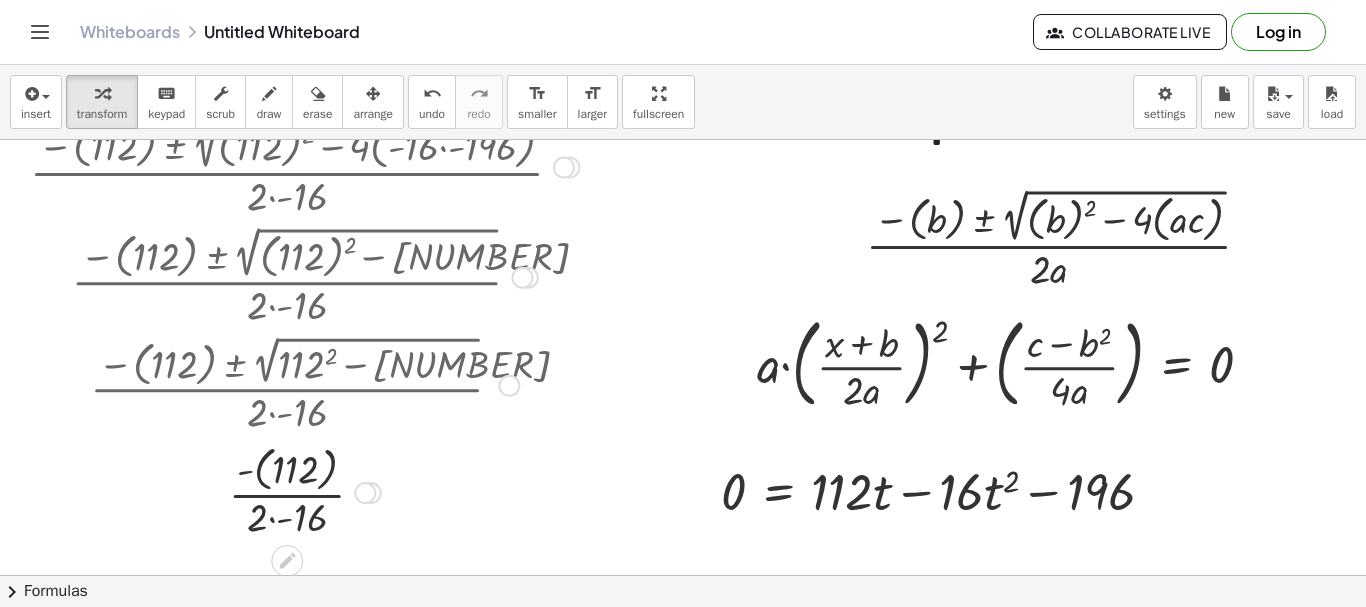 click at bounding box center (304, 491) 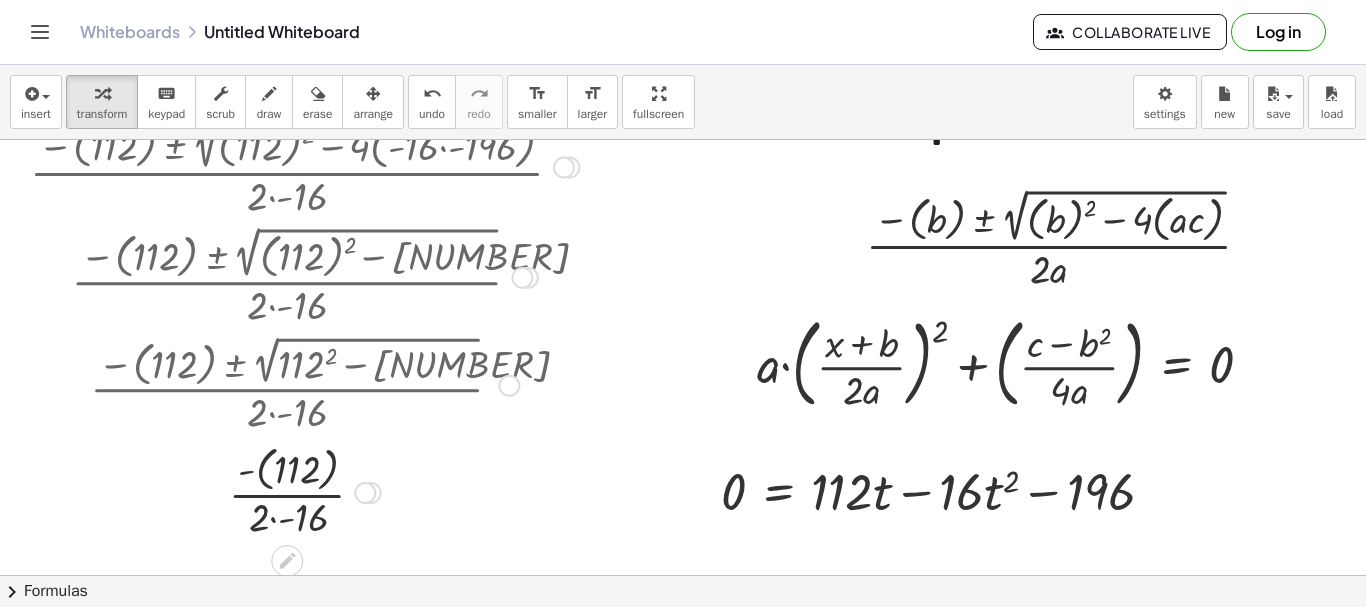 click at bounding box center (304, 491) 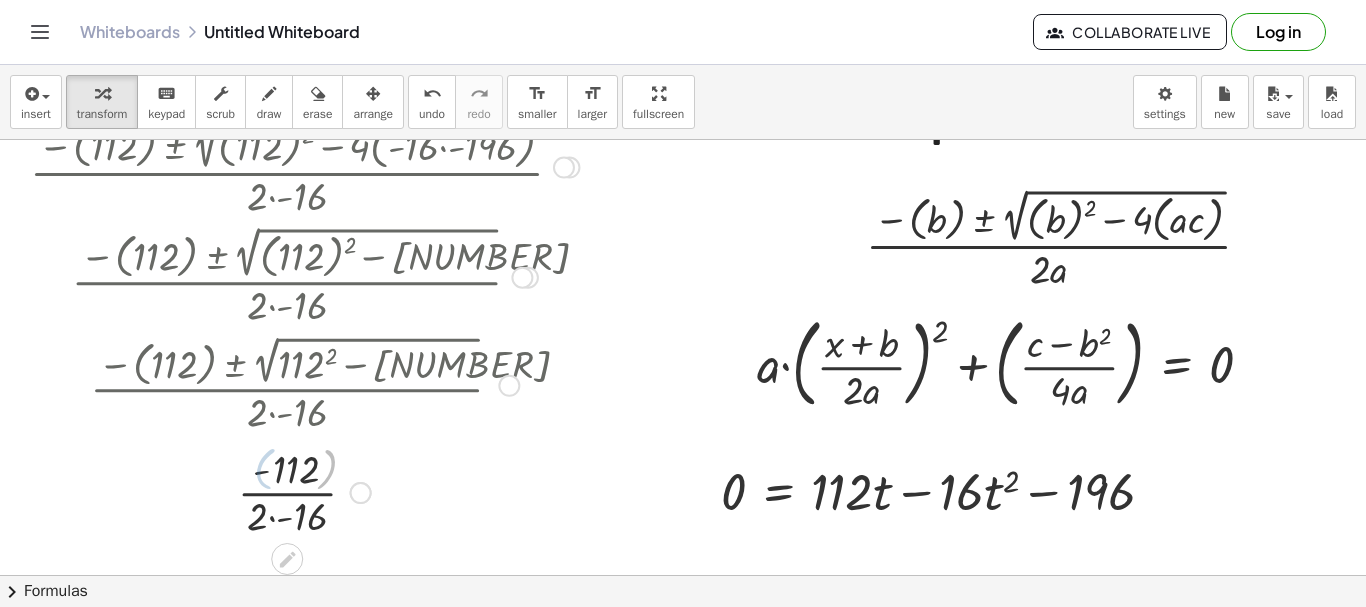 click at bounding box center (304, 491) 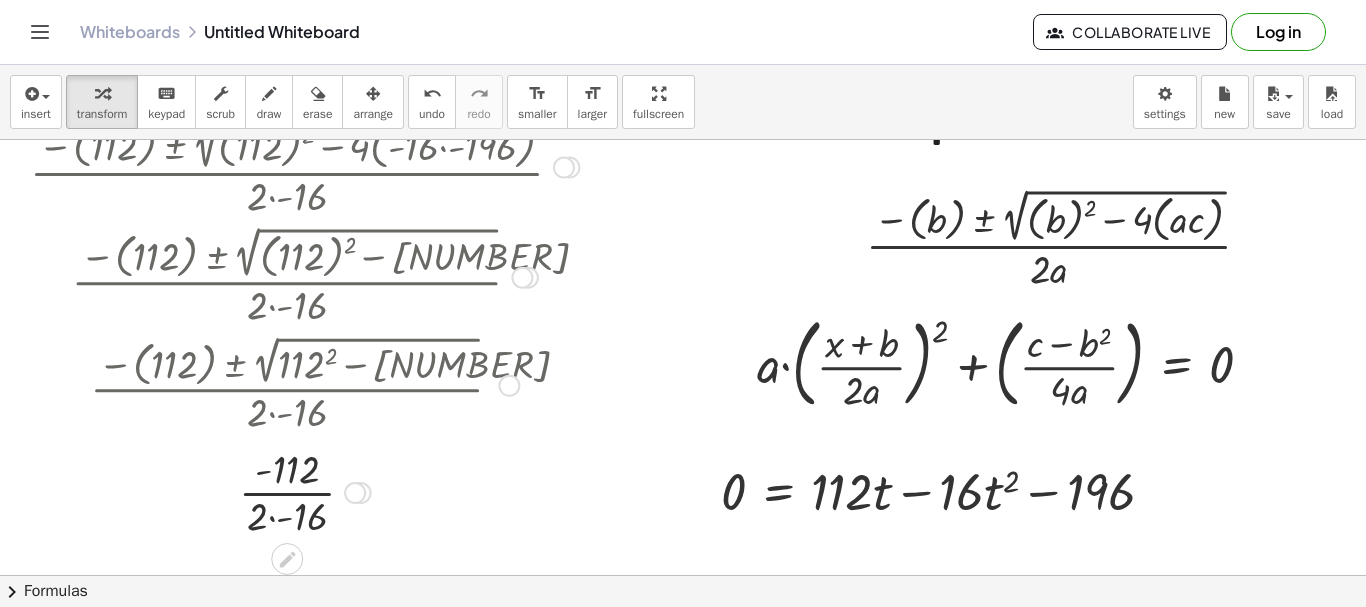 click at bounding box center (304, 491) 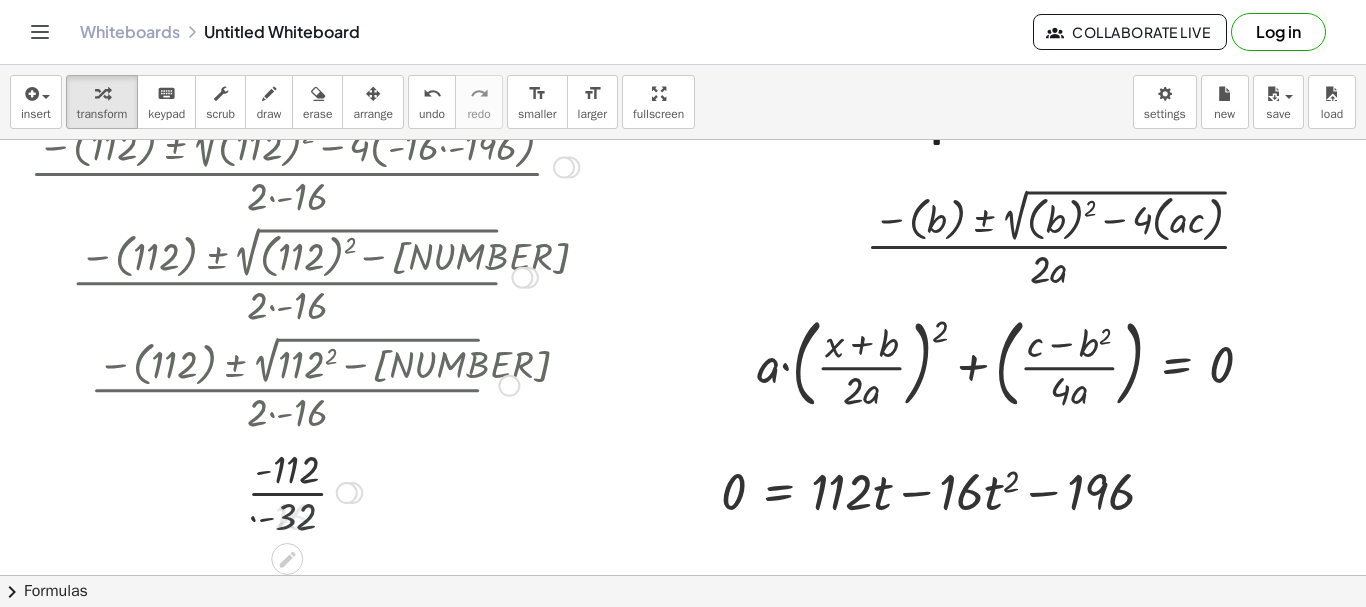 click at bounding box center [304, 491] 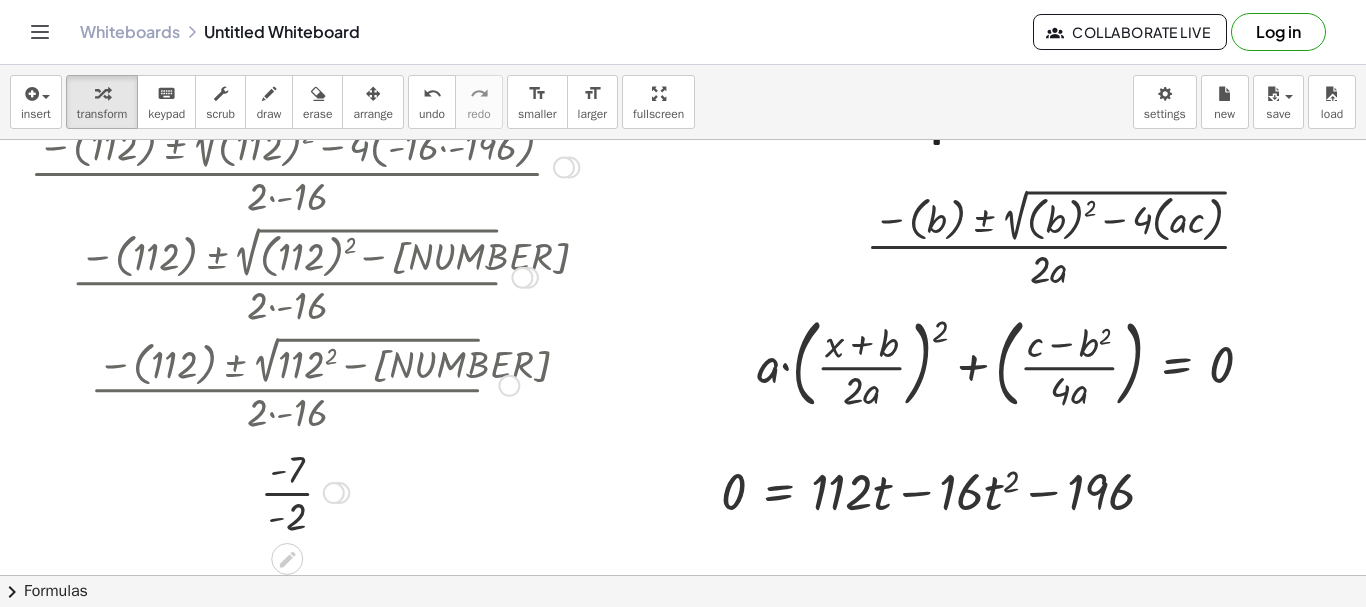 click at bounding box center (304, 491) 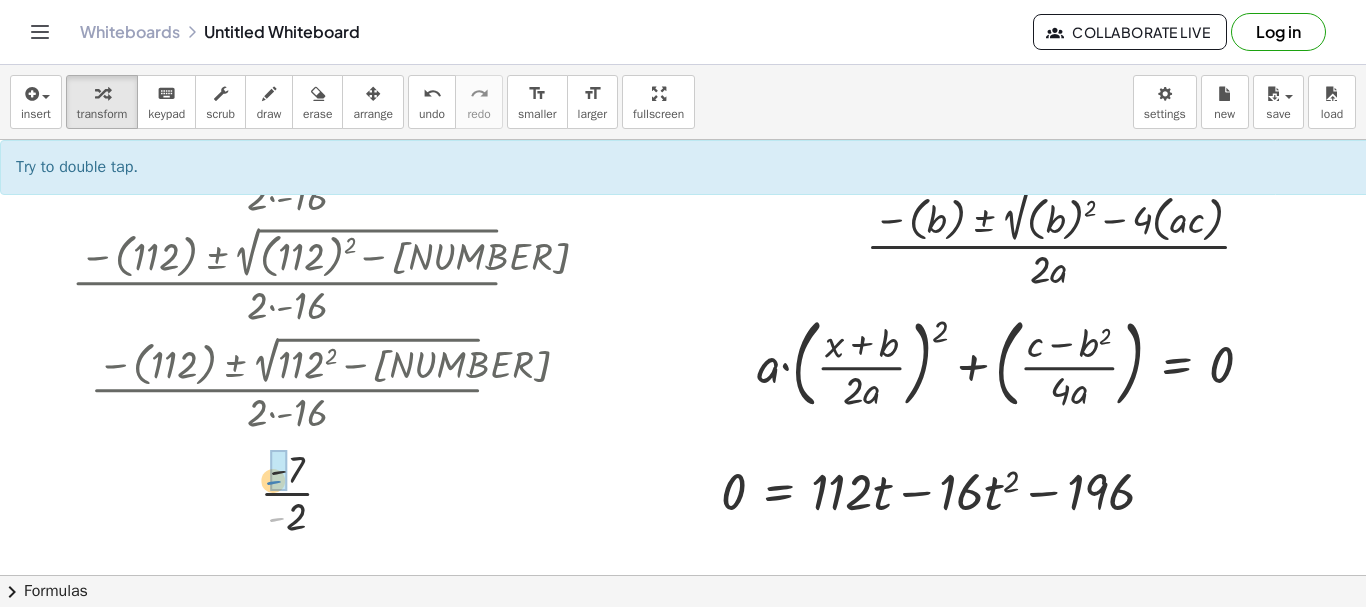 drag, startPoint x: 278, startPoint y: 515, endPoint x: 275, endPoint y: 478, distance: 37.12142 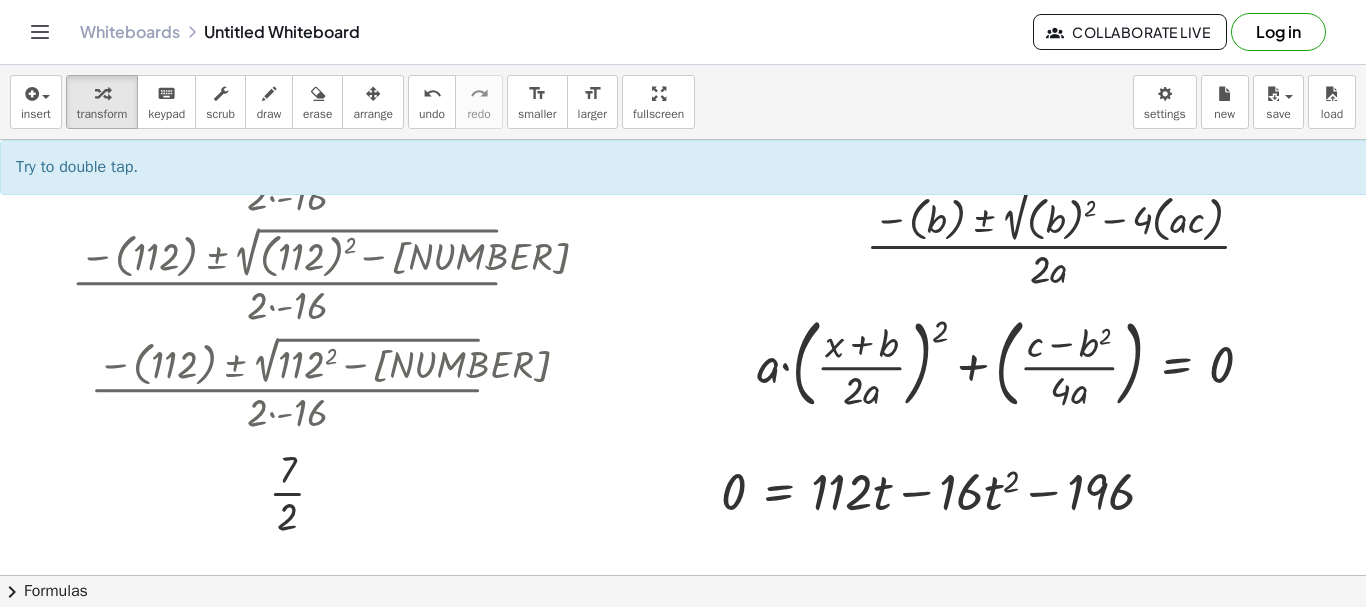click at bounding box center (768, 605) 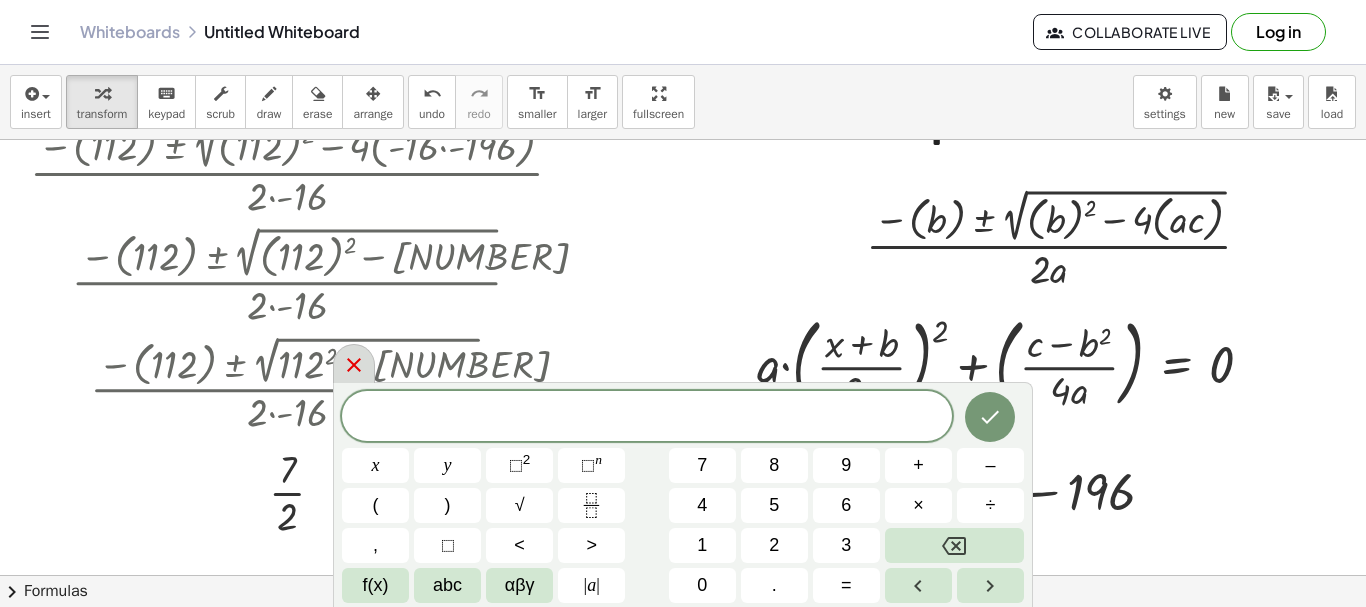click at bounding box center (354, 363) 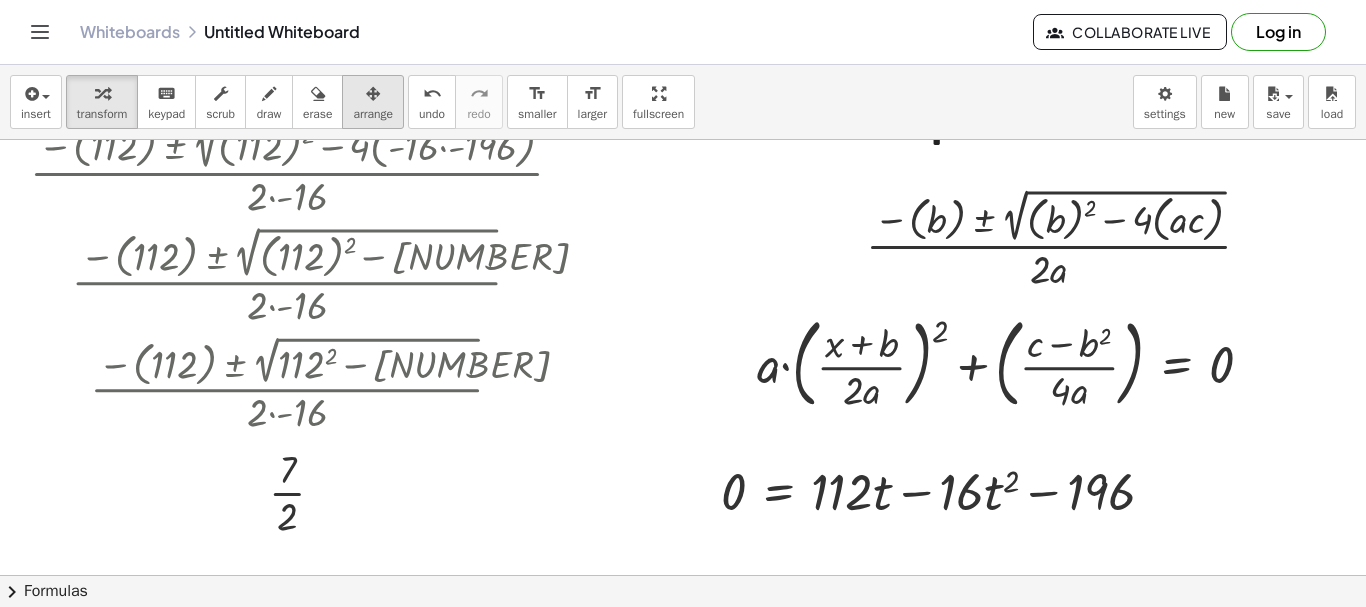 click at bounding box center (373, 93) 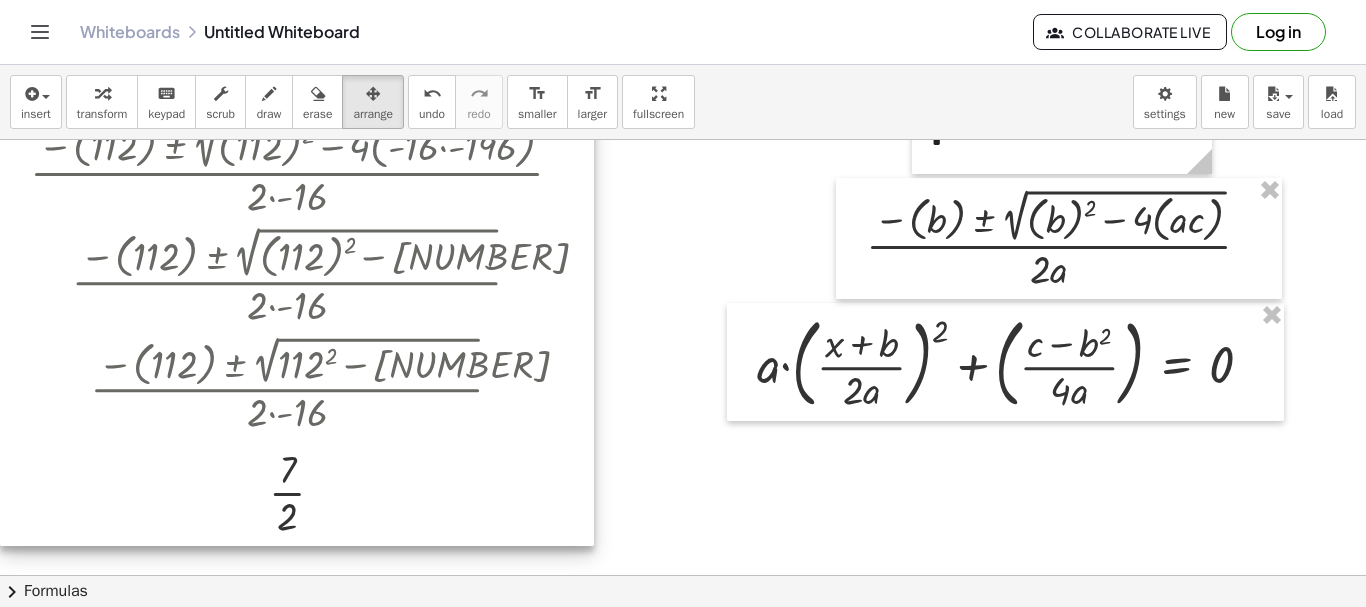scroll, scrollTop: 0, scrollLeft: 0, axis: both 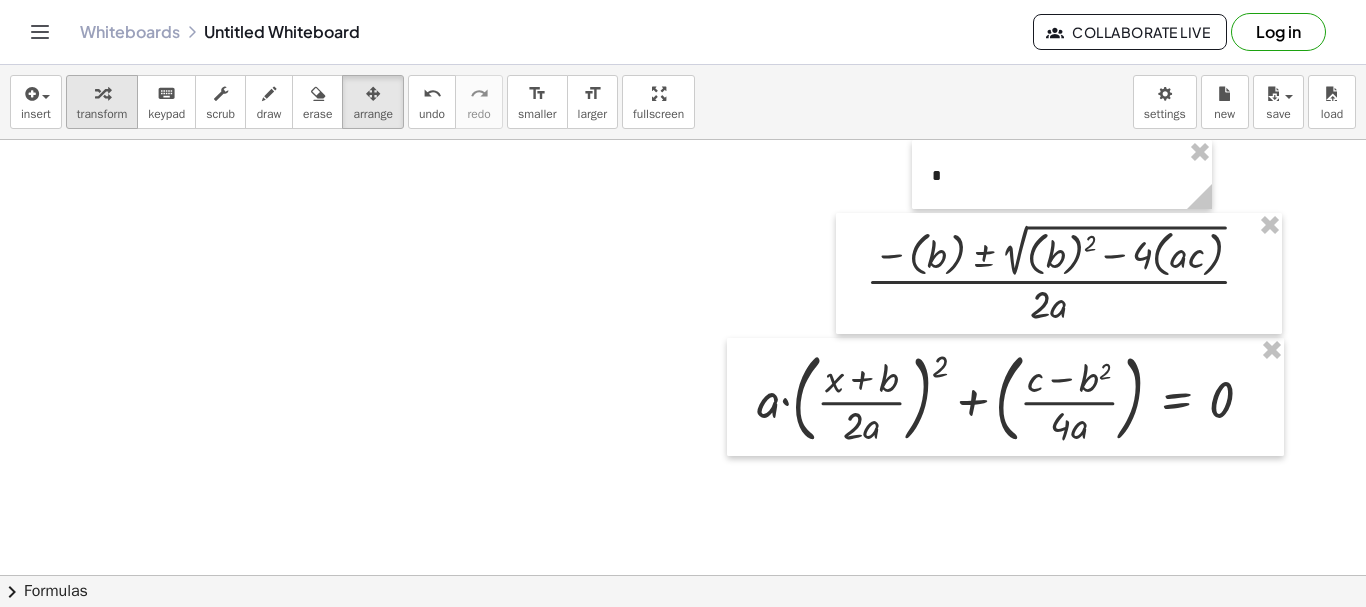 click on "transform" at bounding box center [102, 114] 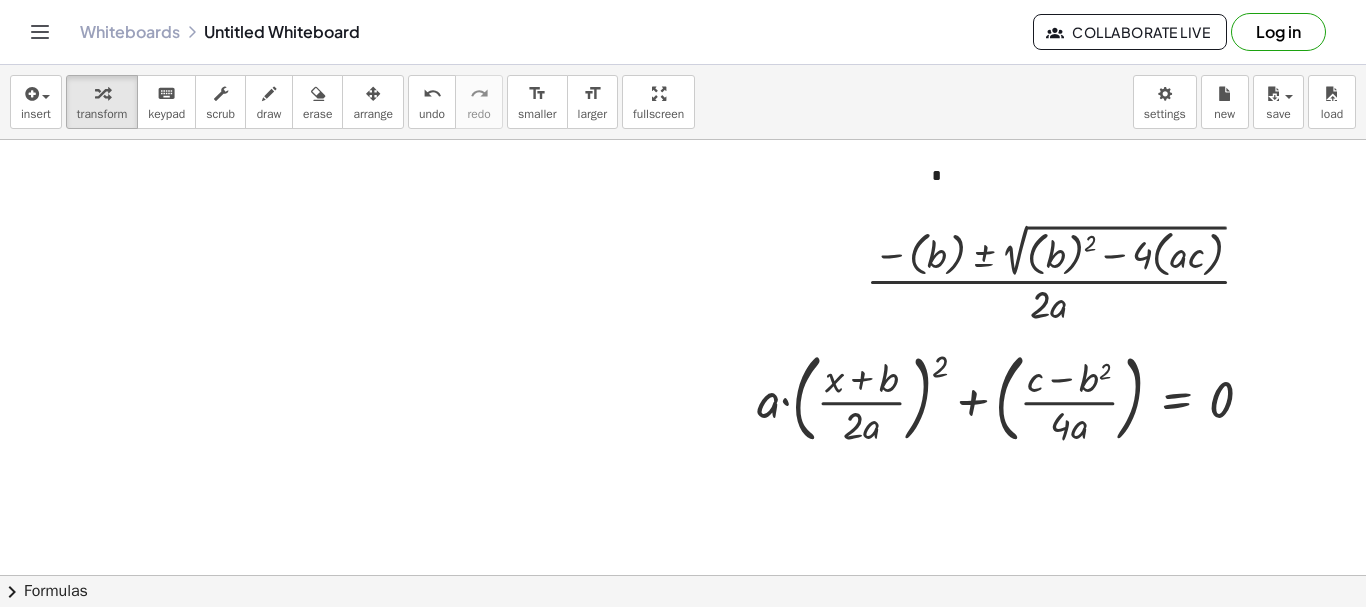 click at bounding box center [768, 640] 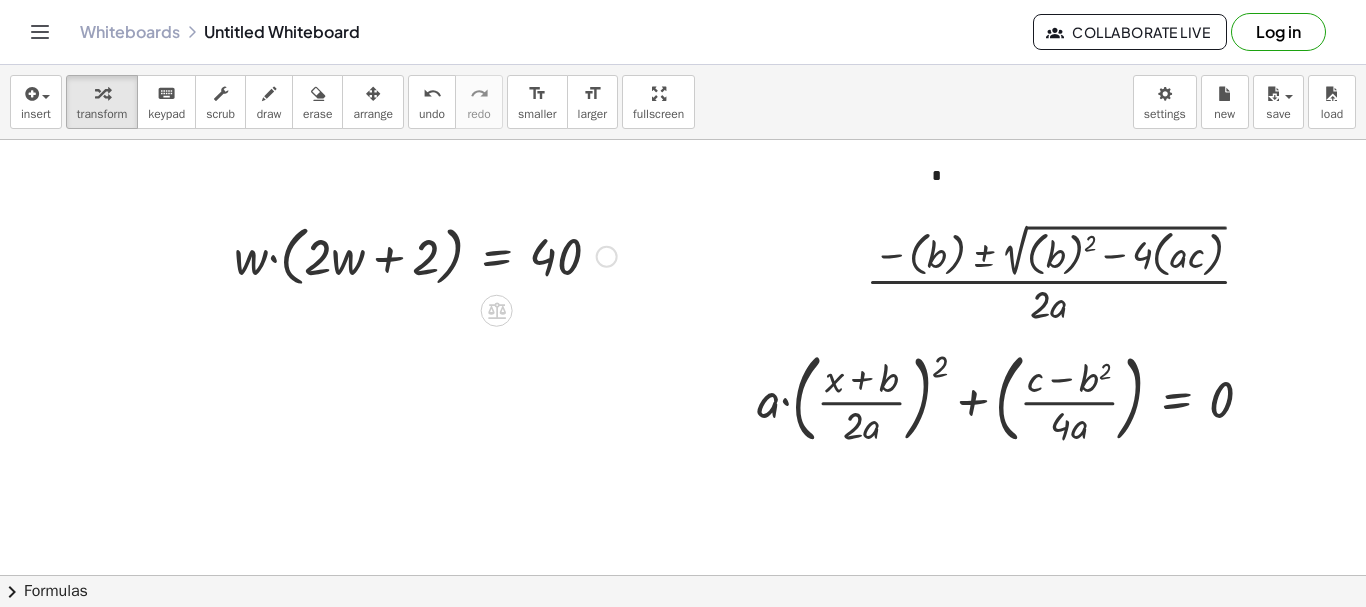 click at bounding box center (425, 255) 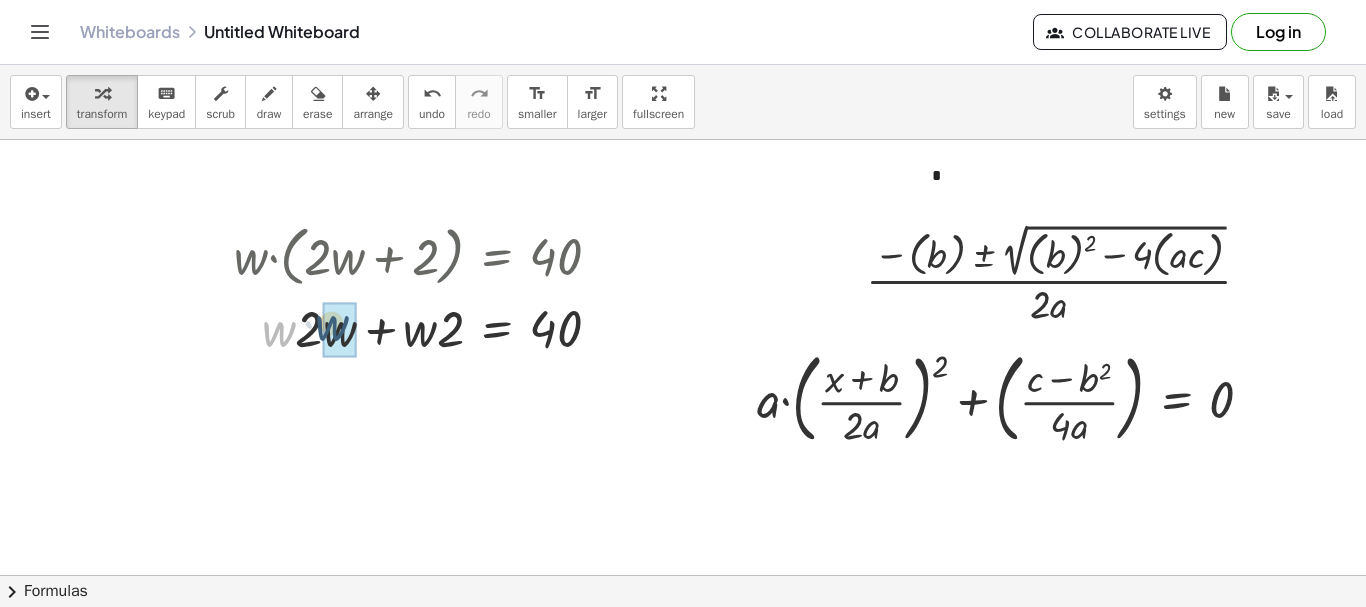 drag, startPoint x: 284, startPoint y: 326, endPoint x: 338, endPoint y: 320, distance: 54.33231 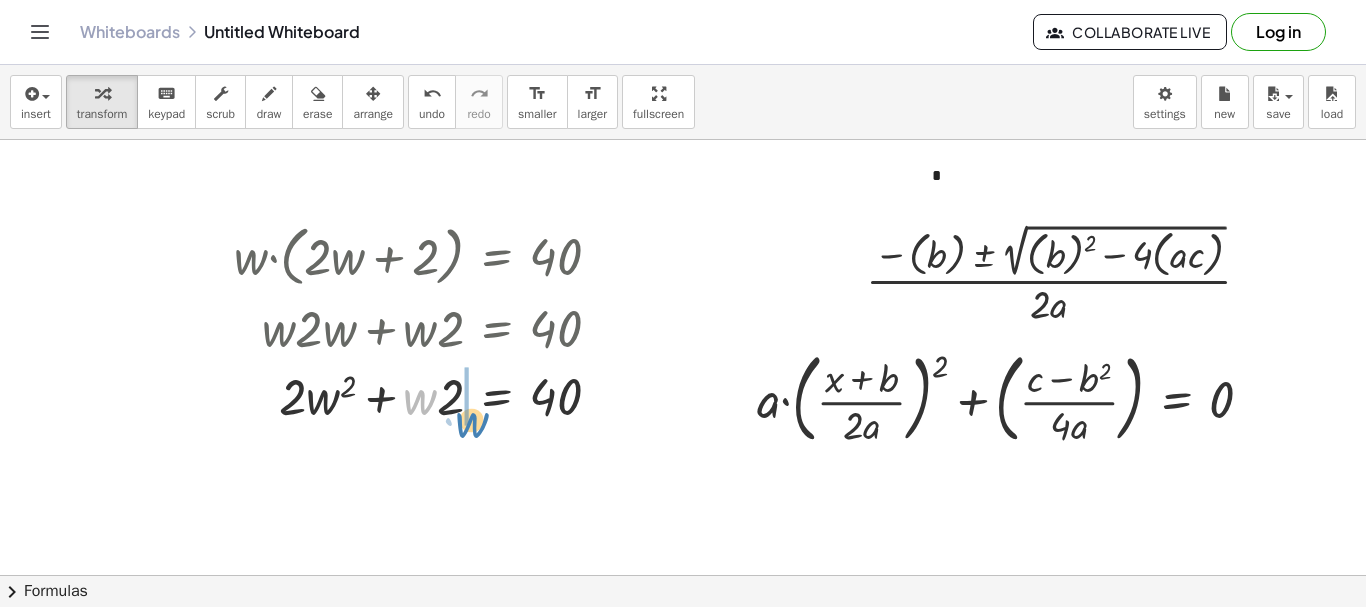 drag, startPoint x: 416, startPoint y: 341, endPoint x: 468, endPoint y: 364, distance: 56.859474 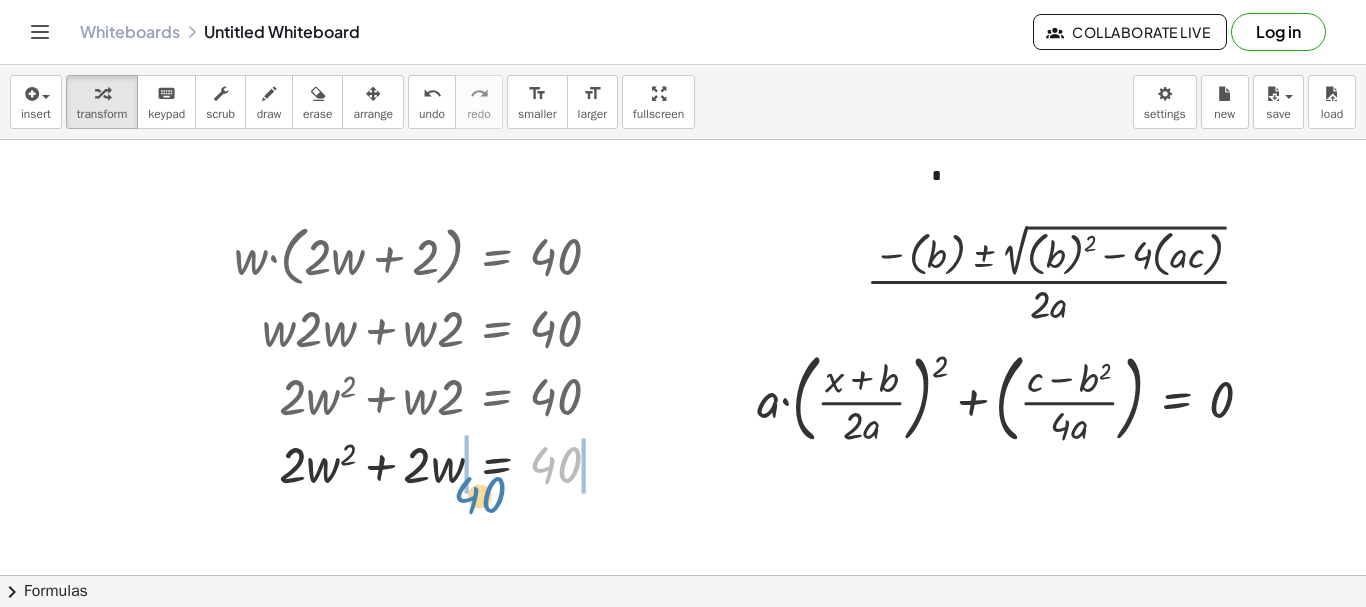 drag, startPoint x: 559, startPoint y: 403, endPoint x: 498, endPoint y: 429, distance: 66.309875 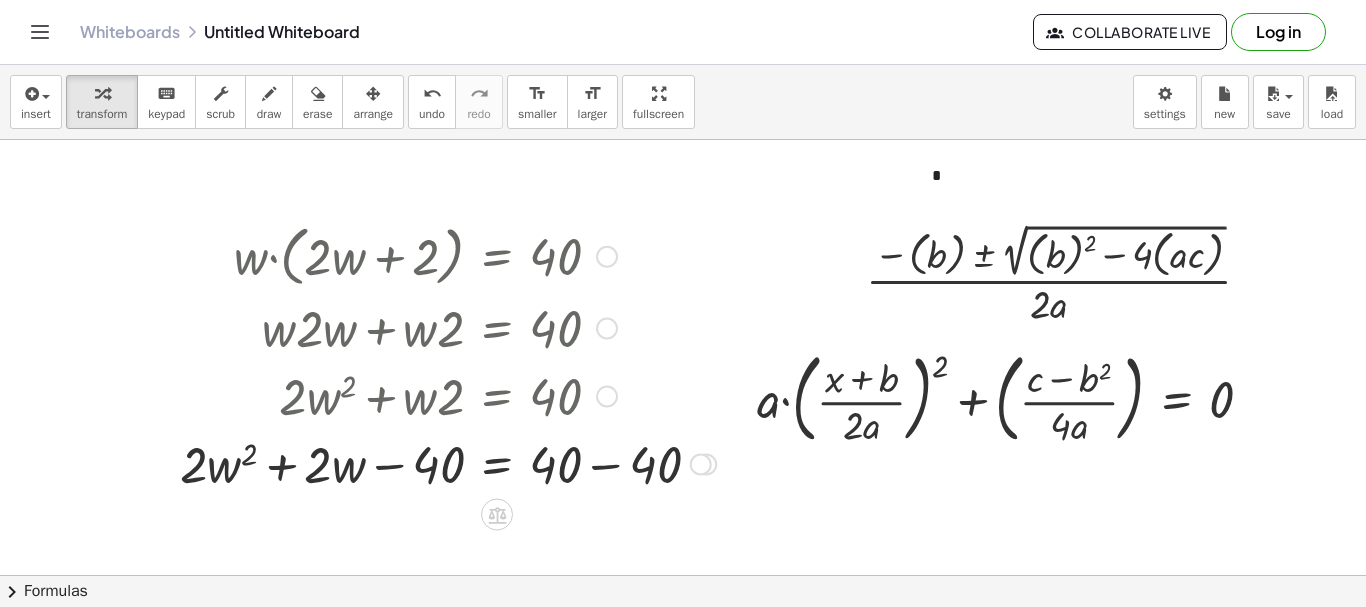 click at bounding box center (448, 463) 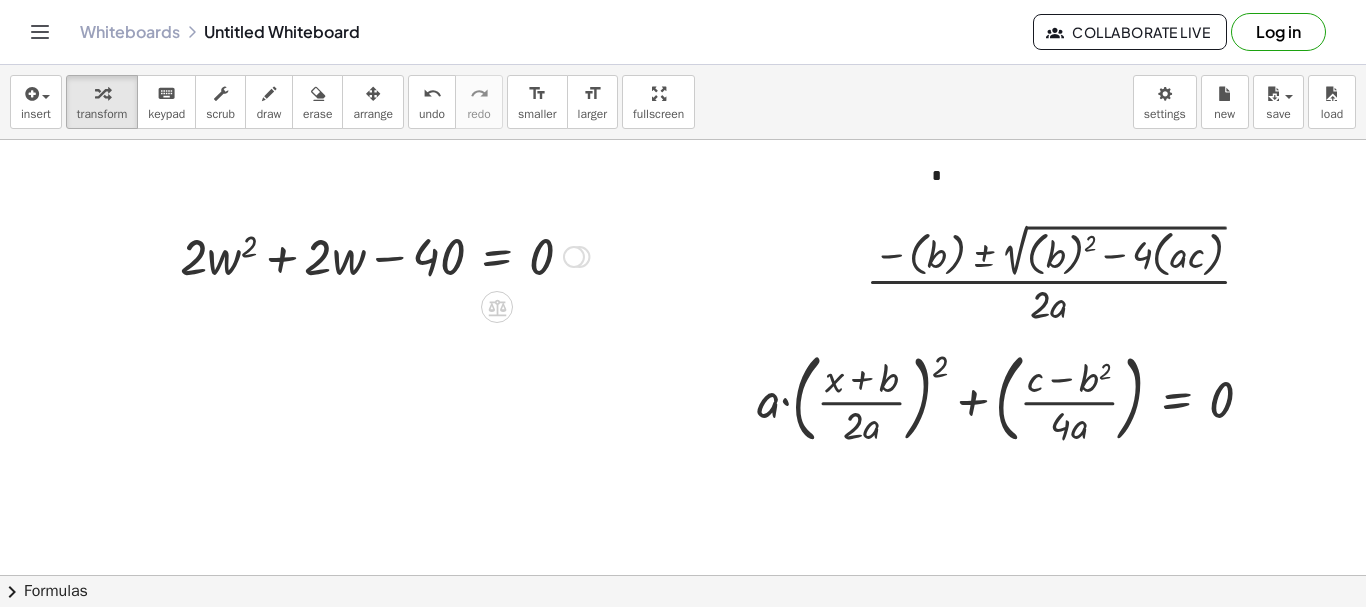 drag, startPoint x: 569, startPoint y: 459, endPoint x: 575, endPoint y: 197, distance: 262.0687 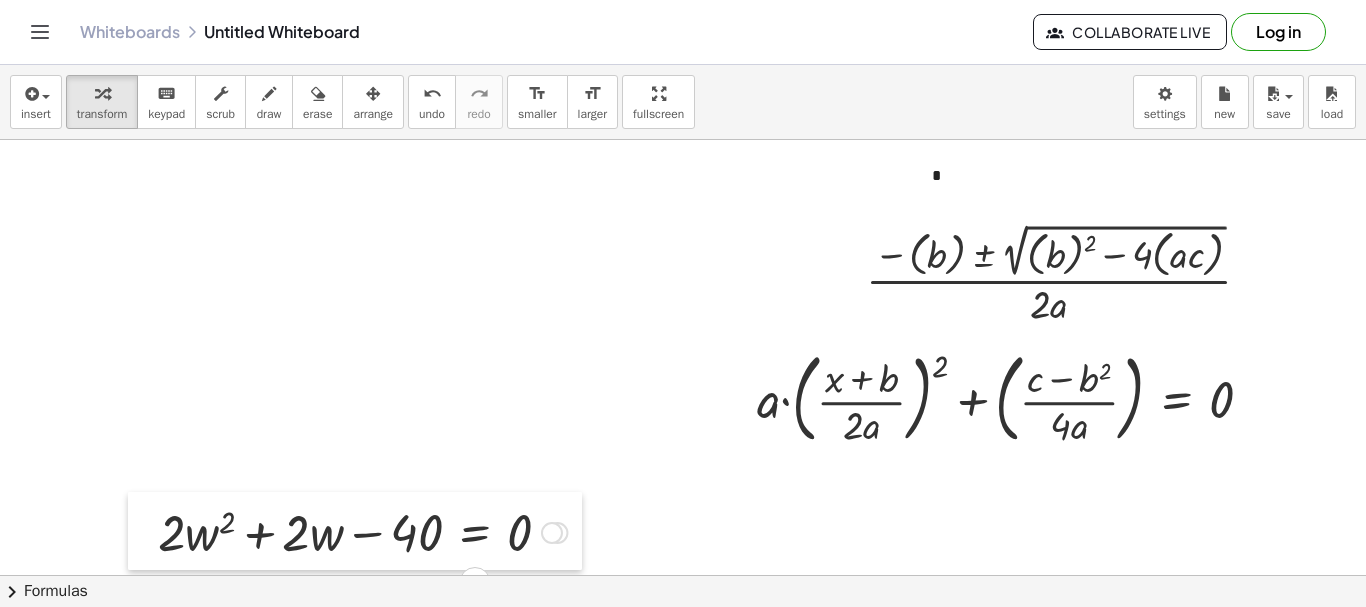 drag, startPoint x: 171, startPoint y: 250, endPoint x: 605, endPoint y: 311, distance: 438.2659 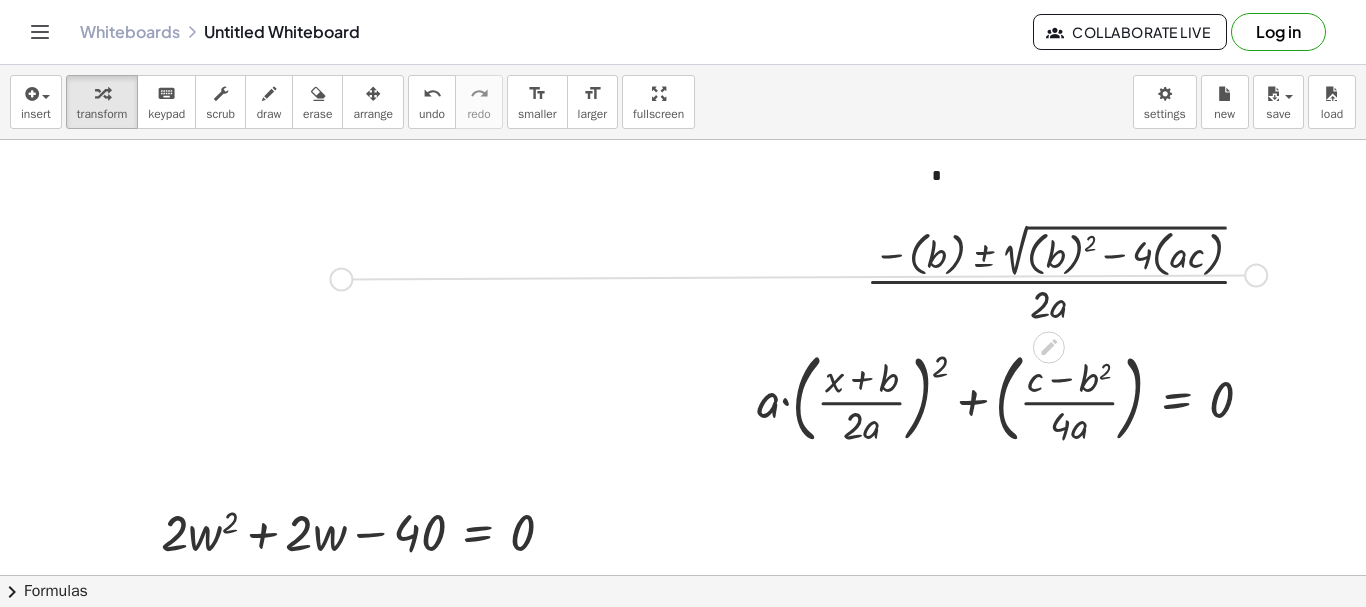 drag, startPoint x: 1251, startPoint y: 273, endPoint x: 234, endPoint y: 257, distance: 1017.12585 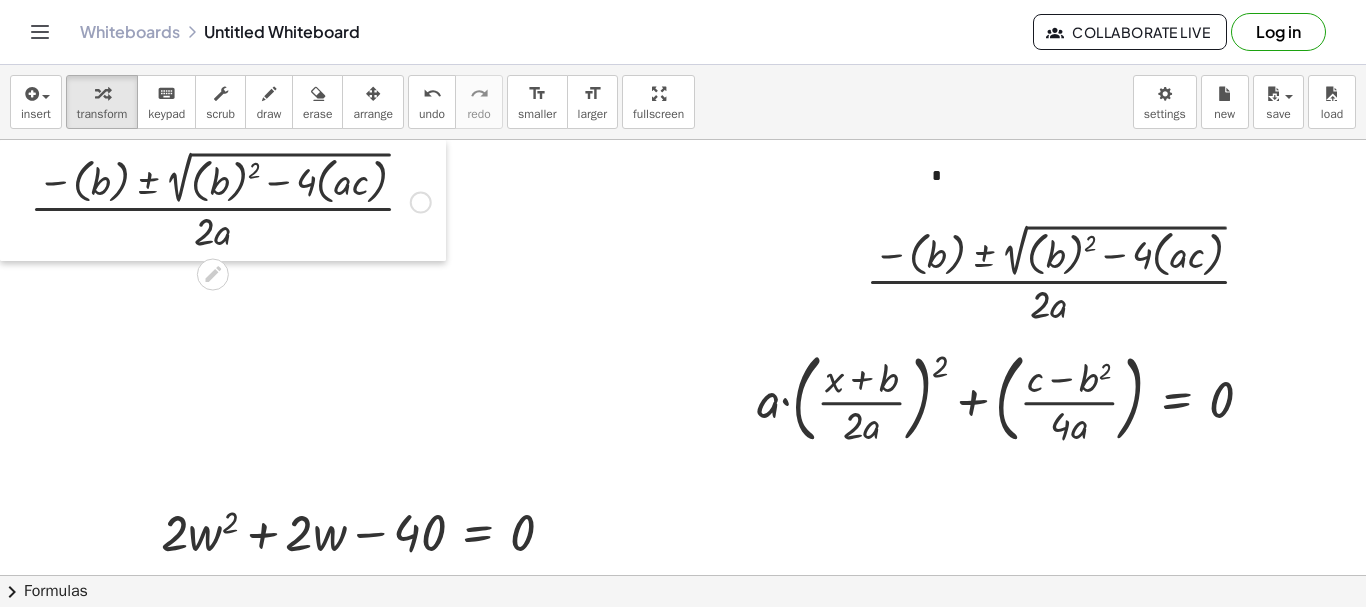 drag, startPoint x: 23, startPoint y: 251, endPoint x: 49, endPoint y: 271, distance: 32.80244 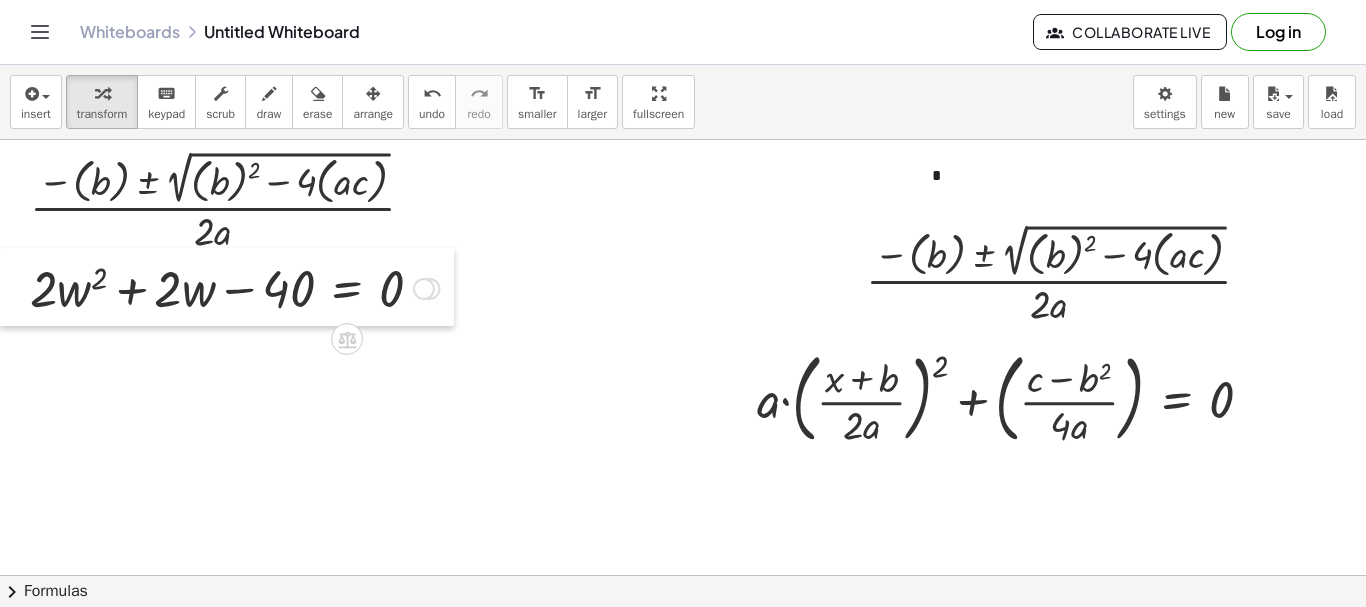 drag, startPoint x: 144, startPoint y: 523, endPoint x: 0, endPoint y: 279, distance: 283.32315 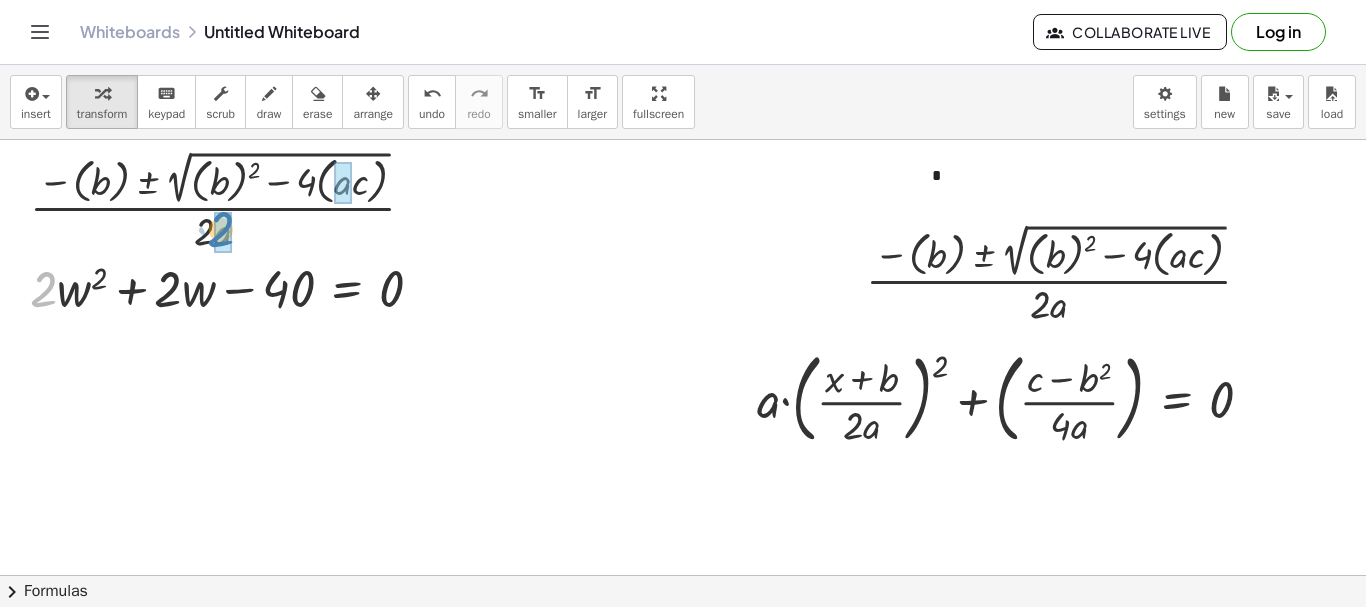 drag, startPoint x: 48, startPoint y: 300, endPoint x: 226, endPoint y: 240, distance: 187.84036 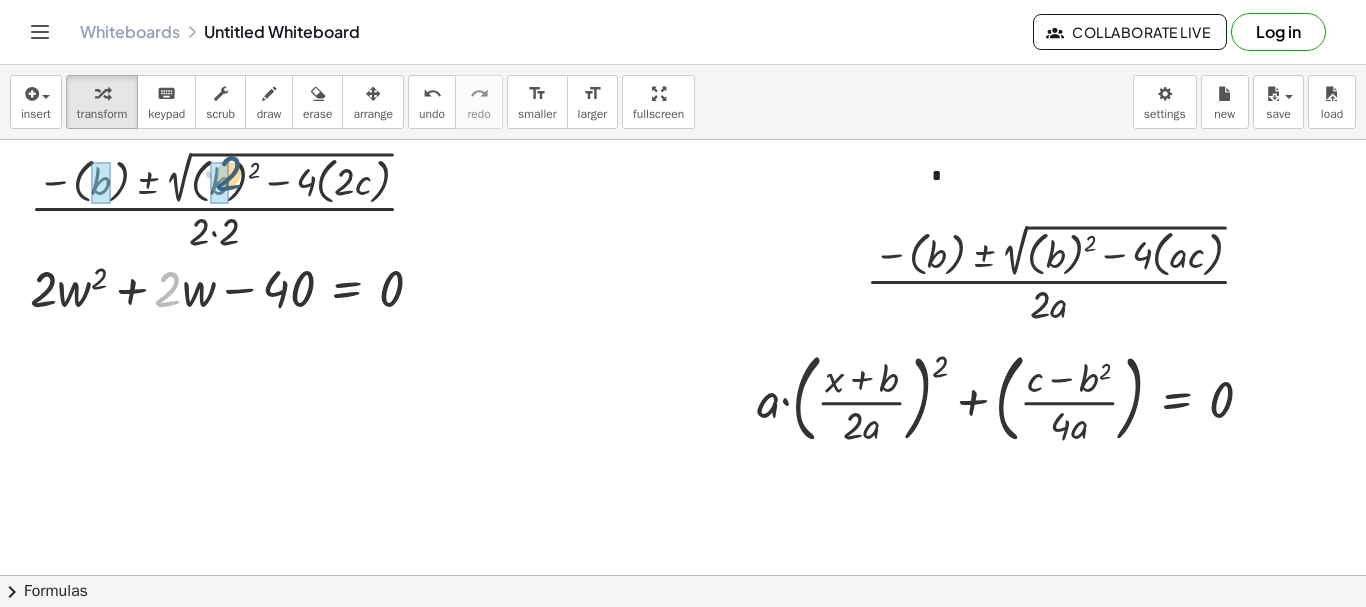 drag, startPoint x: 162, startPoint y: 304, endPoint x: 223, endPoint y: 187, distance: 131.94696 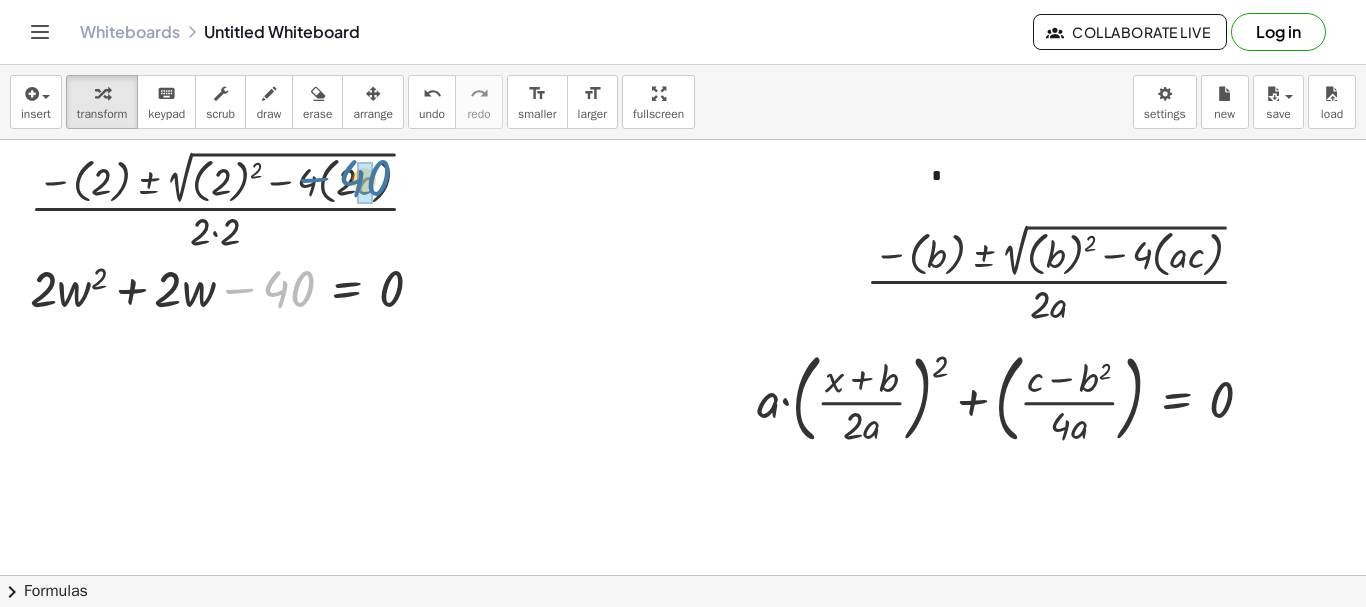 drag, startPoint x: 286, startPoint y: 297, endPoint x: 362, endPoint y: 186, distance: 134.52509 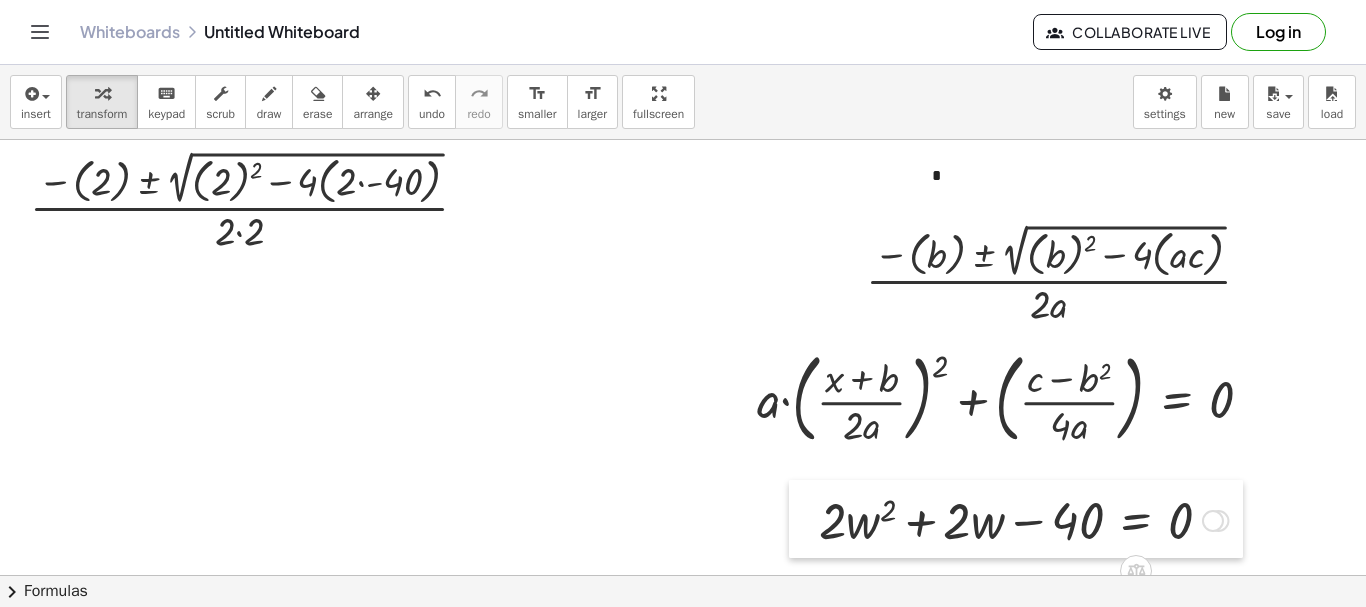 drag, startPoint x: 22, startPoint y: 288, endPoint x: 815, endPoint y: 507, distance: 822.68463 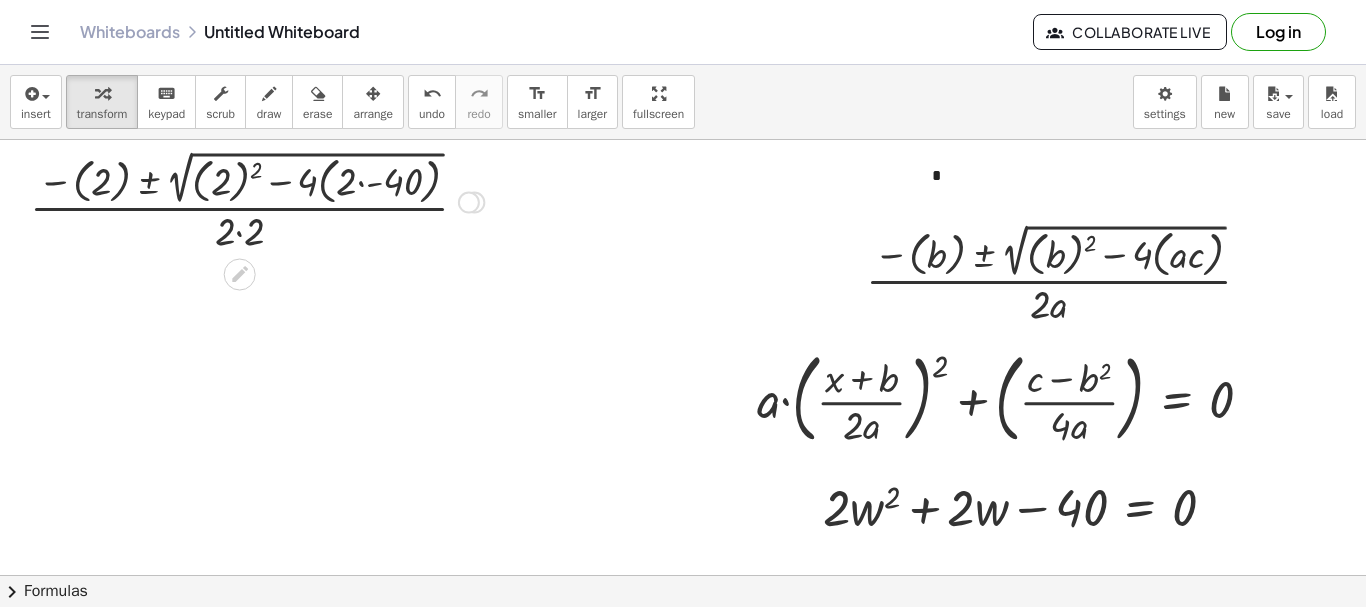 click at bounding box center (257, 200) 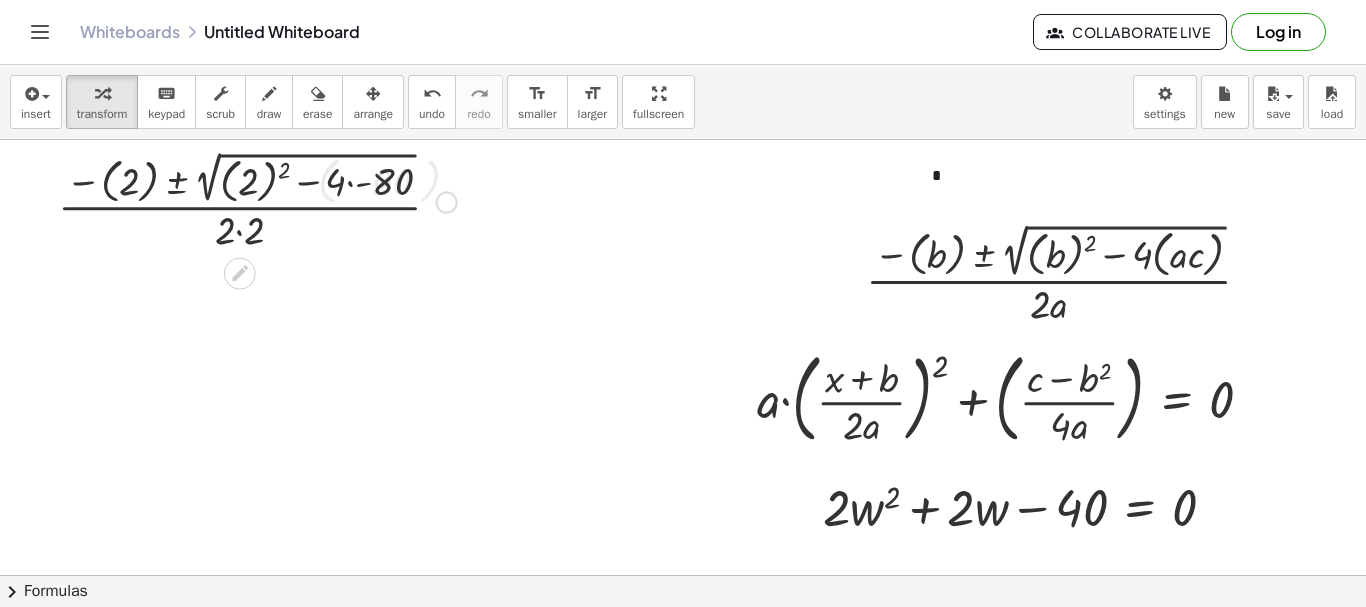 click on "· ( − ( b ) ± 2 √ ( + ( b ) 2 − · 4 · ( · a · c ) ) ) · 2 · a · ( − ( b ) ± 2 √ ( + ( b ) 2 − · 4 · ( · 2 · c ) ) ) · 2 · 2 · ( − ( 2 ) ± 2 √ ( + ( 2 ) 2 − · 4 · ( · 2 · c ) ) ) · 2 · 2 · ( − ( ) ± 2 √ ( + ( ) 2 − · 4 · ( · · ) ) ) · 2 · 2 2 2 2 - 40 80 · ( − ( 2 ) ± 2 √ ( + ( 2 ) 2 − · 4 · ( · 2 · - 40 ) ) ) · 2 · 2" at bounding box center (240, 203) 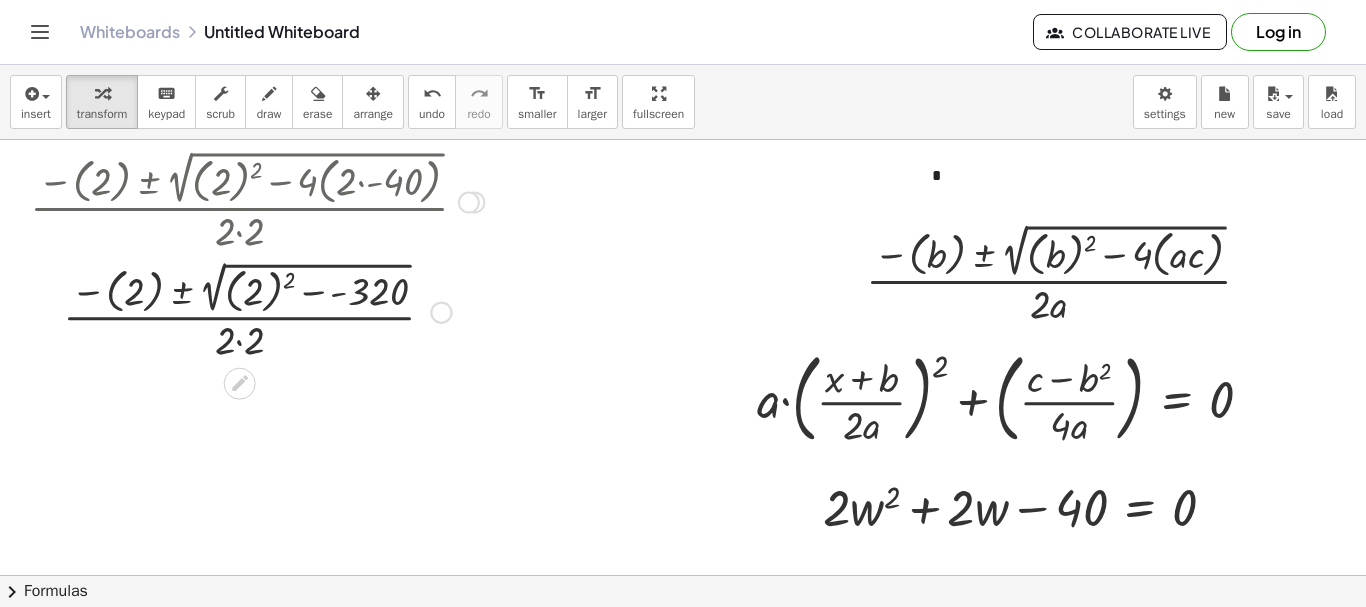 click at bounding box center [257, 310] 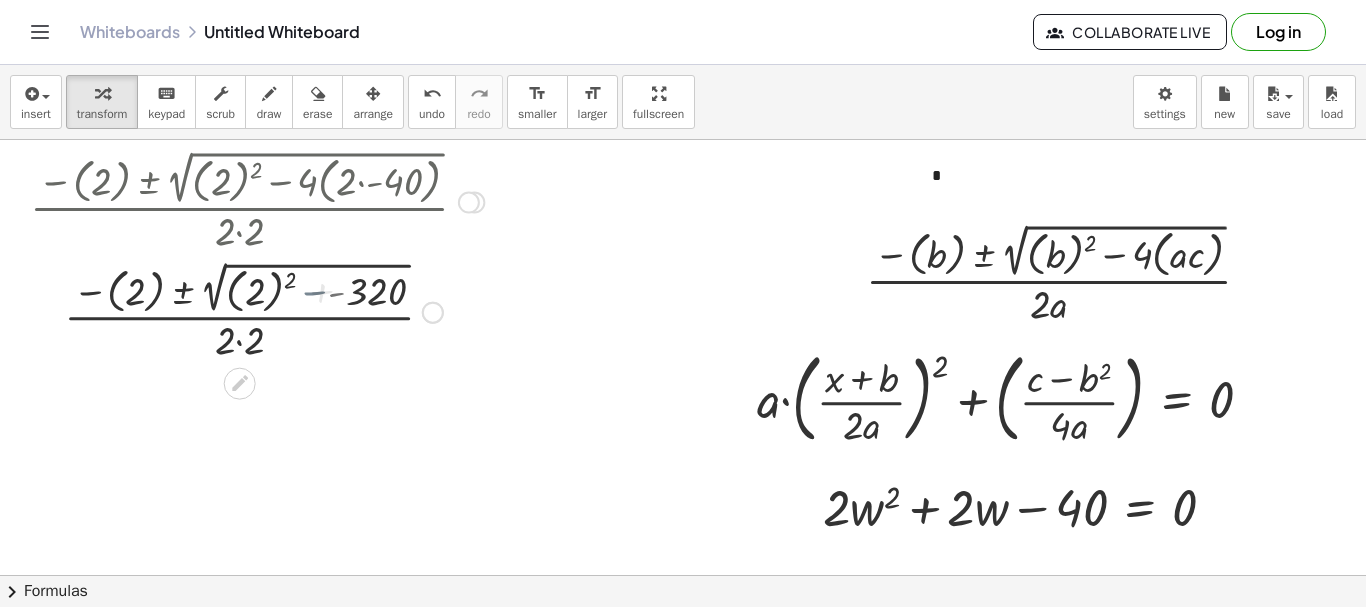 click at bounding box center (257, 310) 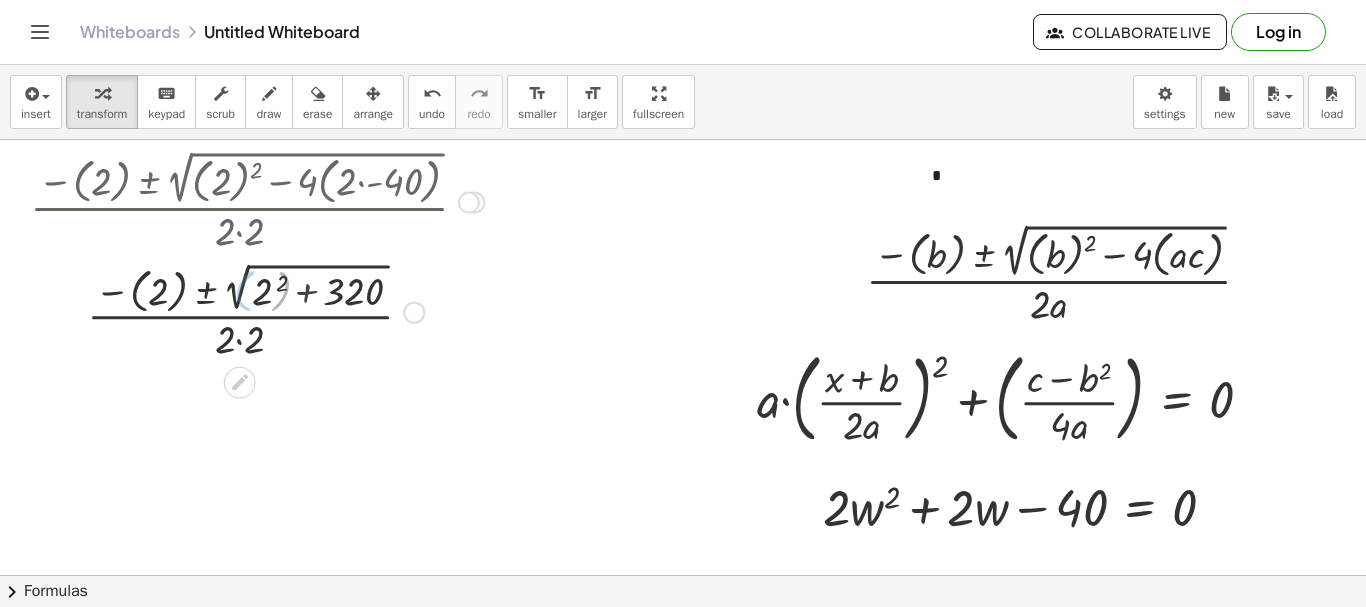 click at bounding box center [257, 310] 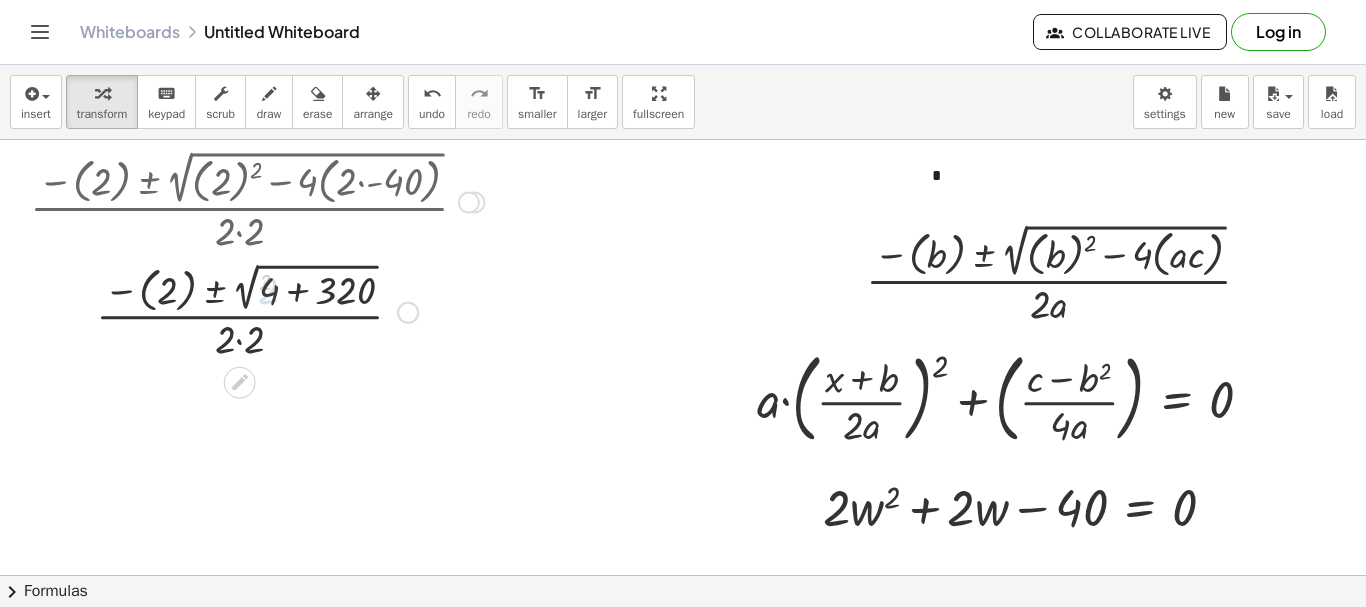 click at bounding box center [257, 310] 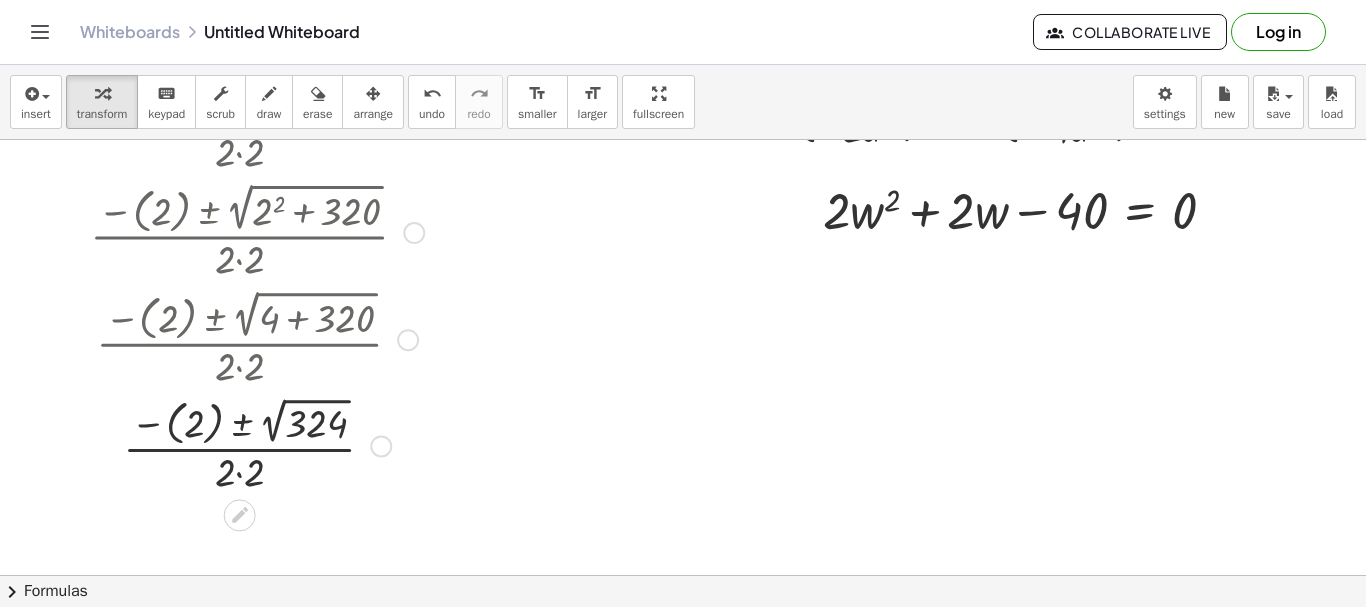 scroll, scrollTop: 306, scrollLeft: 0, axis: vertical 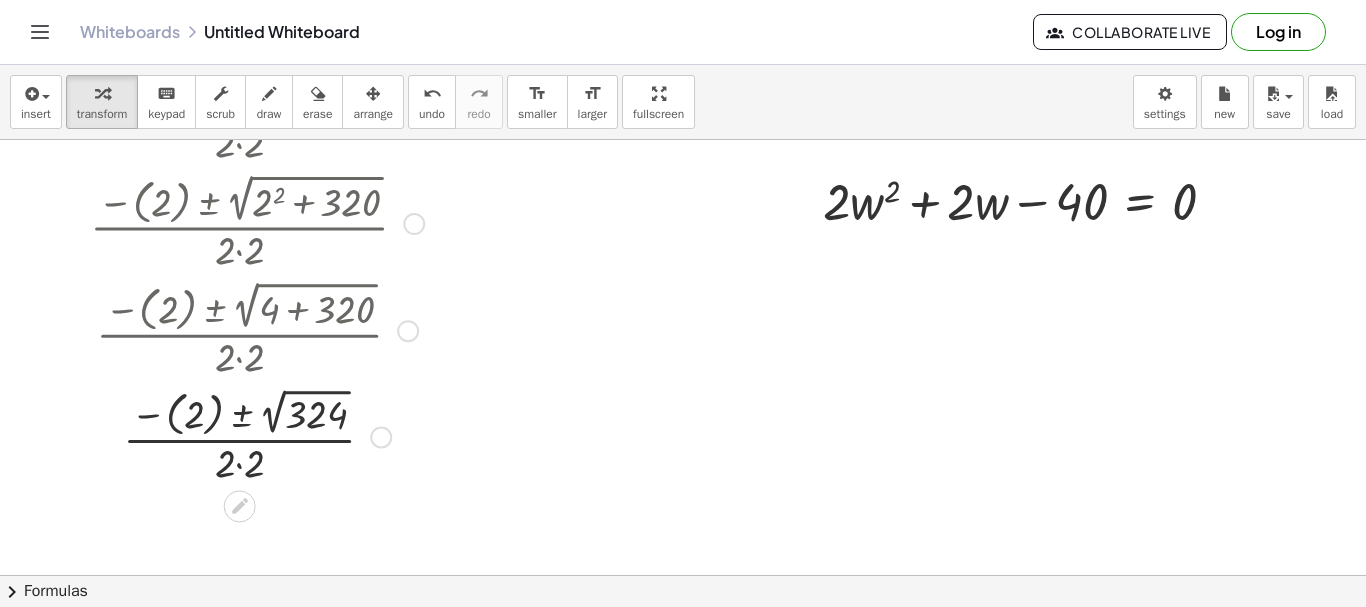 drag, startPoint x: 387, startPoint y: 442, endPoint x: 332, endPoint y: -121, distance: 565.6801 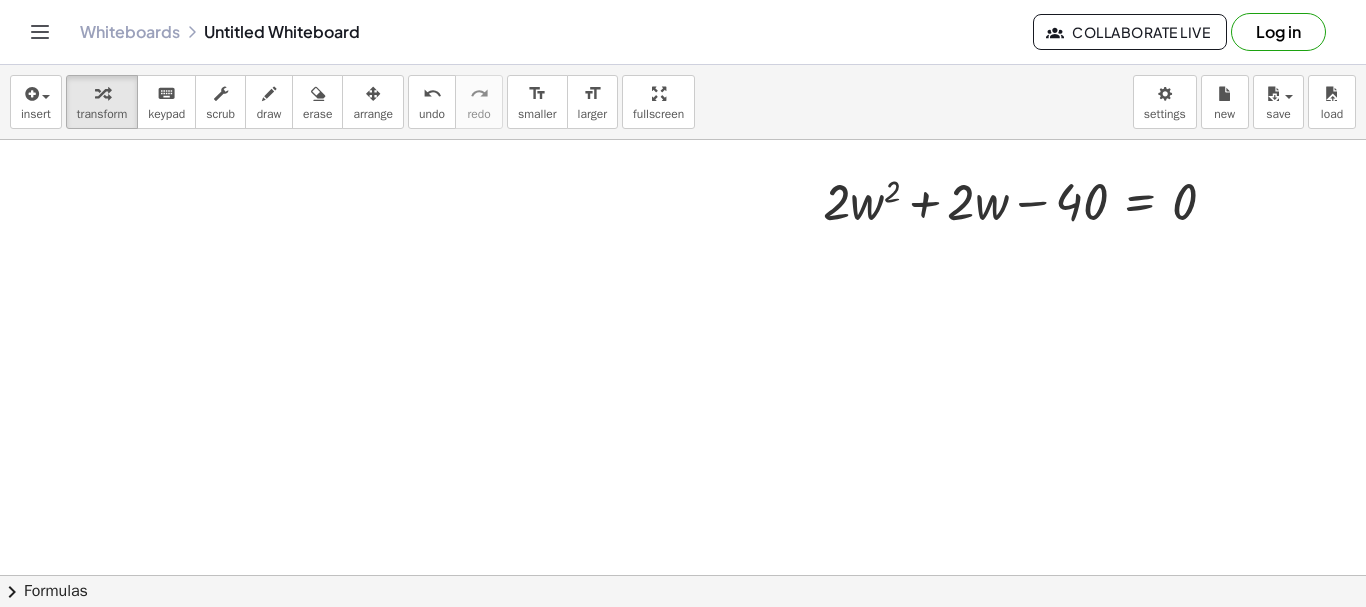 scroll, scrollTop: 0, scrollLeft: 0, axis: both 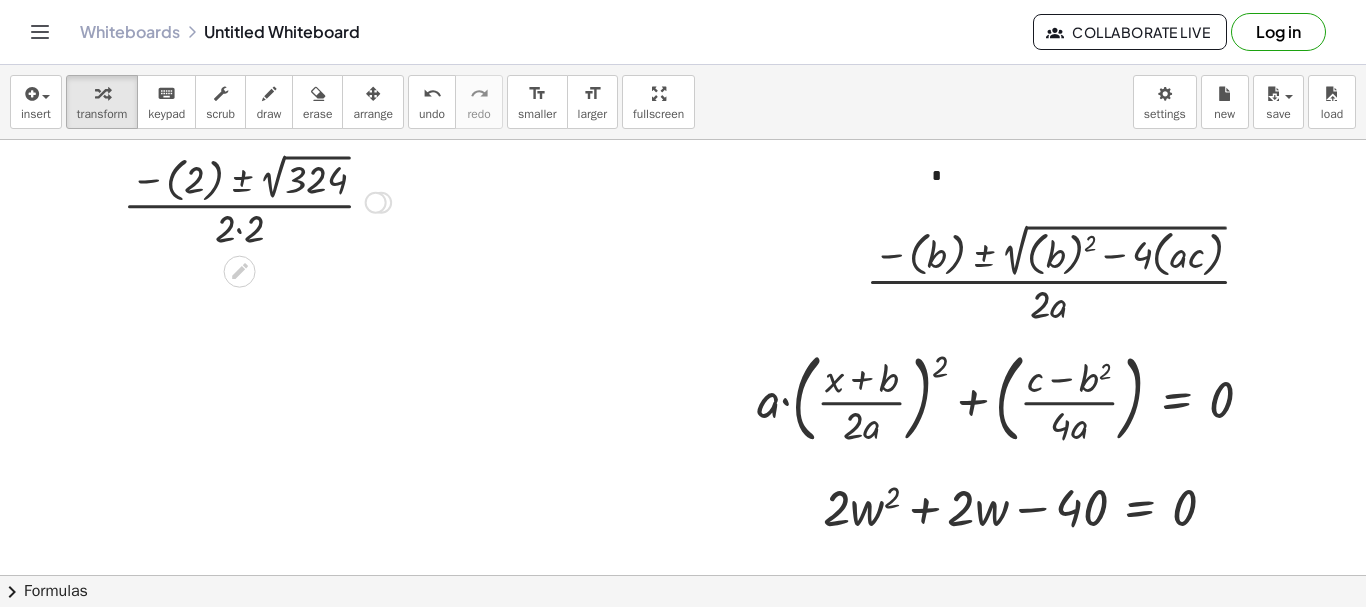 click at bounding box center [257, 200] 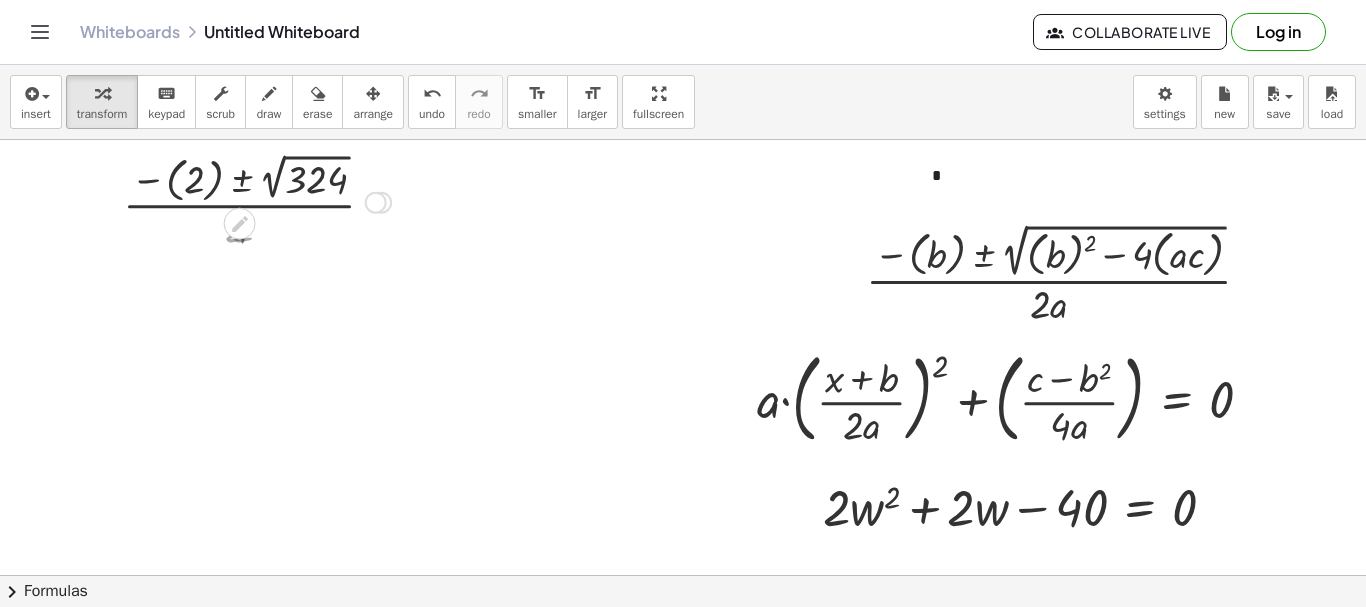click at bounding box center [257, 200] 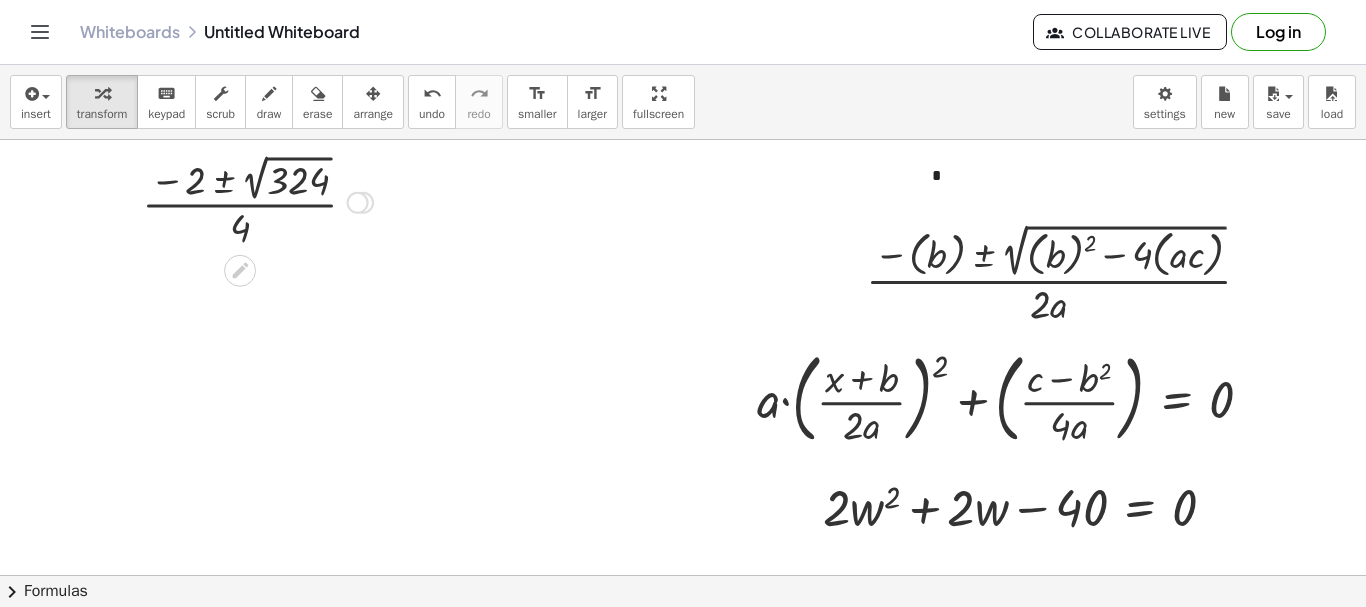 click at bounding box center [257, 201] 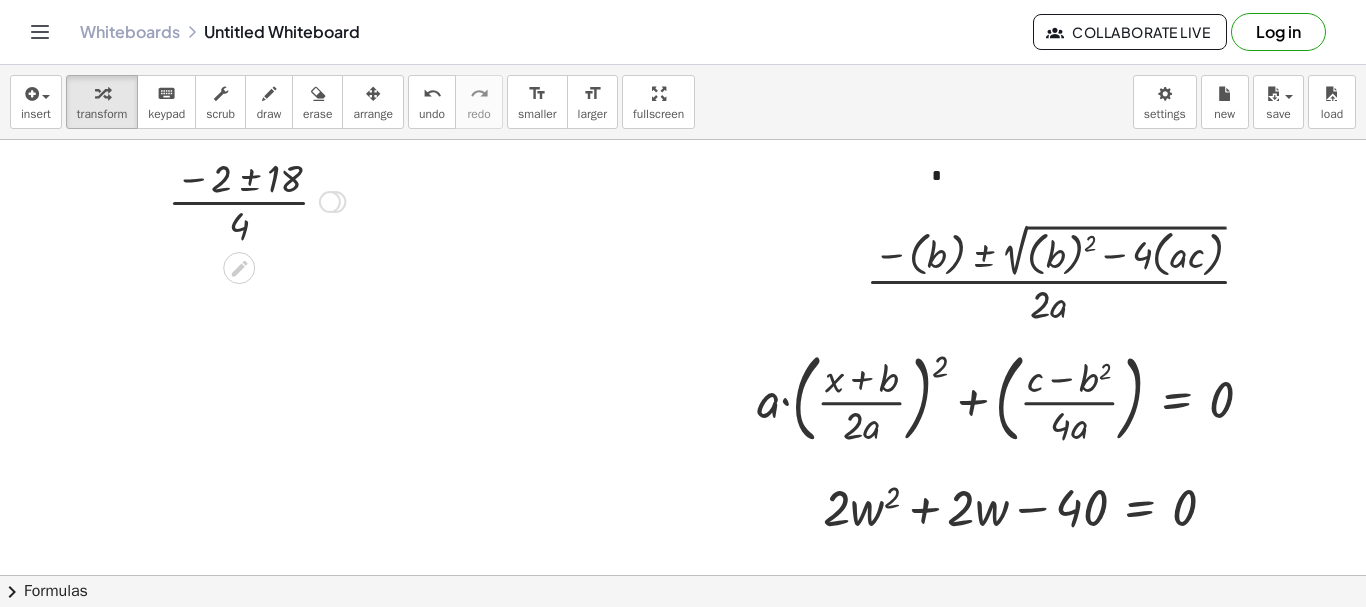 click at bounding box center [256, 200] 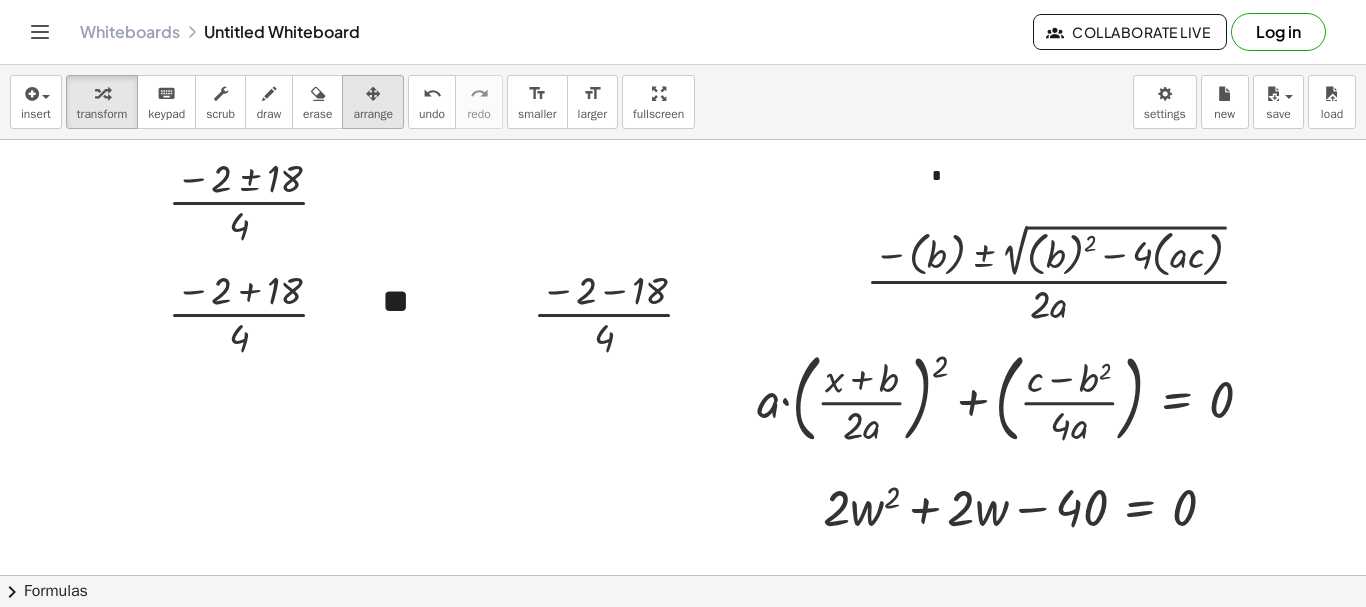 click at bounding box center (373, 94) 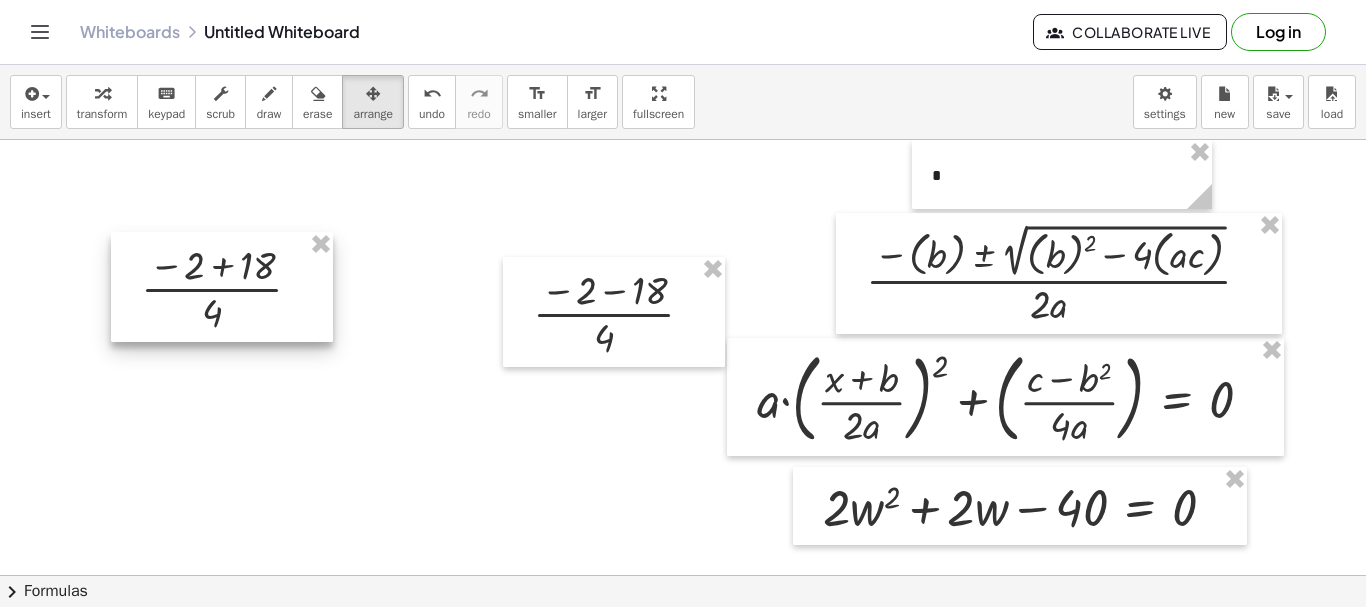 drag, startPoint x: 281, startPoint y: 332, endPoint x: 0, endPoint y: 91, distance: 370.19183 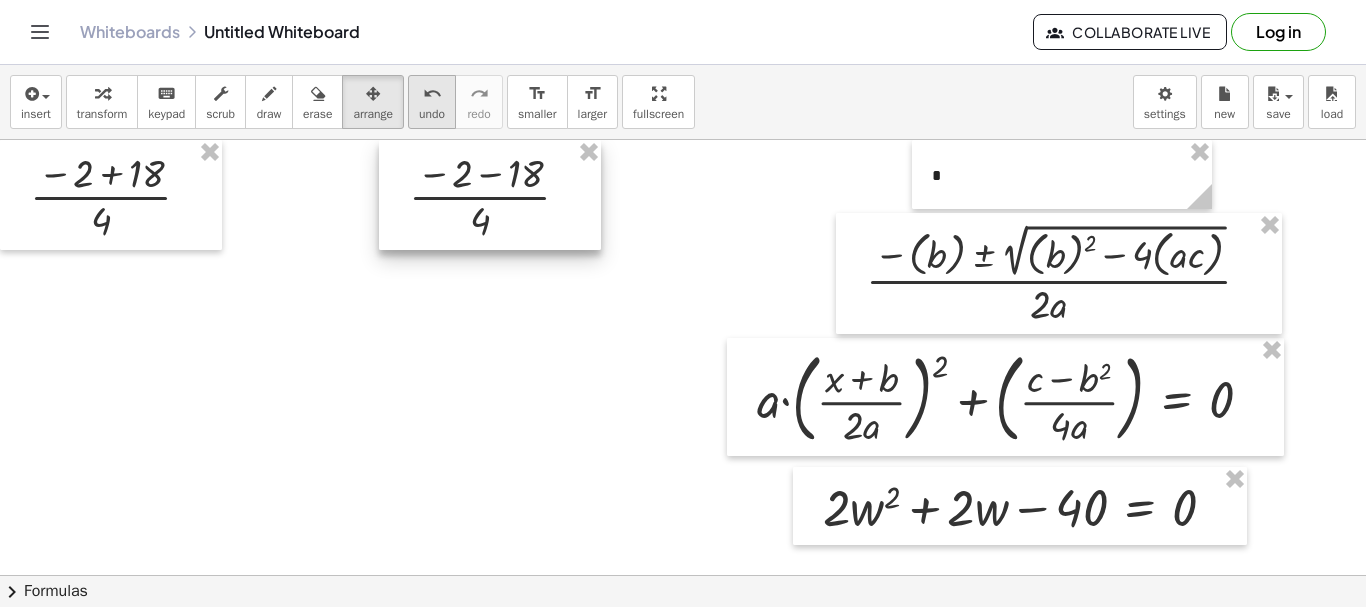 drag, startPoint x: 538, startPoint y: 280, endPoint x: 414, endPoint y: 109, distance: 211.22737 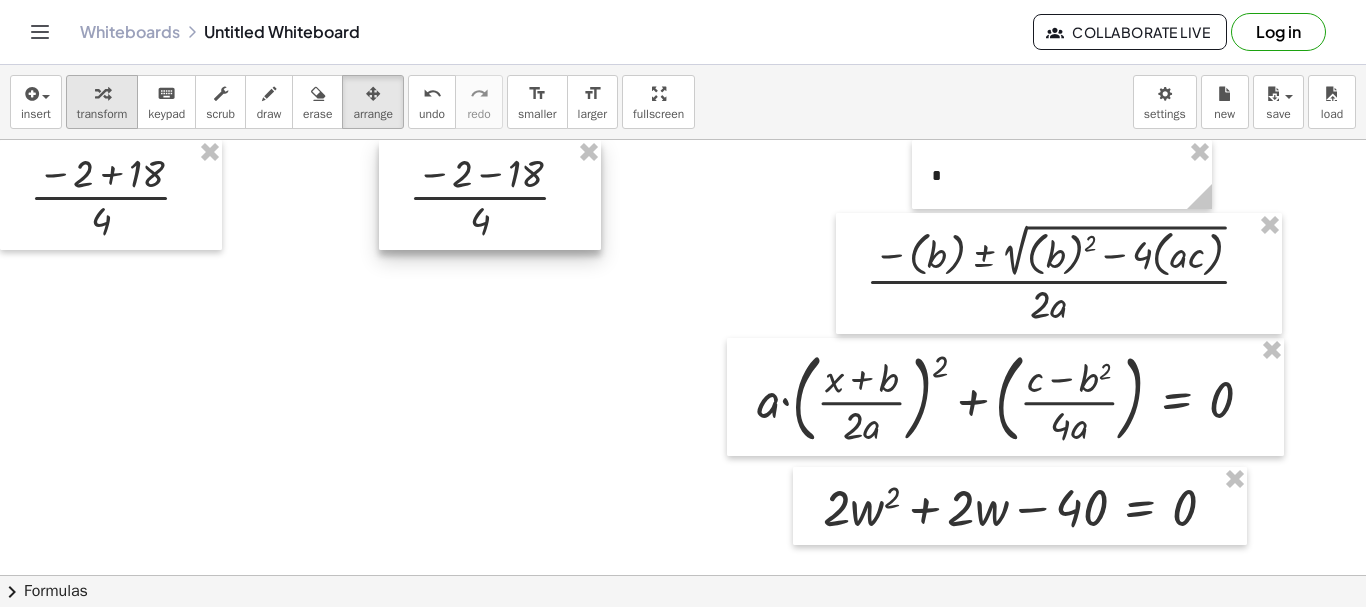 click on "transform" at bounding box center (102, 114) 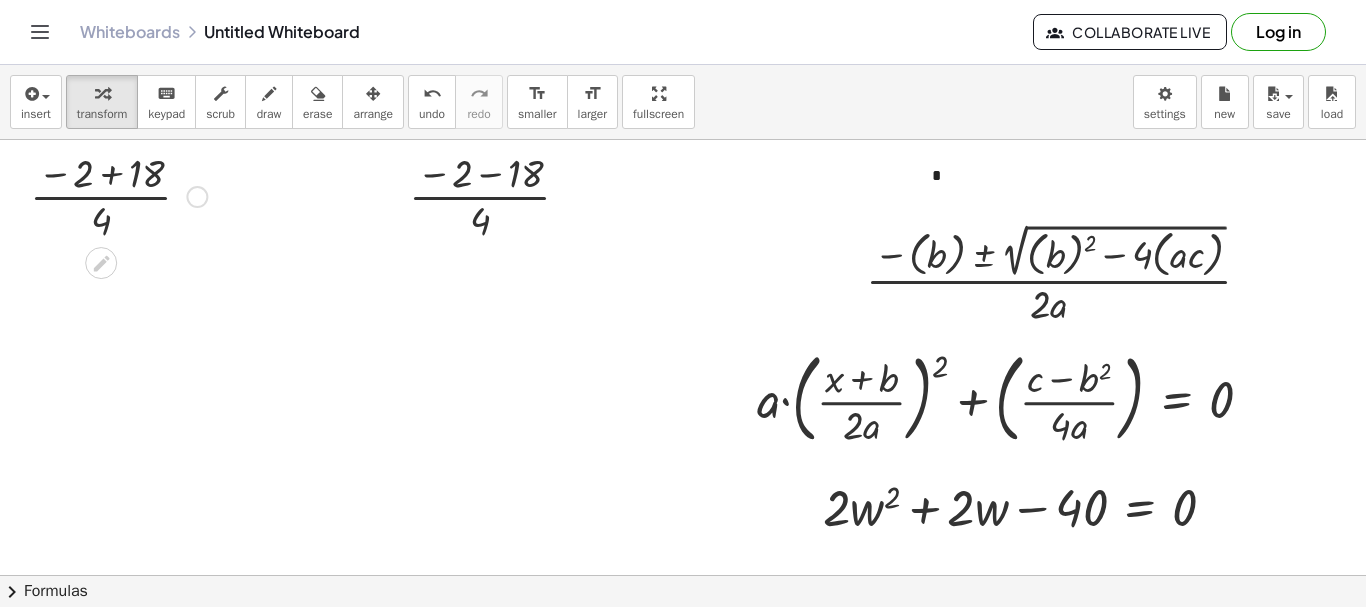 click at bounding box center (118, 195) 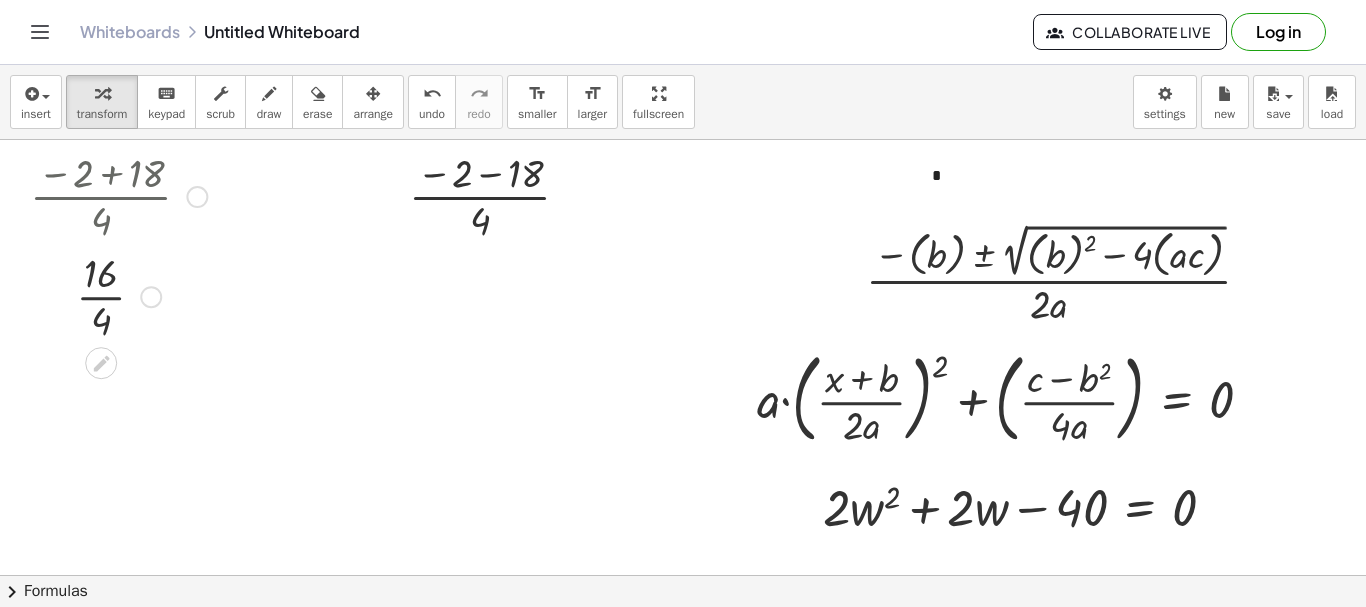 click at bounding box center (118, 295) 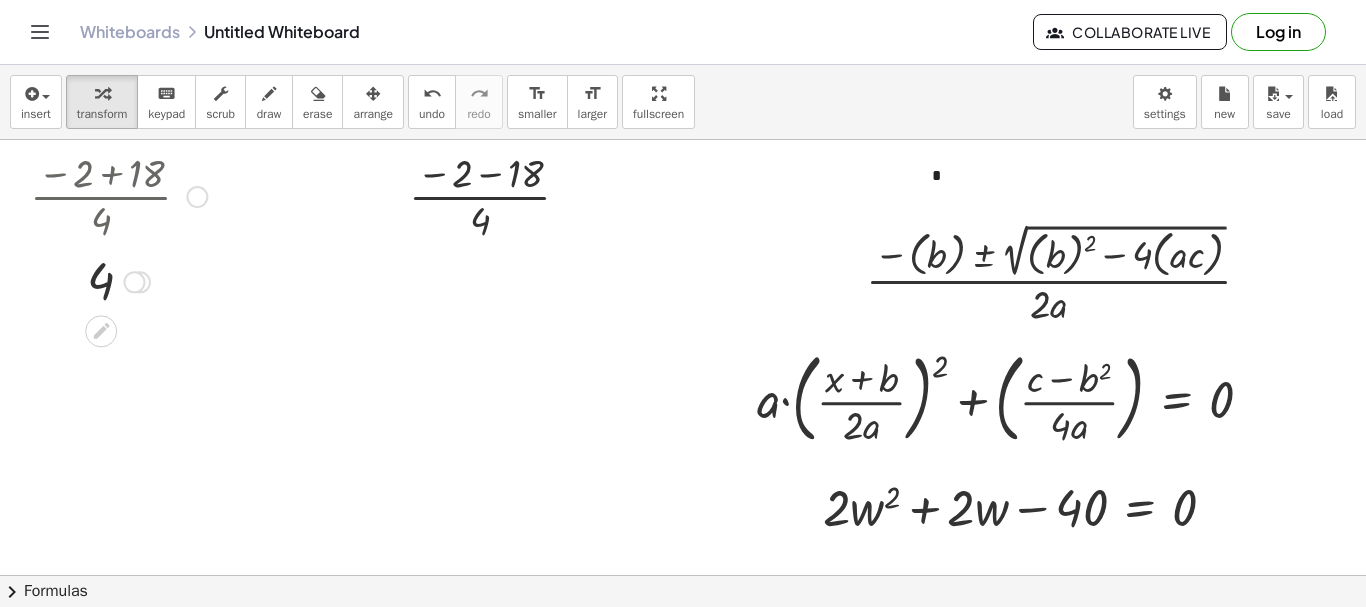 drag, startPoint x: 136, startPoint y: 304, endPoint x: 248, endPoint y: 146, distance: 193.66982 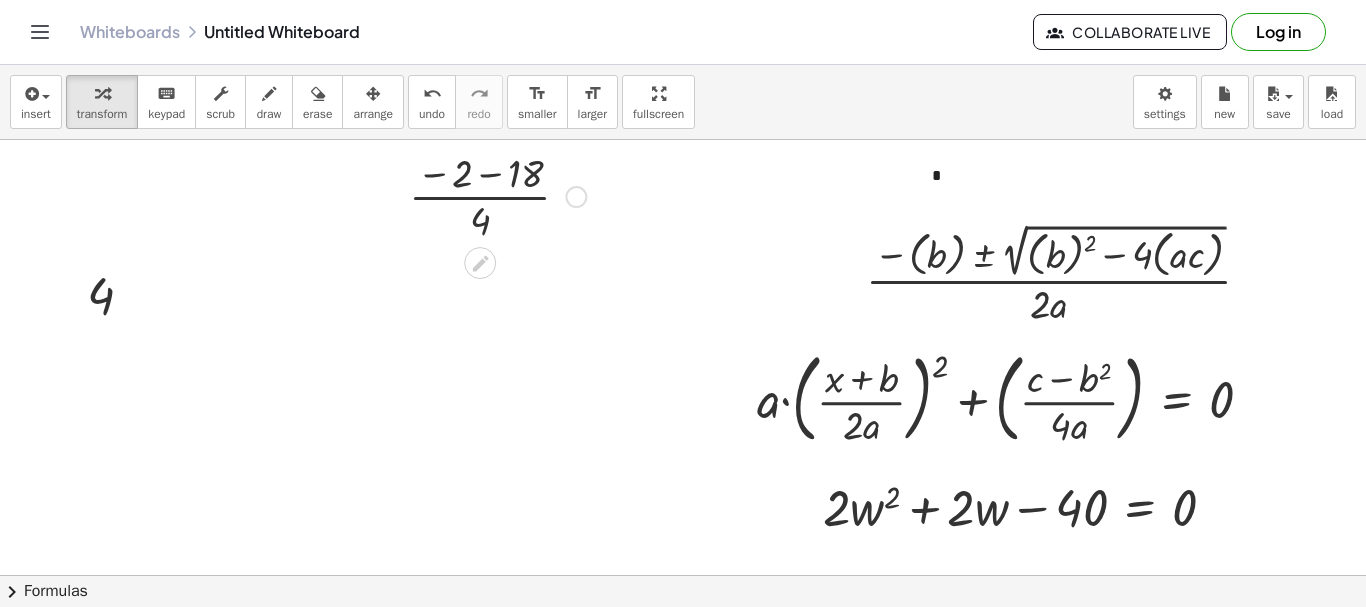 click at bounding box center [497, 195] 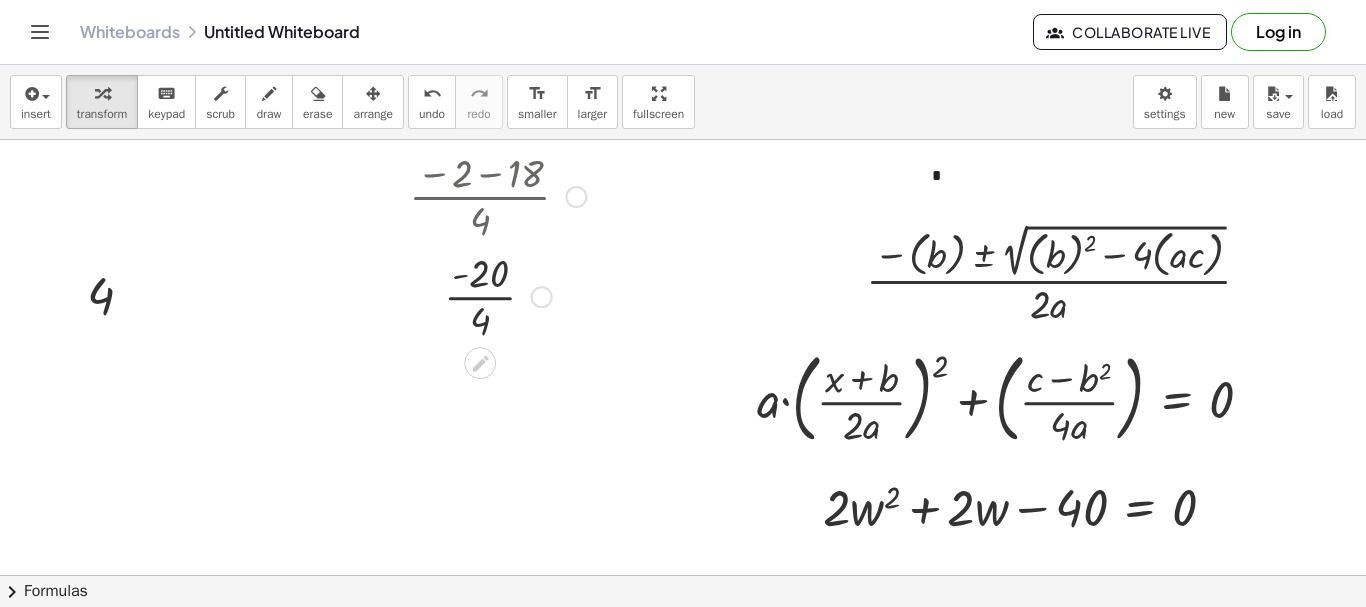 click at bounding box center [497, 295] 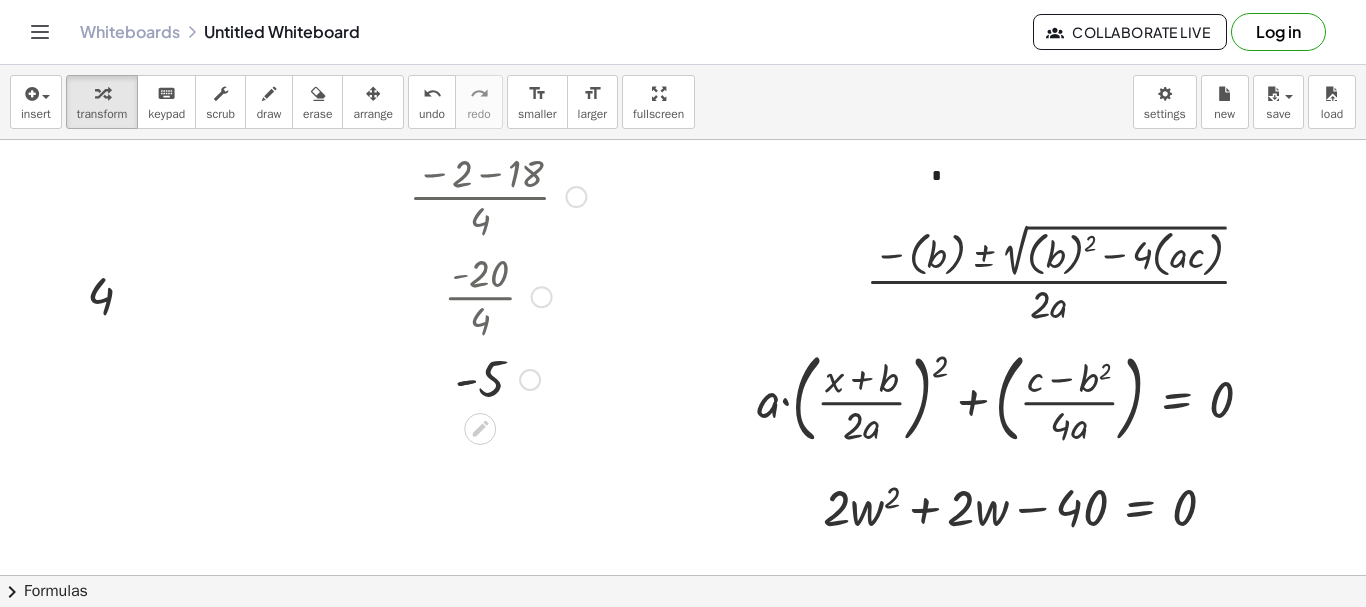 drag, startPoint x: 528, startPoint y: 374, endPoint x: 491, endPoint y: -45, distance: 420.6305 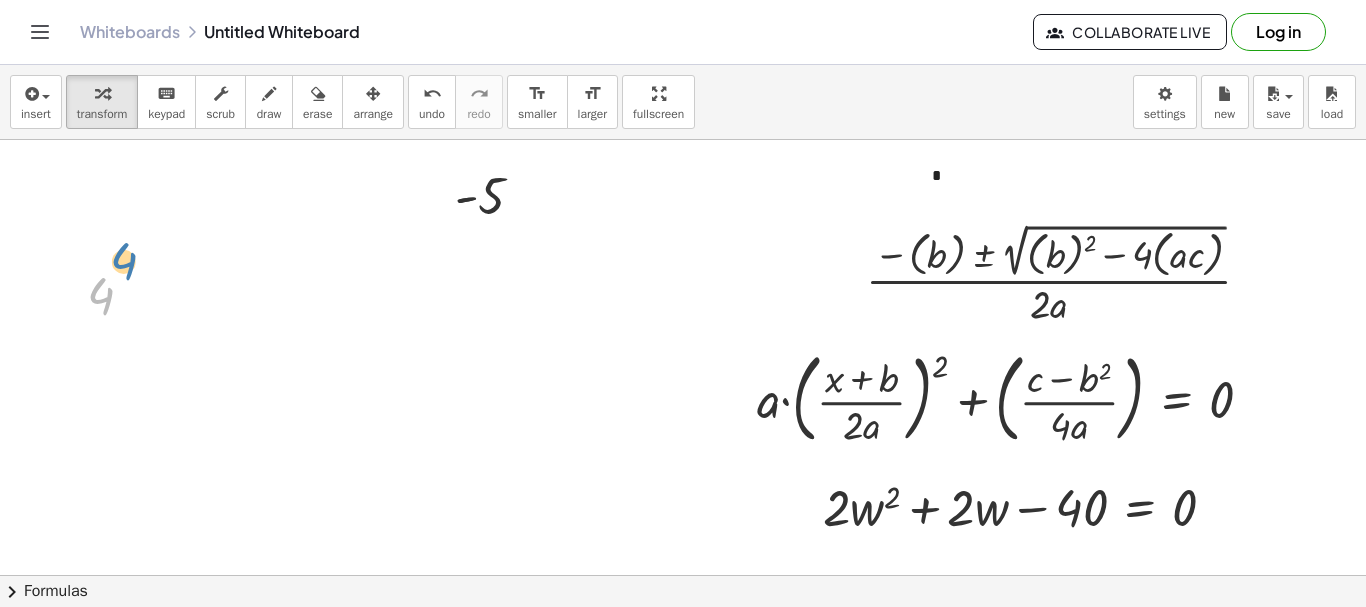 drag, startPoint x: 77, startPoint y: 289, endPoint x: 75, endPoint y: 264, distance: 25.079872 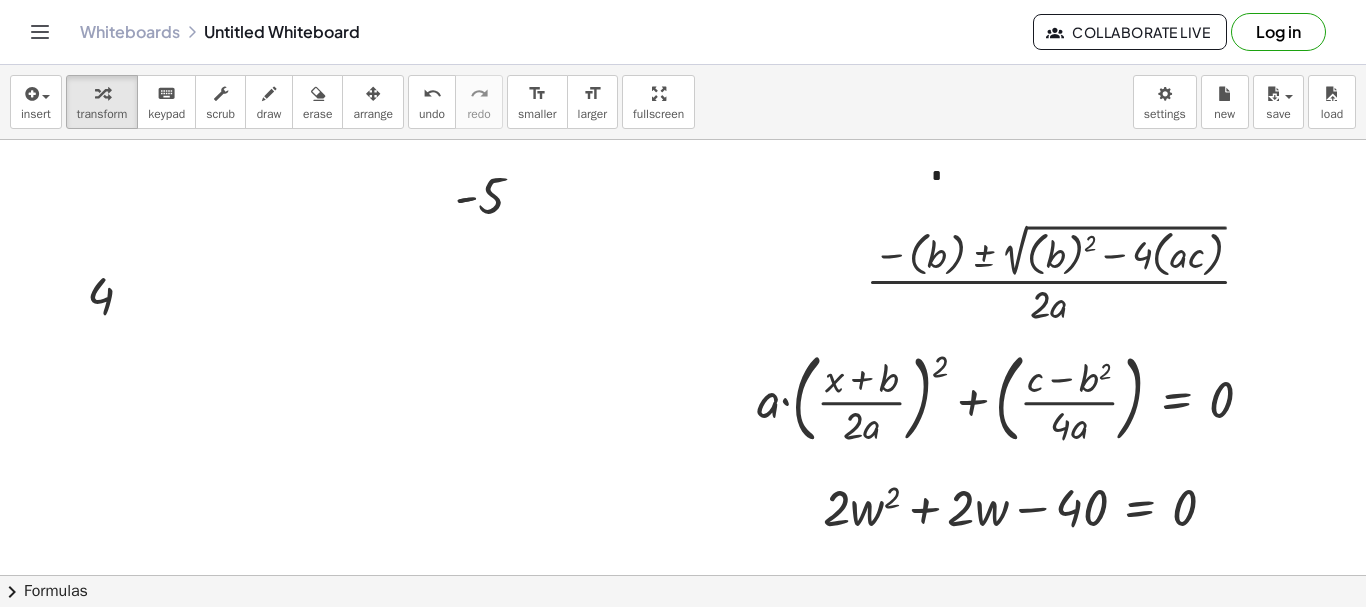 click at bounding box center [768, 640] 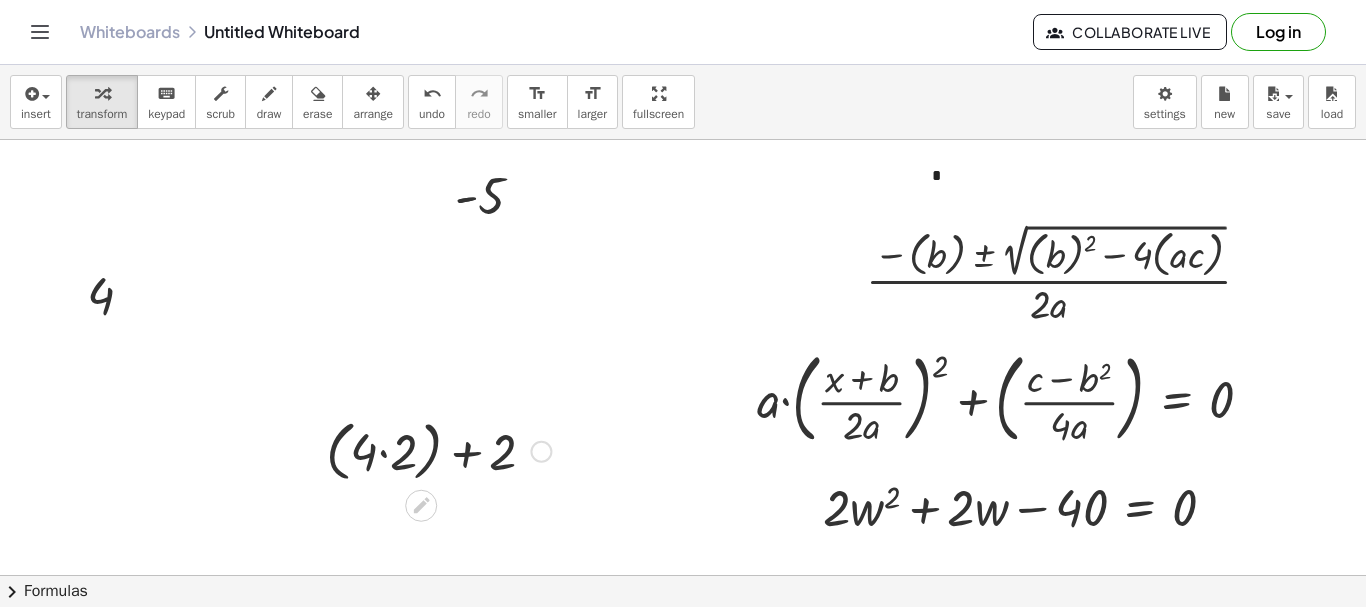click at bounding box center (438, 450) 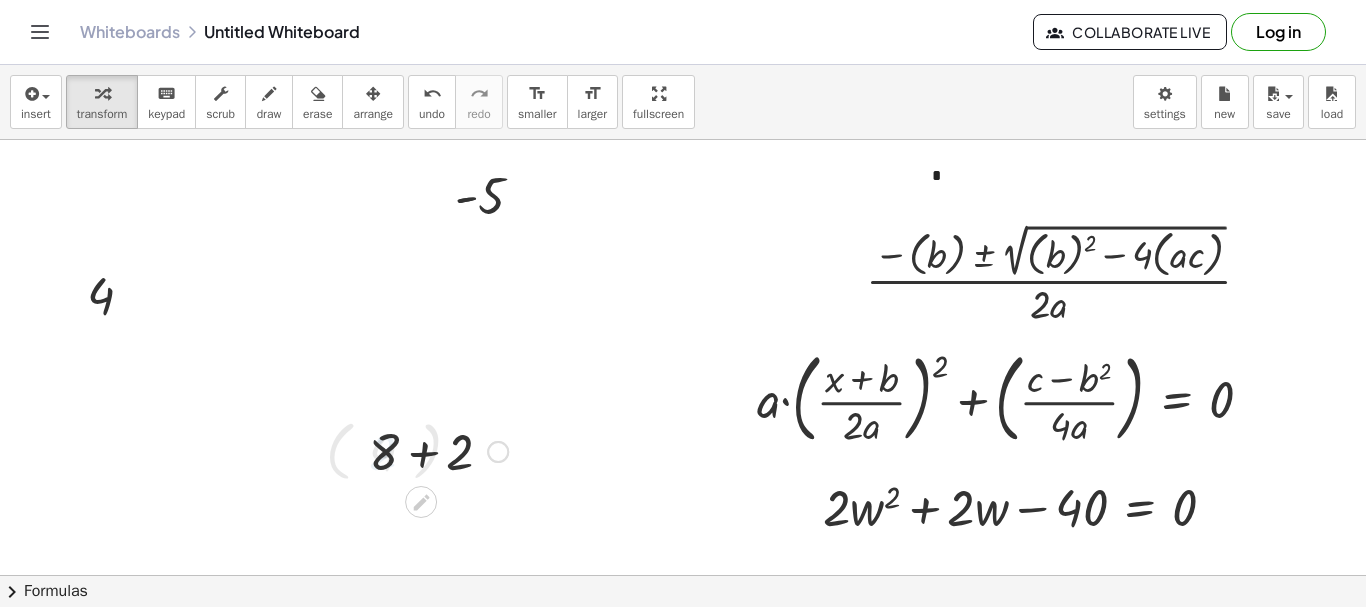 click at bounding box center (438, 450) 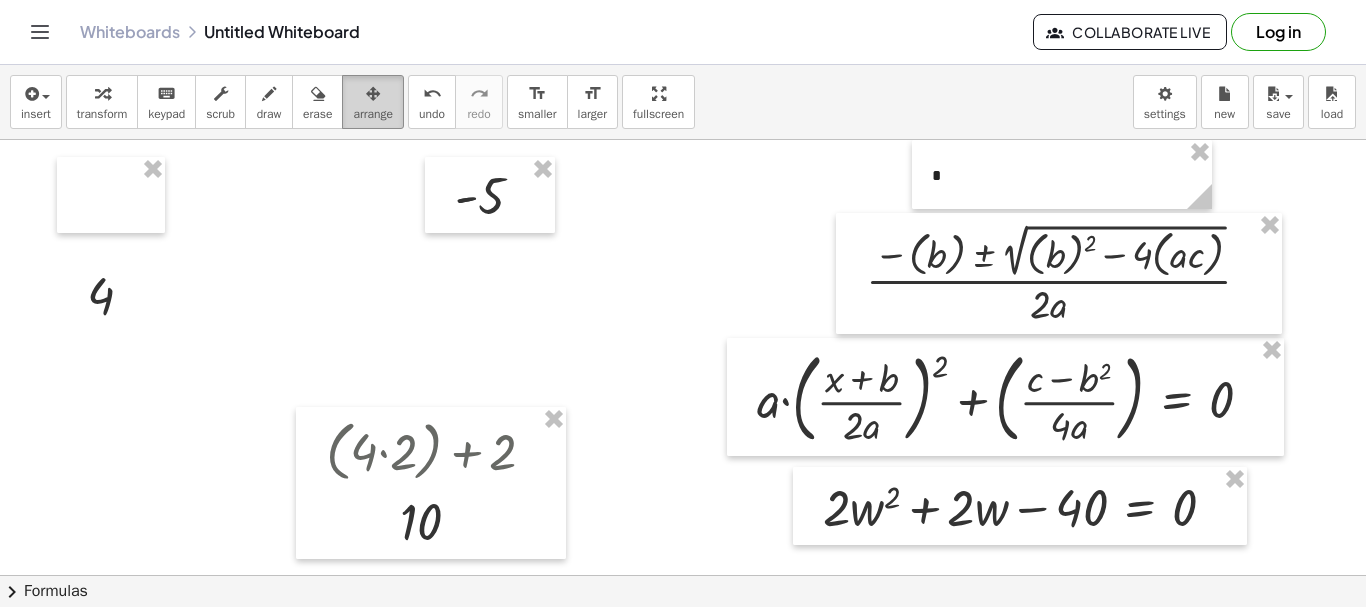 click at bounding box center [373, 94] 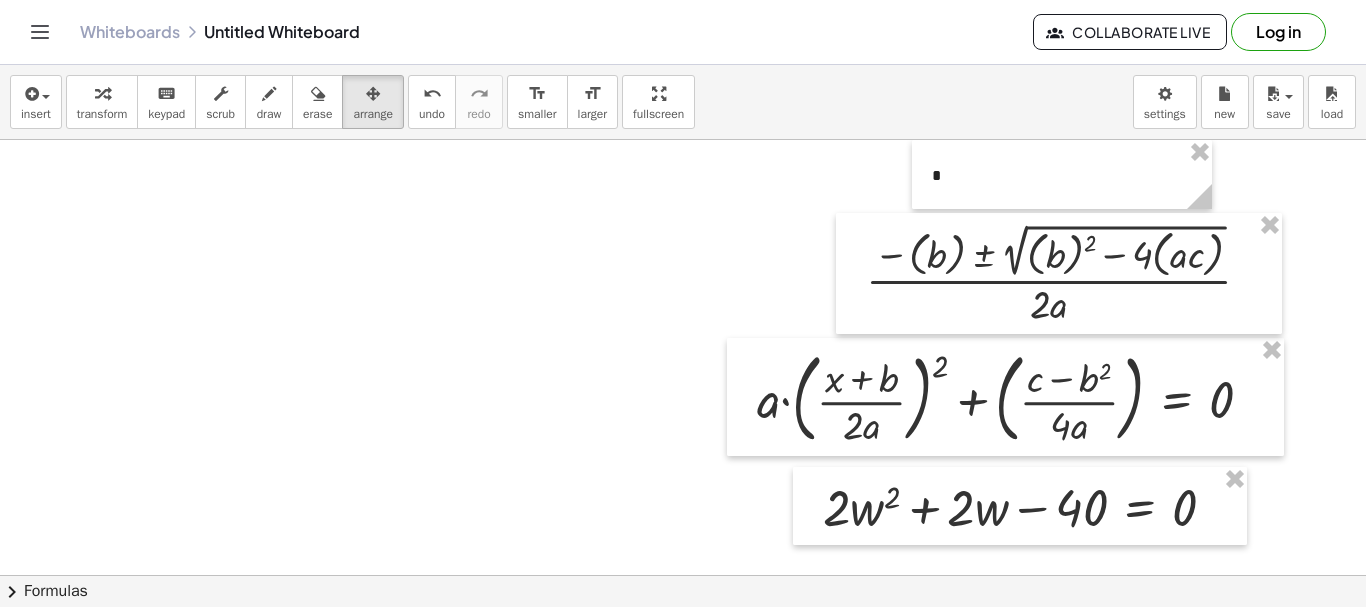 drag, startPoint x: 90, startPoint y: 100, endPoint x: 107, endPoint y: 130, distance: 34.48188 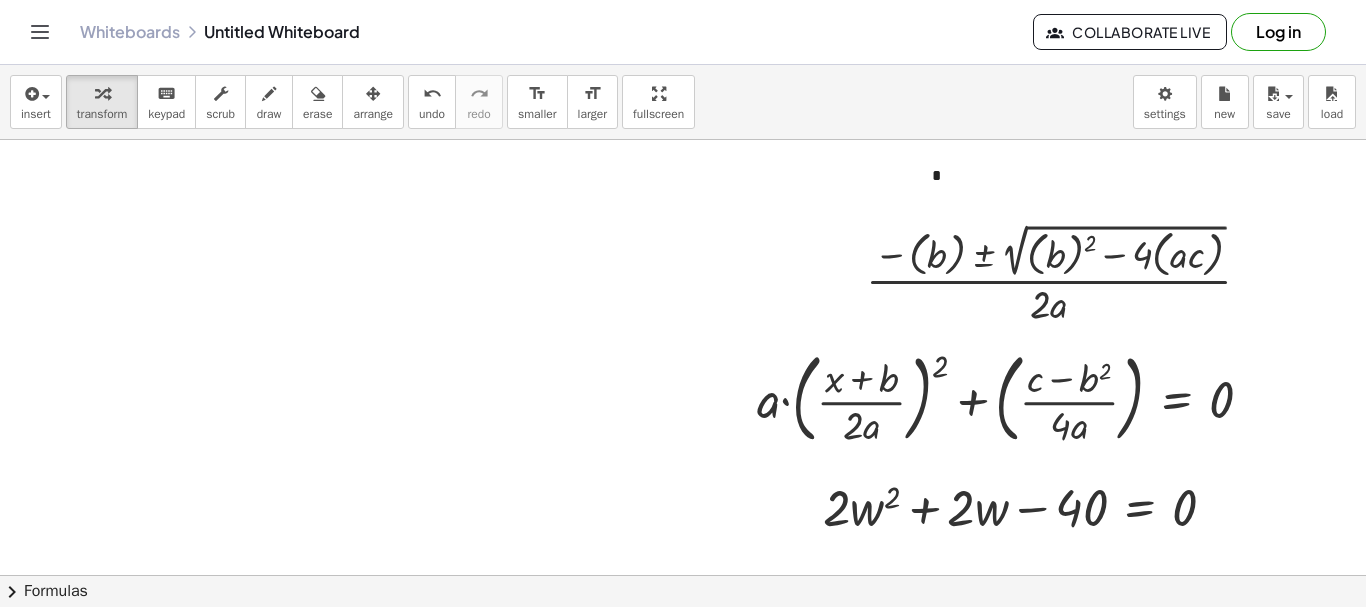 click at bounding box center [768, 640] 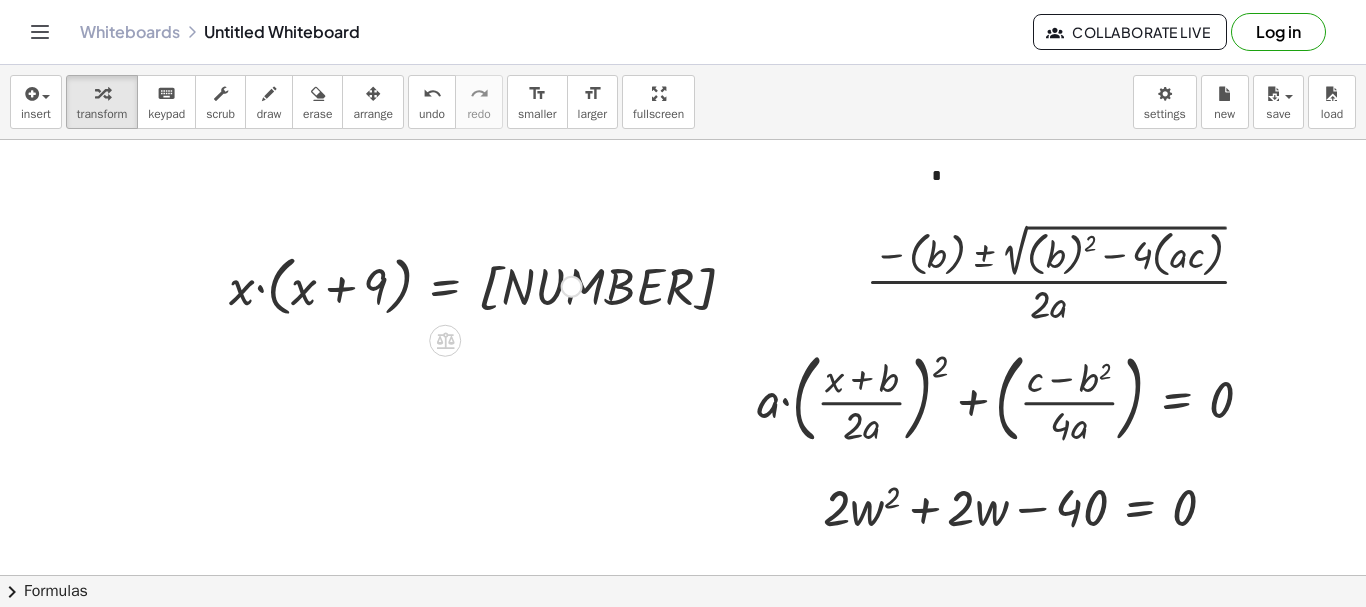 click at bounding box center [405, 285] 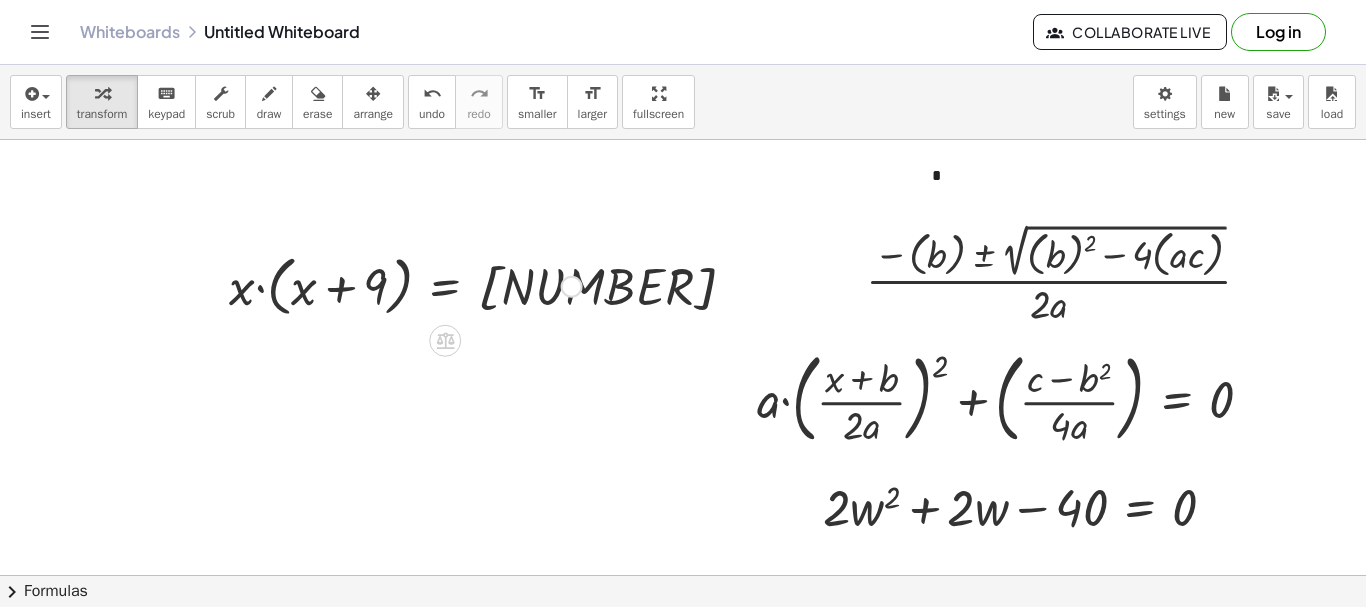 click at bounding box center [405, 285] 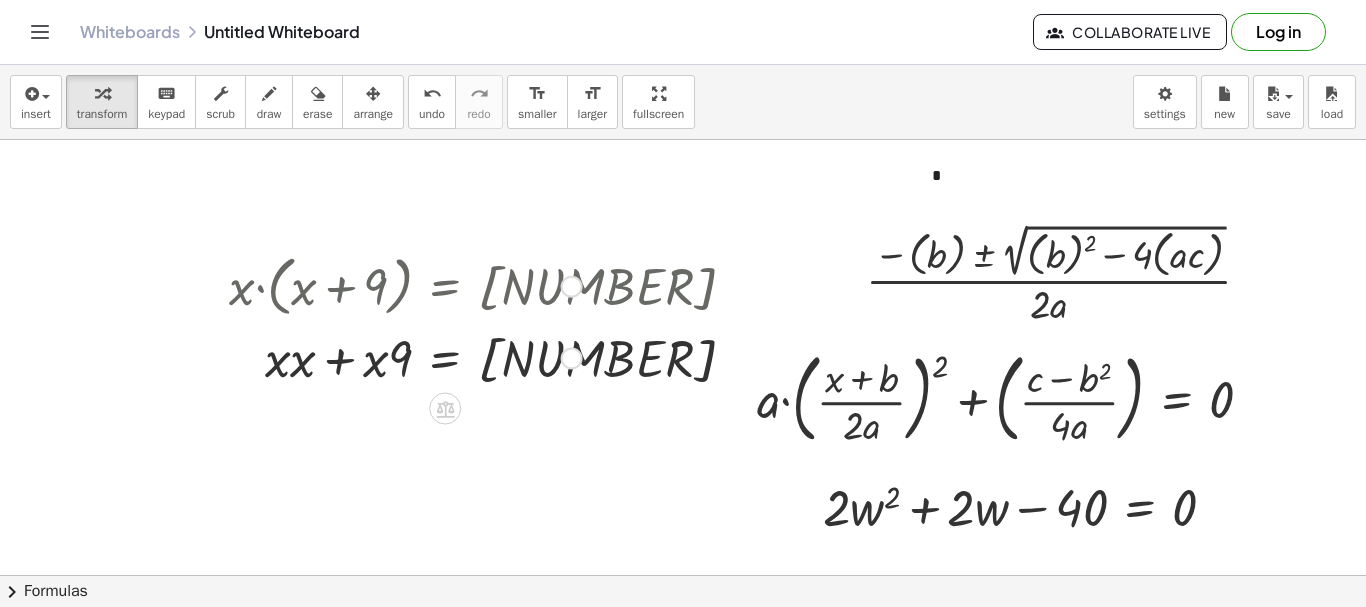 click at bounding box center (405, 357) 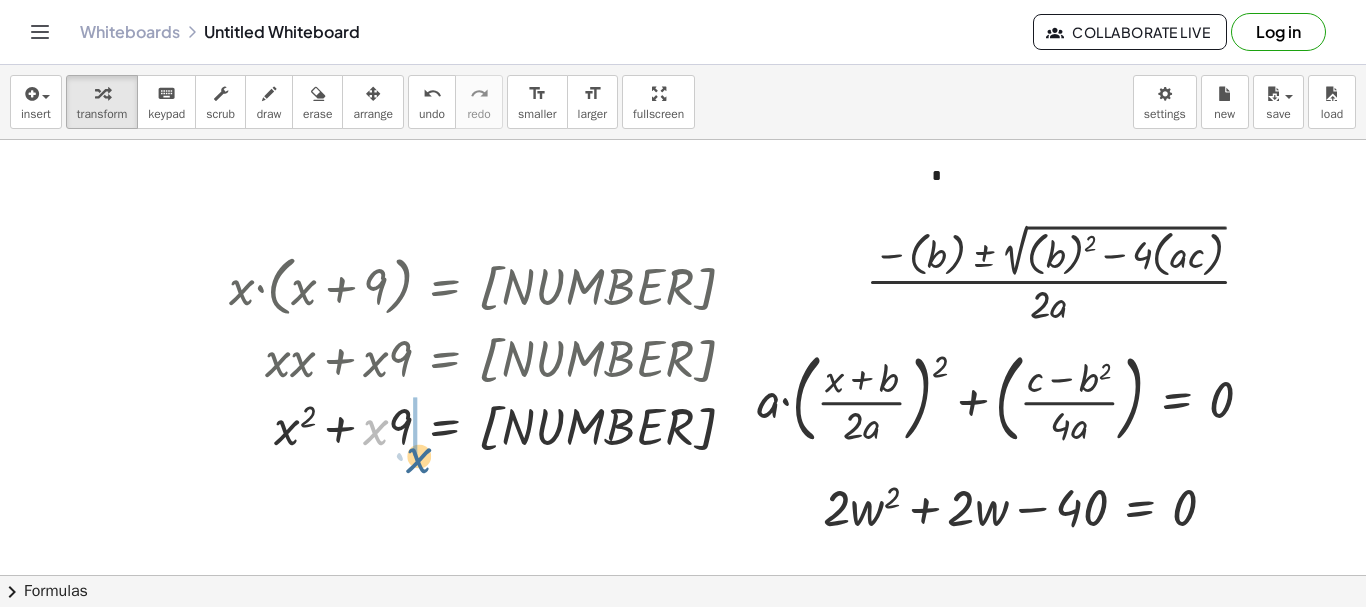 drag, startPoint x: 375, startPoint y: 366, endPoint x: 423, endPoint y: 380, distance: 50 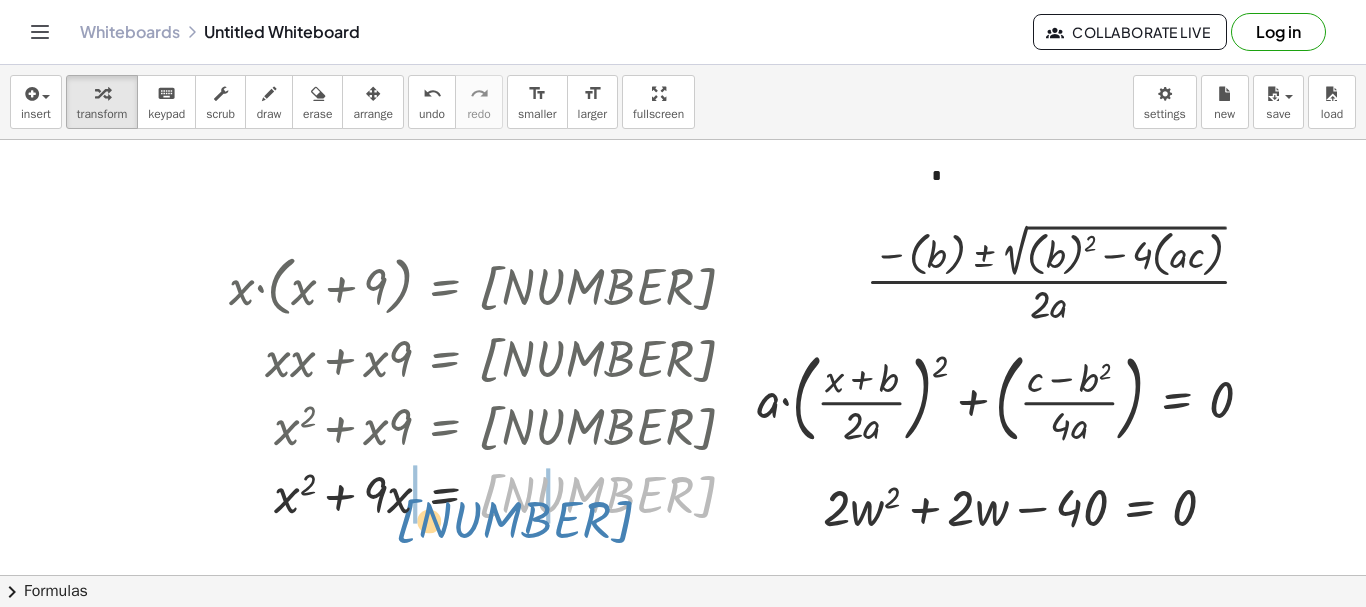 drag, startPoint x: 481, startPoint y: 445, endPoint x: 440, endPoint y: 468, distance: 47.010635 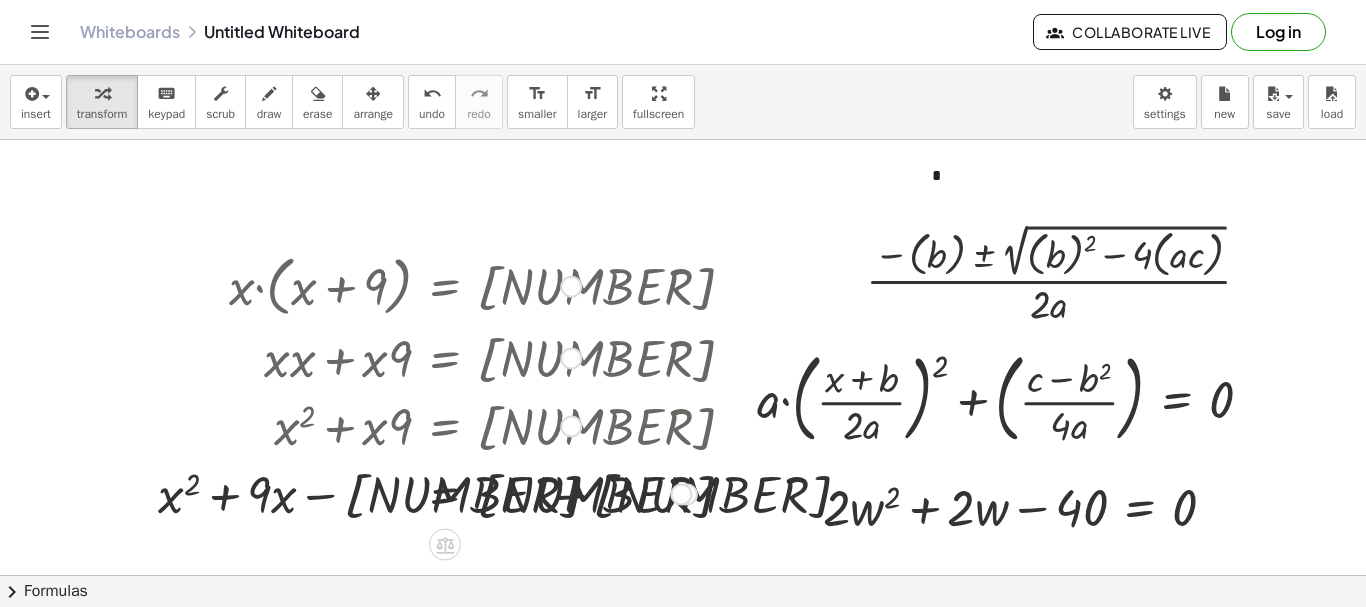 click at bounding box center (427, 493) 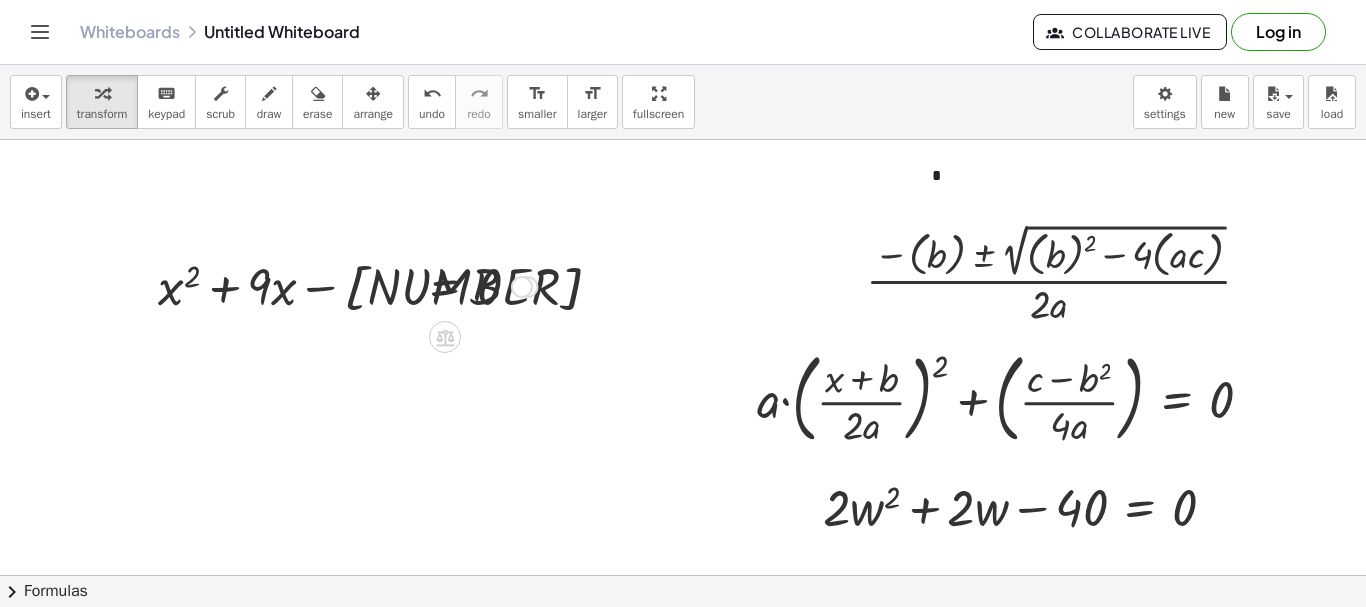 drag, startPoint x: 527, startPoint y: 494, endPoint x: 532, endPoint y: 143, distance: 351.0356 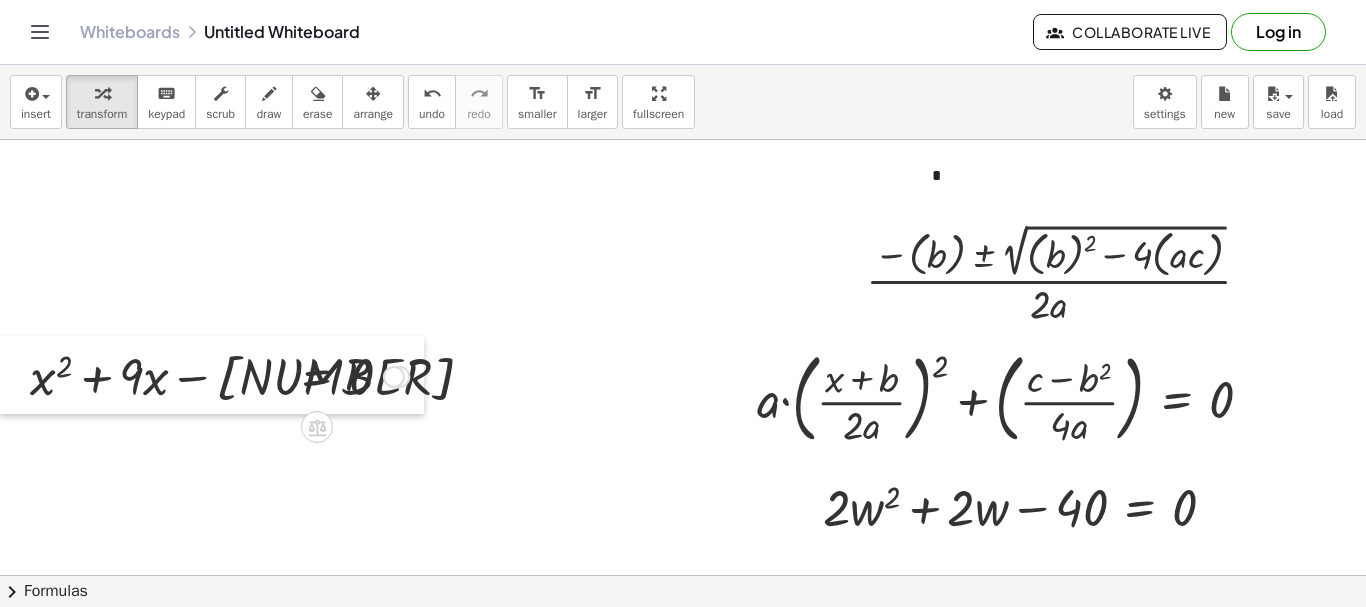drag, startPoint x: 140, startPoint y: 289, endPoint x: 0, endPoint y: 393, distance: 174.40184 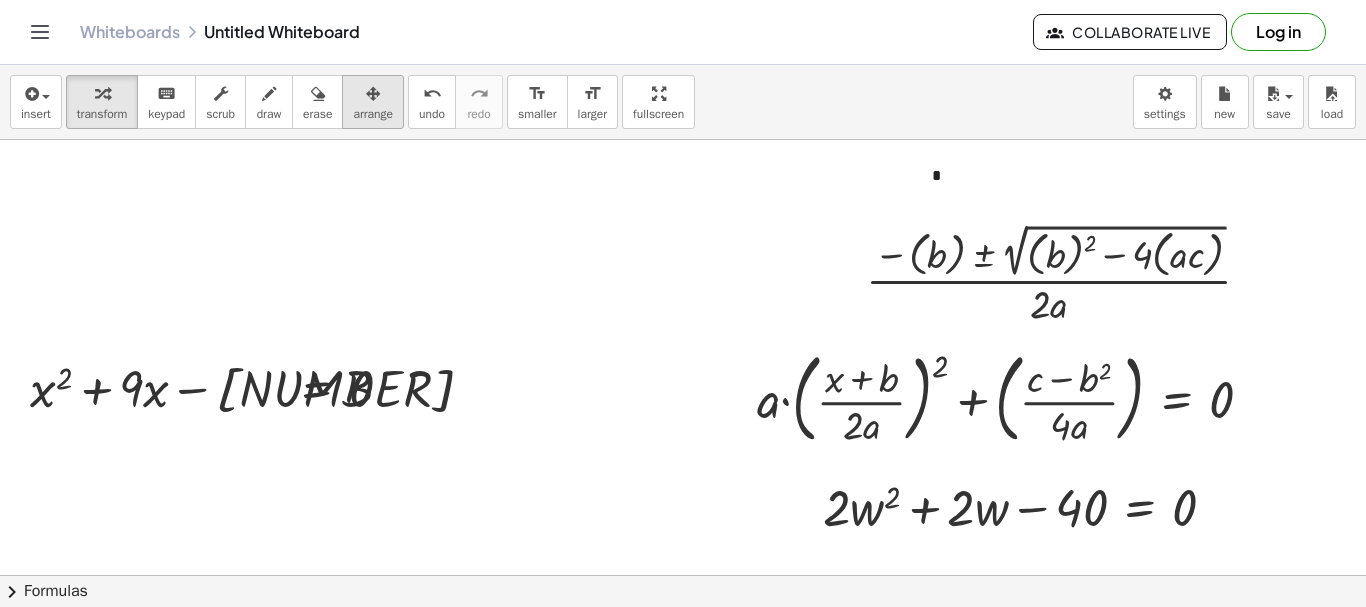 click on "arrange" at bounding box center [373, 114] 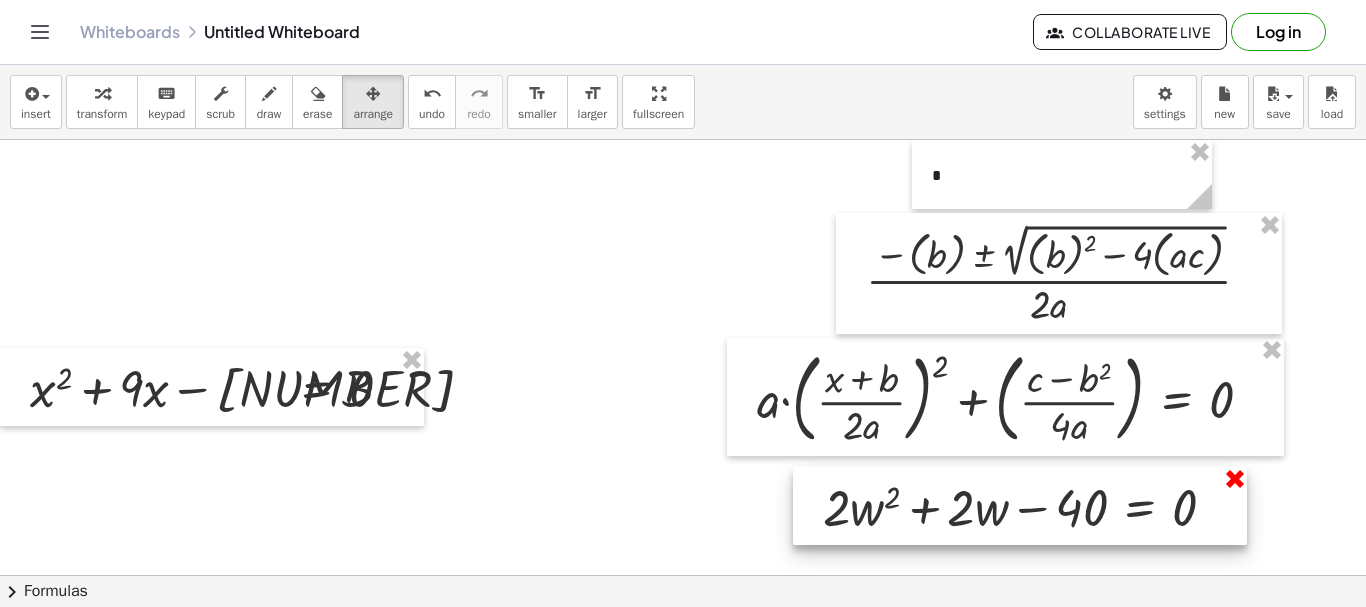 drag, startPoint x: 1232, startPoint y: 474, endPoint x: 196, endPoint y: 151, distance: 1085.1843 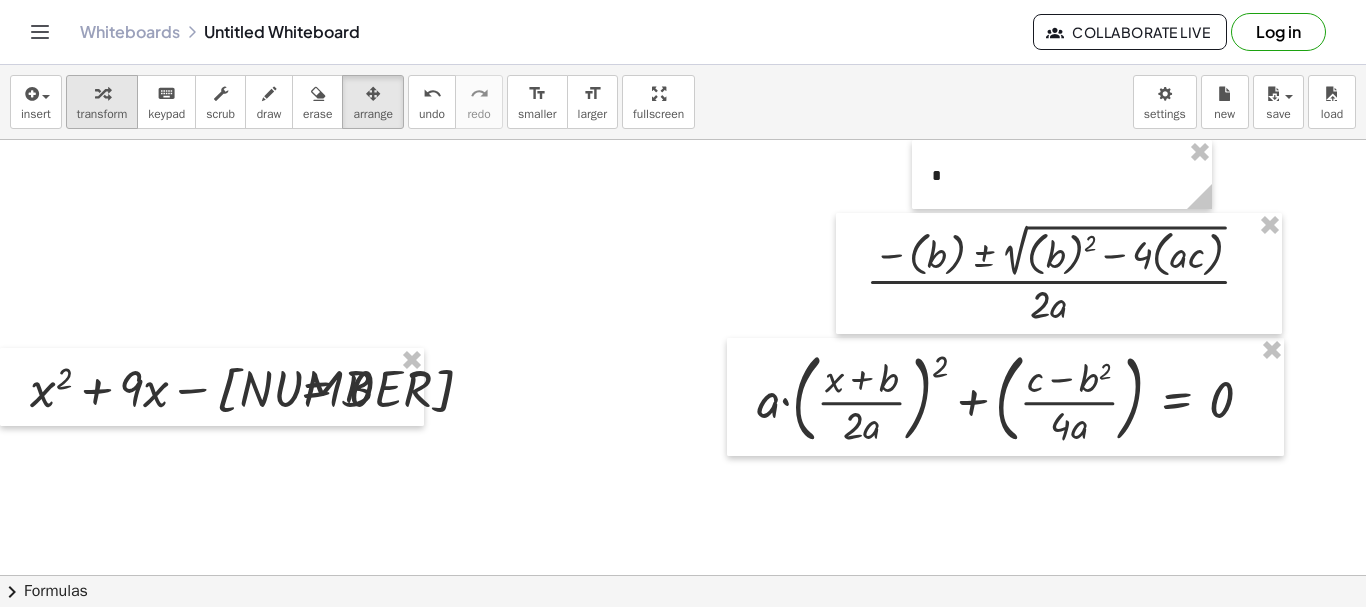click at bounding box center [102, 94] 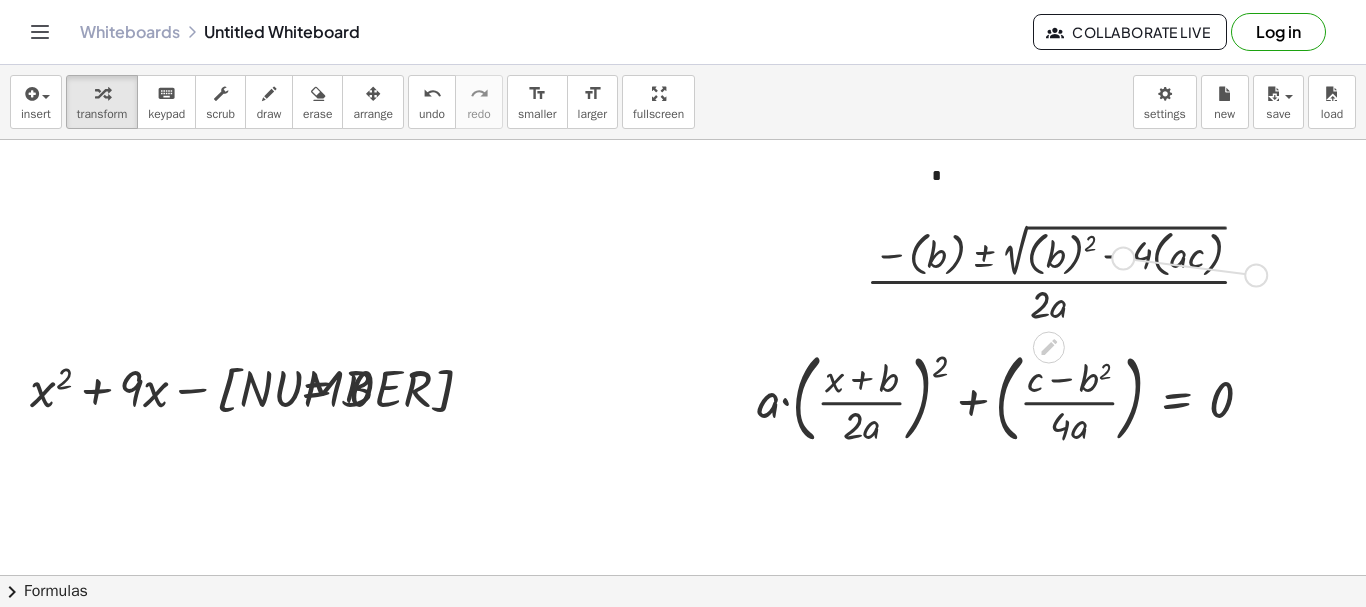 drag, startPoint x: 1255, startPoint y: 276, endPoint x: 345, endPoint y: 232, distance: 911.0631 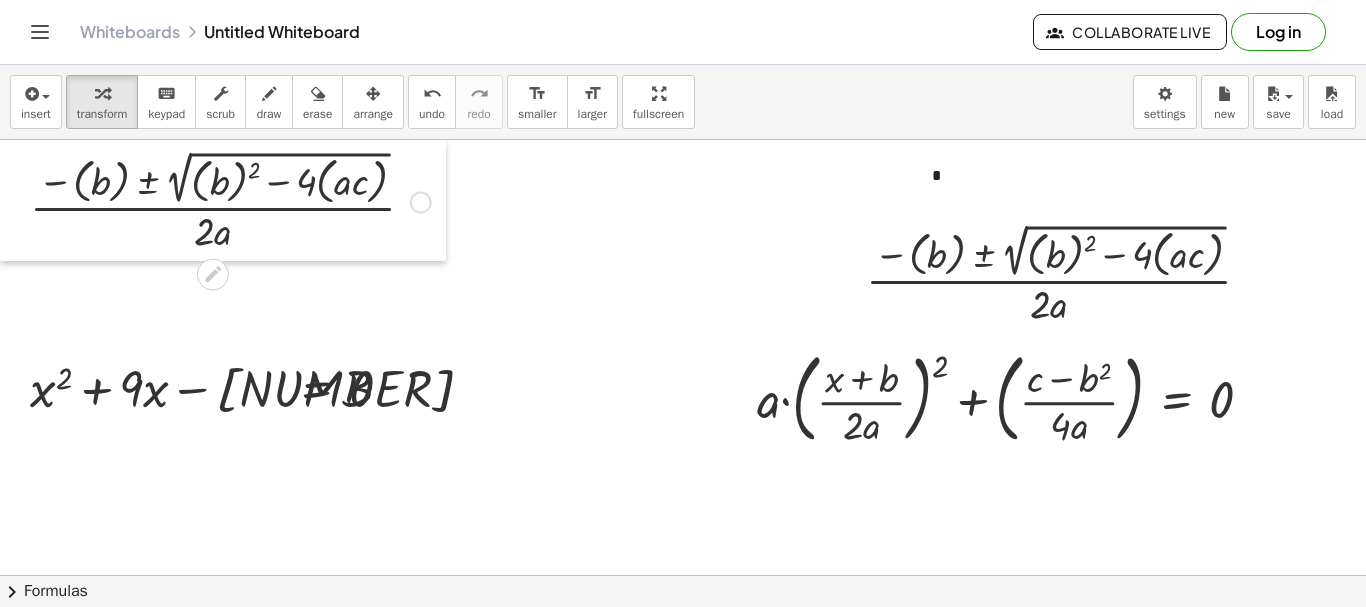 drag, startPoint x: 20, startPoint y: 224, endPoint x: 0, endPoint y: 160, distance: 67.052216 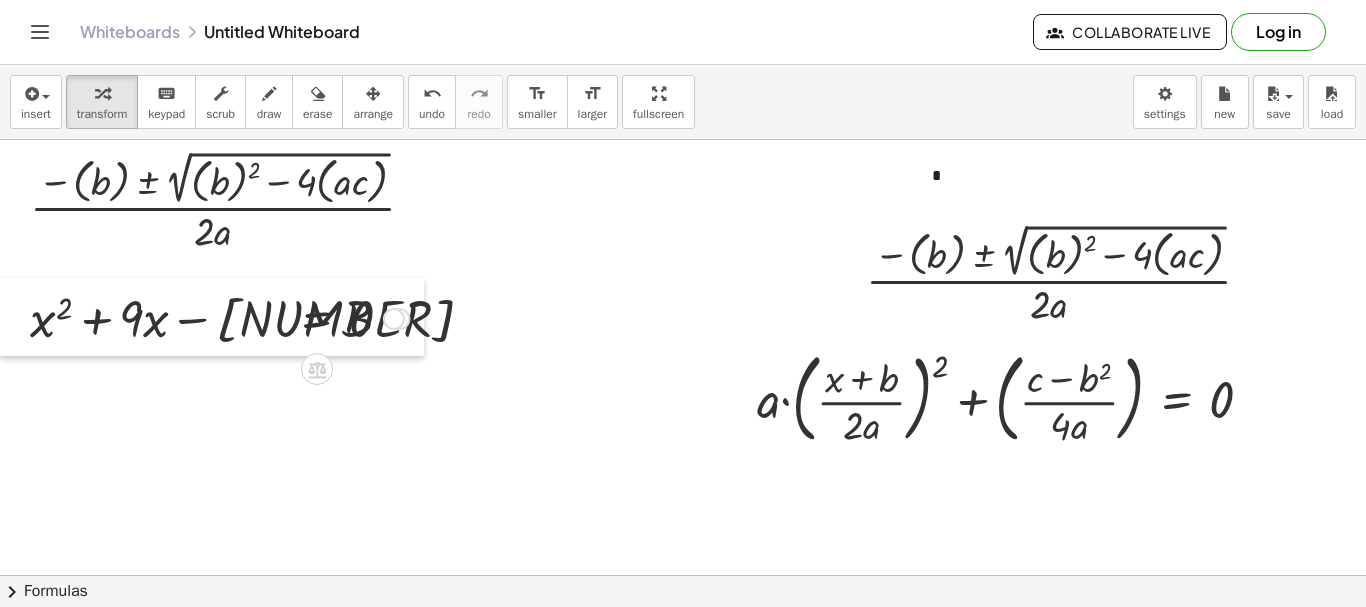 drag, startPoint x: 9, startPoint y: 396, endPoint x: 0, endPoint y: 326, distance: 70.5762 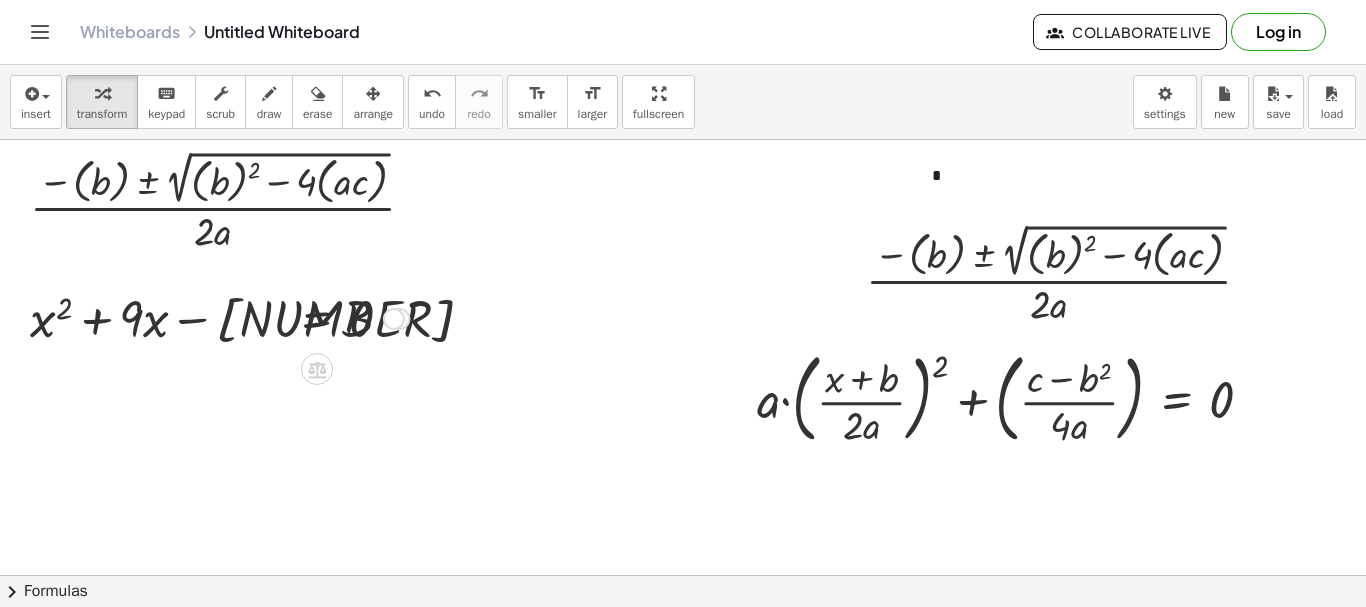 click at bounding box center [394, 319] 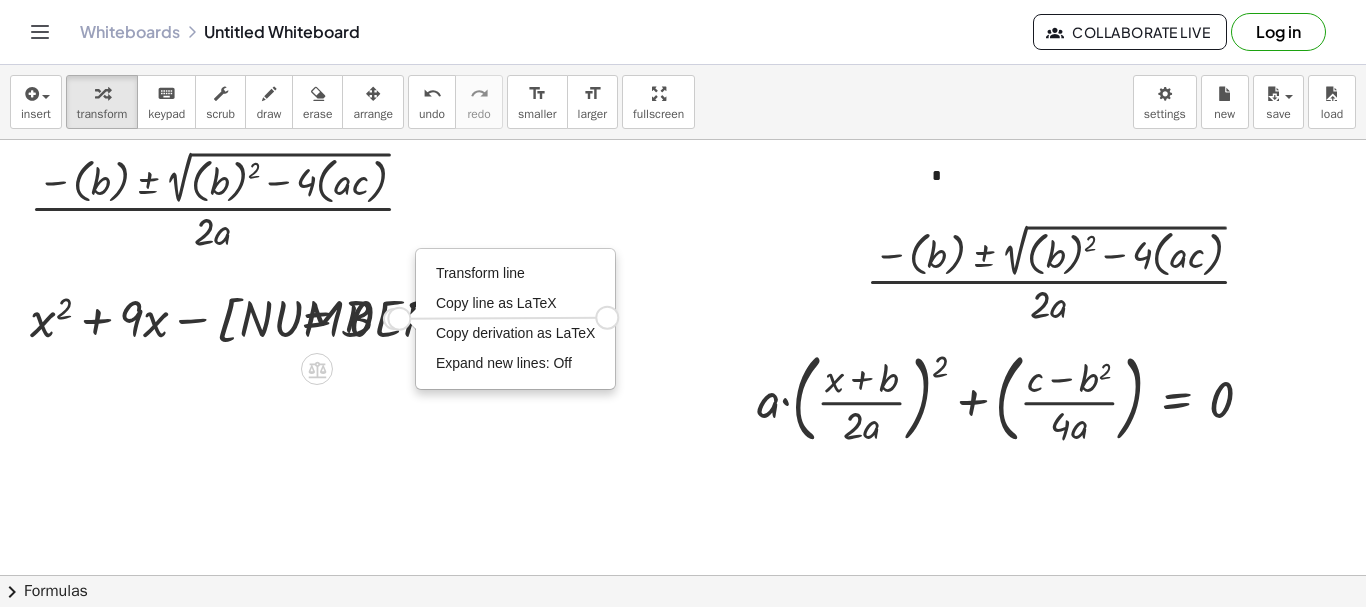 drag, startPoint x: 388, startPoint y: 317, endPoint x: 604, endPoint y: 316, distance: 216.00232 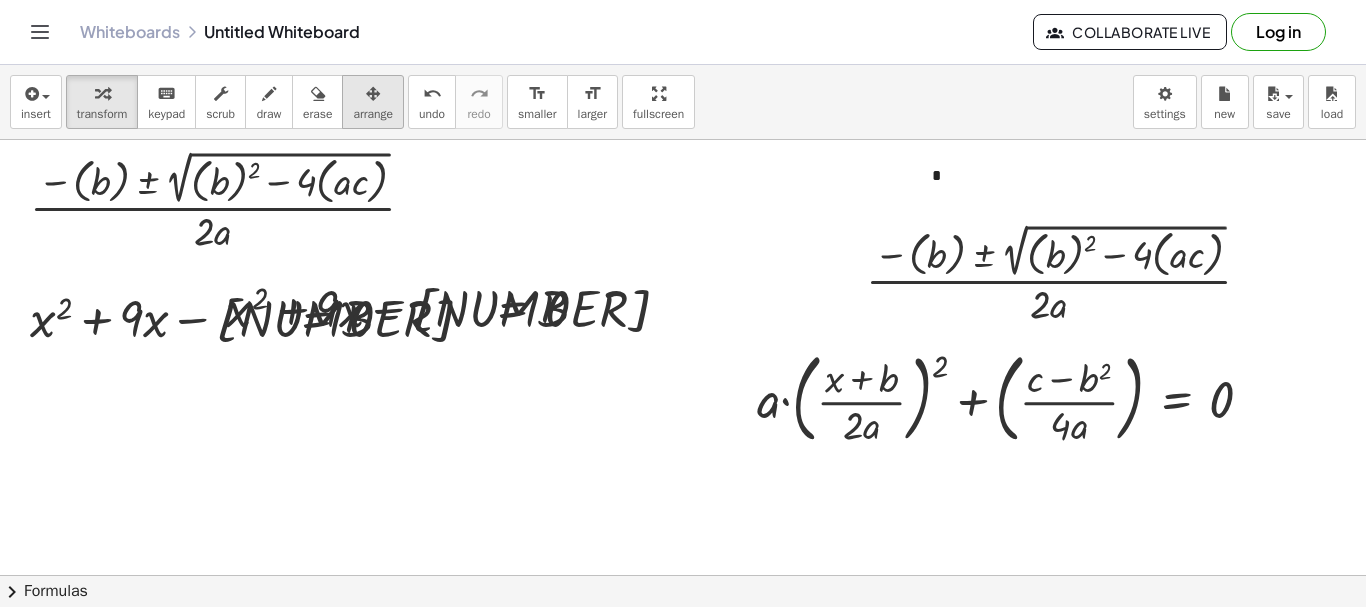 click on "arrange" at bounding box center (373, 114) 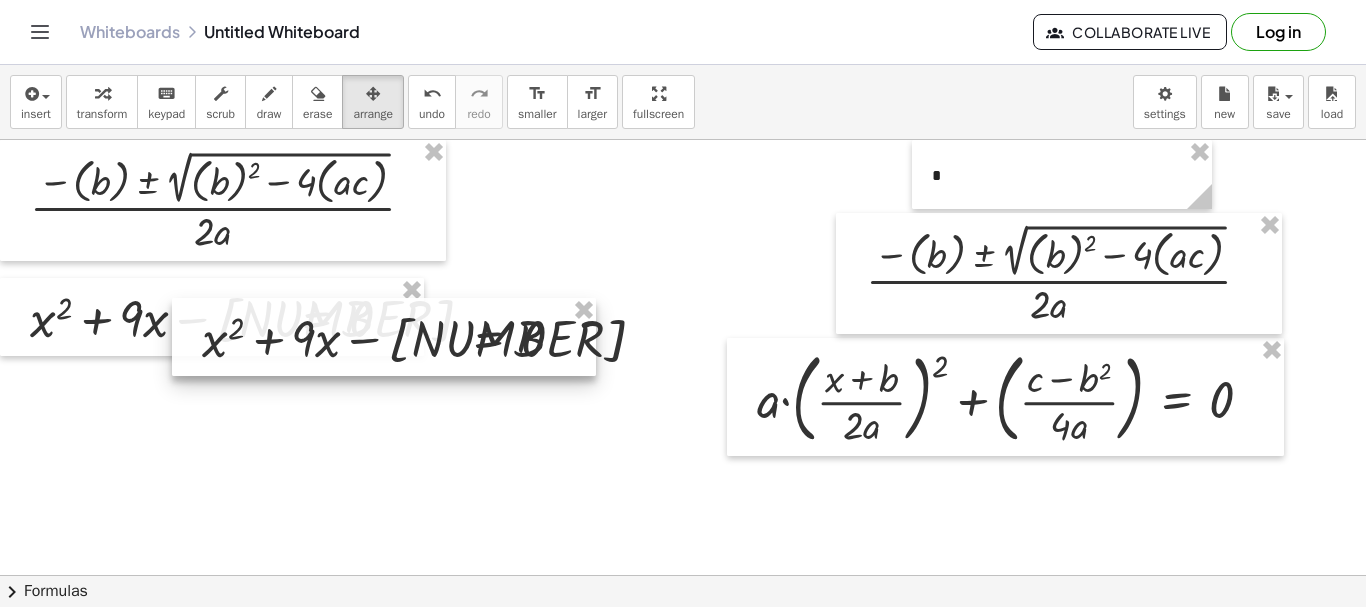 drag, startPoint x: 223, startPoint y: 292, endPoint x: 311, endPoint y: 378, distance: 123.04471 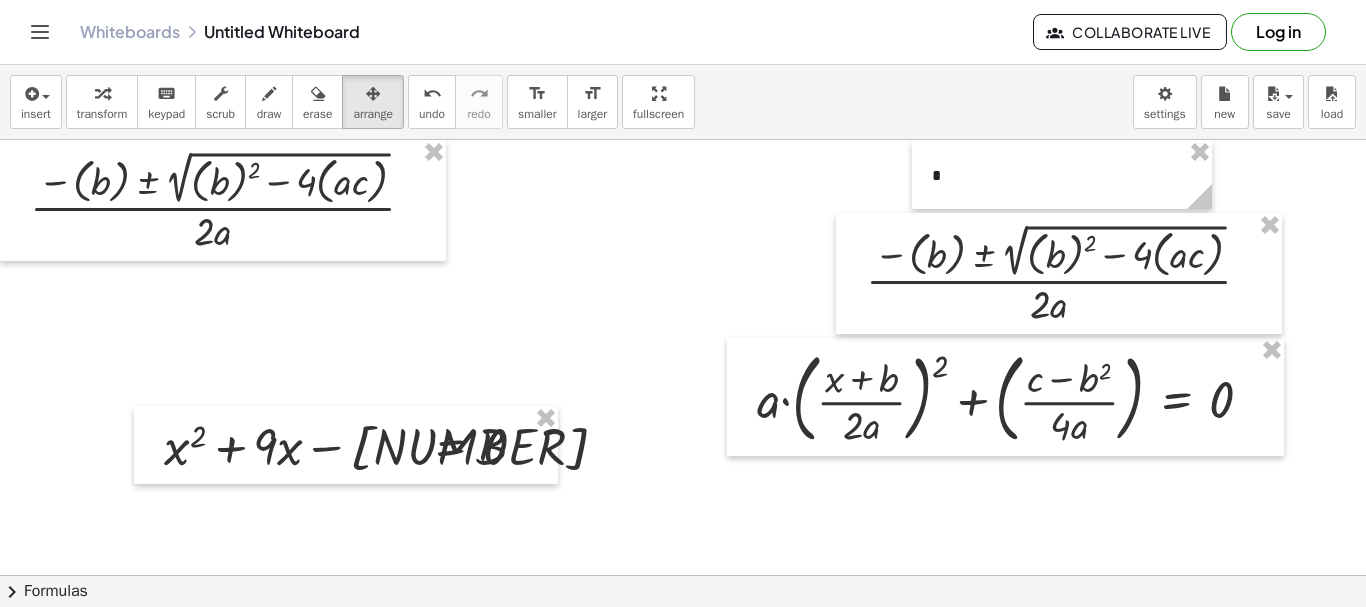 drag, startPoint x: 214, startPoint y: 488, endPoint x: 214, endPoint y: 473, distance: 15 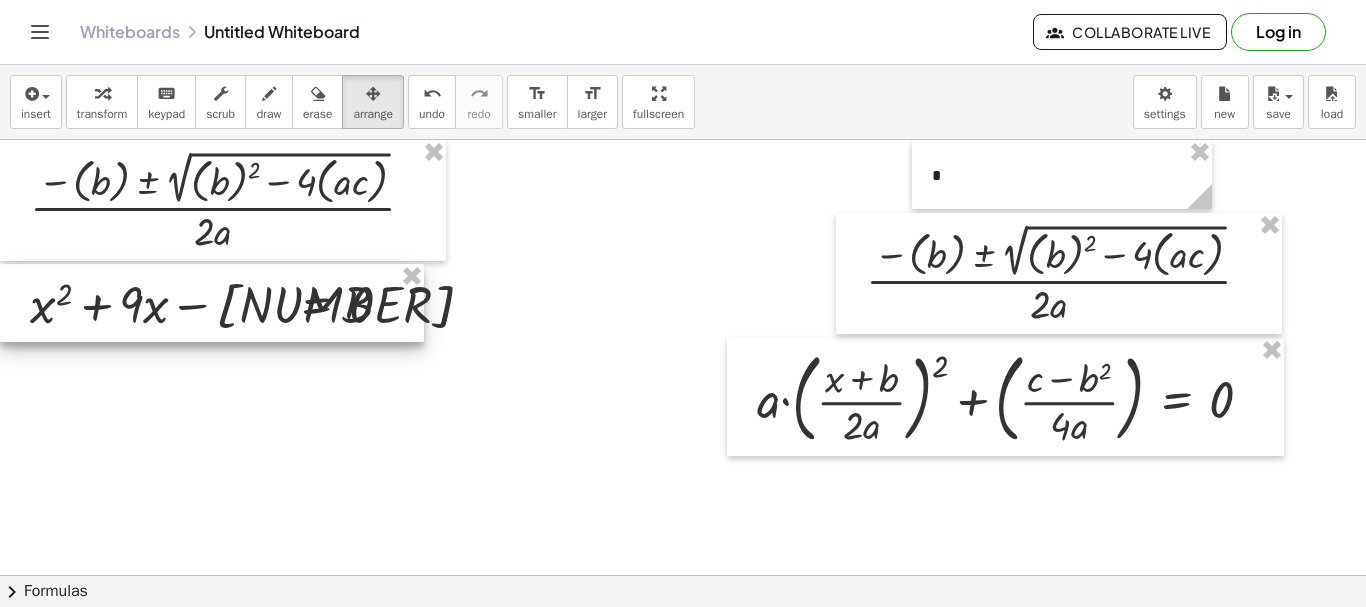 drag, startPoint x: 221, startPoint y: 452, endPoint x: 0, endPoint y: 313, distance: 261.07852 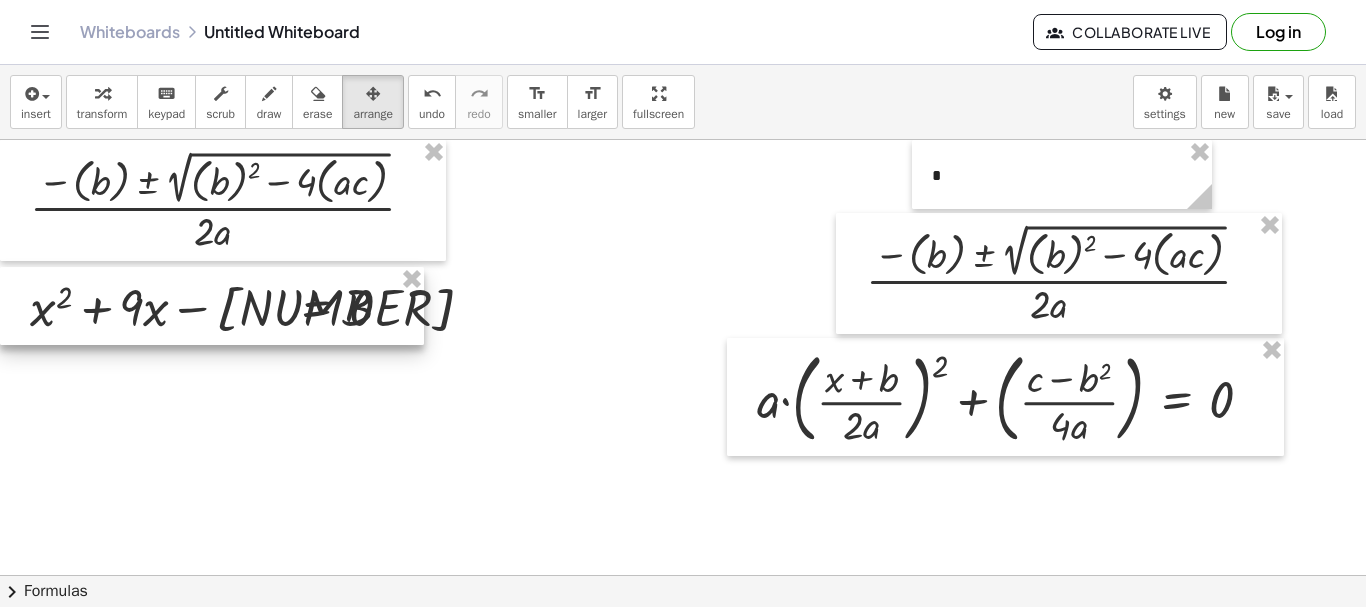 drag, startPoint x: 91, startPoint y: 325, endPoint x: 59, endPoint y: 429, distance: 108.81177 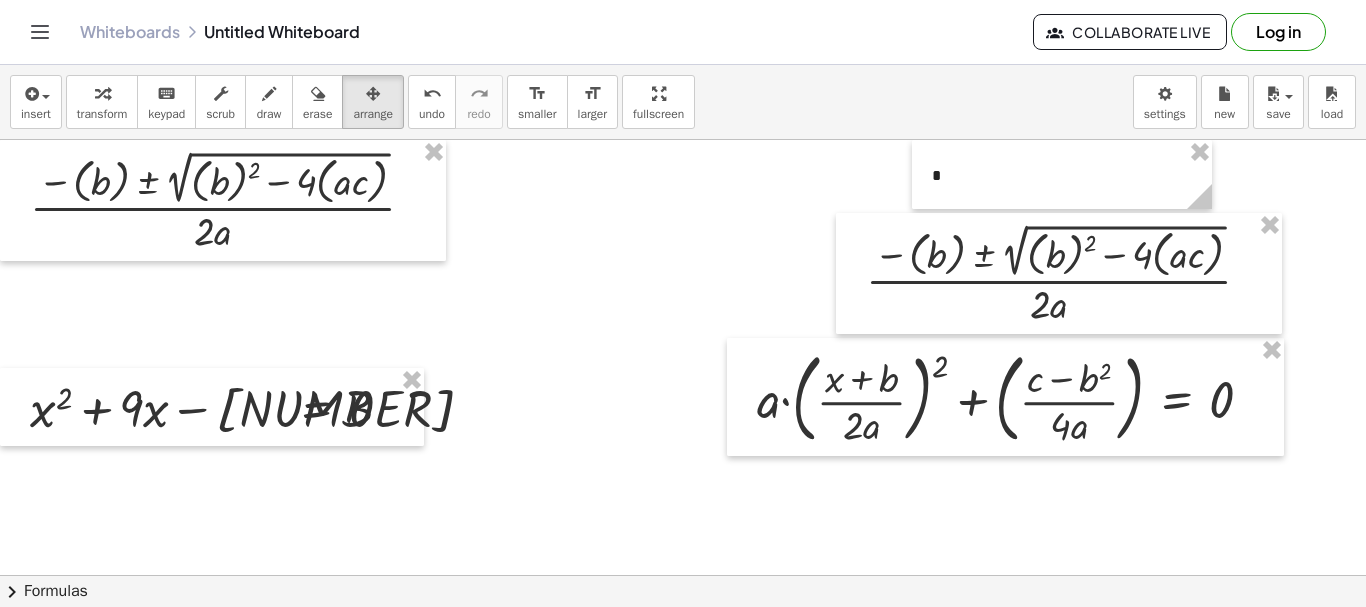 drag, startPoint x: 106, startPoint y: 83, endPoint x: 15, endPoint y: 312, distance: 246.41835 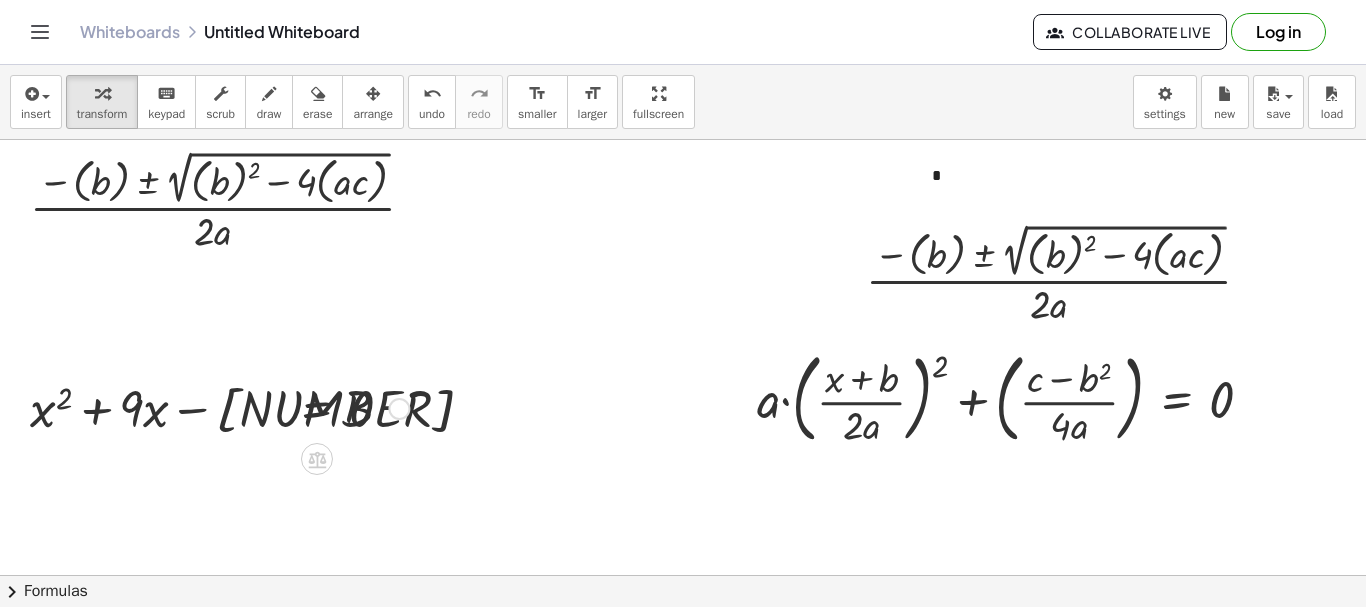 click at bounding box center (399, 409) 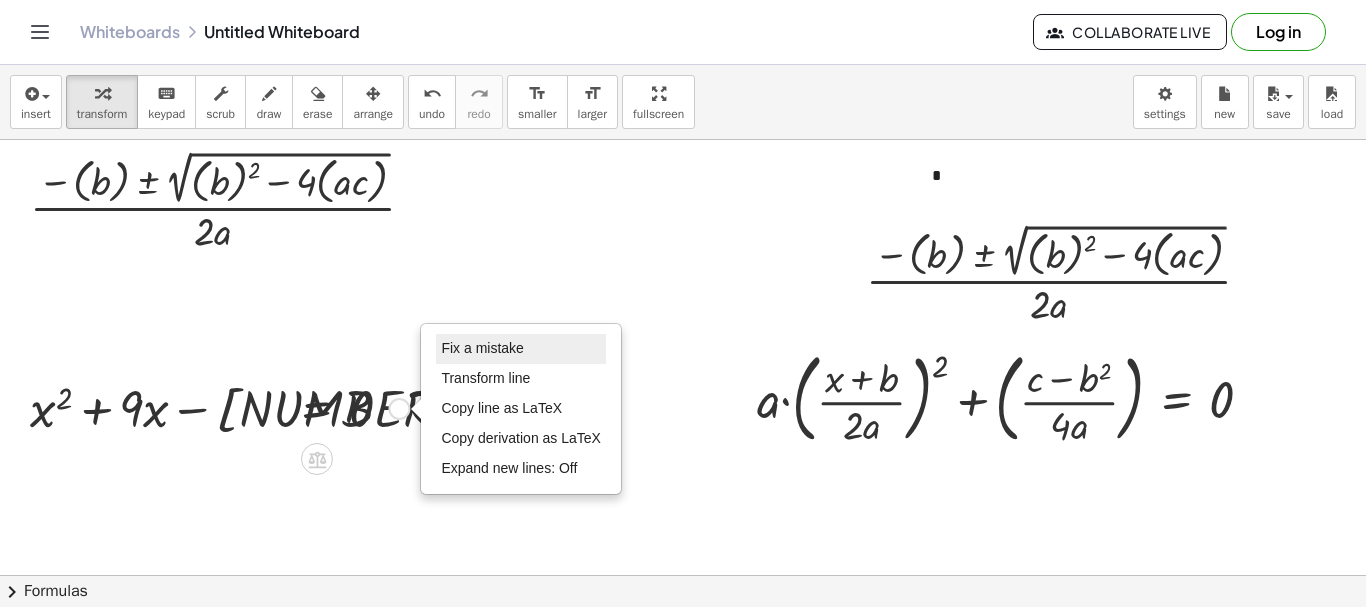 click on "Fix a mistake" at bounding box center [521, 349] 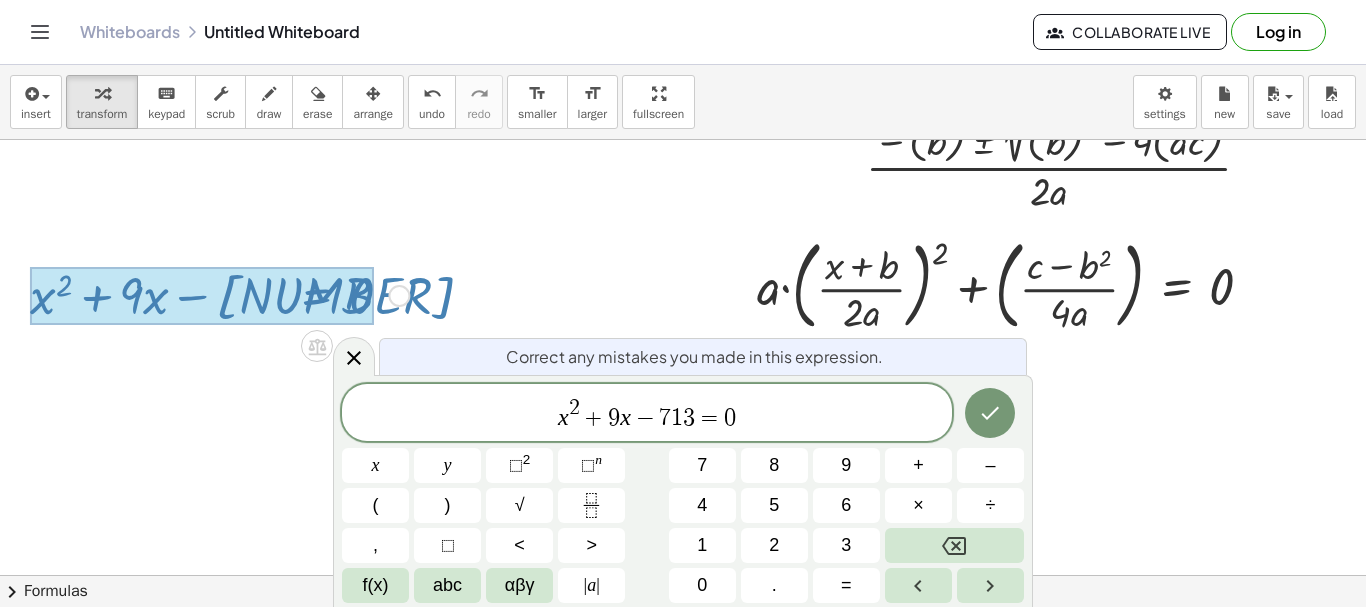 scroll, scrollTop: 114, scrollLeft: 0, axis: vertical 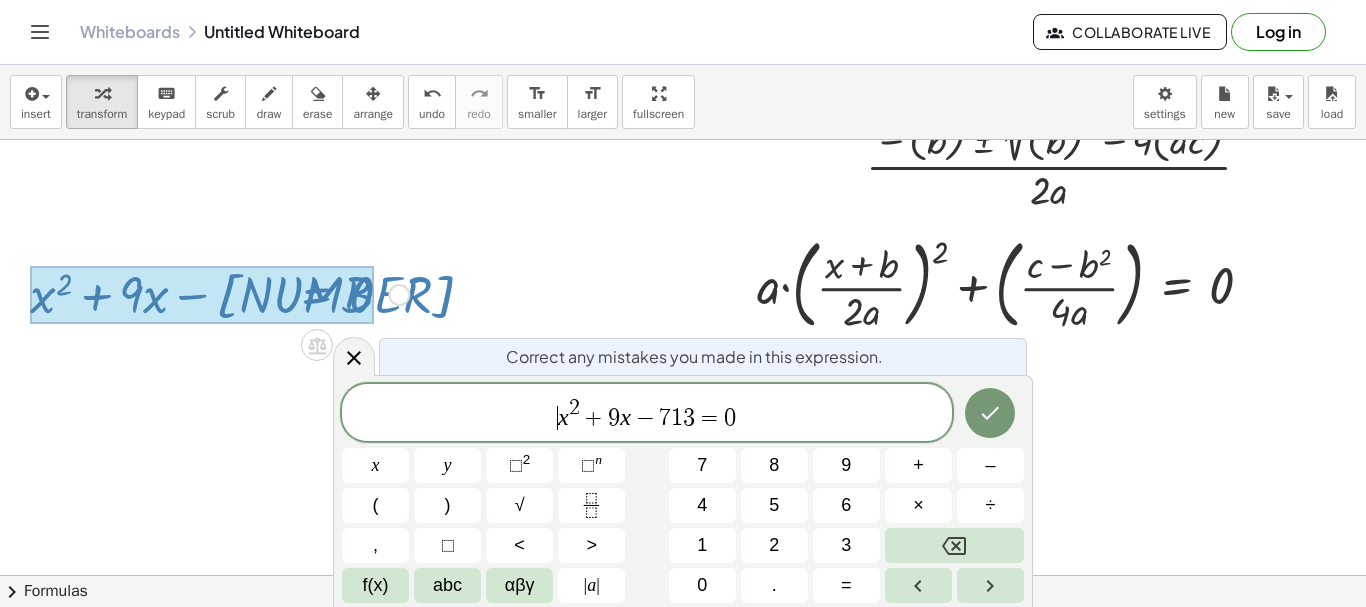 click on "​ x 2 + 9 x − 7 1 3 = 0" at bounding box center (647, 414) 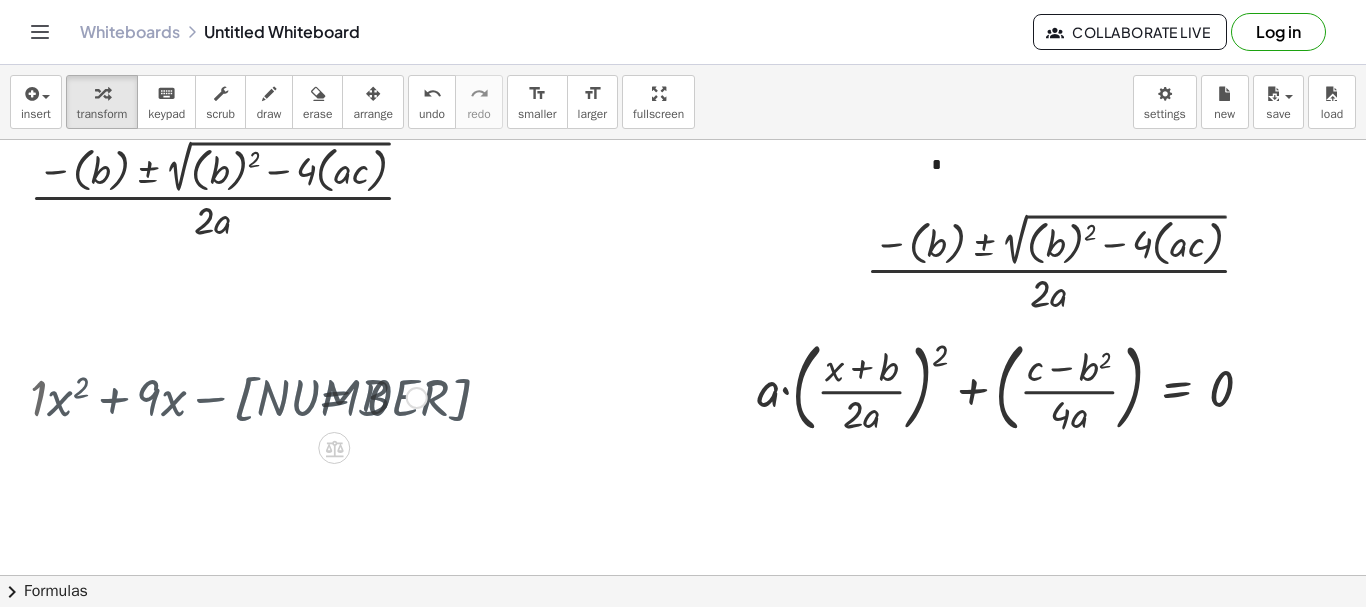 scroll, scrollTop: 0, scrollLeft: 0, axis: both 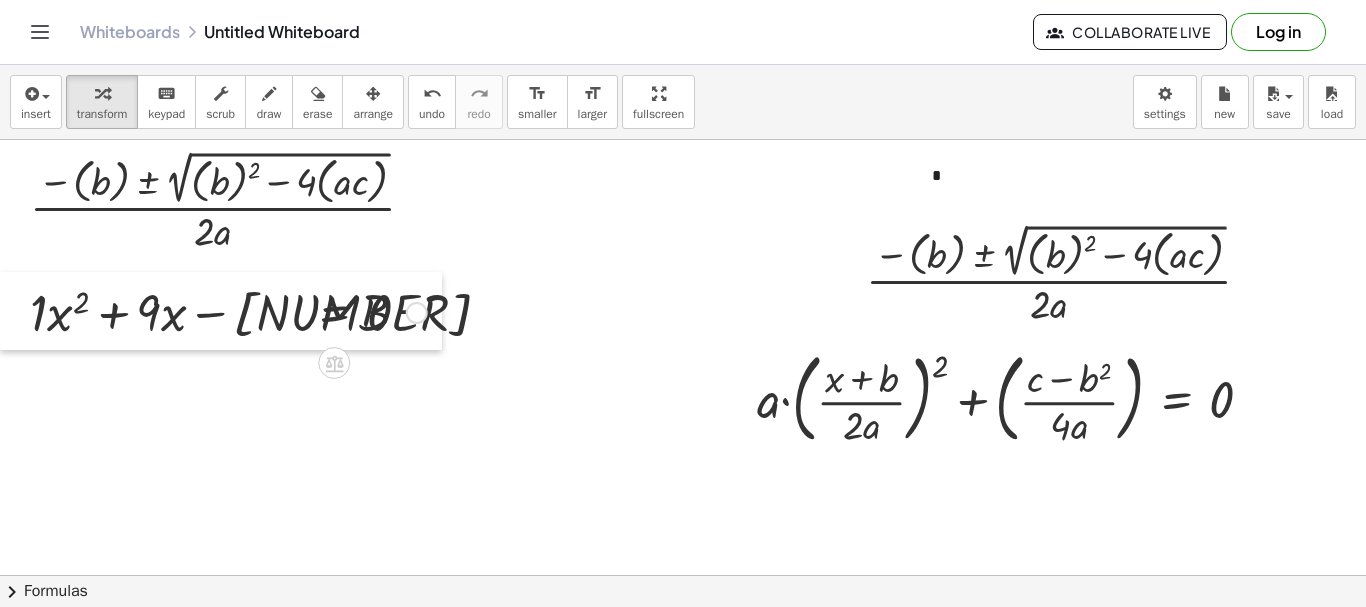 drag, startPoint x: 16, startPoint y: 409, endPoint x: 0, endPoint y: 312, distance: 98.31073 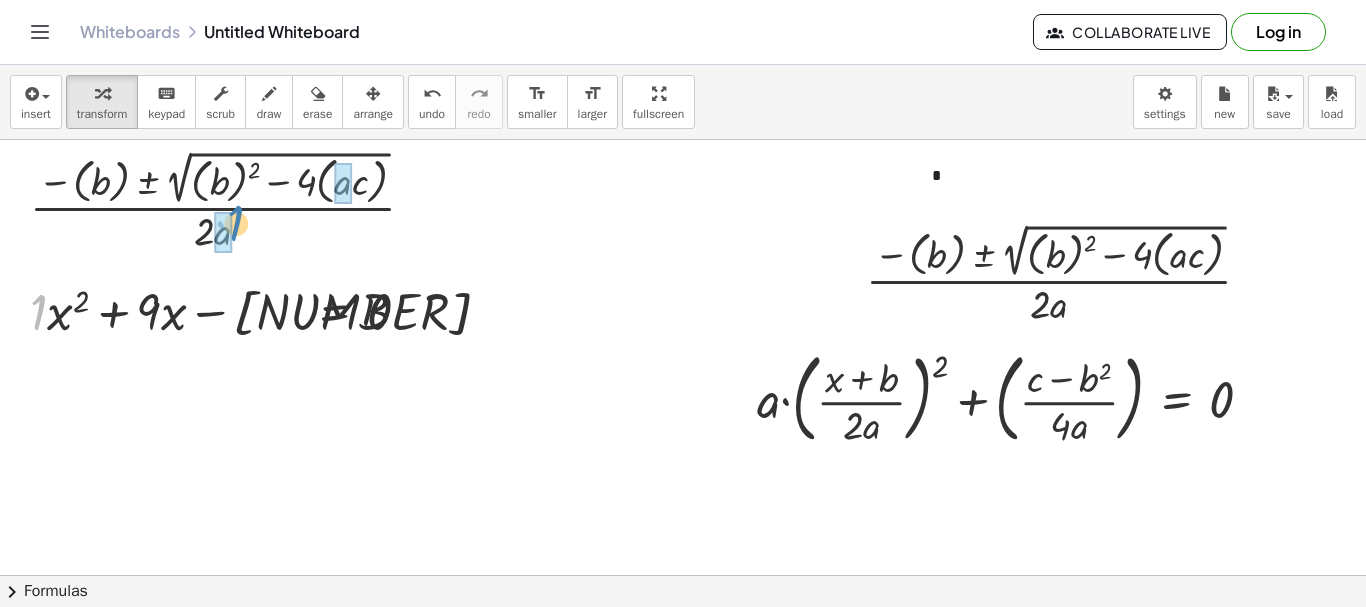 drag, startPoint x: 33, startPoint y: 311, endPoint x: 230, endPoint y: 222, distance: 216.17123 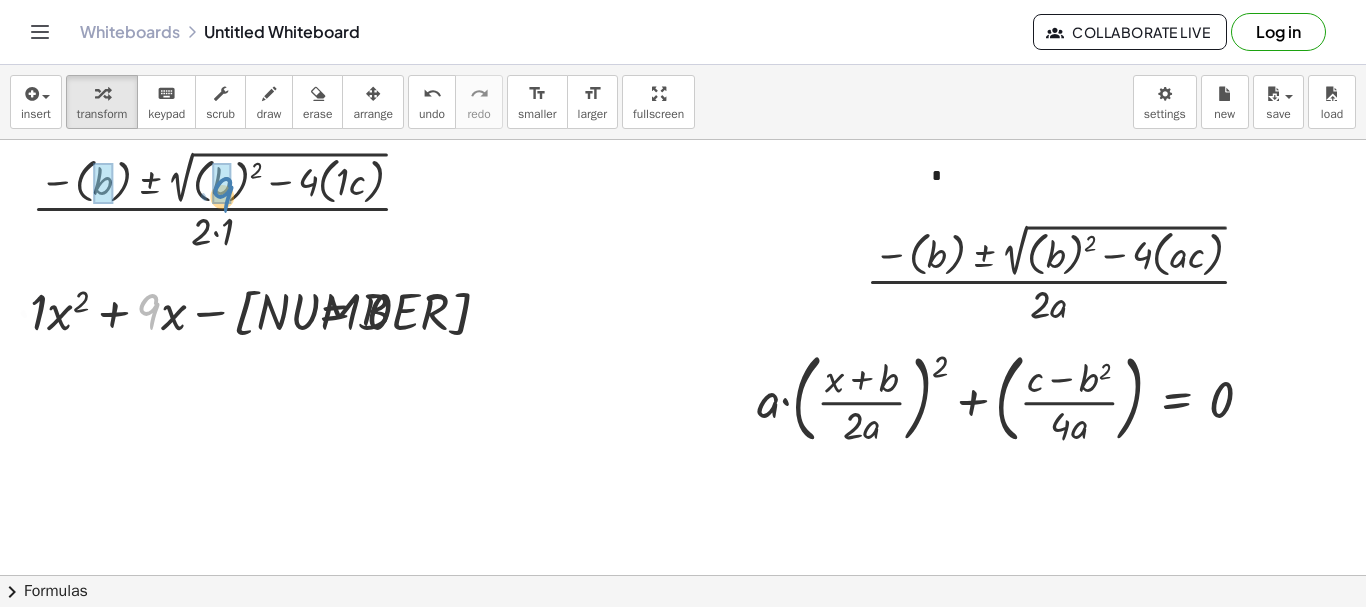 drag, startPoint x: 153, startPoint y: 307, endPoint x: 227, endPoint y: 190, distance: 138.43771 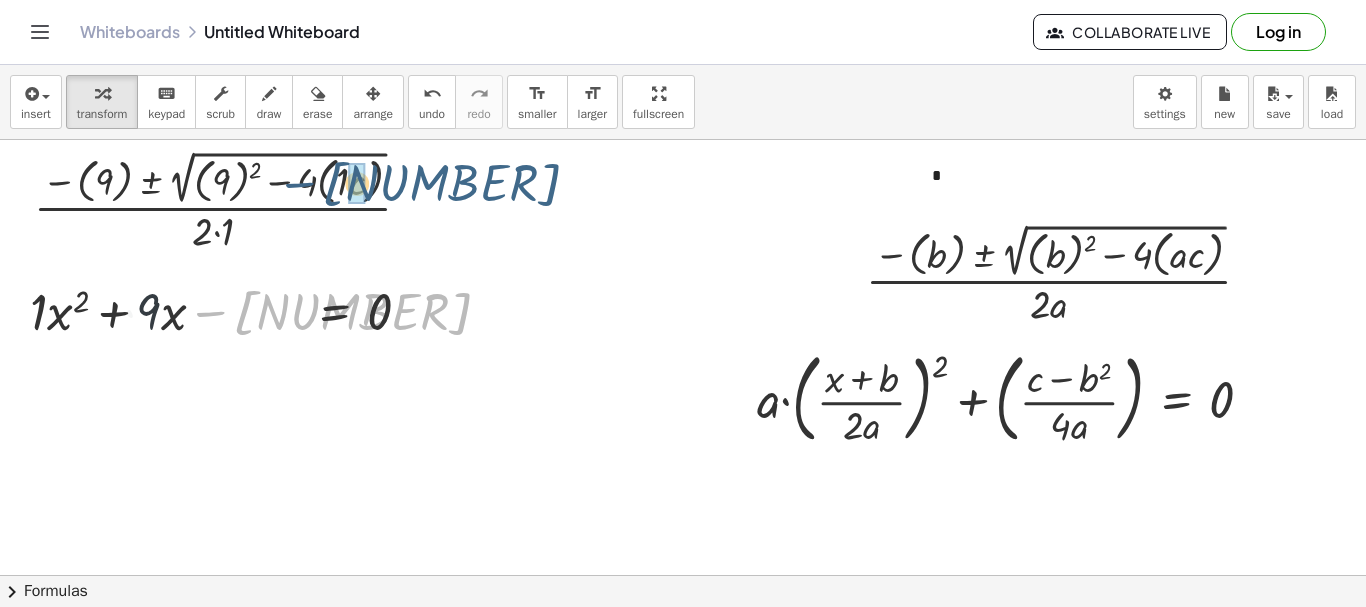 drag, startPoint x: 259, startPoint y: 314, endPoint x: 349, endPoint y: 184, distance: 158.11388 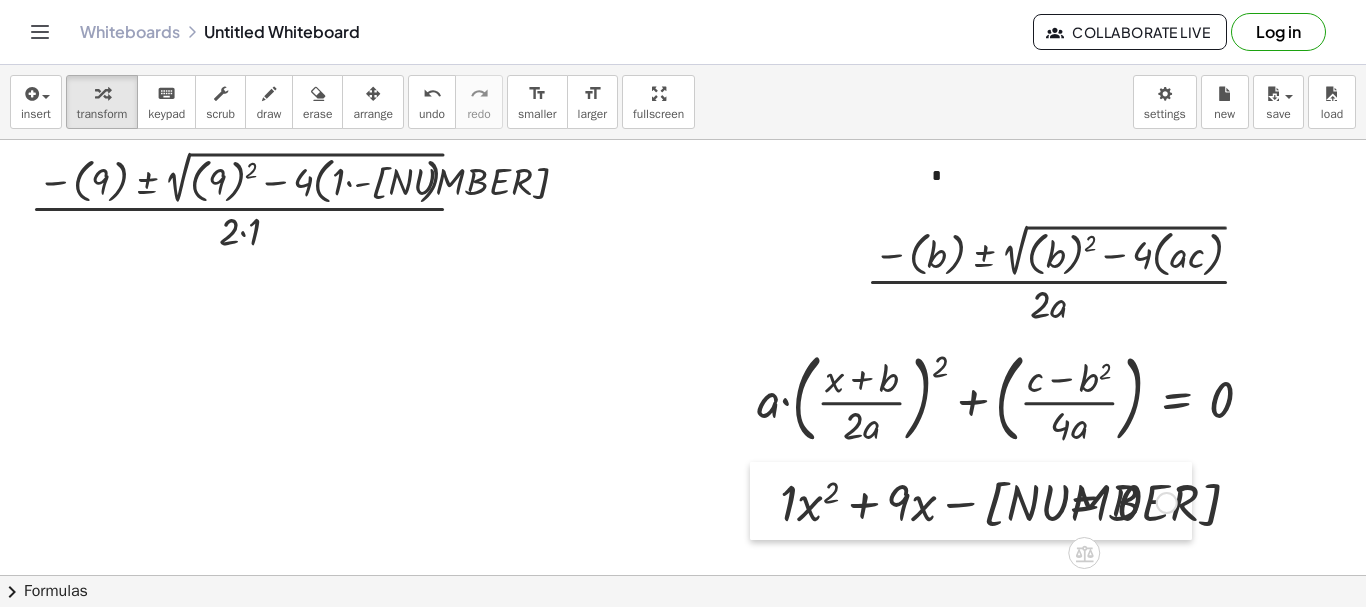 drag, startPoint x: 7, startPoint y: 305, endPoint x: 774, endPoint y: 492, distance: 789.4669 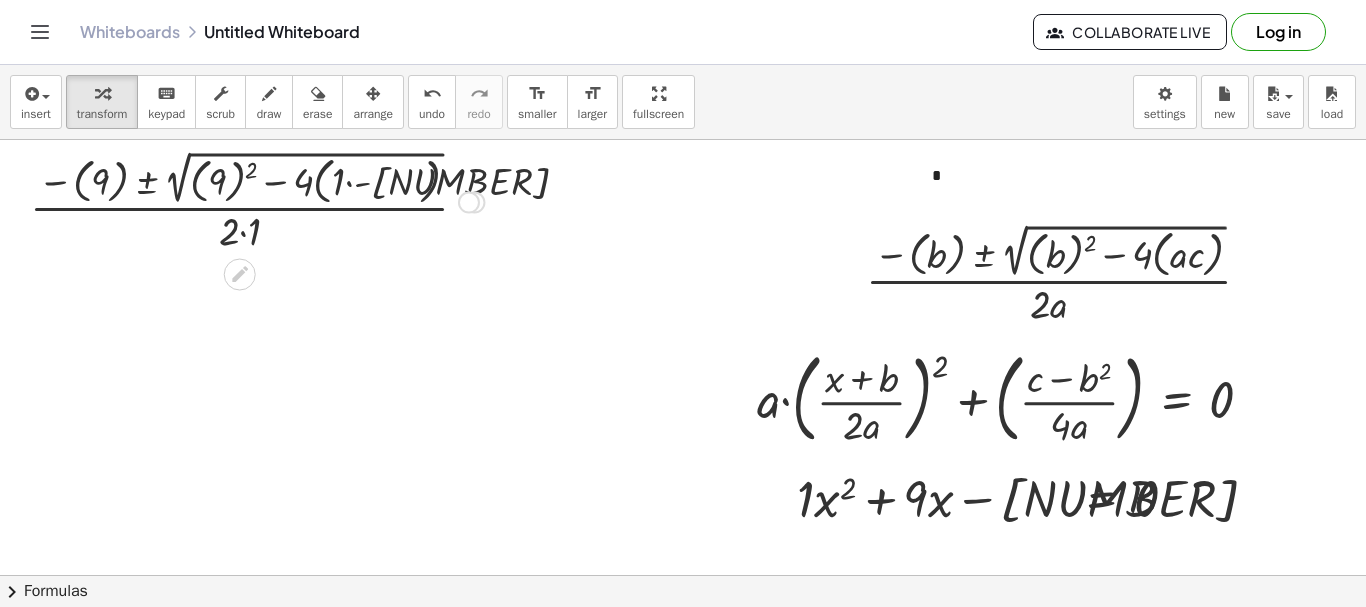 click at bounding box center (257, 200) 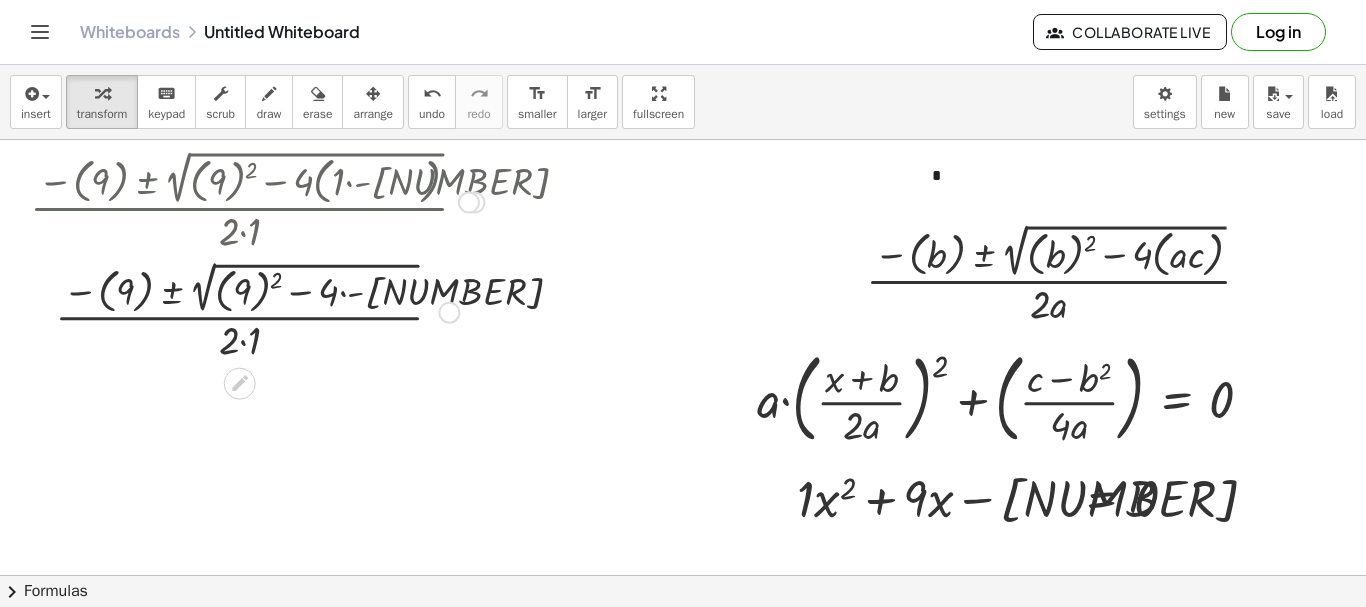 click at bounding box center [257, 310] 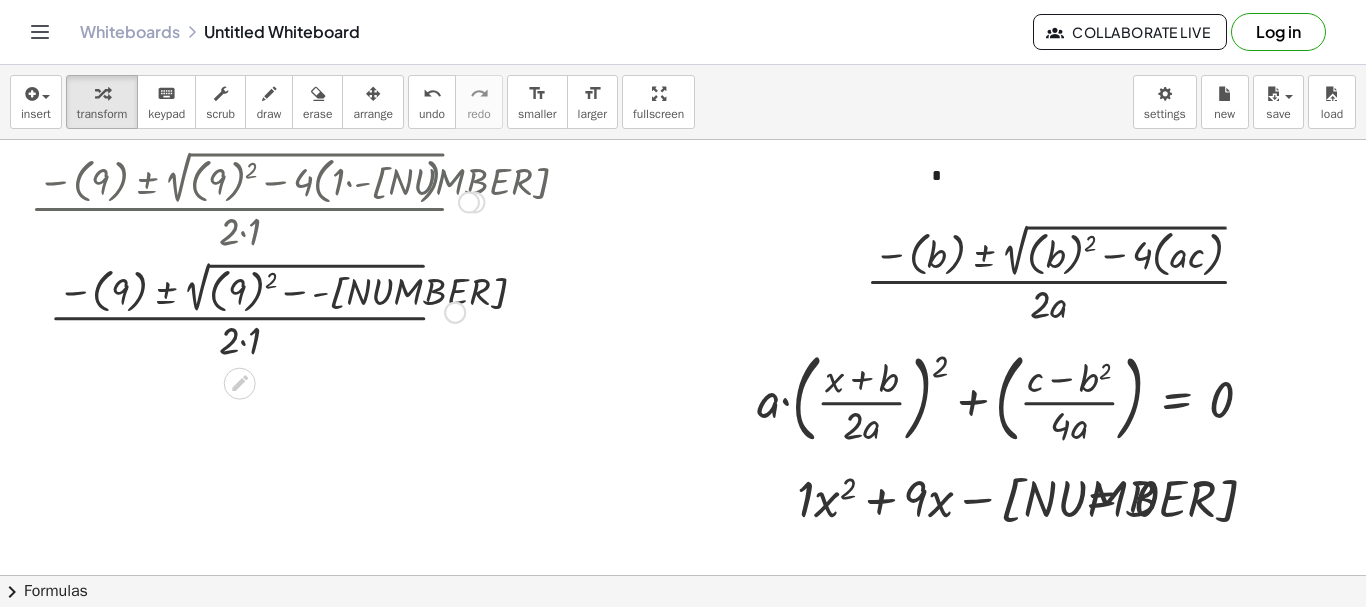 click at bounding box center (257, 310) 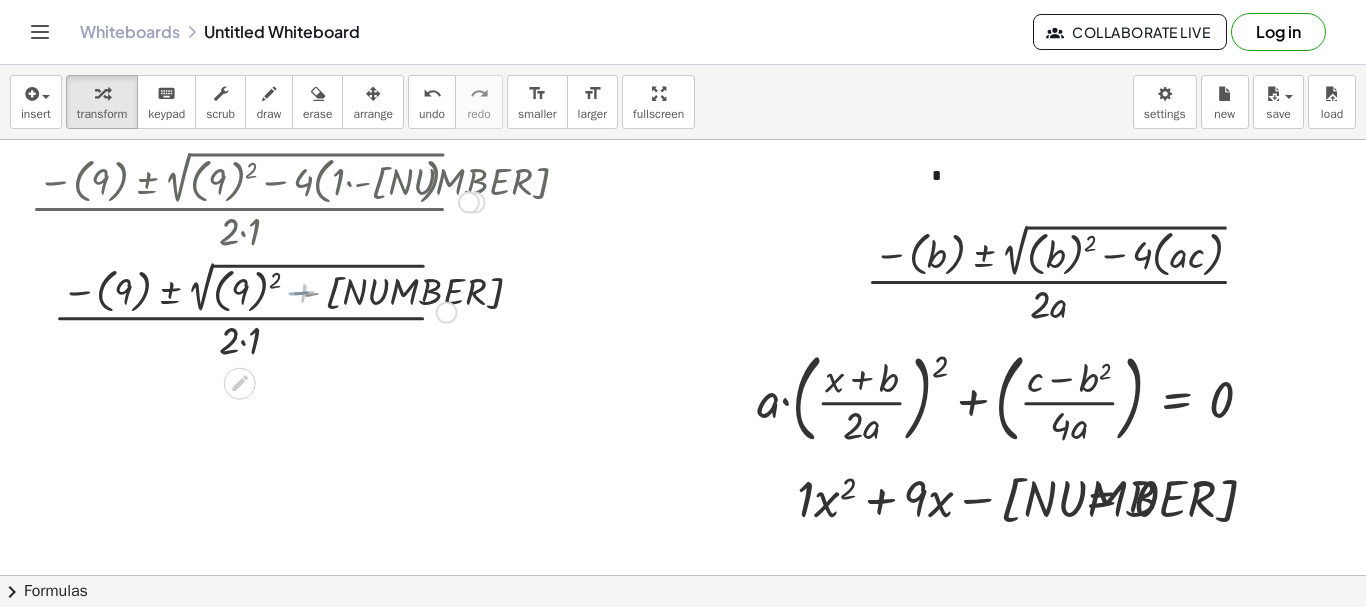 click at bounding box center [257, 310] 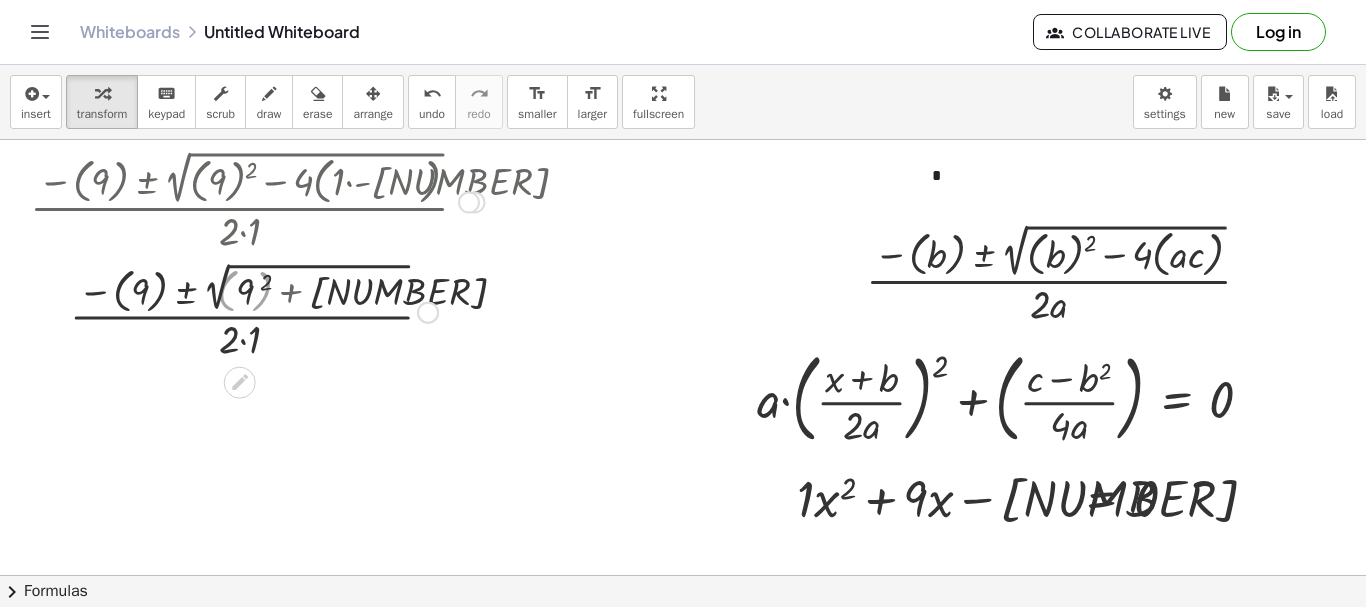 click at bounding box center (257, 310) 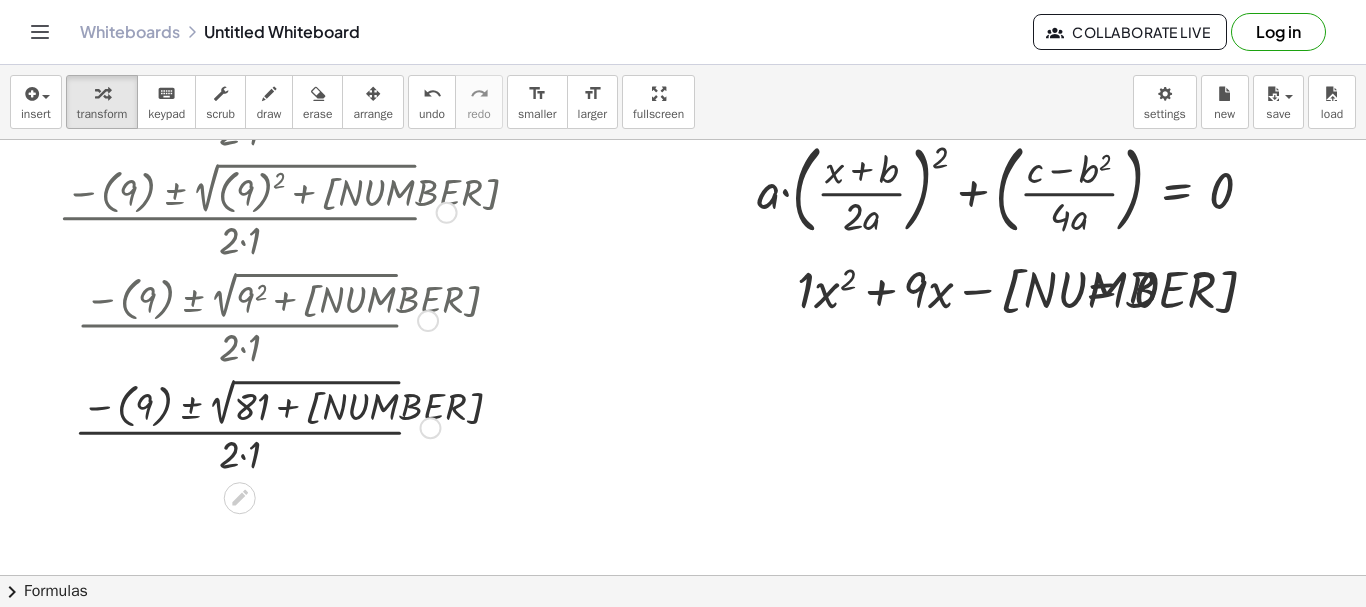 scroll, scrollTop: 210, scrollLeft: 0, axis: vertical 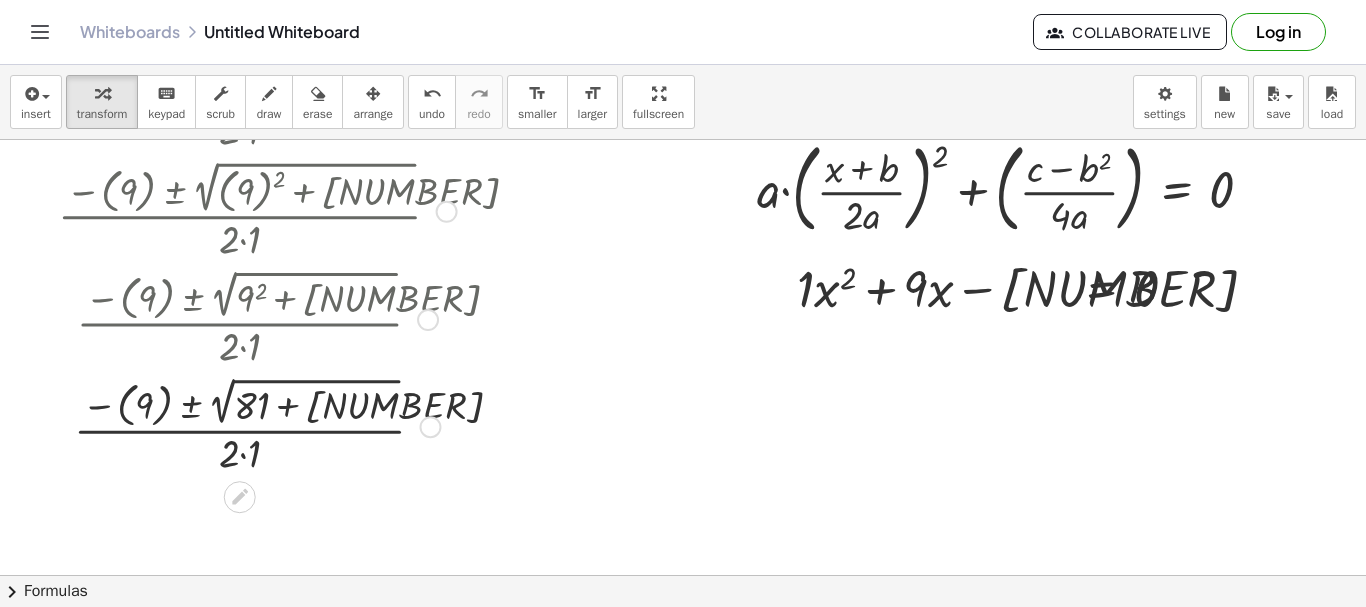 drag, startPoint x: 431, startPoint y: 427, endPoint x: 400, endPoint y: -121, distance: 548.8761 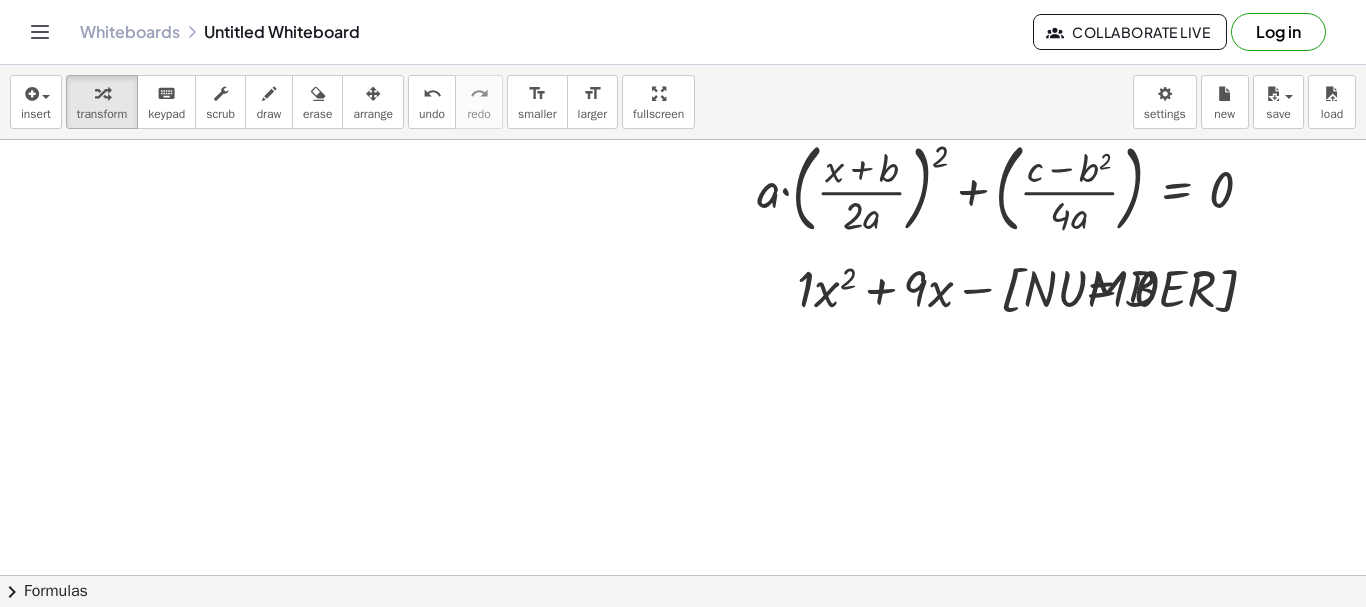 scroll, scrollTop: 0, scrollLeft: 0, axis: both 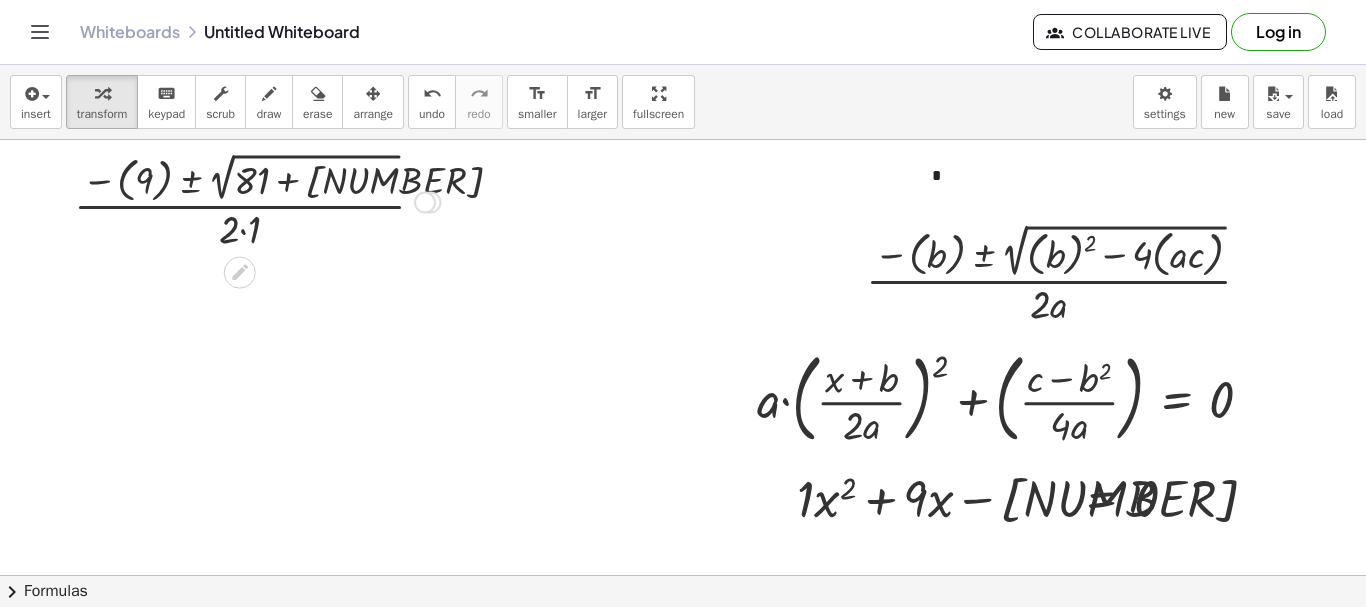 click at bounding box center (257, 200) 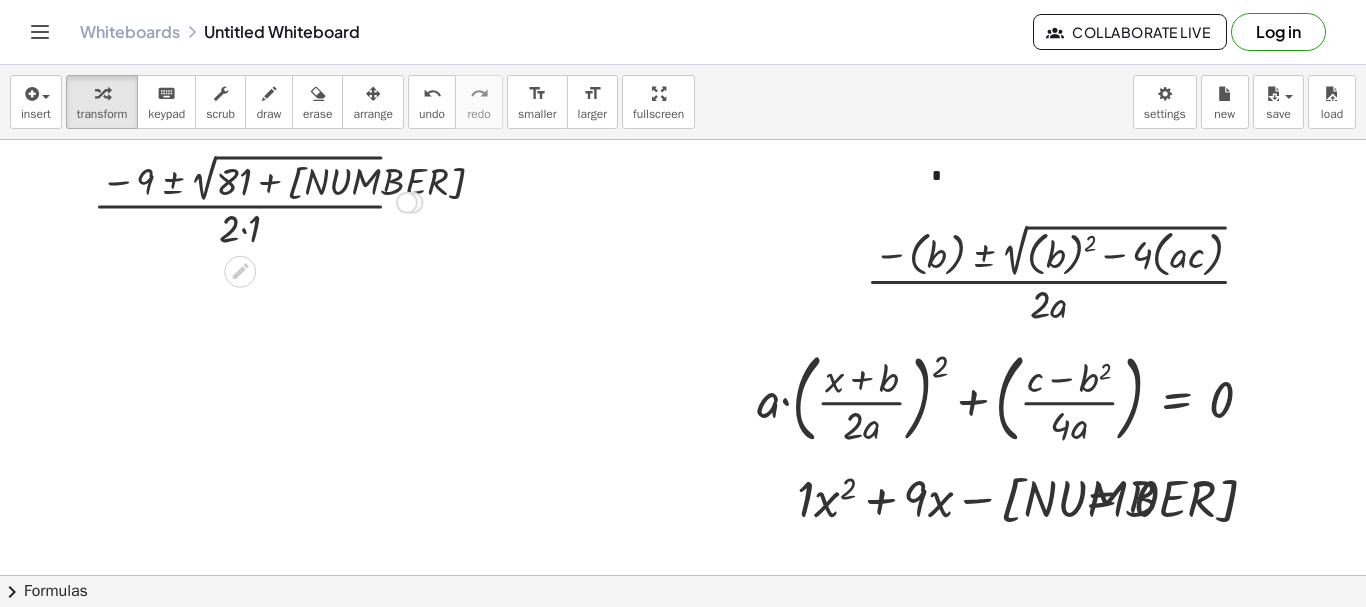 click at bounding box center (257, 200) 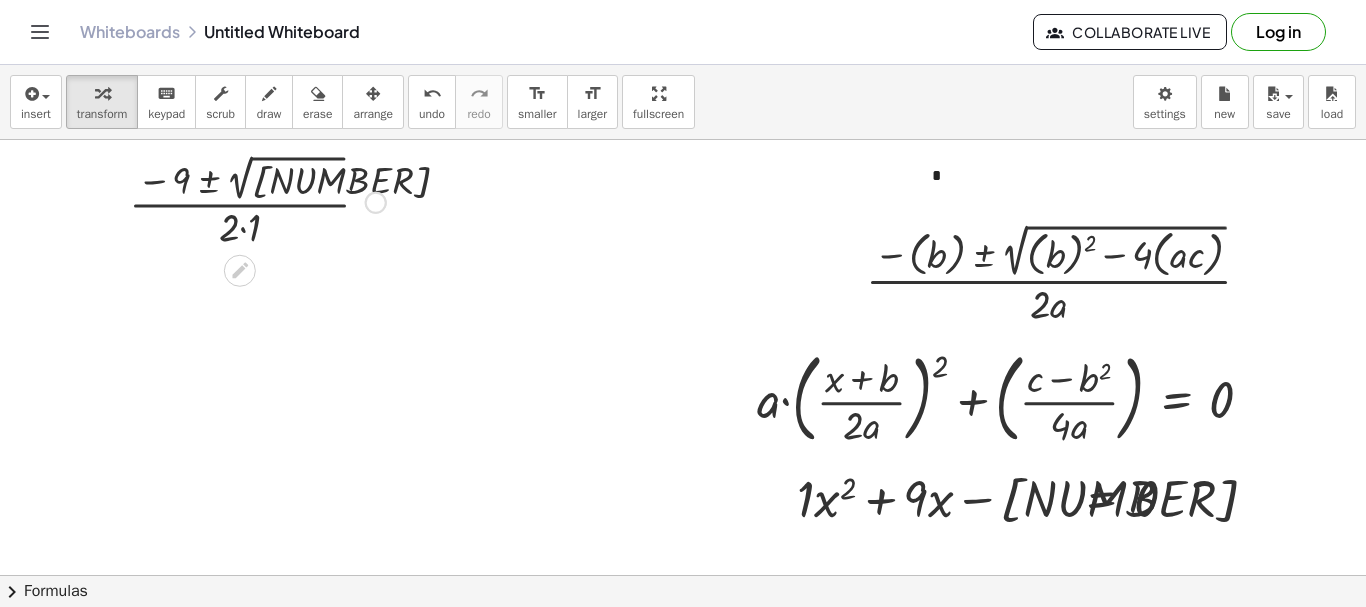click at bounding box center (257, 201) 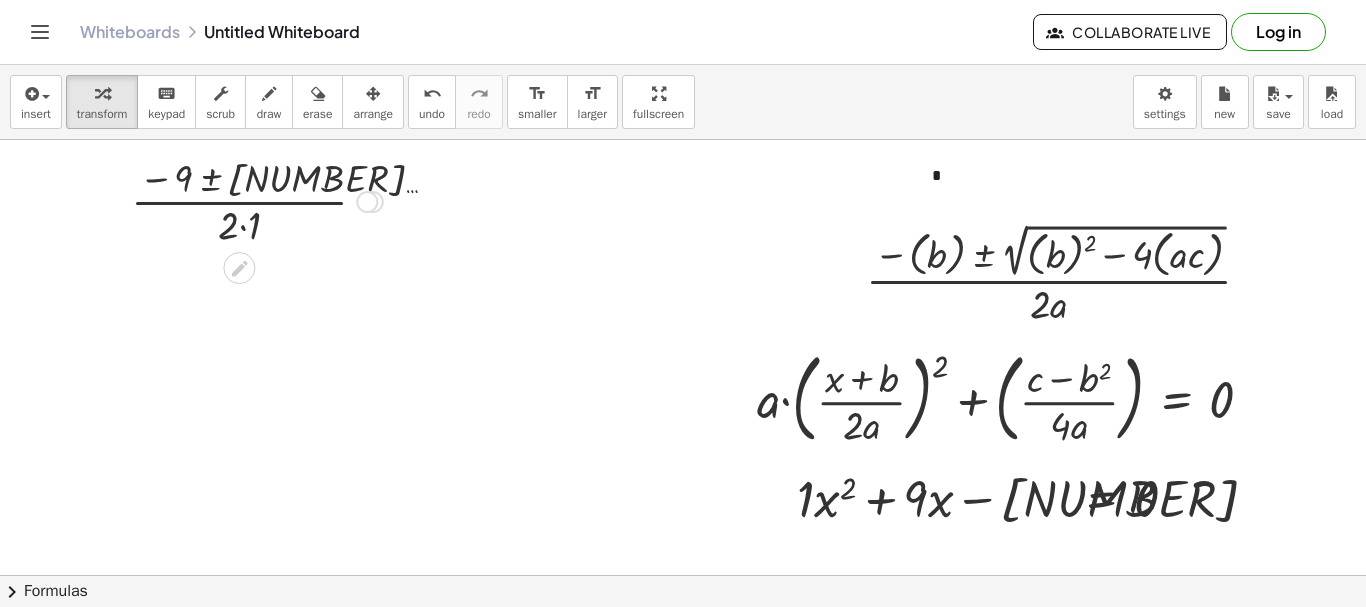 click at bounding box center [257, 200] 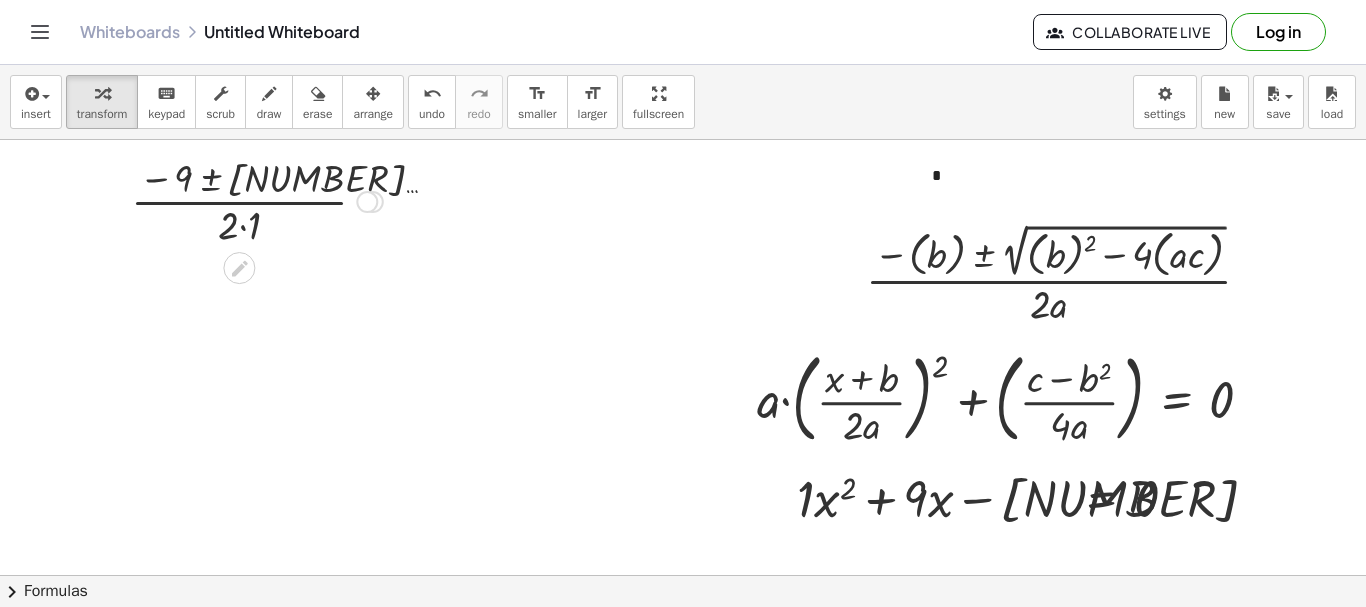 click at bounding box center (257, 200) 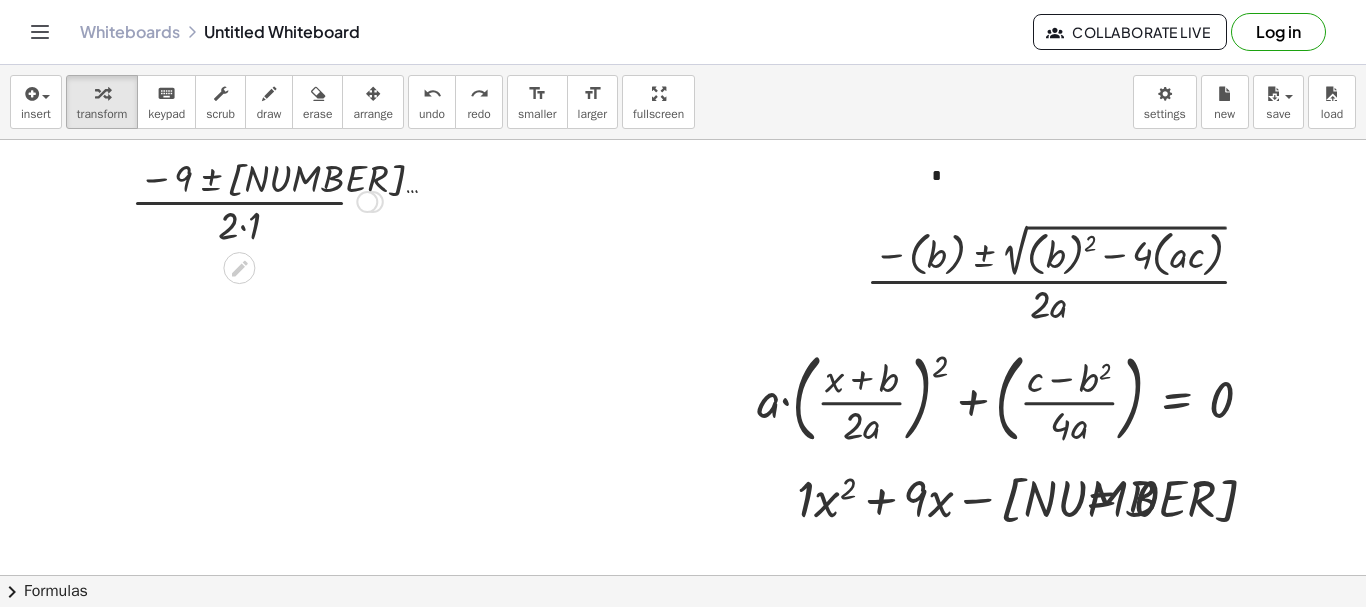 click at bounding box center (257, 200) 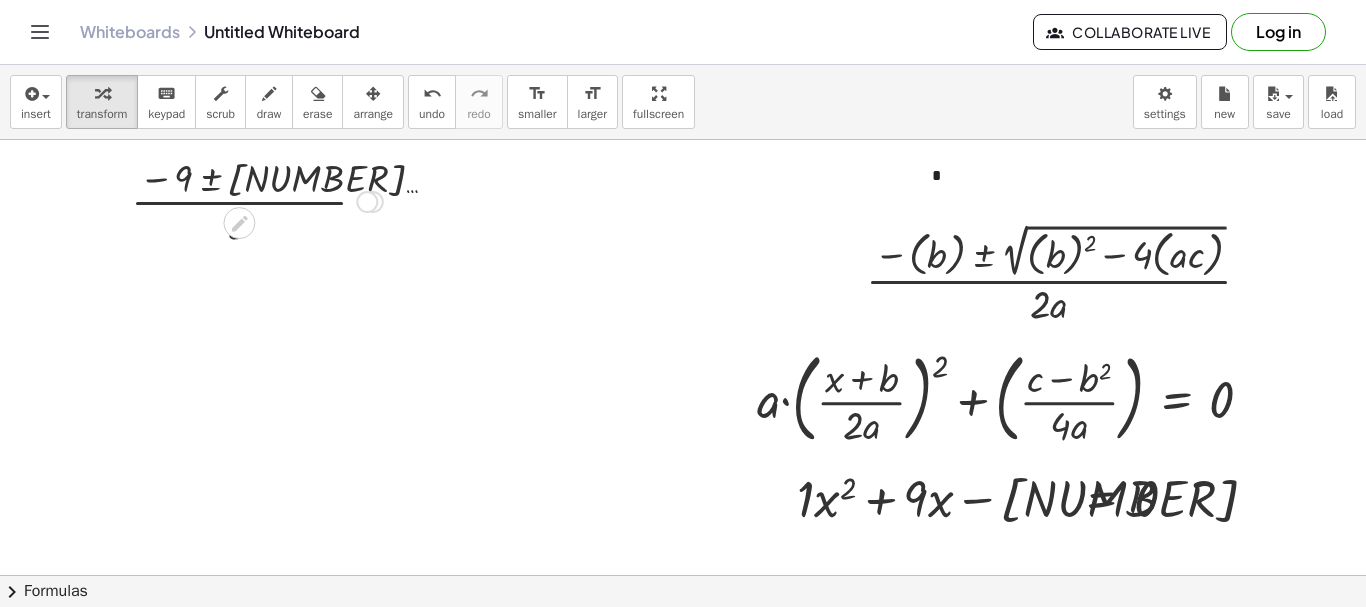click at bounding box center (257, 200) 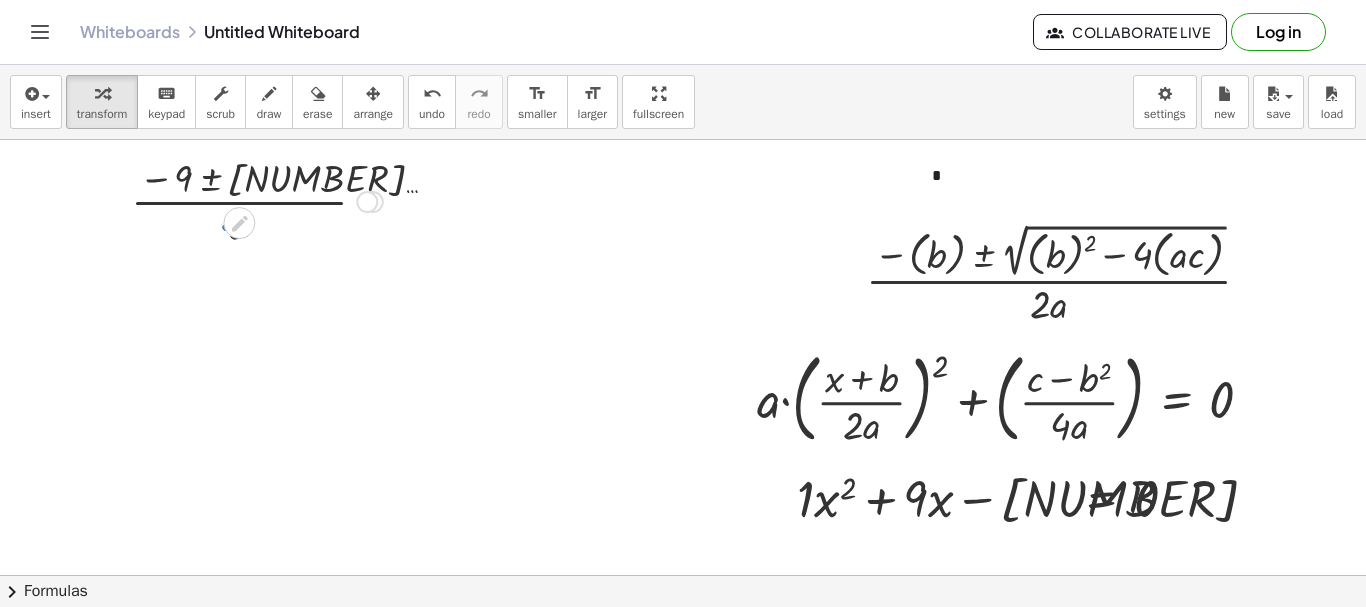 click at bounding box center [257, 200] 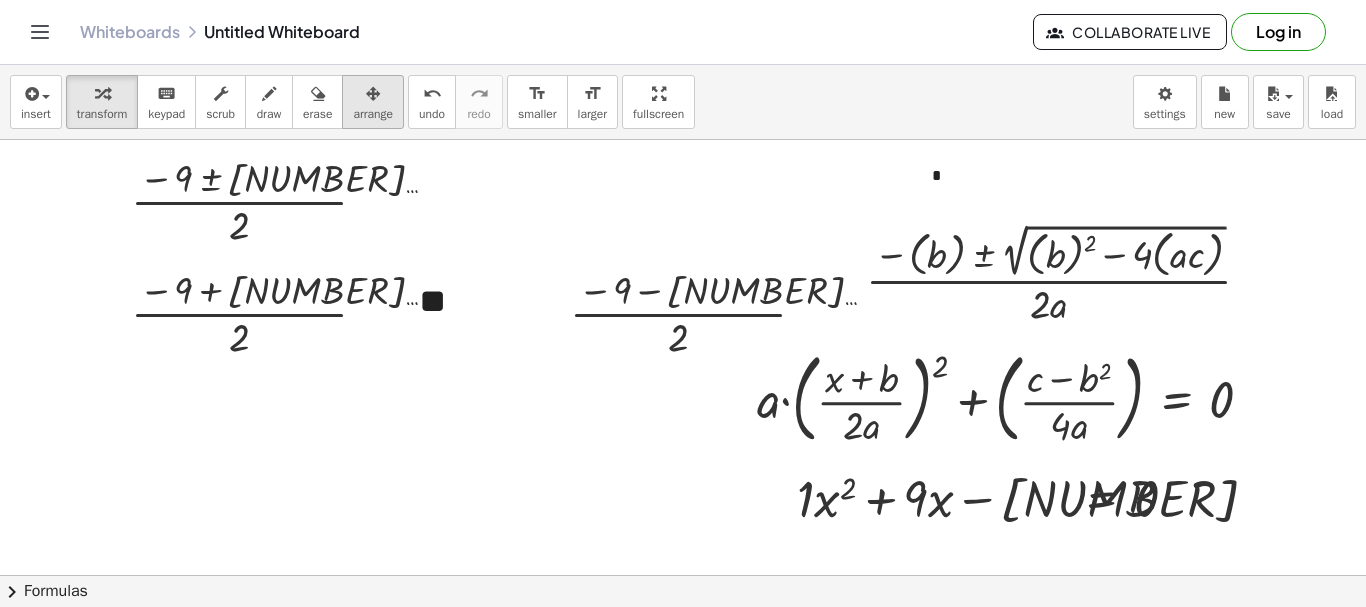 click on "arrange" at bounding box center [373, 114] 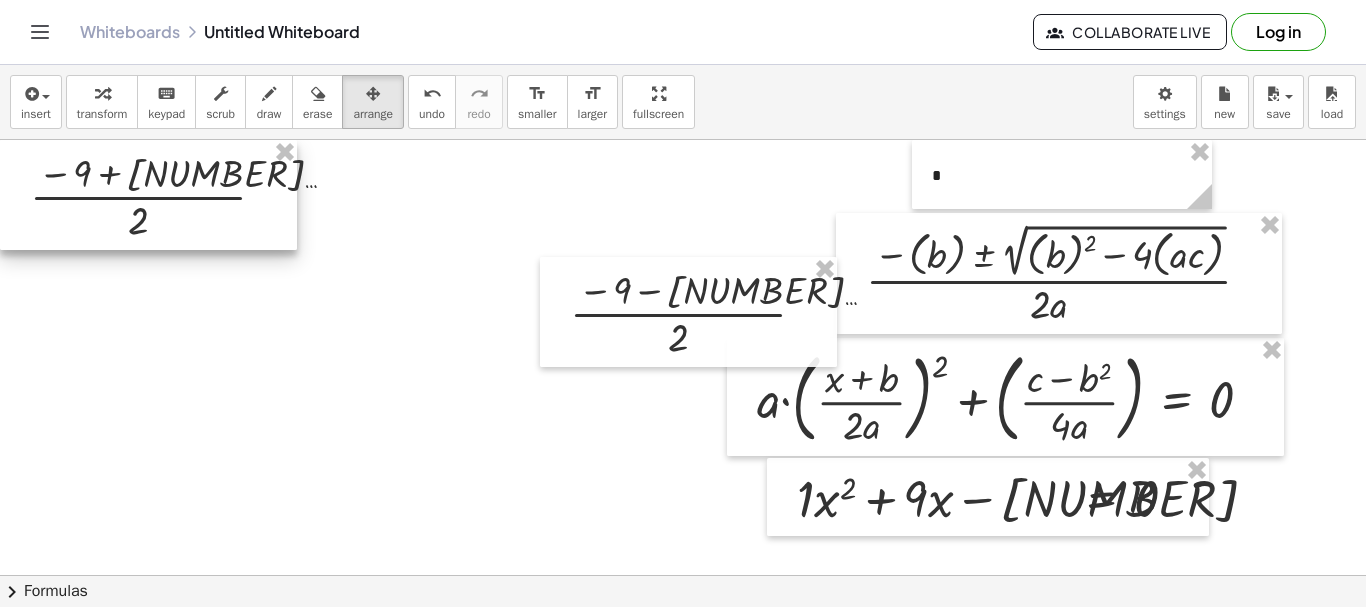 drag, startPoint x: 0, startPoint y: -17, endPoint x: 31, endPoint y: 29, distance: 55.470715 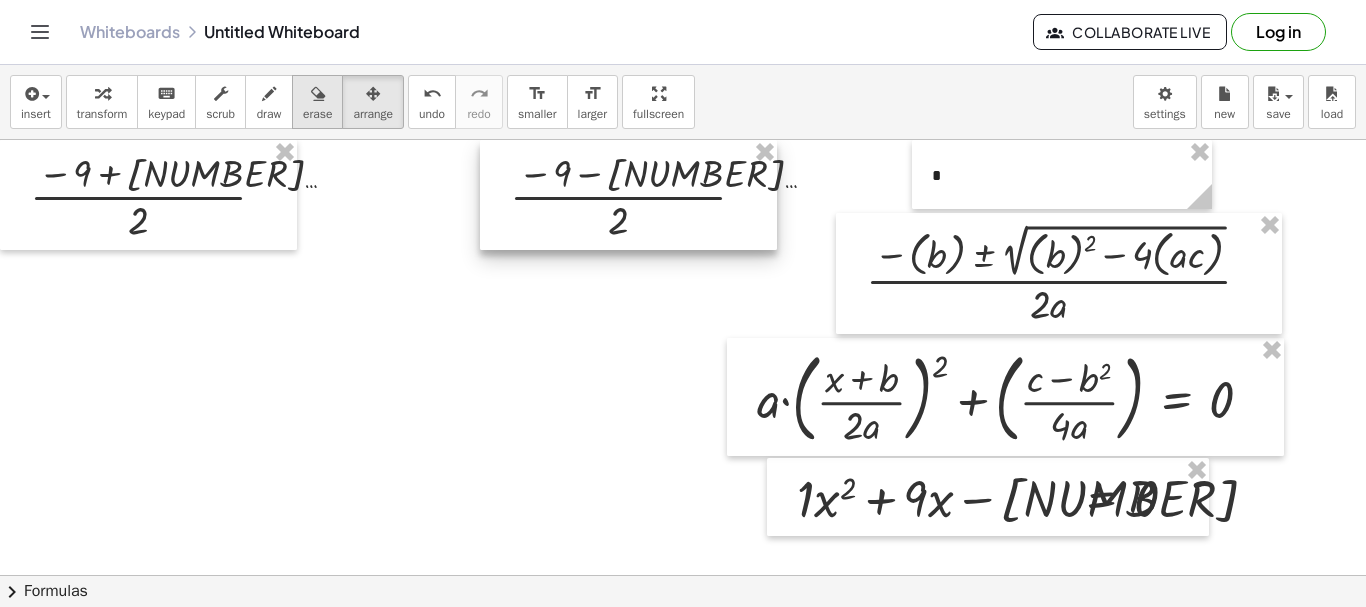 drag, startPoint x: 584, startPoint y: 187, endPoint x: 295, endPoint y: 100, distance: 301.8112 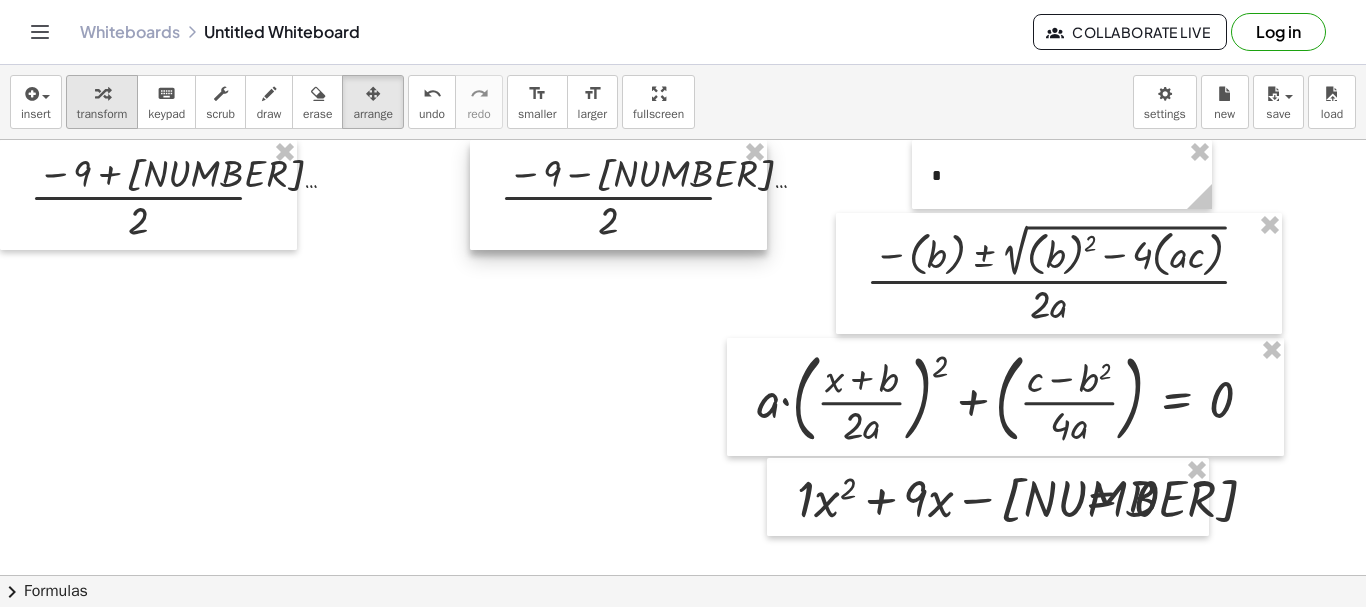 click at bounding box center [102, 93] 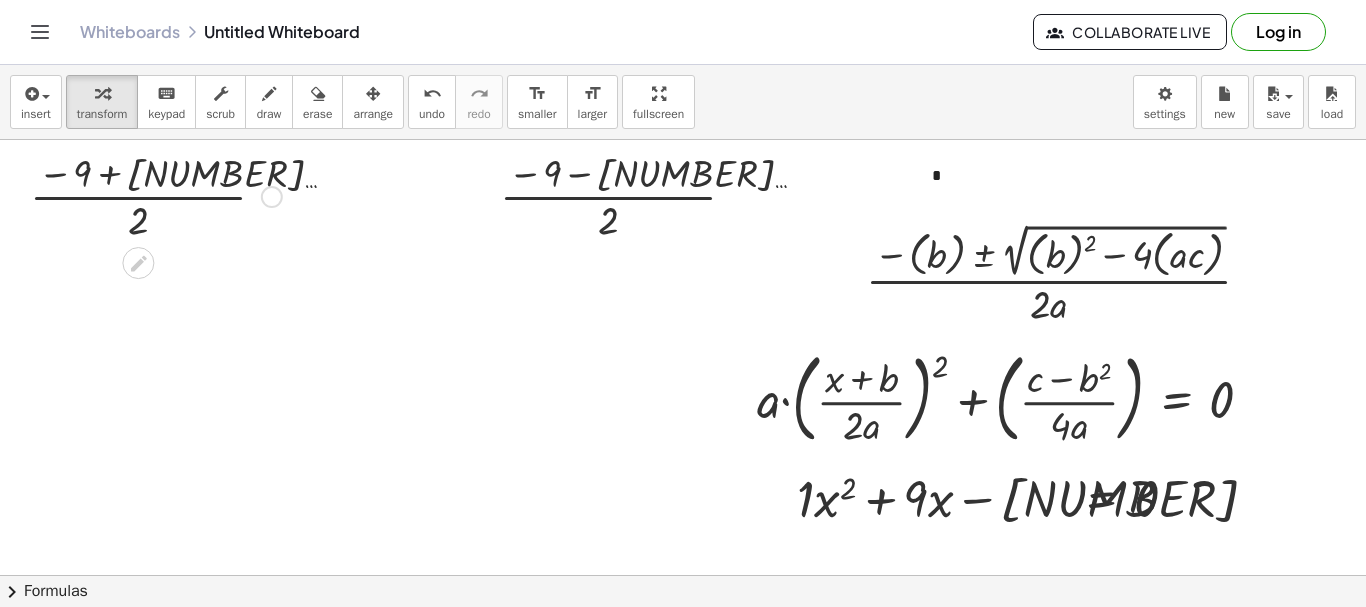 click at bounding box center [156, 195] 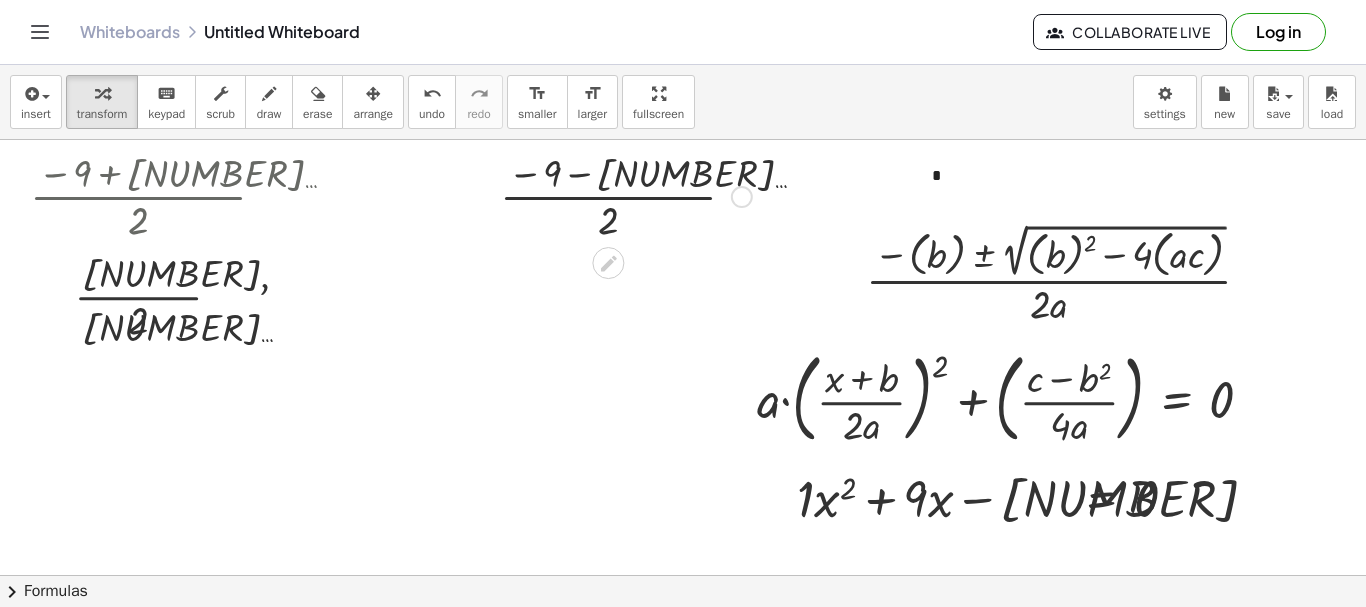 click at bounding box center [626, 195] 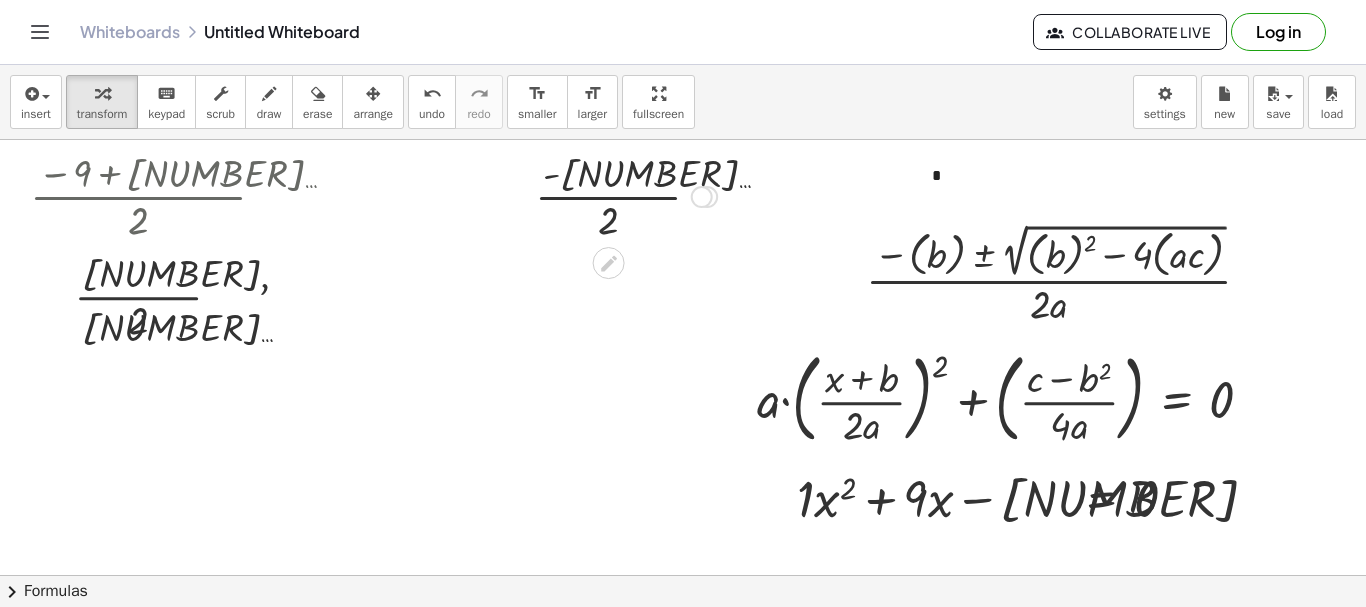 click at bounding box center [626, 195] 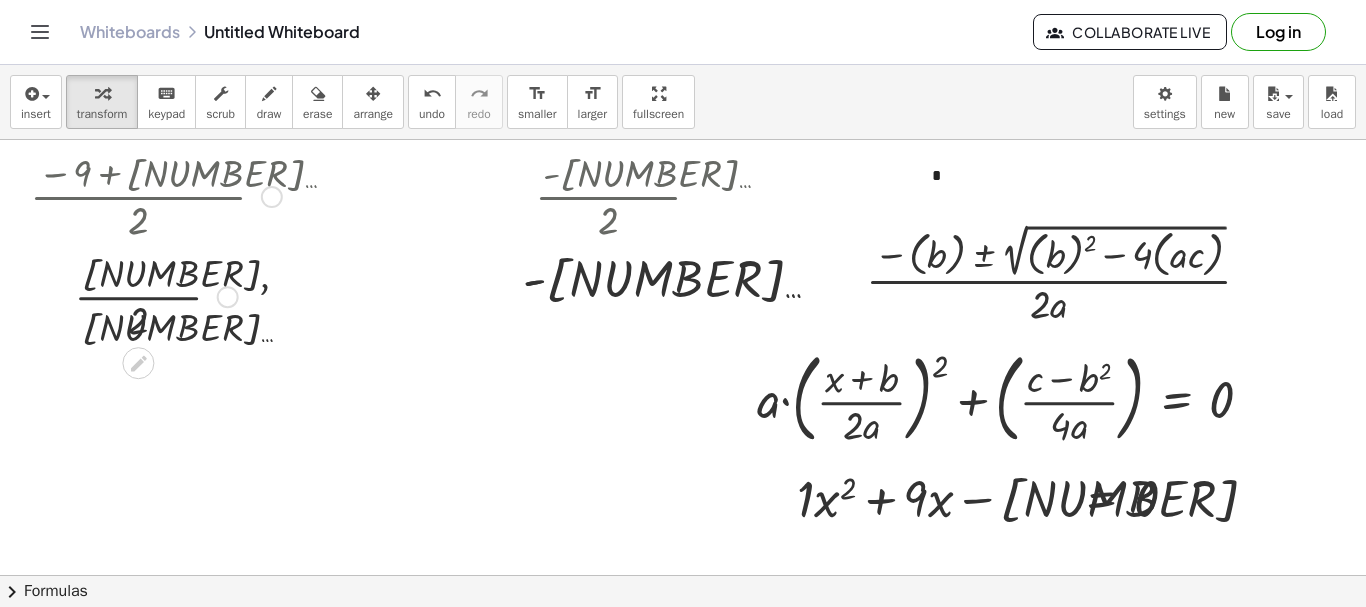 click at bounding box center (156, 295) 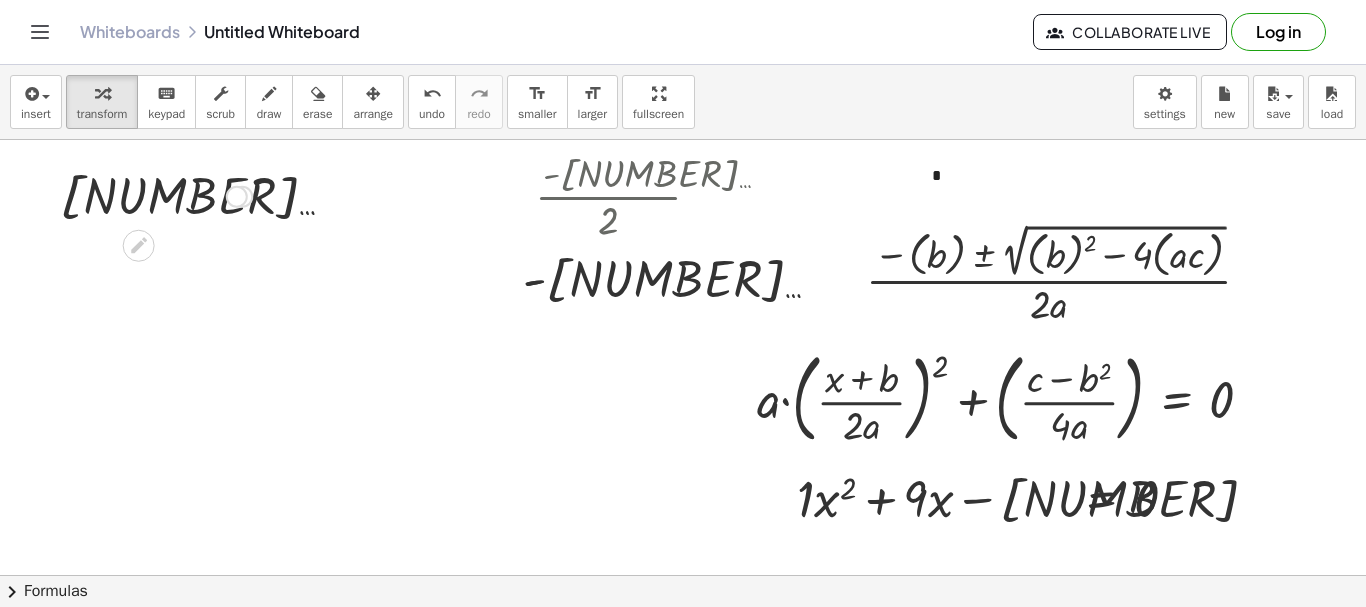 drag, startPoint x: 238, startPoint y: 384, endPoint x: 211, endPoint y: 31, distance: 354.03107 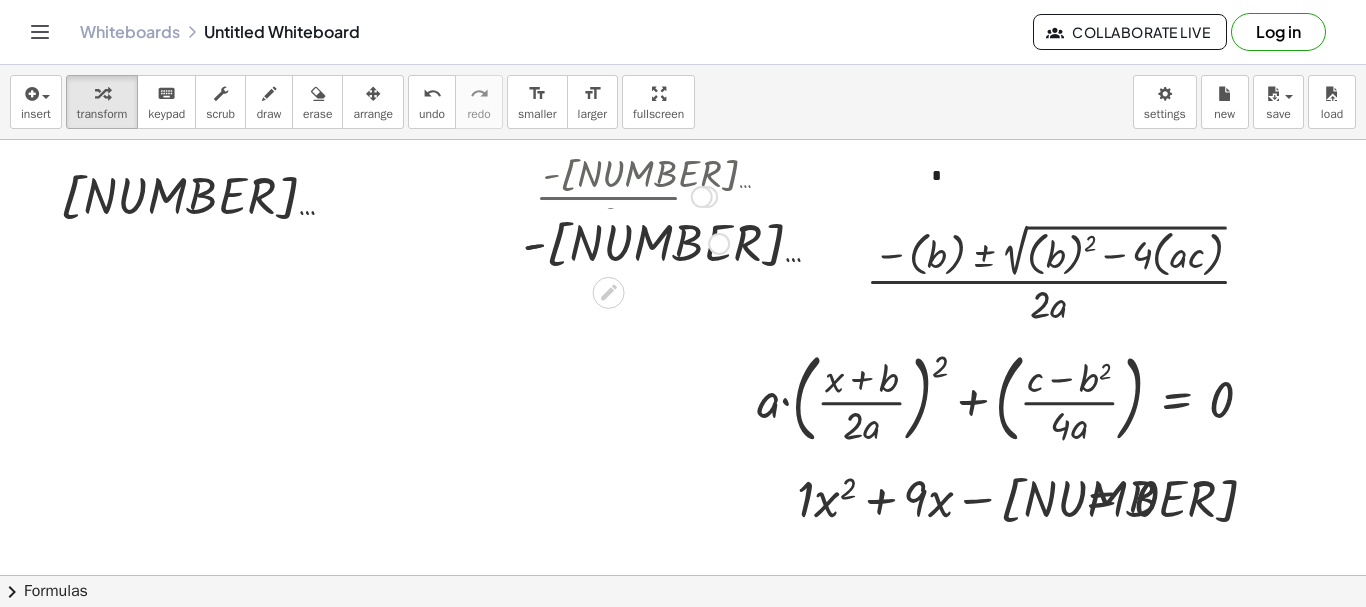 drag, startPoint x: 715, startPoint y: 280, endPoint x: 570, endPoint y: -69, distance: 377.92328 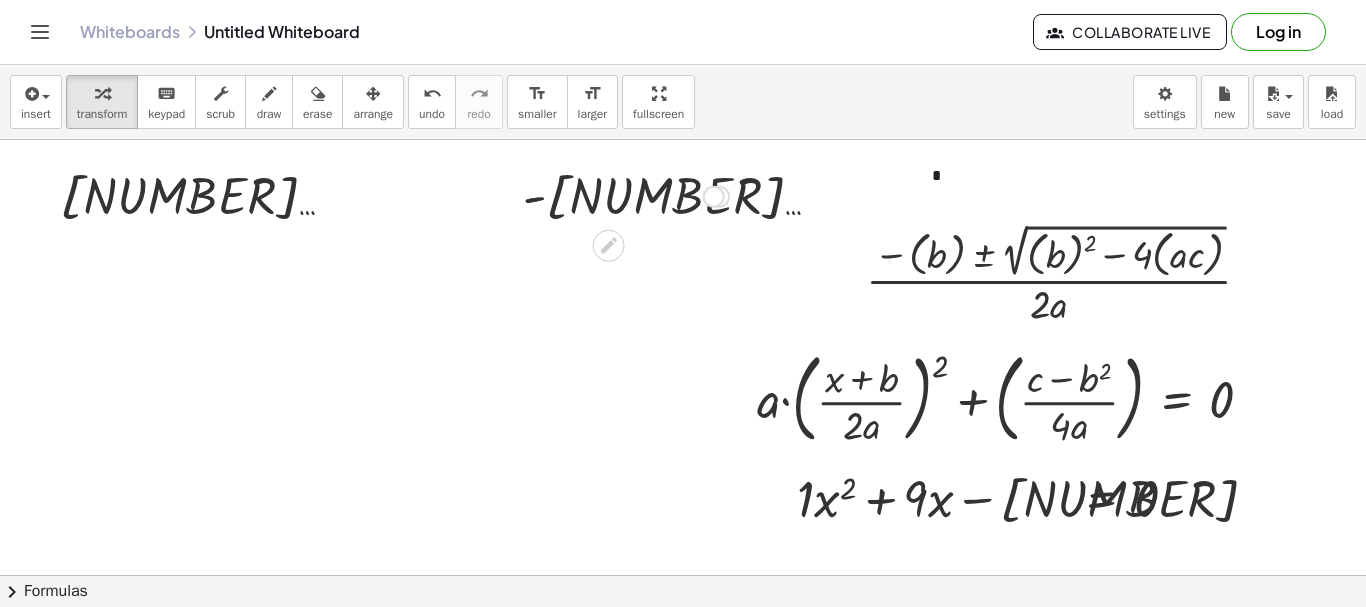 click at bounding box center [768, 640] 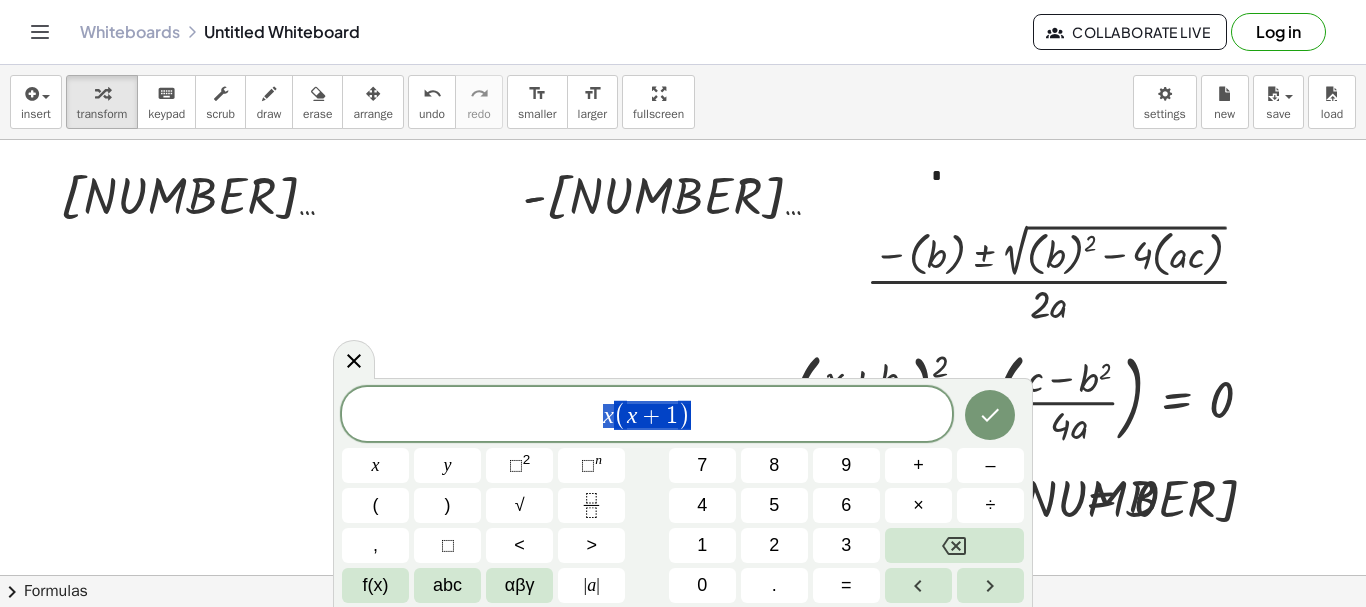 drag, startPoint x: 682, startPoint y: 400, endPoint x: 581, endPoint y: 413, distance: 101.8332 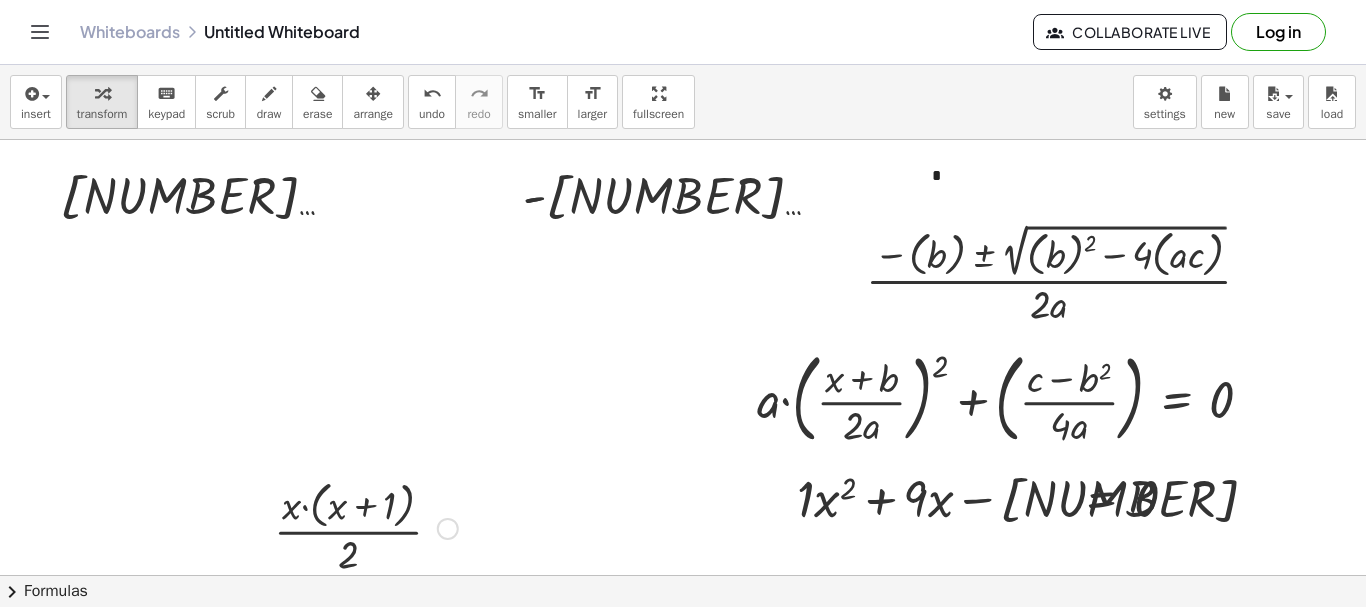 click at bounding box center (366, 527) 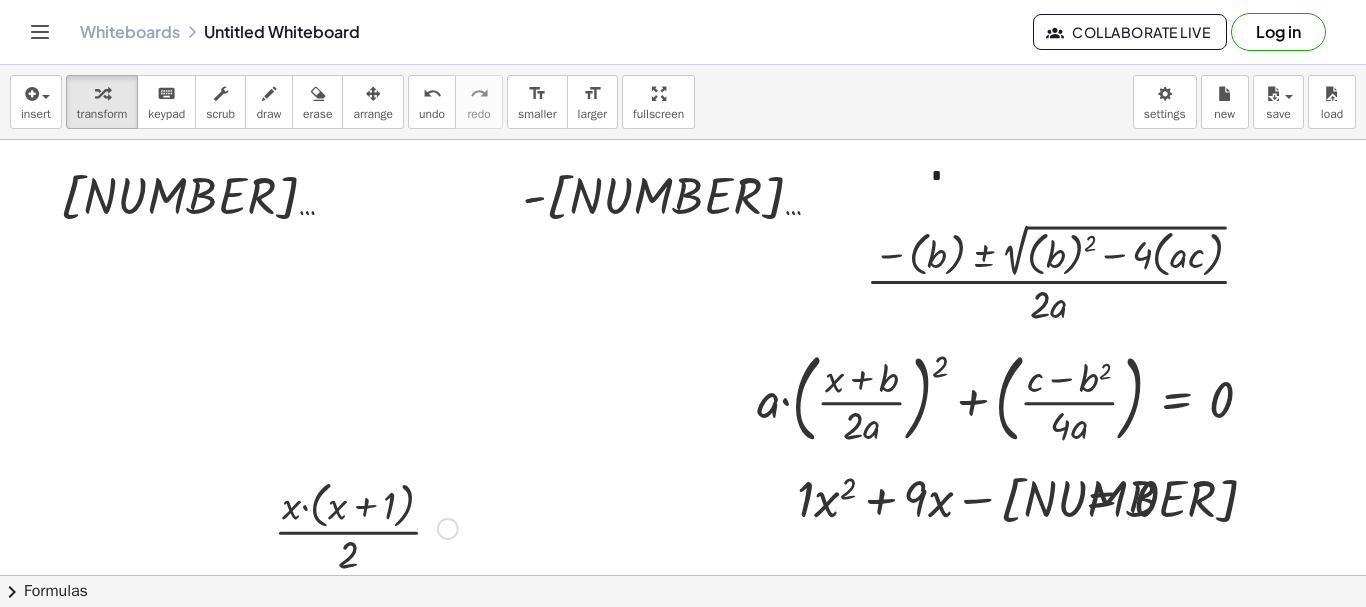 click at bounding box center (366, 527) 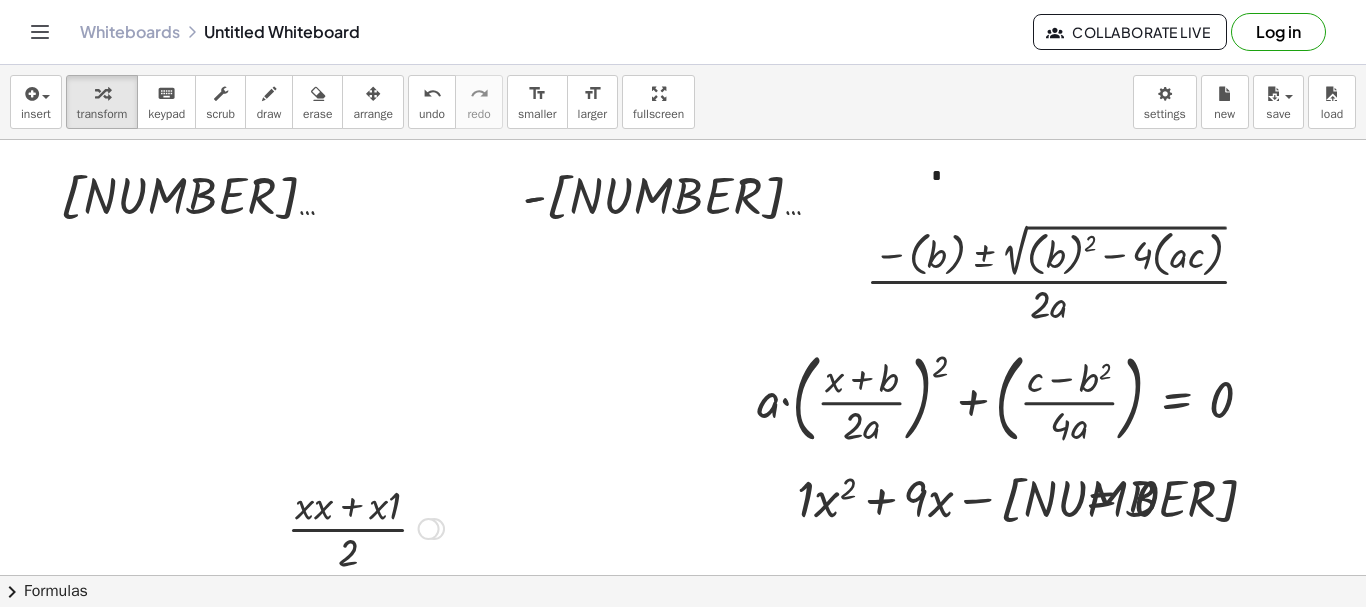 click at bounding box center [365, 527] 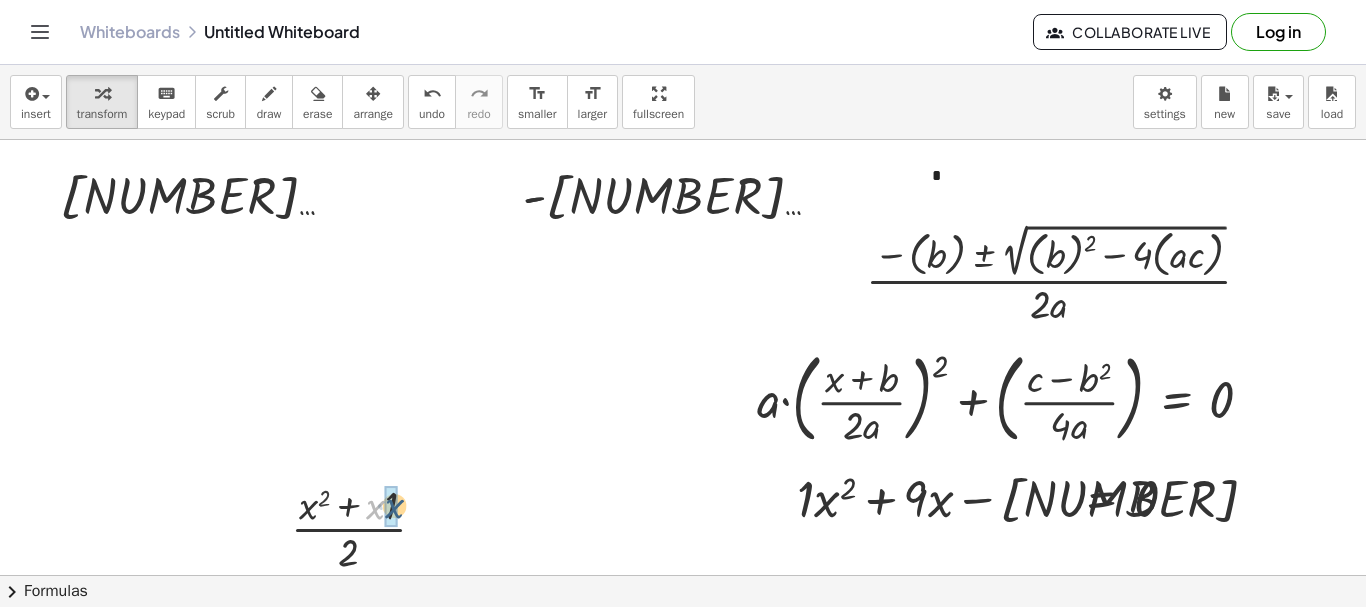 drag, startPoint x: 380, startPoint y: 520, endPoint x: 399, endPoint y: 519, distance: 19.026299 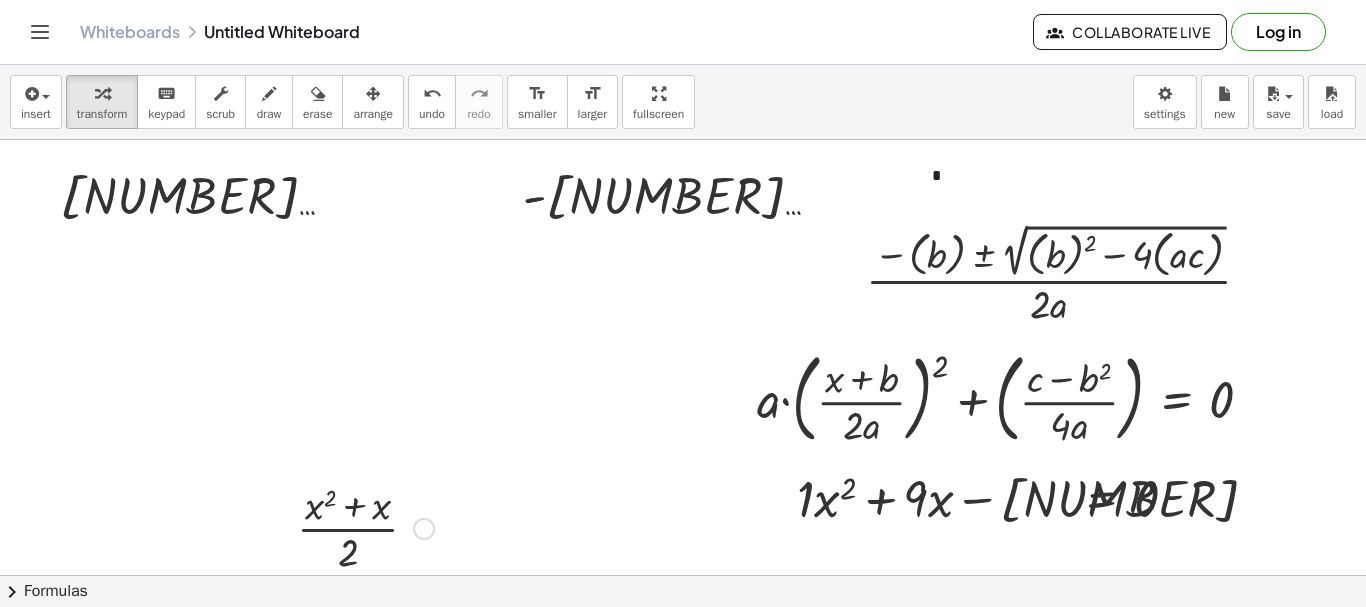 click at bounding box center (365, 527) 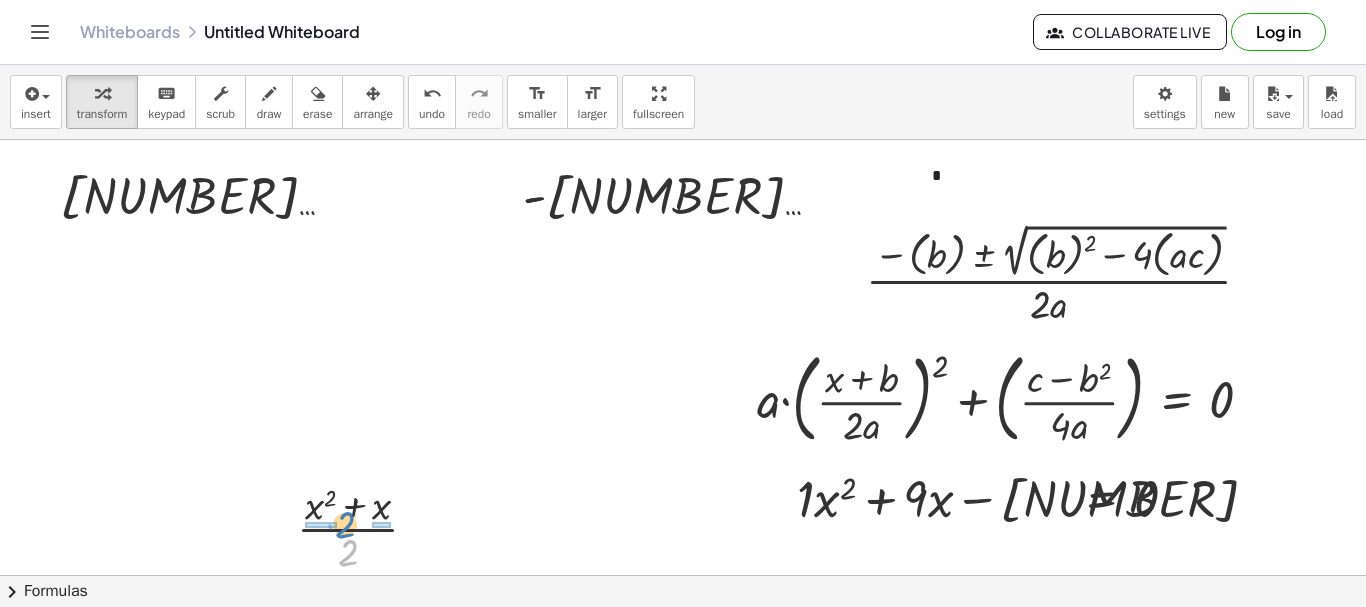 drag, startPoint x: 347, startPoint y: 551, endPoint x: 344, endPoint y: 523, distance: 28.160255 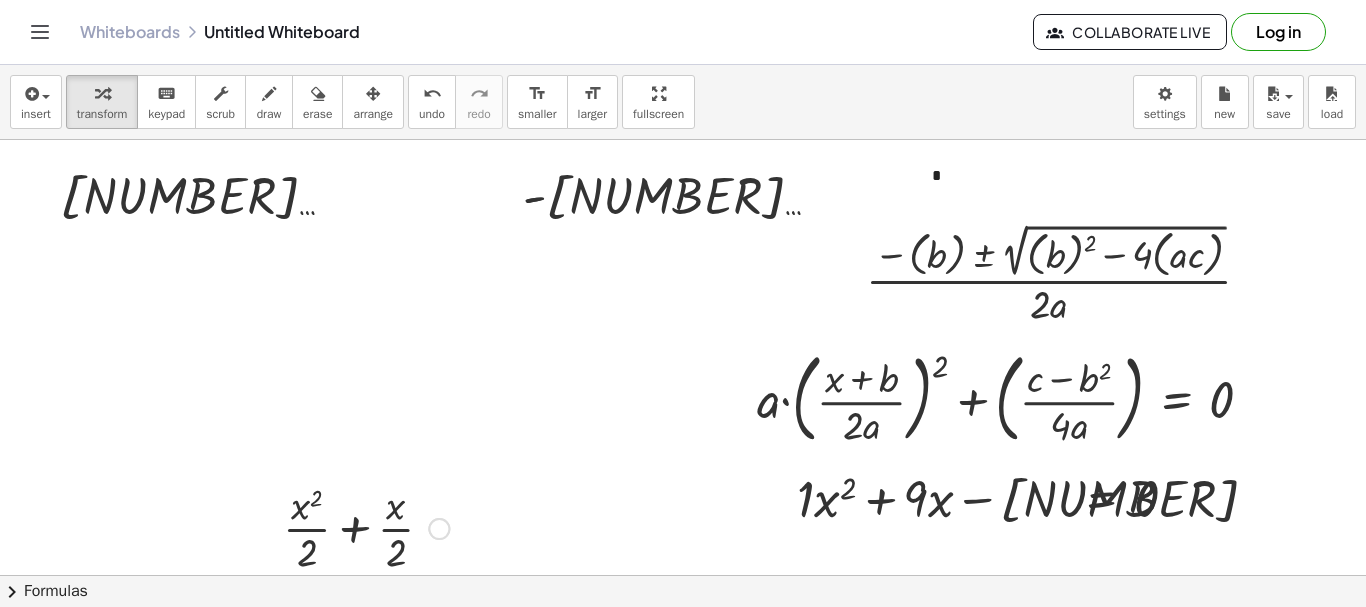 click at bounding box center [366, 527] 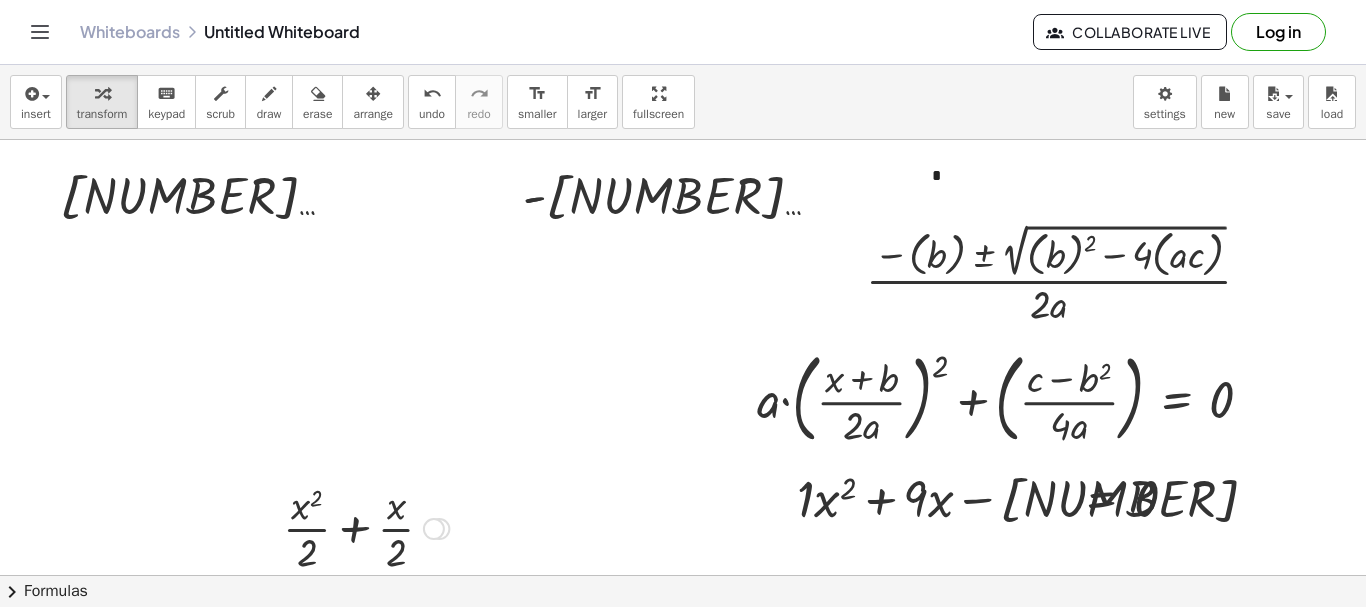 click at bounding box center [366, 527] 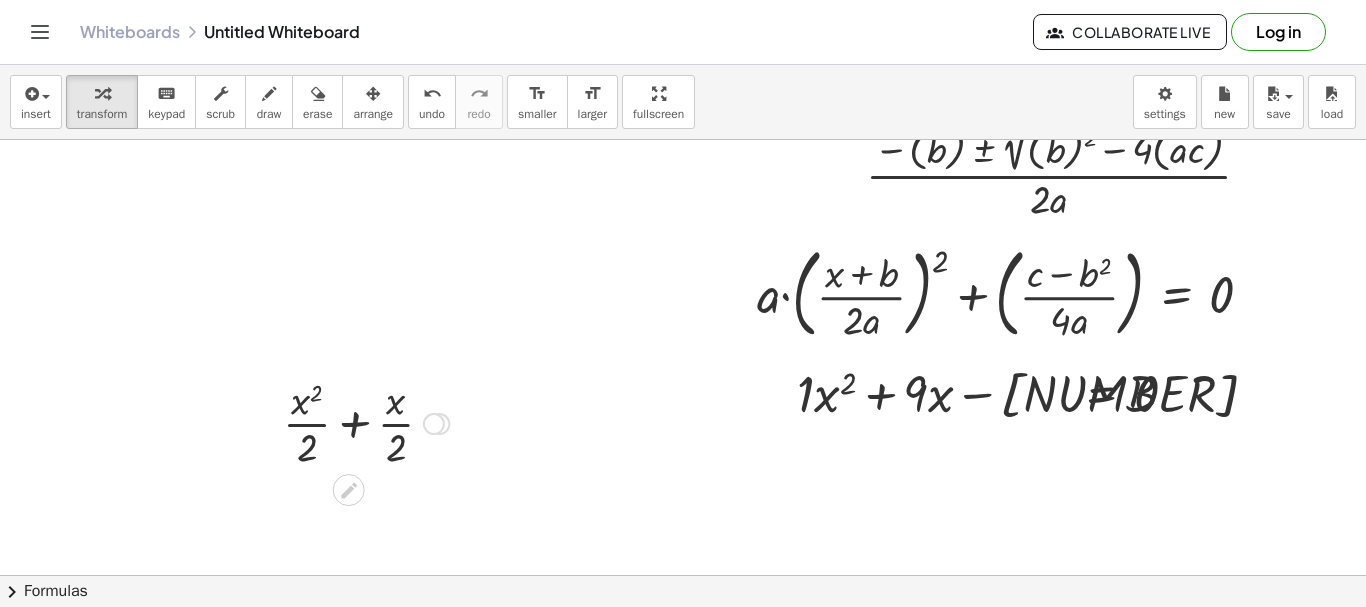 scroll, scrollTop: 106, scrollLeft: 0, axis: vertical 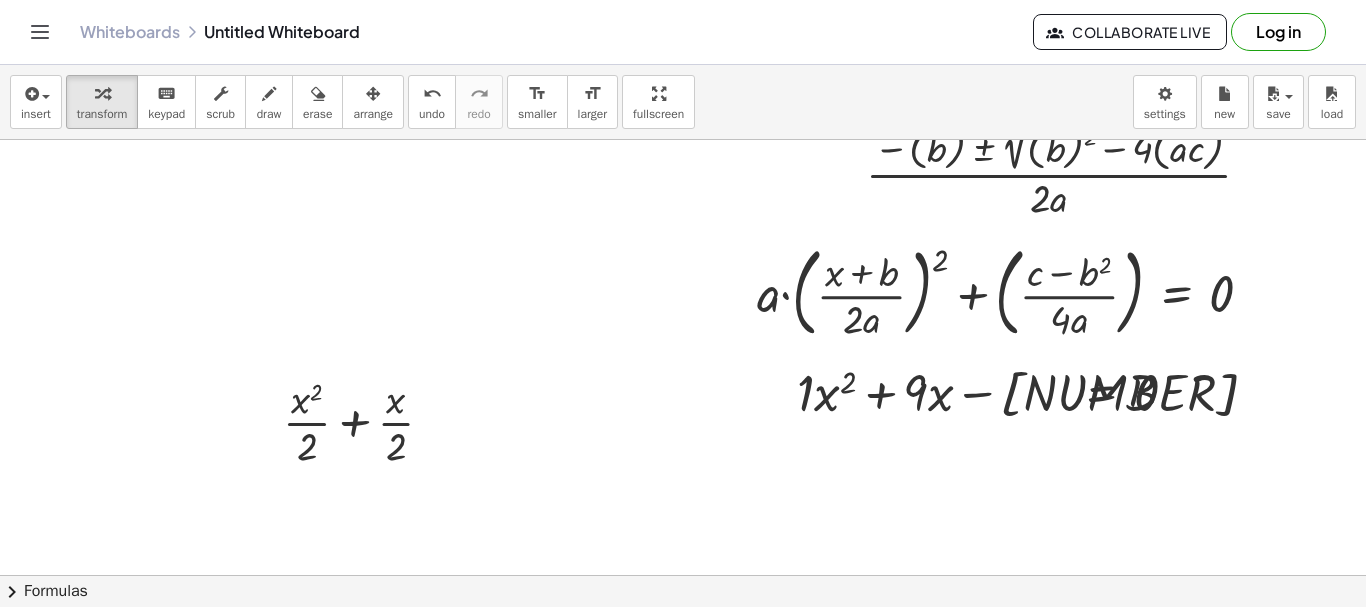 click at bounding box center [768, 534] 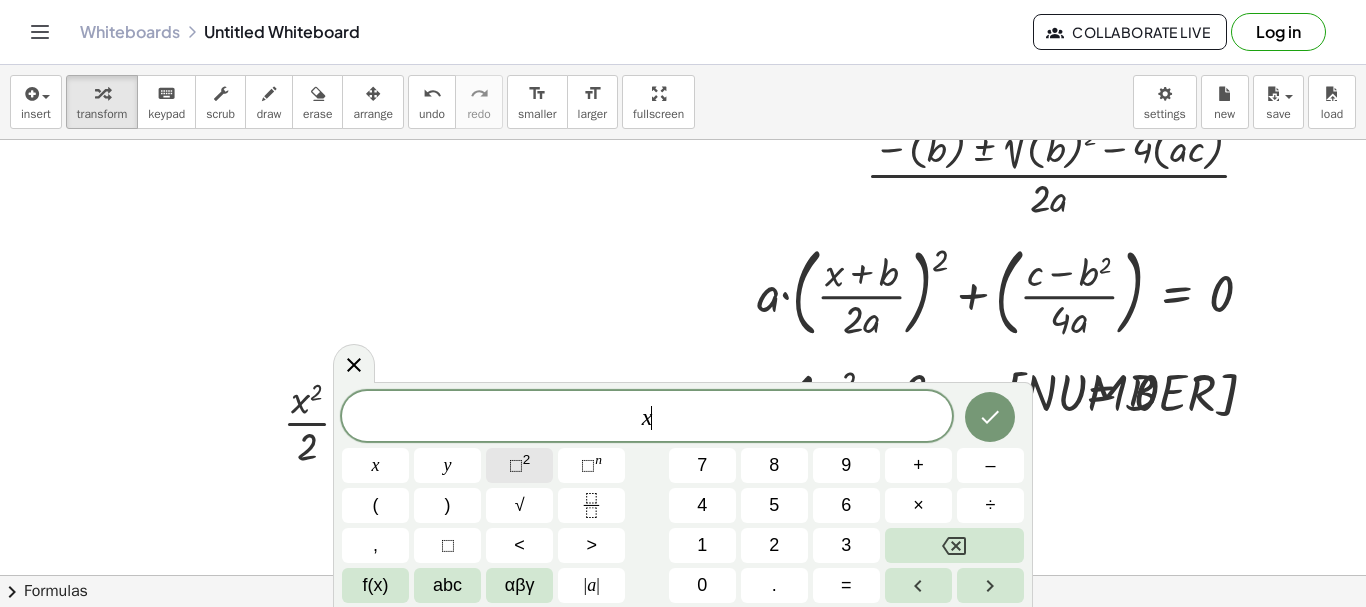 click on "⬚ 2" at bounding box center (519, 465) 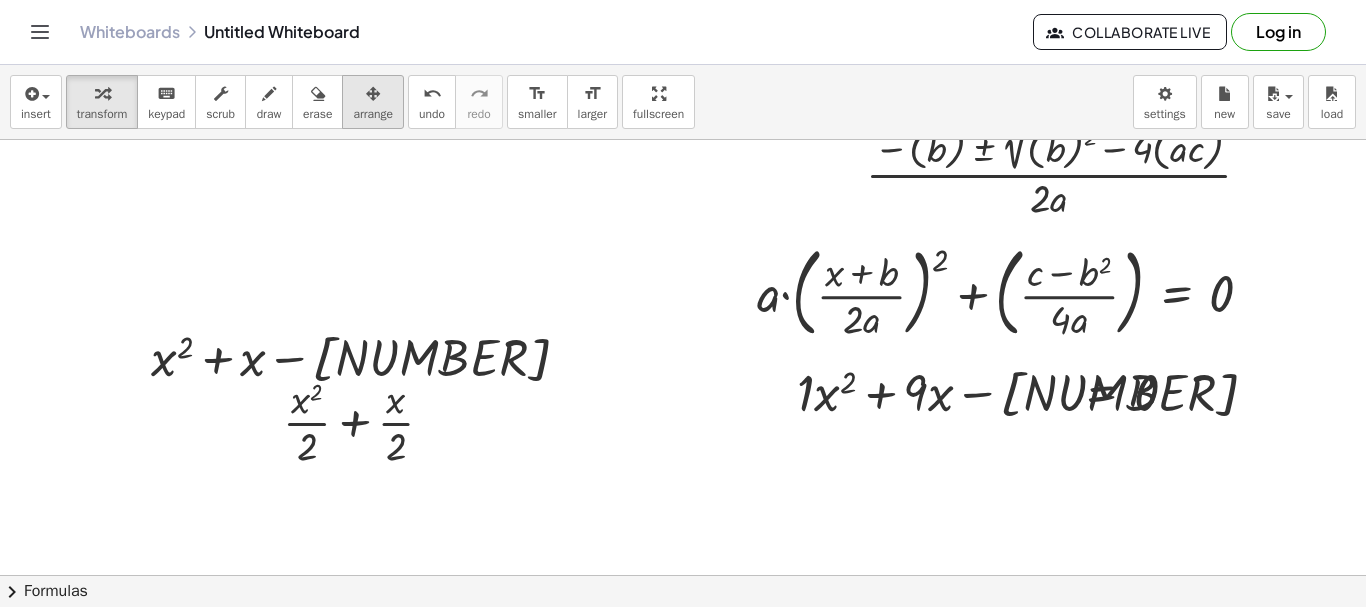click on "arrange" at bounding box center (373, 102) 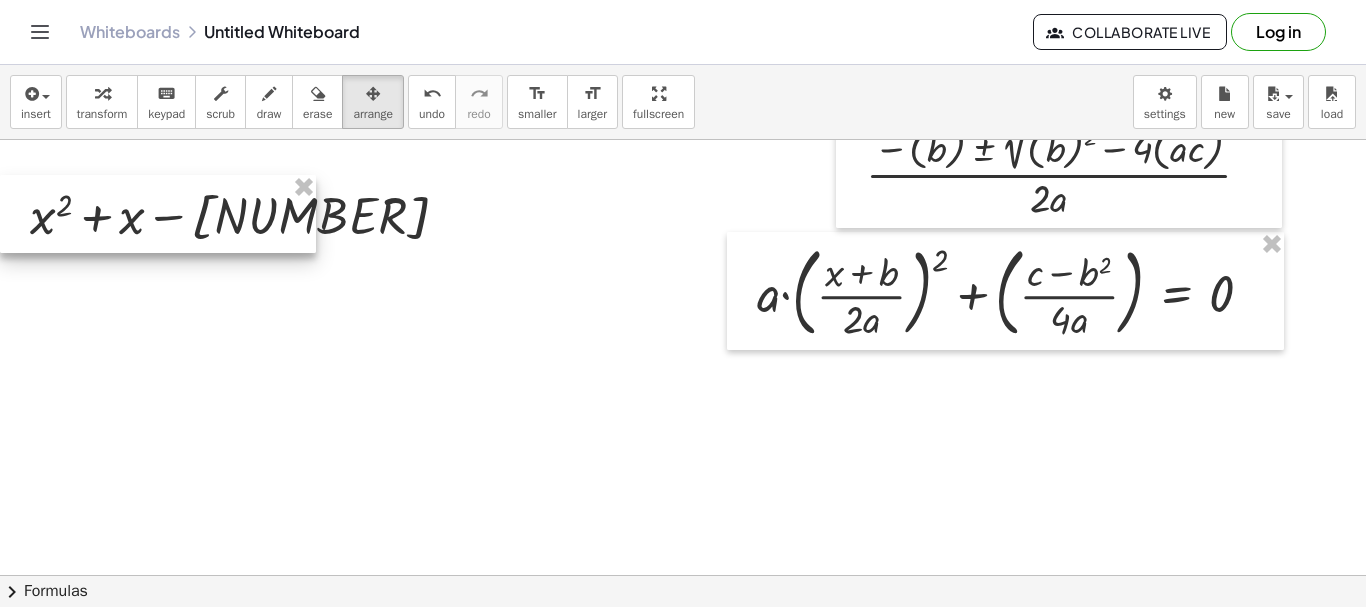drag, startPoint x: 175, startPoint y: 341, endPoint x: 2, endPoint y: 198, distance: 224.45044 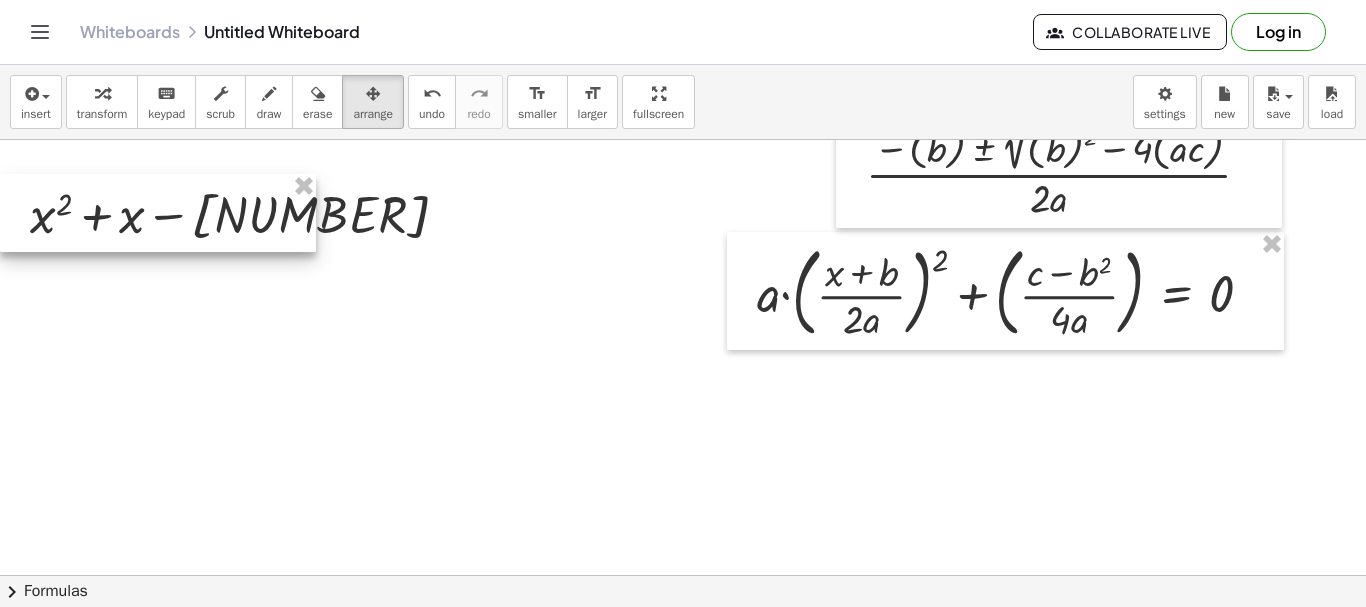 scroll, scrollTop: 0, scrollLeft: 0, axis: both 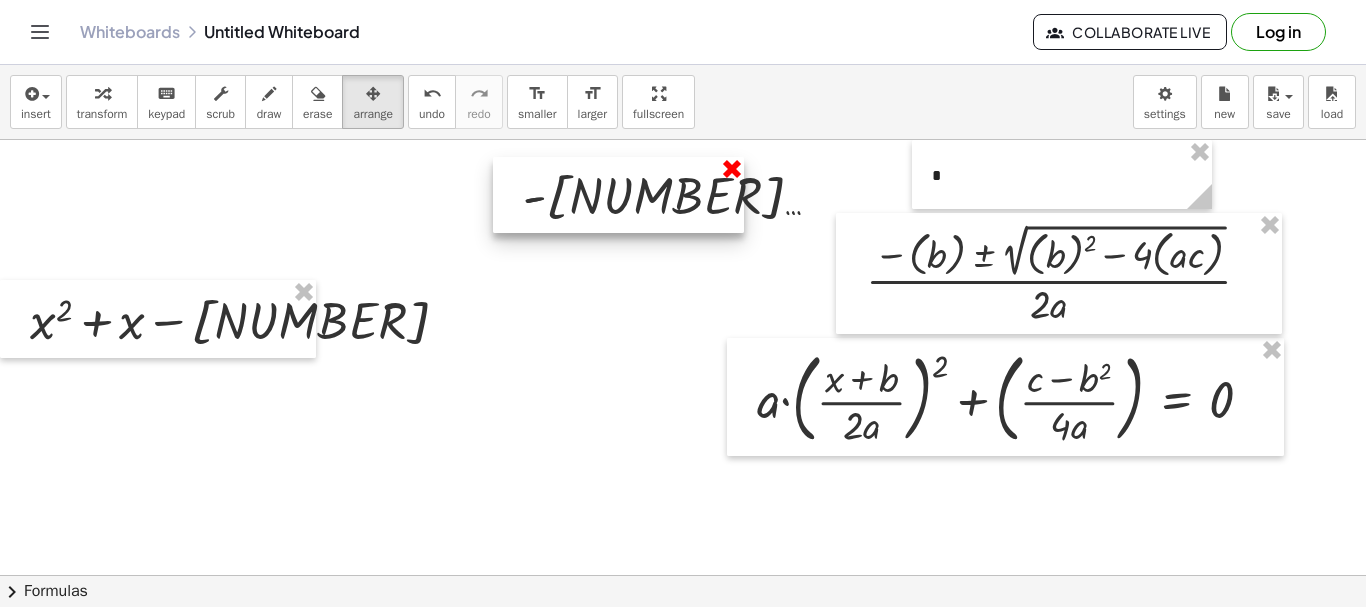 drag, startPoint x: 727, startPoint y: 159, endPoint x: 323, endPoint y: 230, distance: 410.1914 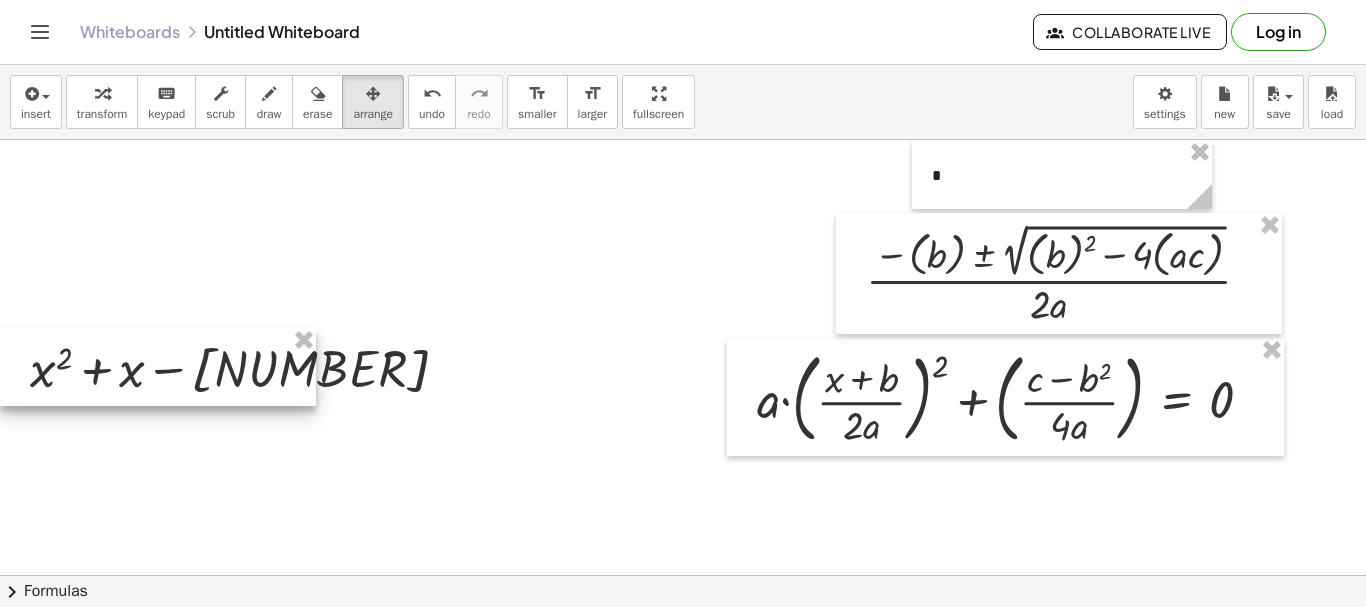 drag, startPoint x: 0, startPoint y: 345, endPoint x: 0, endPoint y: 424, distance: 79 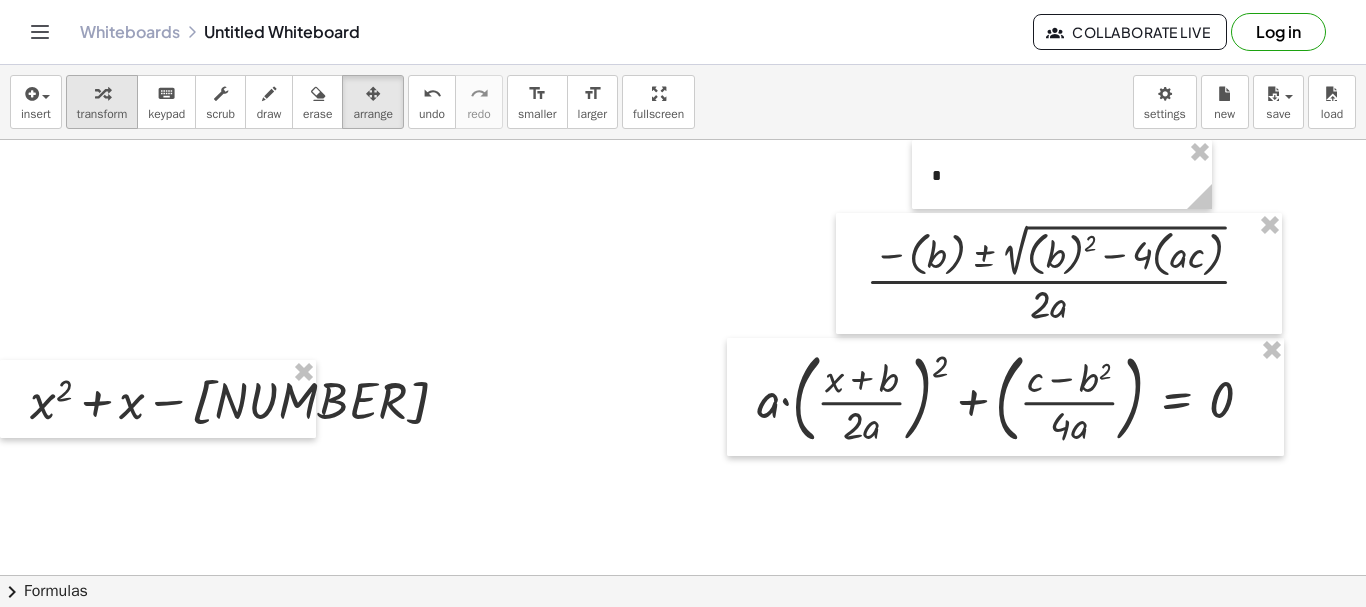 click at bounding box center [102, 93] 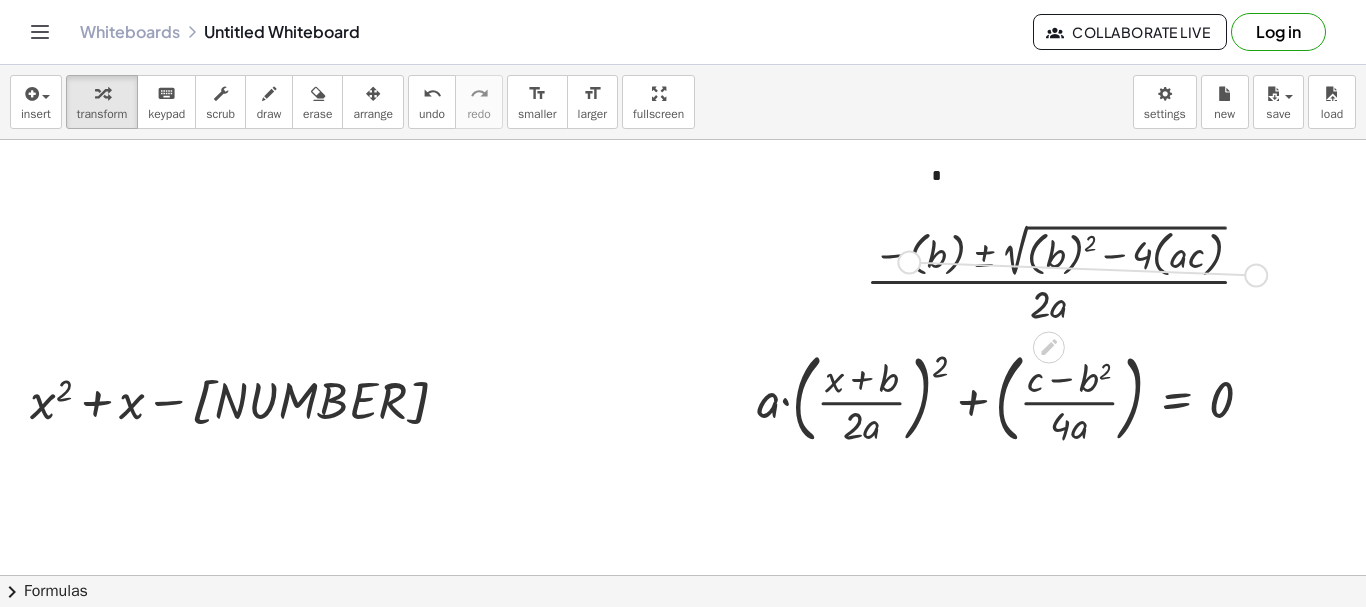 drag, startPoint x: 1253, startPoint y: 278, endPoint x: 631, endPoint y: 261, distance: 622.2323 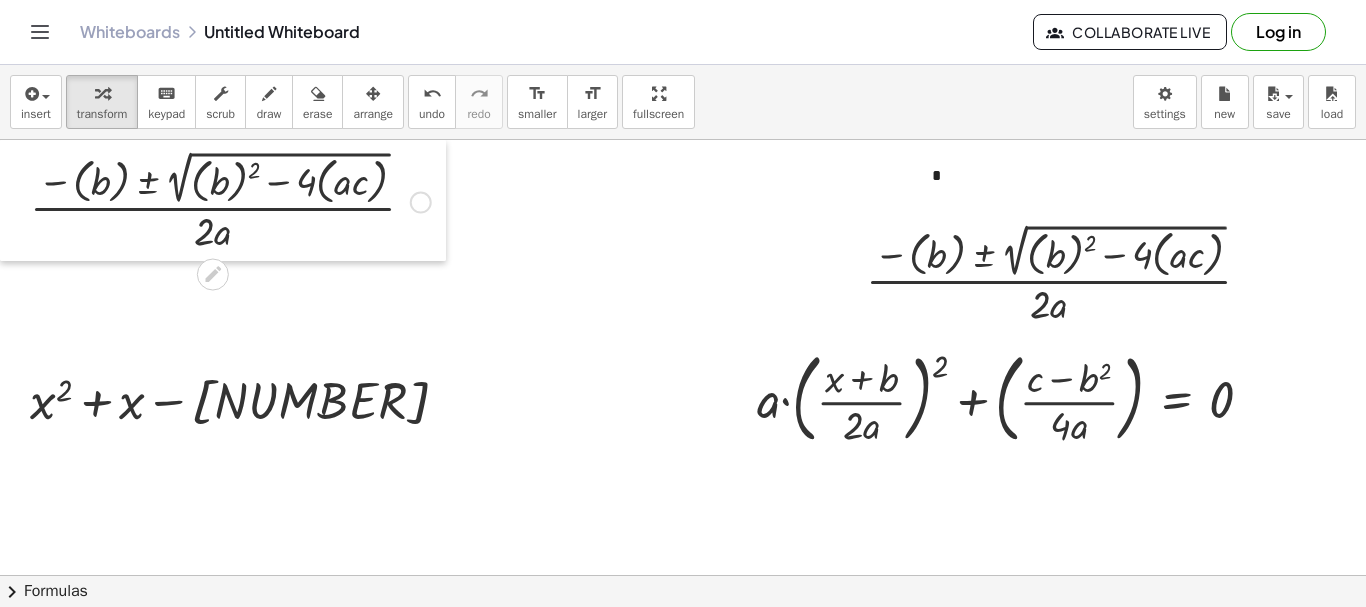 drag, startPoint x: 212, startPoint y: 244, endPoint x: 0, endPoint y: 192, distance: 218.28423 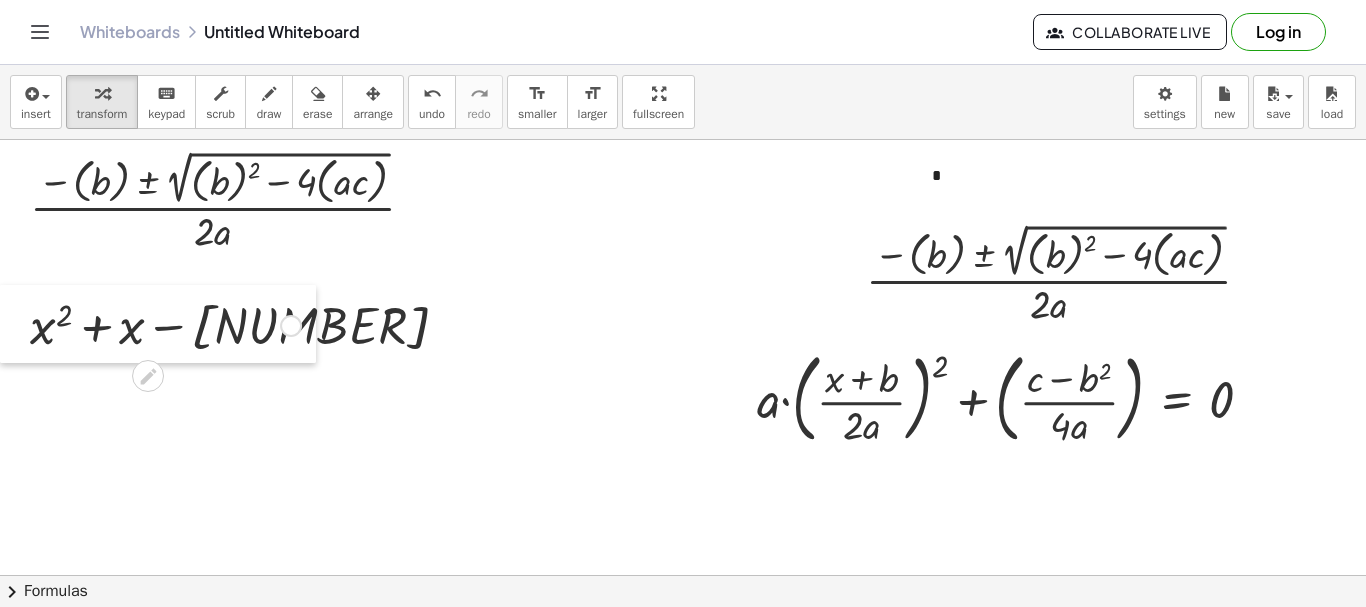 drag, startPoint x: 14, startPoint y: 405, endPoint x: 7, endPoint y: 330, distance: 75.32596 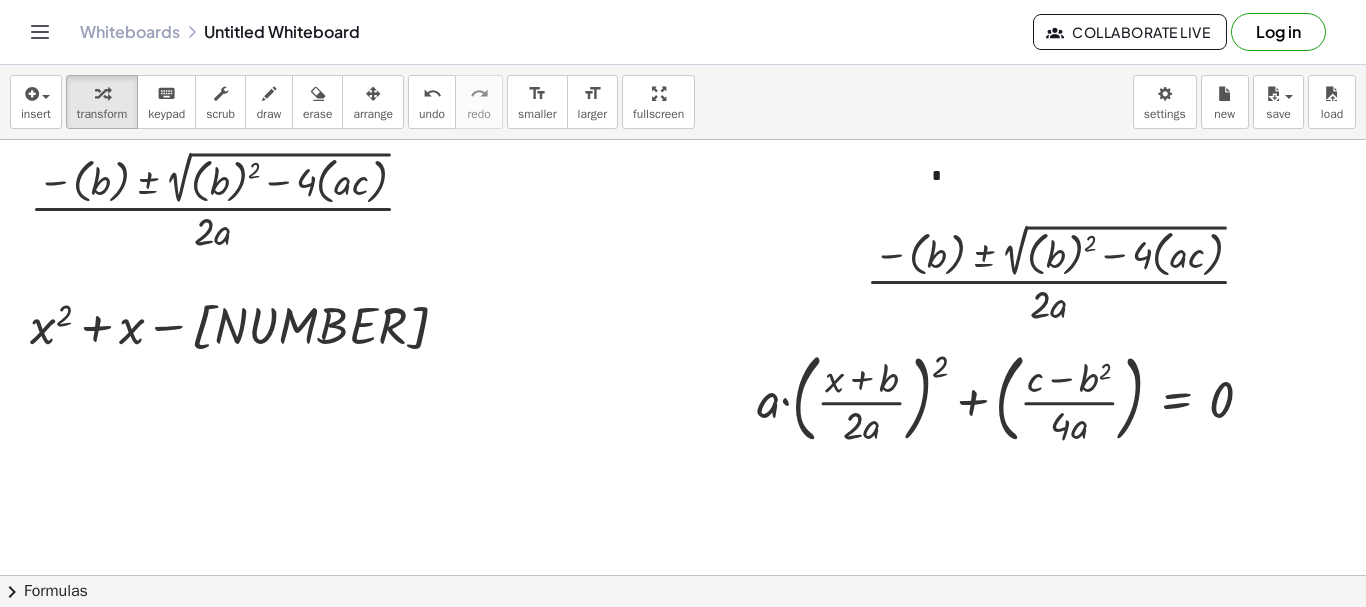 click at bounding box center [768, 640] 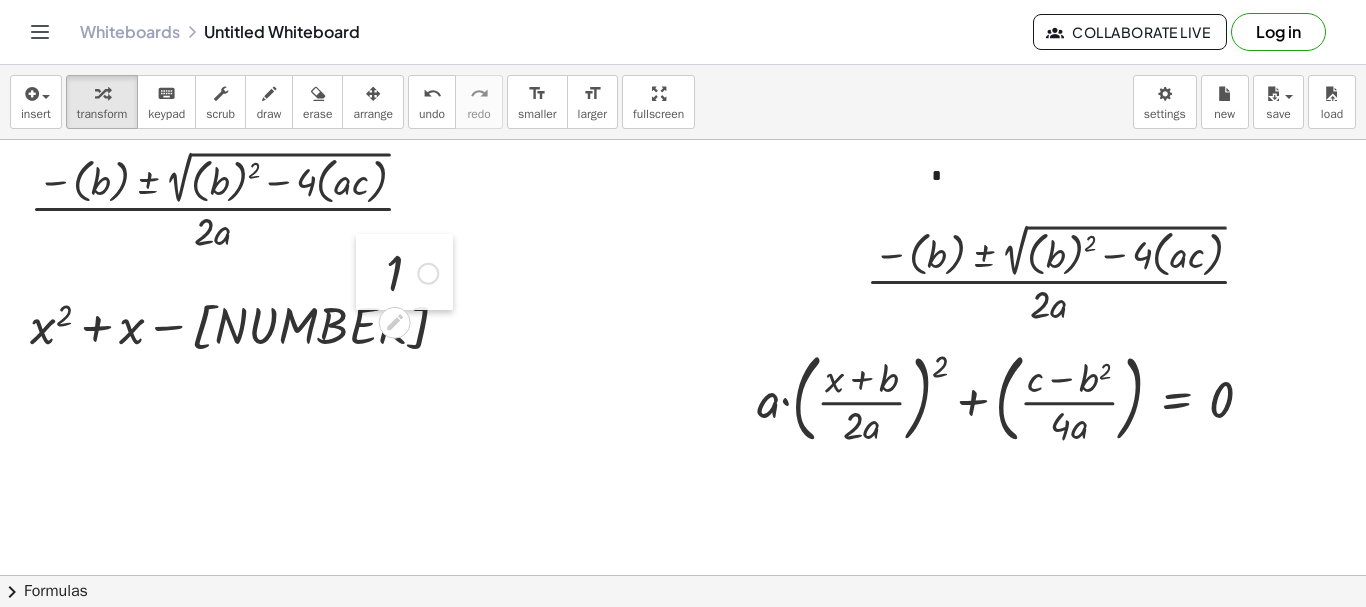 drag, startPoint x: 351, startPoint y: 371, endPoint x: 363, endPoint y: 263, distance: 108.66462 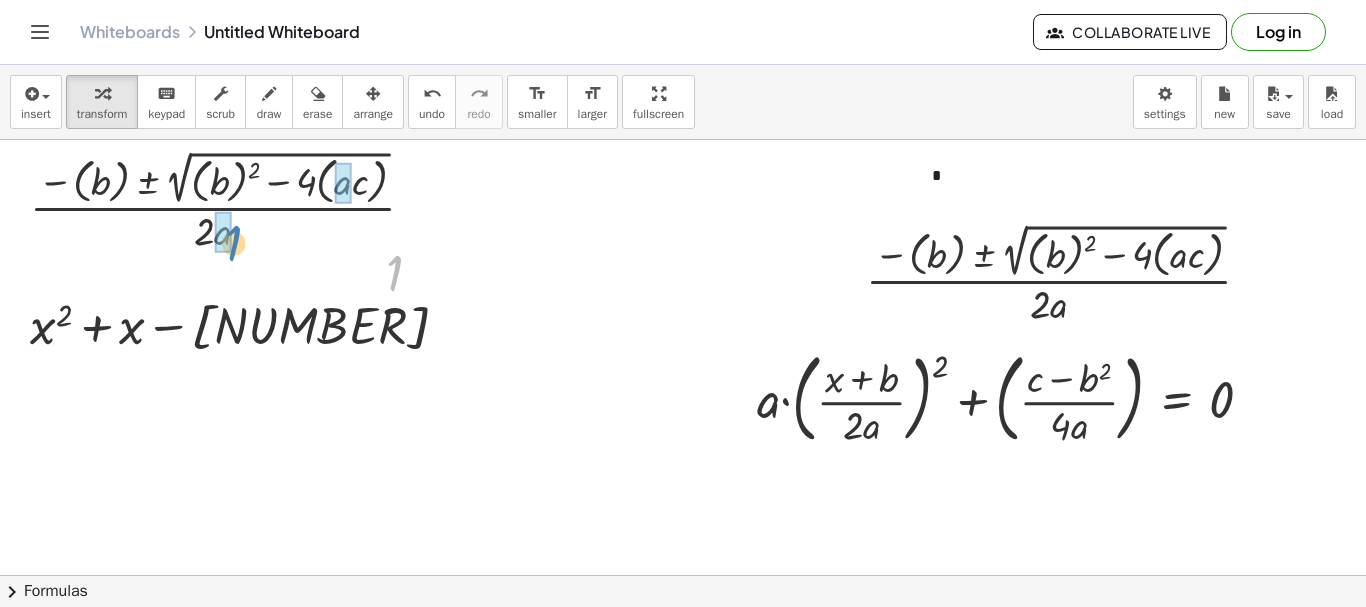 drag, startPoint x: 394, startPoint y: 269, endPoint x: 232, endPoint y: 239, distance: 164.75436 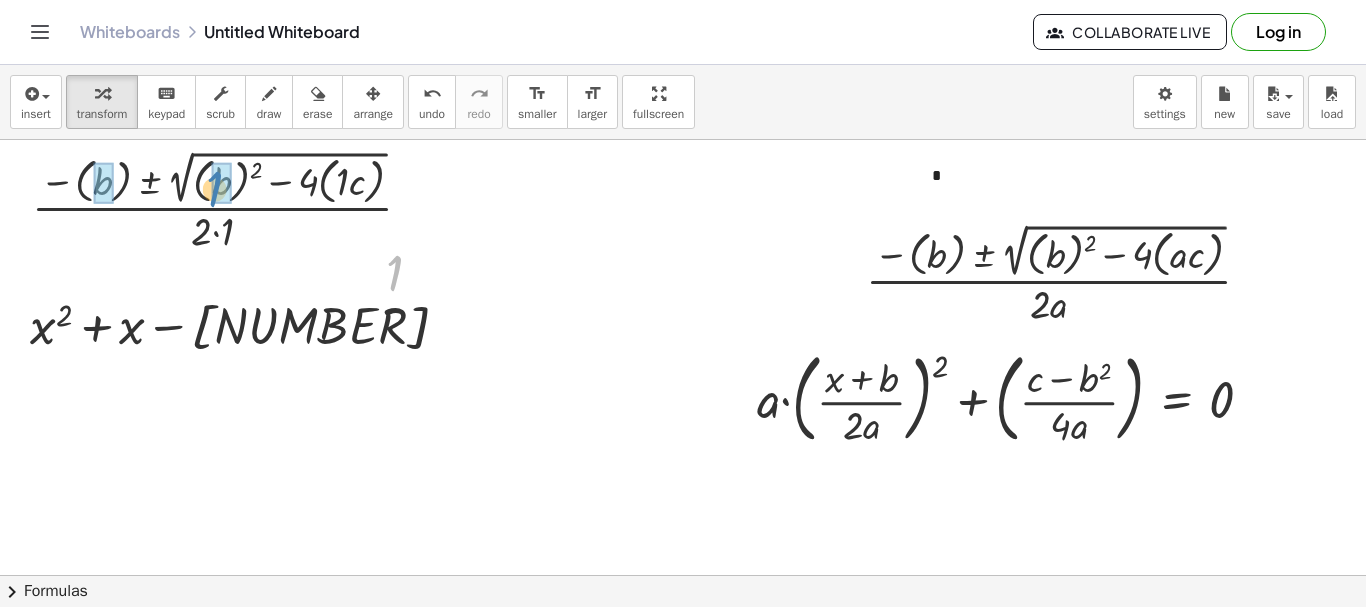 drag, startPoint x: 403, startPoint y: 266, endPoint x: 222, endPoint y: 182, distance: 199.54198 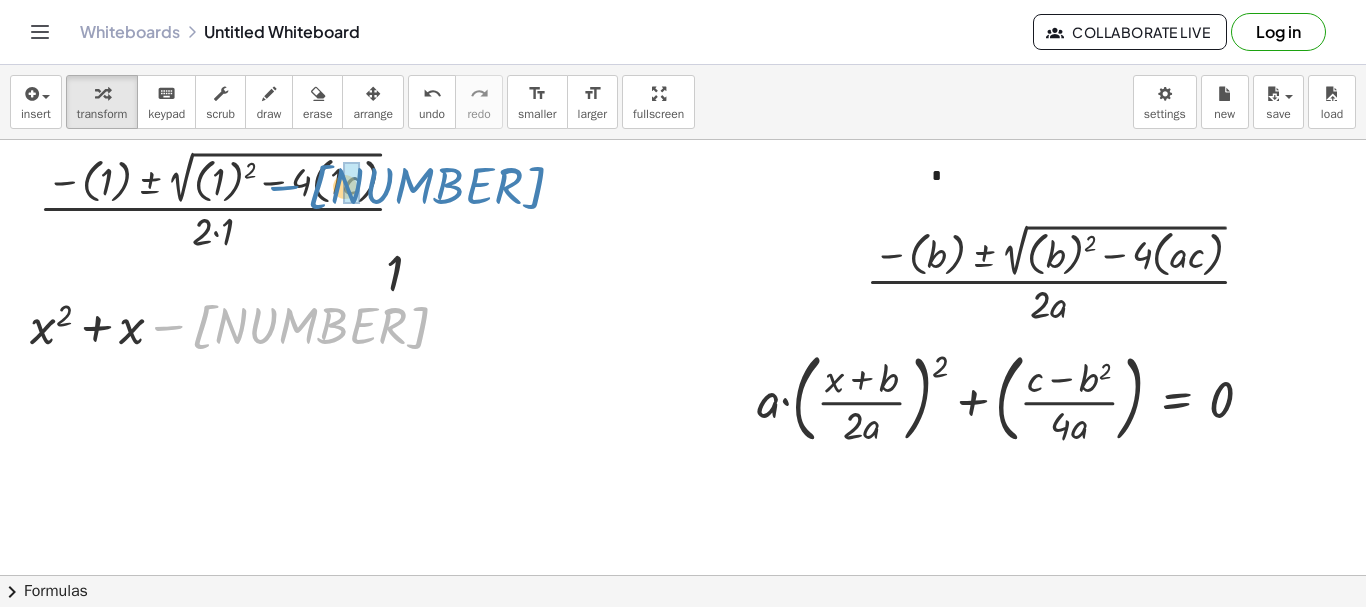 drag, startPoint x: 259, startPoint y: 344, endPoint x: 376, endPoint y: 204, distance: 182.45273 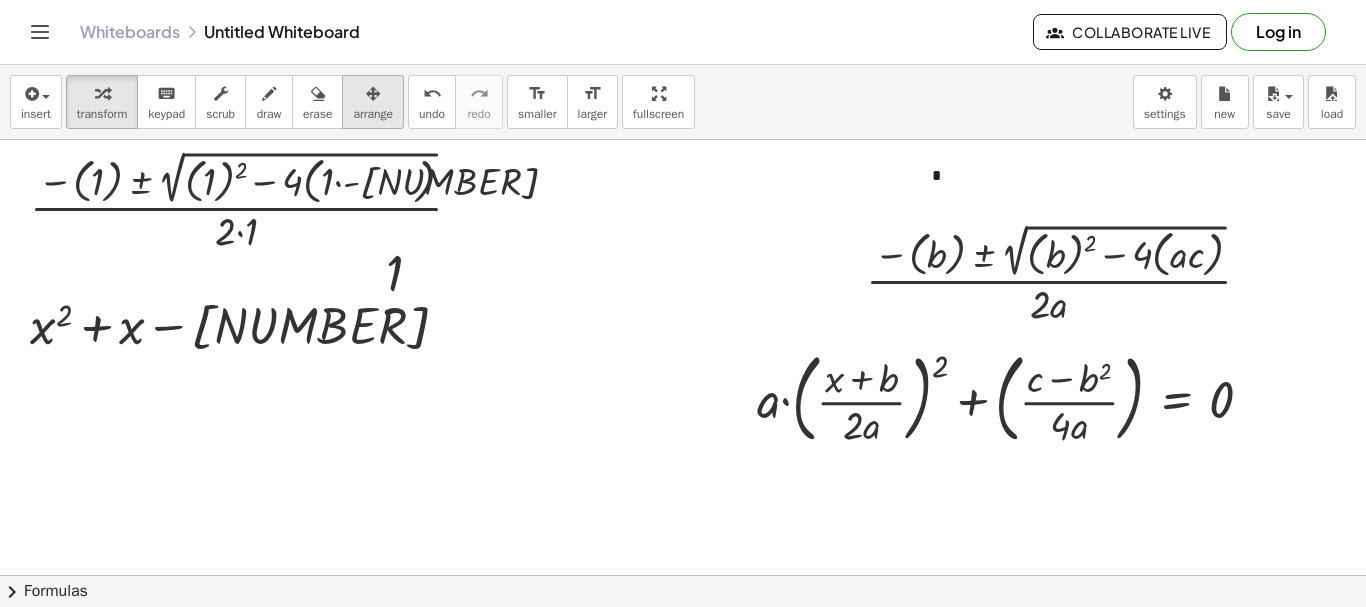 click at bounding box center (373, 94) 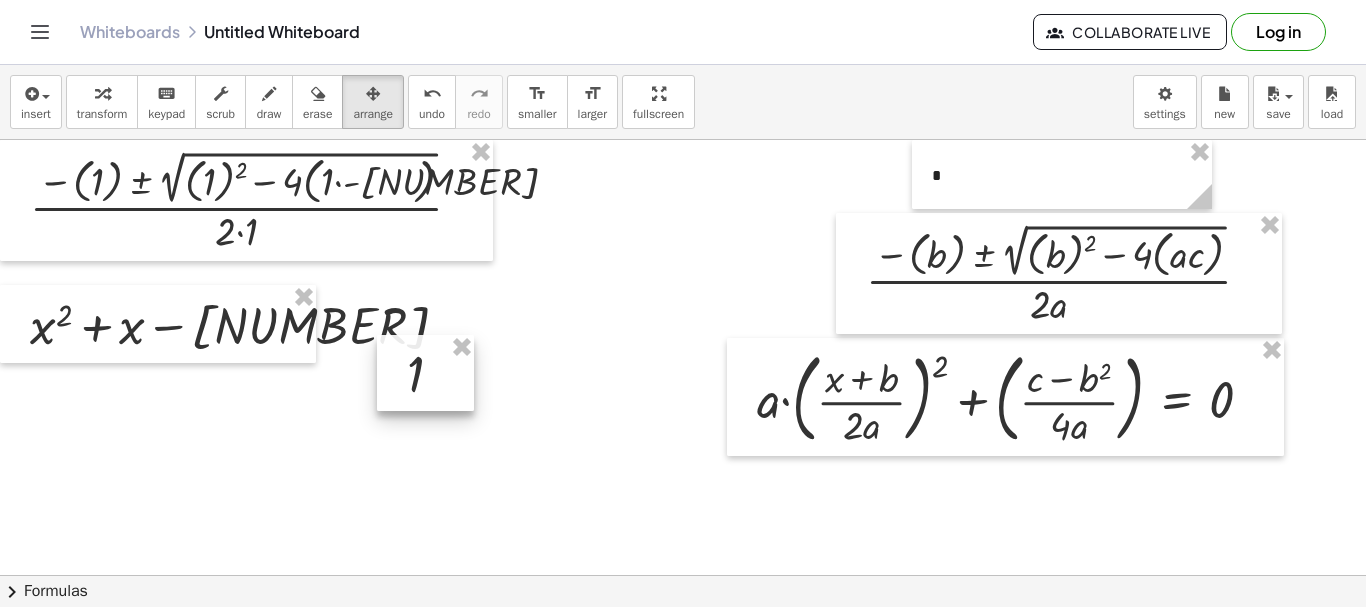 drag, startPoint x: 435, startPoint y: 289, endPoint x: 461, endPoint y: 411, distance: 124.73973 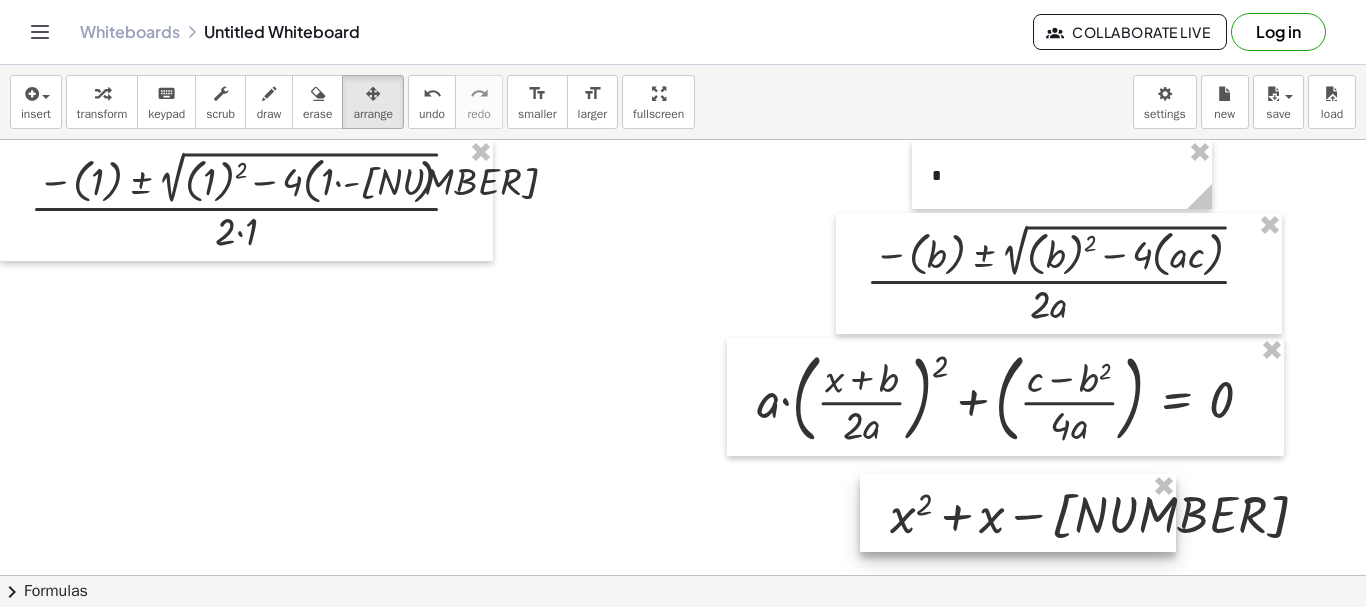 drag, startPoint x: 149, startPoint y: 334, endPoint x: 912, endPoint y: 482, distance: 777.2213 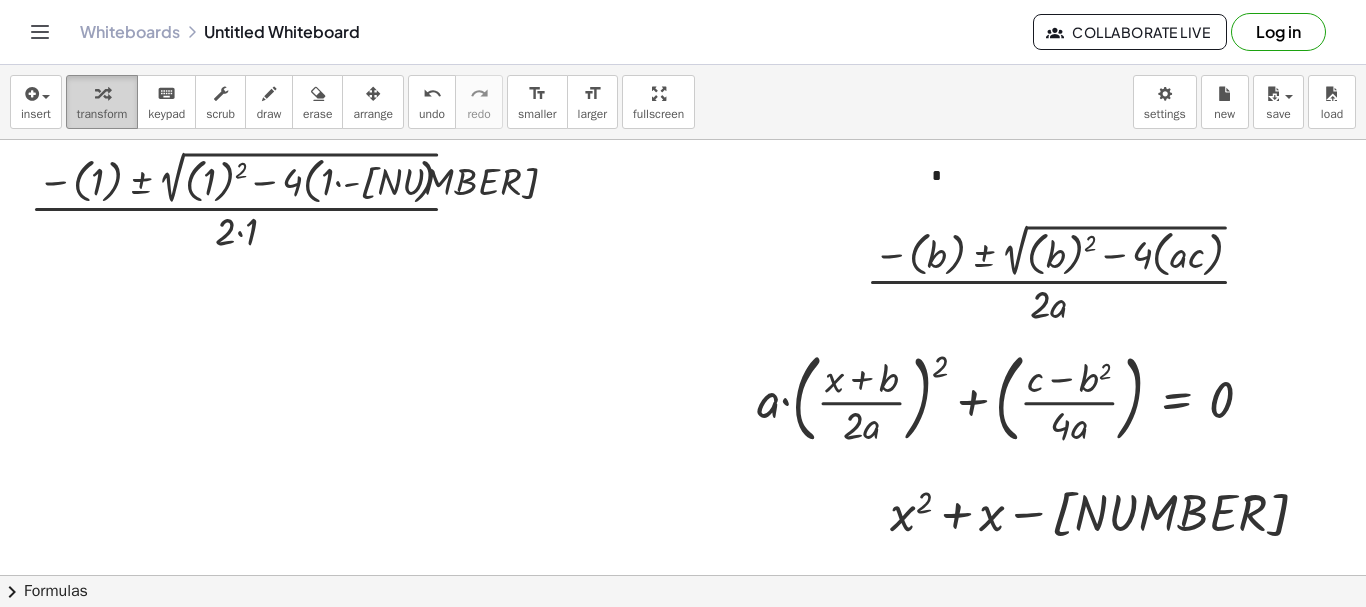 click on "transform" at bounding box center [102, 114] 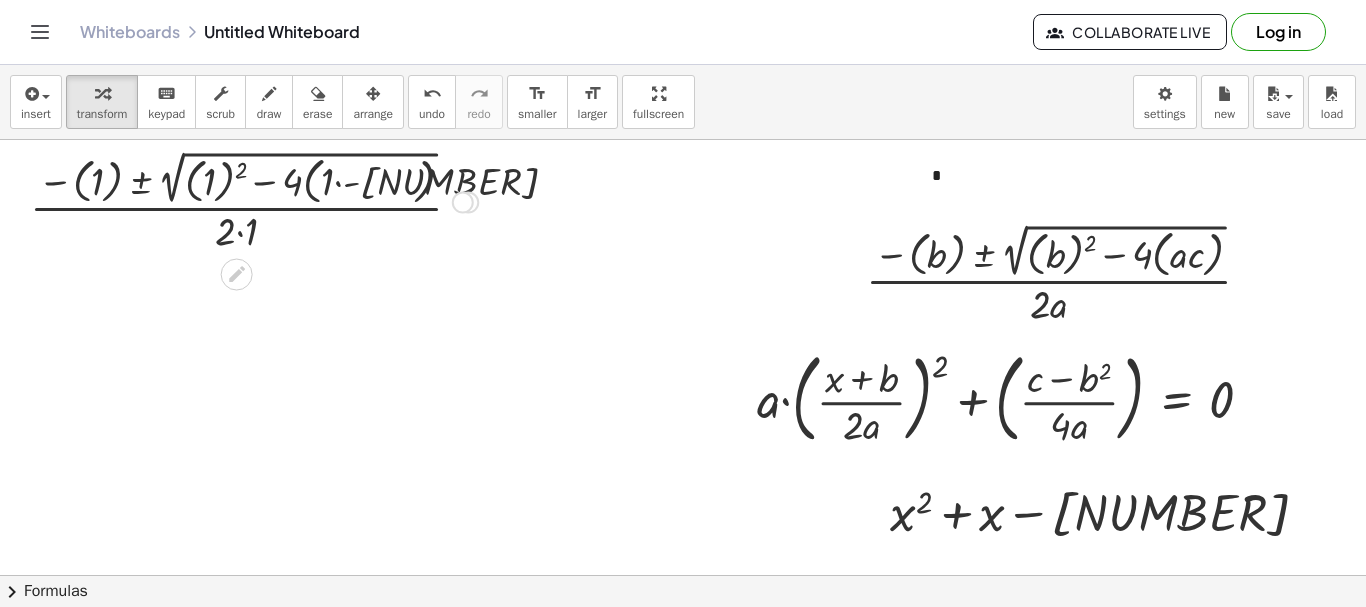 click at bounding box center [254, 200] 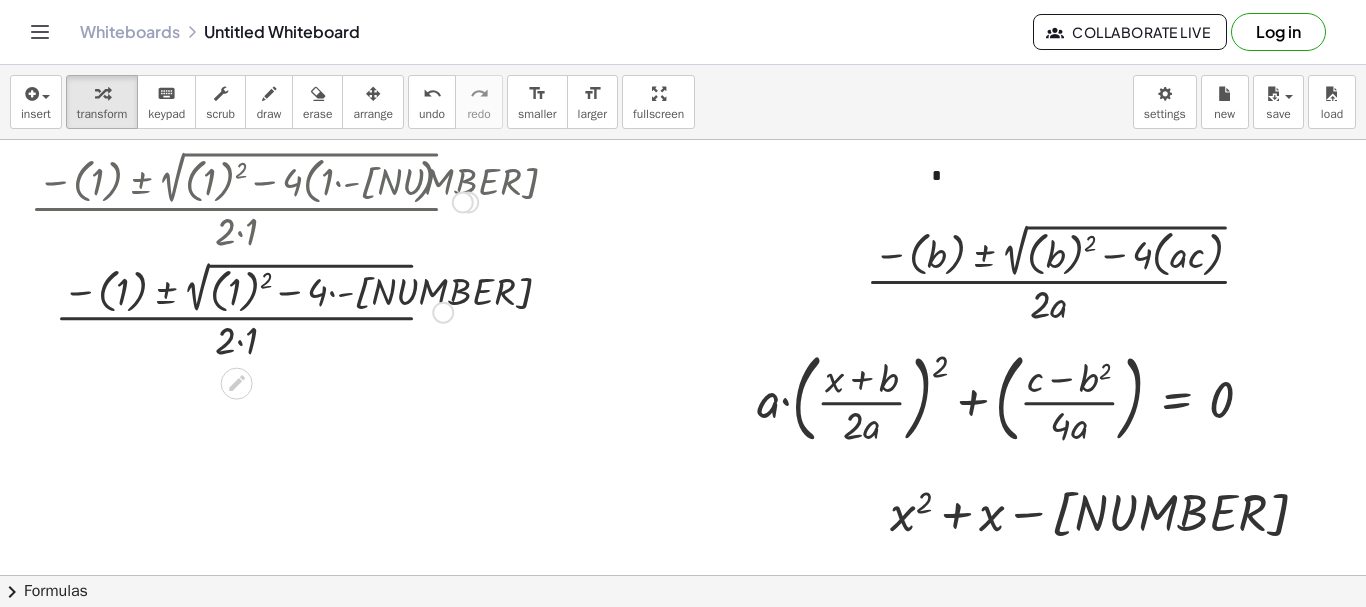 click at bounding box center (254, 310) 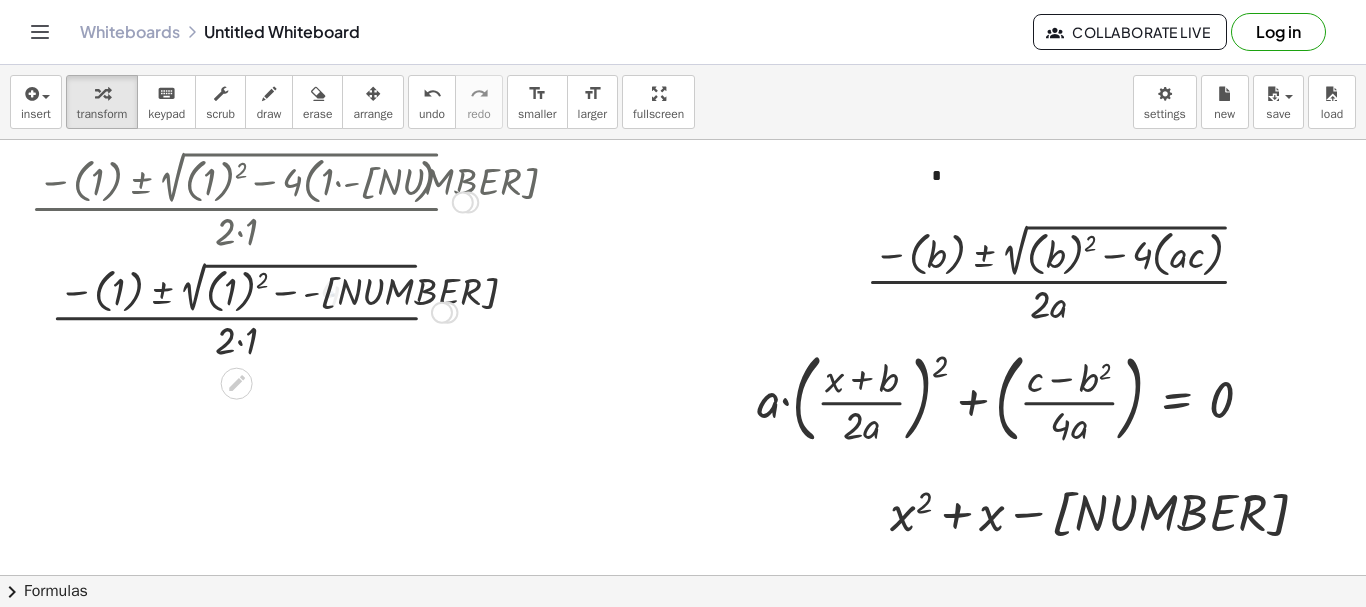 click at bounding box center (254, 310) 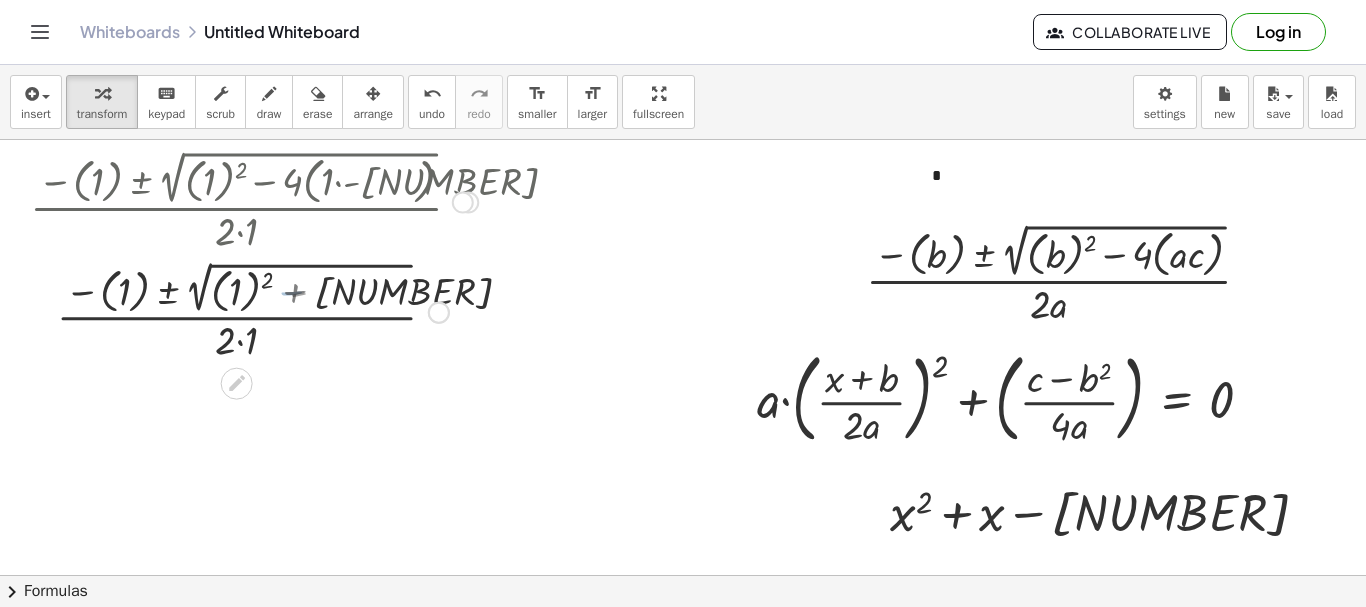click at bounding box center (254, 310) 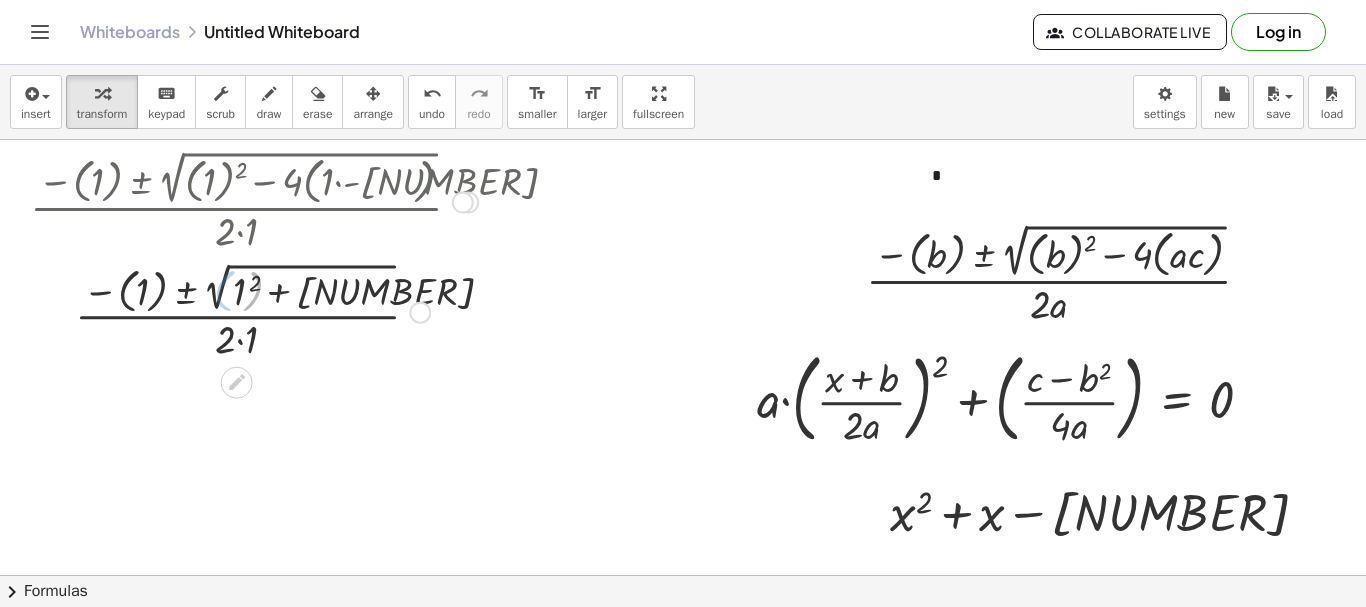 click at bounding box center (254, 310) 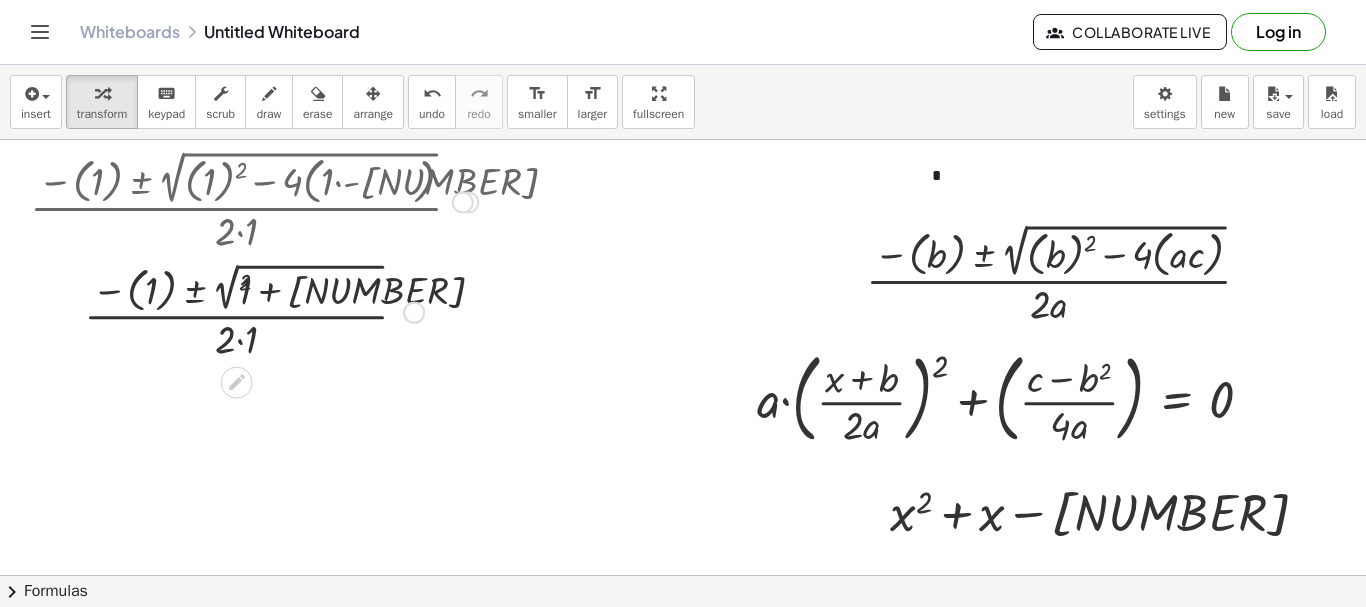click on "· ( − ( b ) ± 2 √ ( + ( b ) 2 − · 4 · ( · a · c ) ) ) · 2 · a · ( − ( b ) ± 2 √ ( + ( b ) 2 − · 4 · ( · 1 · c ) ) ) · 2 · 1 · ( − ( 1 ) ± 2 √ ( + ( 1 ) 2 − · 4 · ( · 1 · c ) ) ) · 2 · 1 · ( − ( 1 ) ± 2 √ ( + ( 1 ) 2 − · 4 · ( · 1 · - 812 ) ) ) · 2 · 1 · ( − ( 1 ) ± 2 √ ( + ( 1 ) 2 − · 4 · - 812 ) ) · 2 · 1 · ( − ( ) ± 2 √ ( + ( ) 2 − ) ) · 2 · 1 1 1 - 3.248 + · ( − ( 1 ) ± 2 √ ( + ( 1 ) 2 − - 3.248 ) ) · 2 · 1 · ( − ( 1 ) ± 2 √ ( + ( 1 ) 2 + 3.248 ) ) · 2 · 1 · ( − ( 1 ) ± 2 √ ( + 1 2 + 3.248 ) ) · 2 · 1" at bounding box center [237, 203] 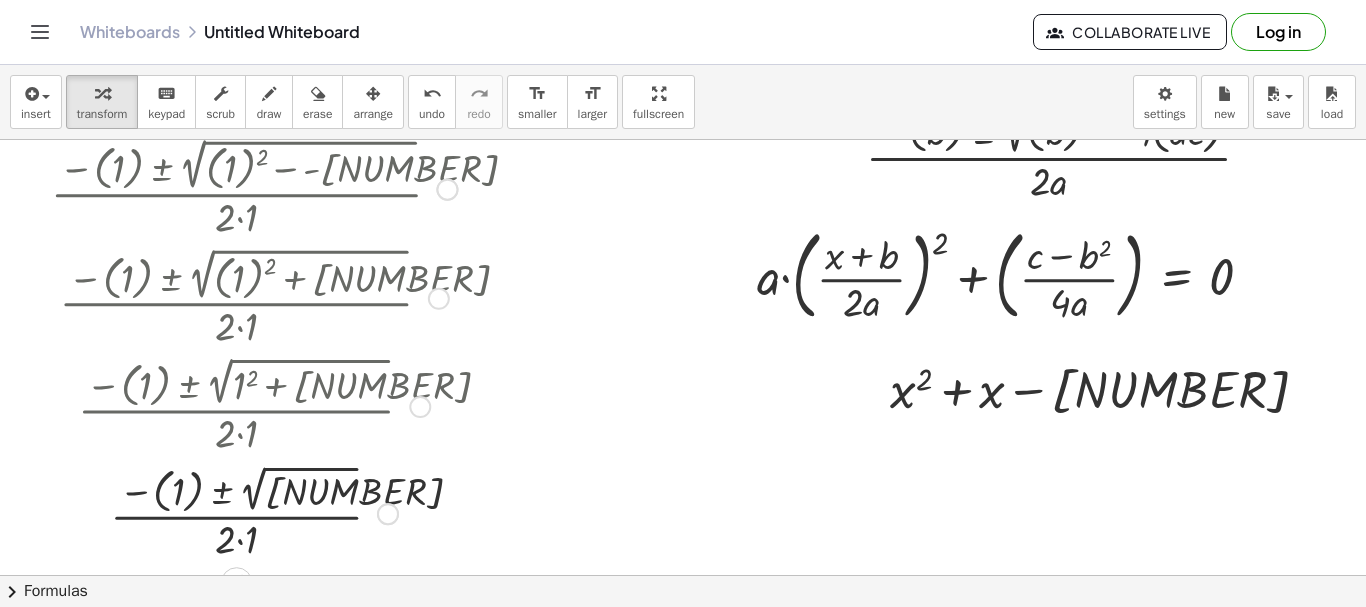 scroll, scrollTop: 124, scrollLeft: 0, axis: vertical 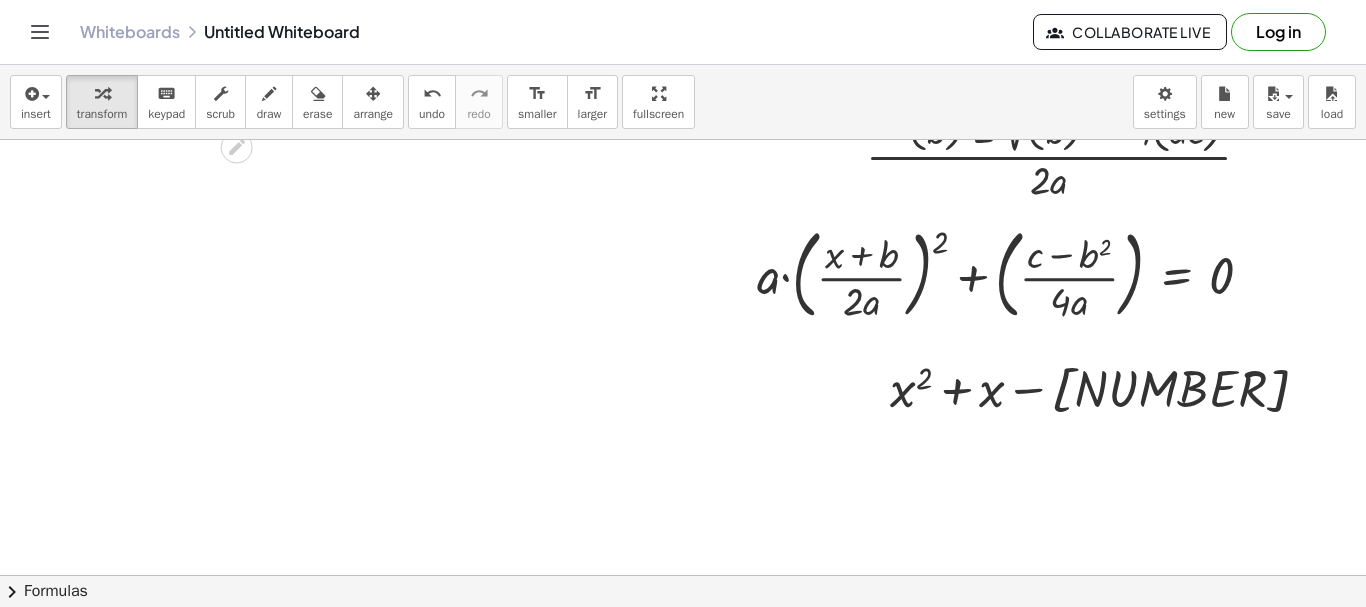 drag, startPoint x: 386, startPoint y: 506, endPoint x: 209, endPoint y: -121, distance: 651.5044 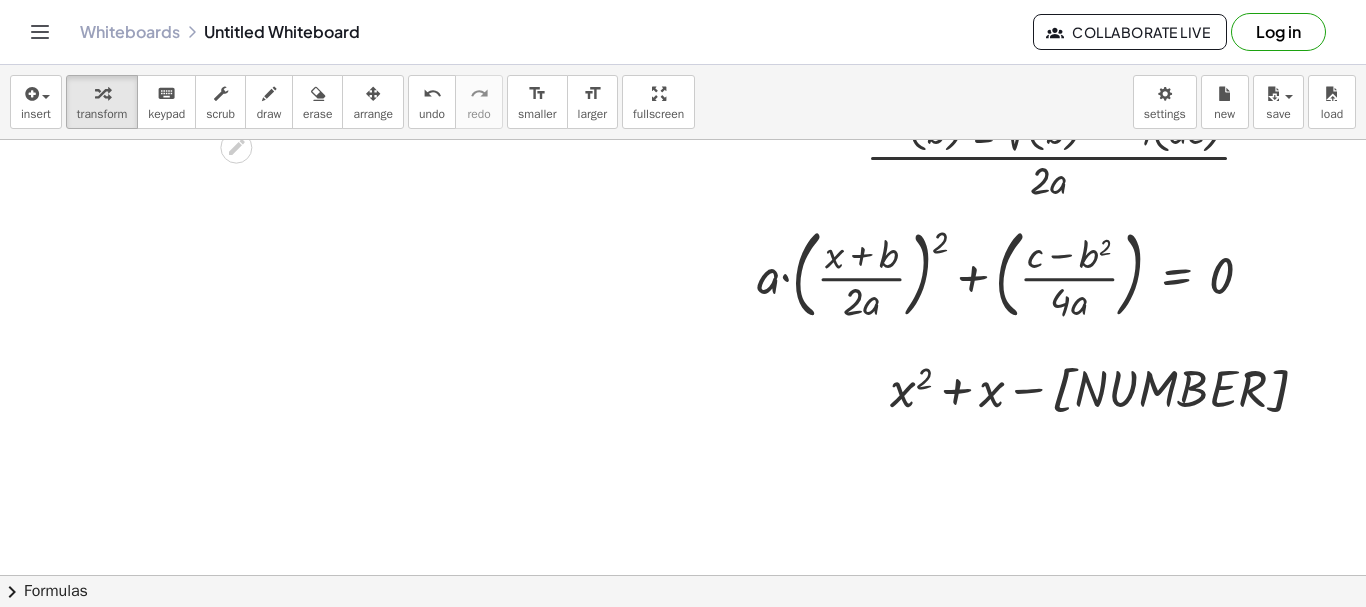scroll, scrollTop: 0, scrollLeft: 0, axis: both 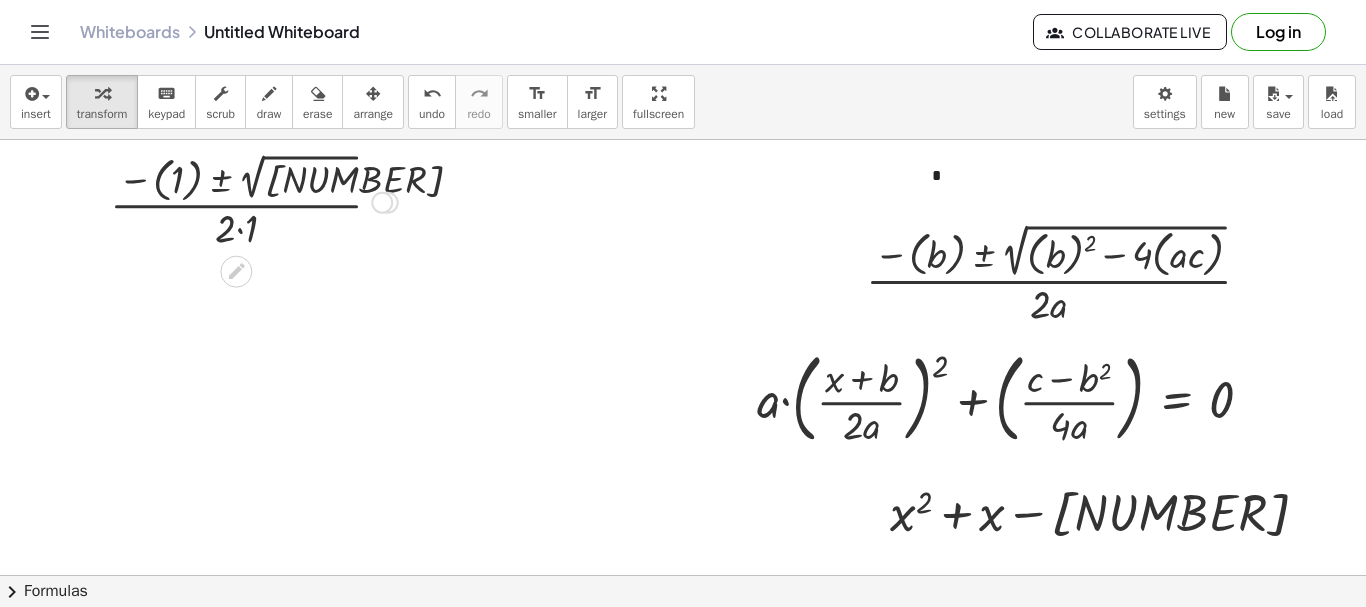 click at bounding box center [254, 200] 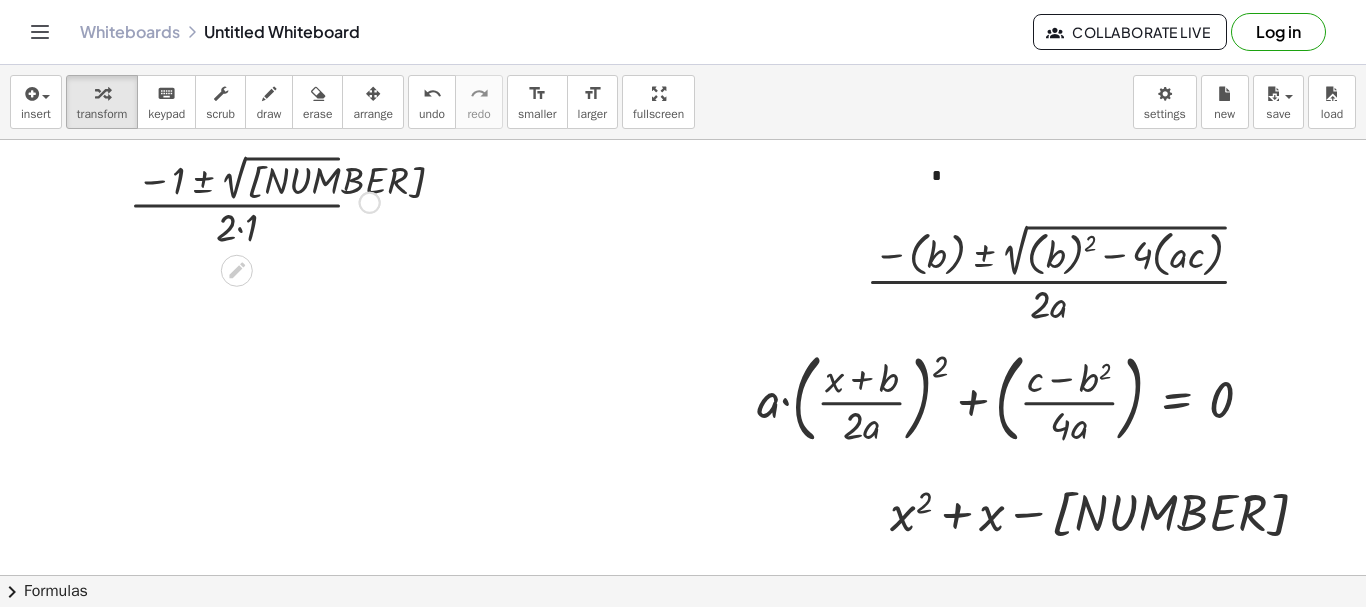 click at bounding box center (254, 201) 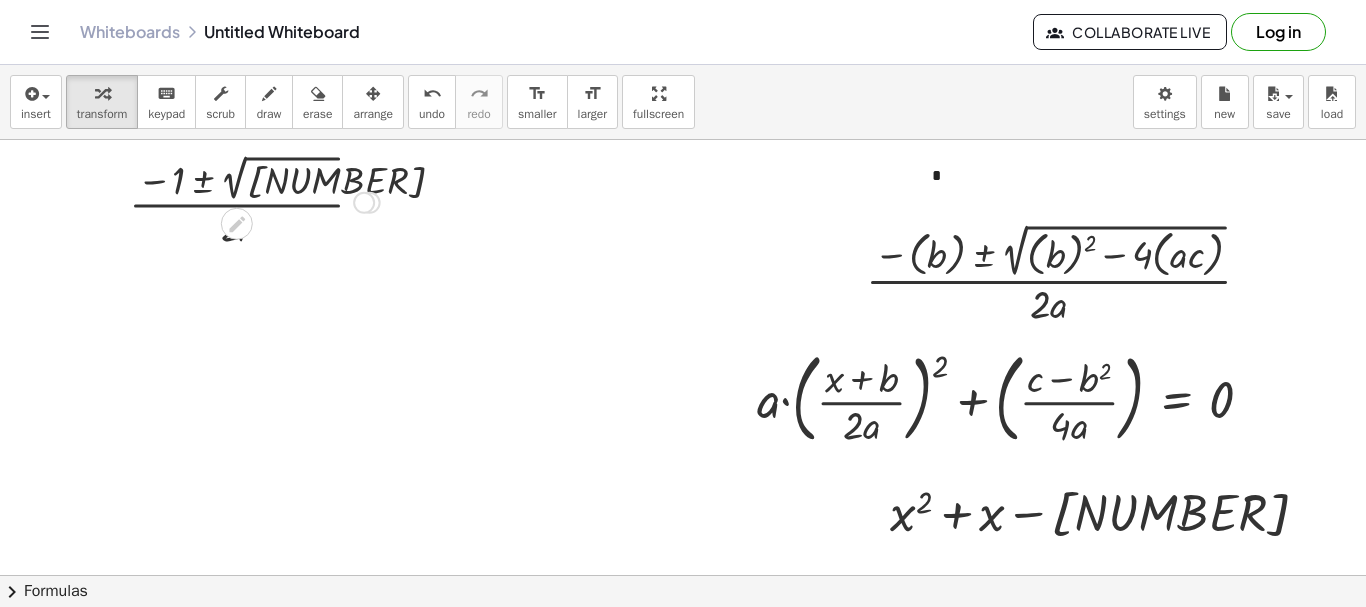 click at bounding box center (254, 201) 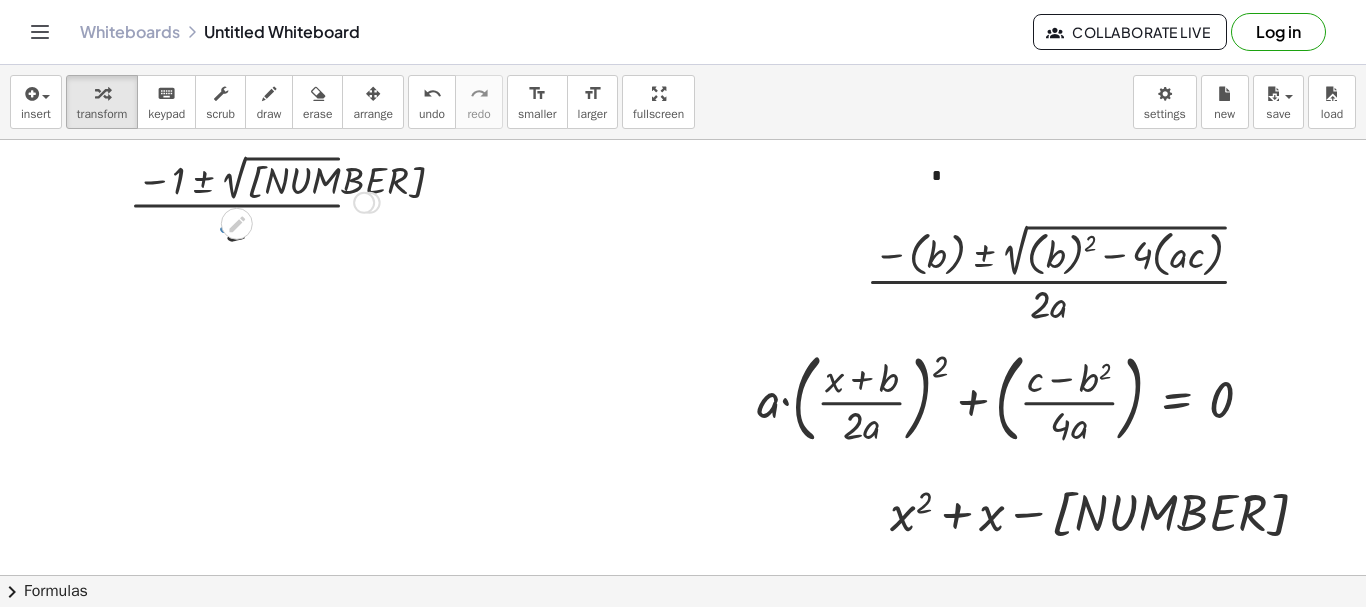 click at bounding box center [254, 201] 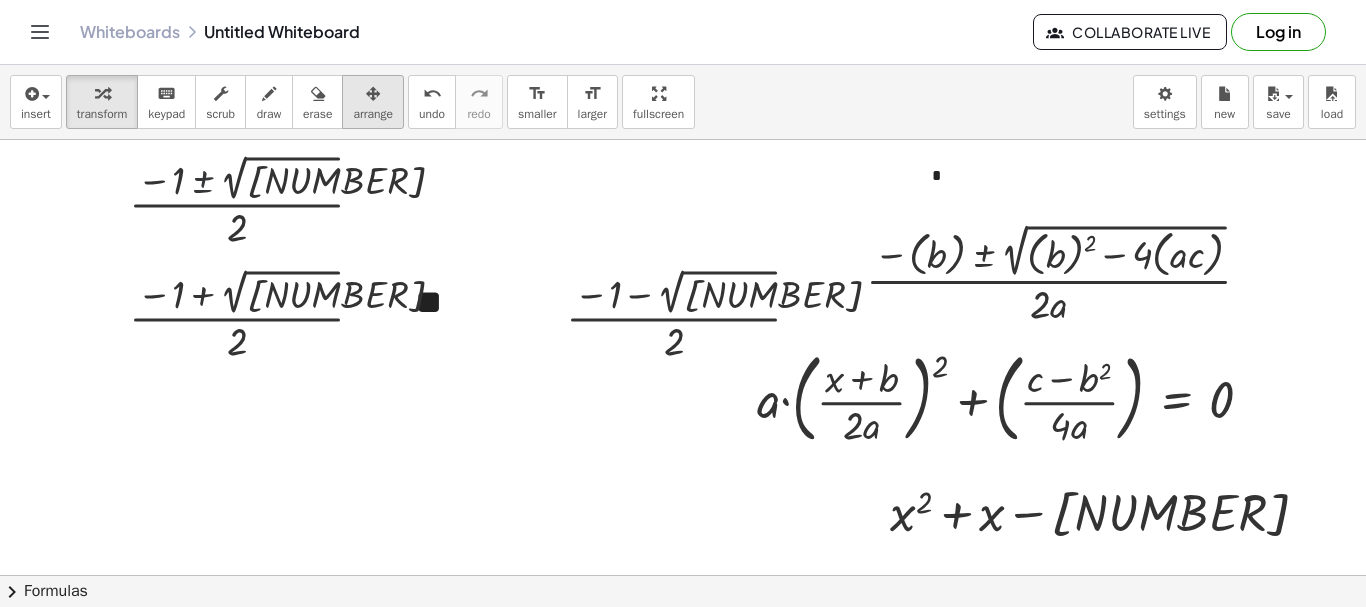 click at bounding box center [373, 93] 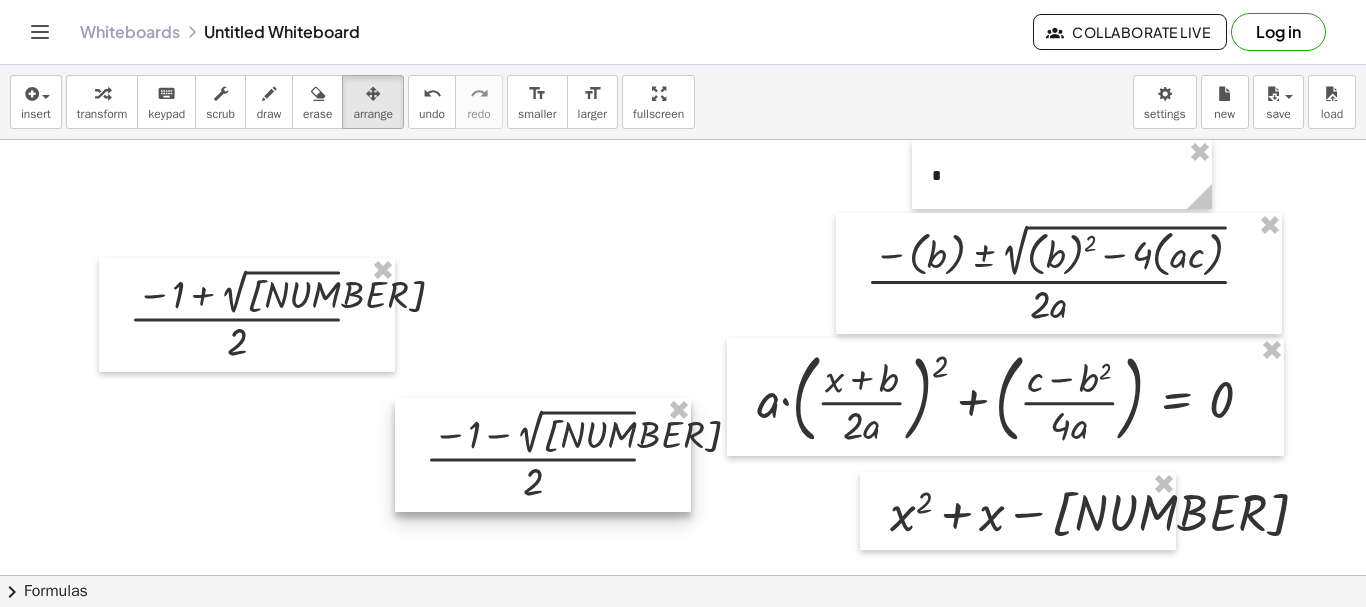 drag, startPoint x: 501, startPoint y: 428, endPoint x: 393, endPoint y: 443, distance: 109.03669 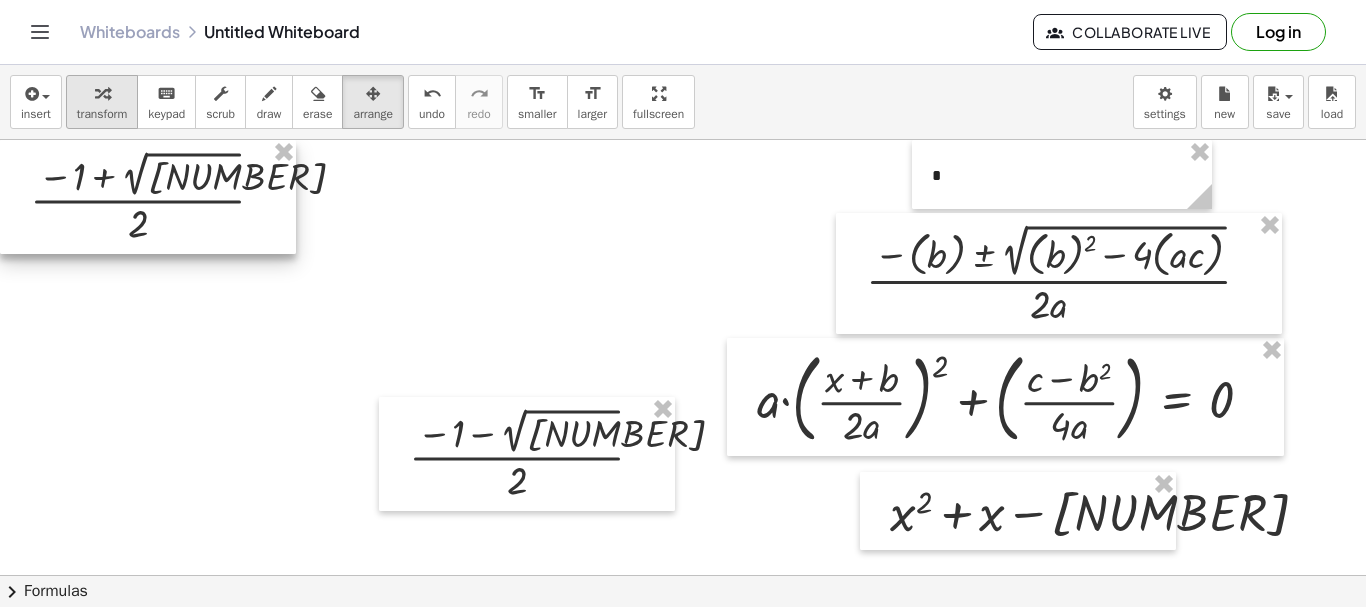 drag, startPoint x: 248, startPoint y: 312, endPoint x: 82, endPoint y: 121, distance: 253.05533 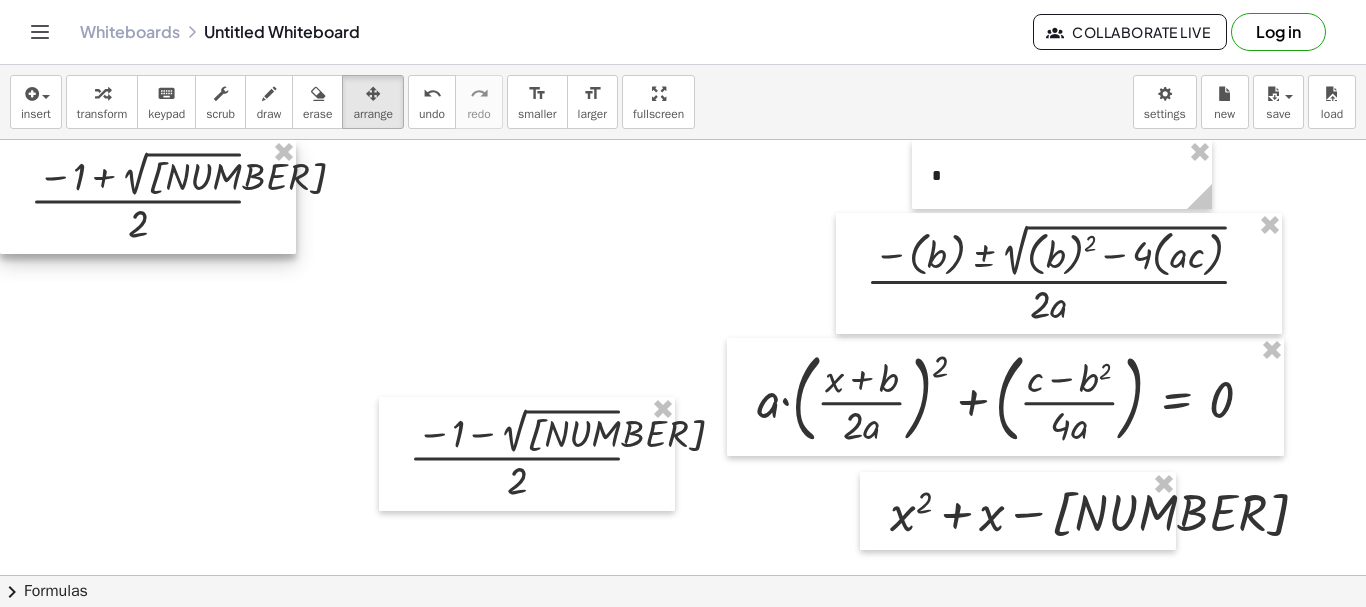 click on "transform" at bounding box center (102, 114) 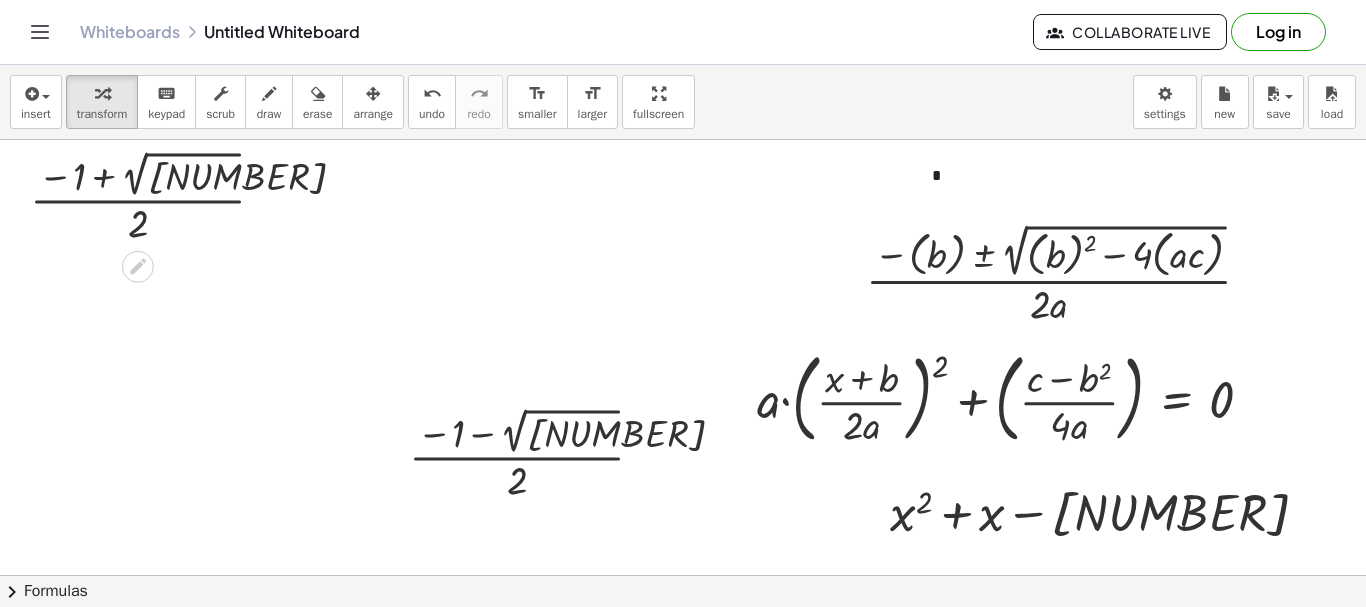 click at bounding box center (155, 197) 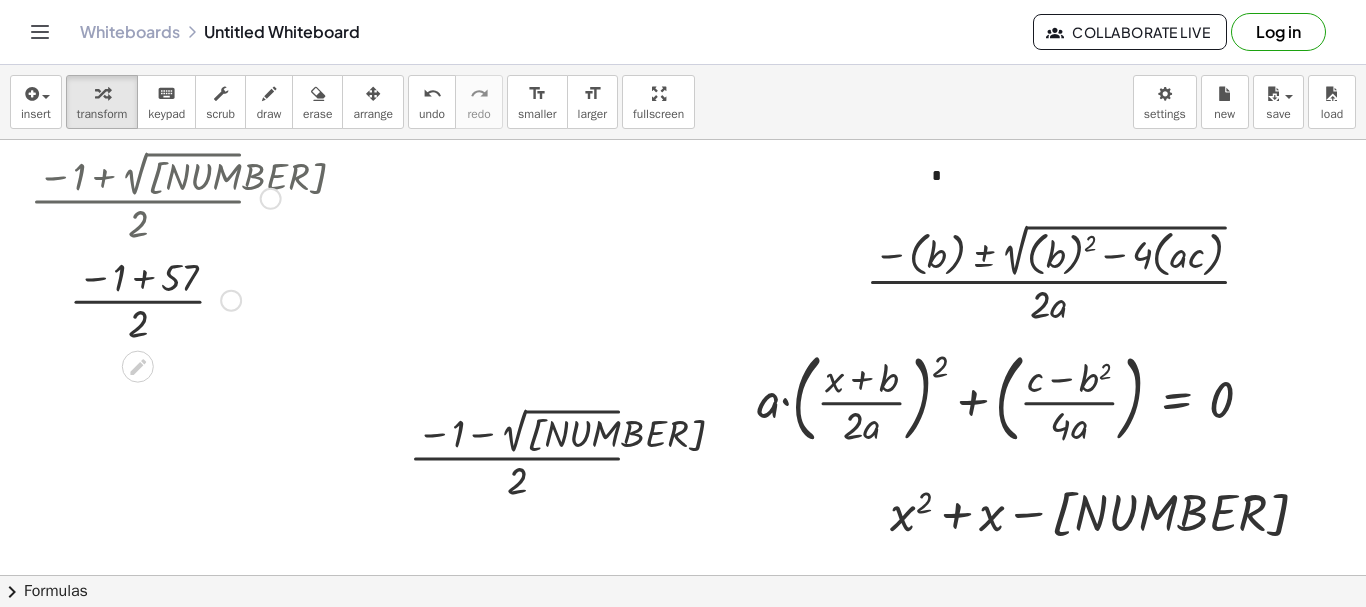 click at bounding box center [155, 299] 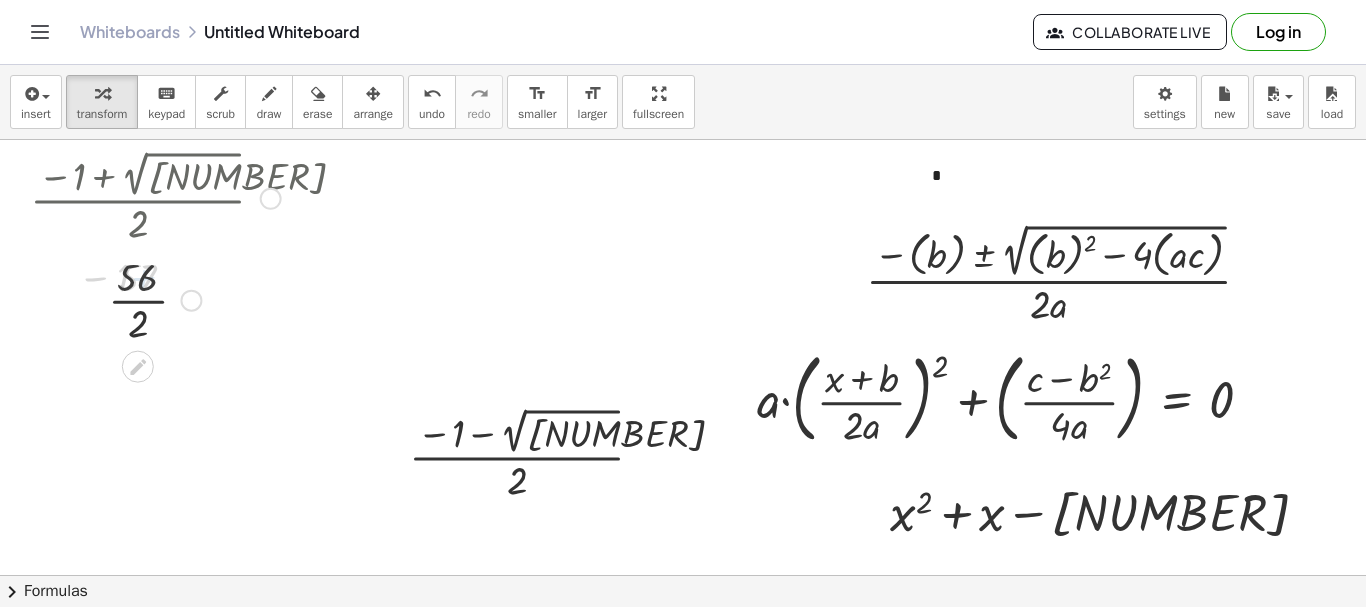 click at bounding box center (155, 299) 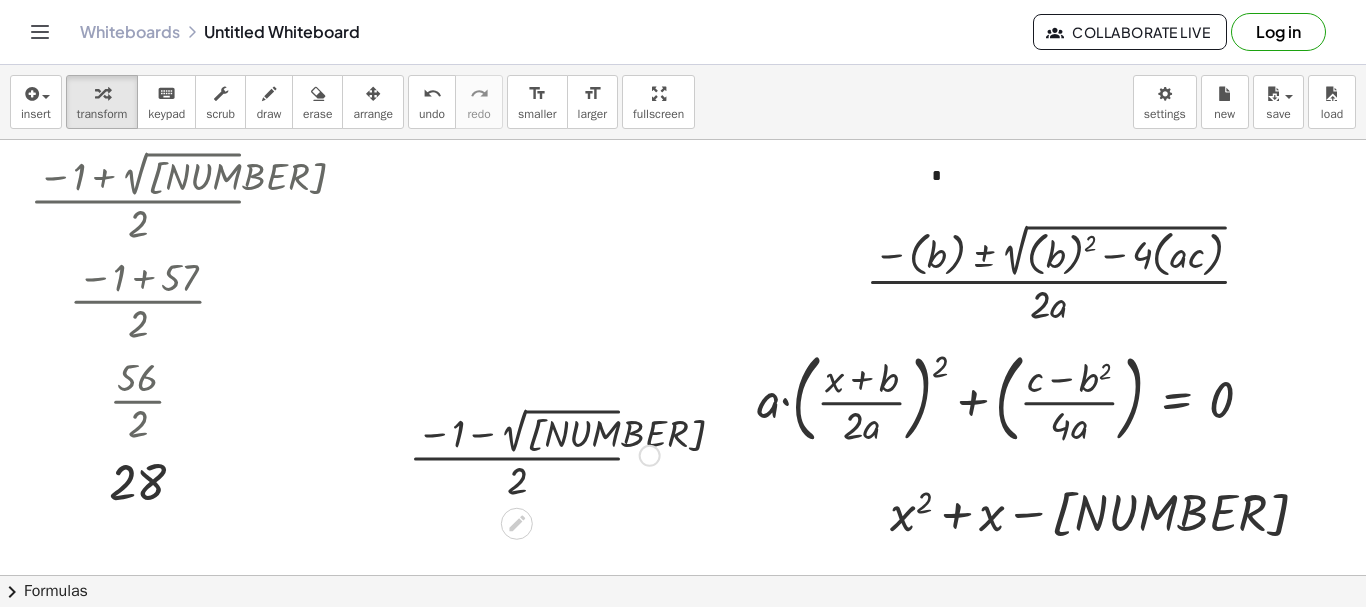 click at bounding box center [534, 454] 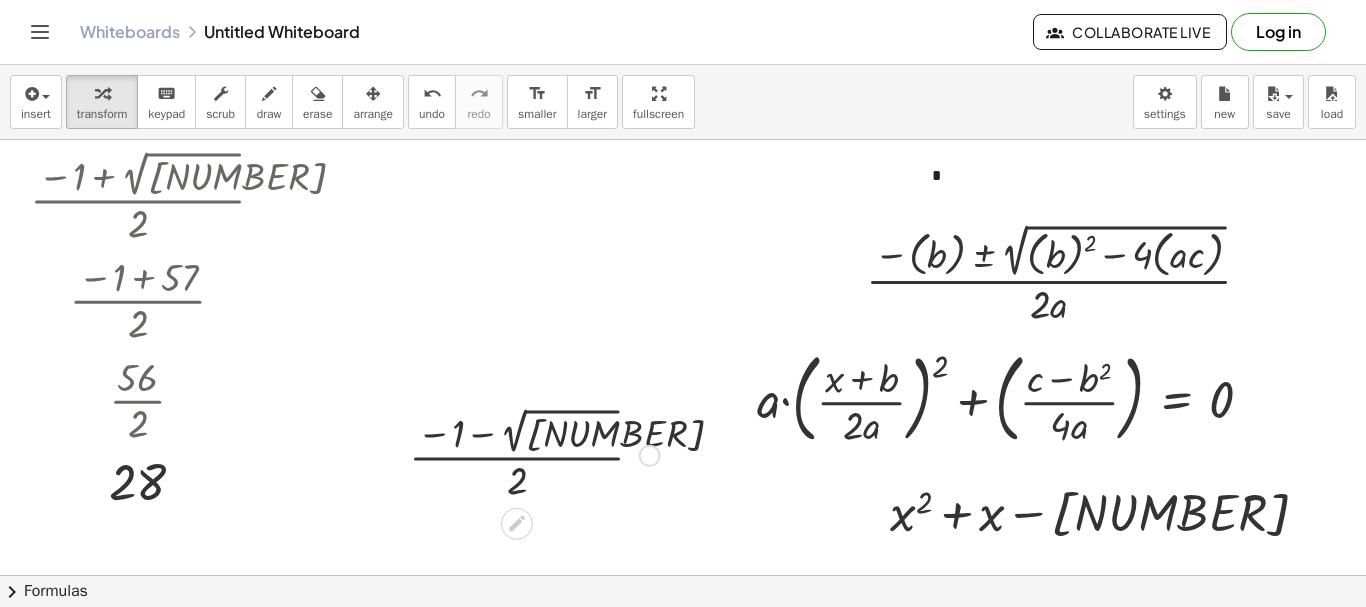 click at bounding box center (534, 454) 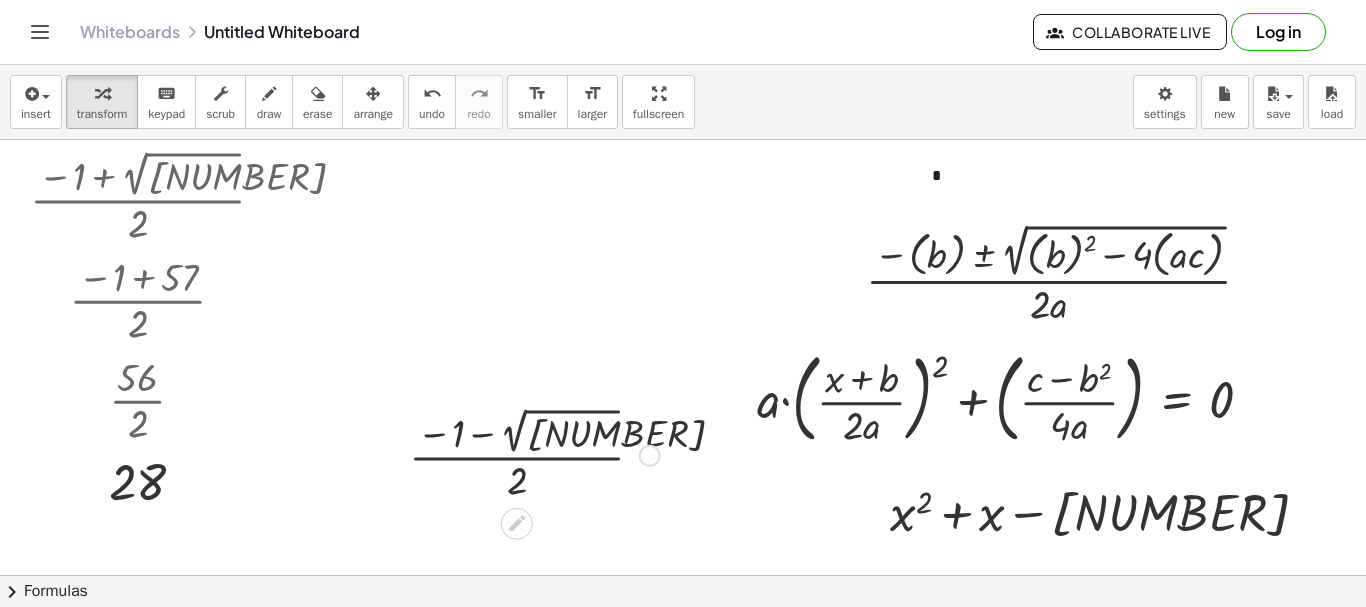 click at bounding box center [534, 454] 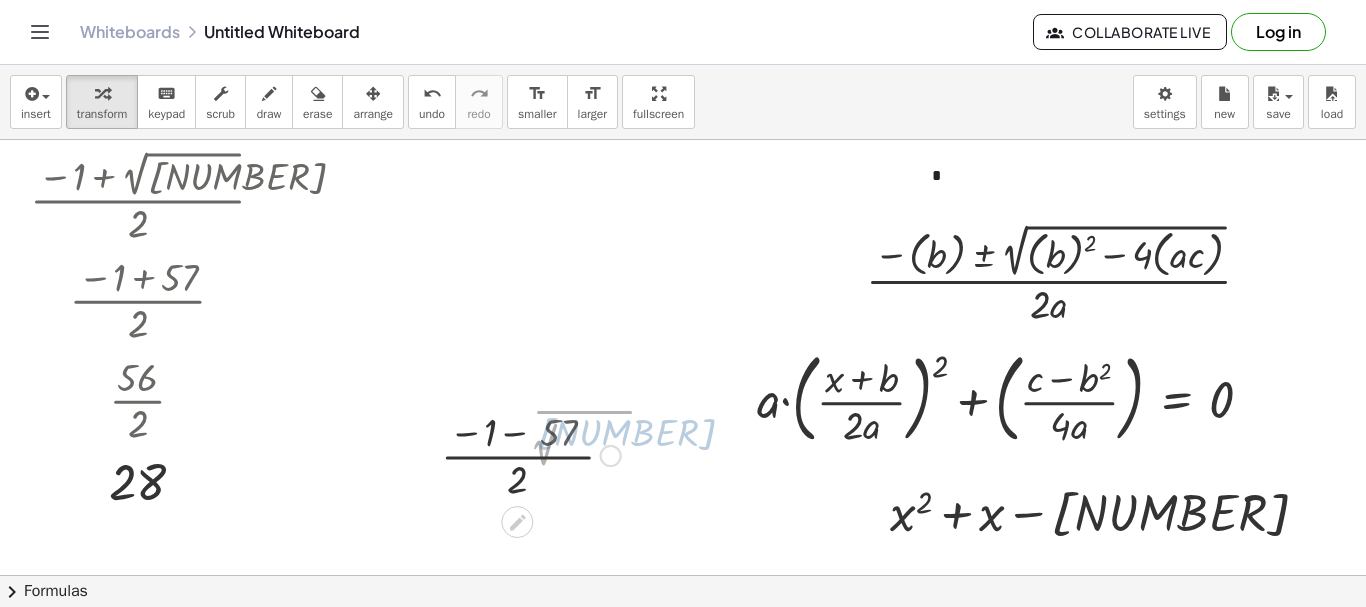 click at bounding box center (535, 454) 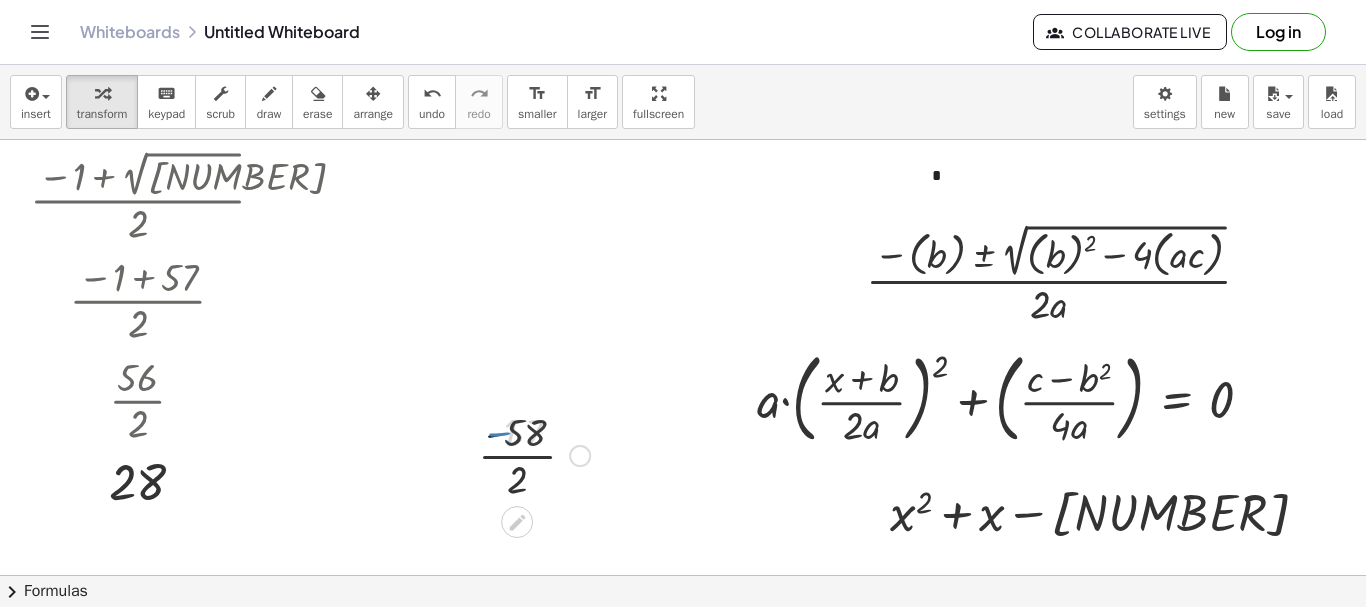 click at bounding box center (534, 454) 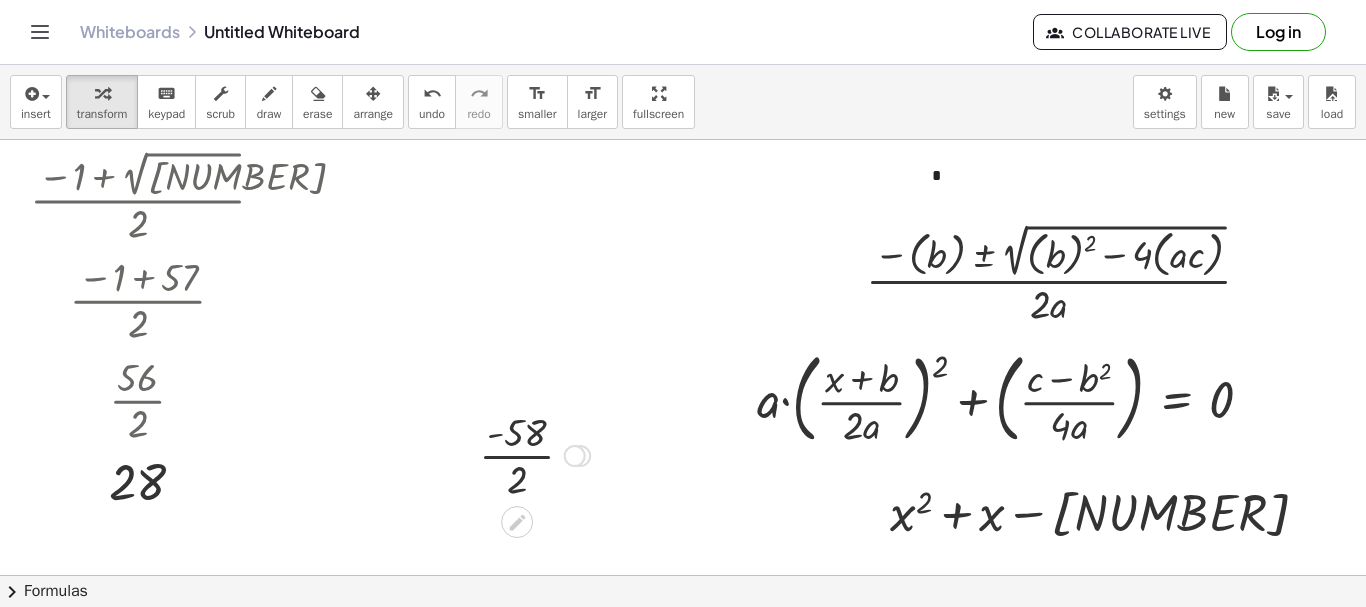 click at bounding box center (534, 454) 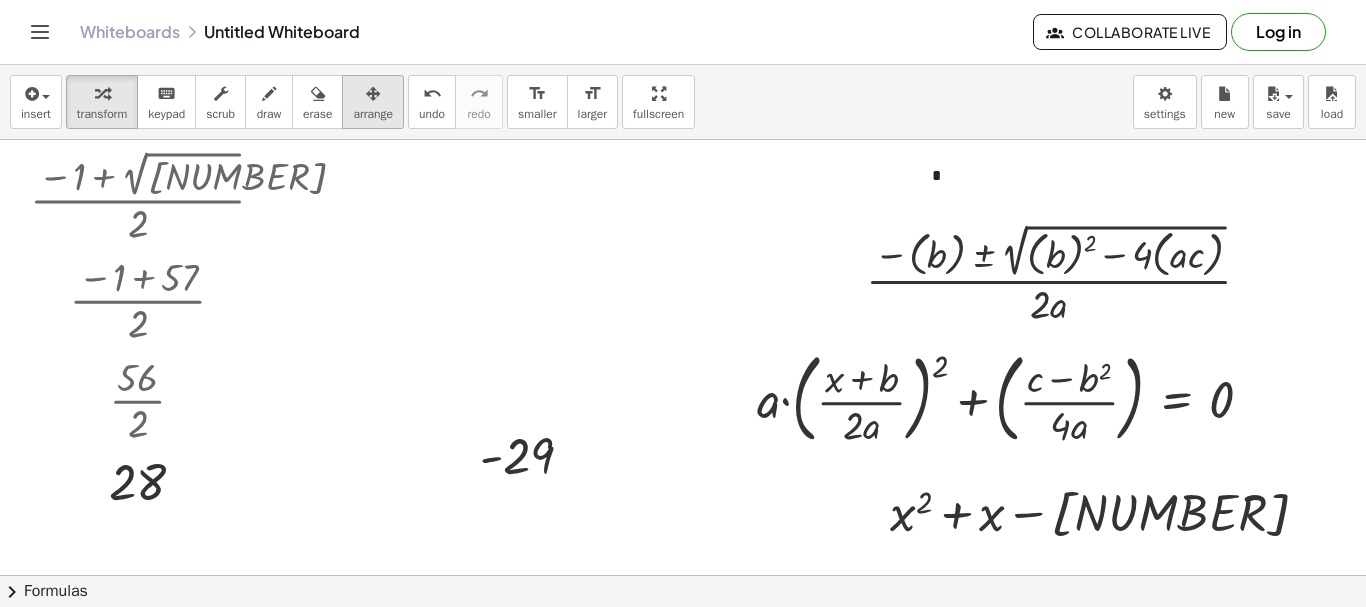 click at bounding box center [373, 94] 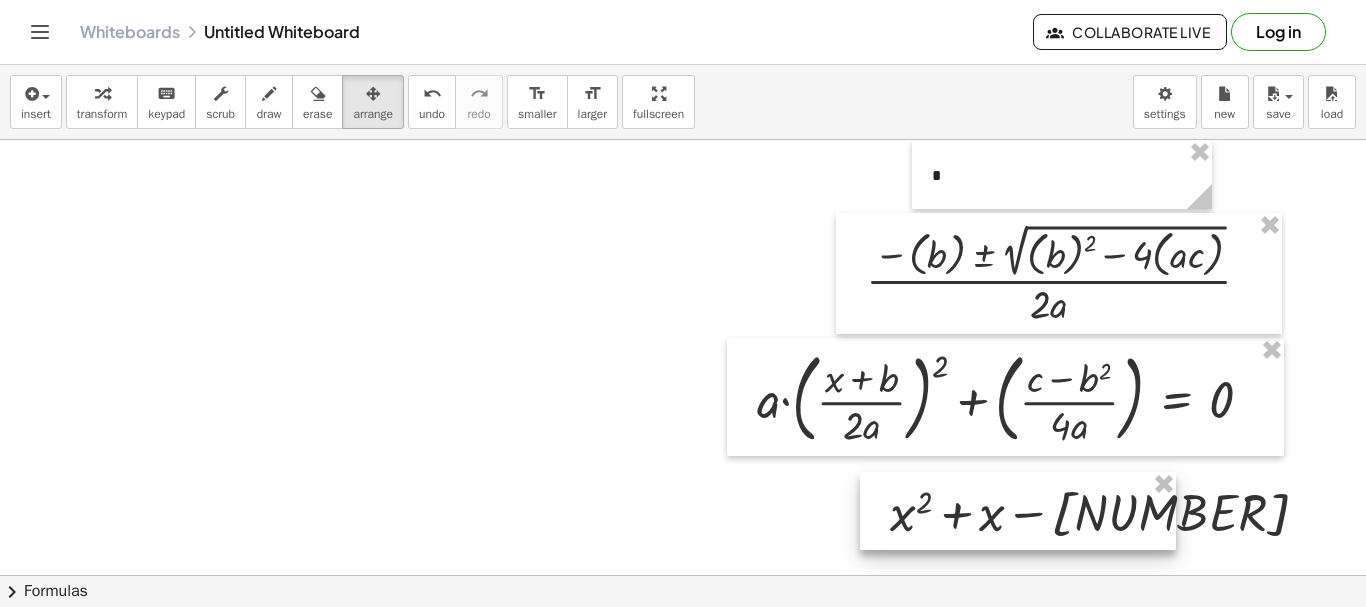 drag, startPoint x: 1163, startPoint y: 495, endPoint x: 567, endPoint y: 397, distance: 604.0033 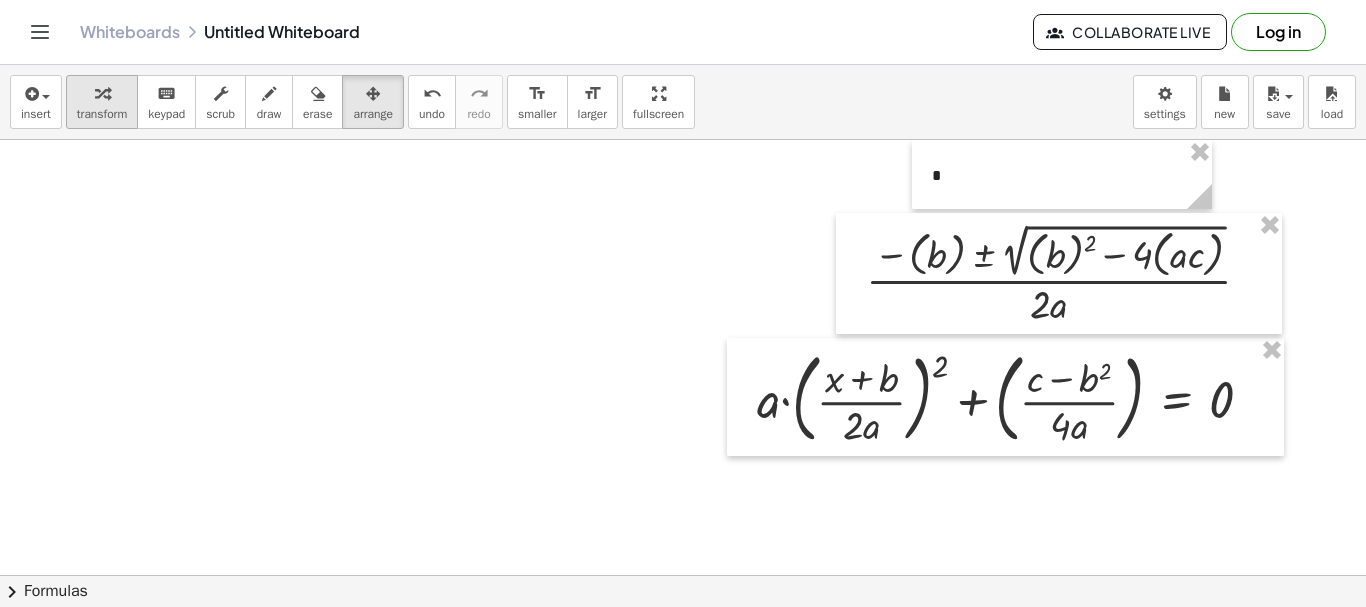 click on "transform" at bounding box center (102, 114) 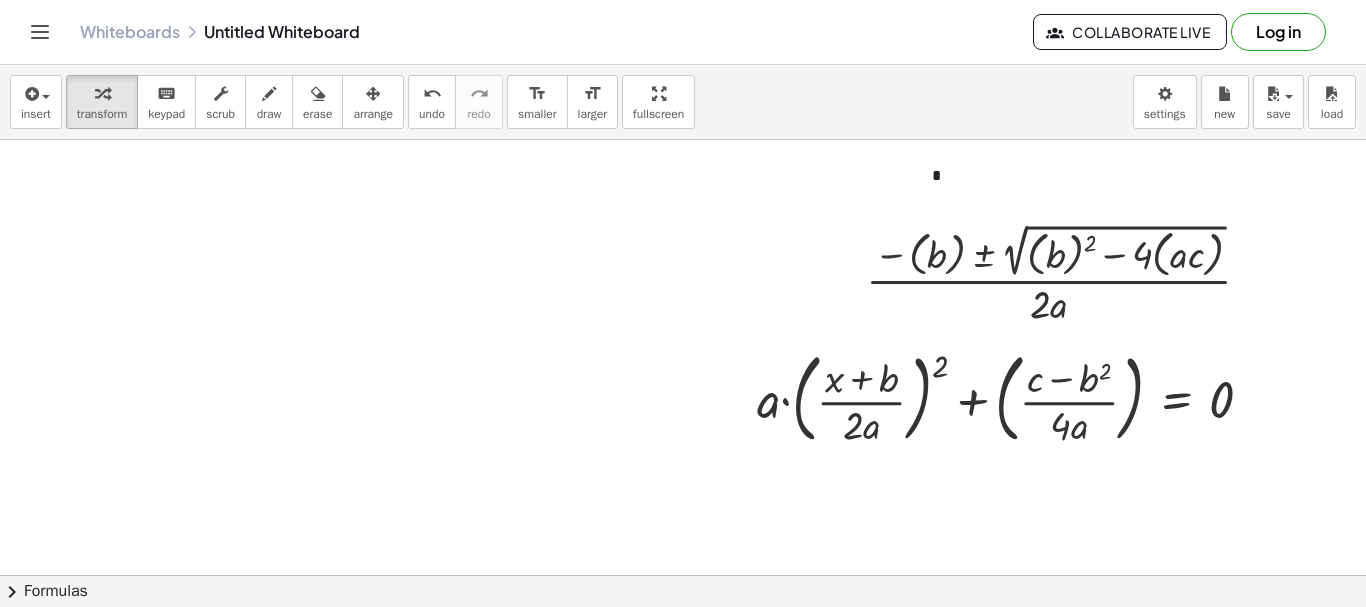 click at bounding box center (768, 640) 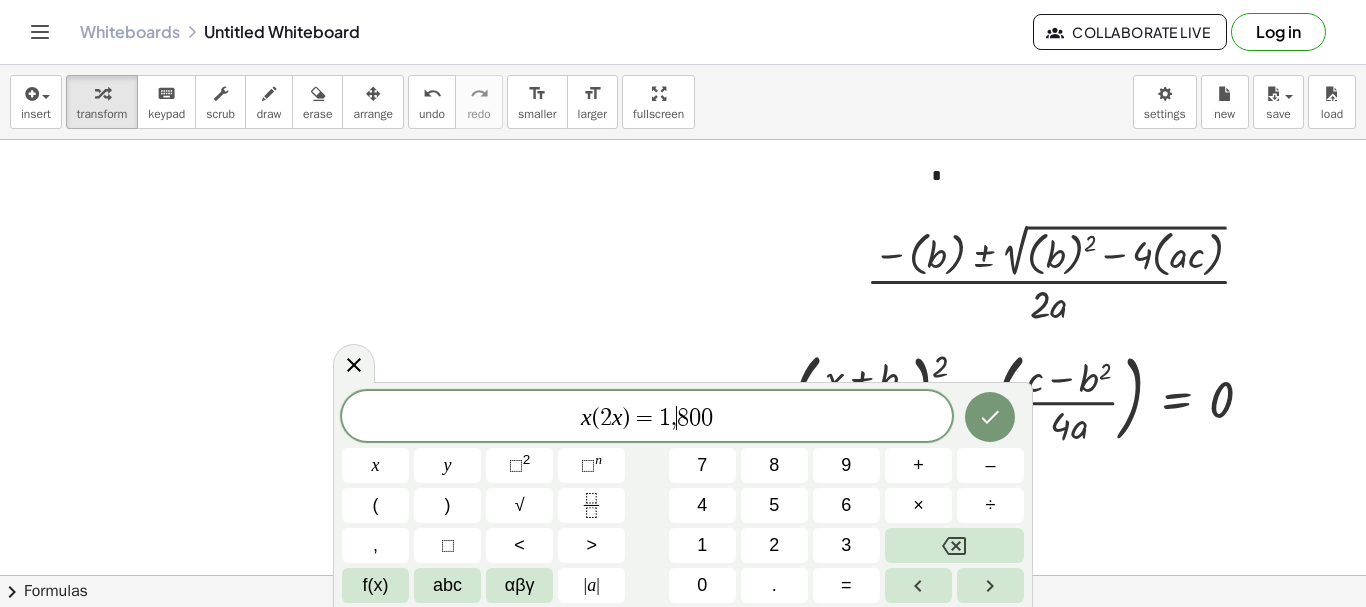 click on "x ( 2 x ) = 1 , ​ 8 0 0" at bounding box center (647, 418) 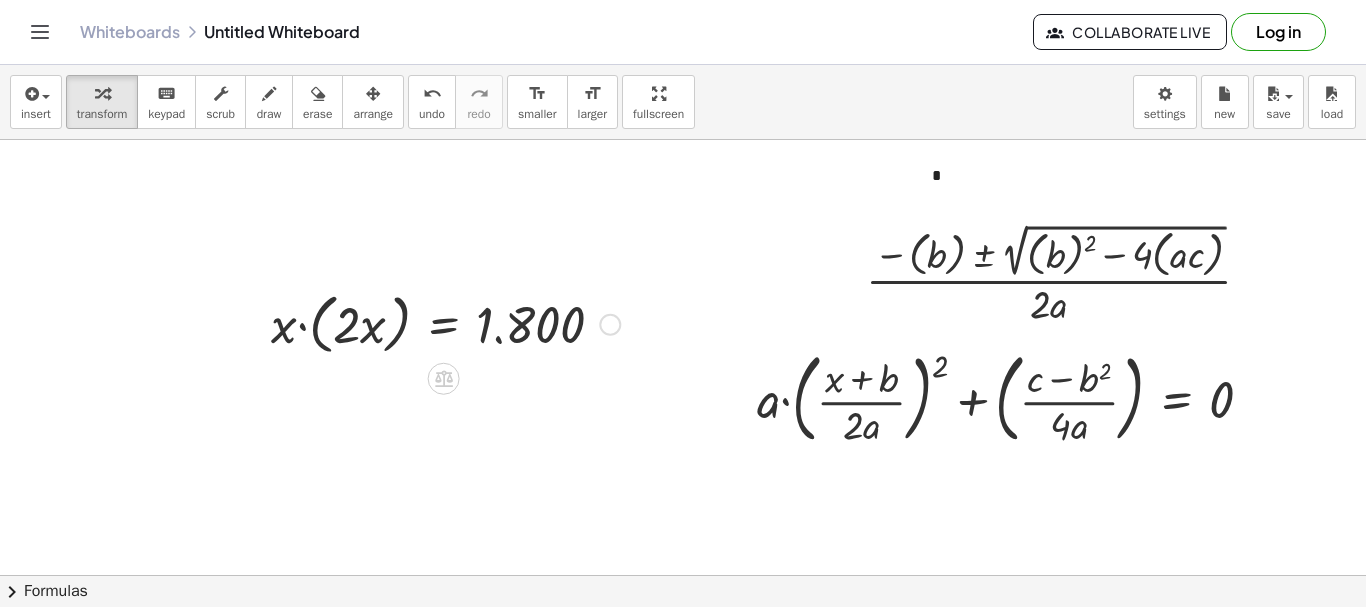 click at bounding box center (445, 323) 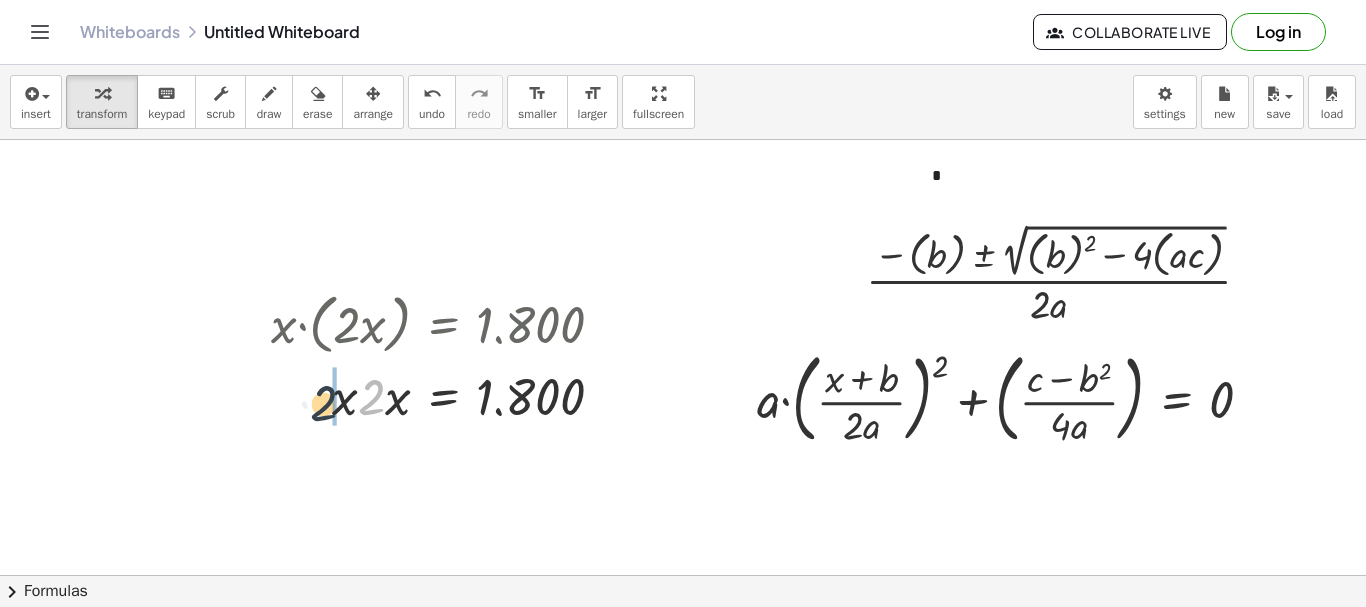 drag, startPoint x: 371, startPoint y: 398, endPoint x: 322, endPoint y: 405, distance: 49.497475 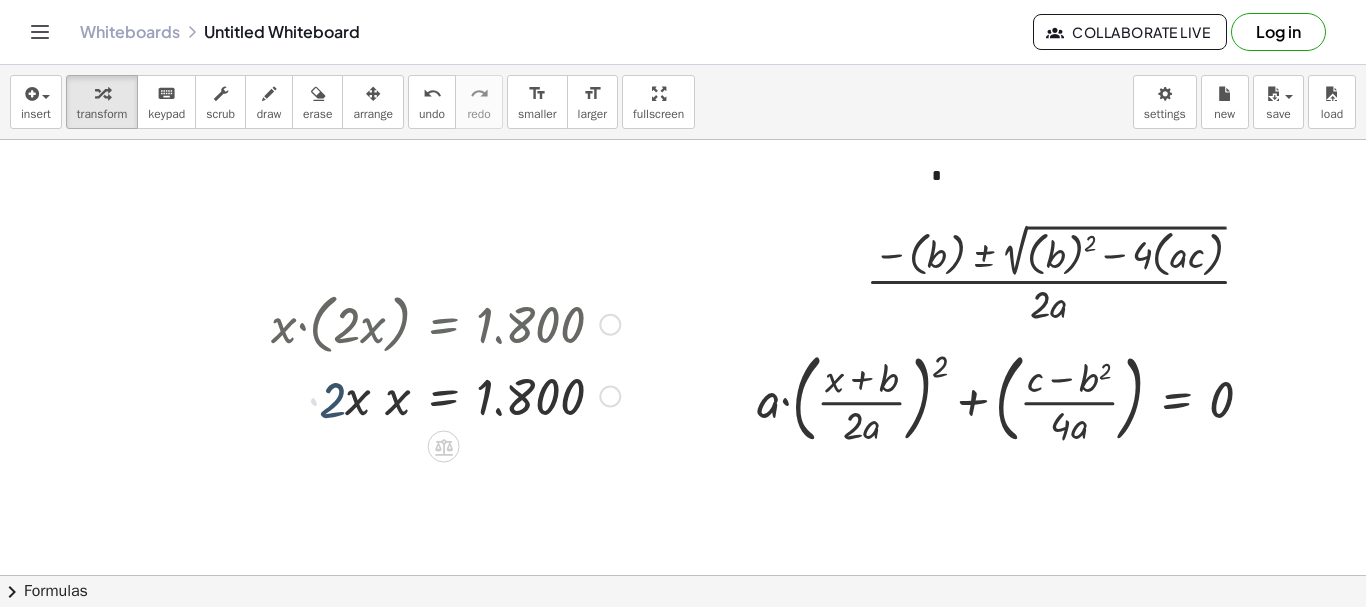 click at bounding box center [445, 395] 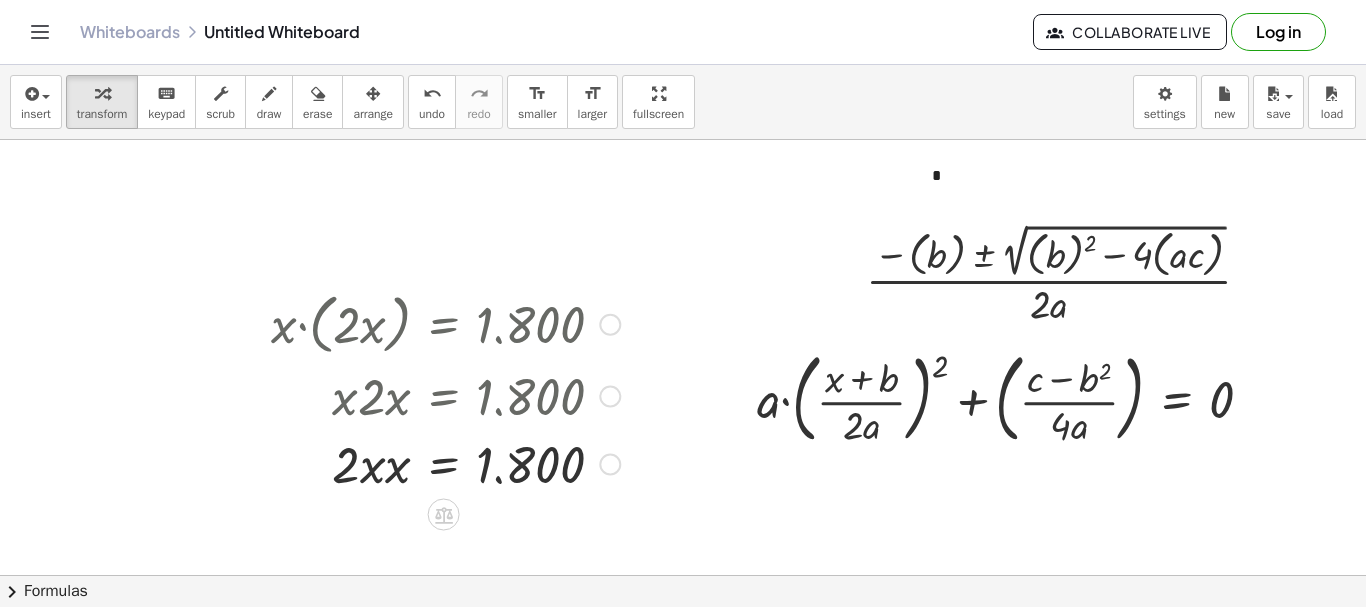 click at bounding box center [445, 463] 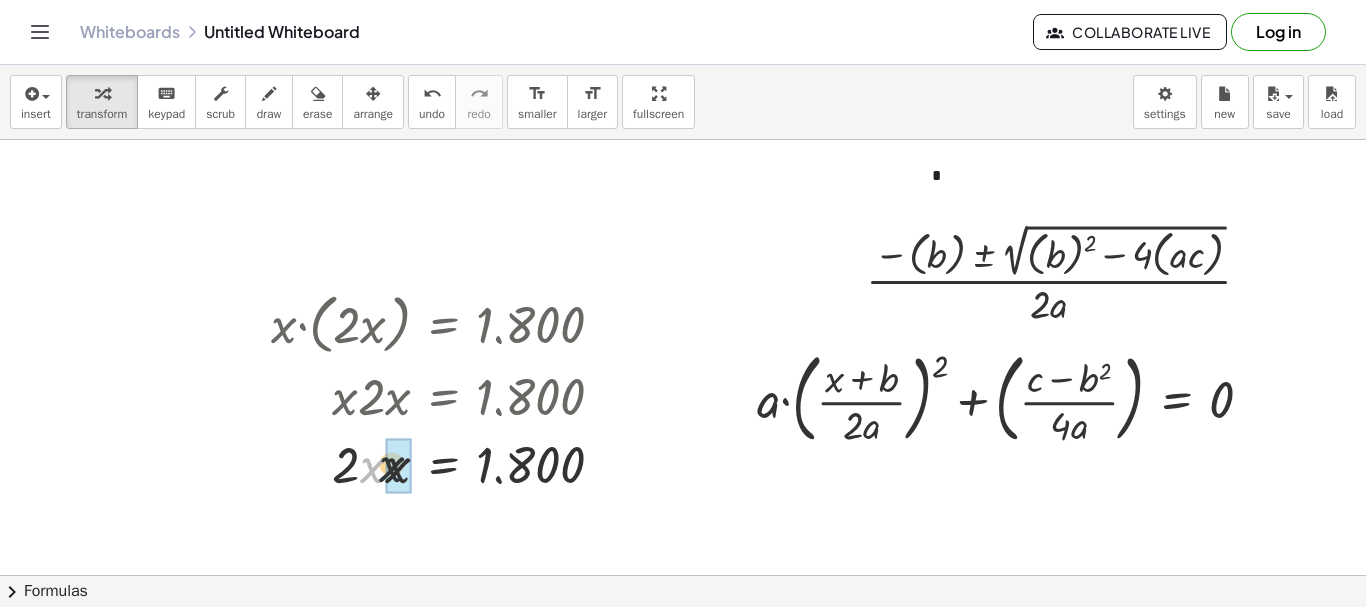 drag, startPoint x: 370, startPoint y: 475, endPoint x: 380, endPoint y: 474, distance: 10.049875 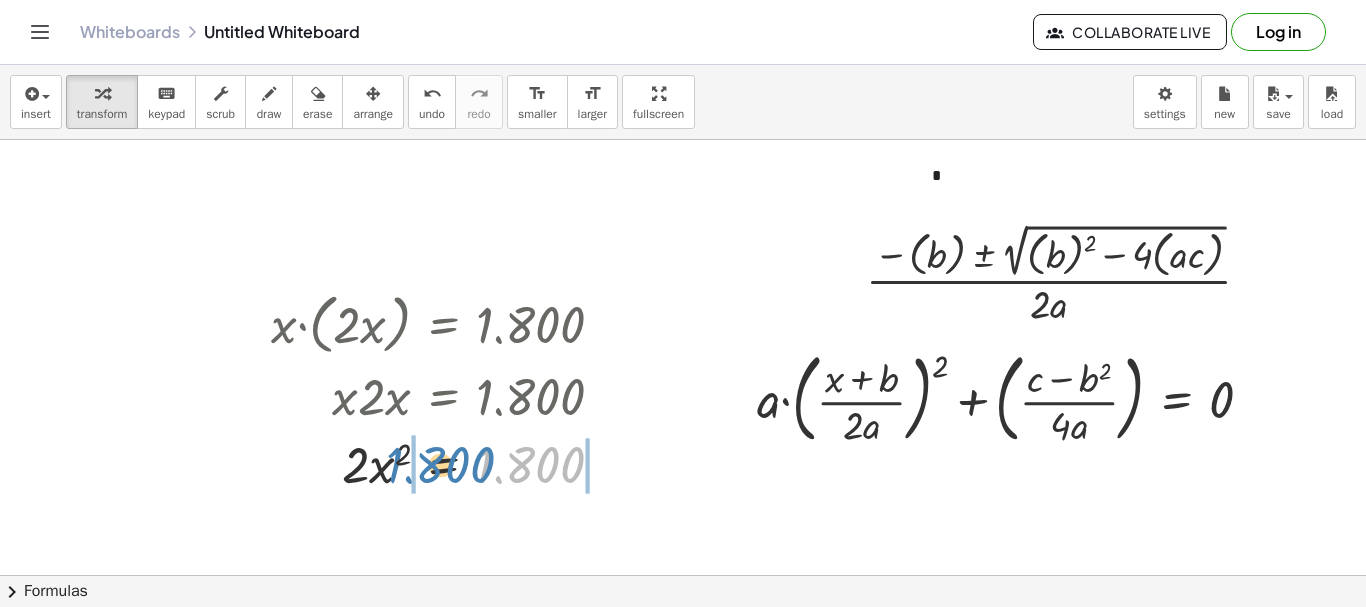 drag, startPoint x: 500, startPoint y: 475, endPoint x: 410, endPoint y: 475, distance: 90 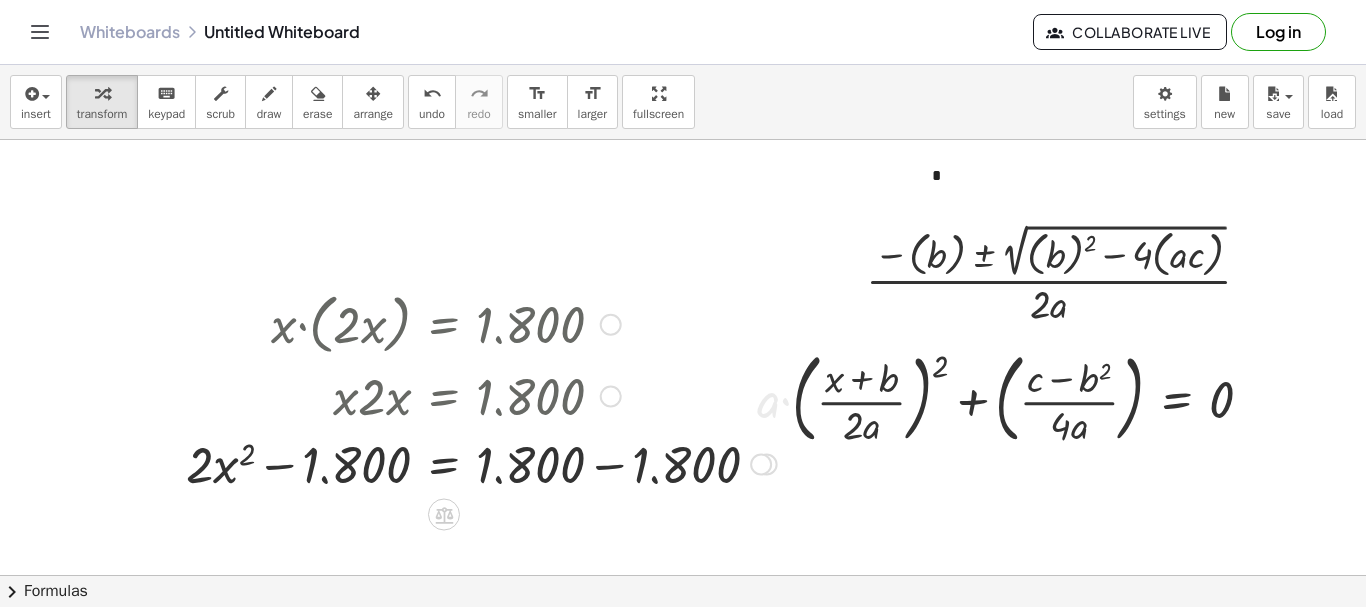 click at bounding box center [481, 463] 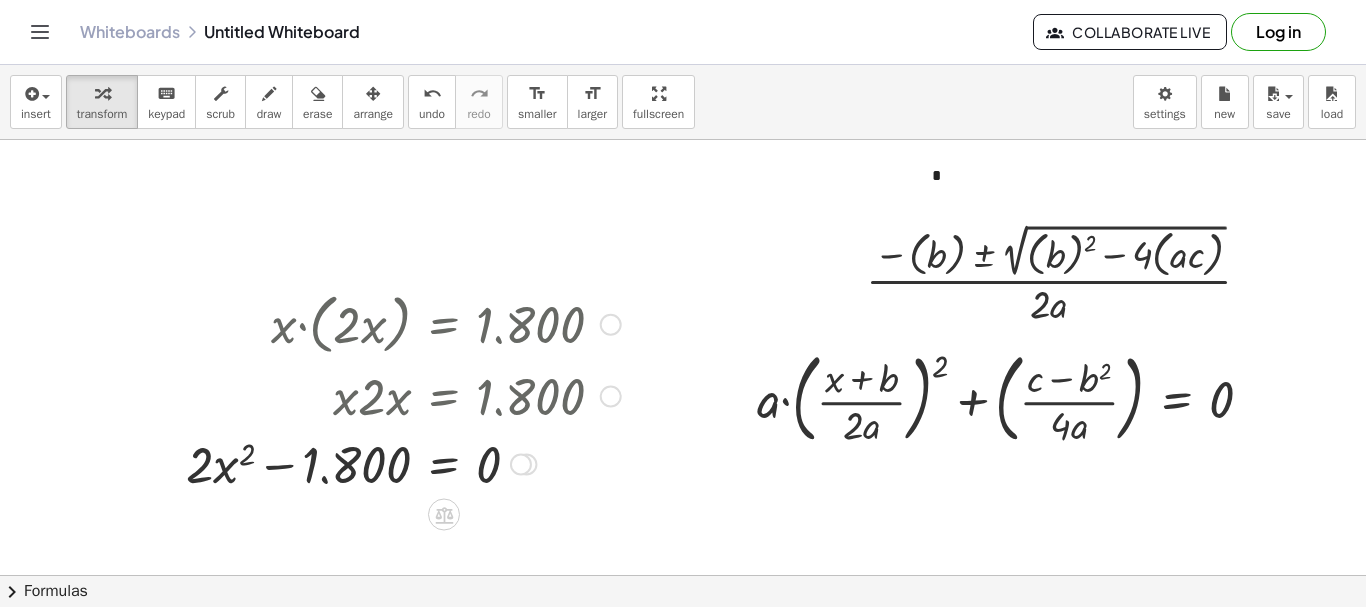 drag, startPoint x: 526, startPoint y: 472, endPoint x: 576, endPoint y: 214, distance: 262.8003 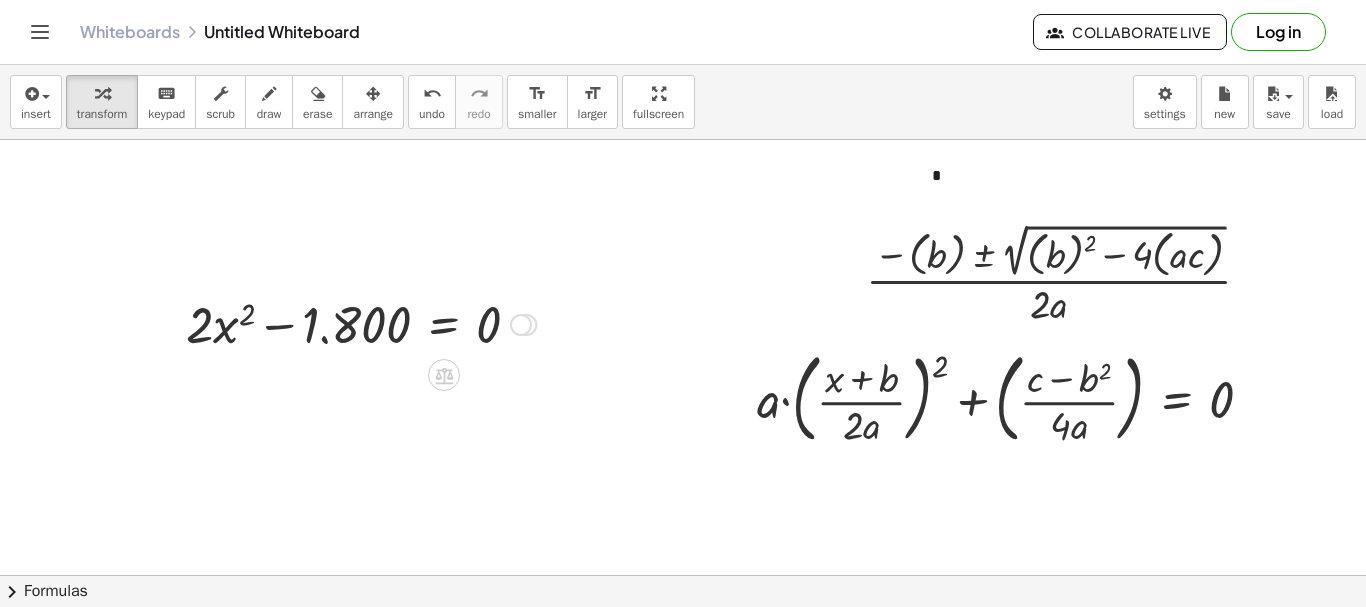 click at bounding box center [521, 325] 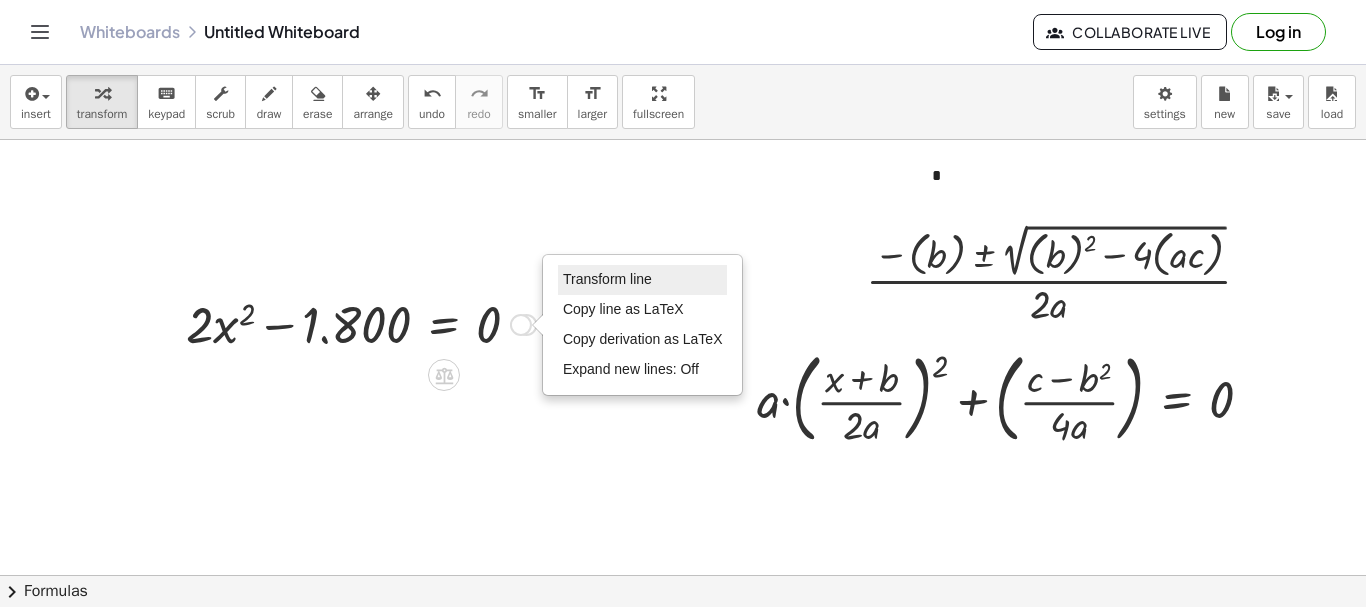 click on "Transform line" at bounding box center (607, 279) 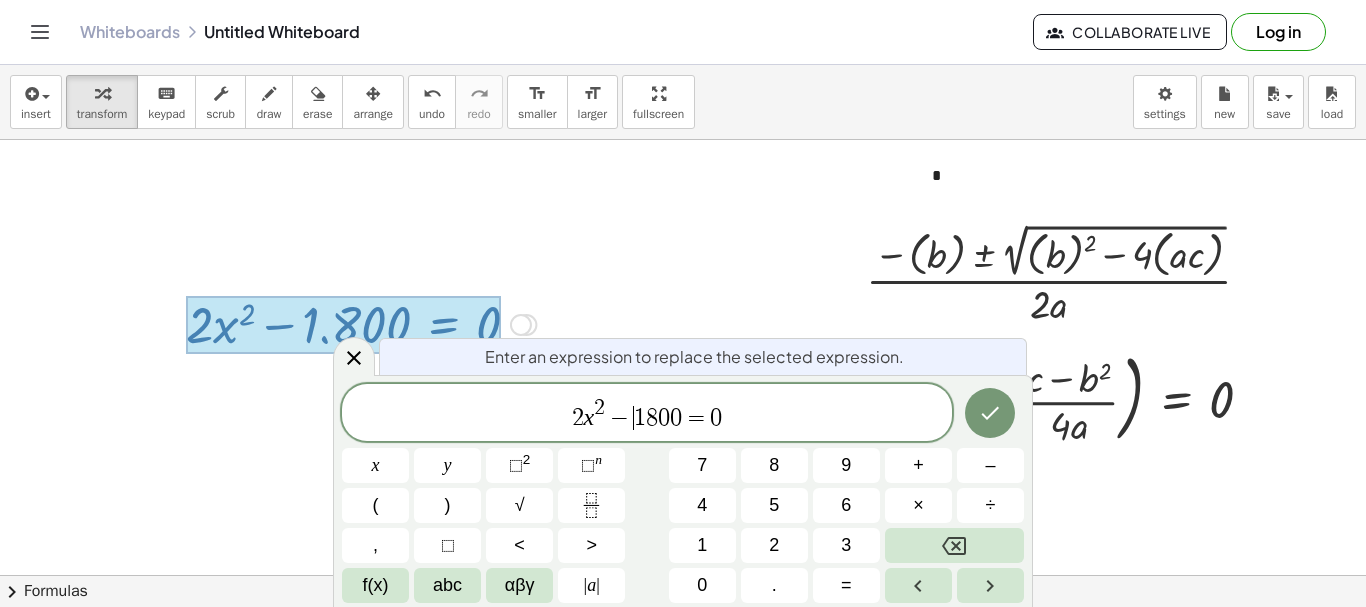 click on "−" at bounding box center (619, 418) 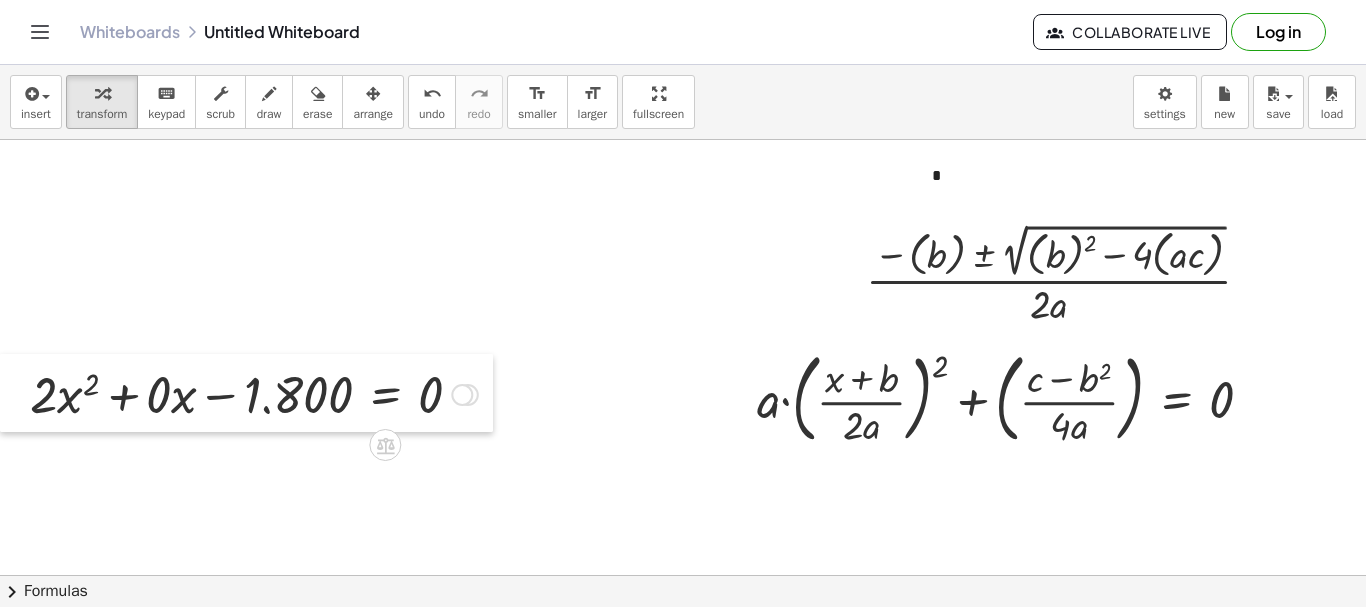 drag, startPoint x: 60, startPoint y: 326, endPoint x: 0, endPoint y: 397, distance: 92.95698 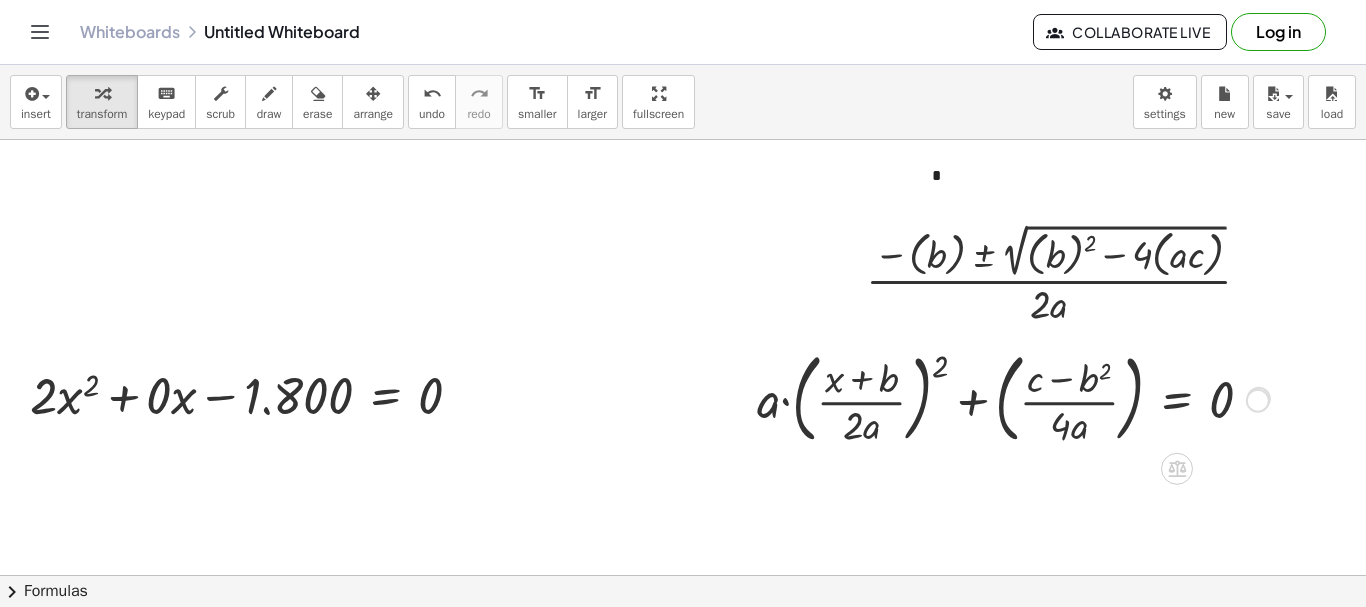click on "Go back to this line Copy line as LaTeX Copy derivation as LaTeX" at bounding box center [1259, 399] 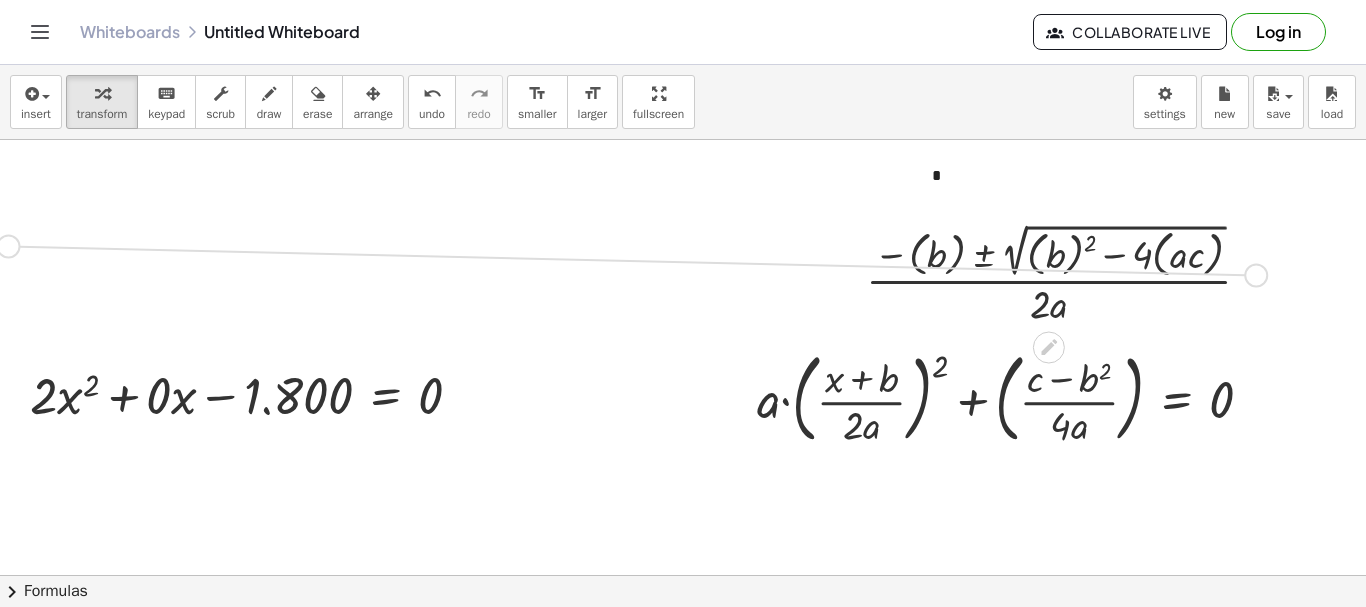 drag, startPoint x: 1252, startPoint y: 276, endPoint x: 0, endPoint y: 254, distance: 1252.1932 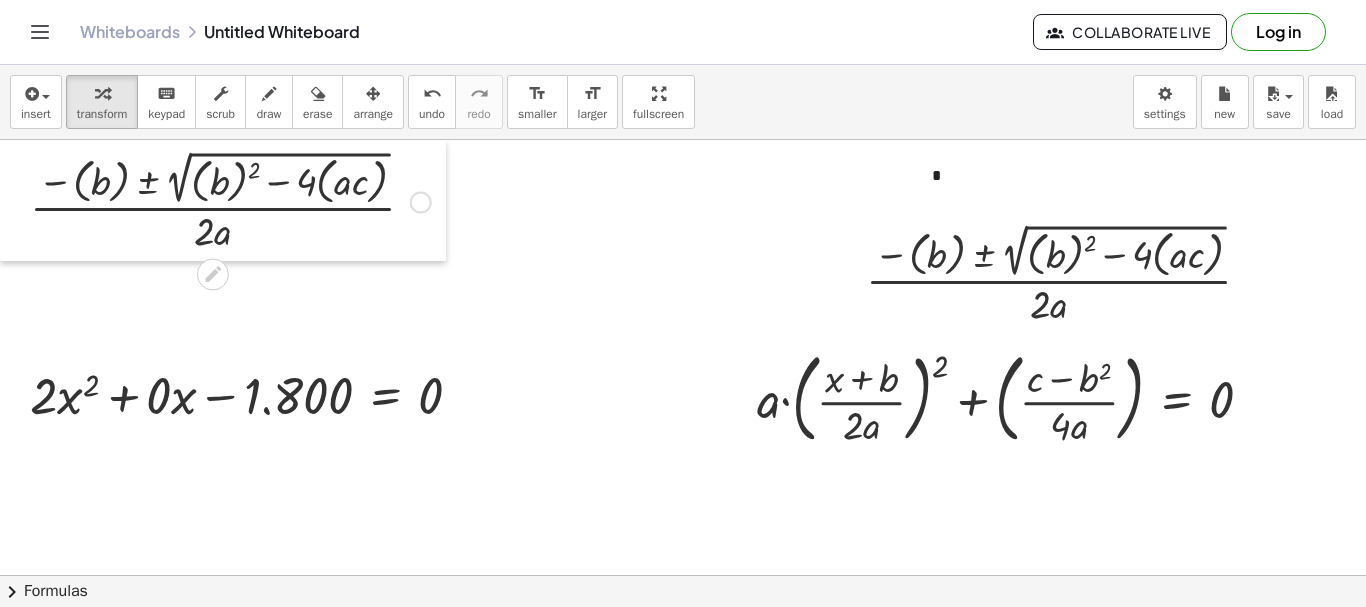 drag, startPoint x: 22, startPoint y: 239, endPoint x: 0, endPoint y: 129, distance: 112.17843 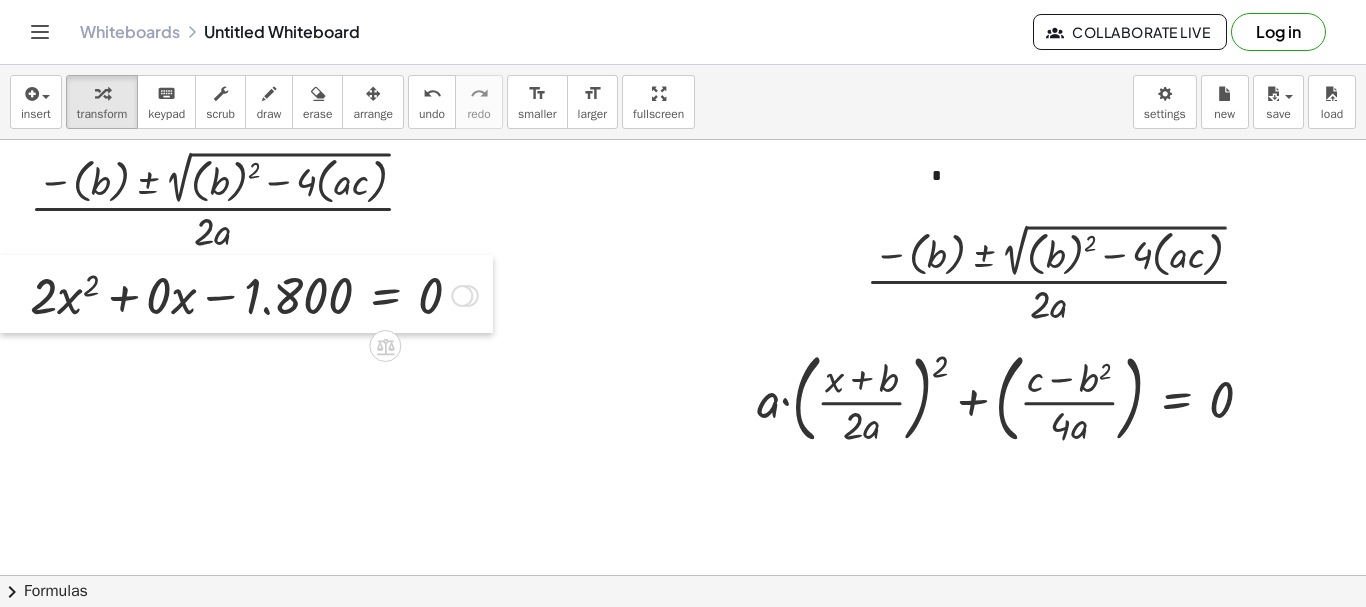 drag, startPoint x: 1, startPoint y: 387, endPoint x: 0, endPoint y: 287, distance: 100.005 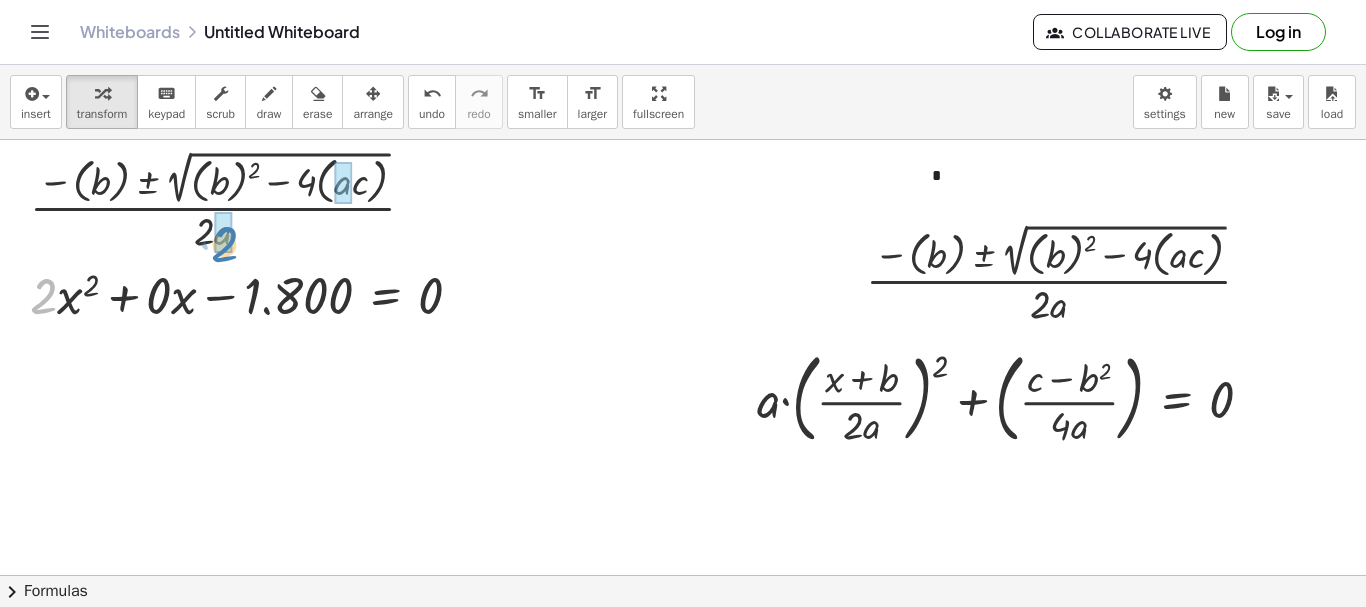 drag, startPoint x: 36, startPoint y: 301, endPoint x: 228, endPoint y: 247, distance: 199.44925 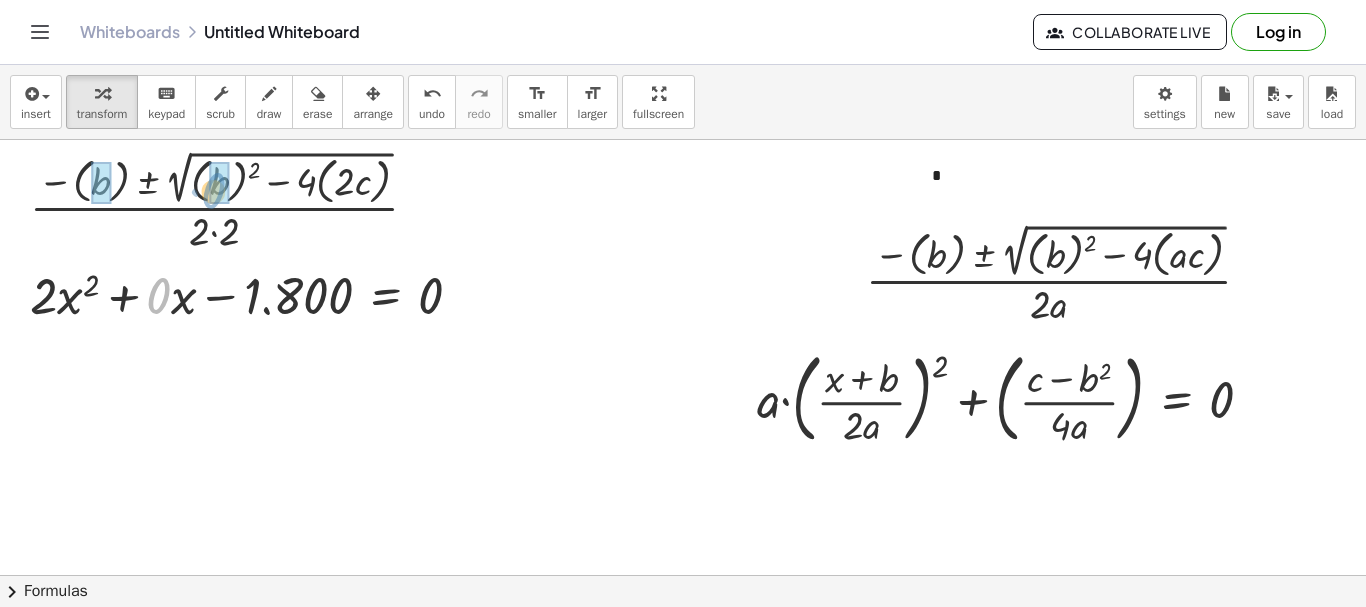 drag, startPoint x: 151, startPoint y: 294, endPoint x: 206, endPoint y: 190, distance: 117.64778 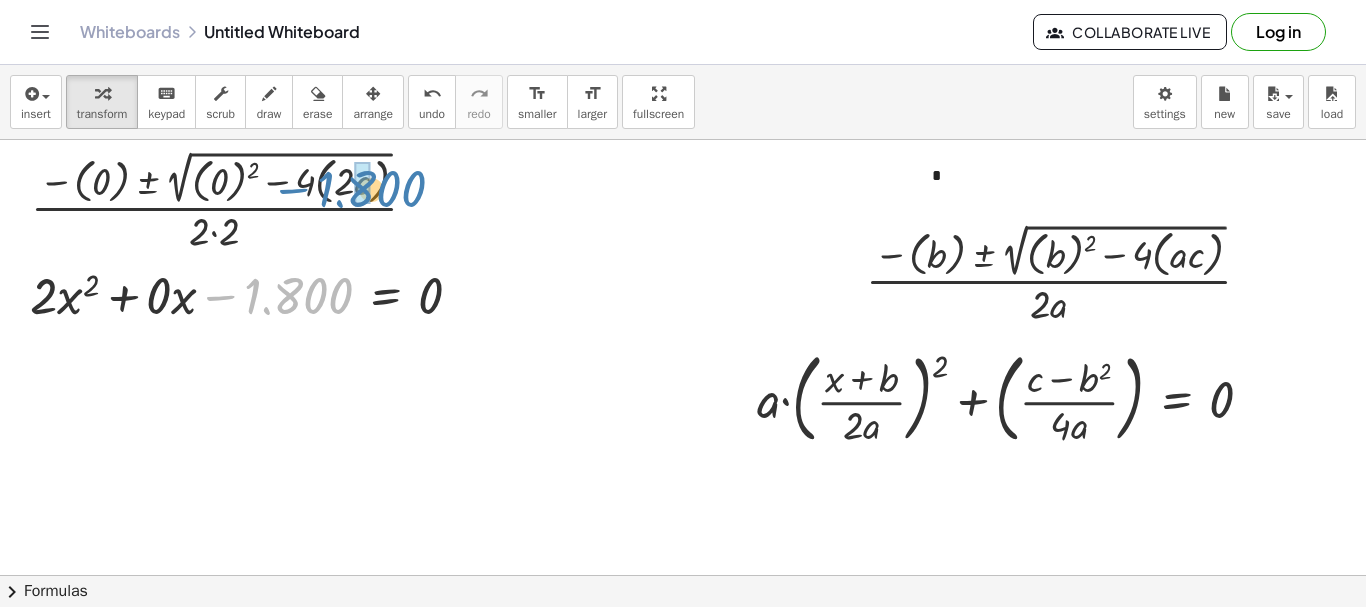 drag, startPoint x: 292, startPoint y: 293, endPoint x: 365, endPoint y: 186, distance: 129.52992 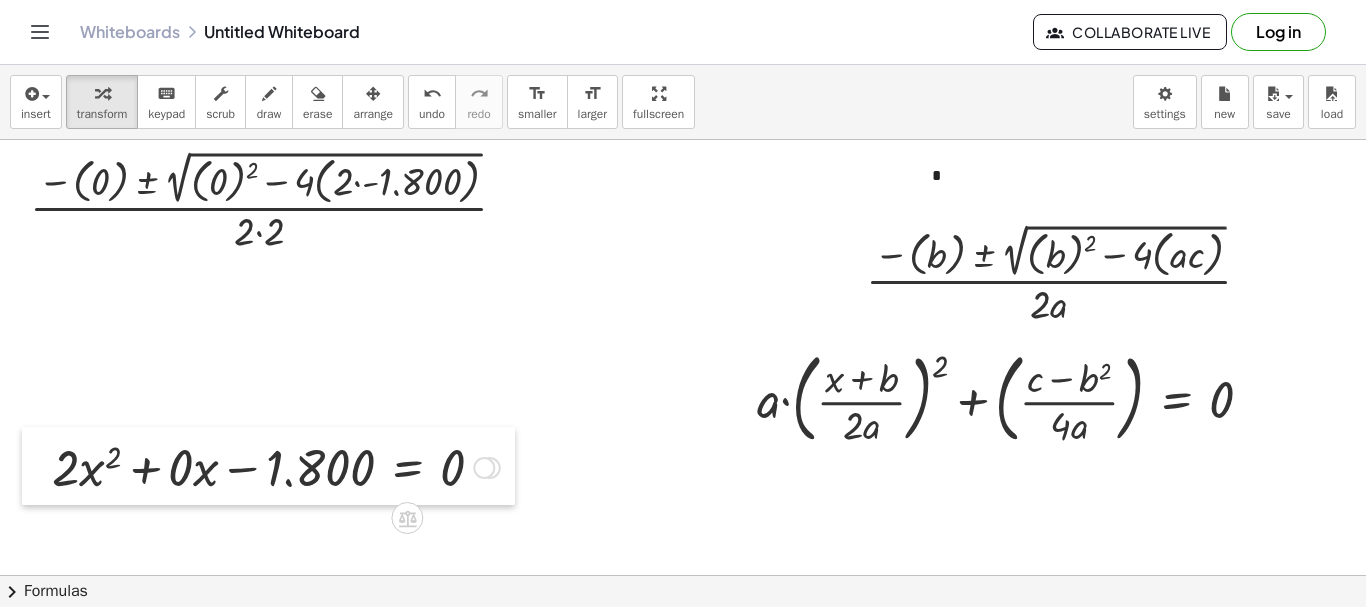 drag, startPoint x: 14, startPoint y: 301, endPoint x: 40, endPoint y: 489, distance: 189.78935 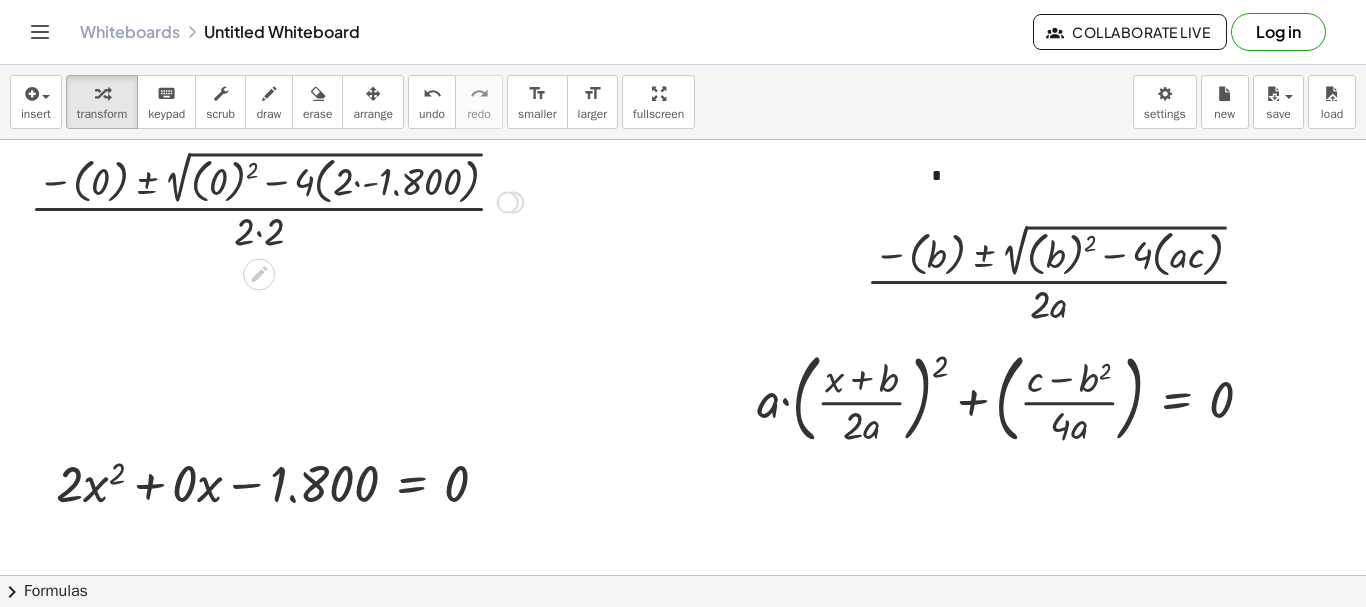 click at bounding box center (276, 200) 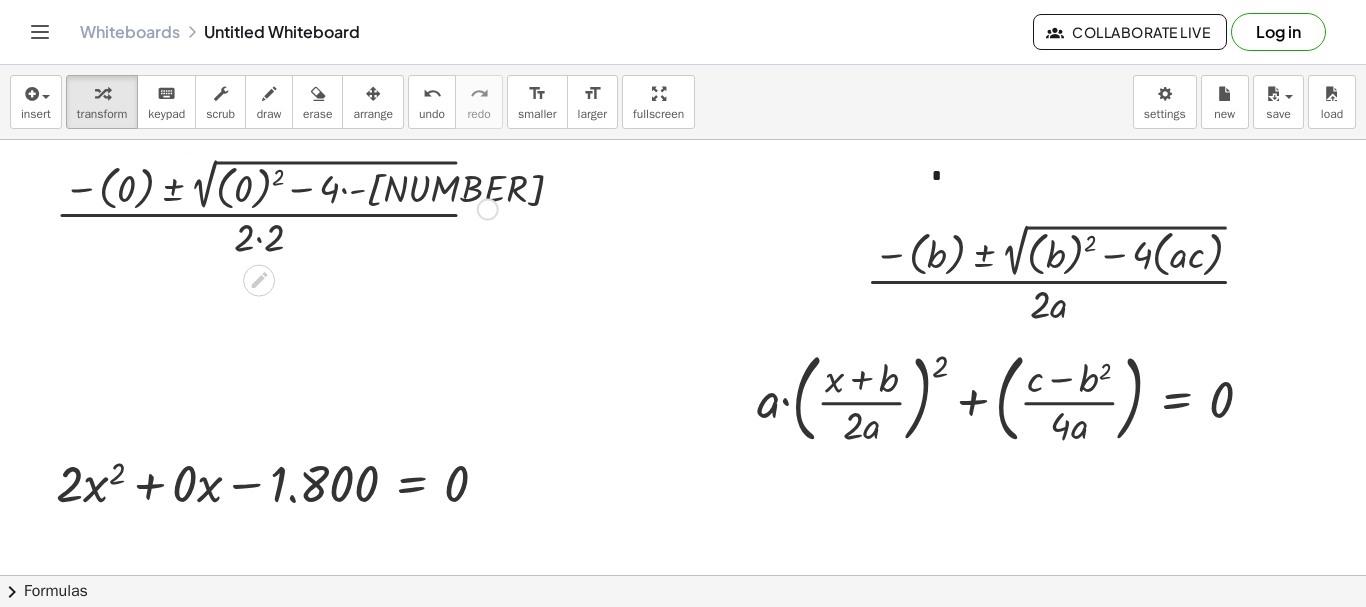 click on "· ( − ( b ) ± 2 √ ( + ( b ) 2 − · 4 · ( · a · c ) ) ) · 2 · a · ( − ( b ) ± 2 √ ( + ( b ) 2 − · 4 · ( · 2 · c ) ) ) · 2 · 2 · ( − ( 0 ) ± 2 √ ( + ( 0 ) 2 − · 4 · ( · 2 · c ) ) ) · 2 · 2 · ( − ( 0 ) ± 2 √ ( + ( 0 ) 2 − · 4 · ( · 2 · - 1.800 ) ) ) · 2 · 2 · ( − ( ) ± 2 √ ( + ( ) 2 − · 4 · ) ) · 2 · 2 0 0 - 3.600" at bounding box center [259, 203] 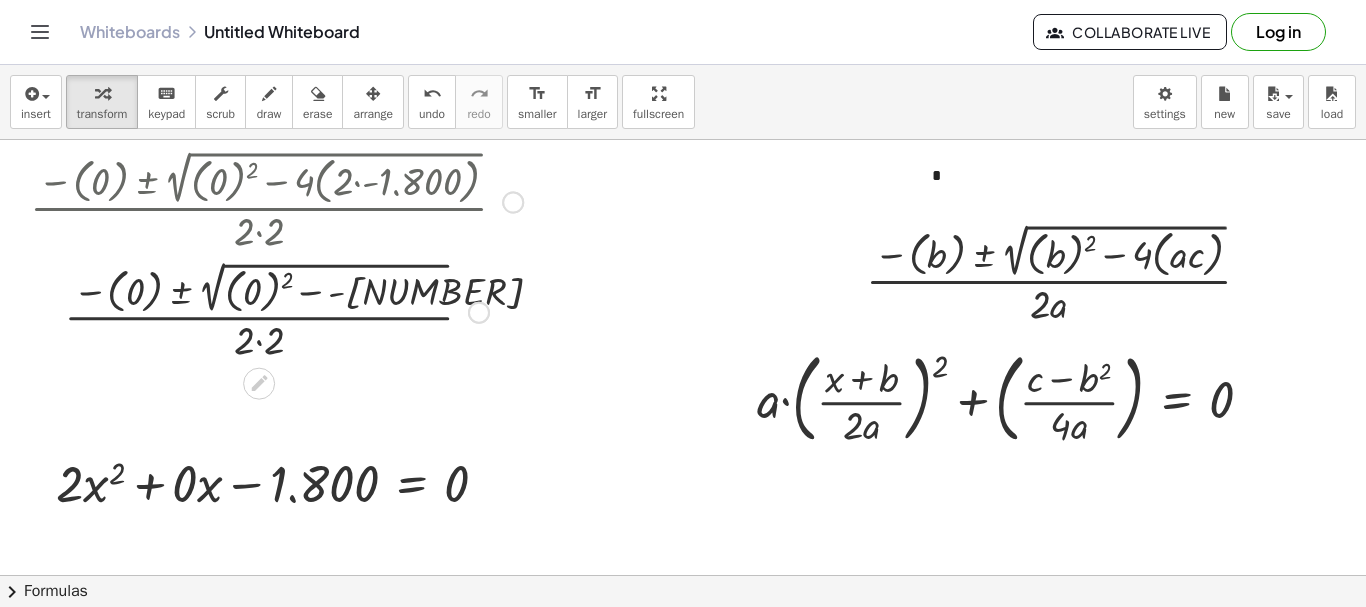 click at bounding box center (276, 310) 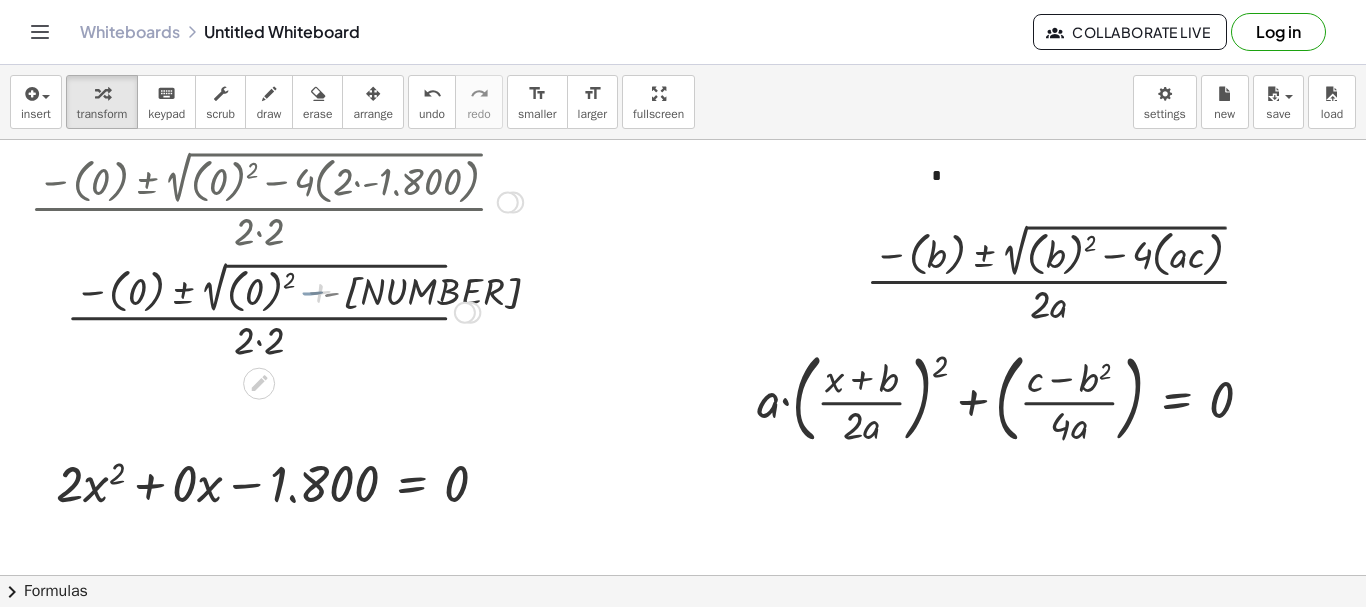 click at bounding box center (276, 310) 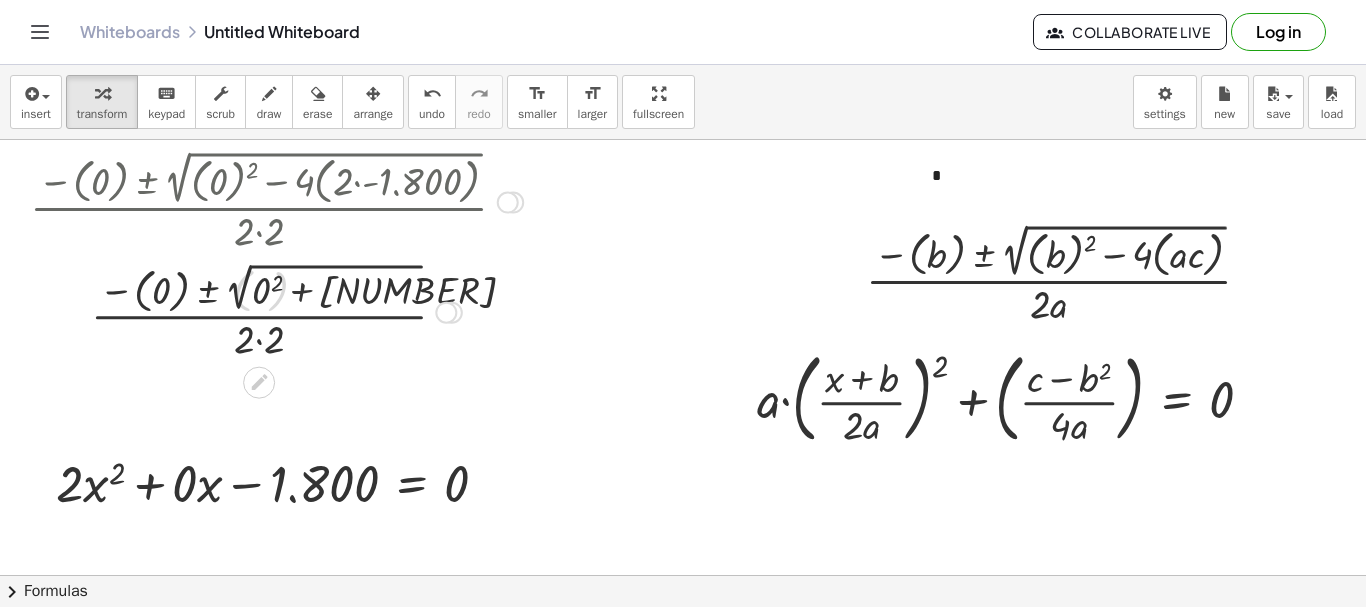 click at bounding box center (276, 310) 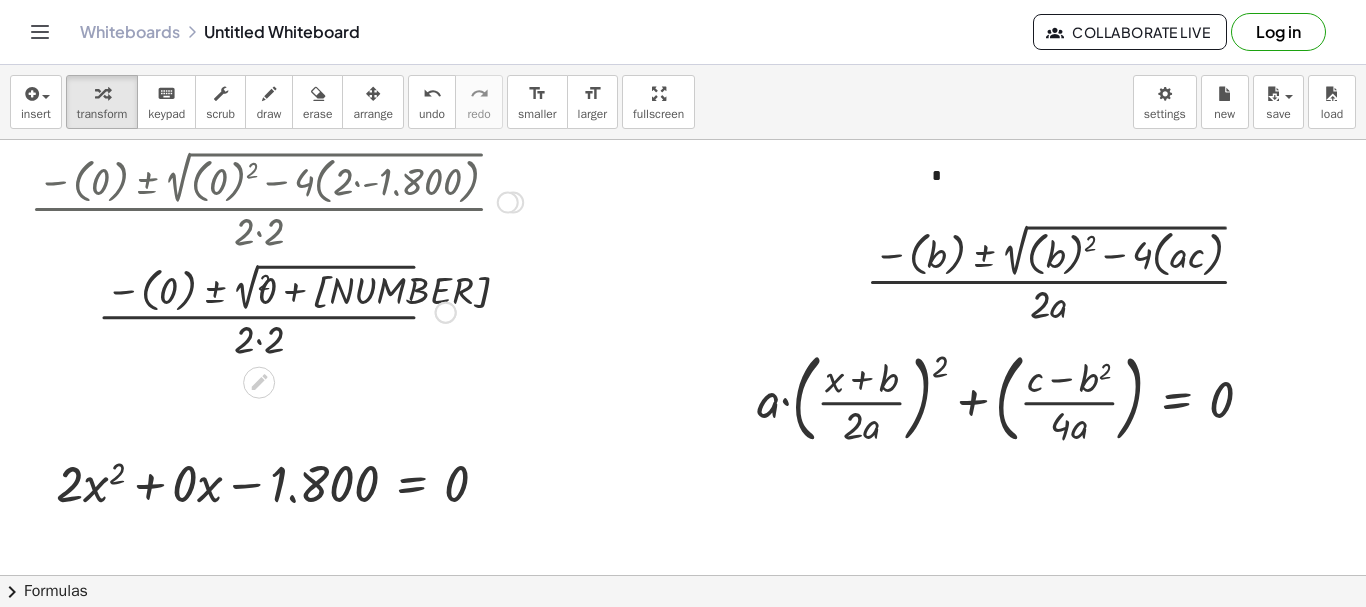 click at bounding box center [276, 310] 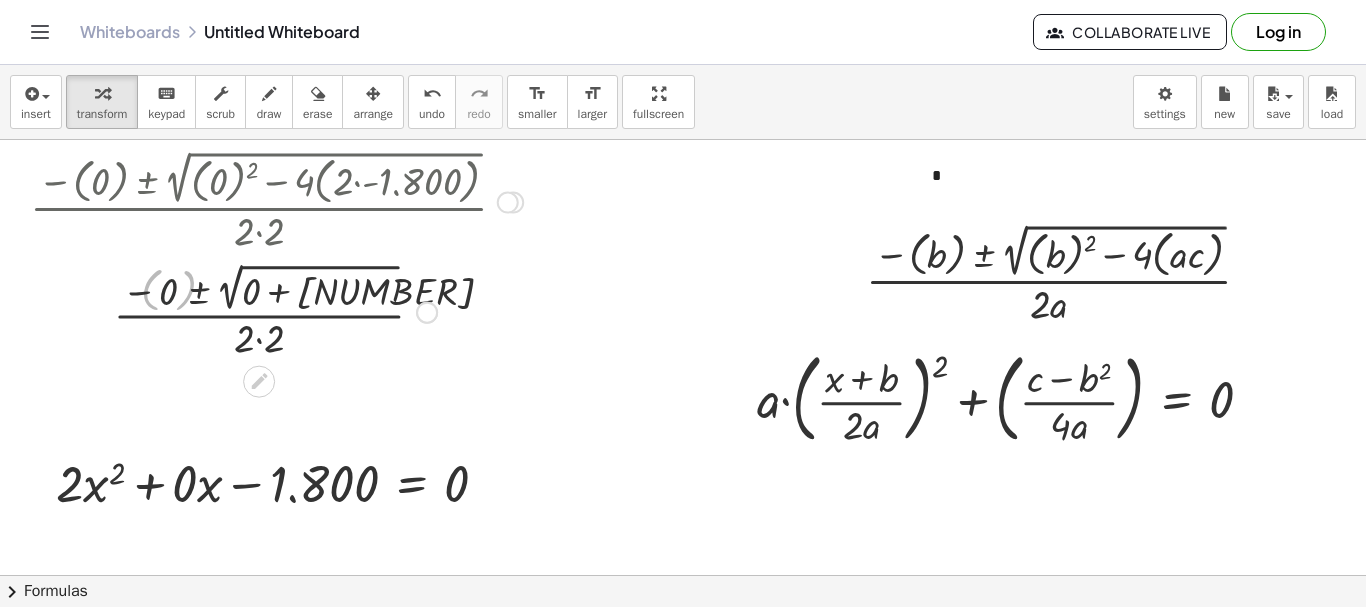 click at bounding box center (276, 310) 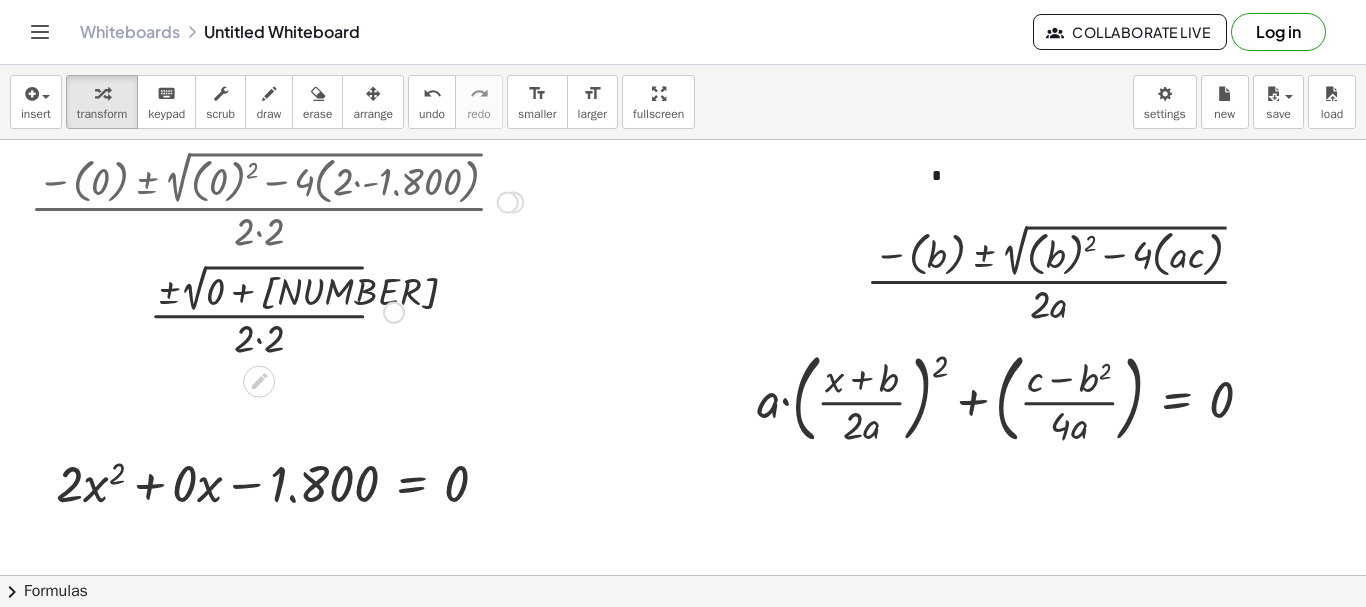 click at bounding box center (276, 310) 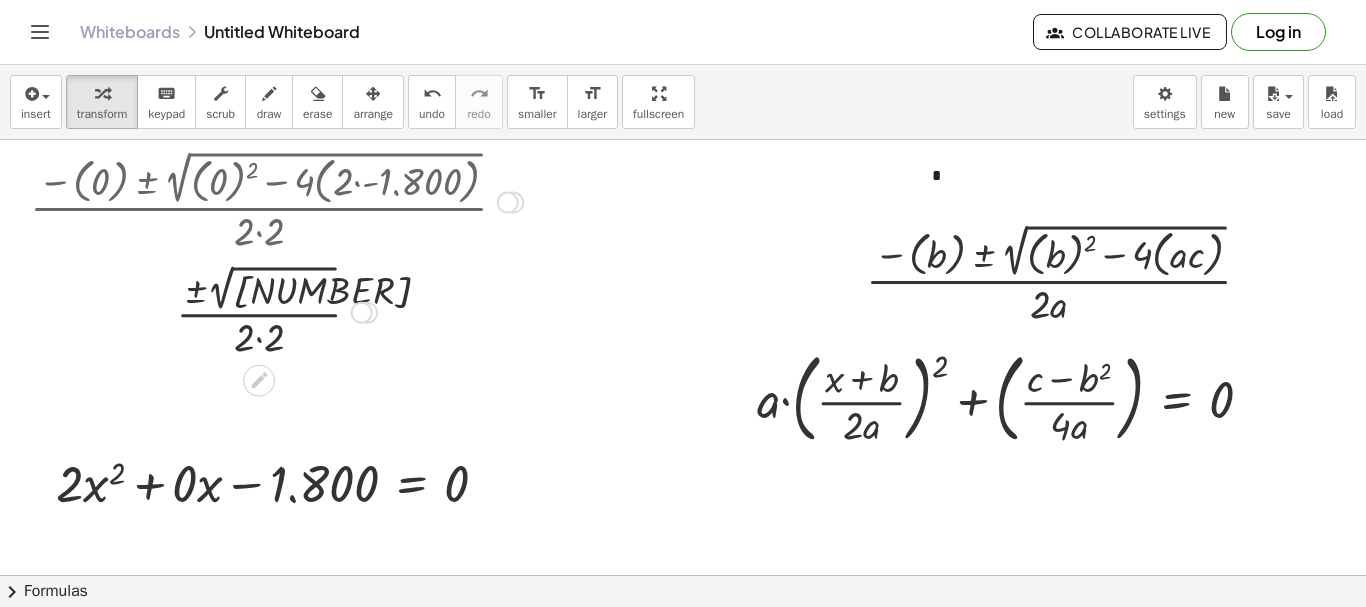 click at bounding box center [276, 311] 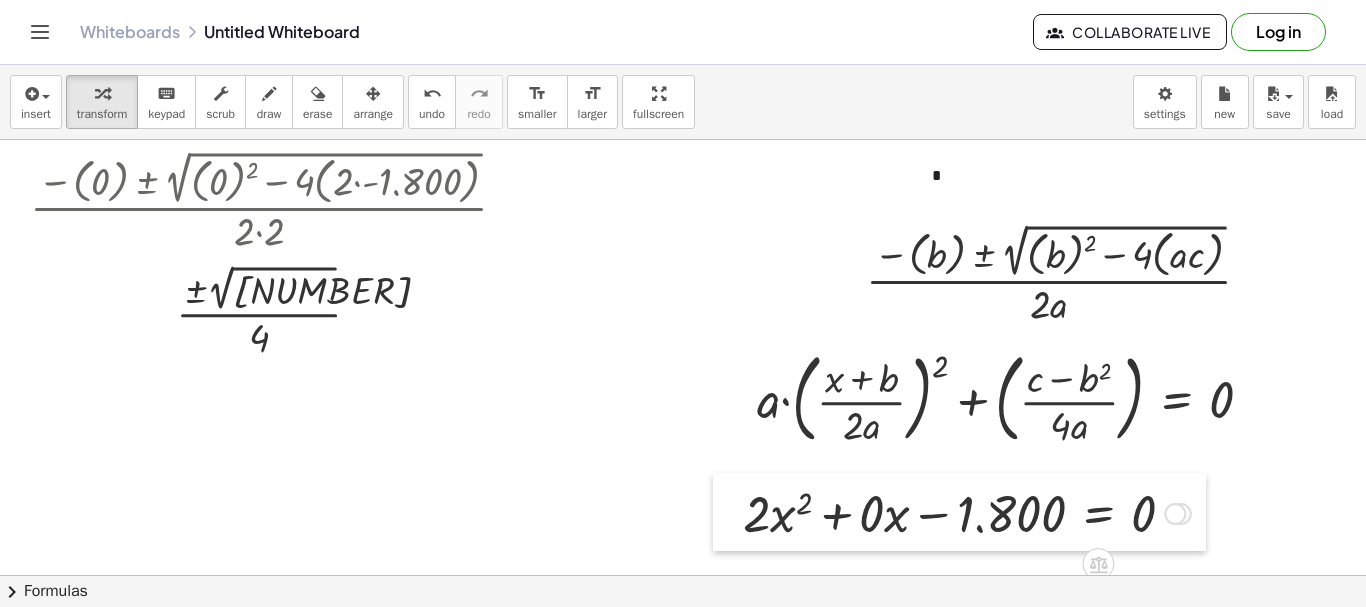 drag, startPoint x: 42, startPoint y: 487, endPoint x: 729, endPoint y: 517, distance: 687.6547 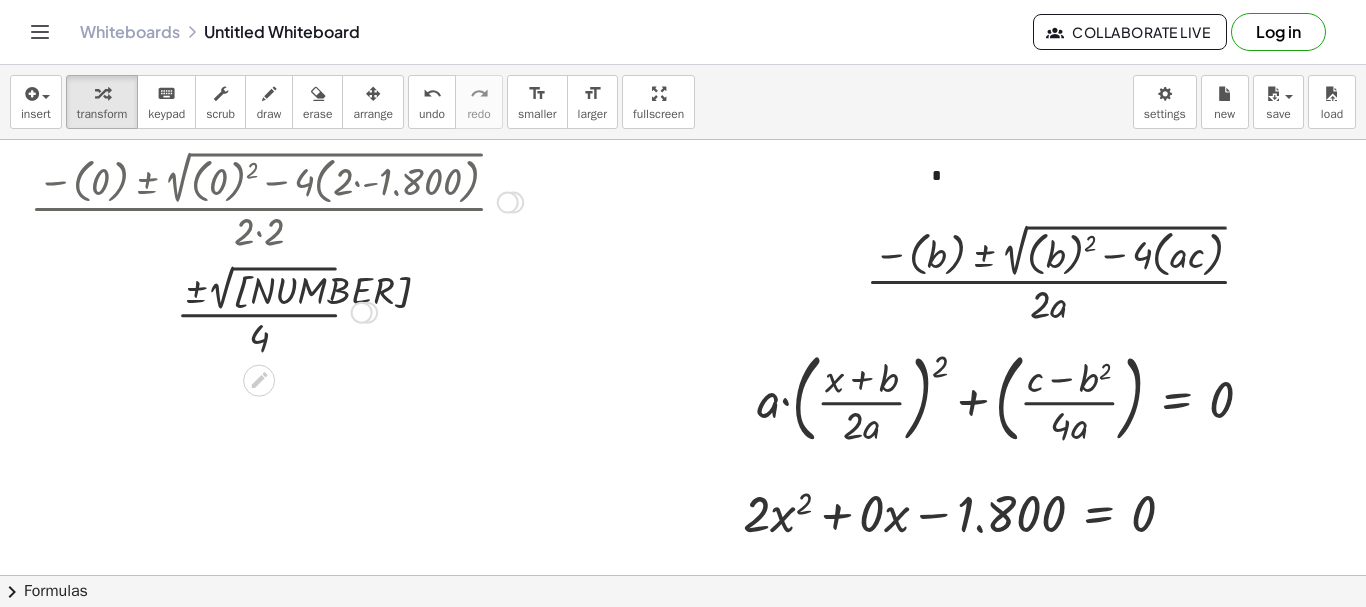 click at bounding box center [276, 311] 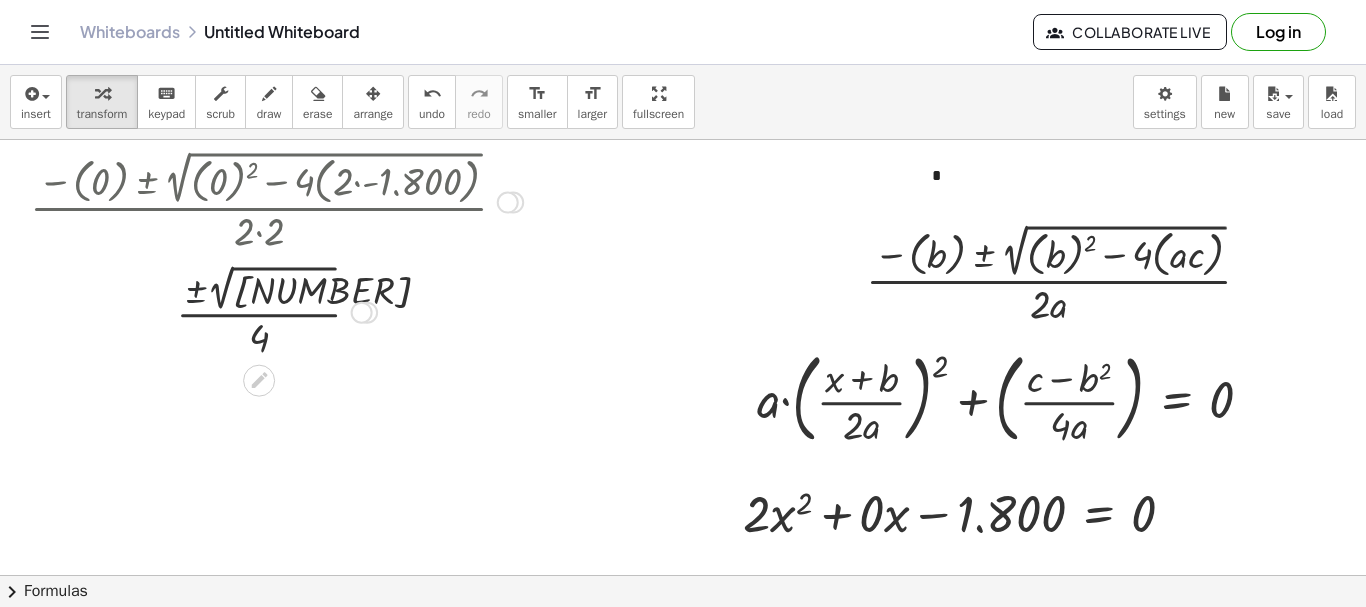 click at bounding box center [276, 311] 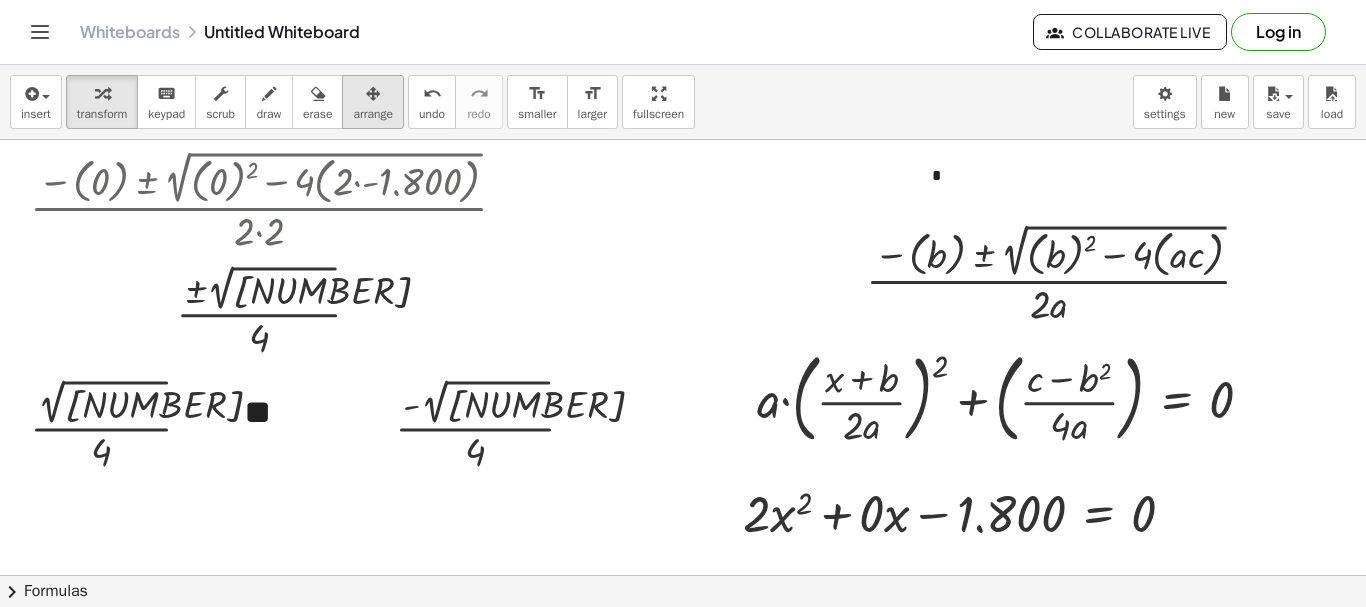 click at bounding box center (373, 94) 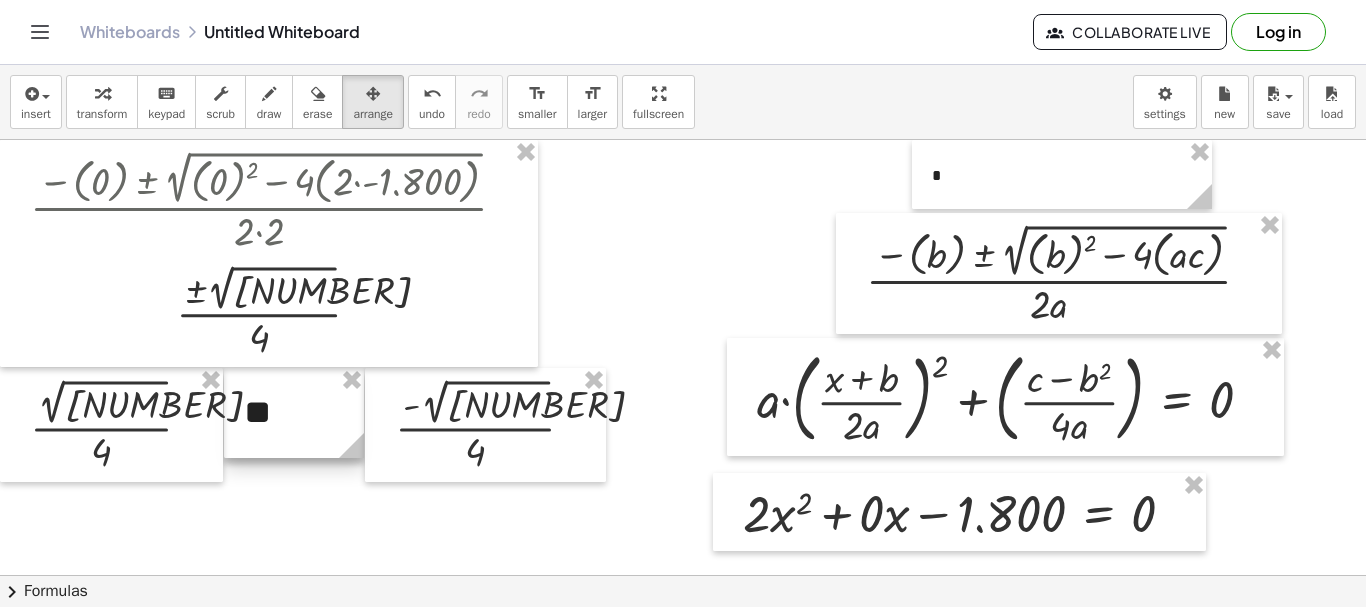 click at bounding box center (294, 413) 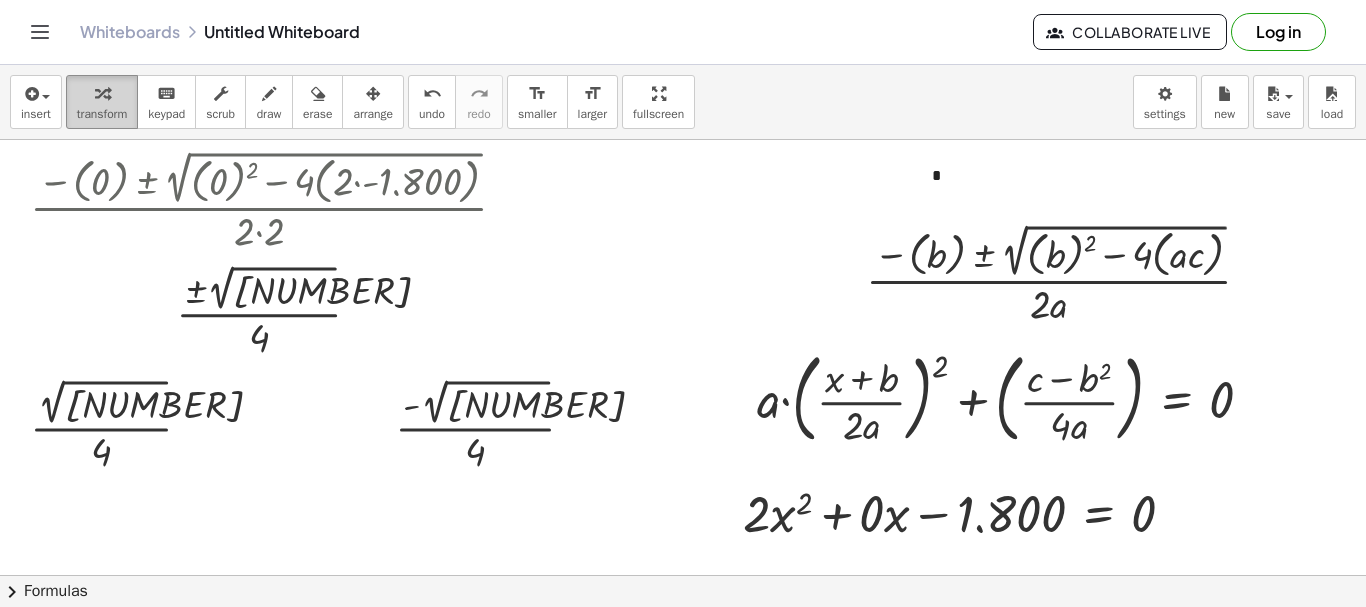 click at bounding box center [102, 94] 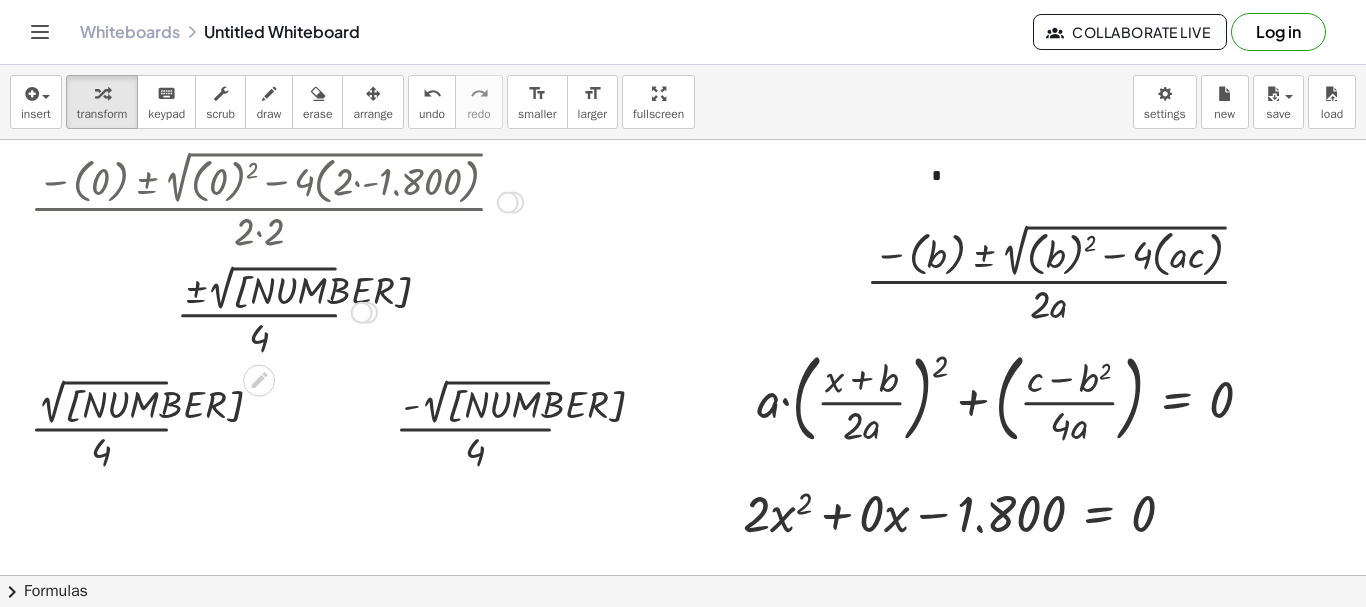 drag, startPoint x: 368, startPoint y: 310, endPoint x: 304, endPoint y: 21, distance: 296.00168 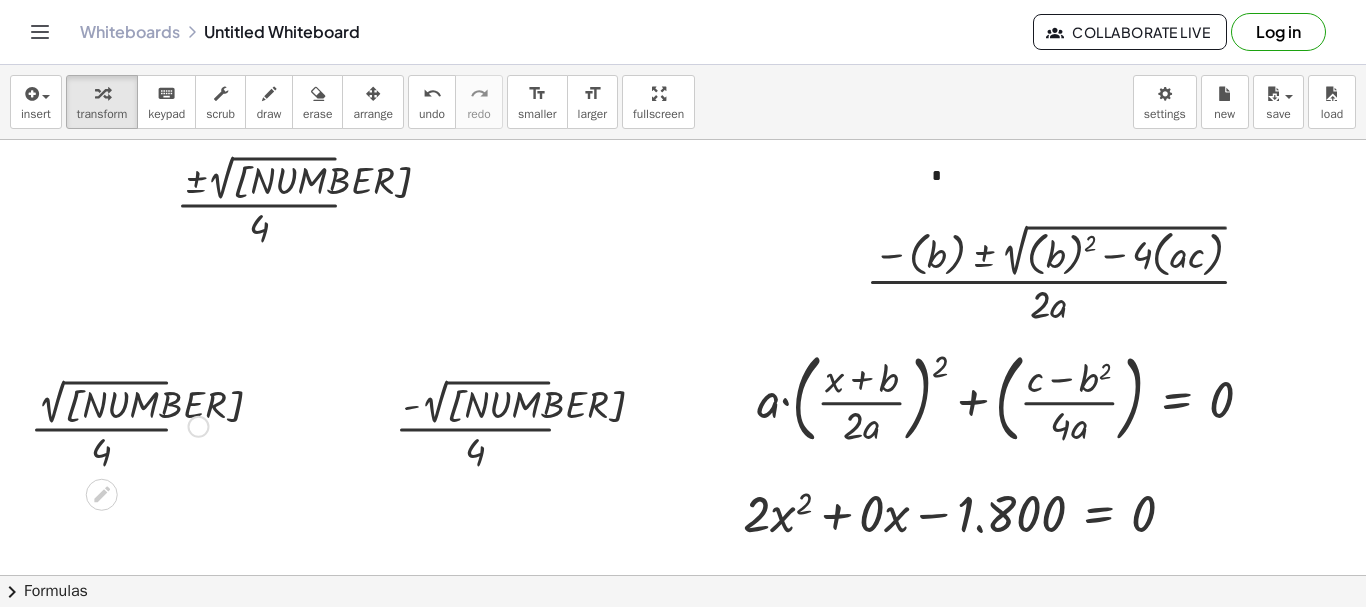 click at bounding box center (119, 425) 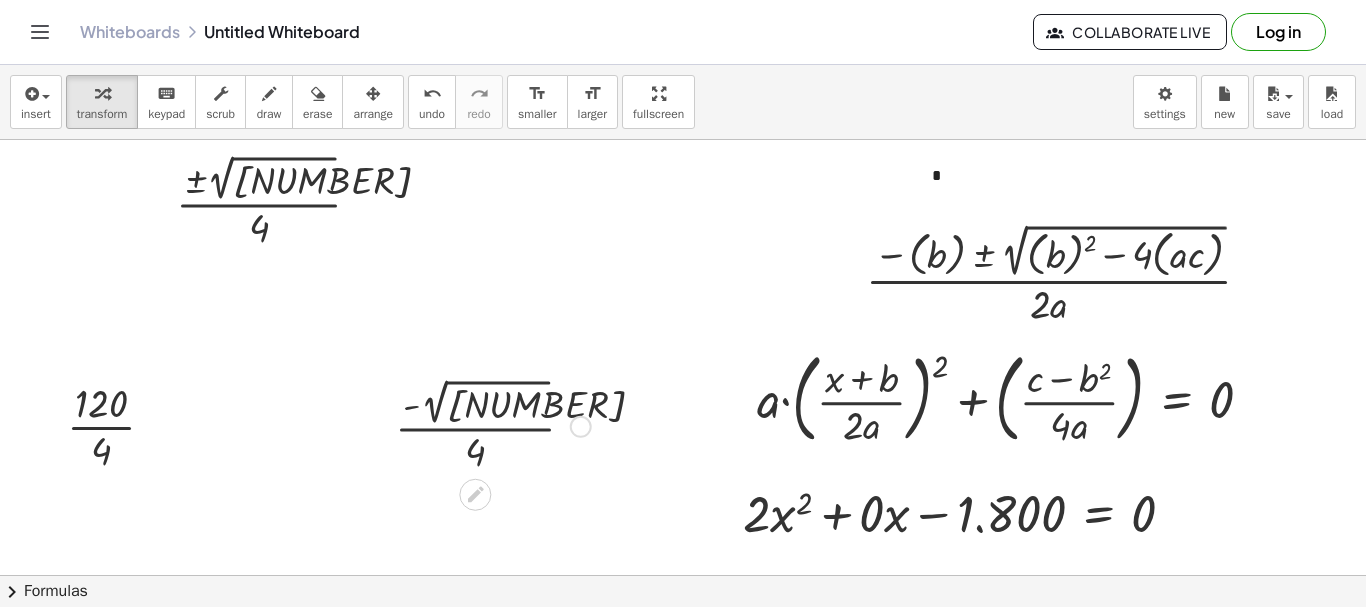 click at bounding box center [493, 425] 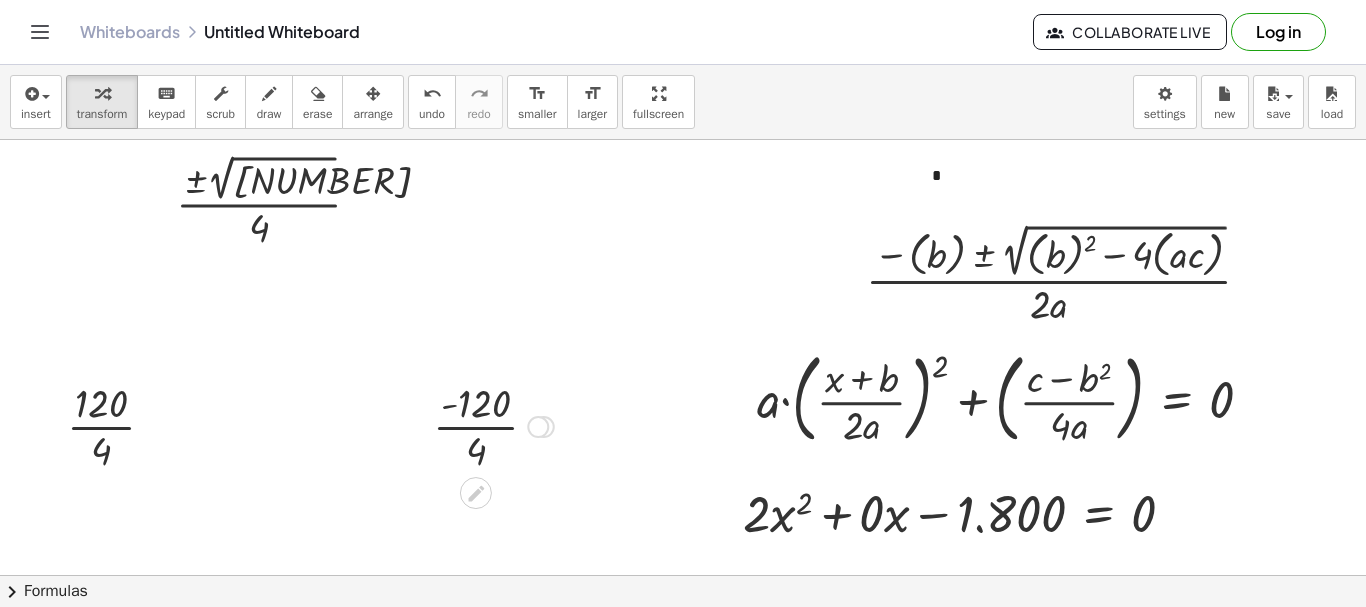 click at bounding box center [493, 425] 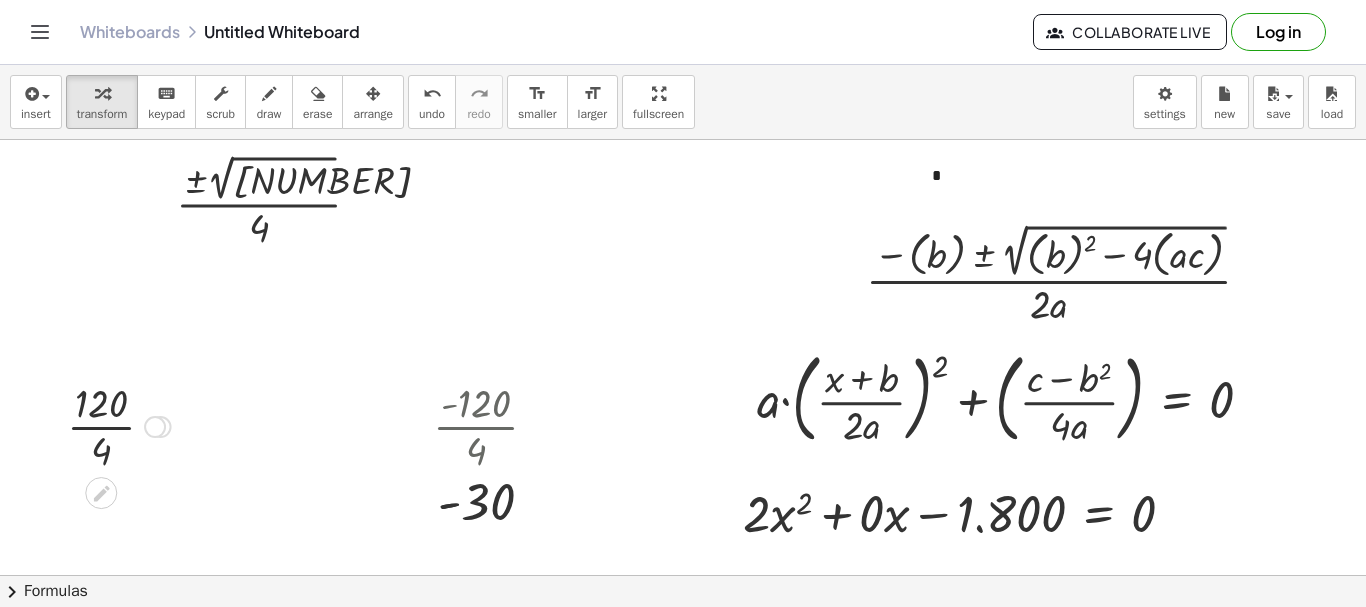 click at bounding box center (119, 425) 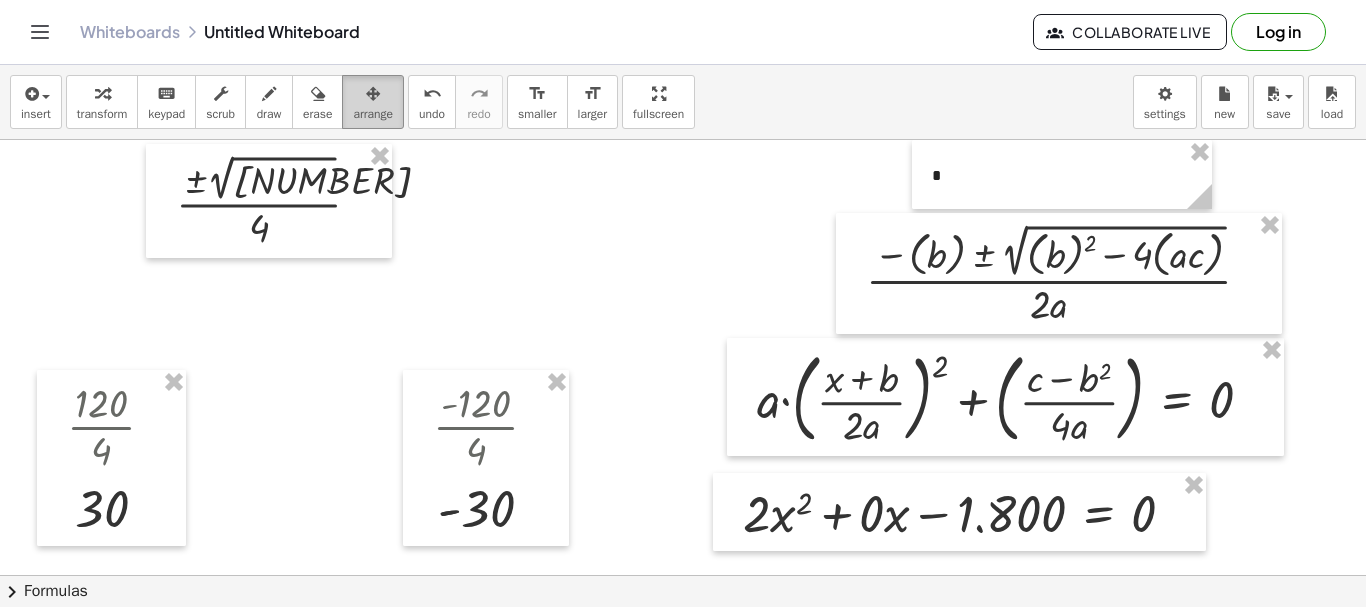 click on "arrange" at bounding box center [373, 114] 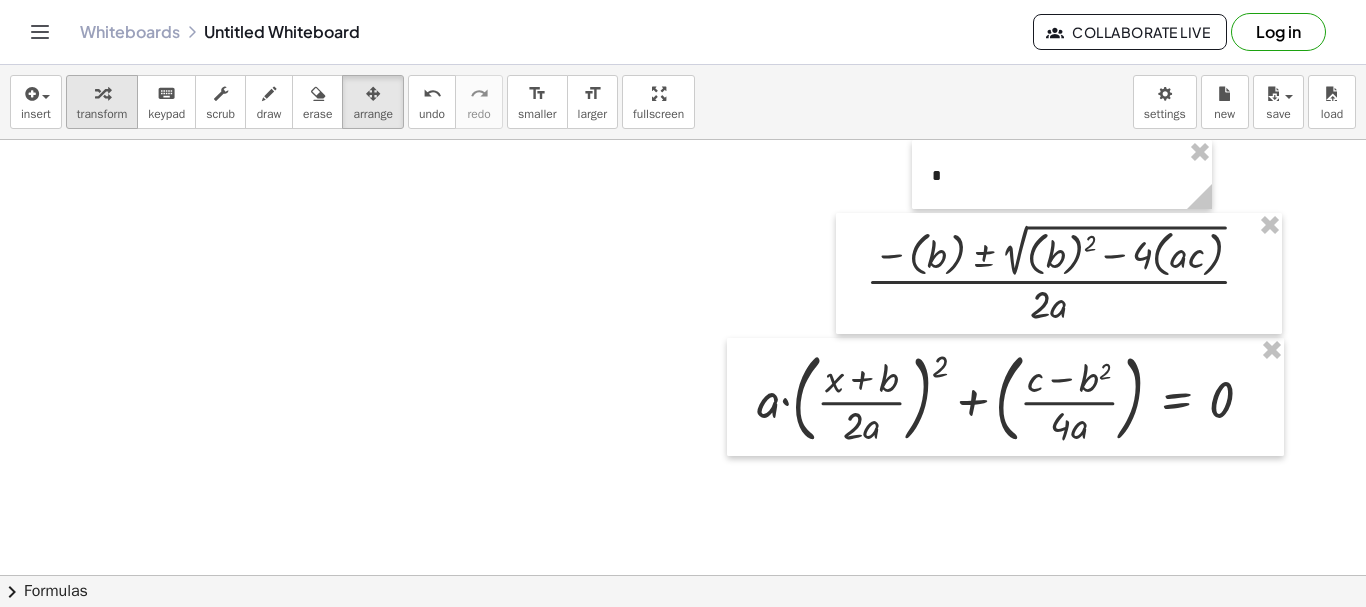 click at bounding box center [102, 94] 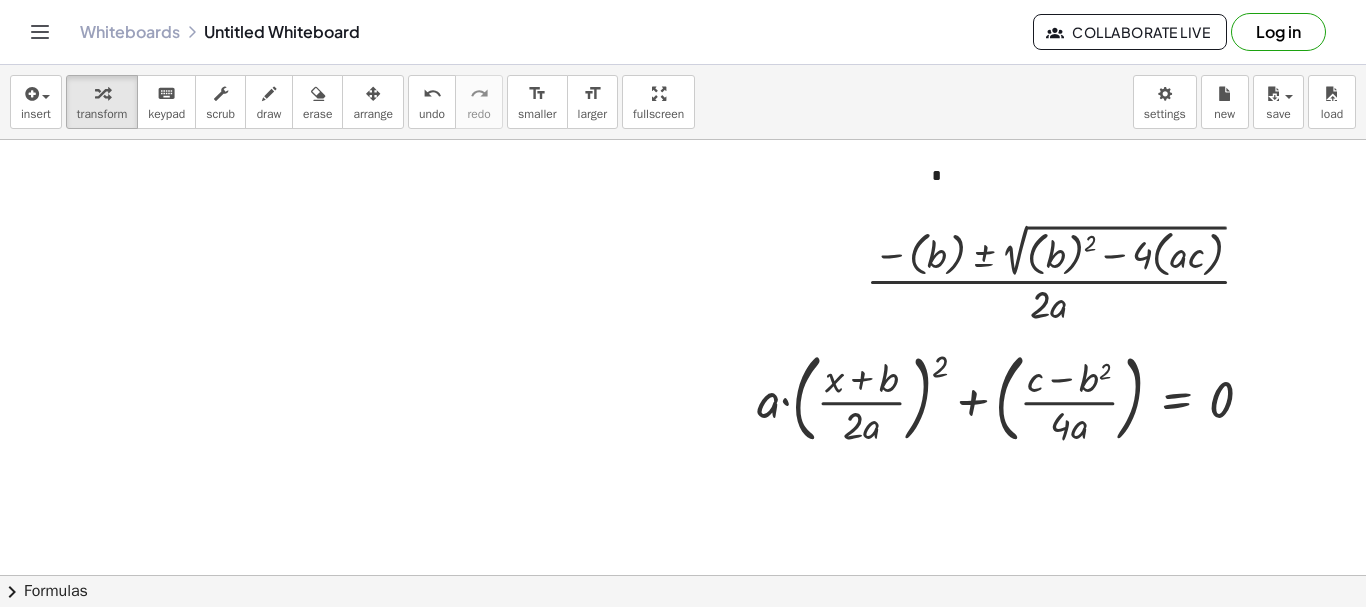 click at bounding box center (768, 640) 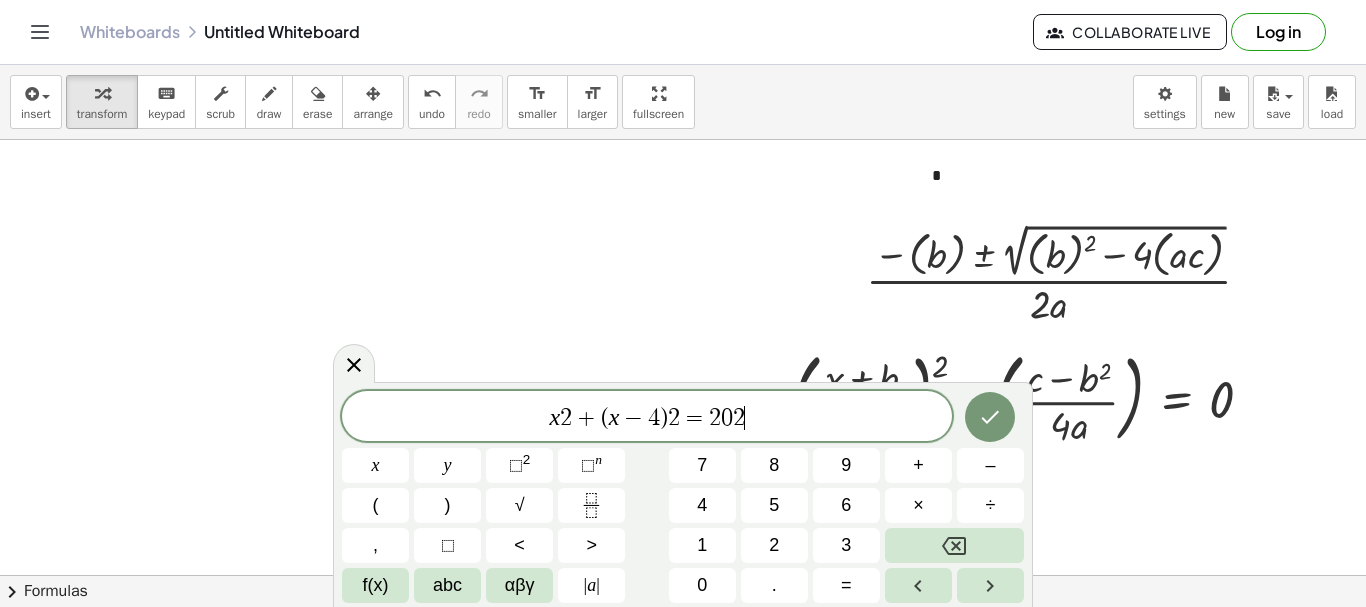 click on "=" at bounding box center (694, 418) 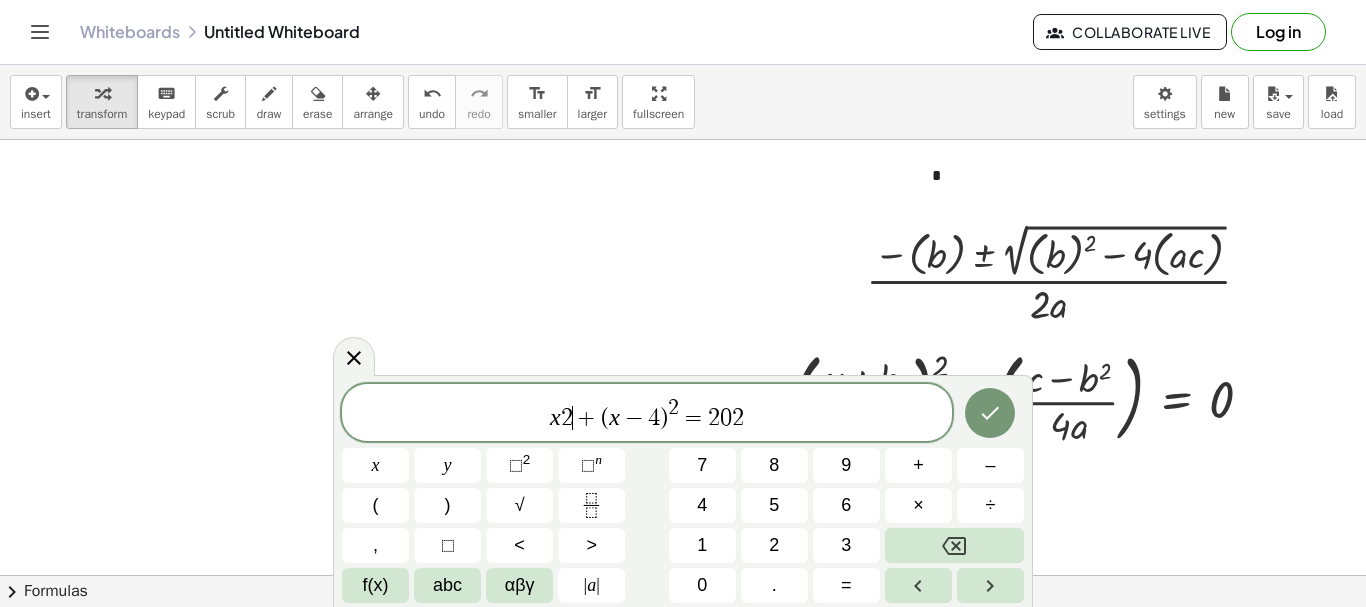 click on "x 2 ​ + ( x − 4 ) 2 = 2 0 2" at bounding box center (647, 414) 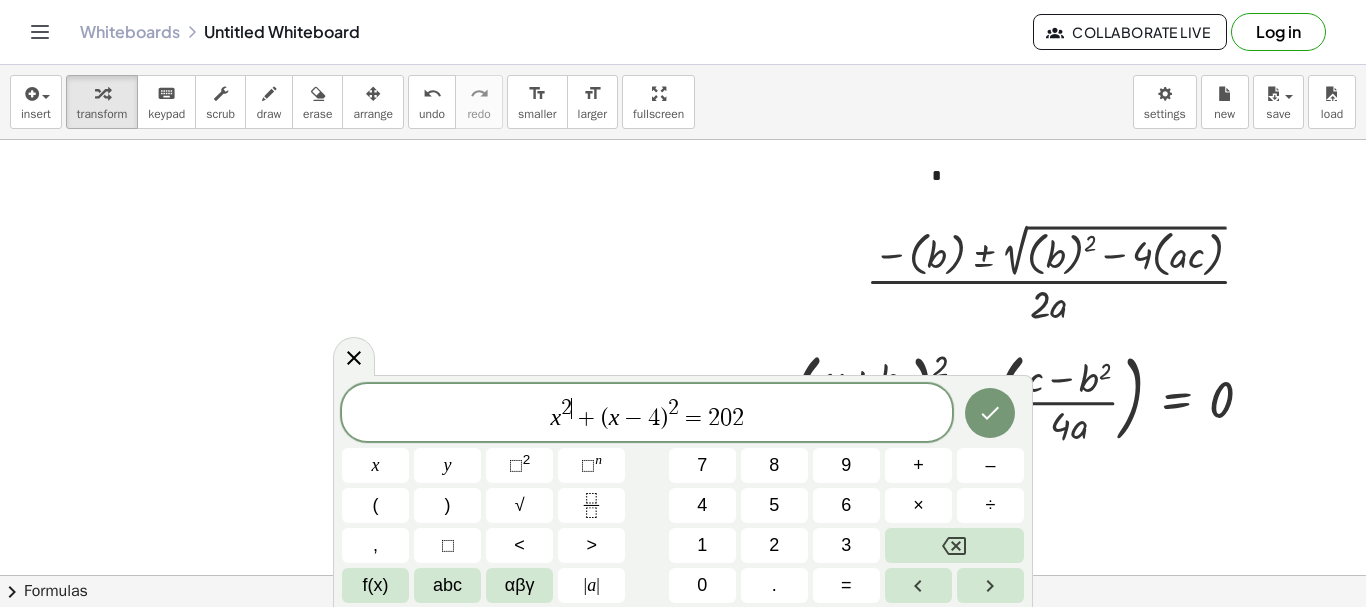 click on "x 2 ​ + ( x − 4 ) 2 = 2 0 2" at bounding box center (647, 414) 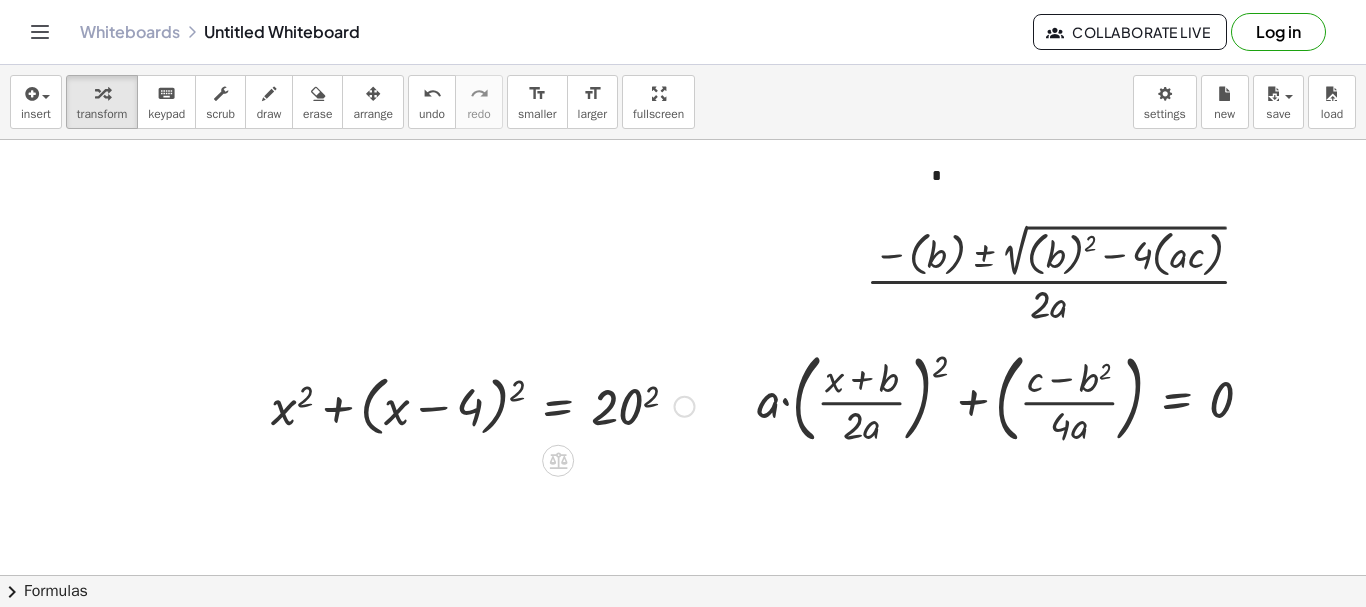 drag, startPoint x: 650, startPoint y: 419, endPoint x: 634, endPoint y: 412, distance: 17.464249 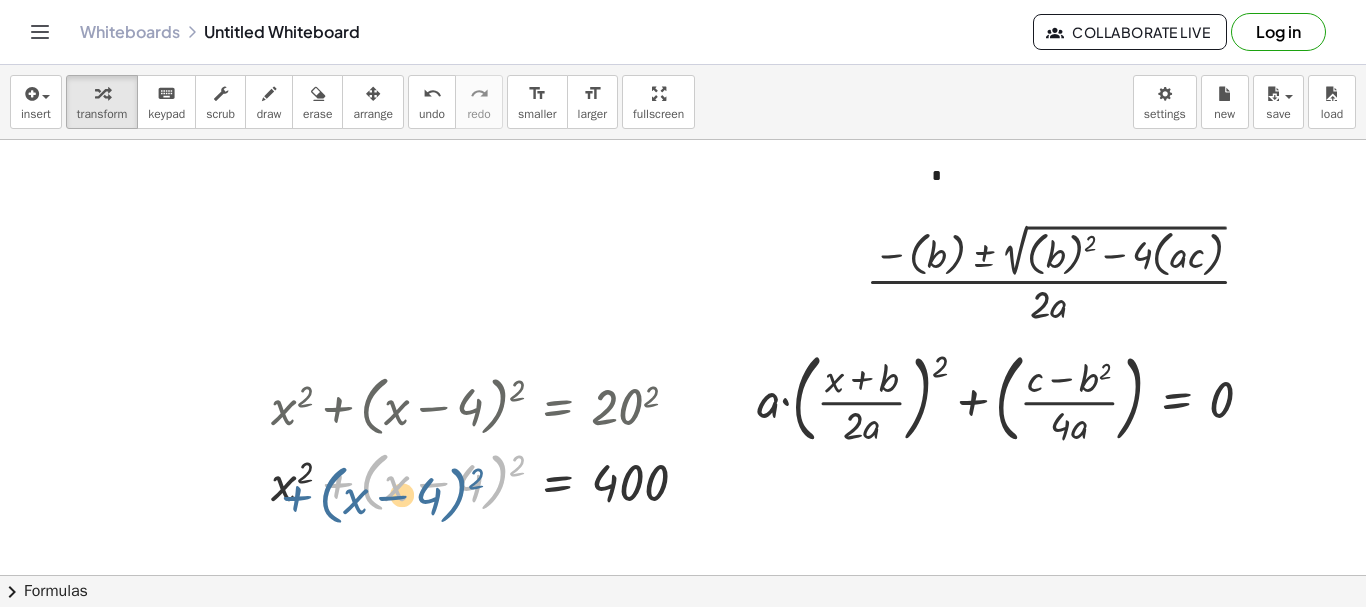 drag, startPoint x: 509, startPoint y: 468, endPoint x: 468, endPoint y: 481, distance: 43.011627 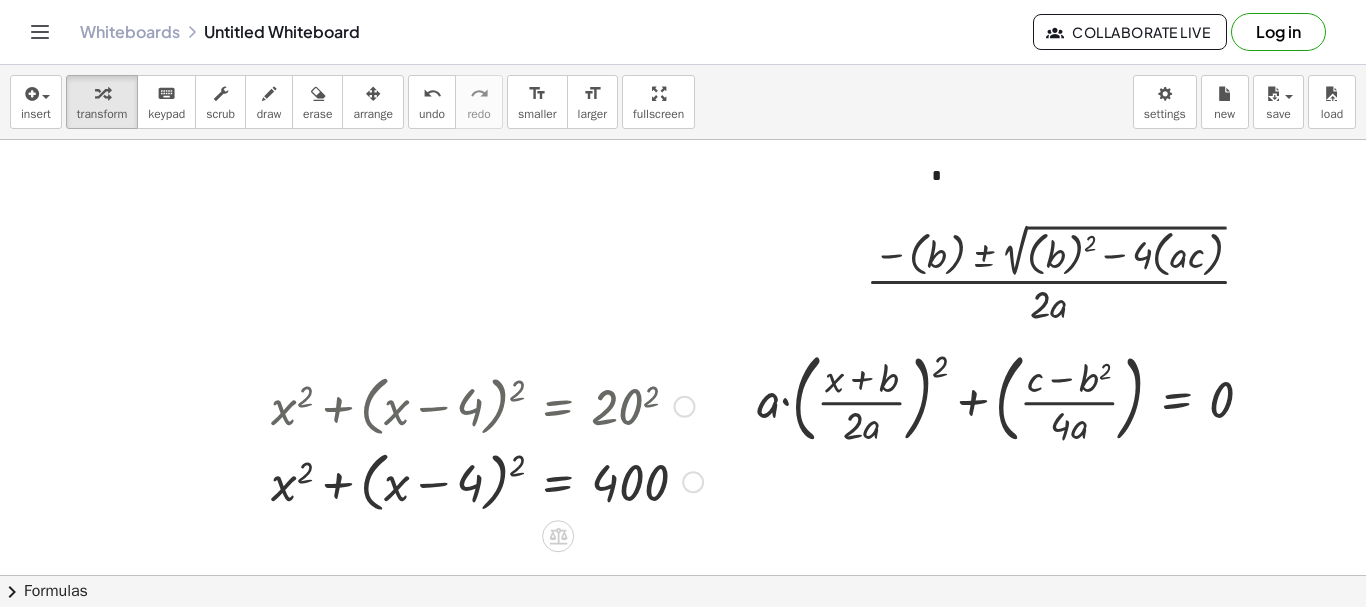 click at bounding box center [487, 481] 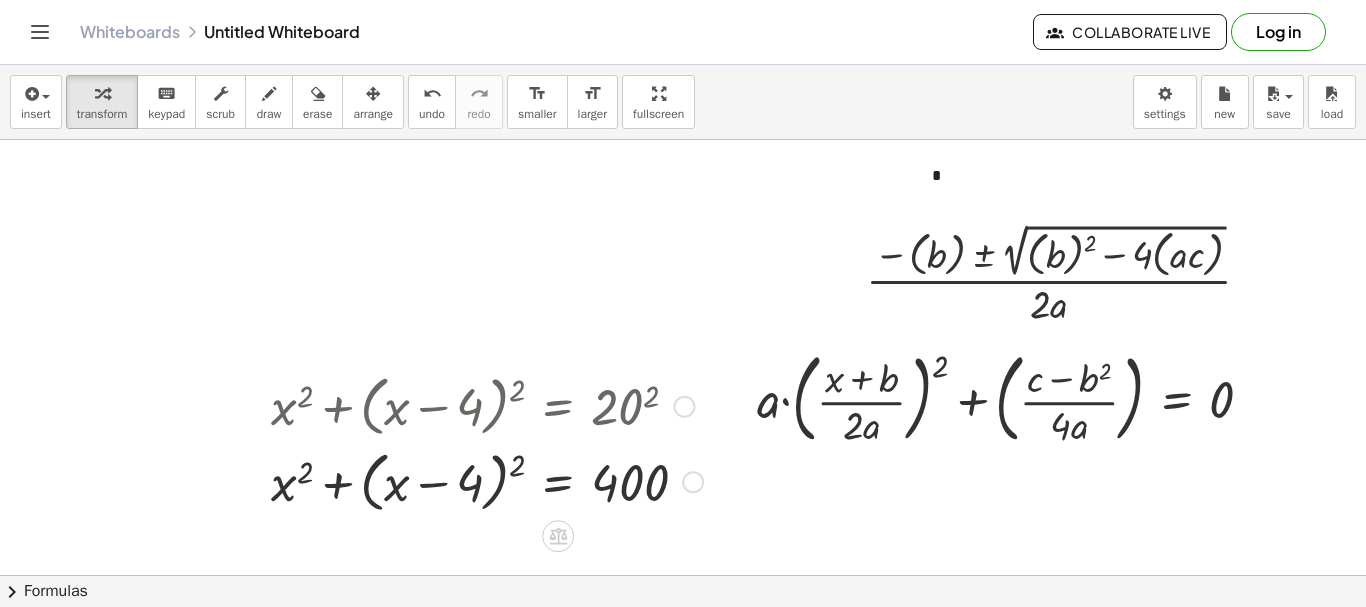 click at bounding box center (487, 481) 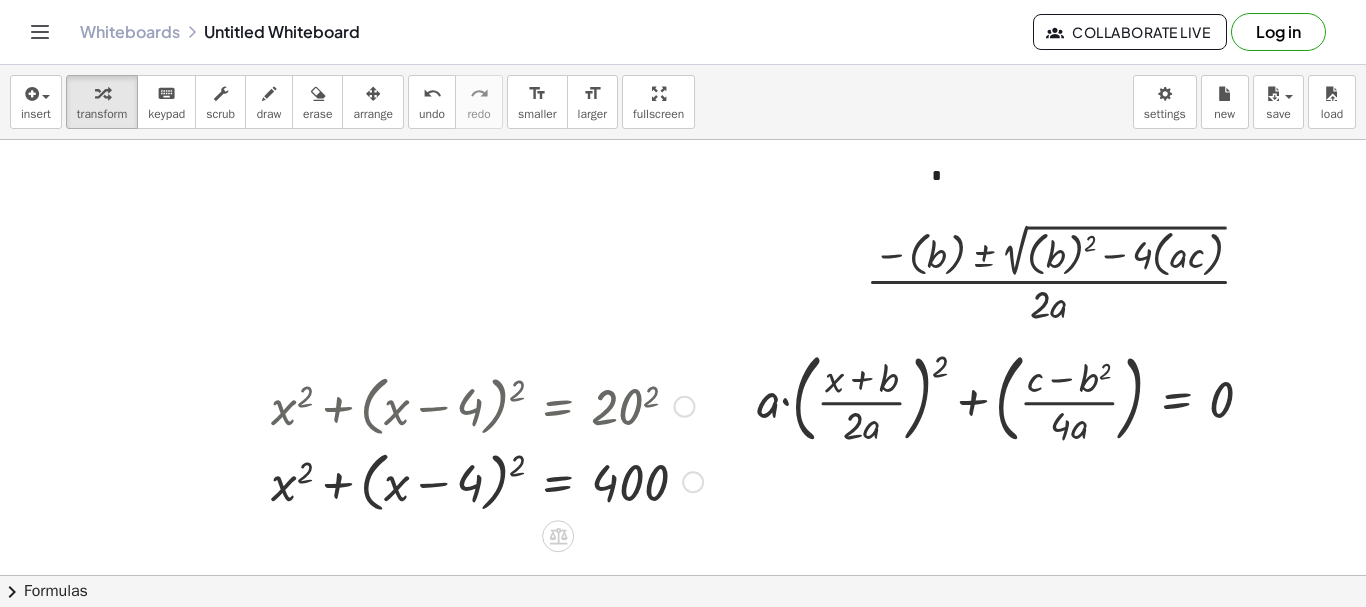 click at bounding box center (487, 481) 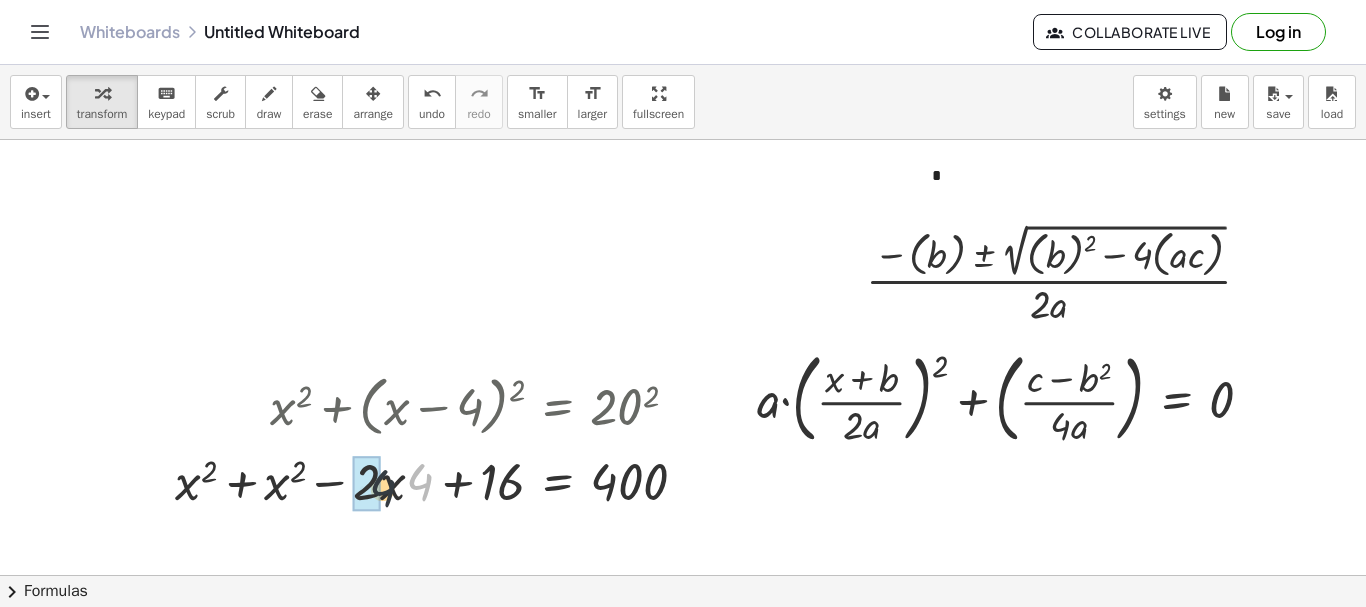 drag, startPoint x: 411, startPoint y: 477, endPoint x: 367, endPoint y: 484, distance: 44.553337 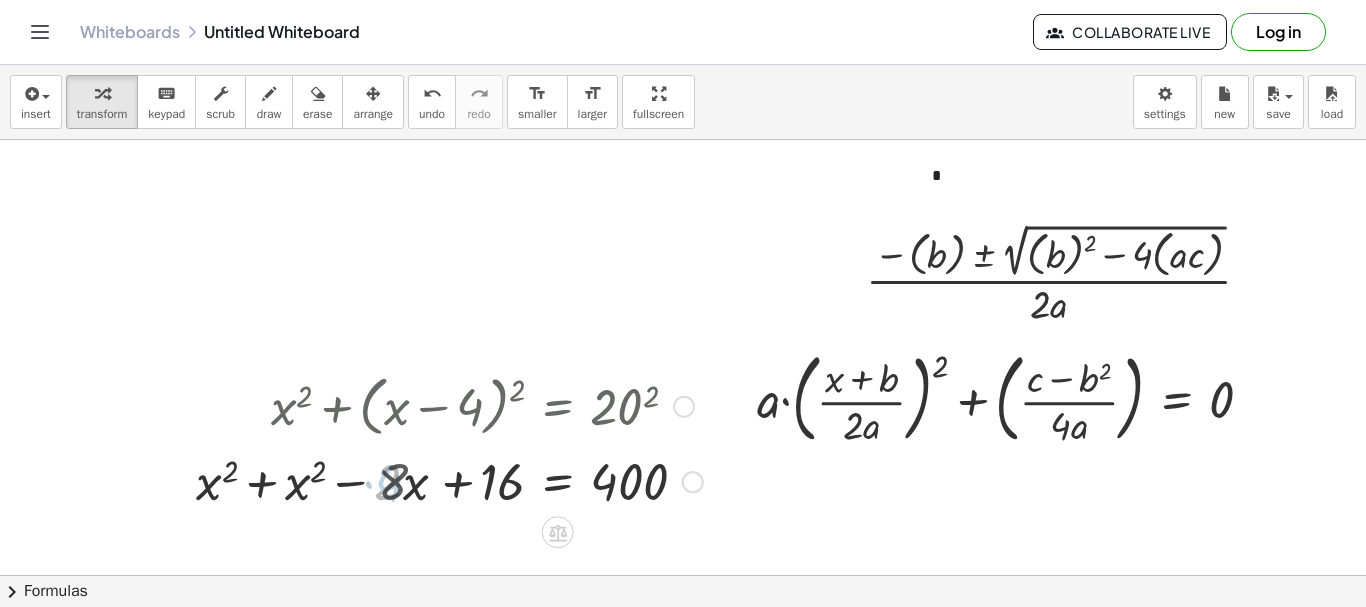 click at bounding box center [451, 480] 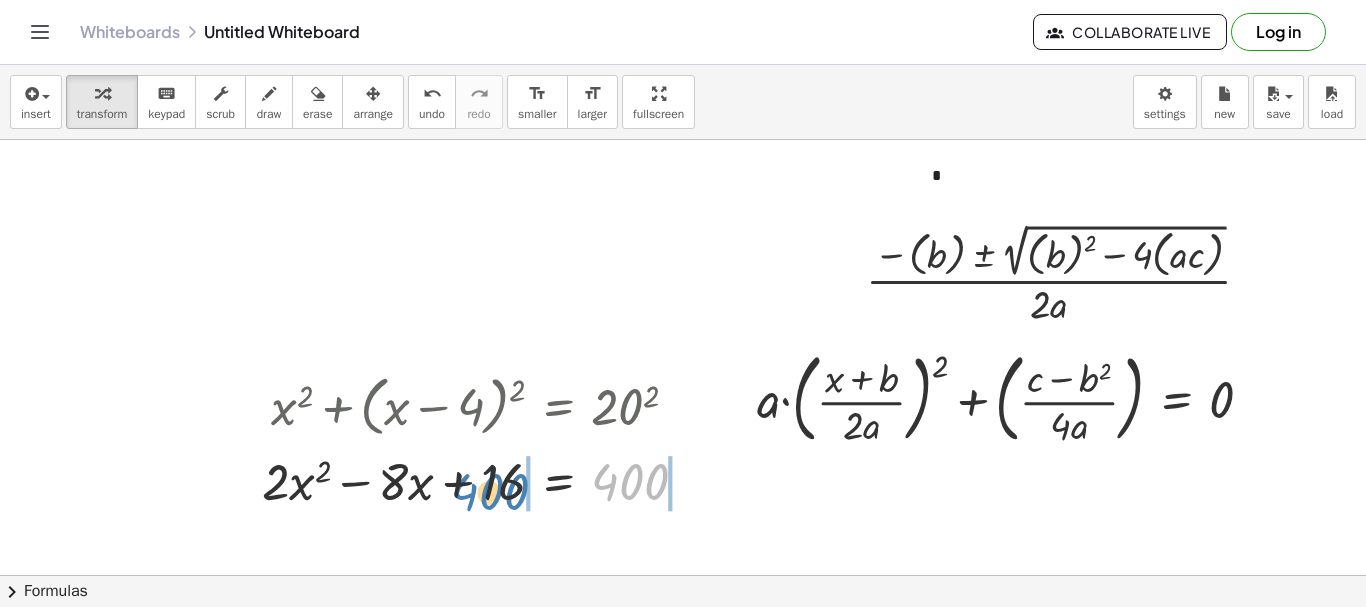 drag, startPoint x: 634, startPoint y: 481, endPoint x: 494, endPoint y: 491, distance: 140.35669 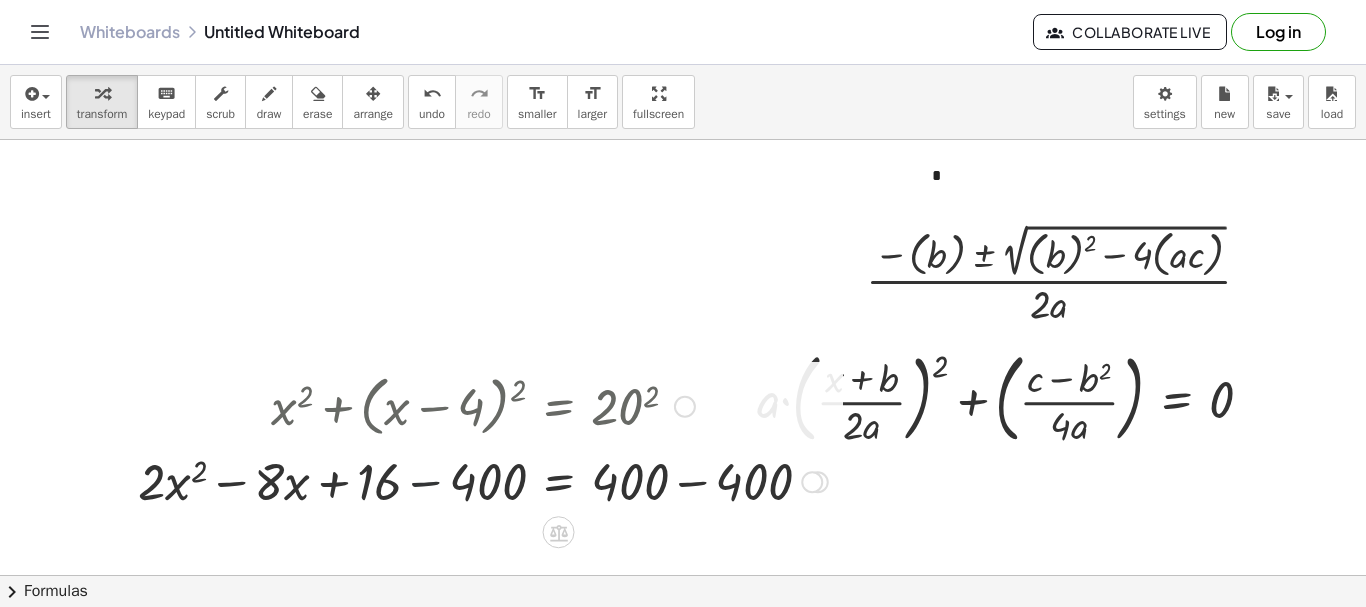 click at bounding box center [483, 480] 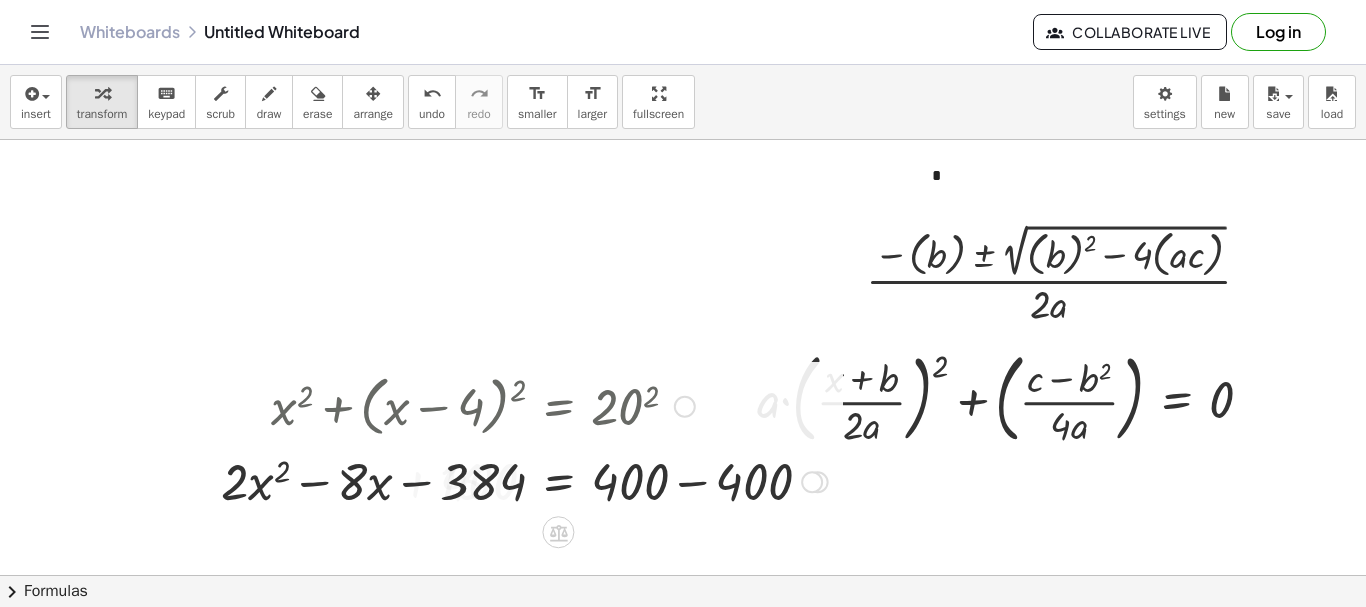 click at bounding box center [524, 480] 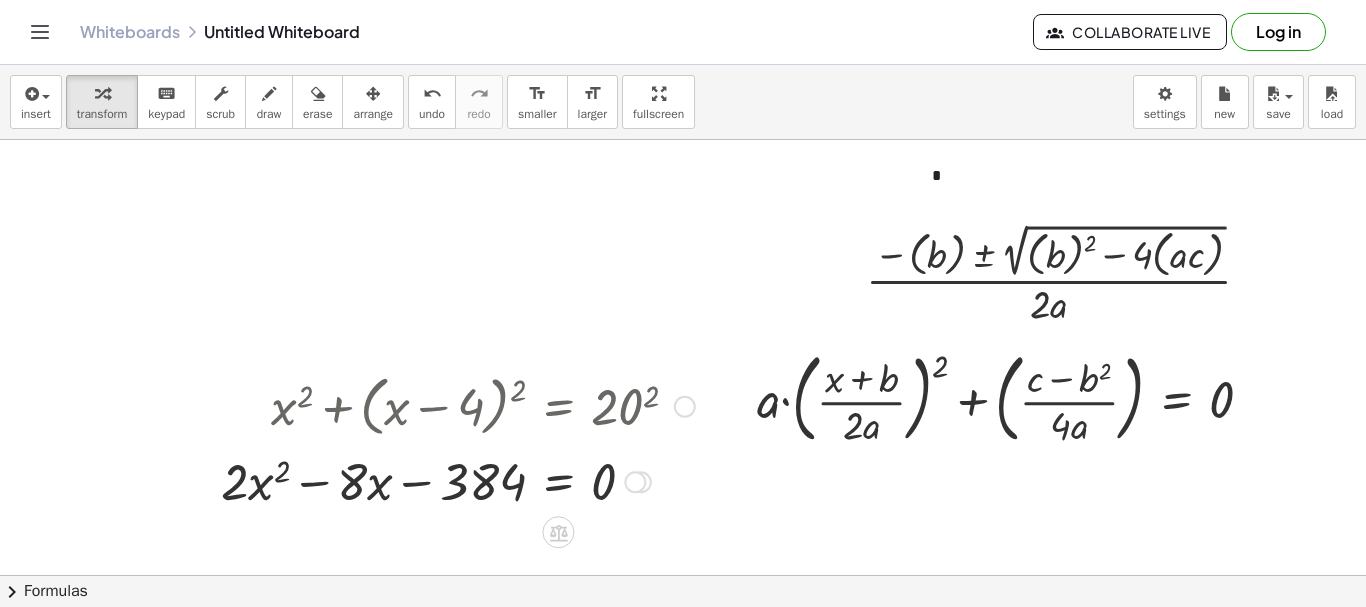 drag, startPoint x: 631, startPoint y: 479, endPoint x: 638, endPoint y: 306, distance: 173.14156 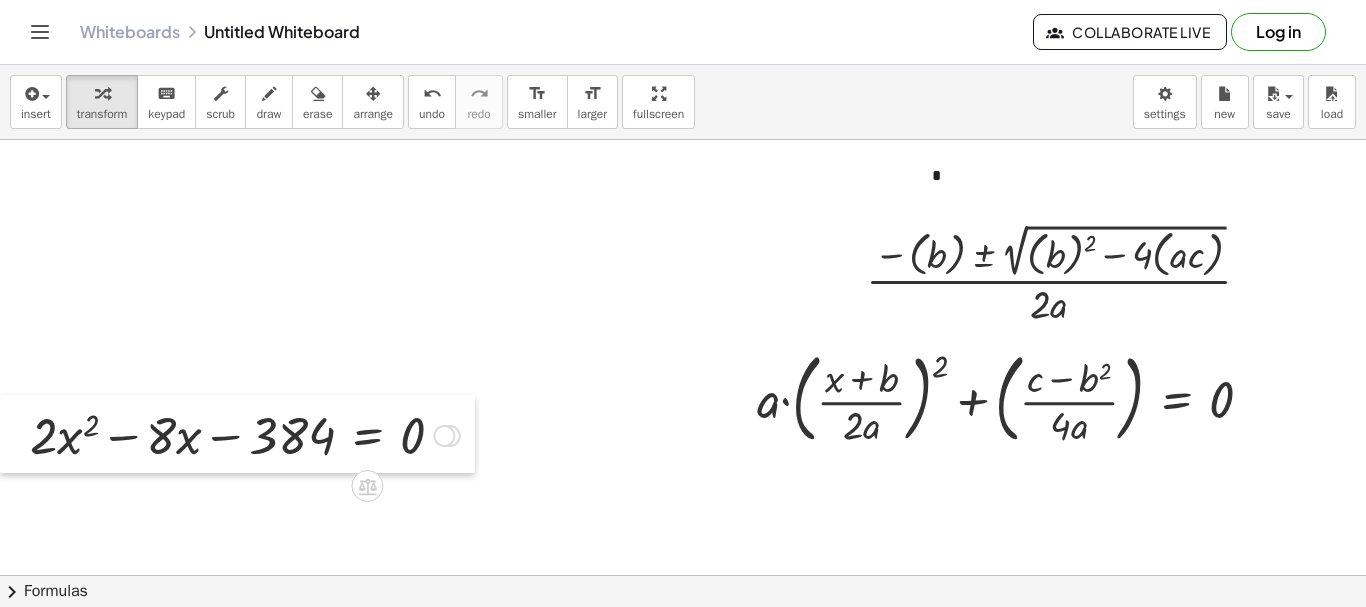 drag, startPoint x: 27, startPoint y: 431, endPoint x: 0, endPoint y: 431, distance: 27 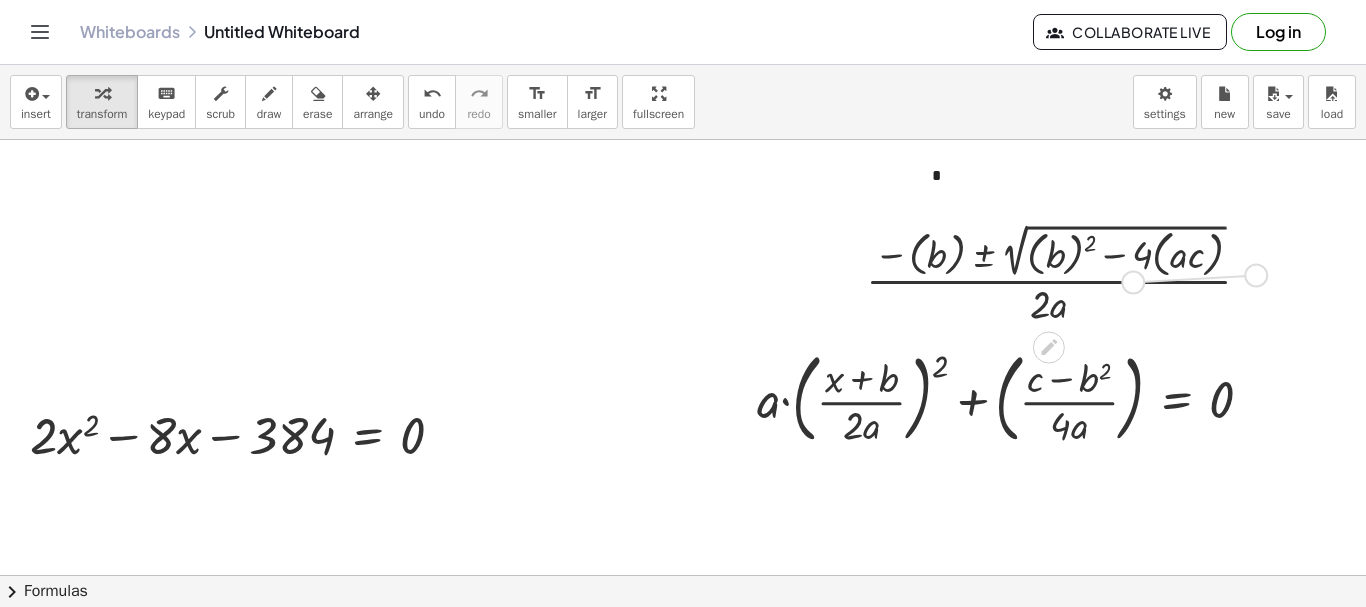 drag, startPoint x: 1248, startPoint y: 274, endPoint x: 157, endPoint y: 280, distance: 1091.0165 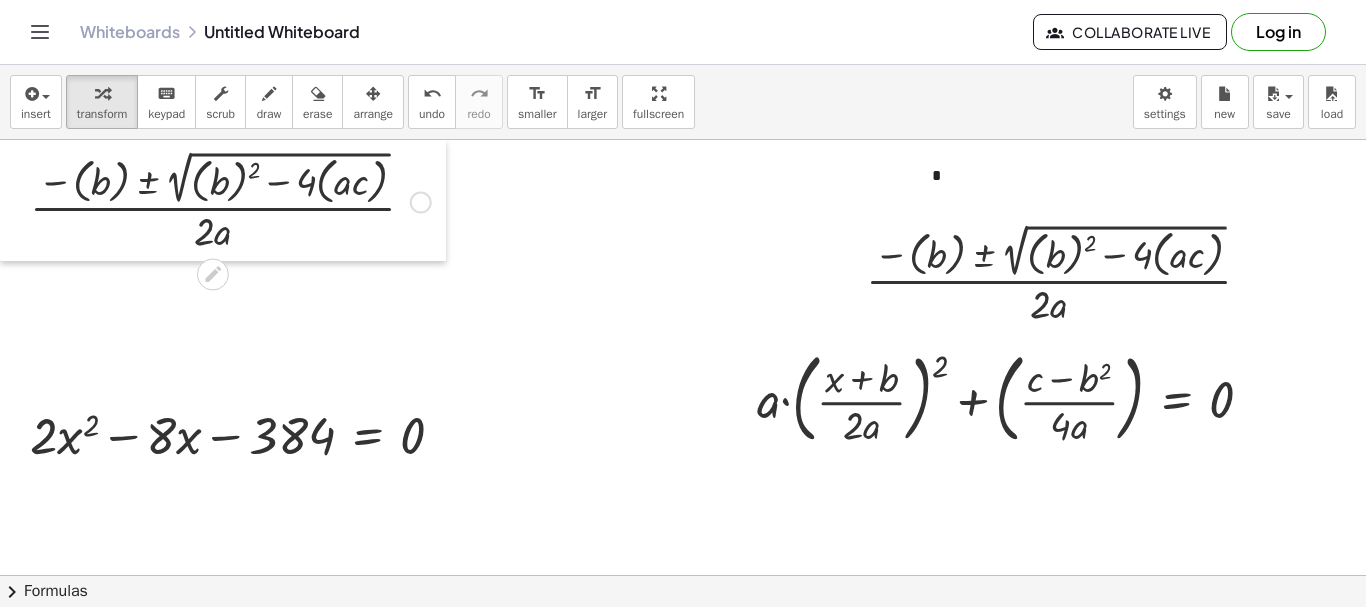 drag, startPoint x: 21, startPoint y: 268, endPoint x: 0, endPoint y: 138, distance: 131.68523 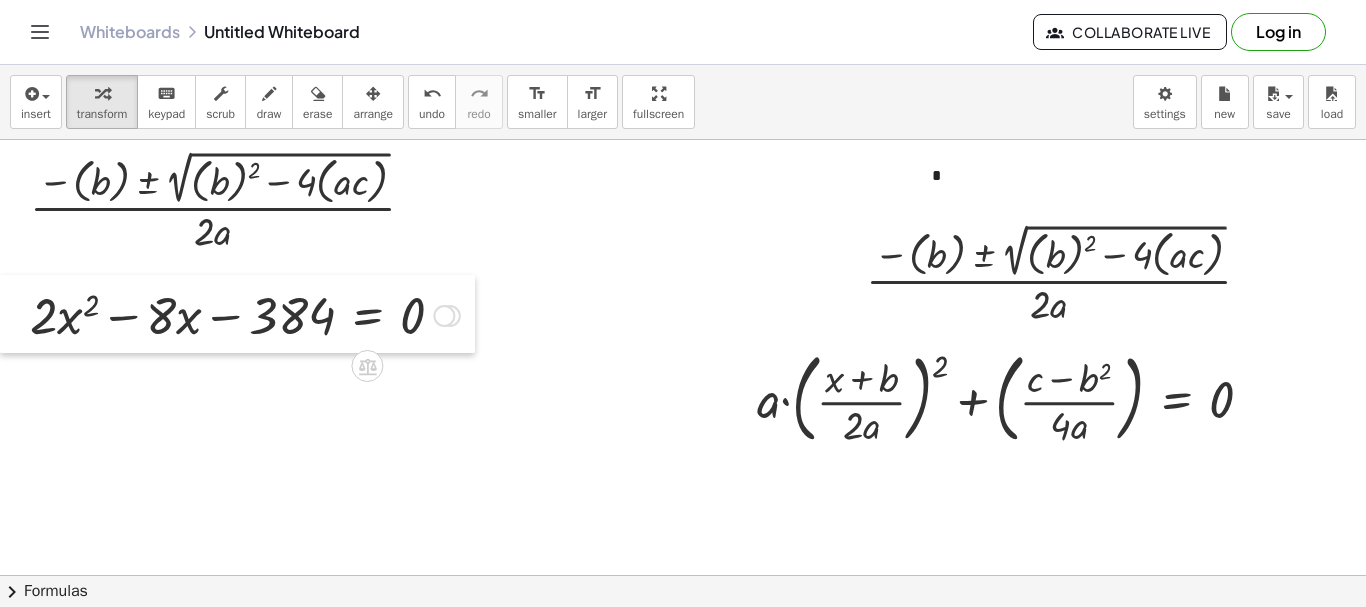 drag, startPoint x: 23, startPoint y: 416, endPoint x: 0, endPoint y: 296, distance: 122.18429 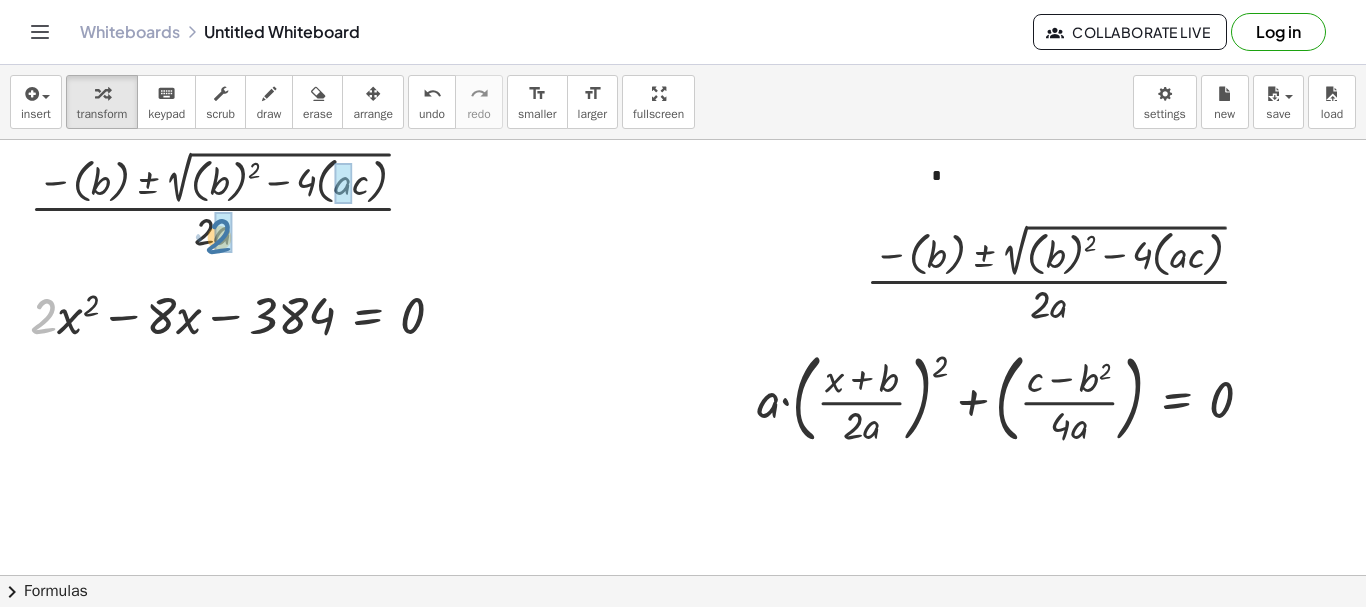 drag, startPoint x: 31, startPoint y: 317, endPoint x: 207, endPoint y: 237, distance: 193.32874 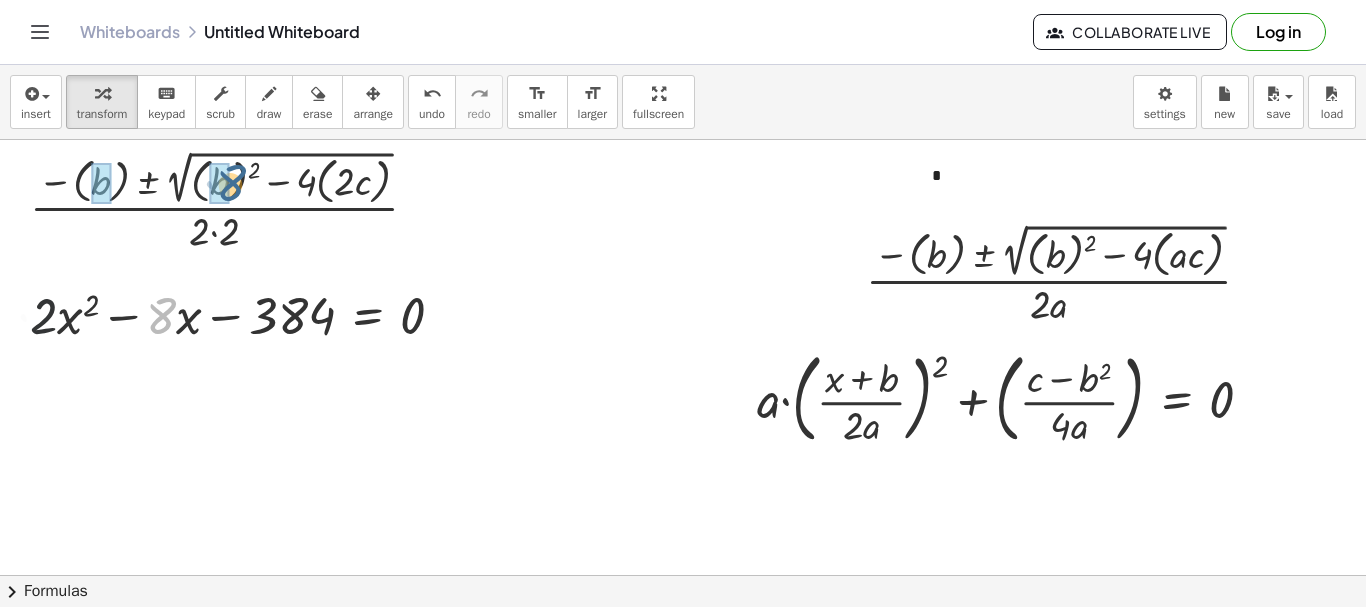 drag, startPoint x: 157, startPoint y: 306, endPoint x: 227, endPoint y: 172, distance: 151.182 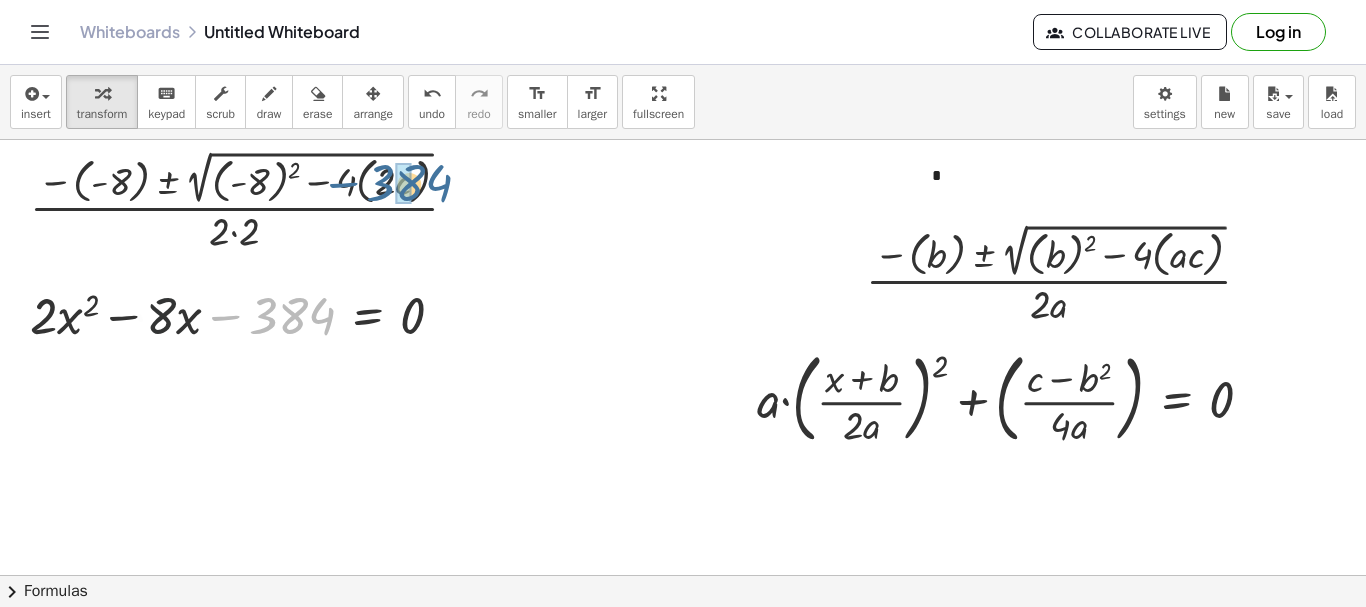 drag, startPoint x: 297, startPoint y: 320, endPoint x: 415, endPoint y: 186, distance: 178.54971 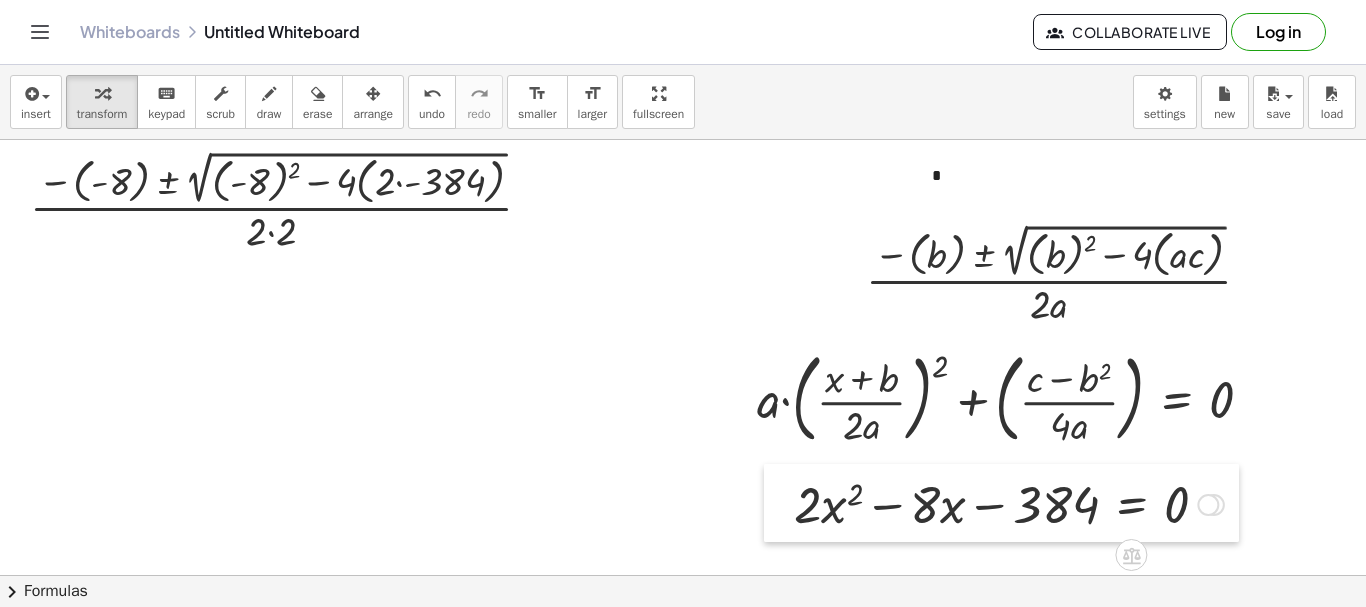 drag, startPoint x: 12, startPoint y: 315, endPoint x: 776, endPoint y: 504, distance: 787.0305 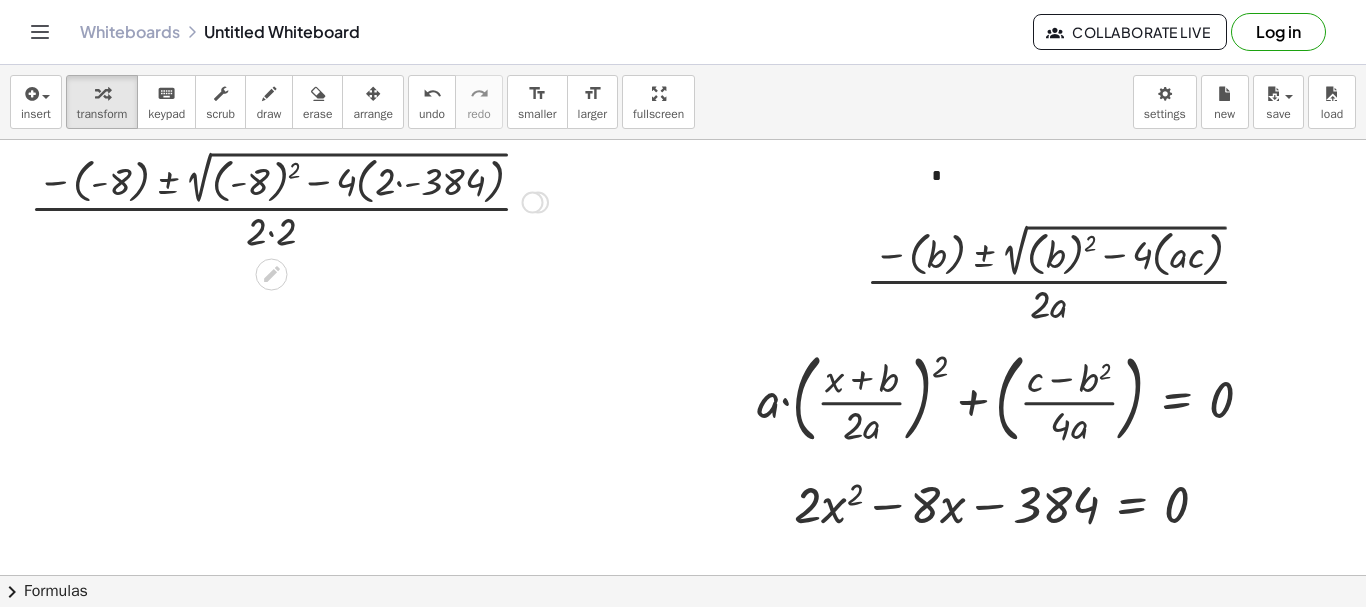click at bounding box center (289, 200) 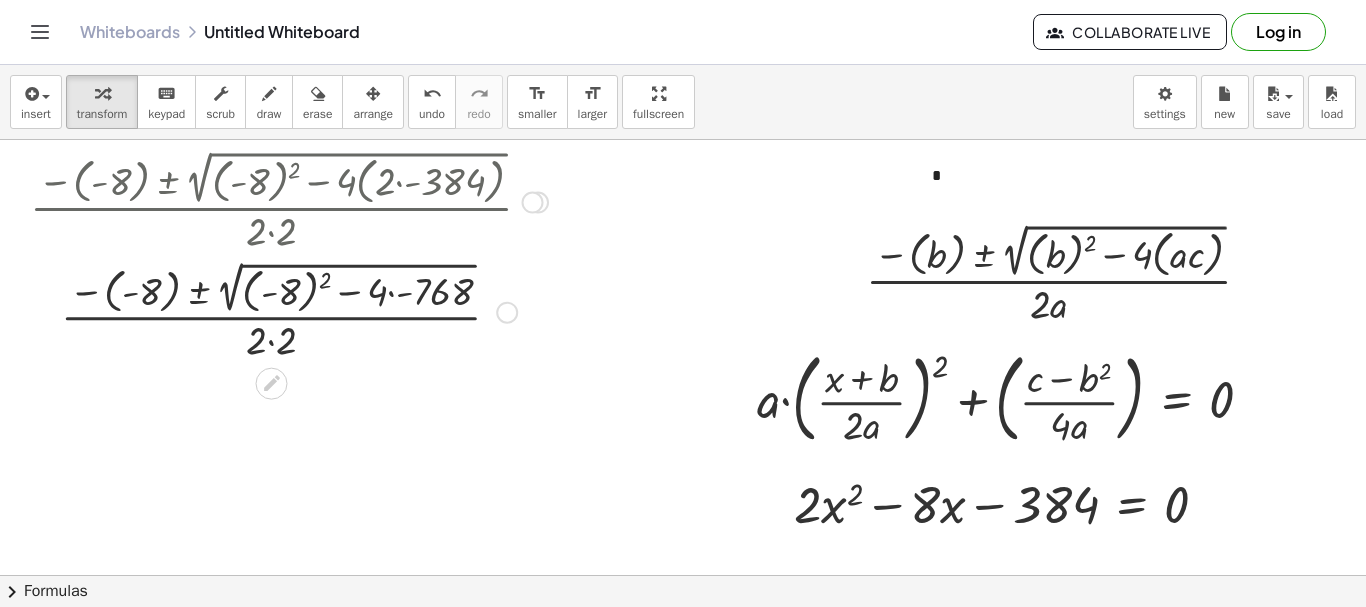 click at bounding box center [289, 310] 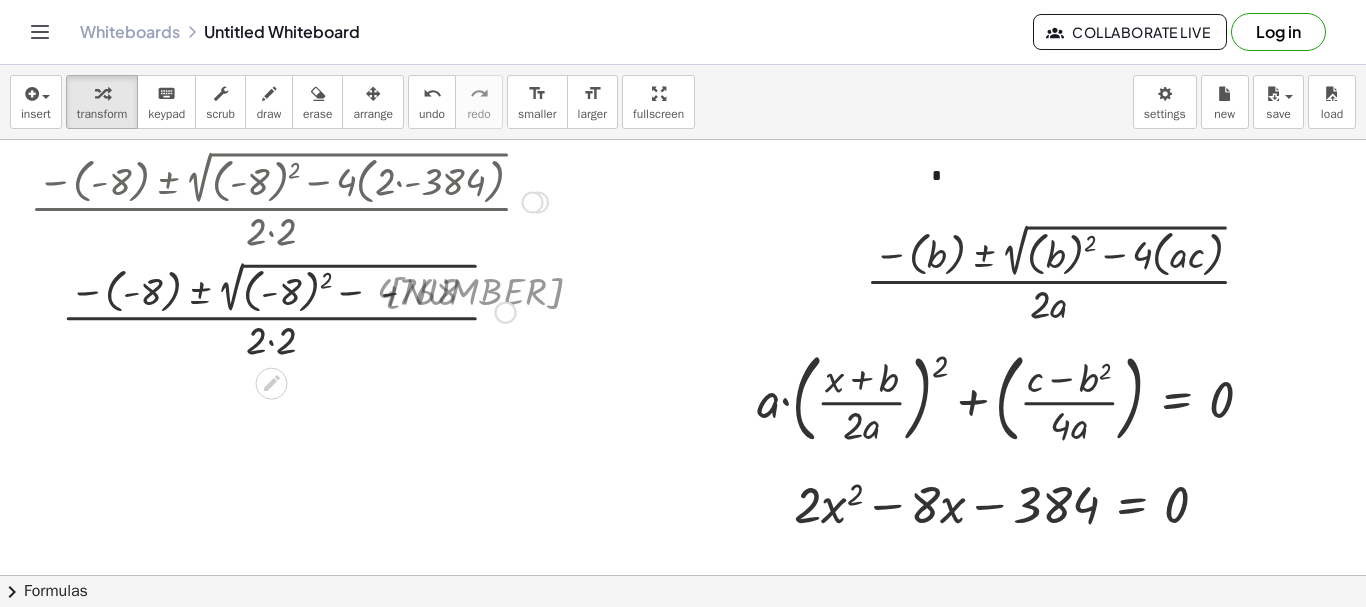 click at bounding box center [289, 310] 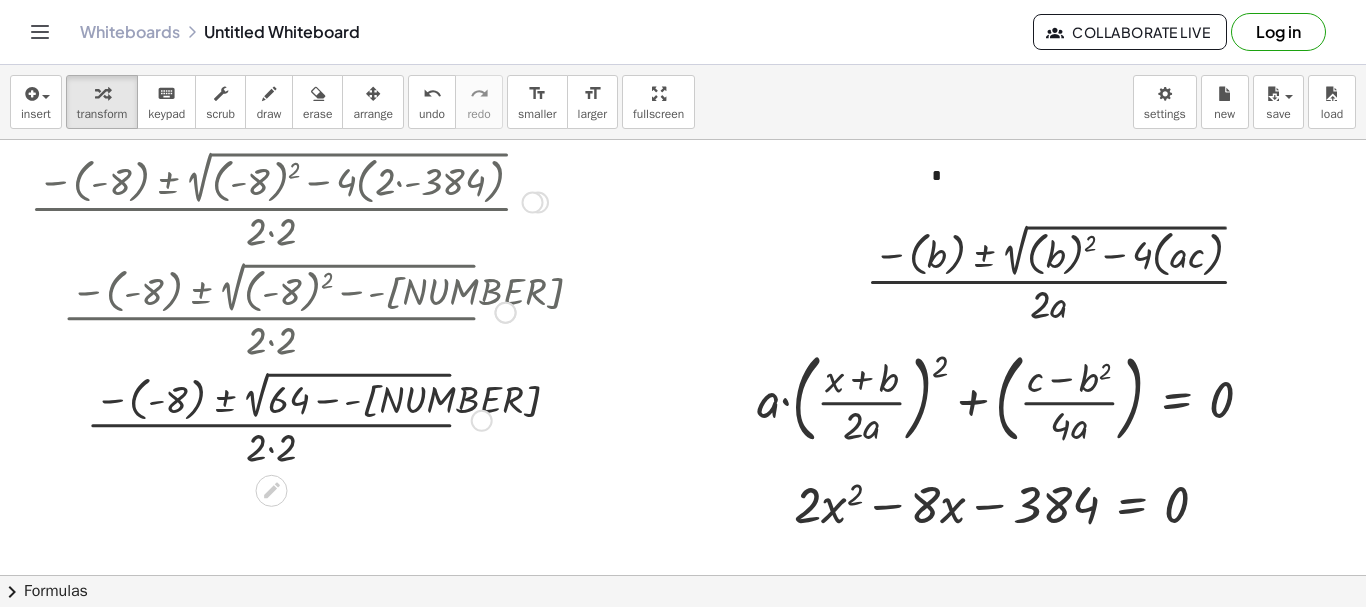 click at bounding box center [289, 418] 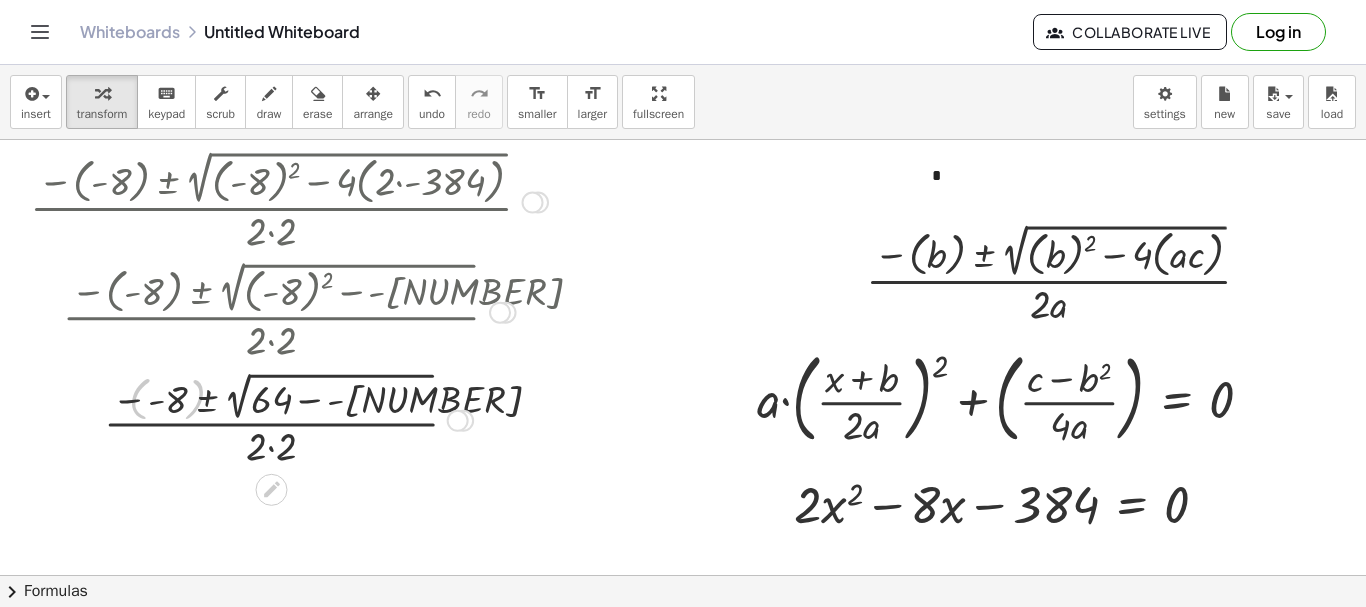 click at bounding box center (289, 418) 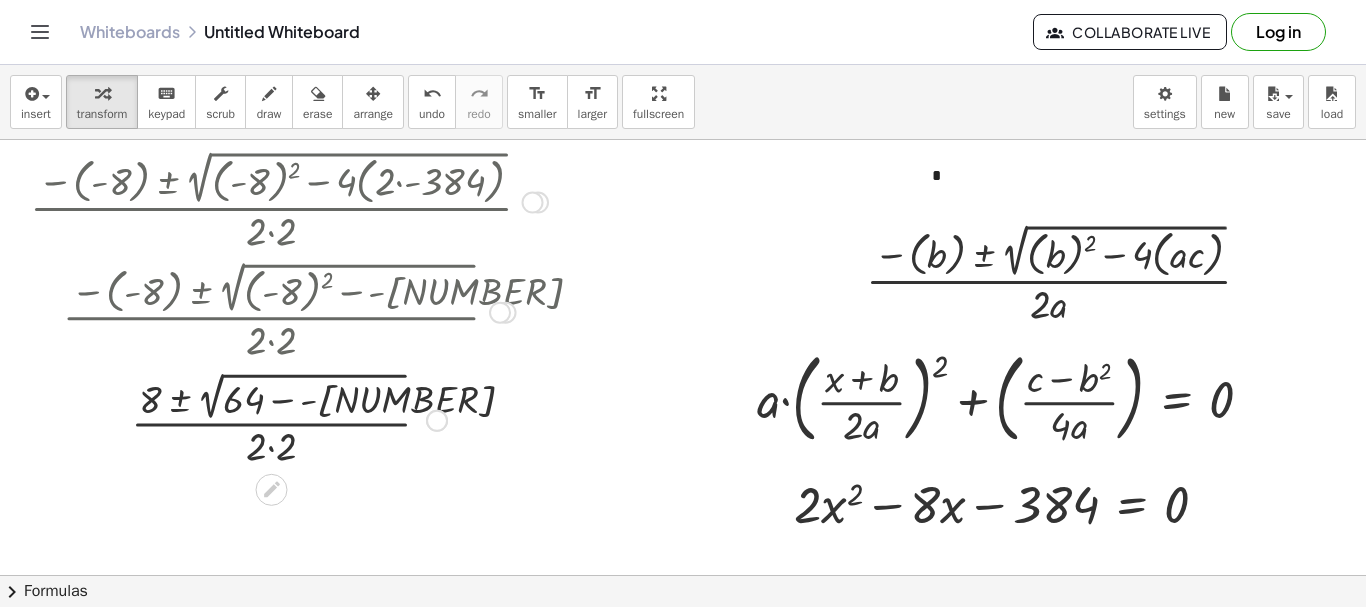 click at bounding box center (289, 418) 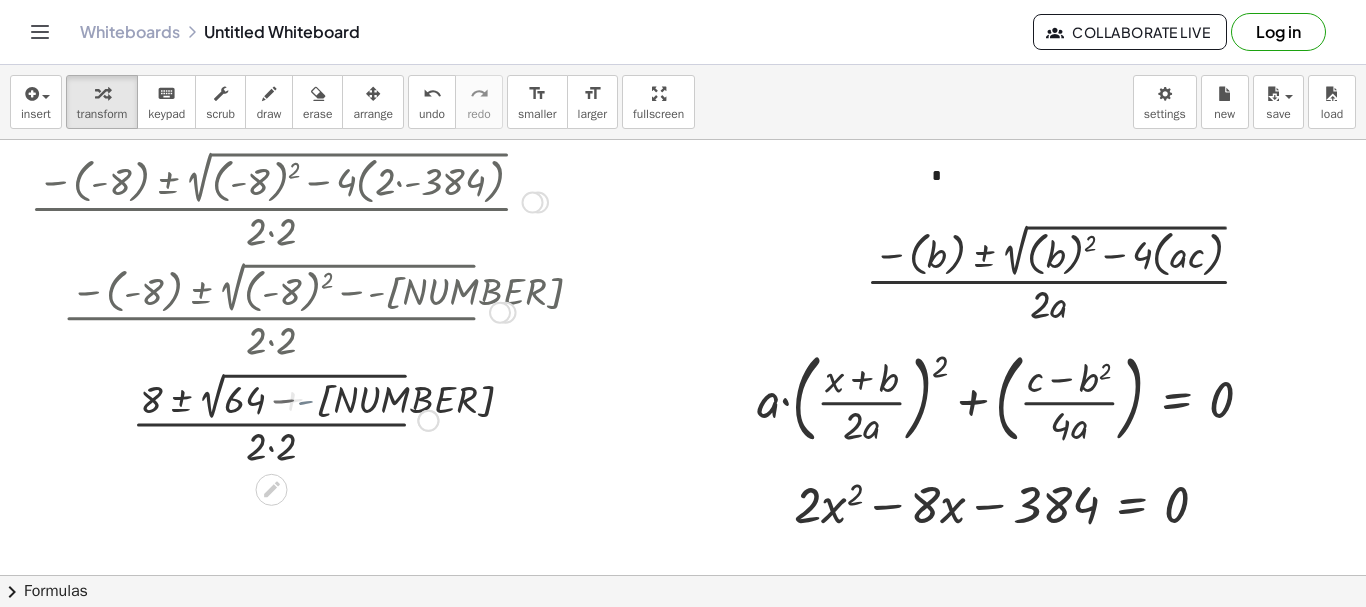click at bounding box center (289, 418) 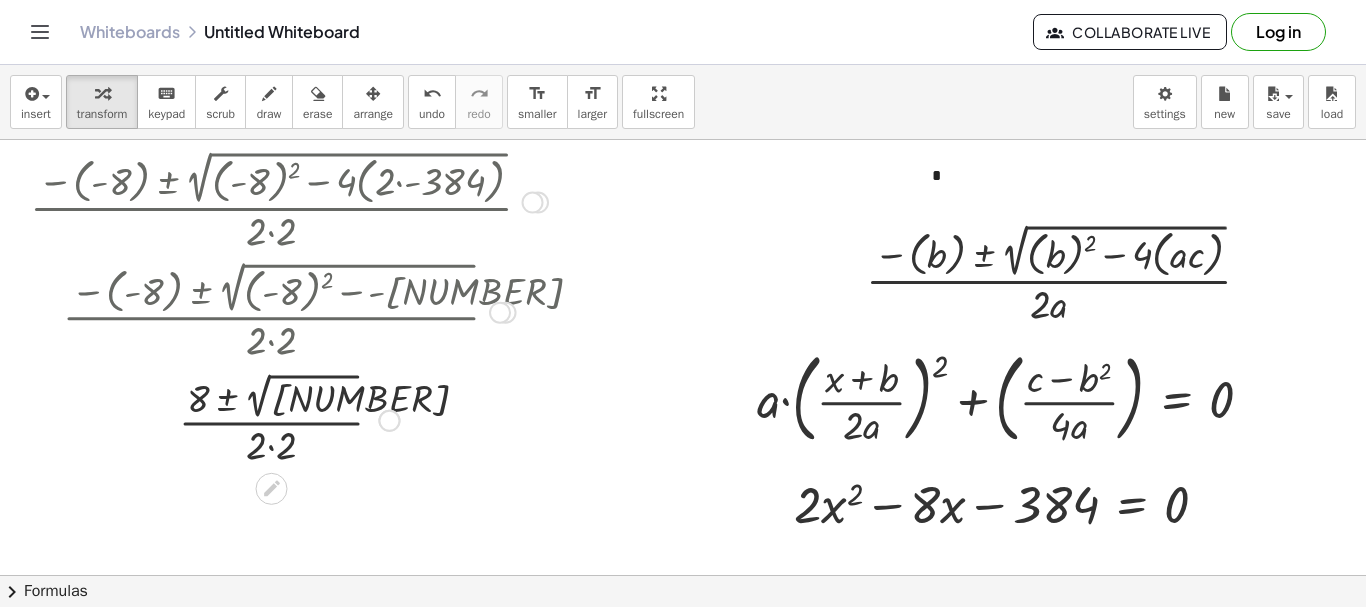 click at bounding box center [289, 419] 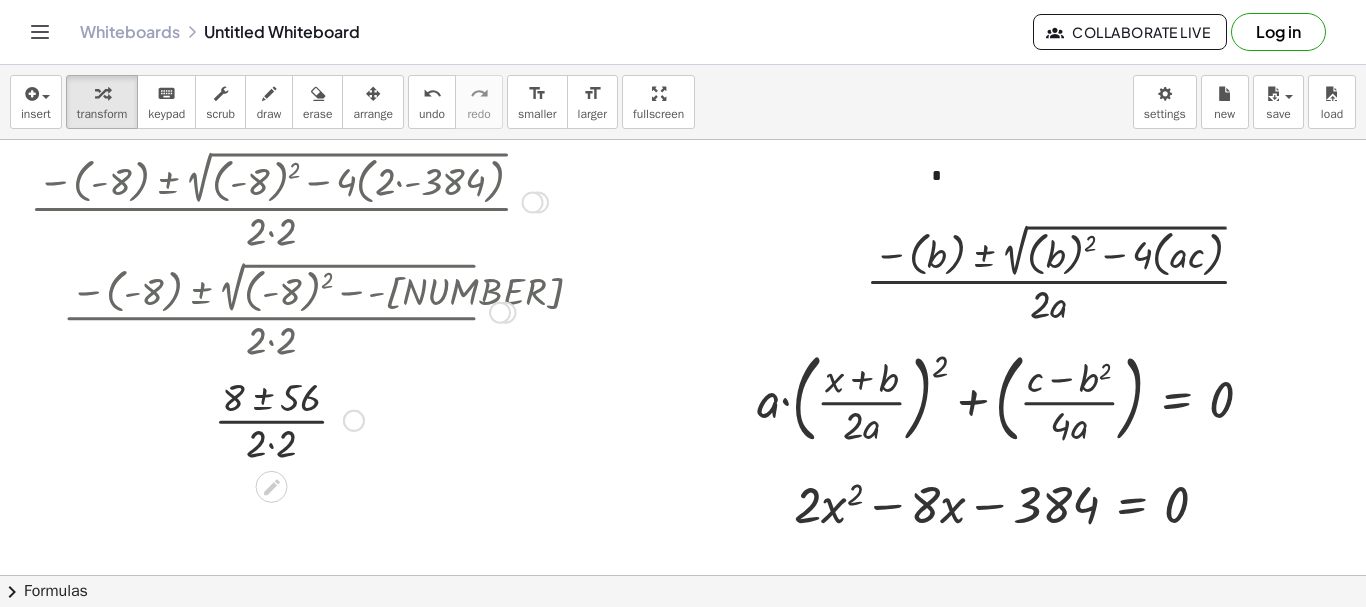 click at bounding box center [289, 419] 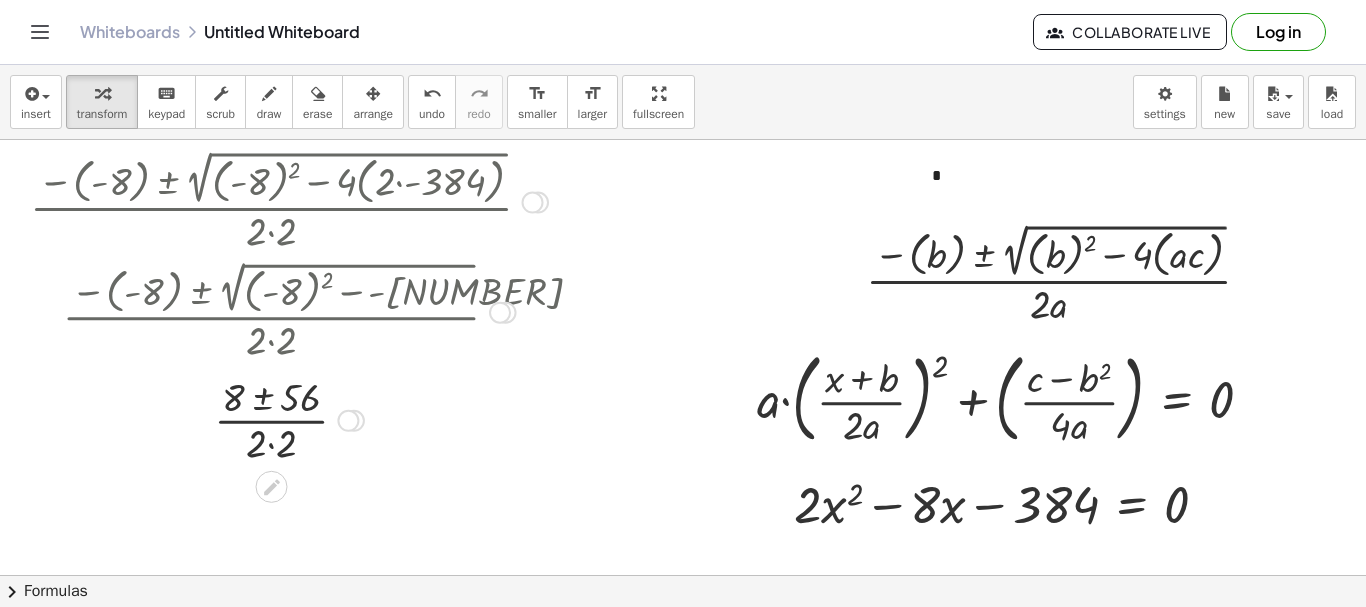 click at bounding box center (289, 419) 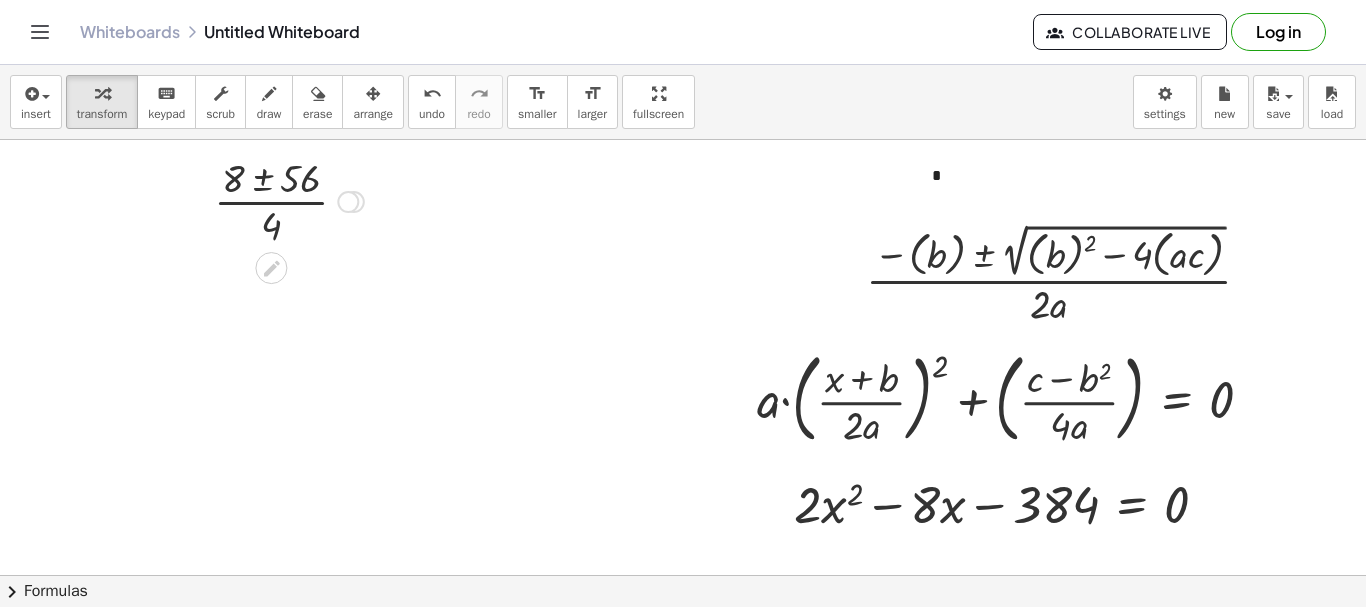 drag, startPoint x: 348, startPoint y: 428, endPoint x: 271, endPoint y: -106, distance: 539.52295 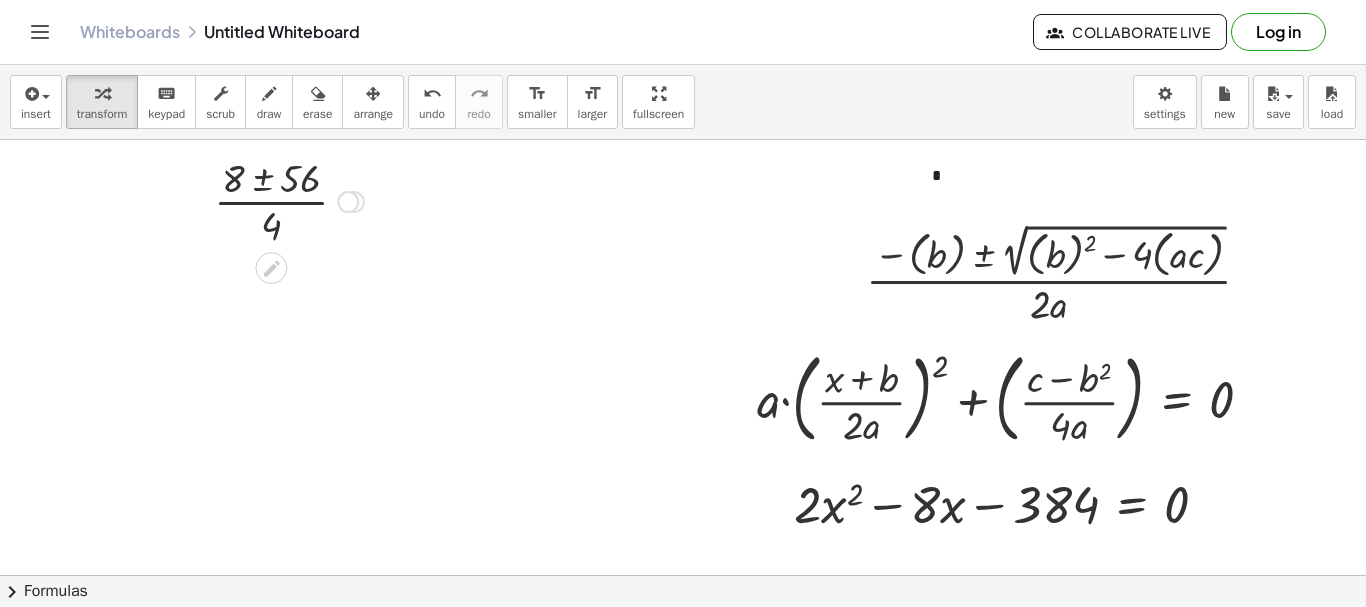 click at bounding box center [289, 200] 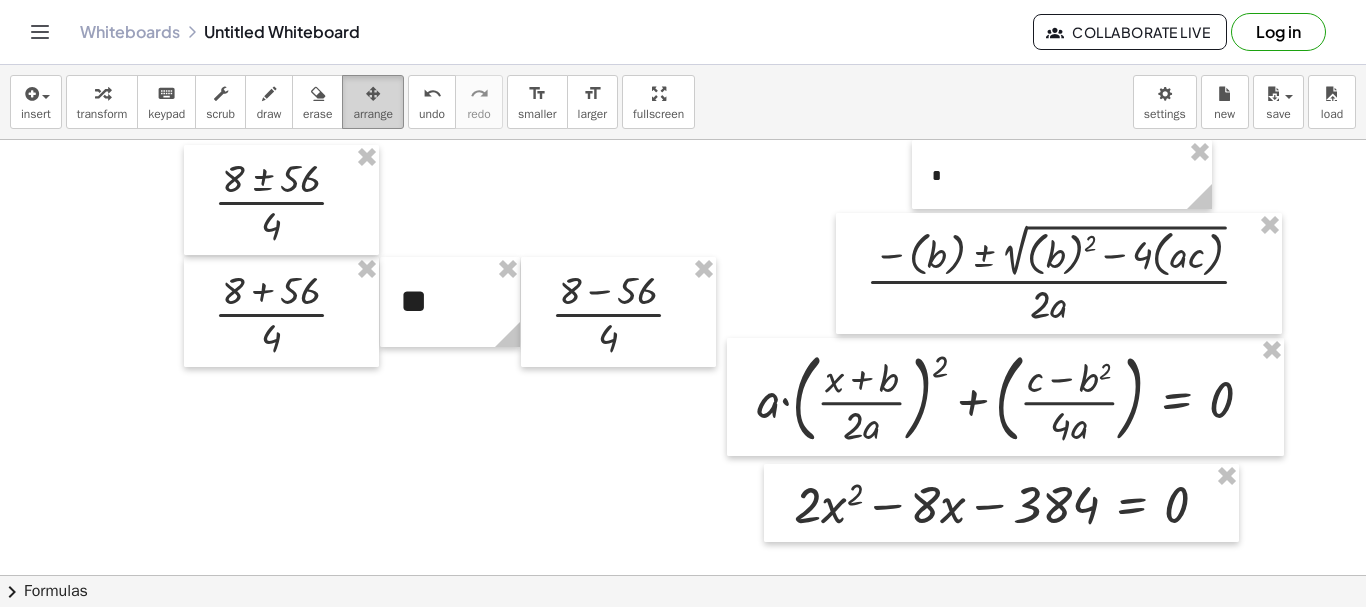click at bounding box center (373, 93) 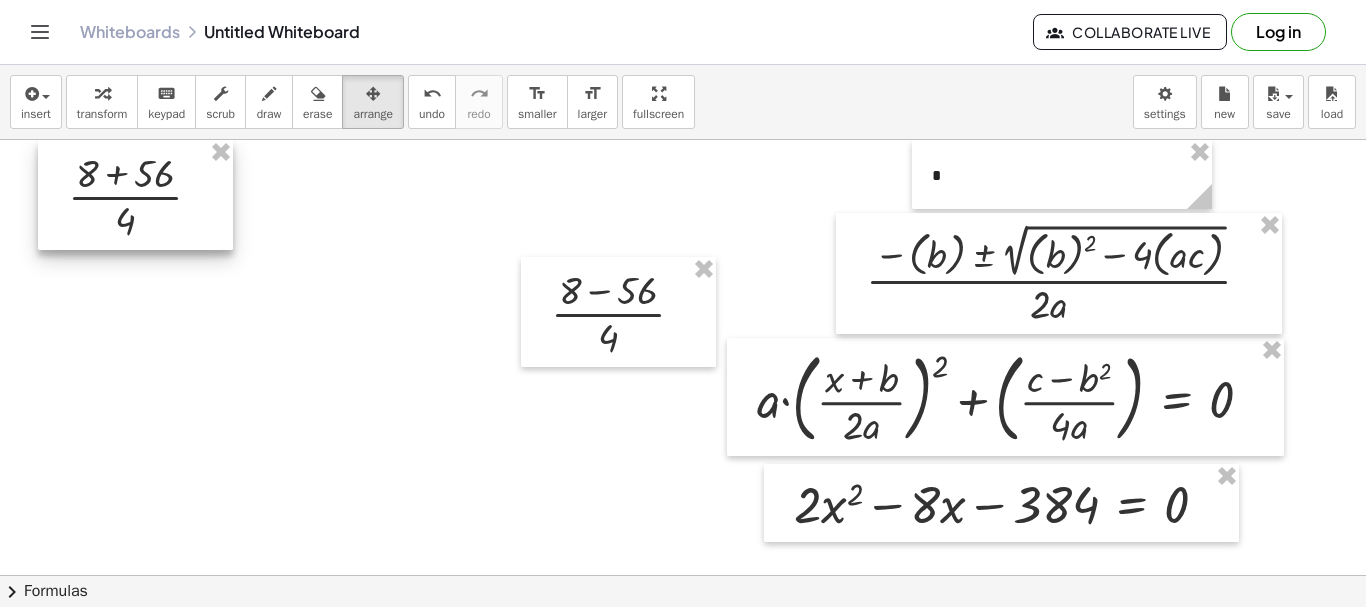 drag, startPoint x: 119, startPoint y: 173, endPoint x: 0, endPoint y: -11, distance: 219.12782 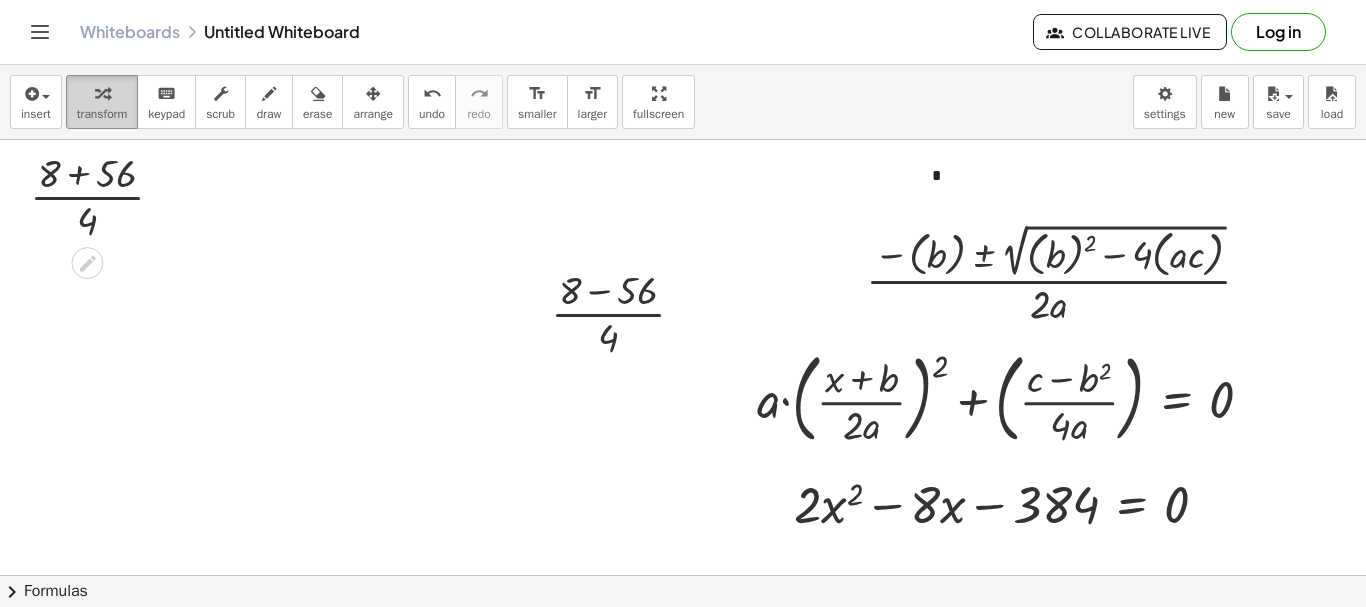 click at bounding box center [102, 93] 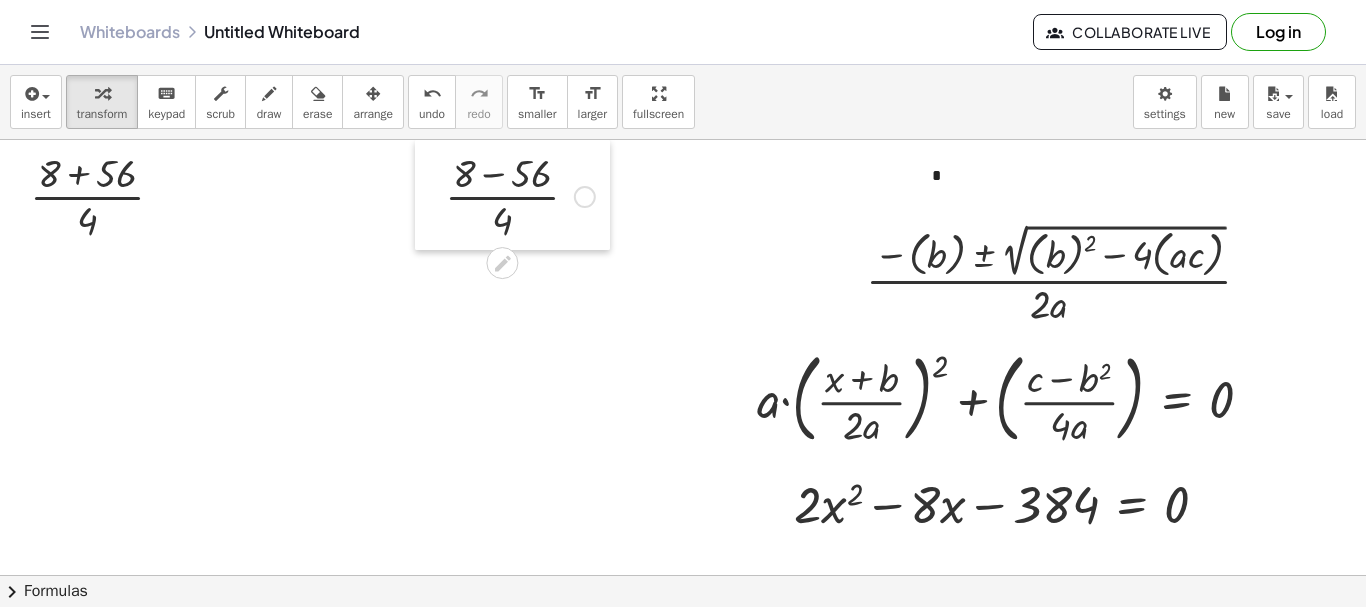 drag, startPoint x: 548, startPoint y: 290, endPoint x: 324, endPoint y: 138, distance: 270.7028 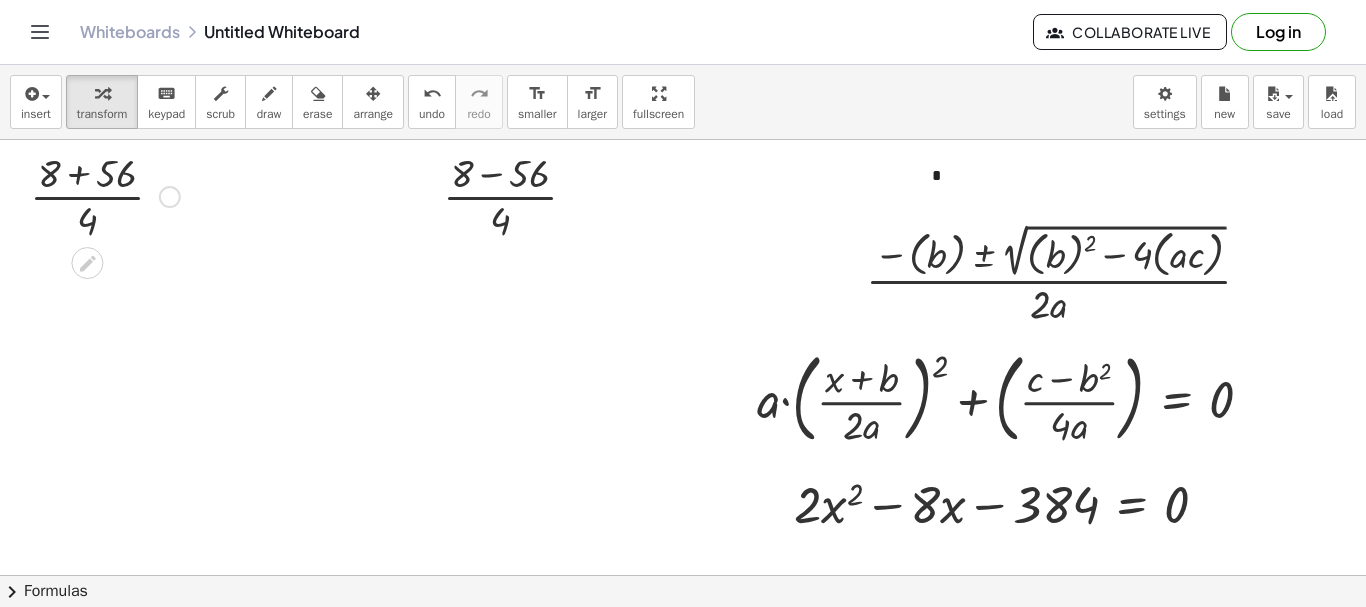 click at bounding box center [105, 195] 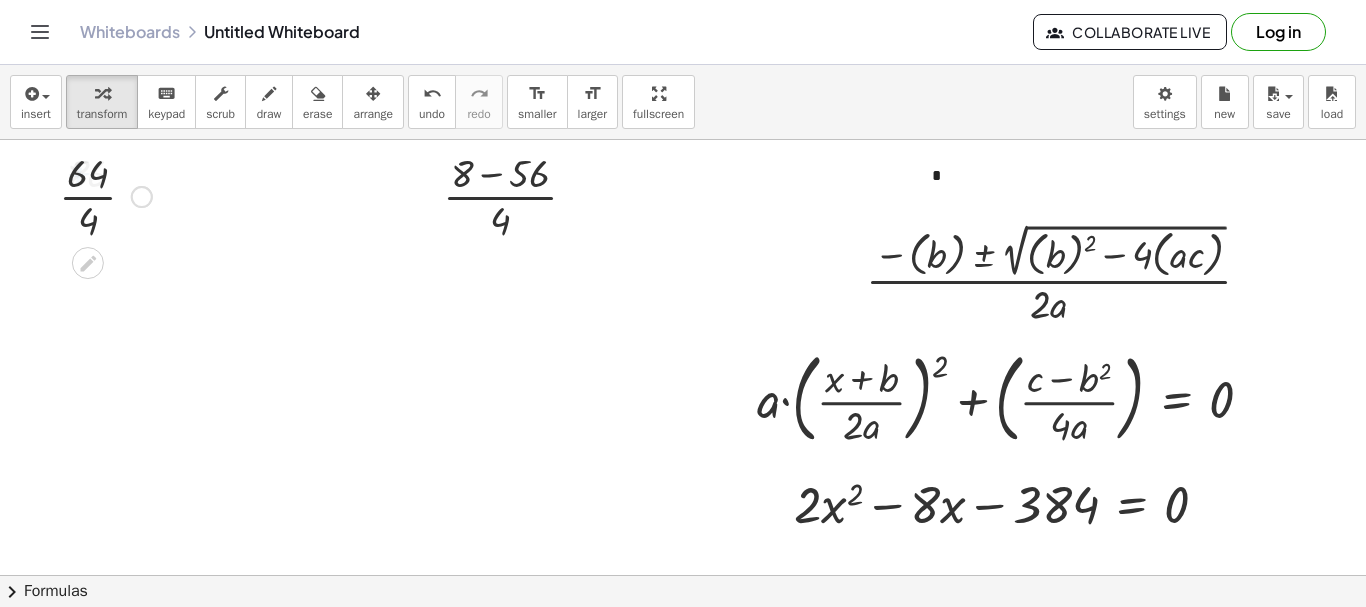 drag, startPoint x: 90, startPoint y: 199, endPoint x: 115, endPoint y: 248, distance: 55.00909 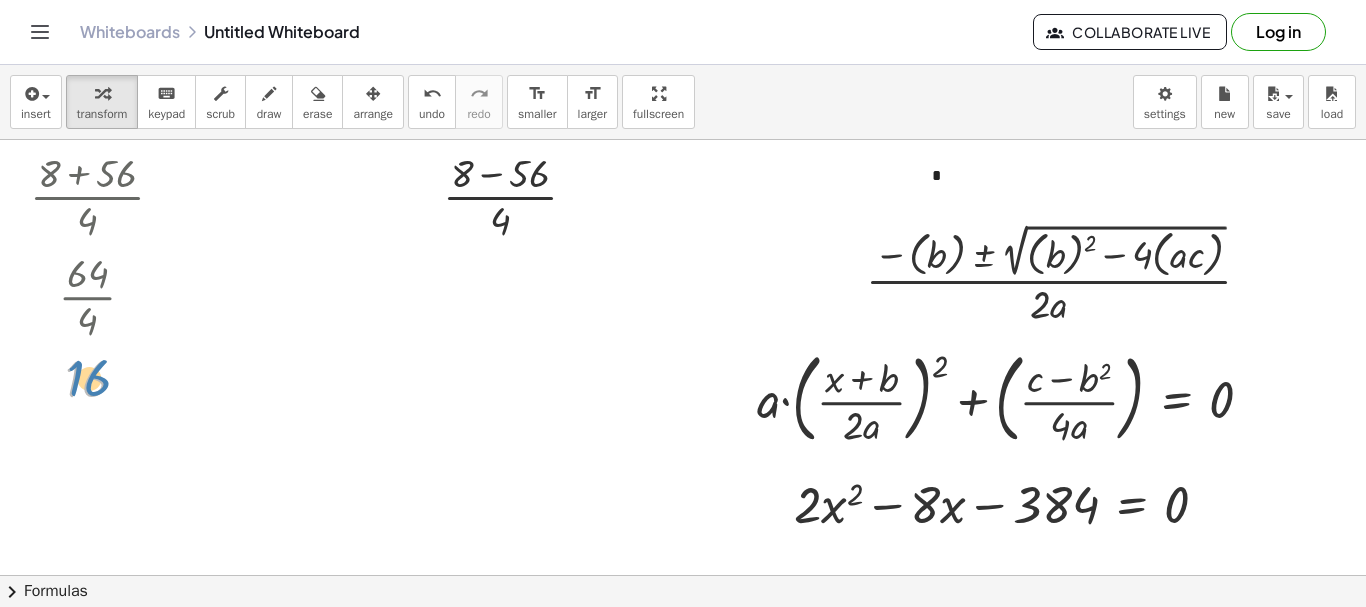 click at bounding box center [105, 378] 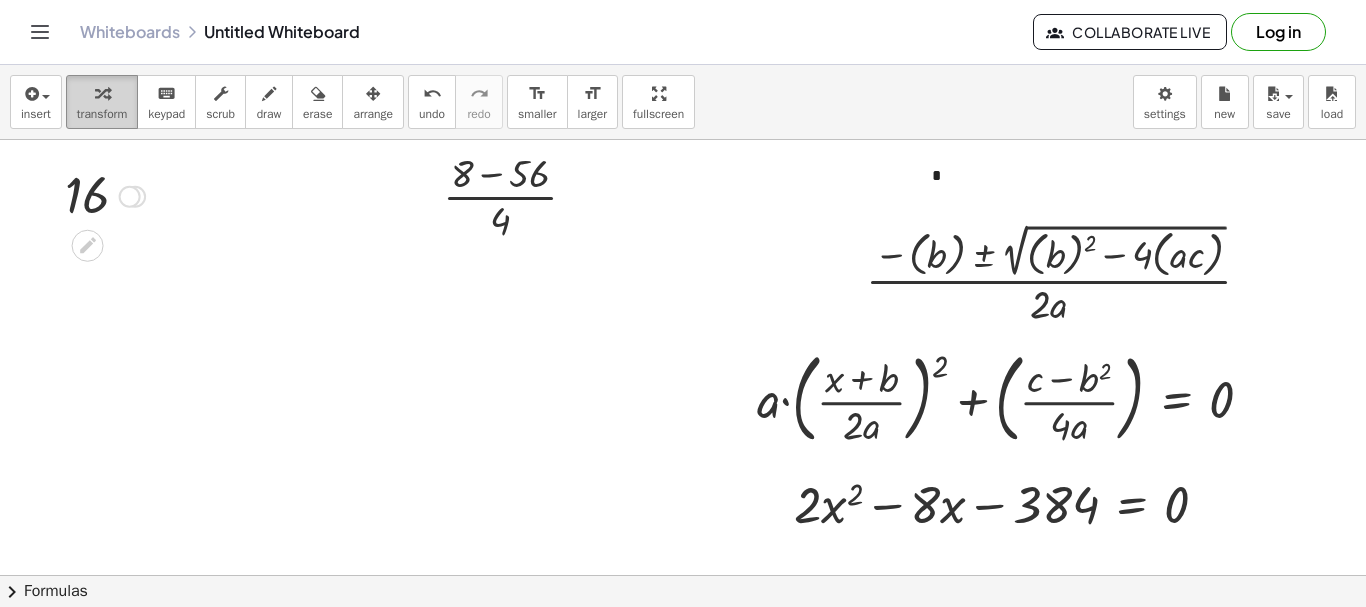 drag, startPoint x: 127, startPoint y: 133, endPoint x: 131, endPoint y: 104, distance: 29.274563 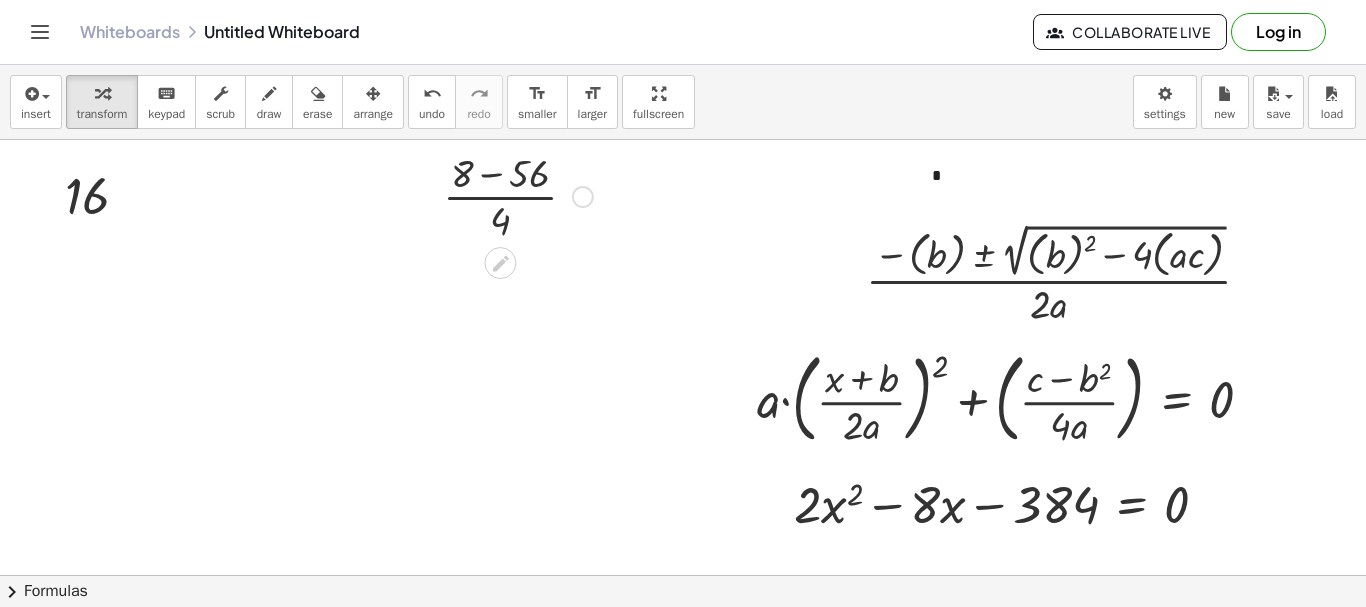 click at bounding box center (518, 195) 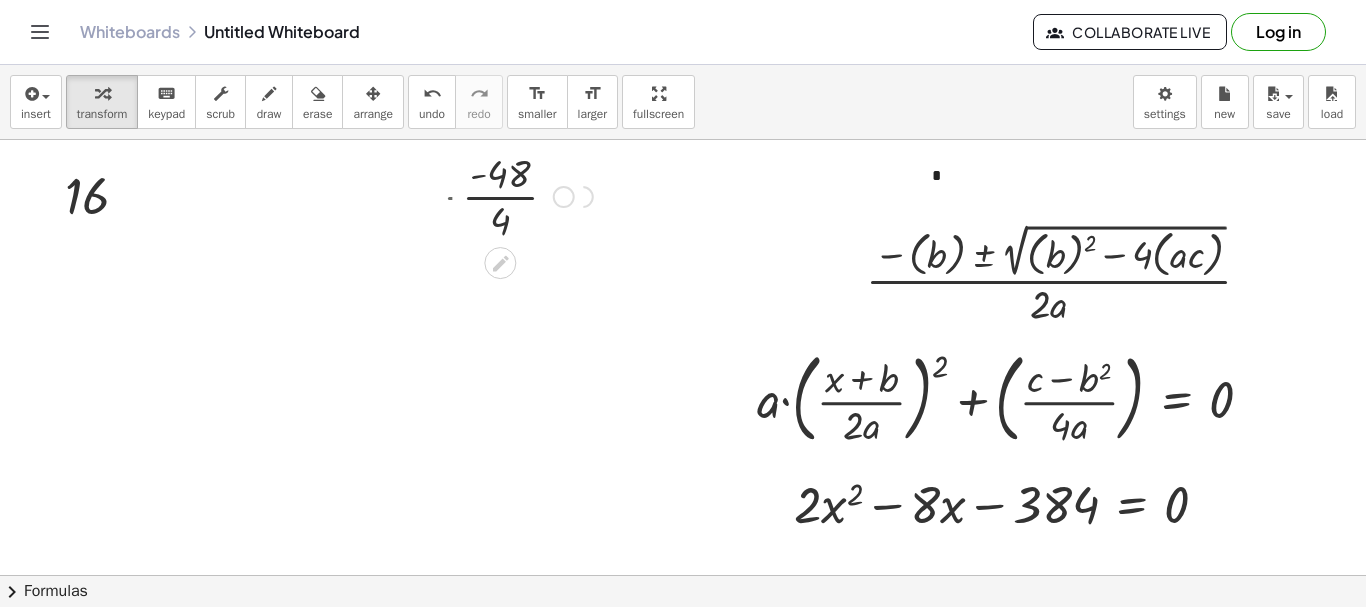 click at bounding box center (518, 195) 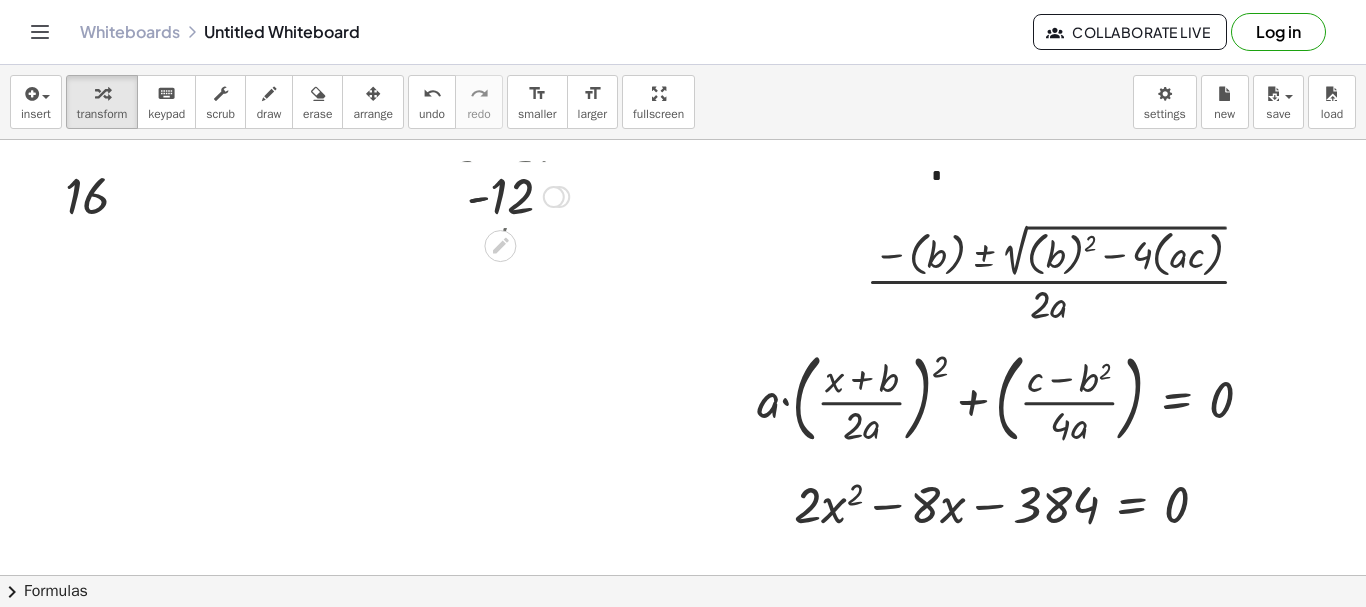 drag, startPoint x: 515, startPoint y: 256, endPoint x: 434, endPoint y: -99, distance: 364.1236 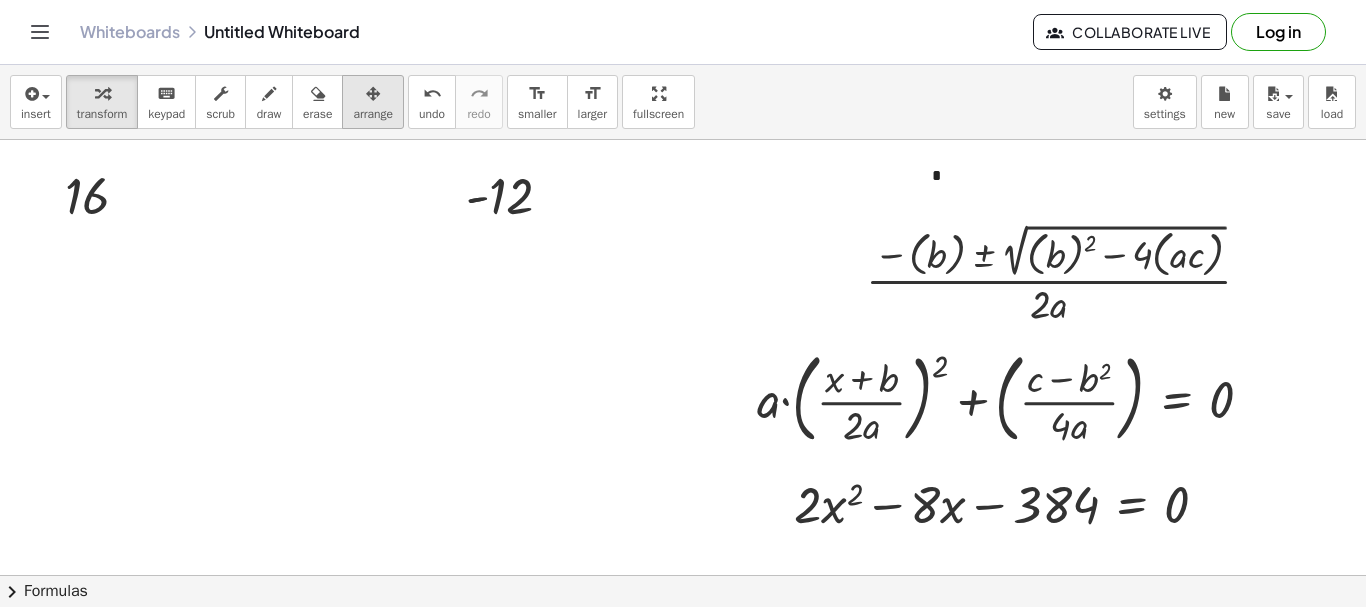 click at bounding box center [373, 93] 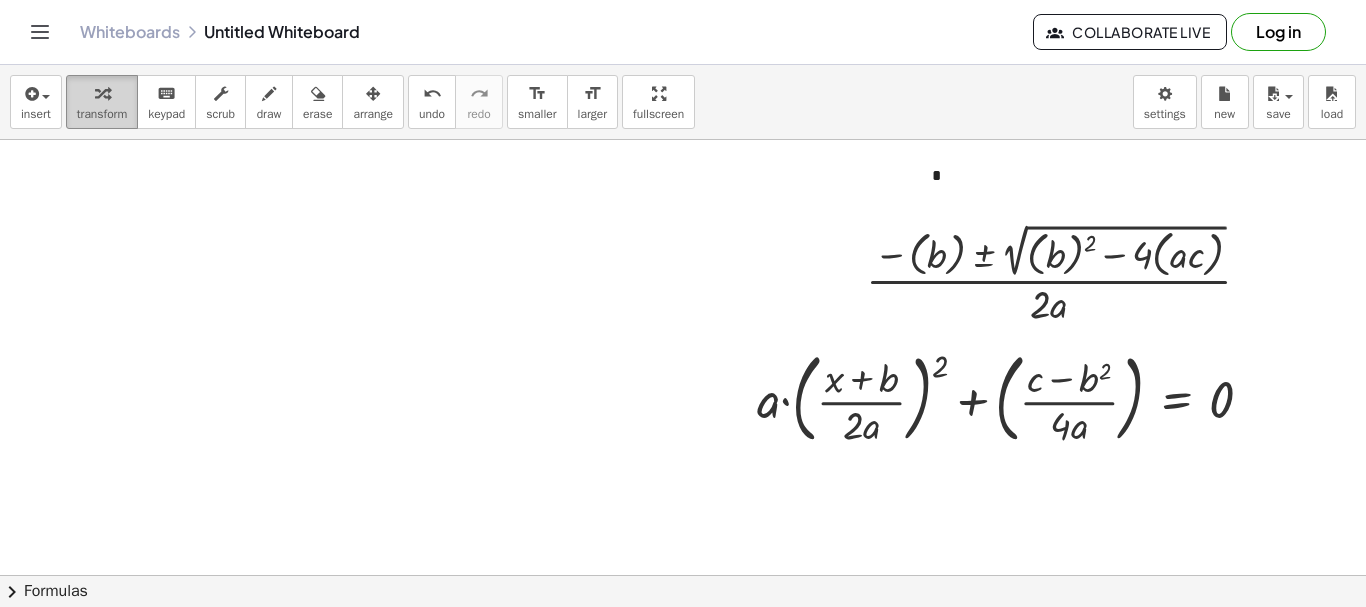 click on "transform" at bounding box center [102, 114] 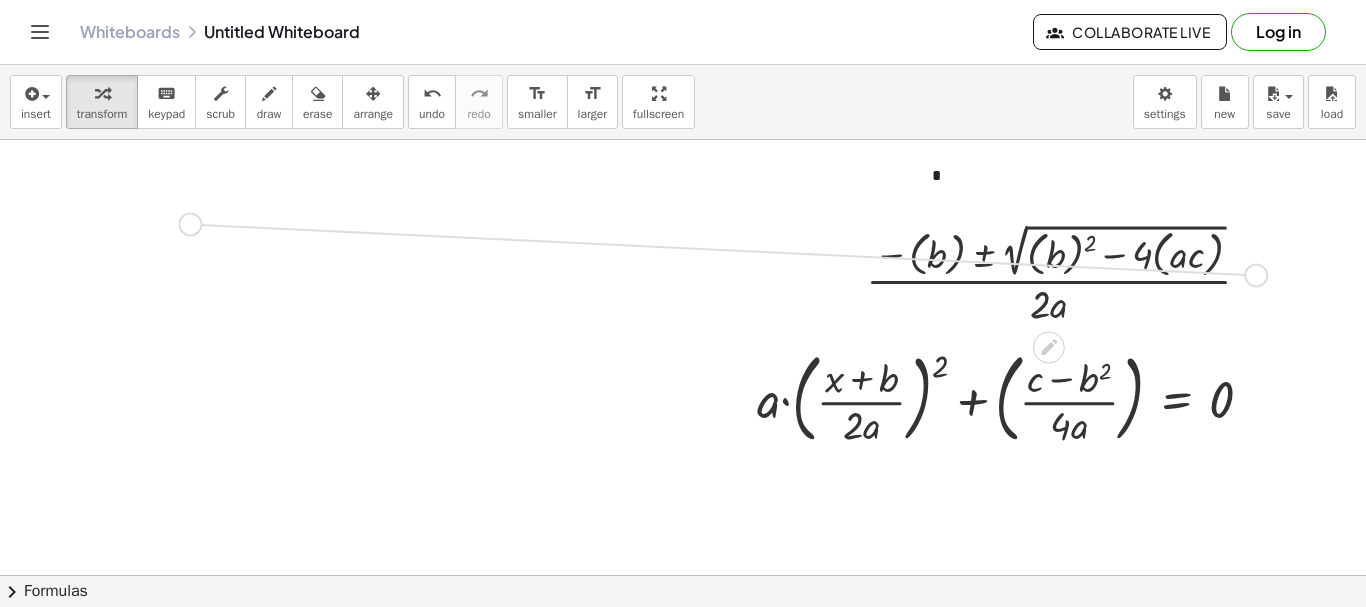 drag, startPoint x: 1260, startPoint y: 275, endPoint x: 186, endPoint y: 224, distance: 1075.2102 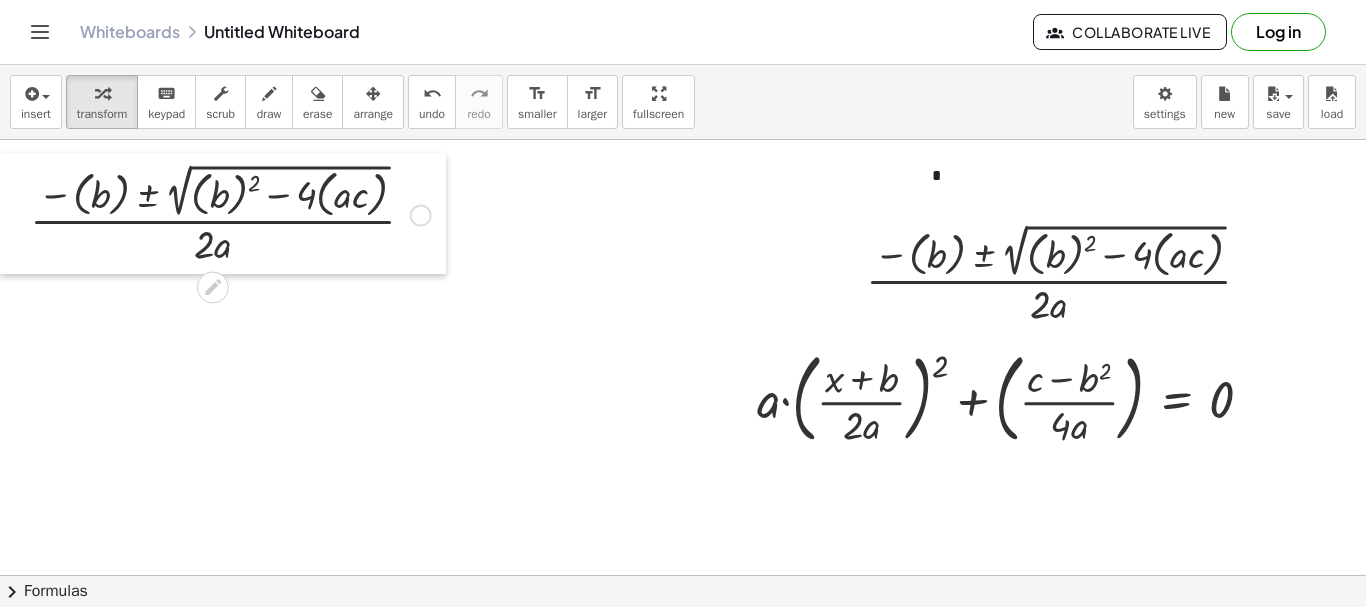 drag, startPoint x: 18, startPoint y: 216, endPoint x: 11, endPoint y: 197, distance: 20.248457 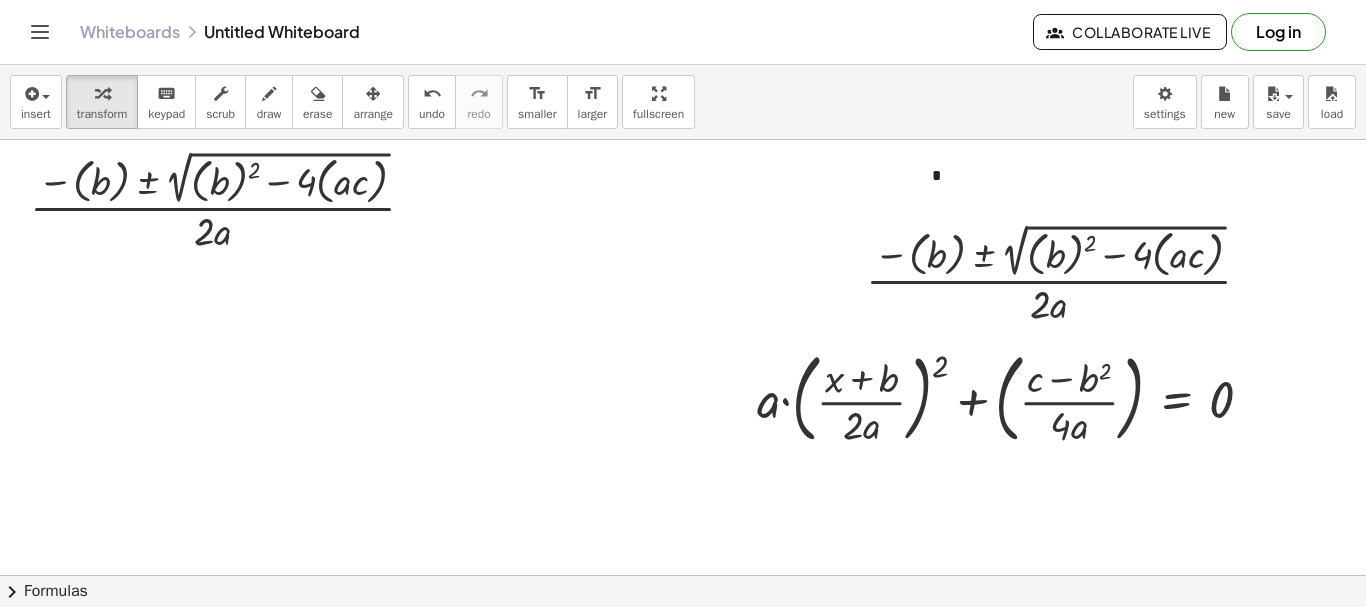 click at bounding box center [768, 640] 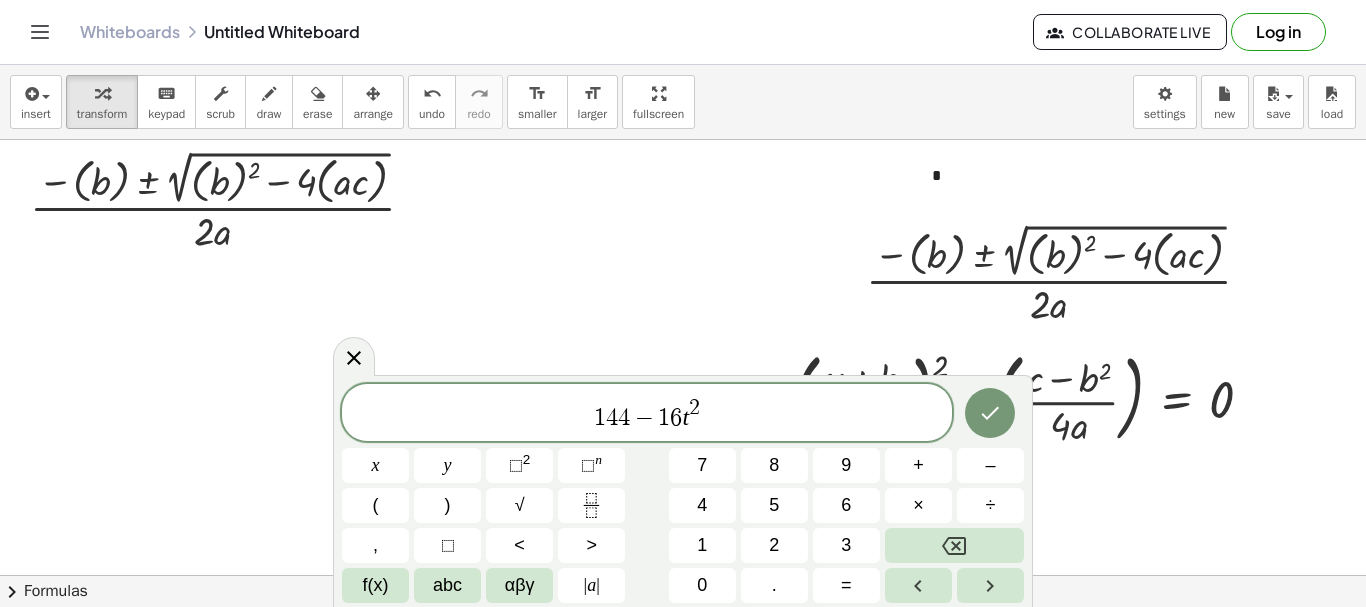 click on "1 4 4 − 1 6 t 2 ​" at bounding box center (647, 414) 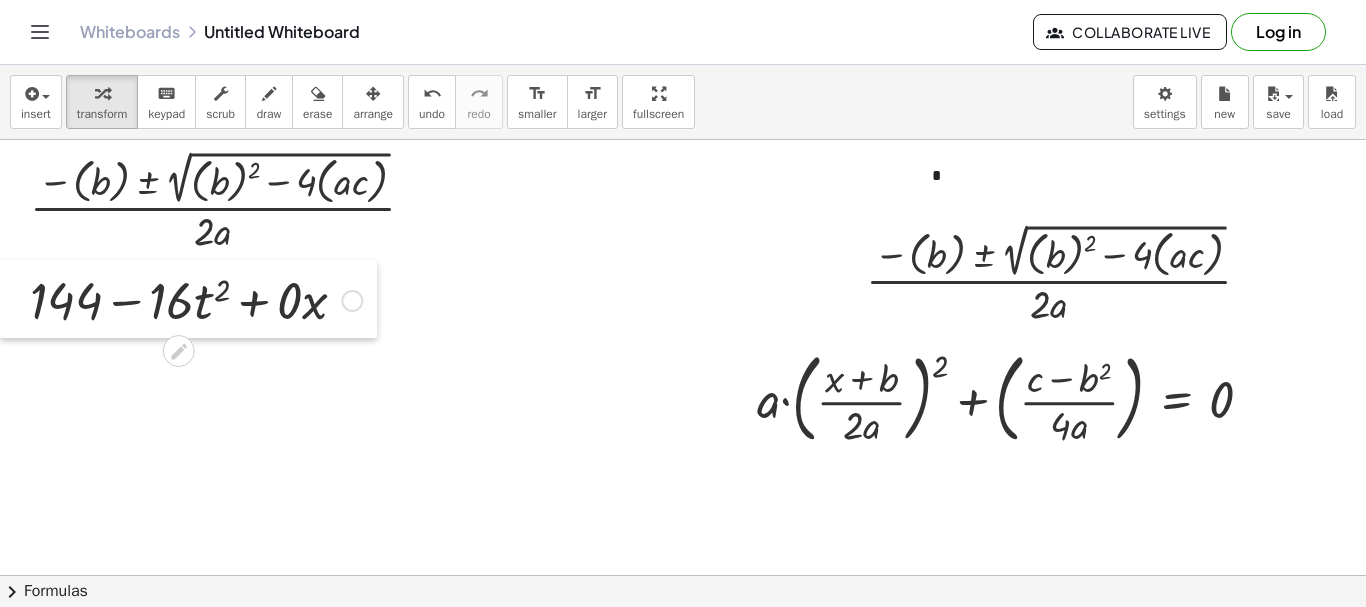 drag, startPoint x: 156, startPoint y: 363, endPoint x: 0, endPoint y: 298, distance: 169 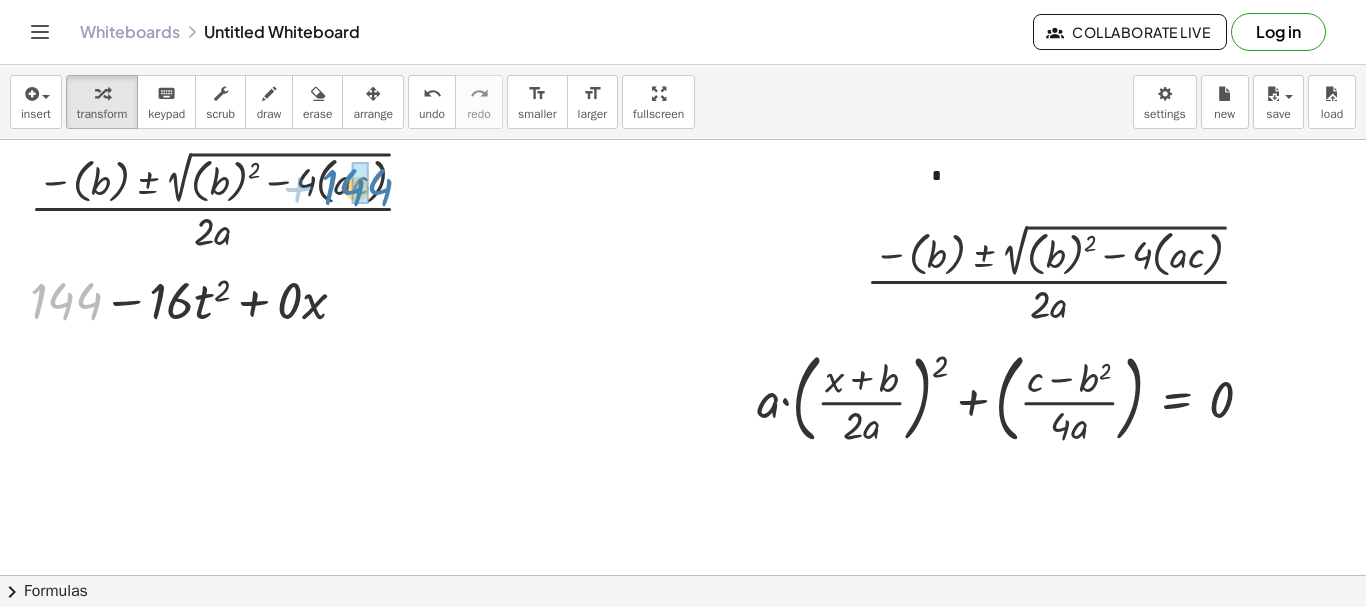drag, startPoint x: 50, startPoint y: 311, endPoint x: 341, endPoint y: 197, distance: 312.5332 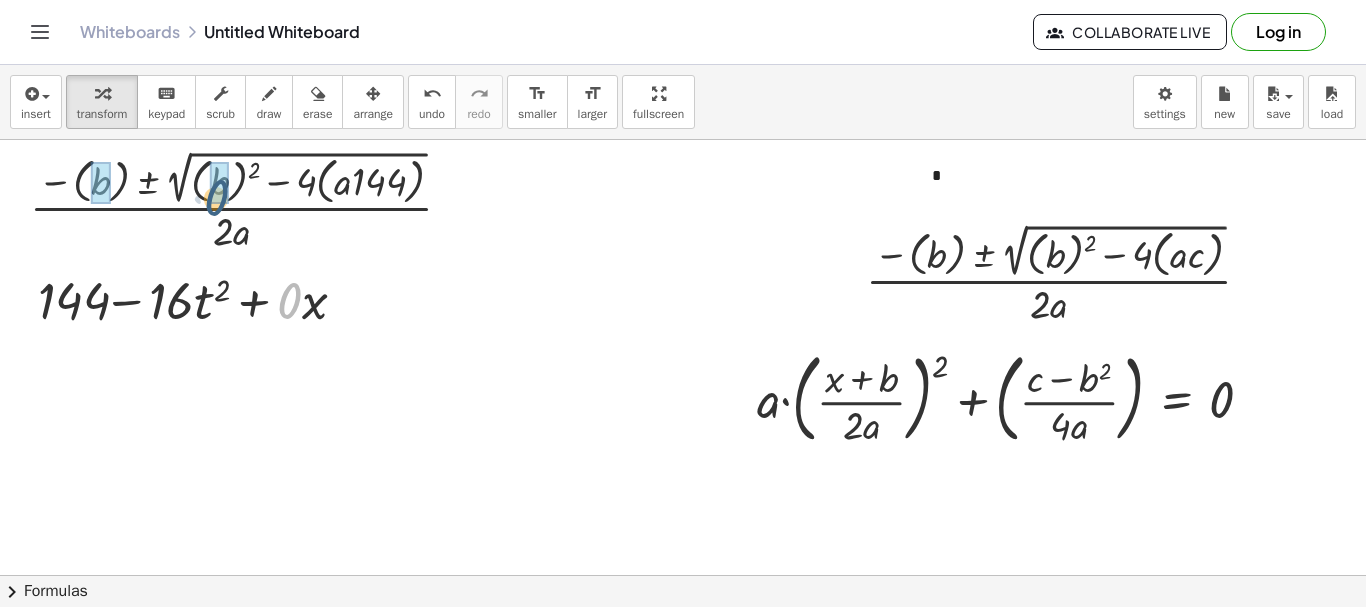 drag, startPoint x: 296, startPoint y: 299, endPoint x: 222, endPoint y: 195, distance: 127.64012 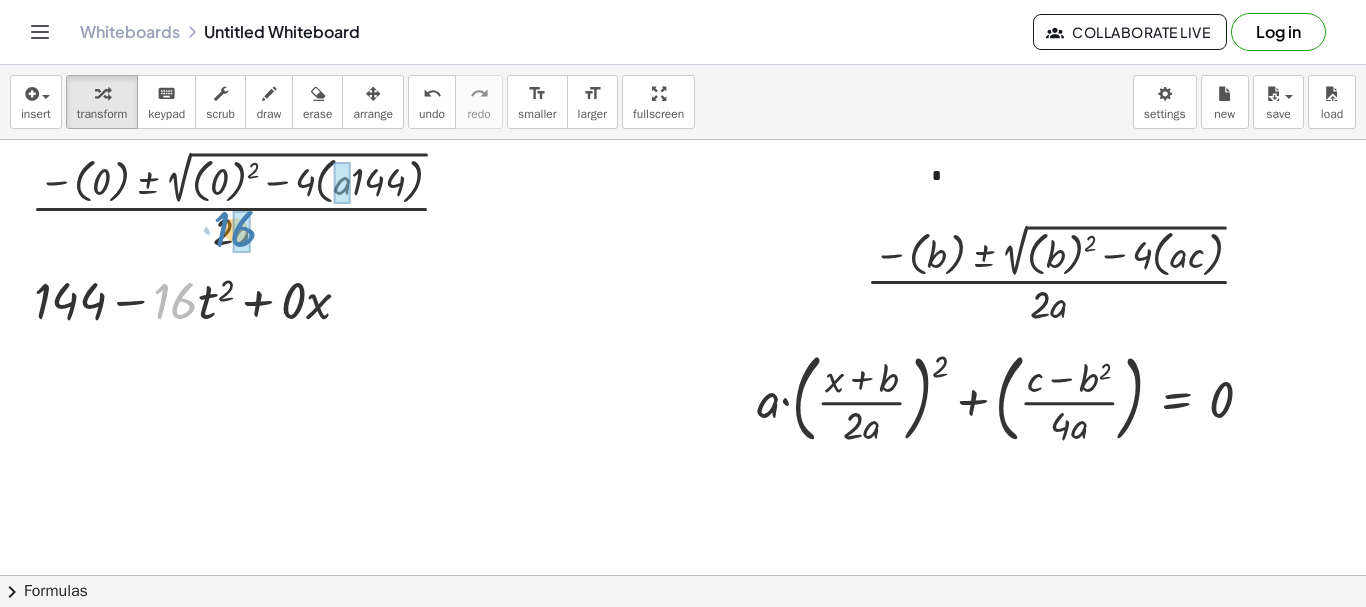 drag, startPoint x: 180, startPoint y: 302, endPoint x: 233, endPoint y: 234, distance: 86.21485 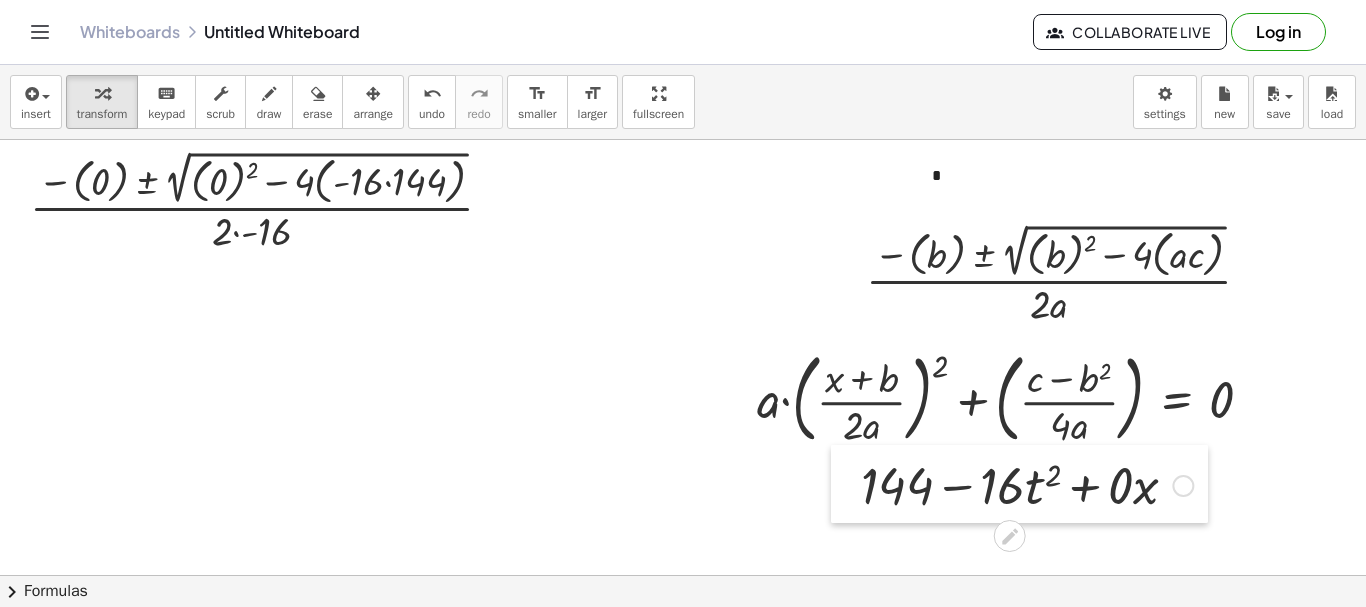 drag, startPoint x: 17, startPoint y: 299, endPoint x: 828, endPoint y: 502, distance: 836.0203 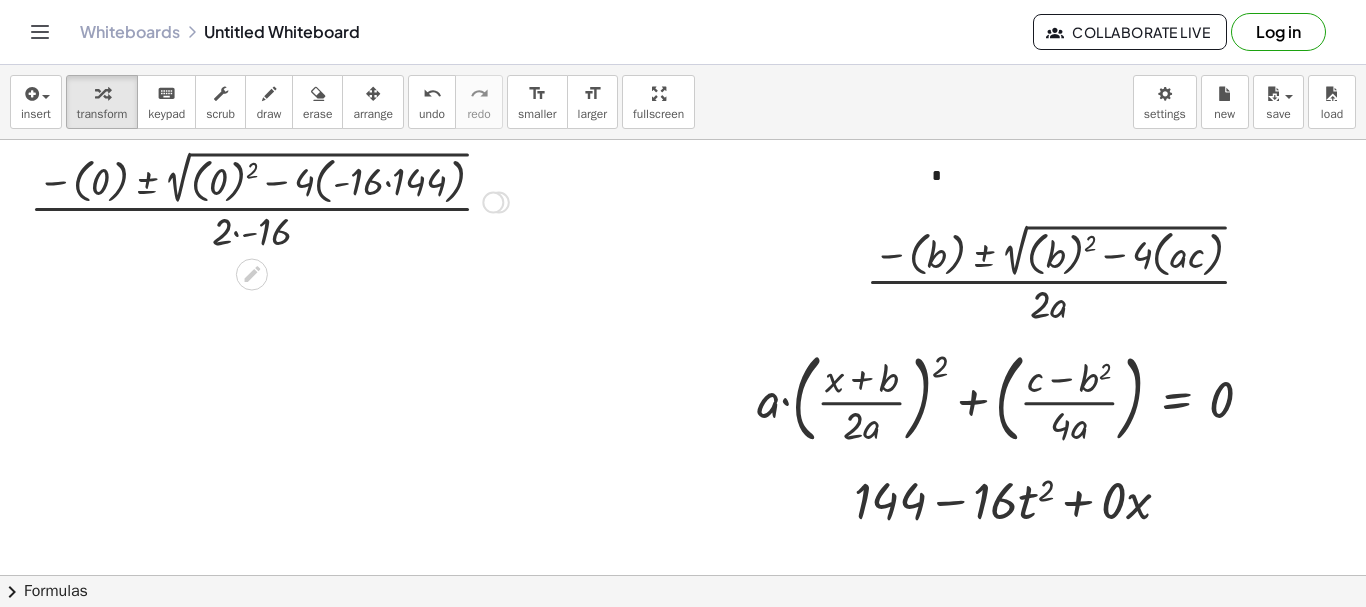 click at bounding box center (269, 200) 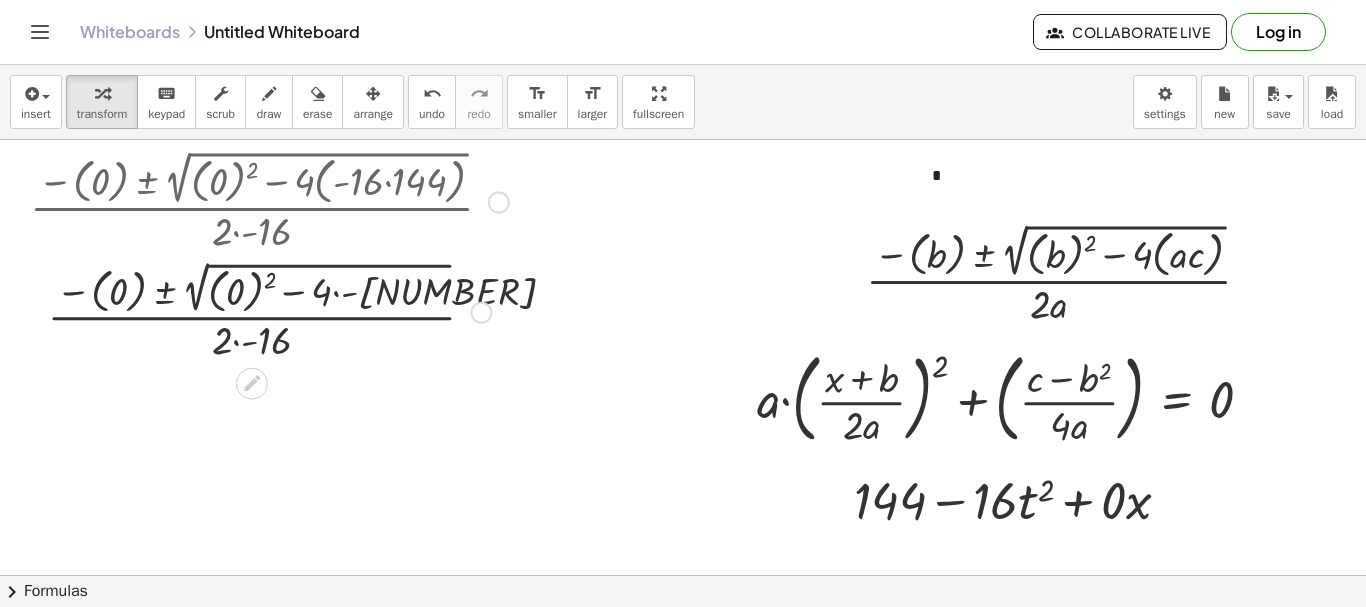 click at bounding box center [269, 310] 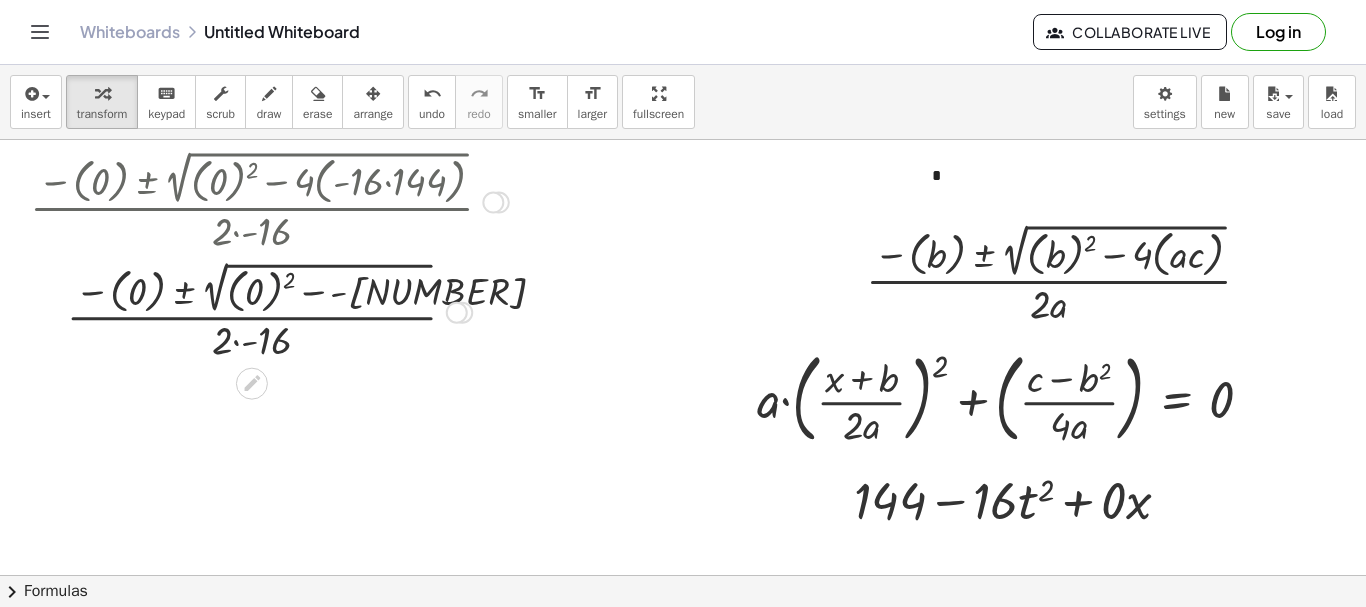 click at bounding box center [269, 310] 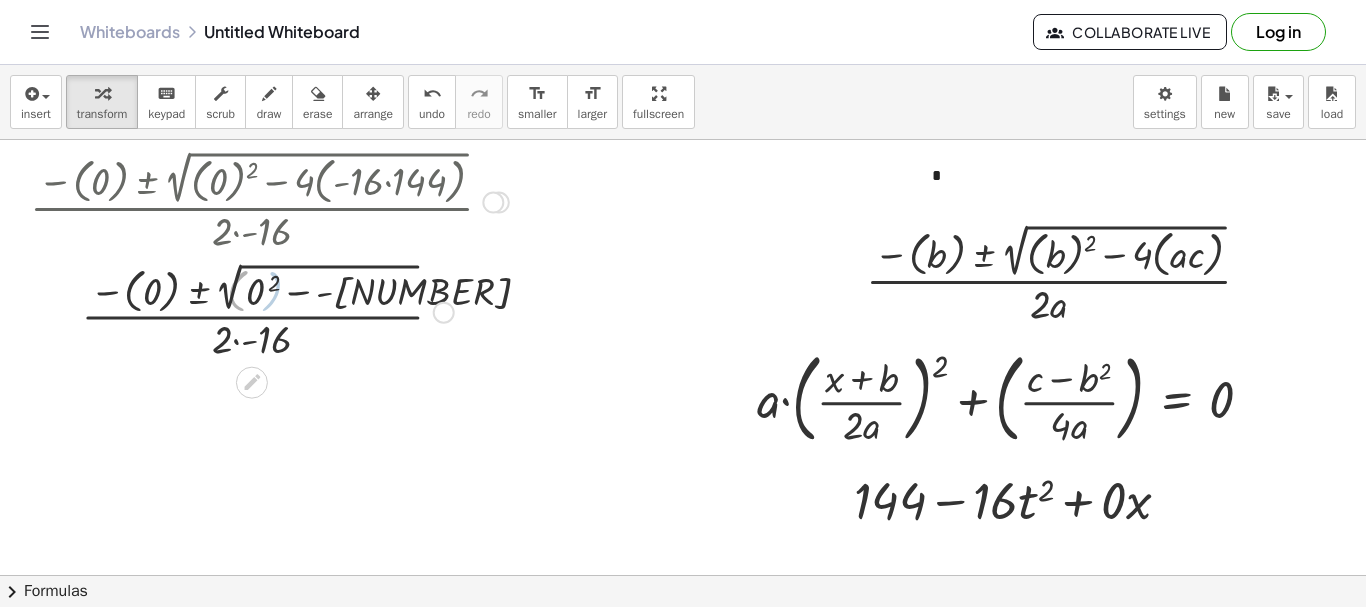 click at bounding box center (269, 310) 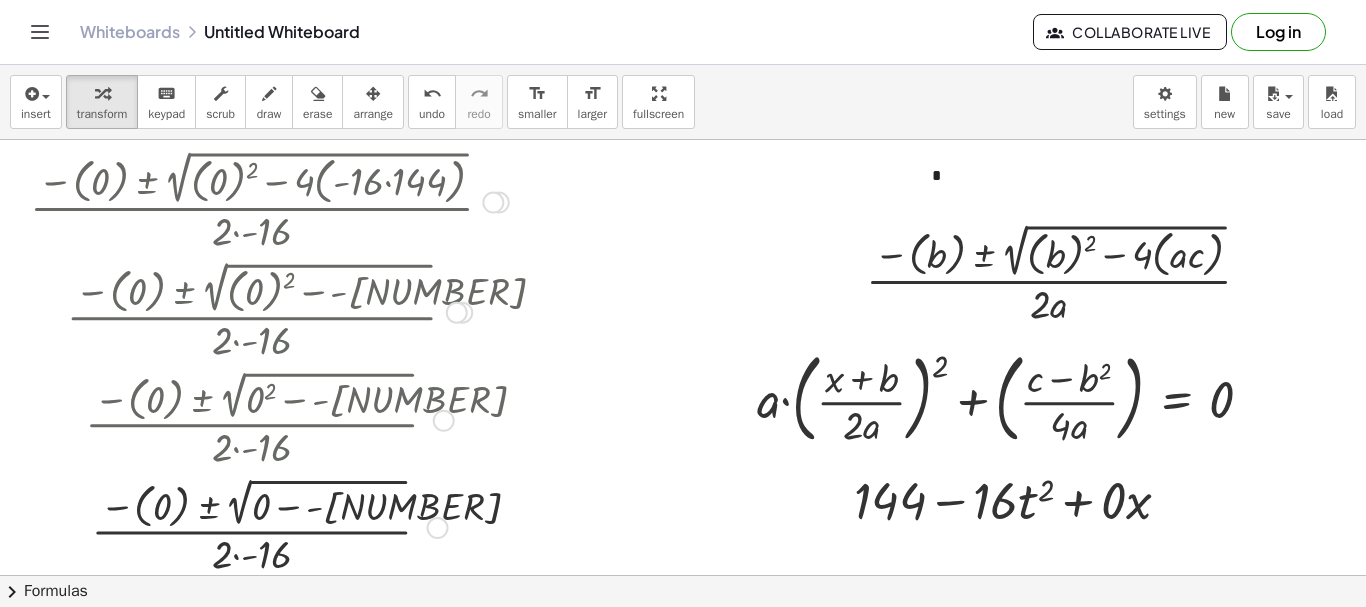 click at bounding box center (269, 525) 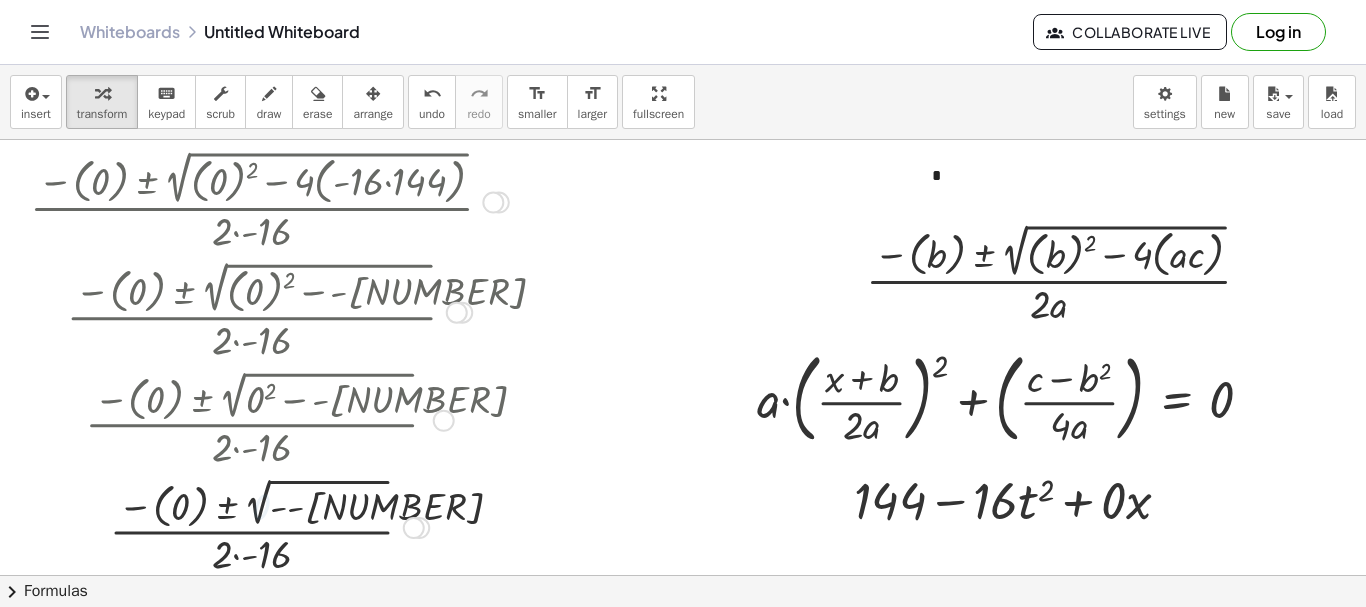click at bounding box center (269, 525) 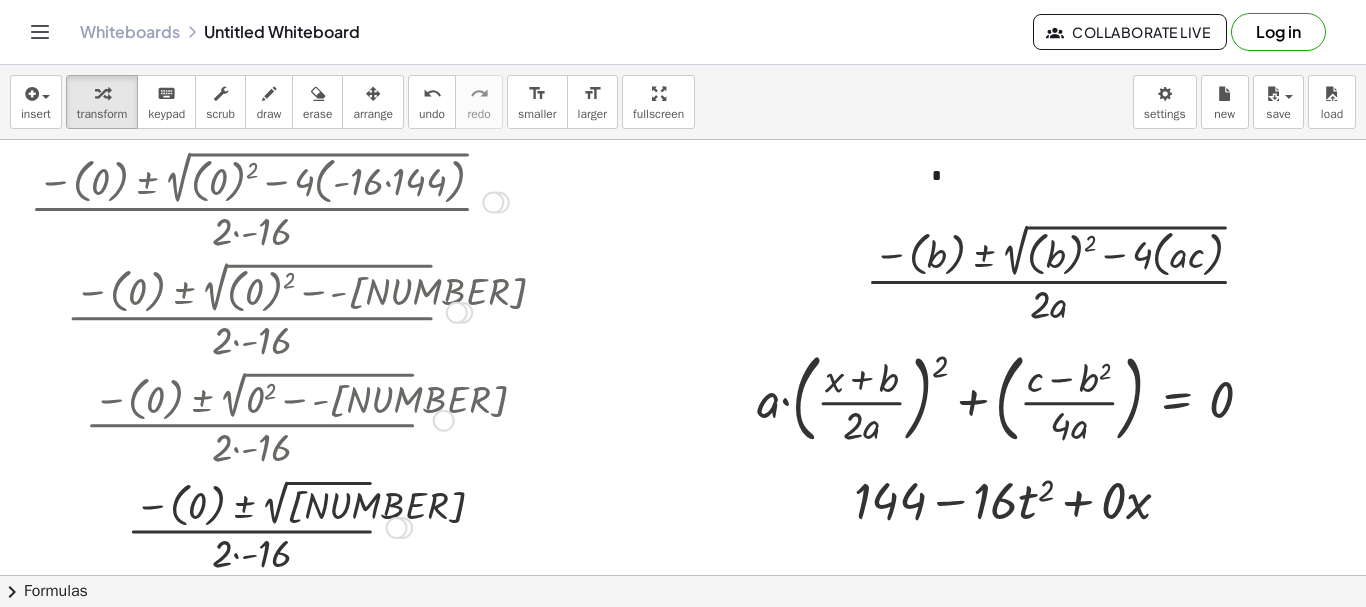 click at bounding box center (269, 525) 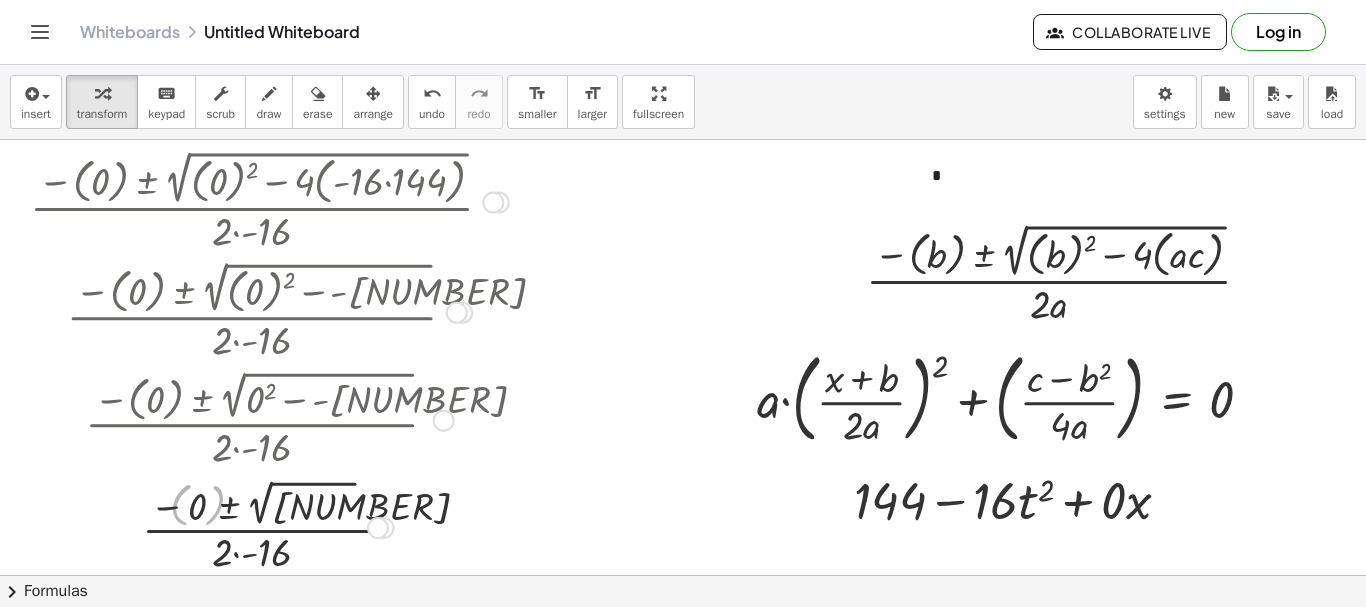 click at bounding box center (269, 526) 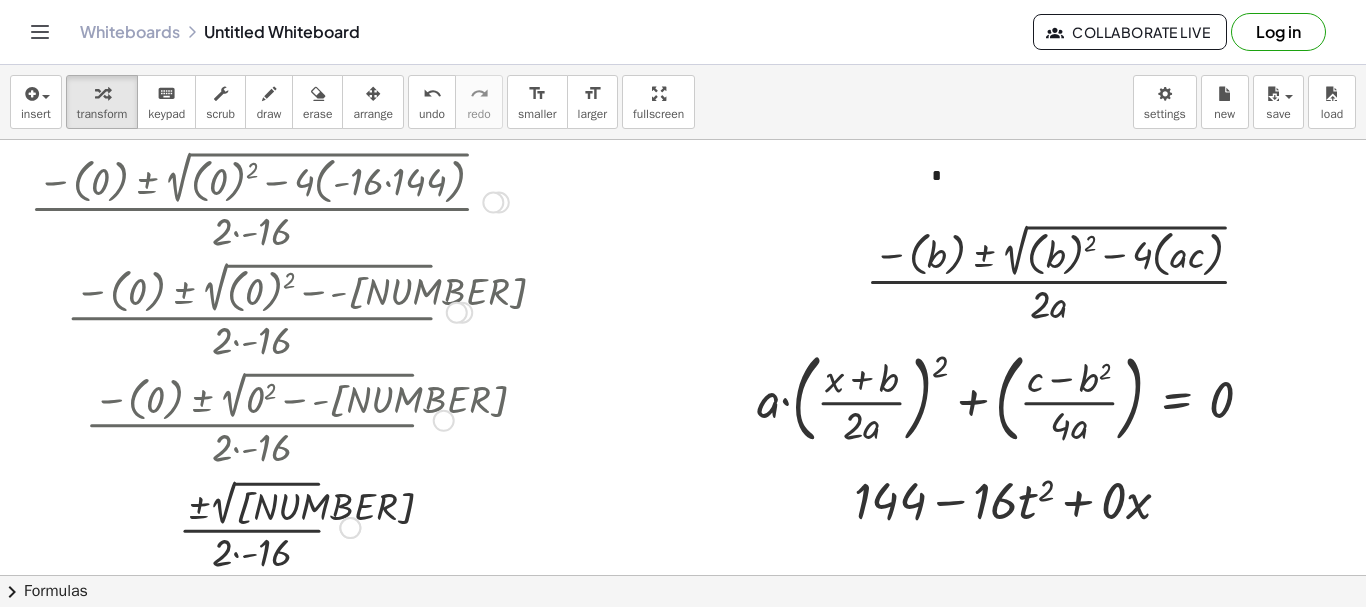 click at bounding box center (269, 526) 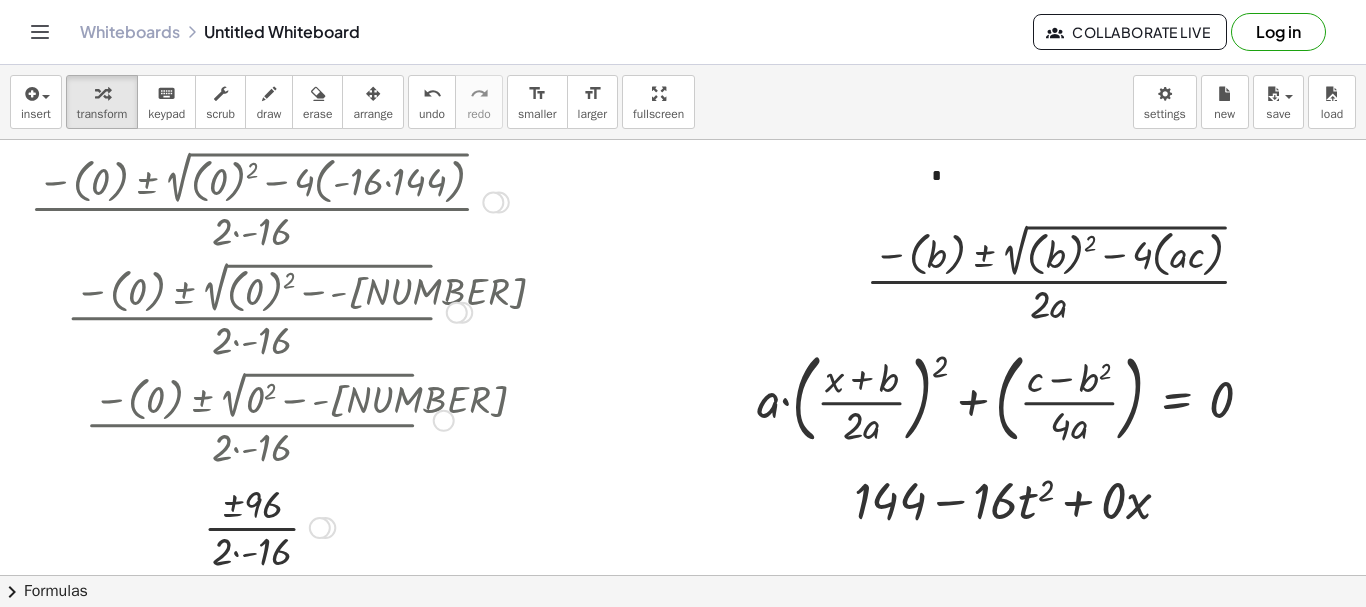 click at bounding box center [269, 526] 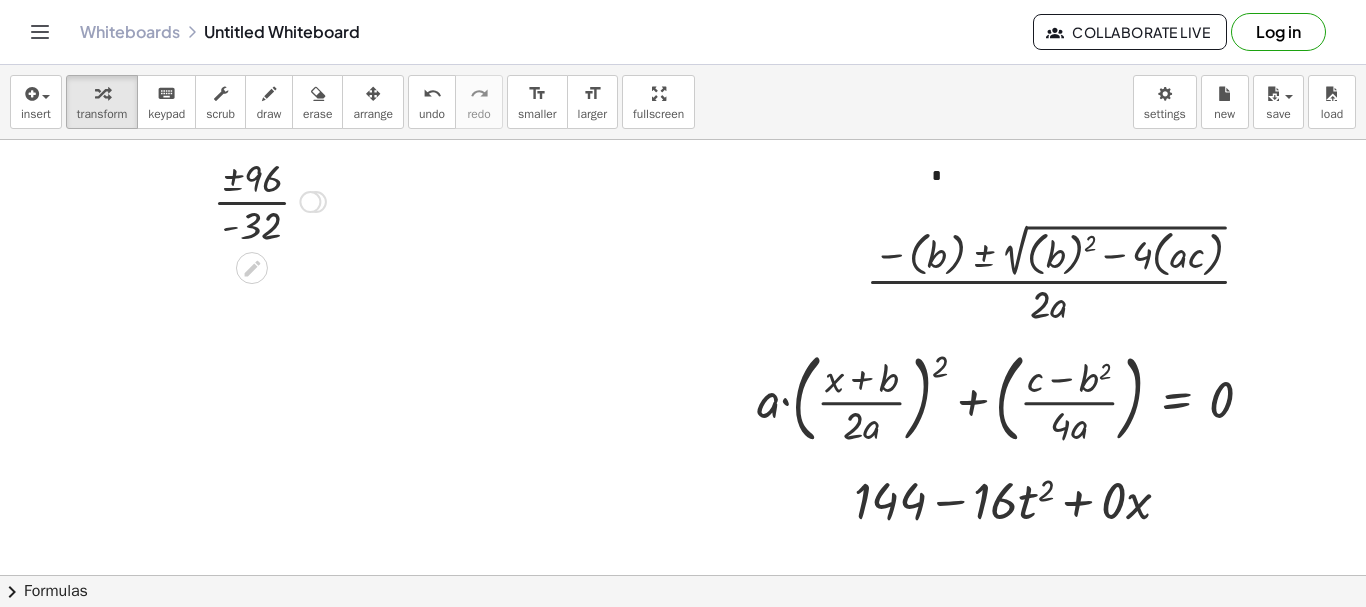 drag, startPoint x: 311, startPoint y: 529, endPoint x: 186, endPoint y: -107, distance: 648.1674 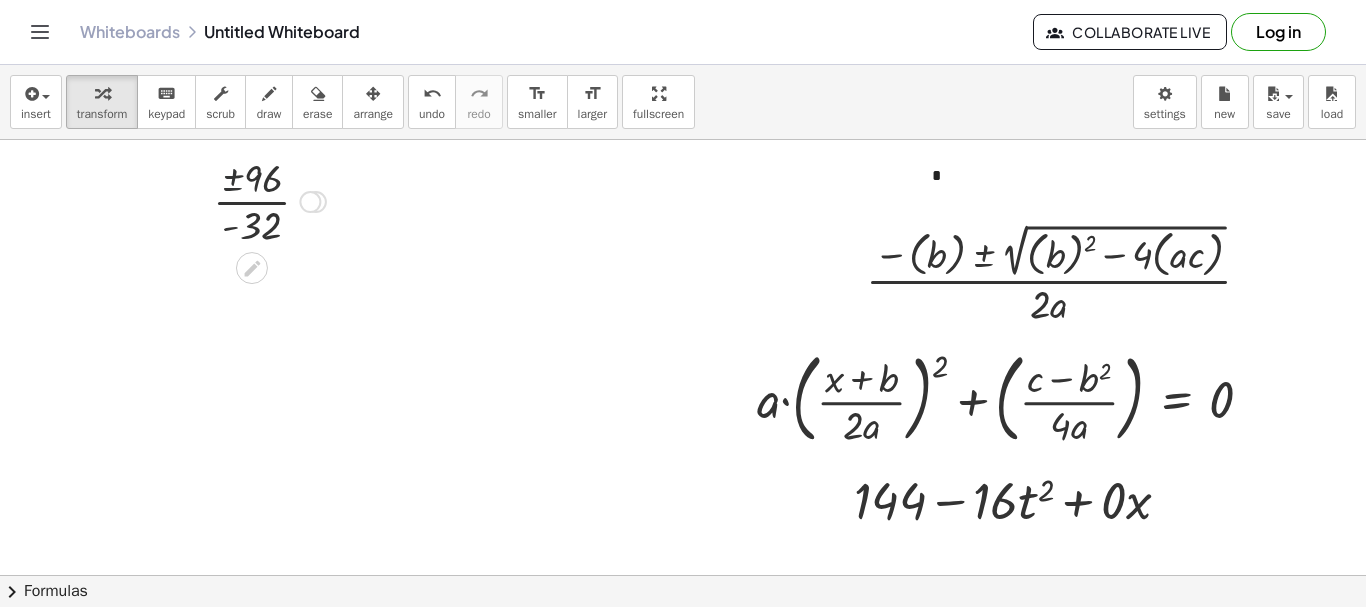 click at bounding box center [269, 200] 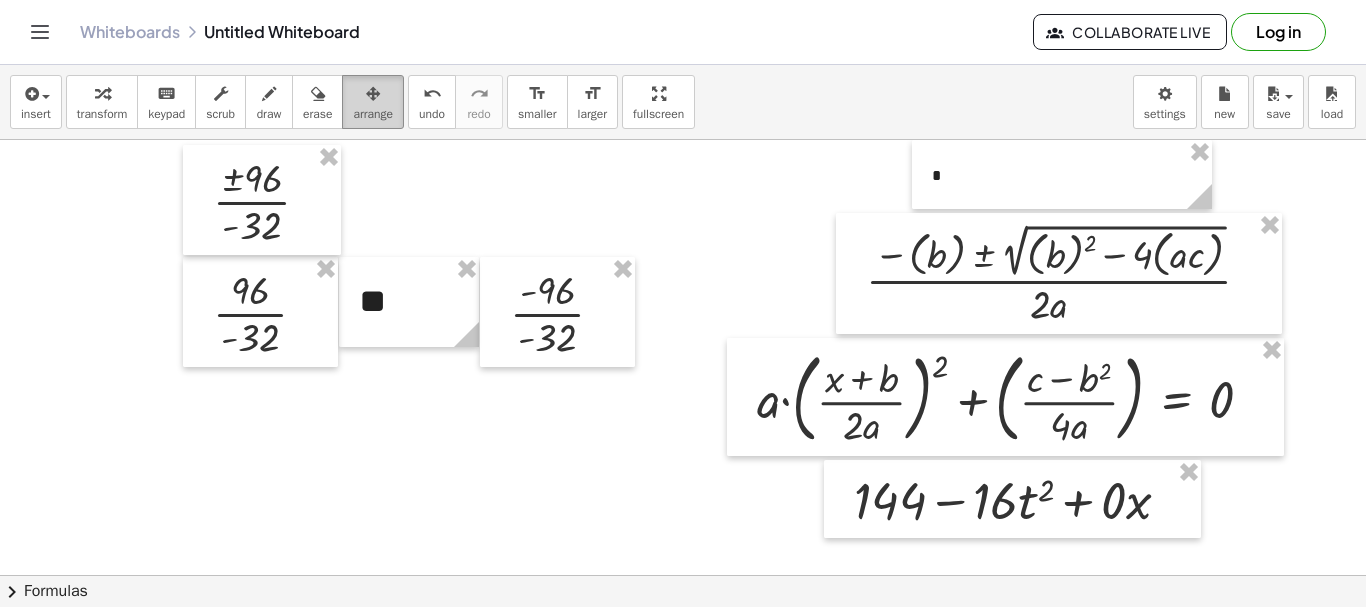 click on "arrange" at bounding box center (373, 114) 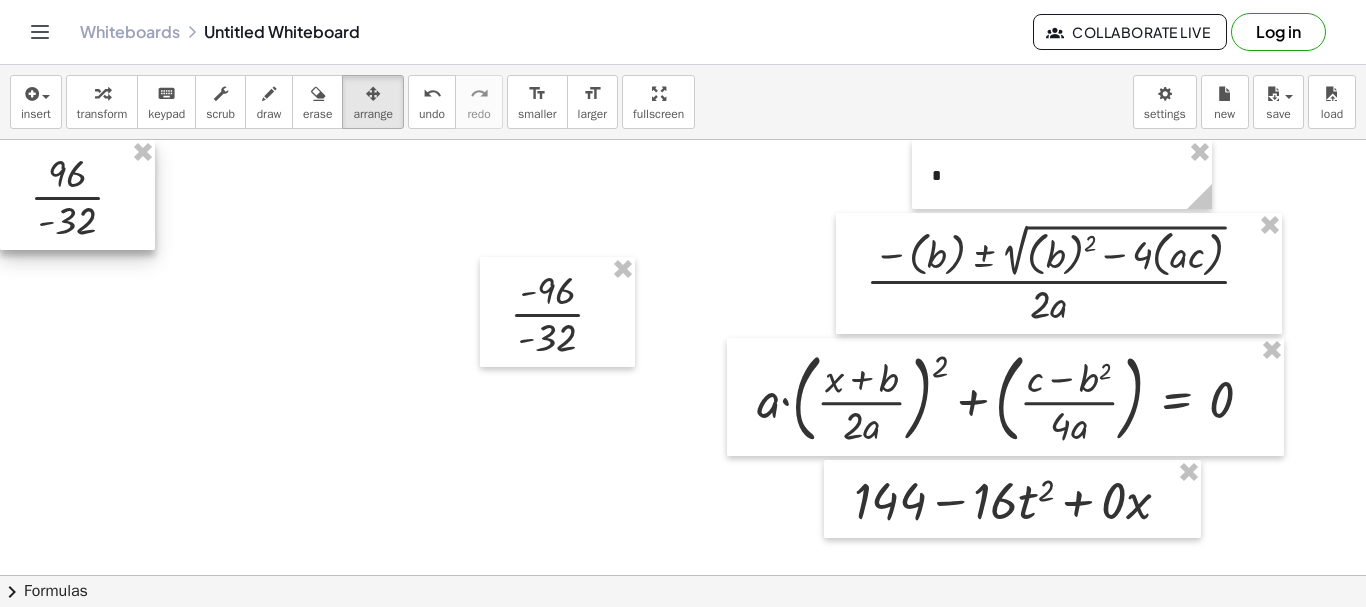 drag, startPoint x: 208, startPoint y: 308, endPoint x: 0, endPoint y: -33, distance: 399.43085 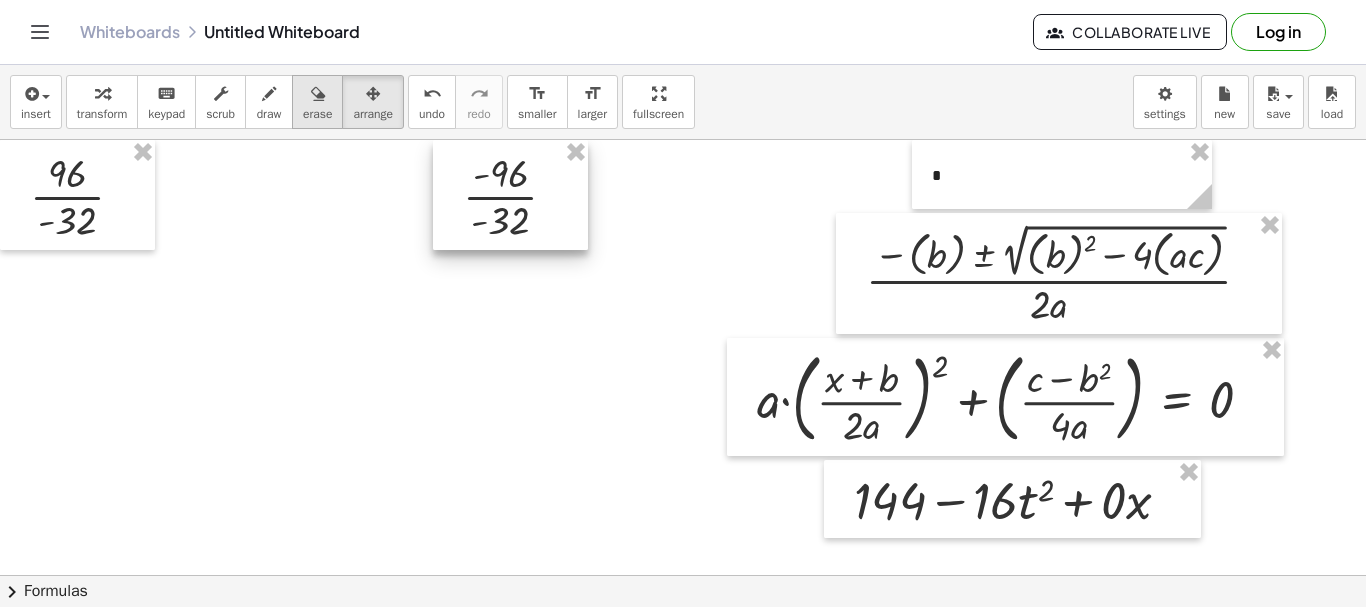 click on "insert select one: Math Expression Function Text Youtube Video Graphing Geometry Geometry 3D transform keyboard keypad scrub draw erase arrange undo undo redo redo format_size smaller format_size larger fullscreen load   save new settings - + * + · a · ( · ( + x + b ) · 2 · a ) 2 + ( · ( + c − b 2 ) · 4 · a ) = 0 Go back to this line Copy line as LaTeX Copy derivation as LaTeX · ( − ( b ) ± 2 √ ( + ( b ) 2 − · 4 · ( · a · c ) ) ) · 2 · a + 144 − · 16 · t 2 + · 0 · x · 96 · - 32 · - 96 · - 32 Try to double tap. × chevron_right  Formulas
Drag one side of a formula onto a highlighted expression on the canvas to apply it.
Quadratic Formula
+ · a · x 2 + · b · x + c = 0
⇔
x = · ( − b ± 2 √ ( + b 2 − · 4 · a · c ) ) · 2 · a
+ x 2 + · p · x + q = 0
x = −" at bounding box center (683, 336) 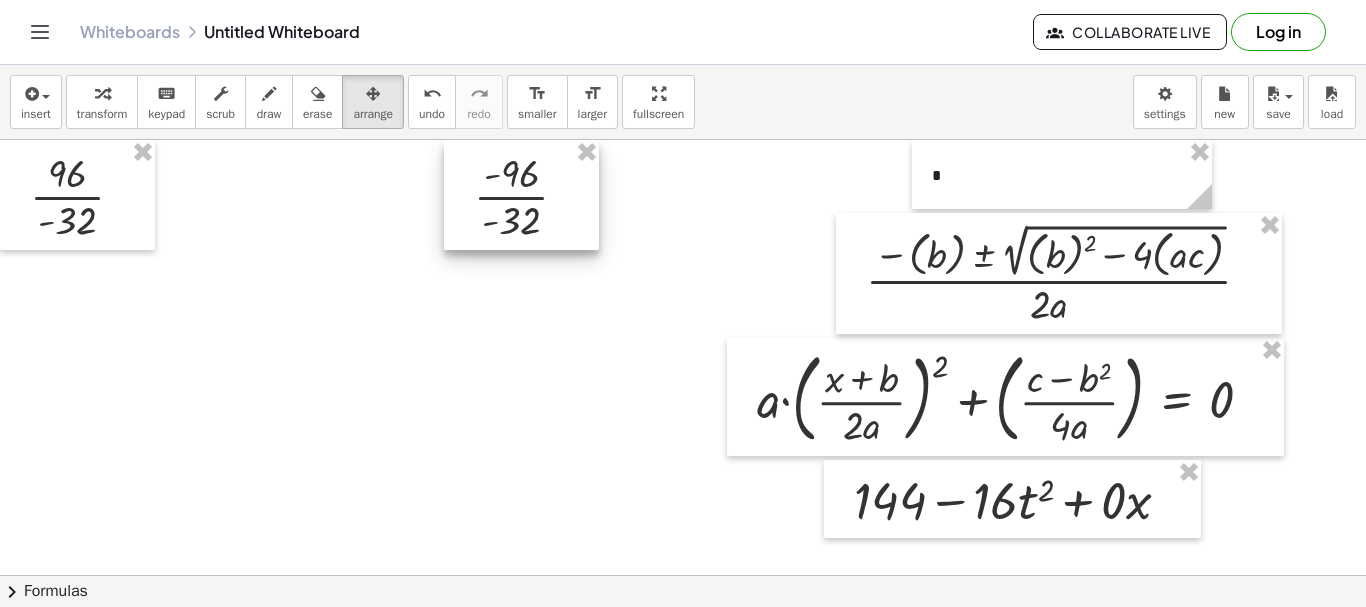 click at bounding box center (521, 195) 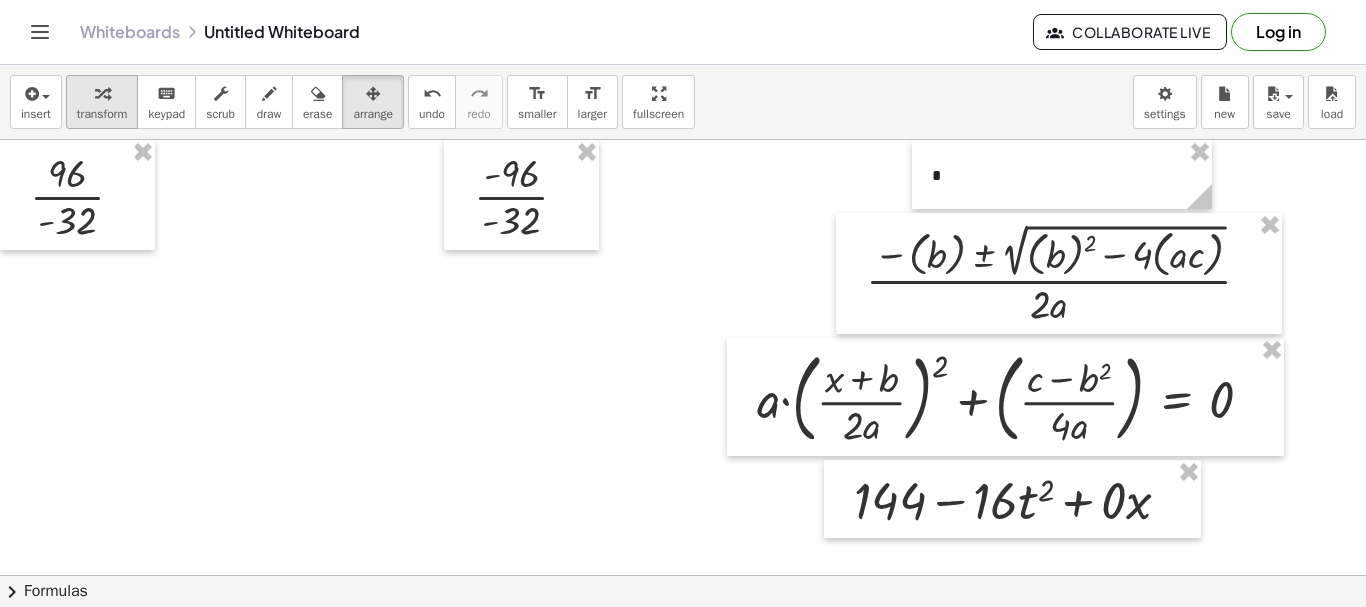 click on "transform" at bounding box center [102, 102] 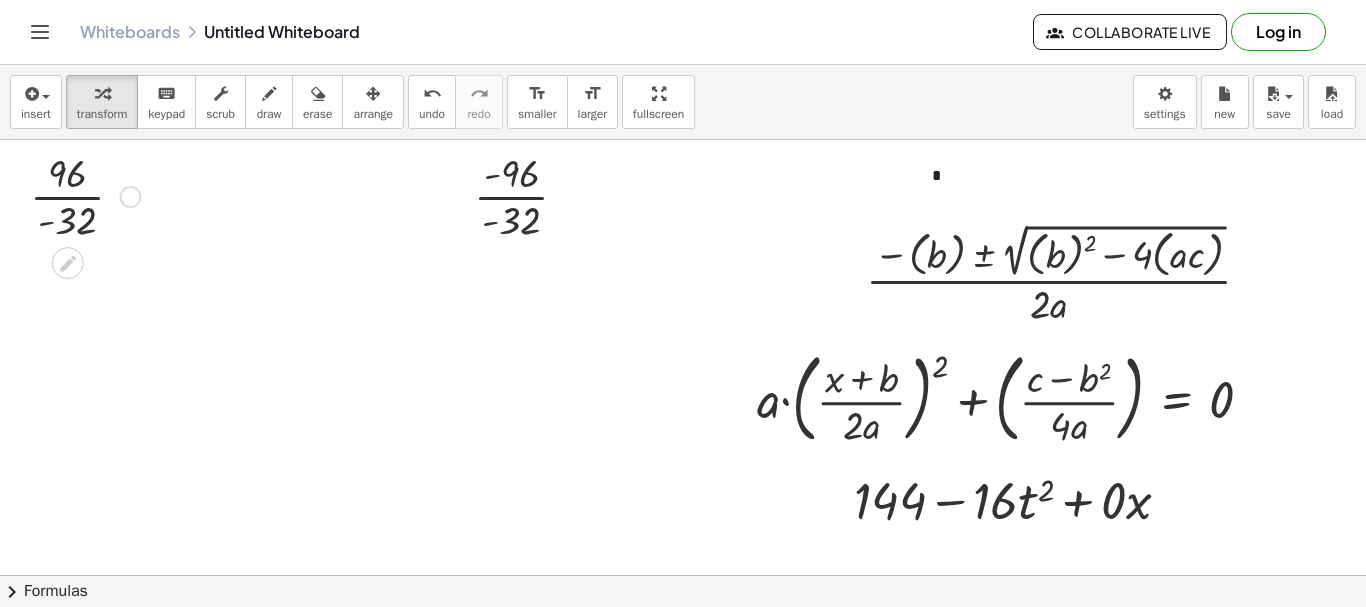 click at bounding box center (85, 195) 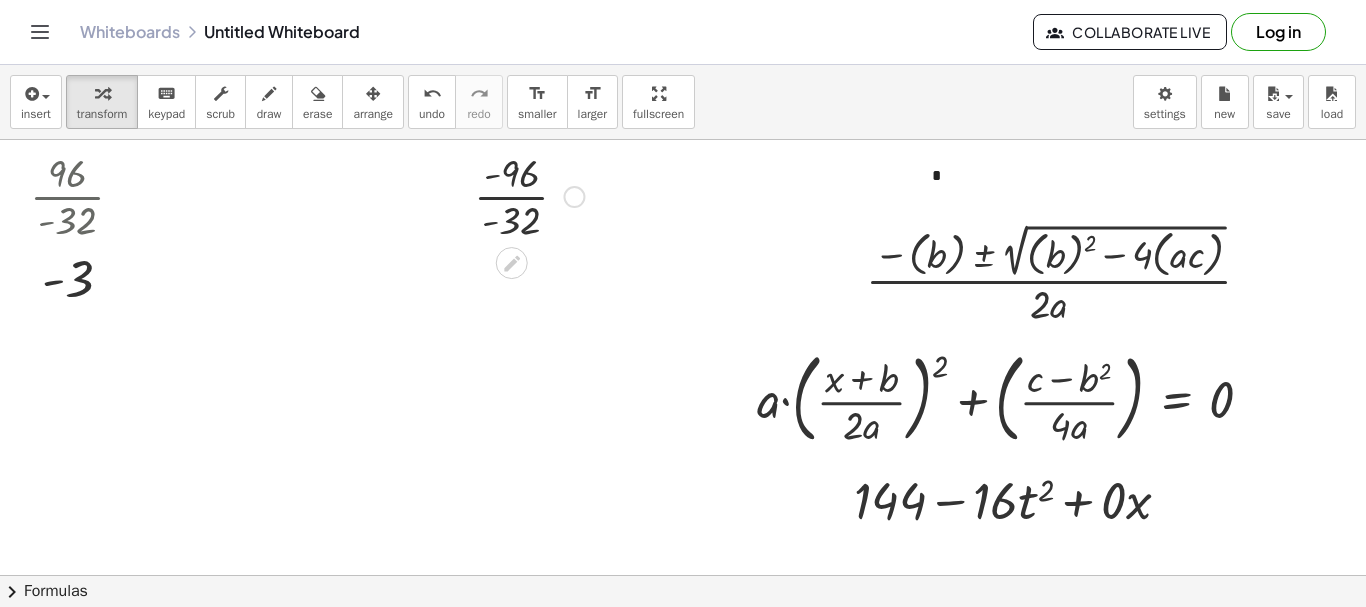 click at bounding box center (529, 195) 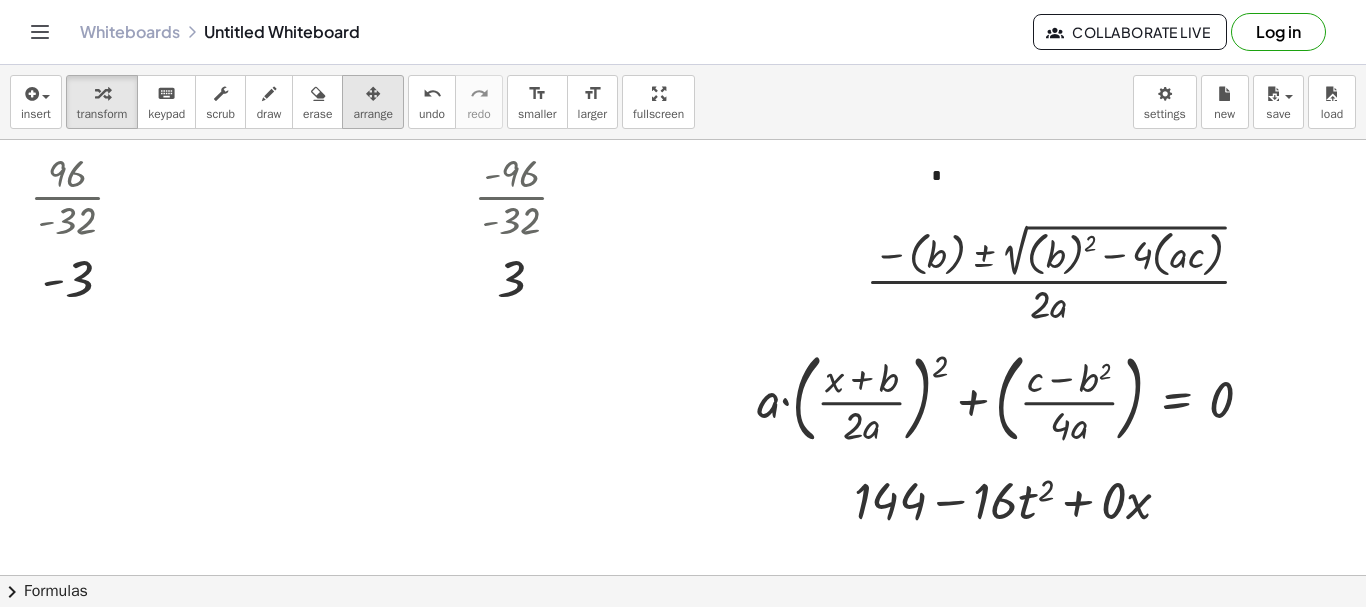 click at bounding box center [373, 93] 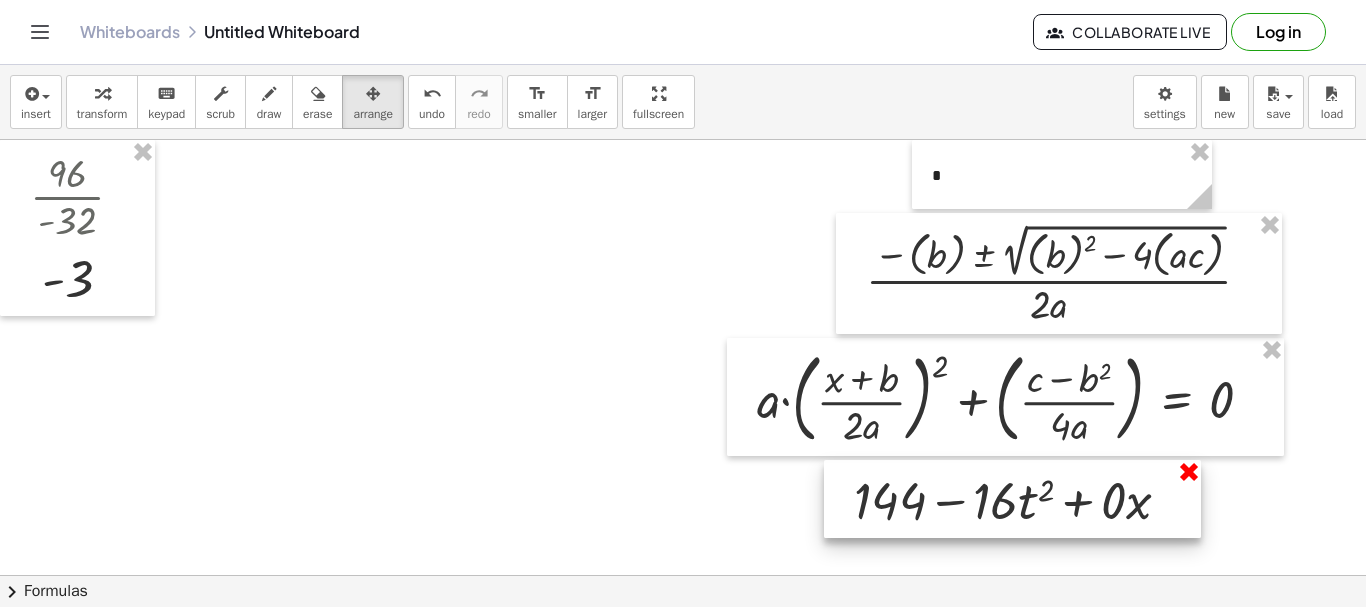 drag, startPoint x: 1189, startPoint y: 478, endPoint x: 149, endPoint y: 260, distance: 1062.6024 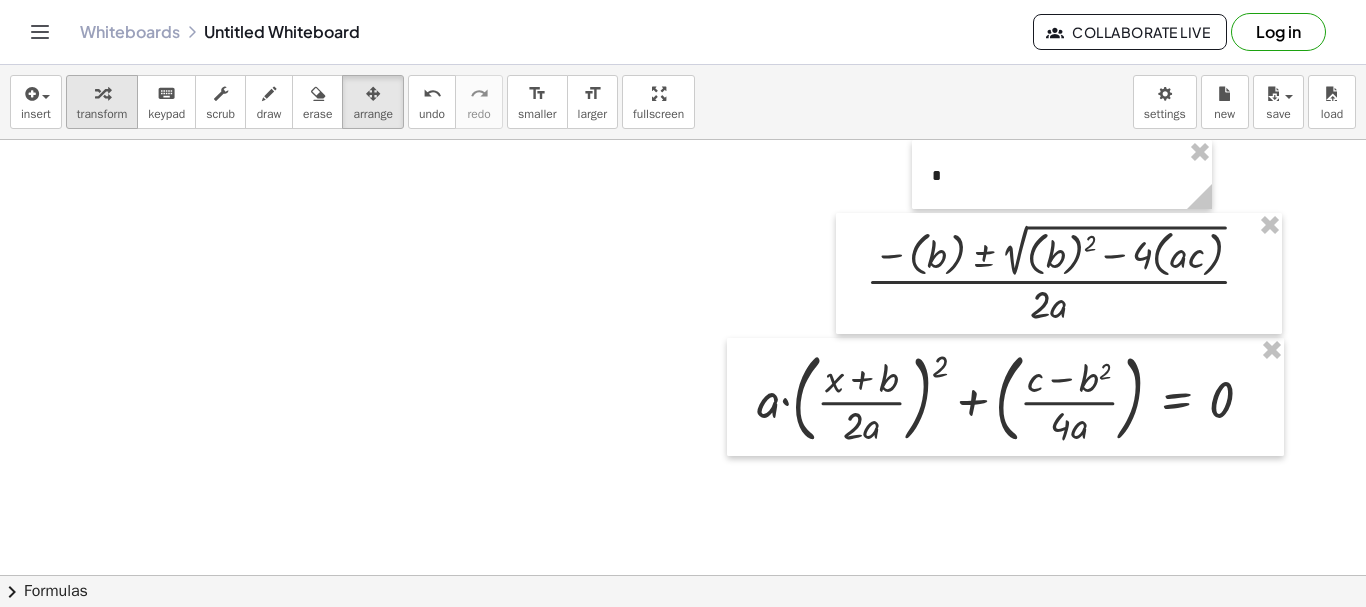 click at bounding box center (102, 93) 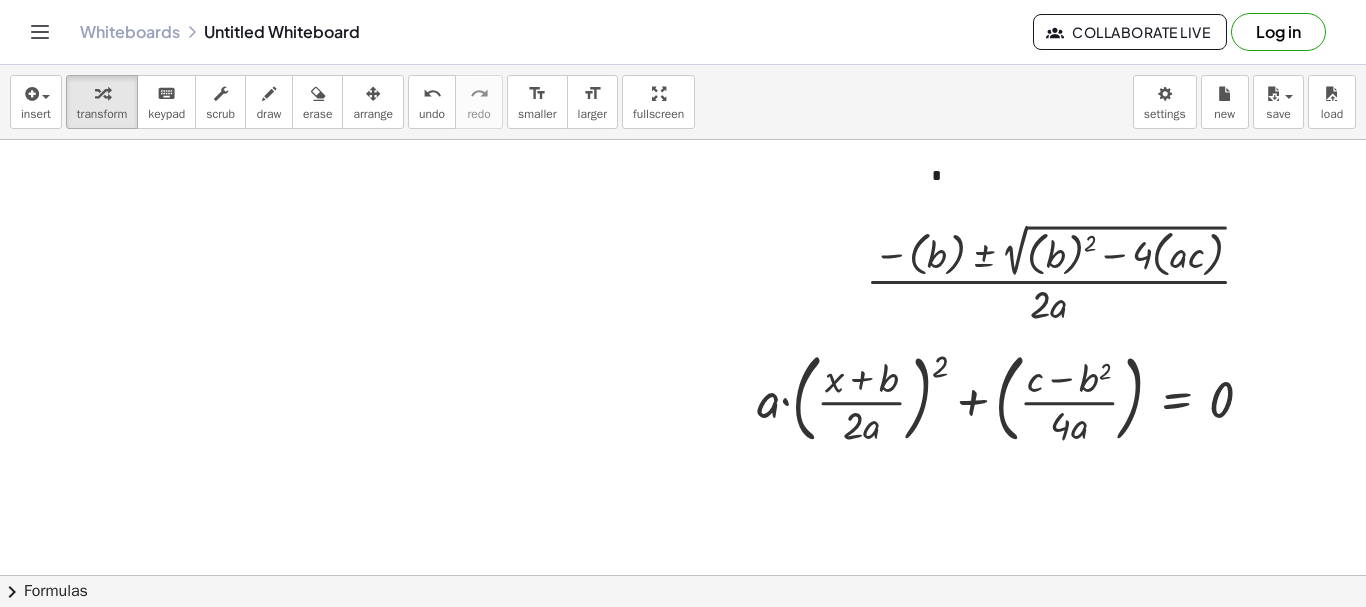 click at bounding box center [768, 640] 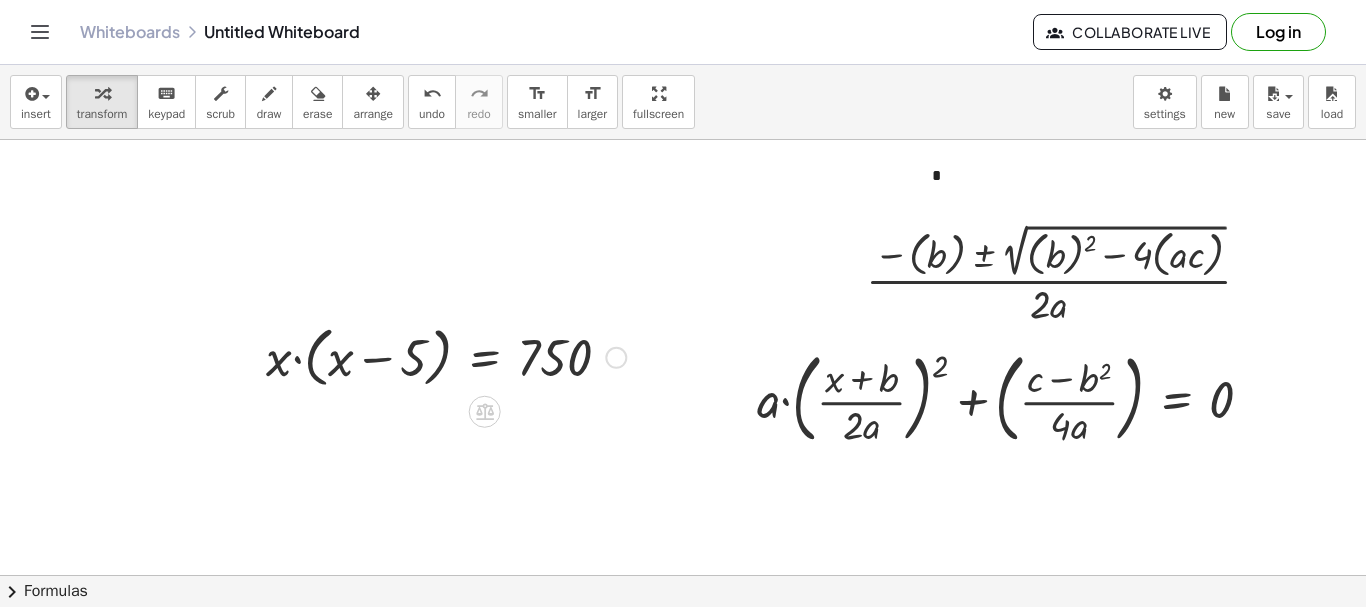 click at bounding box center (446, 356) 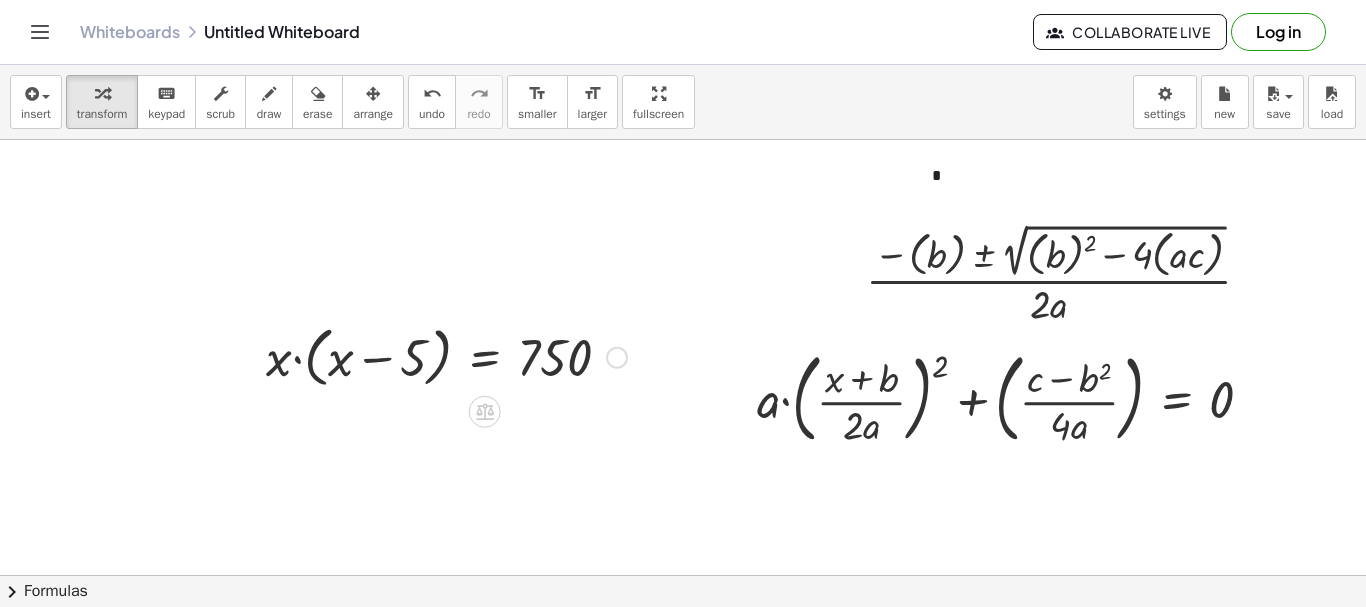 click at bounding box center [446, 356] 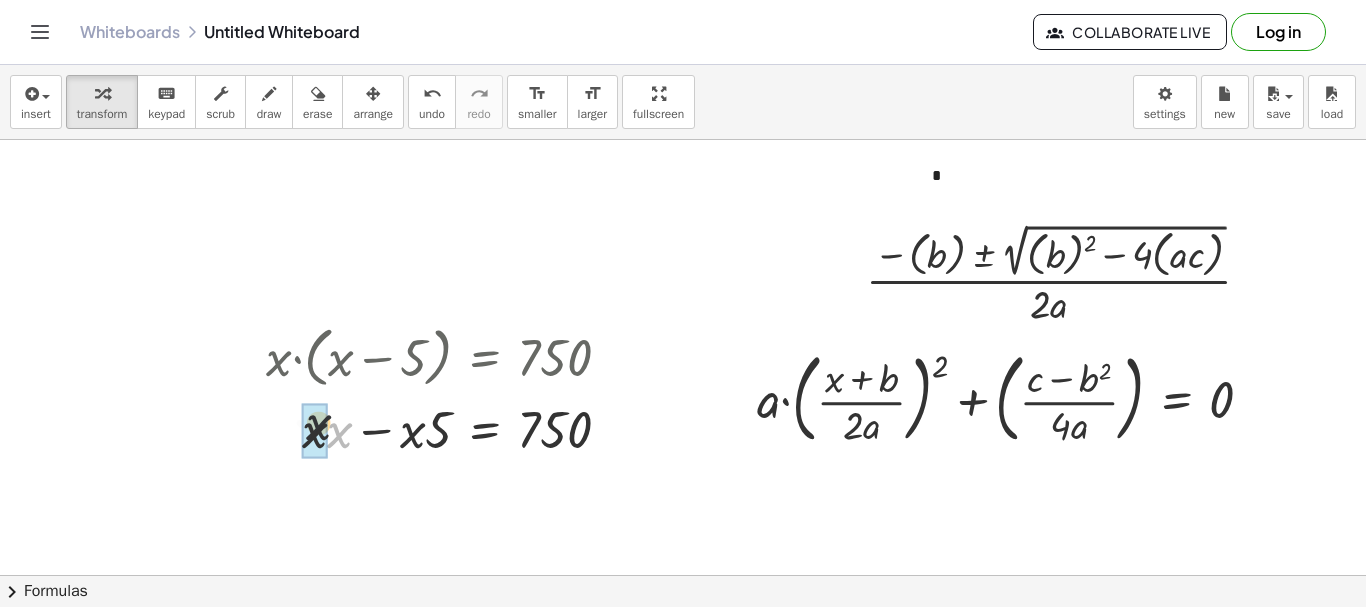 drag, startPoint x: 330, startPoint y: 437, endPoint x: 318, endPoint y: 431, distance: 13.416408 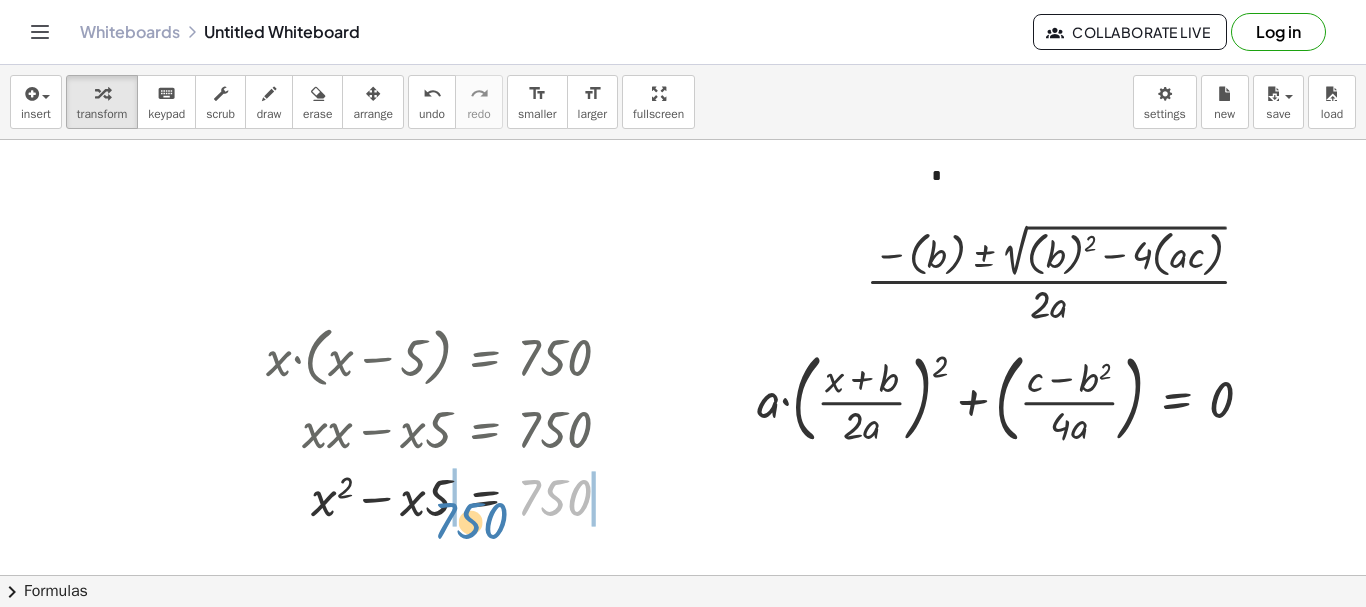 drag, startPoint x: 541, startPoint y: 426, endPoint x: 457, endPoint y: 450, distance: 87.36132 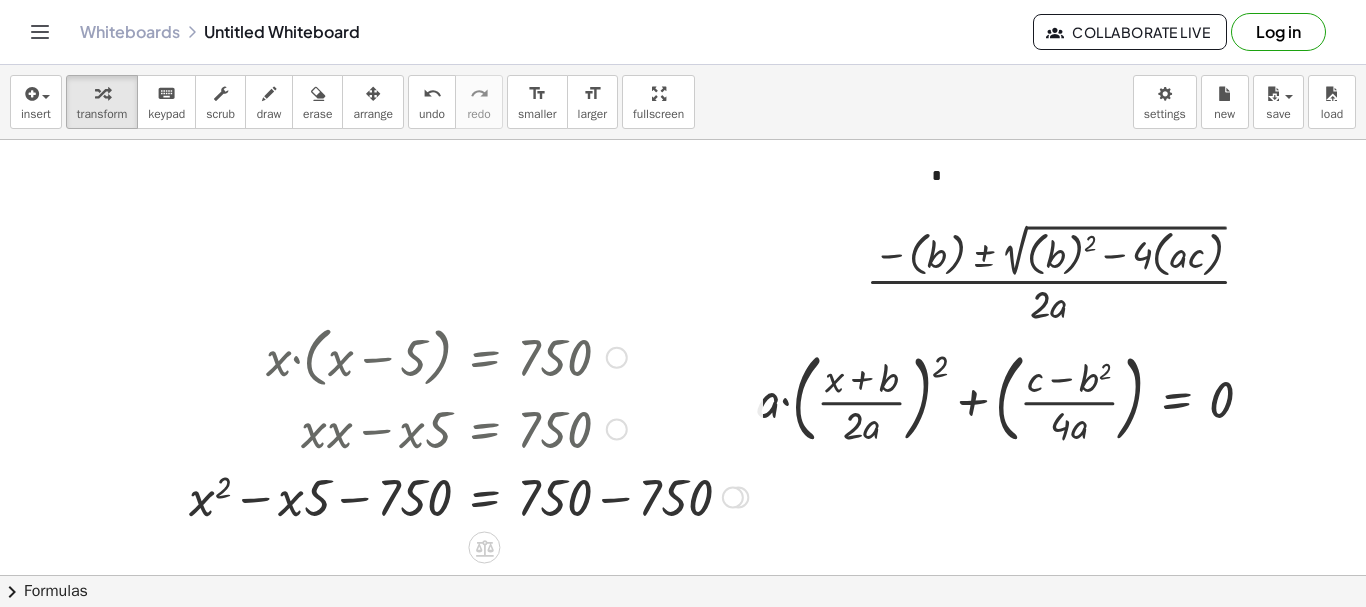 click at bounding box center (468, 496) 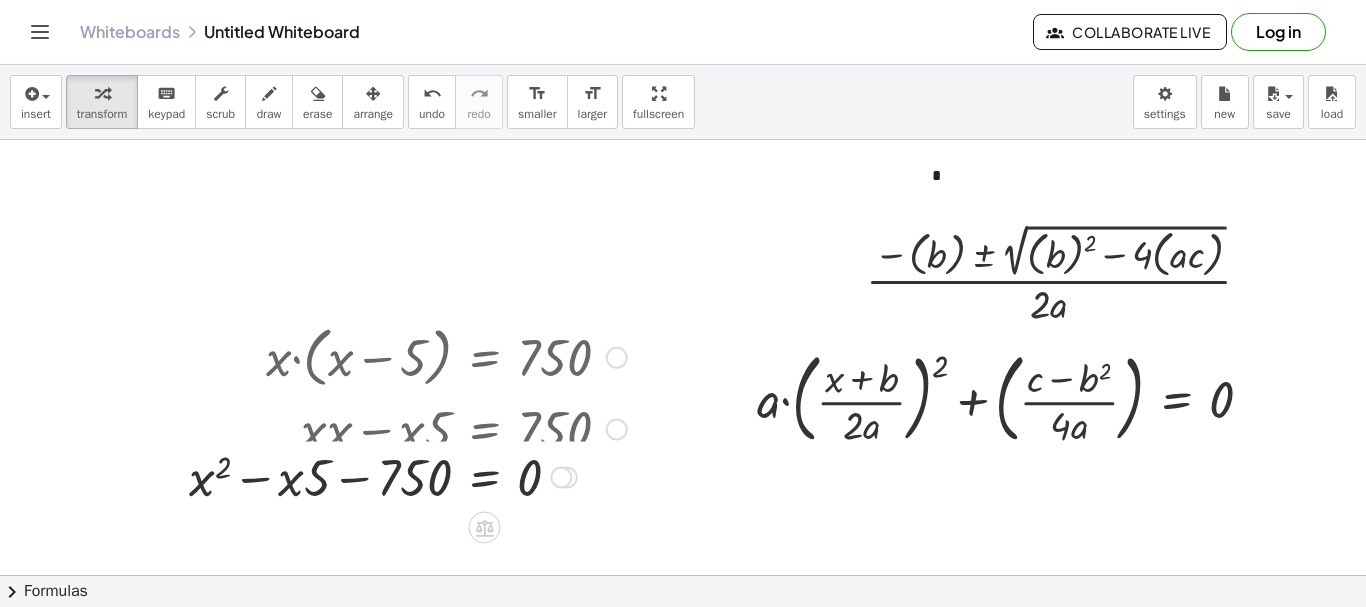 drag, startPoint x: 552, startPoint y: 493, endPoint x: 540, endPoint y: 188, distance: 305.23596 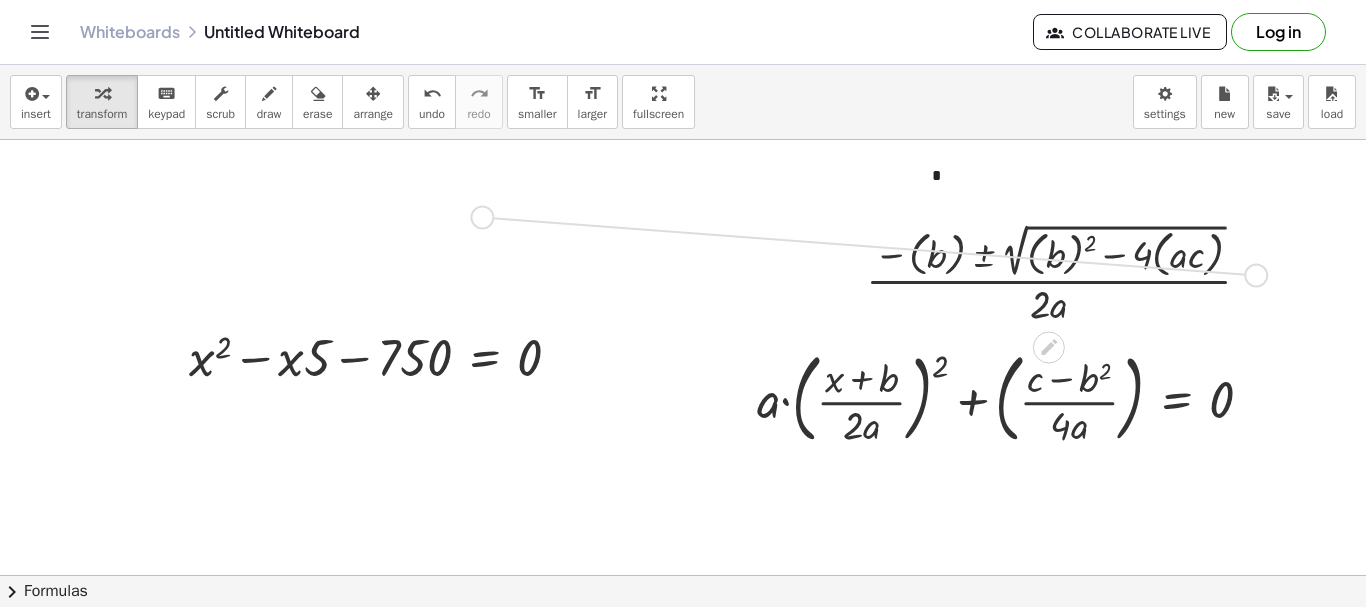 drag, startPoint x: 1252, startPoint y: 266, endPoint x: 474, endPoint y: 209, distance: 780.08527 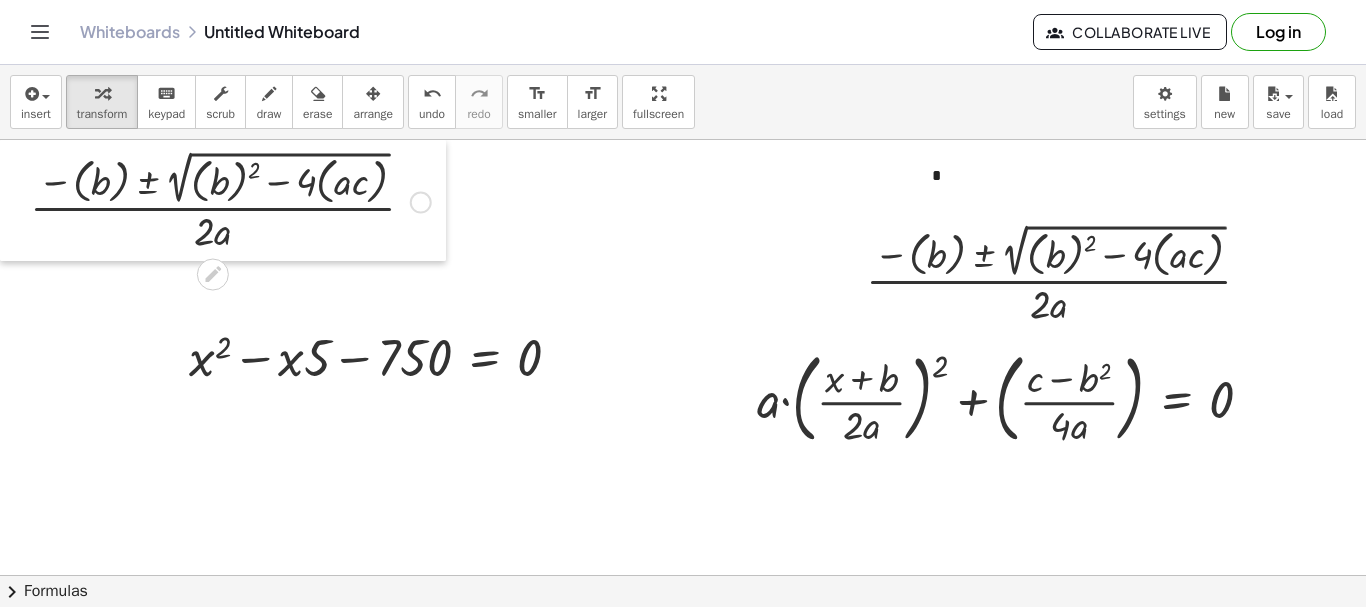drag, startPoint x: 60, startPoint y: 193, endPoint x: 0, endPoint y: 80, distance: 127.94139 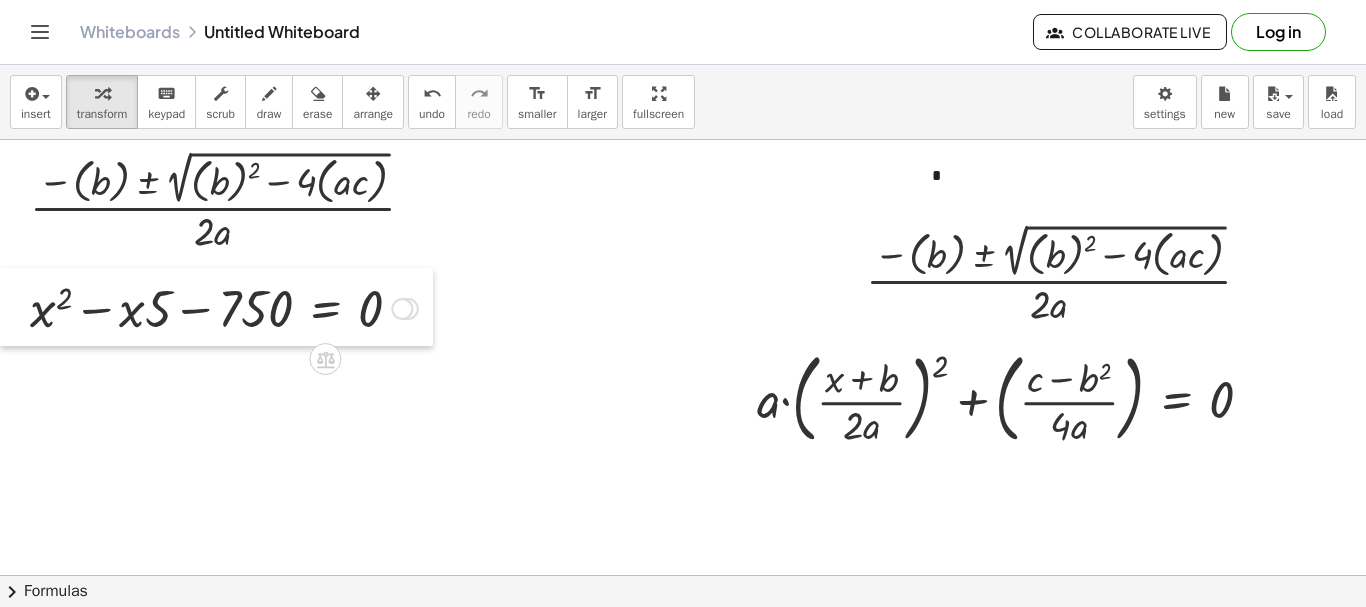drag, startPoint x: 181, startPoint y: 356, endPoint x: 0, endPoint y: 307, distance: 187.51534 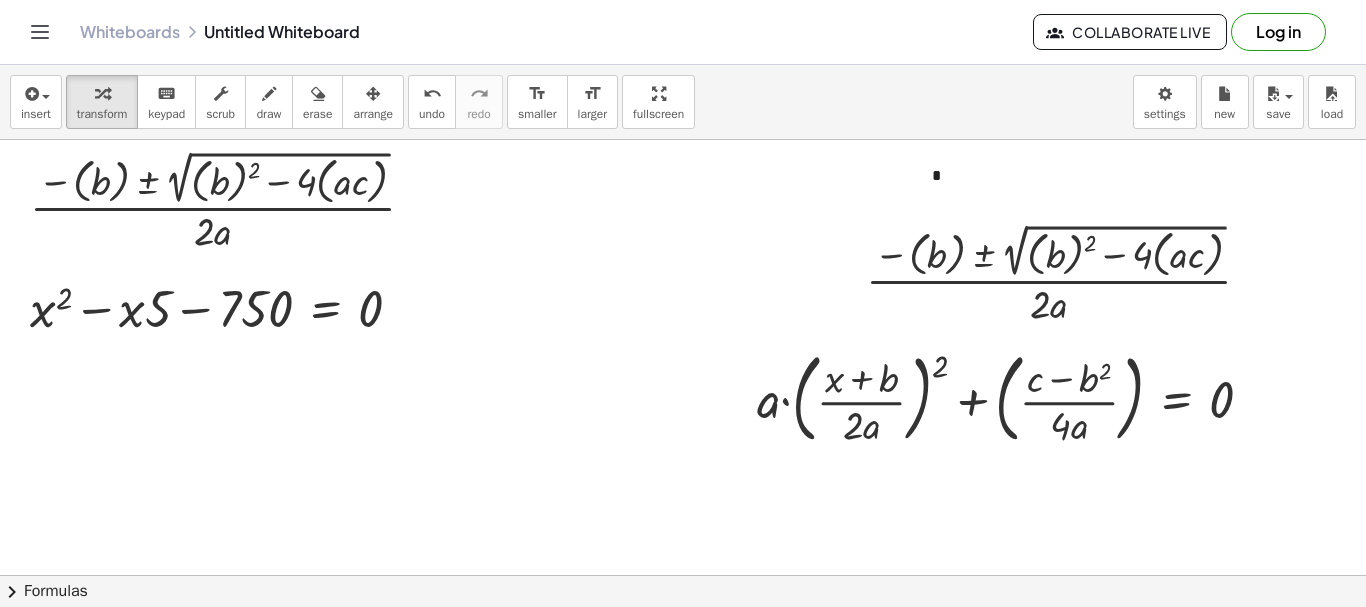 click at bounding box center (768, 640) 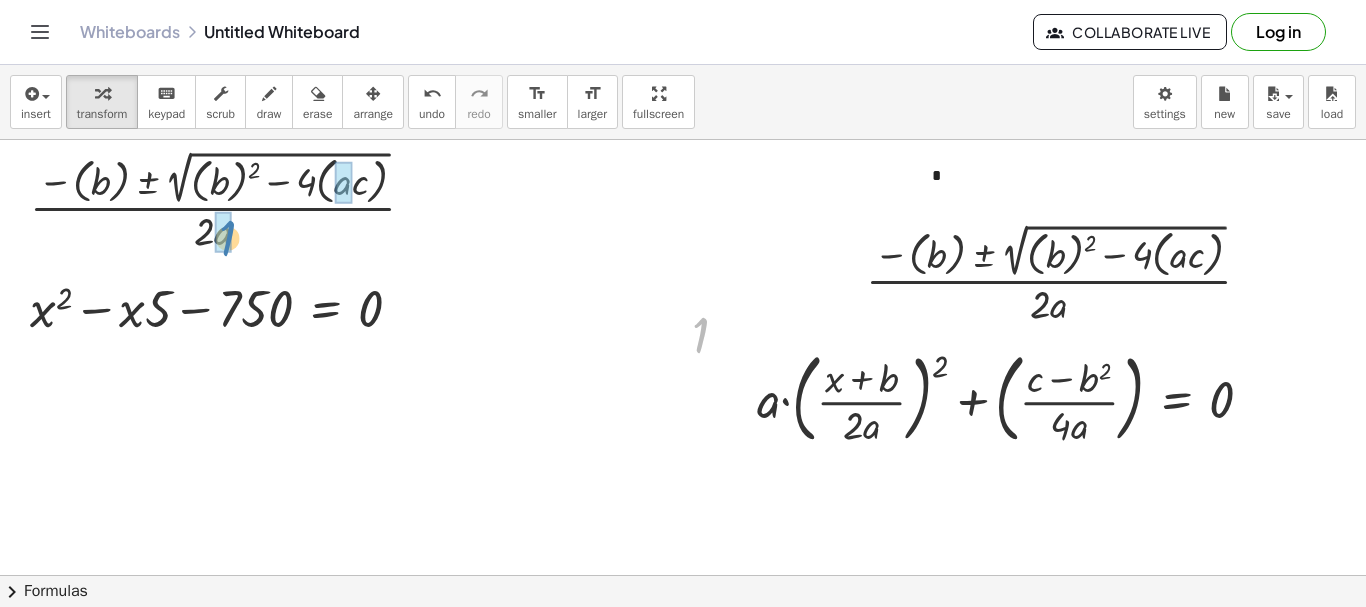 drag, startPoint x: 700, startPoint y: 328, endPoint x: 226, endPoint y: 231, distance: 483.8233 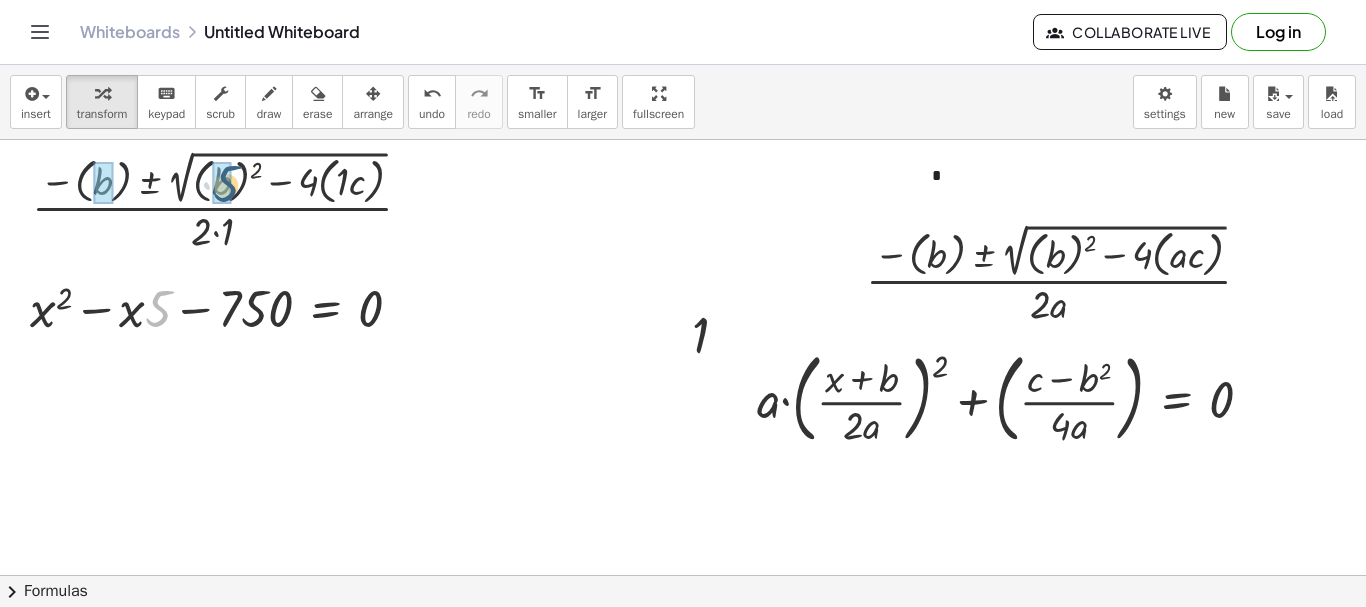 drag, startPoint x: 161, startPoint y: 299, endPoint x: 232, endPoint y: 170, distance: 147.2481 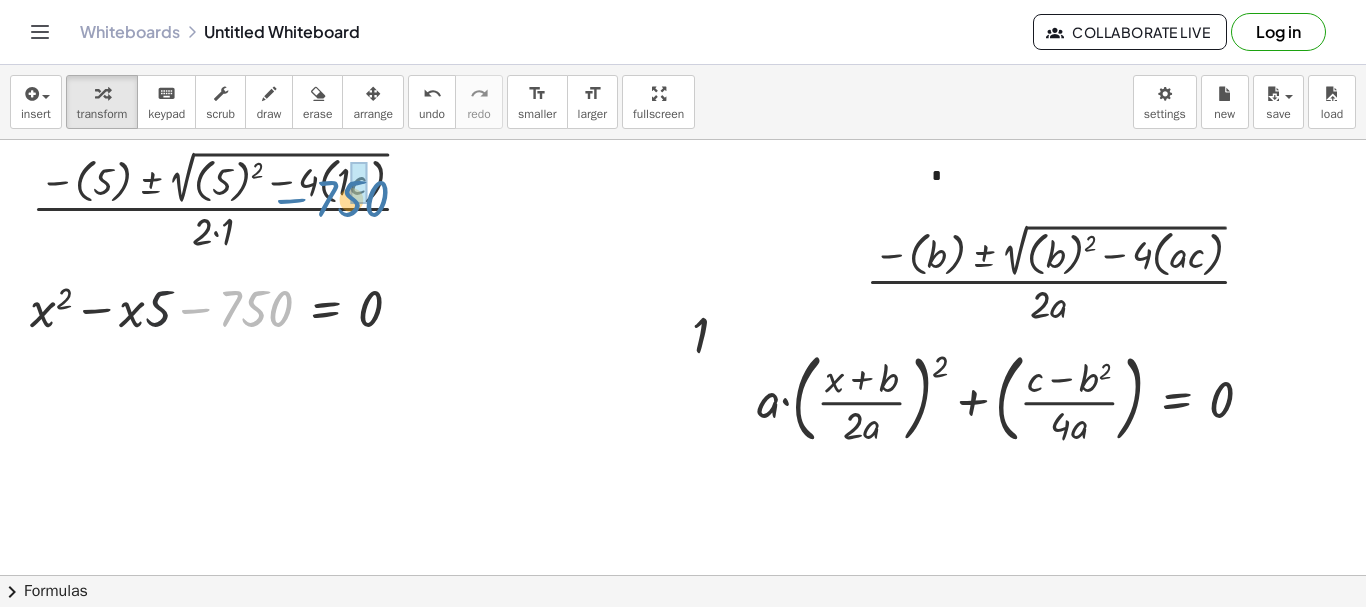 drag, startPoint x: 245, startPoint y: 302, endPoint x: 341, endPoint y: 192, distance: 146 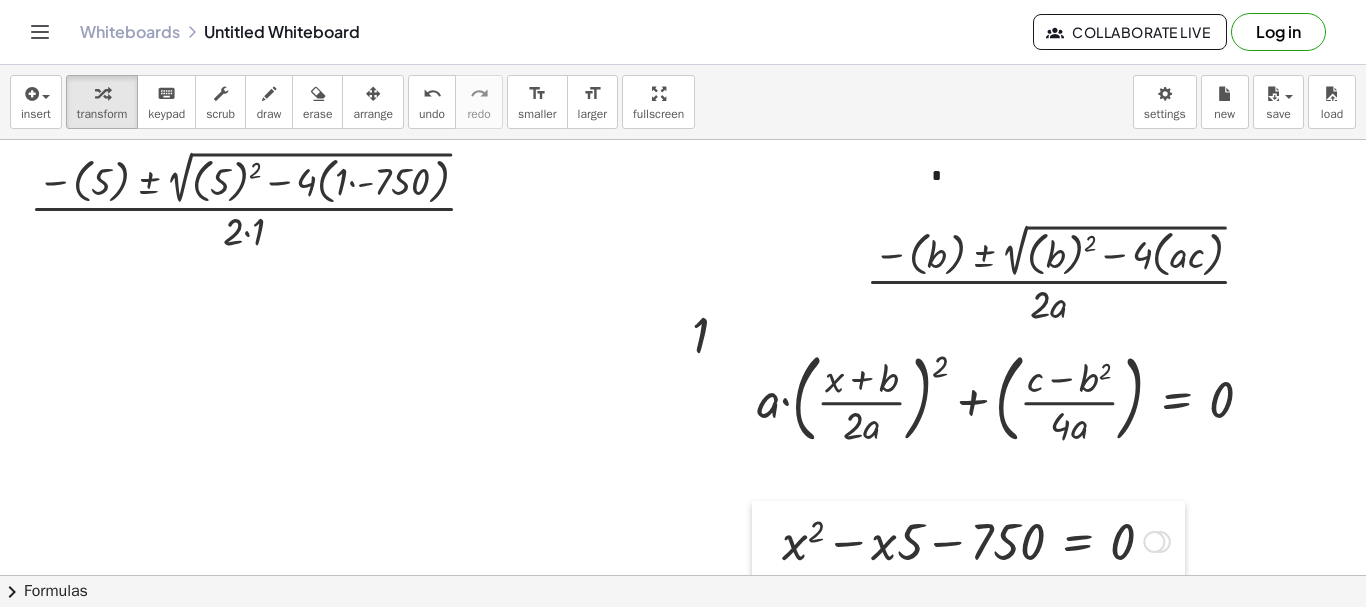 drag, startPoint x: 19, startPoint y: 297, endPoint x: 771, endPoint y: 530, distance: 787.26935 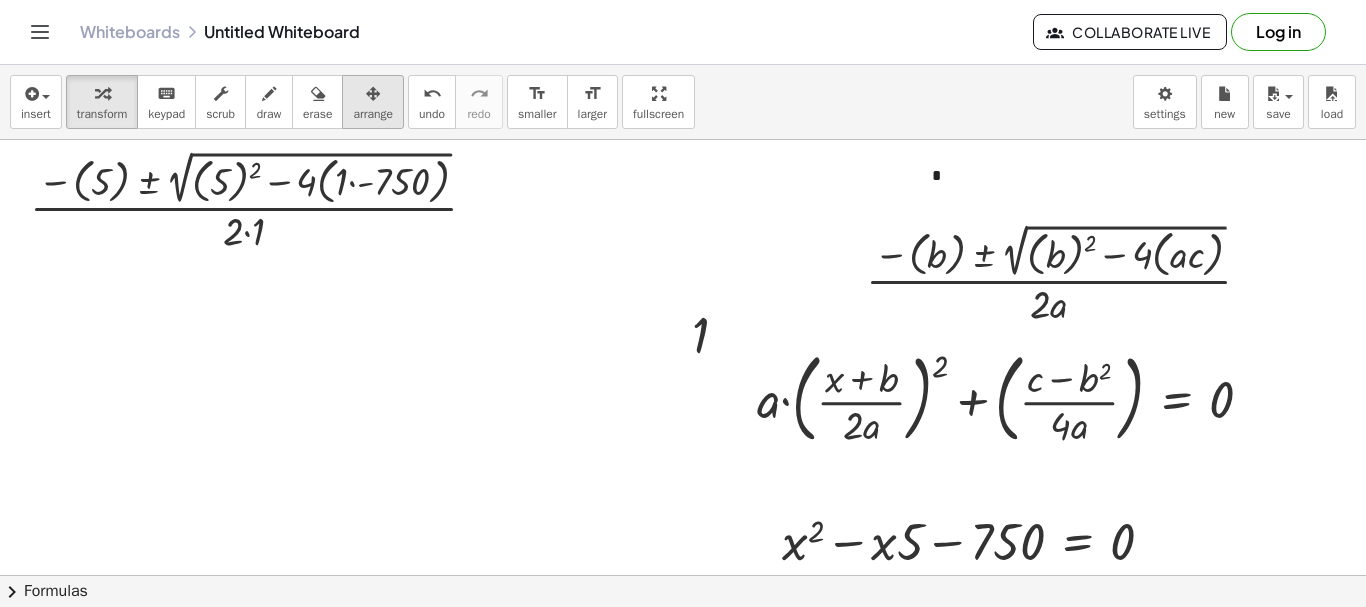 click at bounding box center (373, 94) 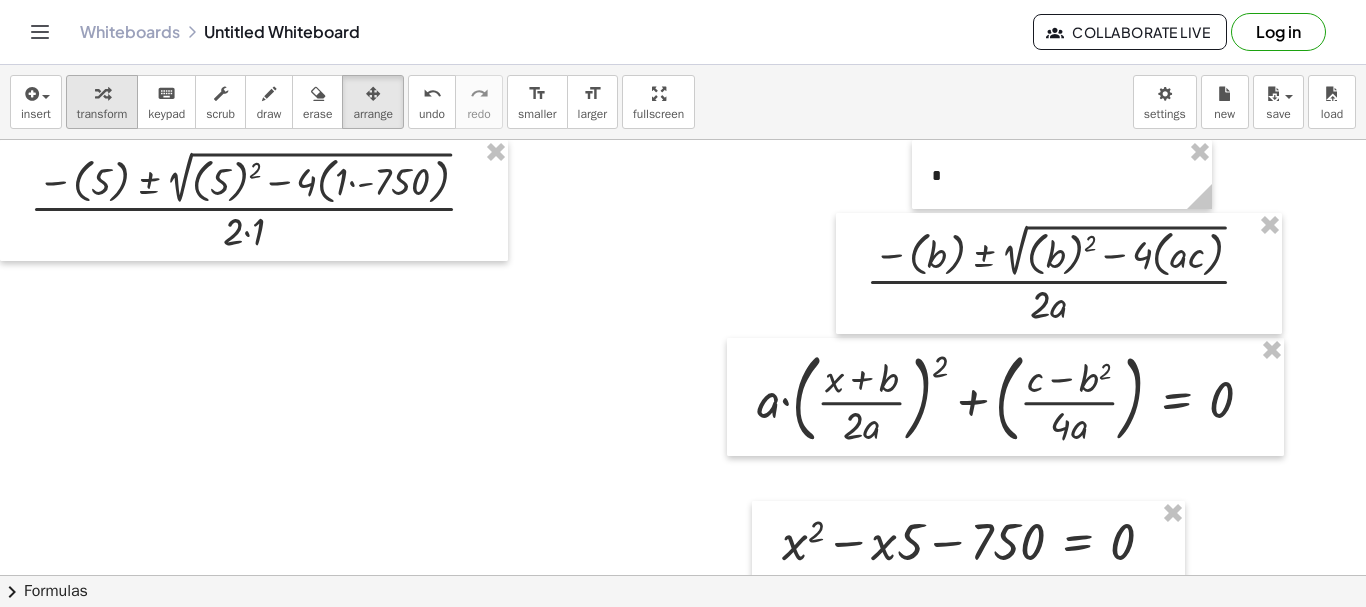 click on "transform" at bounding box center (102, 102) 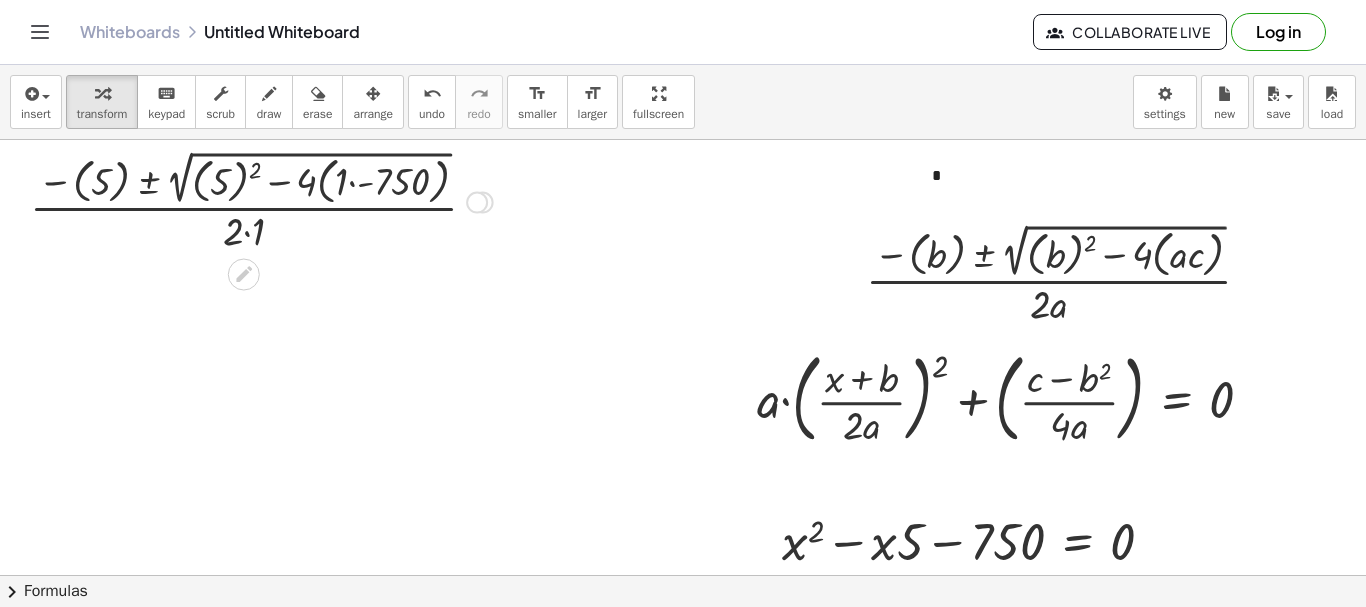 click at bounding box center [261, 200] 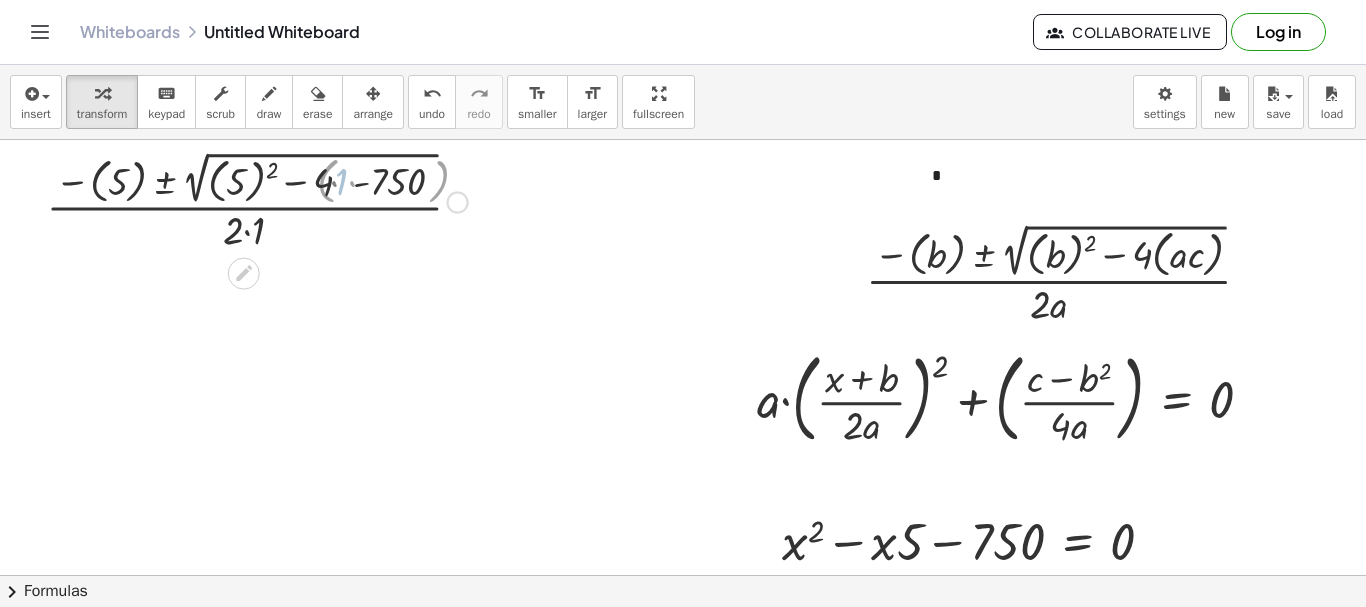 click at bounding box center (261, 200) 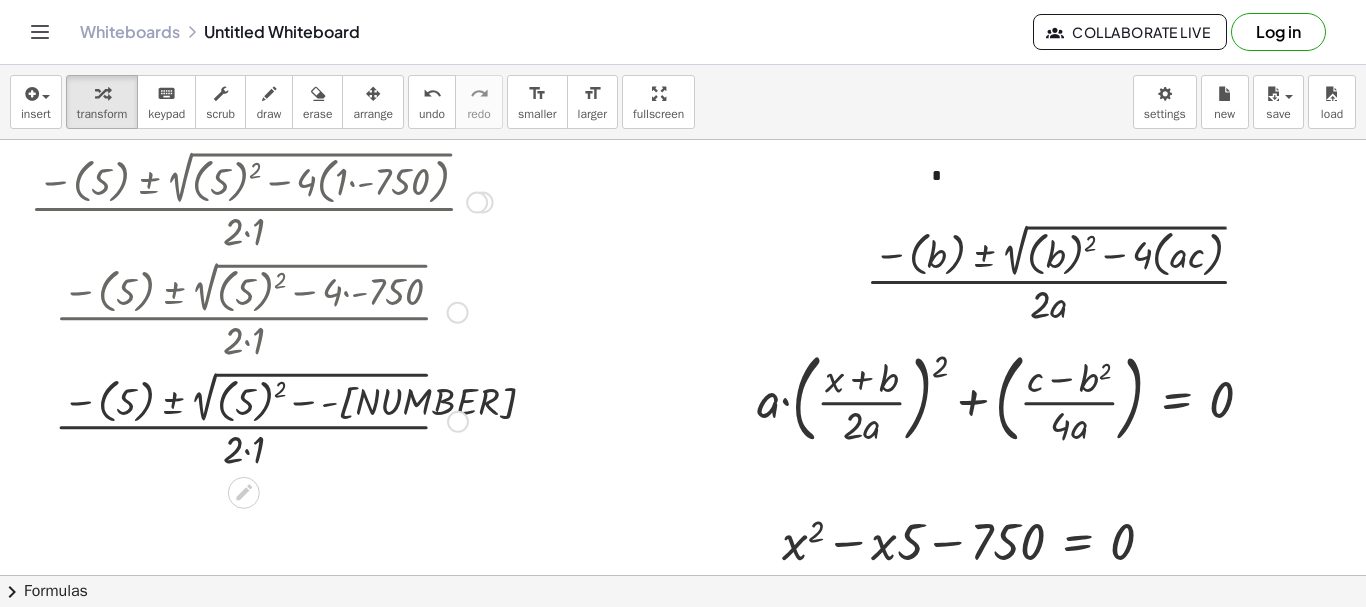 click at bounding box center [261, 419] 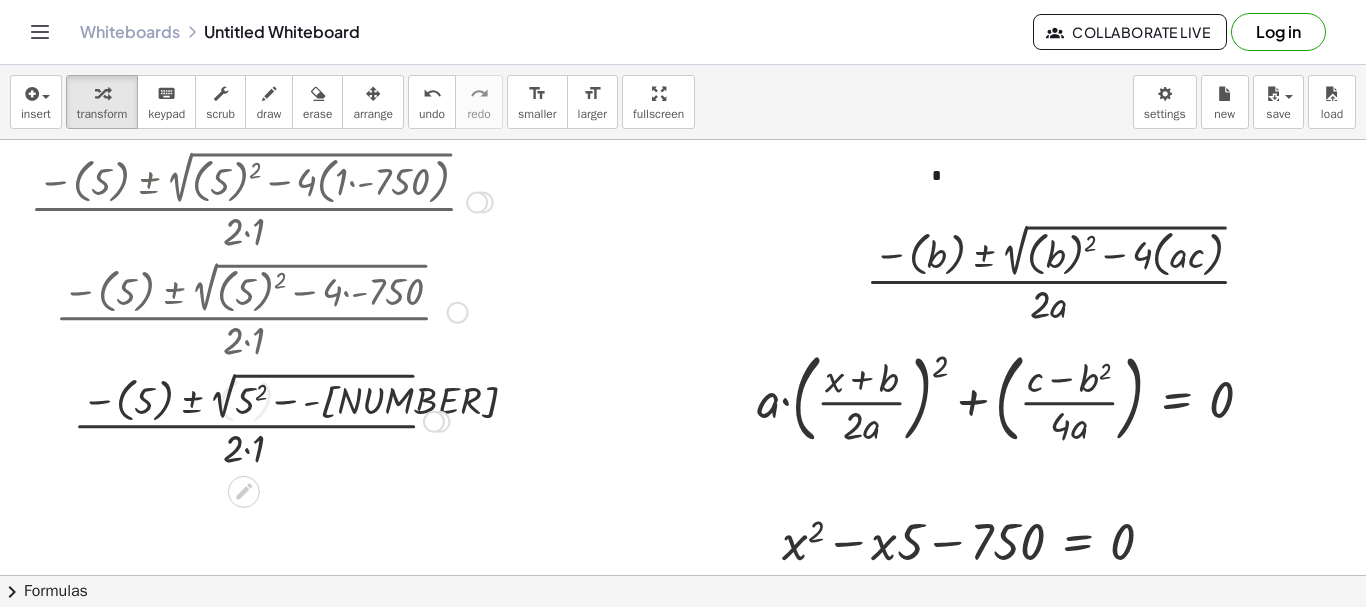 click at bounding box center (261, 419) 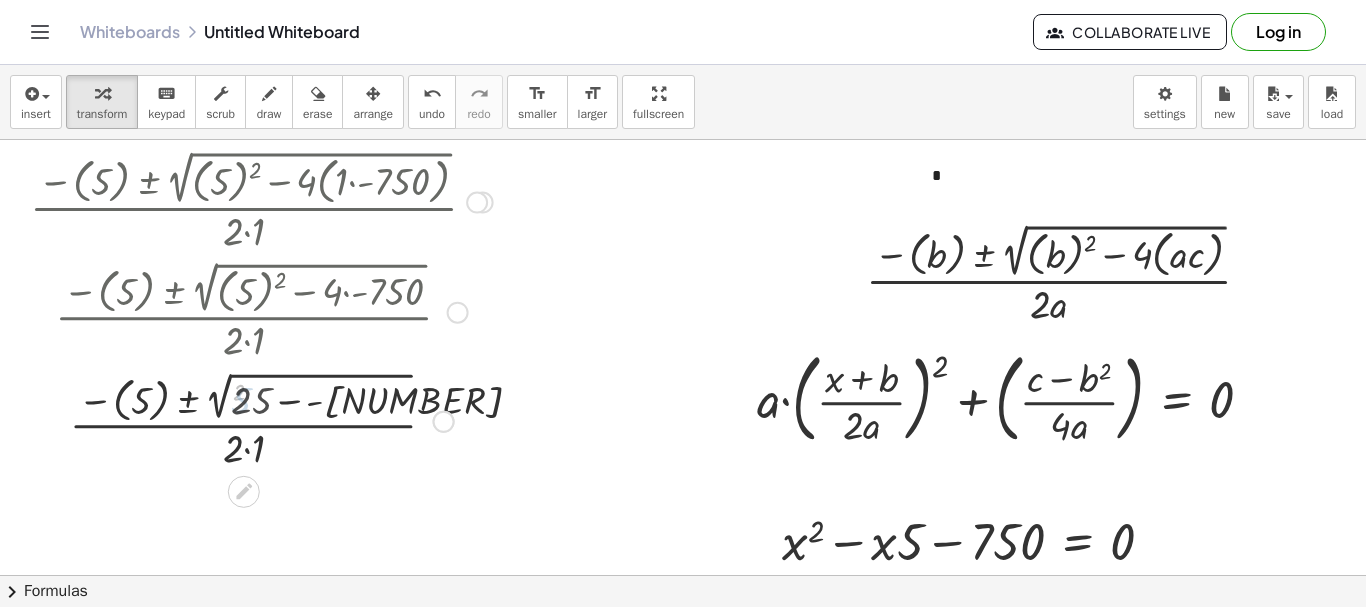 click at bounding box center (261, 419) 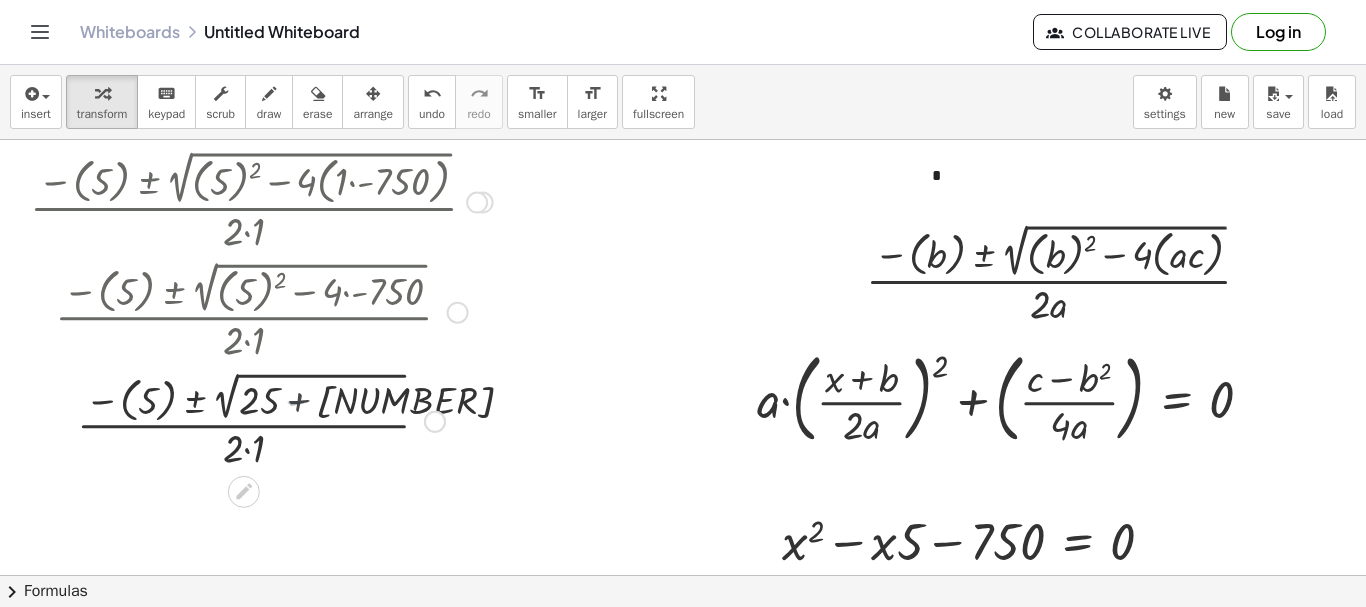 click at bounding box center (261, 419) 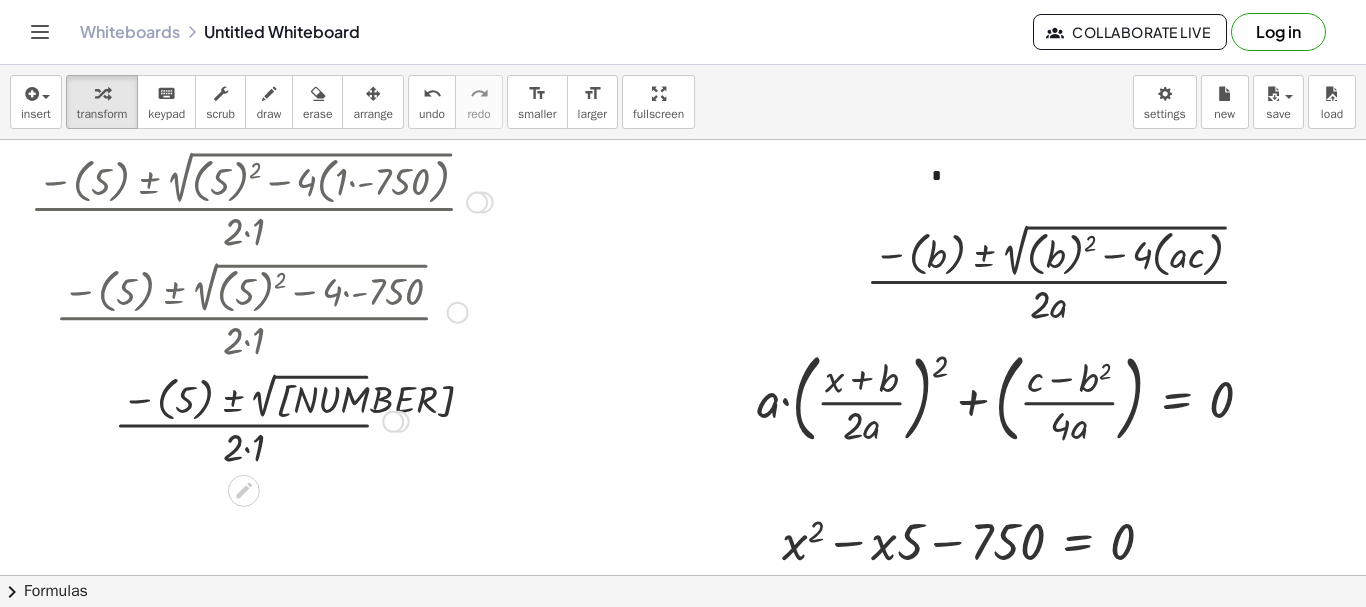 click at bounding box center (261, 419) 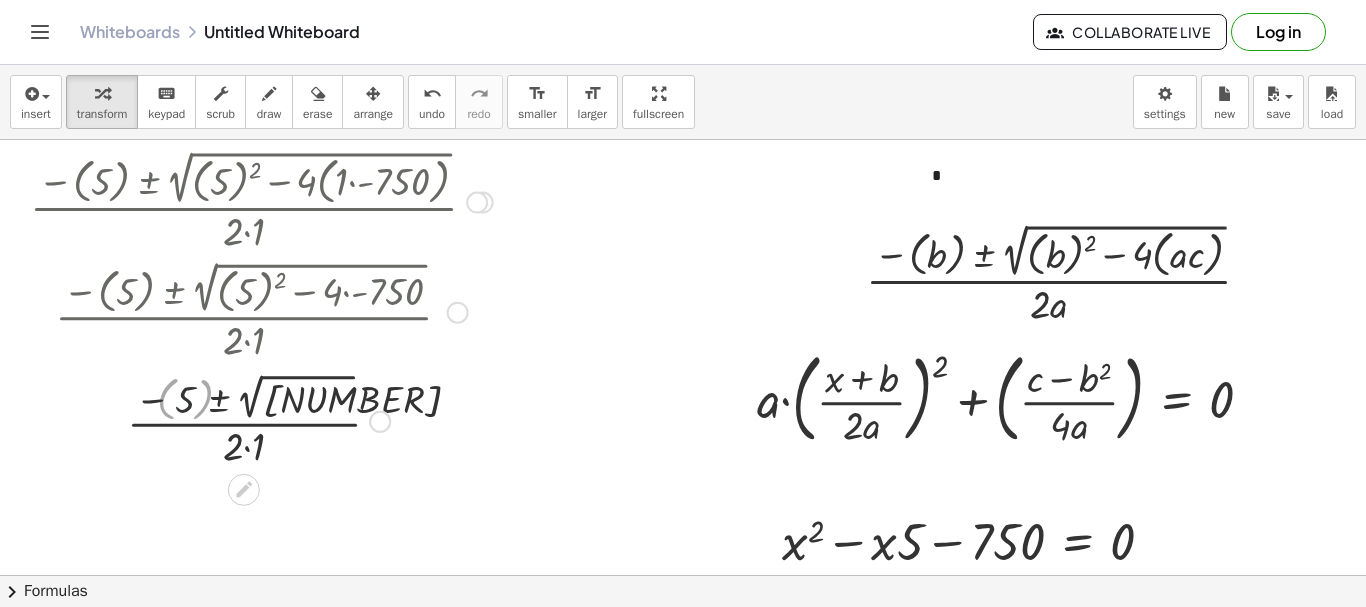 click at bounding box center (261, 420) 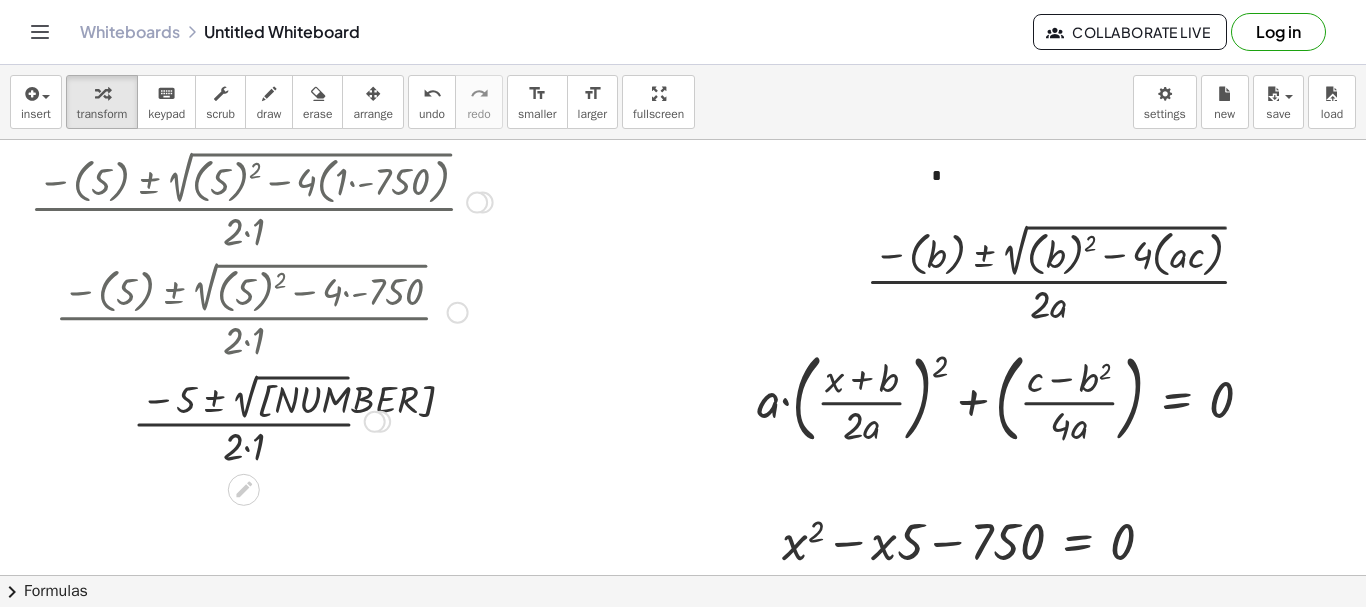 click at bounding box center (261, 420) 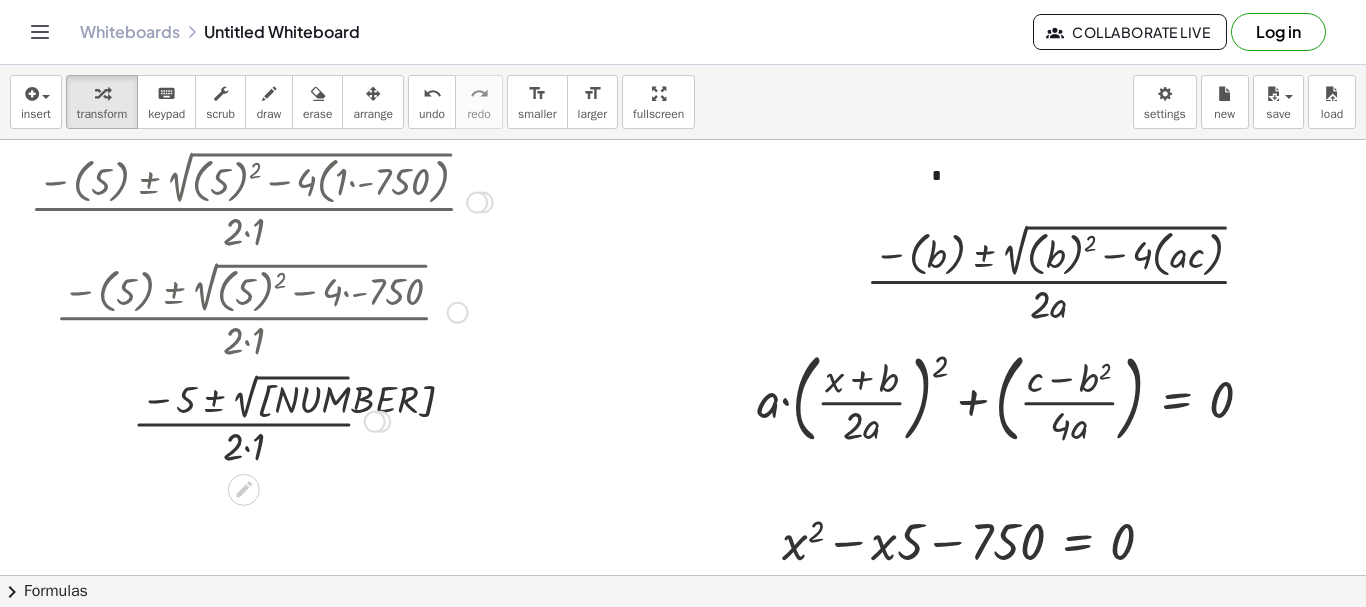 click at bounding box center [261, 420] 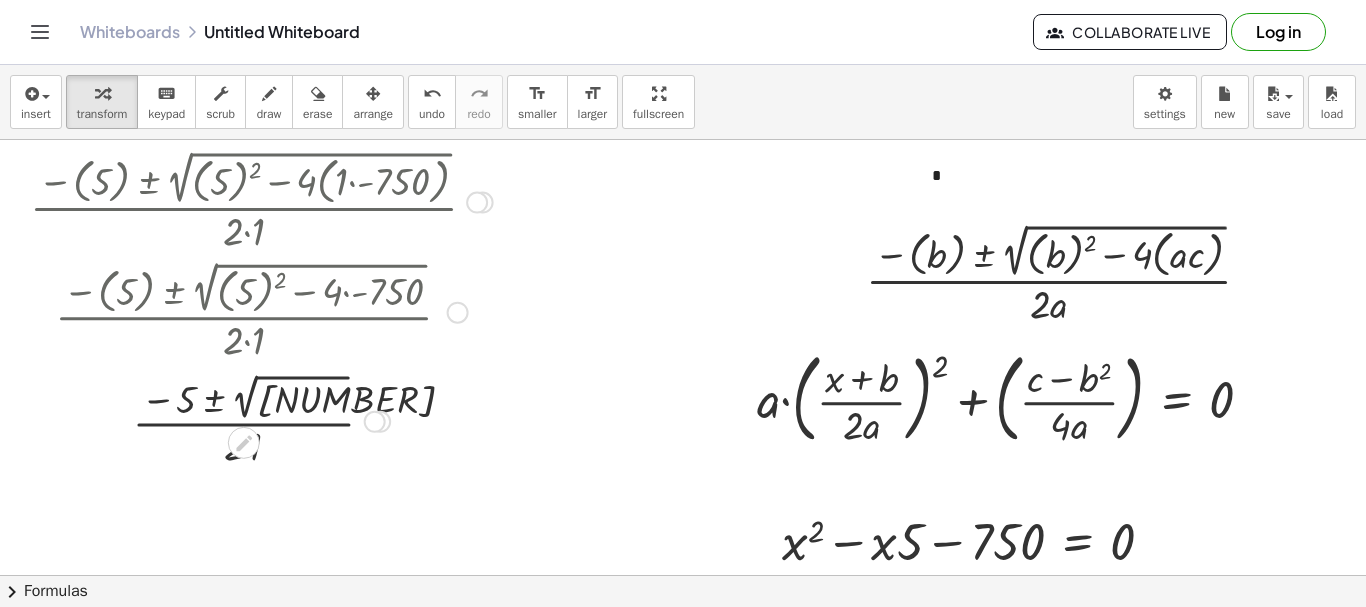 click at bounding box center (261, 420) 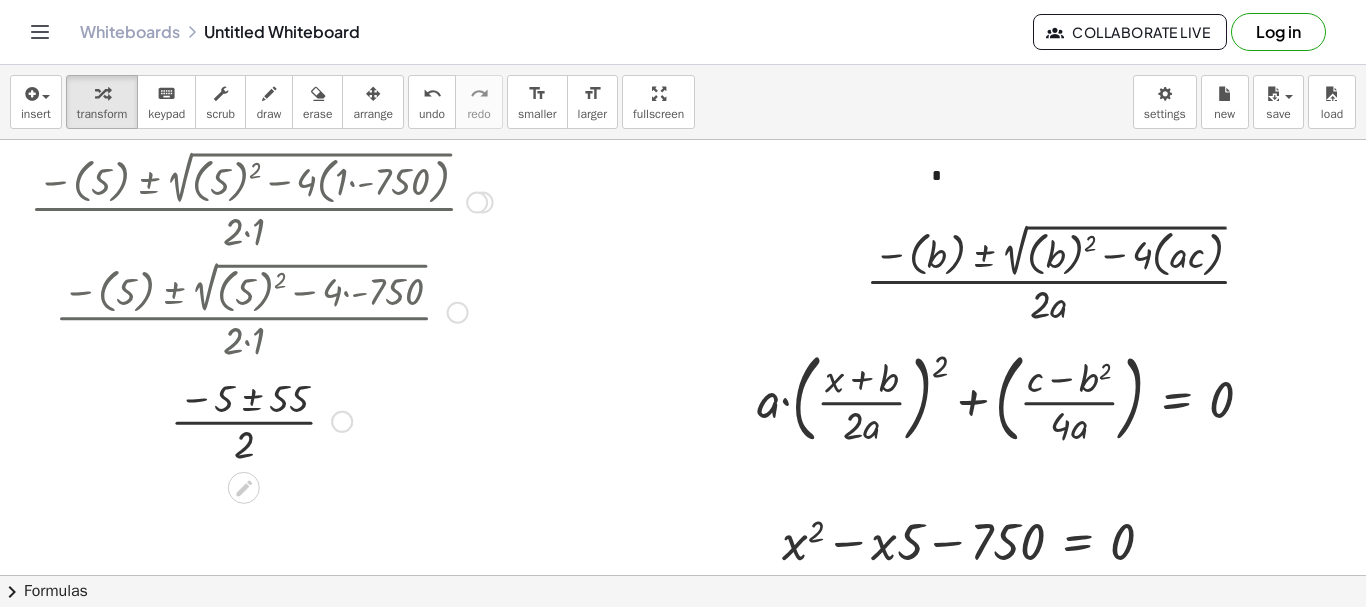 click at bounding box center [261, 420] 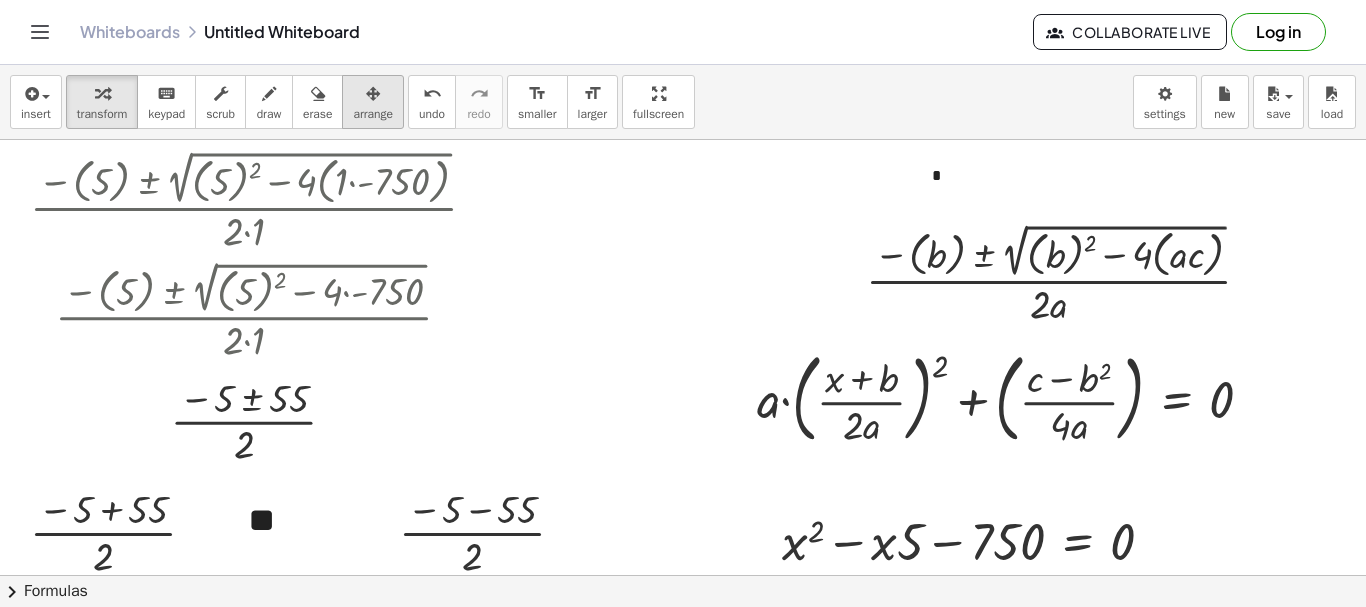 click on "arrange" at bounding box center (373, 114) 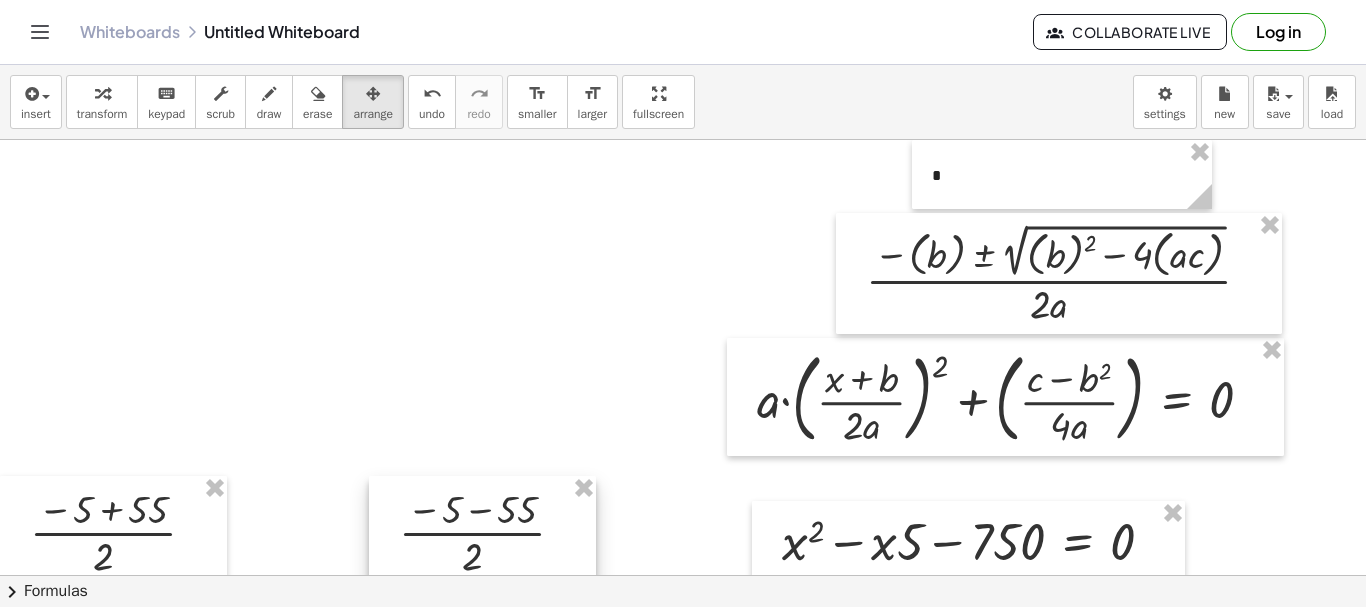 drag, startPoint x: 525, startPoint y: 540, endPoint x: 529, endPoint y: 162, distance: 378.02115 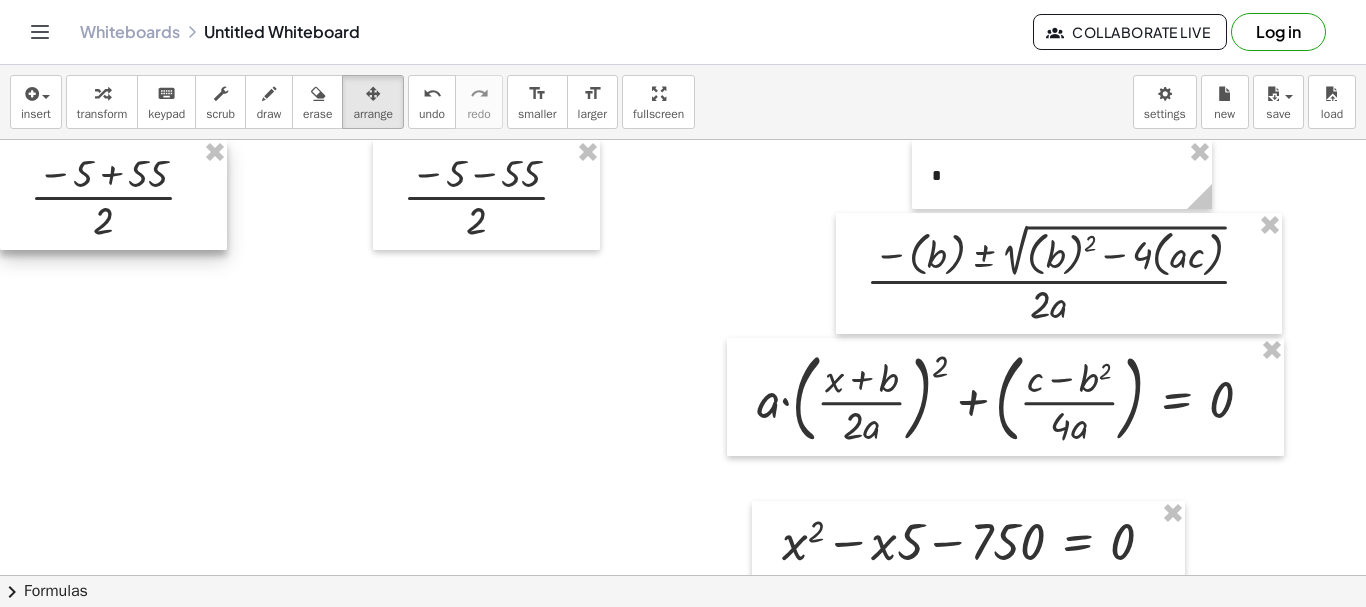 drag, startPoint x: 84, startPoint y: 528, endPoint x: 64, endPoint y: 185, distance: 343.58258 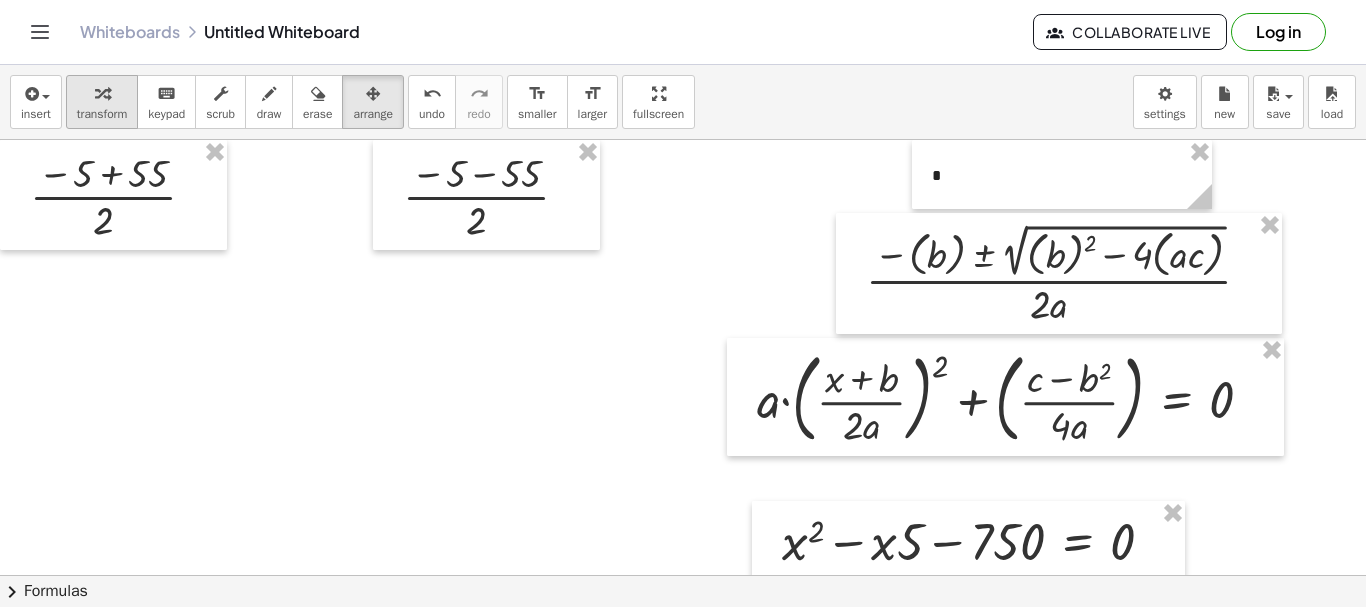 click on "transform" at bounding box center [102, 114] 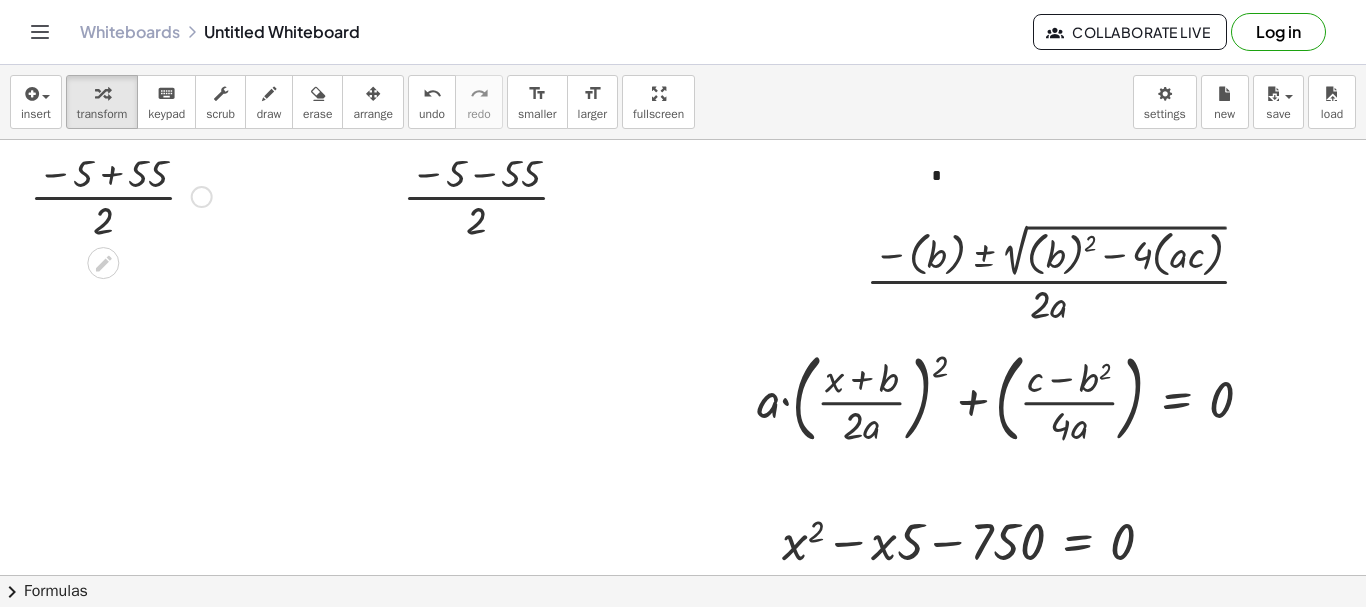 click at bounding box center [121, 195] 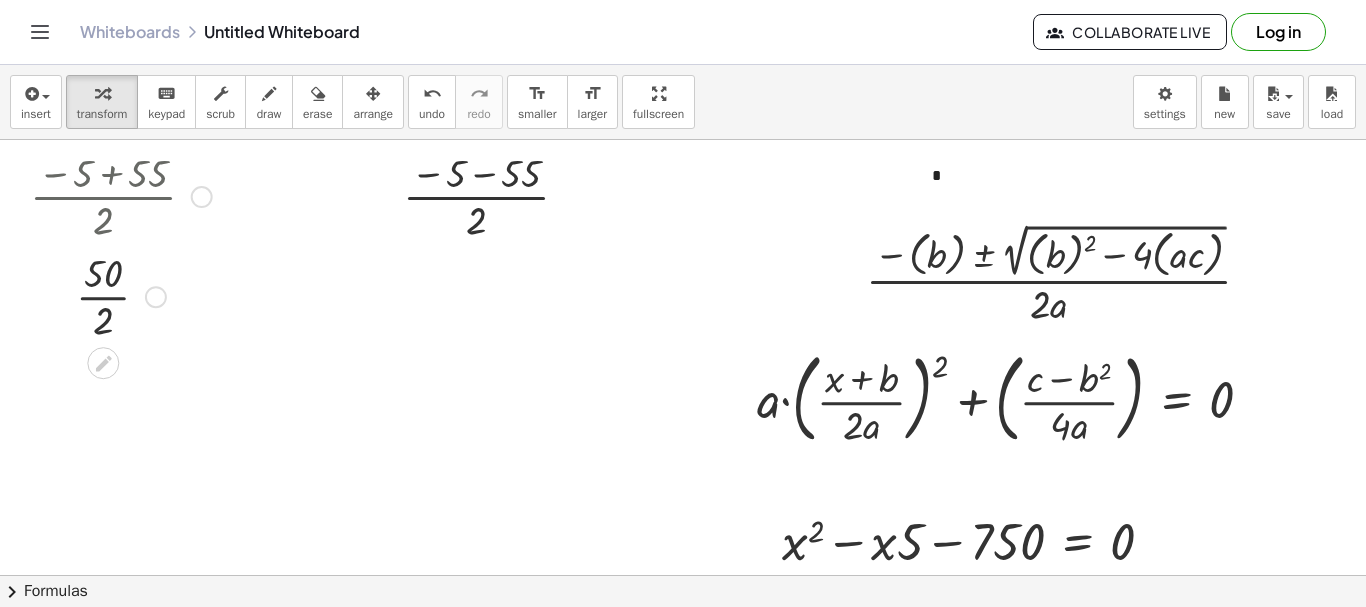 click at bounding box center [121, 295] 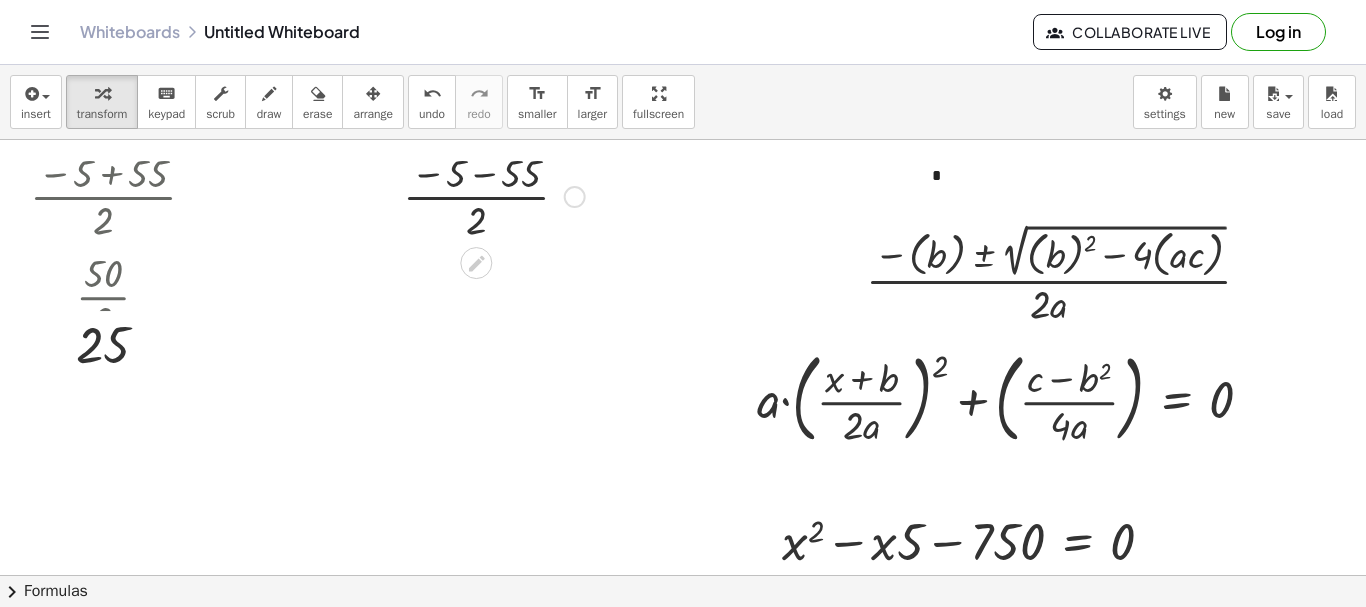click at bounding box center [494, 195] 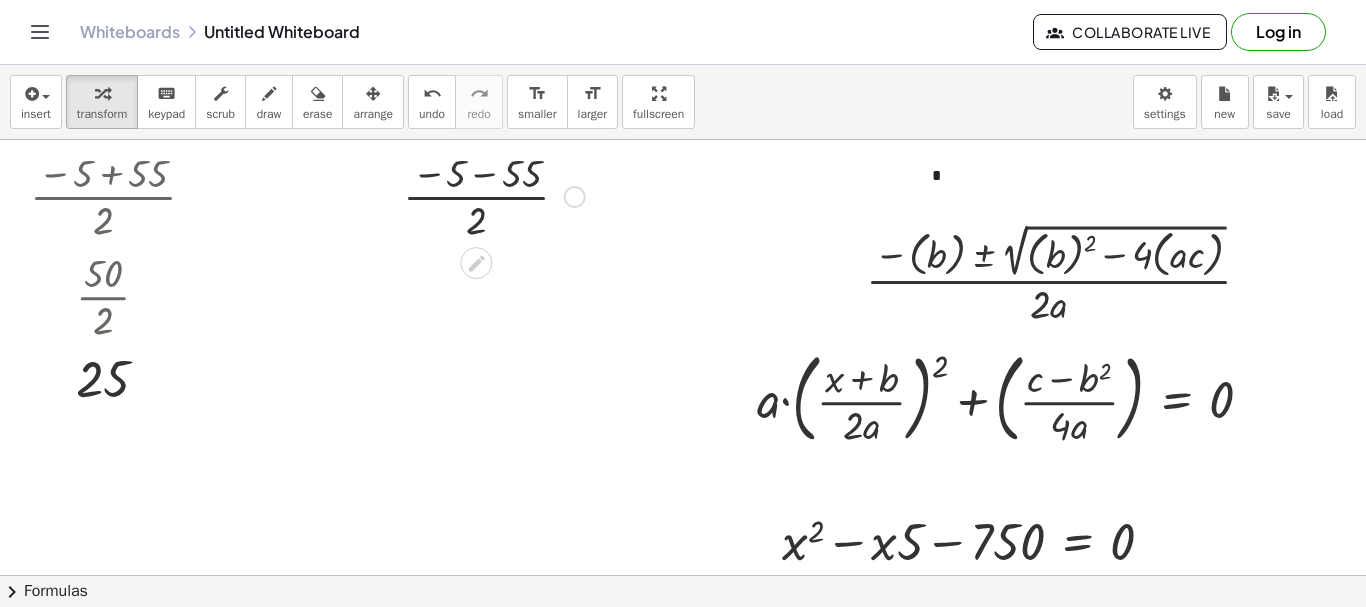 click at bounding box center (494, 195) 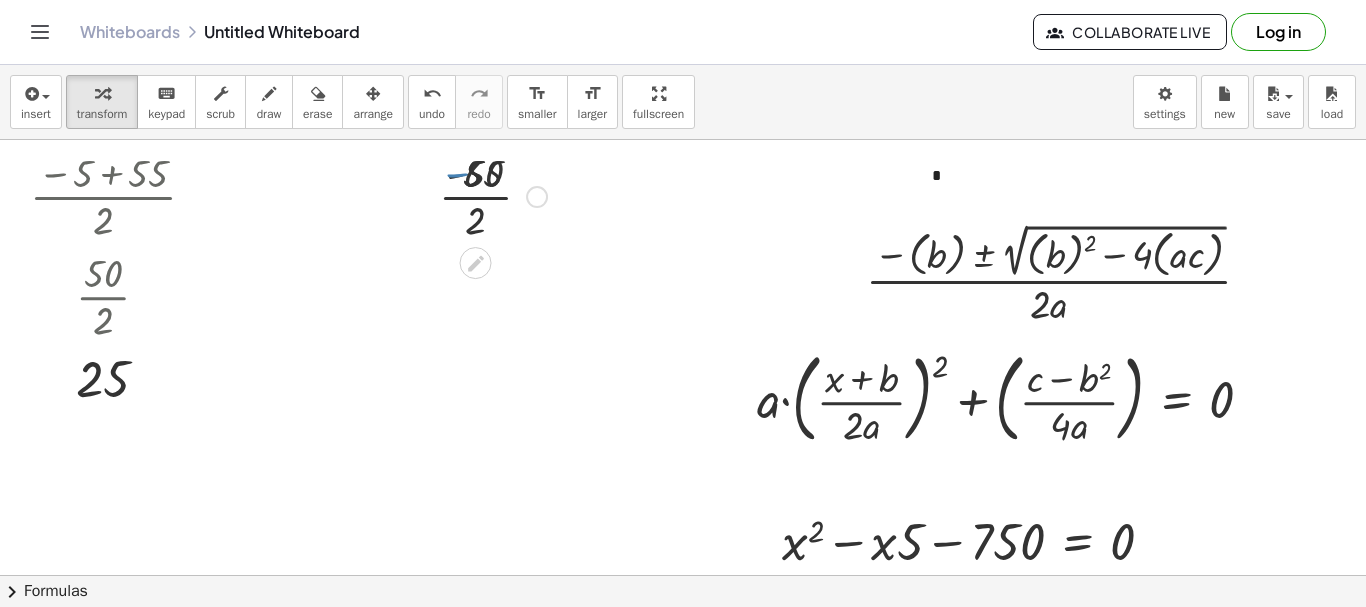 click at bounding box center [493, 195] 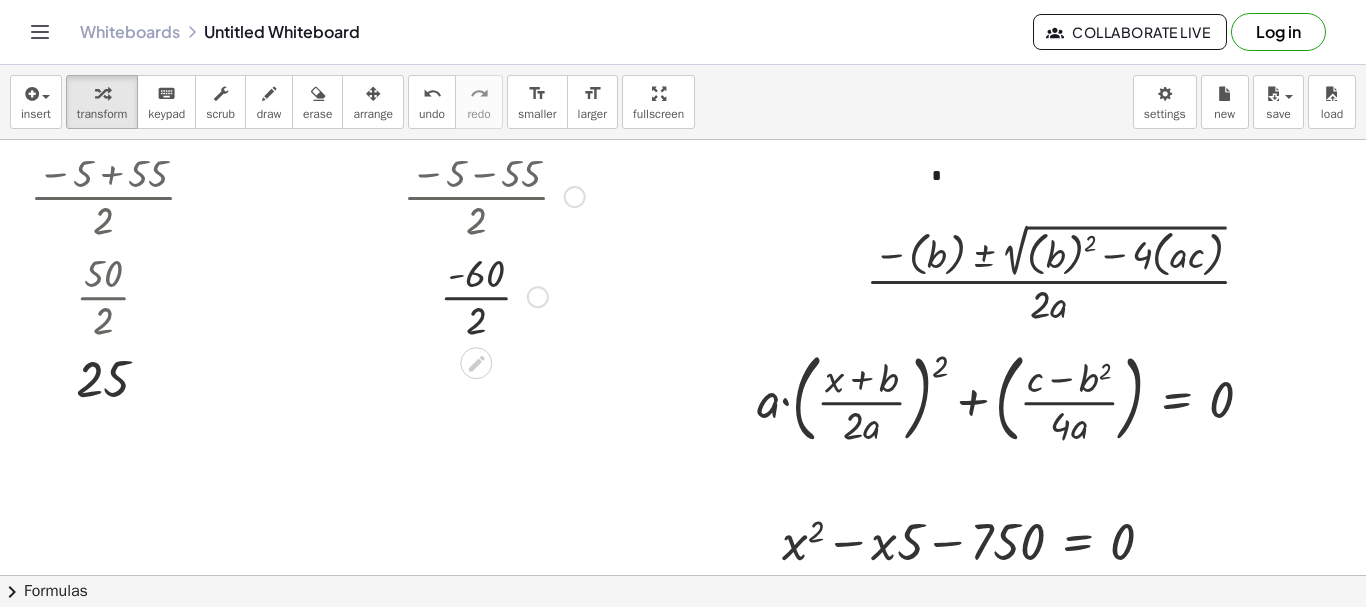 click at bounding box center [494, 295] 